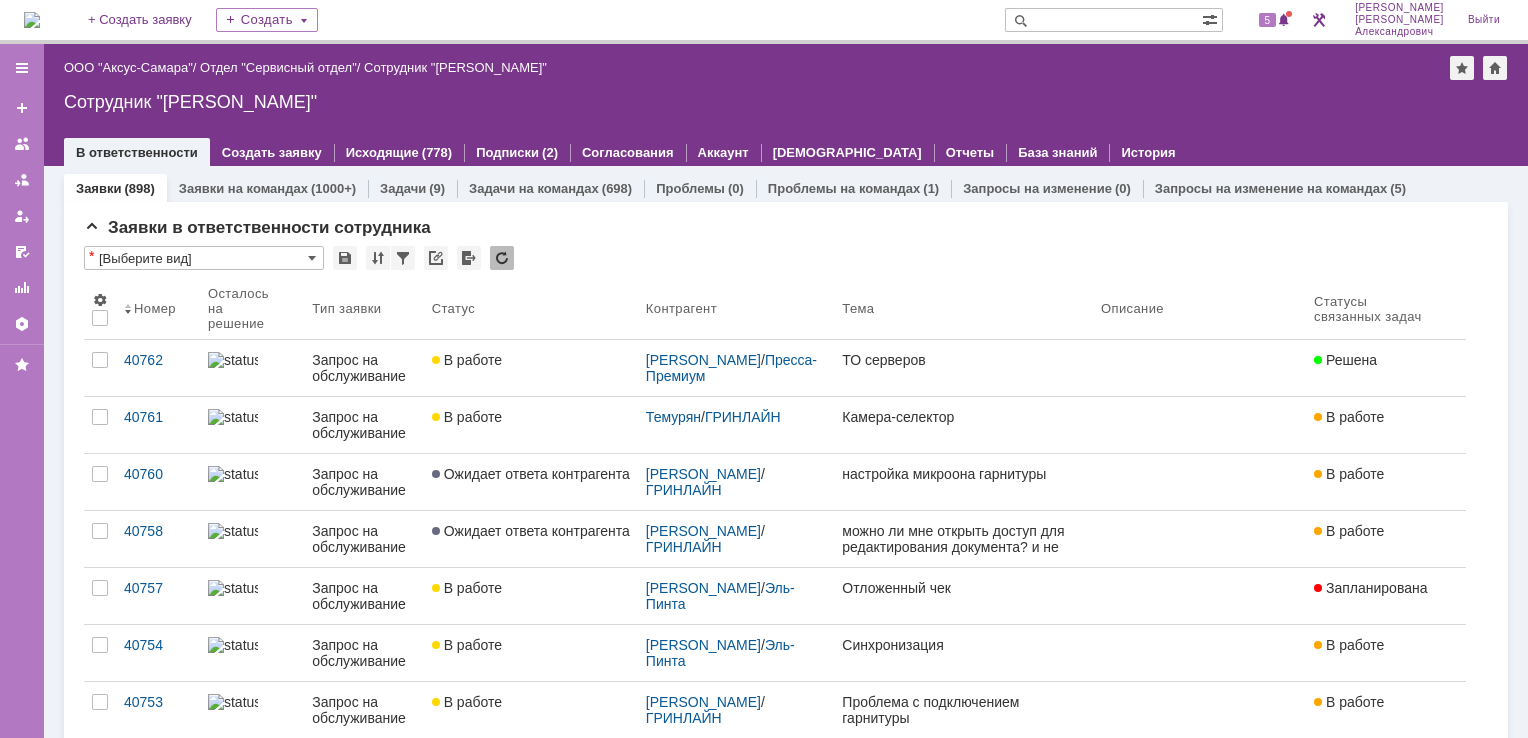 scroll, scrollTop: 0, scrollLeft: 0, axis: both 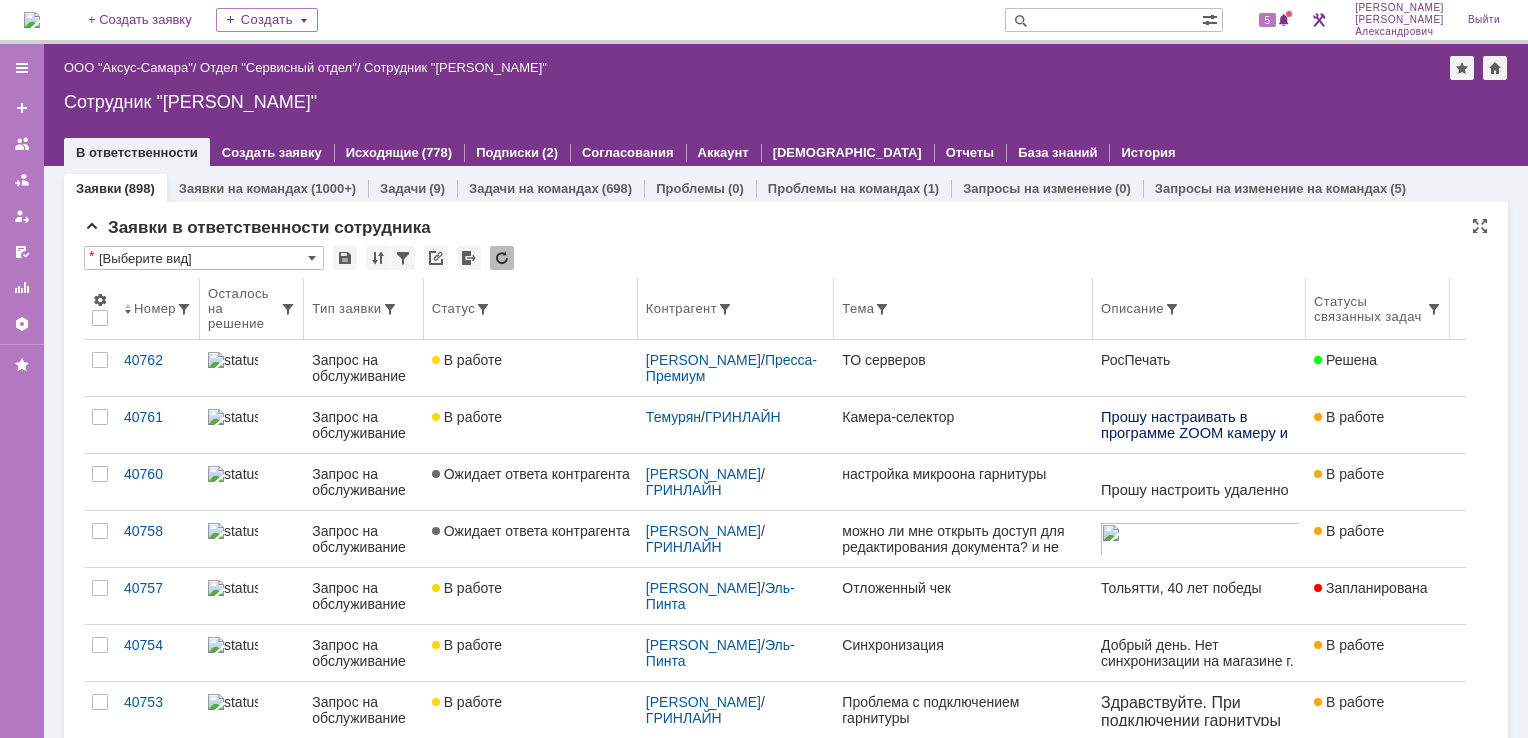 click on "Статус" at bounding box center (531, 309) 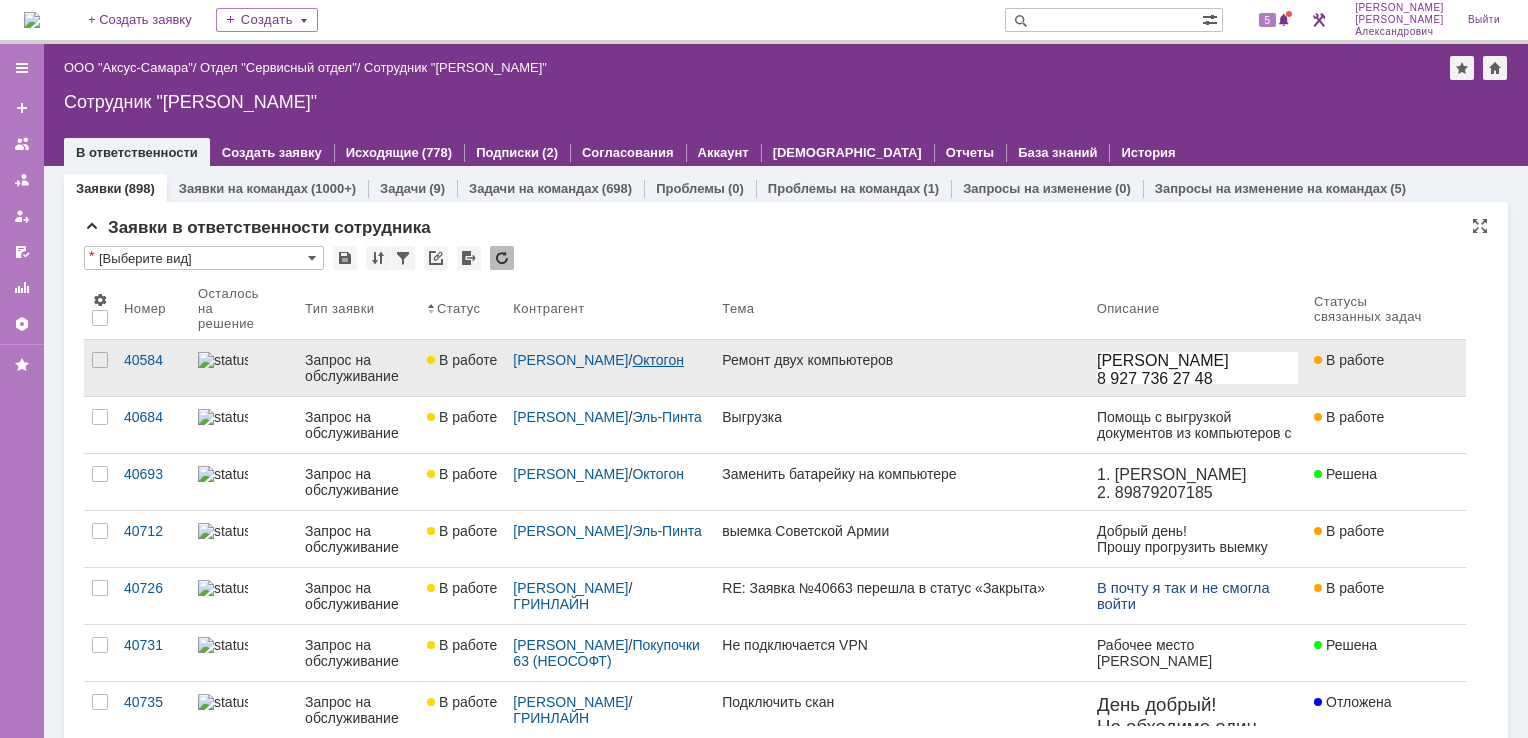 click on "Октогон" at bounding box center [658, 360] 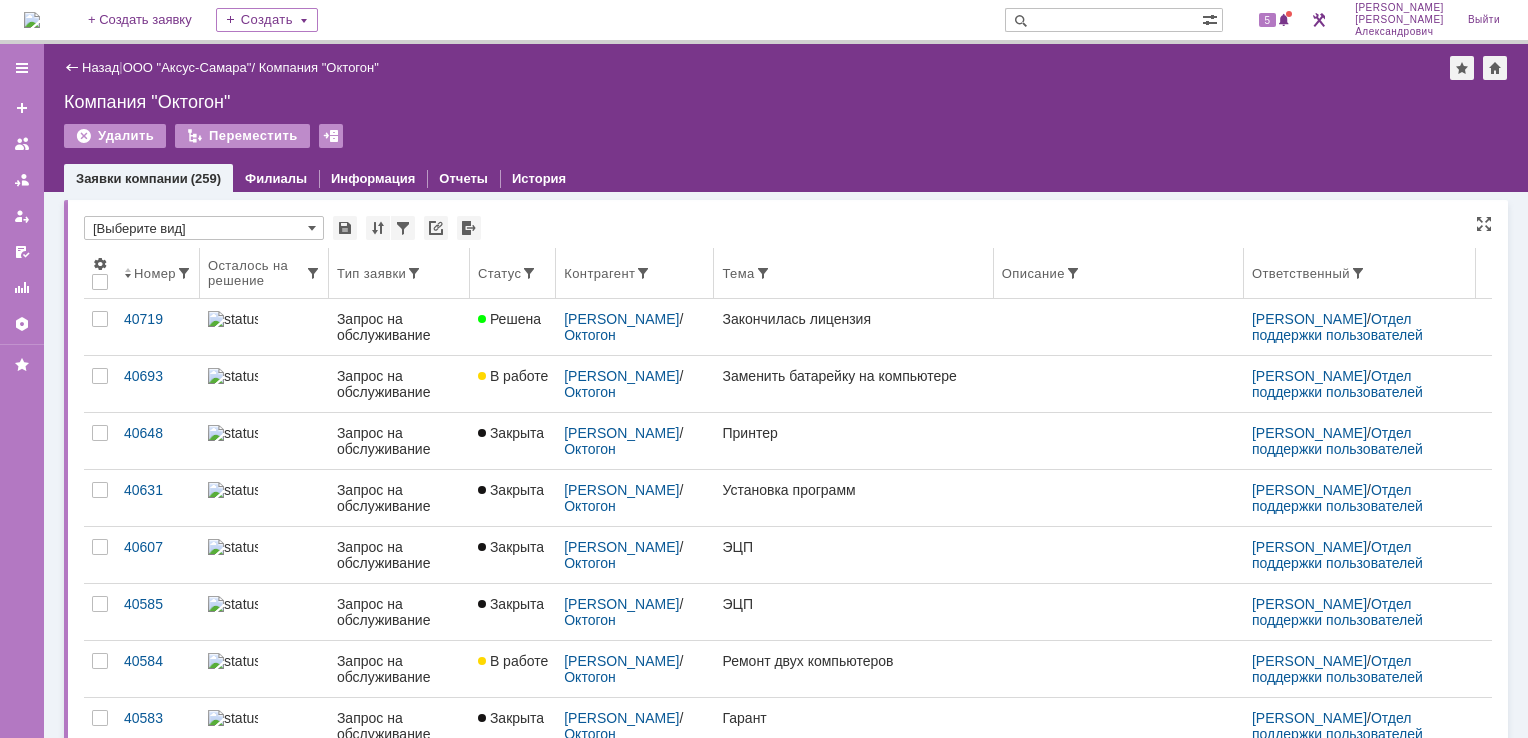 click on "Номер" at bounding box center (155, 273) 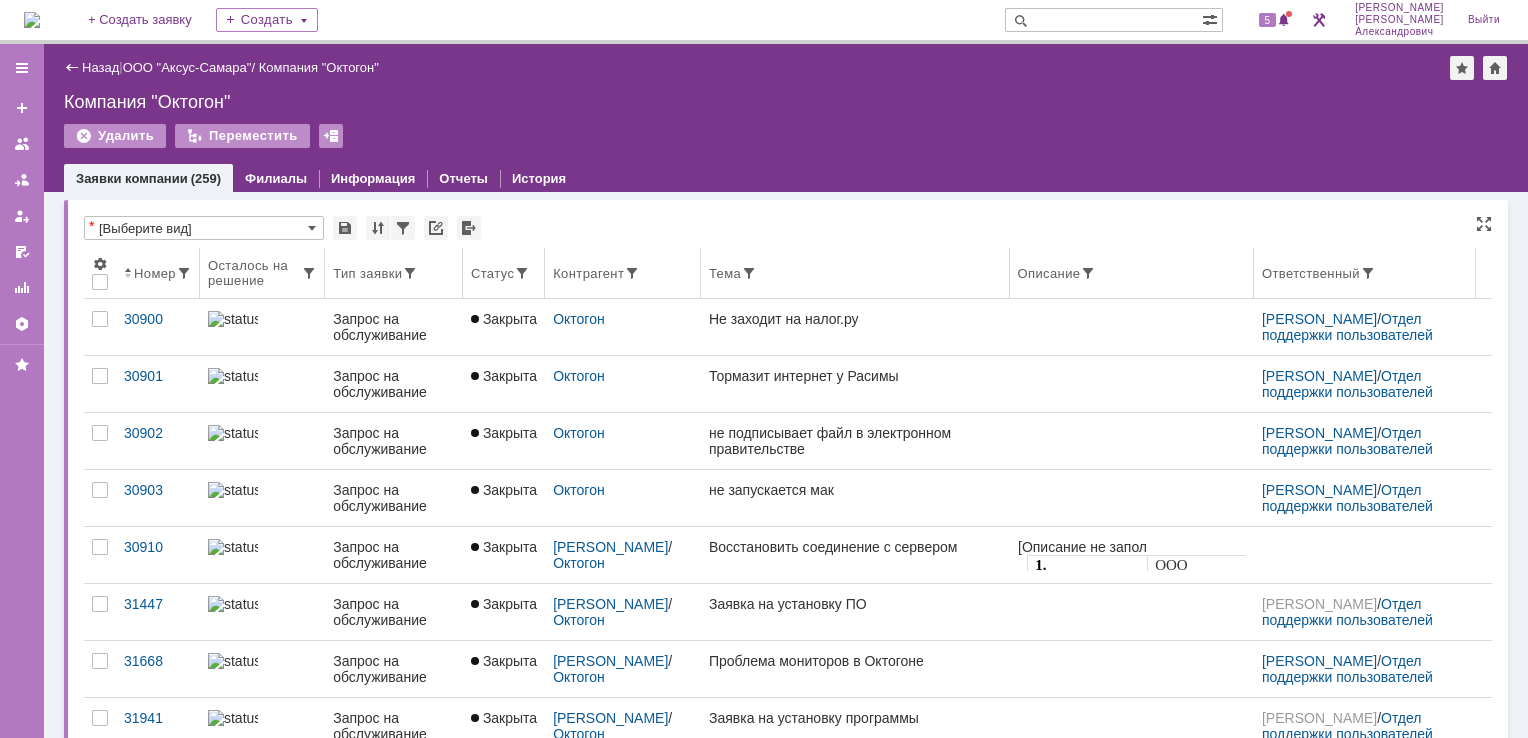 click on "Номер" at bounding box center [155, 273] 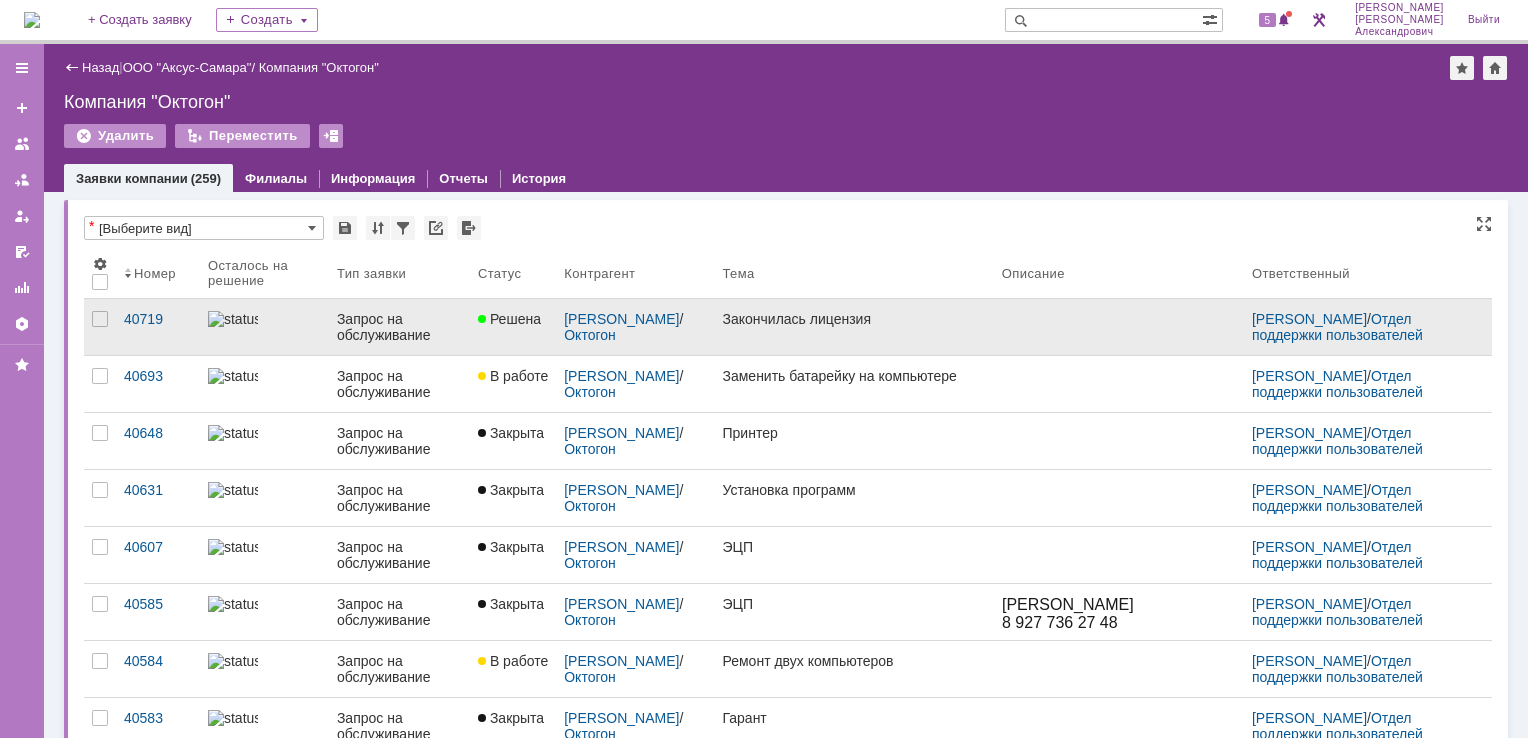 click on "Закончилась лицензия" at bounding box center (853, 327) 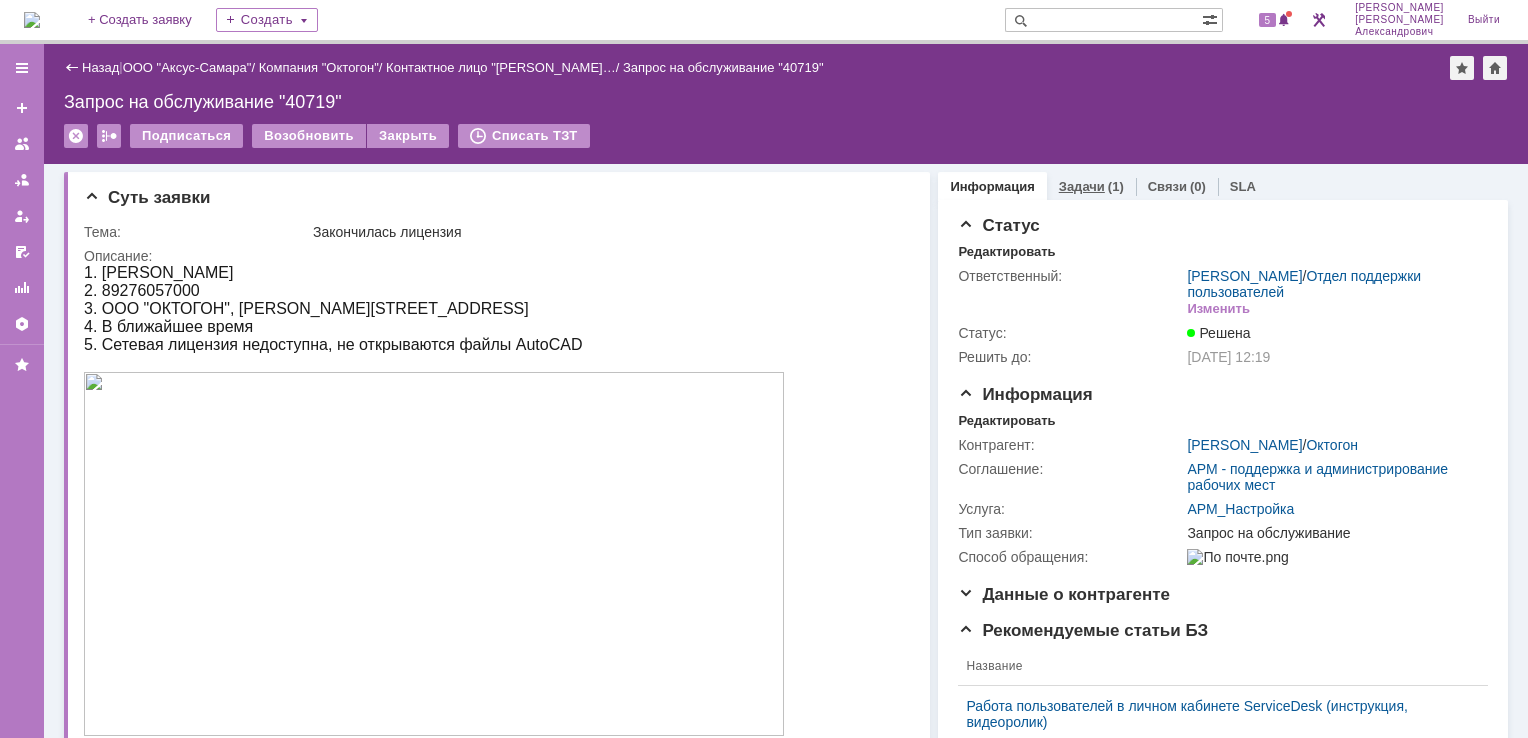 click on "Задачи (1)" at bounding box center [1091, 186] 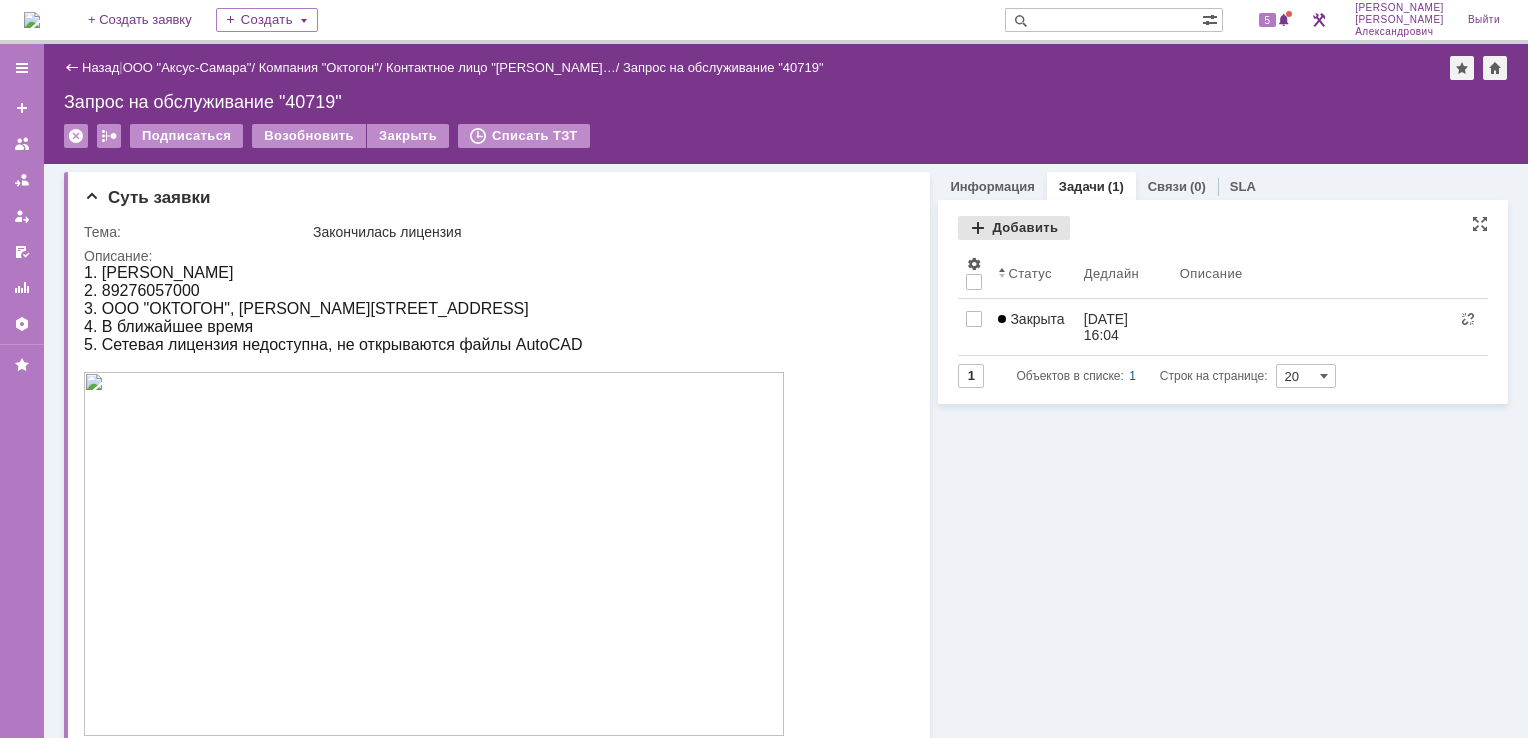 click on "Добавить" at bounding box center [1014, 228] 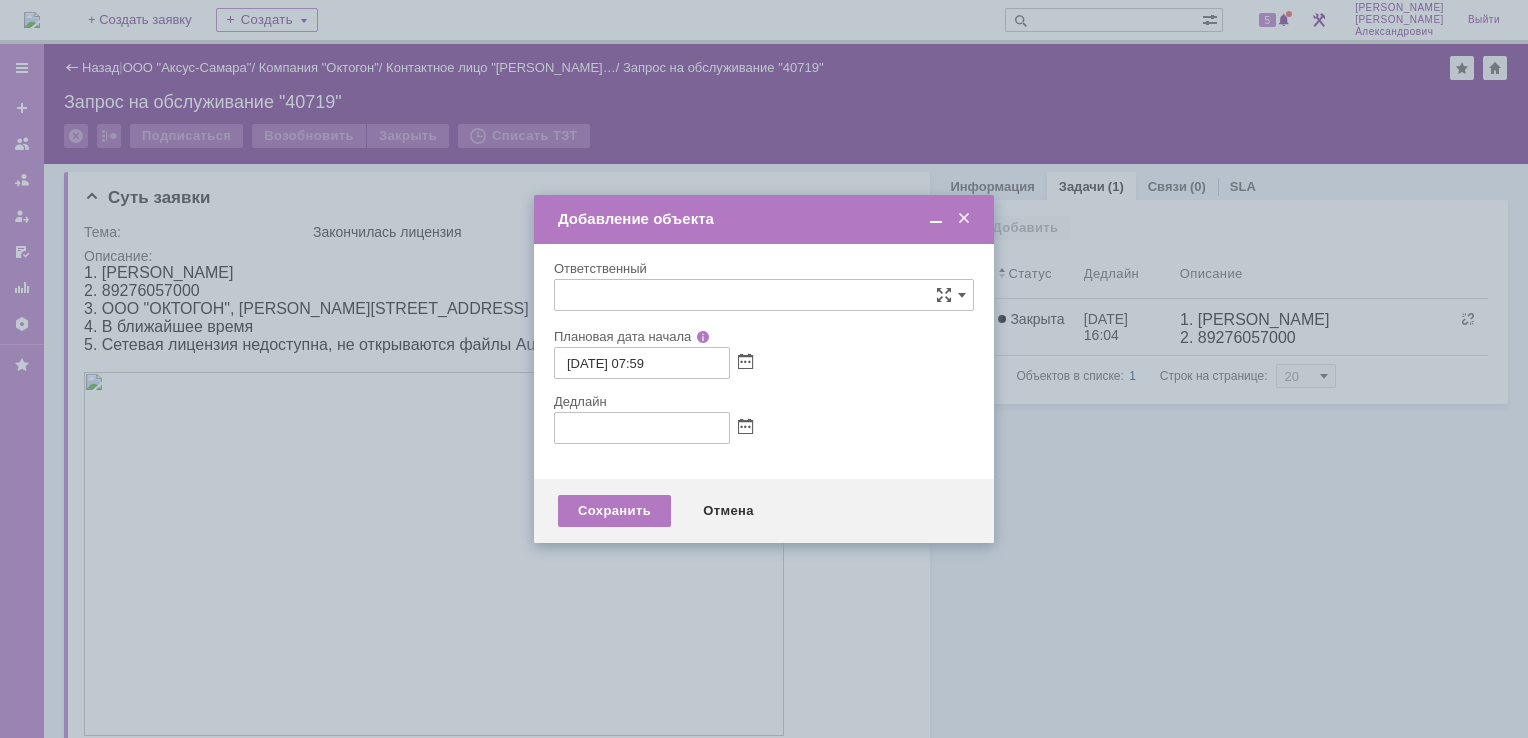 type on "[не указано]" 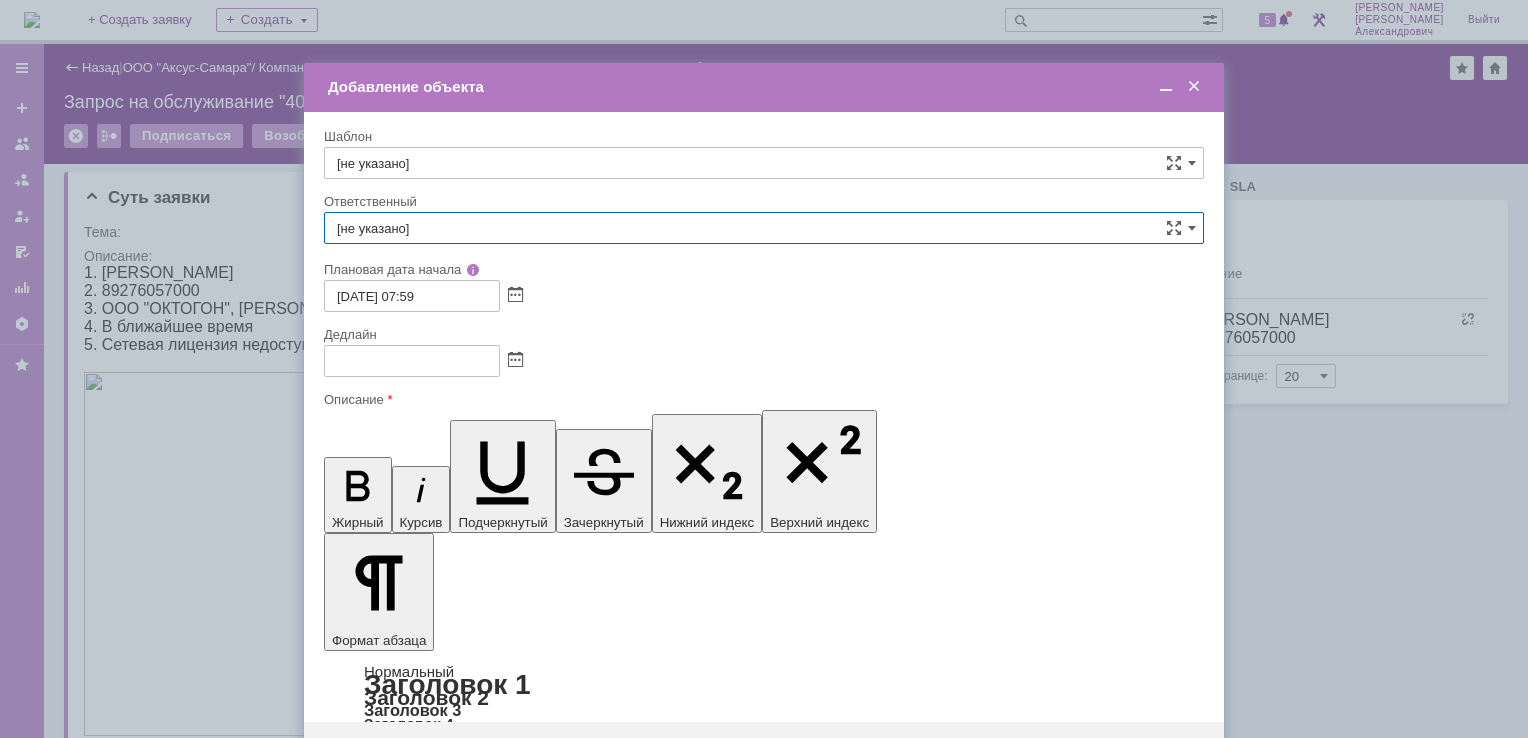 click on "[не указано]" at bounding box center (764, 228) 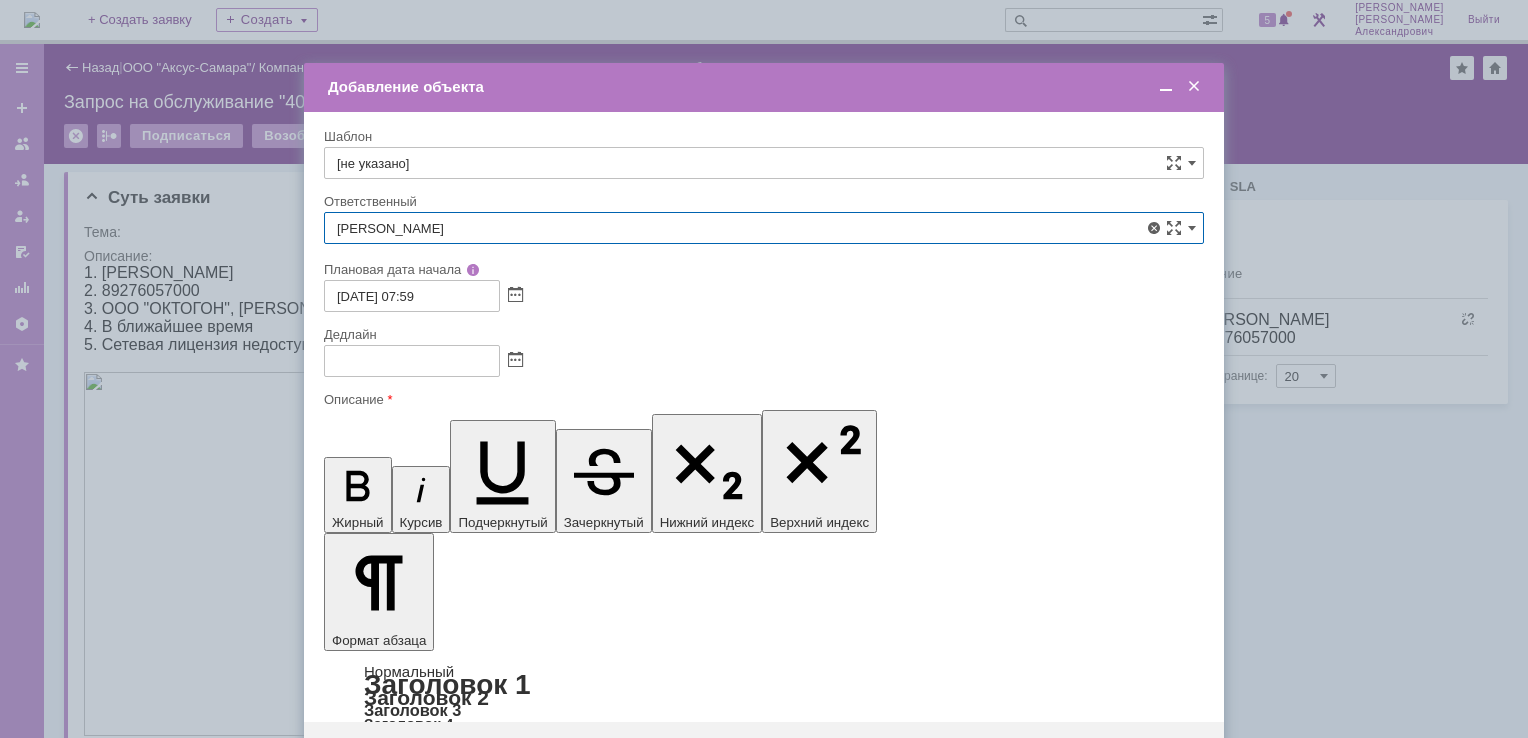 click on "Ведясов Сергей Владимирович" at bounding box center [764, 374] 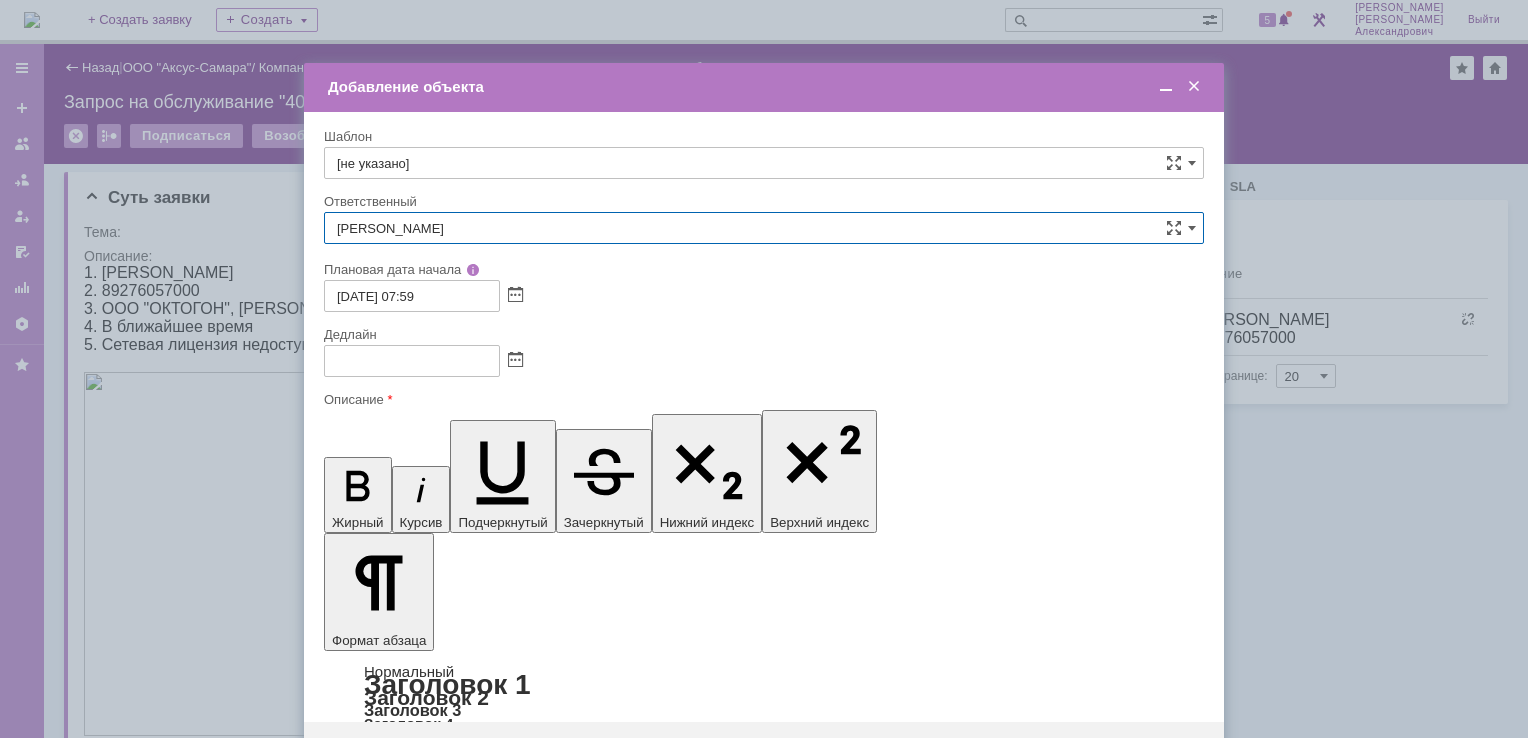 click on "Добавление объекта" at bounding box center [766, 87] 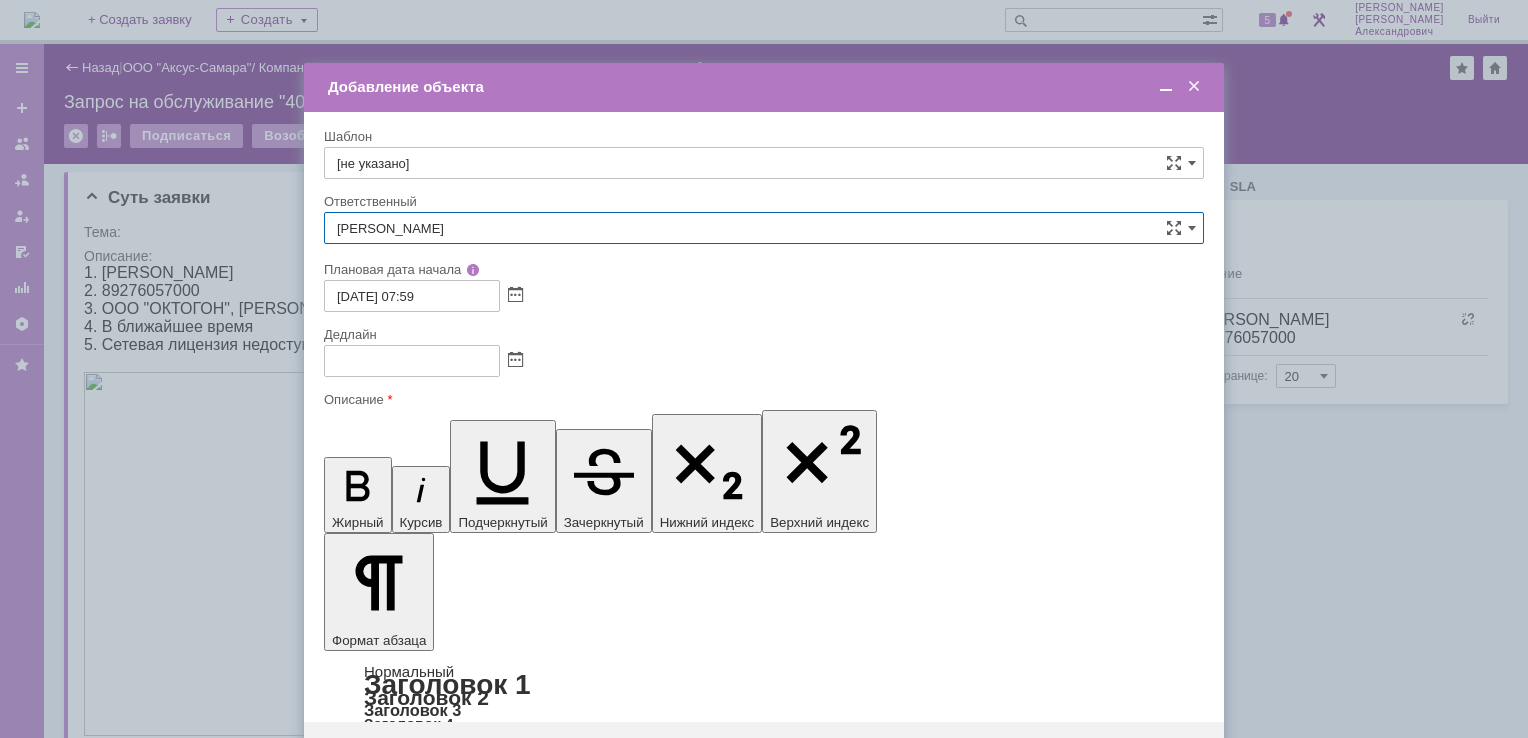 click at bounding box center [1166, 87] 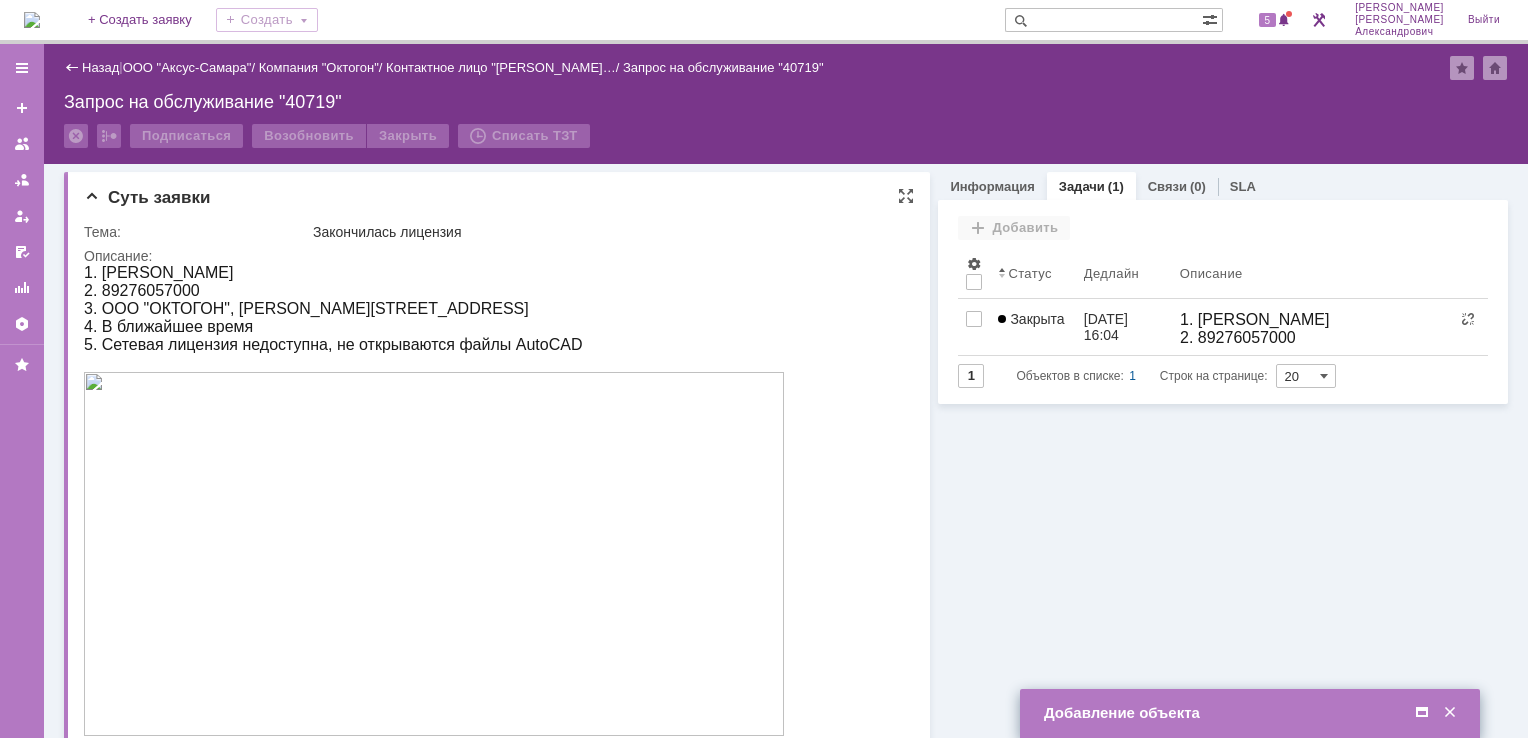 drag, startPoint x: 167, startPoint y: 530, endPoint x: 154, endPoint y: 288, distance: 242.34892 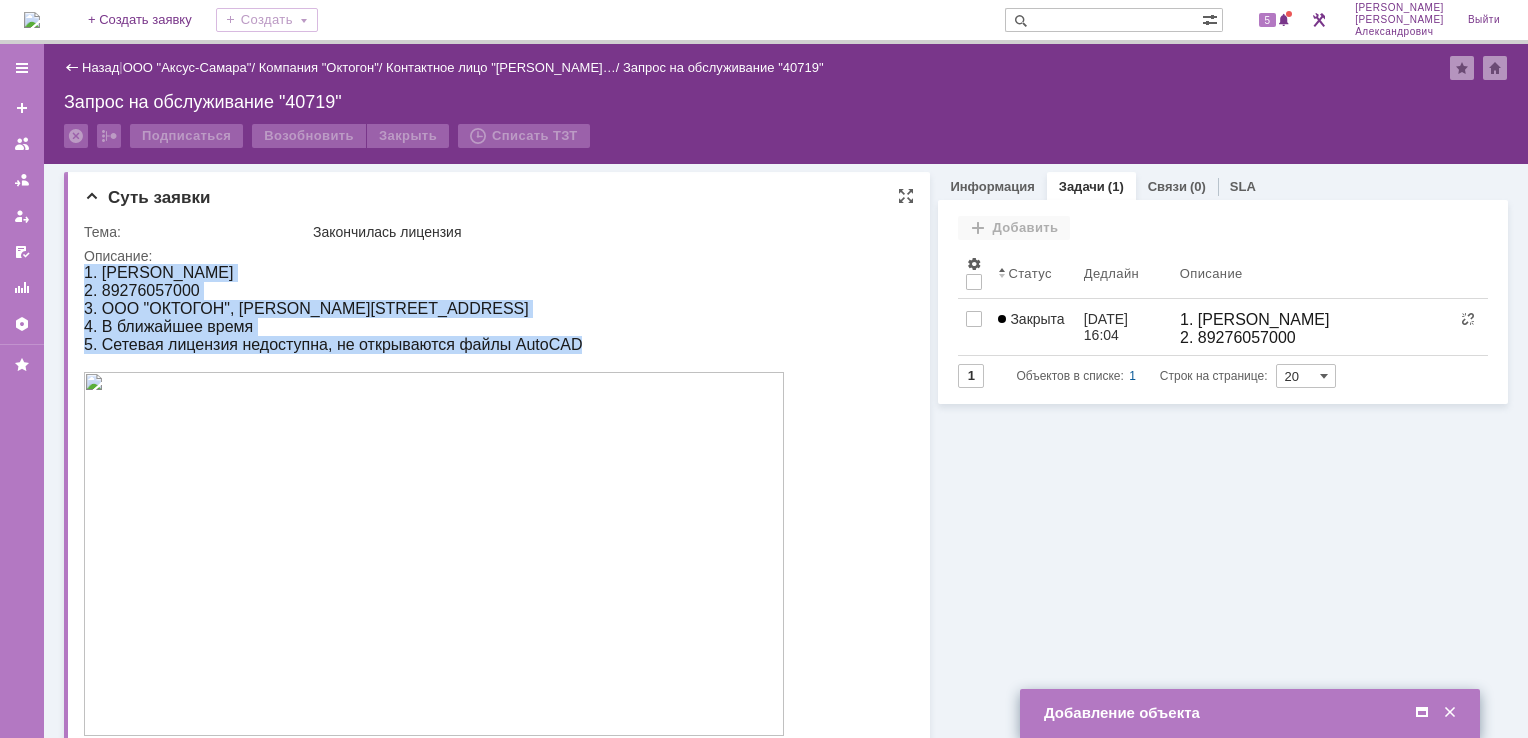 drag, startPoint x: 87, startPoint y: 270, endPoint x: 620, endPoint y: 354, distance: 539.57855 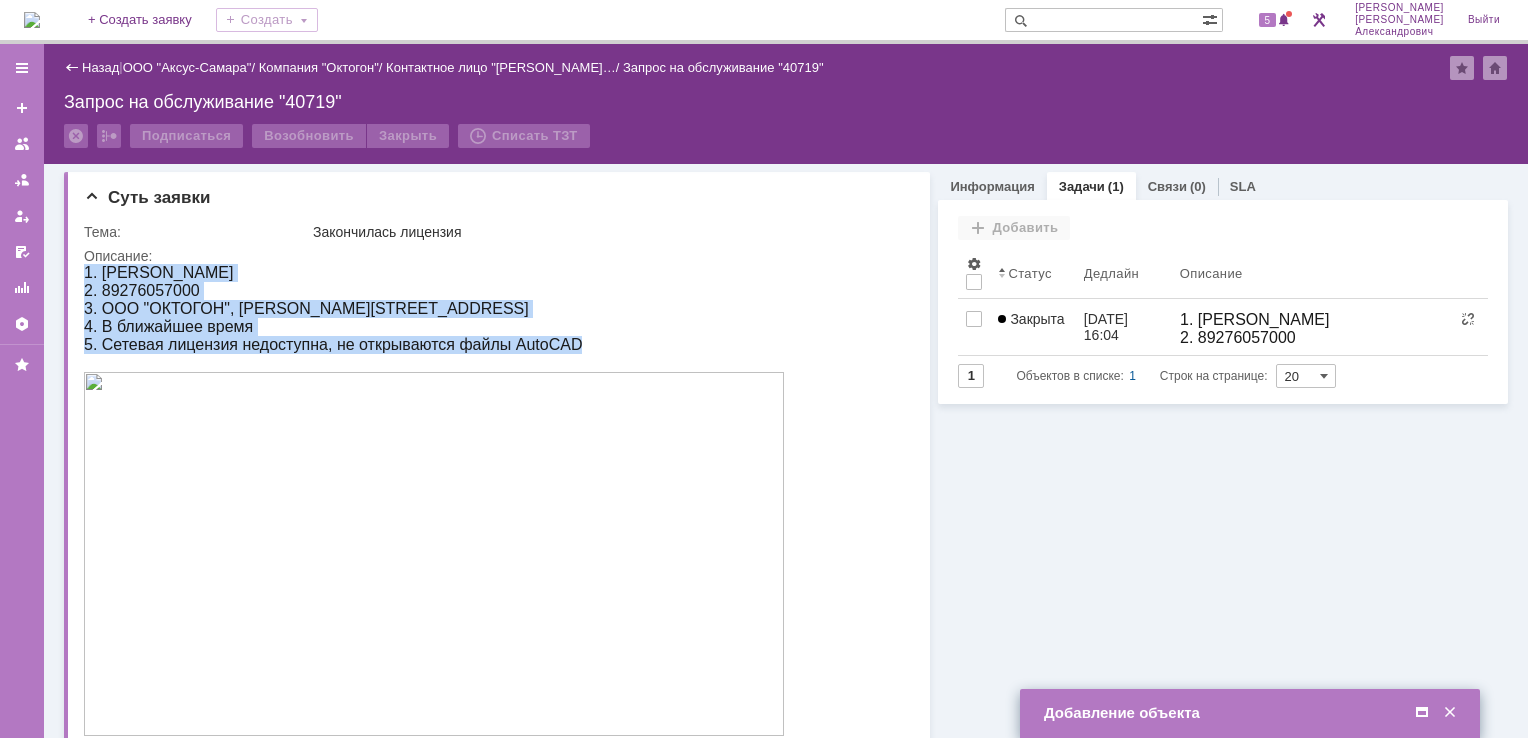 click at bounding box center (1422, 713) 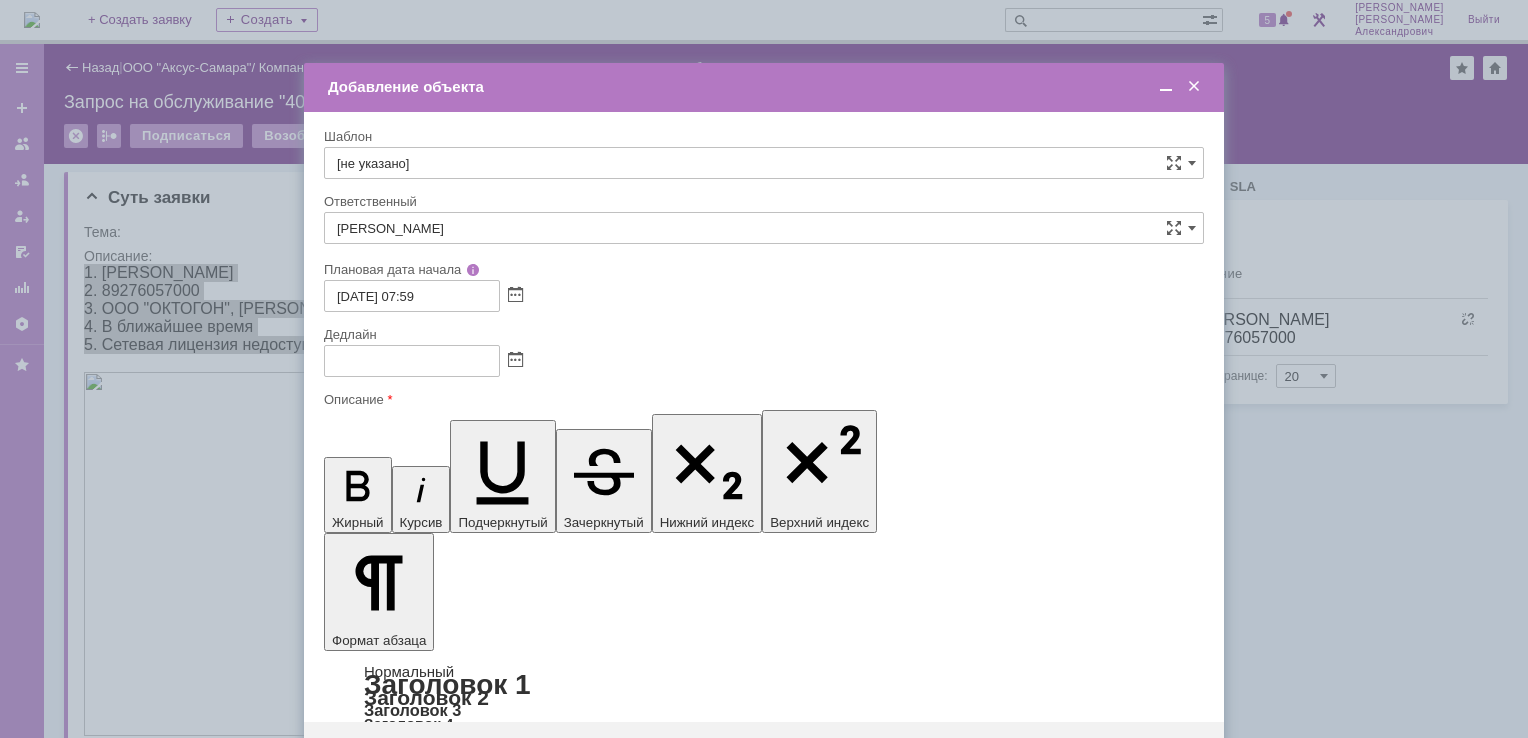 click at bounding box center (487, 5824) 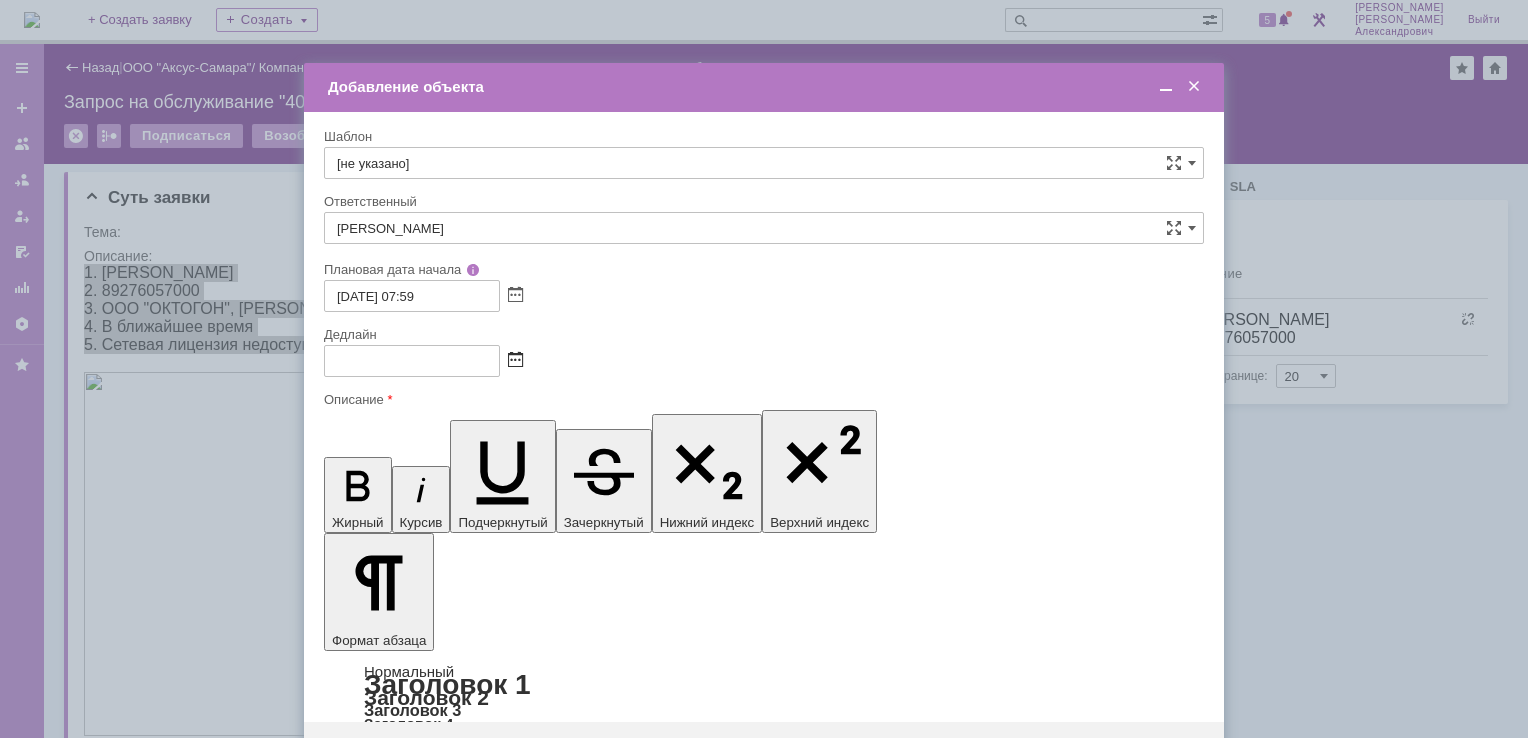 click at bounding box center (515, 361) 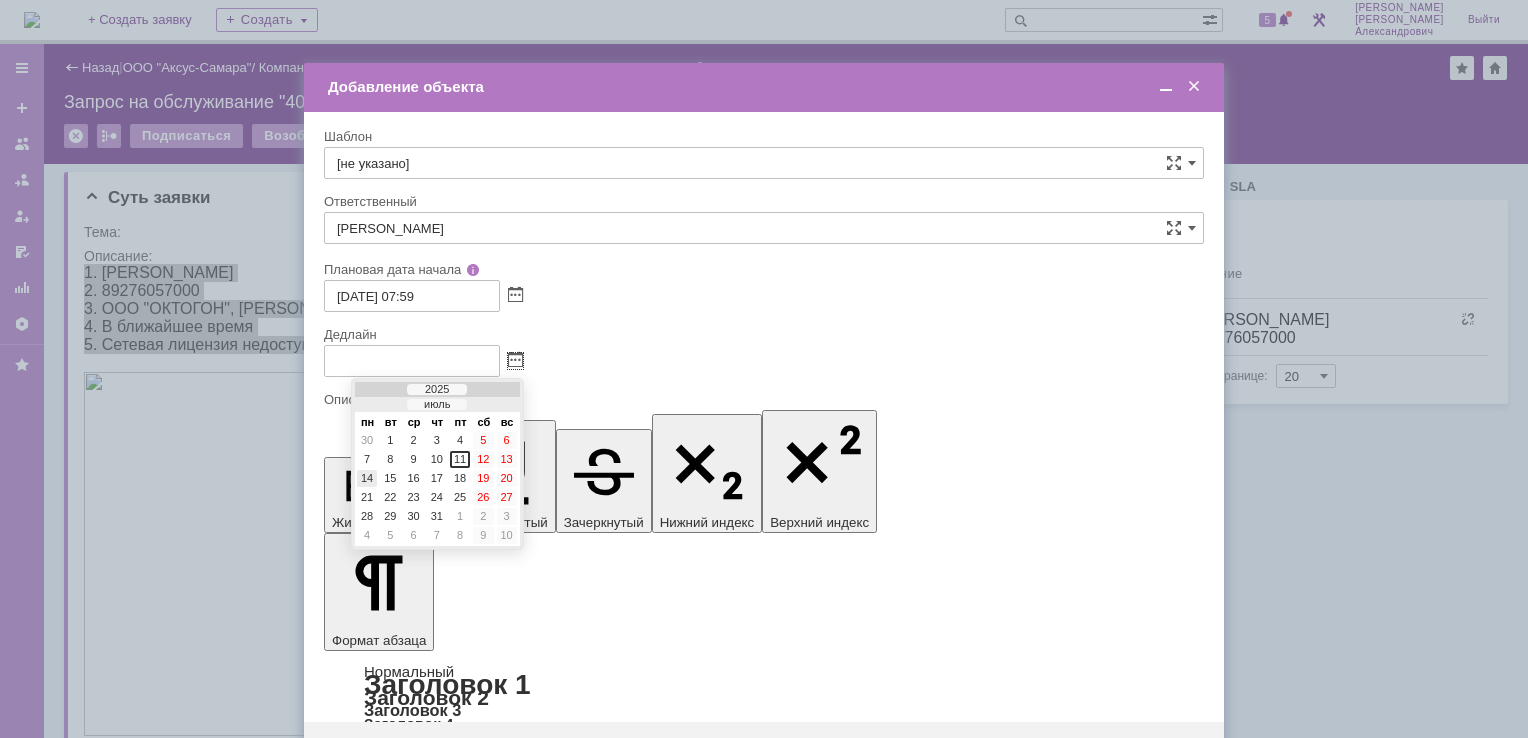 click on "14" at bounding box center [367, 478] 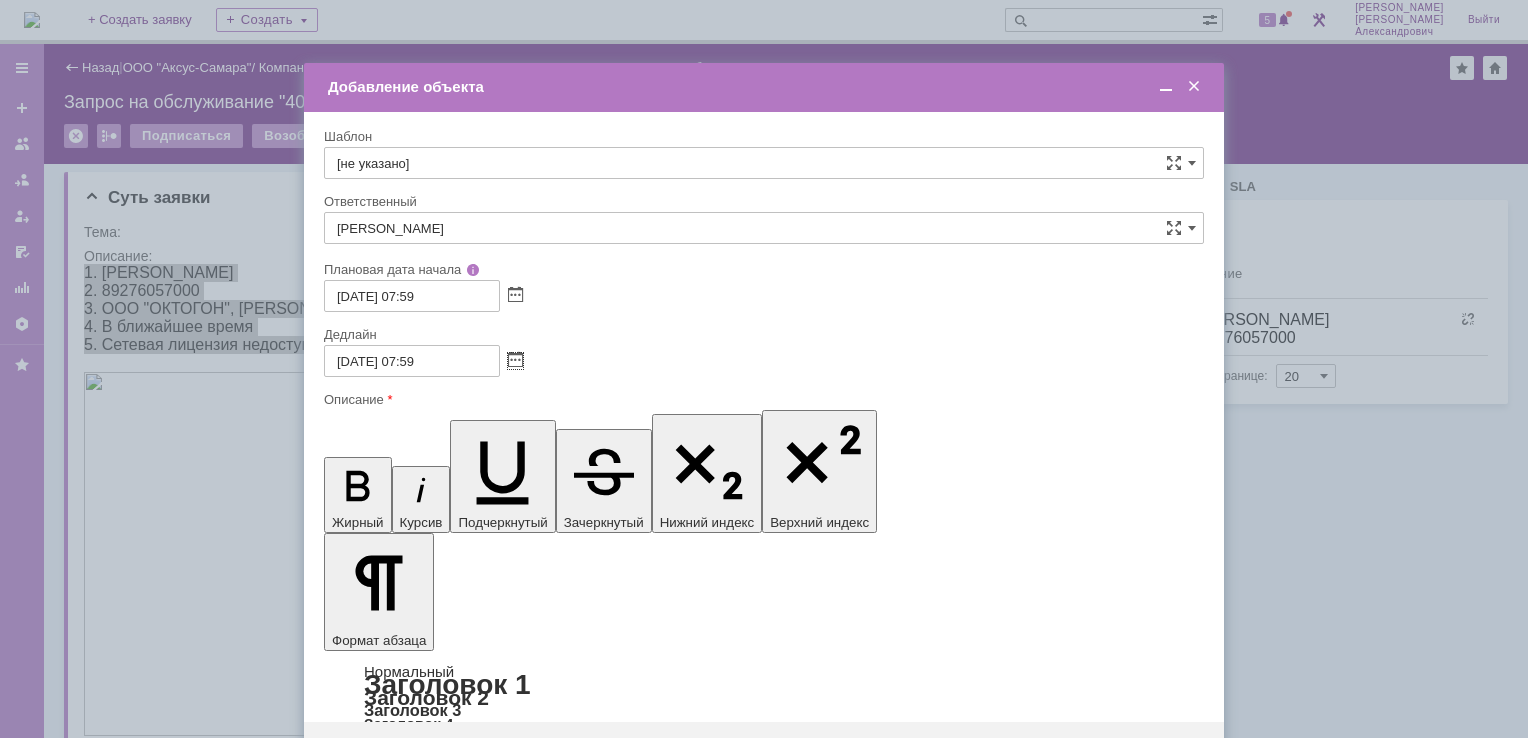 click on "Сохранить" at bounding box center [384, 754] 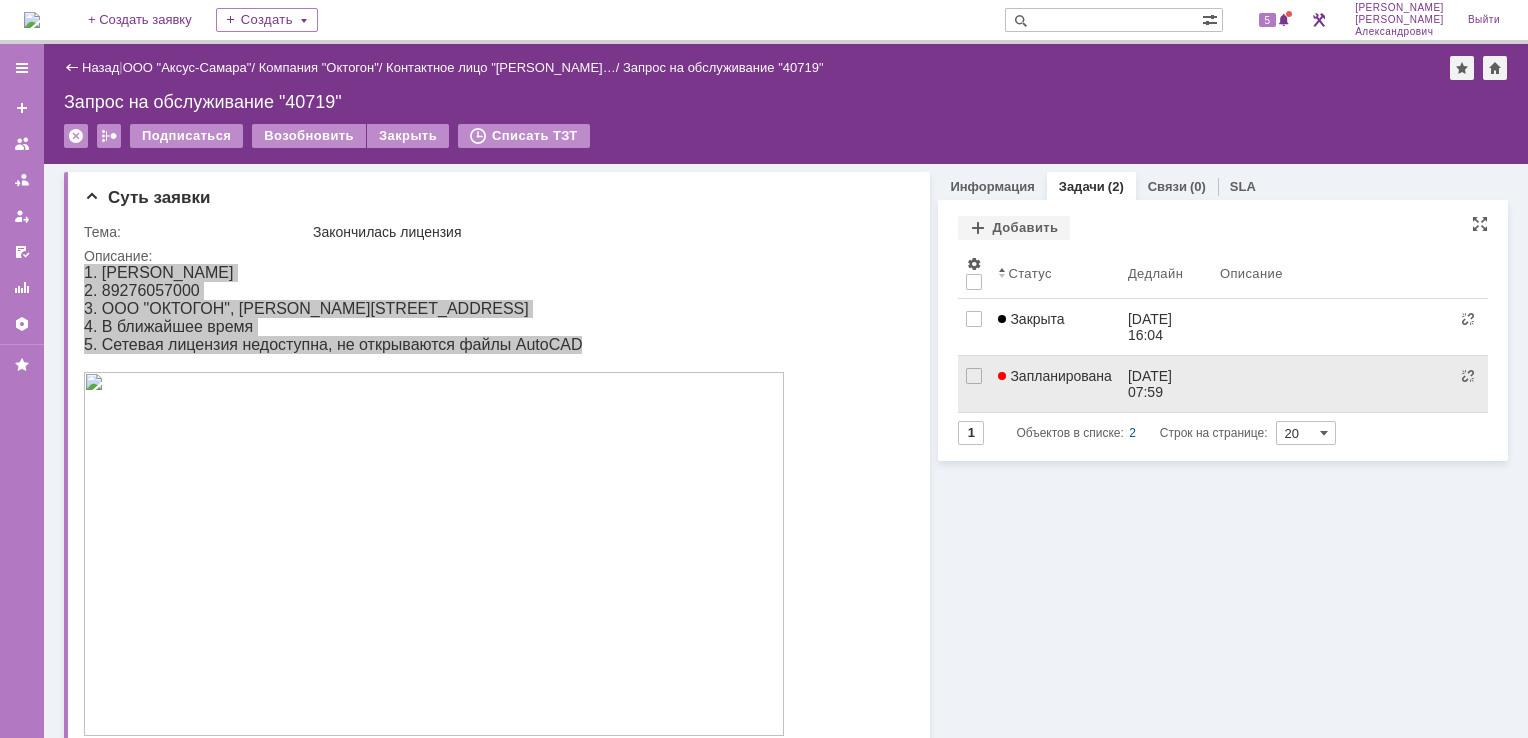 click on "Запланирована" at bounding box center [1055, 376] 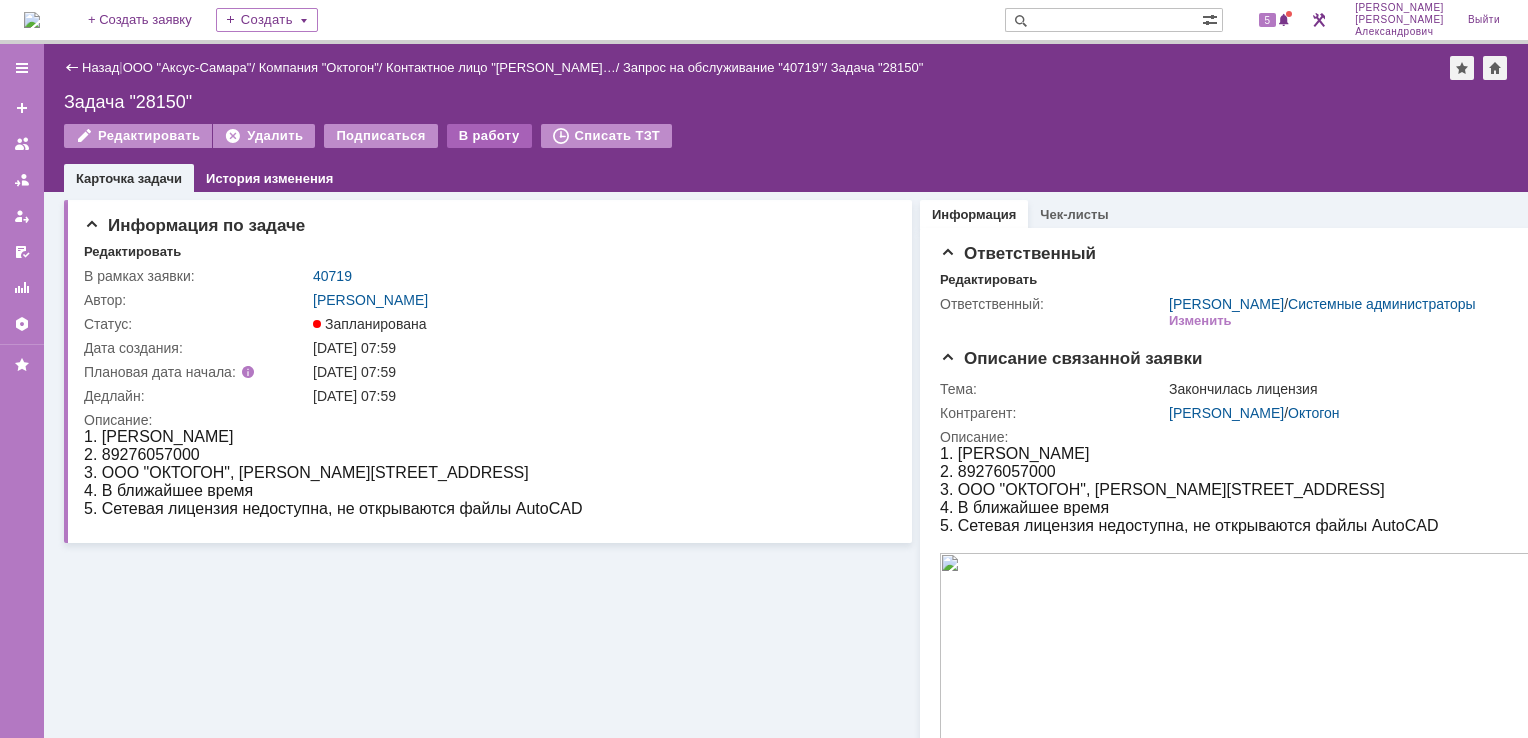 click on "В работу" at bounding box center (489, 136) 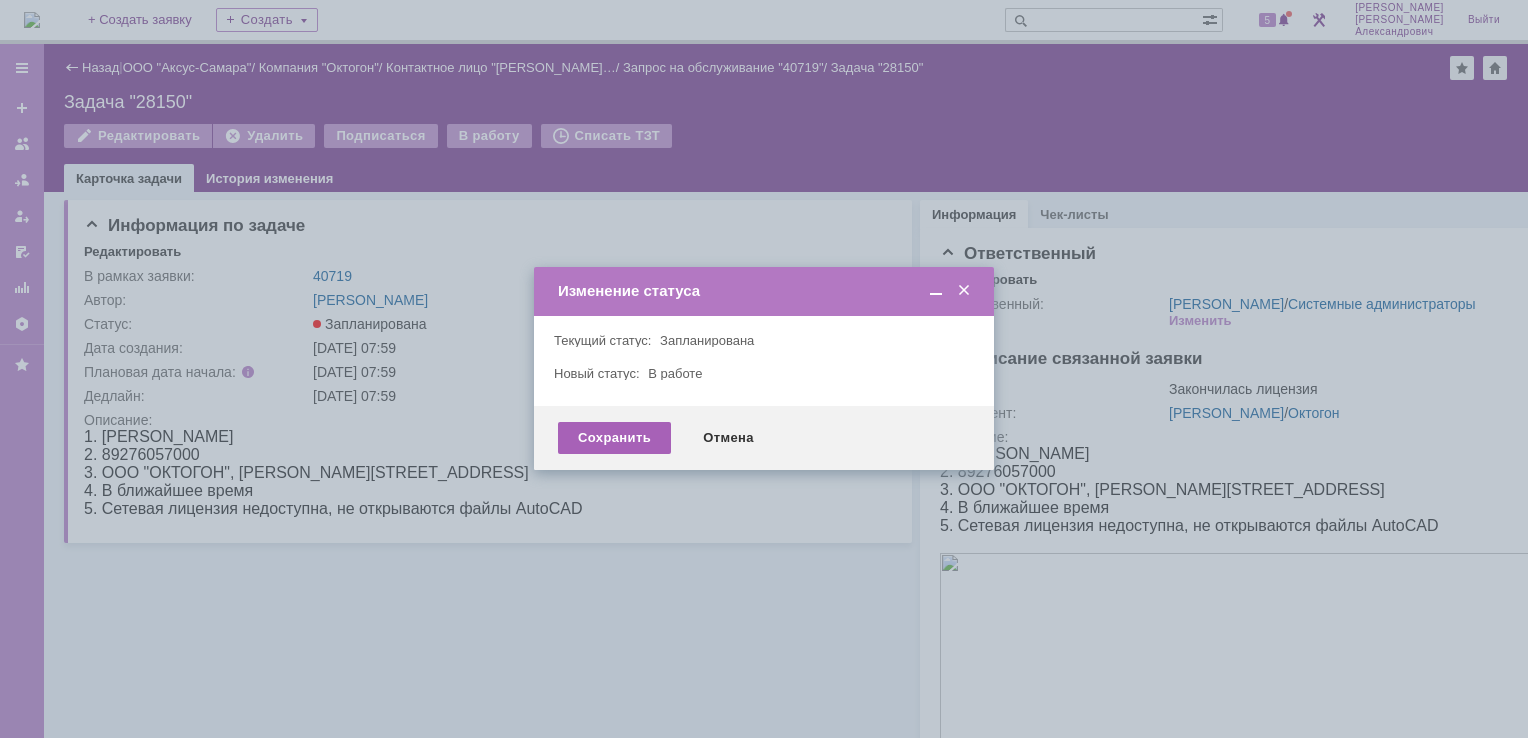 click on "Сохранить" at bounding box center [614, 438] 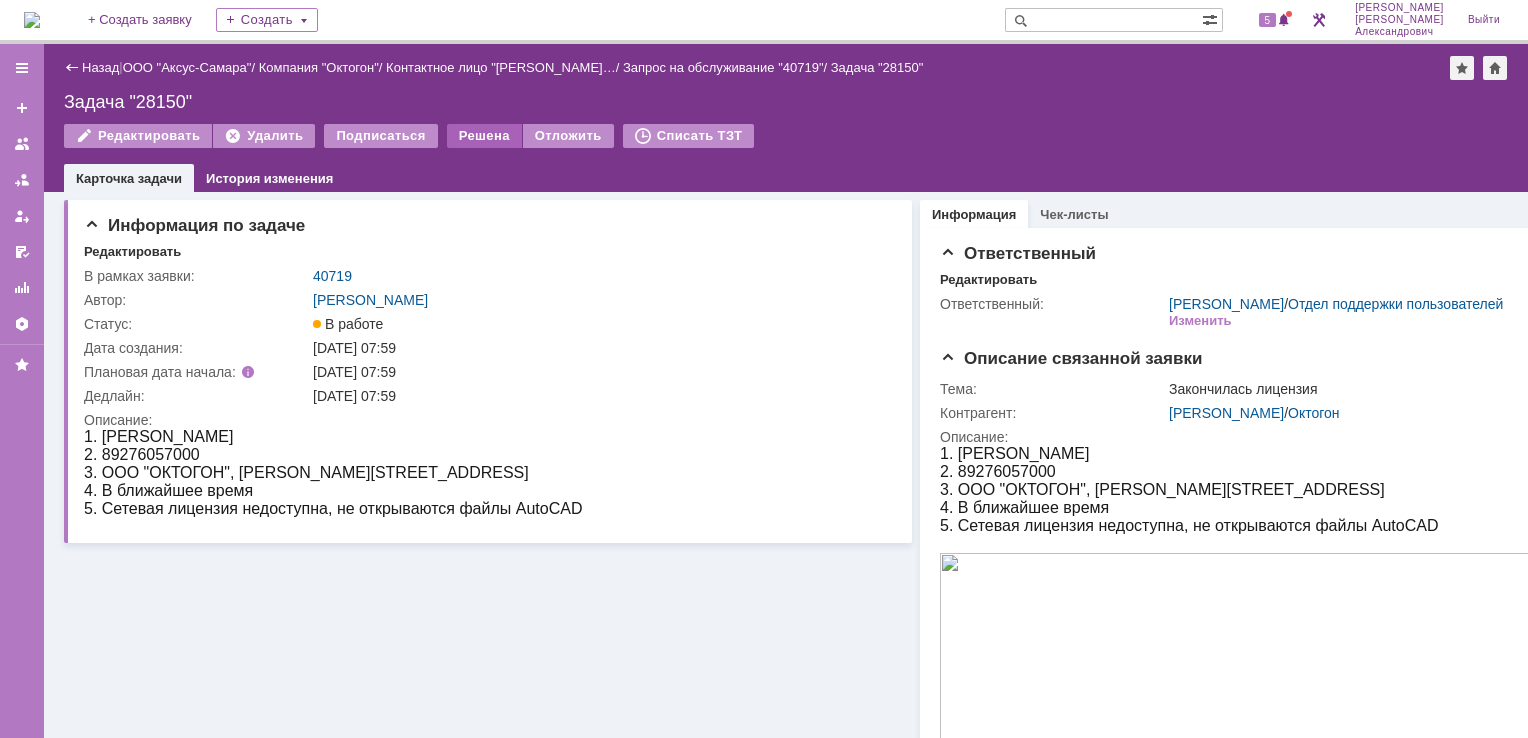 click on "Решена" at bounding box center (484, 136) 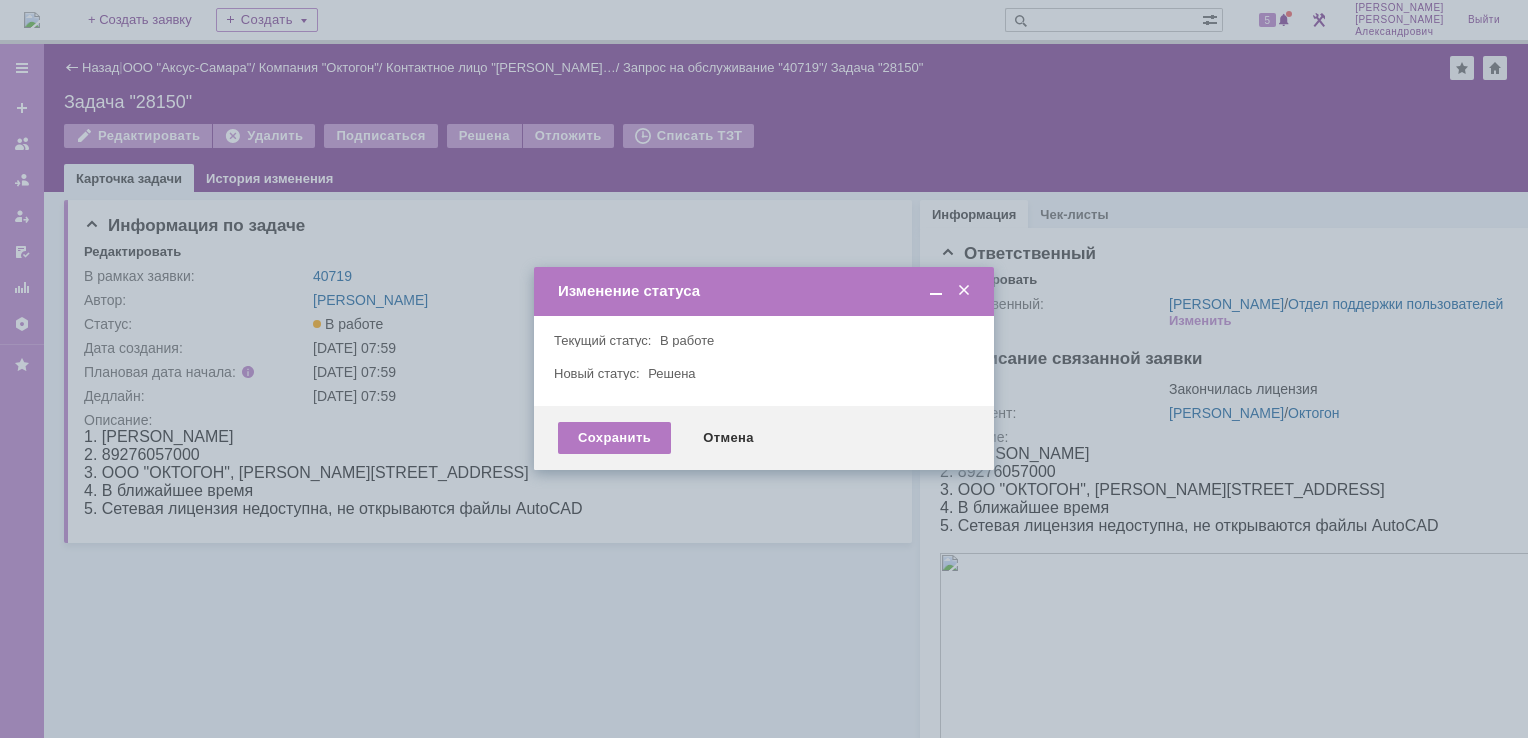 click at bounding box center (964, 291) 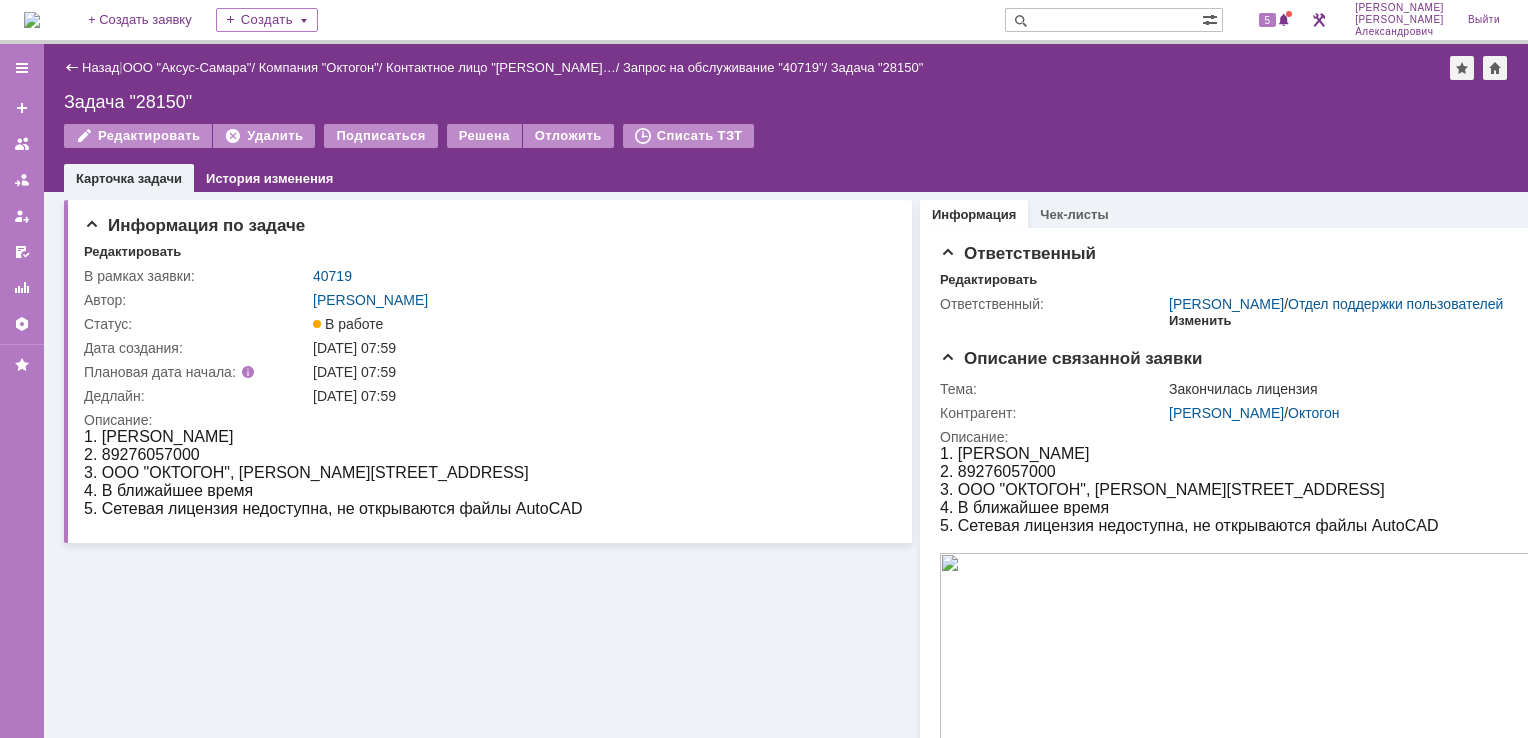 click on "Изменить" at bounding box center [1200, 321] 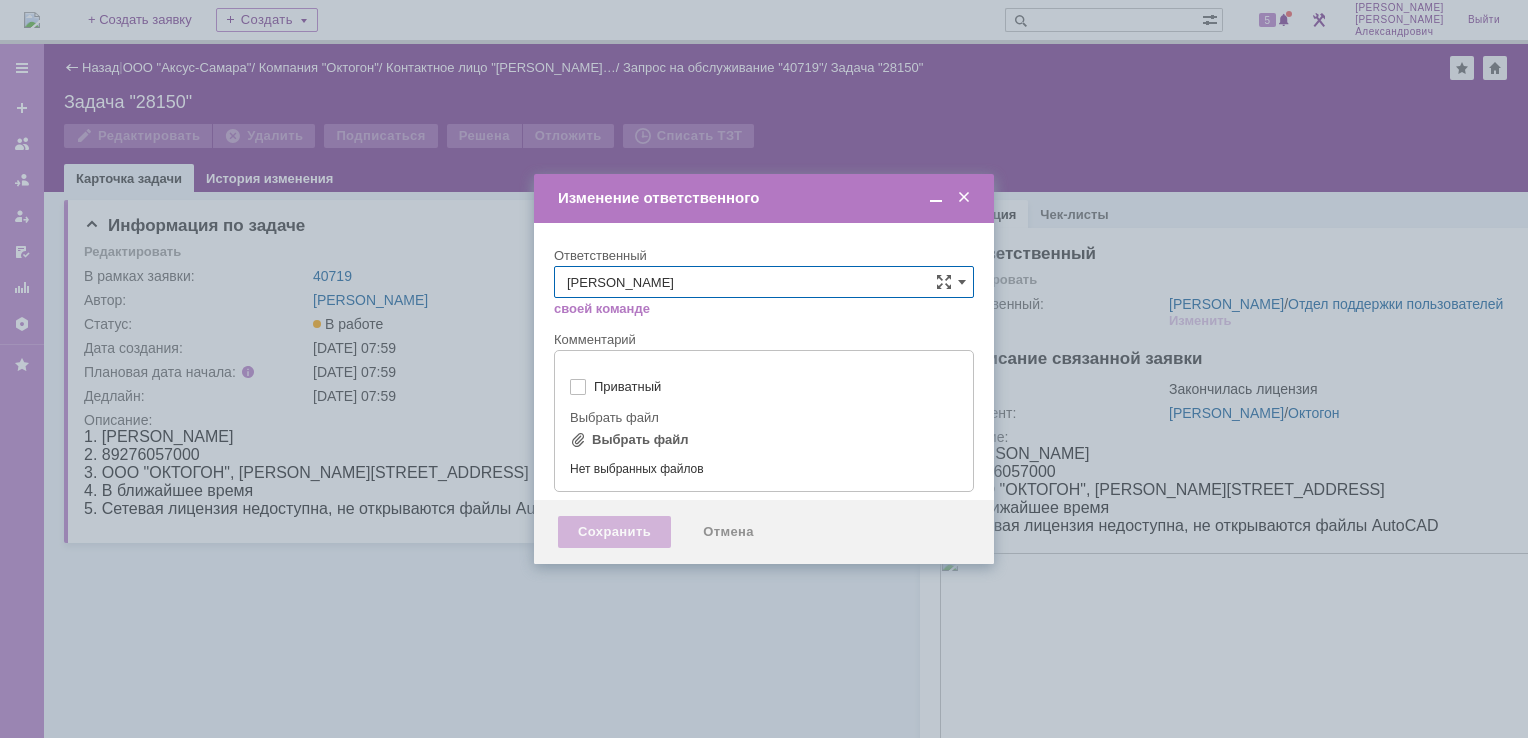 type on "[не указано]" 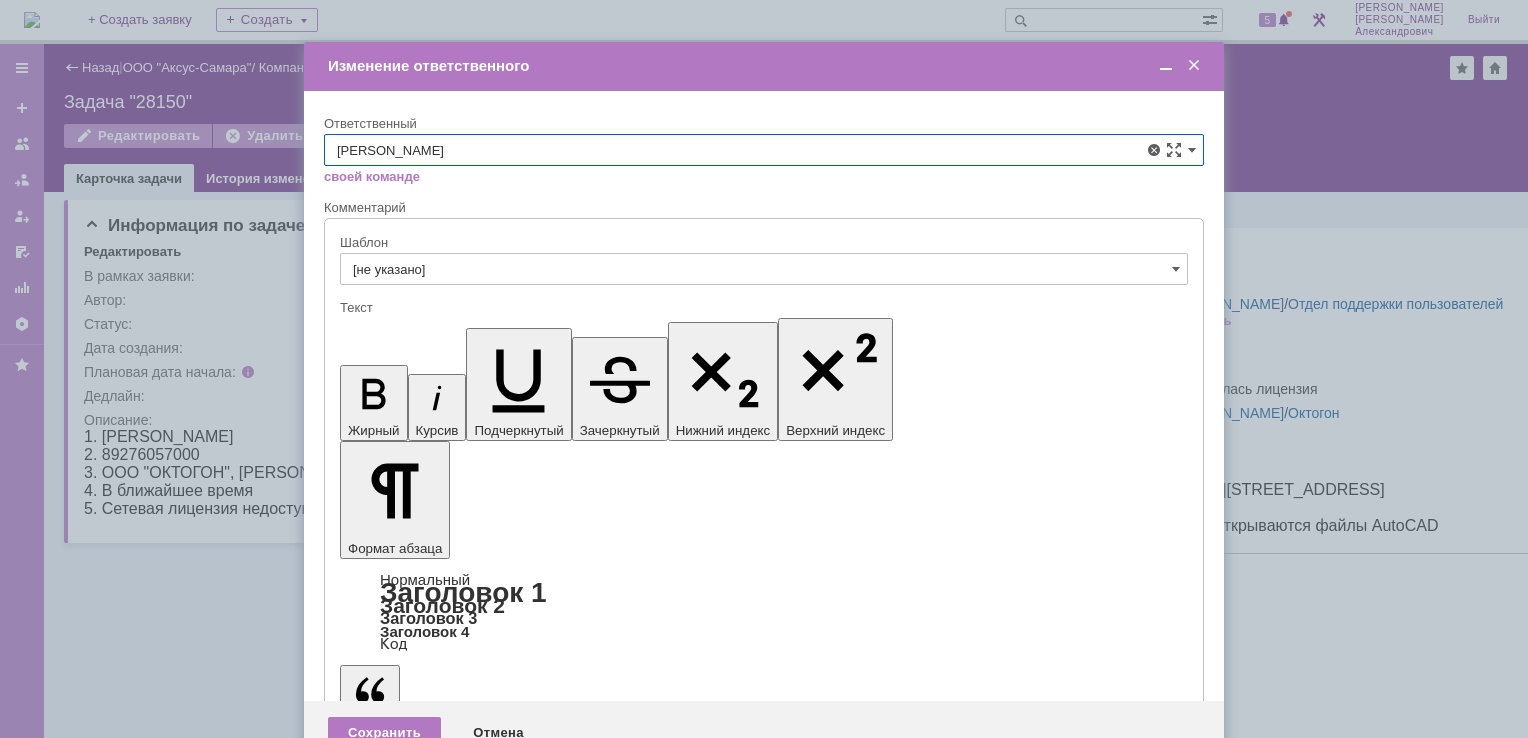 click on "Ведясов Сергей Владимирович" at bounding box center [764, 296] 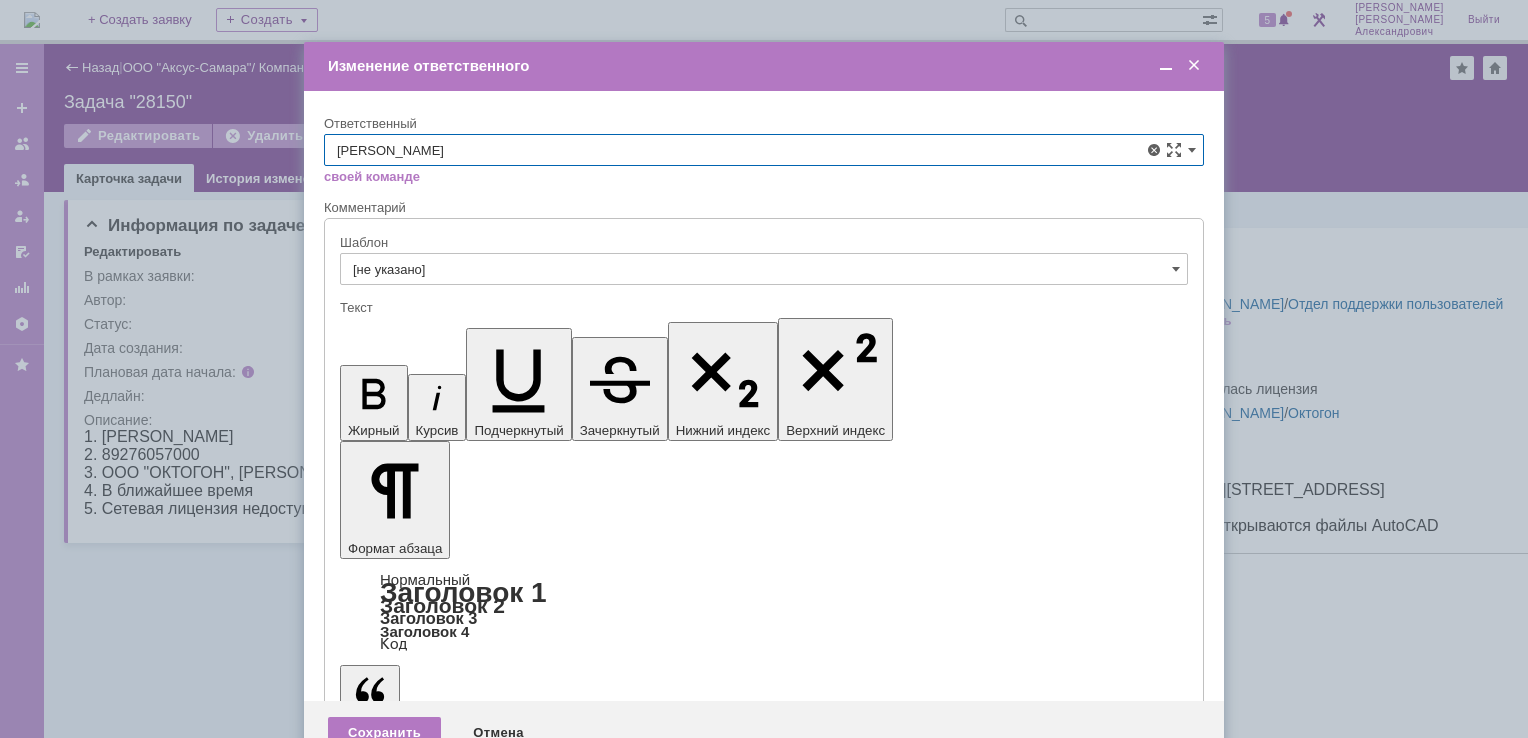 type on "Ведясов Сергей Владимирович" 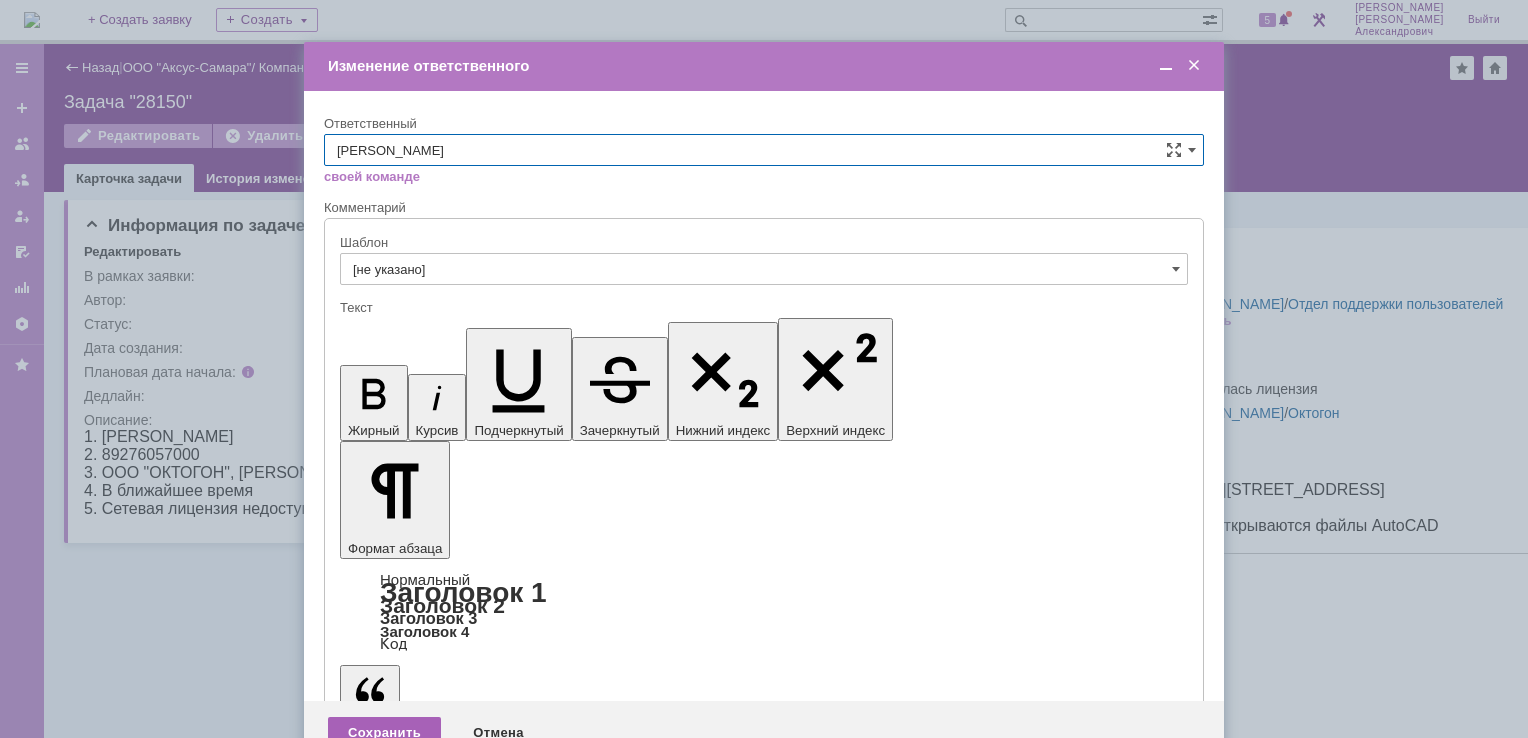 click on "Сохранить" at bounding box center (384, 733) 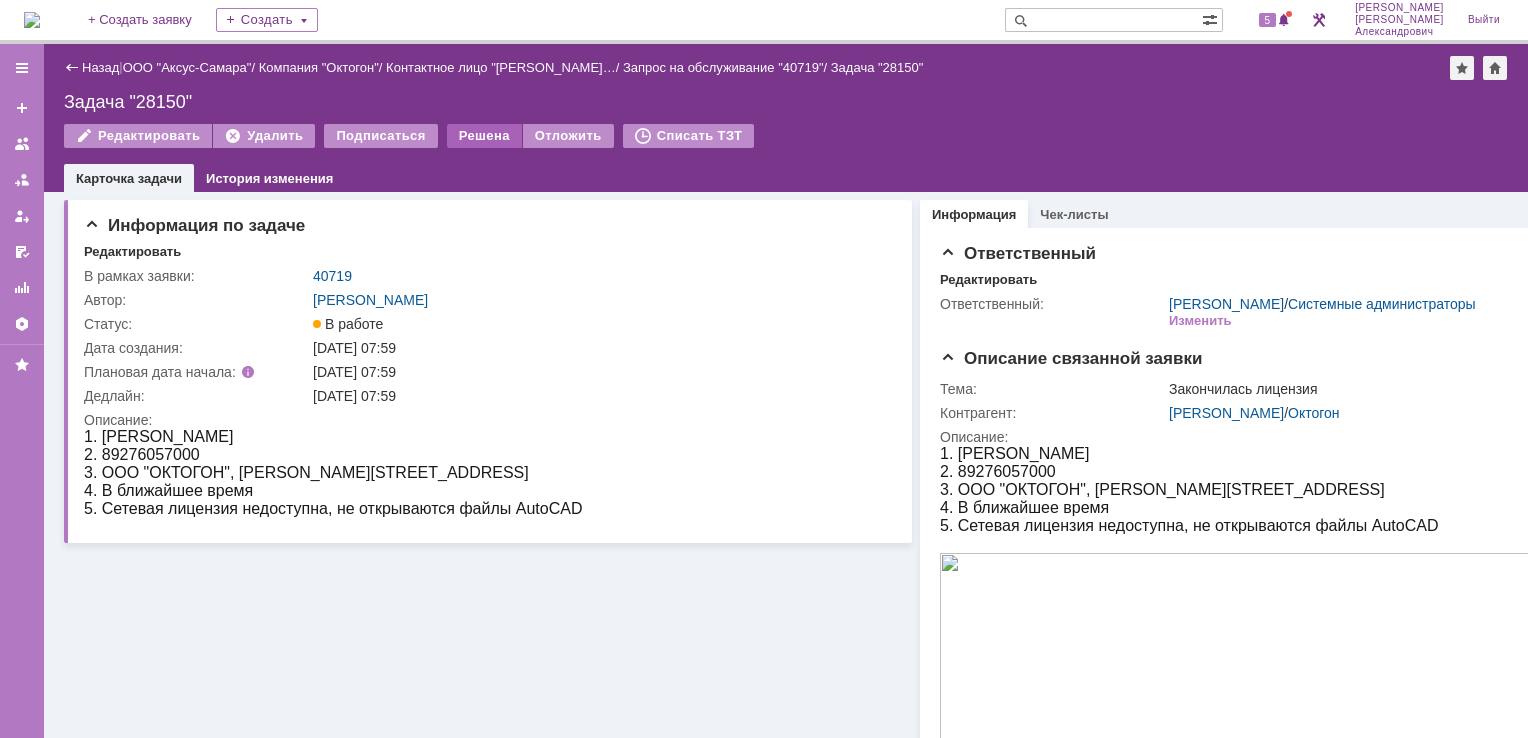 click on "Решена" at bounding box center (484, 136) 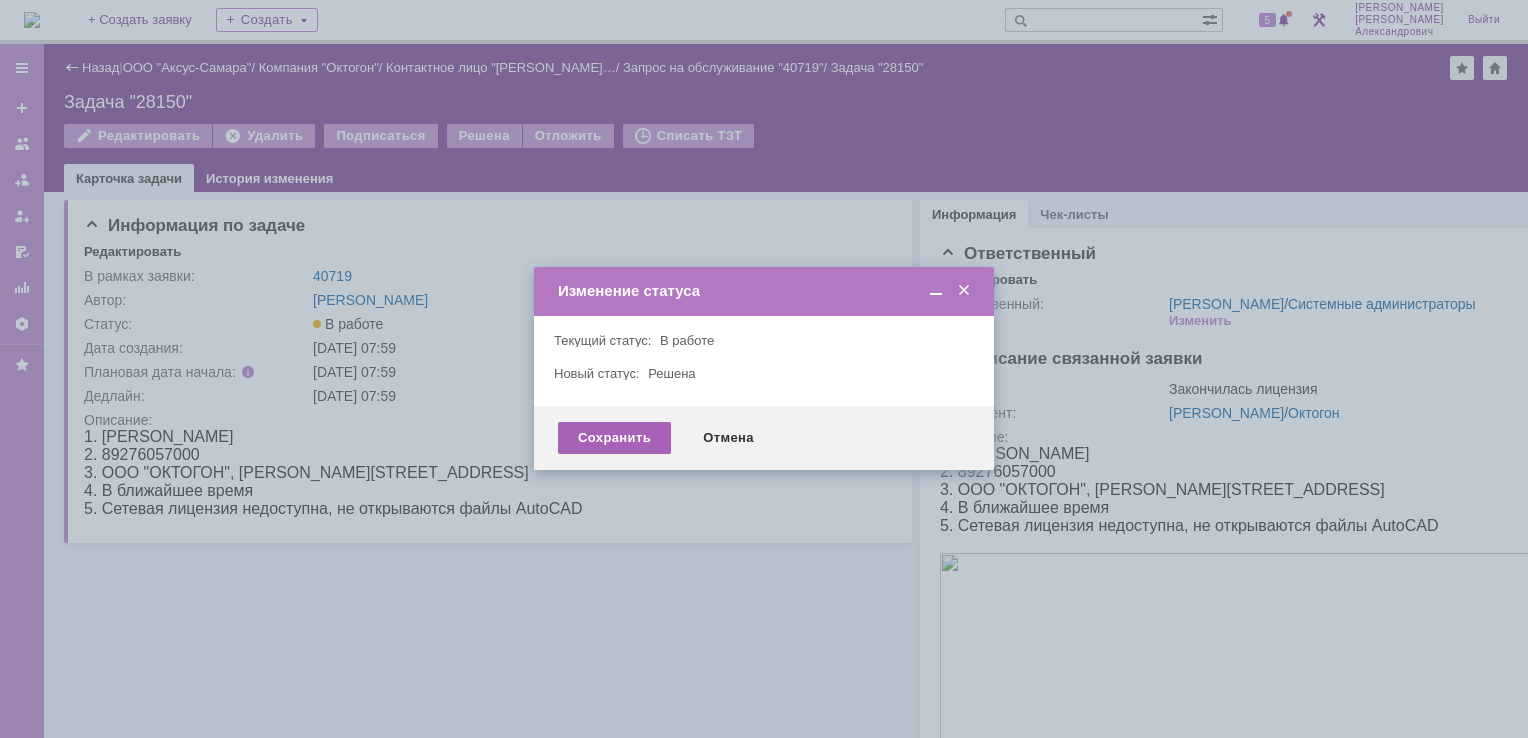 click on "Сохранить" at bounding box center [614, 438] 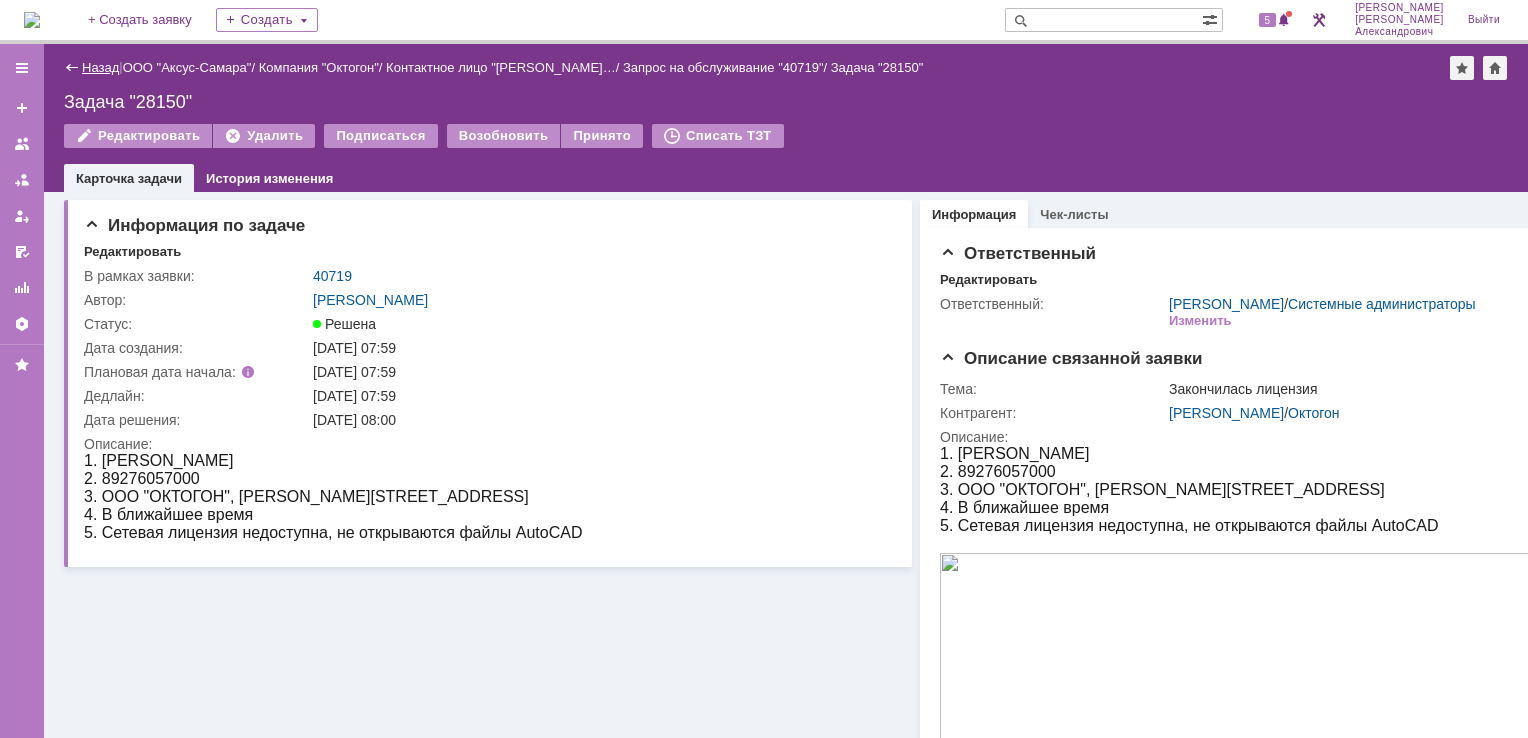 click on "Назад" at bounding box center (100, 67) 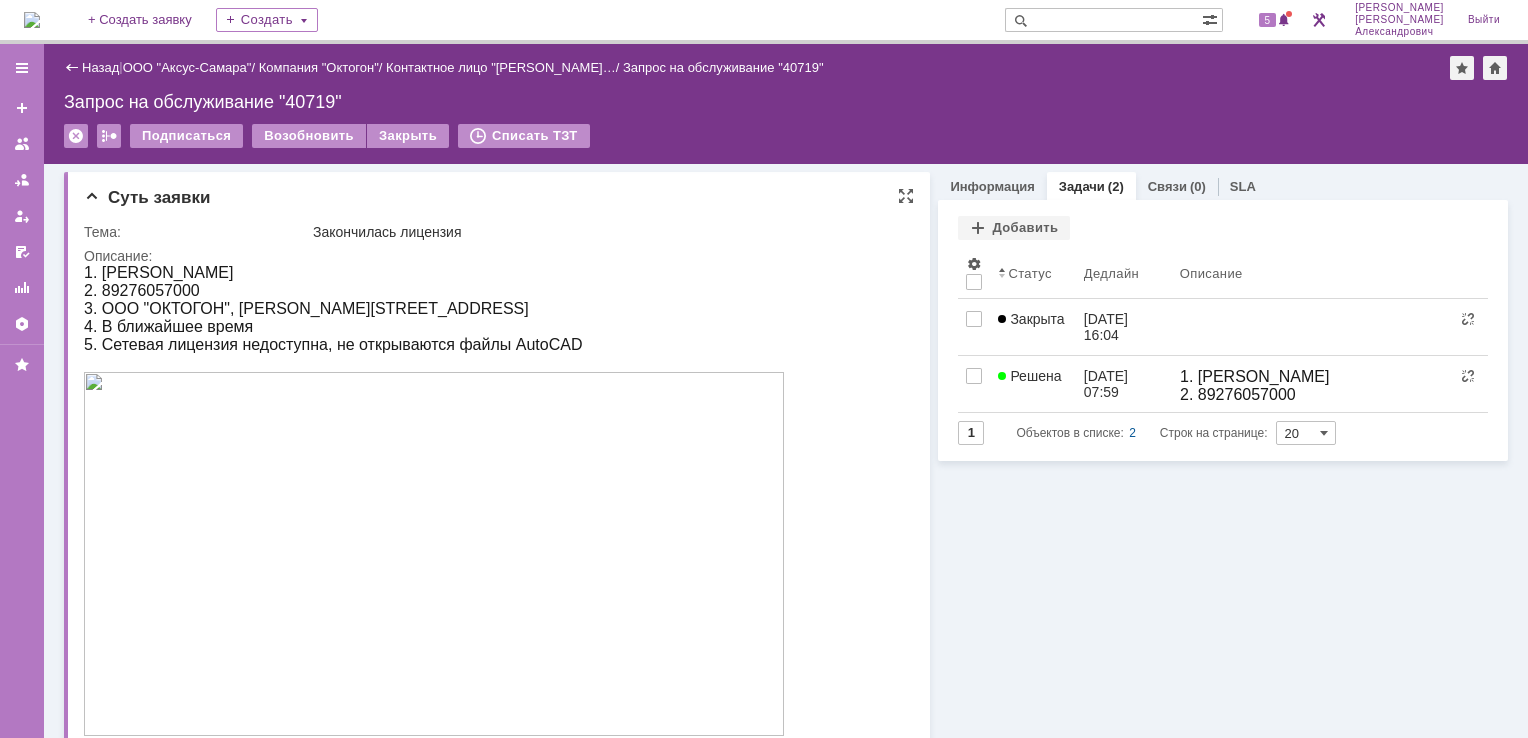 scroll, scrollTop: 0, scrollLeft: 0, axis: both 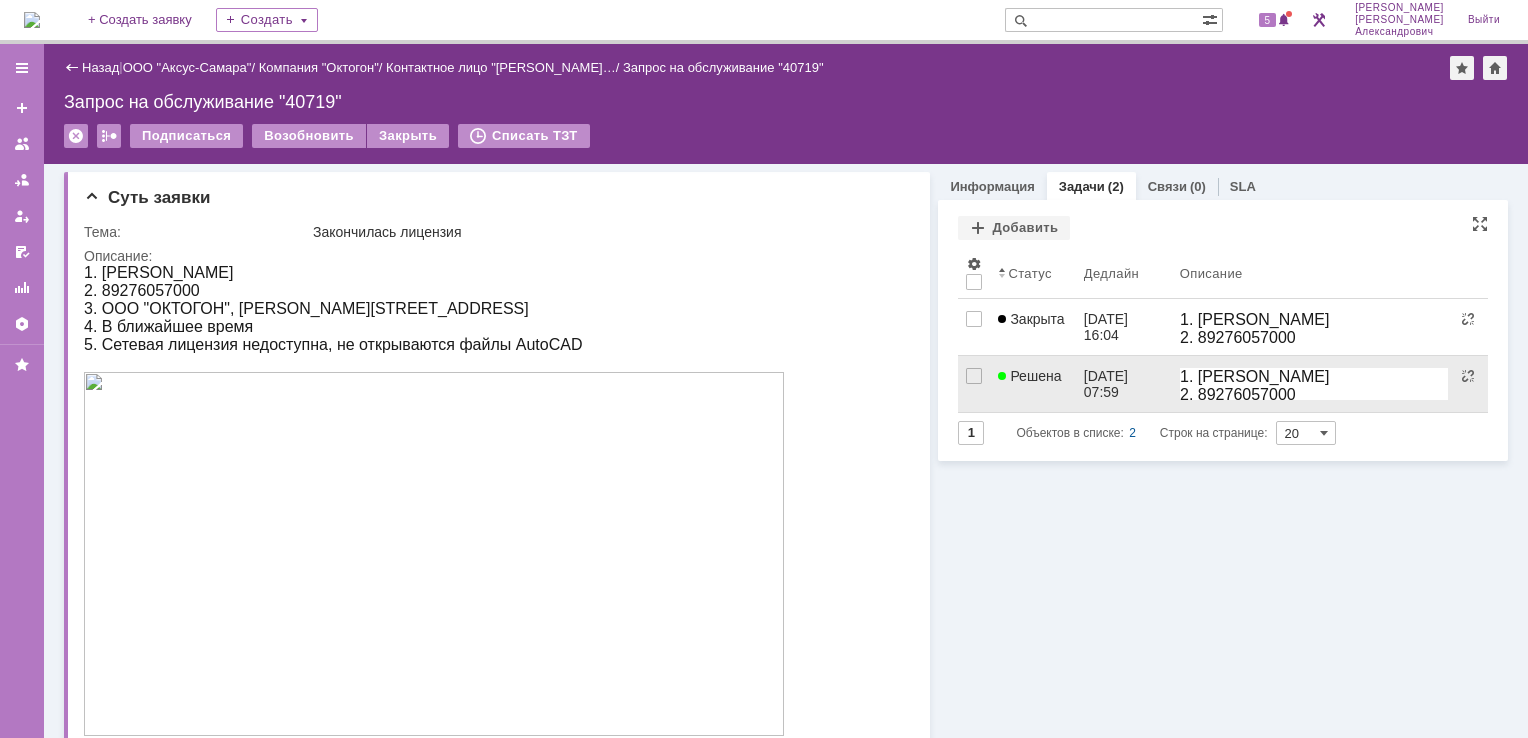 click at bounding box center [1314, 384] 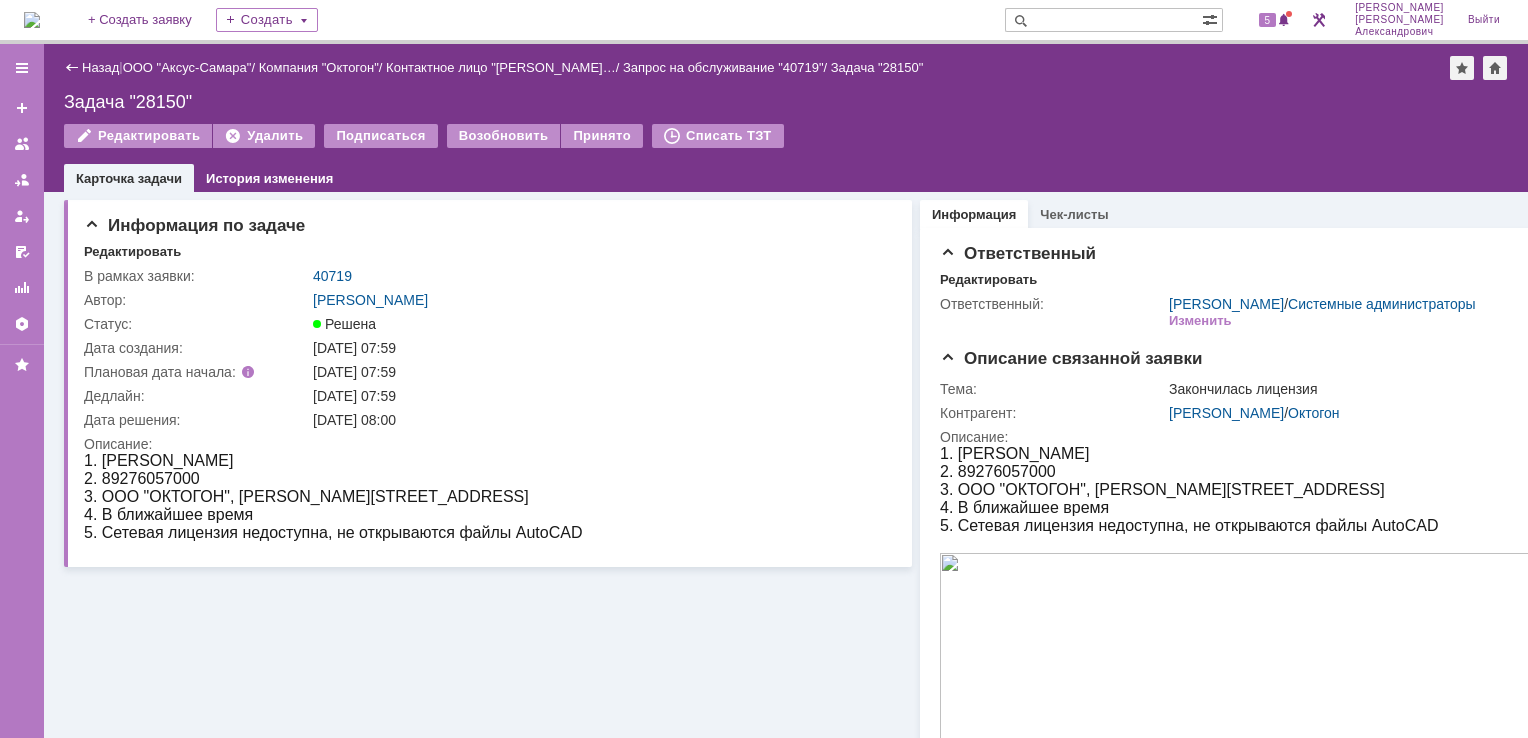 scroll, scrollTop: 0, scrollLeft: 0, axis: both 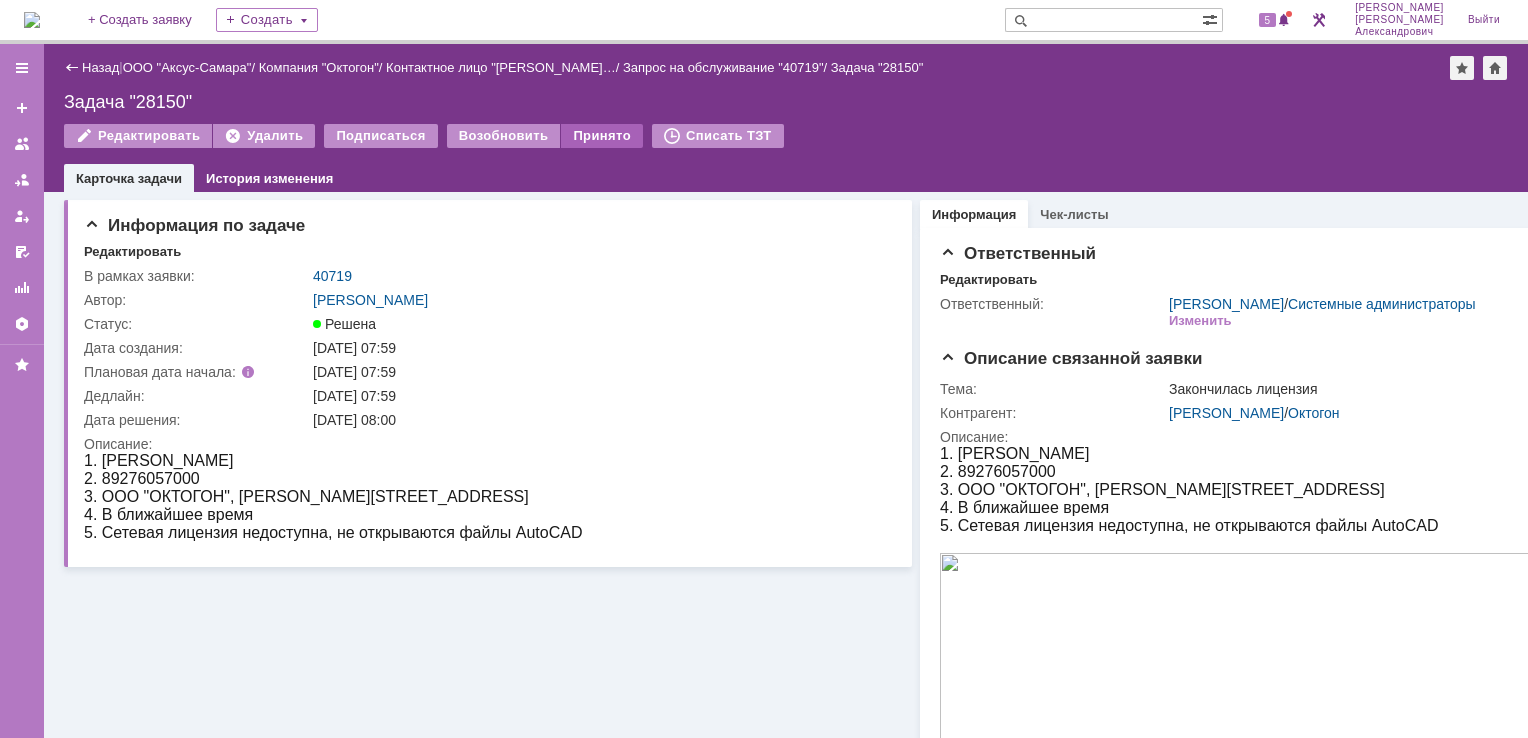 click on "Принято" at bounding box center [602, 136] 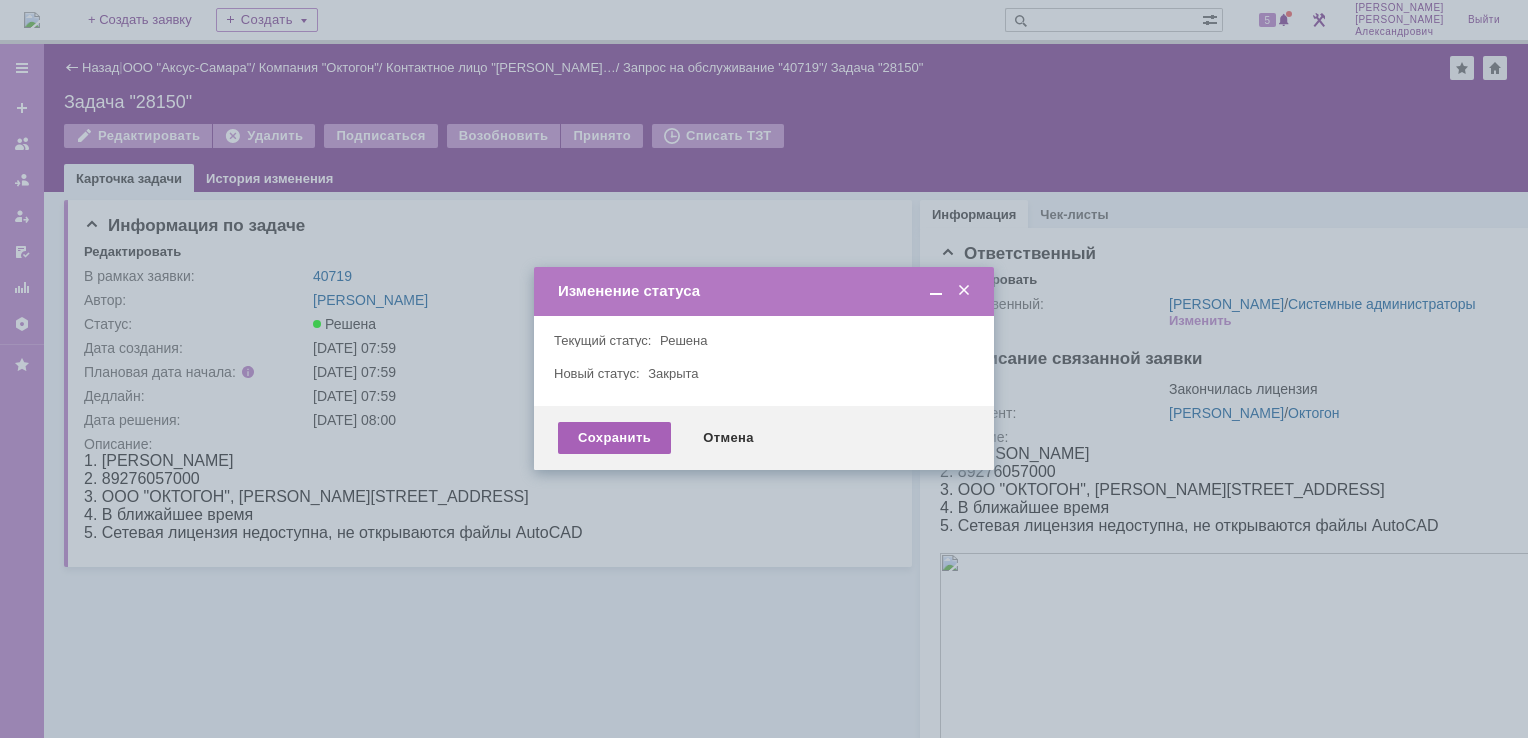 click on "Сохранить" at bounding box center (614, 438) 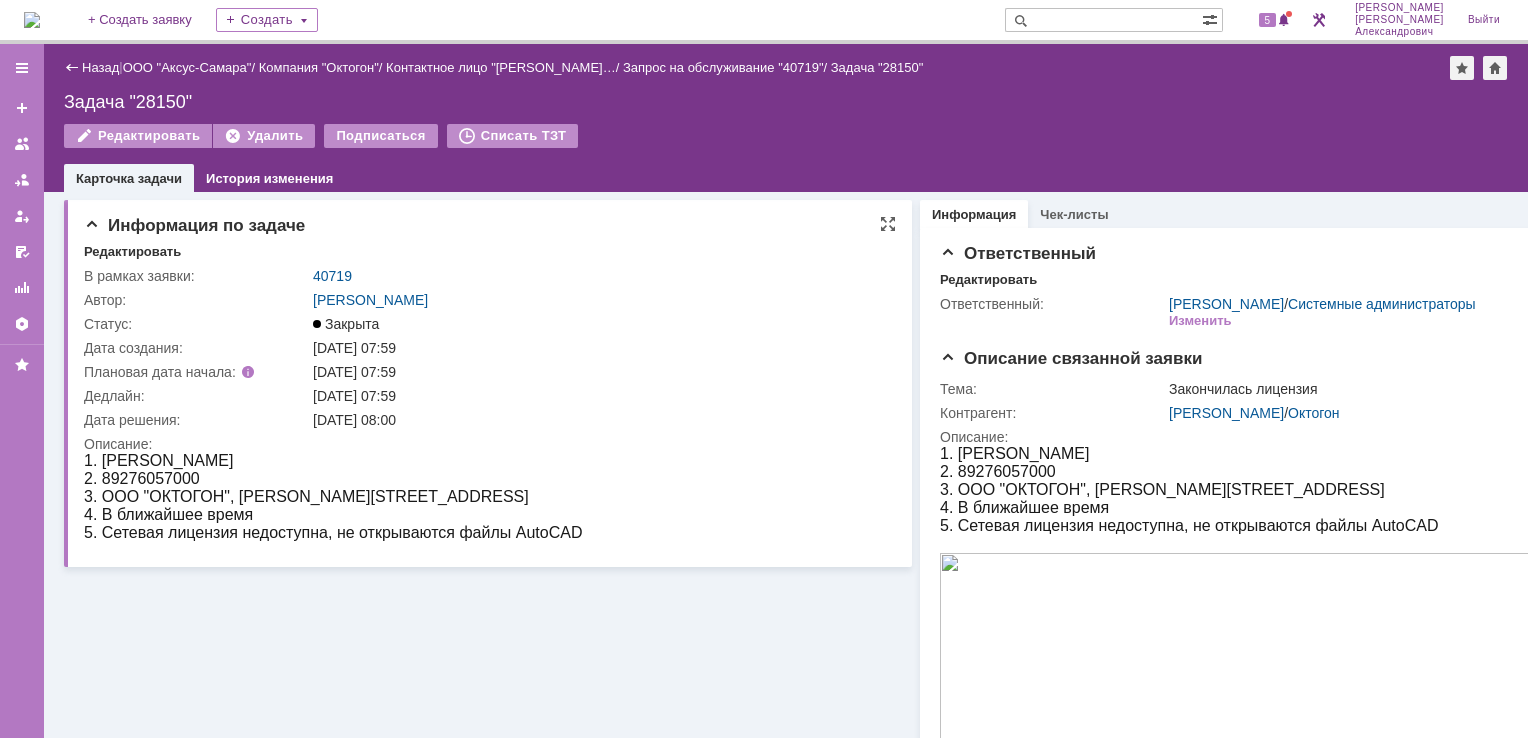 scroll, scrollTop: 0, scrollLeft: 0, axis: both 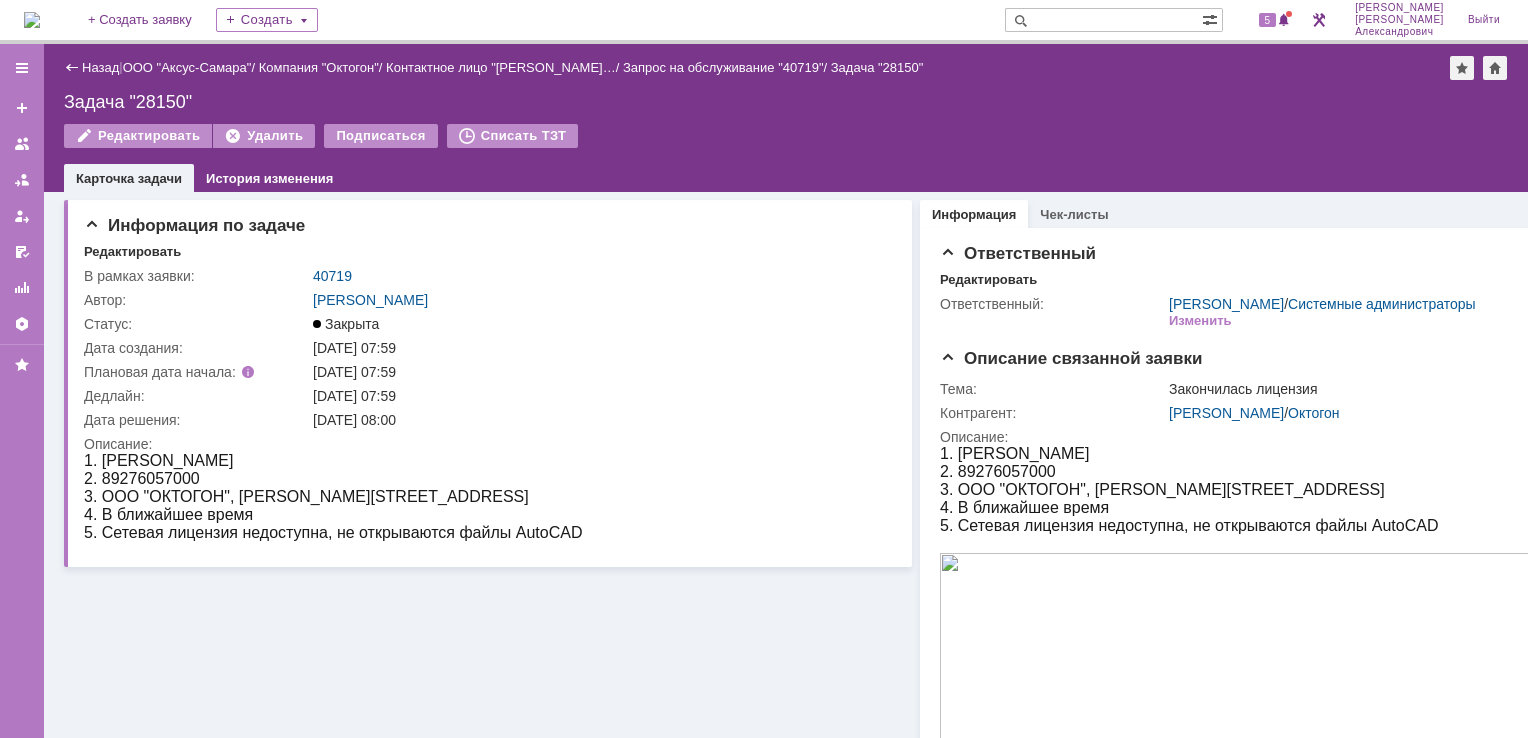 click on "Назад" at bounding box center (91, 67) 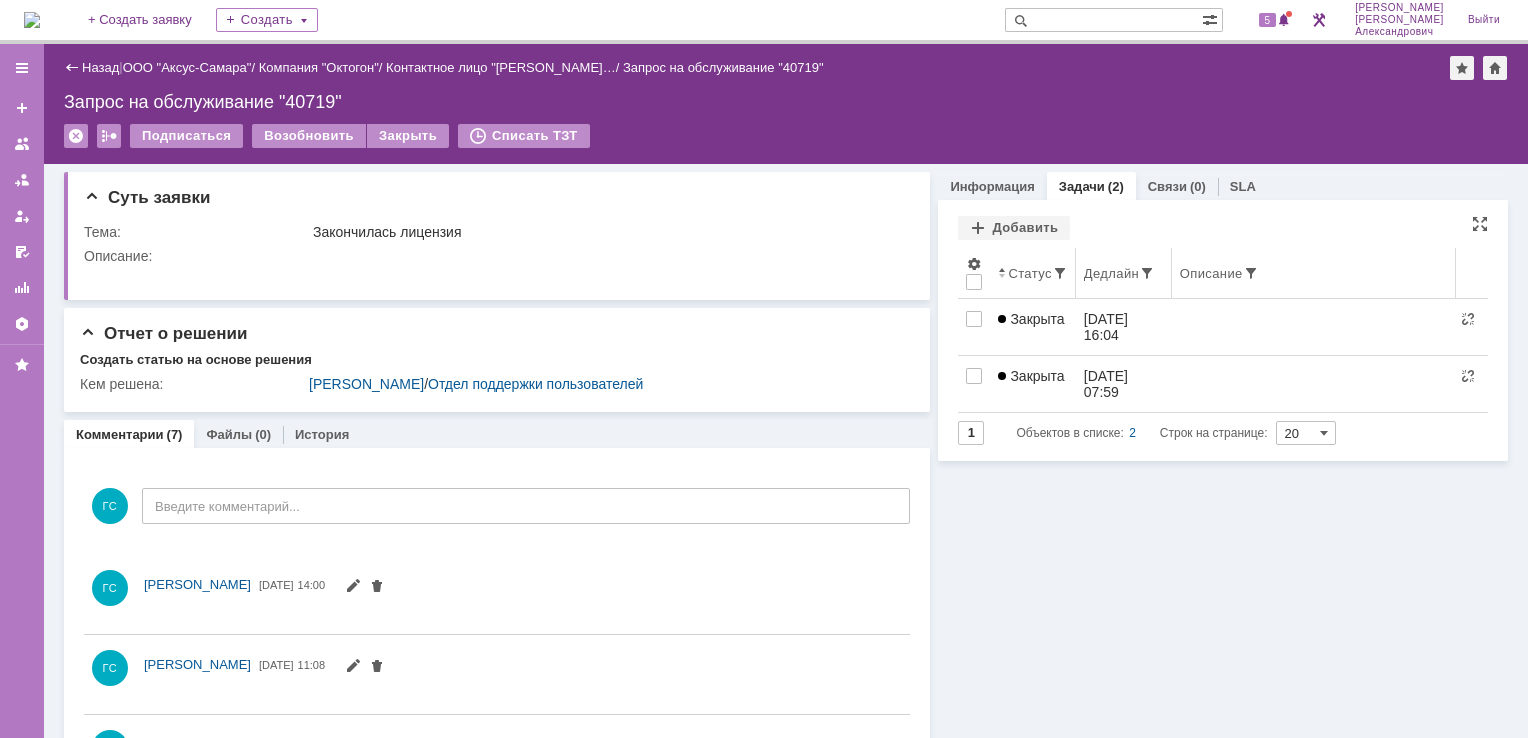 scroll, scrollTop: 0, scrollLeft: 0, axis: both 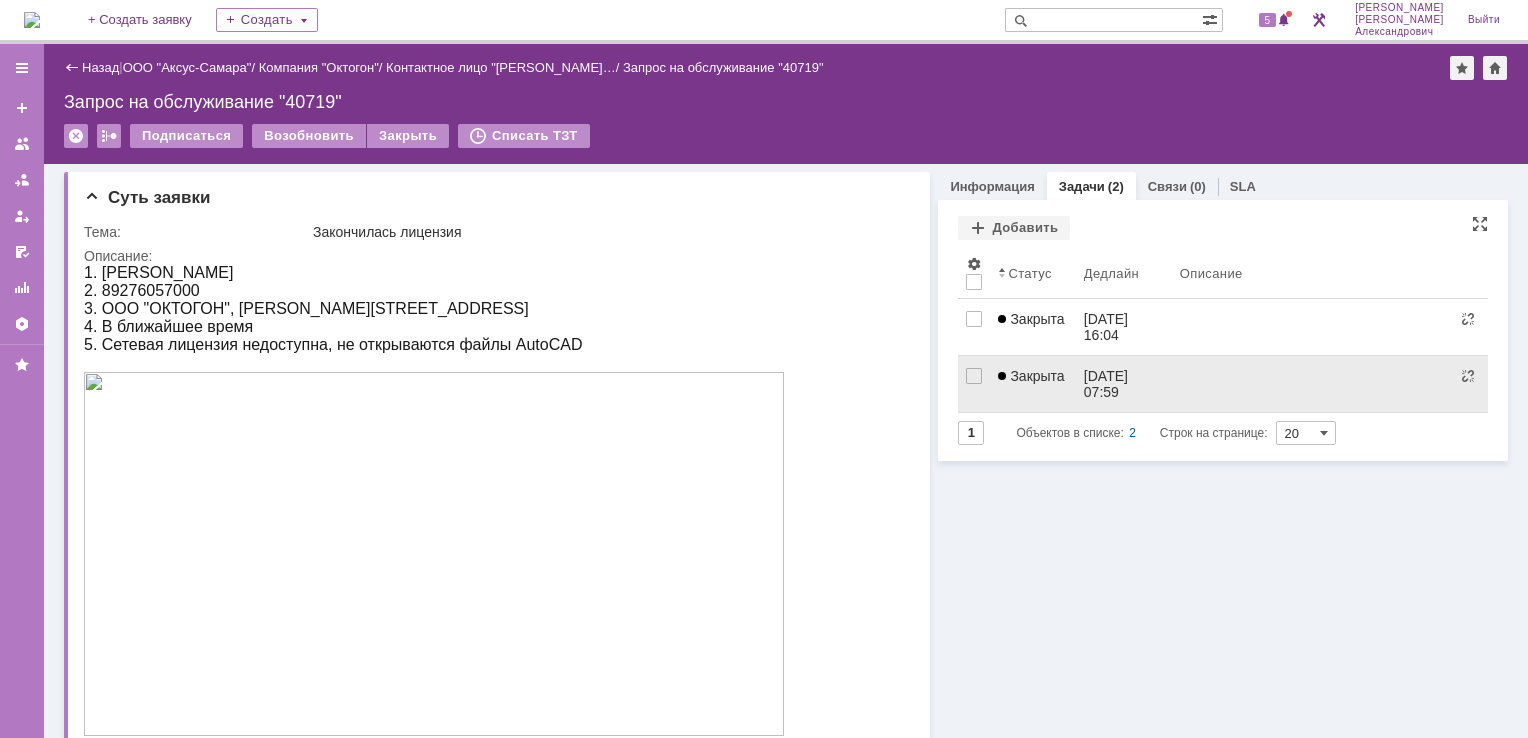 click at bounding box center [1314, 384] 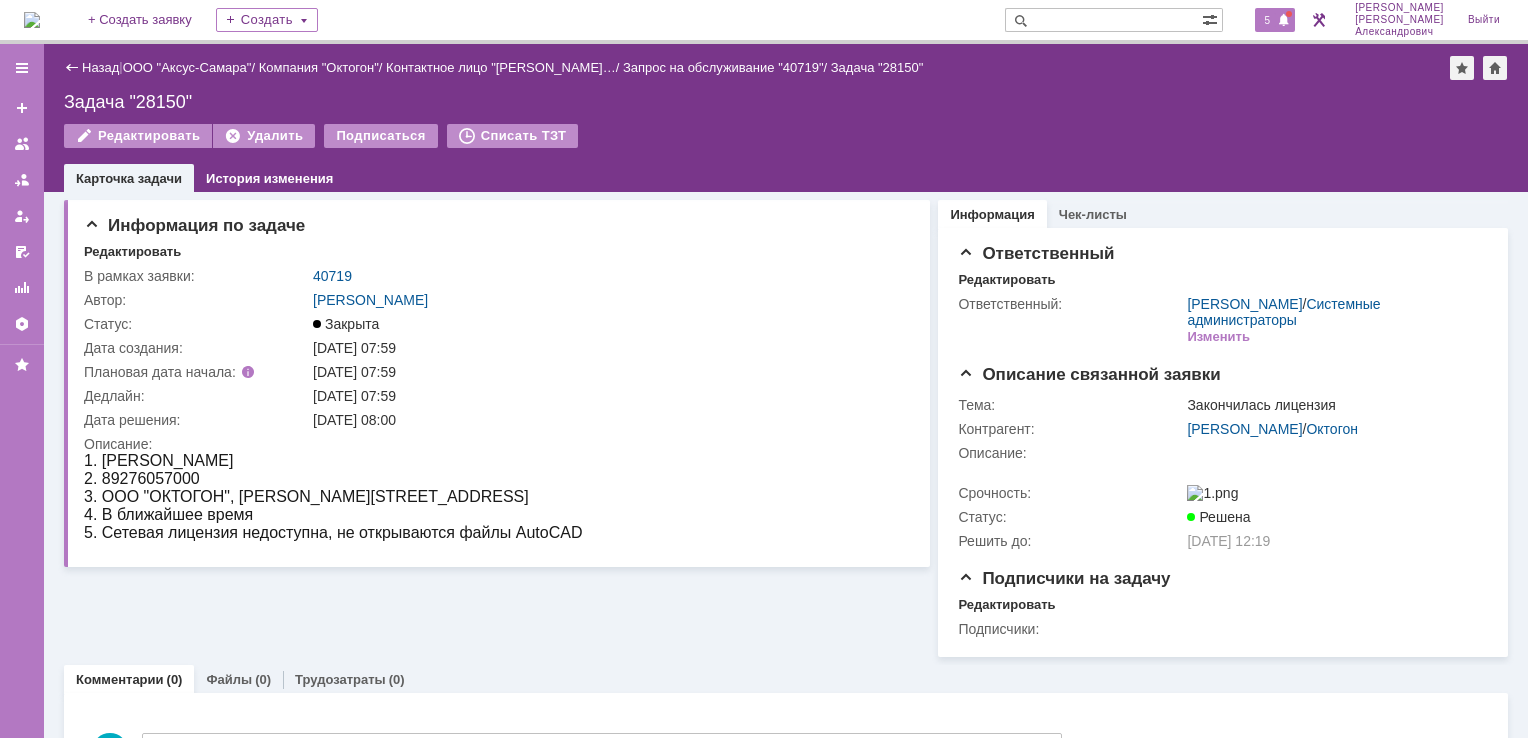 click on "5" at bounding box center [1268, 20] 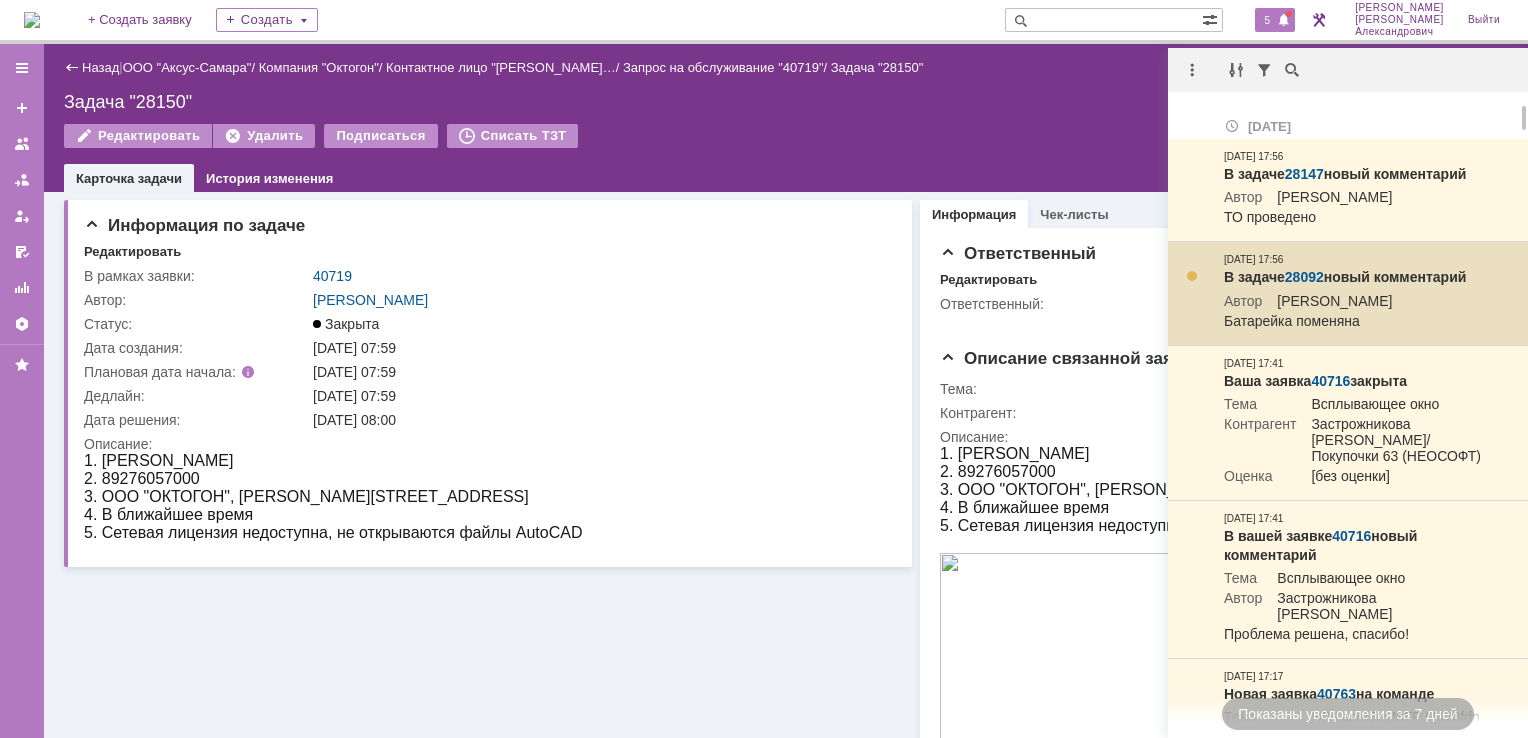 click on "28092" at bounding box center (1304, 277) 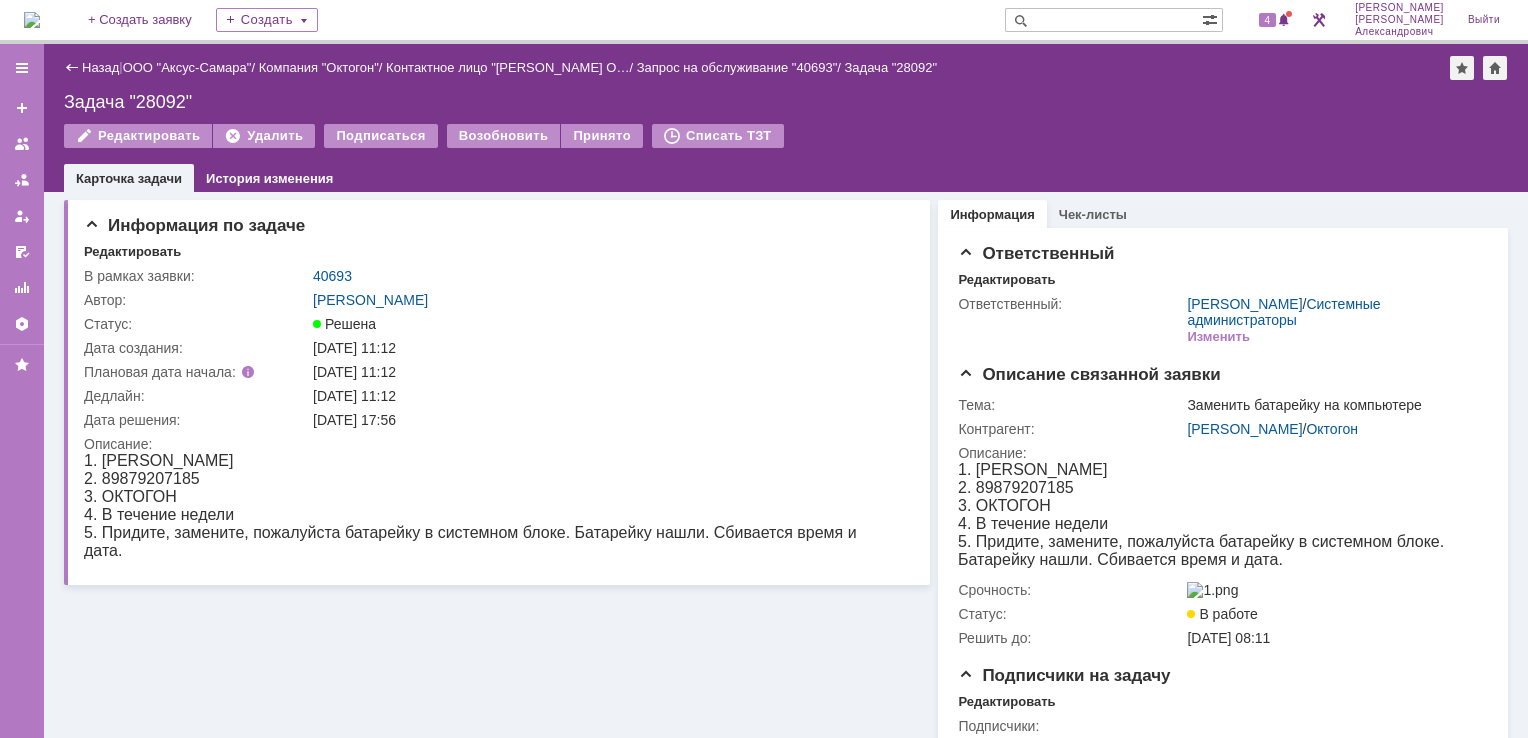 scroll, scrollTop: 0, scrollLeft: 0, axis: both 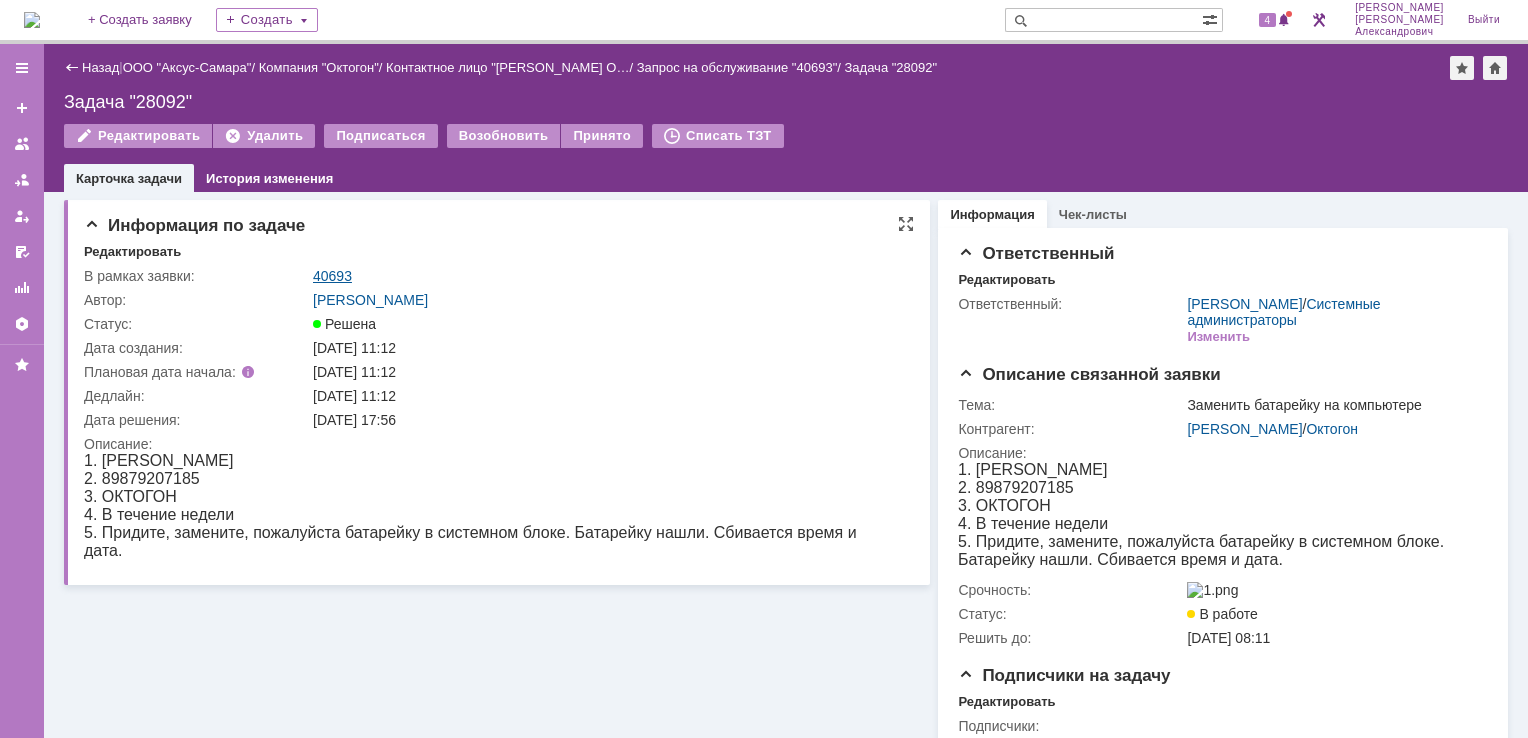 click on "40693" at bounding box center (332, 276) 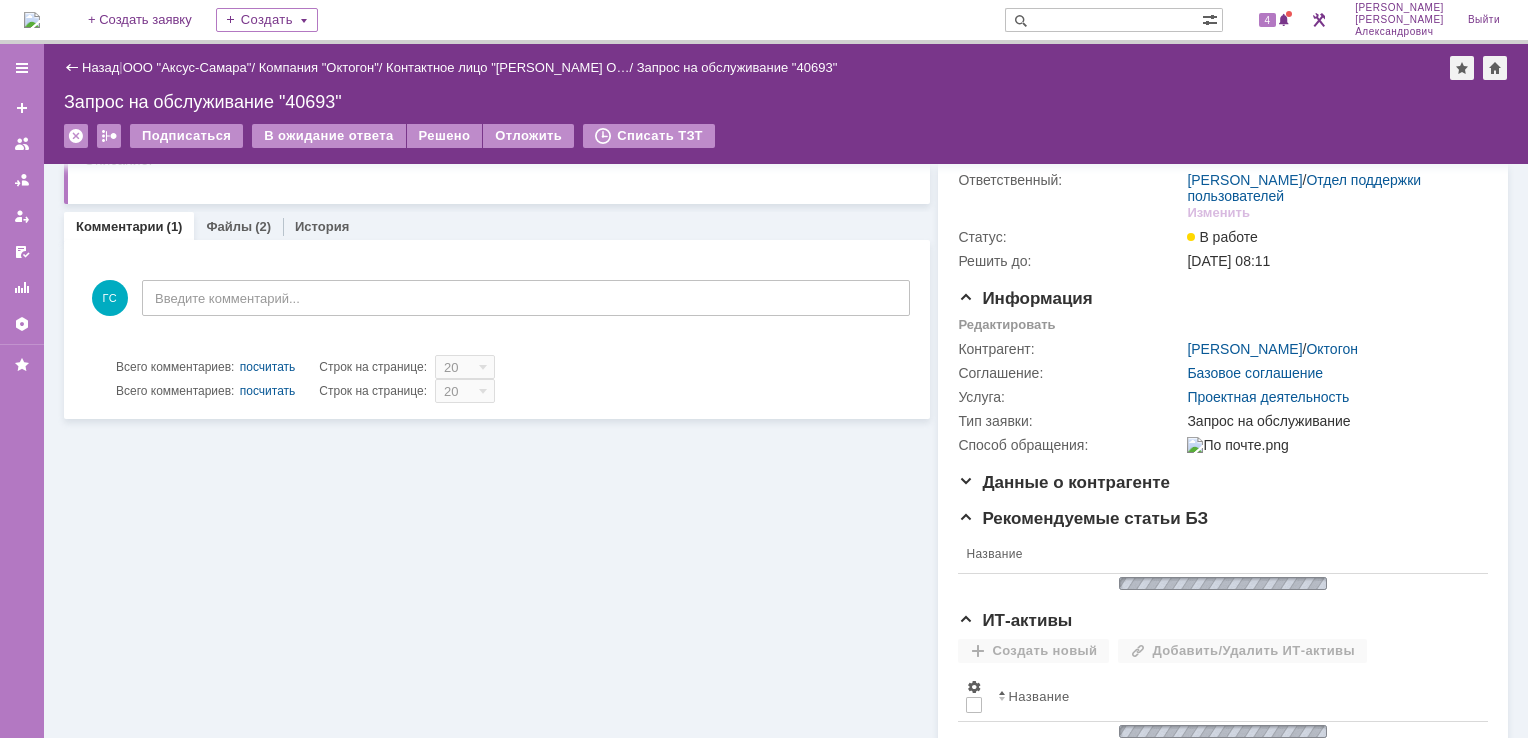 scroll, scrollTop: 100, scrollLeft: 0, axis: vertical 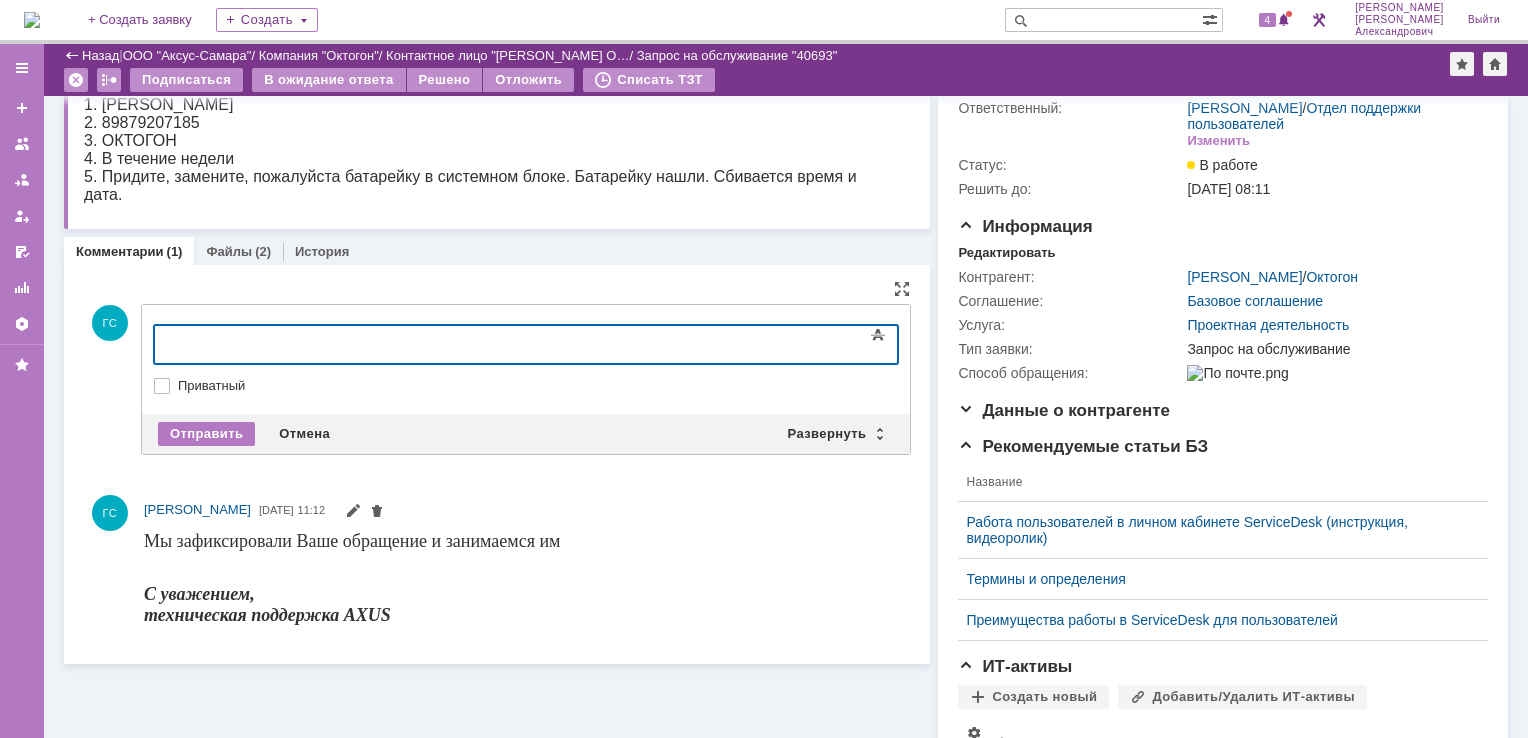 type 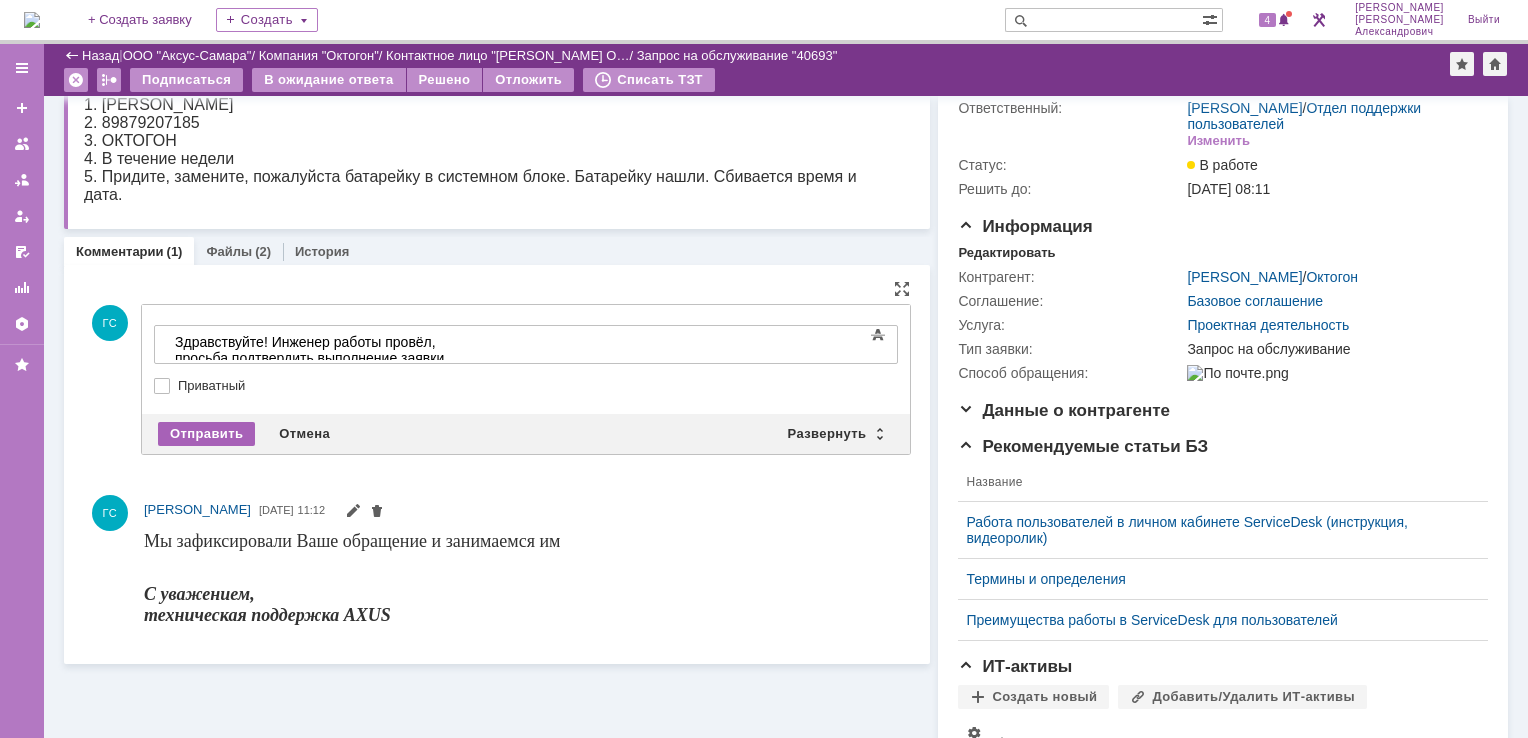 click on "Отправить" at bounding box center (206, 434) 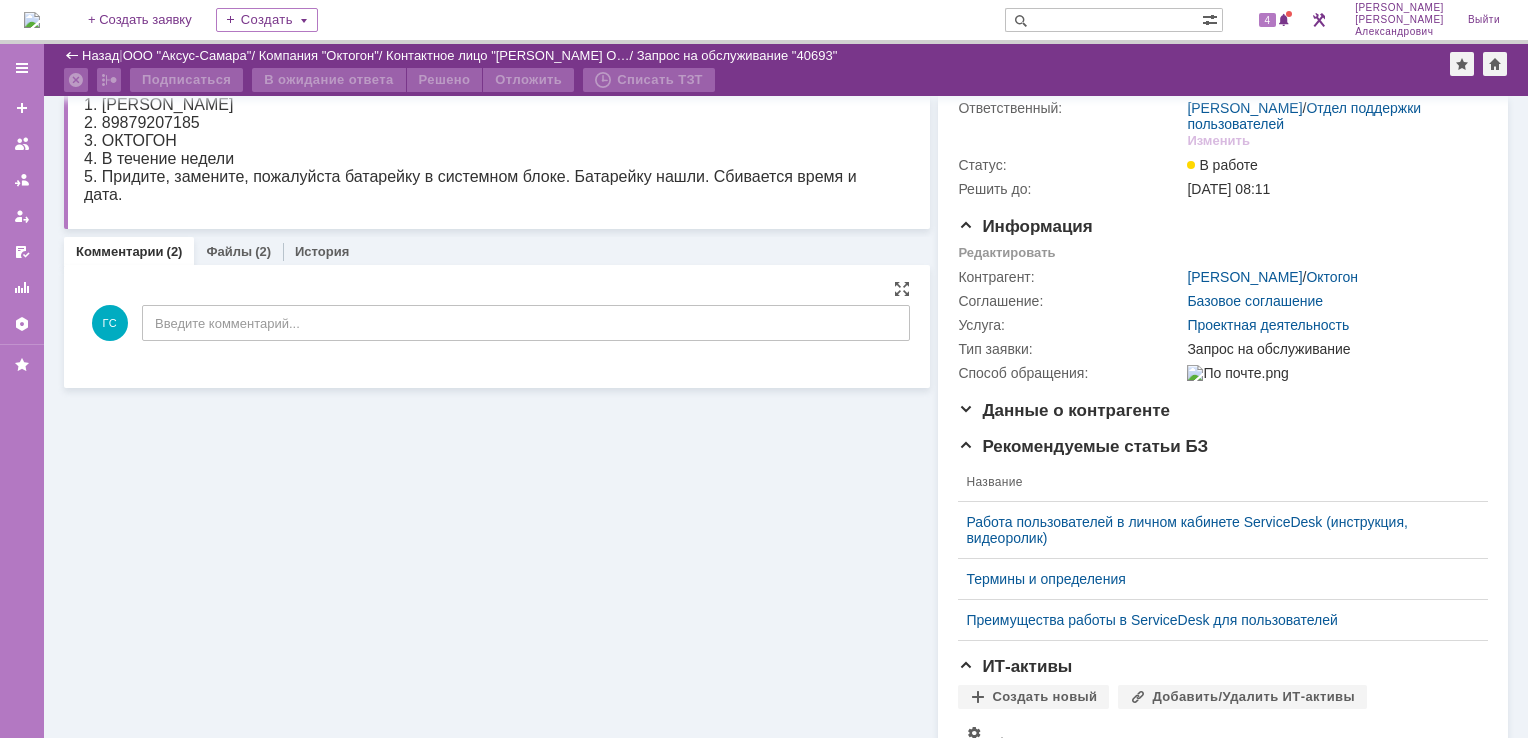 scroll, scrollTop: 0, scrollLeft: 0, axis: both 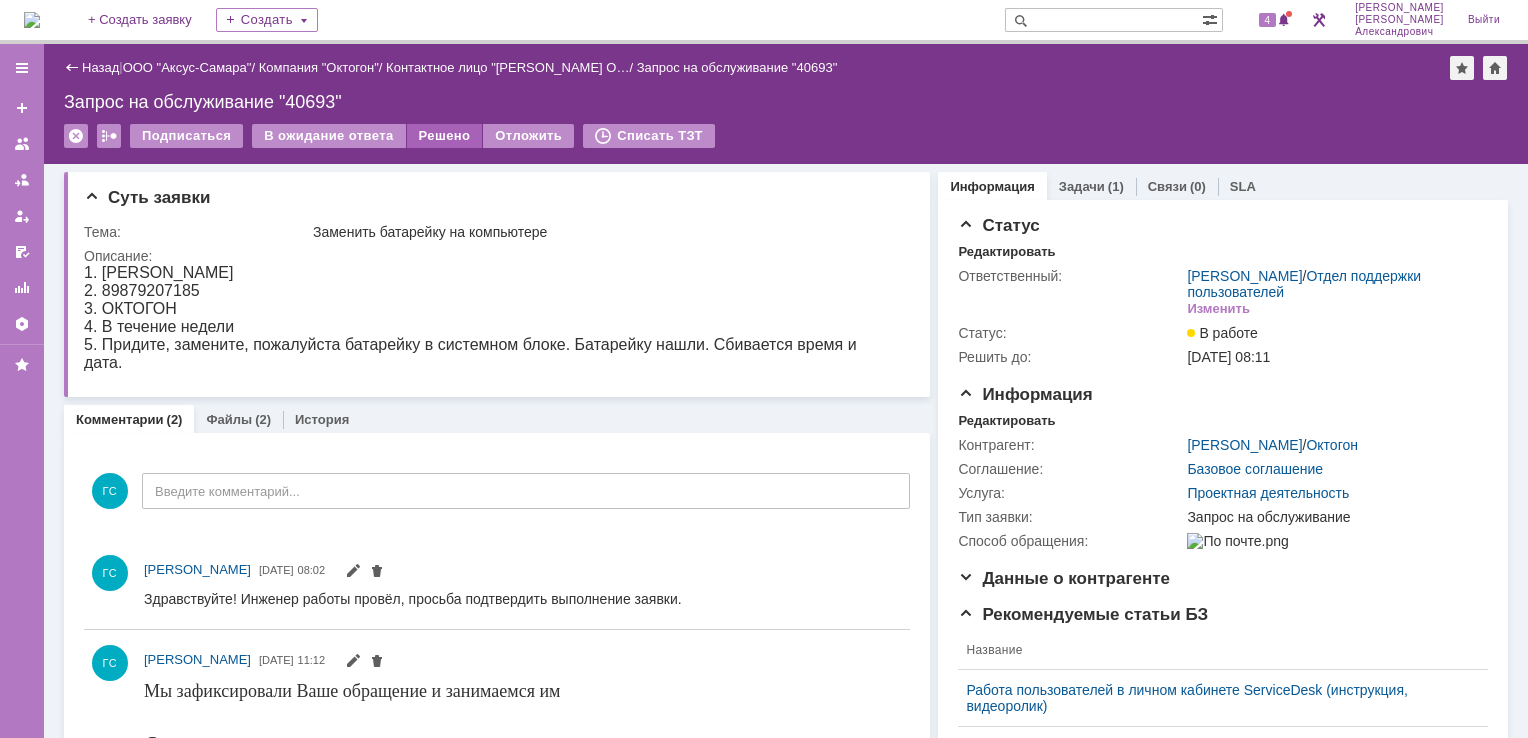 click on "Решено" at bounding box center [445, 136] 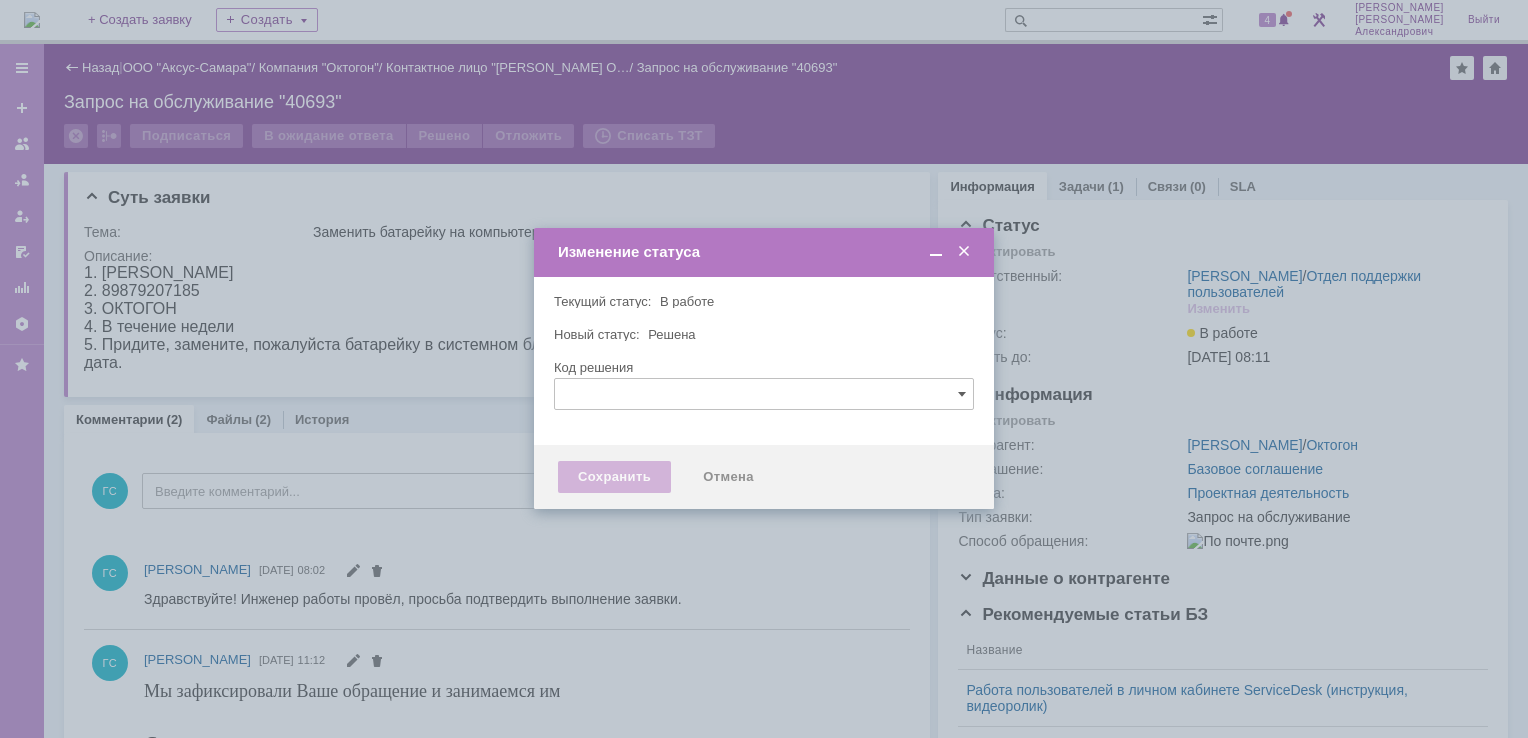 type 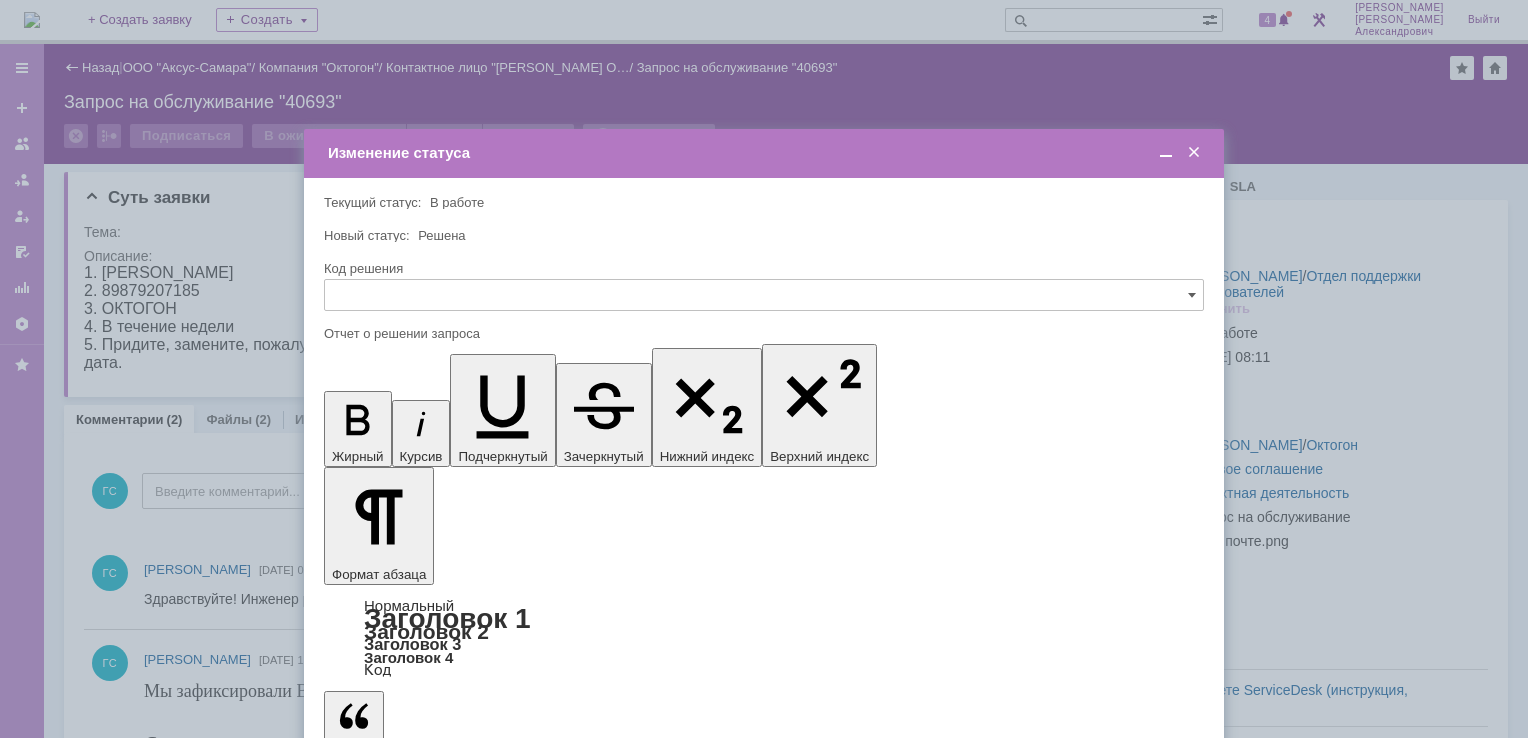 scroll, scrollTop: 0, scrollLeft: 0, axis: both 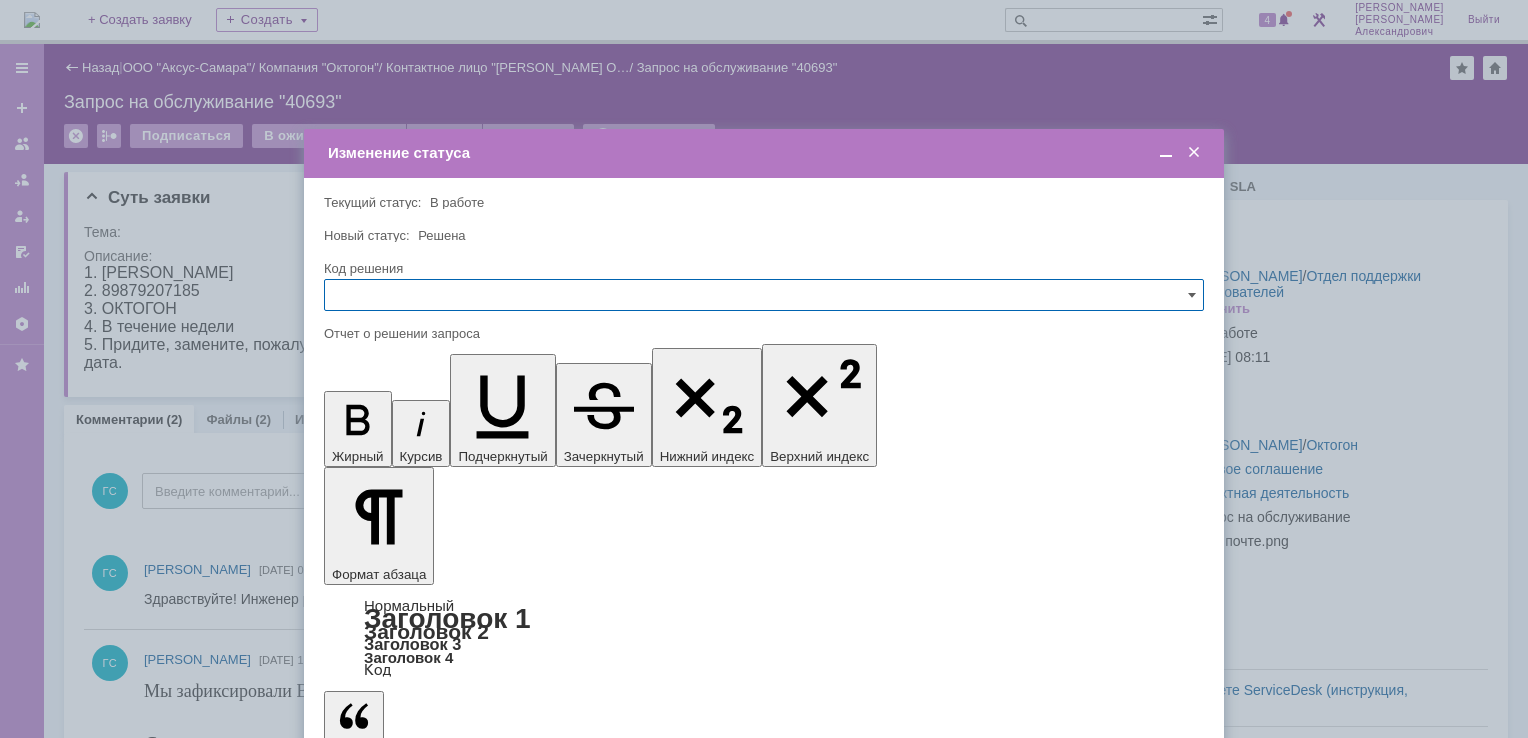 click on "Сохранить" at bounding box center [384, 820] 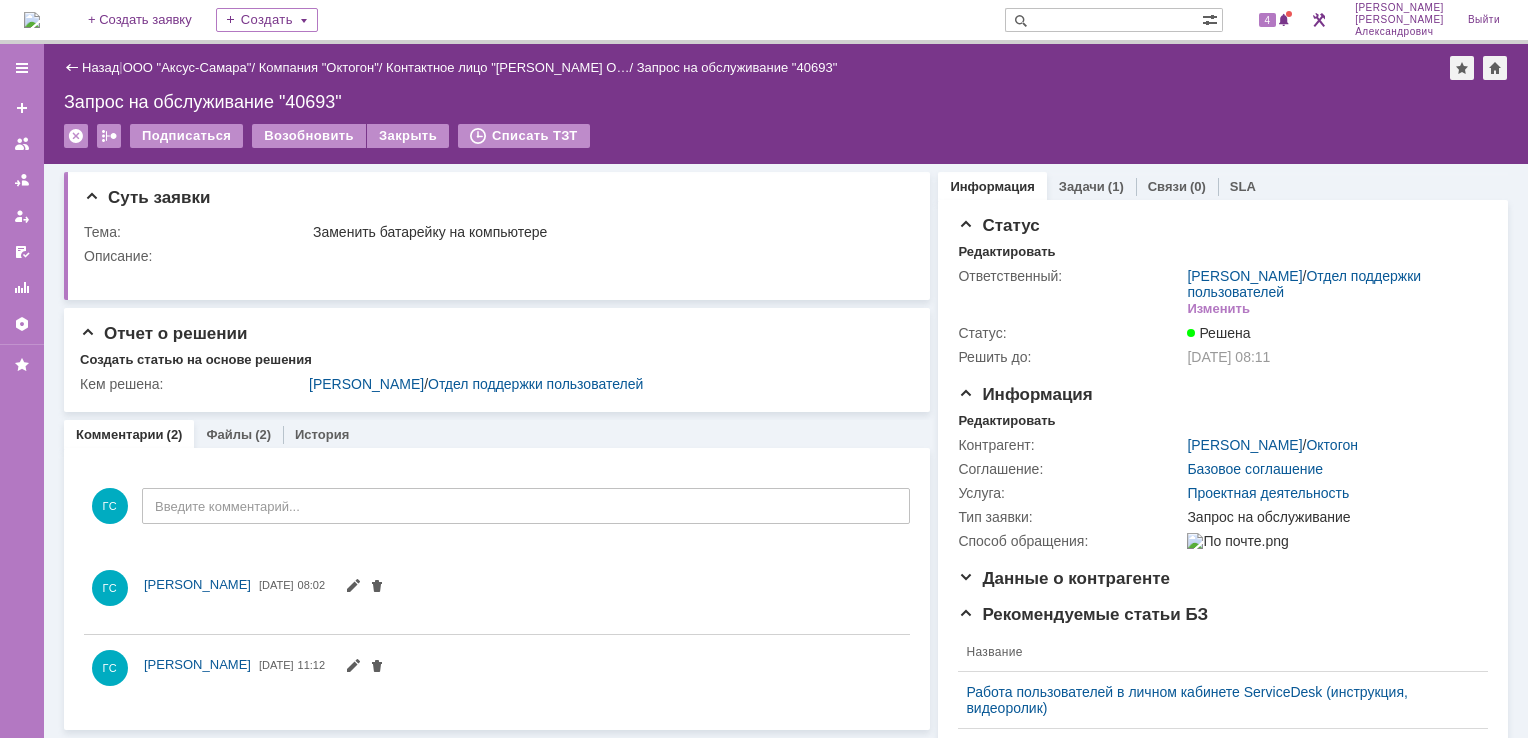 scroll, scrollTop: 0, scrollLeft: 0, axis: both 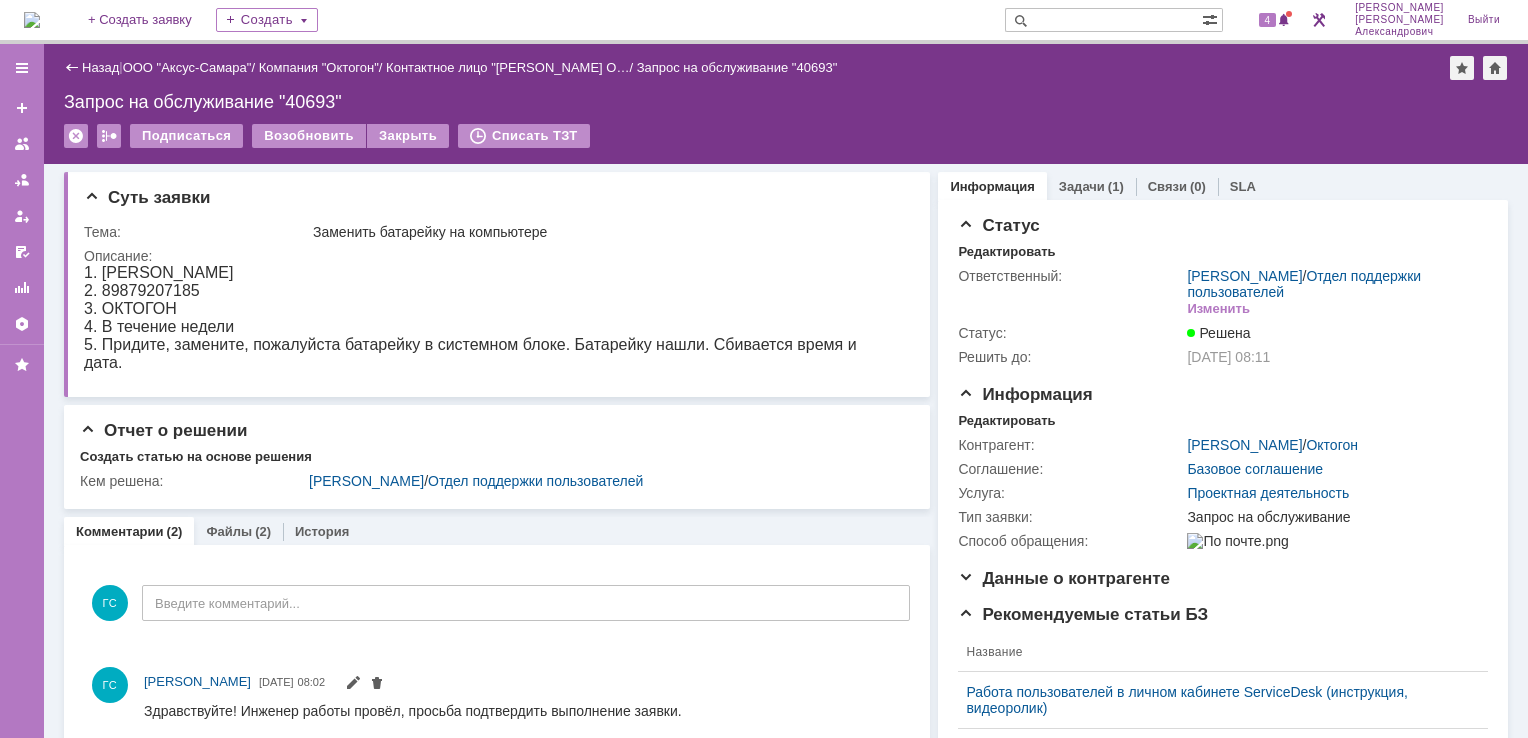 click at bounding box center [32, 20] 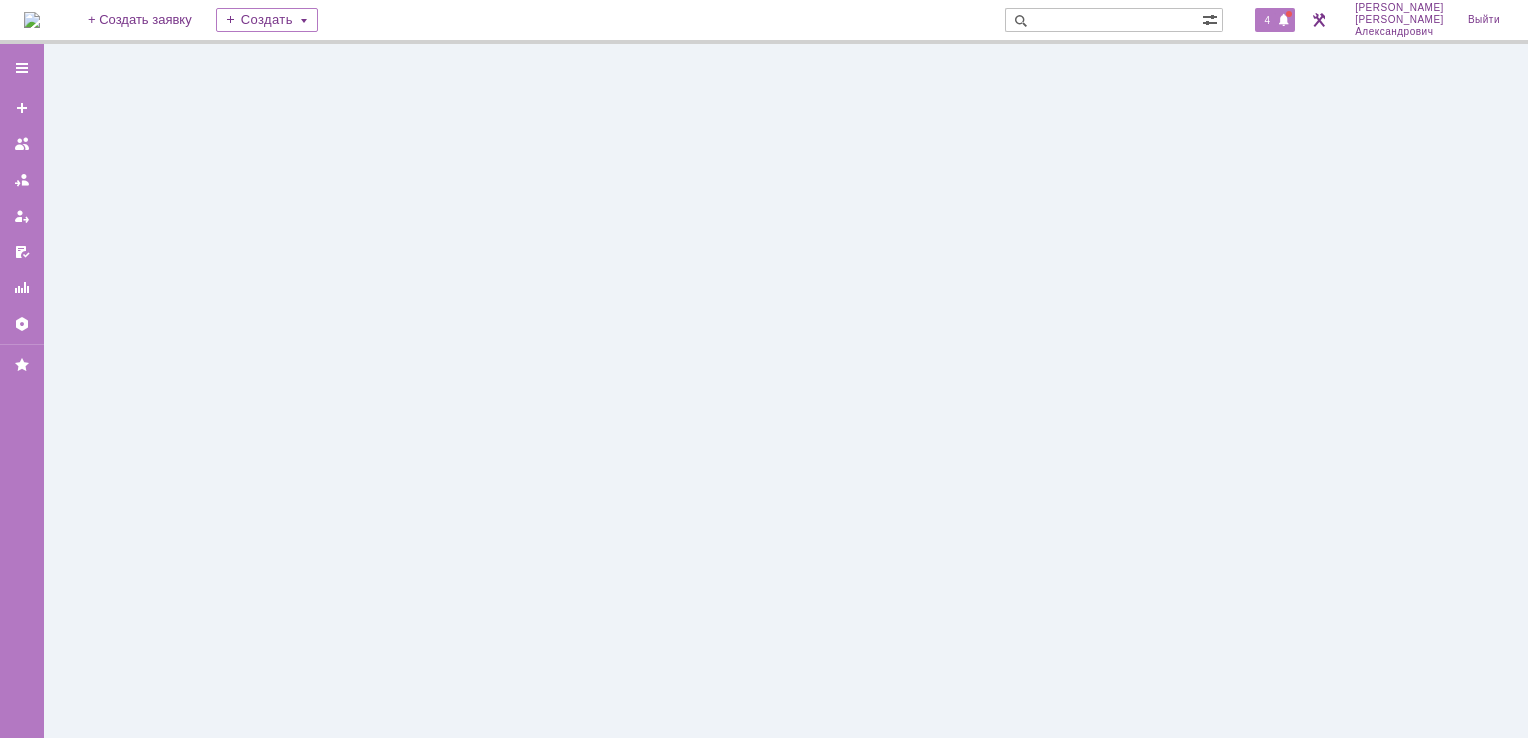 click on "4" at bounding box center (1268, 20) 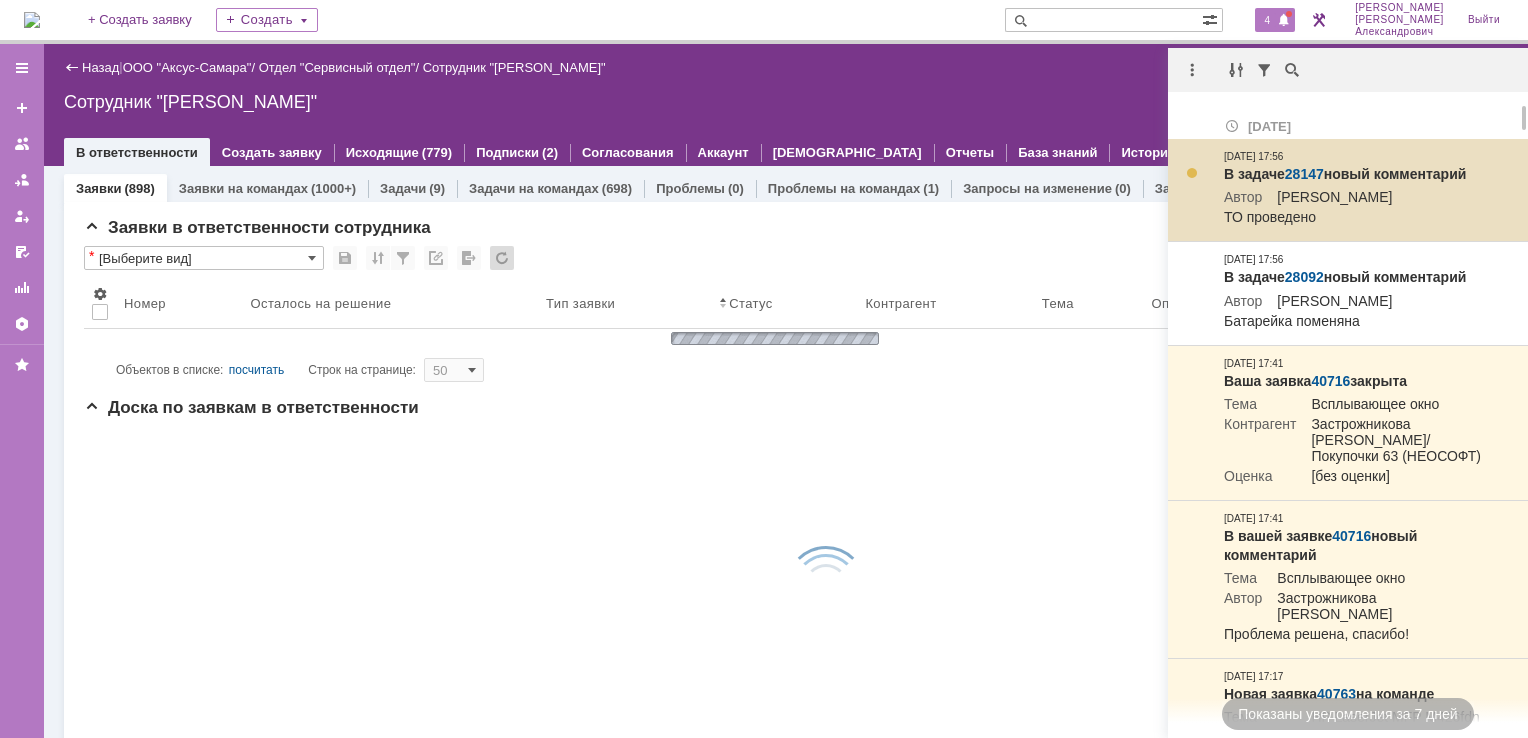 scroll, scrollTop: 0, scrollLeft: 0, axis: both 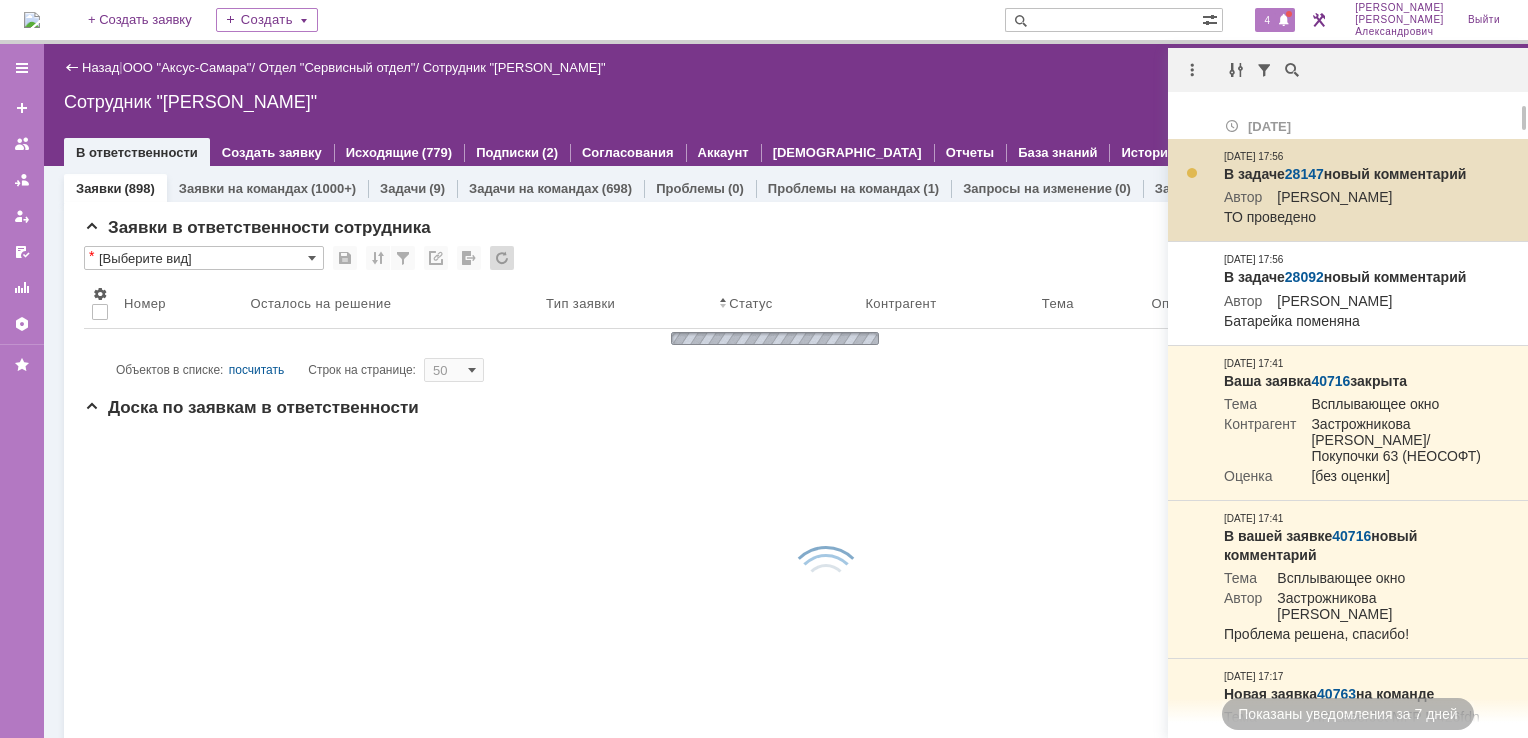 click on "28147" at bounding box center (1304, 174) 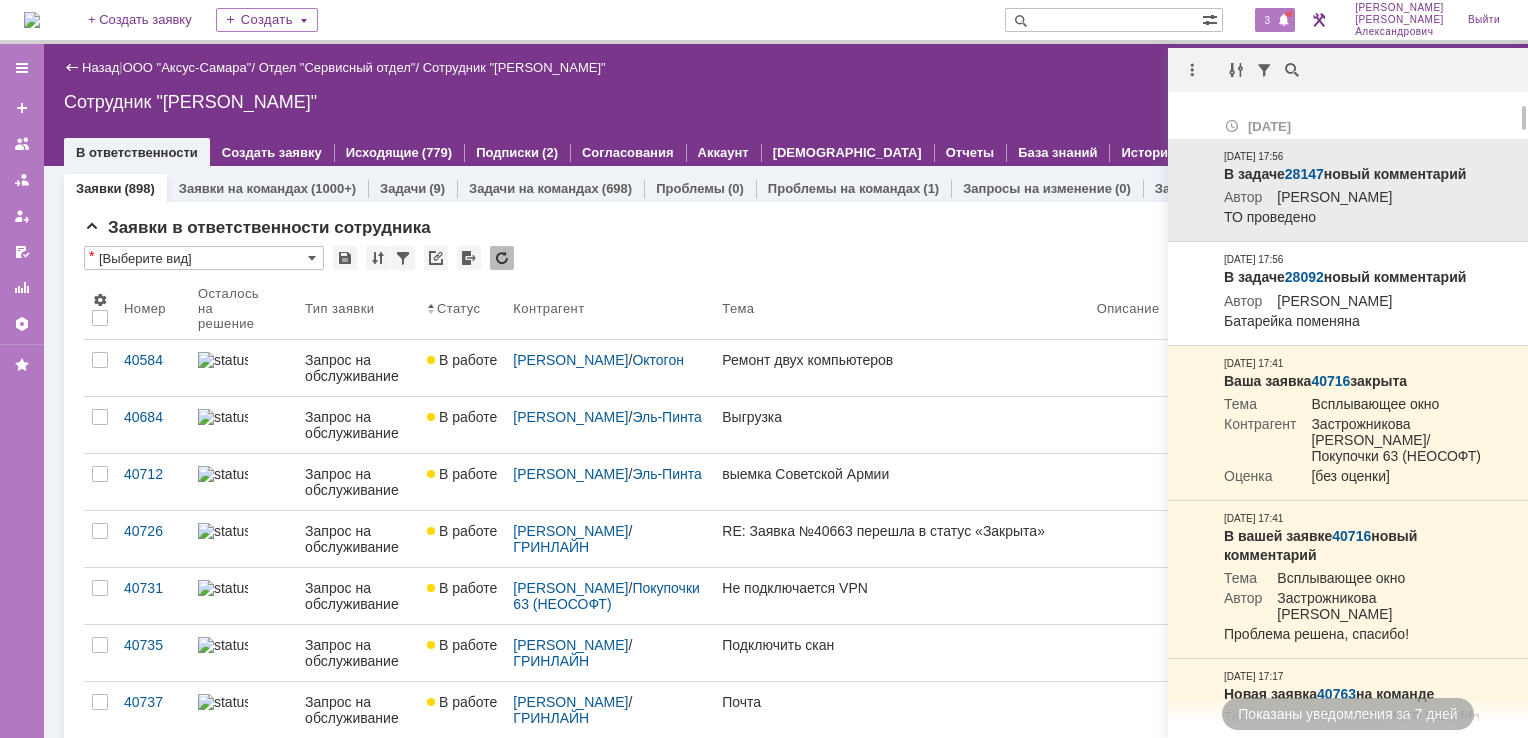 scroll, scrollTop: 0, scrollLeft: 0, axis: both 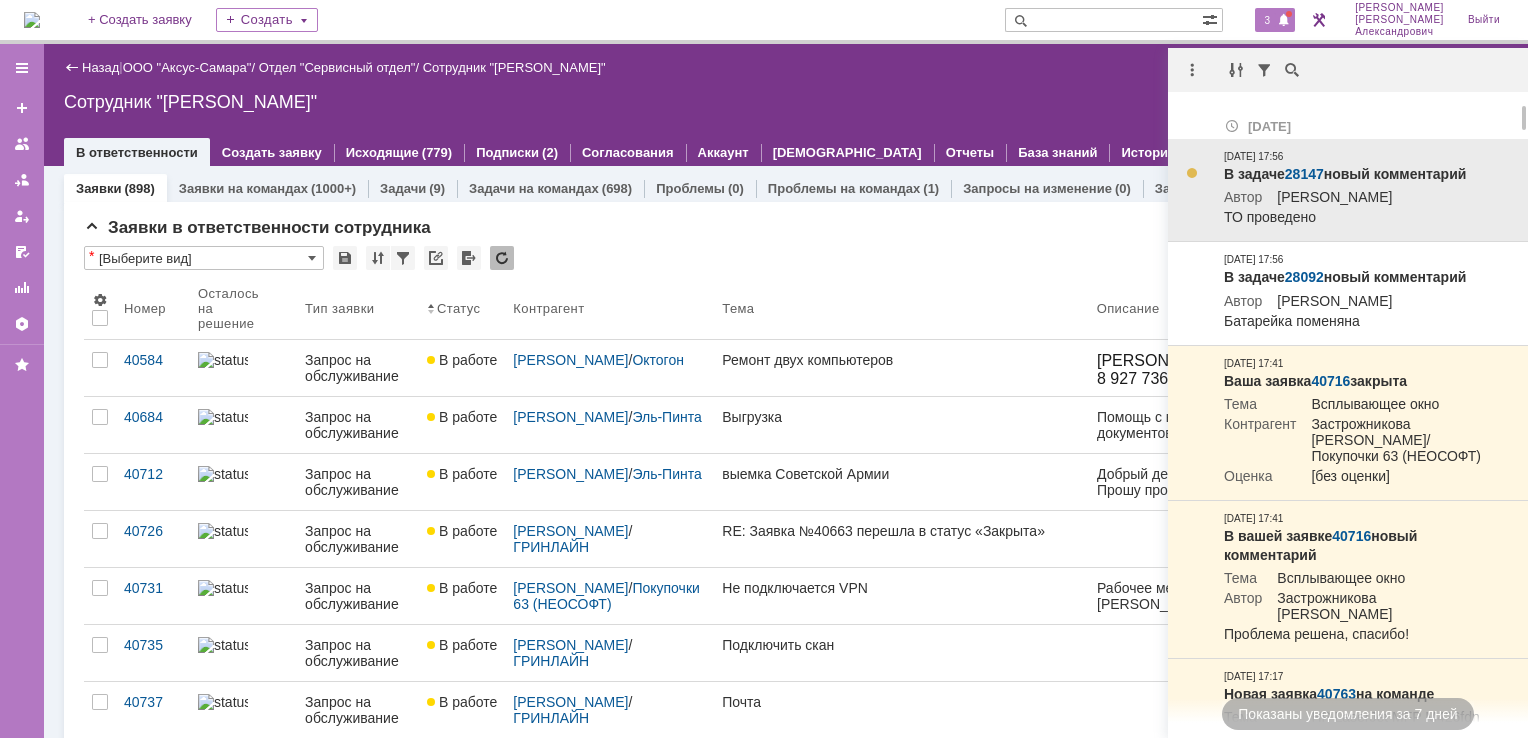 click on "28147" at bounding box center (1304, 174) 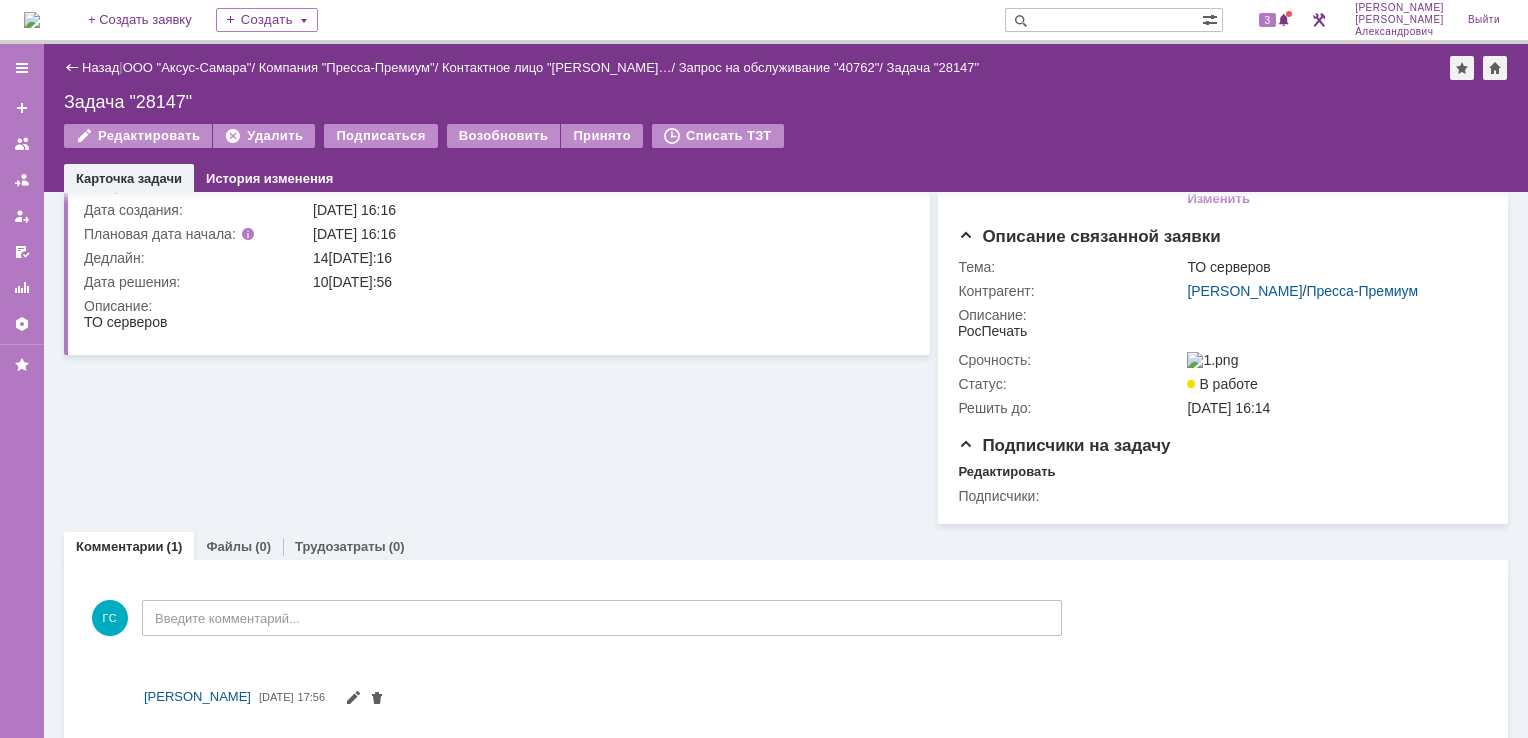 scroll, scrollTop: 0, scrollLeft: 0, axis: both 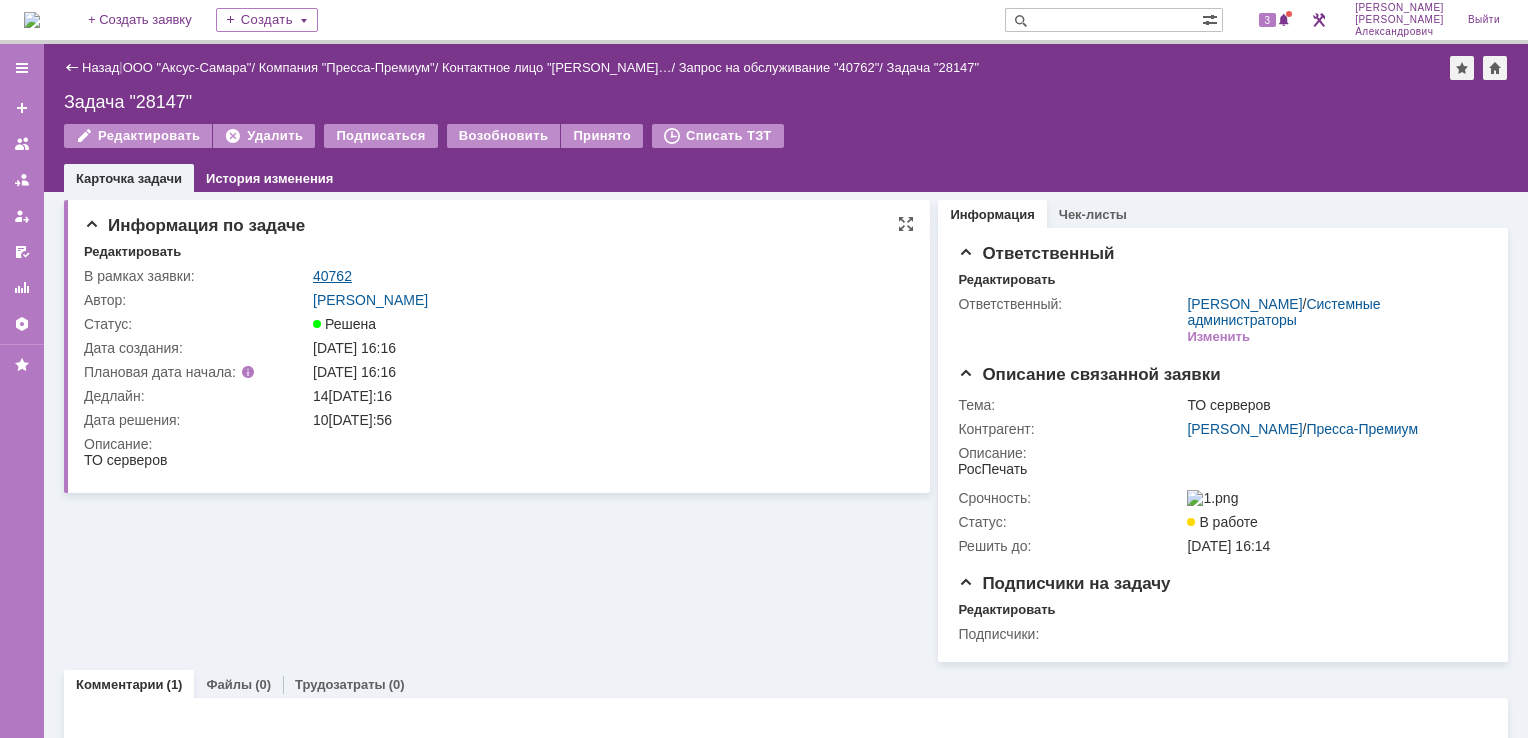 click on "40762" at bounding box center (332, 276) 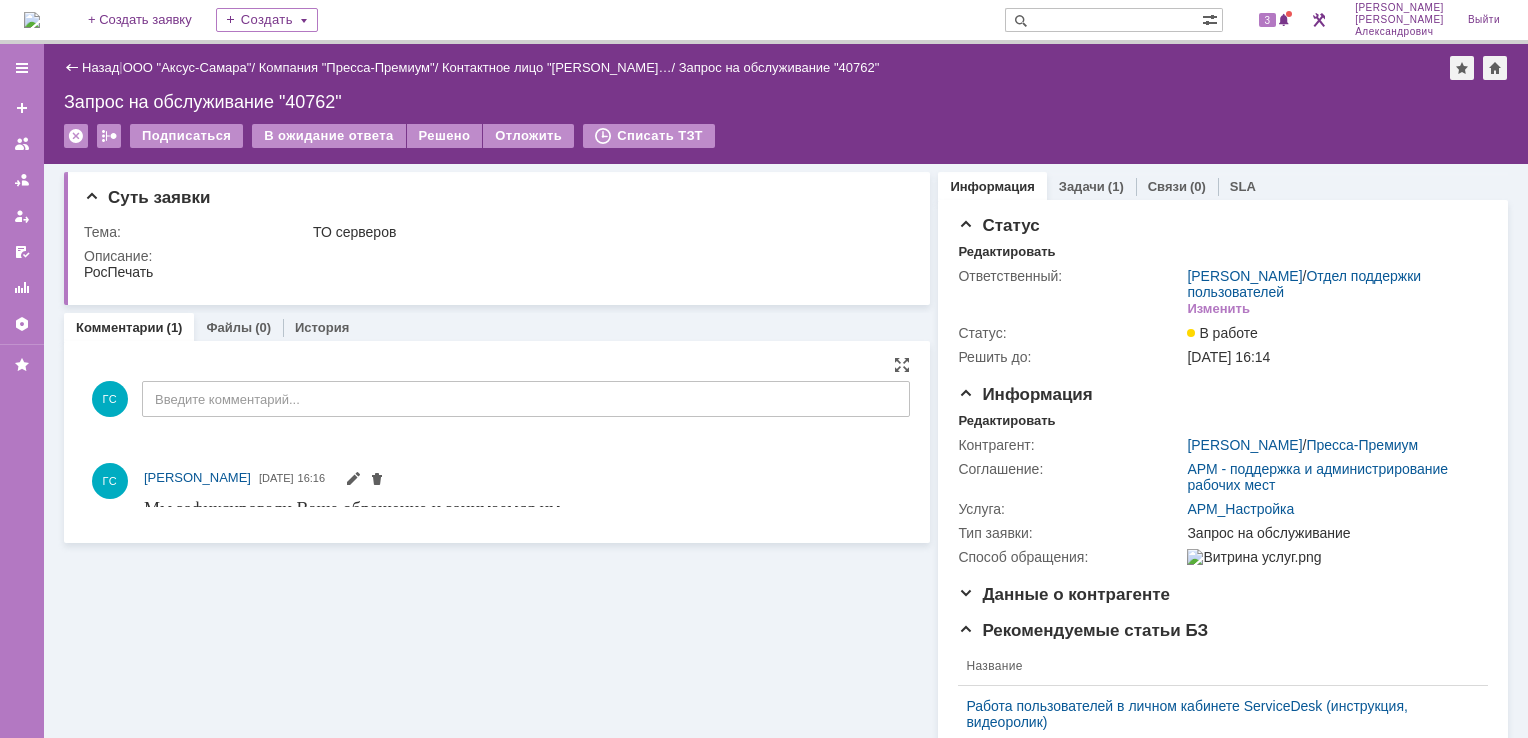 scroll, scrollTop: 0, scrollLeft: 0, axis: both 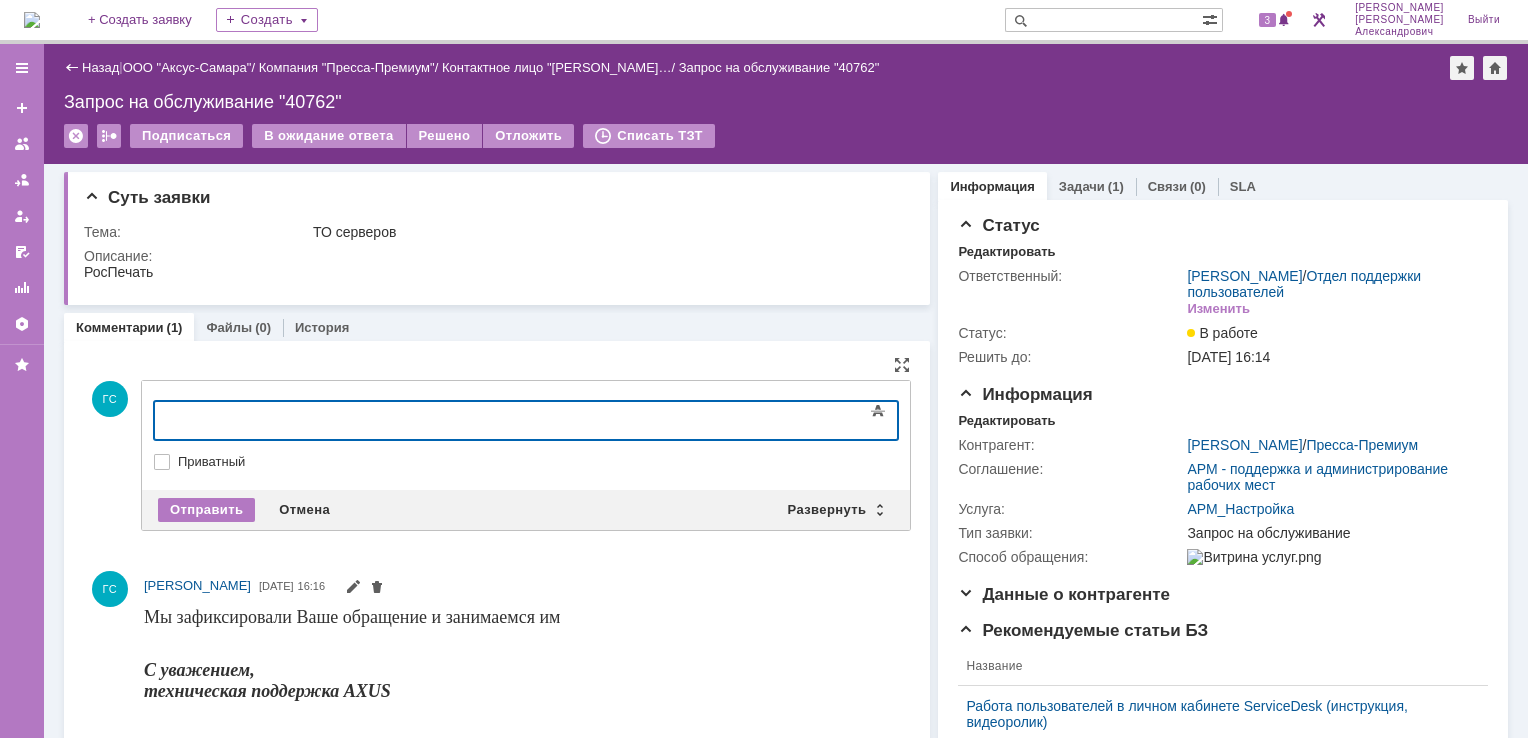 type 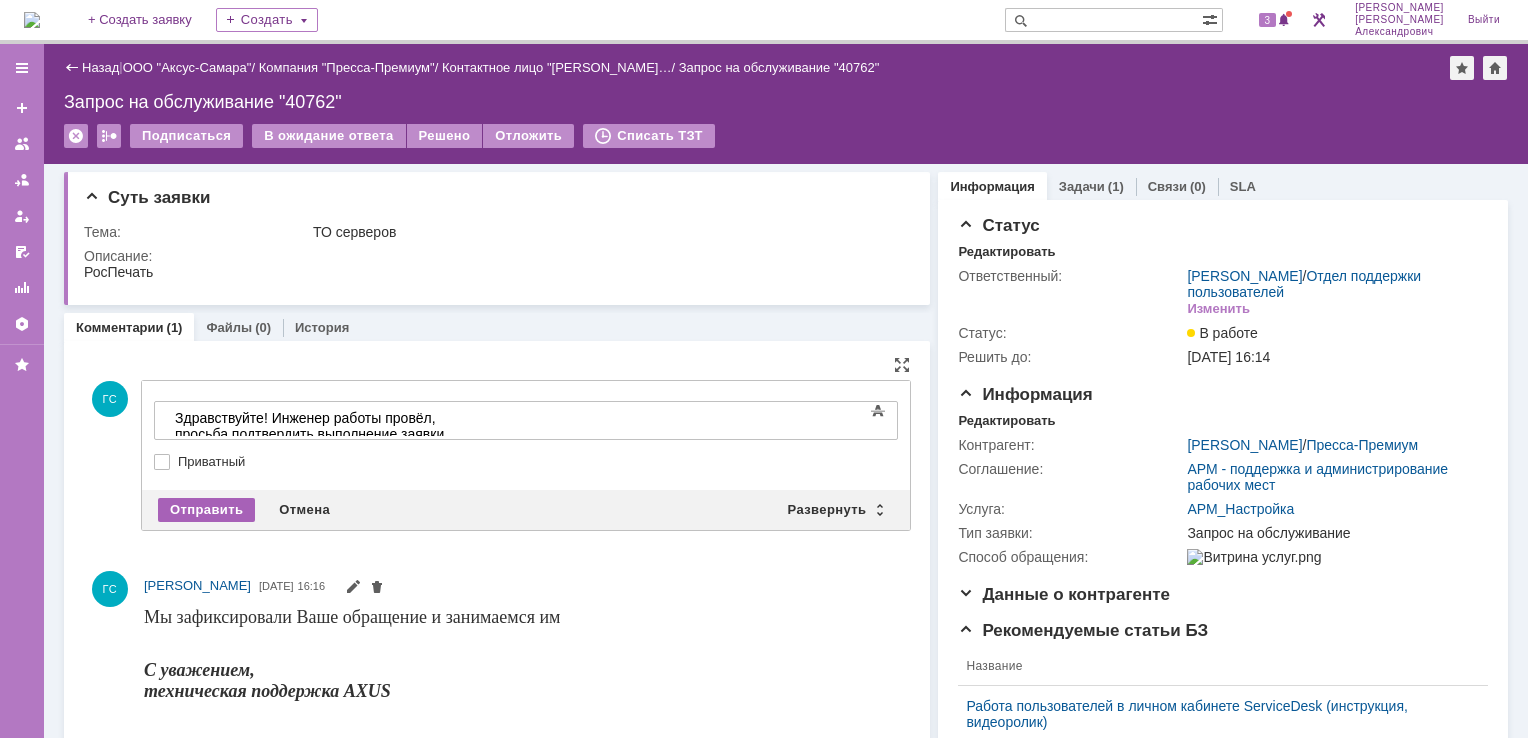 click on "Отправить" at bounding box center [206, 510] 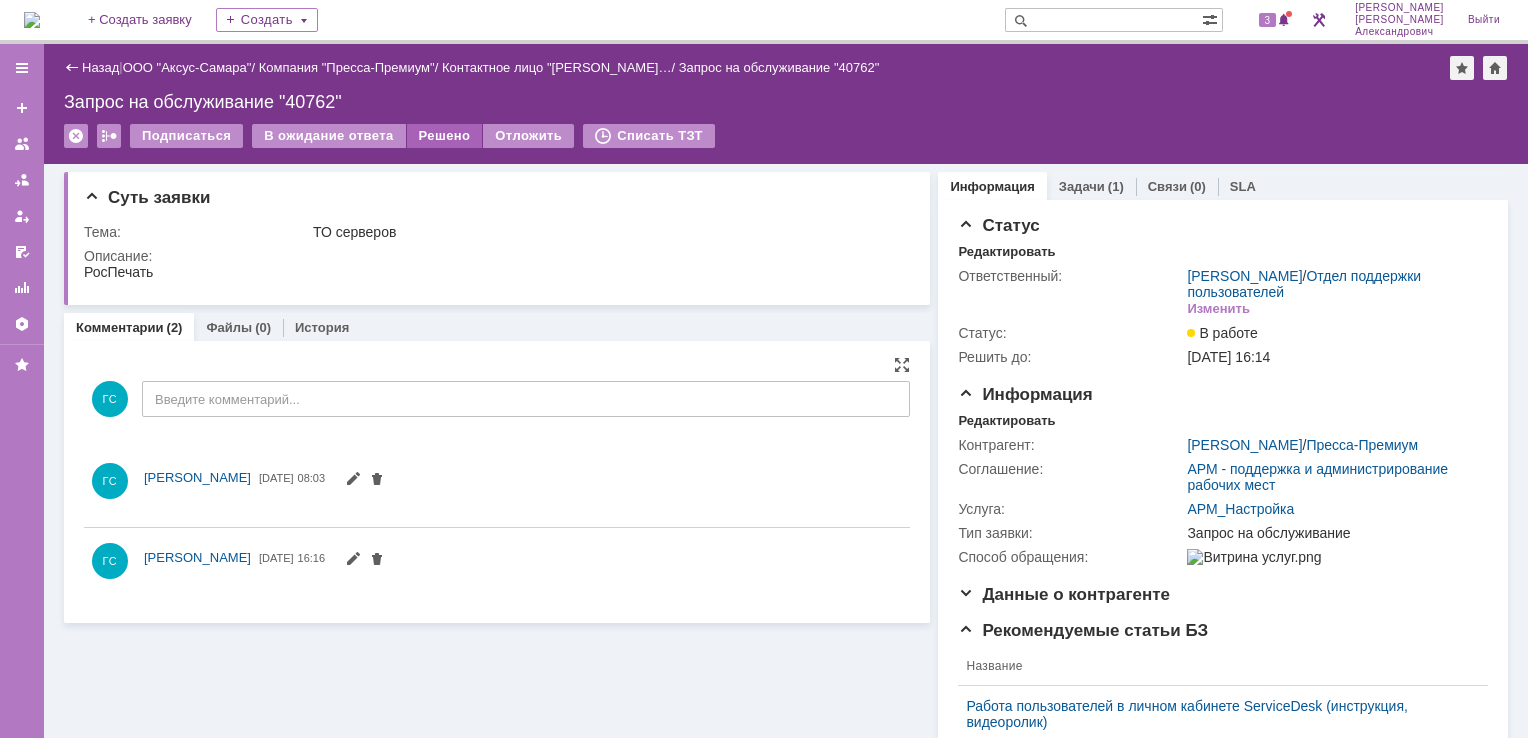 click on "Решено" at bounding box center (445, 136) 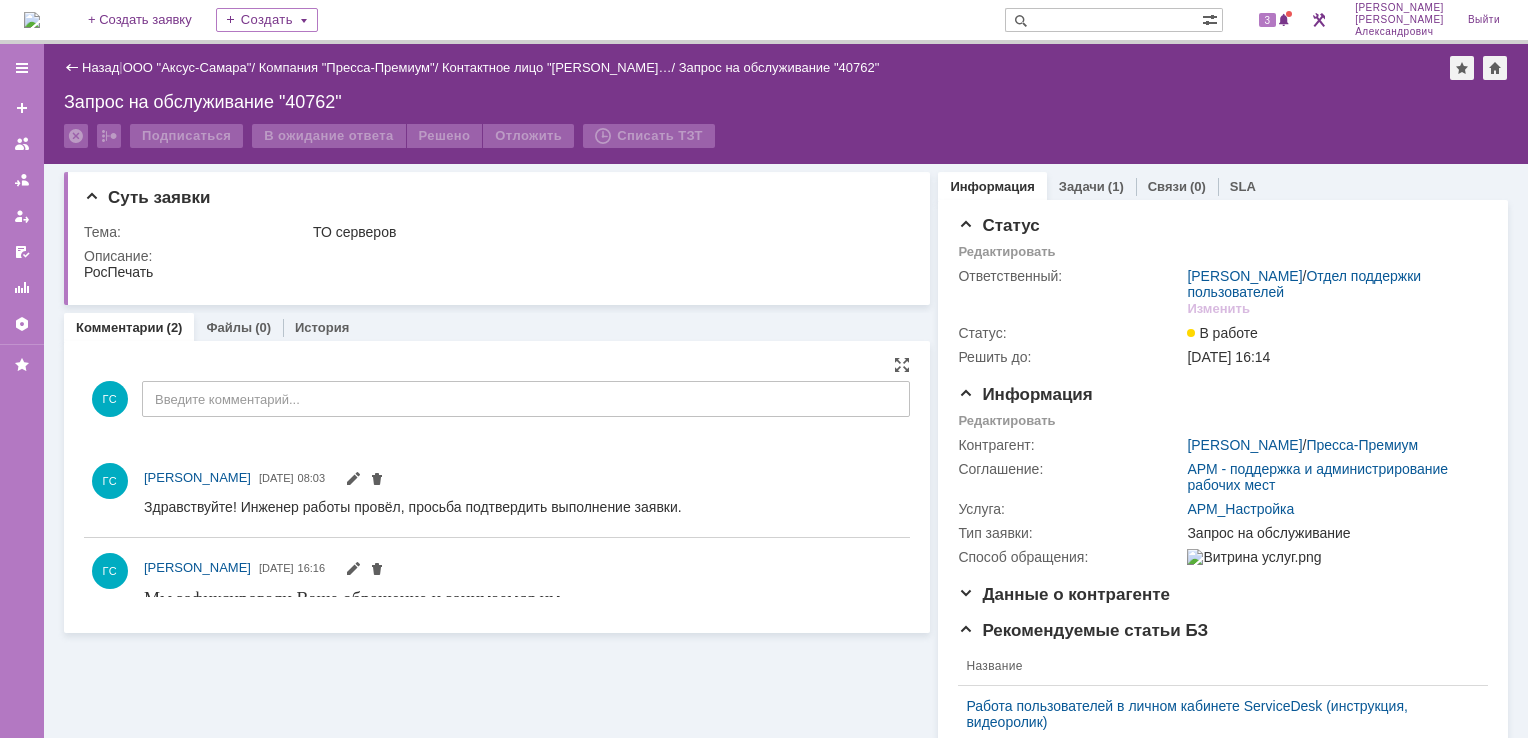 scroll, scrollTop: 0, scrollLeft: 0, axis: both 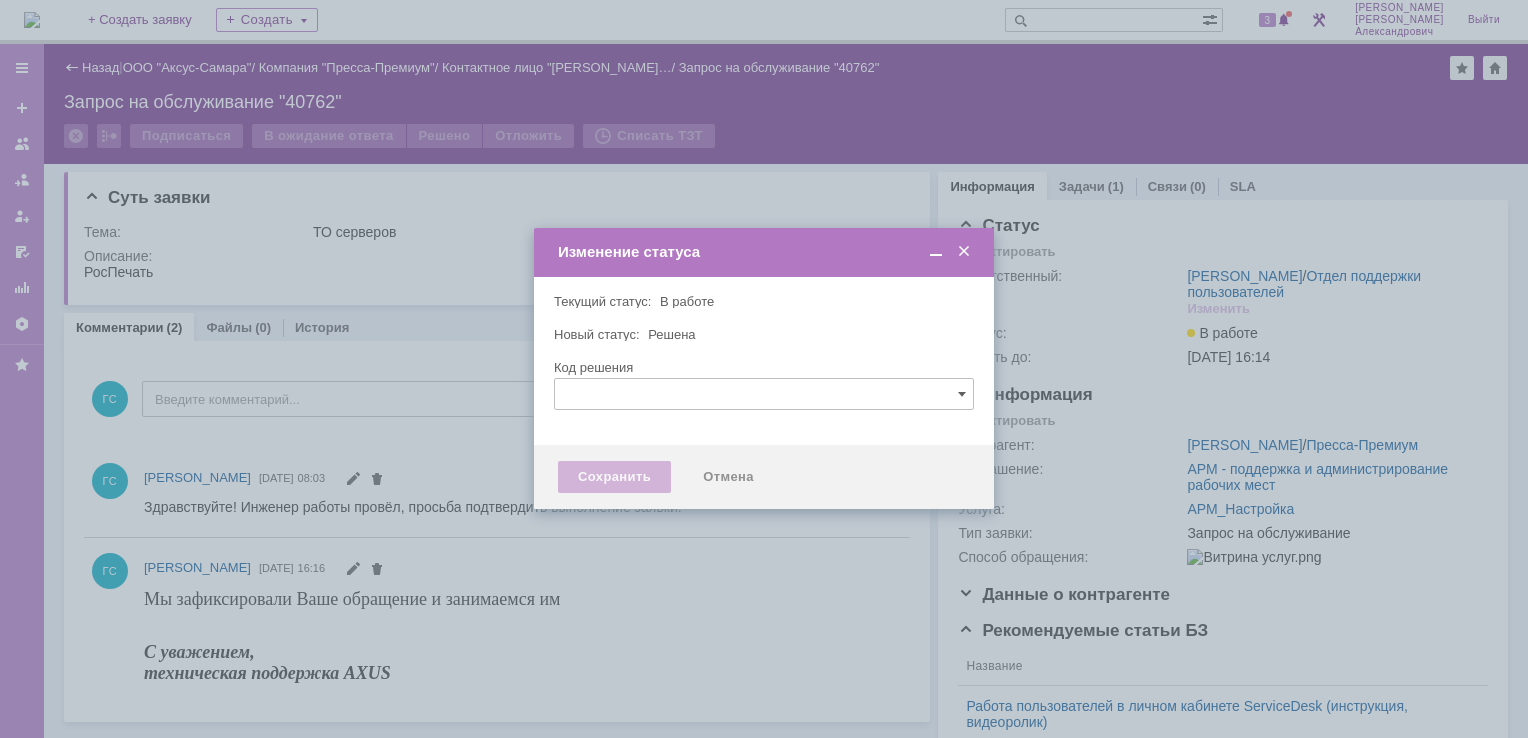 type 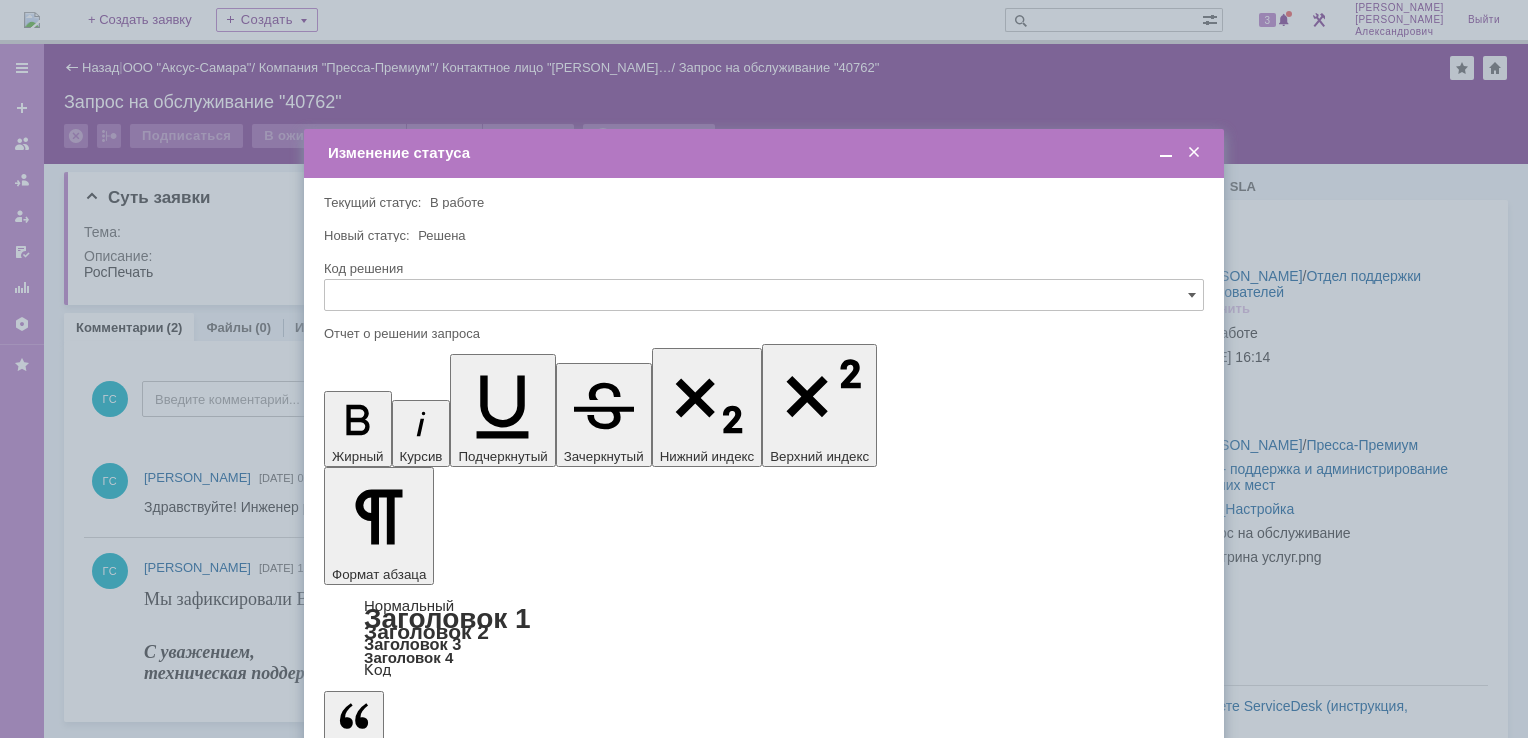 scroll, scrollTop: 0, scrollLeft: 0, axis: both 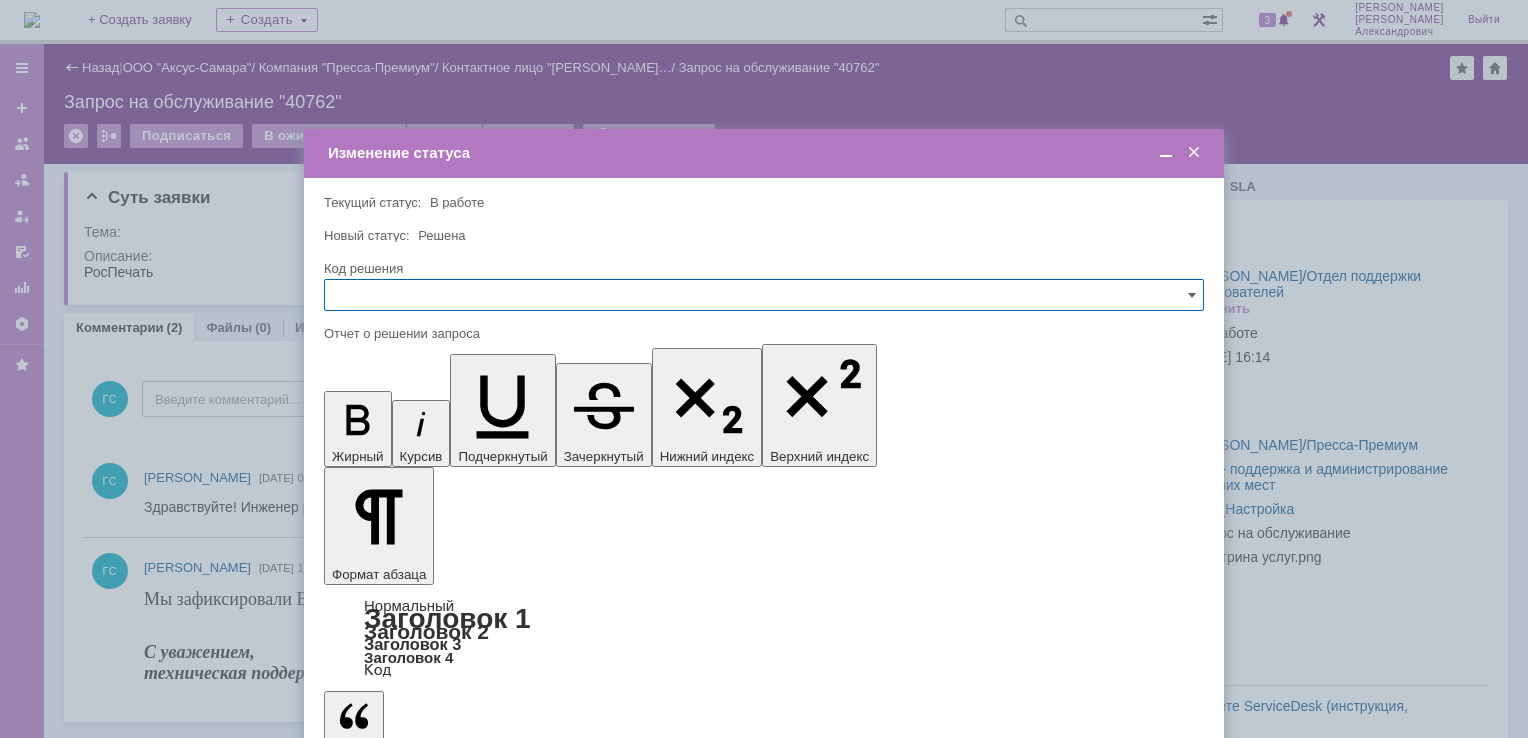 click on "Сохранить" at bounding box center [384, 820] 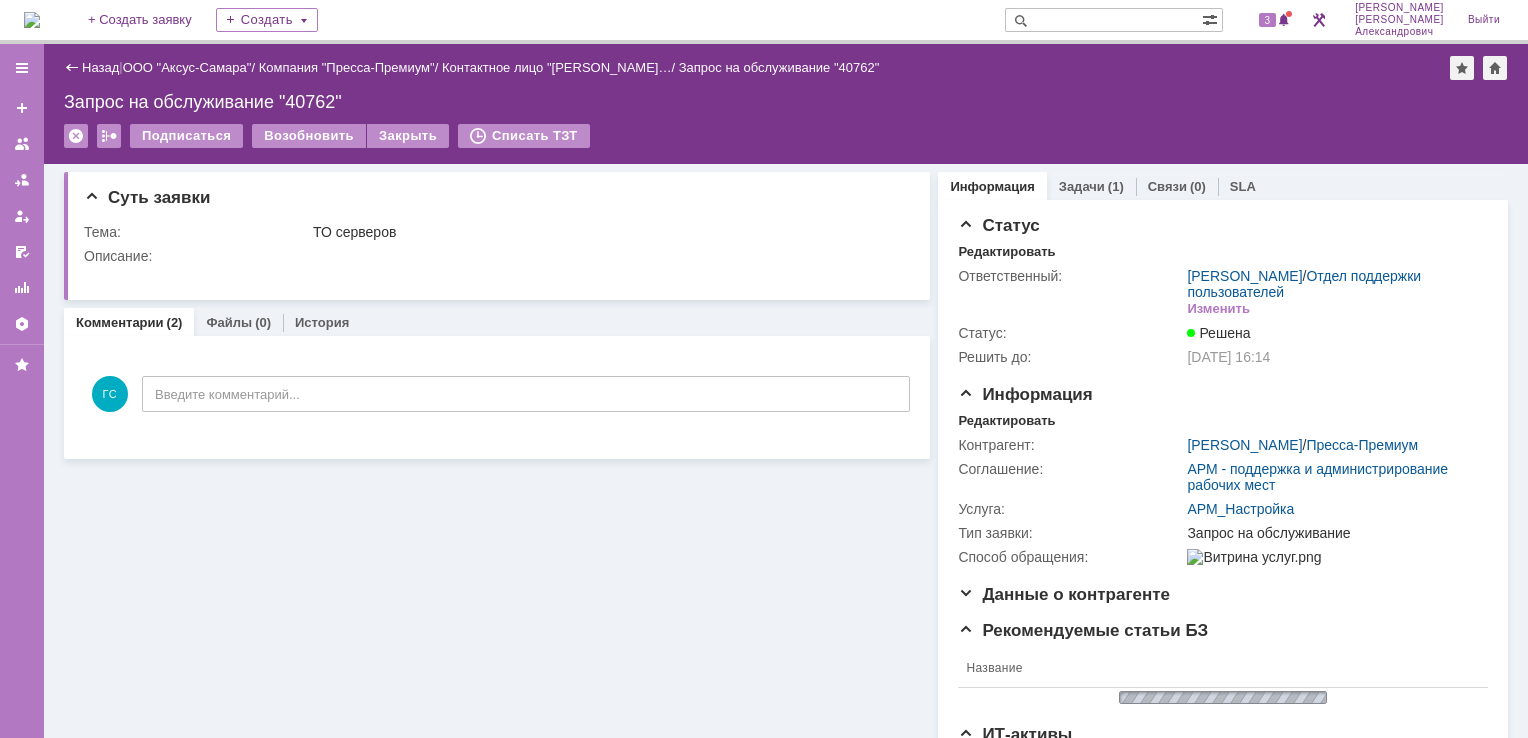 click at bounding box center [32, 20] 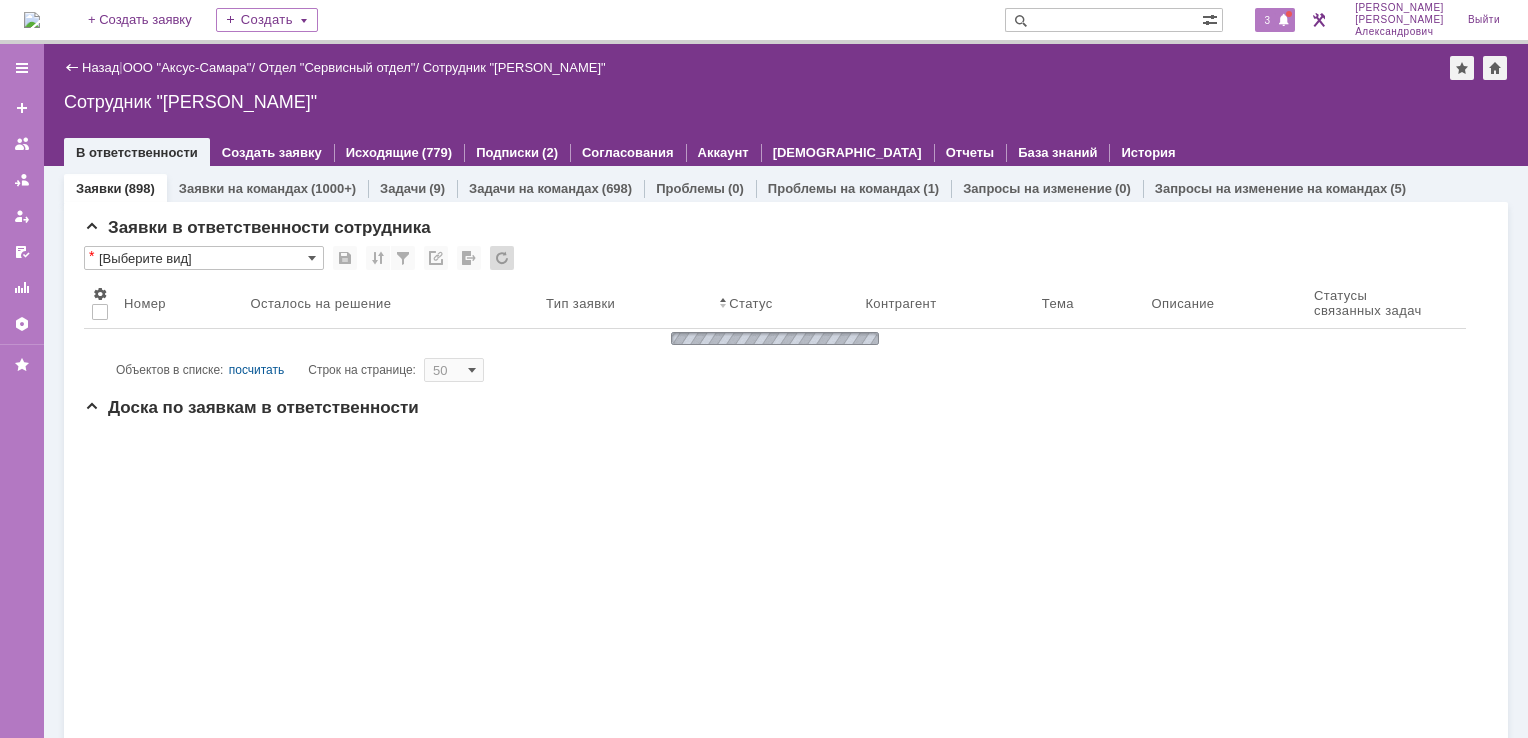 click at bounding box center [1284, 21] 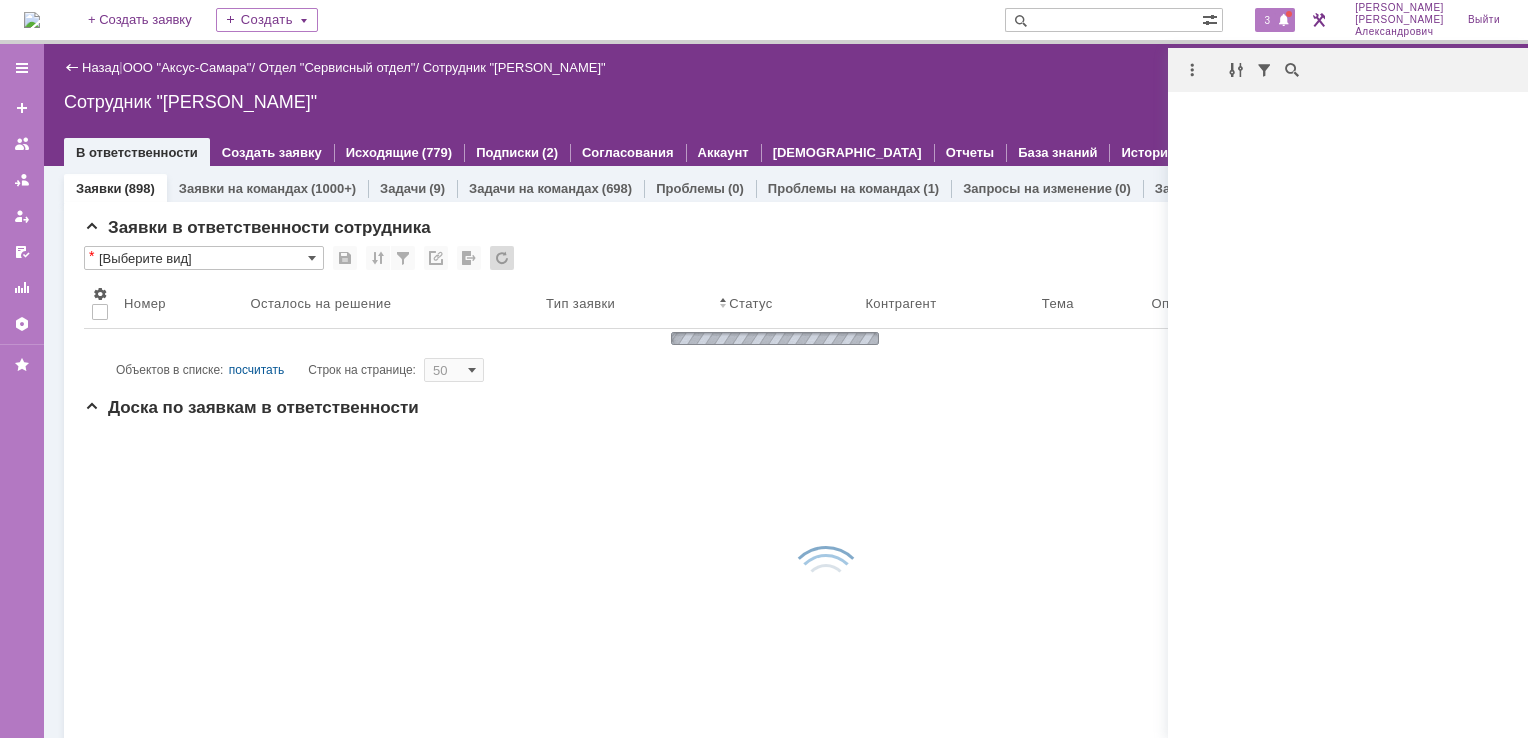 scroll, scrollTop: 0, scrollLeft: 0, axis: both 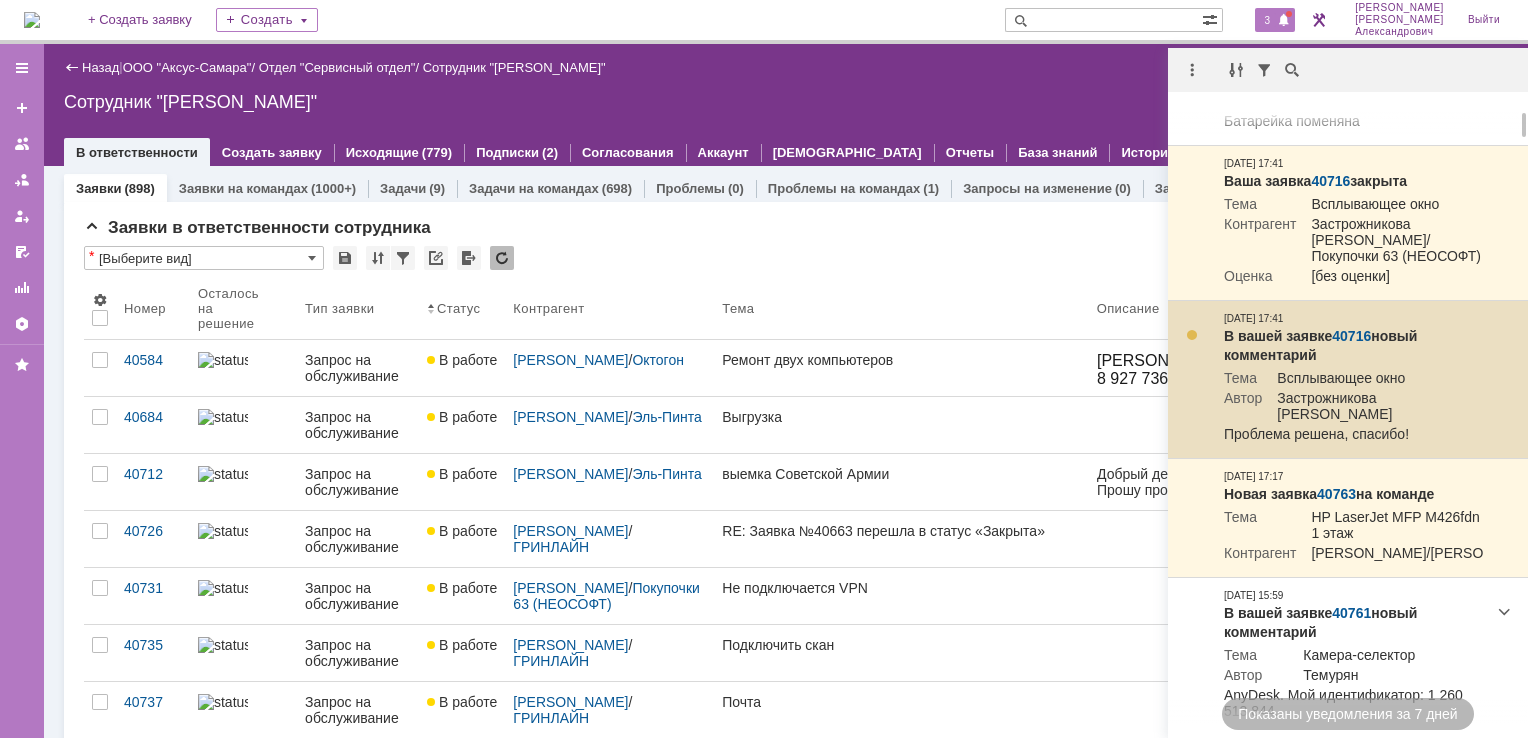 click on "40716" at bounding box center [1351, 336] 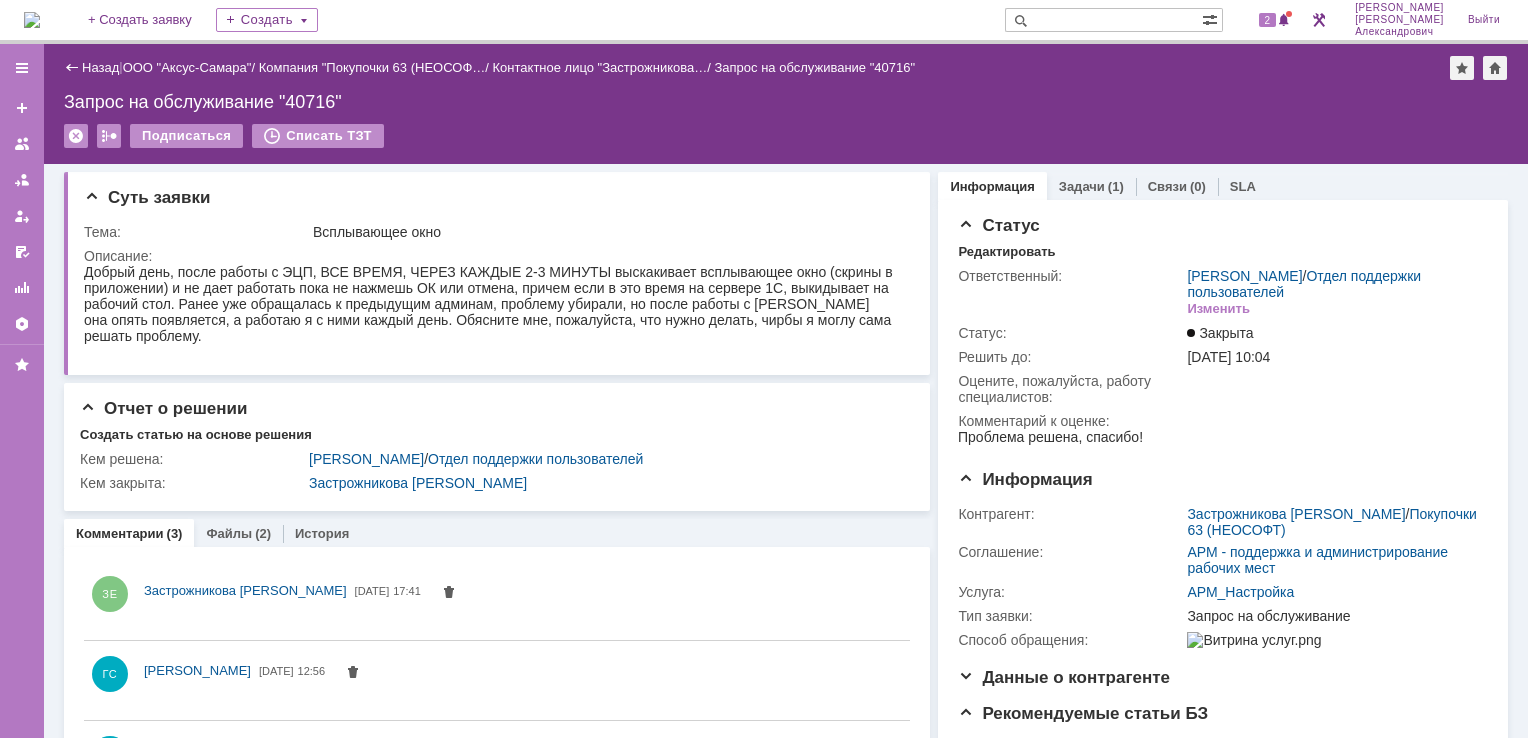 scroll, scrollTop: 0, scrollLeft: 0, axis: both 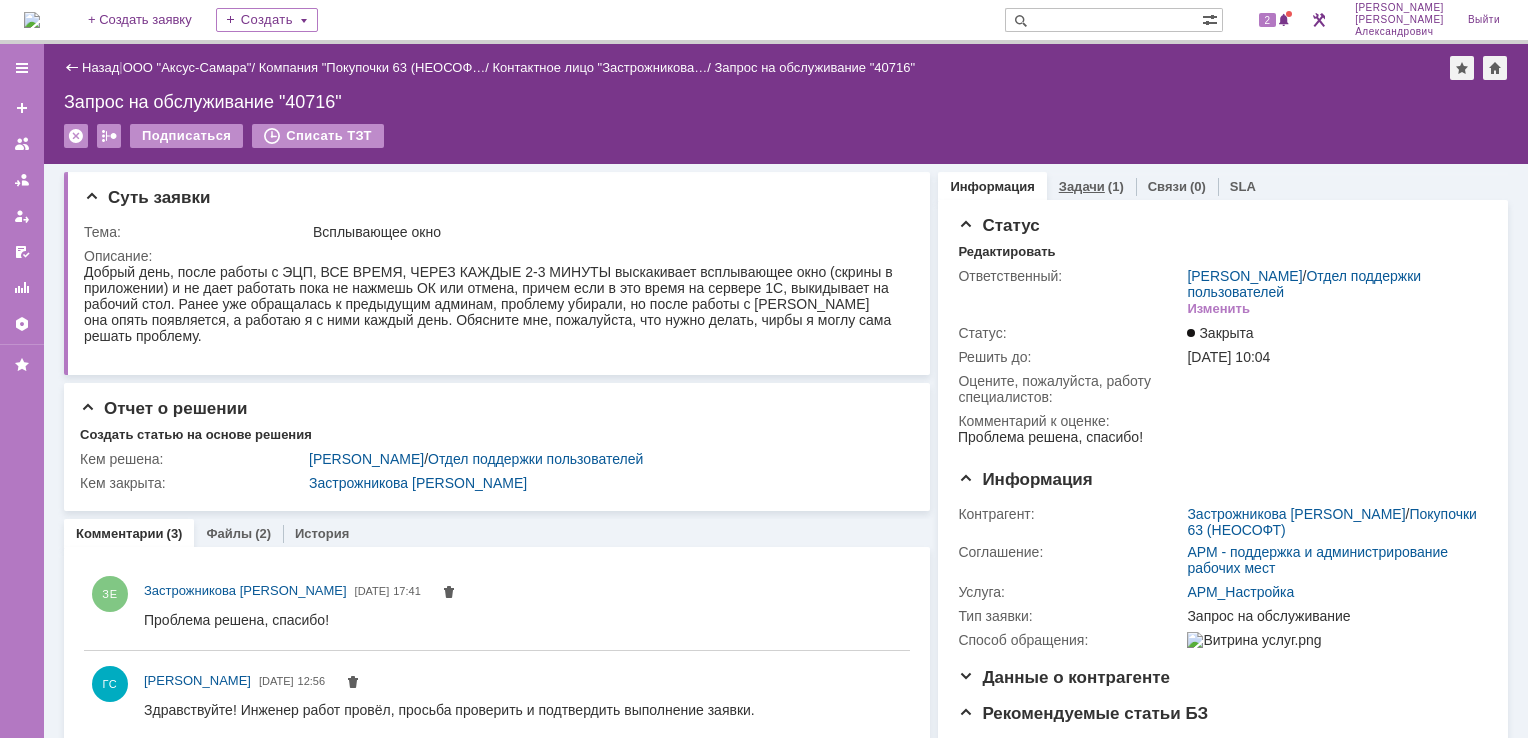click on "(1)" at bounding box center (1116, 186) 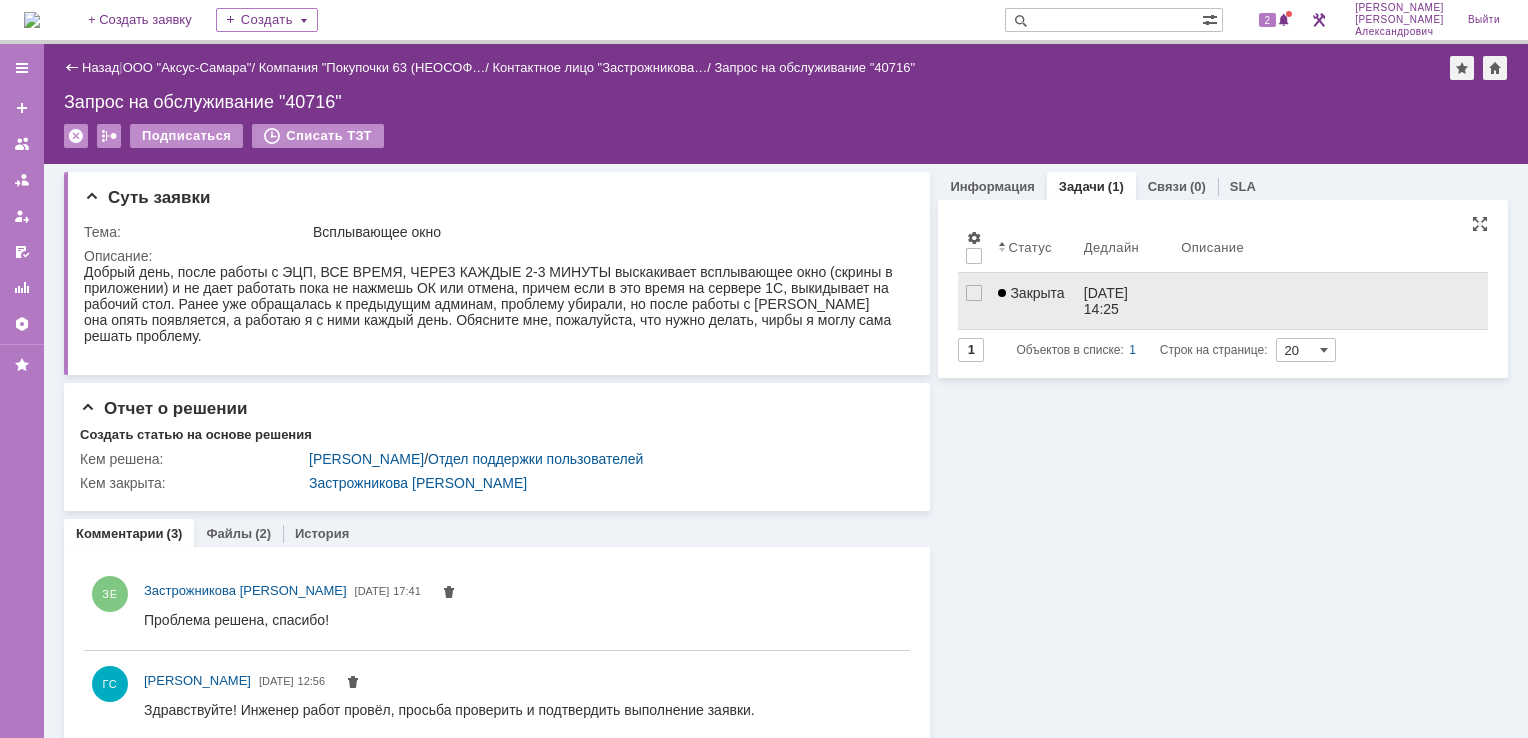 scroll, scrollTop: 0, scrollLeft: 0, axis: both 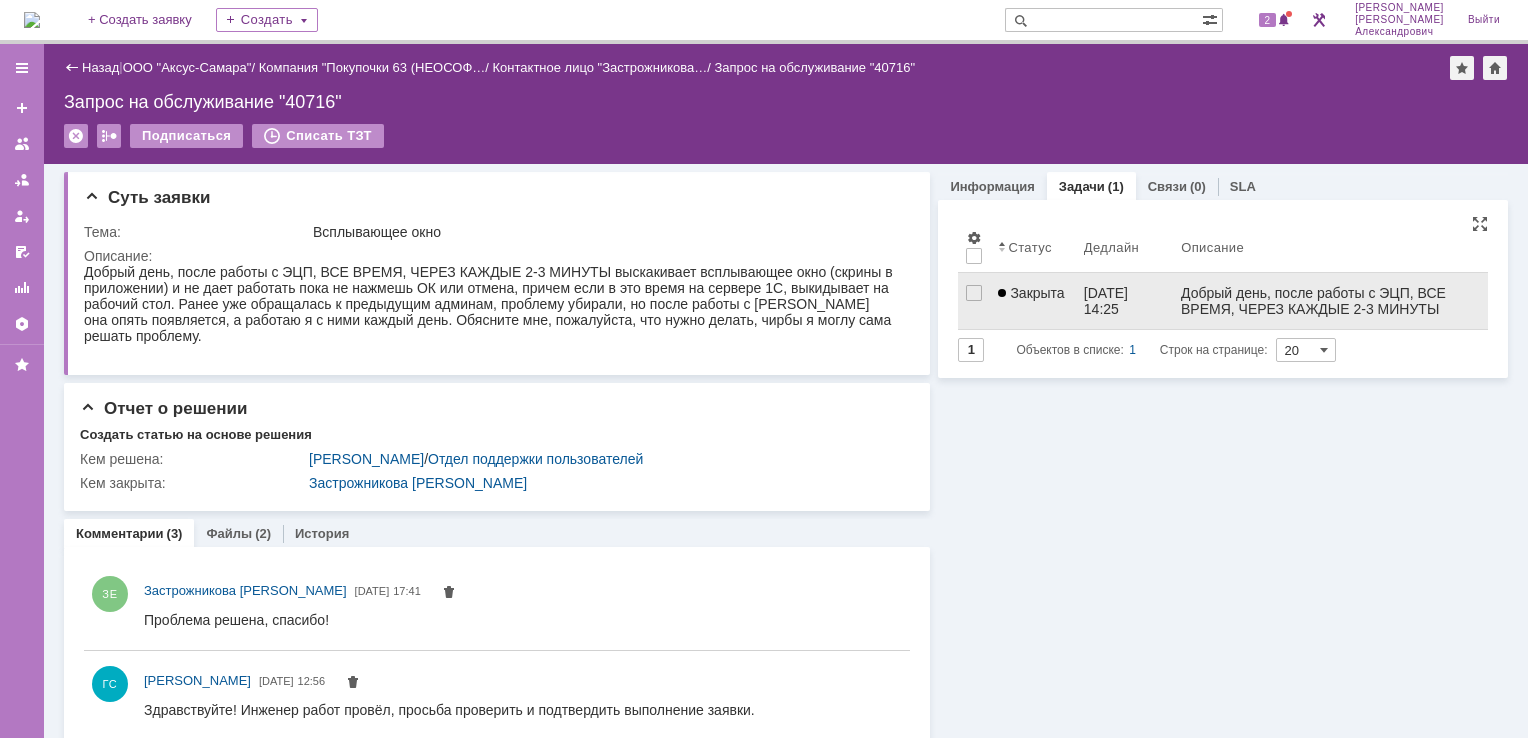 click on "Закрыта" at bounding box center (1032, 301) 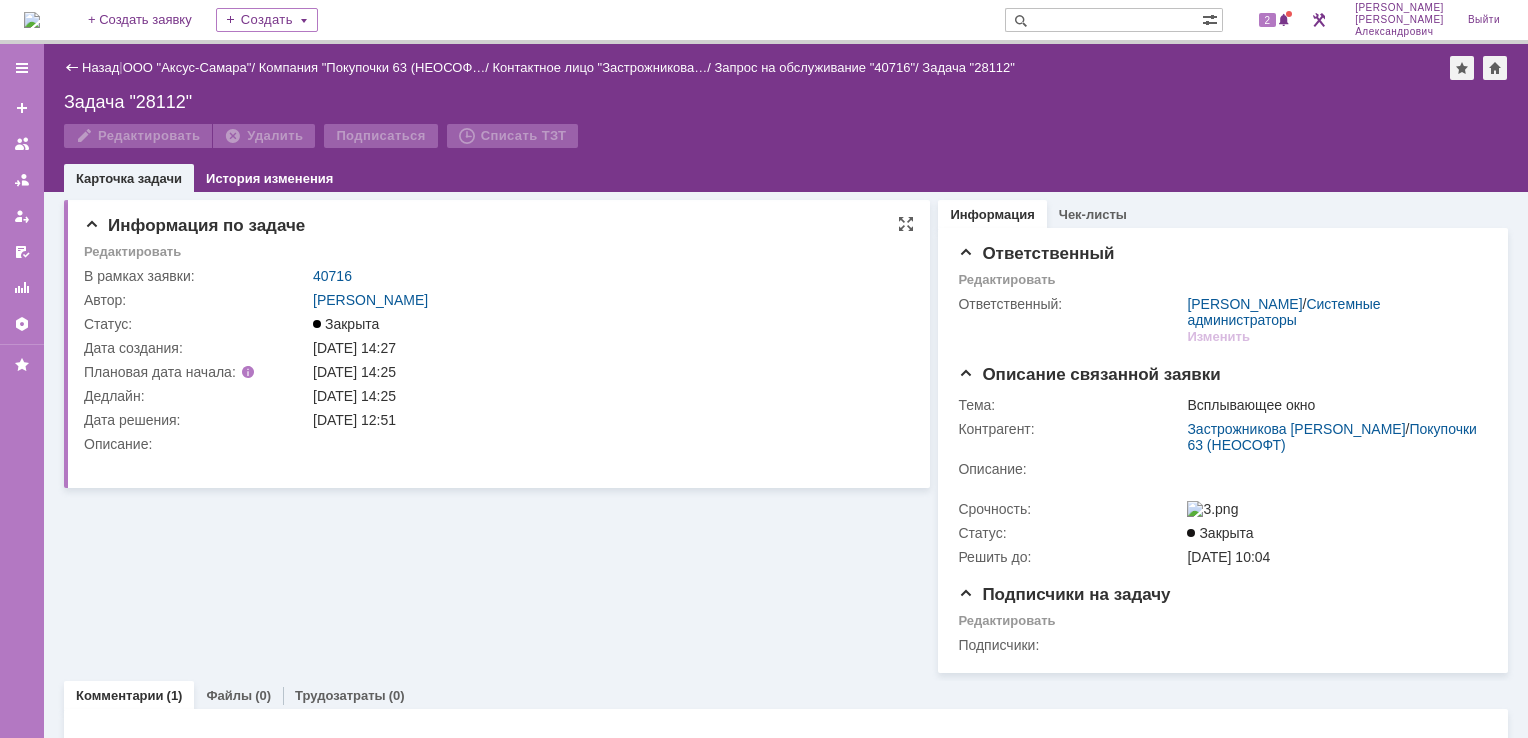 scroll, scrollTop: 0, scrollLeft: 0, axis: both 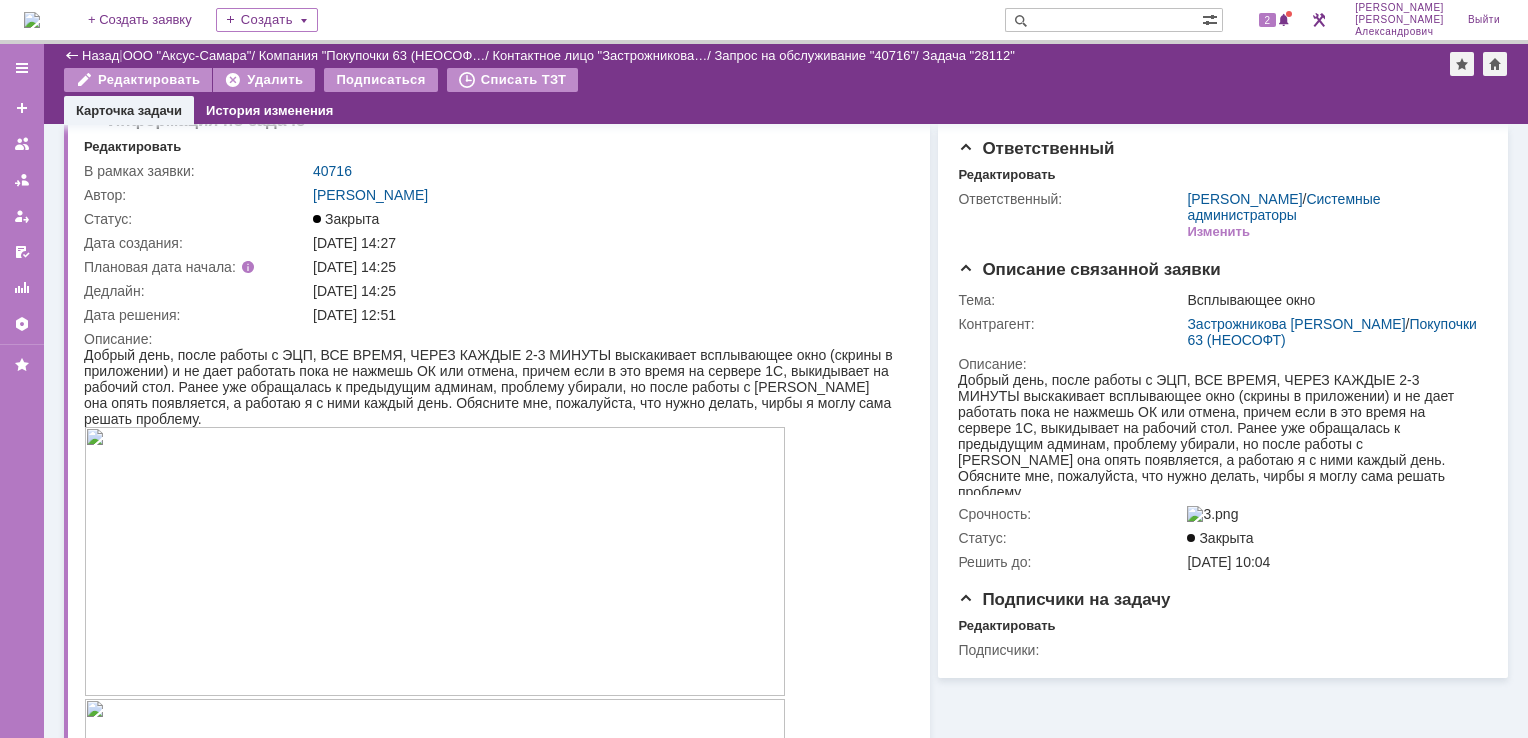 click at bounding box center (32, 20) 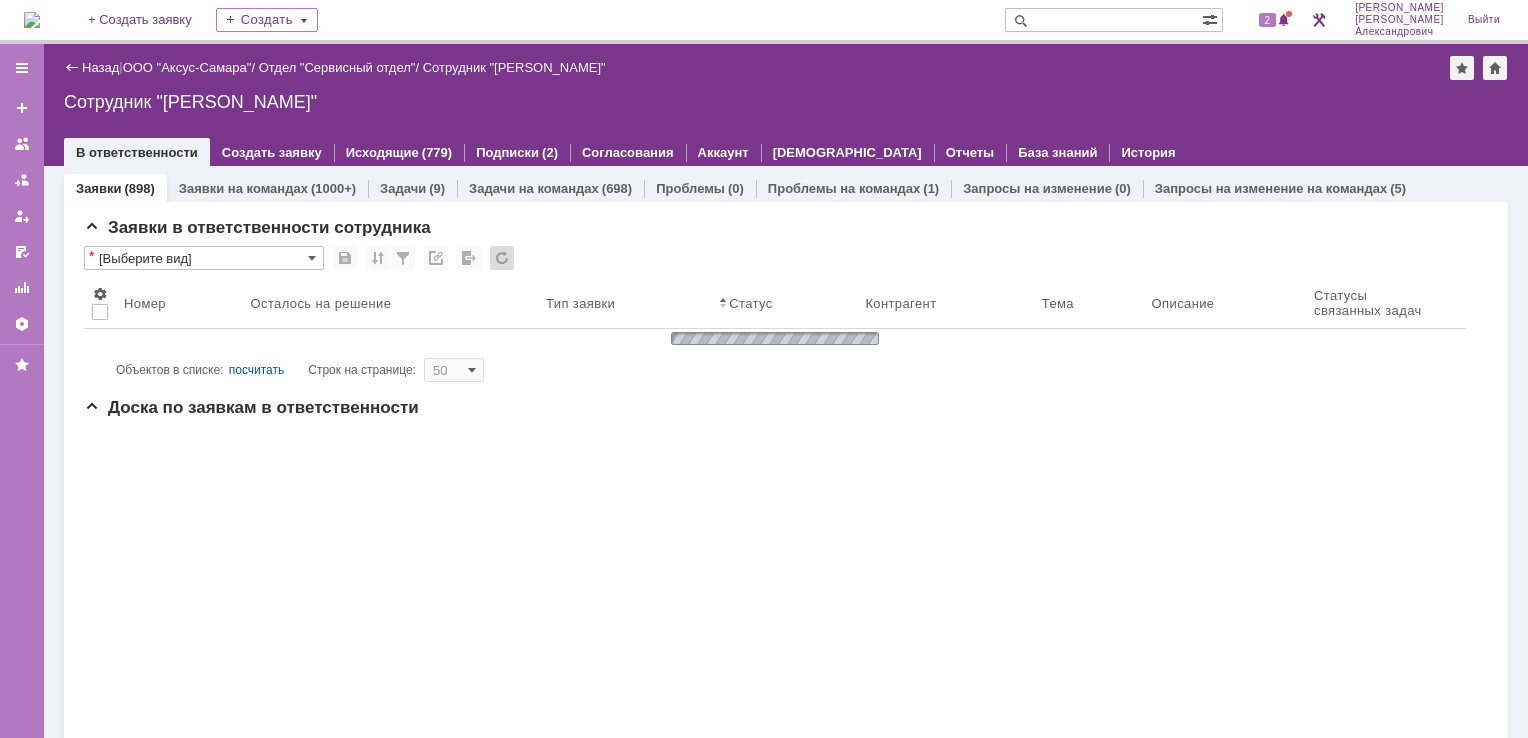 click on "2" at bounding box center [1265, 20] 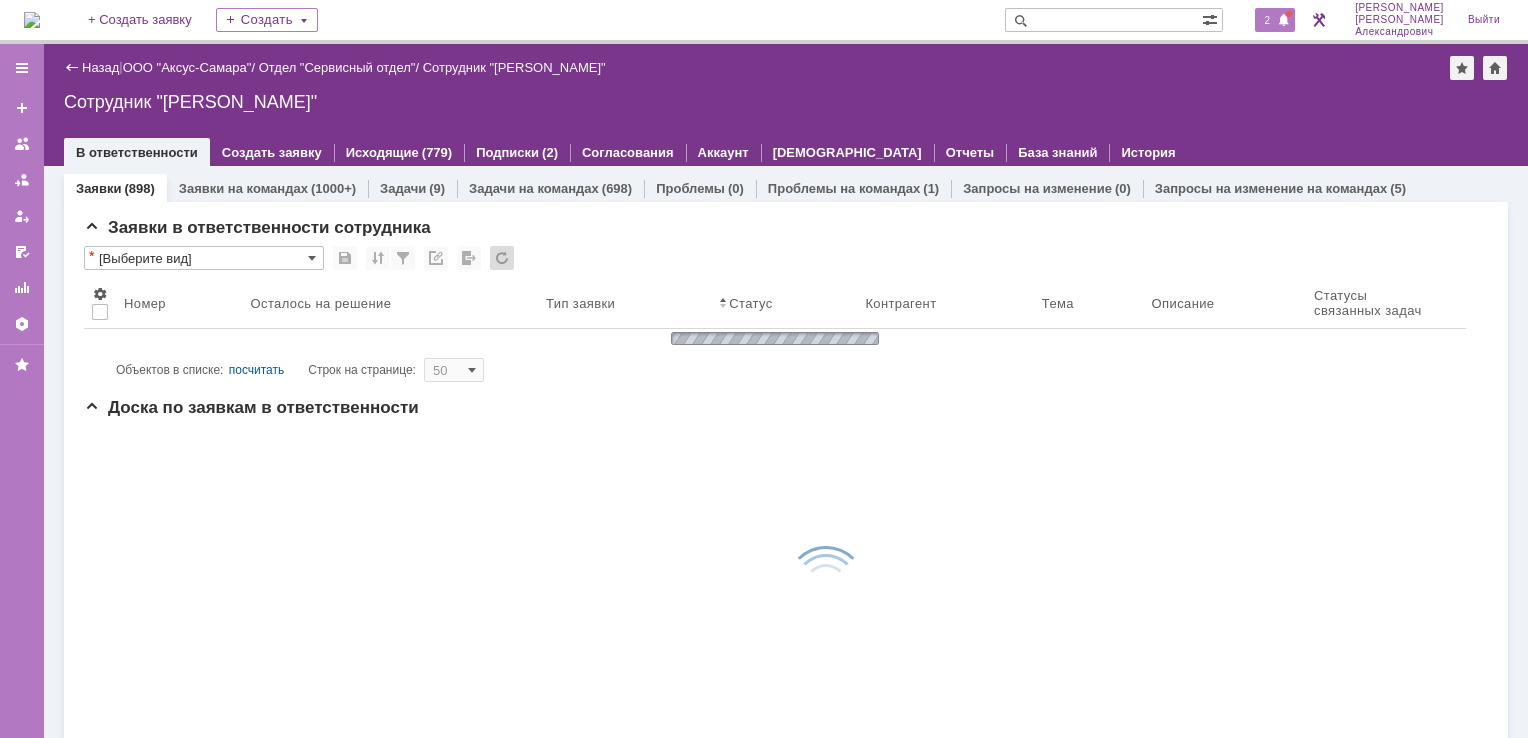 scroll, scrollTop: 0, scrollLeft: 0, axis: both 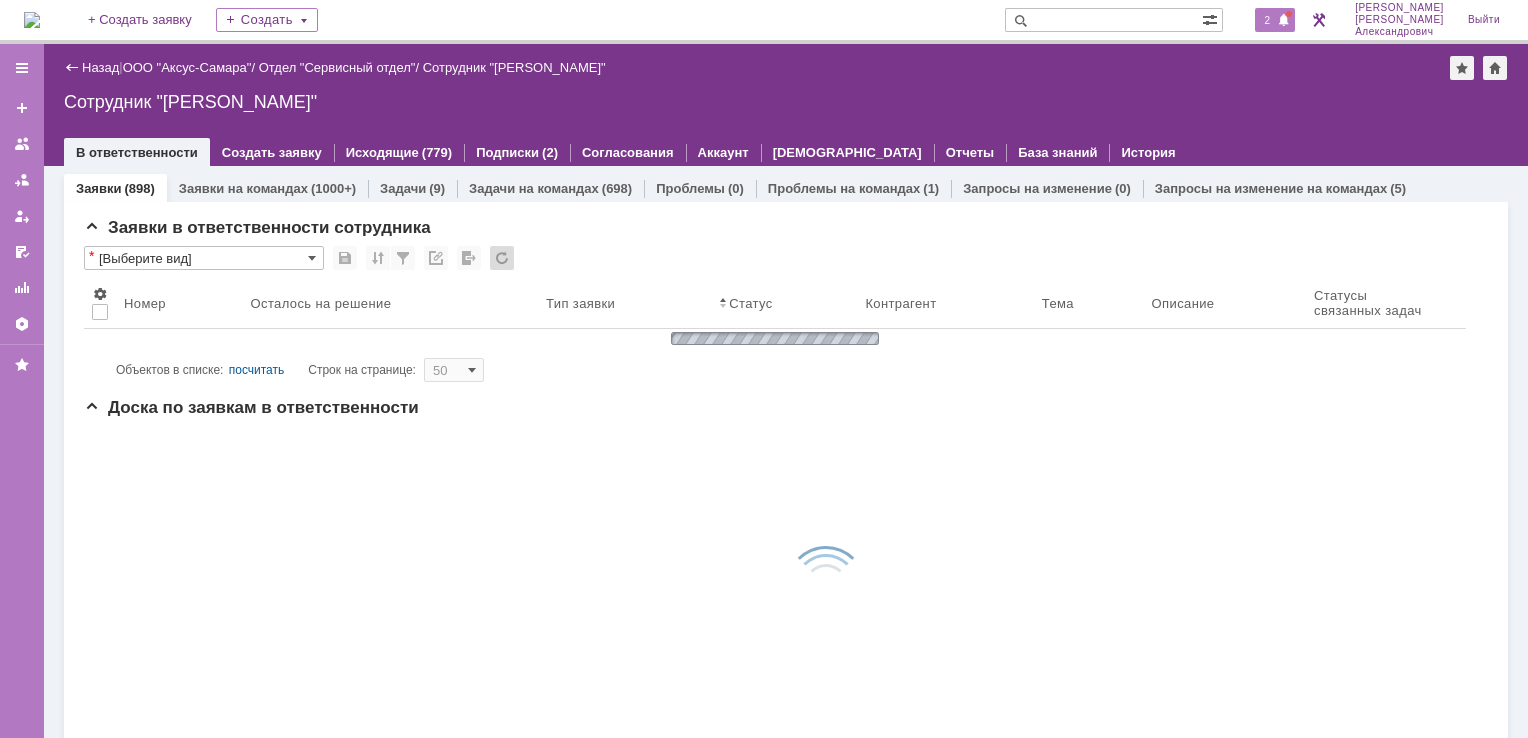 click on "2" at bounding box center [1268, 20] 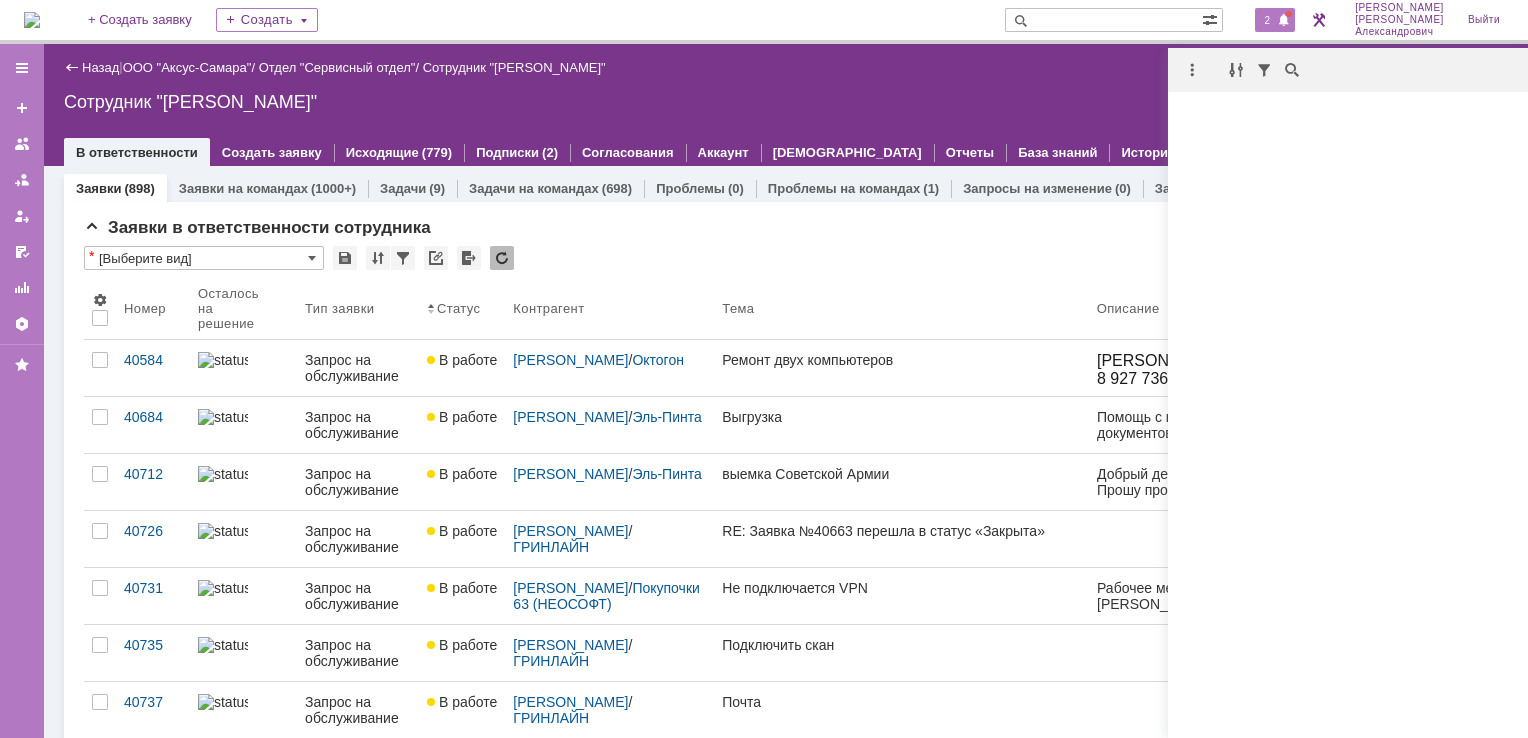 scroll, scrollTop: 0, scrollLeft: 0, axis: both 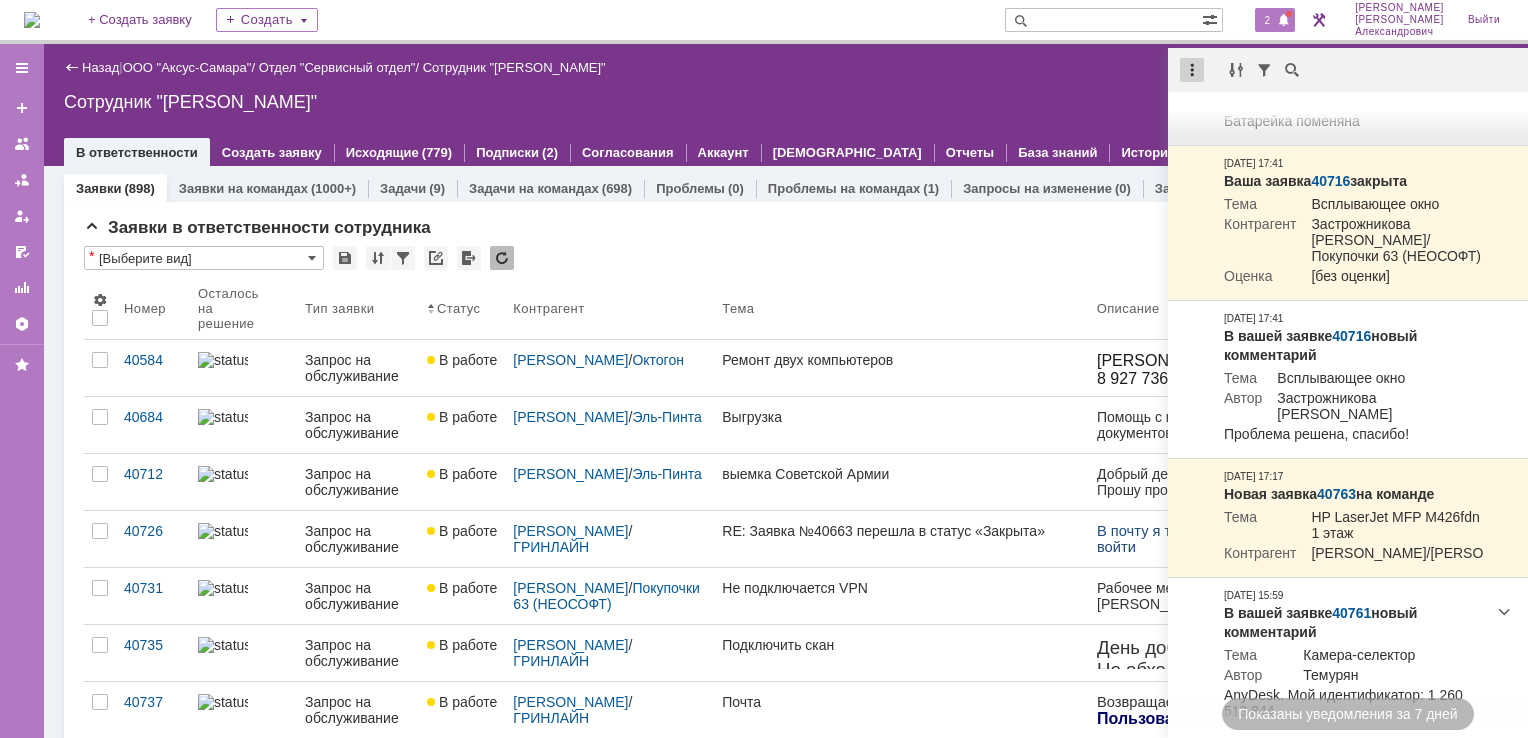 click at bounding box center (1192, 70) 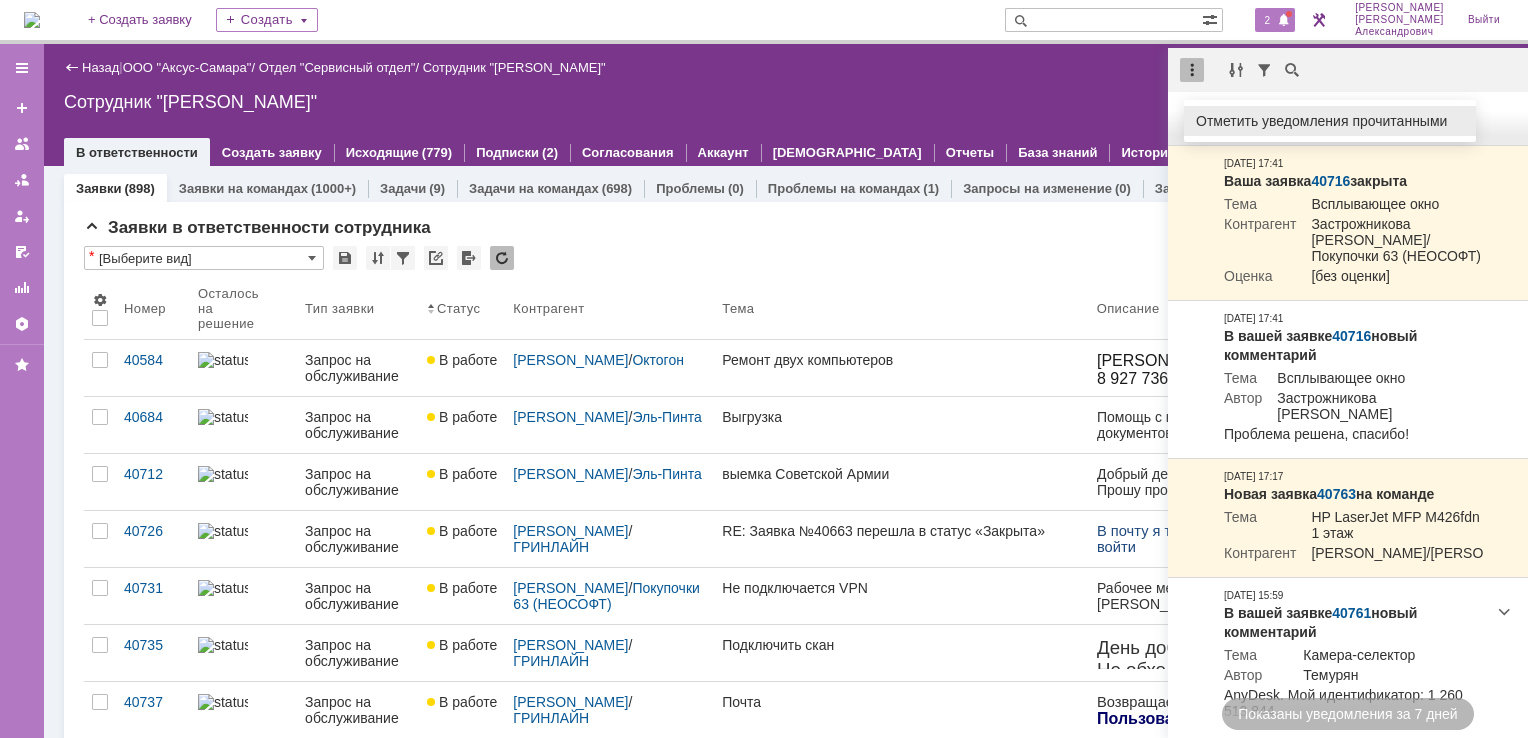 click on "Отметить уведомления прочитанными" at bounding box center (1330, 121) 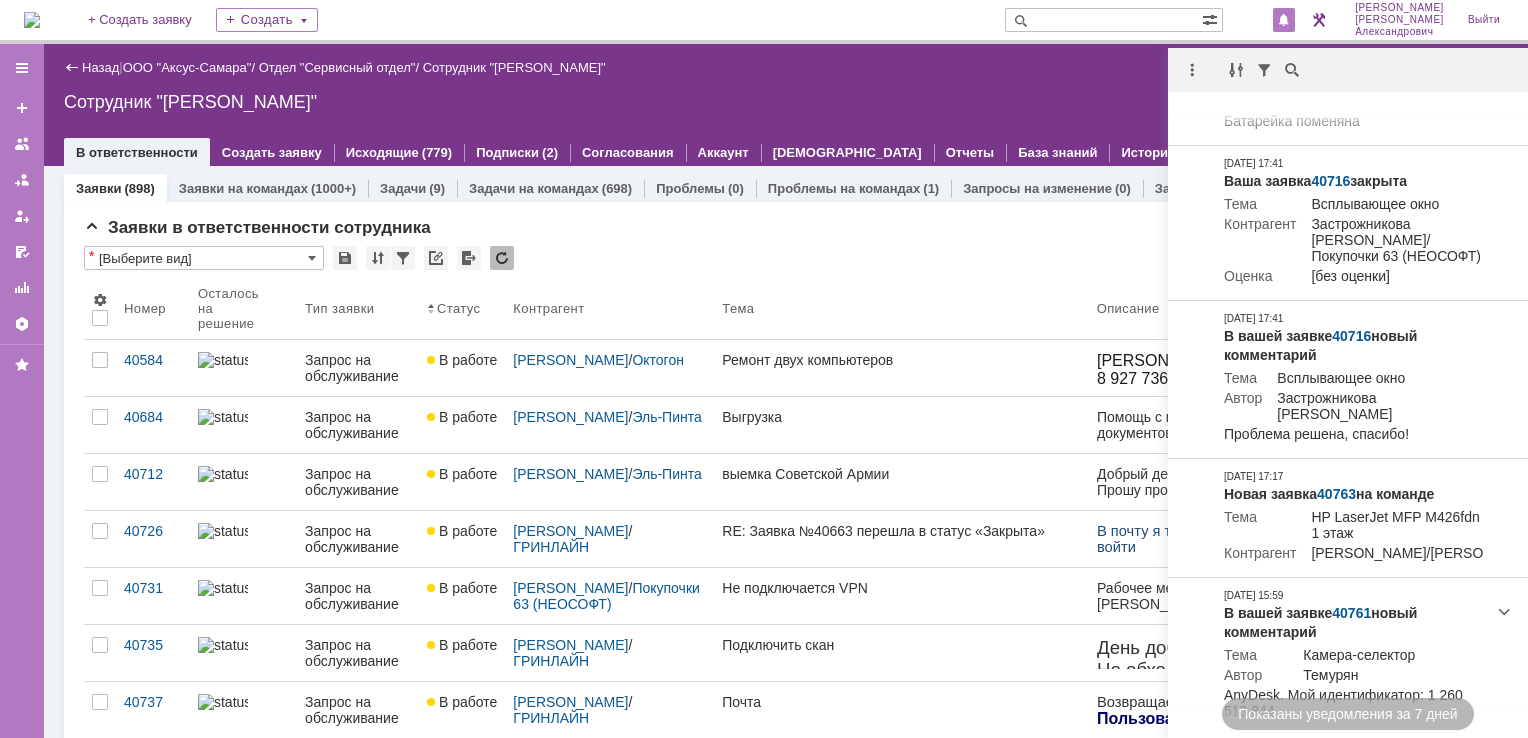 click on "Назад   |   ООО "Аксус-Самара"  /   Отдел "Сервисный отдел"  /   Сотрудник "Галстьян Степан Александрович" Сотрудник "Галстьян Степан Александрович" employee$43271409 В ответственности Создать заявку Исходящие (779) Подписки (2) Согласования Аккаунт Дашборды Отчеты База знаний История" at bounding box center (786, 105) 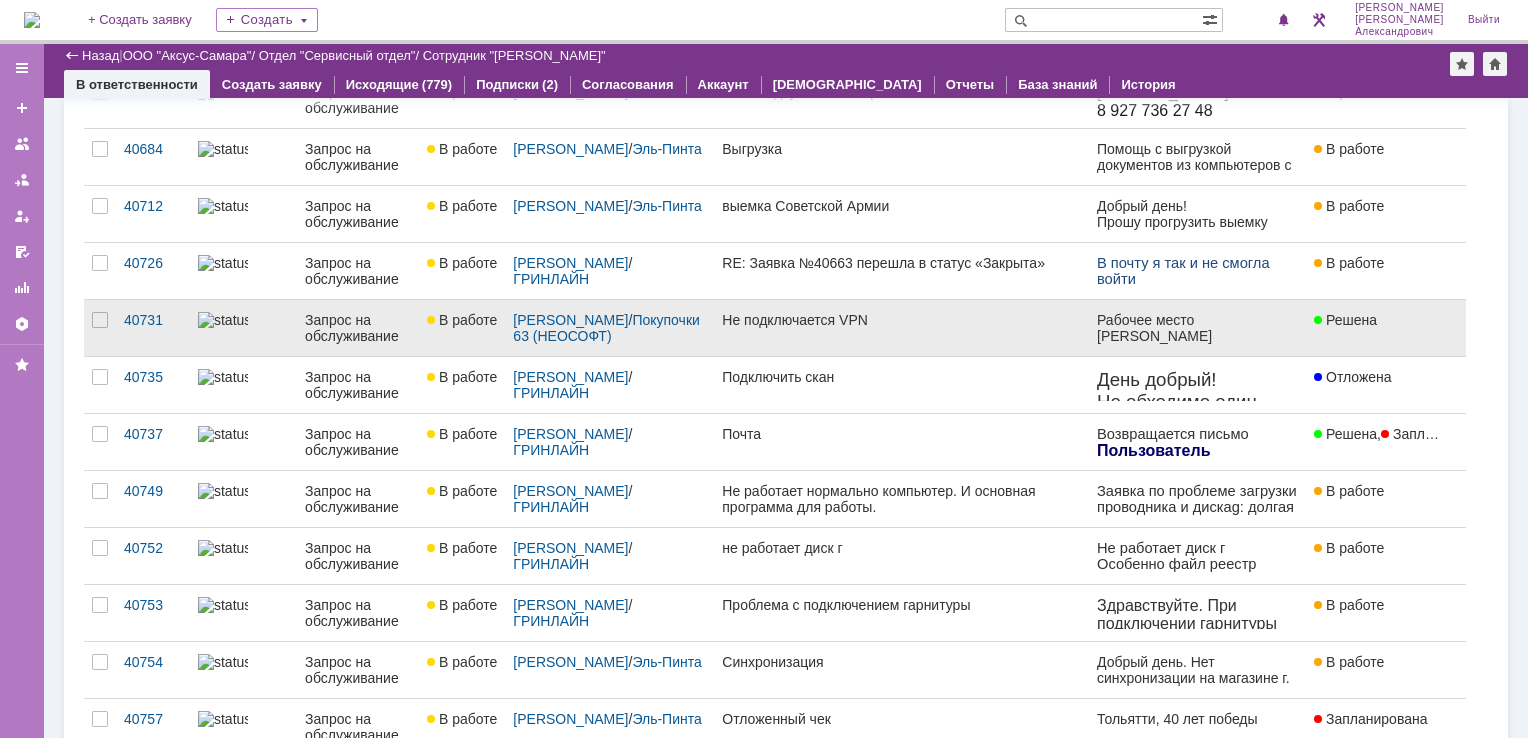 click on "Не подключается VPN" at bounding box center (901, 320) 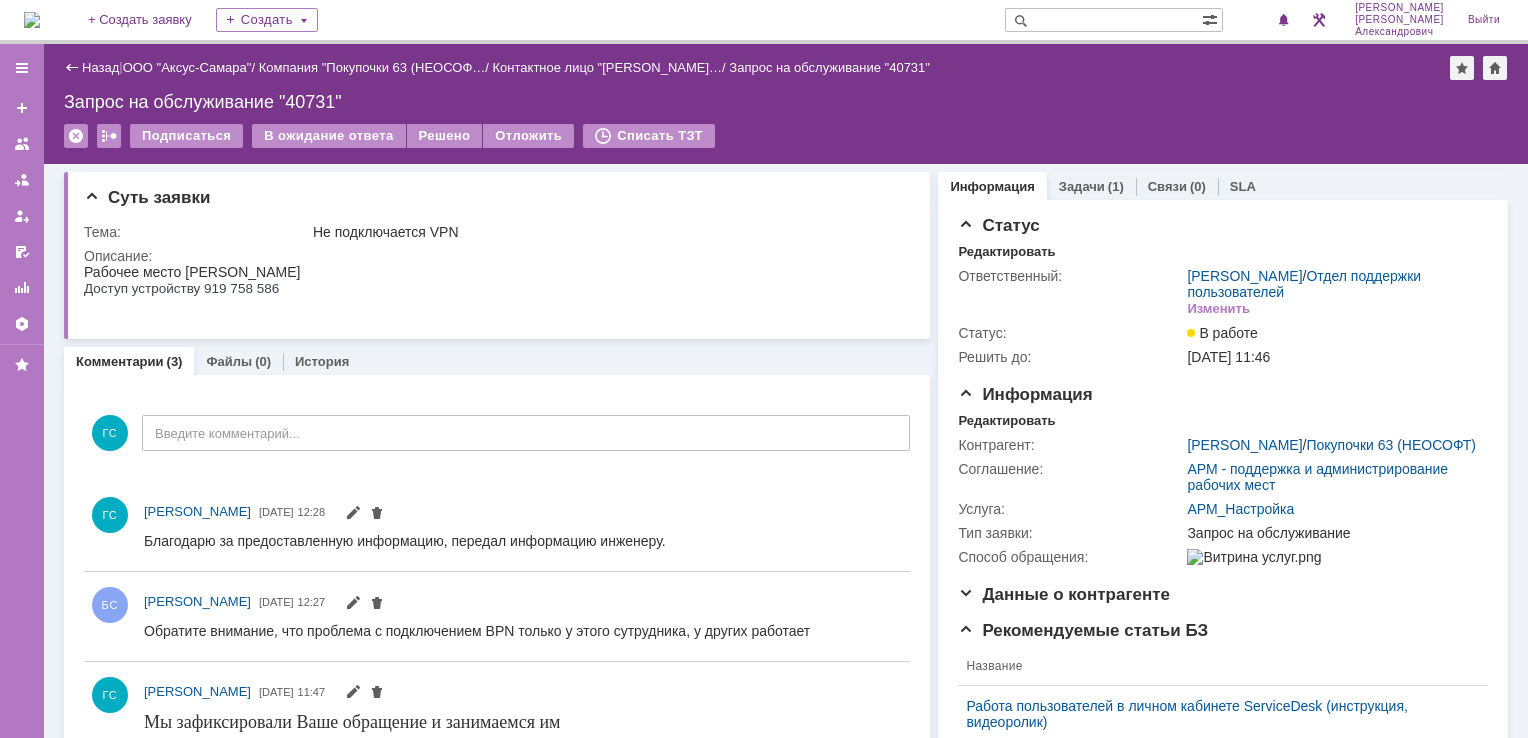 click on "Задачи (1)" at bounding box center [1091, 186] 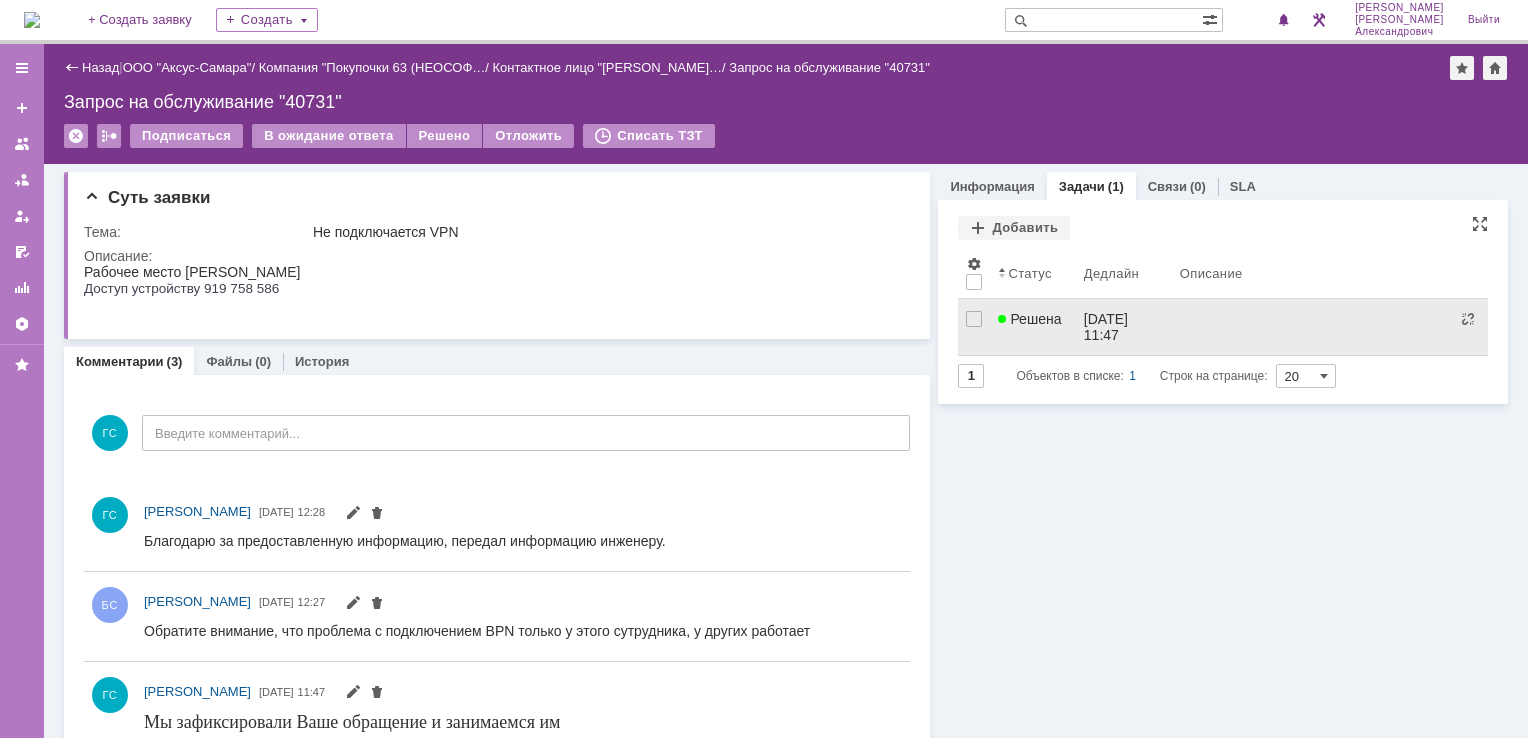 click on "11.07.2025 11:47" at bounding box center [1108, 327] 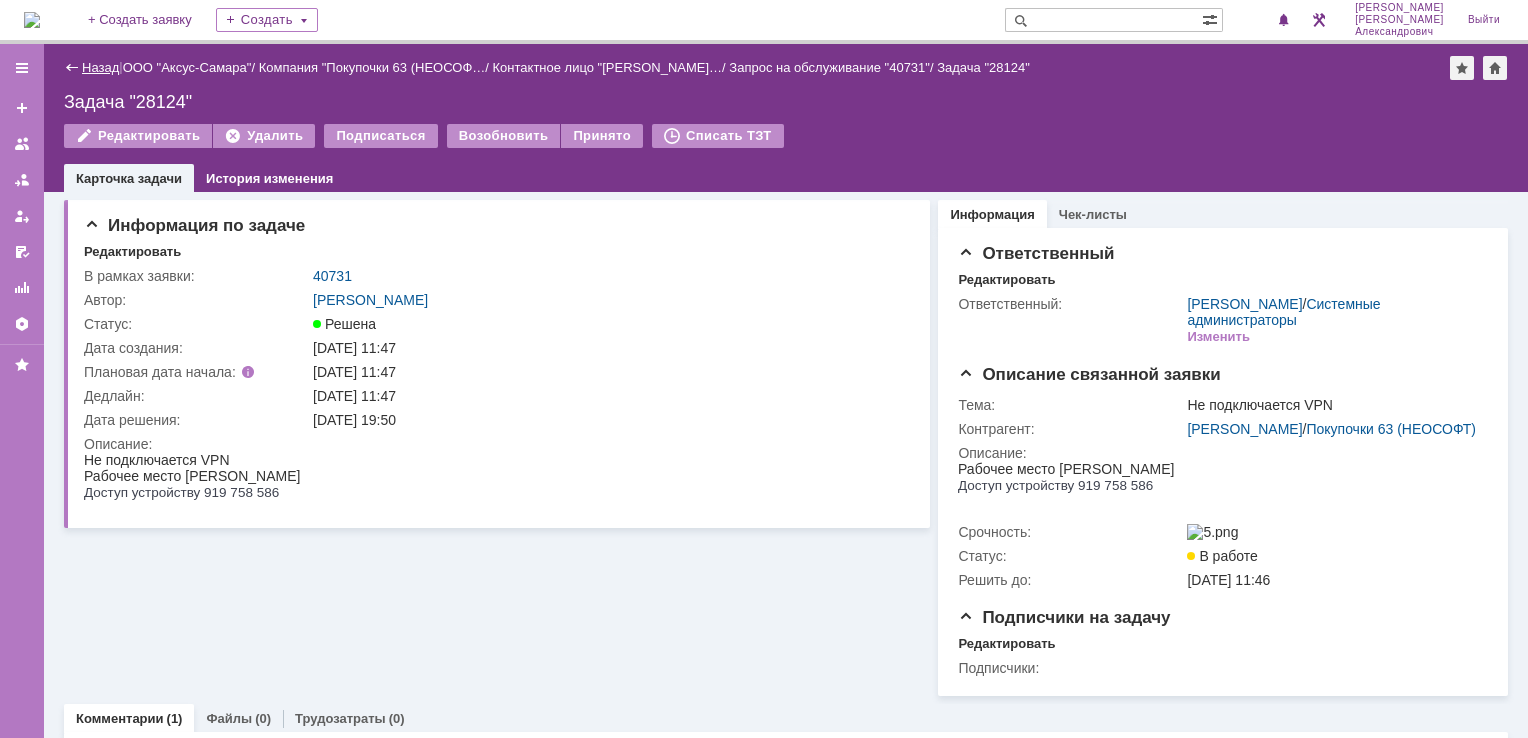 click on "Назад" at bounding box center (100, 67) 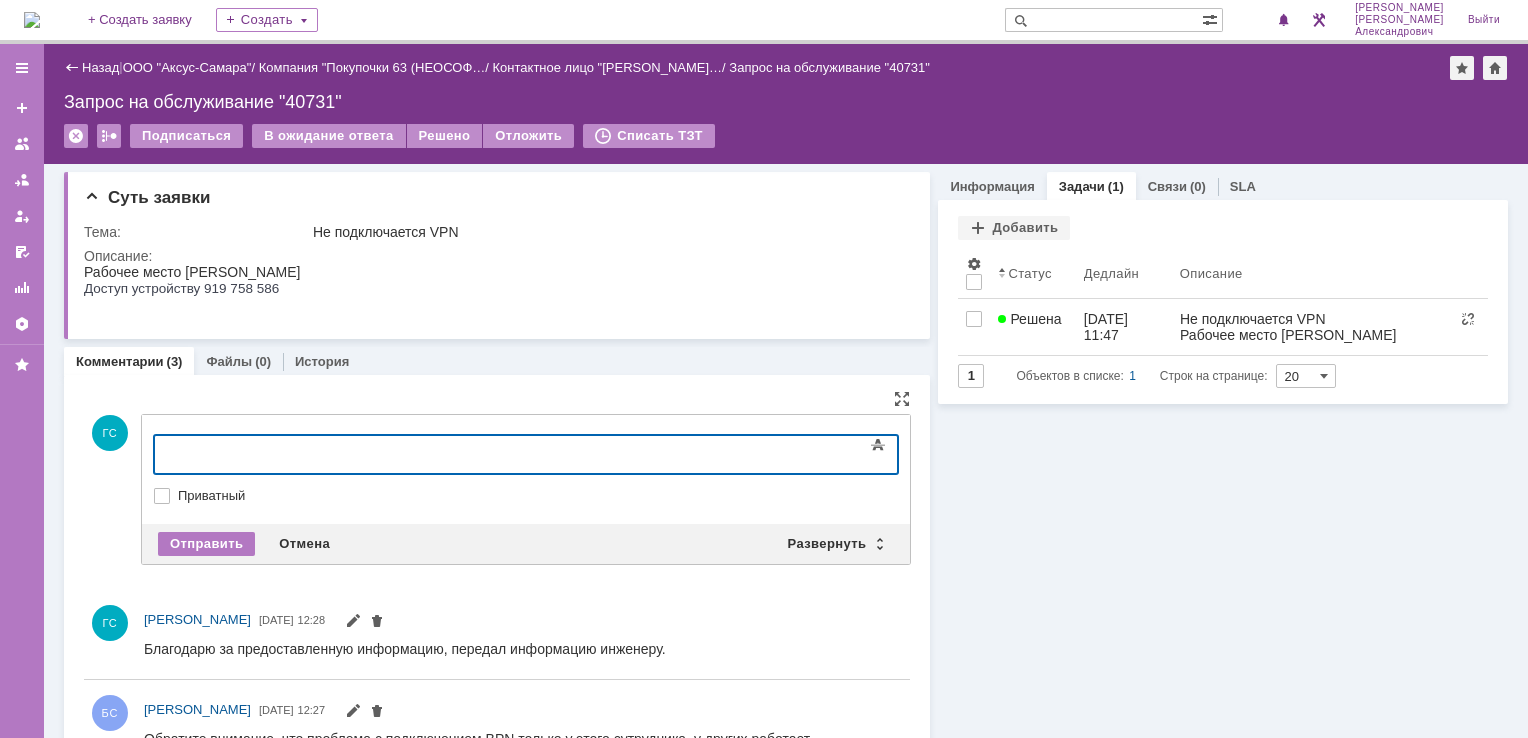 type 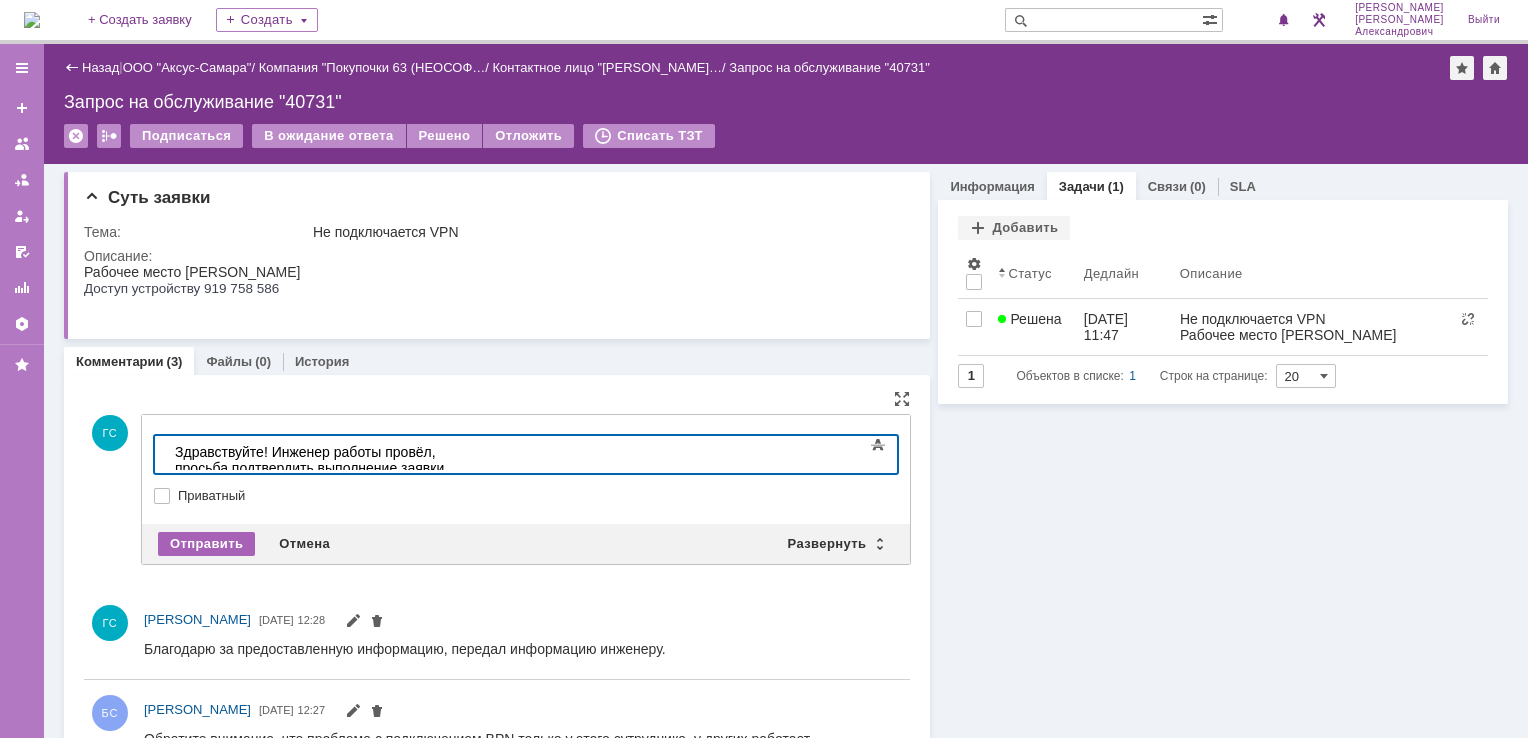 click on "Отправить" at bounding box center (206, 544) 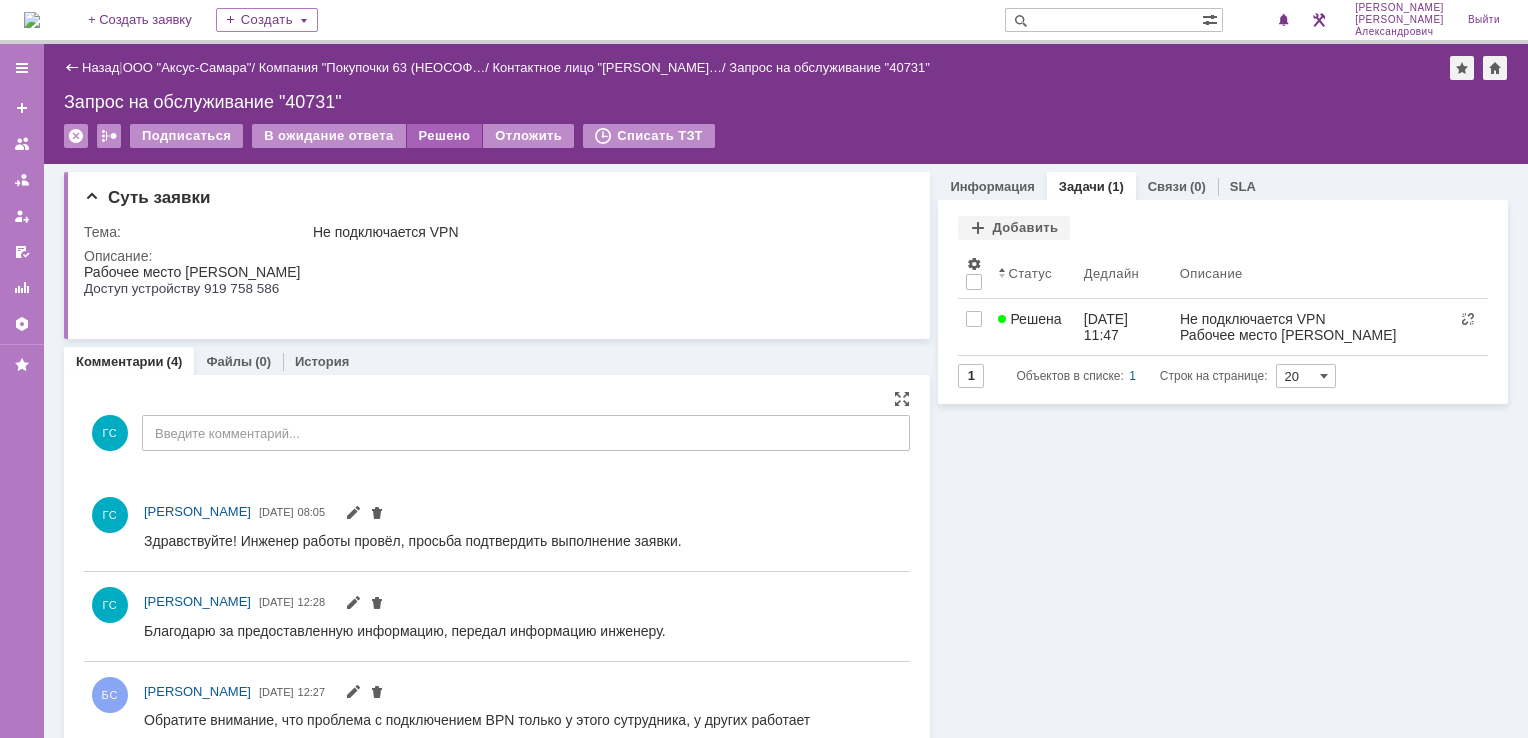 click on "Решено" at bounding box center (445, 136) 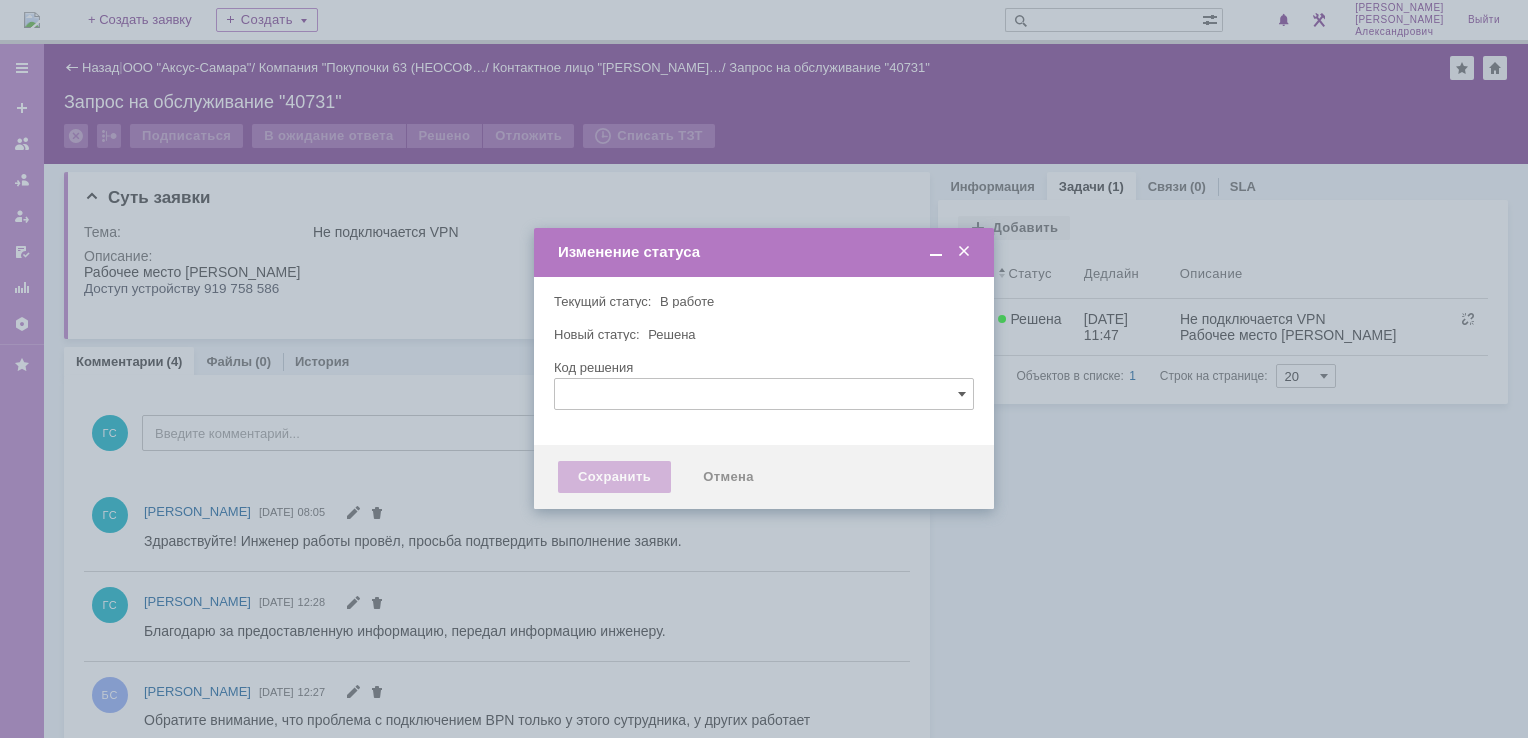 type 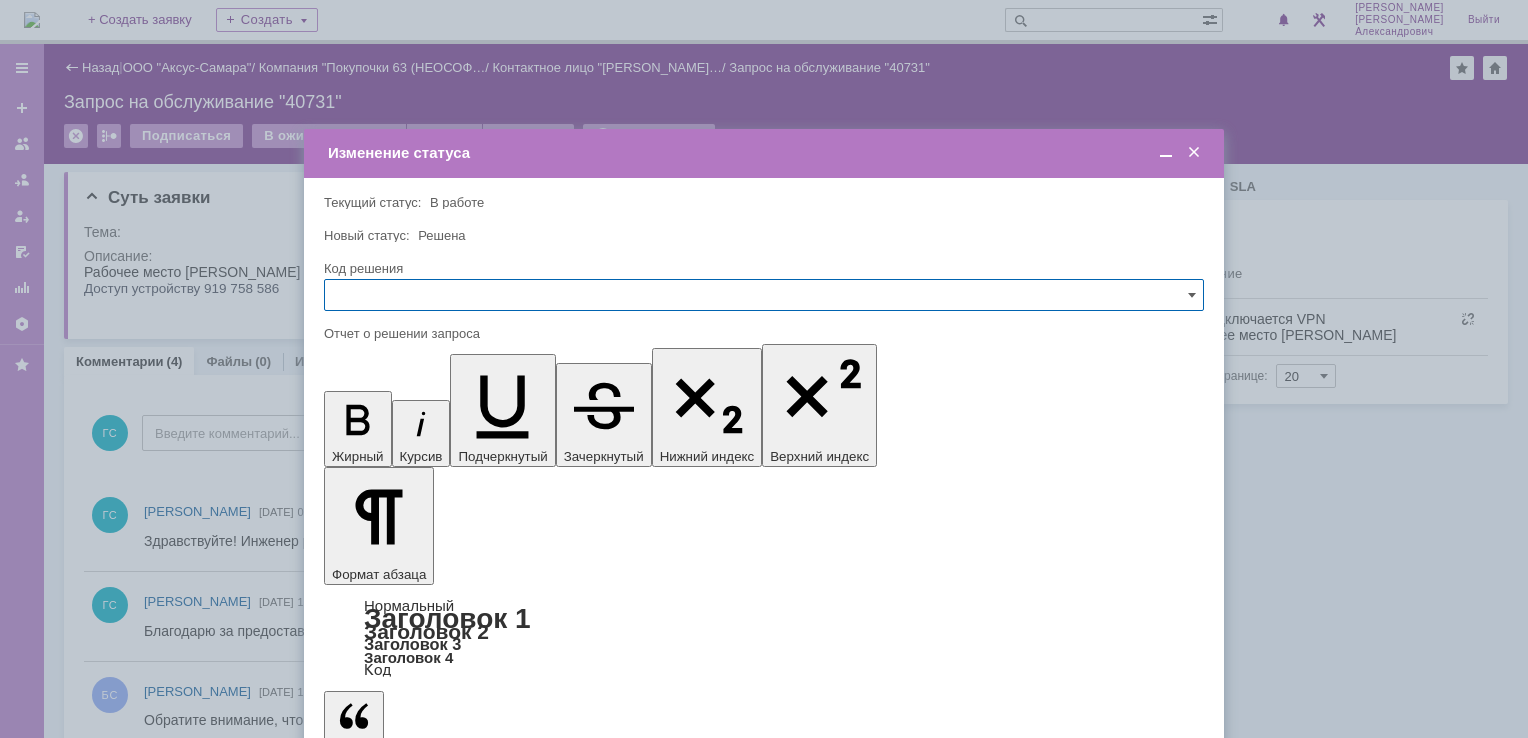 click on "Сохранить" at bounding box center [384, 820] 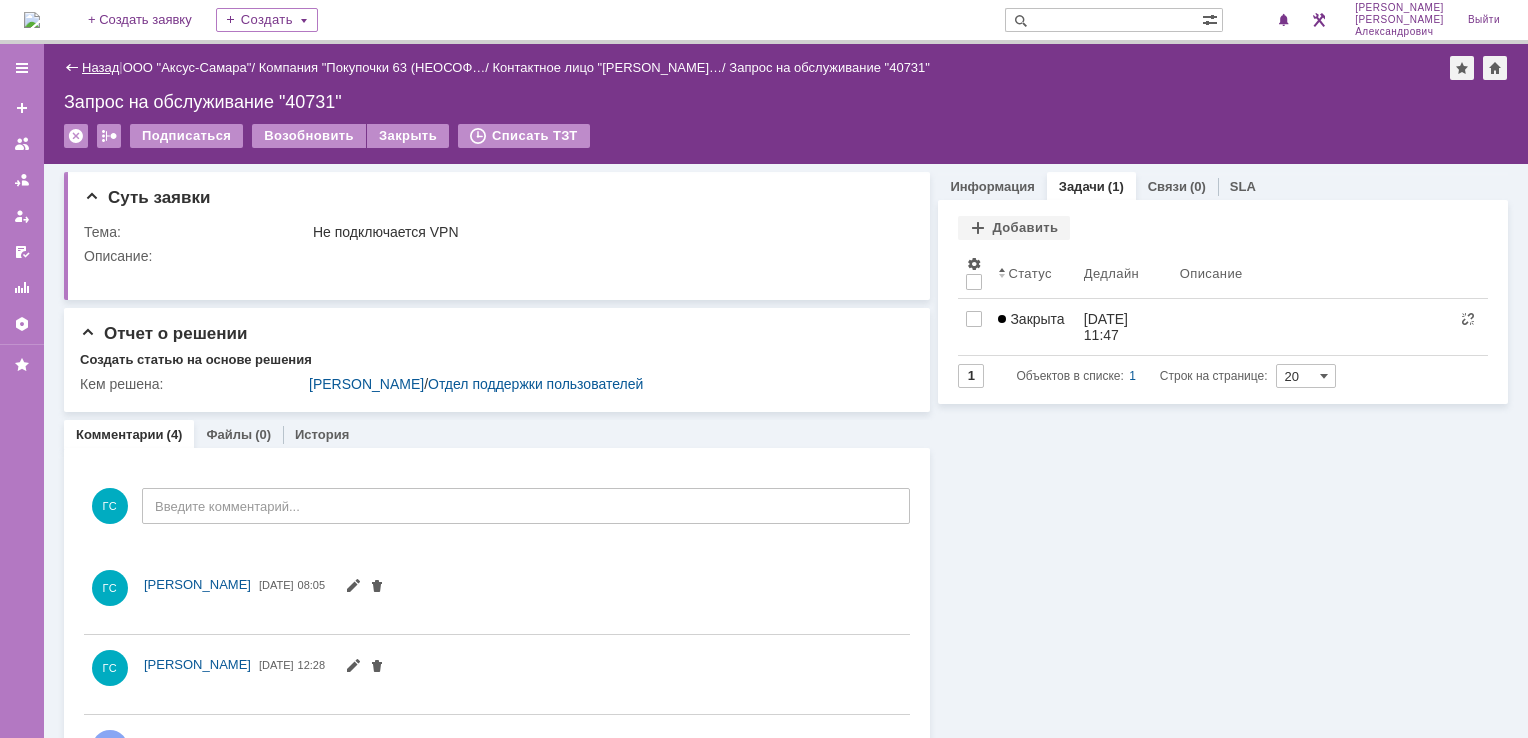 click on "Назад" at bounding box center (100, 67) 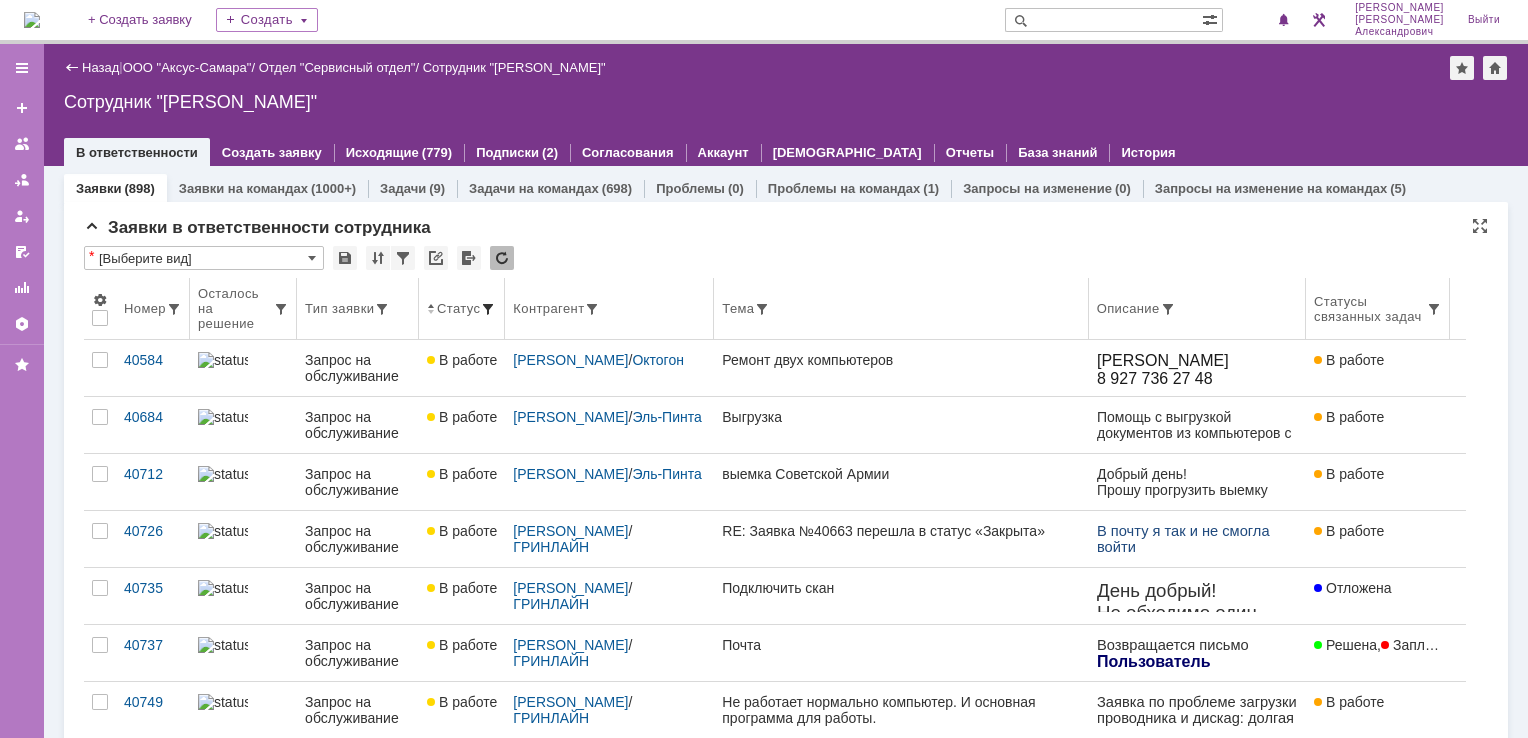 click at bounding box center [488, 309] 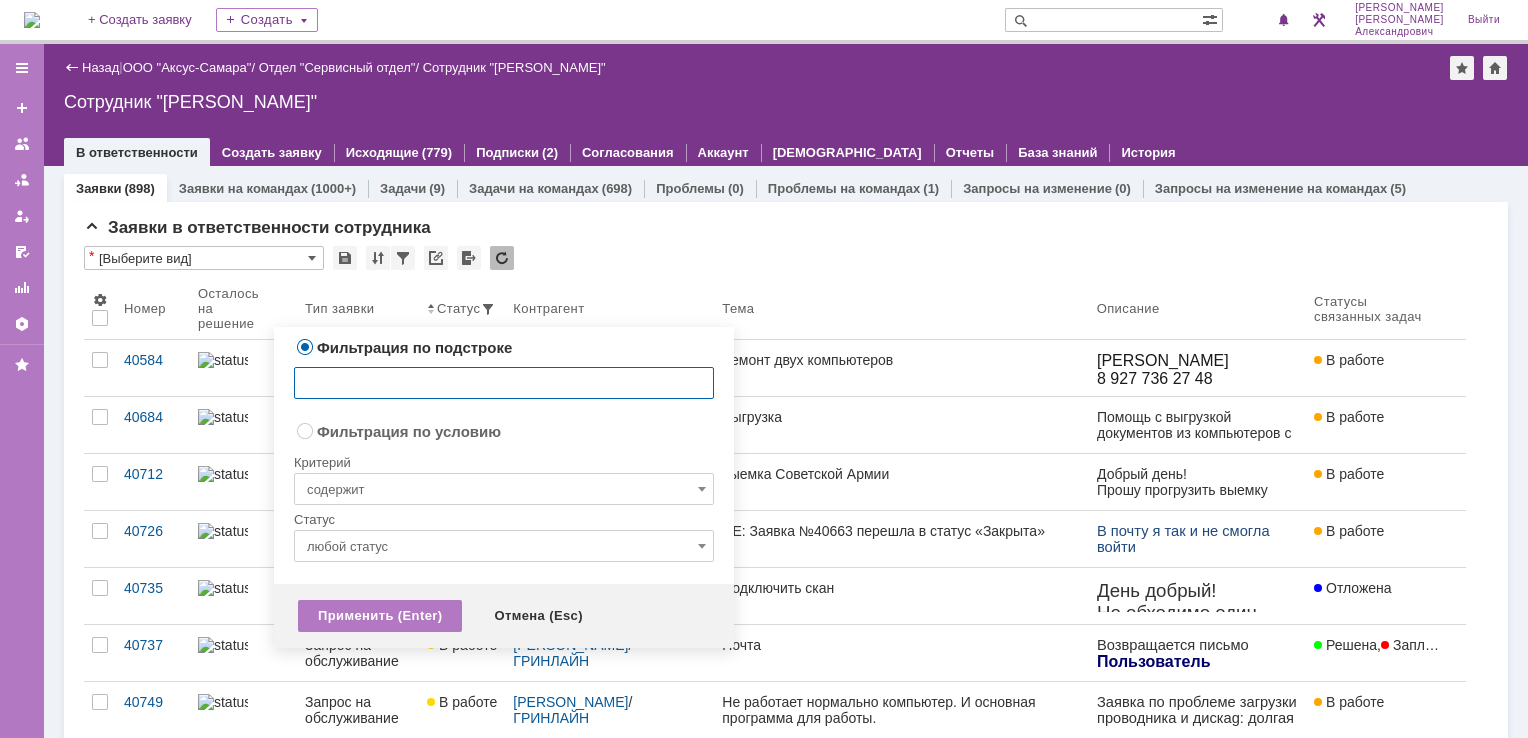radio on "false" 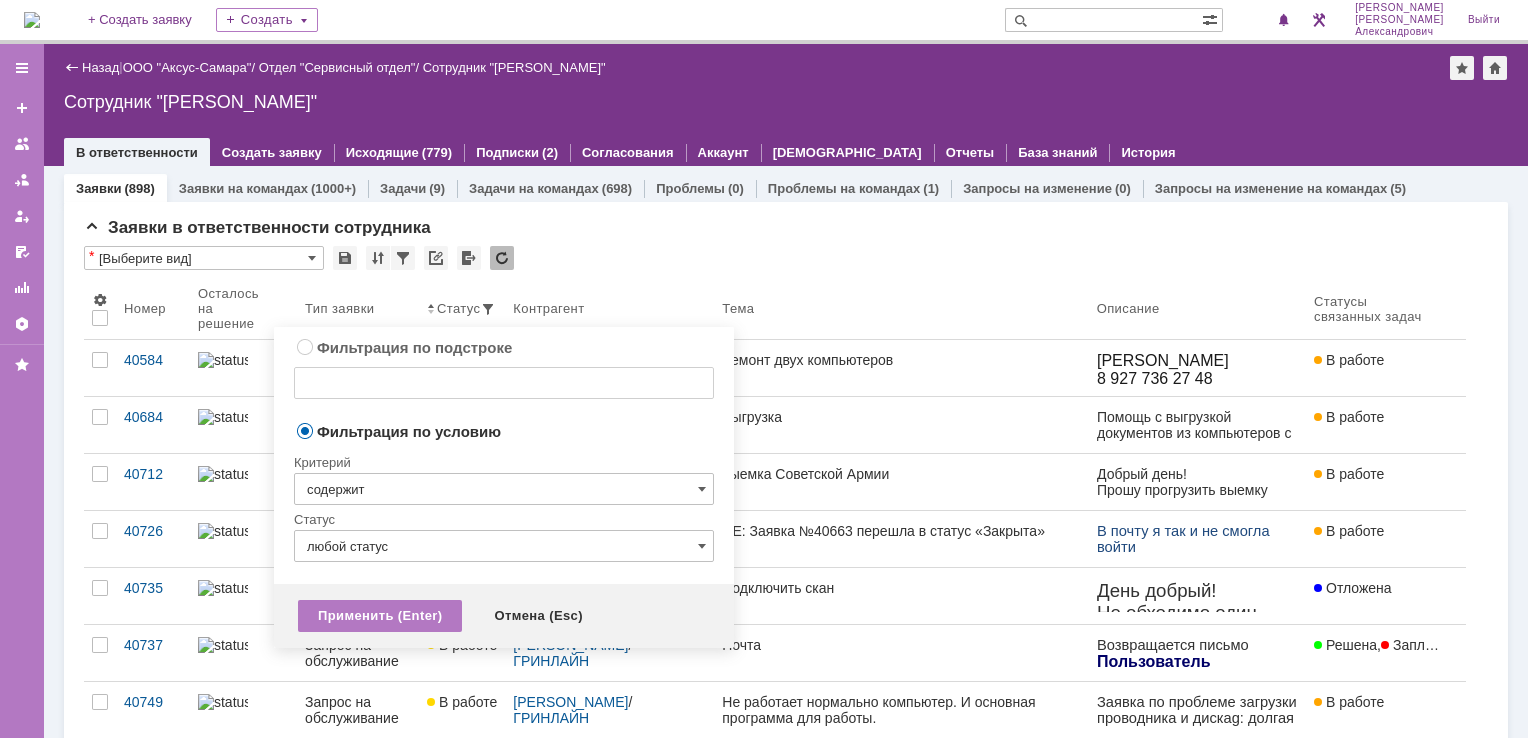 click on "содержит" at bounding box center [504, 489] 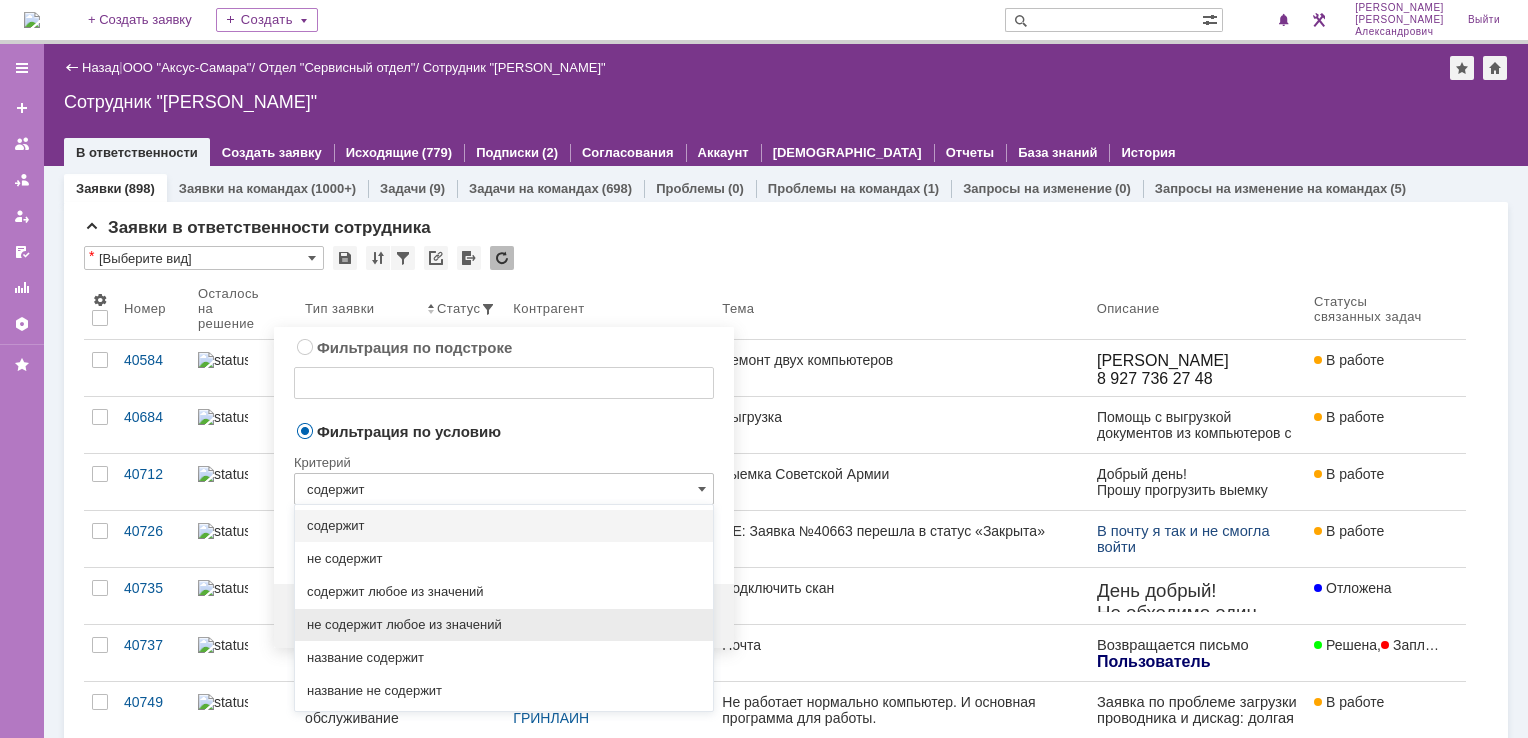 click on "не содержит любое из значений" at bounding box center [504, 625] 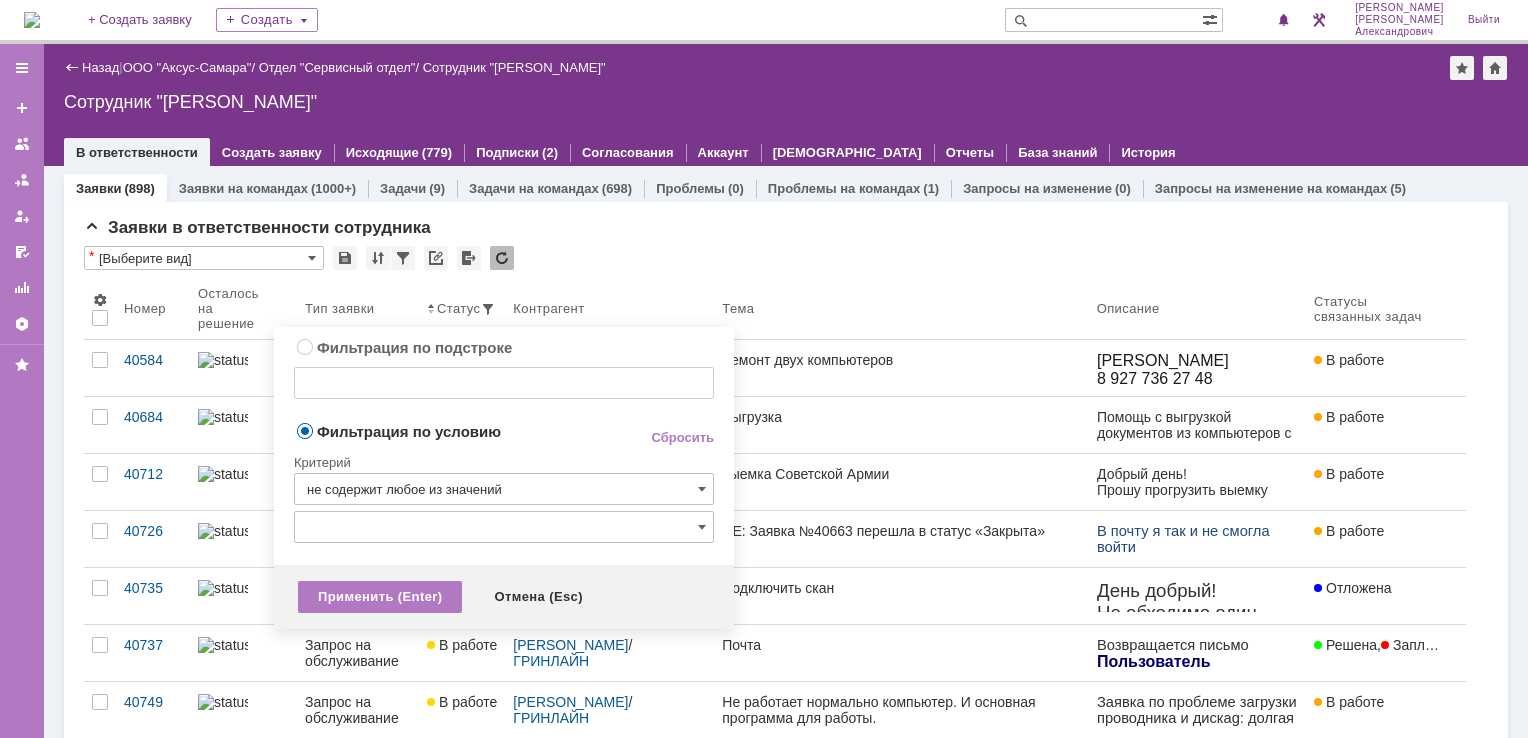 type on "не содержит любое из значений" 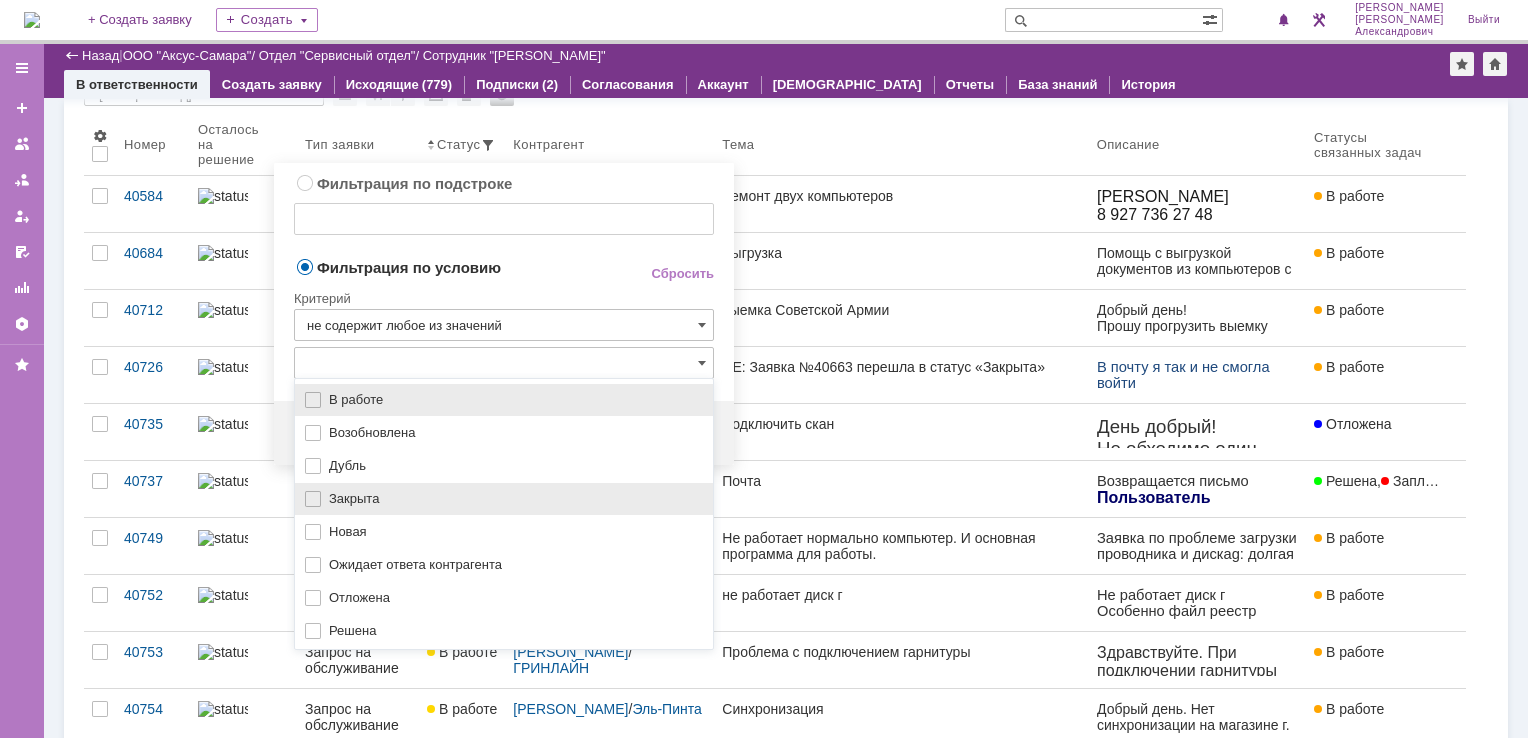 click on "Закрыта" at bounding box center (515, 499) 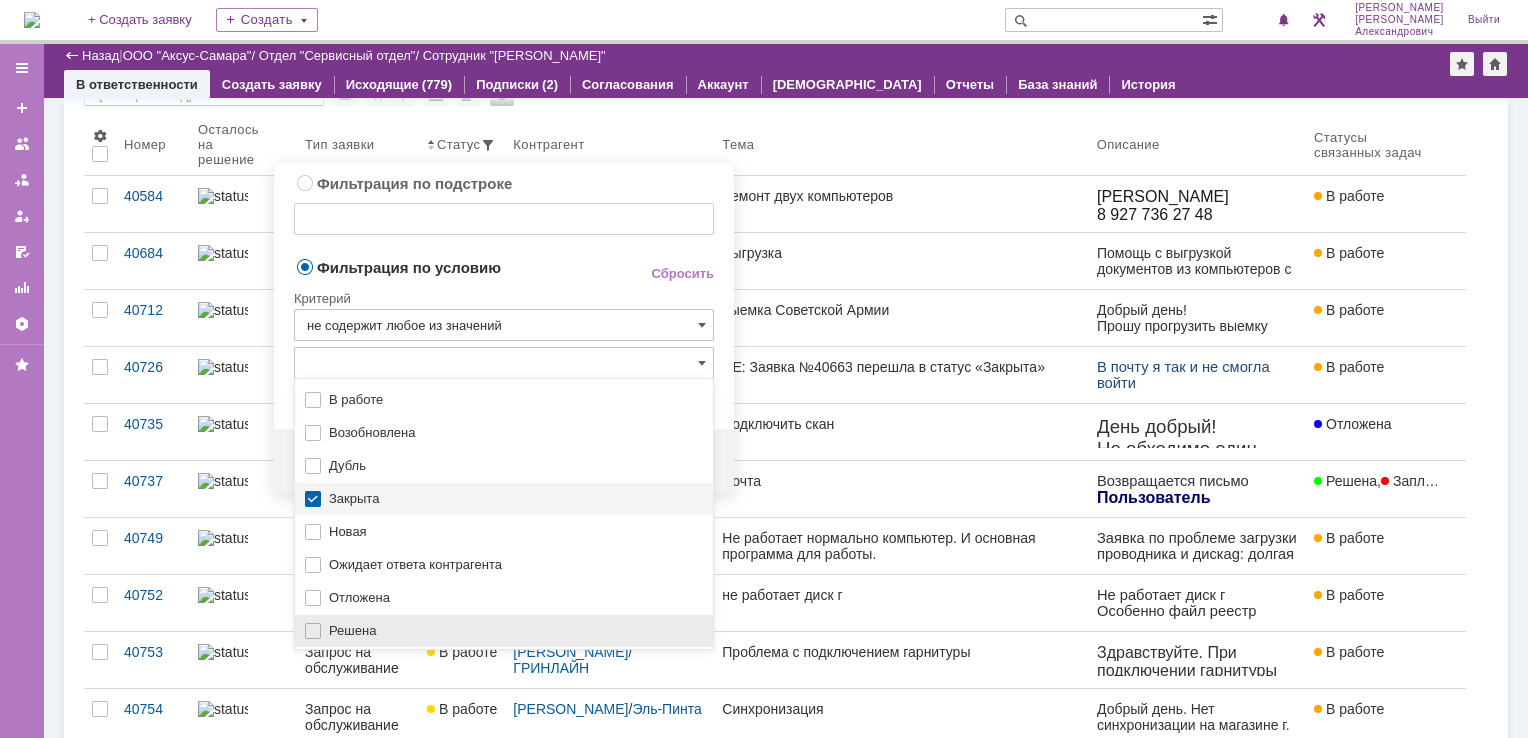 click on "Решена" at bounding box center [515, 631] 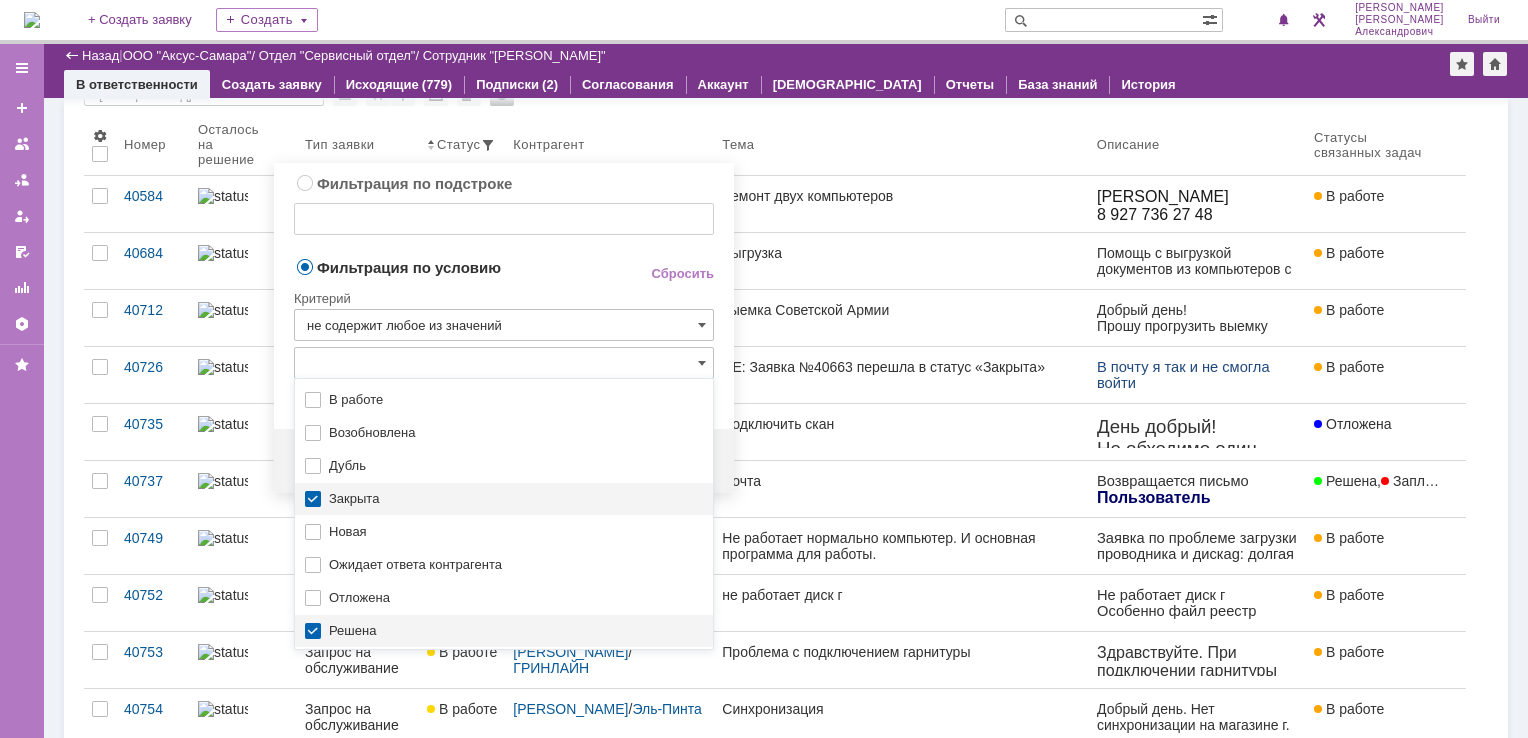 click on "Фильтрация по условию" at bounding box center (456, 266) 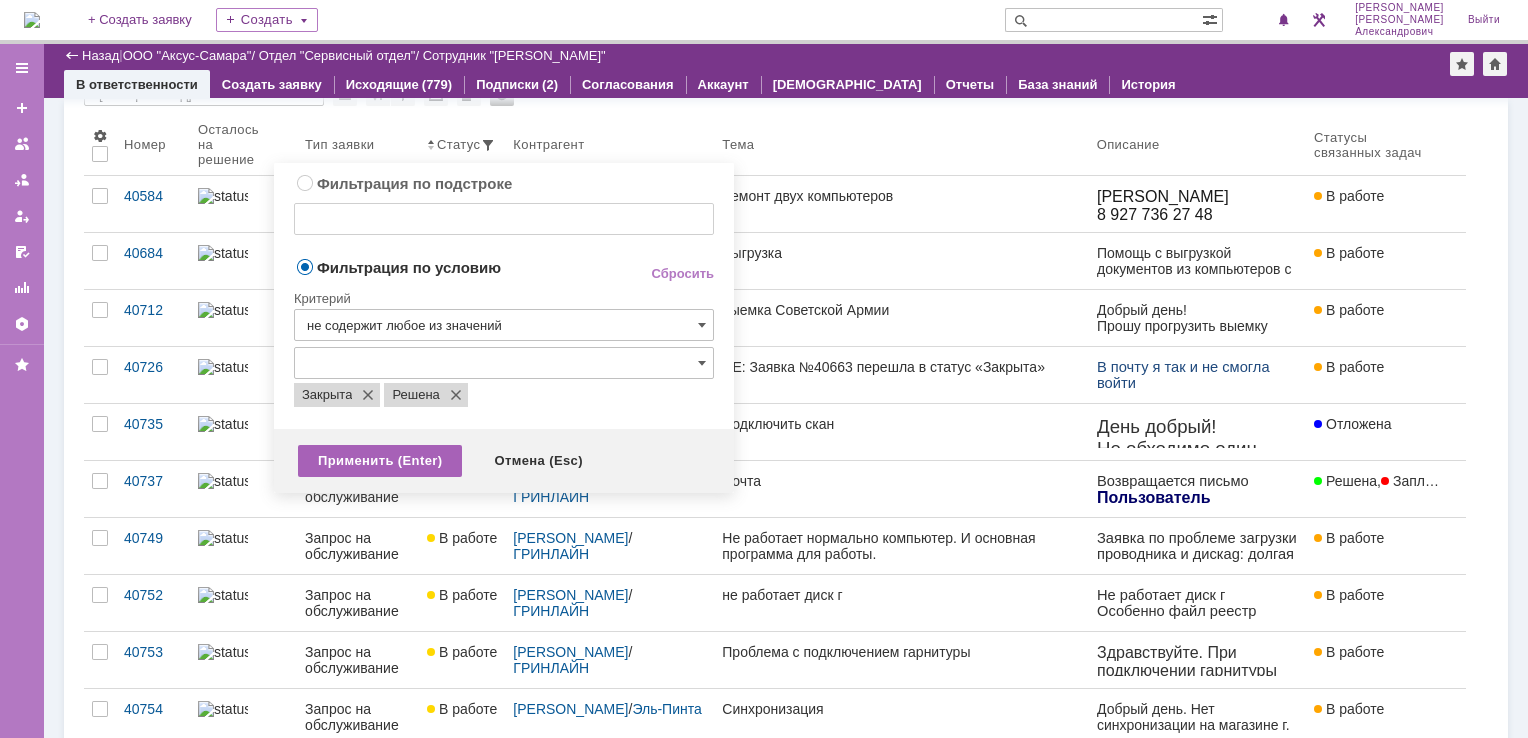 click on "Применить (Enter)" at bounding box center (380, 461) 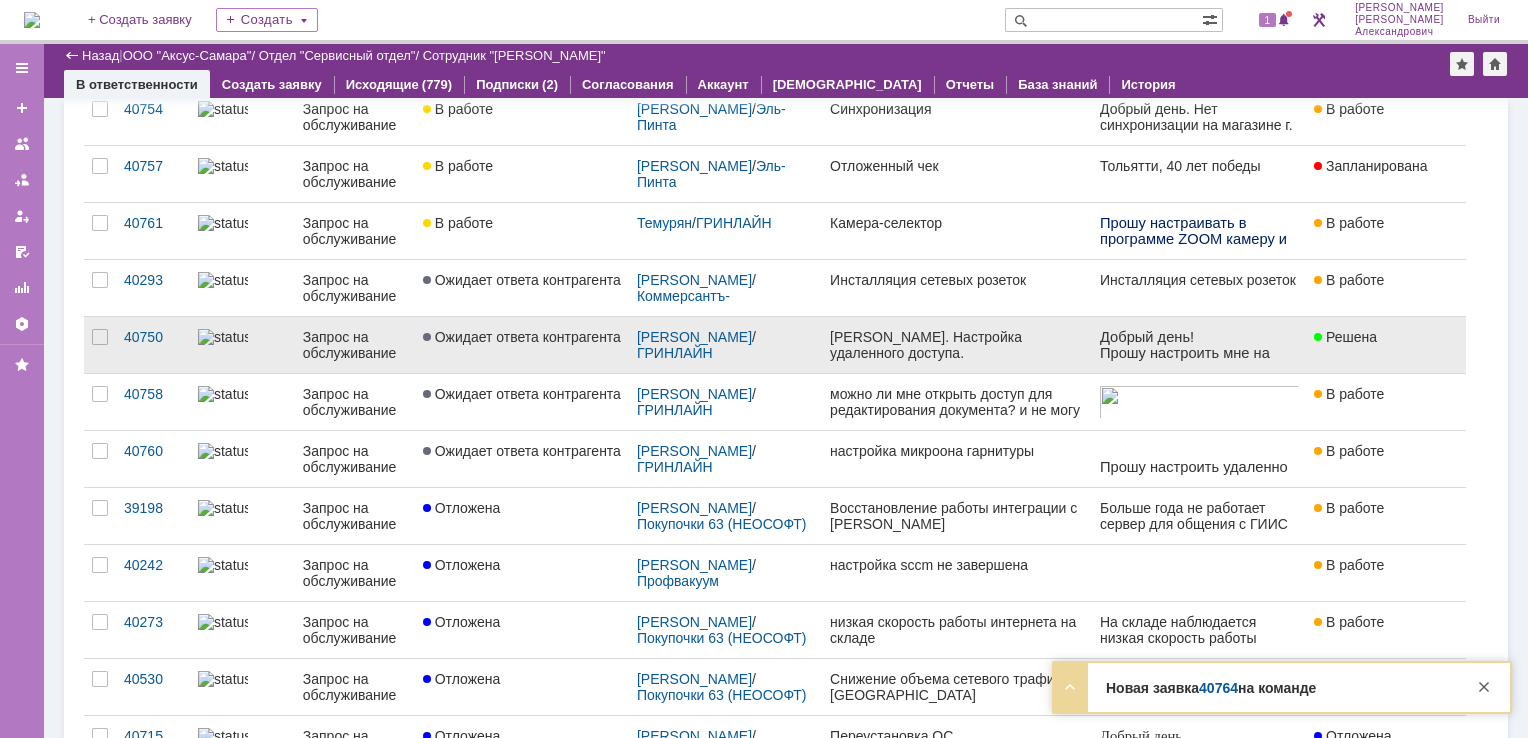 click on "[PERSON_NAME]. Настройка удаленного доступа." at bounding box center [957, 345] 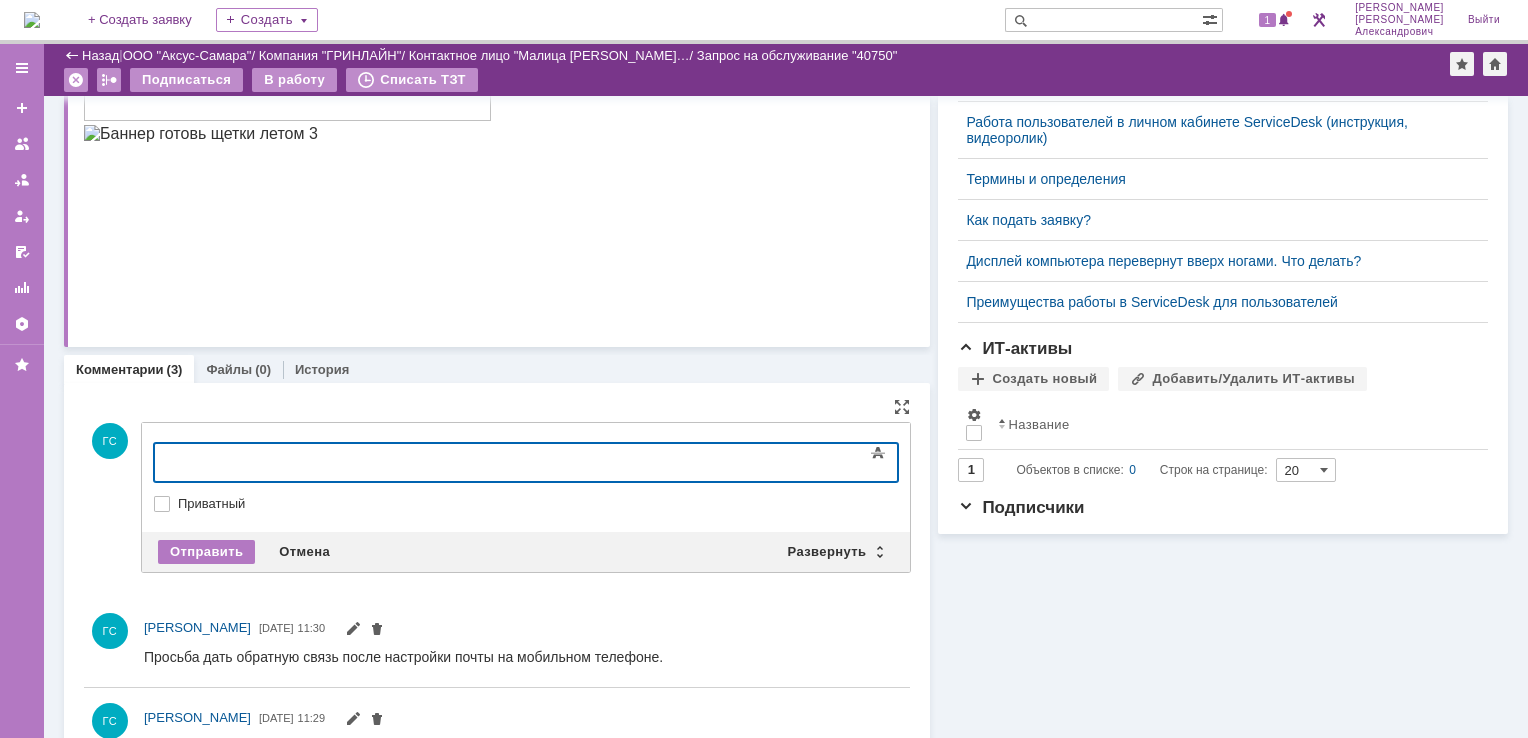 type 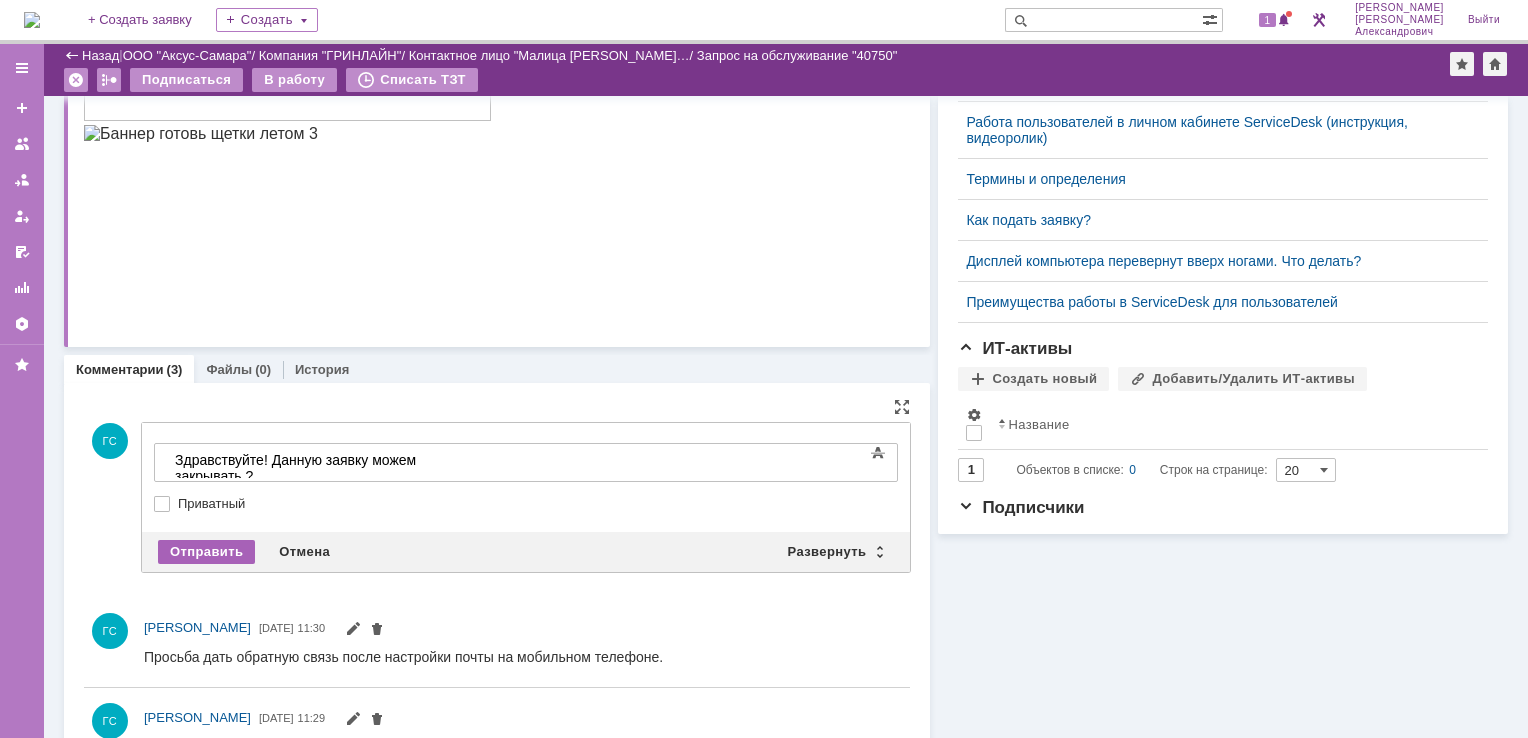 click on "Отправить" at bounding box center [206, 552] 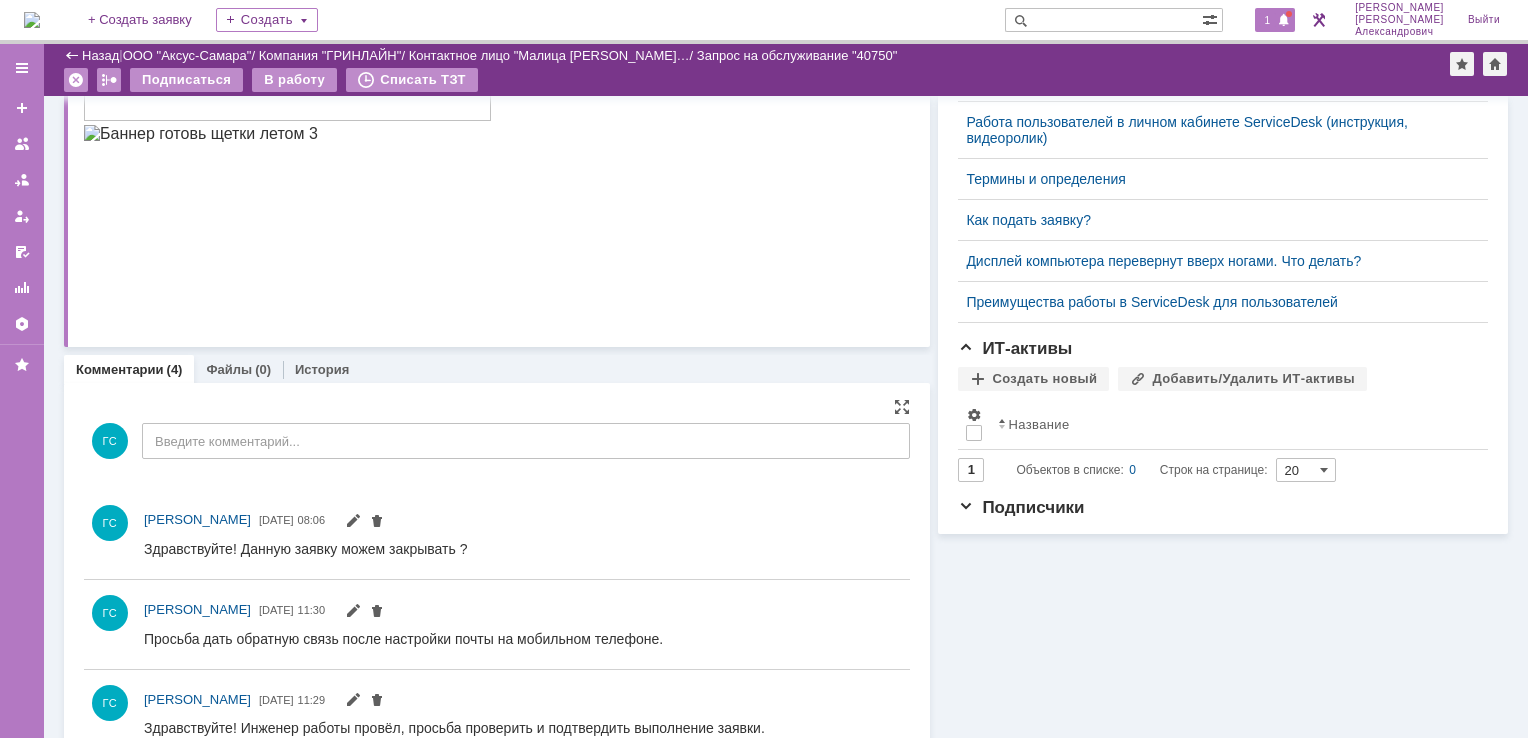 click on "1" at bounding box center (1268, 20) 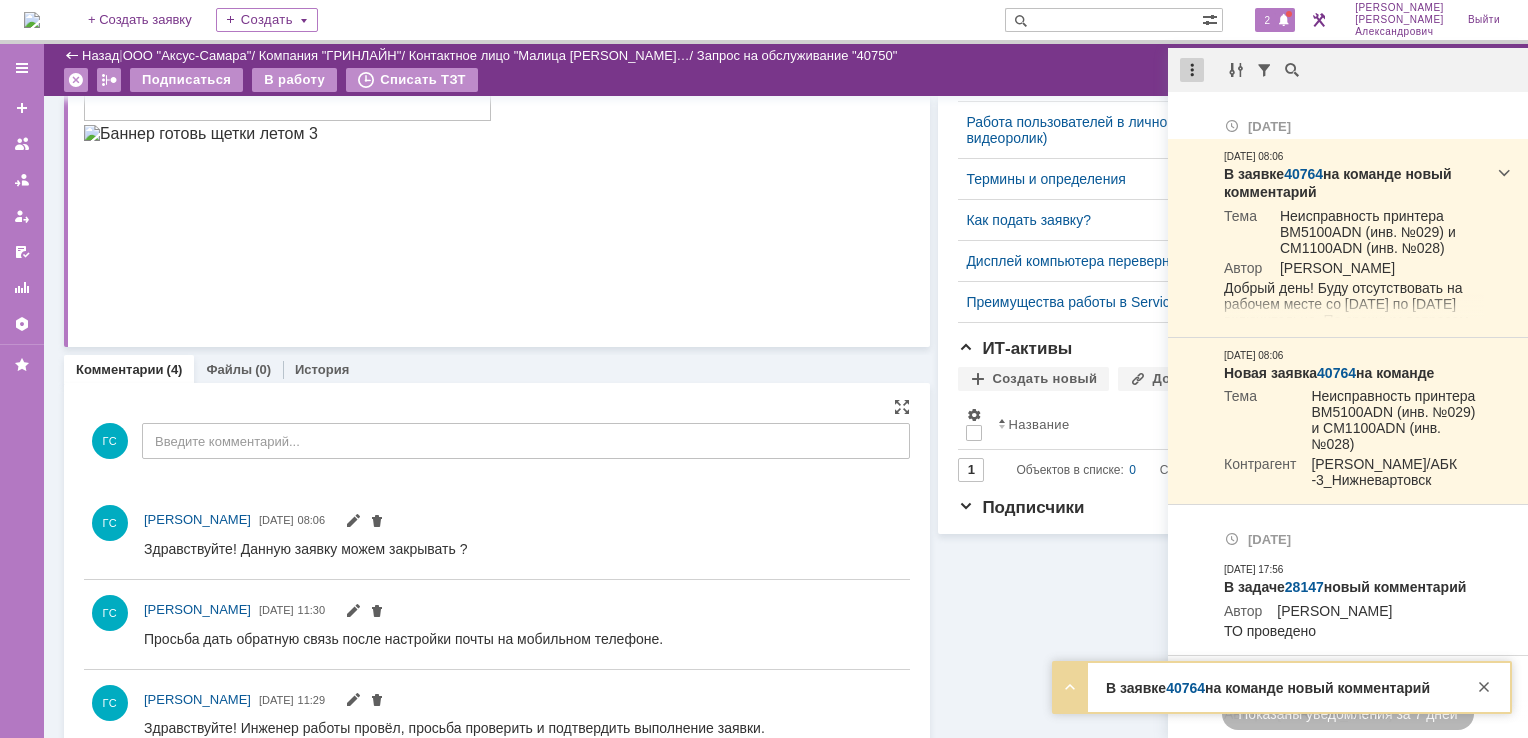 click at bounding box center [1192, 70] 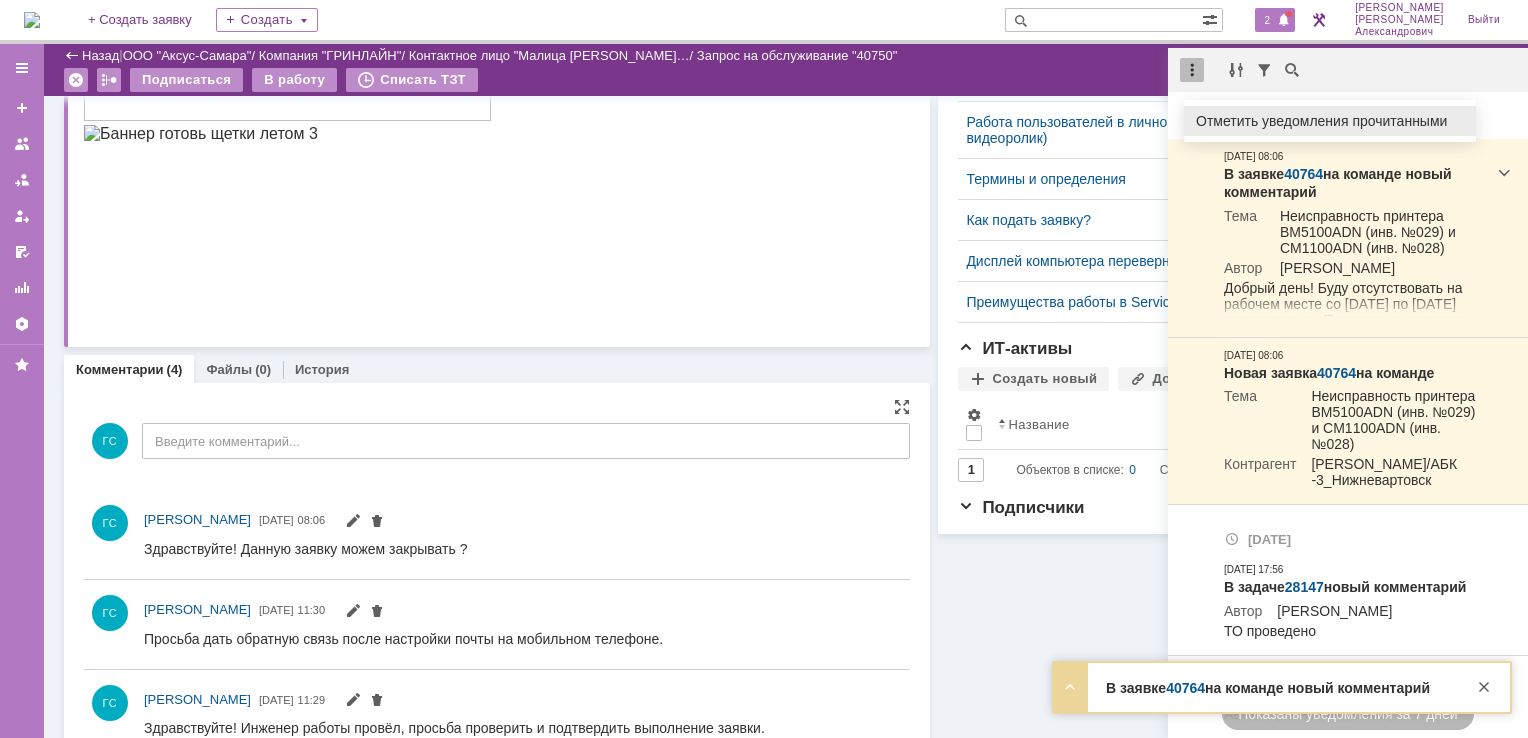 click on "Отметить уведомления прочитанными" at bounding box center [1330, 121] 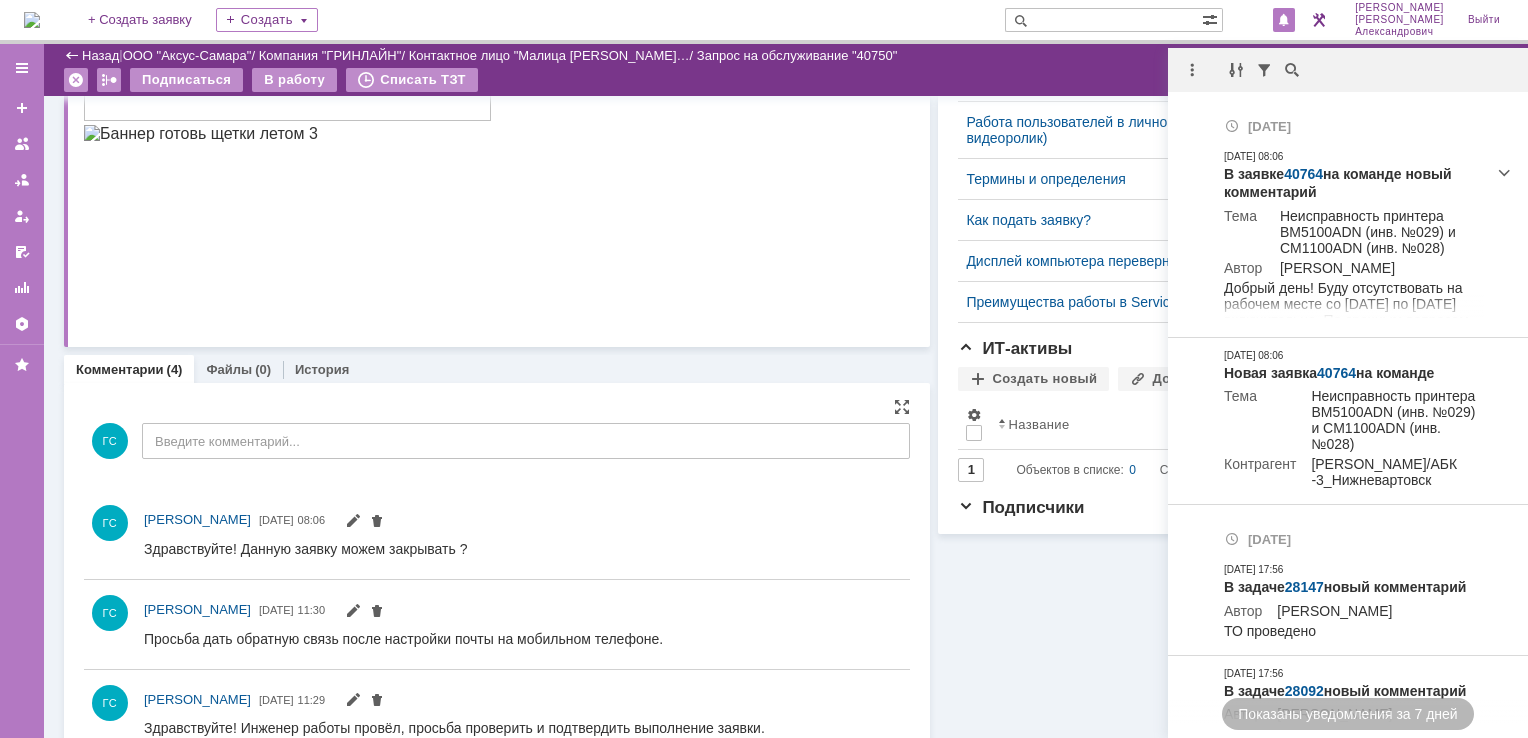 click on "Подписаться В работу Списать ТЗТ" at bounding box center (757, 83) 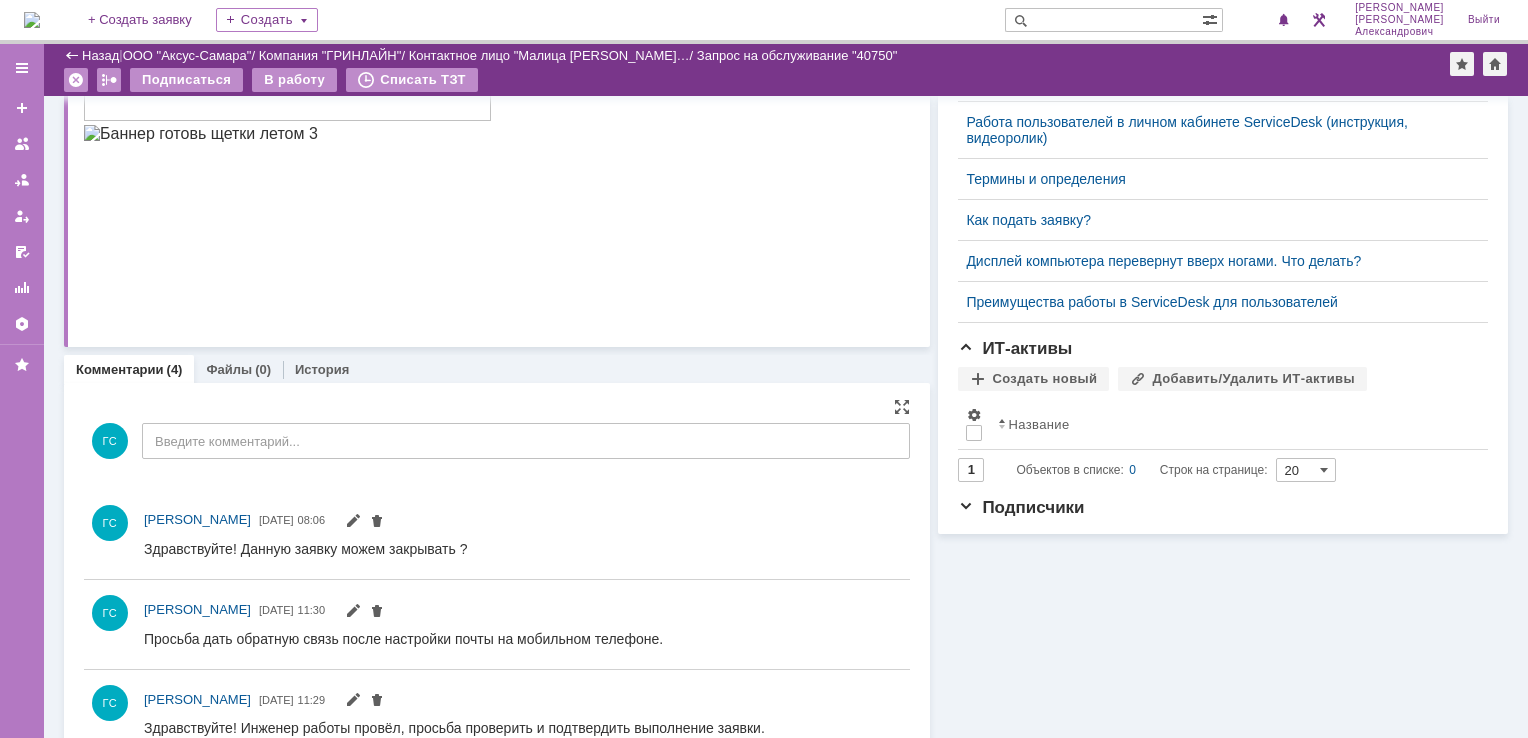 click at bounding box center (32, 20) 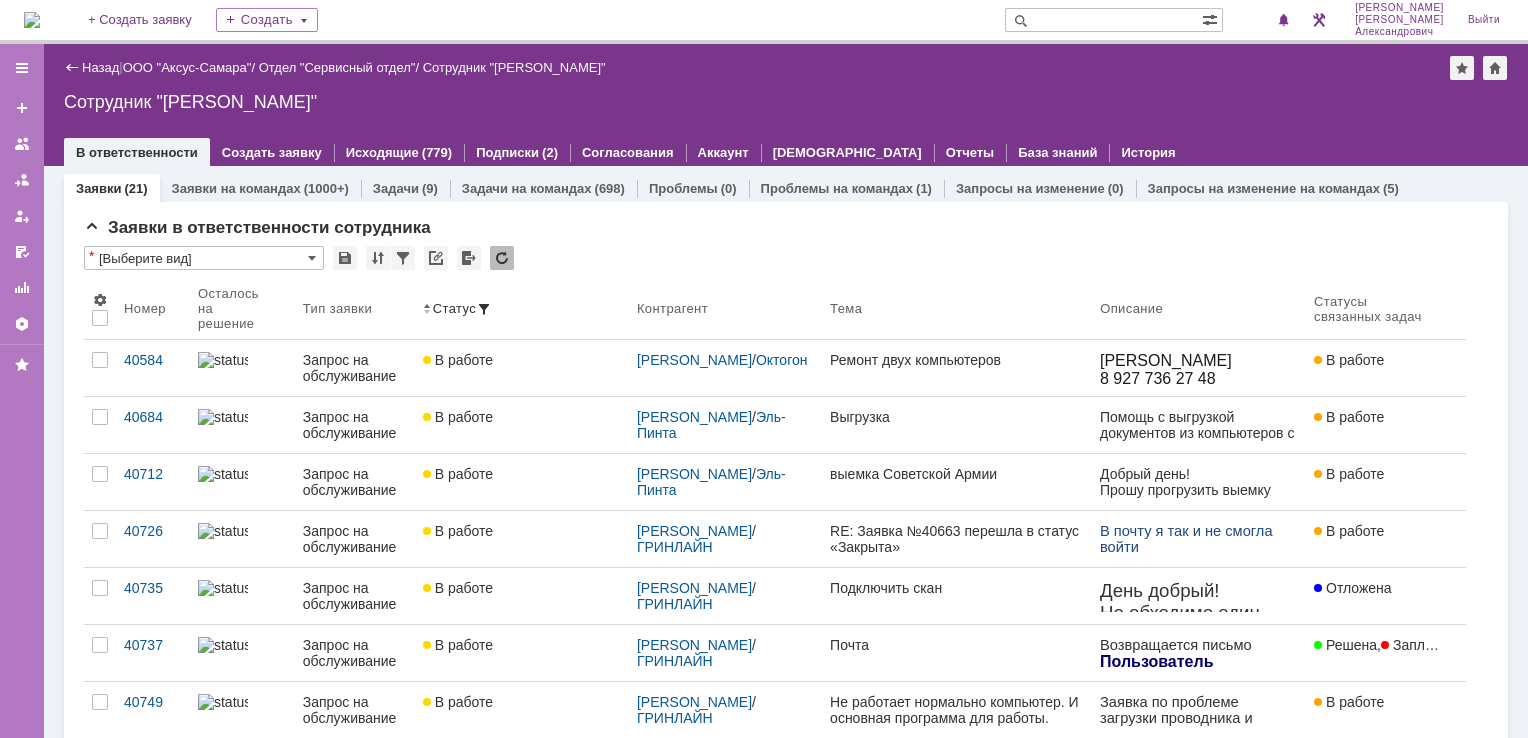click at bounding box center [1103, 20] 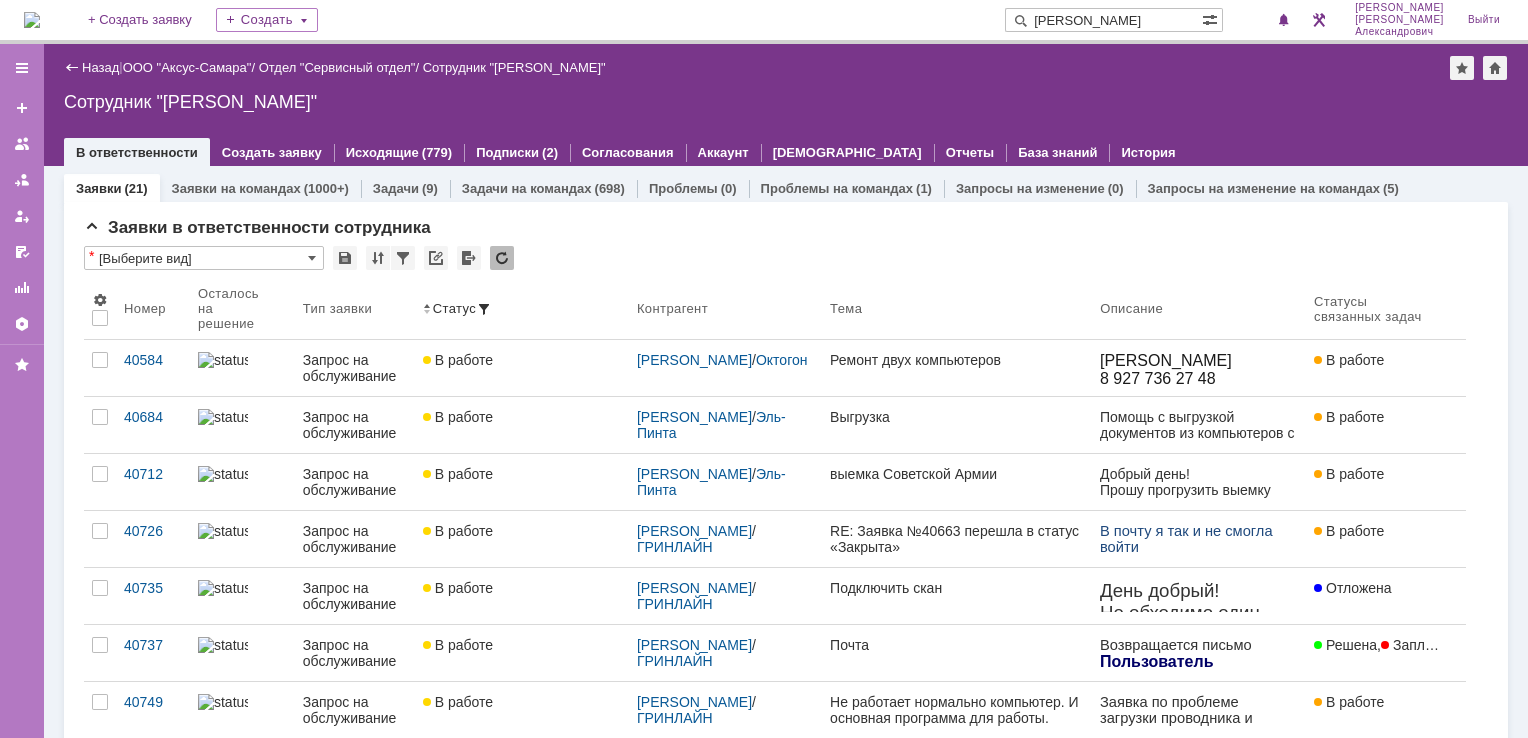 type on "Расима" 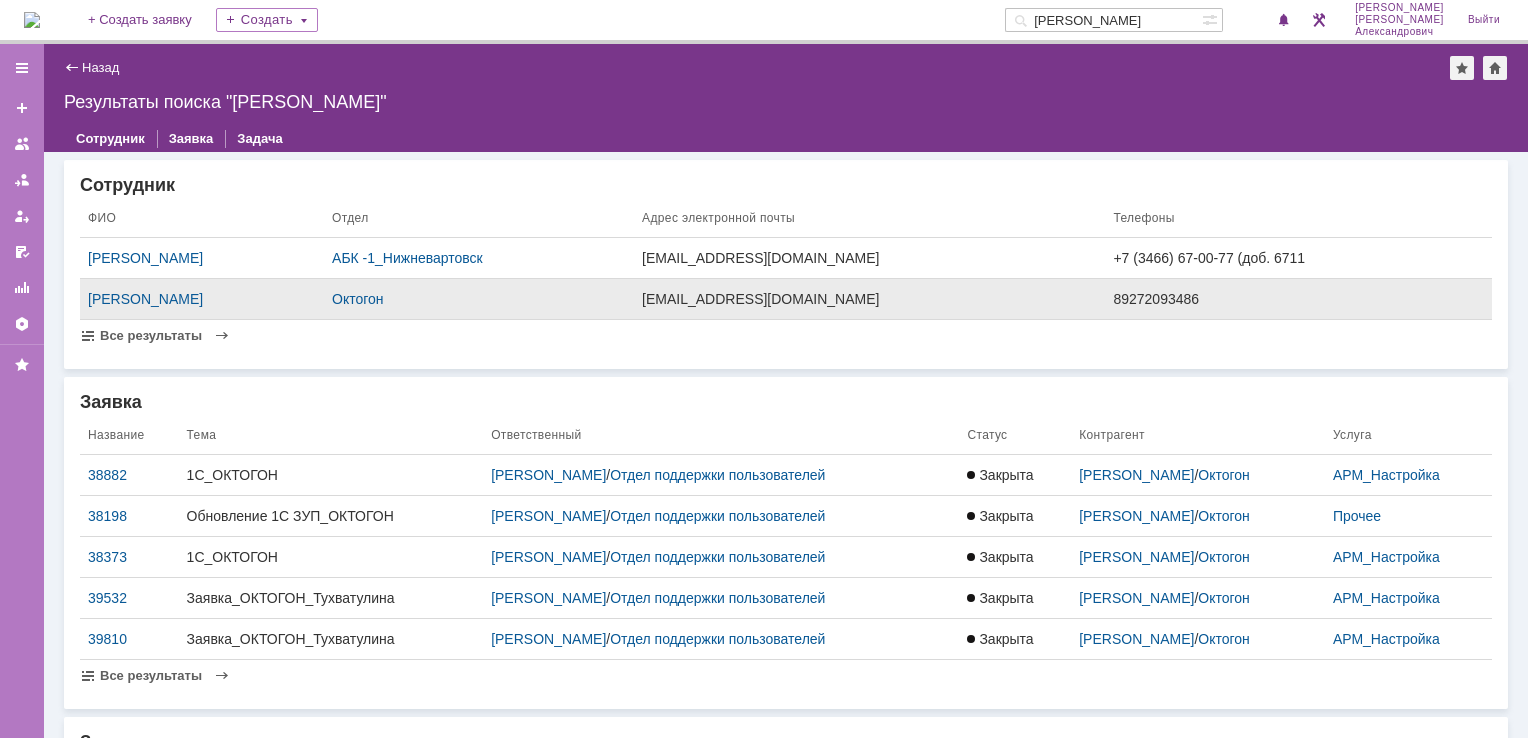 click on "rv@oktogon.ru" at bounding box center [869, 299] 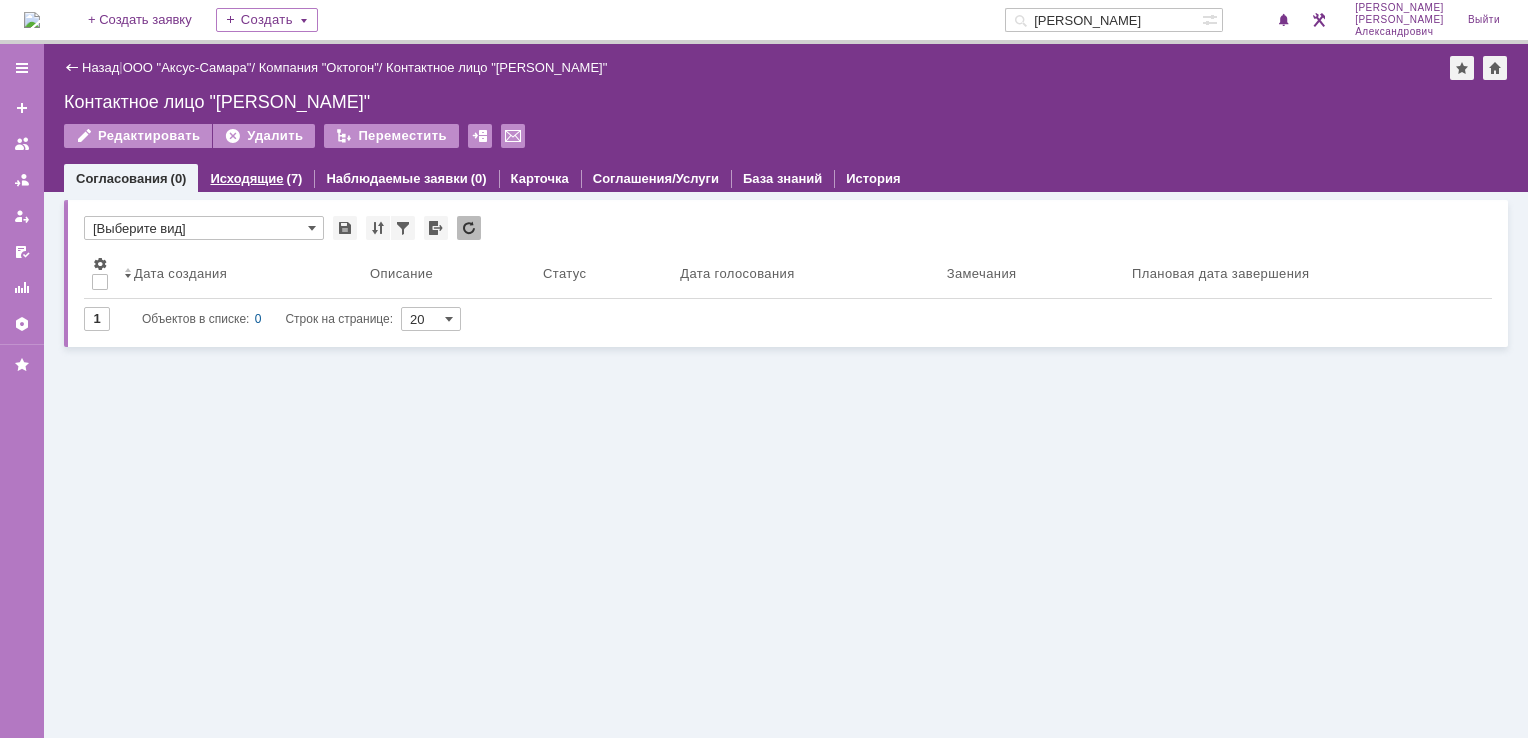 click on "Исходящие (7)" at bounding box center [256, 178] 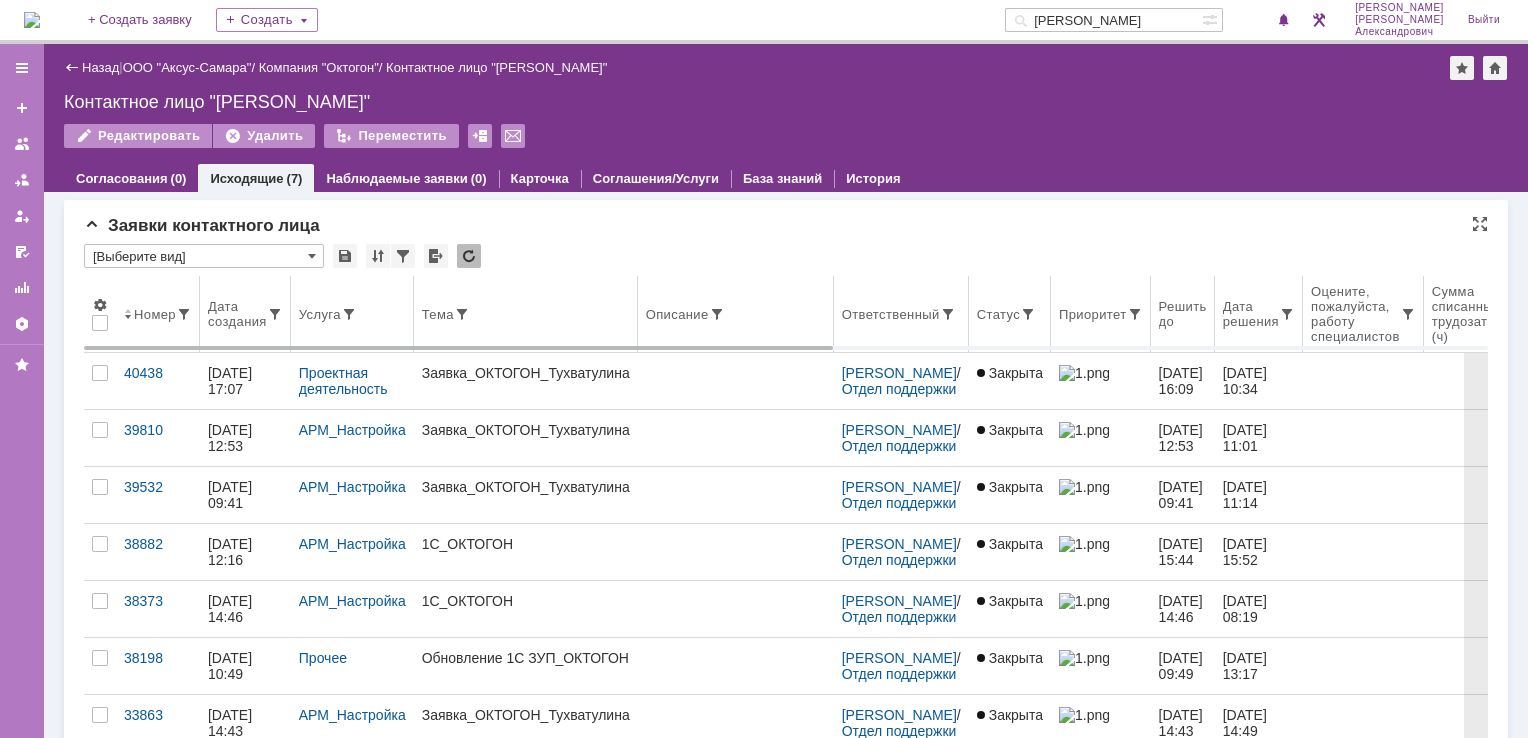 scroll, scrollTop: 0, scrollLeft: 0, axis: both 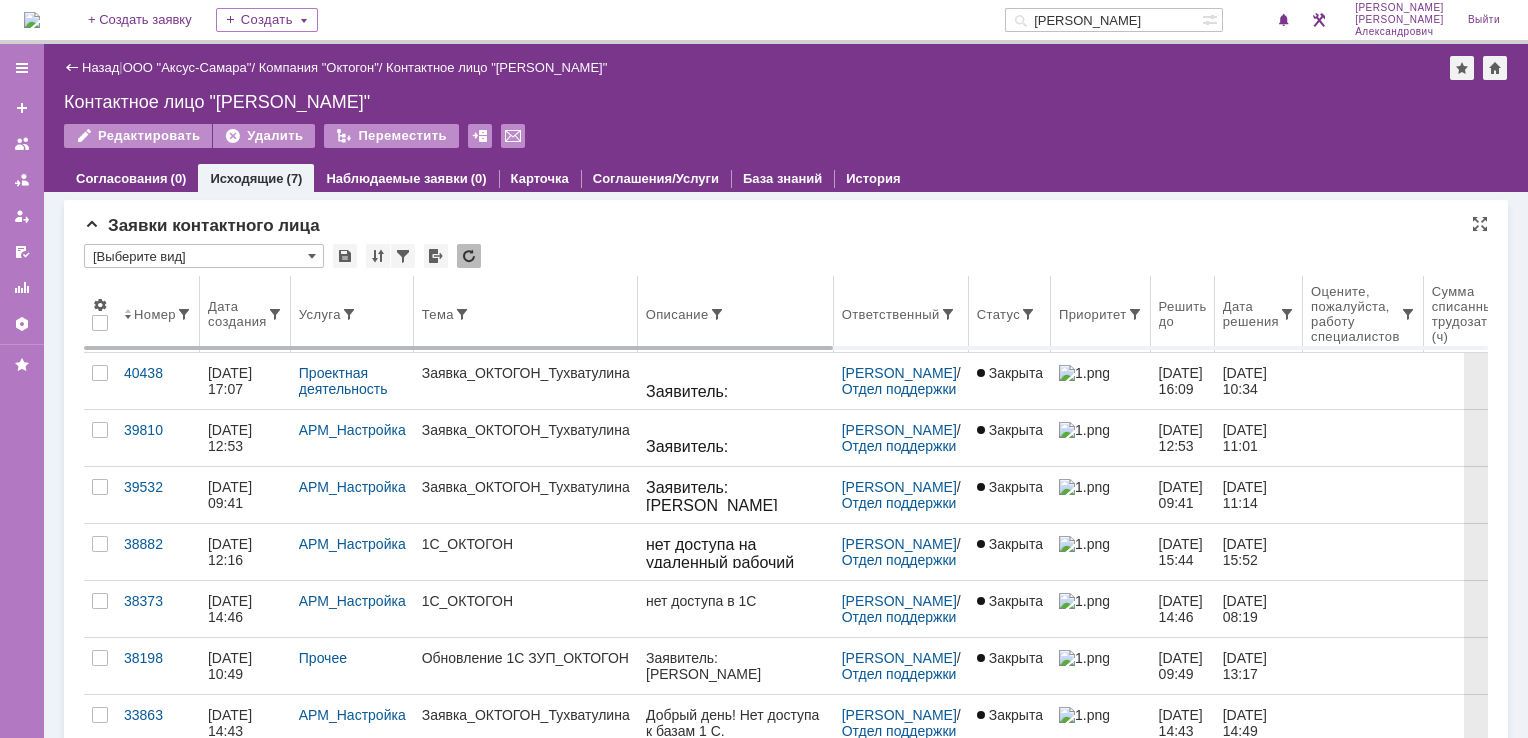 click on "Номер" at bounding box center [155, 314] 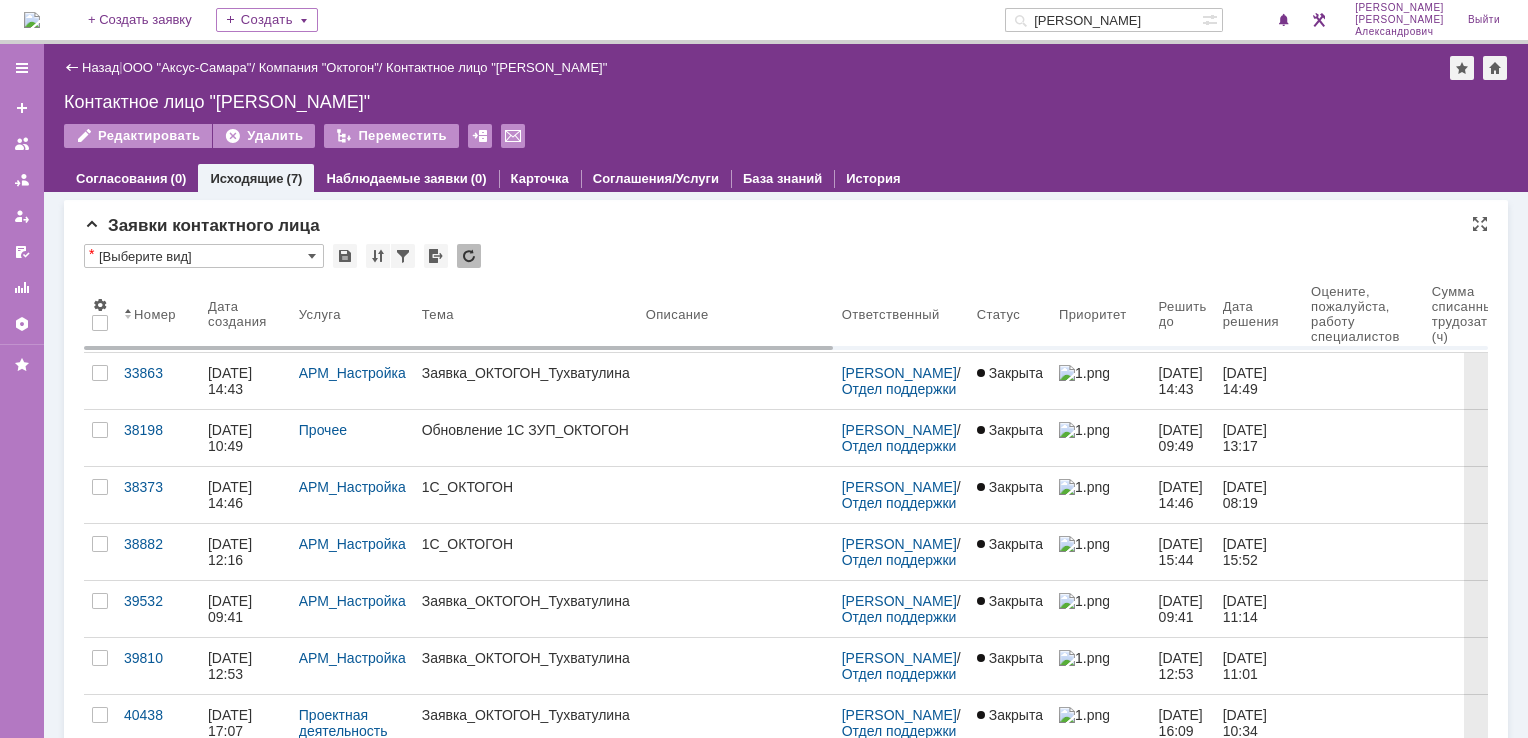 scroll, scrollTop: 0, scrollLeft: 0, axis: both 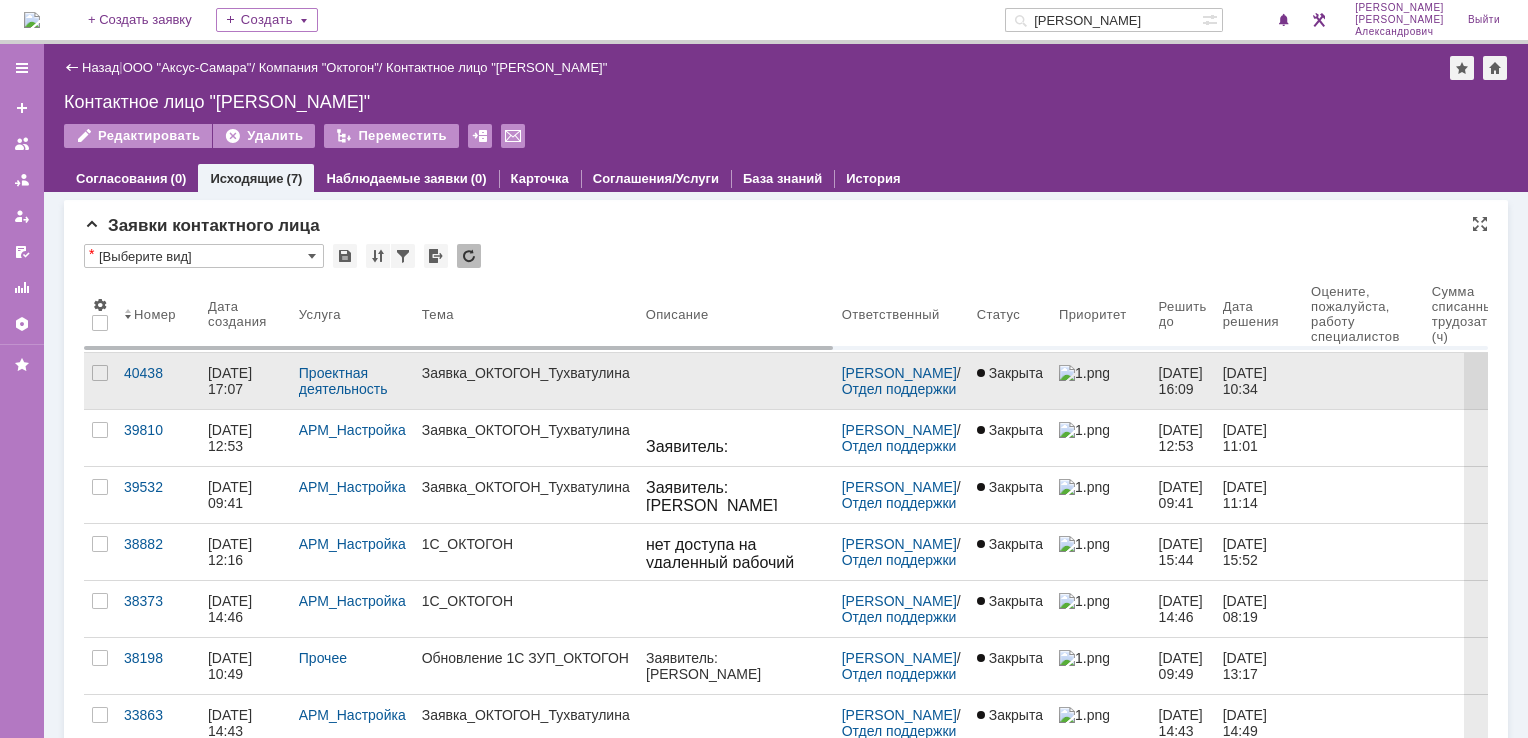 click at bounding box center (736, 381) 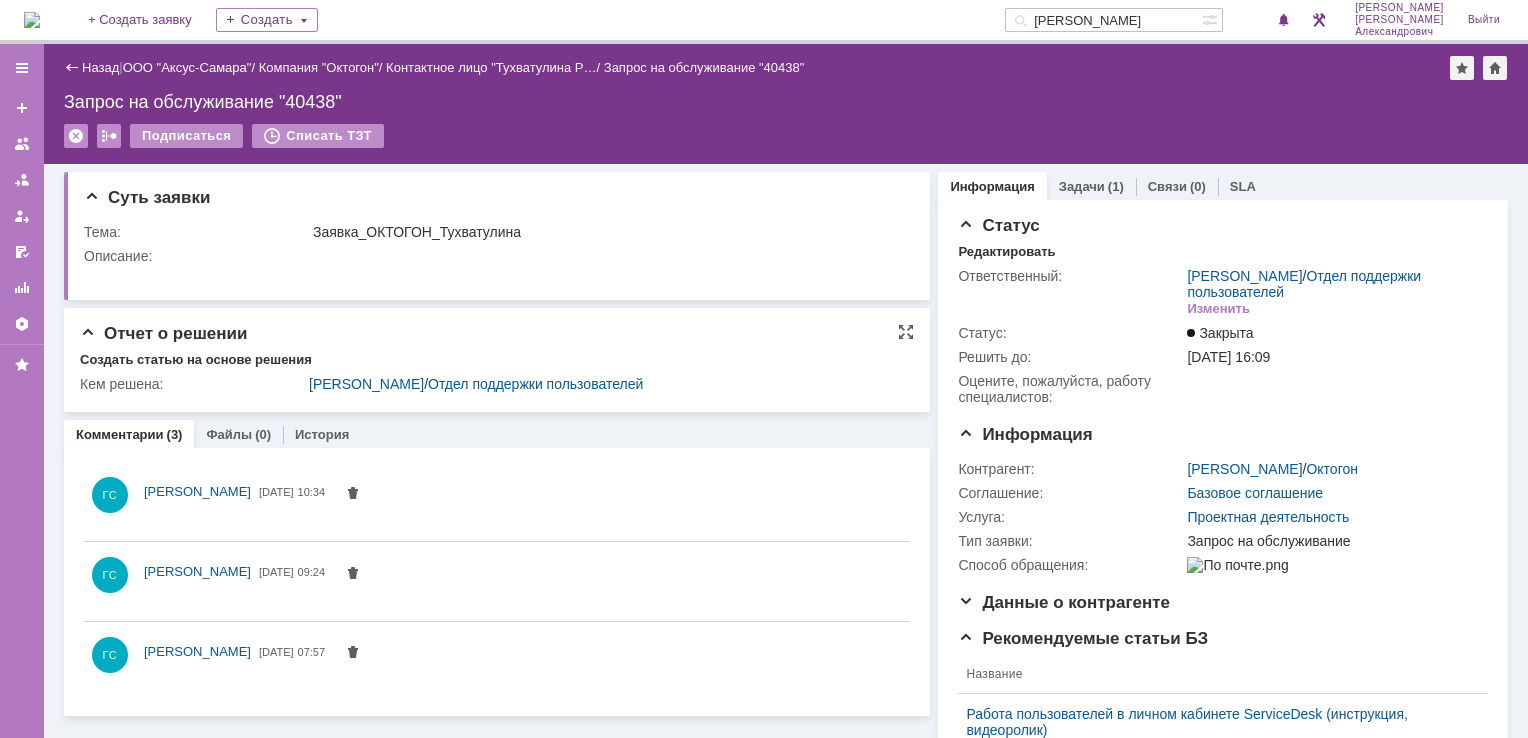 scroll, scrollTop: 0, scrollLeft: 0, axis: both 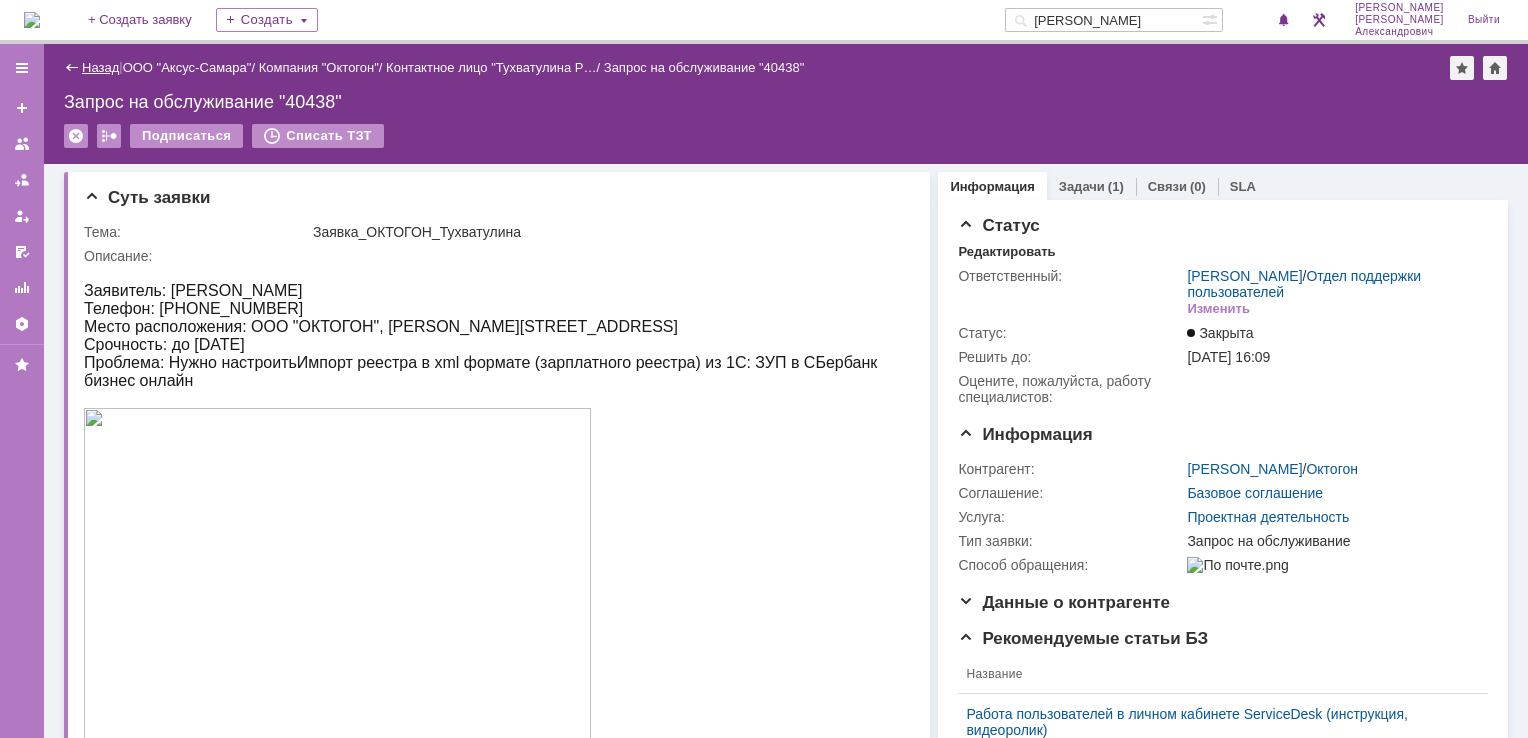 click on "Назад" at bounding box center [100, 67] 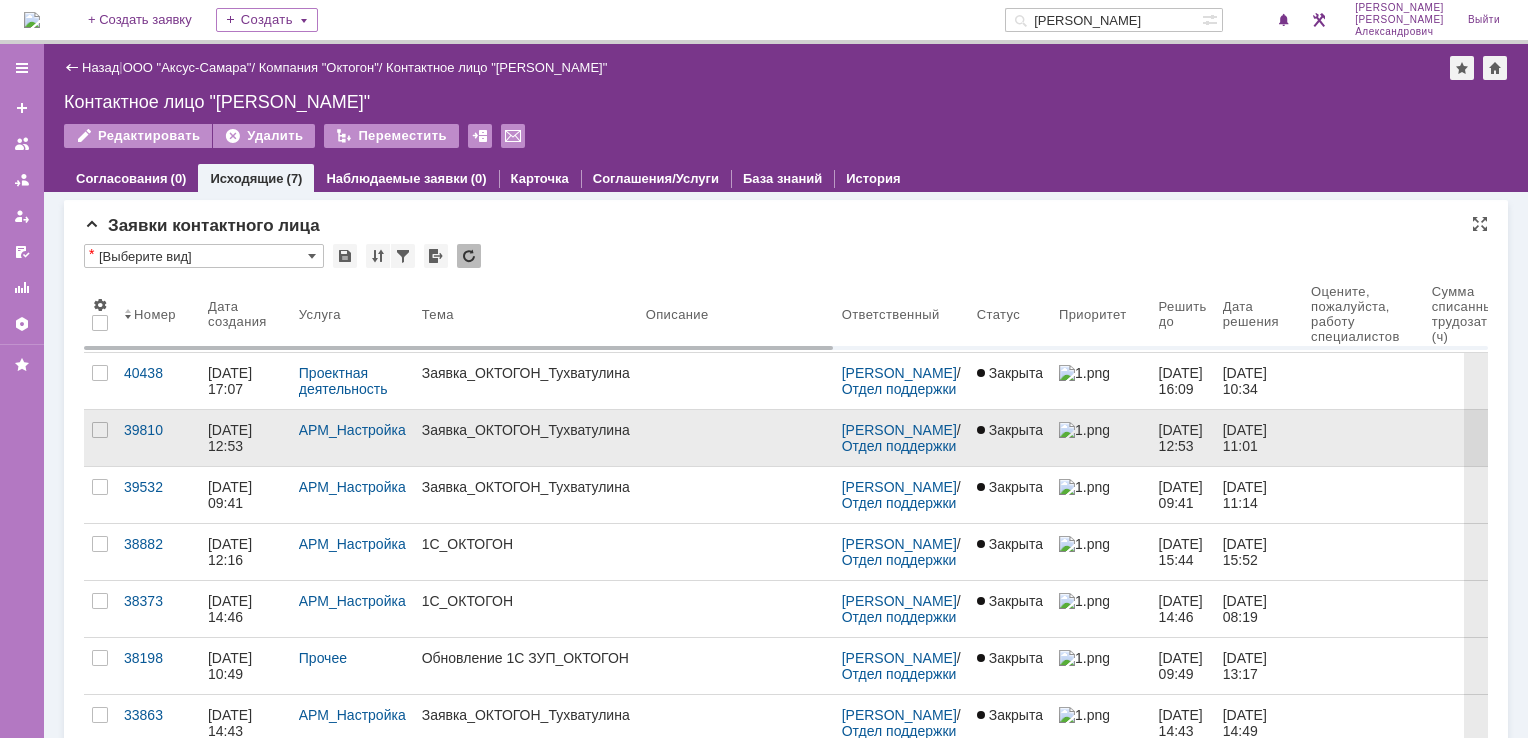scroll, scrollTop: 0, scrollLeft: 0, axis: both 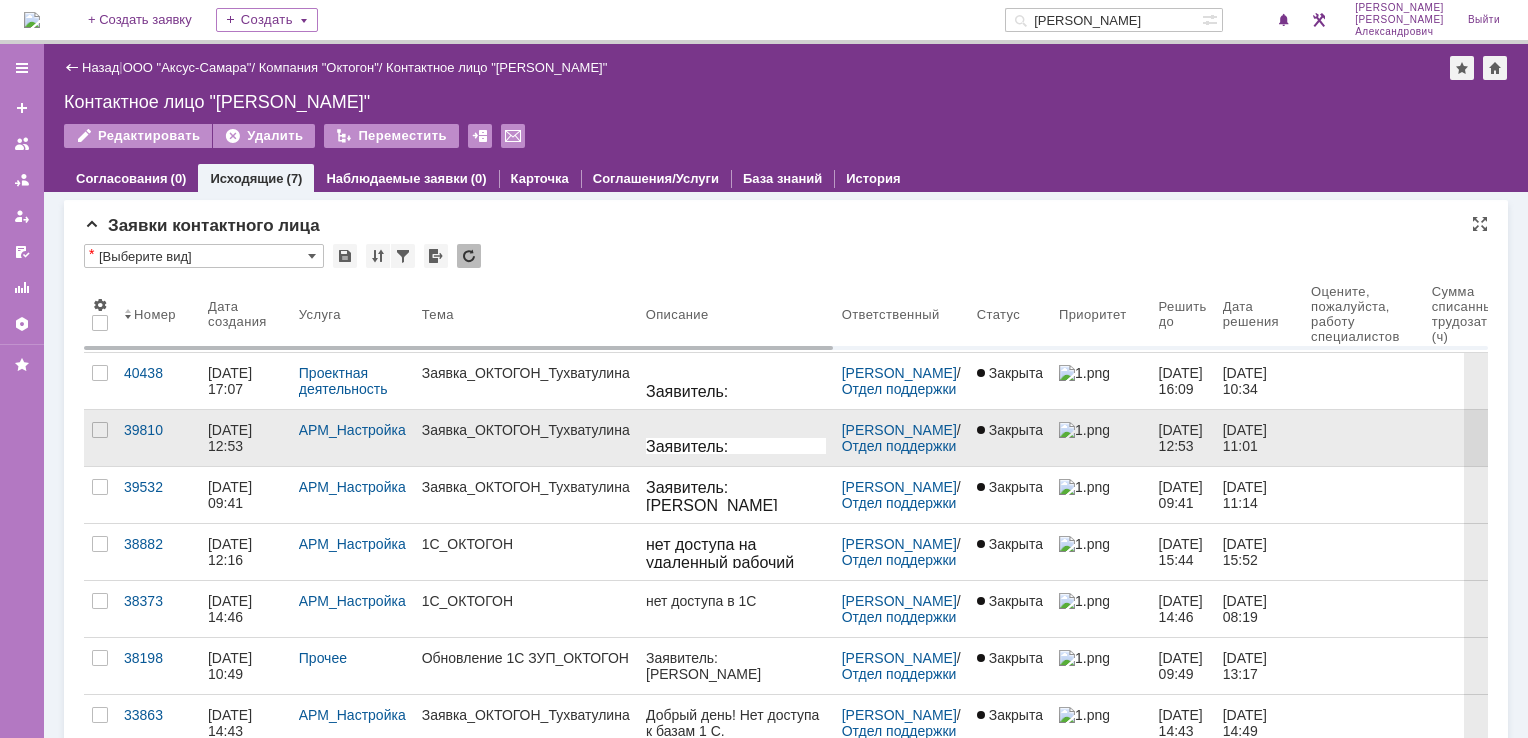 click on "Заявка_ОКТОГОН_Тухватулина" at bounding box center (526, 438) 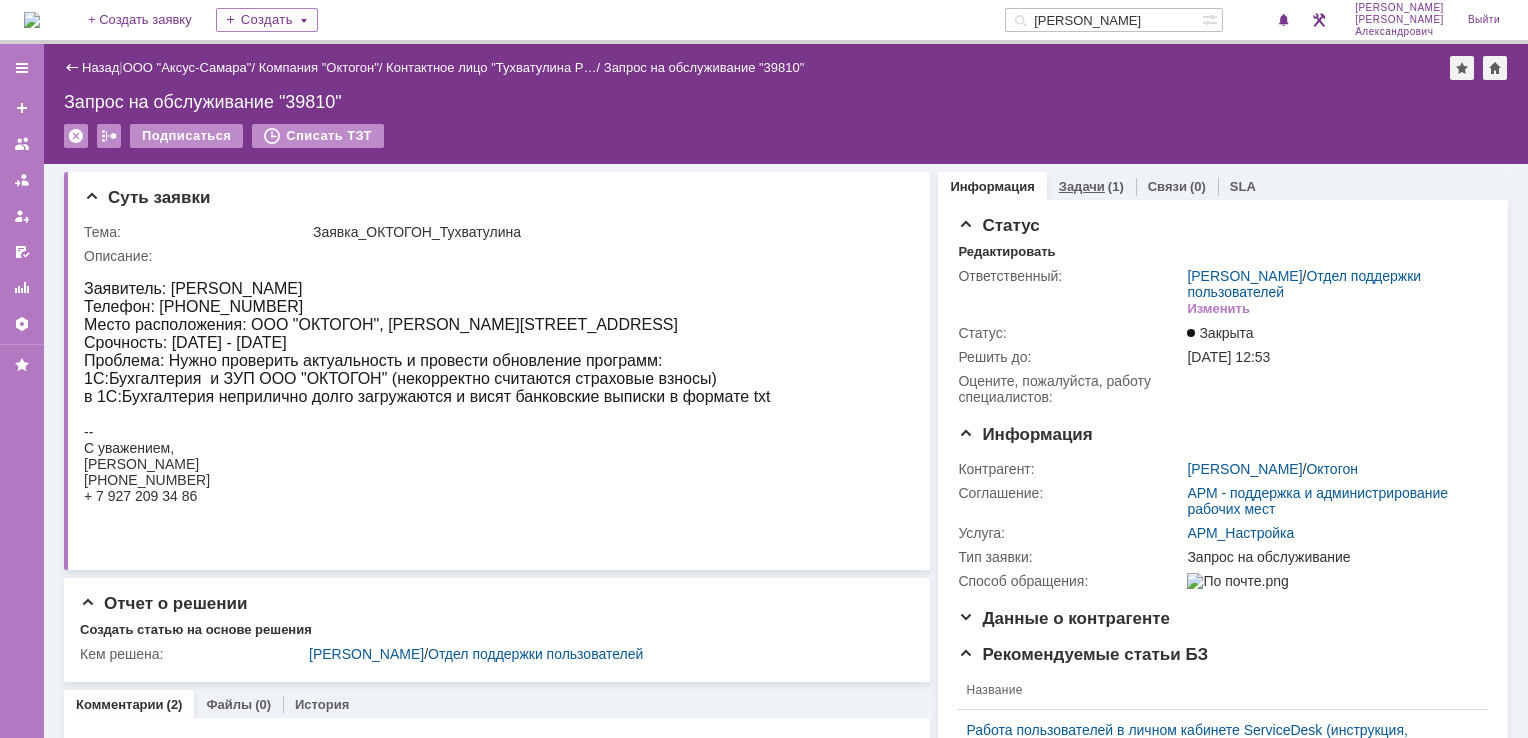 click on "Задачи" at bounding box center [1082, 186] 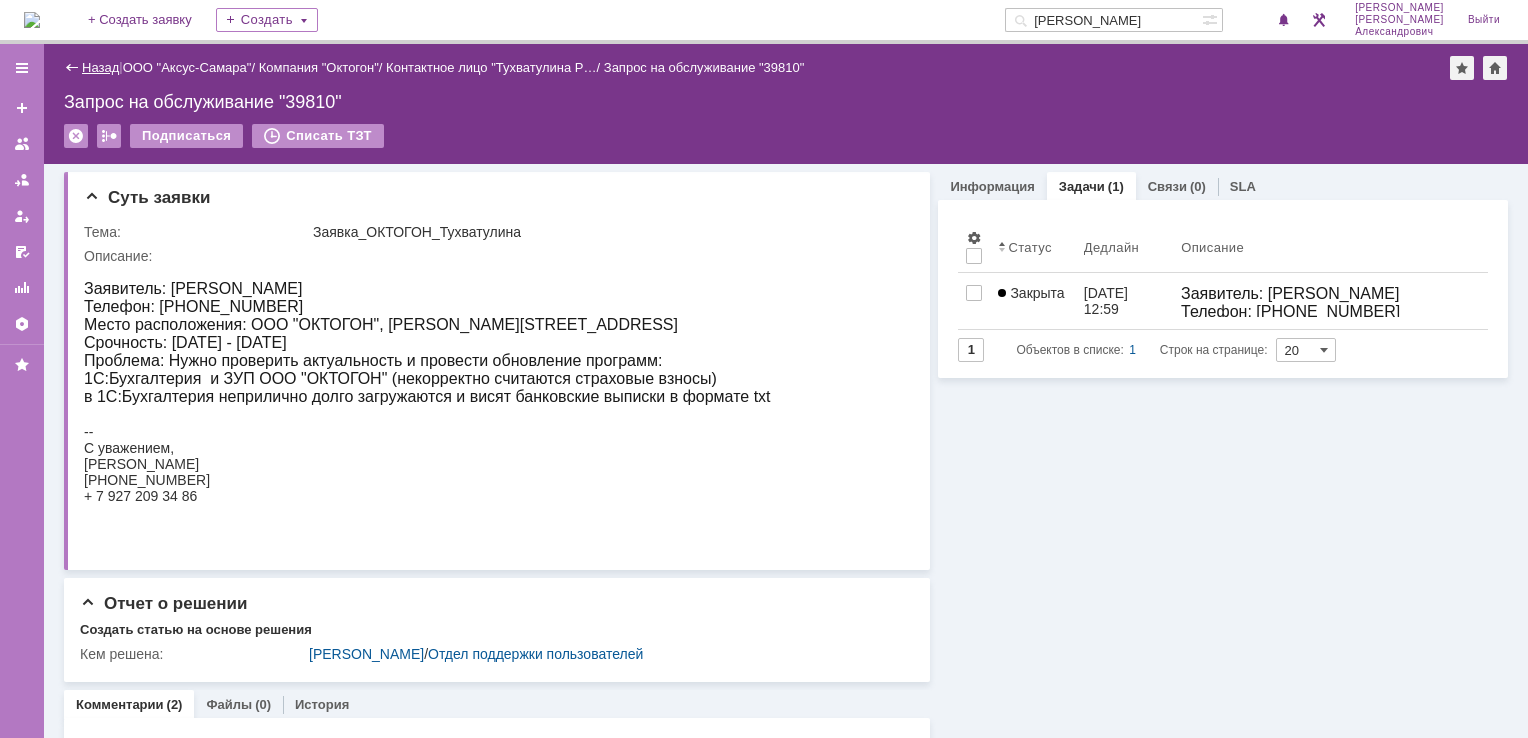 click on "Назад" at bounding box center (100, 67) 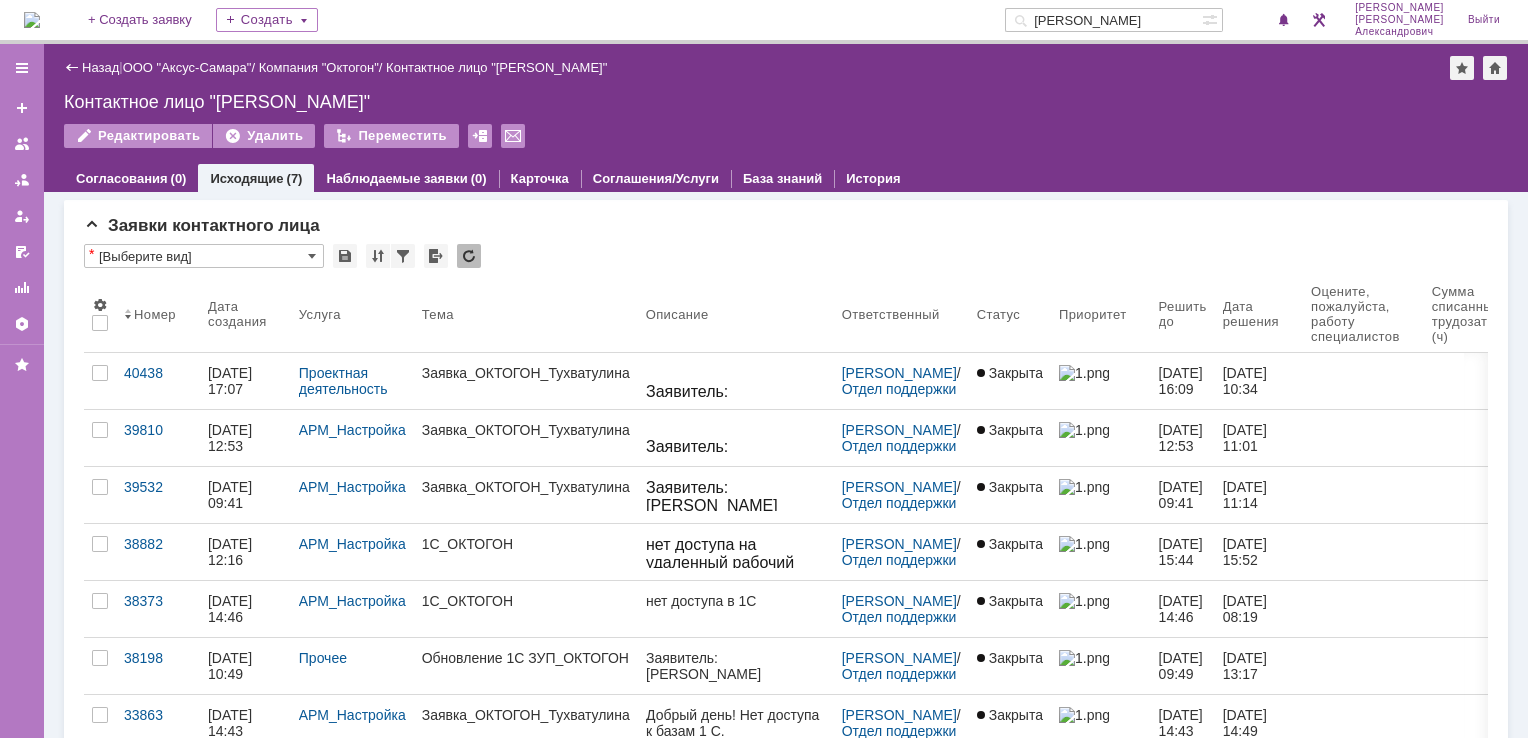 click on "Назад" at bounding box center [91, 67] 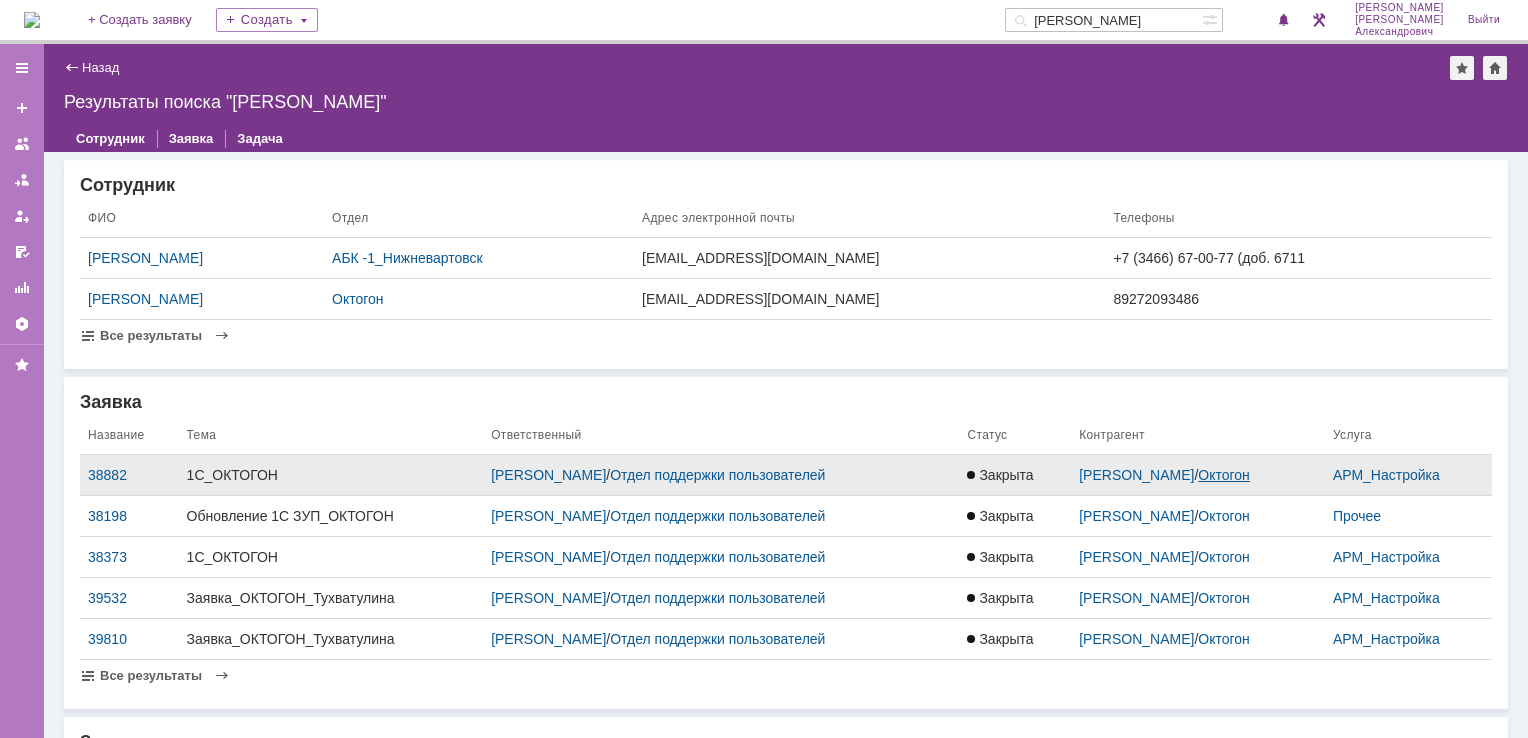 click on "Октогон" at bounding box center (1224, 475) 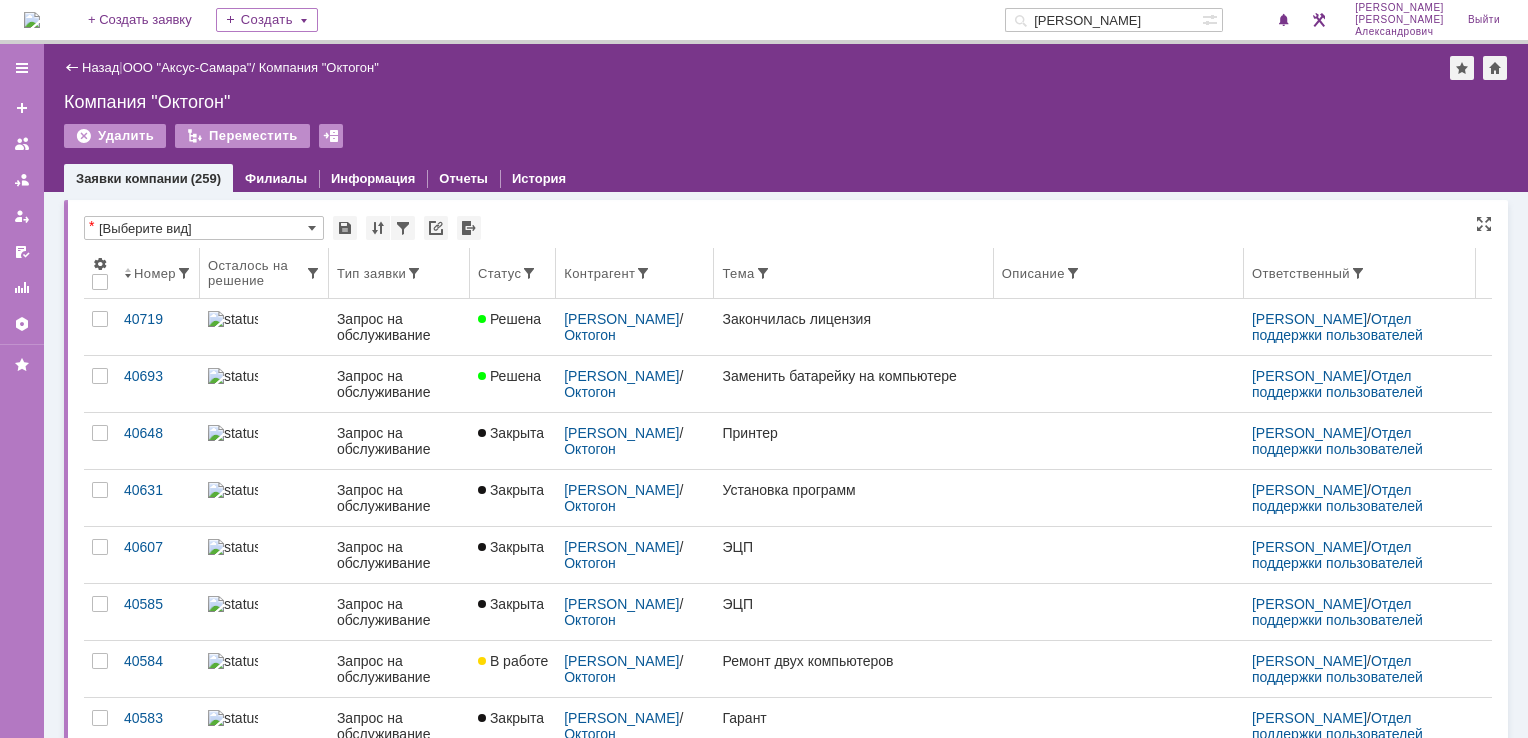 click on "Номер" at bounding box center [155, 273] 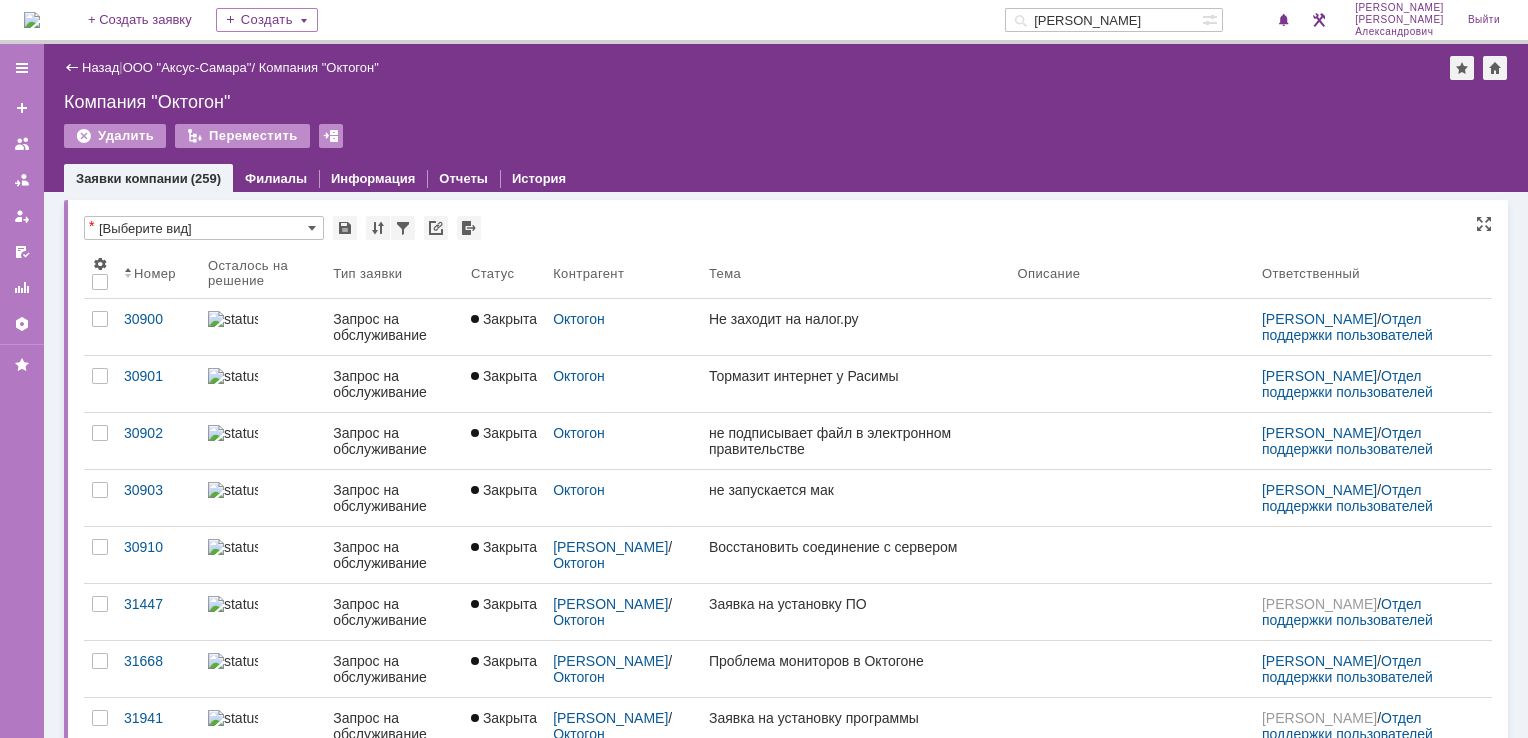 click on "Номер" at bounding box center (155, 273) 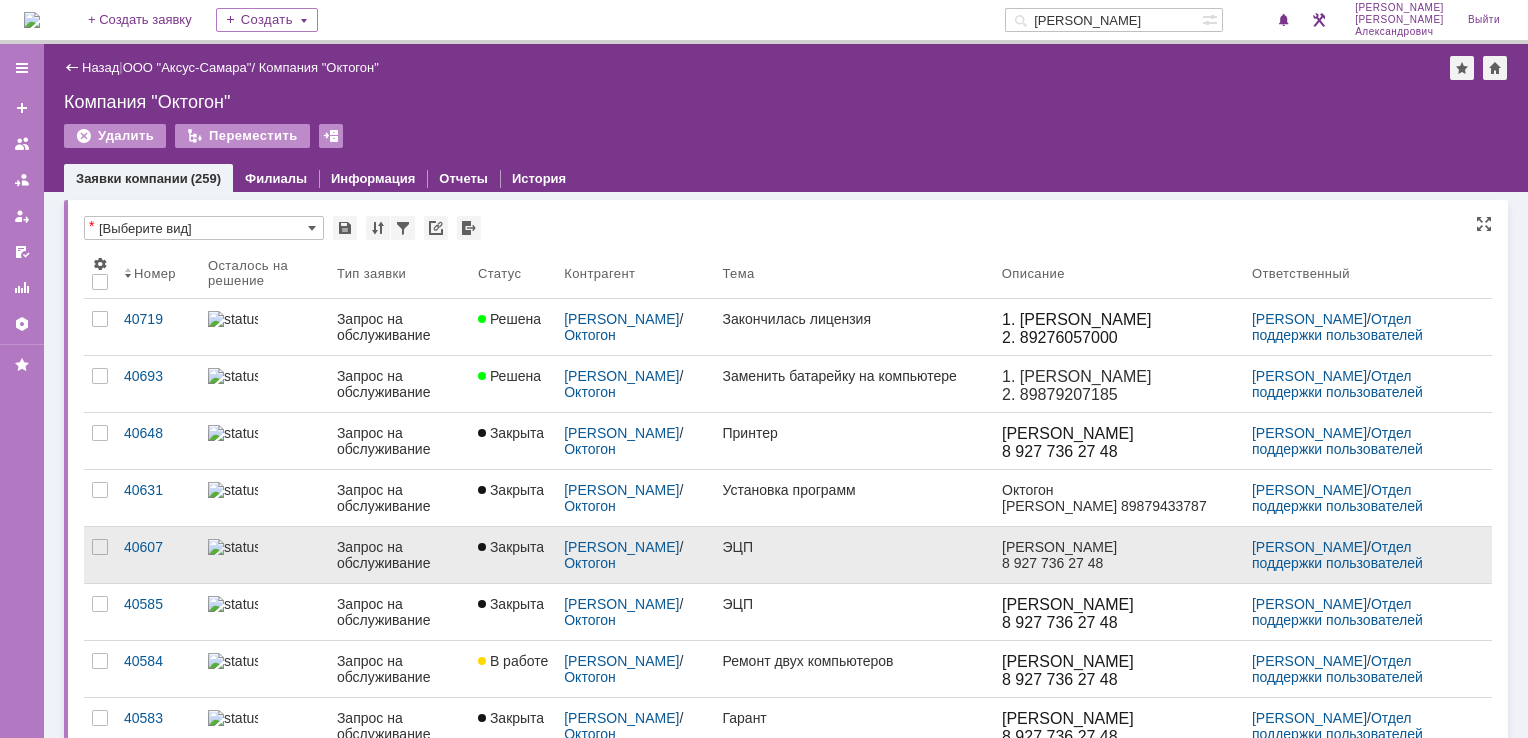 click on "ЭЦП" at bounding box center (853, 547) 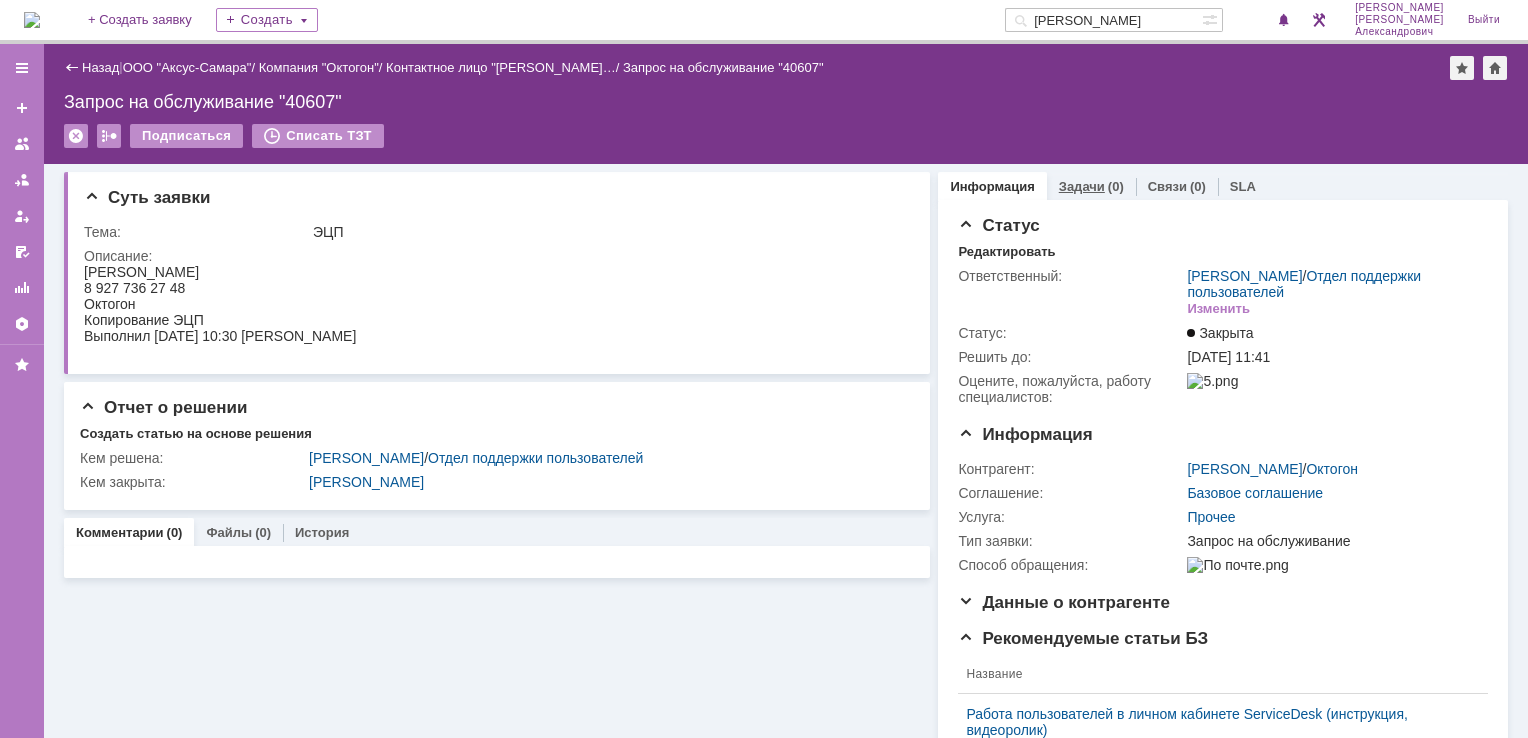 click on "Задачи (0)" at bounding box center [1091, 186] 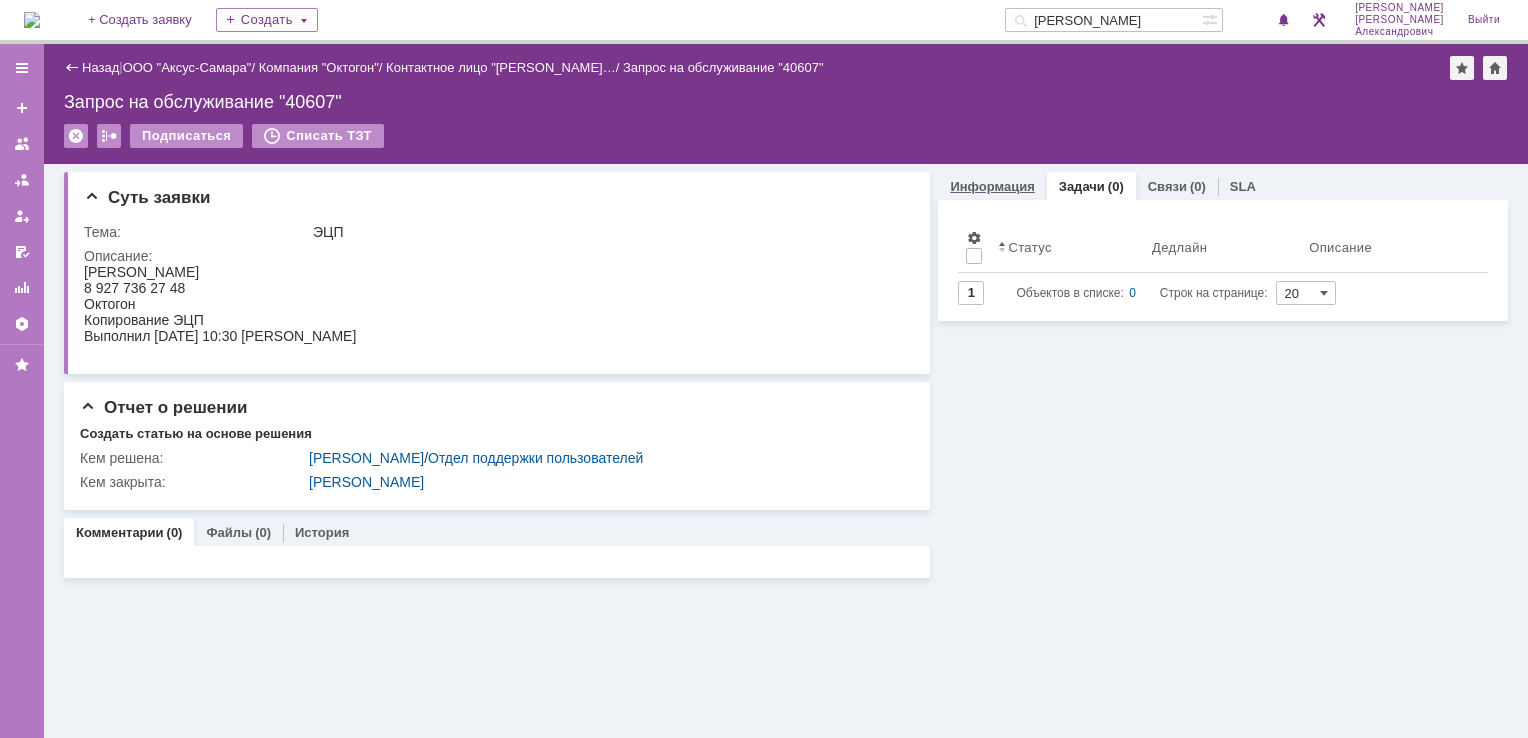click on "Информация" at bounding box center [992, 186] 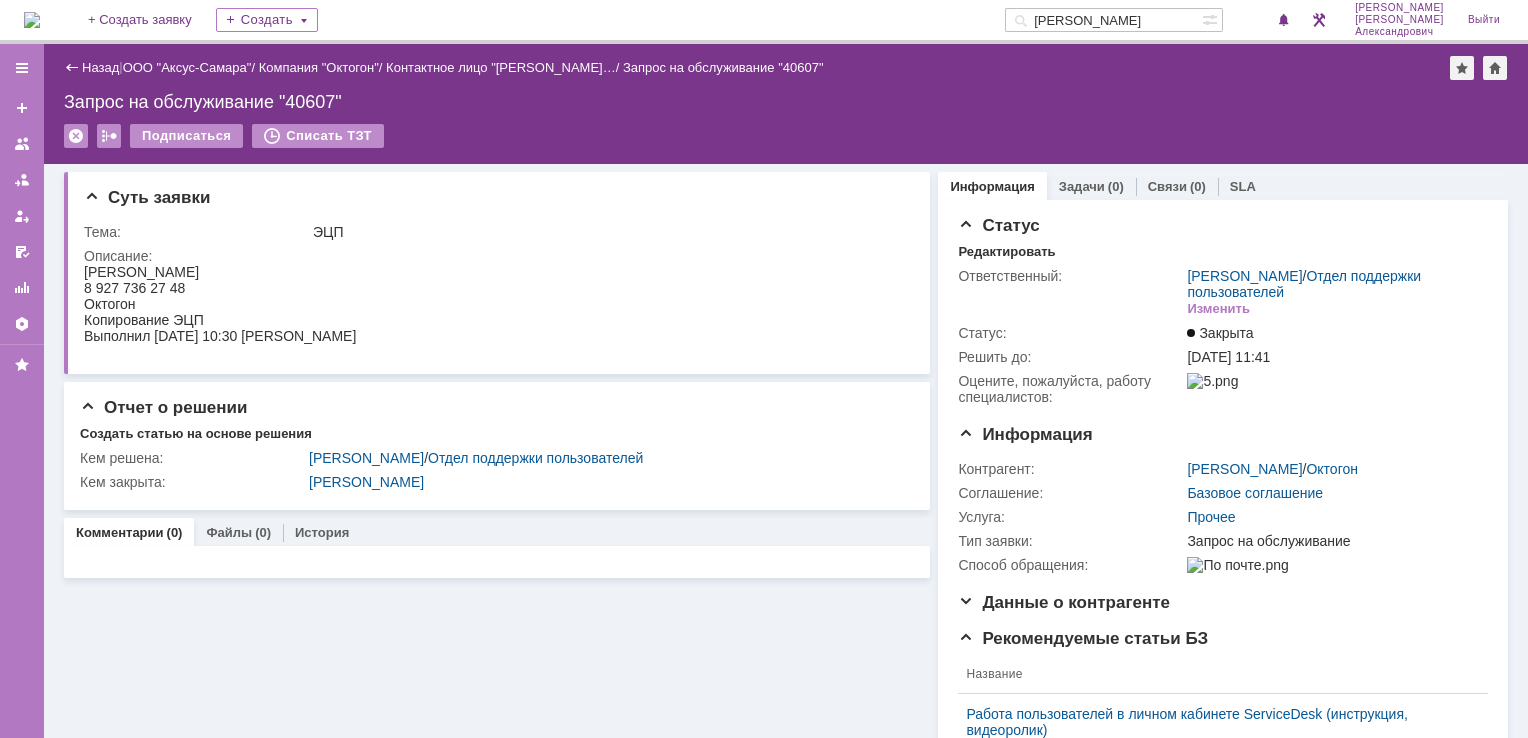 click on "Задачи" at bounding box center (1082, 186) 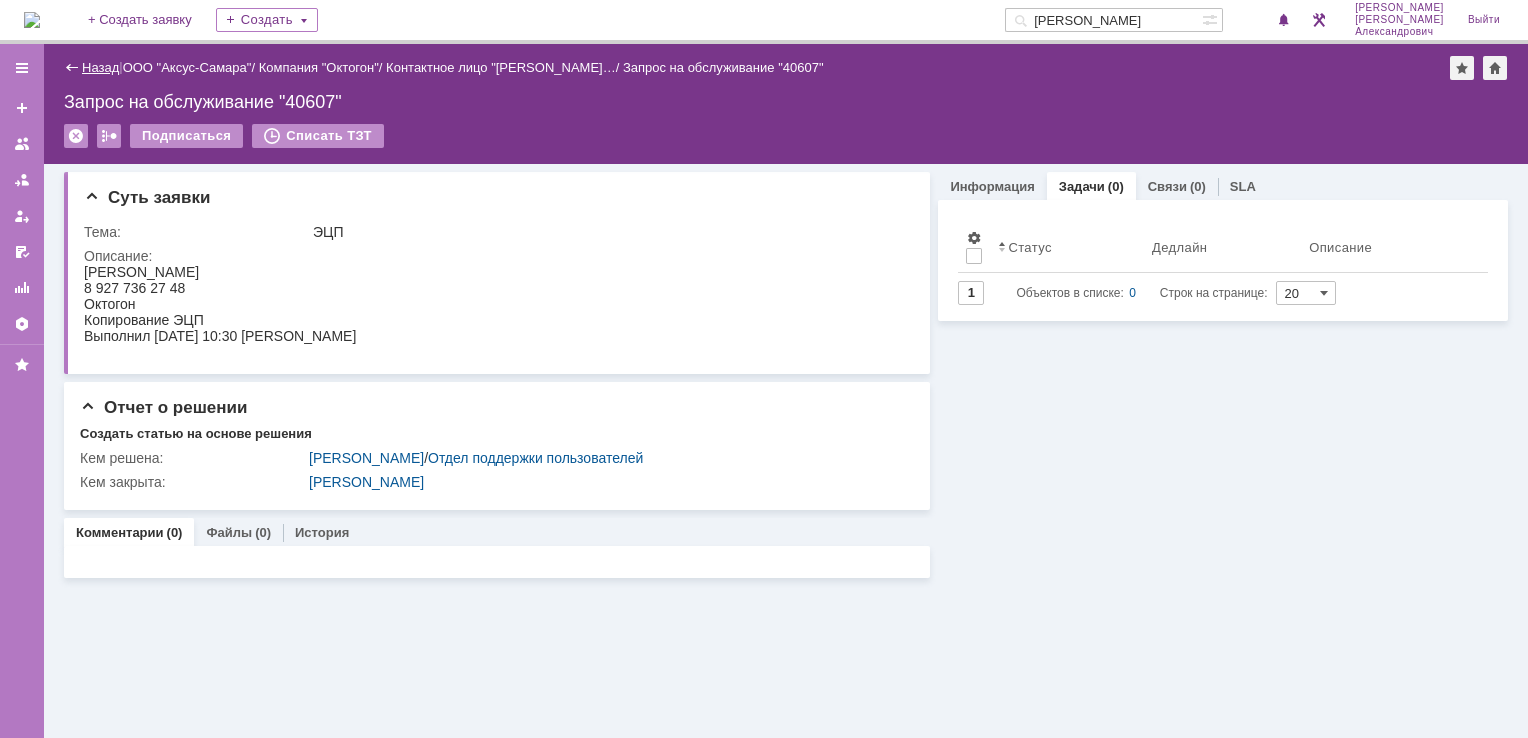 click on "Назад" at bounding box center (100, 67) 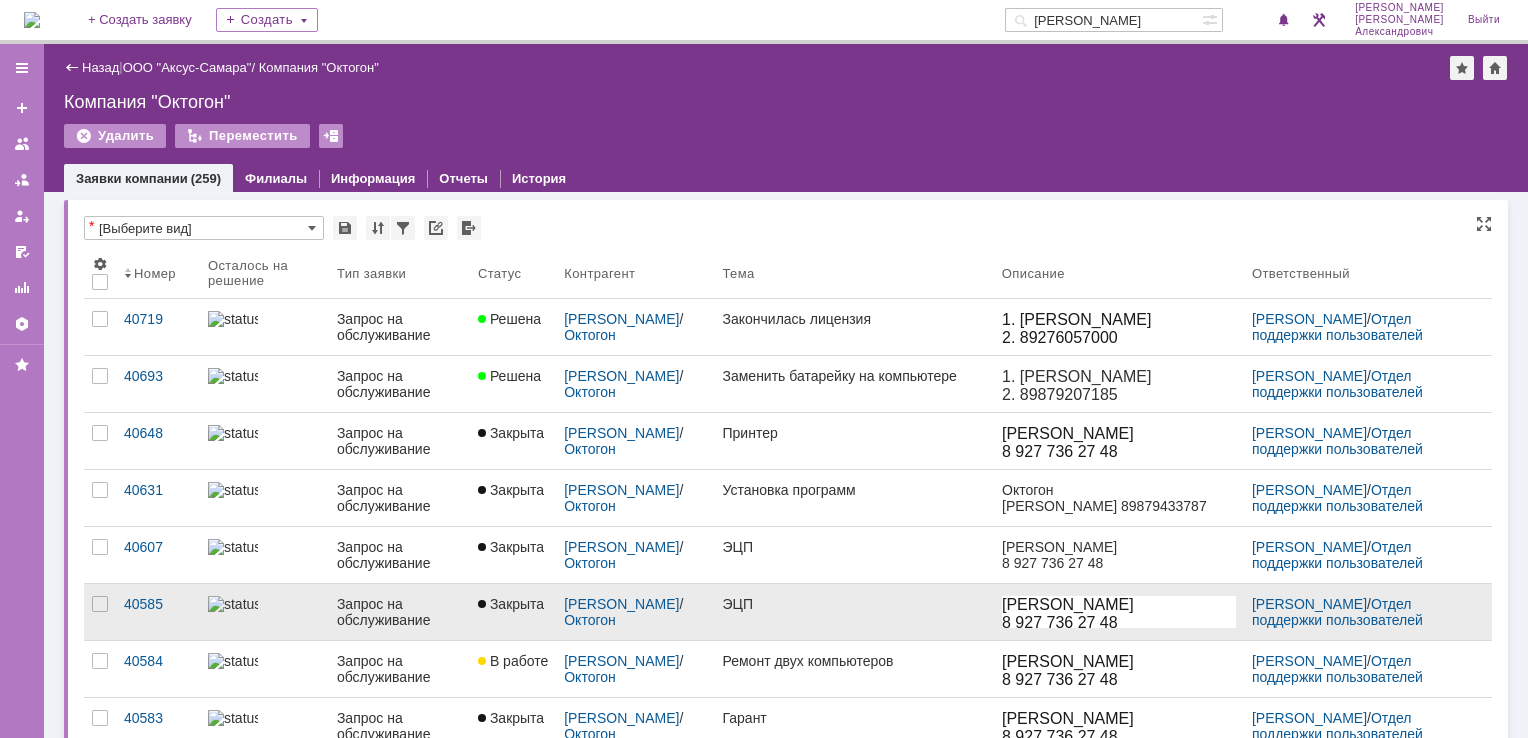 click on "ЭЦП" at bounding box center [853, 604] 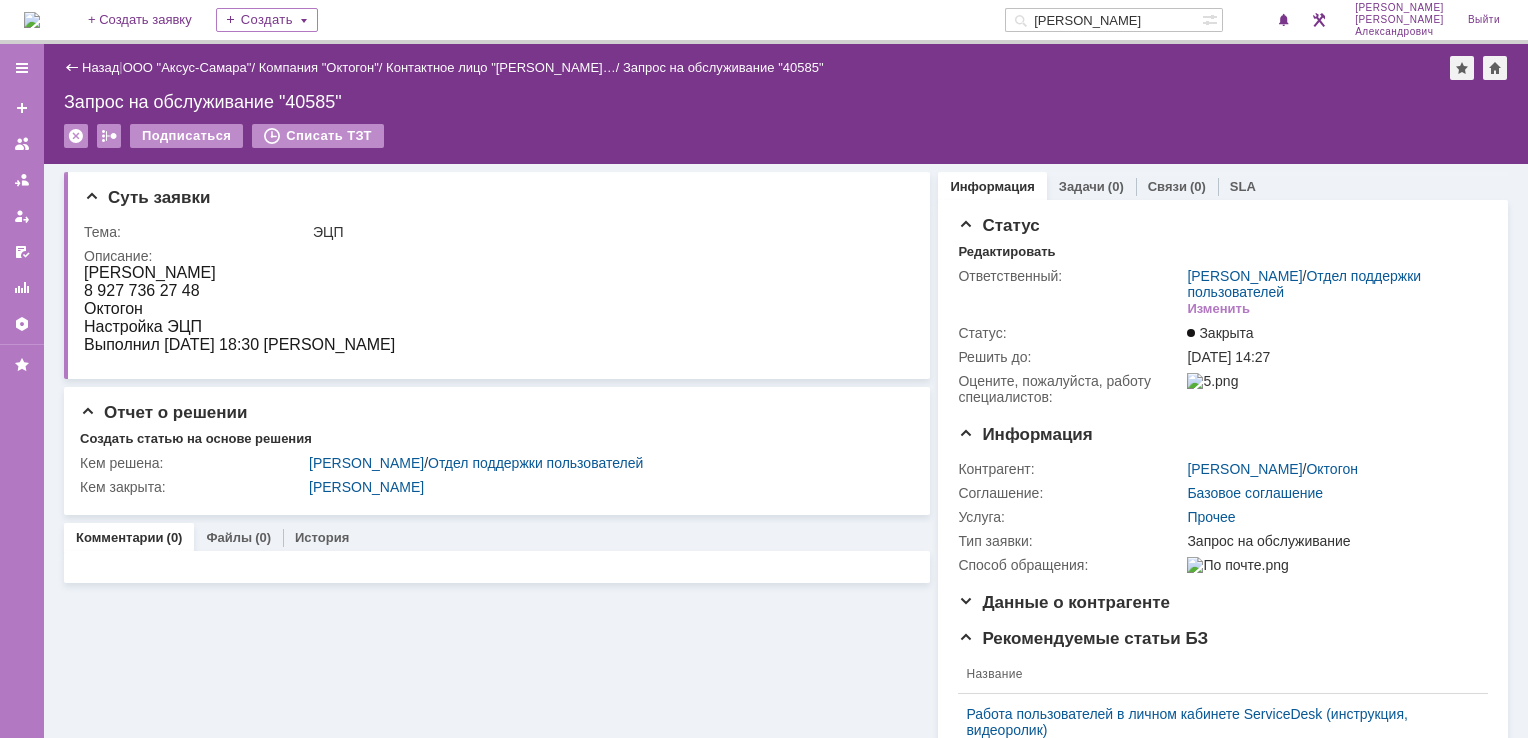 drag, startPoint x: 84, startPoint y: 274, endPoint x: 496, endPoint y: 350, distance: 418.95108 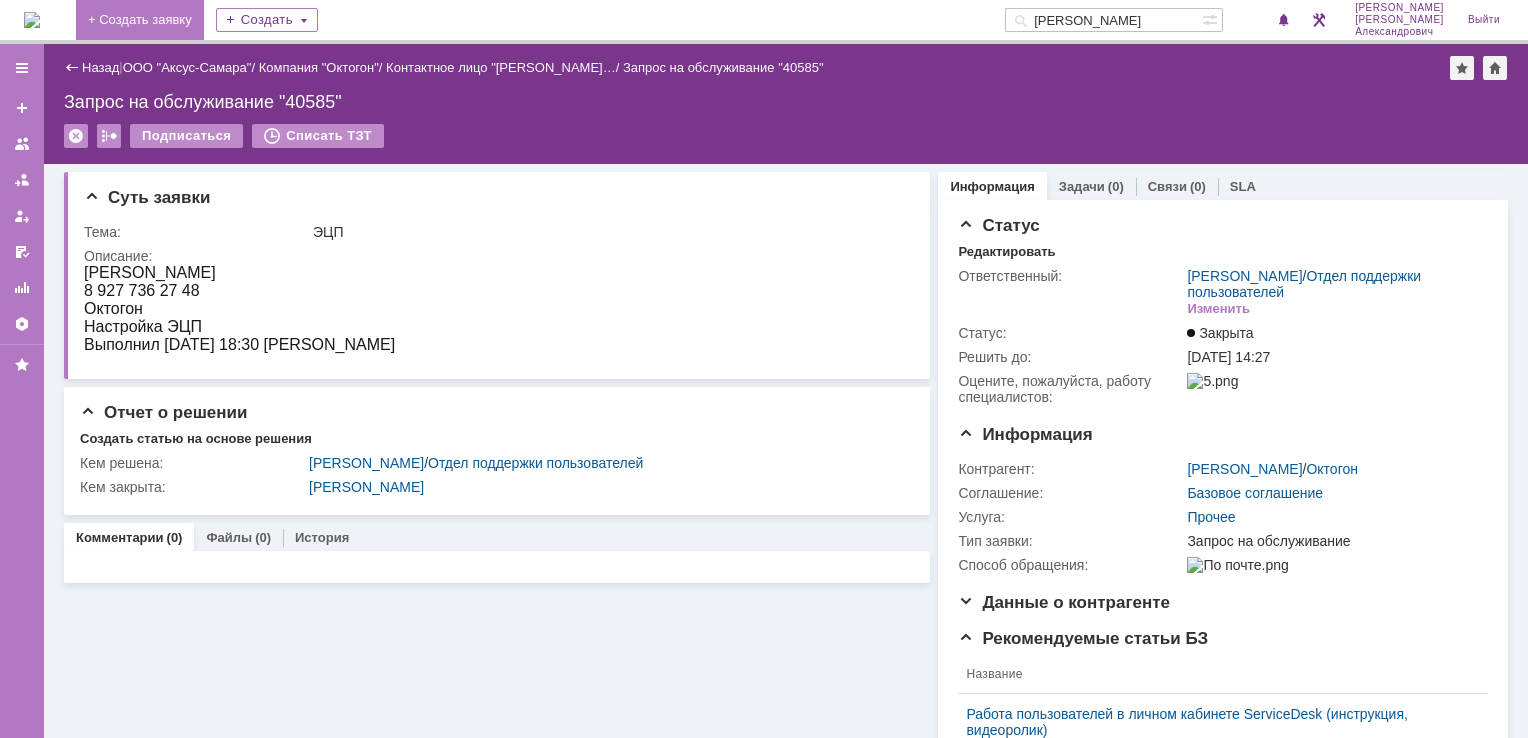 click on "+ Создать заявку" at bounding box center (140, 20) 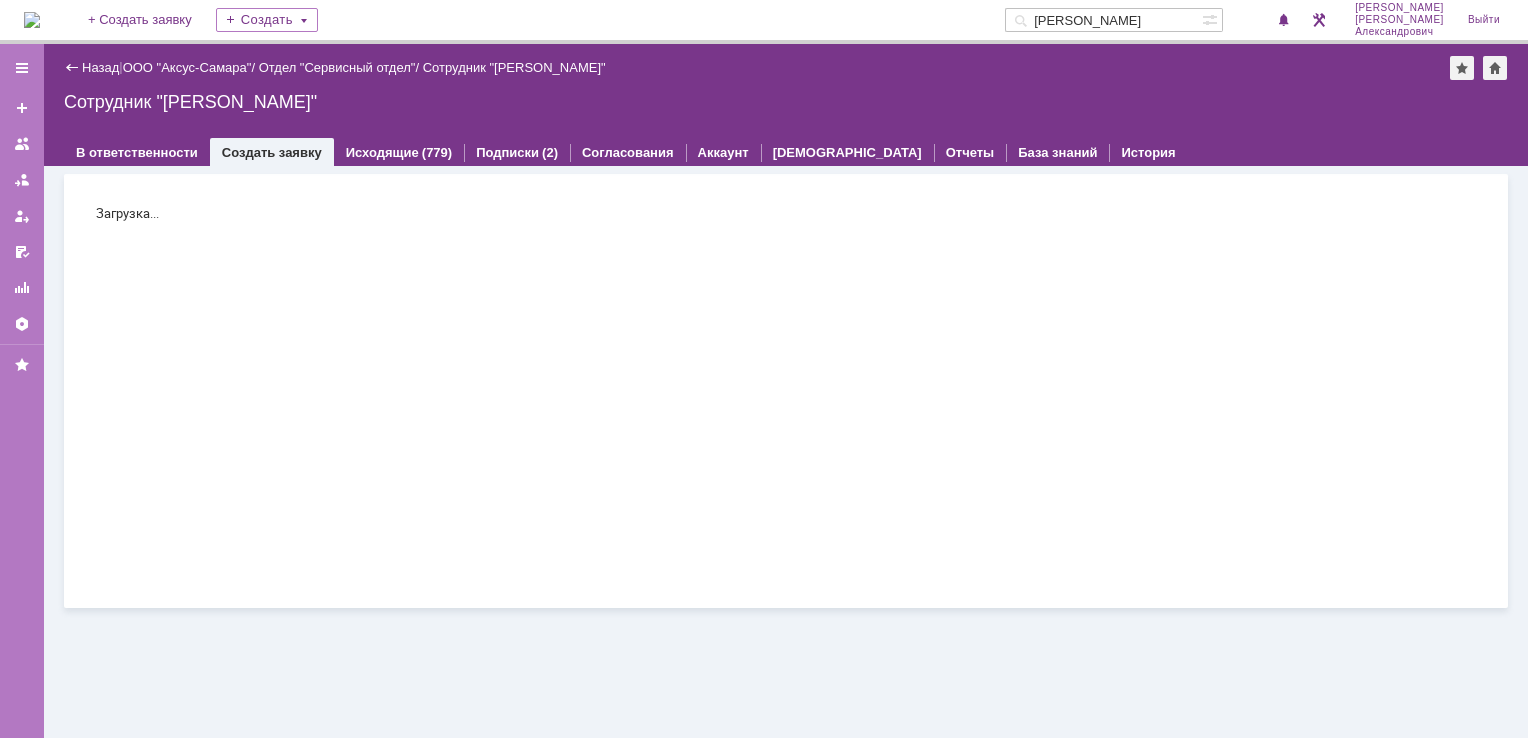 scroll, scrollTop: 0, scrollLeft: 0, axis: both 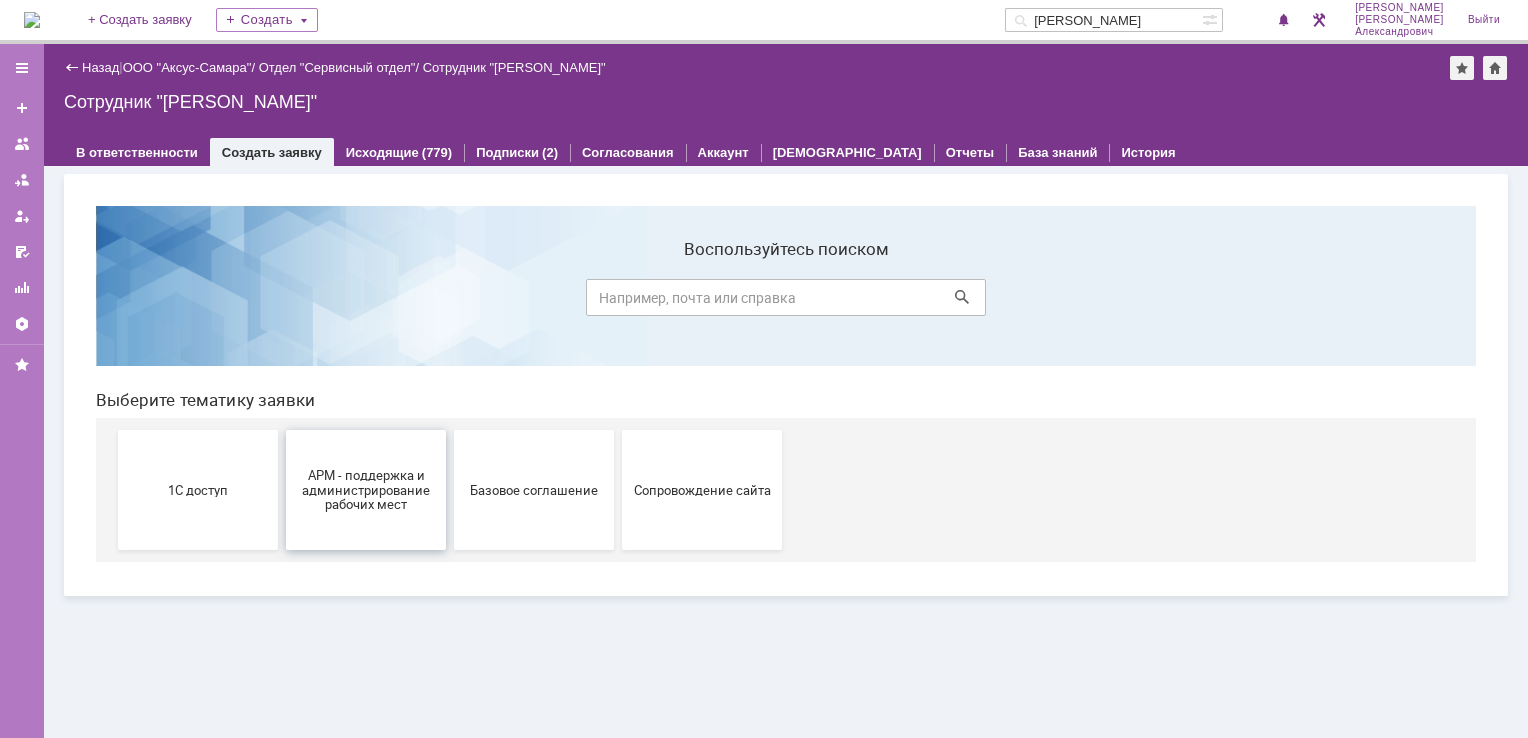 click on "АРМ - поддержка и администрирование рабочих мест" at bounding box center (366, 489) 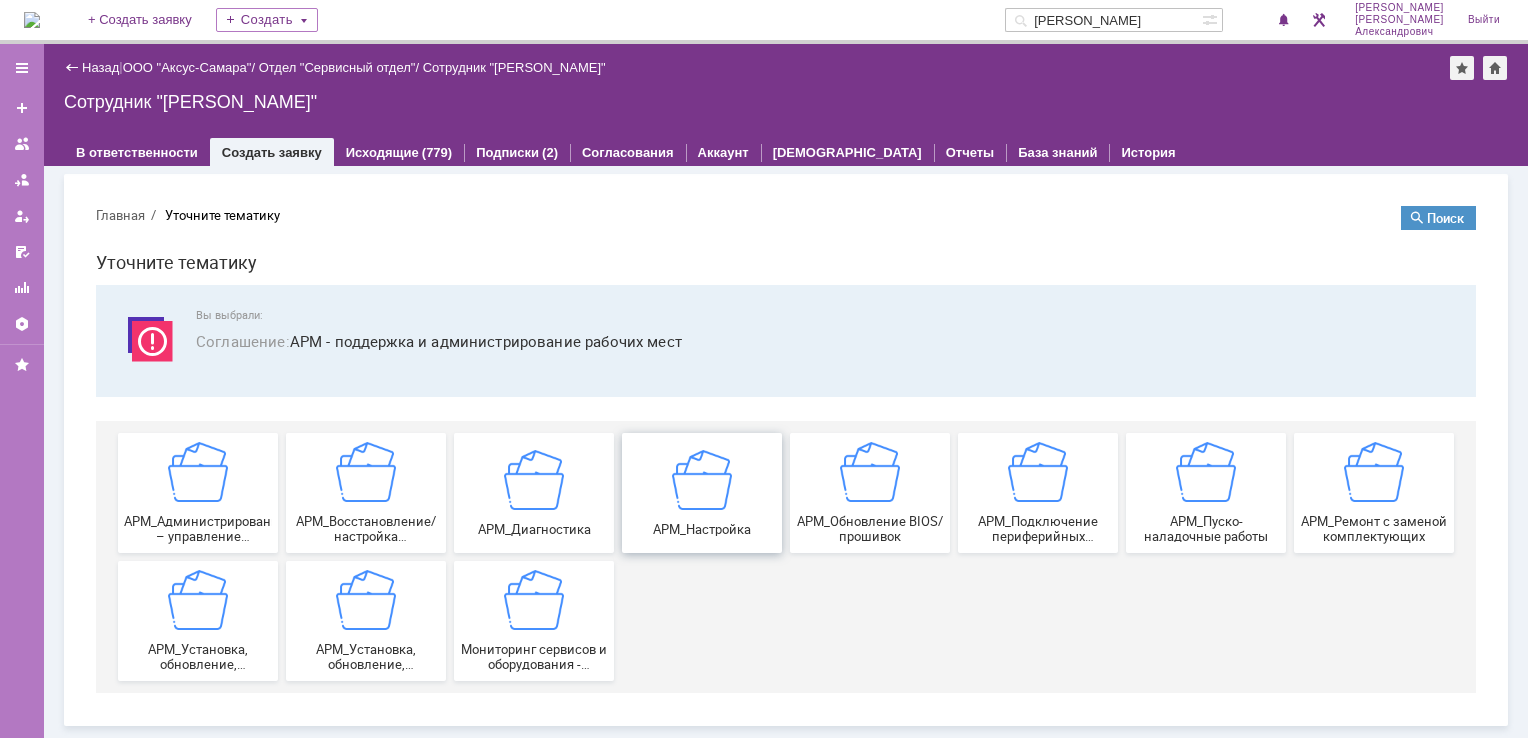 click at bounding box center [702, 479] 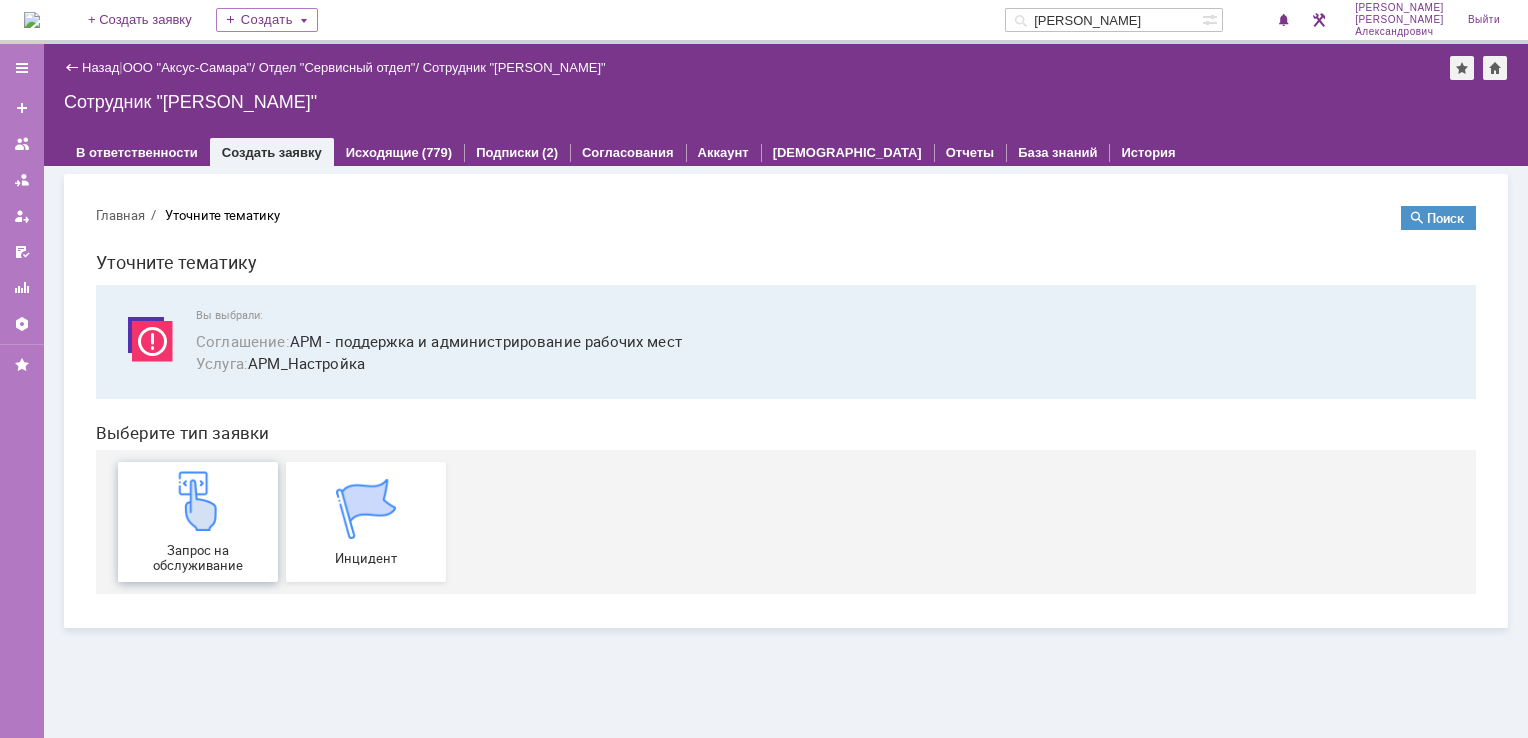 click on "Запрос на обслуживание" at bounding box center (198, 522) 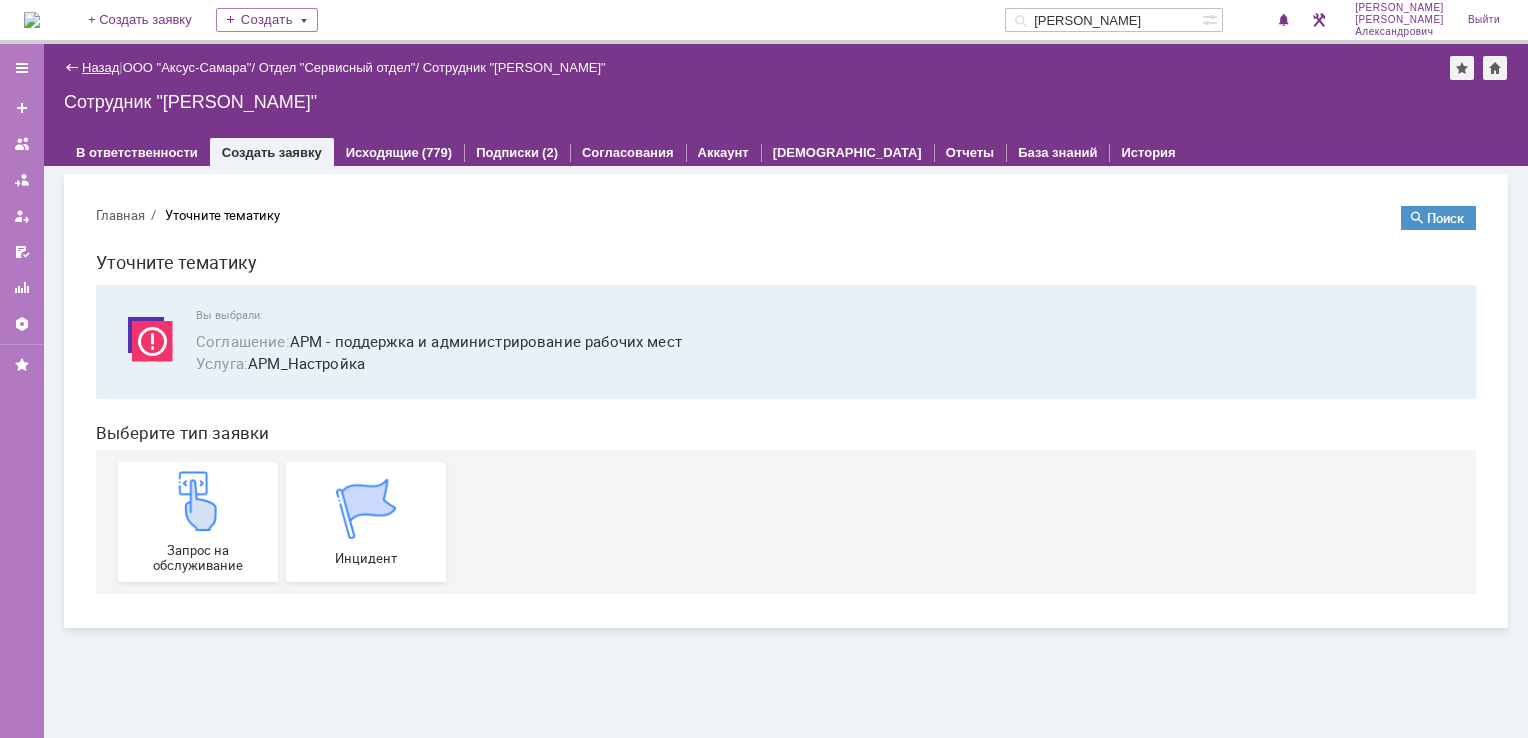 click on "Назад" at bounding box center [100, 67] 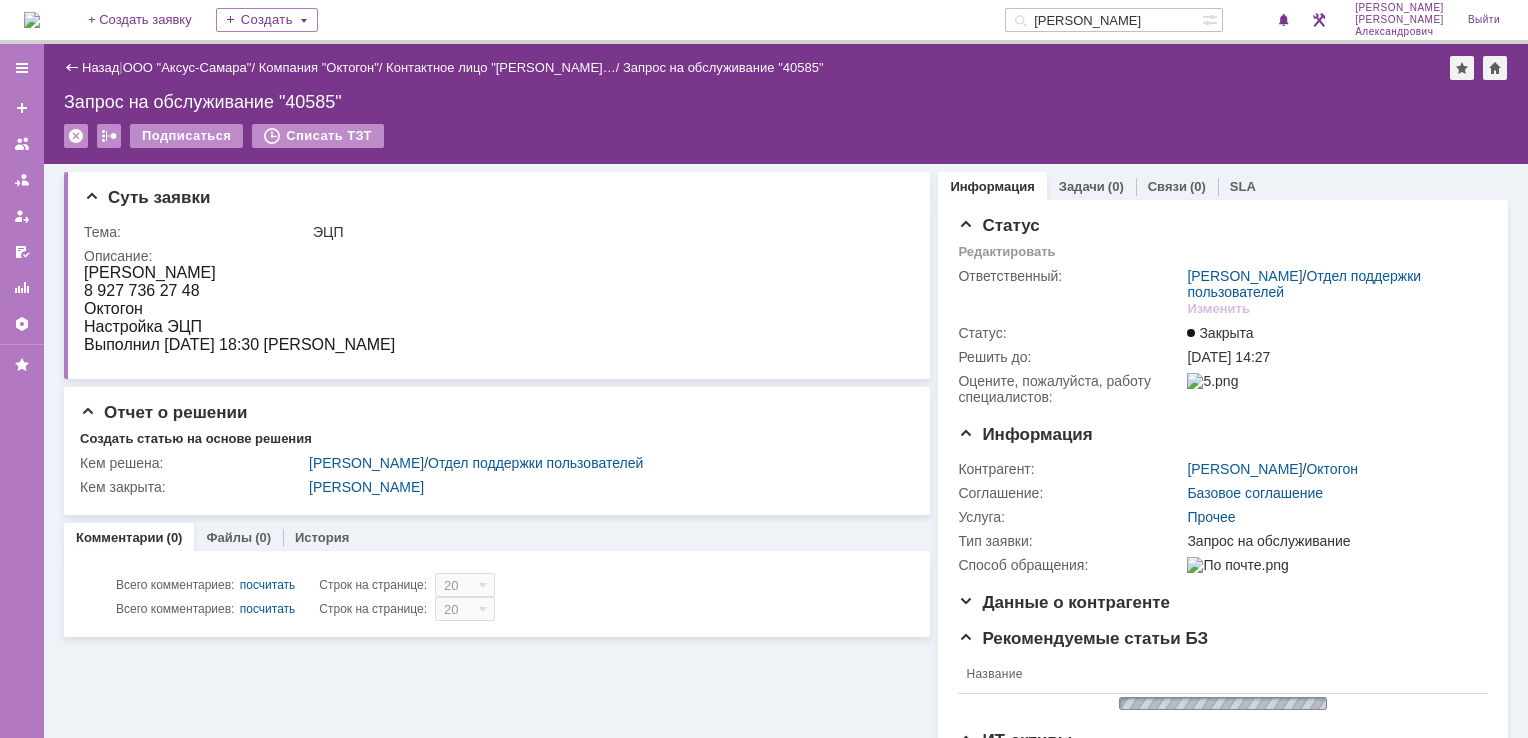 scroll, scrollTop: 0, scrollLeft: 0, axis: both 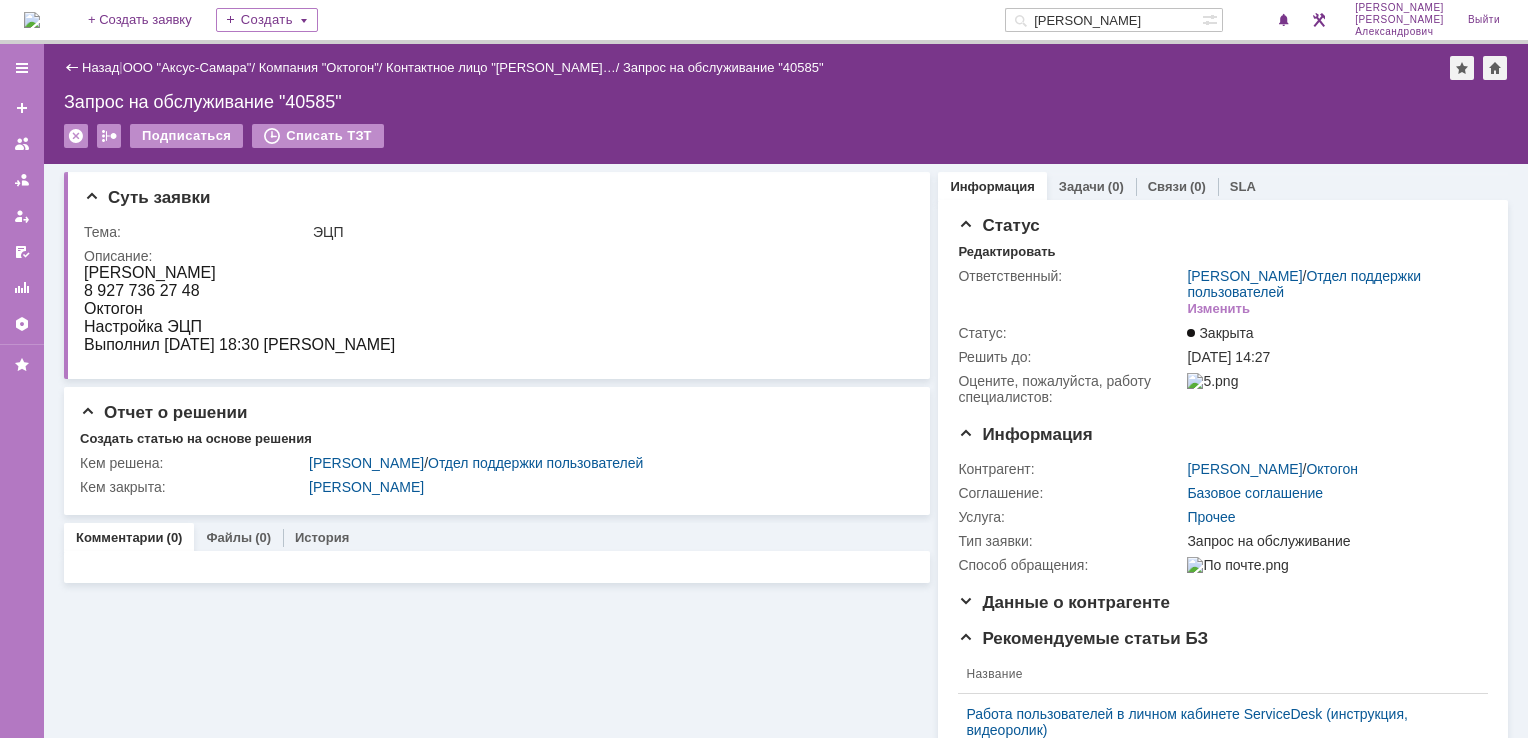 click on "Назад" at bounding box center [100, 67] 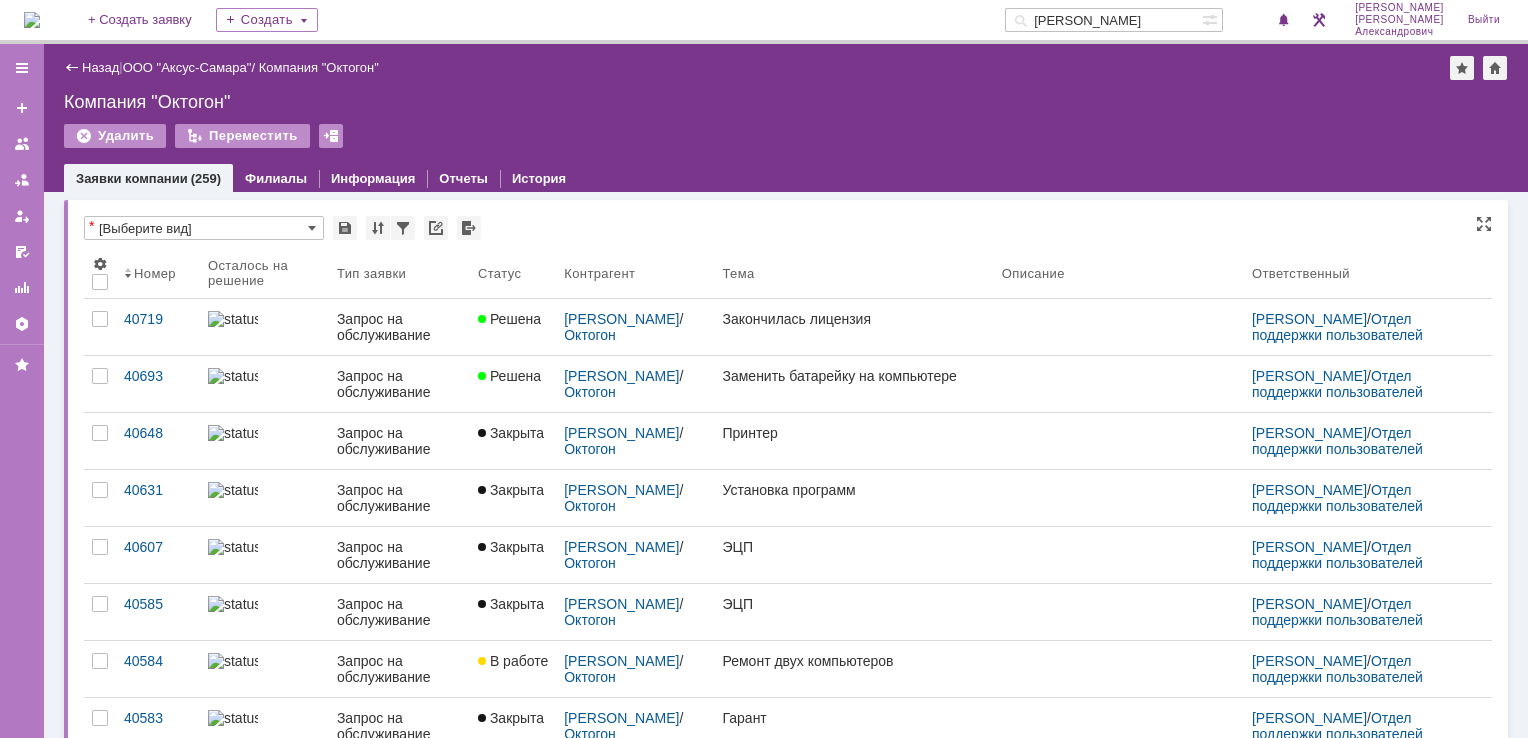 scroll, scrollTop: 0, scrollLeft: 0, axis: both 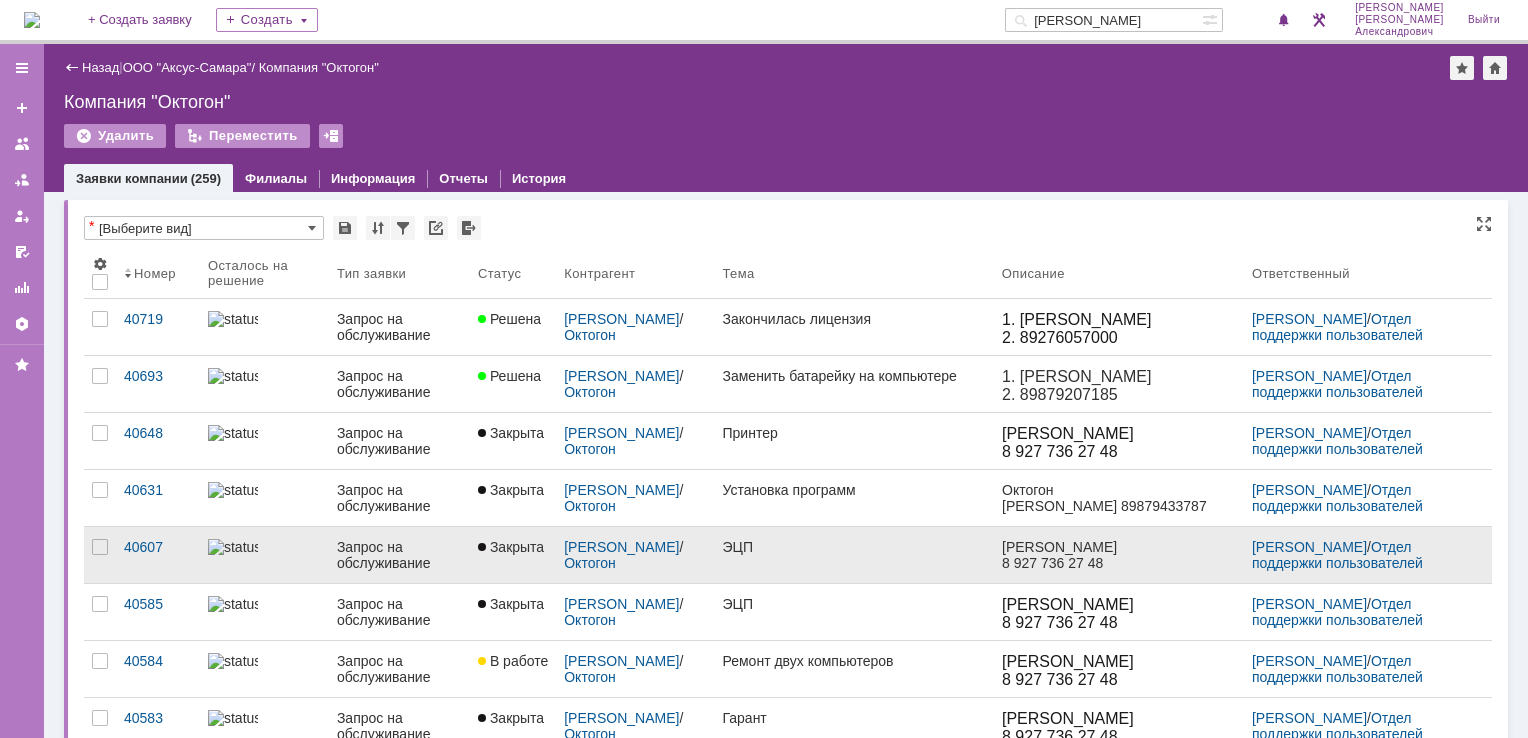 click on "ЭЦП" at bounding box center [853, 555] 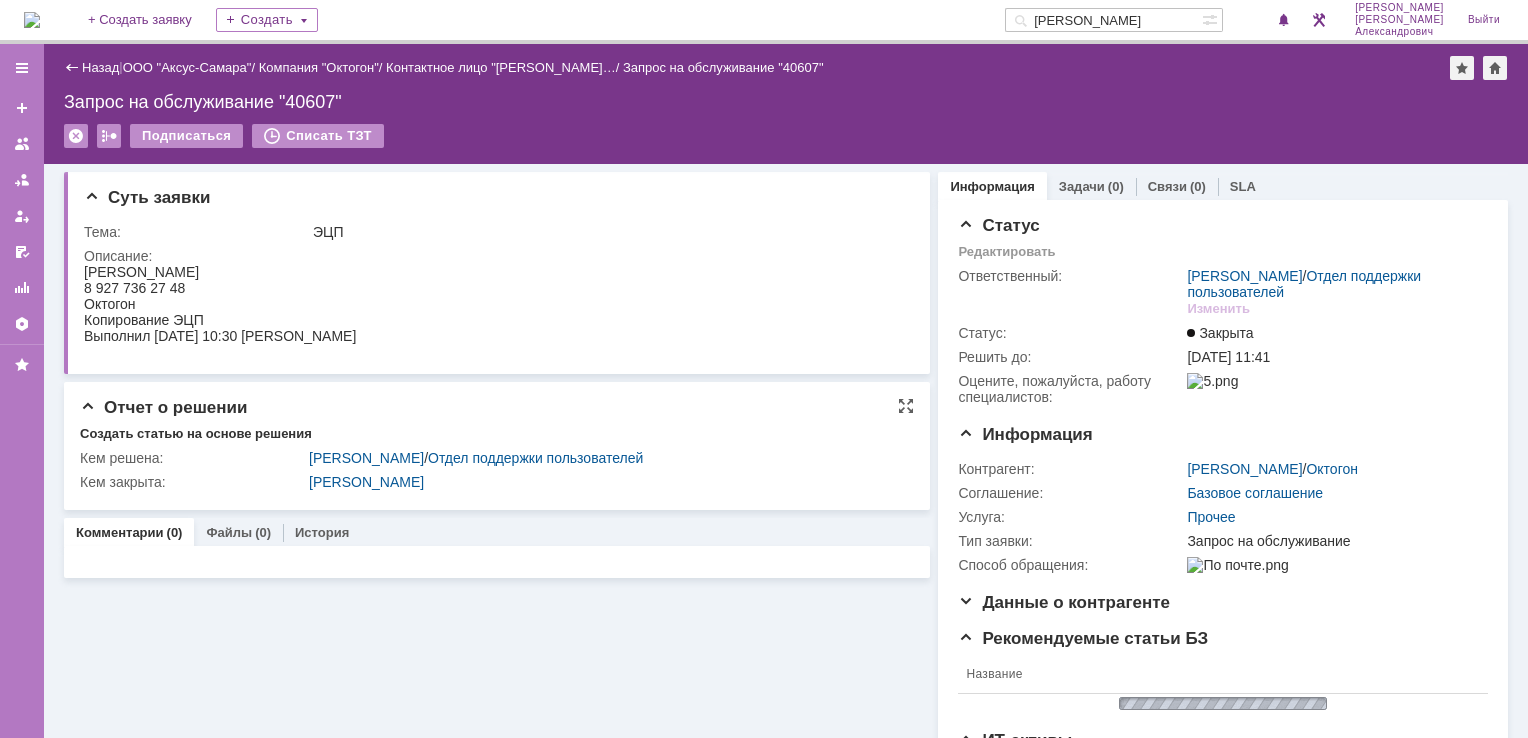 scroll, scrollTop: 0, scrollLeft: 0, axis: both 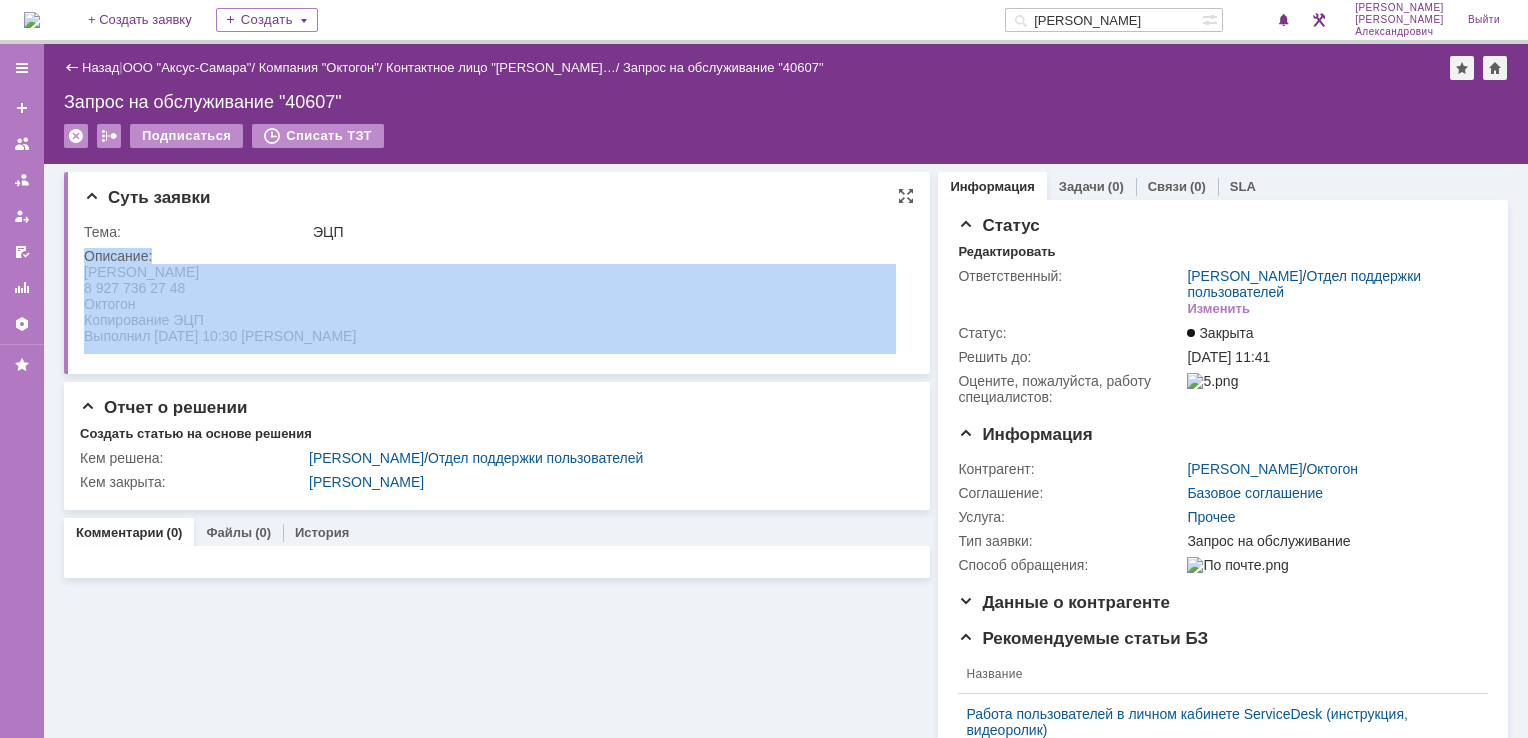 drag, startPoint x: 168, startPoint y: 526, endPoint x: 106, endPoint y: 273, distance: 260.48608 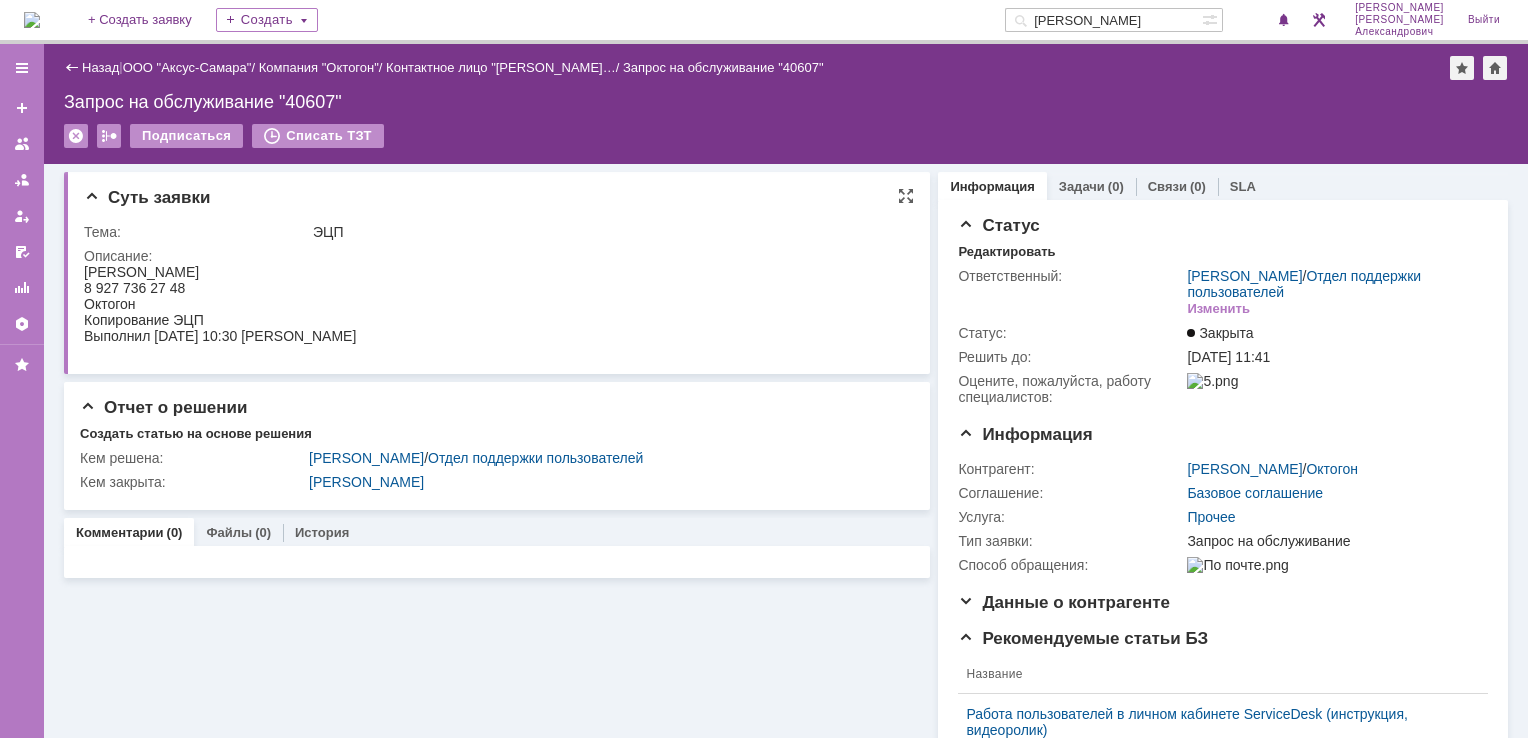 click on "Суть заявки Тема: ЭЦП Описание:" at bounding box center [497, 273] 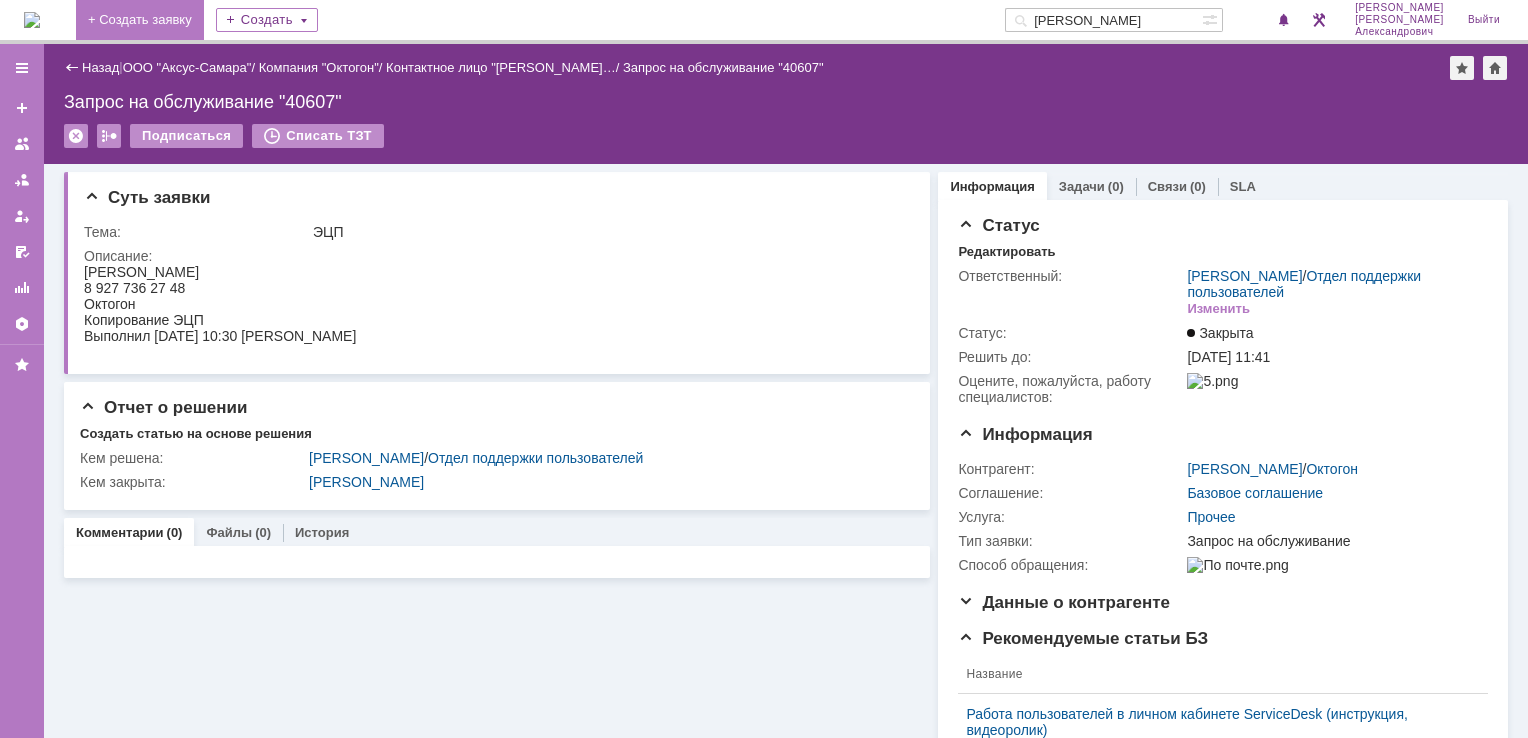 click on "+ Создать заявку" at bounding box center [140, 20] 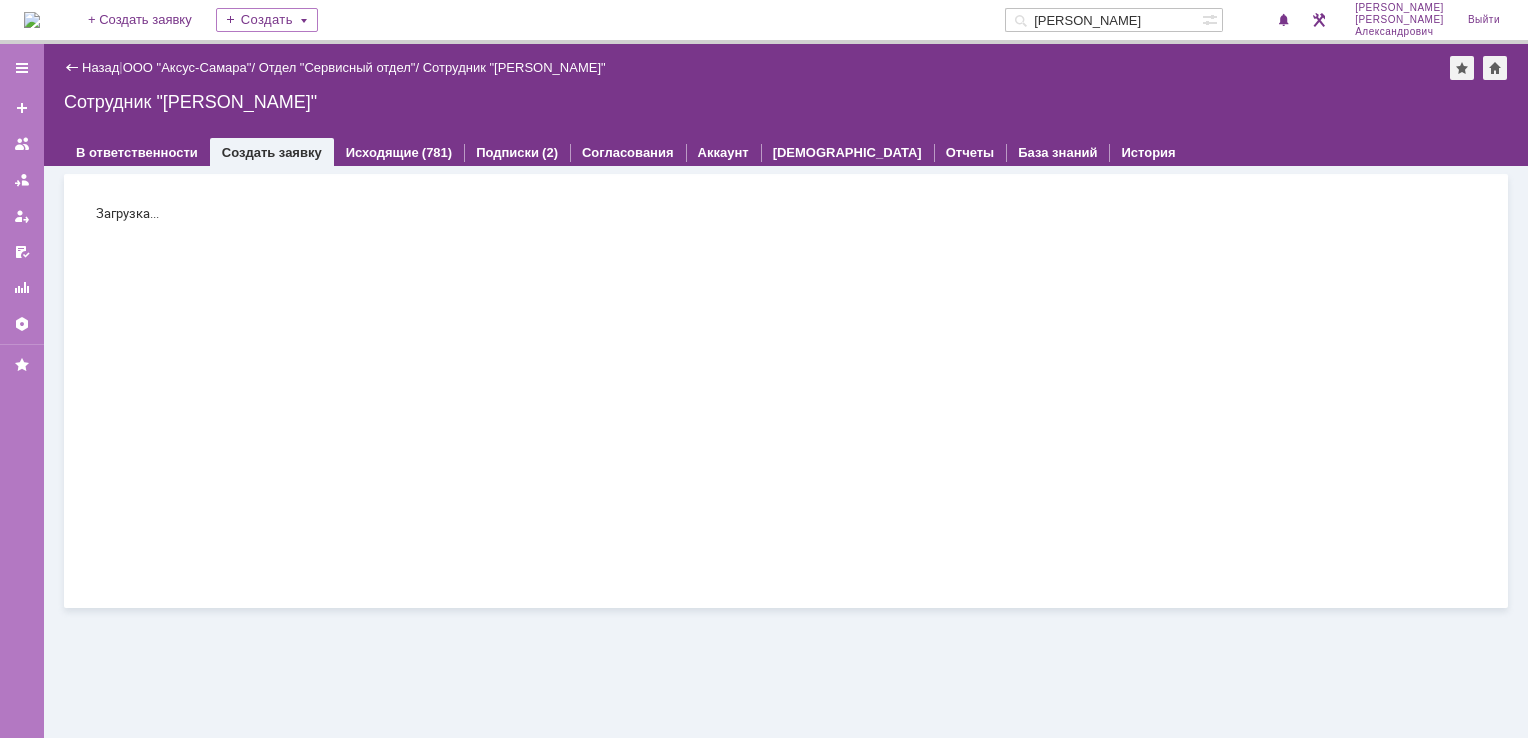 scroll, scrollTop: 0, scrollLeft: 0, axis: both 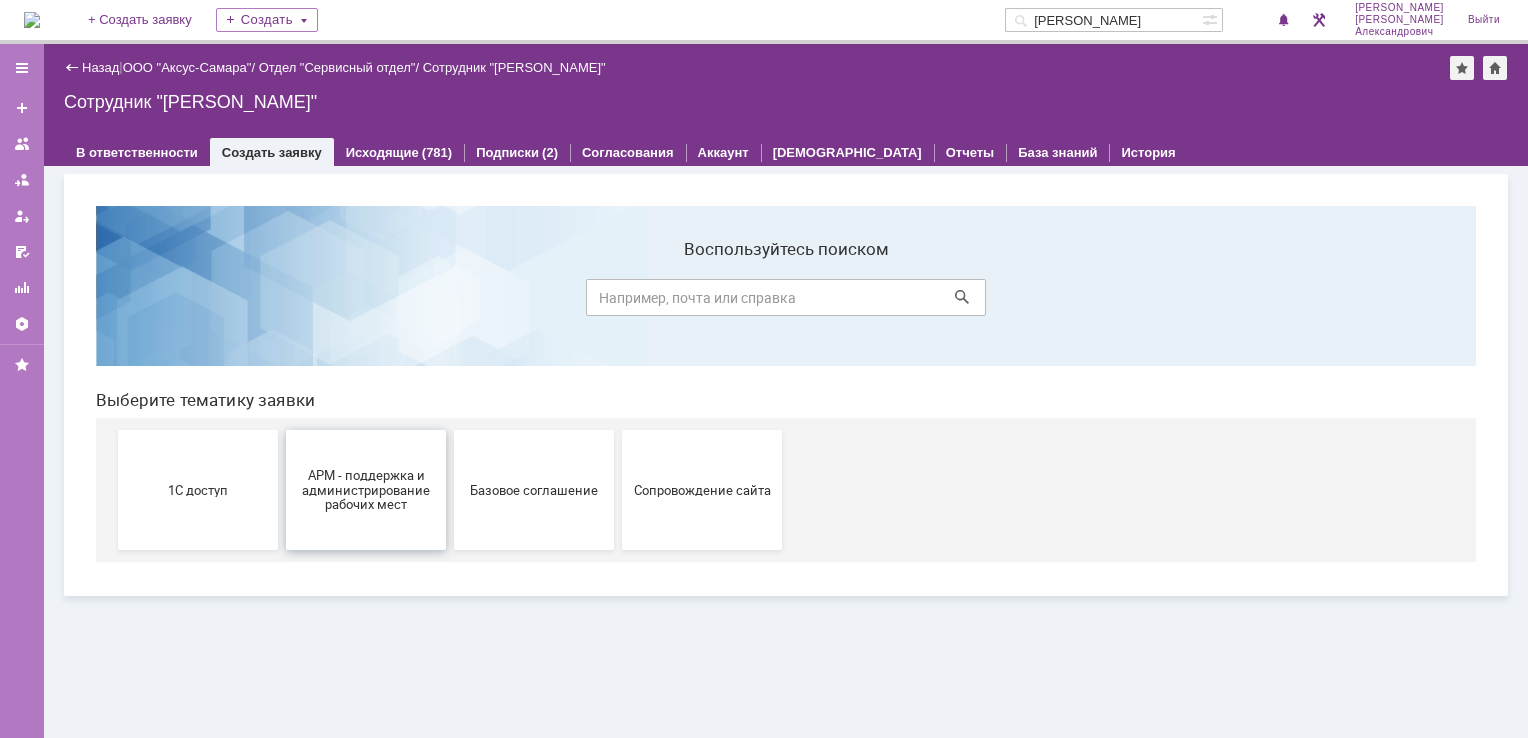 click on "АРМ - поддержка и администрирование рабочих мест" at bounding box center [366, 489] 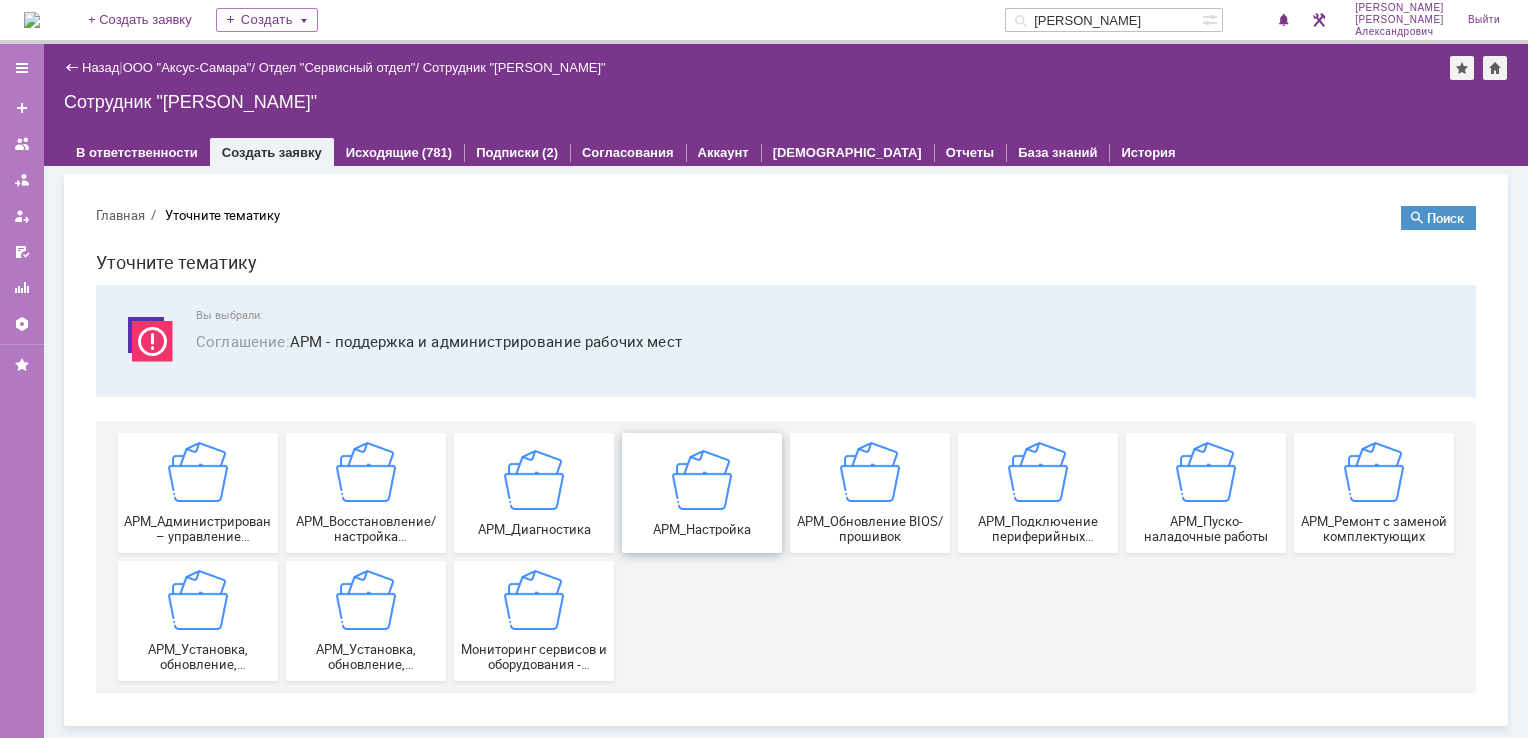 click at bounding box center (702, 479) 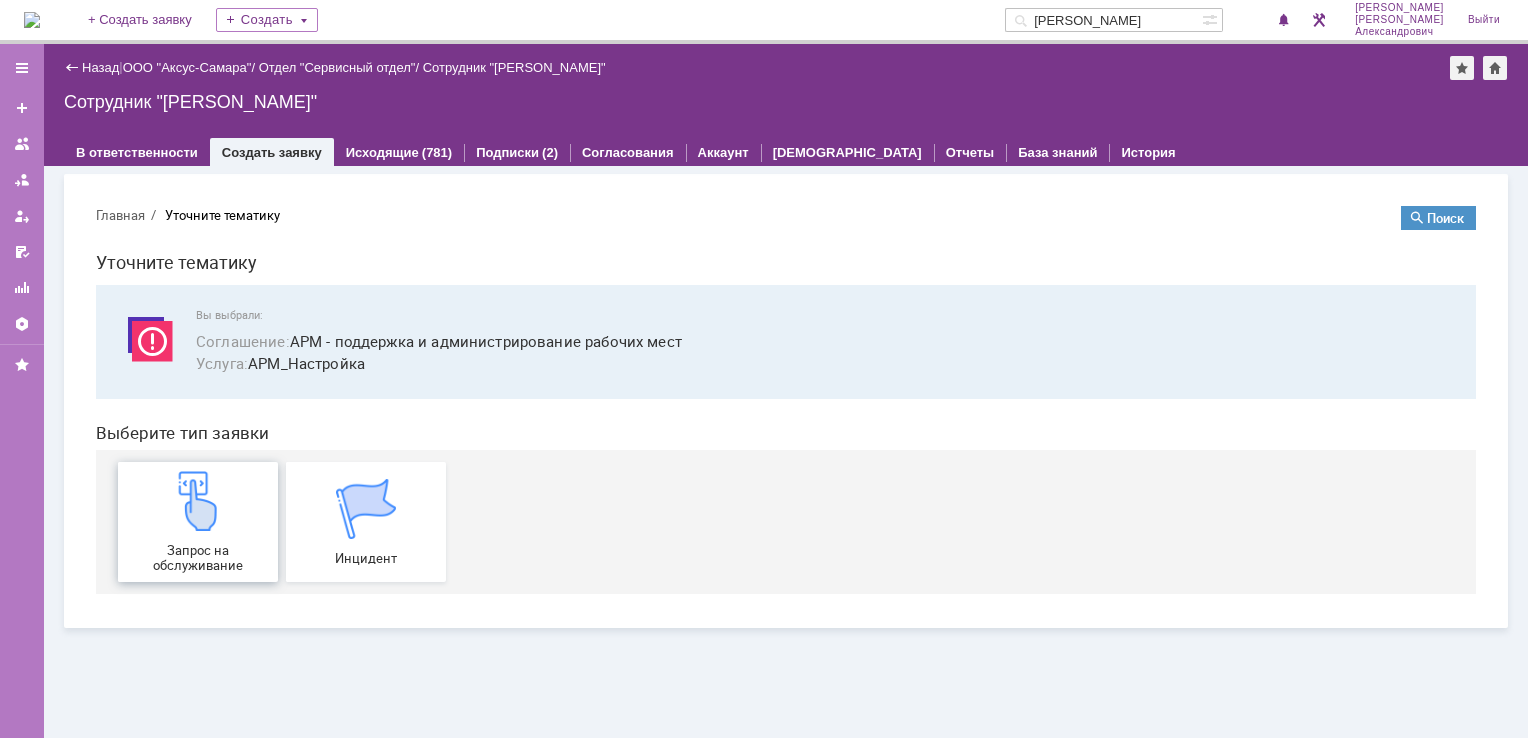 click at bounding box center [198, 501] 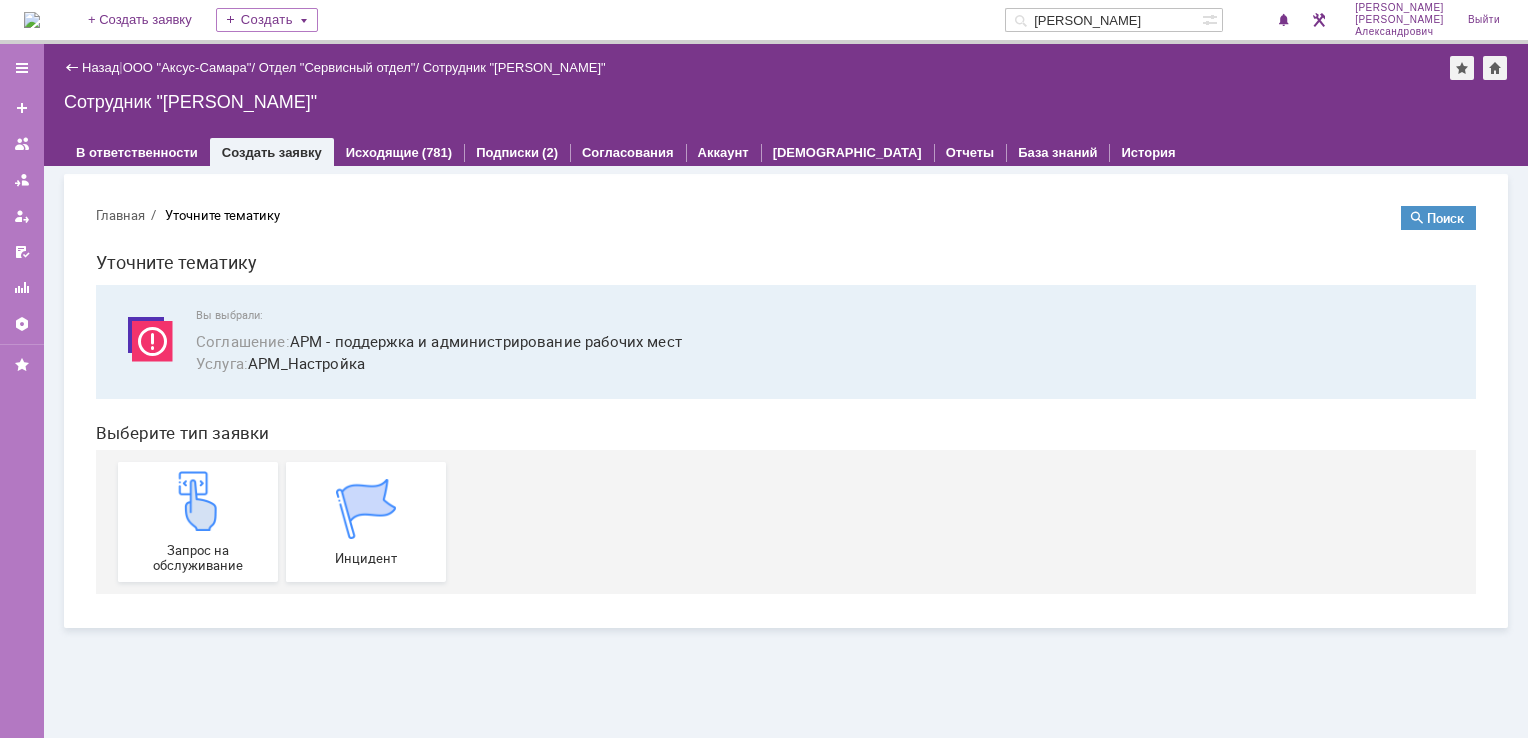 click at bounding box center [32, 20] 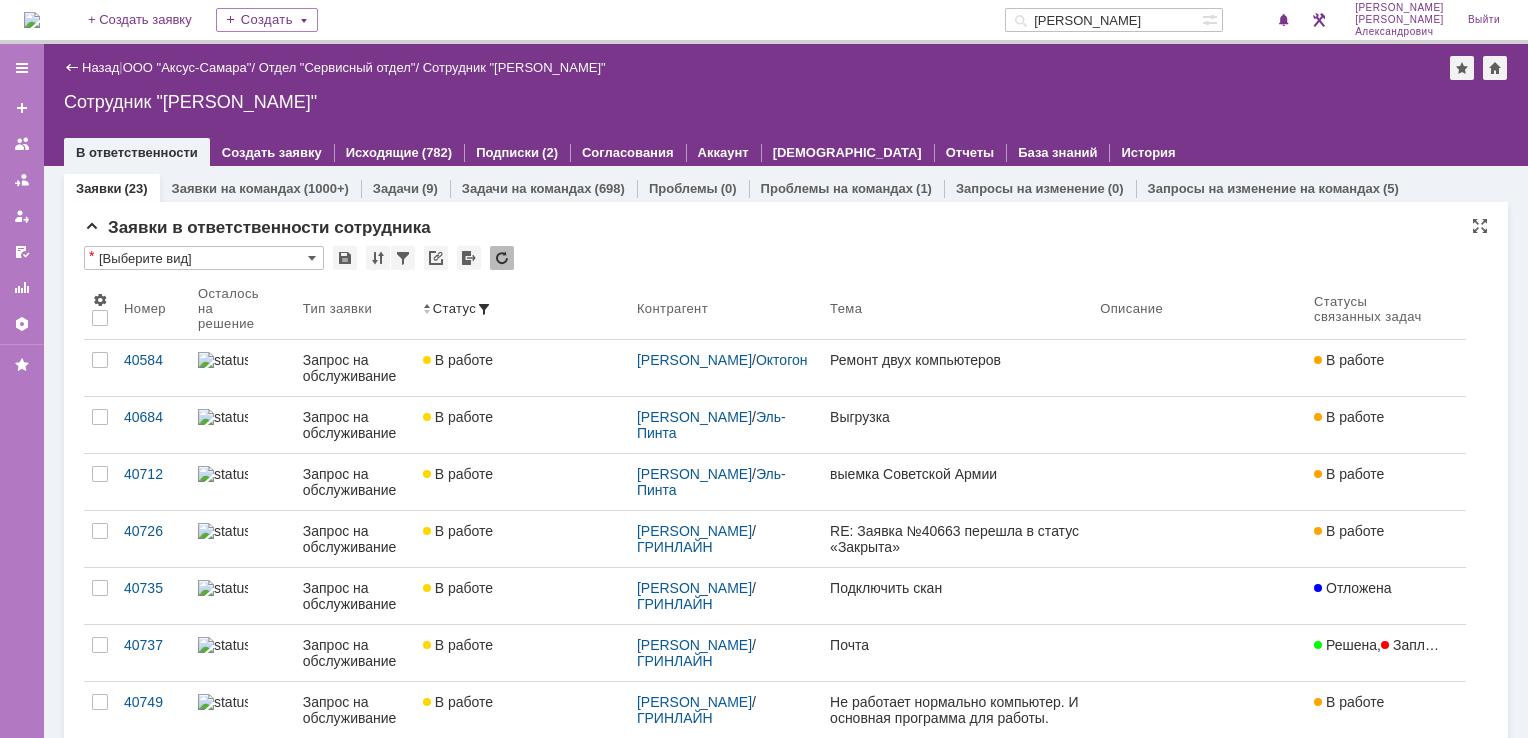 scroll, scrollTop: 0, scrollLeft: 0, axis: both 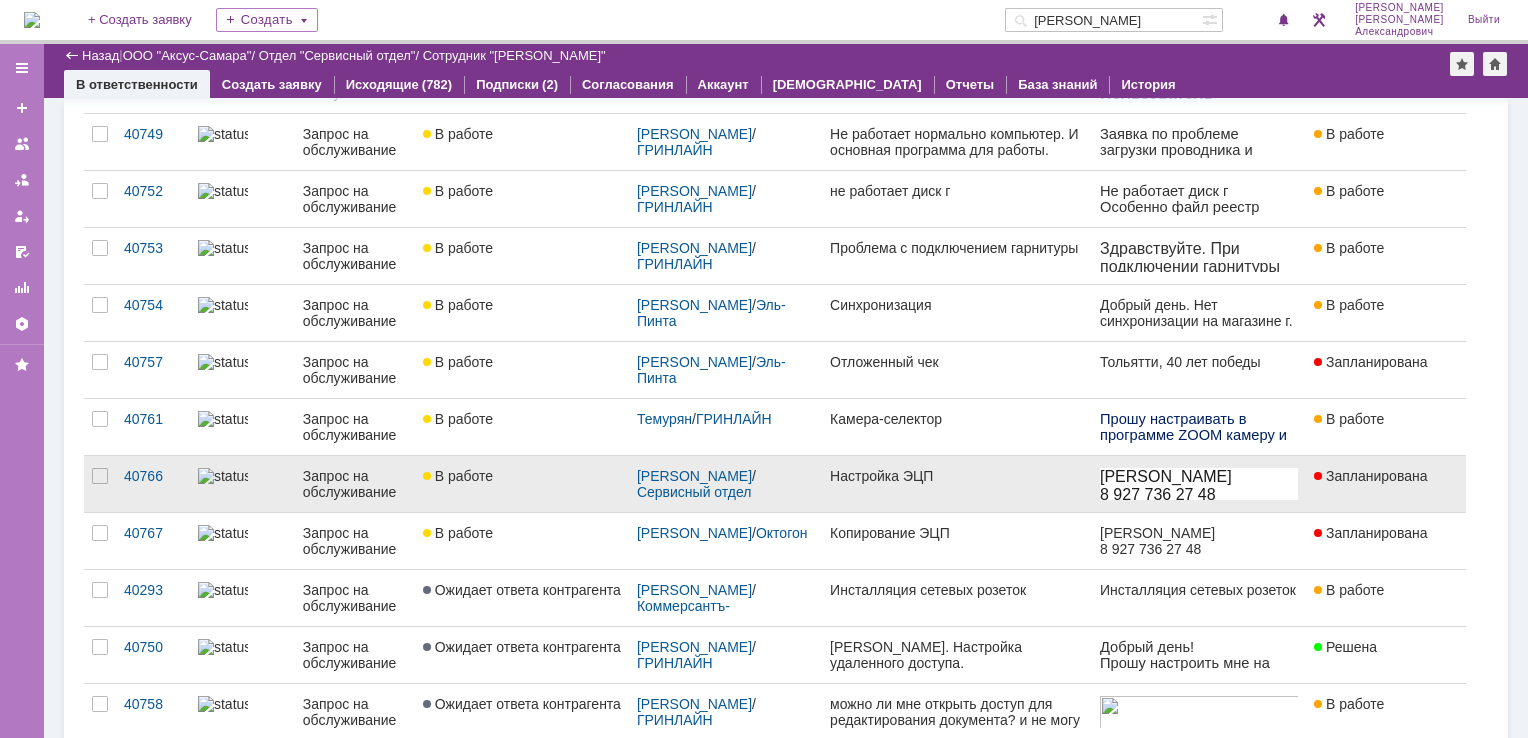 click on "Настройка ЭЦП" at bounding box center [957, 484] 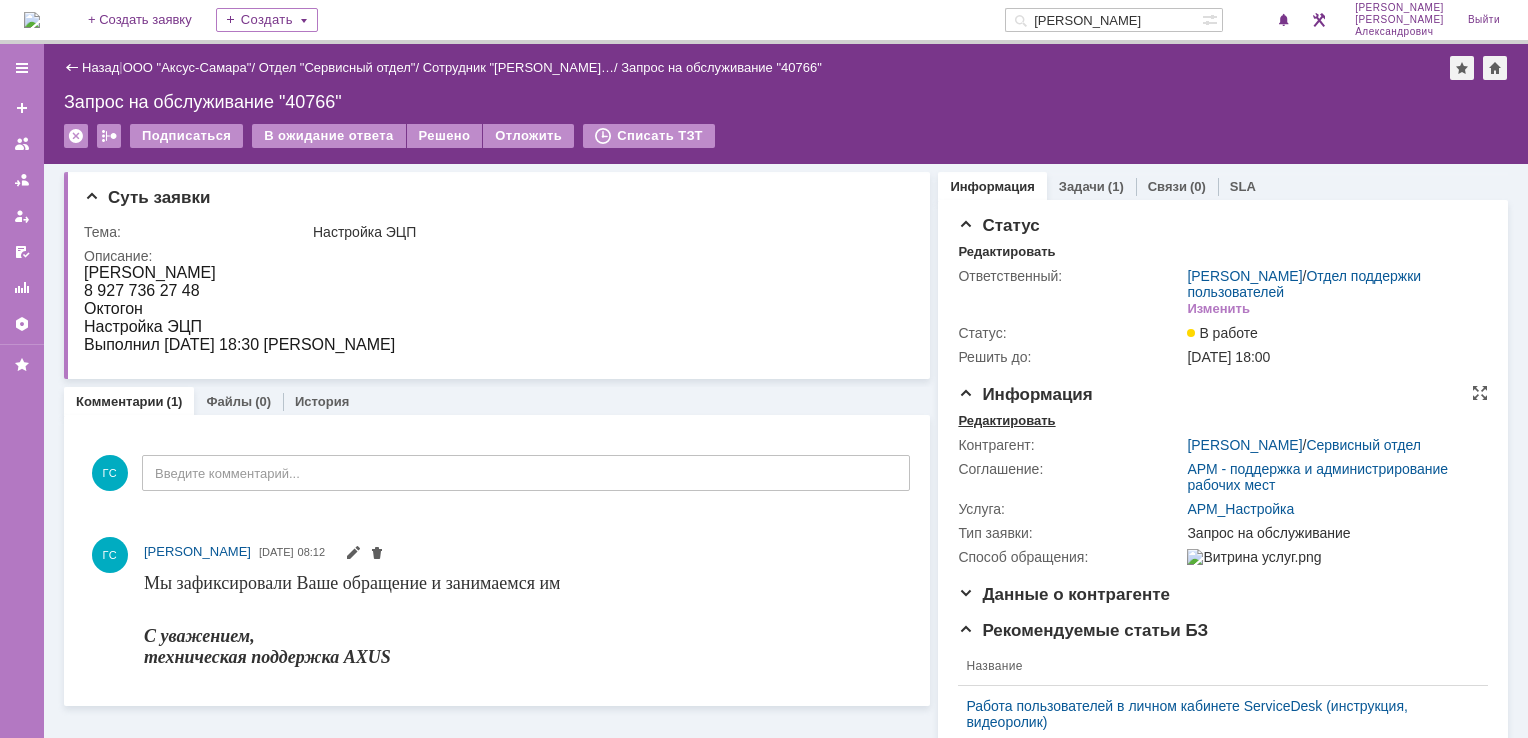 scroll, scrollTop: 0, scrollLeft: 0, axis: both 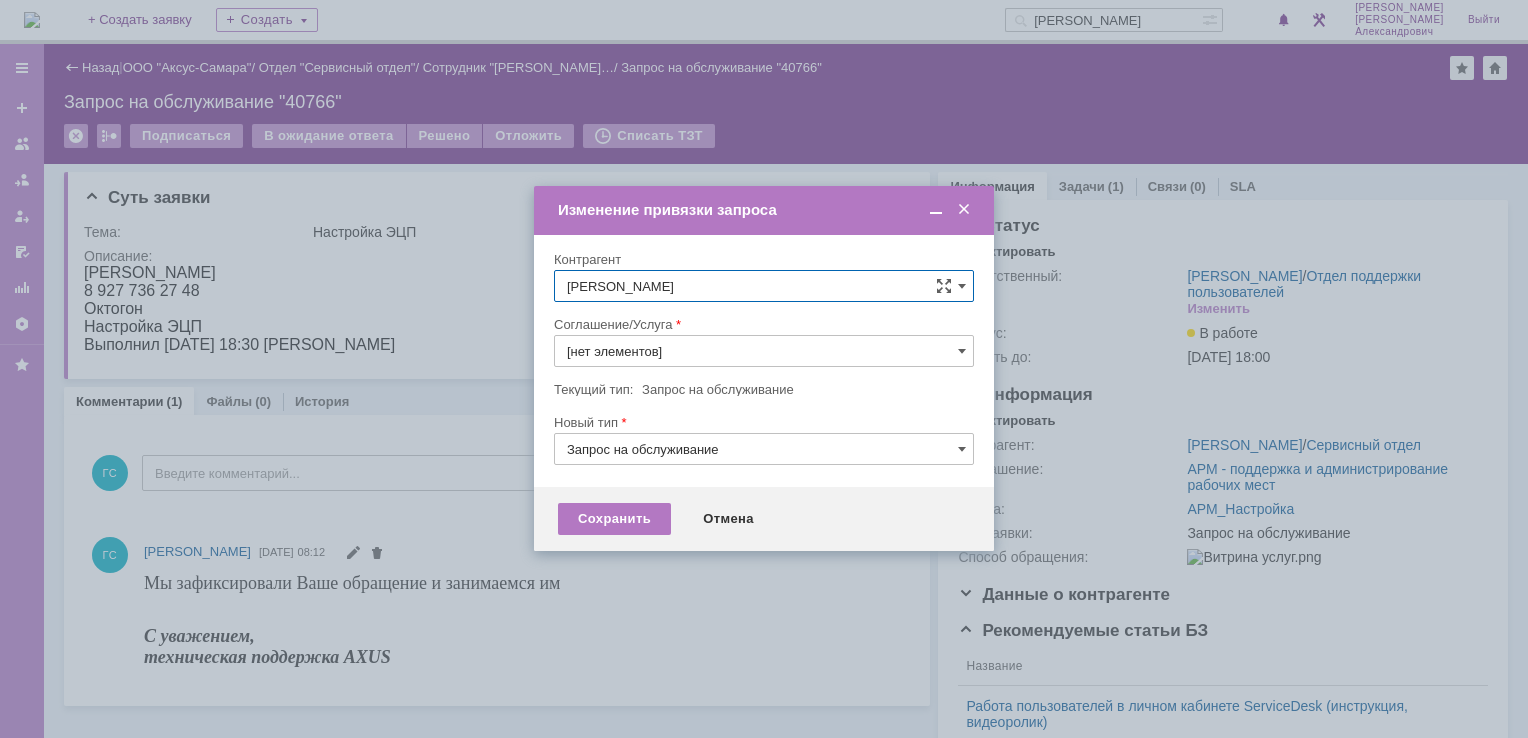 type on "АРМ_Настройка" 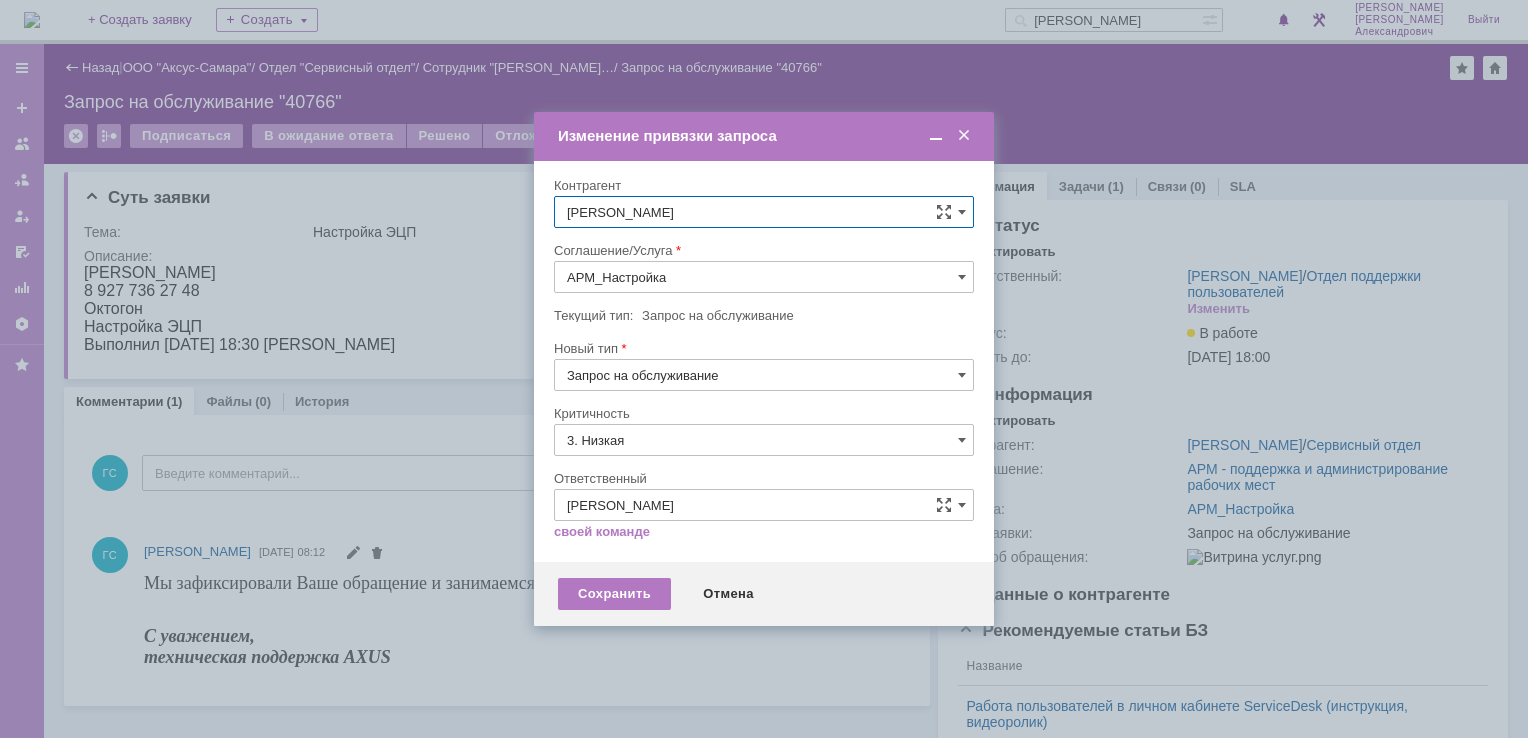 click on "[PERSON_NAME]" at bounding box center (764, 212) 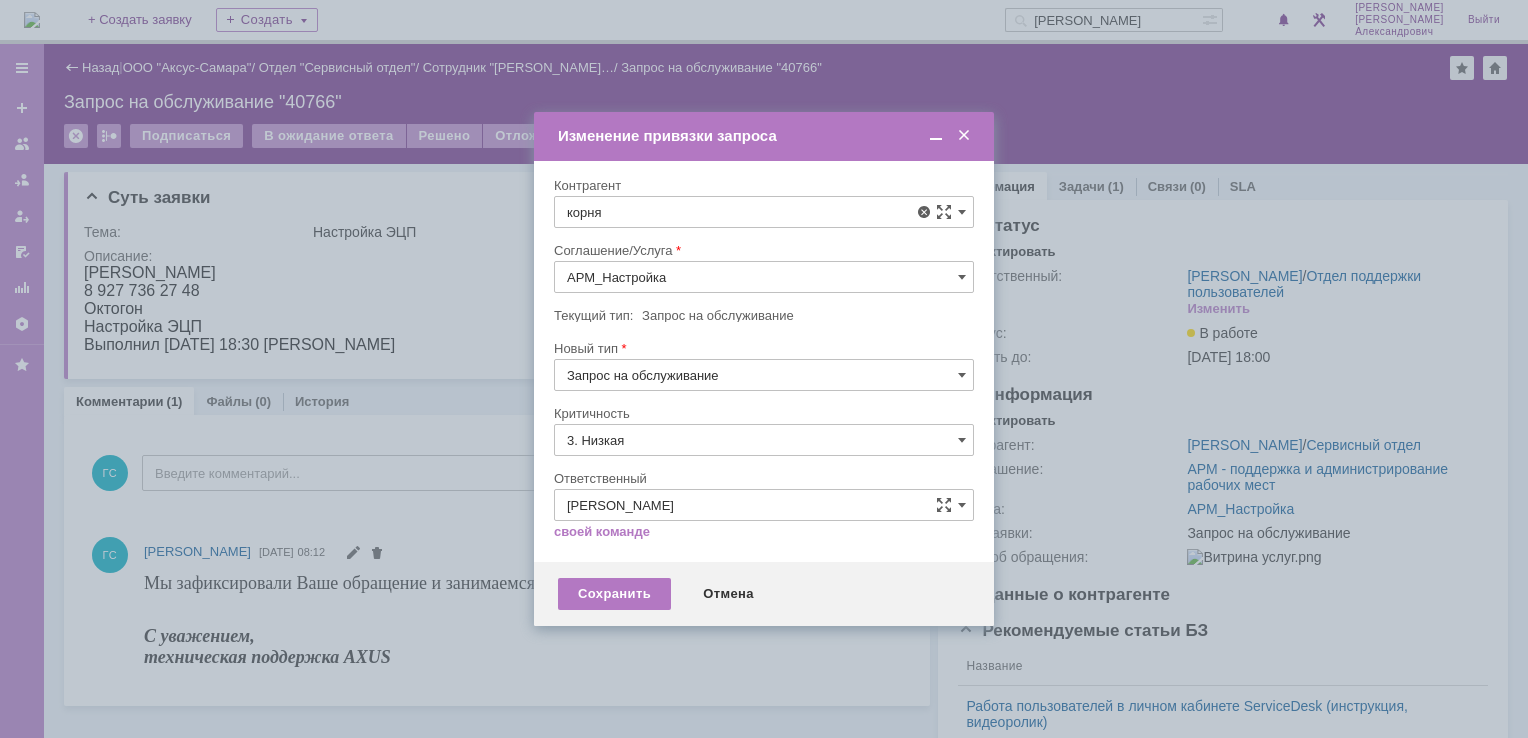 click on "[PERSON_NAME]" at bounding box center [668, 360] 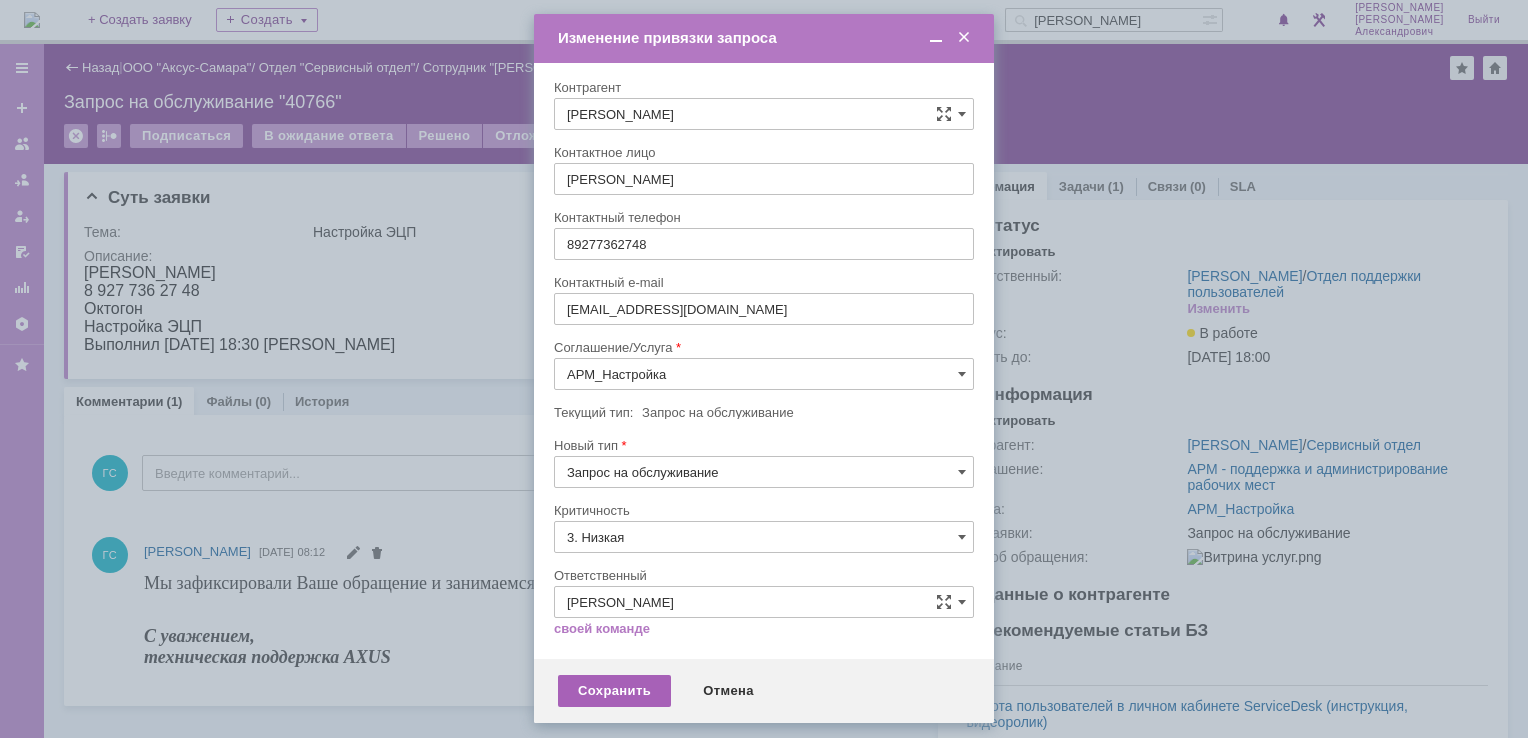 click on "Сохранить" at bounding box center [614, 691] 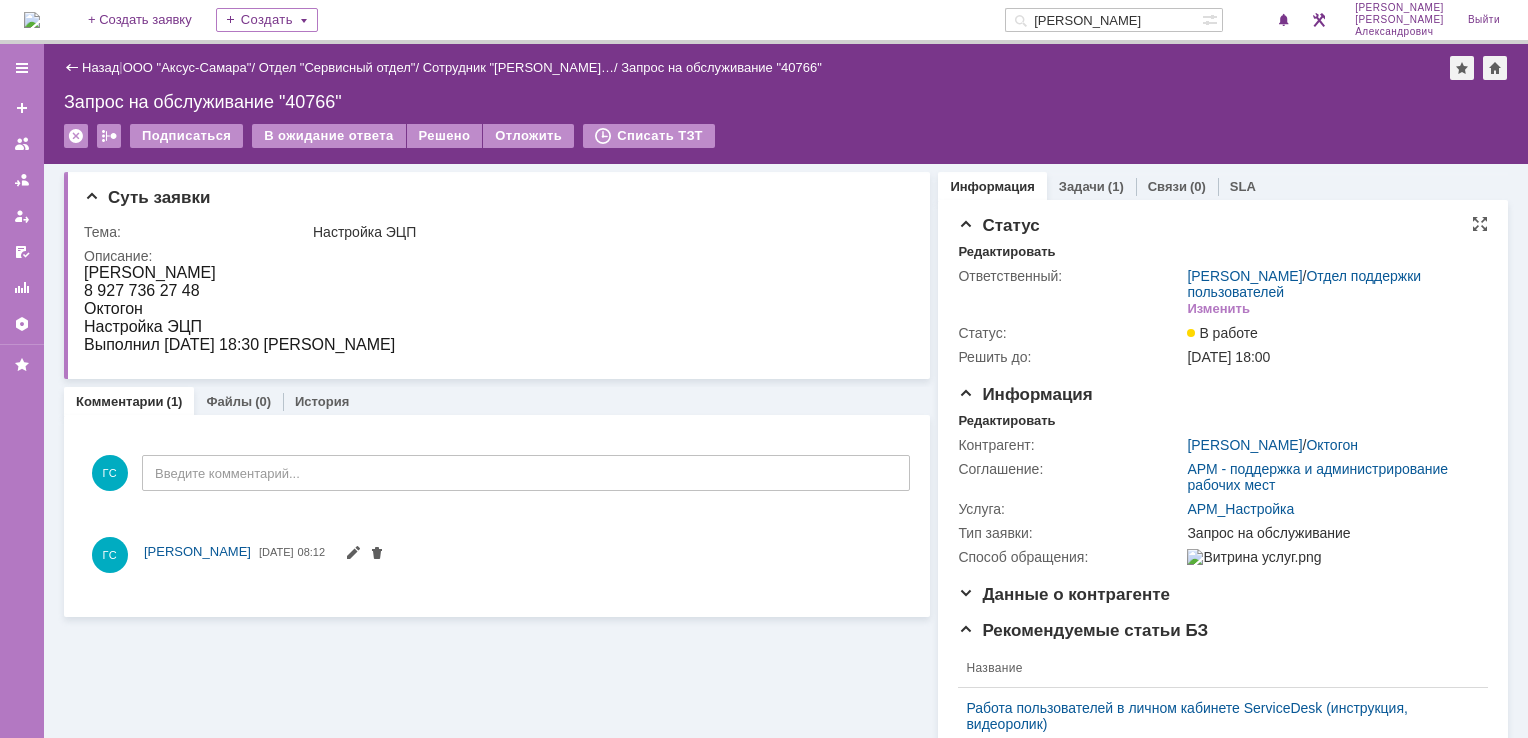 scroll, scrollTop: 0, scrollLeft: 0, axis: both 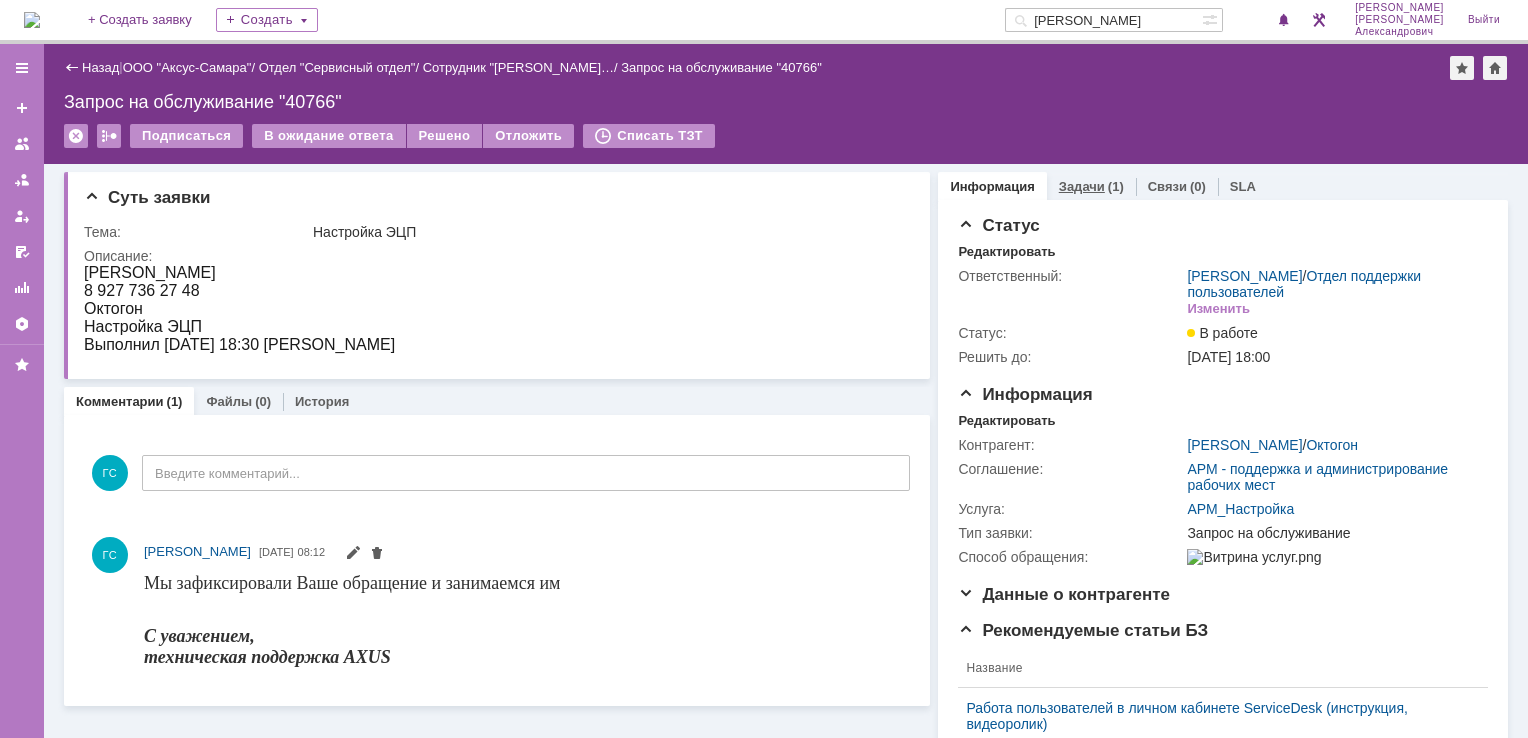 click on "Задачи (1)" at bounding box center [1091, 186] 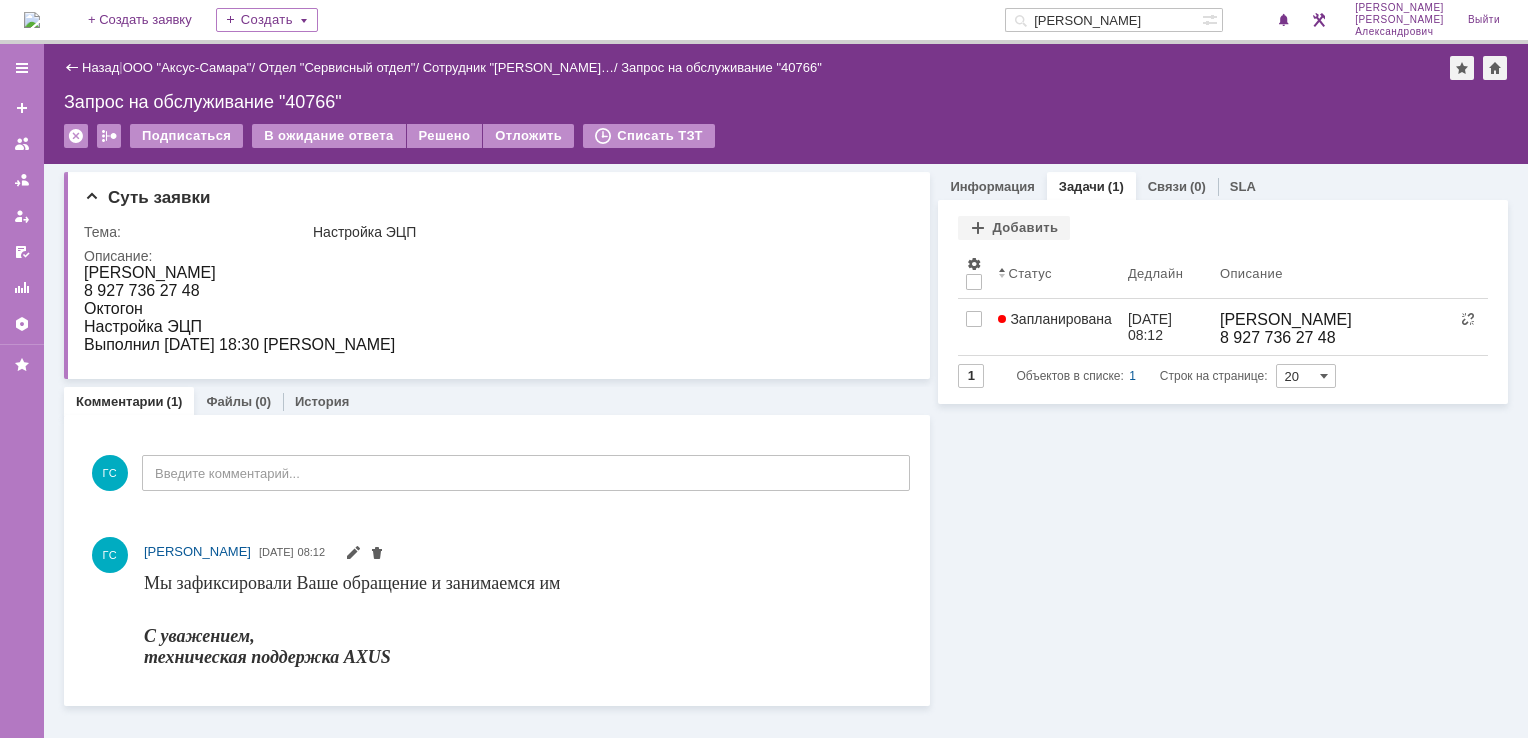 click at bounding box center (32, 20) 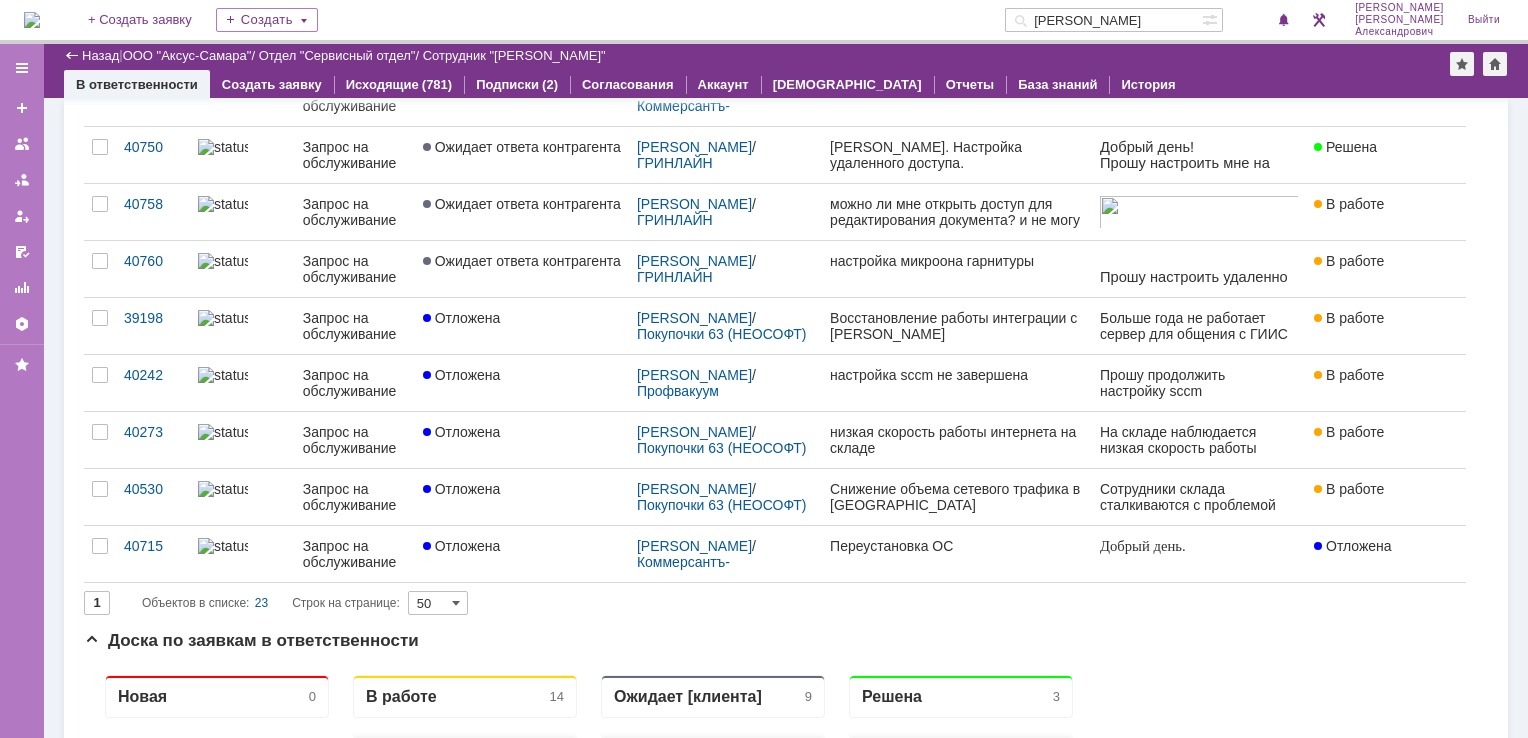 click at bounding box center (32, 20) 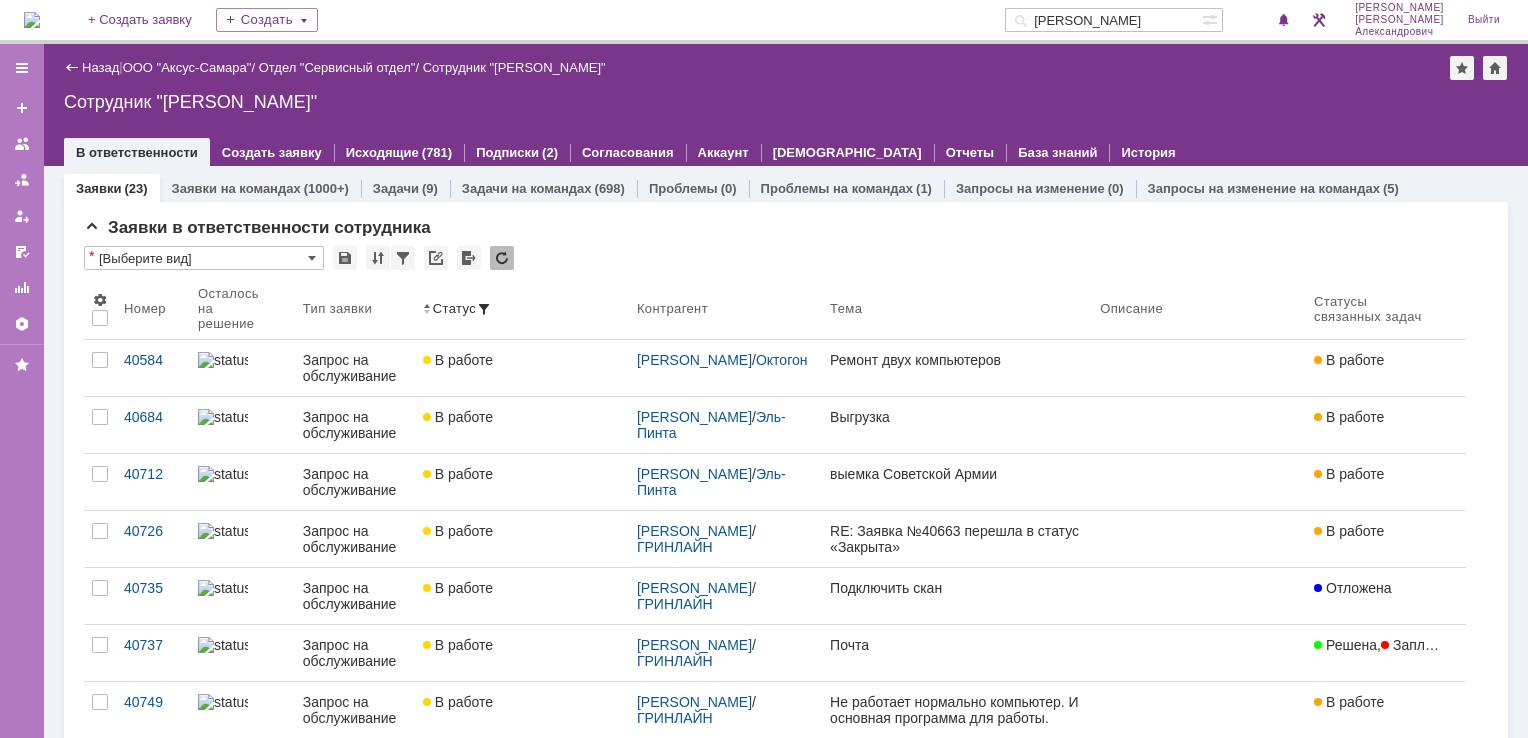 scroll, scrollTop: 0, scrollLeft: 0, axis: both 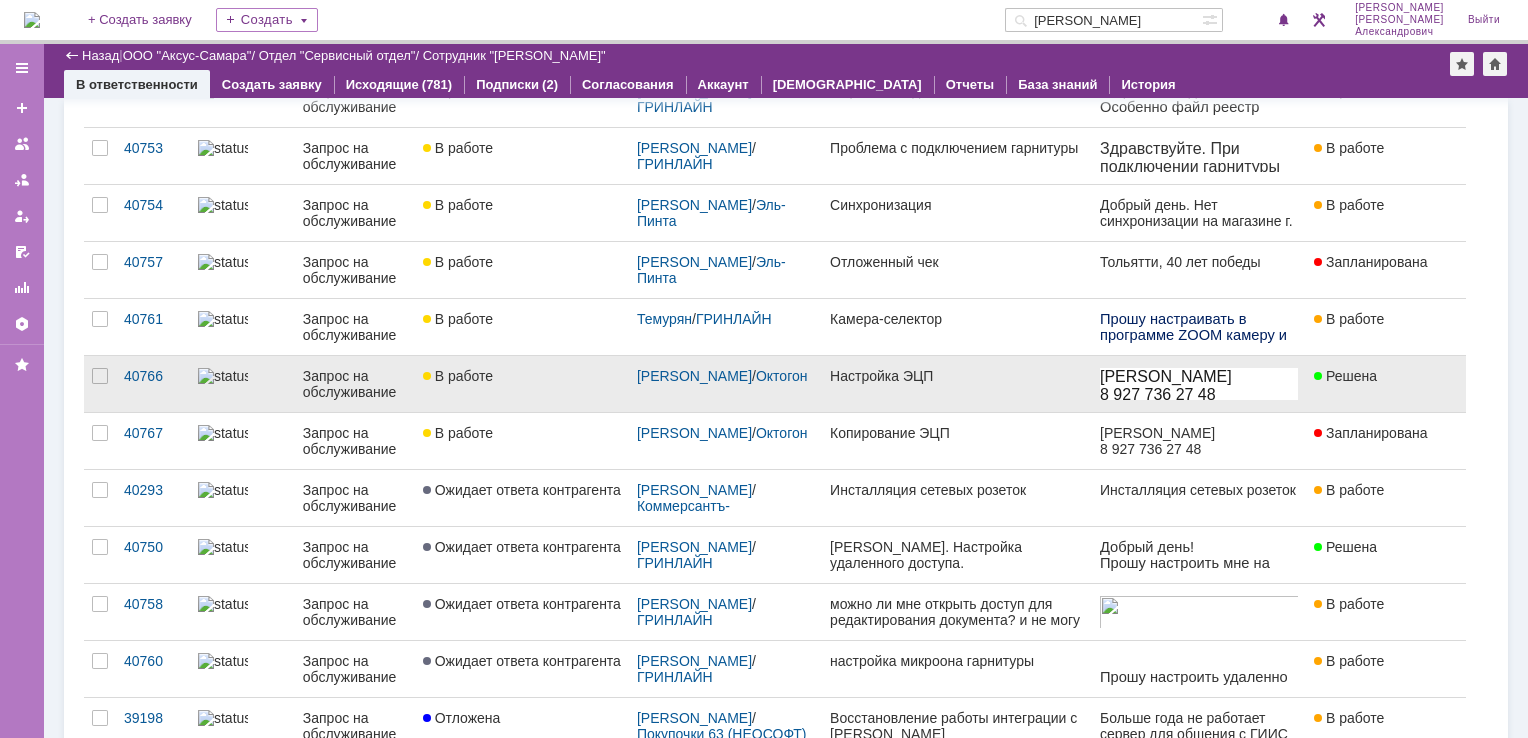 click on "Настройка ЭЦП" at bounding box center [957, 384] 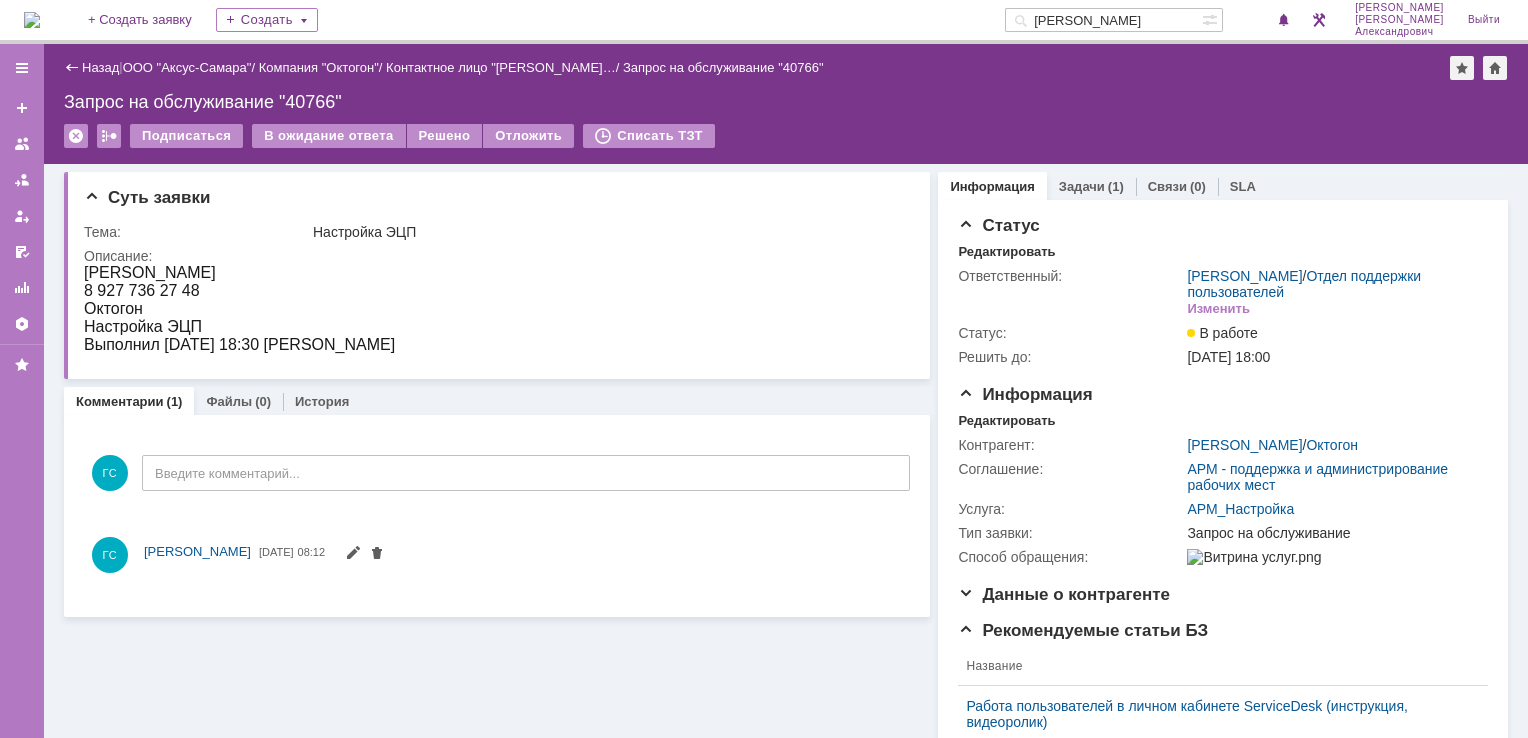 scroll, scrollTop: 0, scrollLeft: 0, axis: both 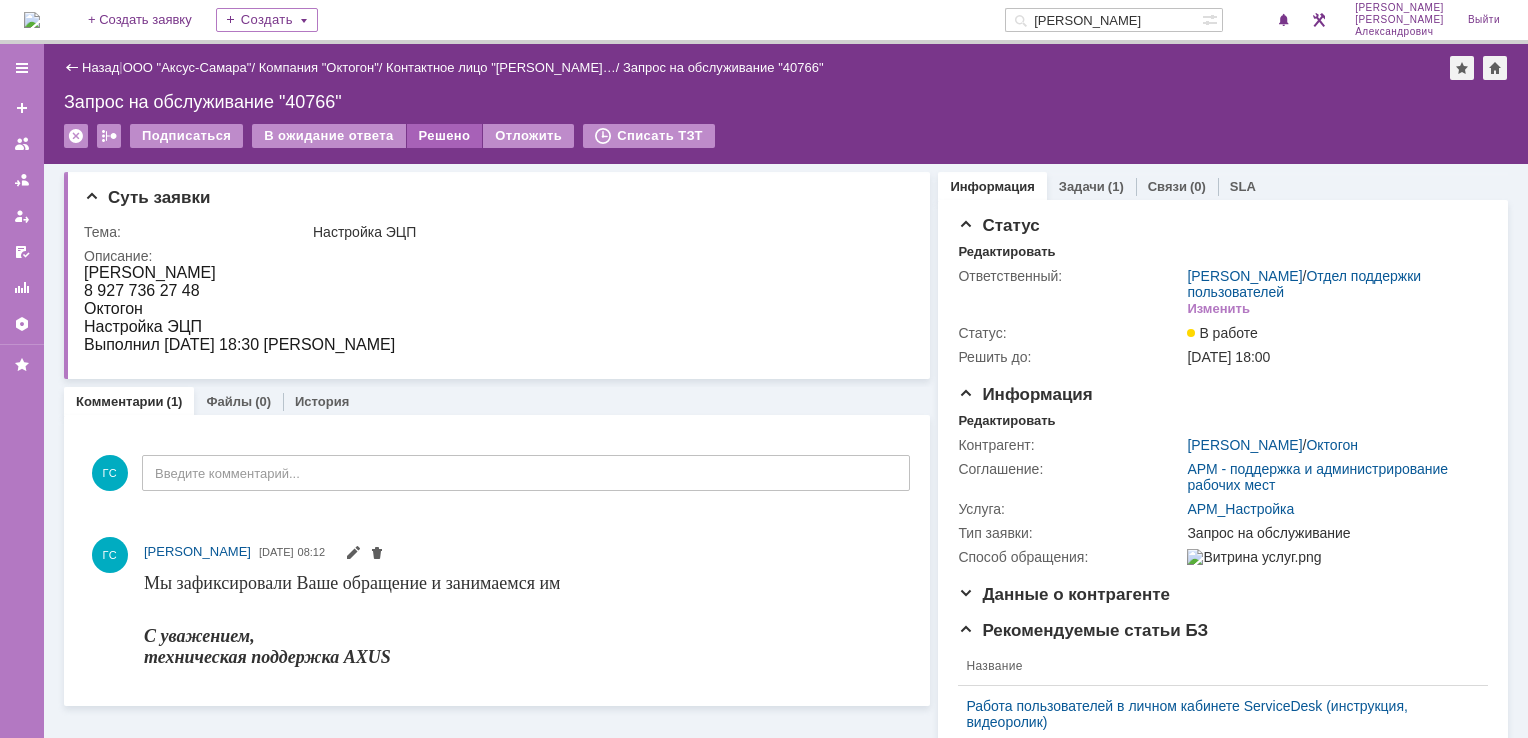 click on "Решено" at bounding box center [445, 136] 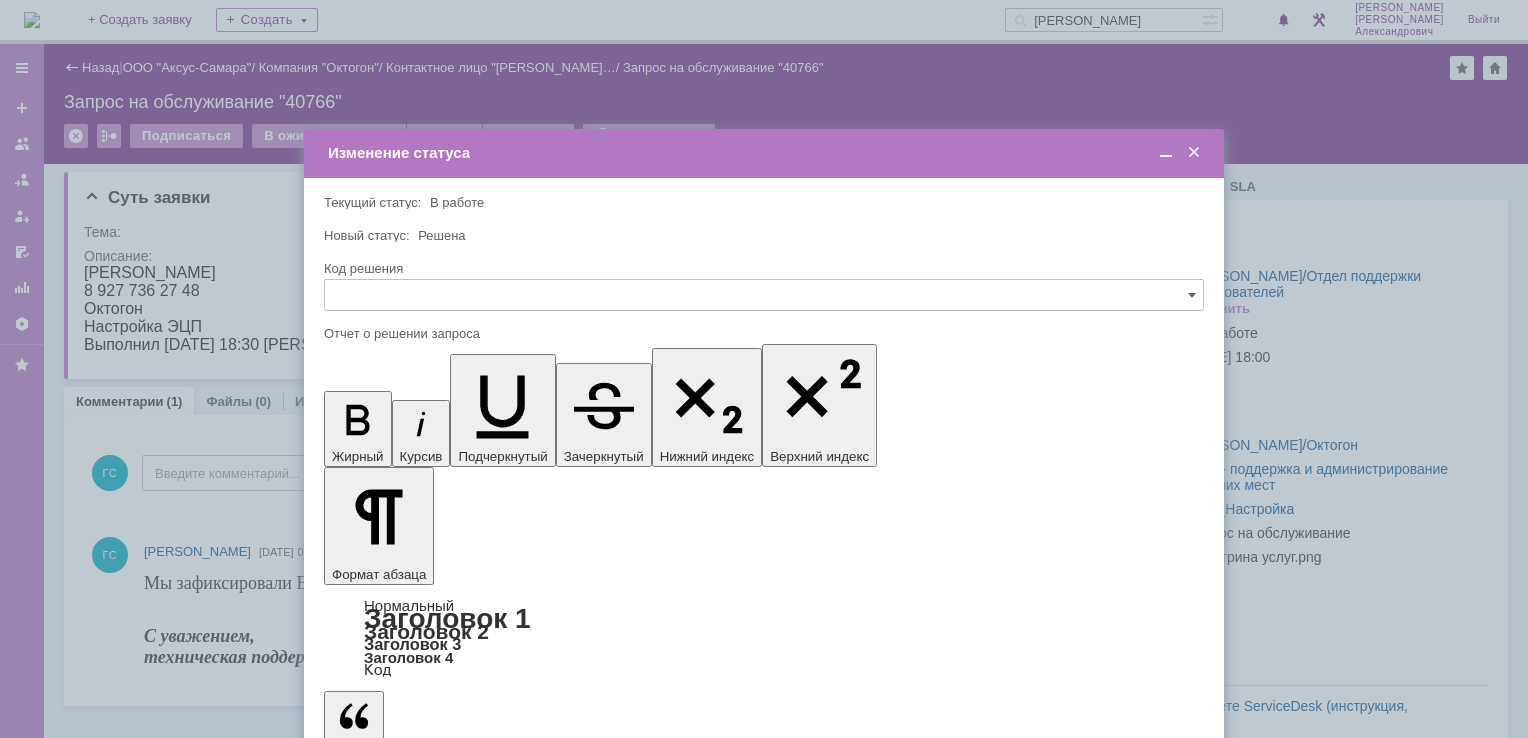 scroll, scrollTop: 0, scrollLeft: 0, axis: both 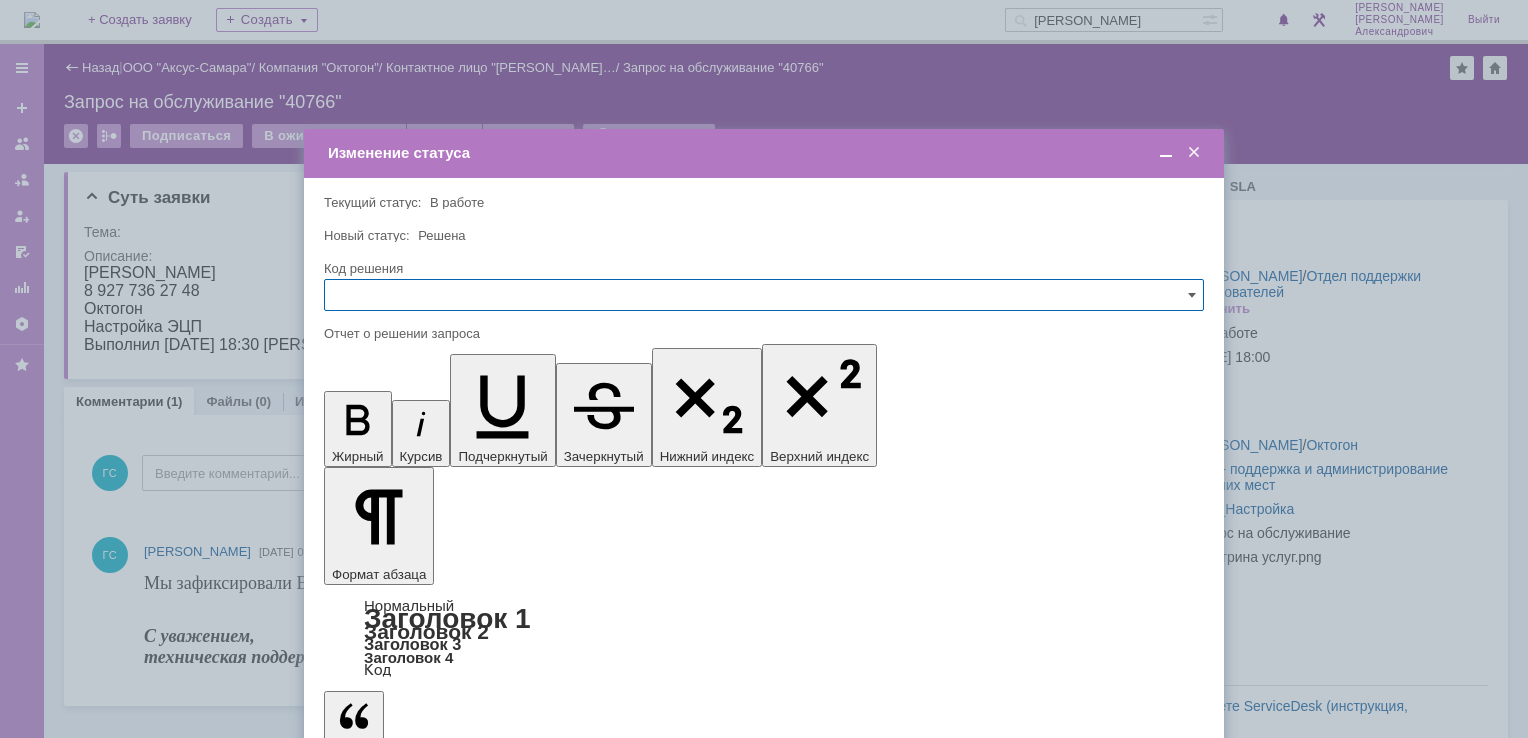 click at bounding box center [1194, 153] 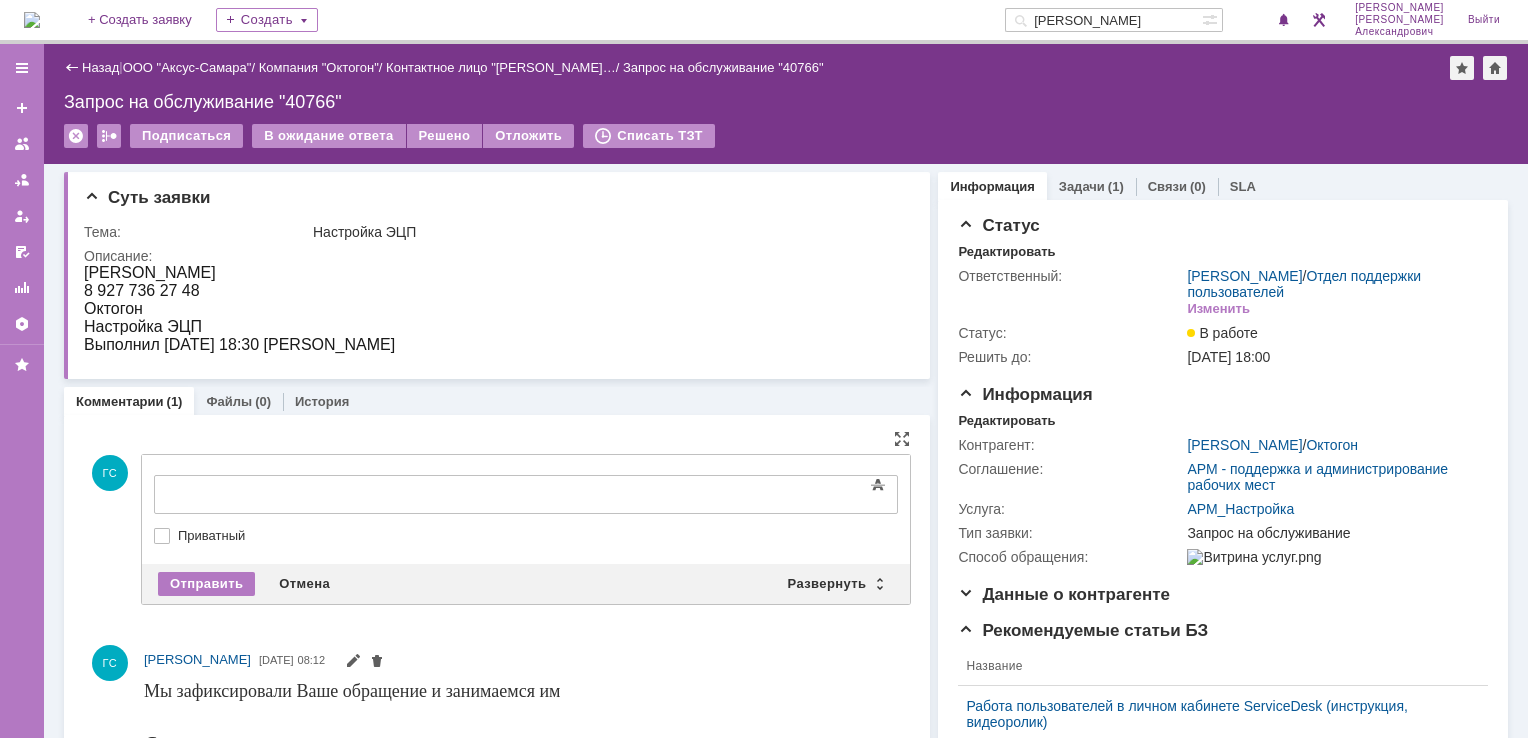 scroll, scrollTop: 0, scrollLeft: 0, axis: both 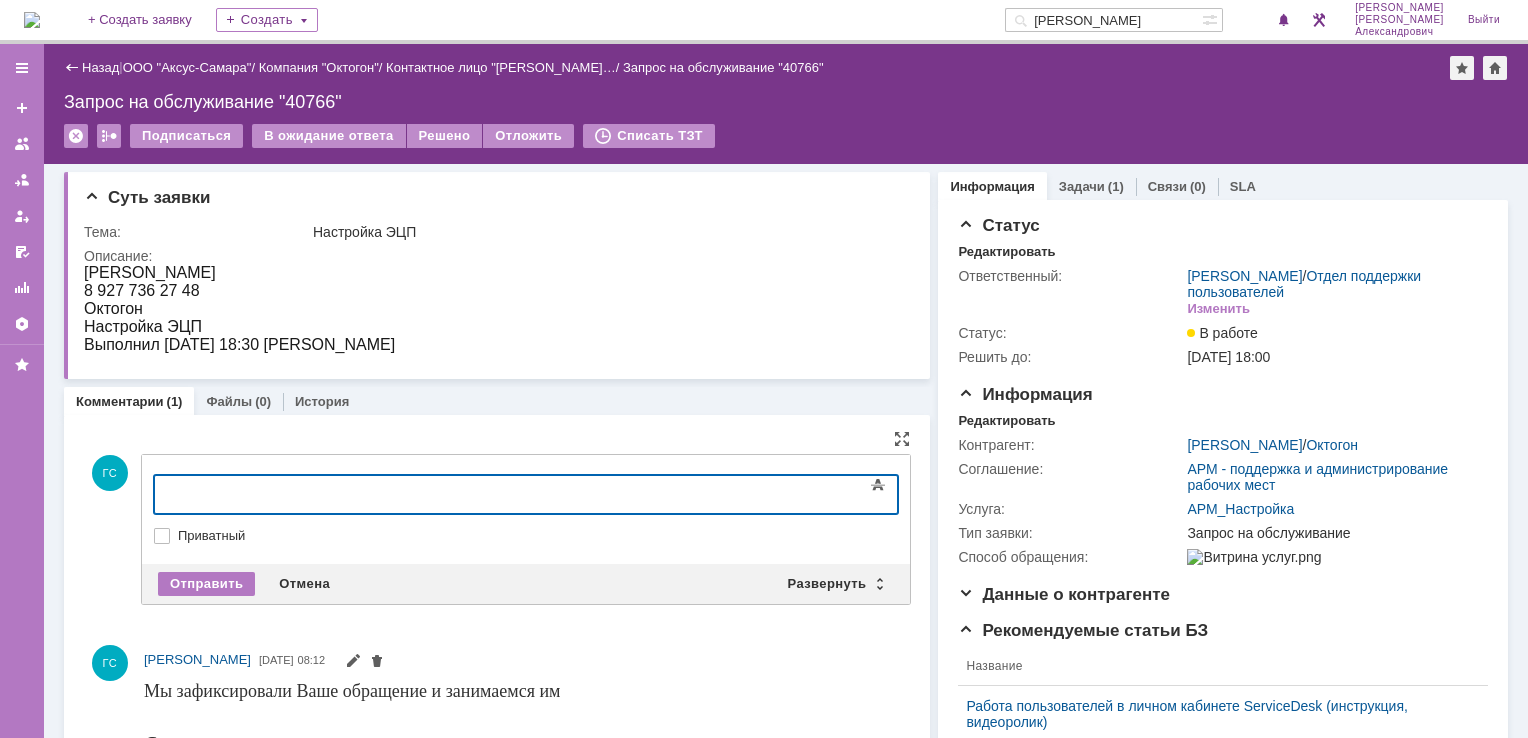 type 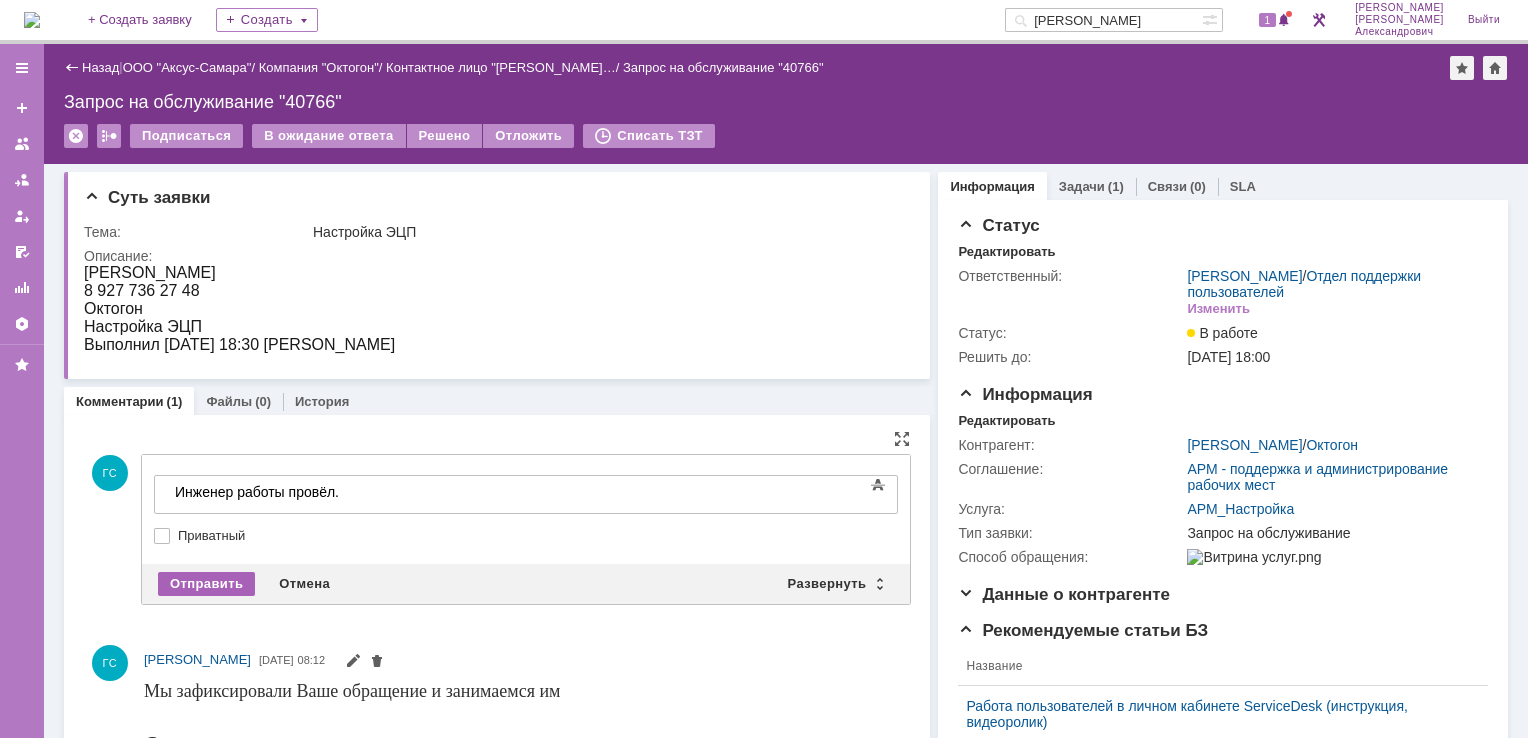 click on "Отправить" at bounding box center (206, 584) 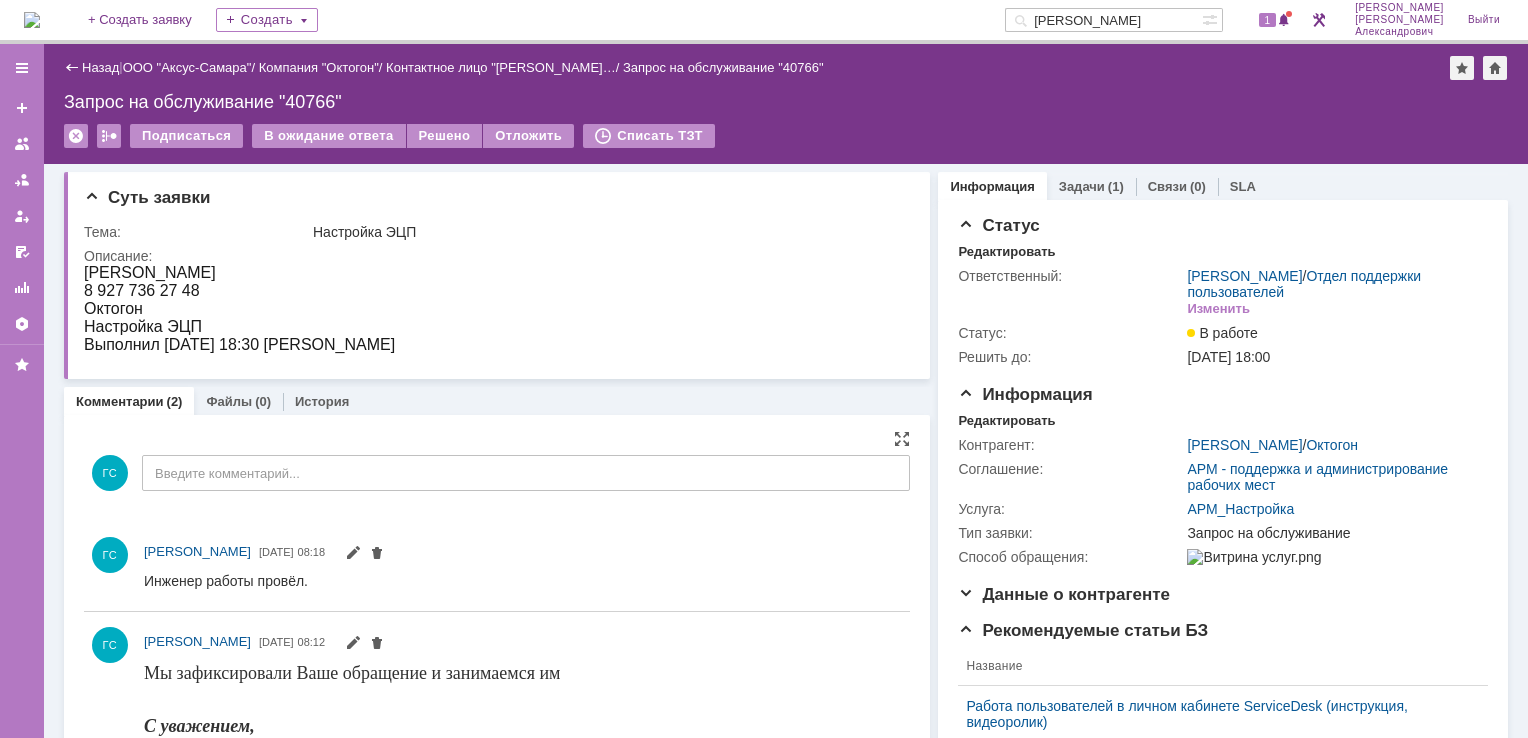 scroll, scrollTop: 0, scrollLeft: 0, axis: both 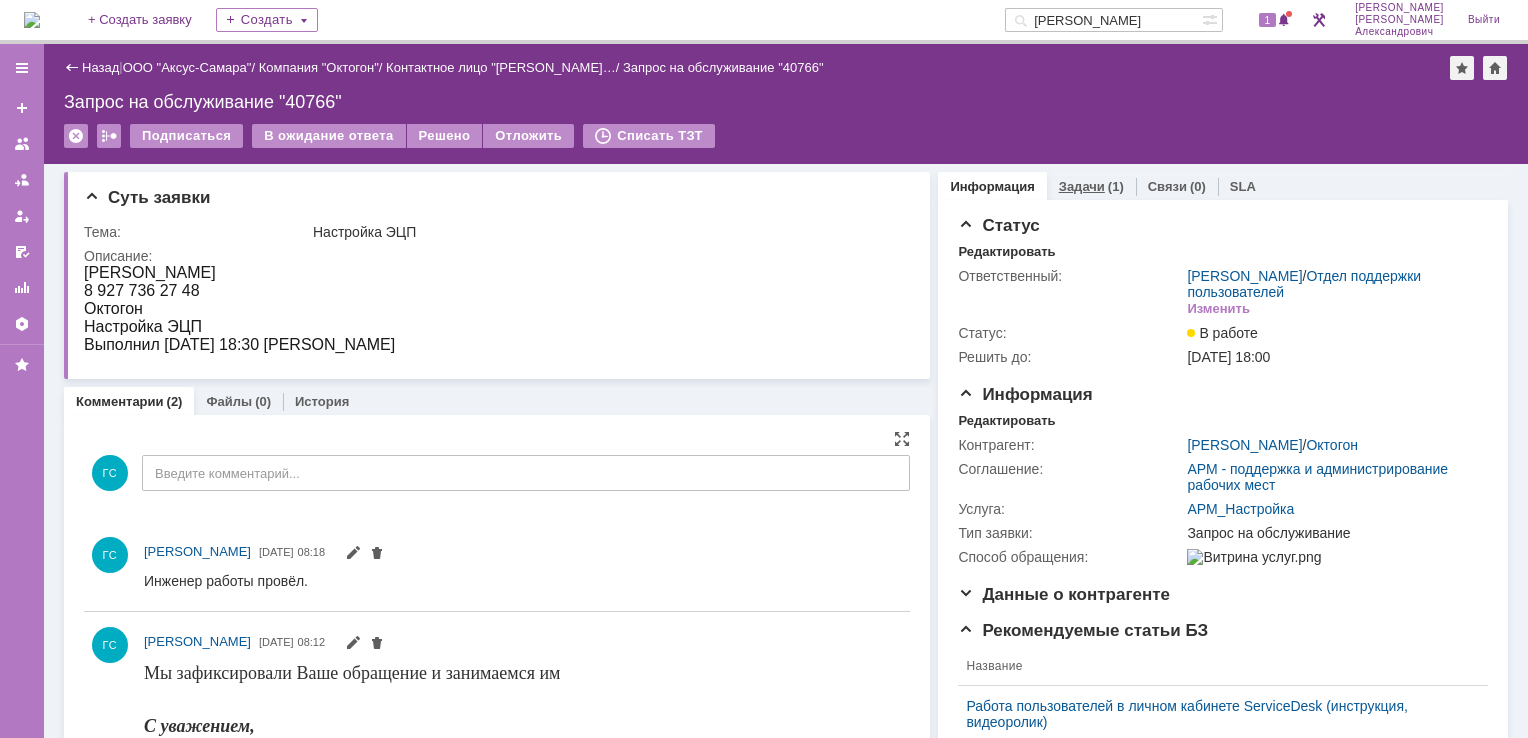 click on "Задачи" at bounding box center (1082, 186) 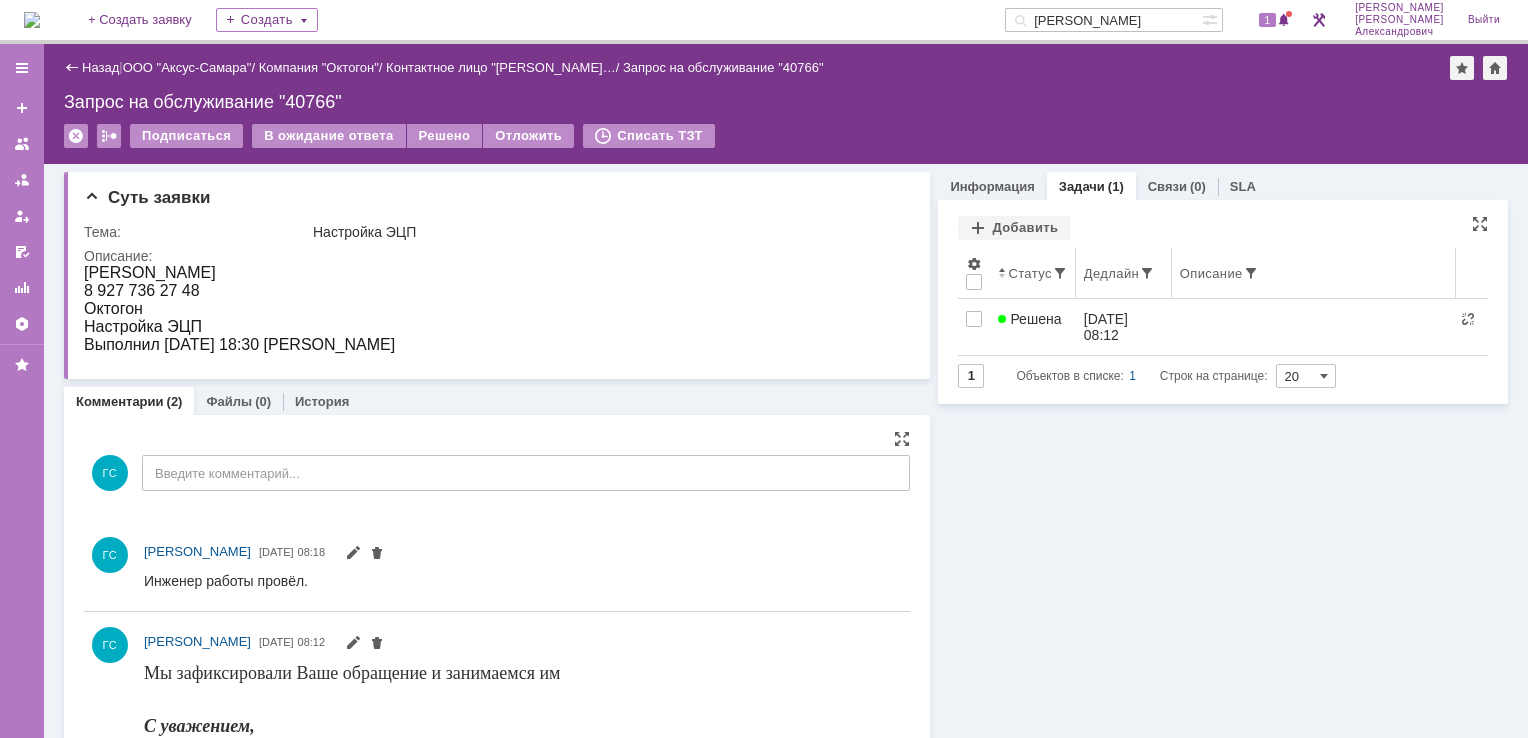 scroll, scrollTop: 0, scrollLeft: 0, axis: both 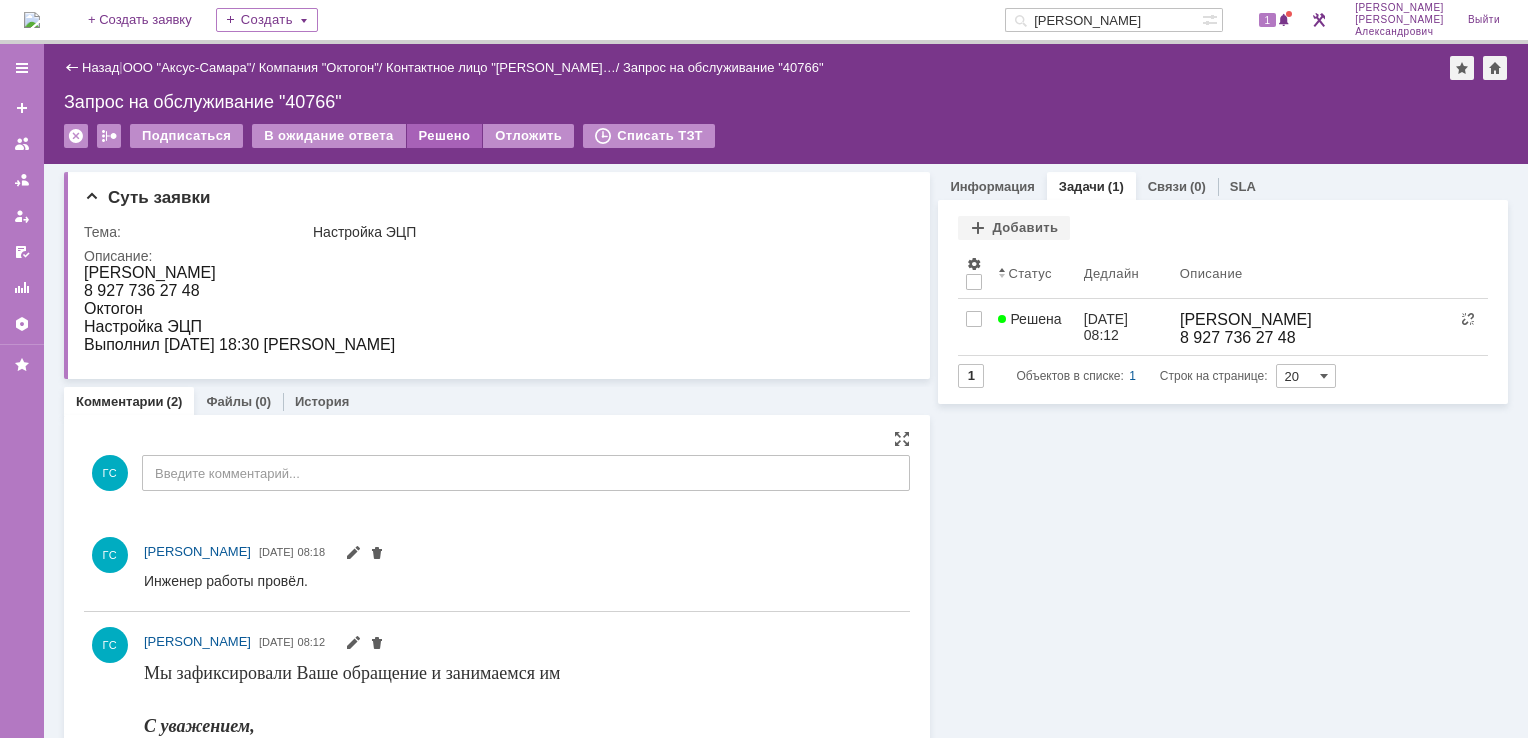 click on "Решено" at bounding box center [445, 136] 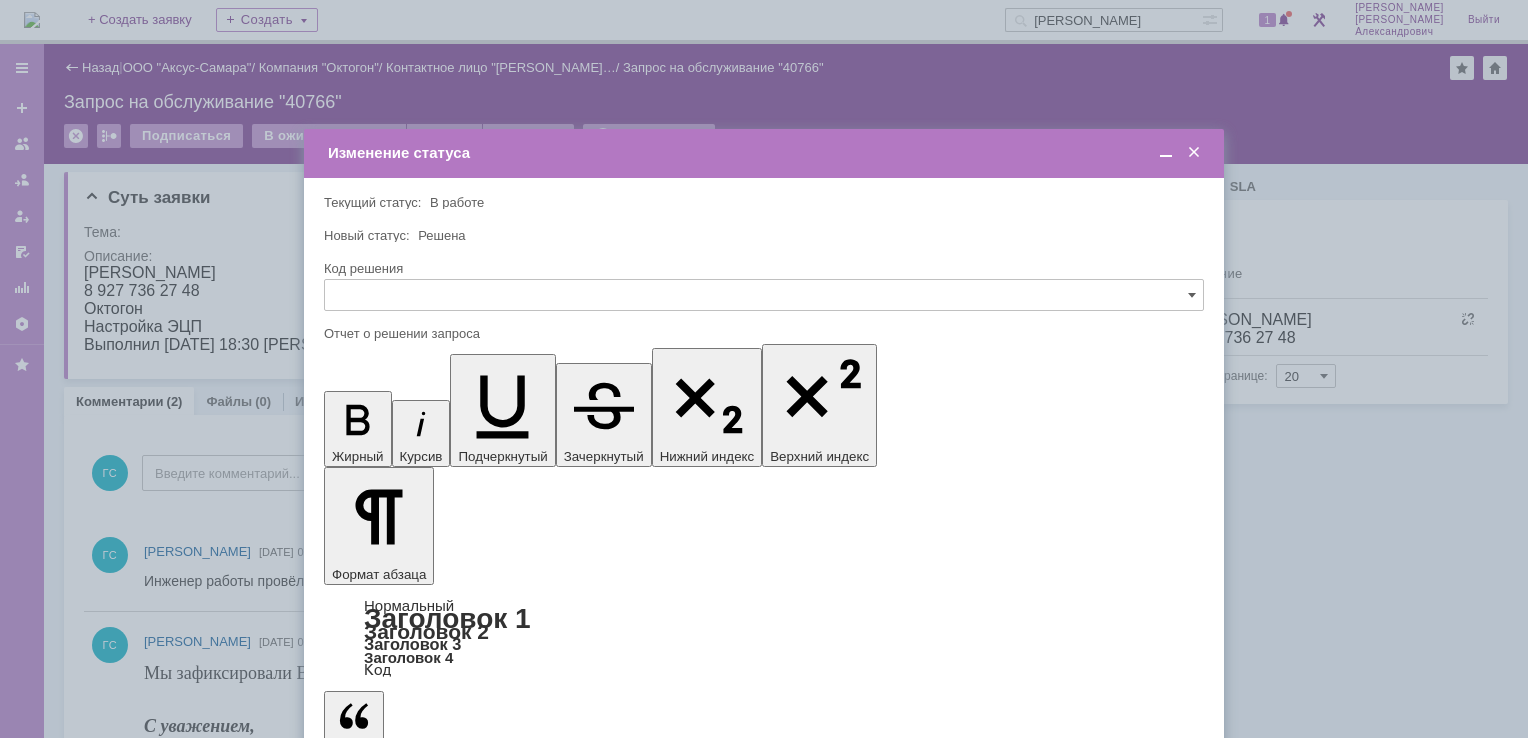 scroll, scrollTop: 0, scrollLeft: 0, axis: both 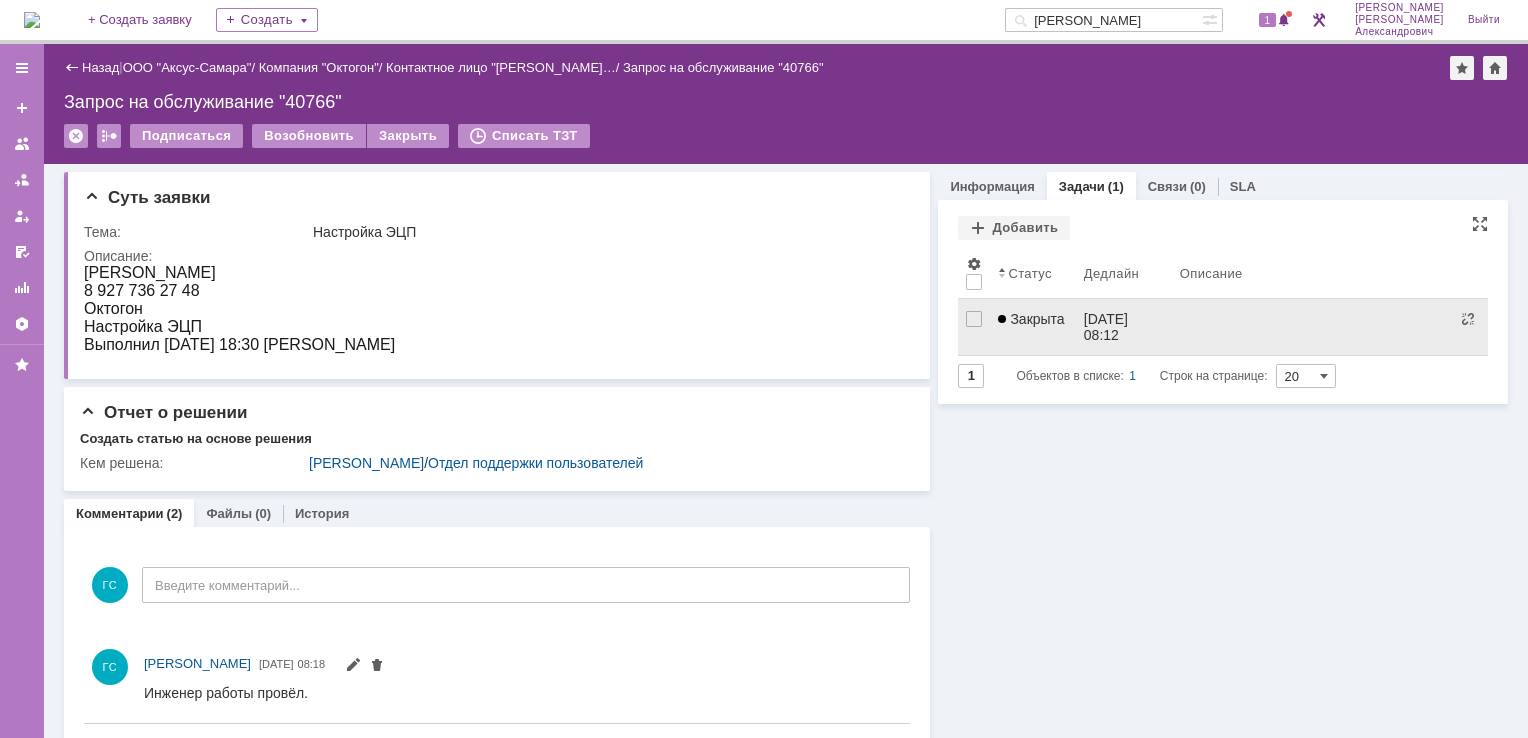 click on "14.07.2025 08:12" at bounding box center [1108, 327] 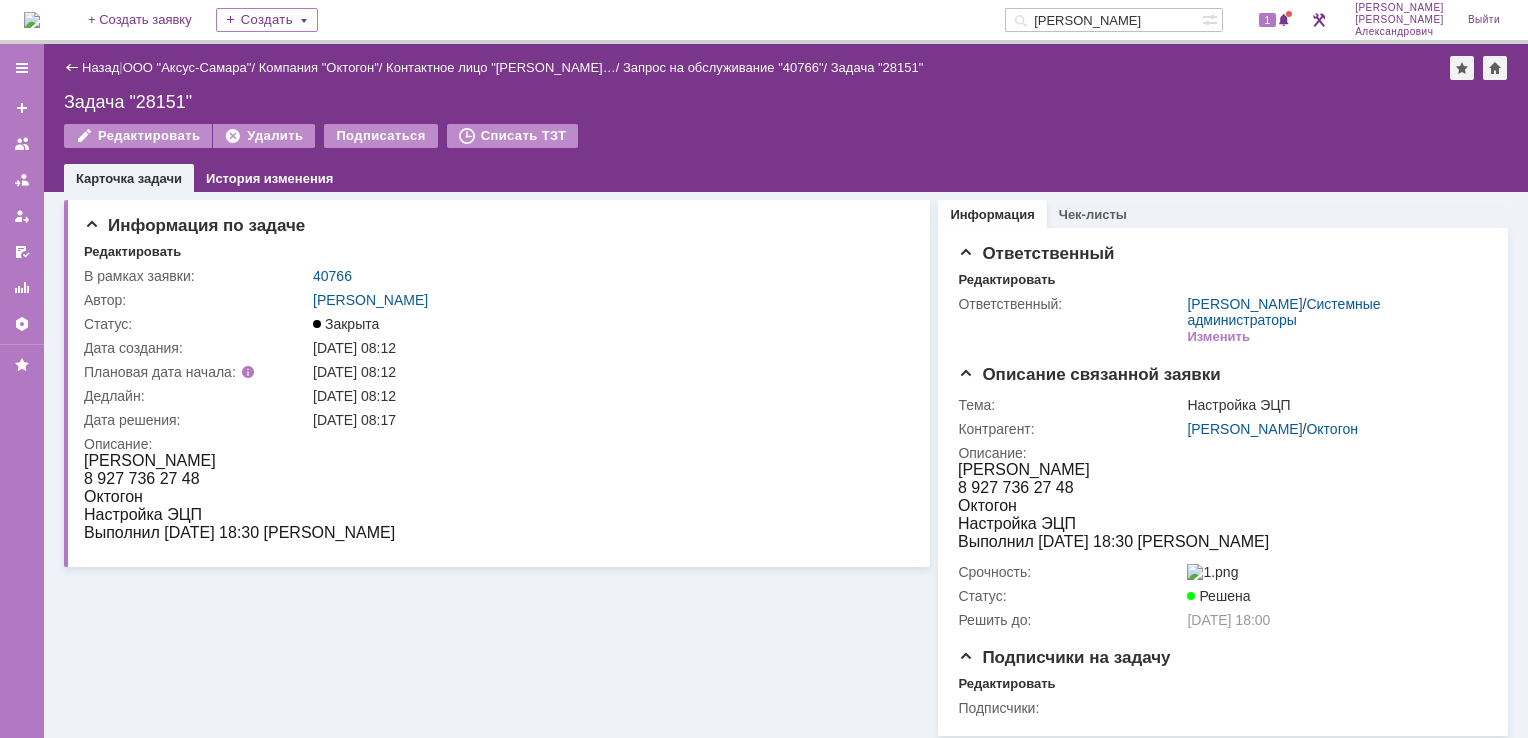 scroll, scrollTop: 0, scrollLeft: 0, axis: both 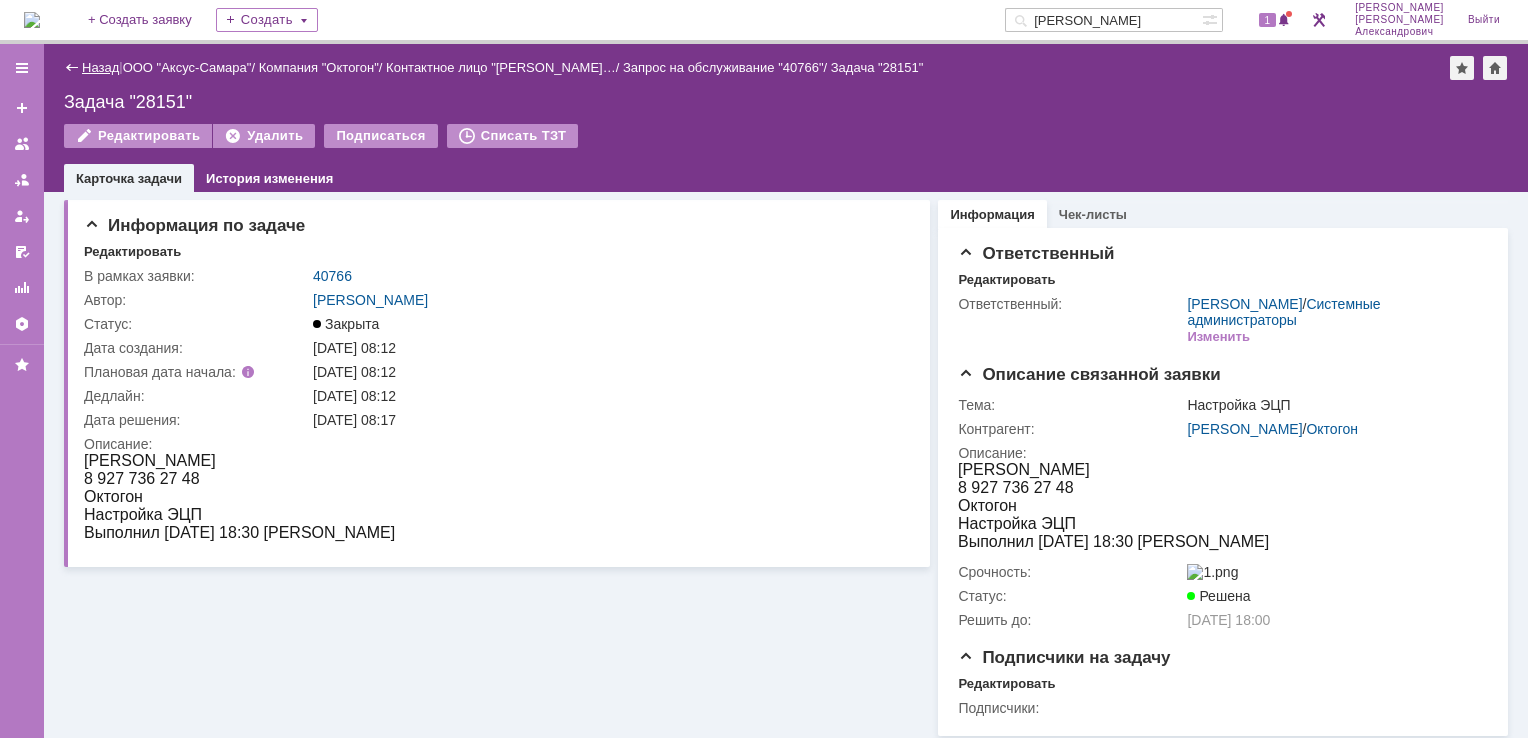 click on "Назад" at bounding box center [100, 67] 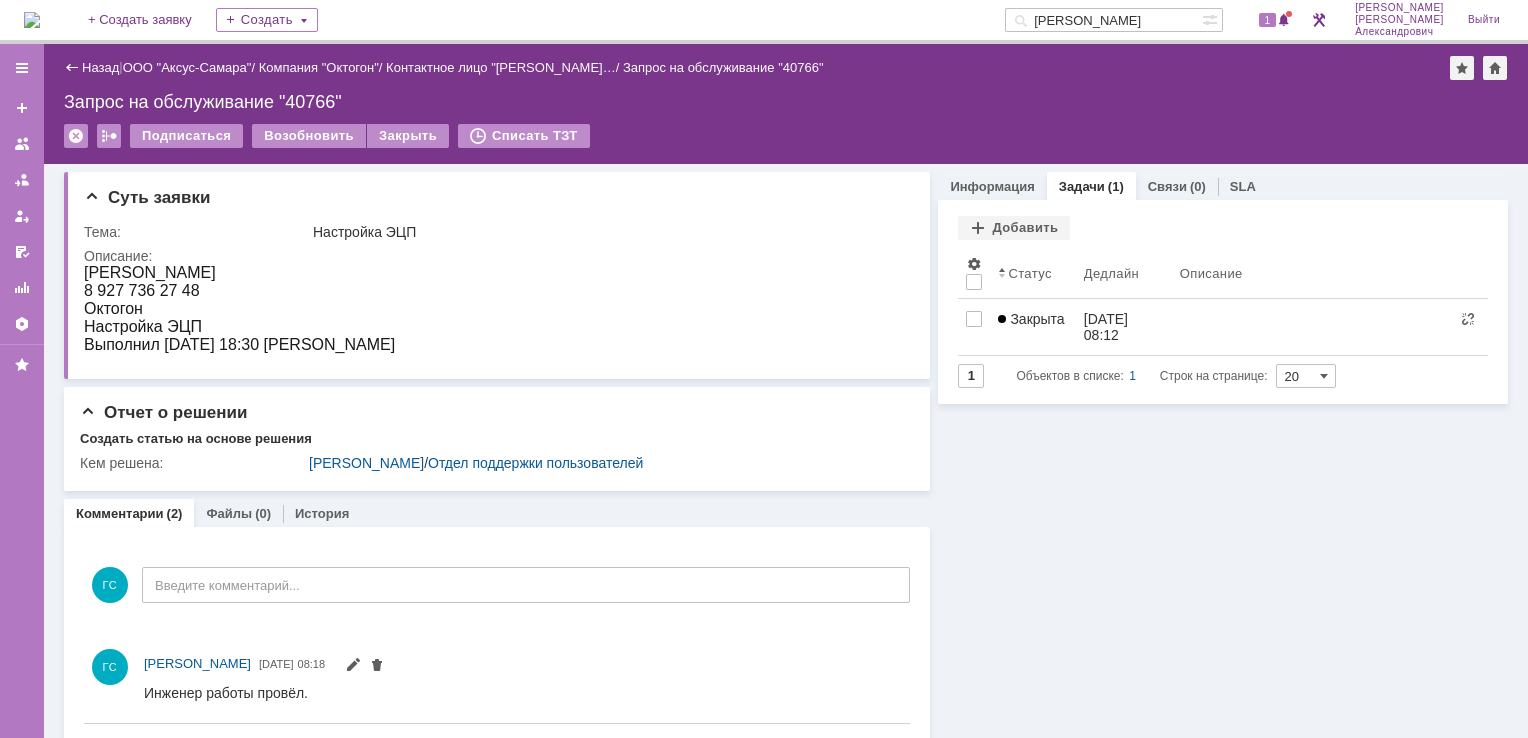 scroll, scrollTop: 0, scrollLeft: 0, axis: both 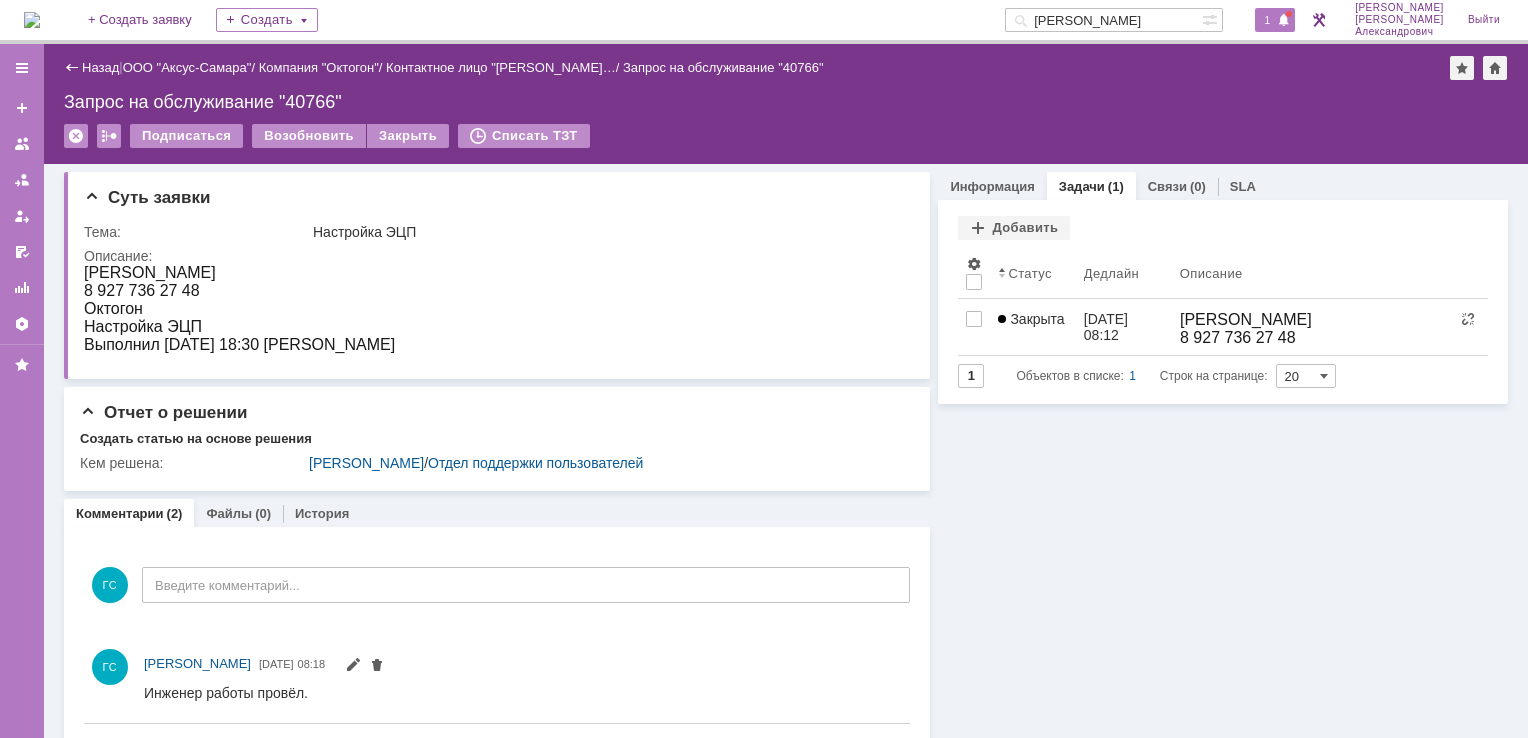 click on "1" at bounding box center [1268, 20] 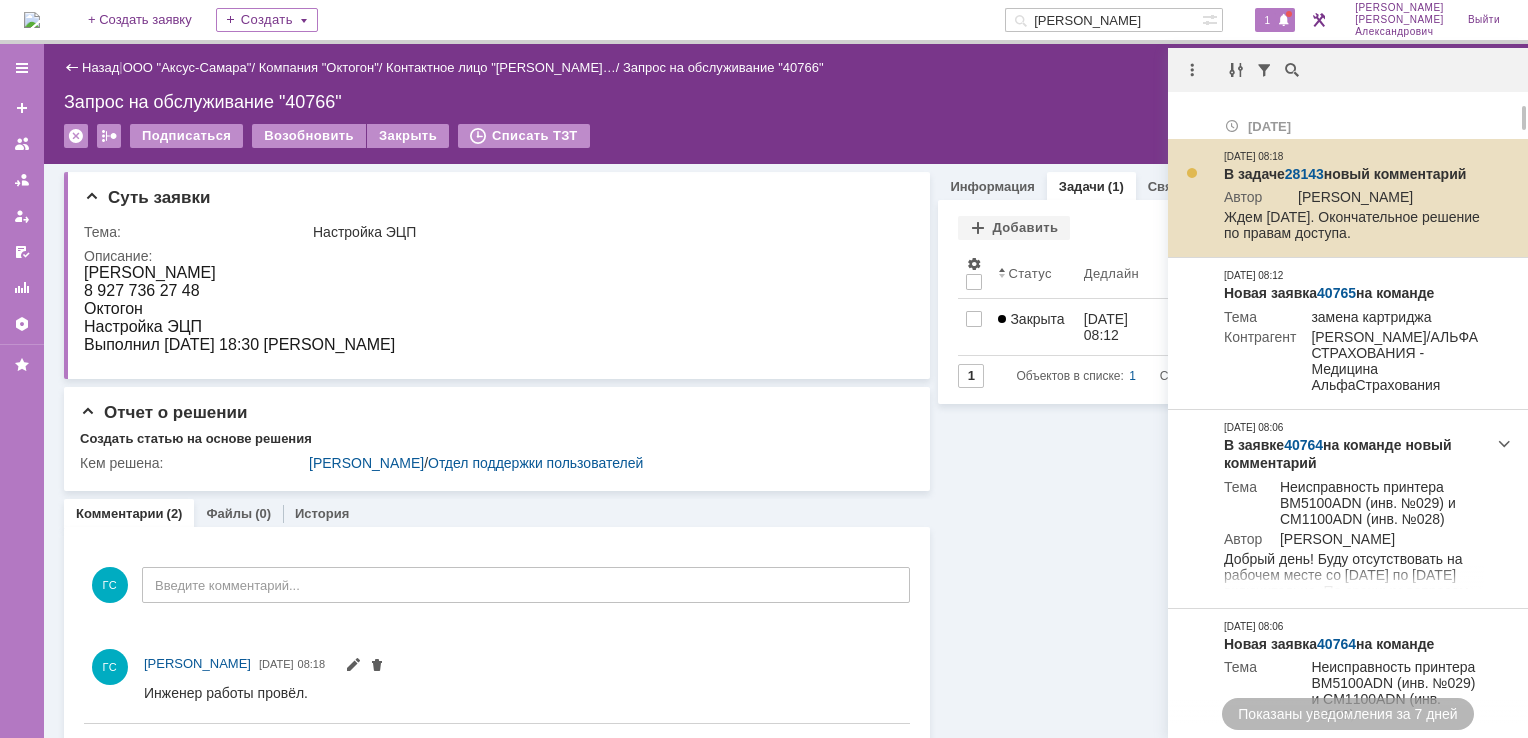 click on "28143" at bounding box center [1304, 174] 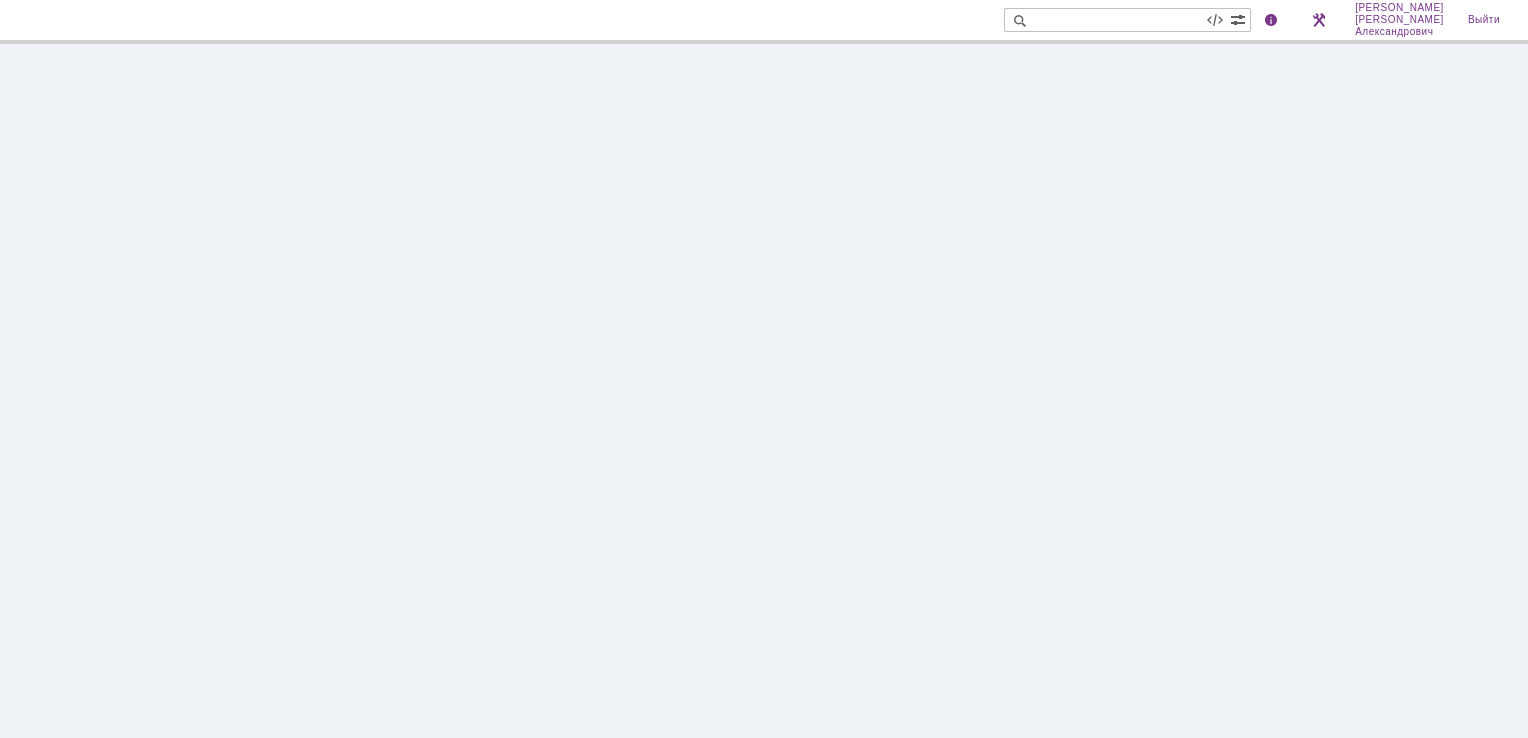 scroll, scrollTop: 0, scrollLeft: 0, axis: both 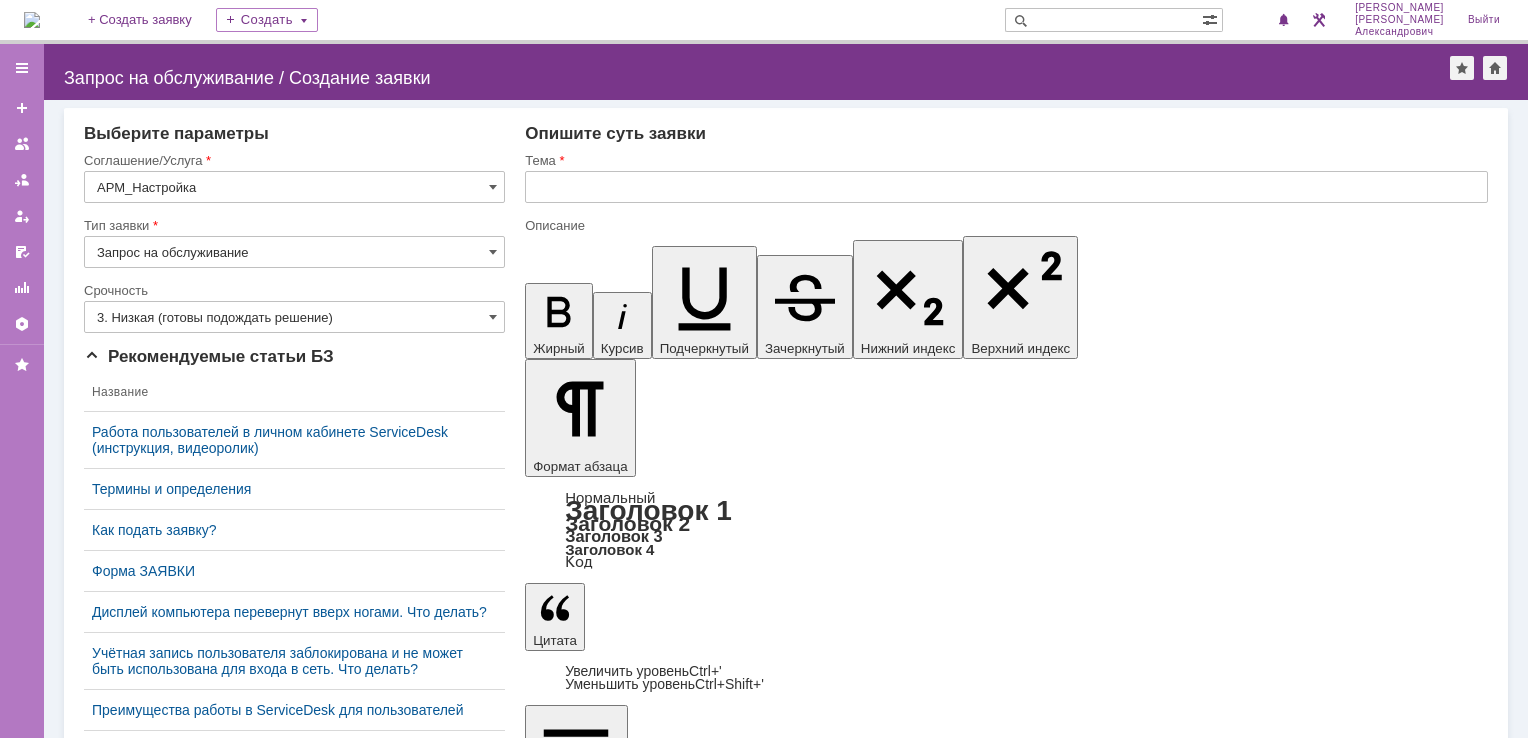 click at bounding box center (688, 5981) 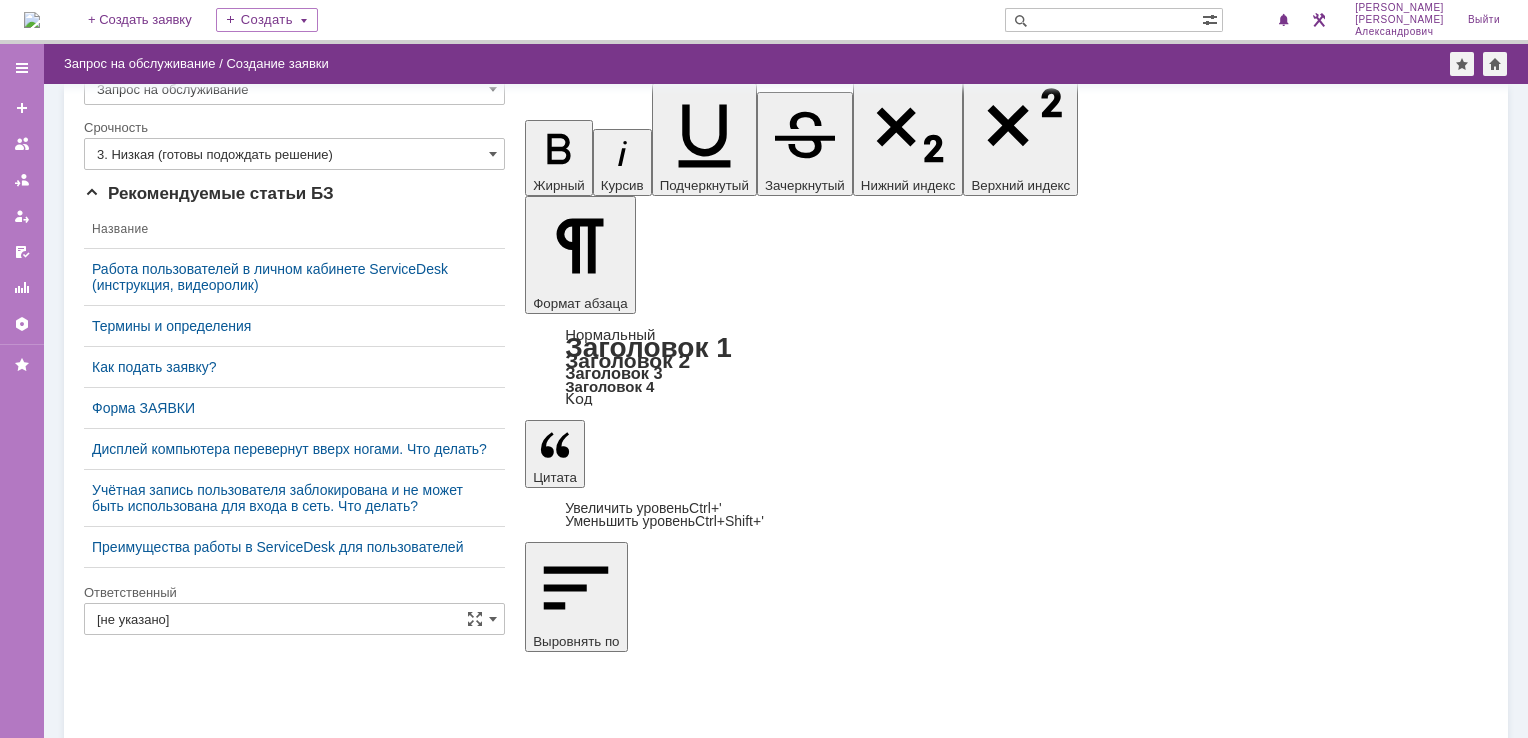click on "[не указано]" at bounding box center (294, 619) 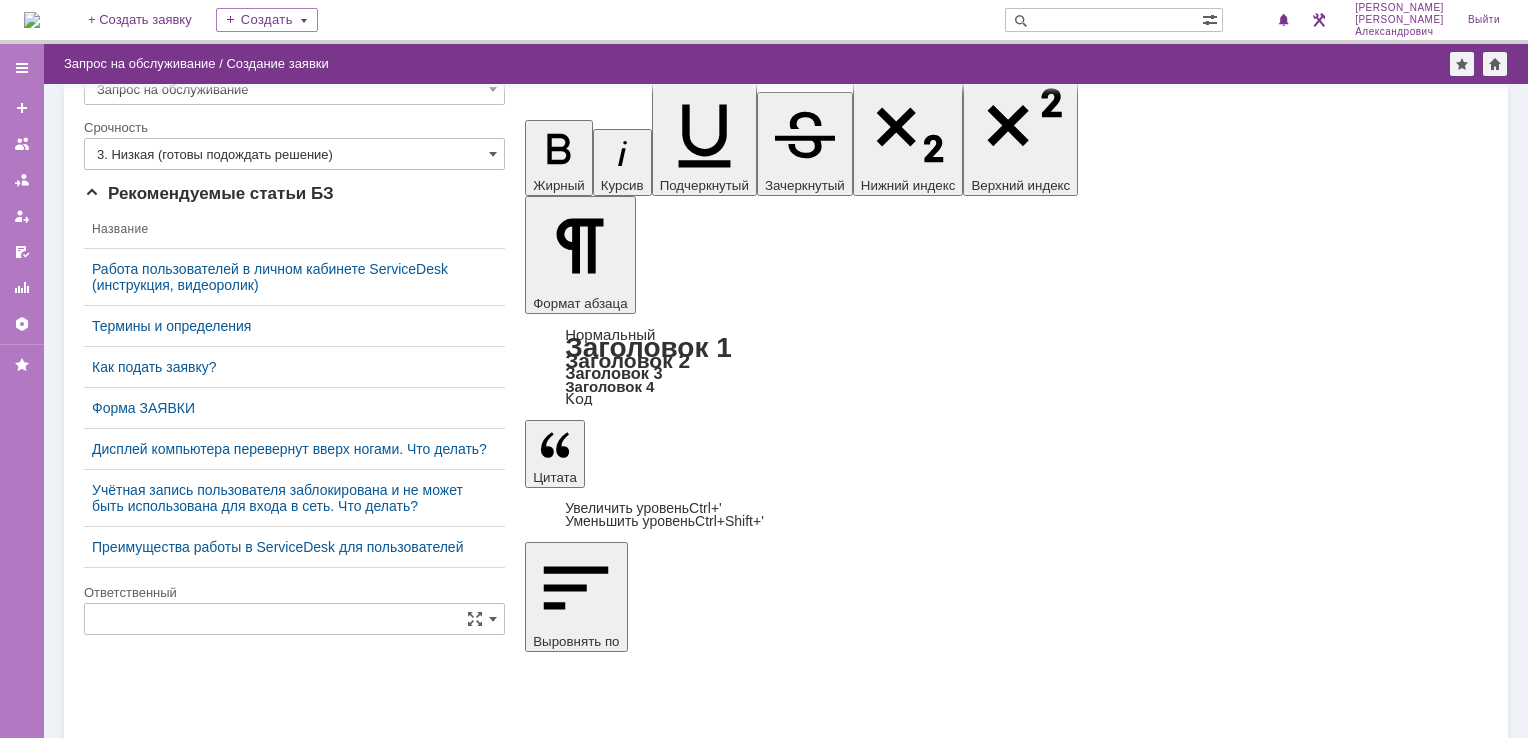 scroll, scrollTop: 328, scrollLeft: 0, axis: vertical 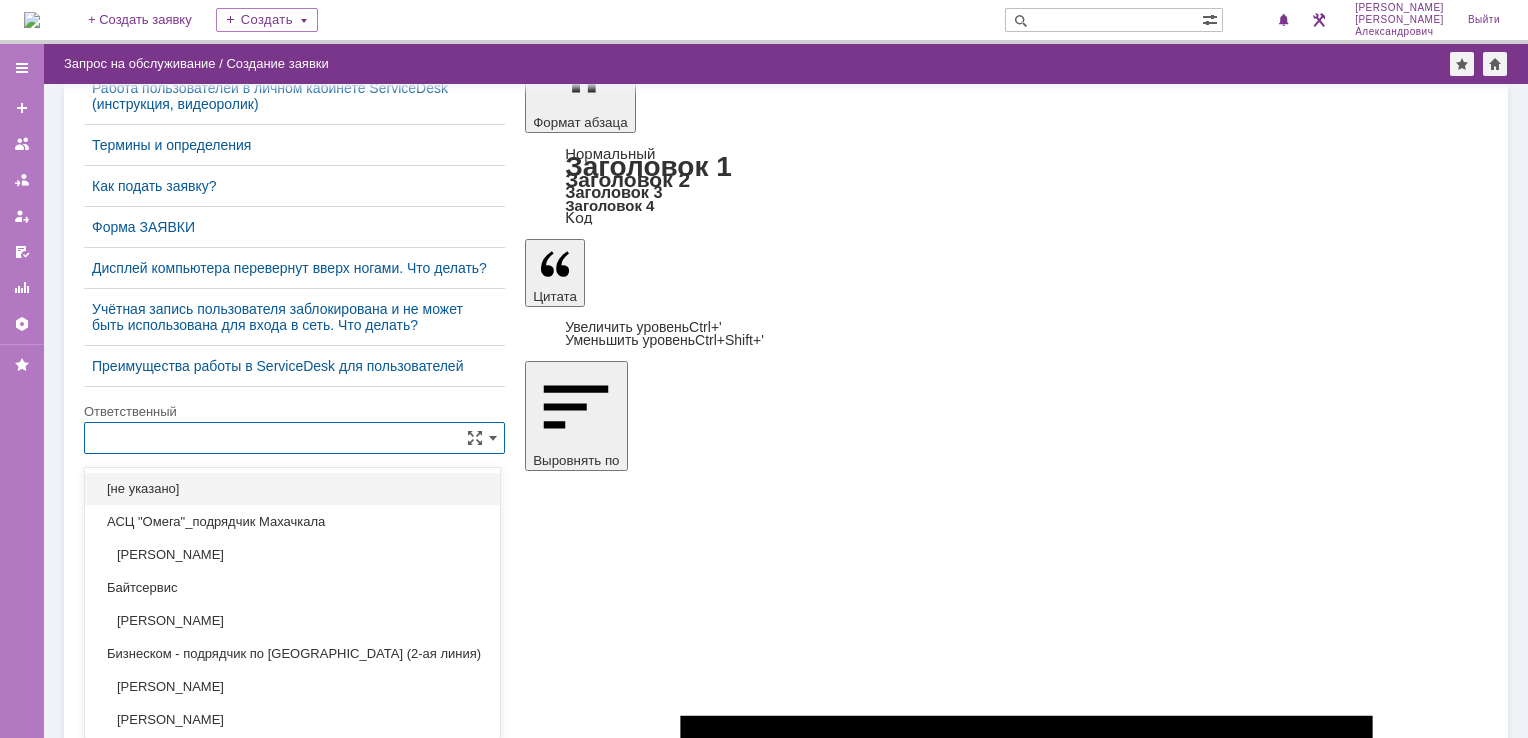 click at bounding box center (294, 438) 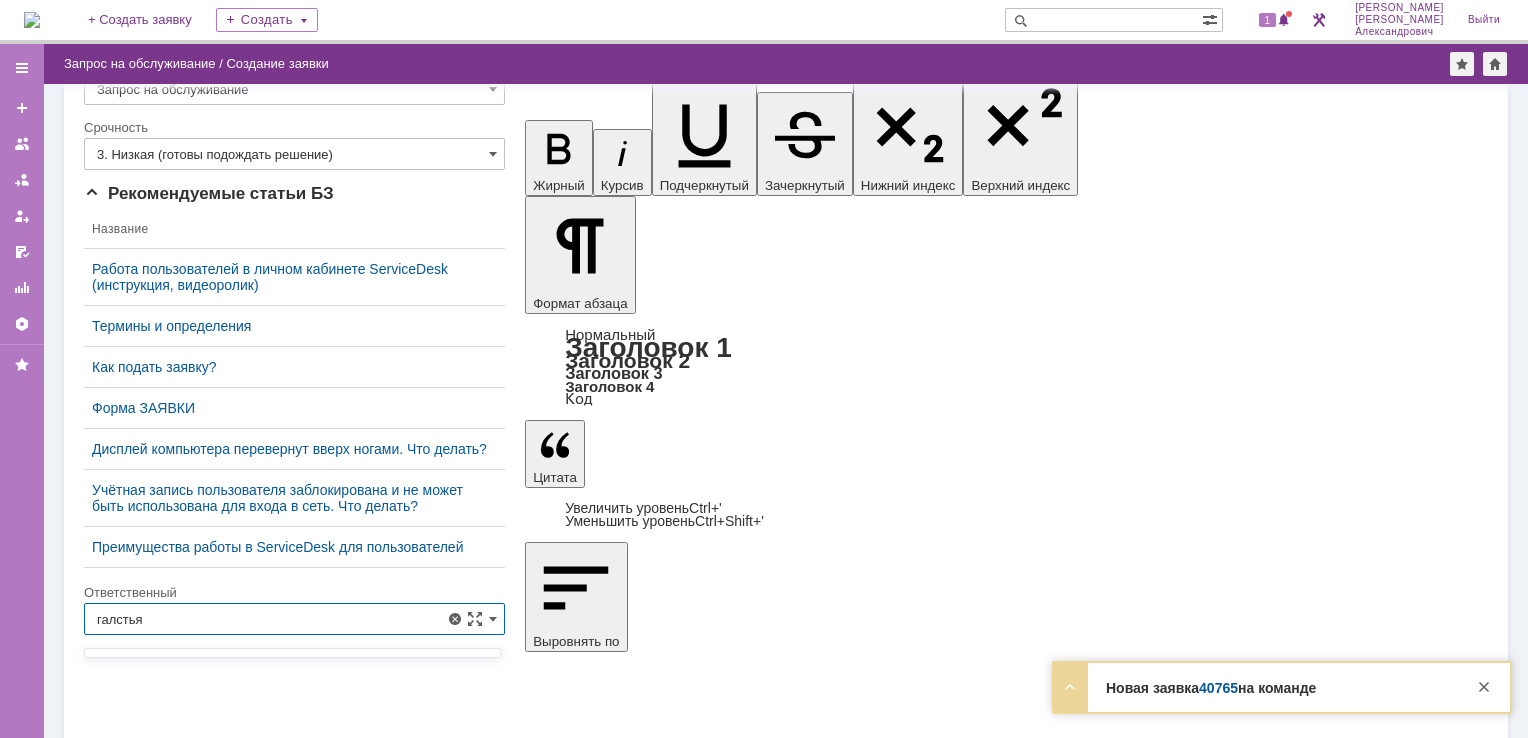 scroll, scrollTop: 232, scrollLeft: 0, axis: vertical 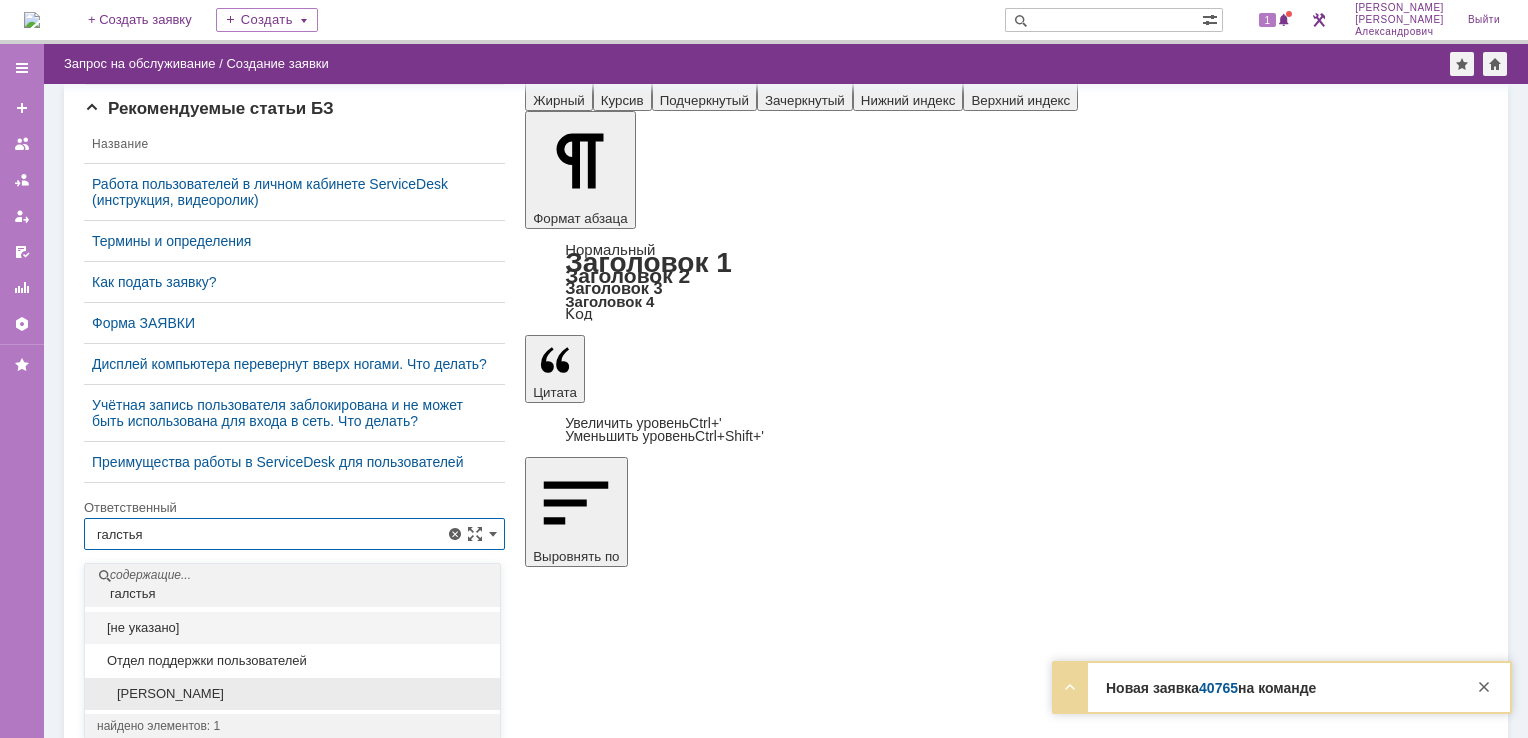 click on "[PERSON_NAME]" at bounding box center (292, 694) 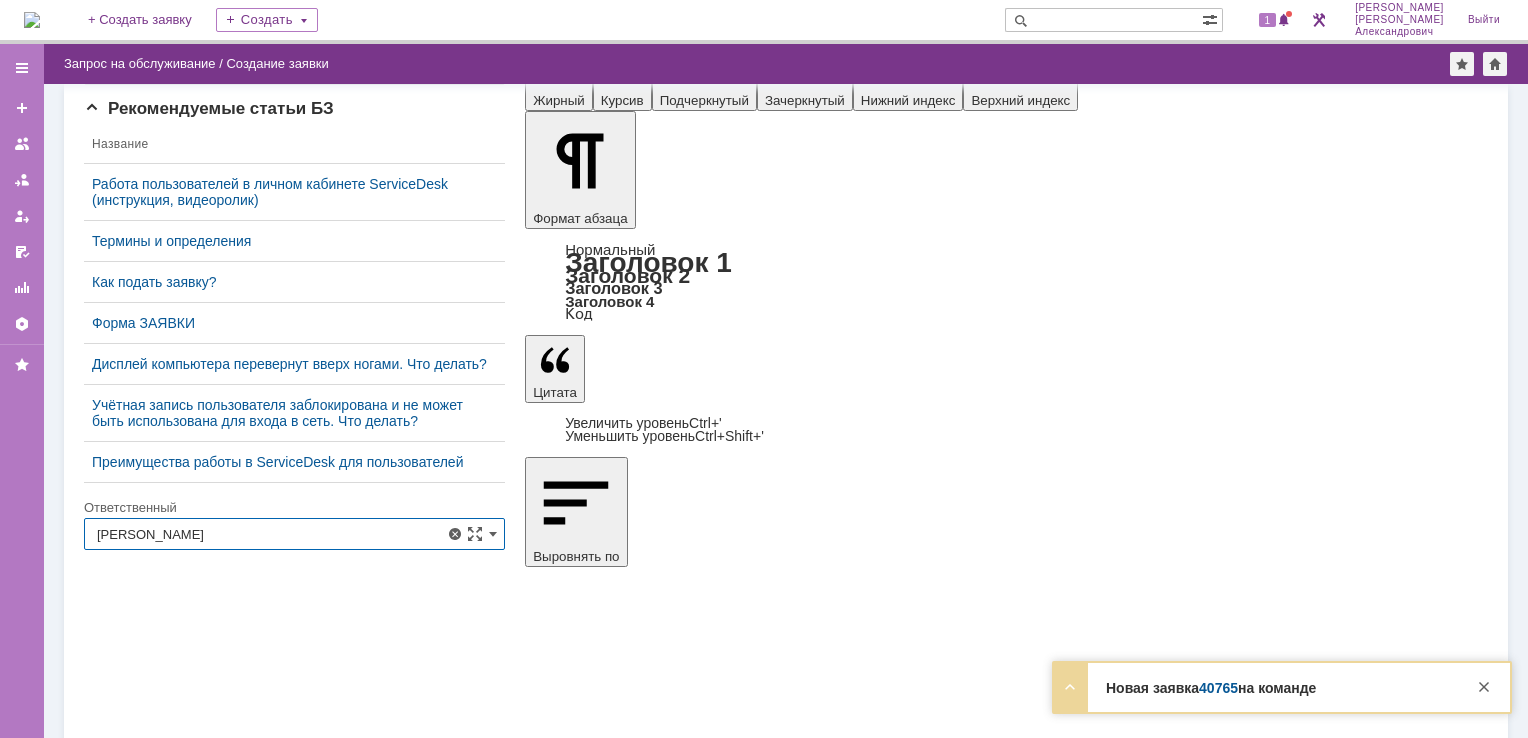 scroll, scrollTop: 147, scrollLeft: 0, axis: vertical 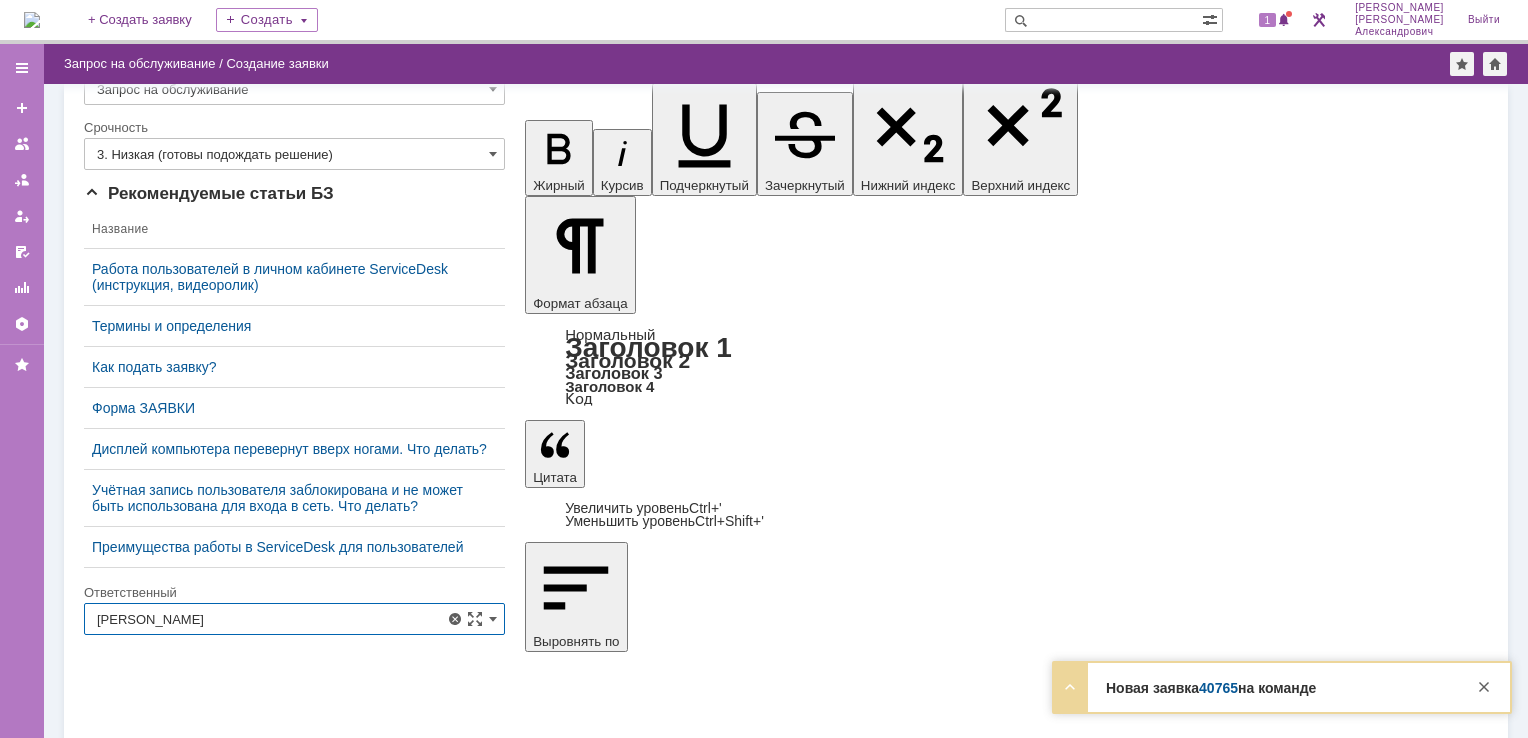type on "[PERSON_NAME]" 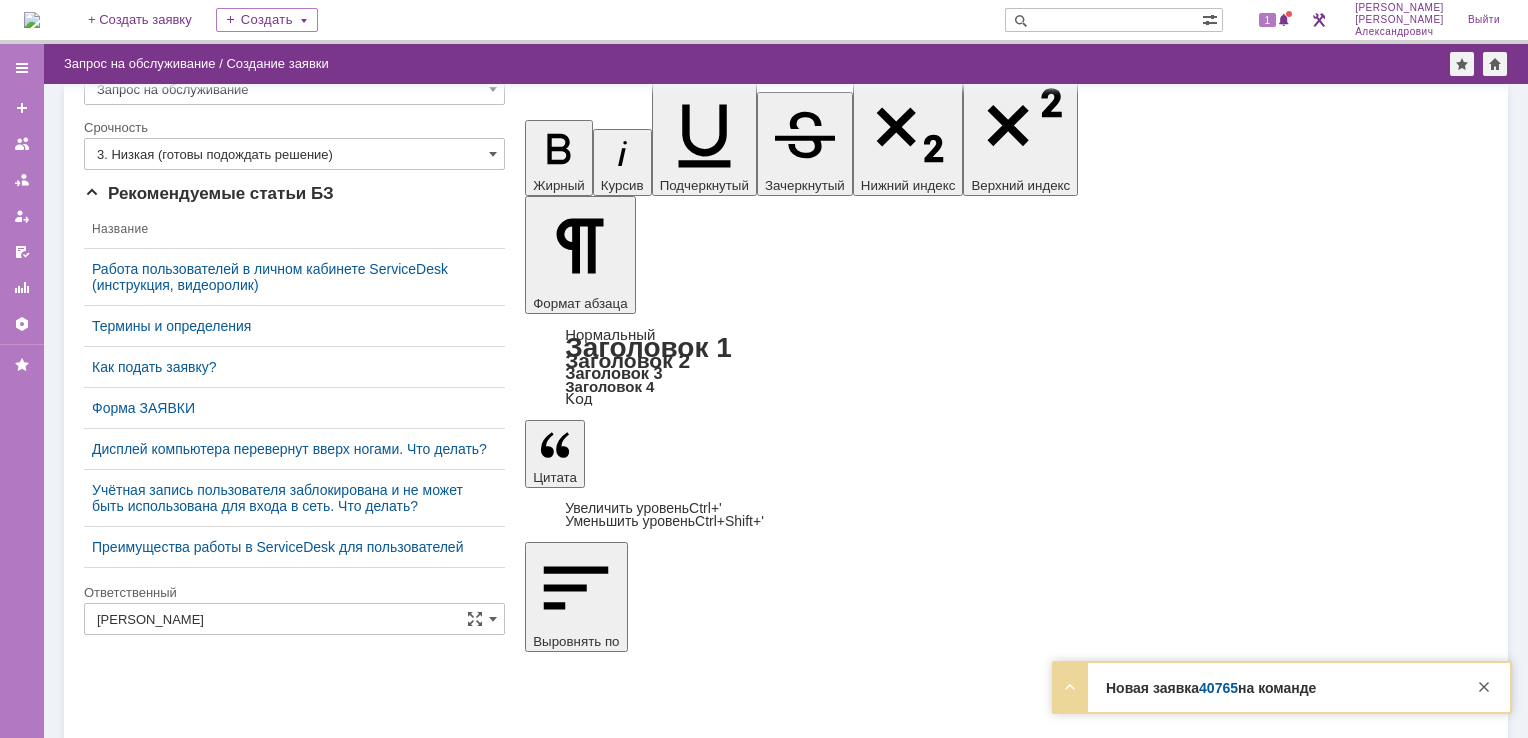 click on "Сохранить" at bounding box center [144, 6049] 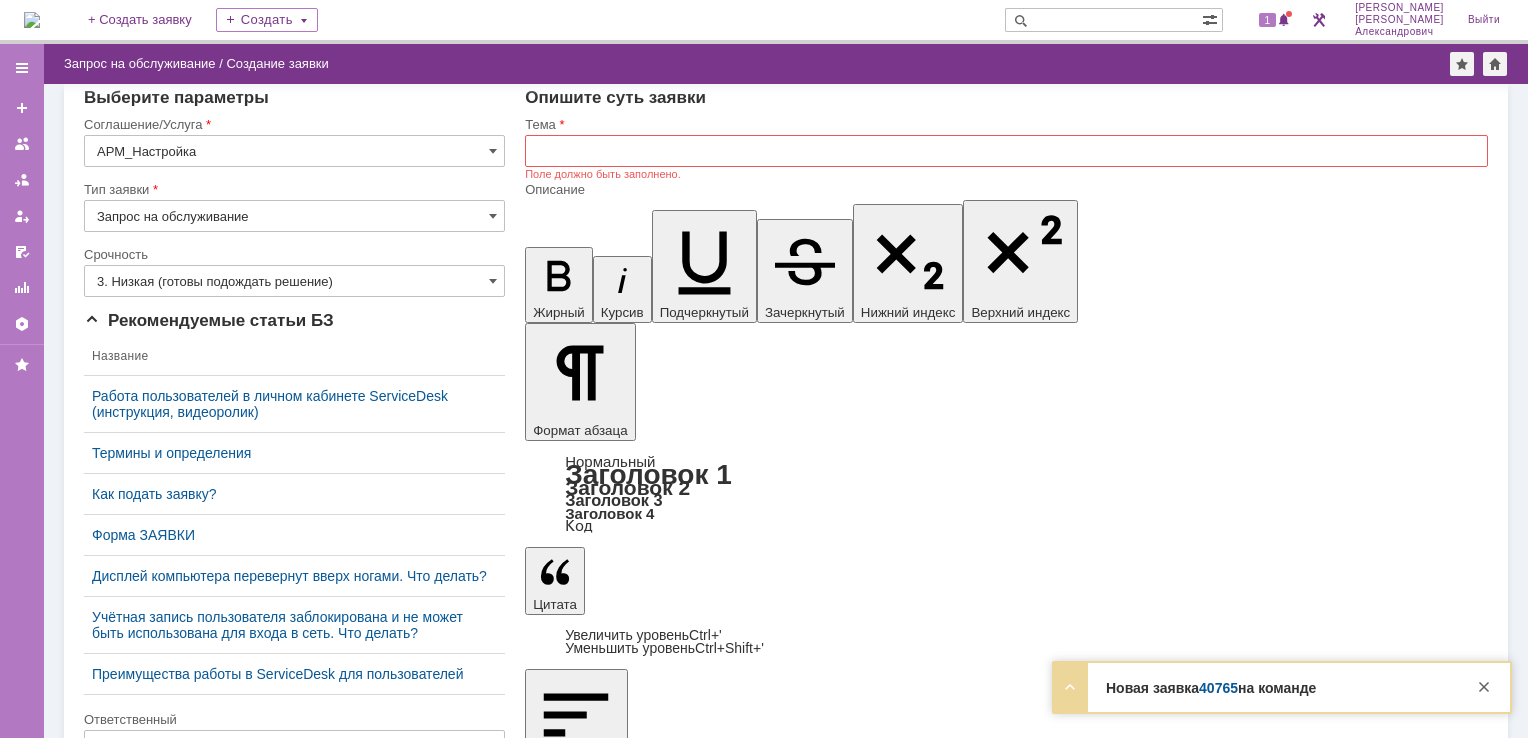 scroll, scrollTop: 0, scrollLeft: 0, axis: both 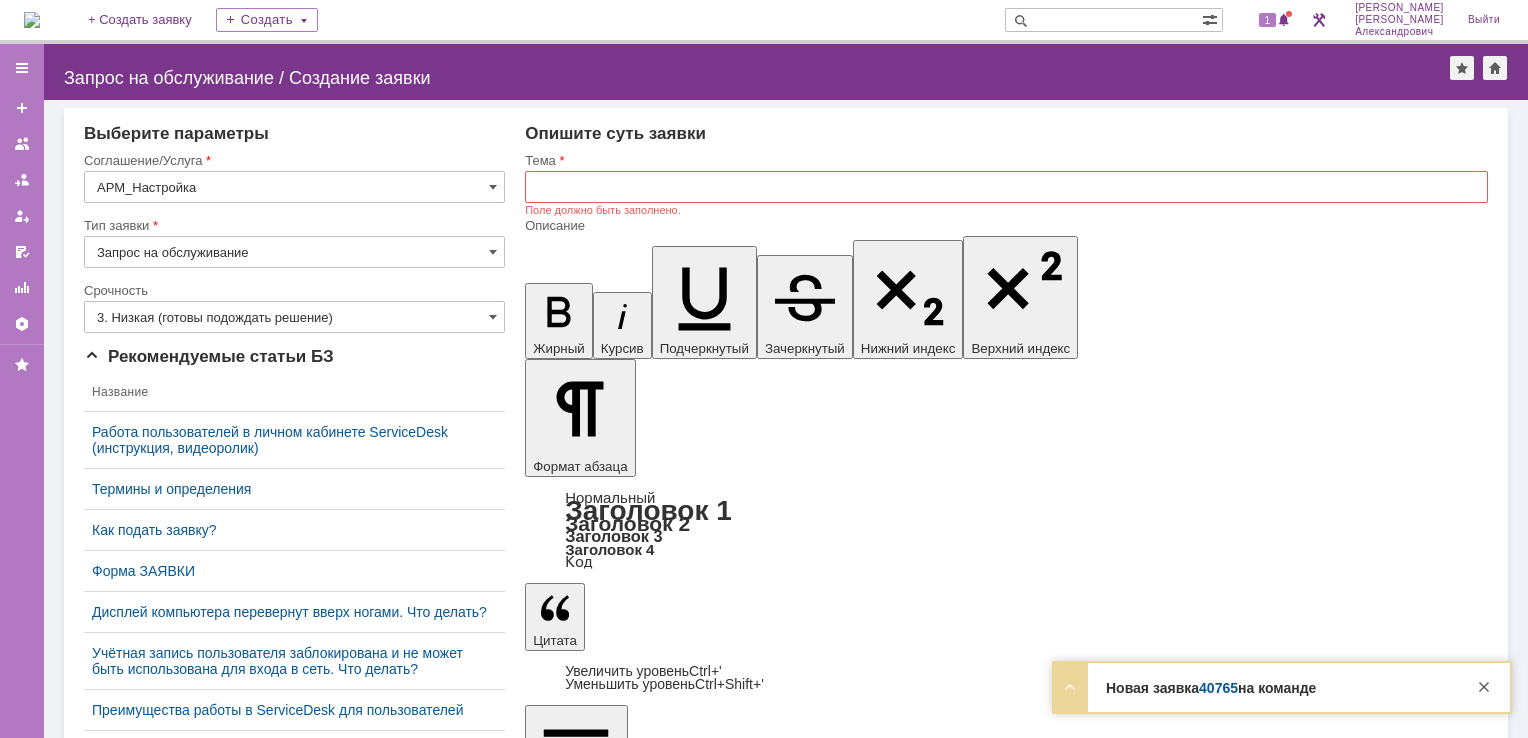 drag, startPoint x: 547, startPoint y: 5979, endPoint x: 670, endPoint y: 5982, distance: 123.03658 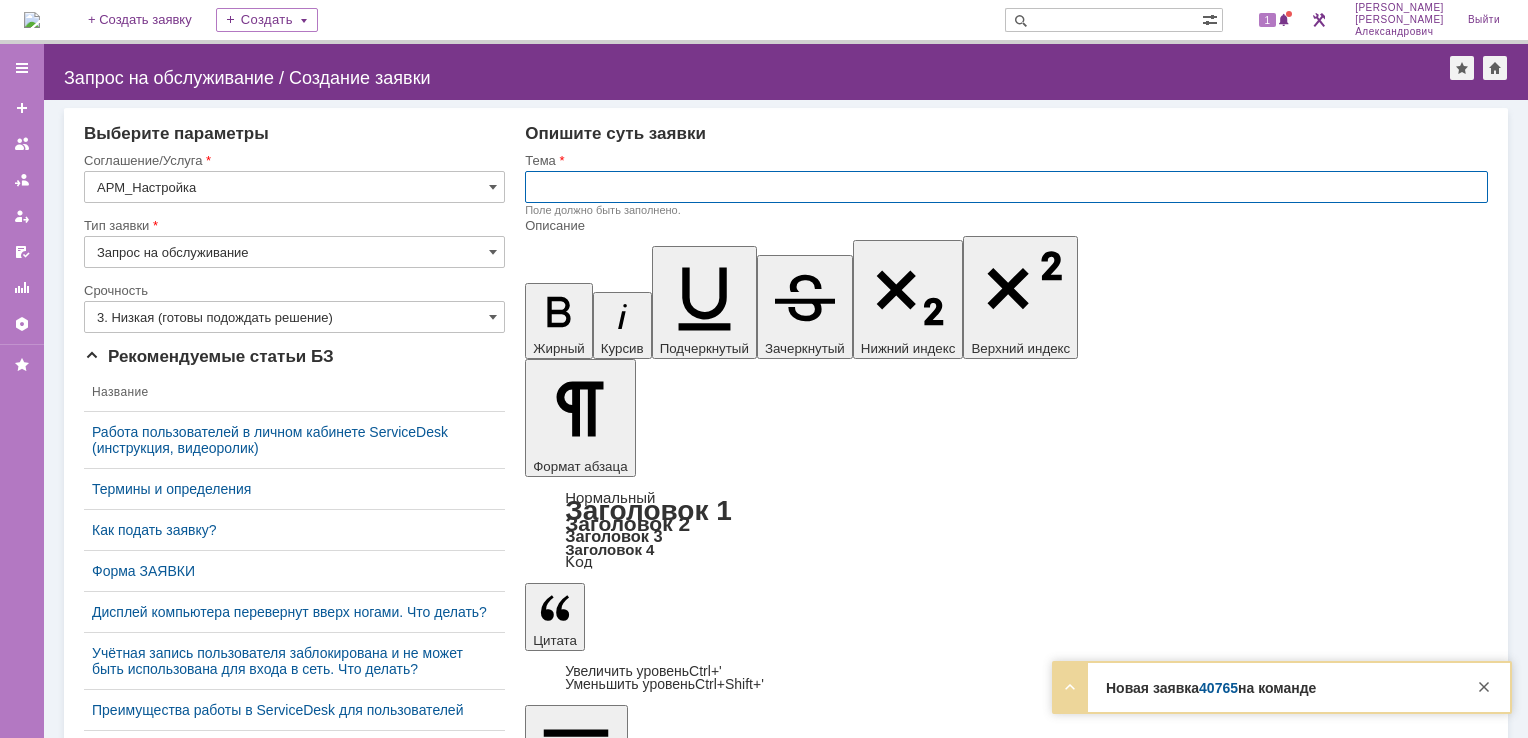 paste on "Настройка ЭЦП" 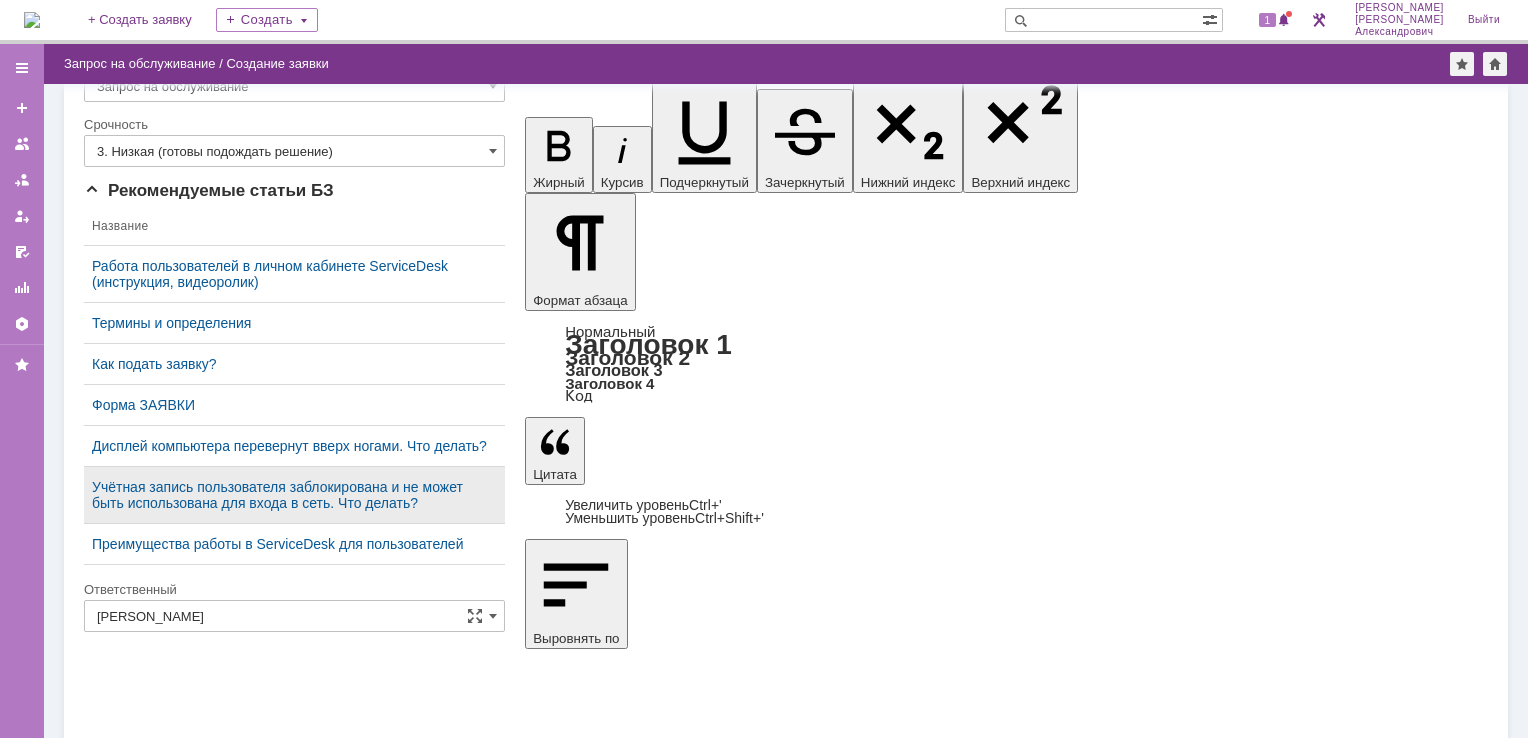 scroll, scrollTop: 147, scrollLeft: 0, axis: vertical 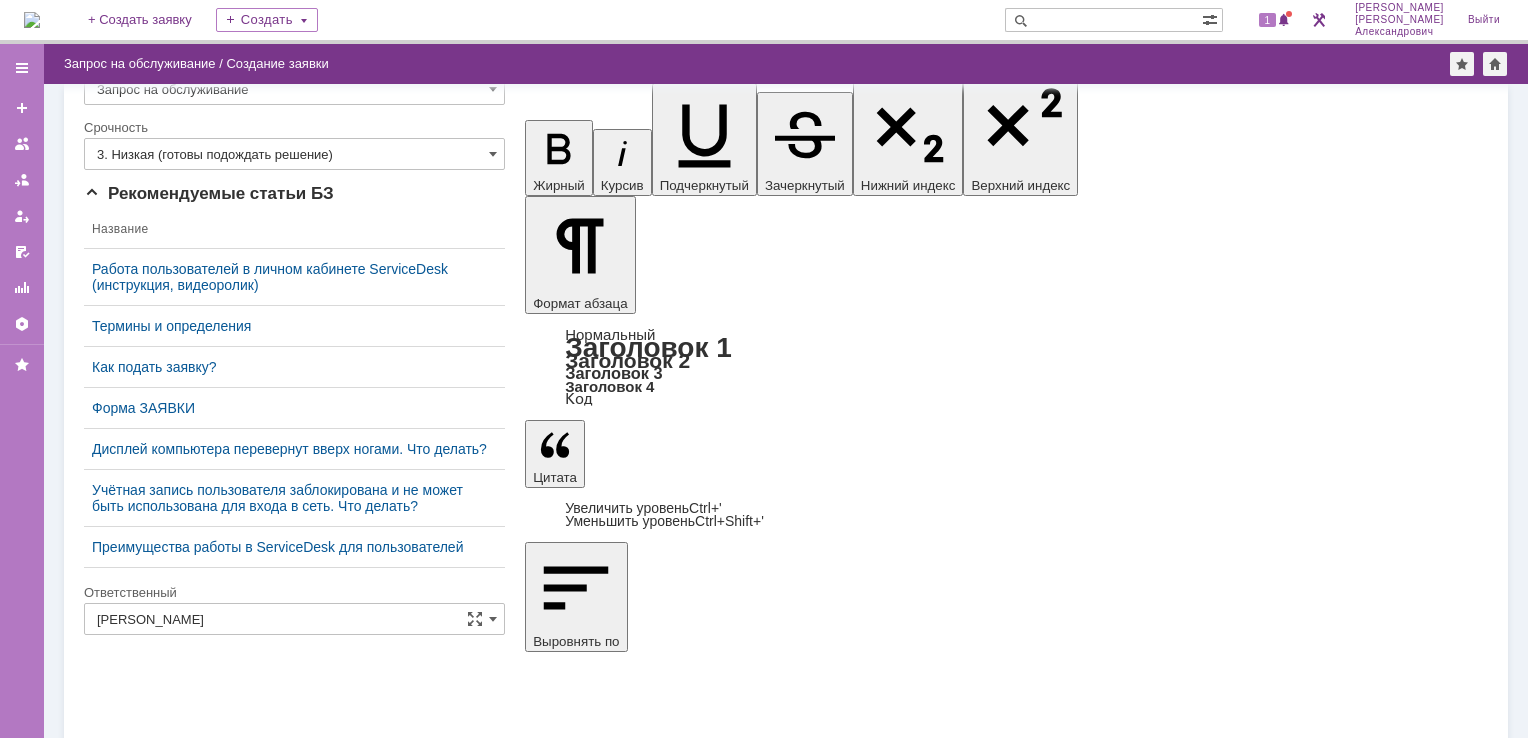 type on "Настройка ЭЦП" 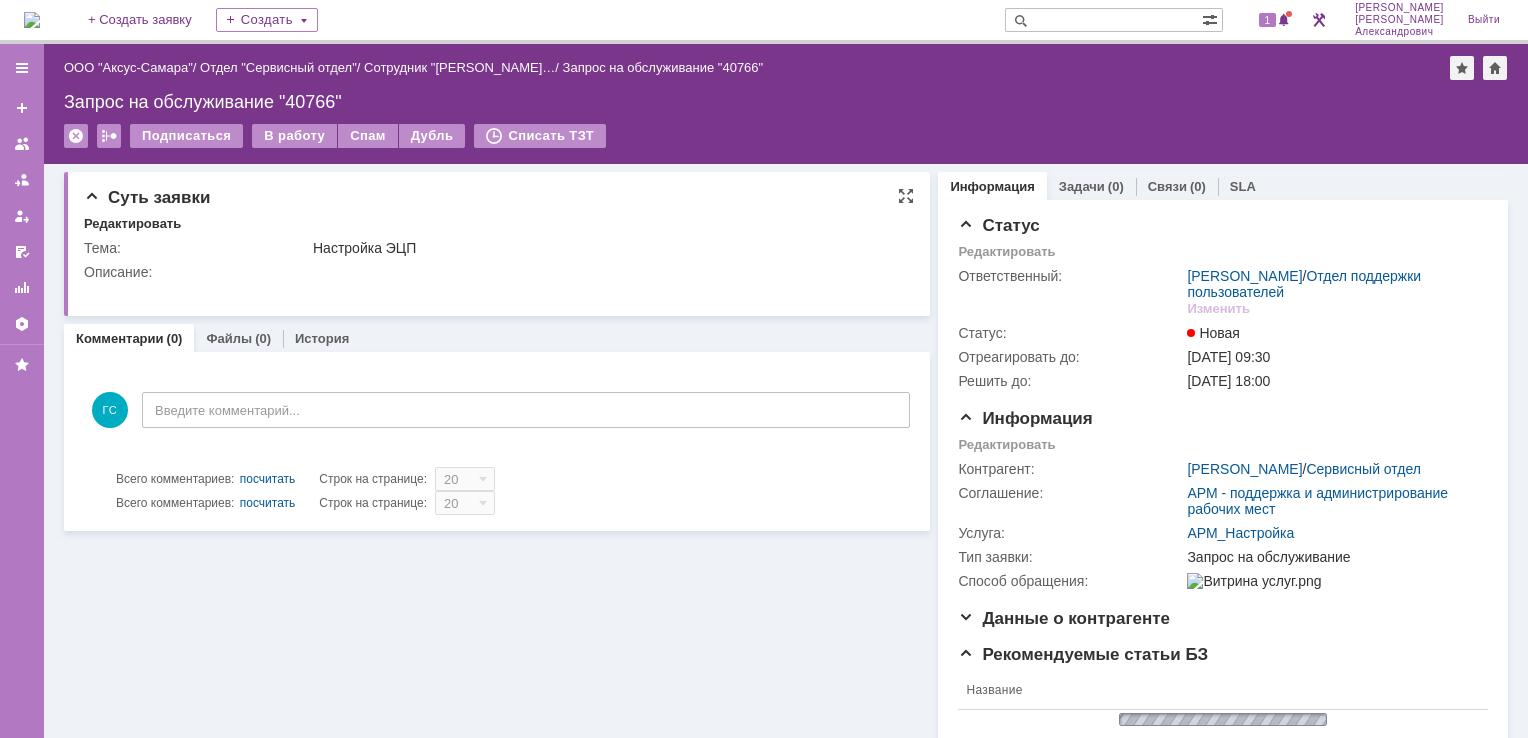 scroll, scrollTop: 0, scrollLeft: 0, axis: both 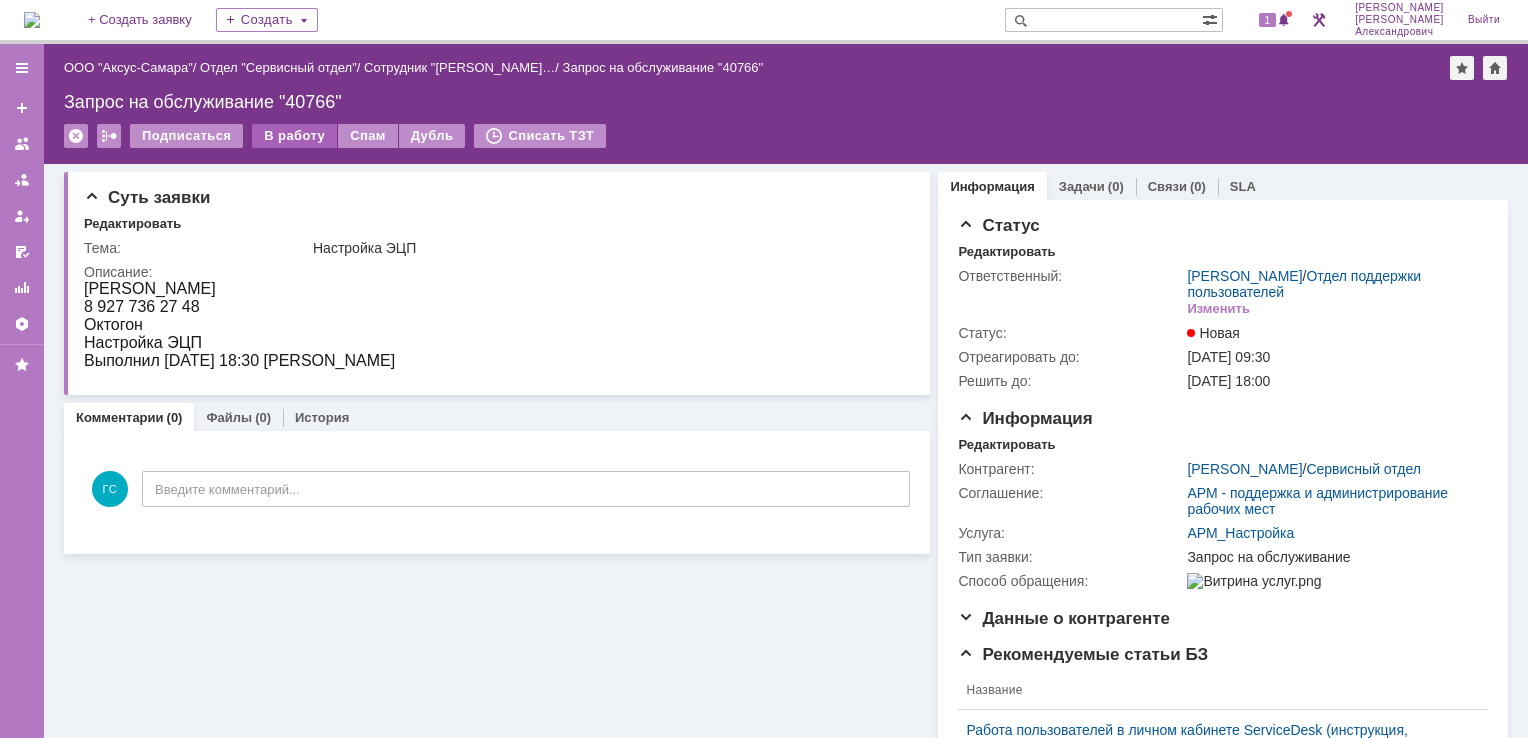 click on "В работу" at bounding box center [294, 136] 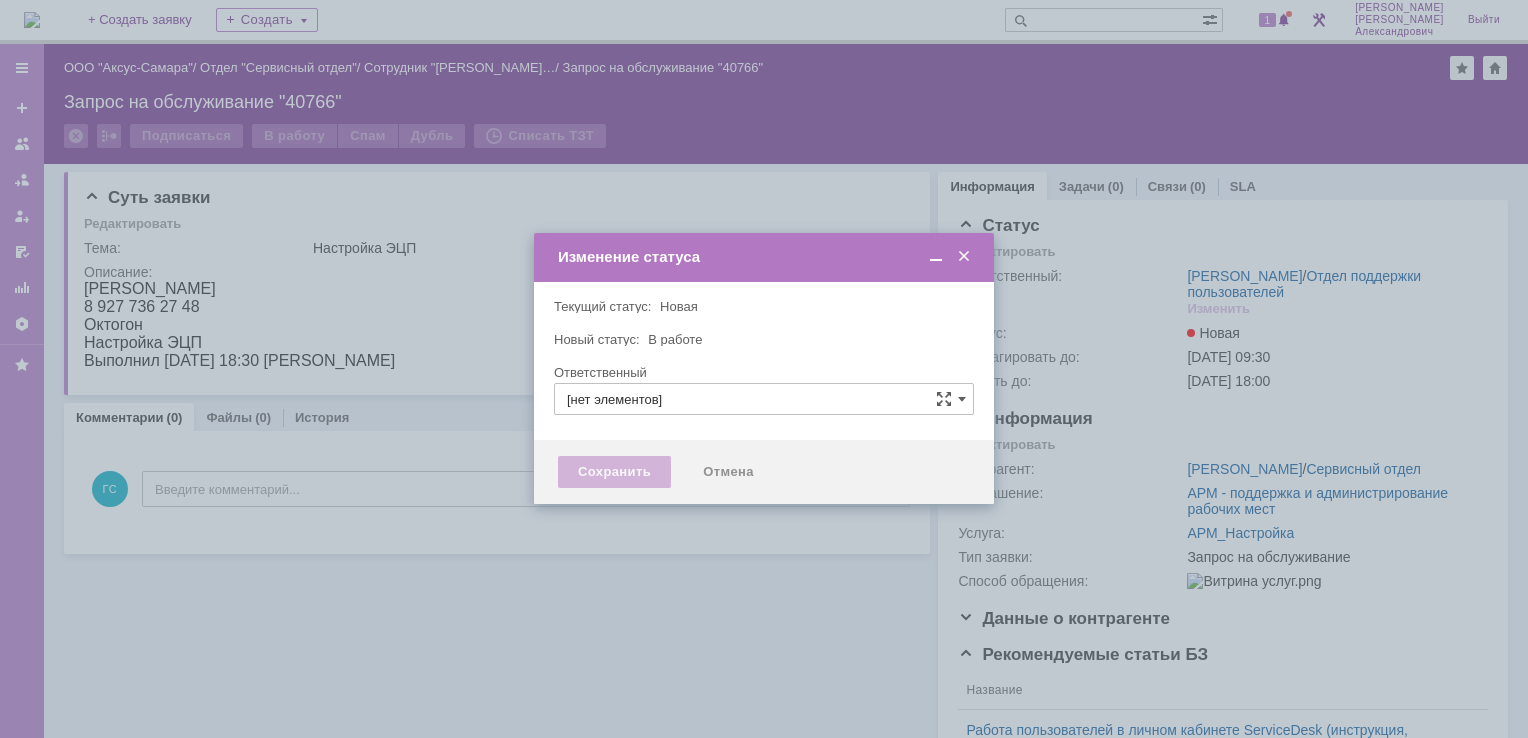 type on "[PERSON_NAME]" 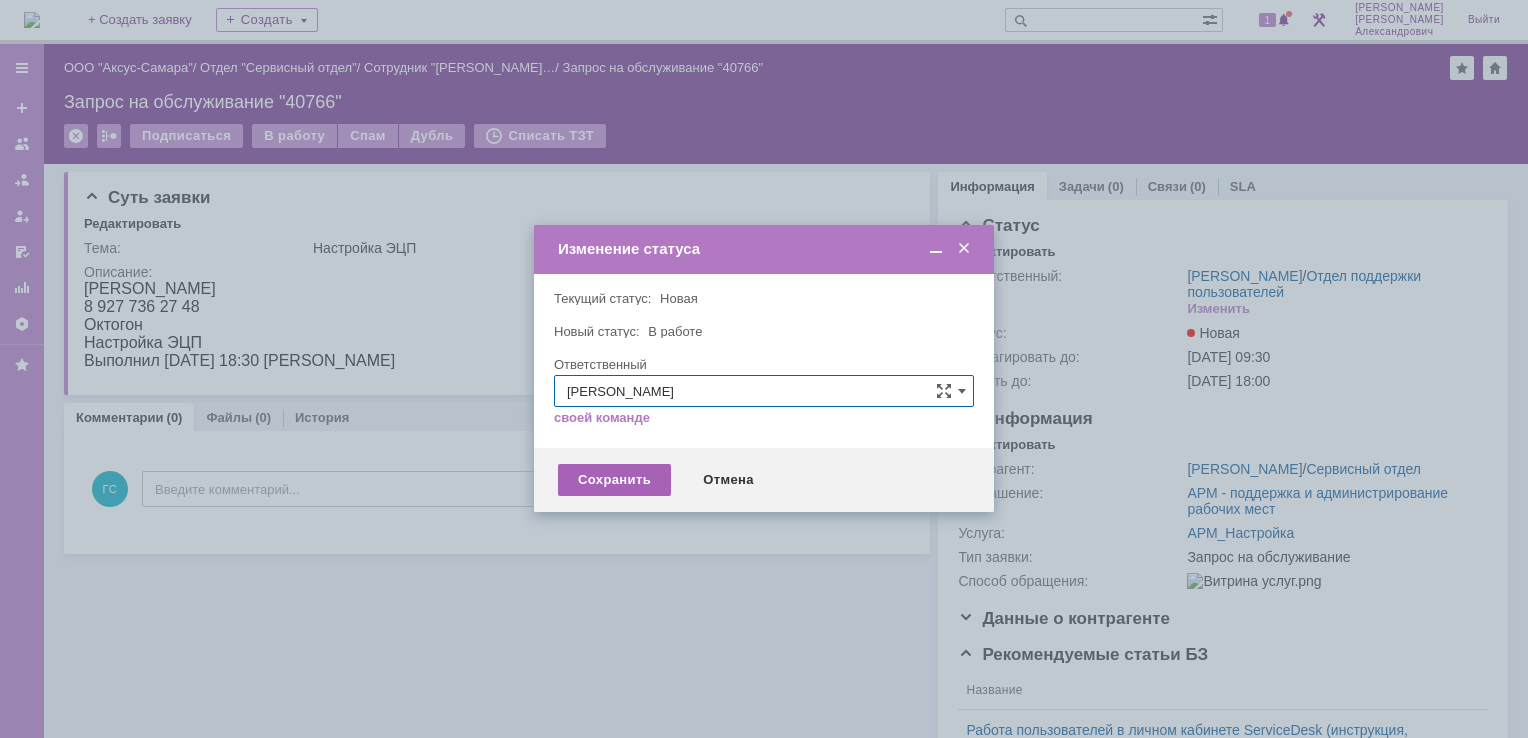 click on "Сохранить" at bounding box center [614, 480] 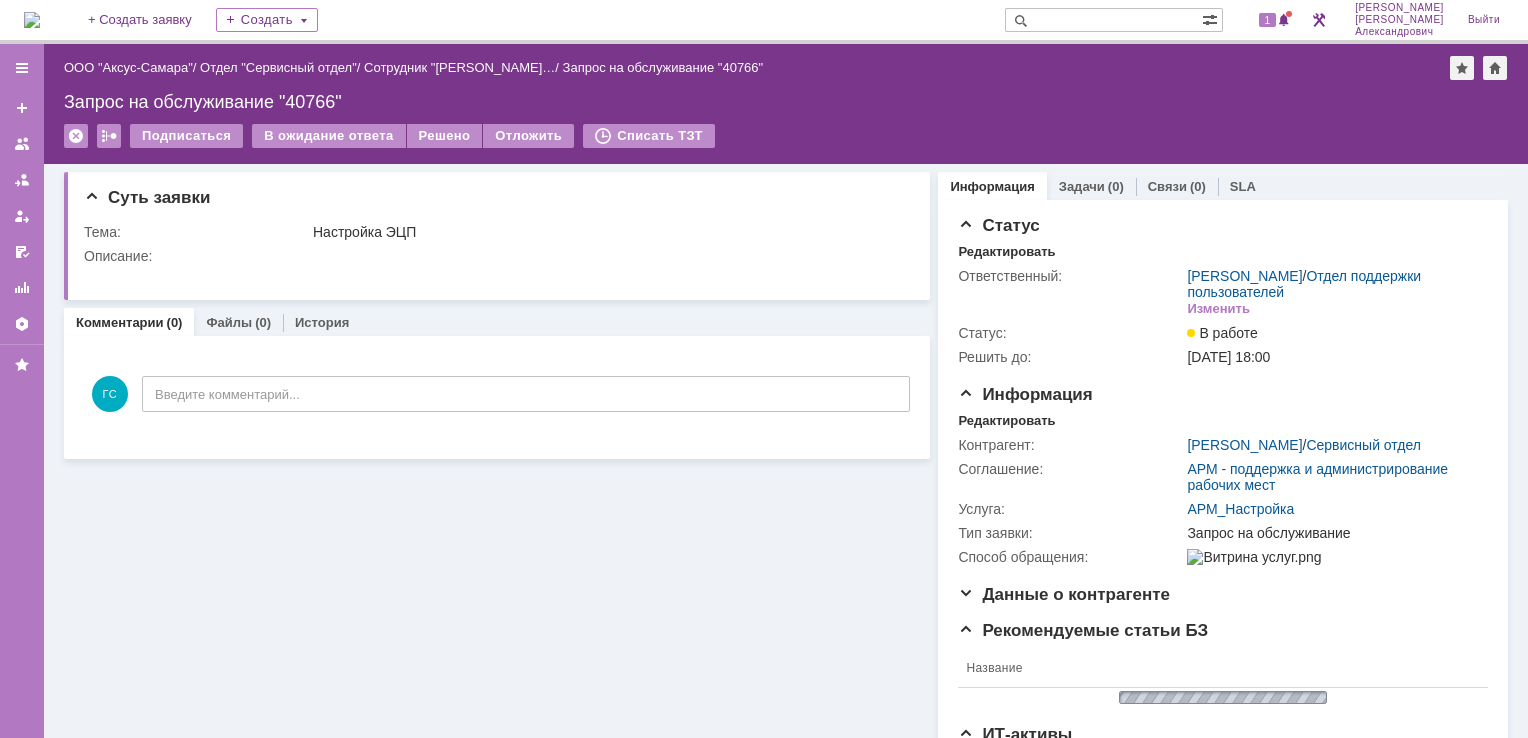 scroll, scrollTop: 0, scrollLeft: 0, axis: both 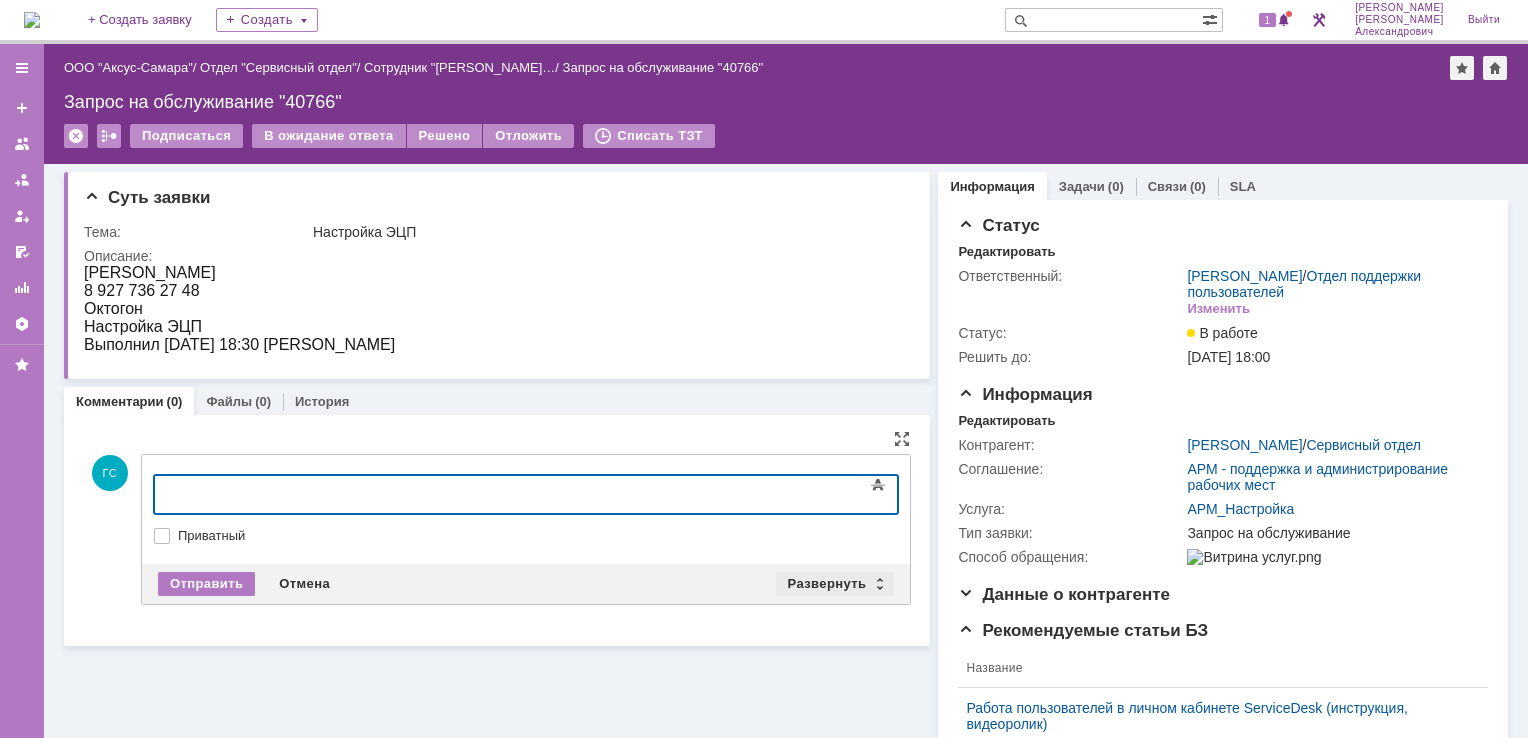 click on "Развернуть" at bounding box center [835, 584] 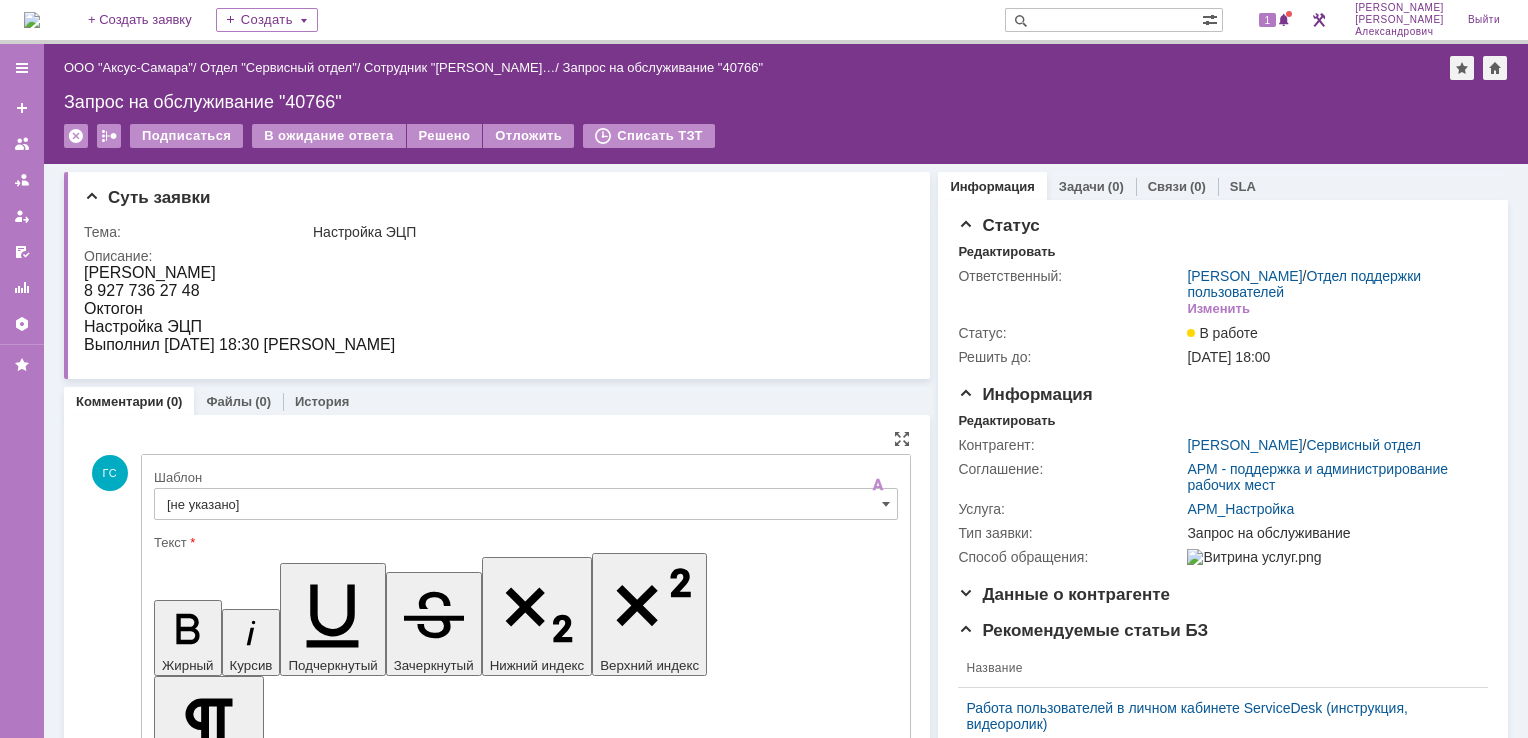 scroll, scrollTop: 0, scrollLeft: 0, axis: both 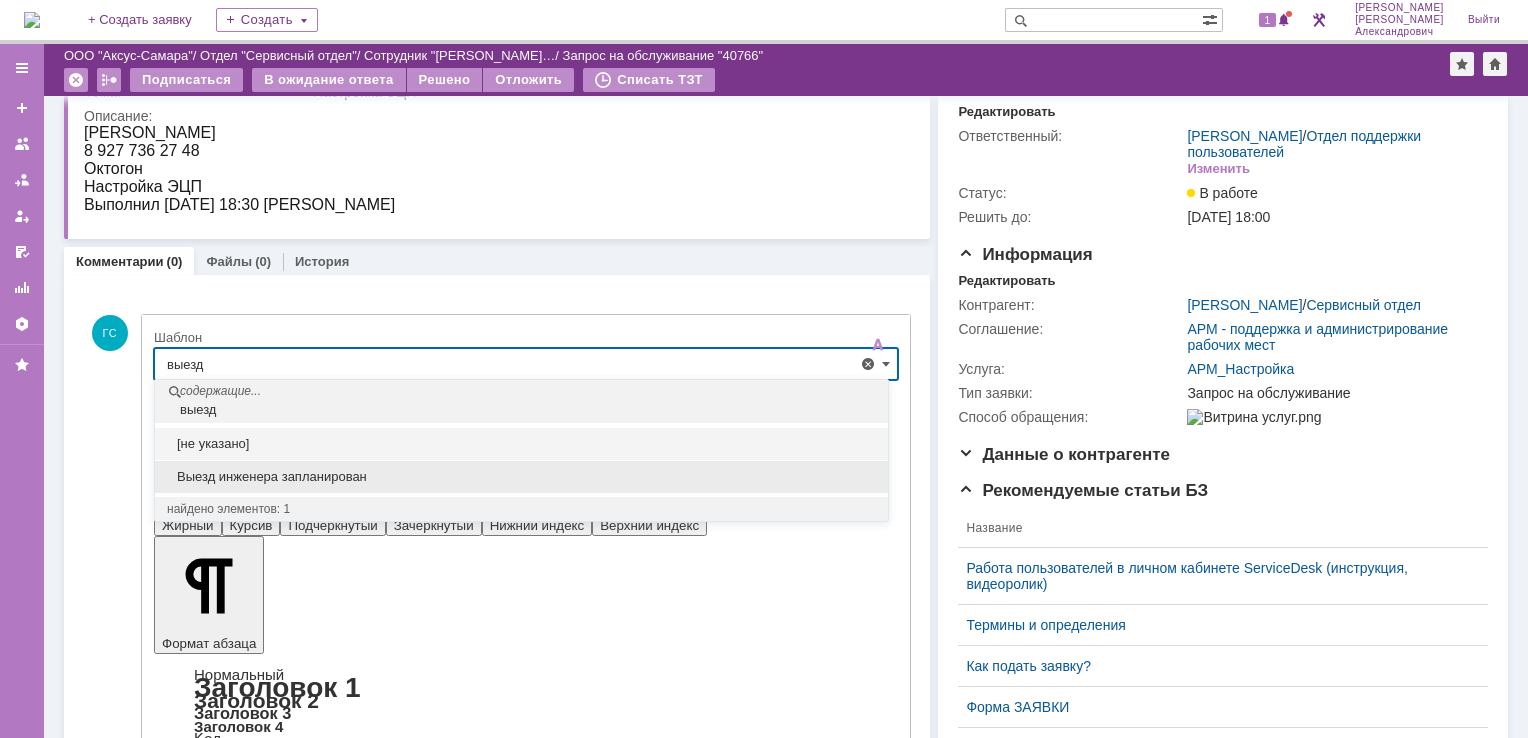 click on "Выезд инженера запланирован" at bounding box center (521, 477) 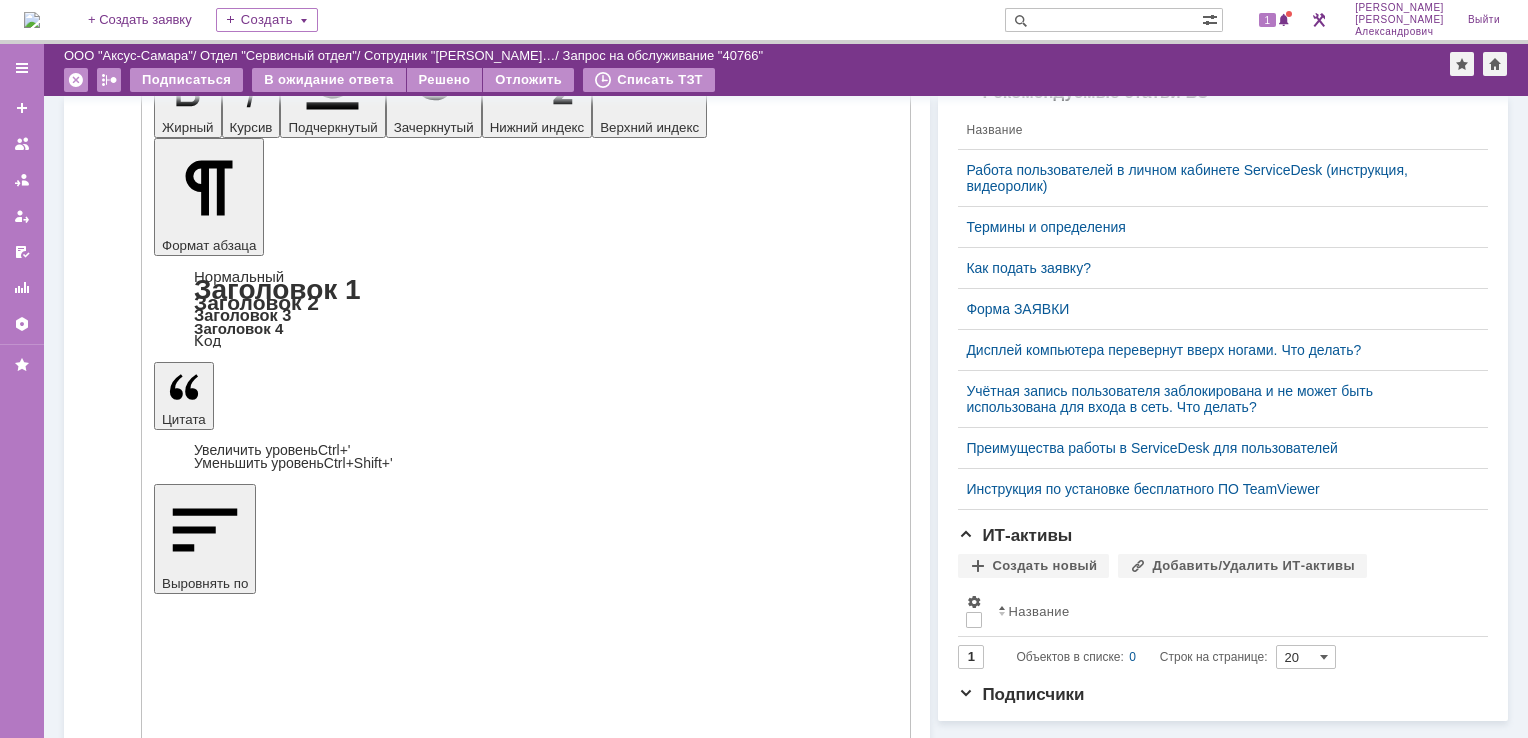 type on "Выезд инженера запланирован" 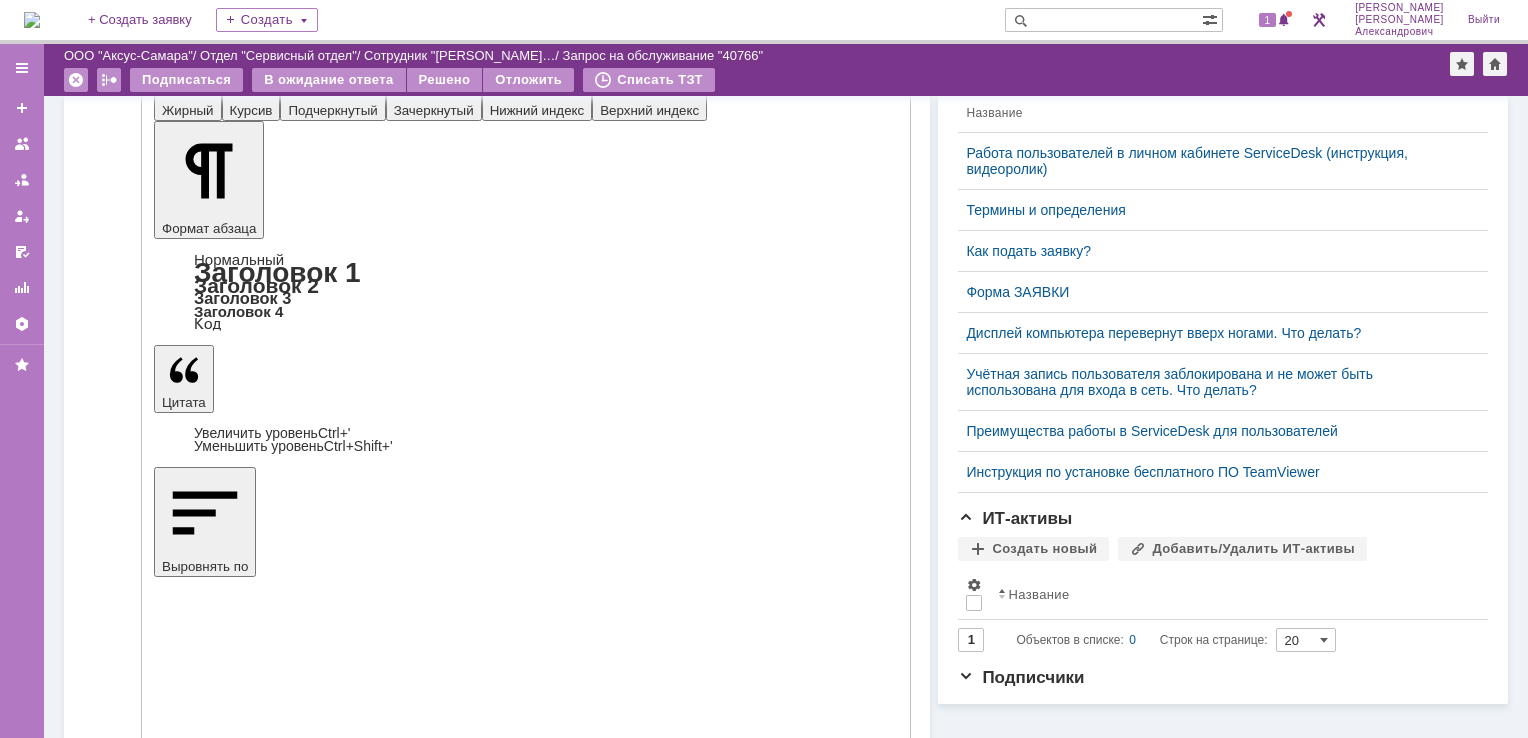 scroll, scrollTop: 488, scrollLeft: 0, axis: vertical 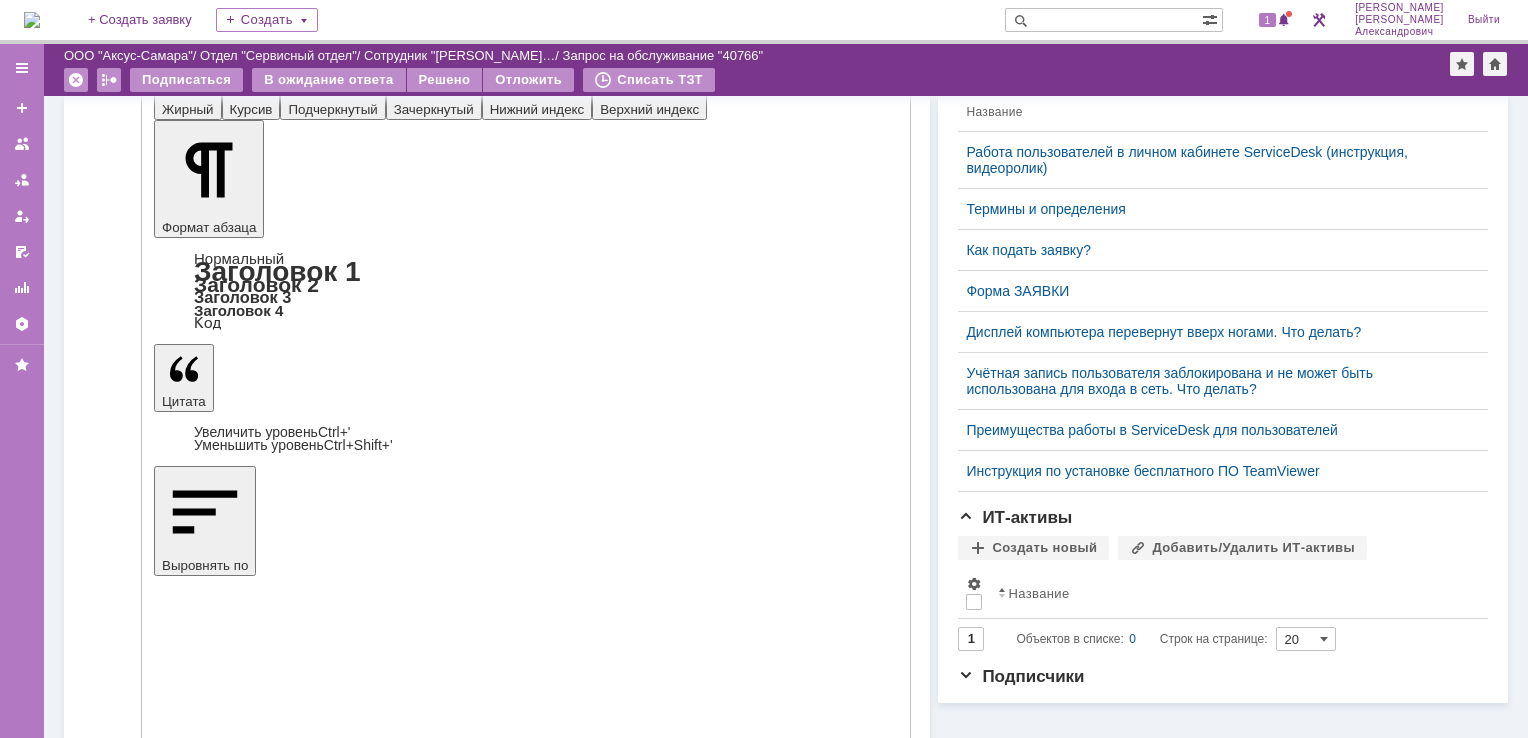 click on "Отправить" at bounding box center [206, 5098] 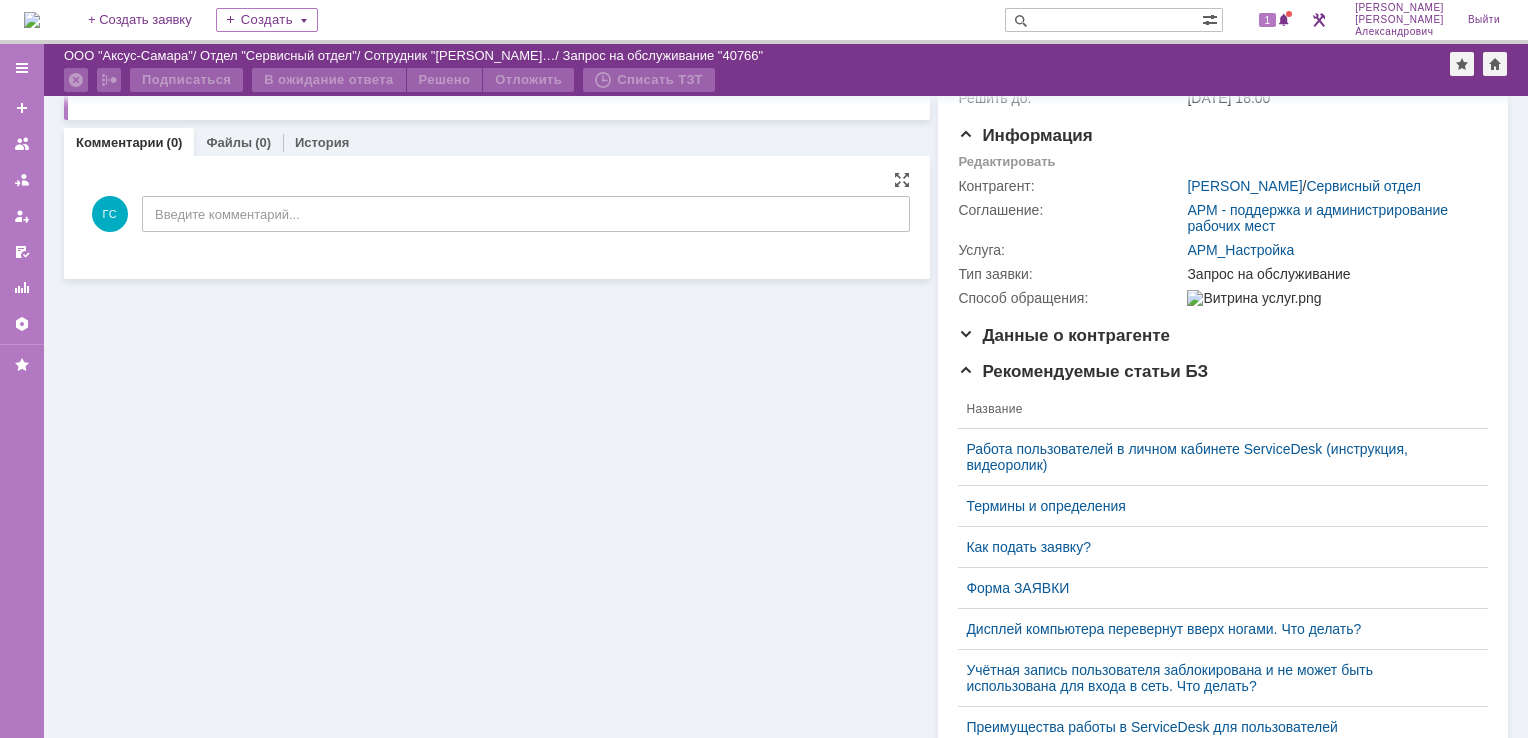 scroll, scrollTop: 0, scrollLeft: 0, axis: both 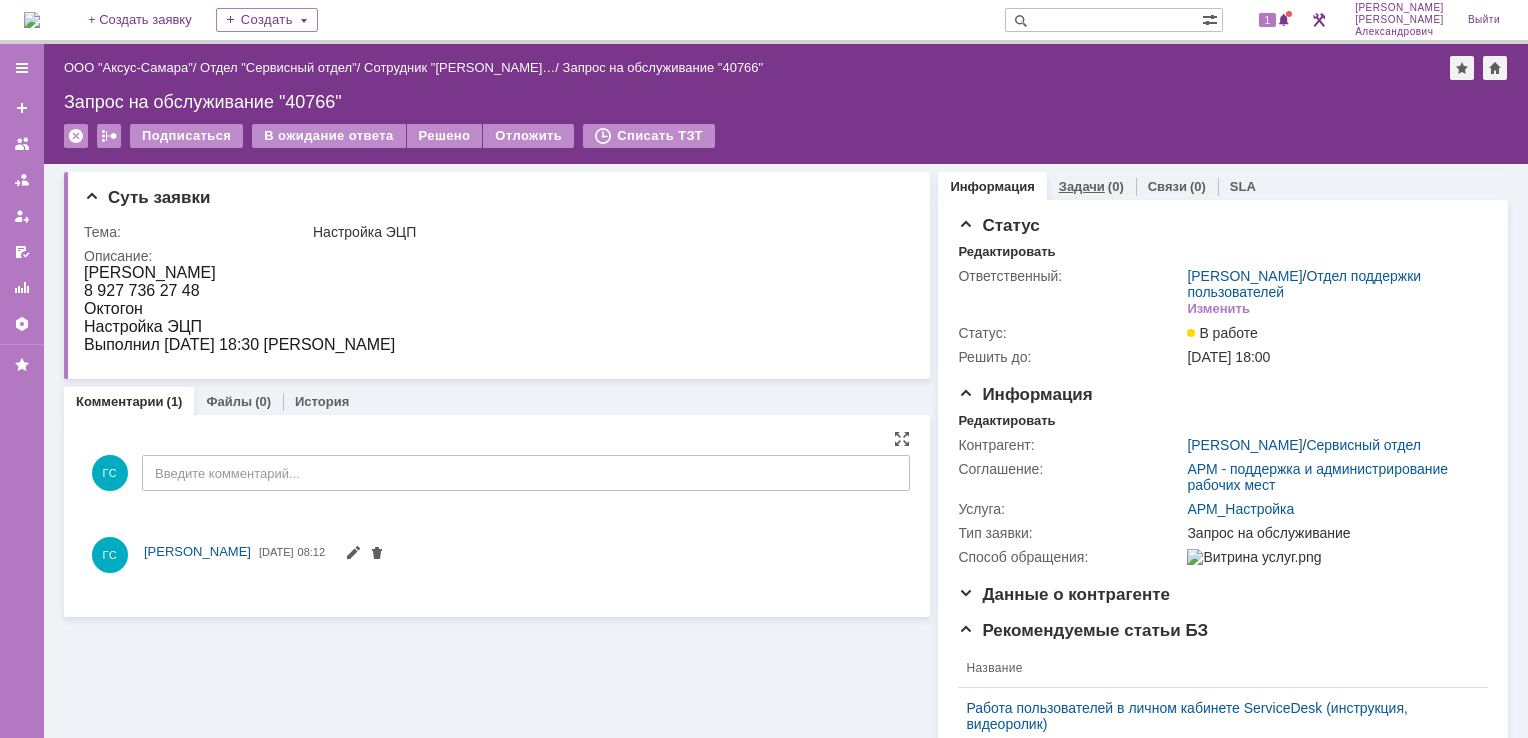 click on "Задачи (0)" at bounding box center [1091, 186] 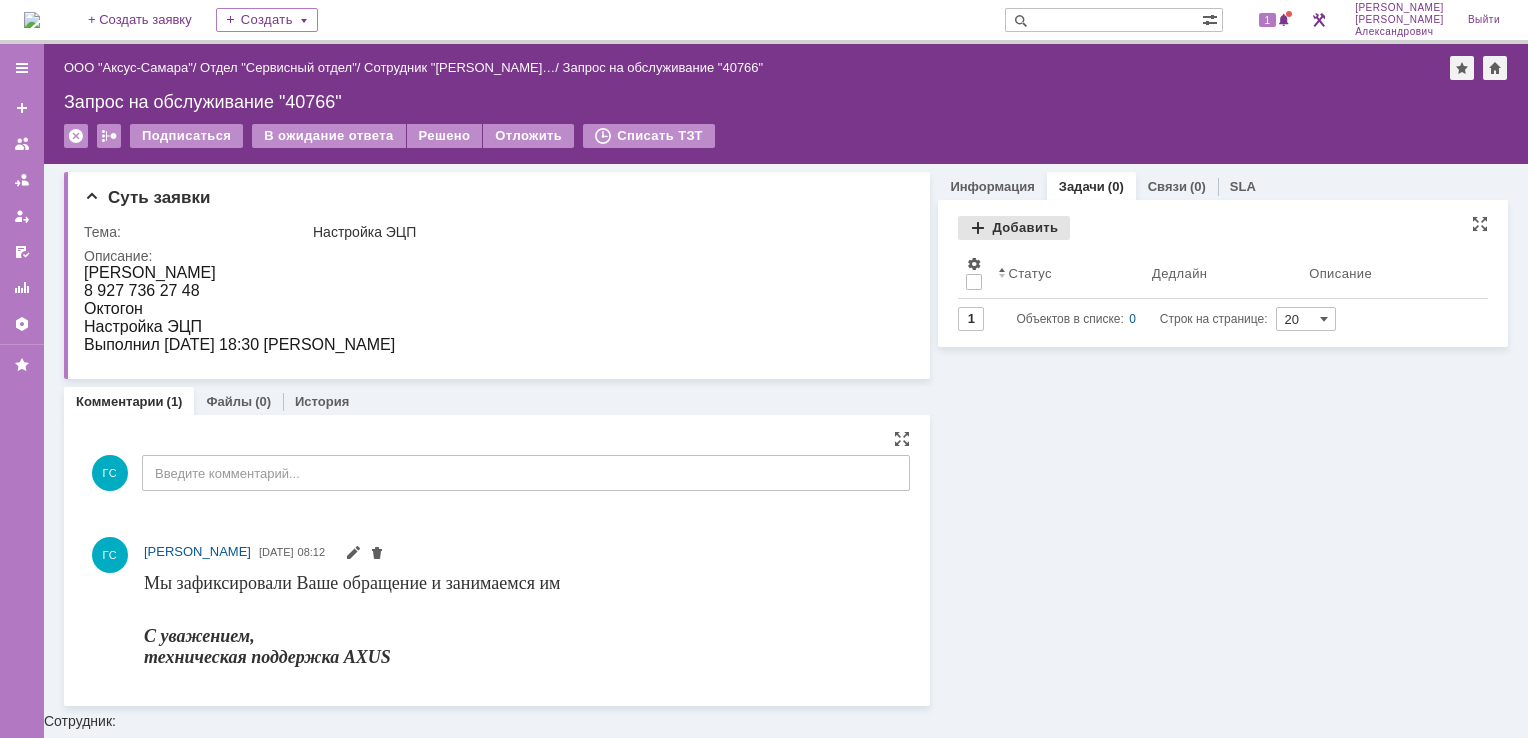 click on "Добавить" at bounding box center (1014, 228) 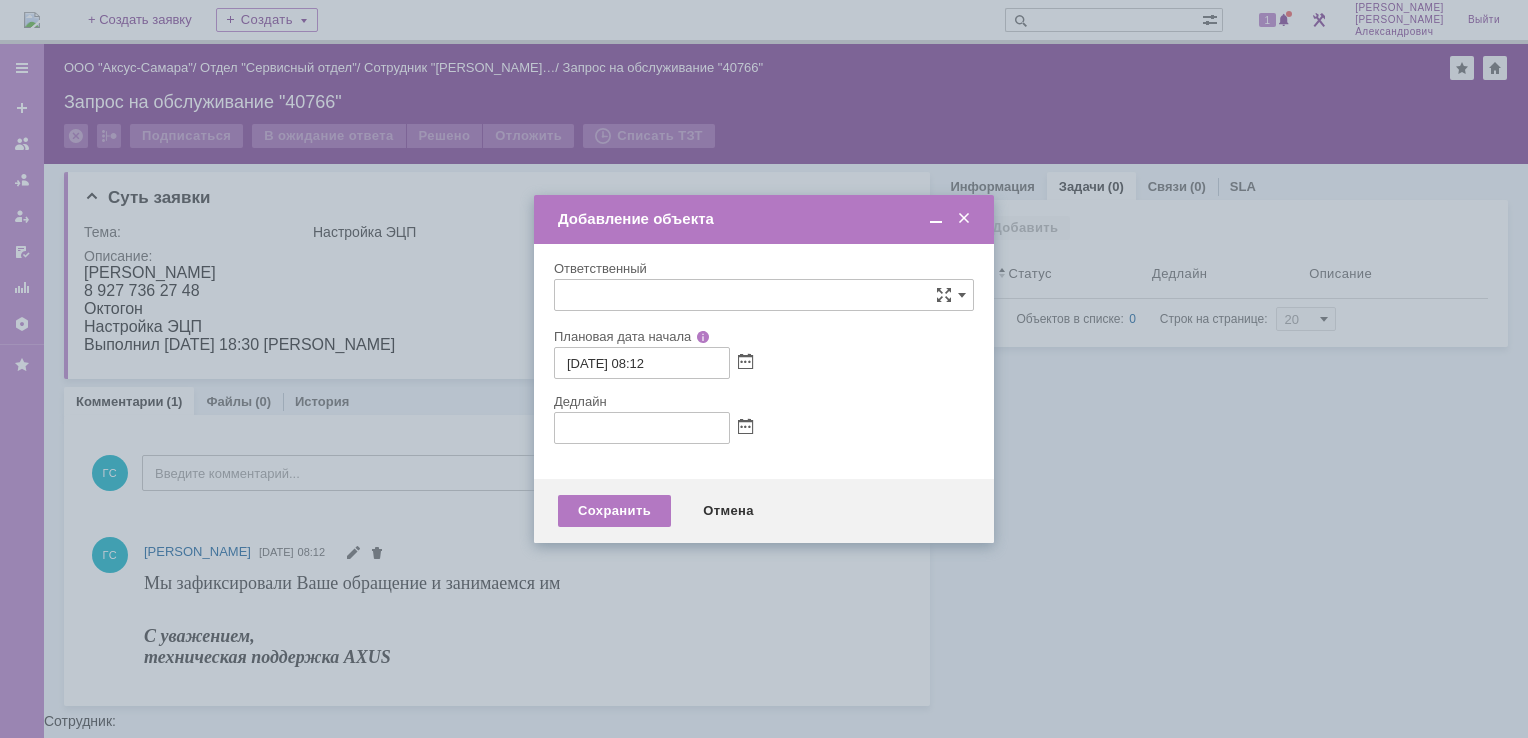 type on "[не указано]" 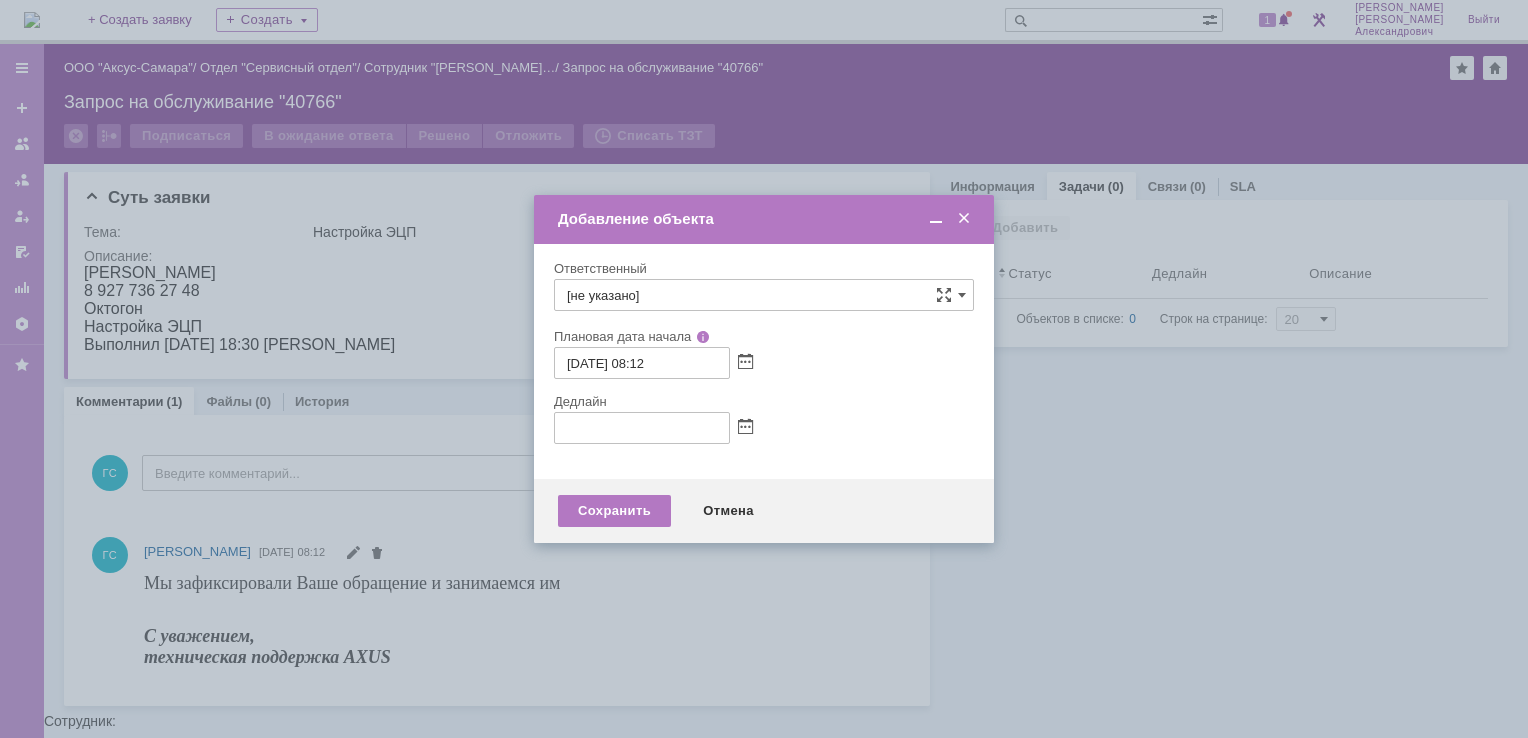 type on "[не указано]" 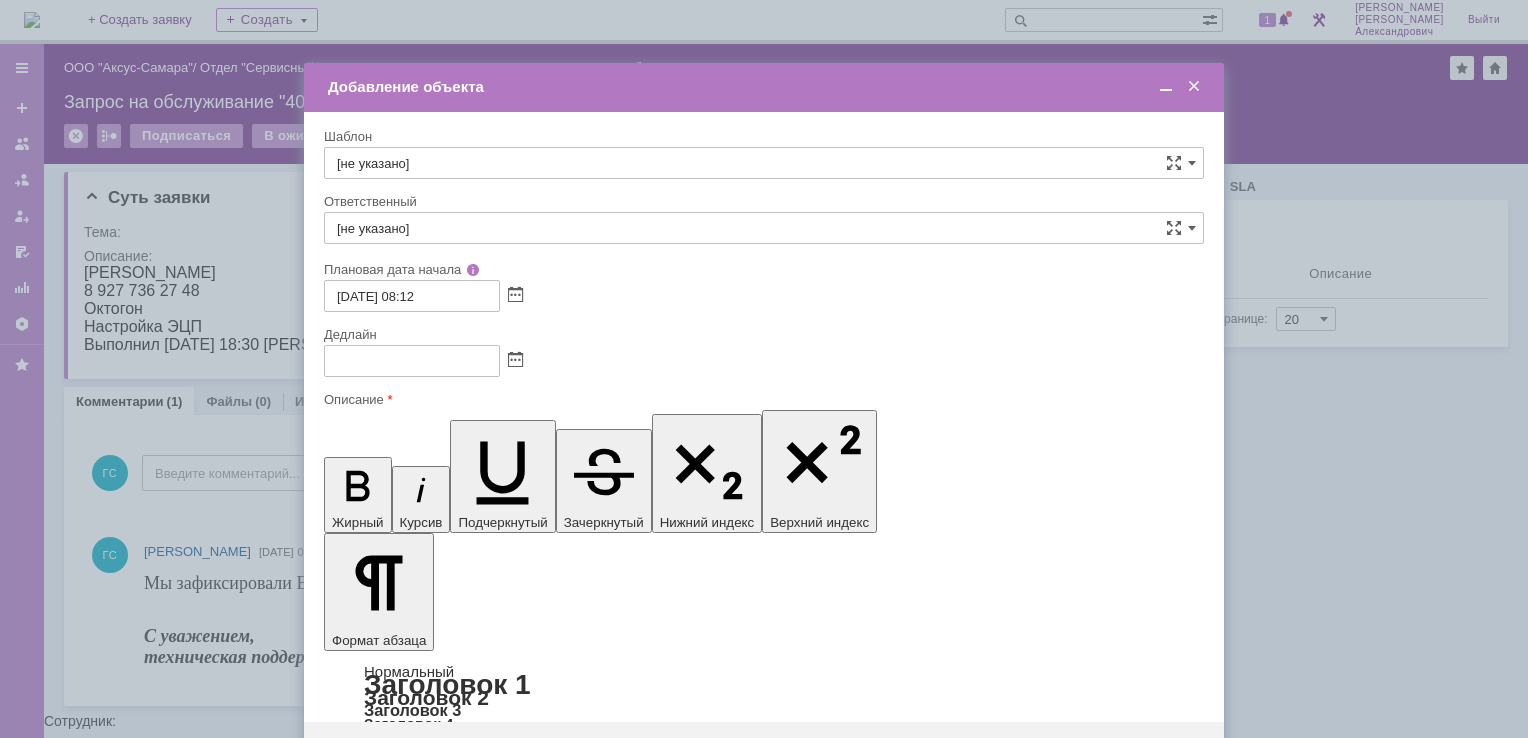 scroll, scrollTop: 0, scrollLeft: 0, axis: both 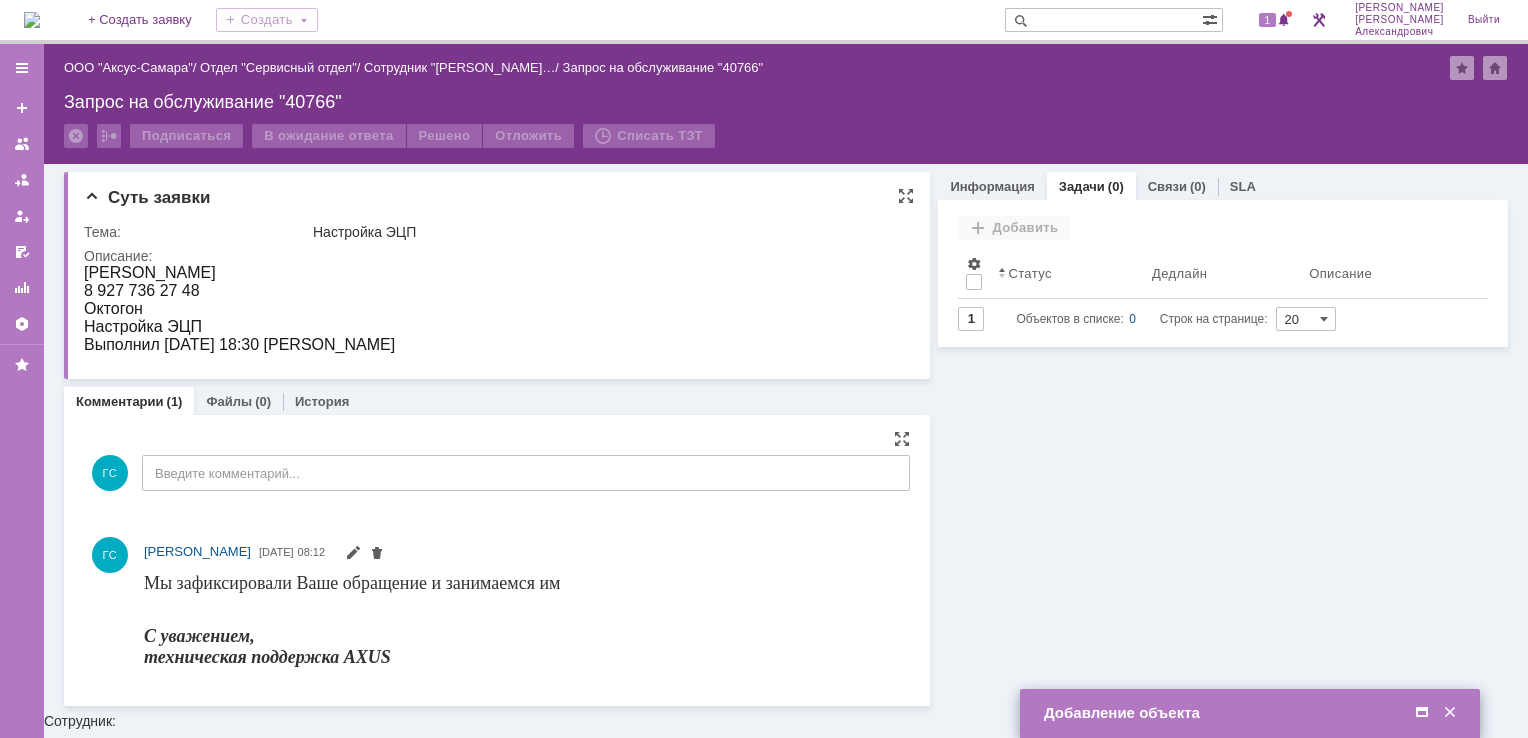 drag, startPoint x: 87, startPoint y: 268, endPoint x: 491, endPoint y: 354, distance: 413.05206 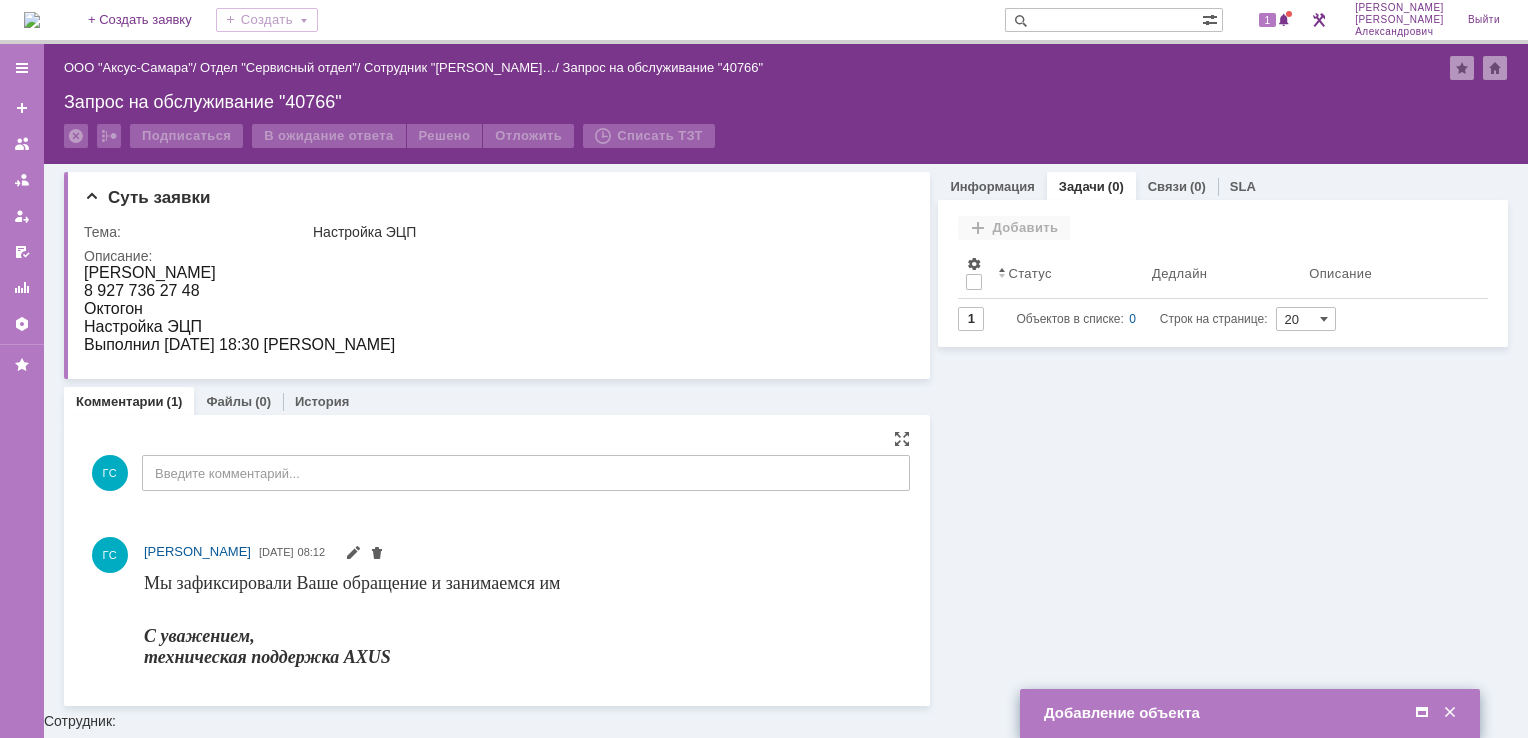 copy on "Корнякова Юлия 8 927 736 27 48 Октогон Настройка ЭЦП Выполнил 27.06.2025 г. в 18:30 Рогов Александр" 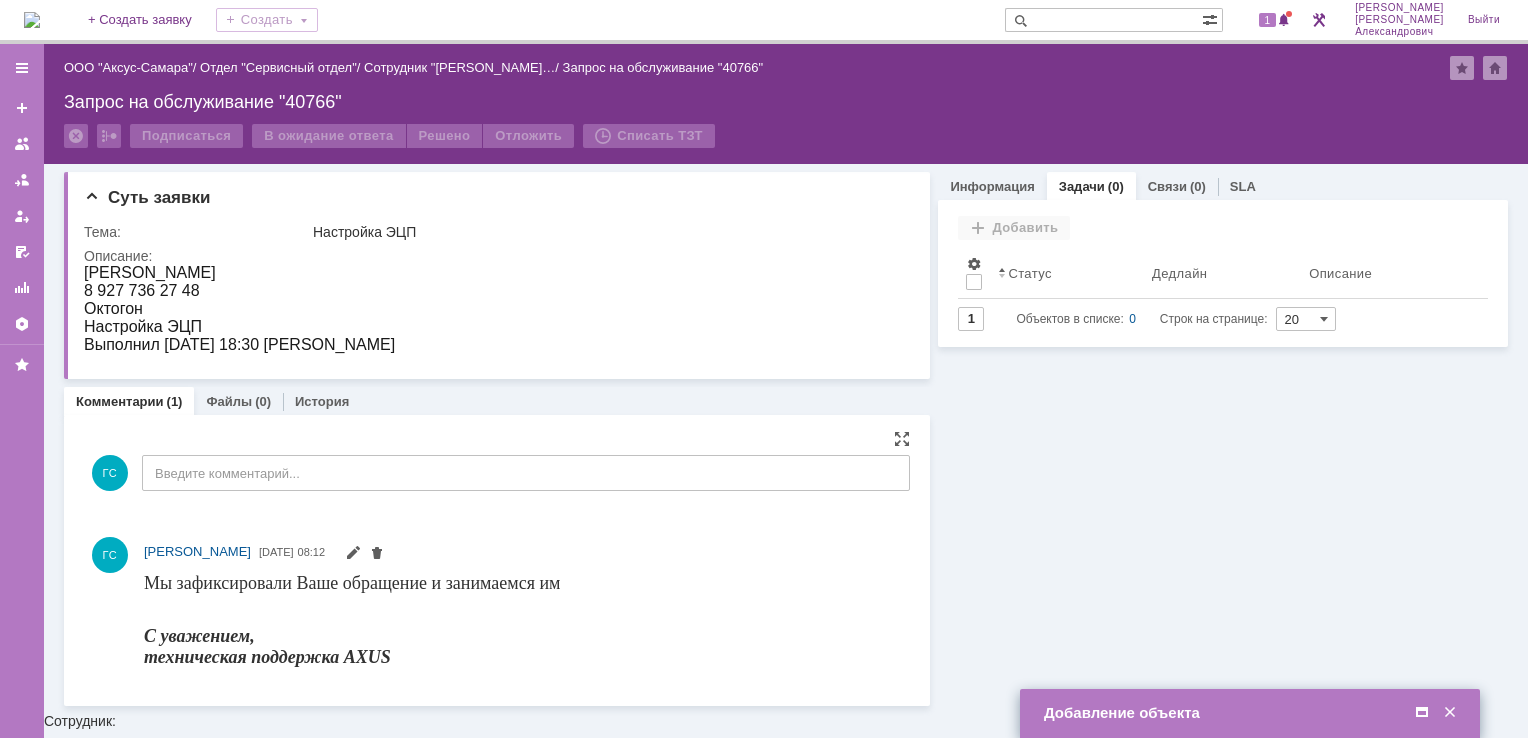 click at bounding box center [1422, 713] 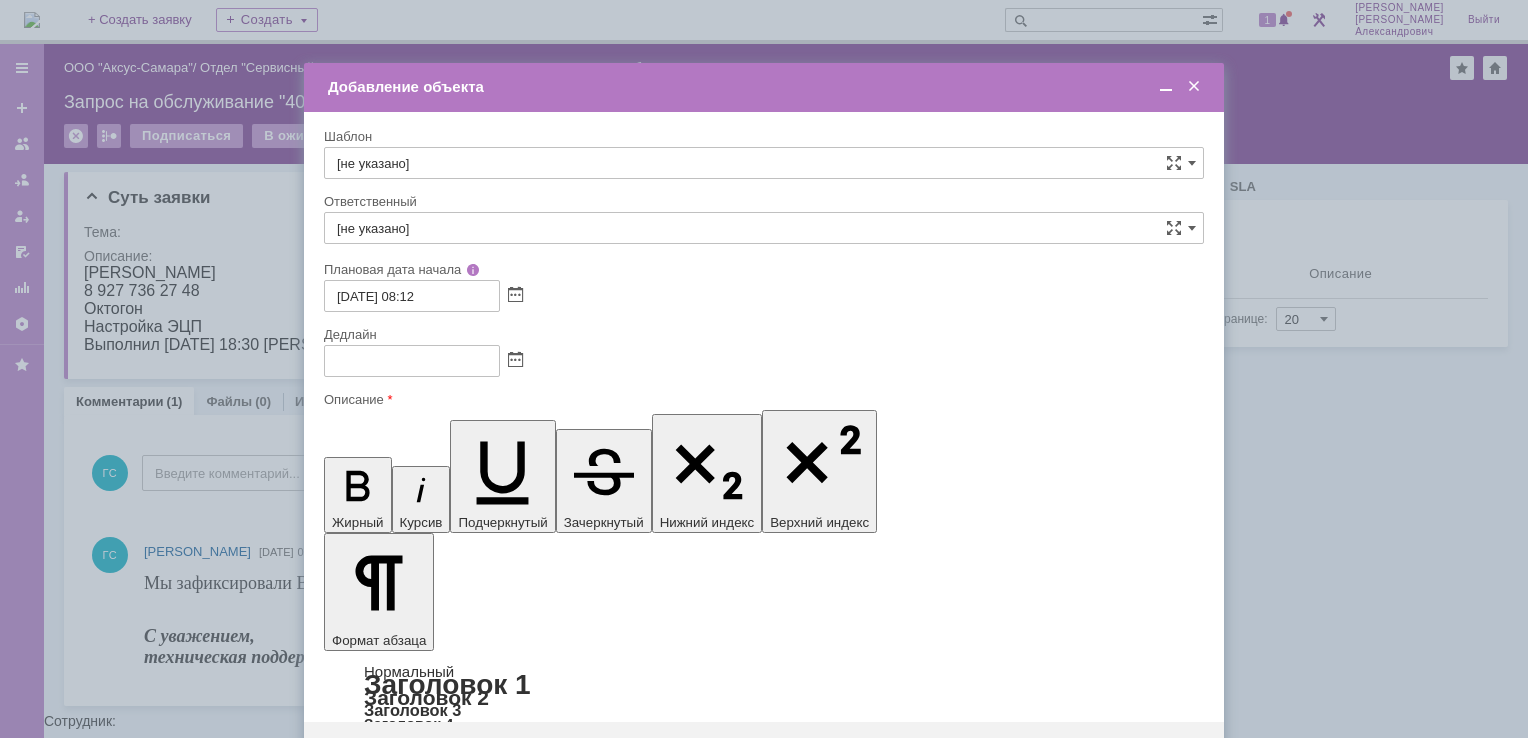 click at bounding box center (487, 5824) 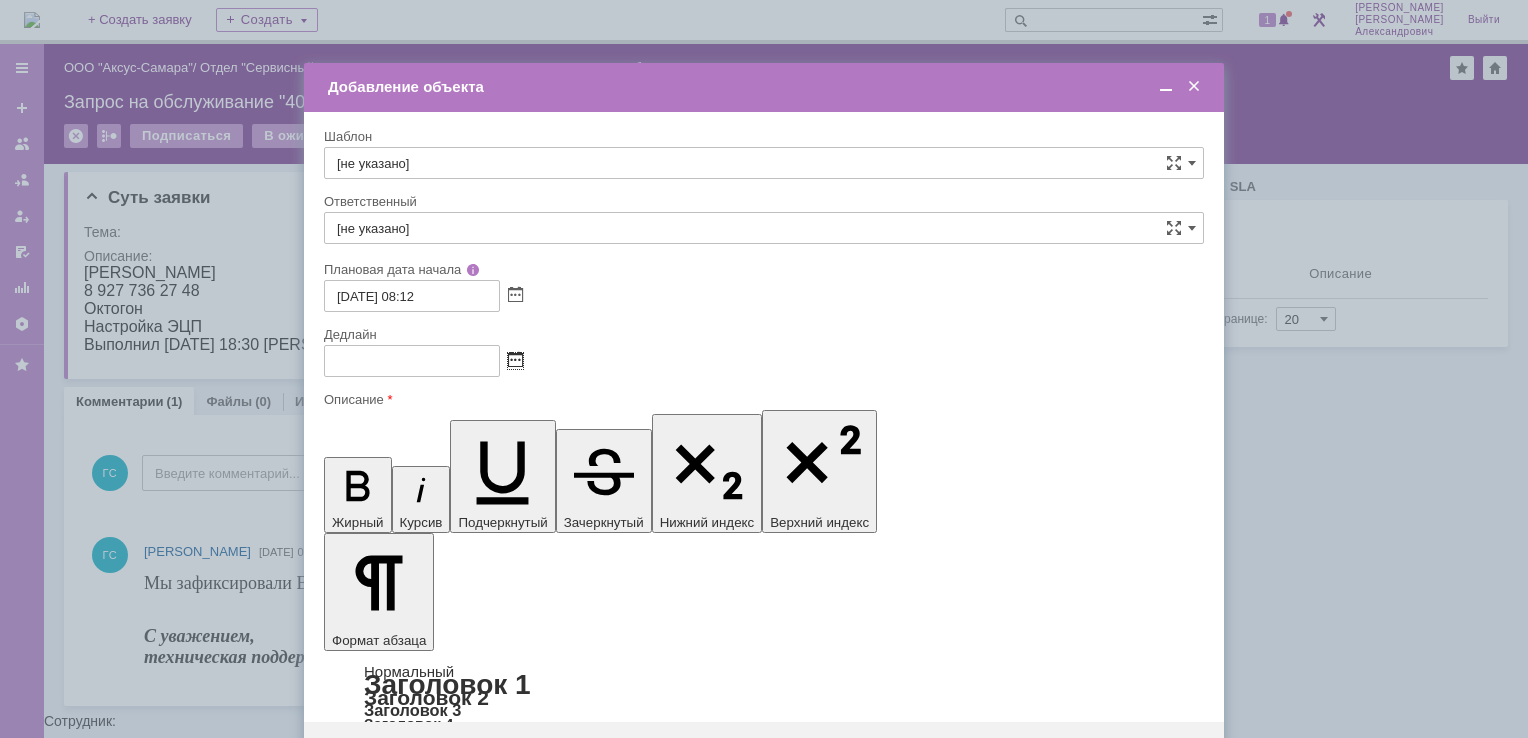 click at bounding box center (515, 361) 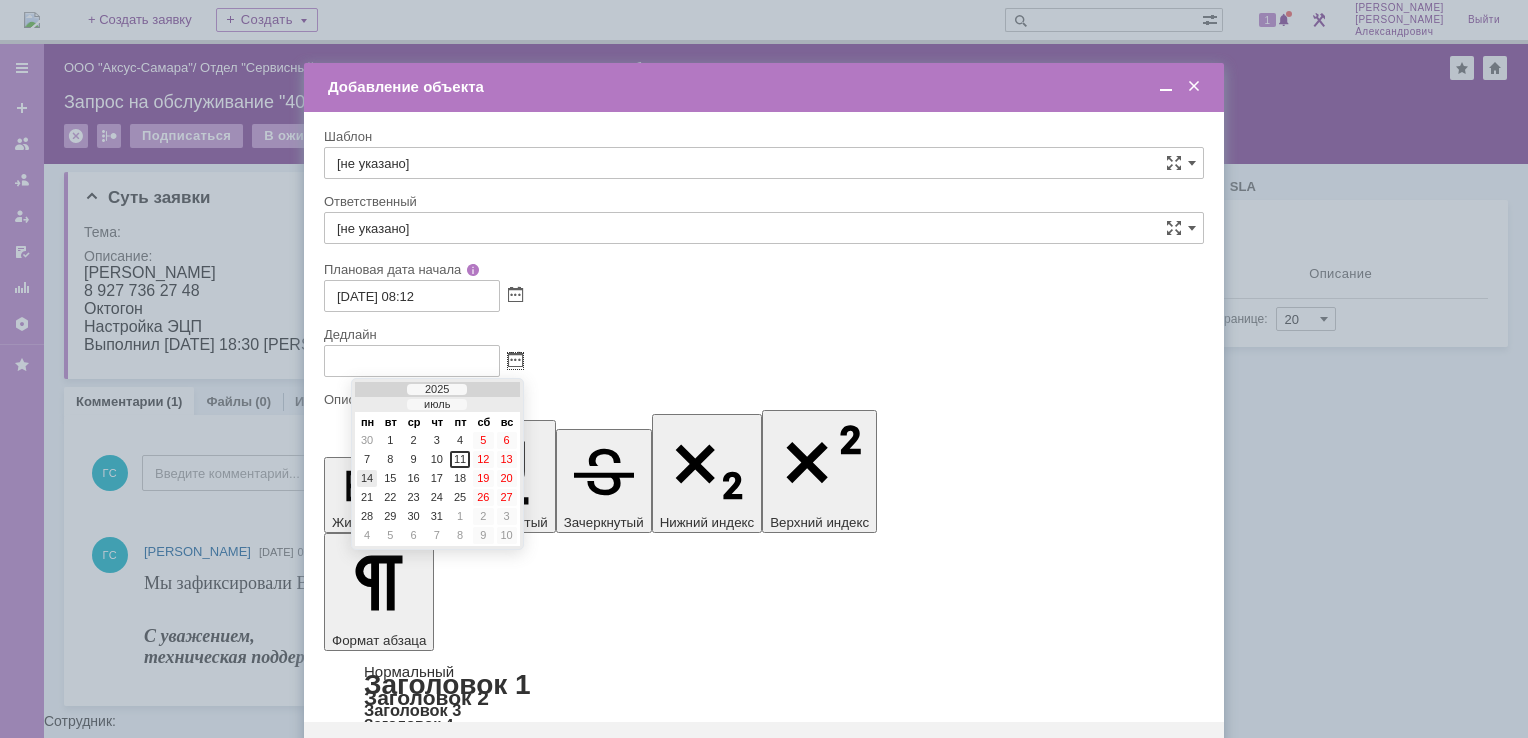 click on "14" at bounding box center [367, 478] 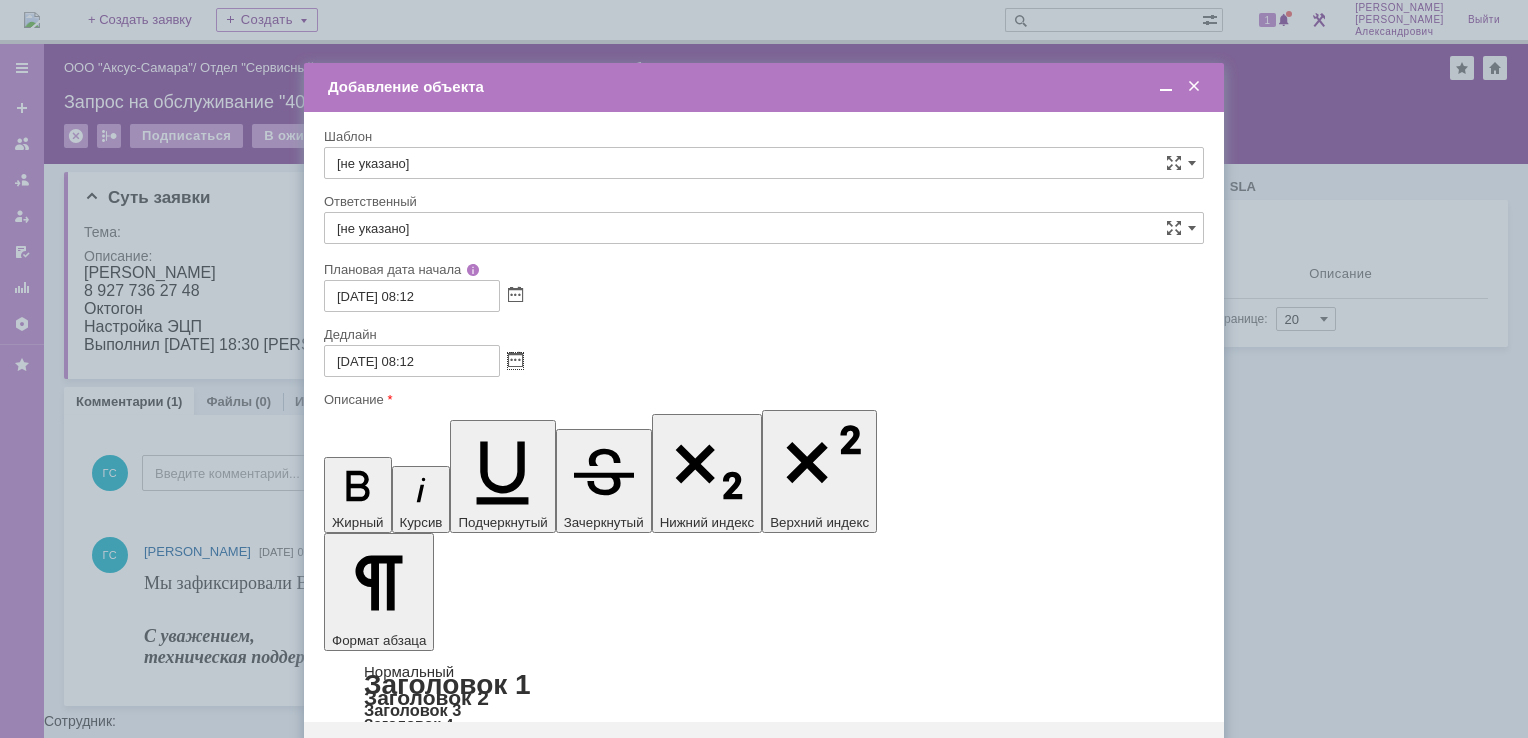 click on "[не указано]" at bounding box center (764, 228) 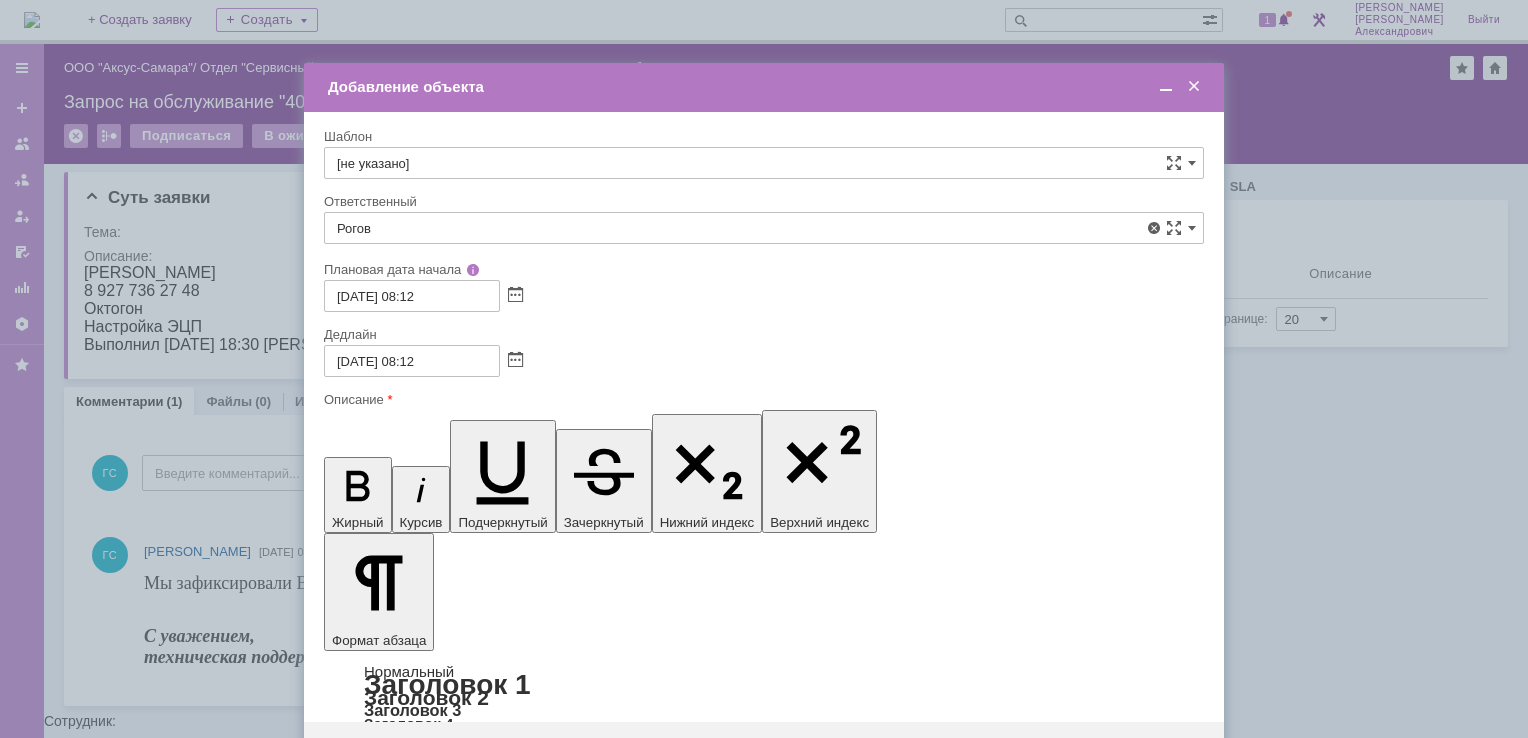click on "[PERSON_NAME]" at bounding box center [764, 374] 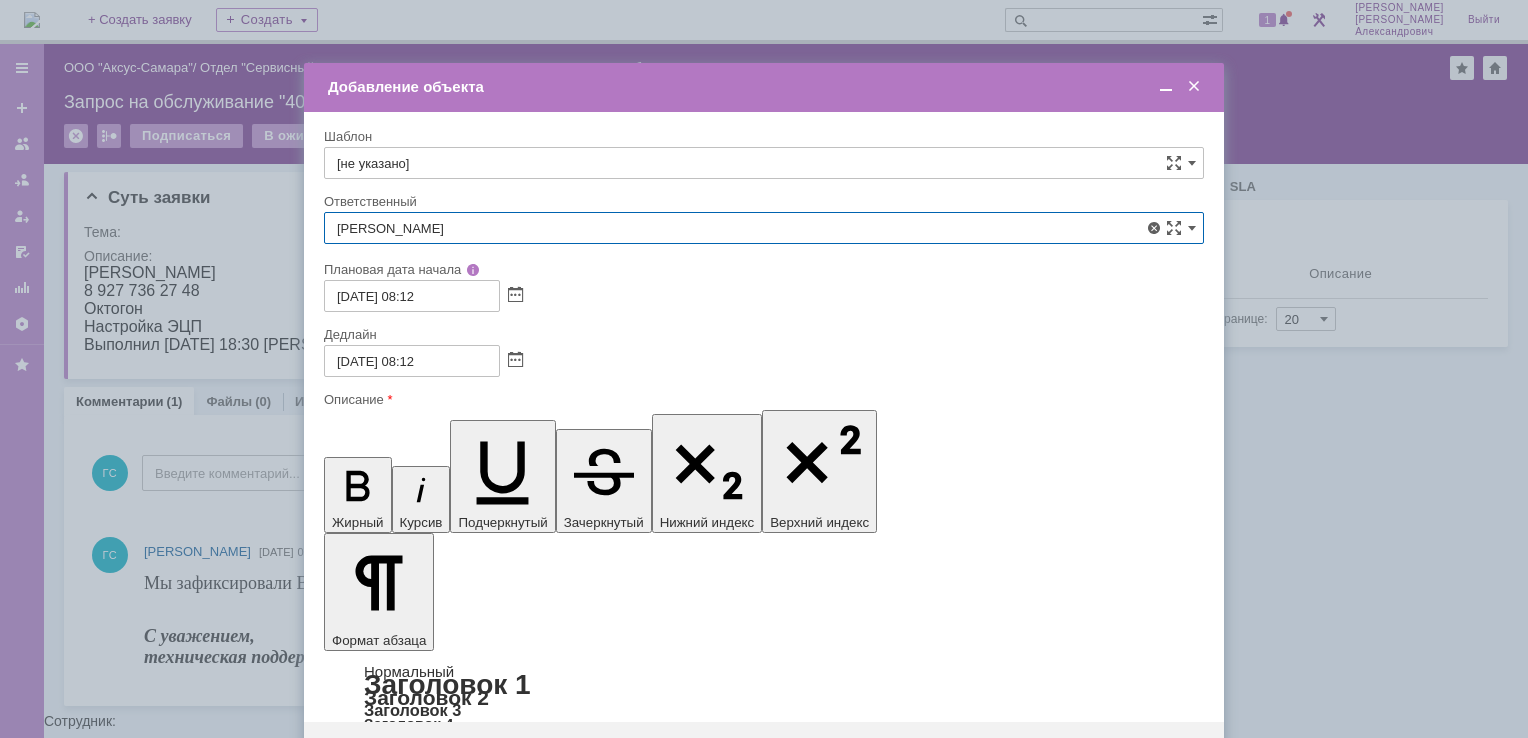 type on "[PERSON_NAME]" 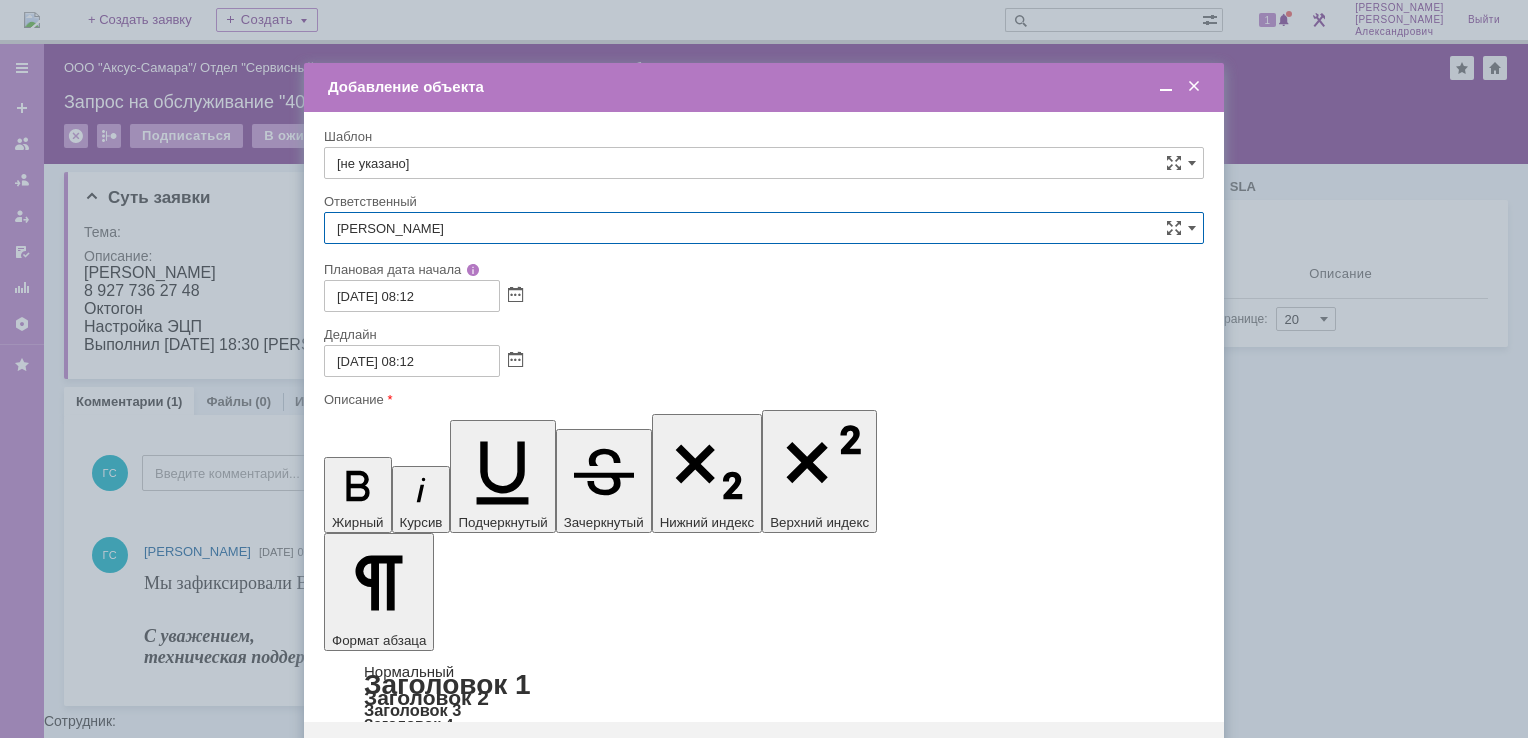 click on "Сохранить" at bounding box center [384, 754] 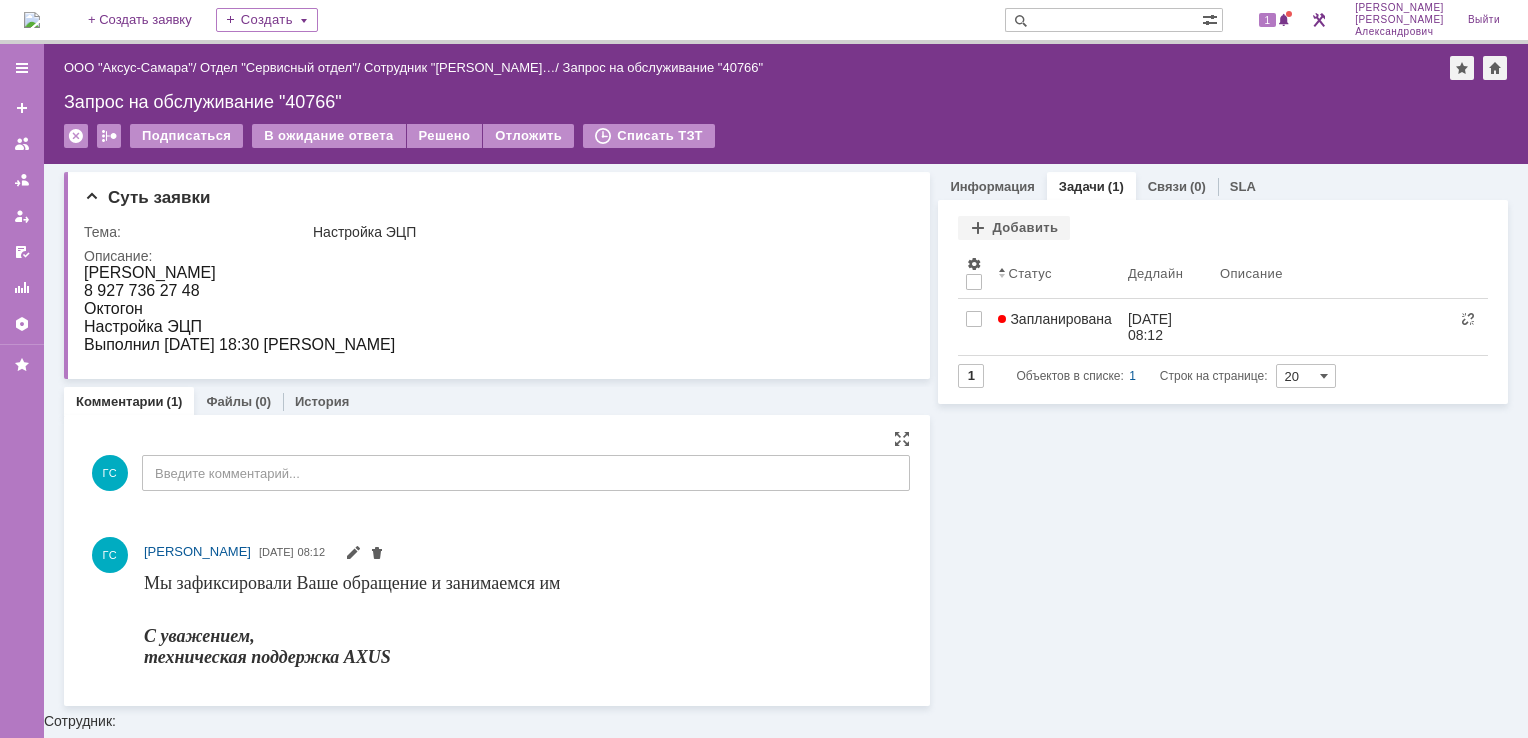 scroll, scrollTop: 0, scrollLeft: 0, axis: both 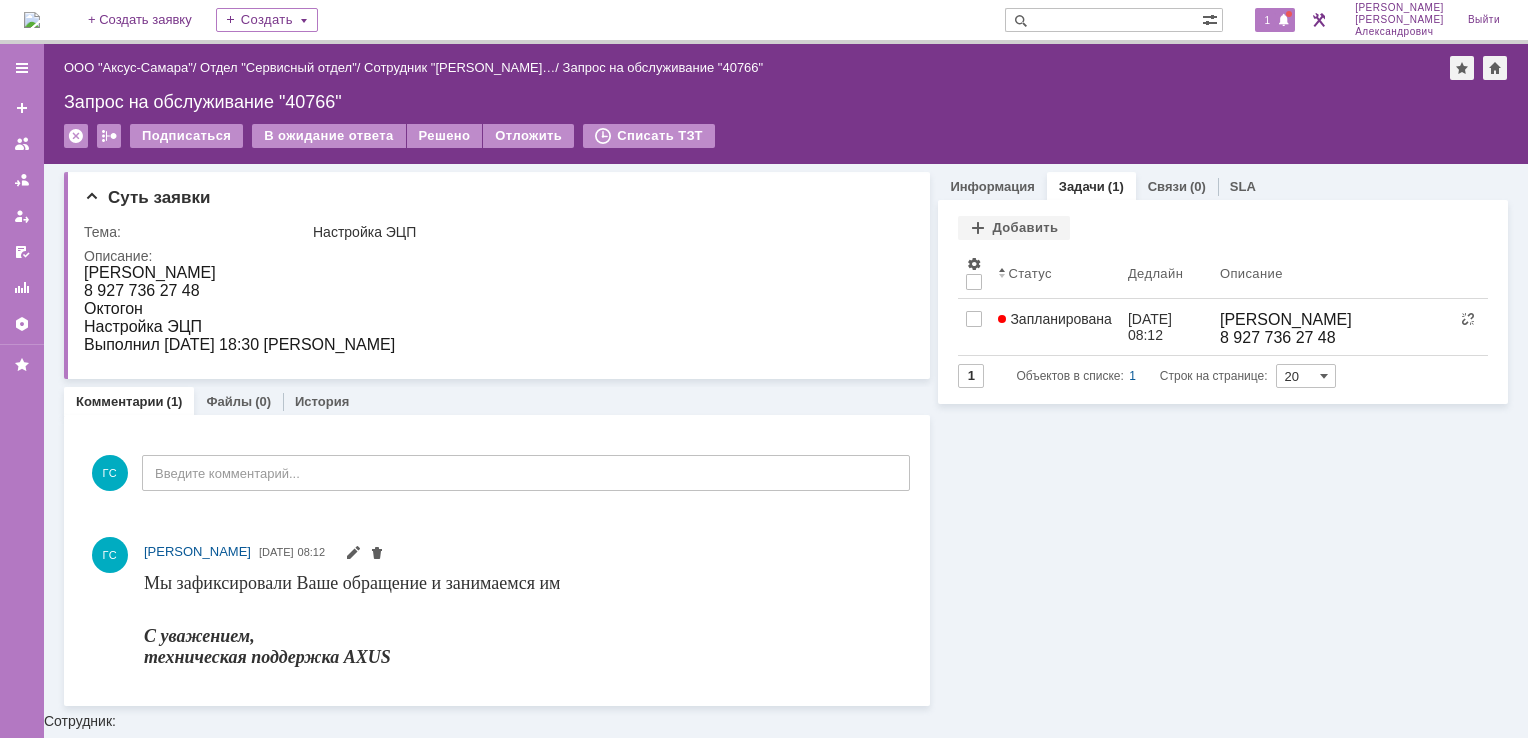 click on "1" at bounding box center (1268, 20) 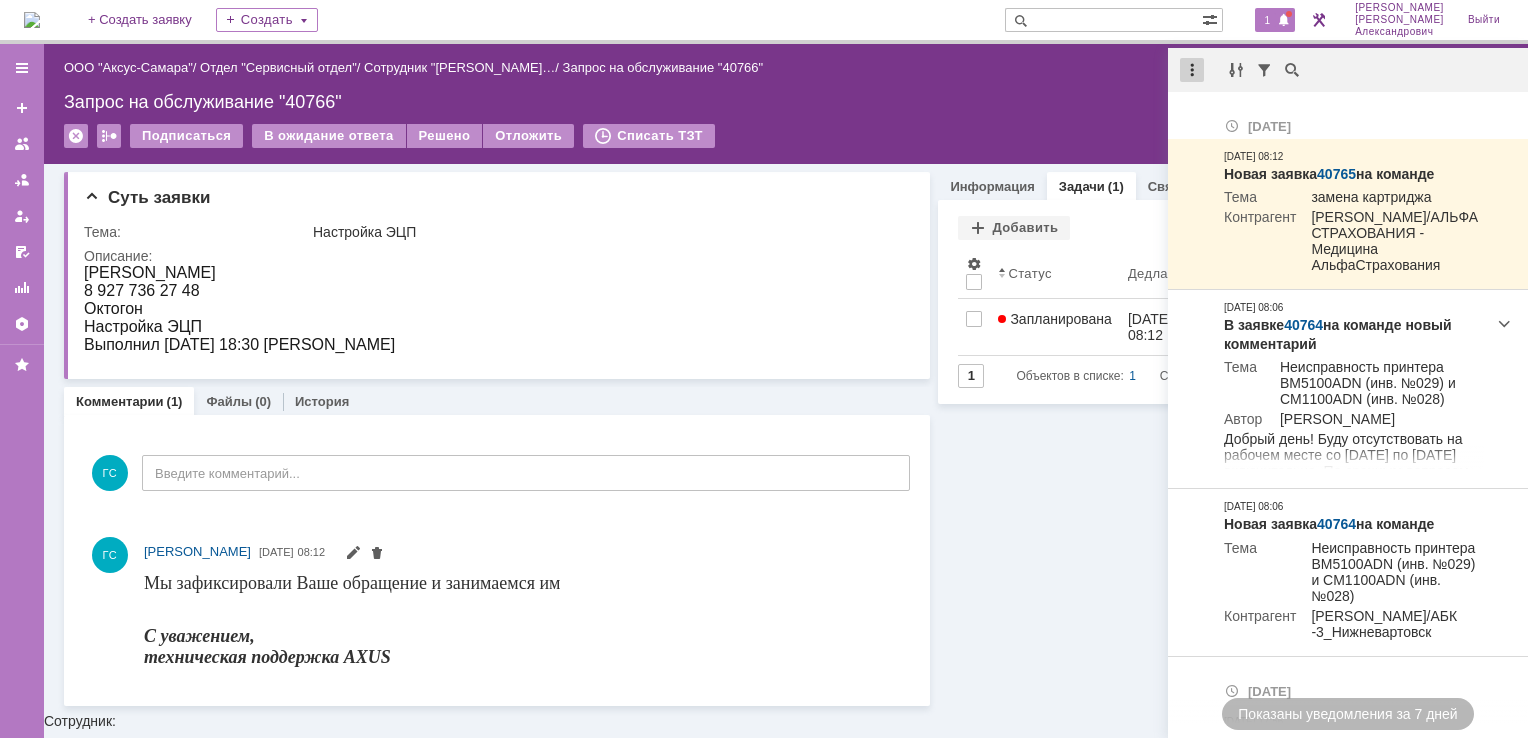 click at bounding box center [1192, 70] 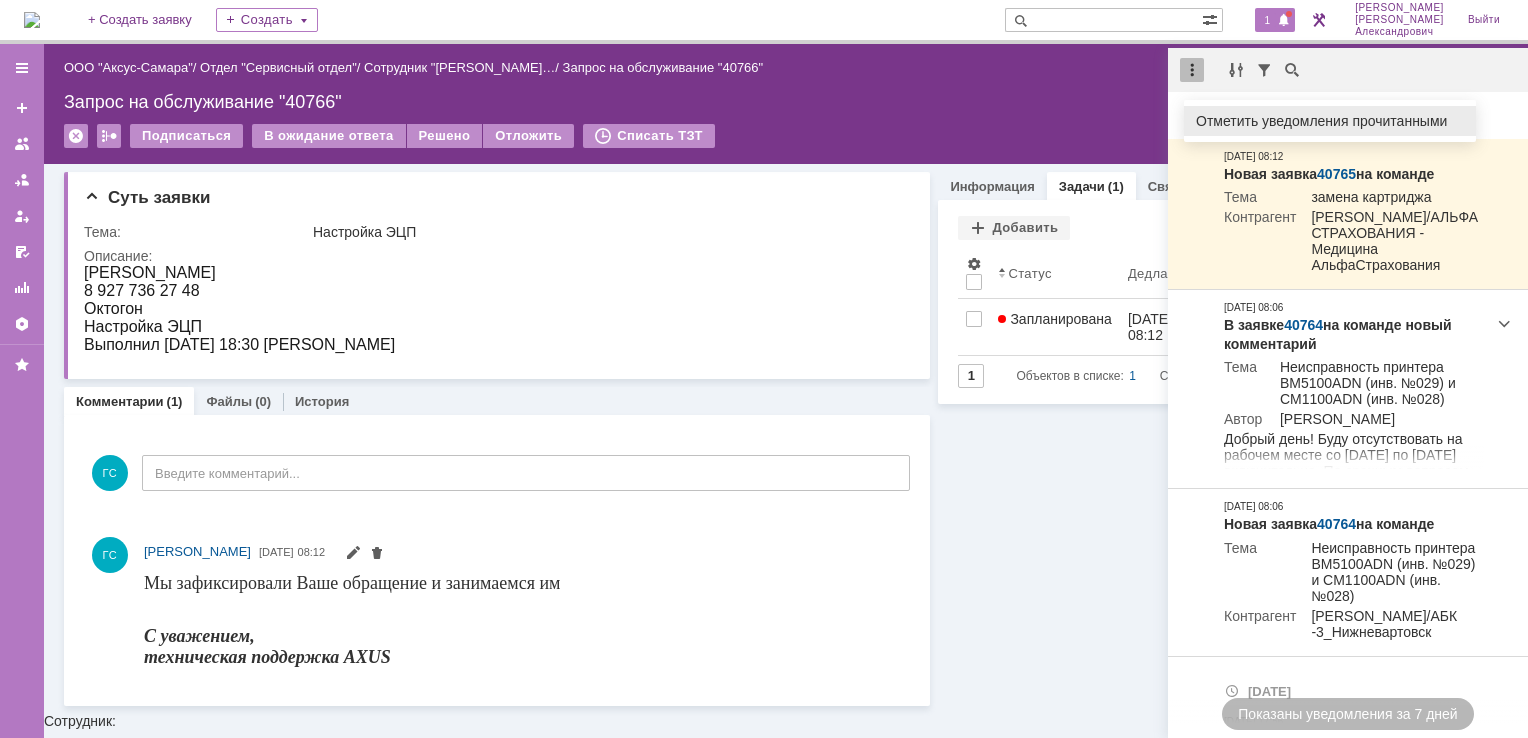 click on "Отметить уведомления прочитанными" at bounding box center (1330, 121) 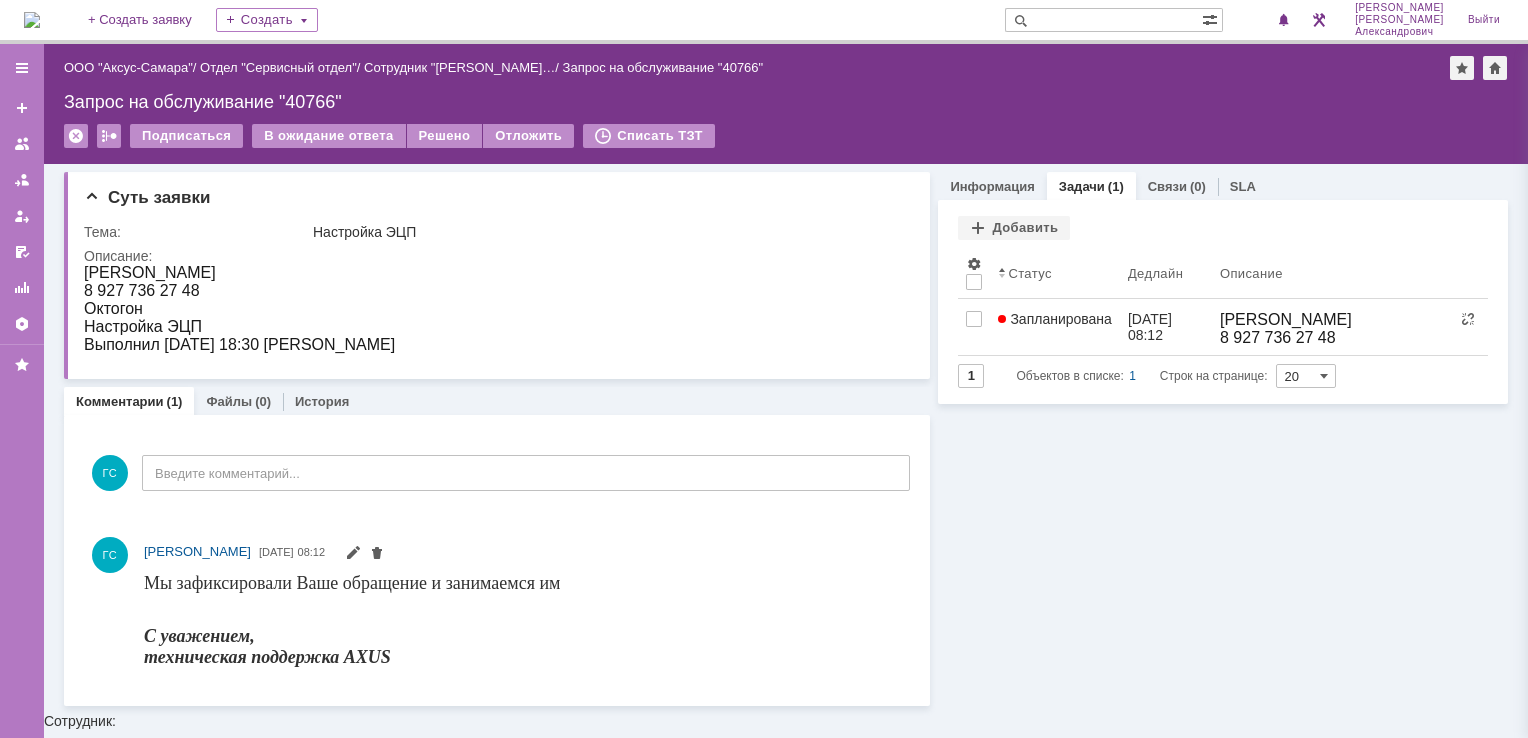 click on "Назад   |   ООО "Аксус-Самара"  /   Отдел "Сервисный отдел"  /   Сотрудник "Галстьян Степан Але…  /   Запрос на обслуживание "40766" Запрос на обслуживание "40766"
Подписаться В ожидание ответа Решено Отложить Списать ТЗТ serviceCall$45436197 Карточка заявки" at bounding box center (786, 104) 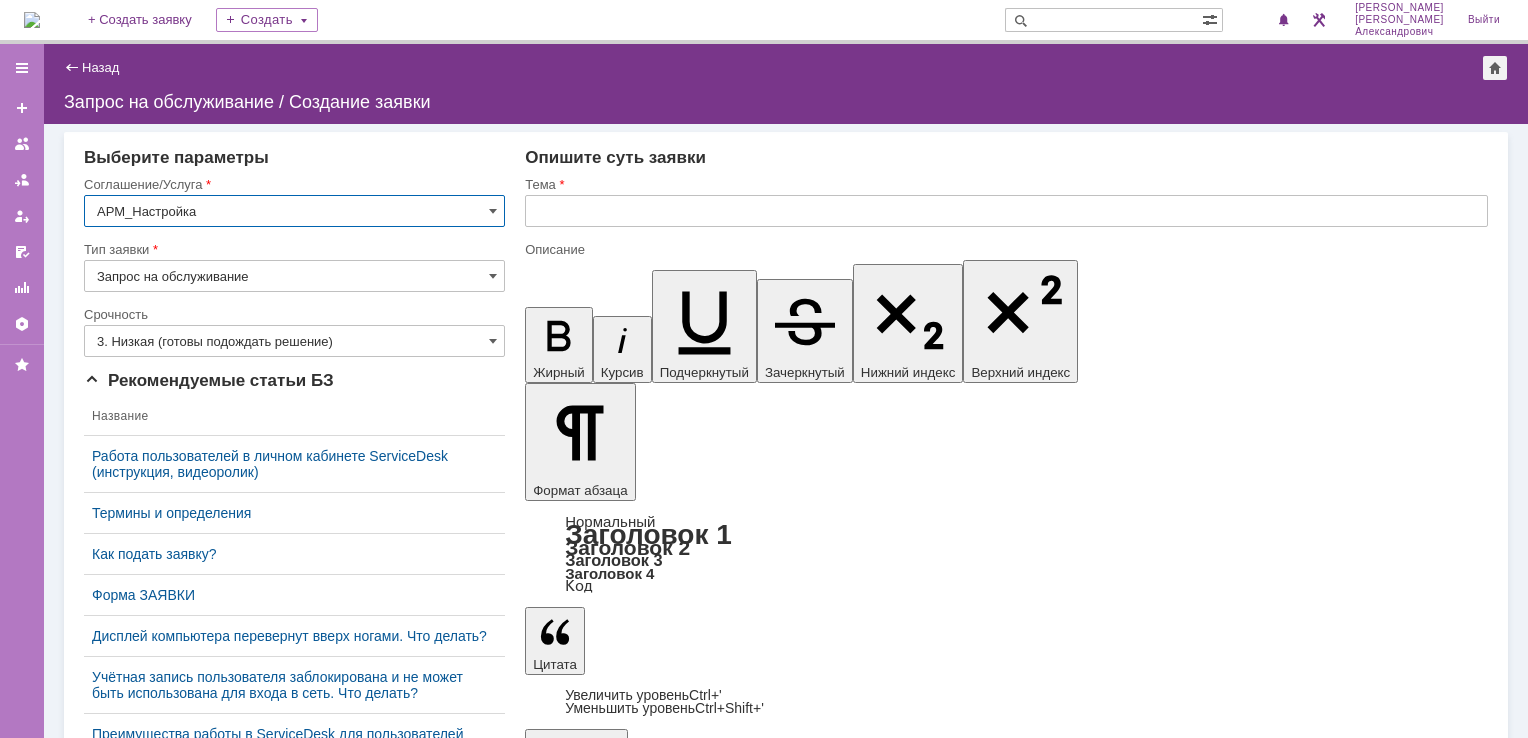scroll, scrollTop: 0, scrollLeft: 0, axis: both 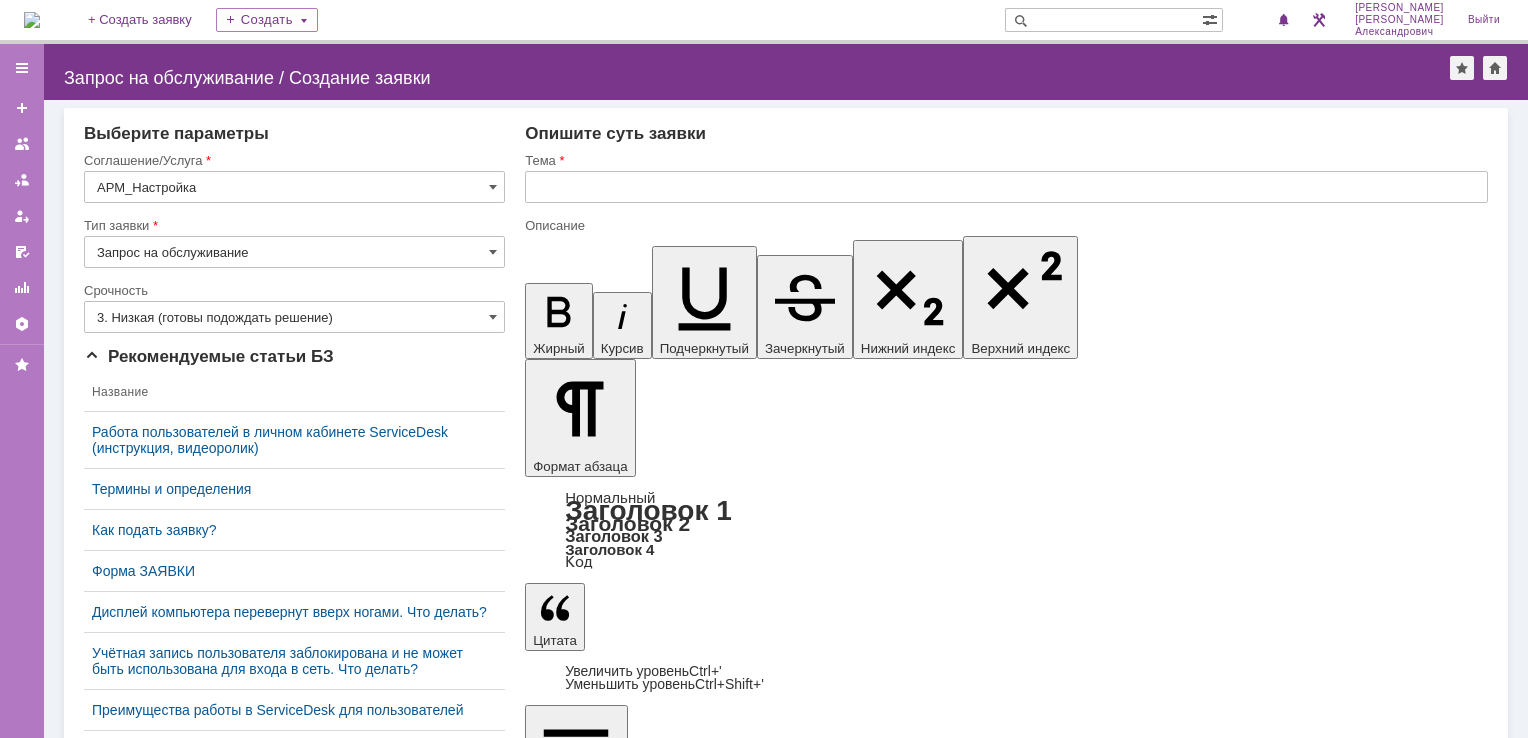 click at bounding box center (688, 5924) 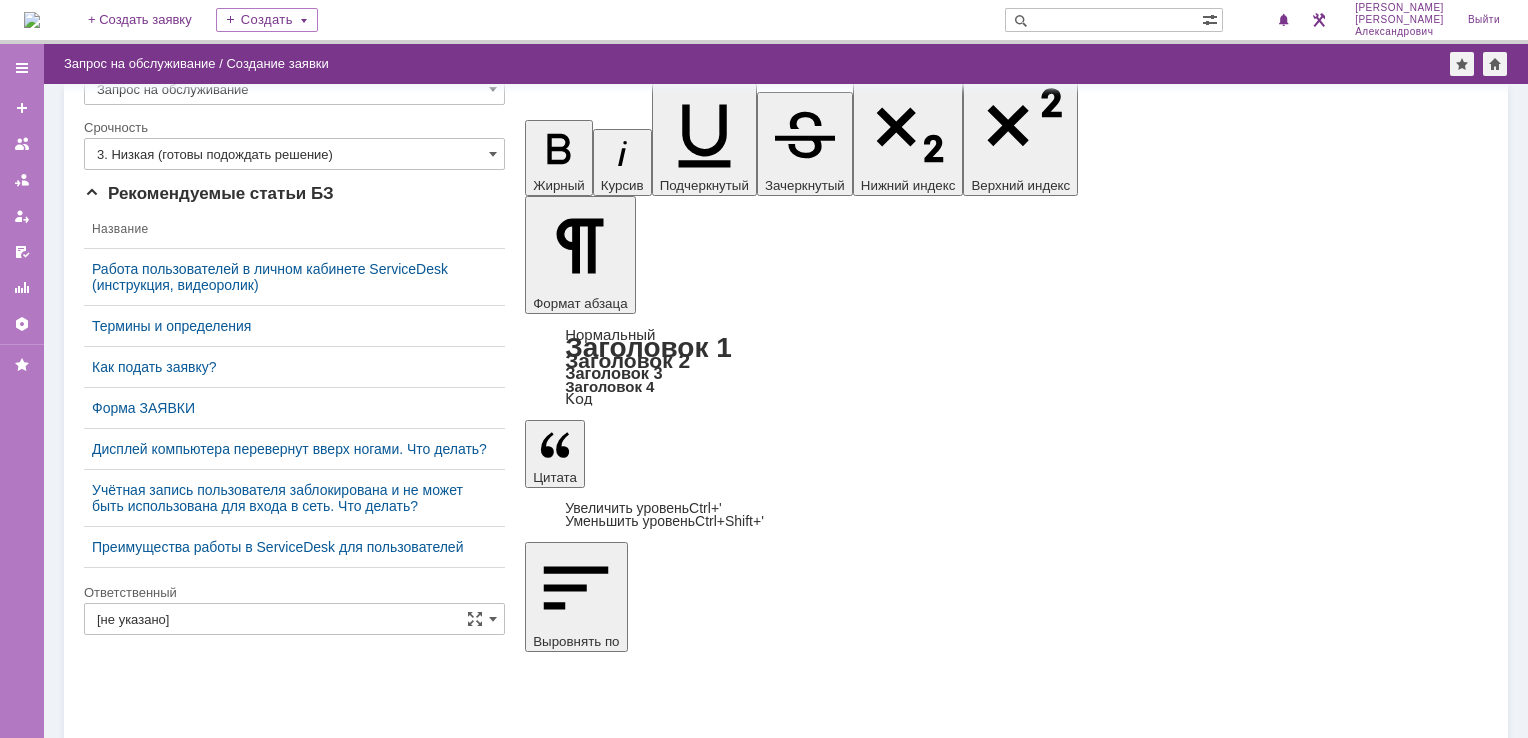 type on "Копирование ЭЦП" 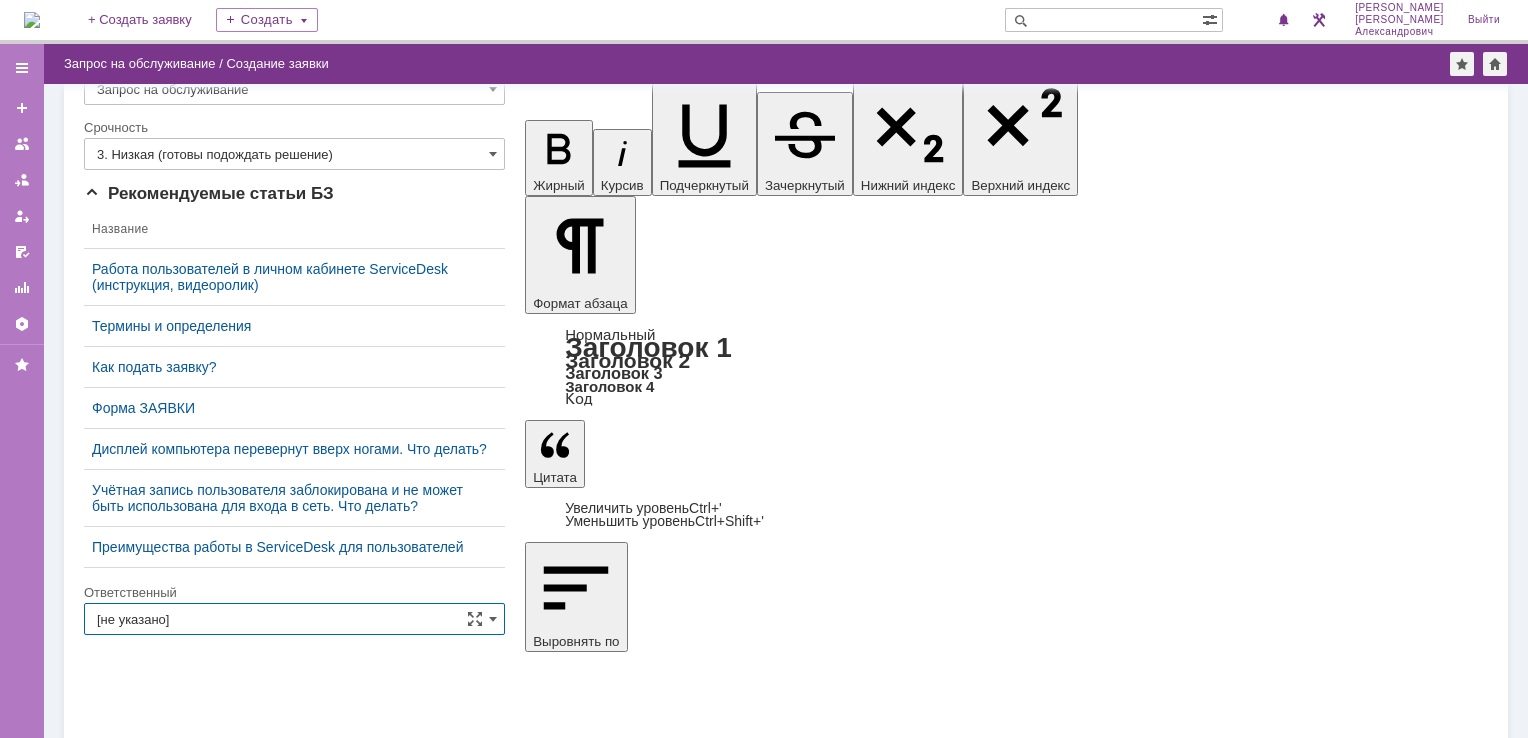 click on "[не указано]" at bounding box center [294, 619] 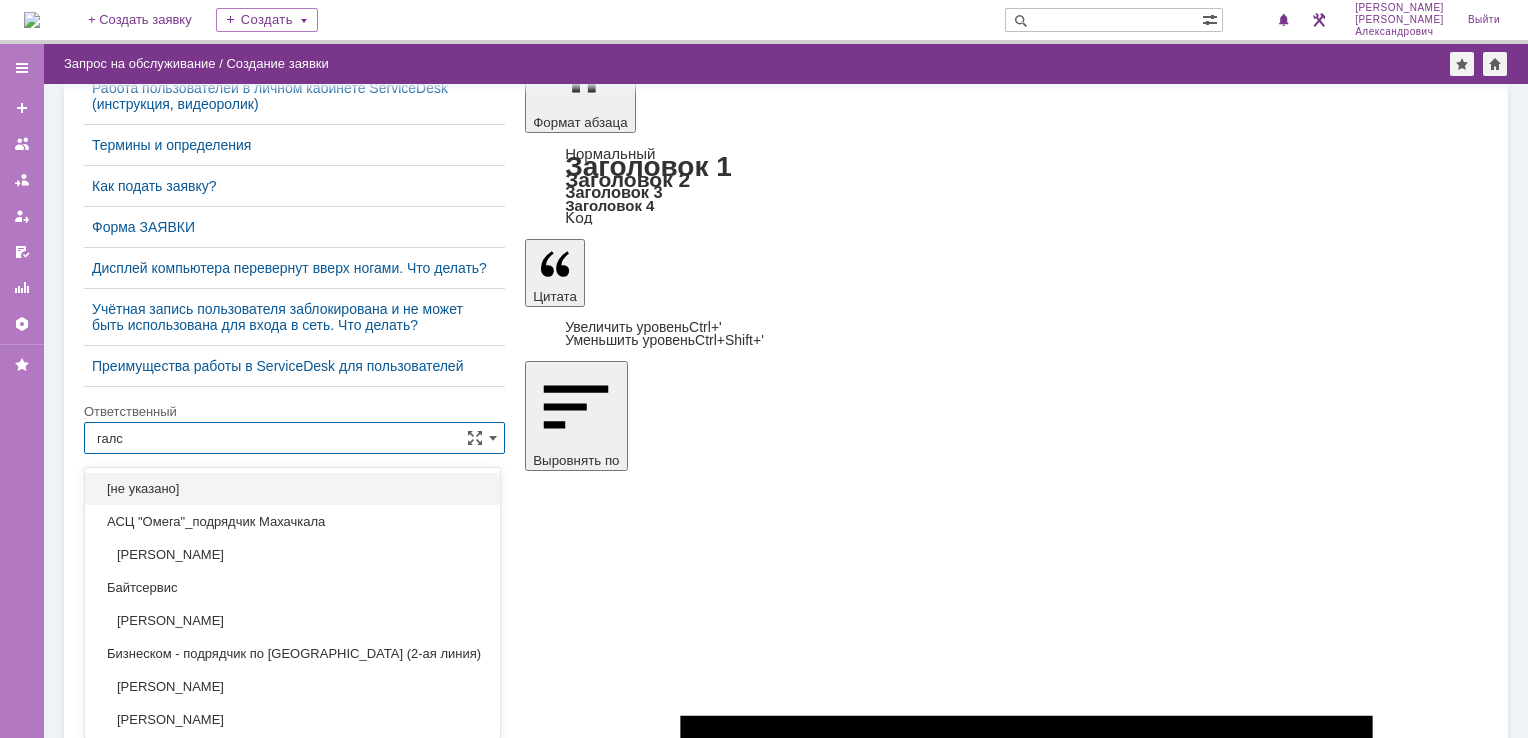 scroll, scrollTop: 232, scrollLeft: 0, axis: vertical 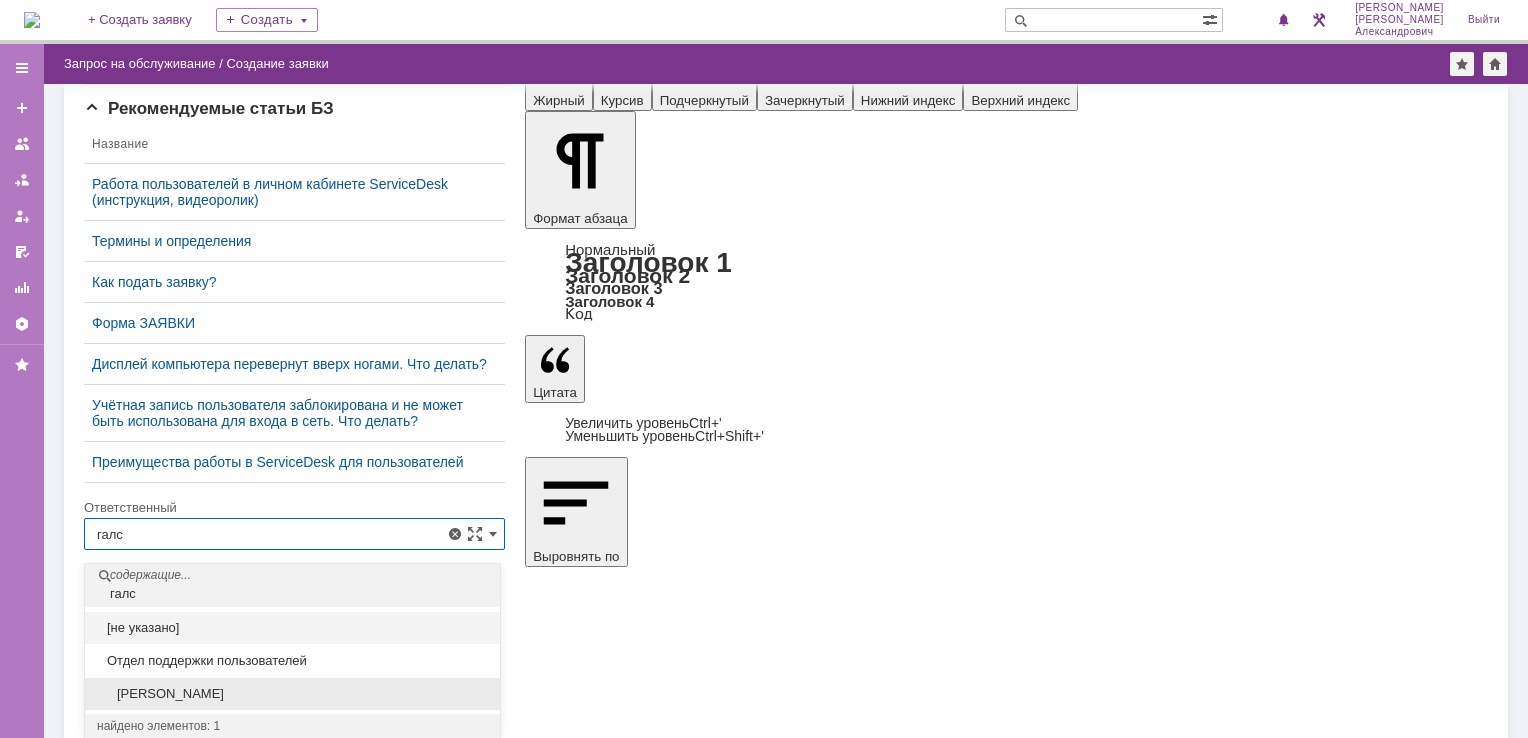 click on "[PERSON_NAME]" at bounding box center (292, 694) 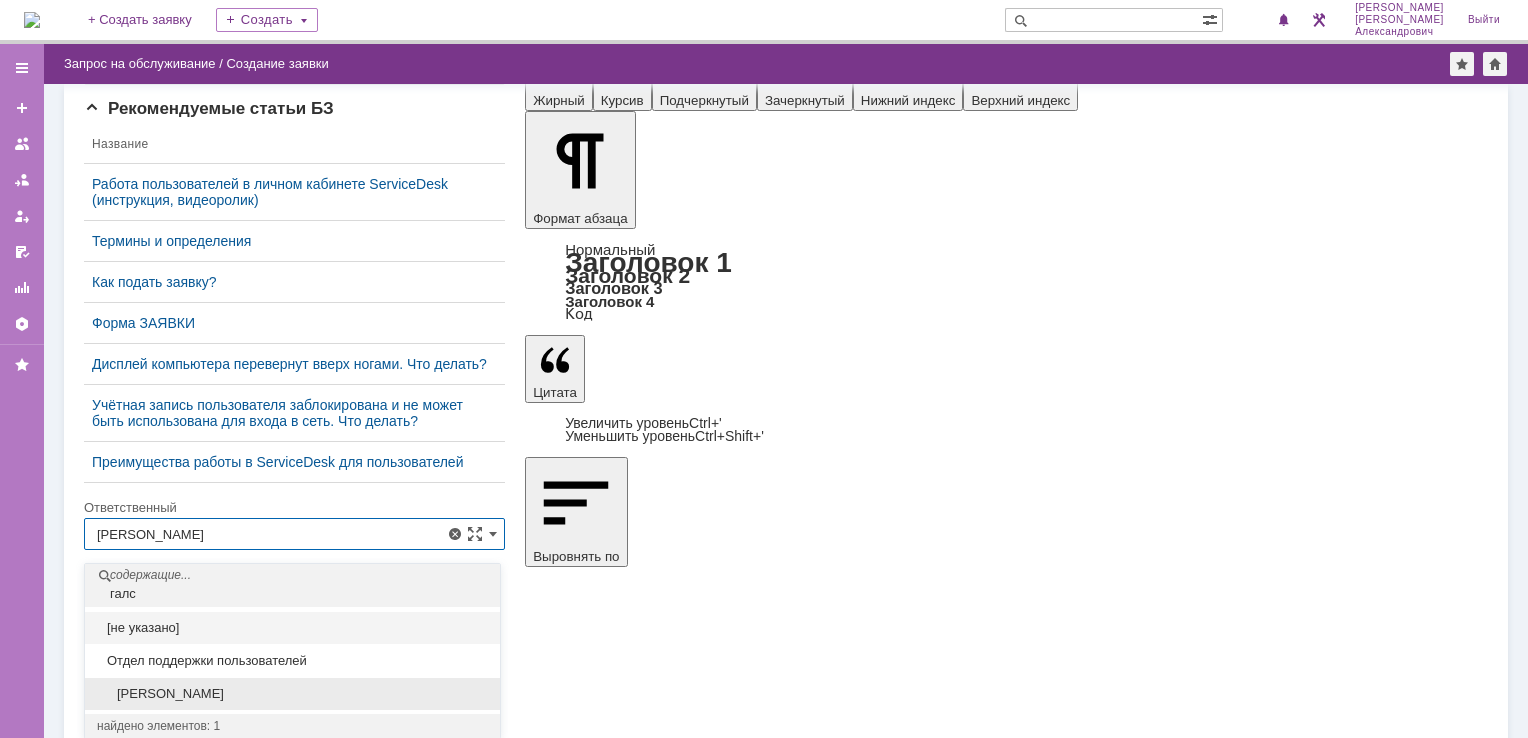 scroll, scrollTop: 147, scrollLeft: 0, axis: vertical 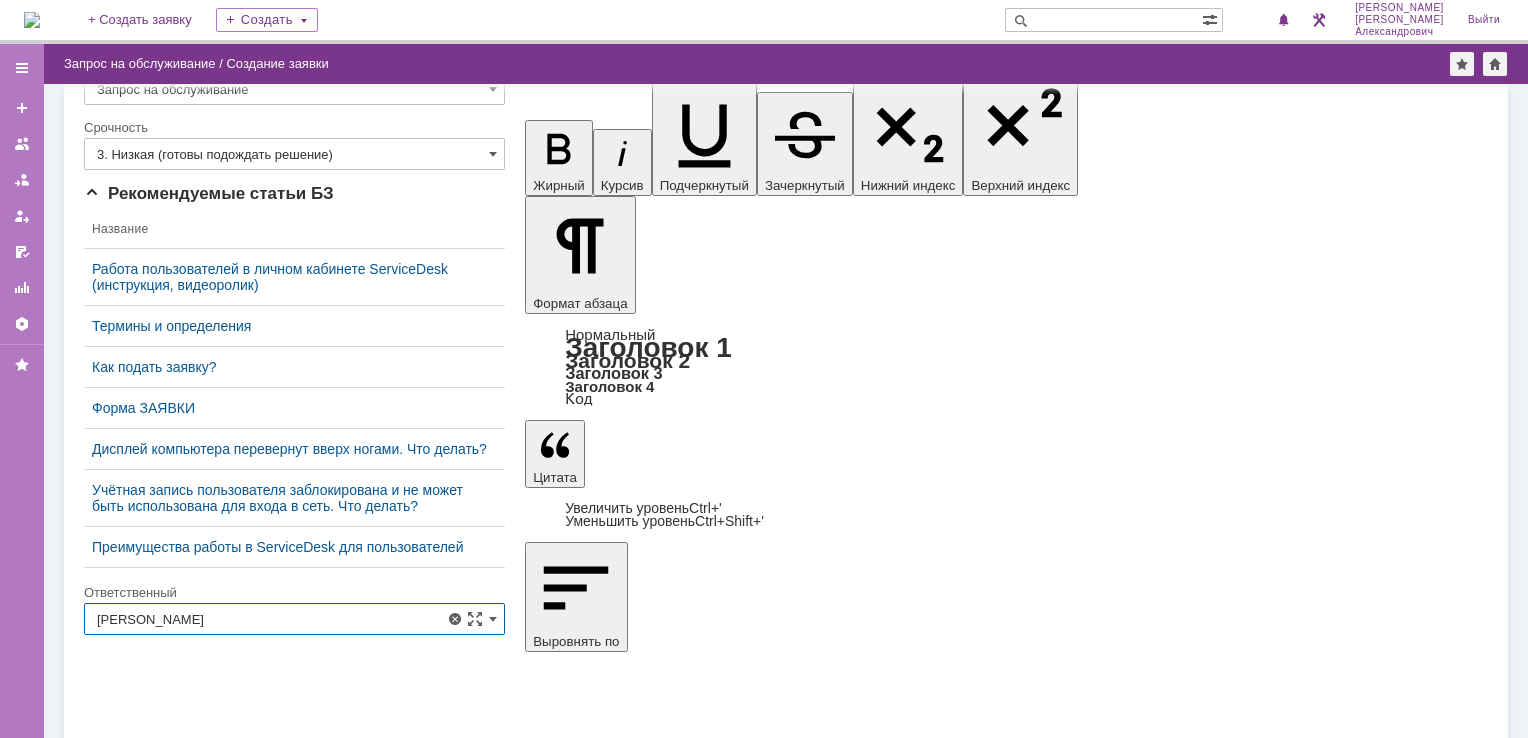 type on "[PERSON_NAME]" 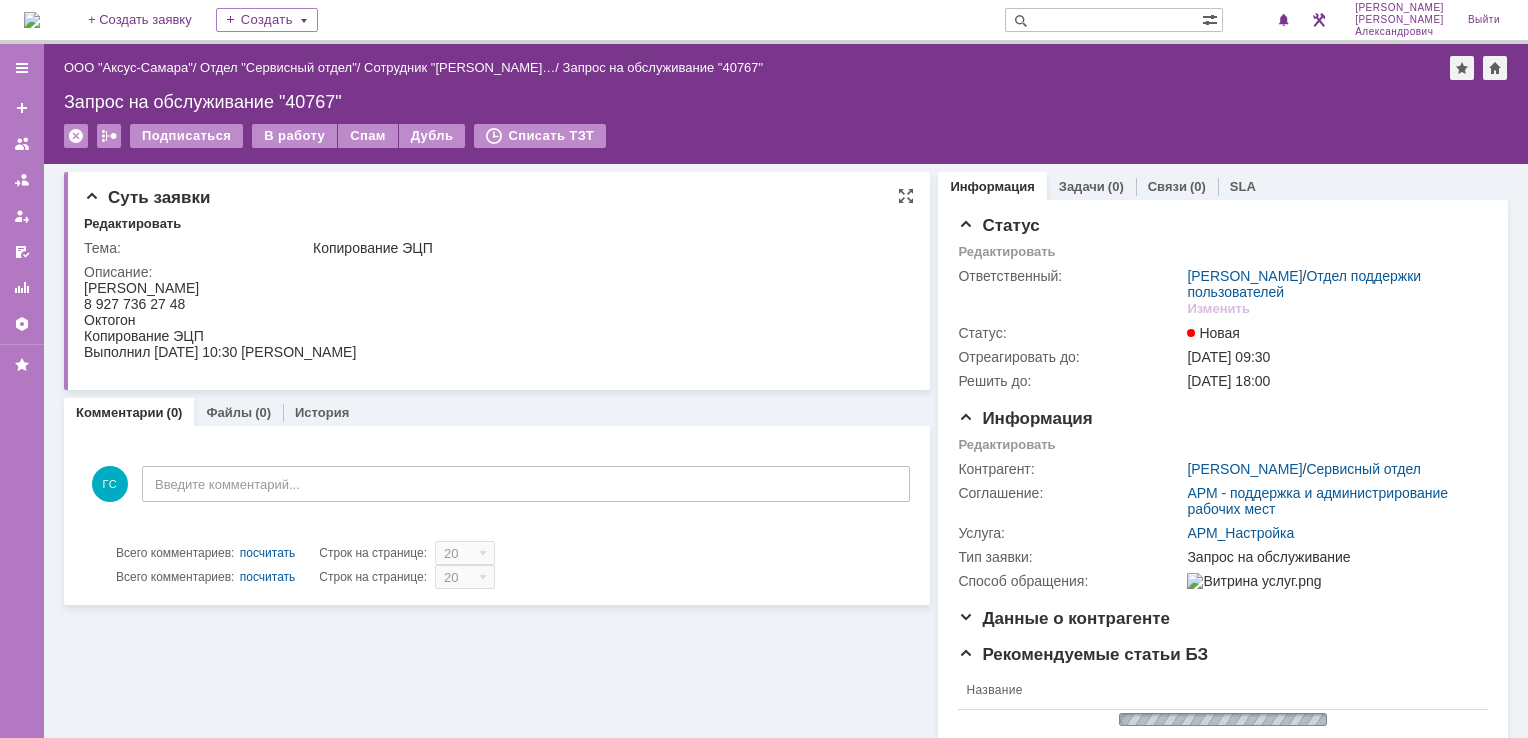 scroll, scrollTop: 0, scrollLeft: 0, axis: both 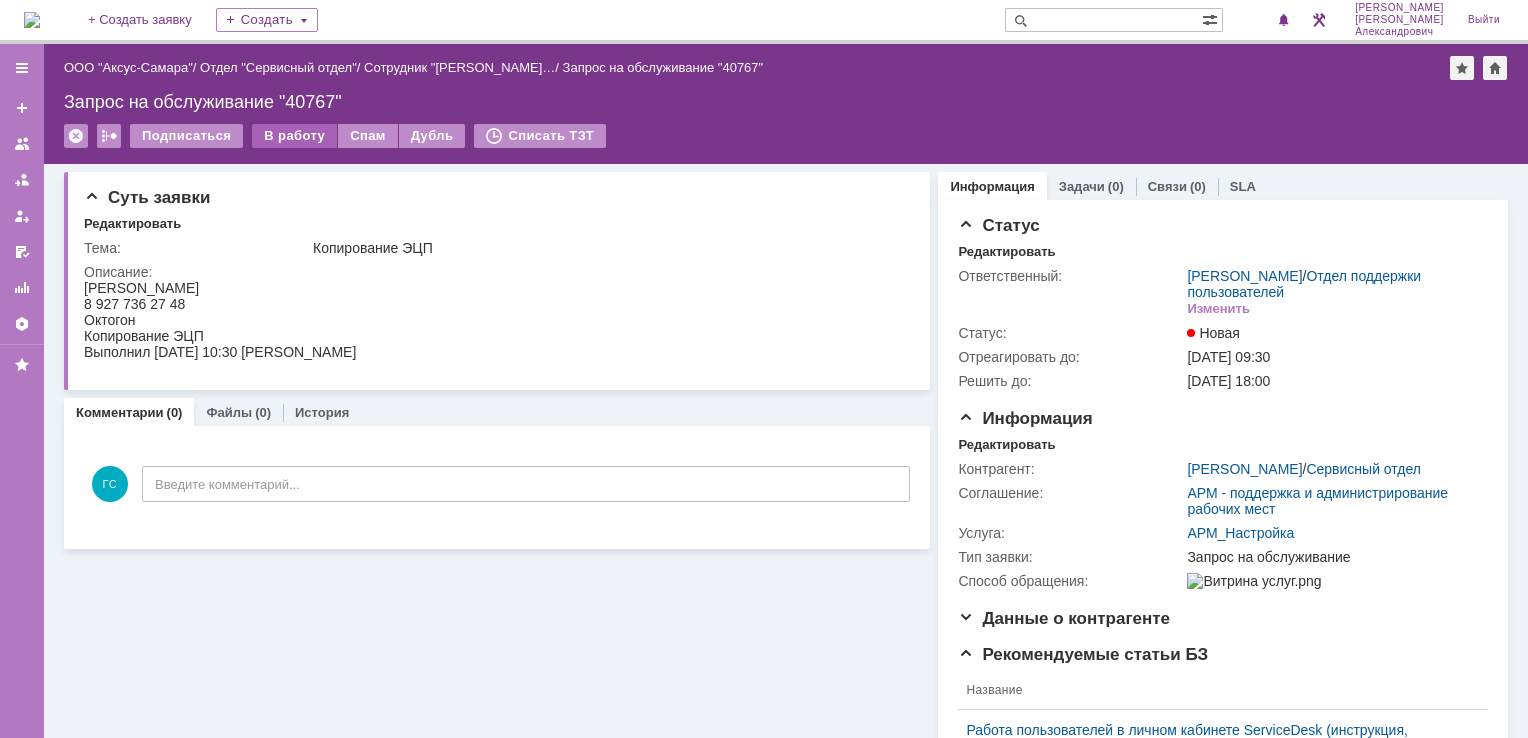 click on "В работу" at bounding box center [294, 136] 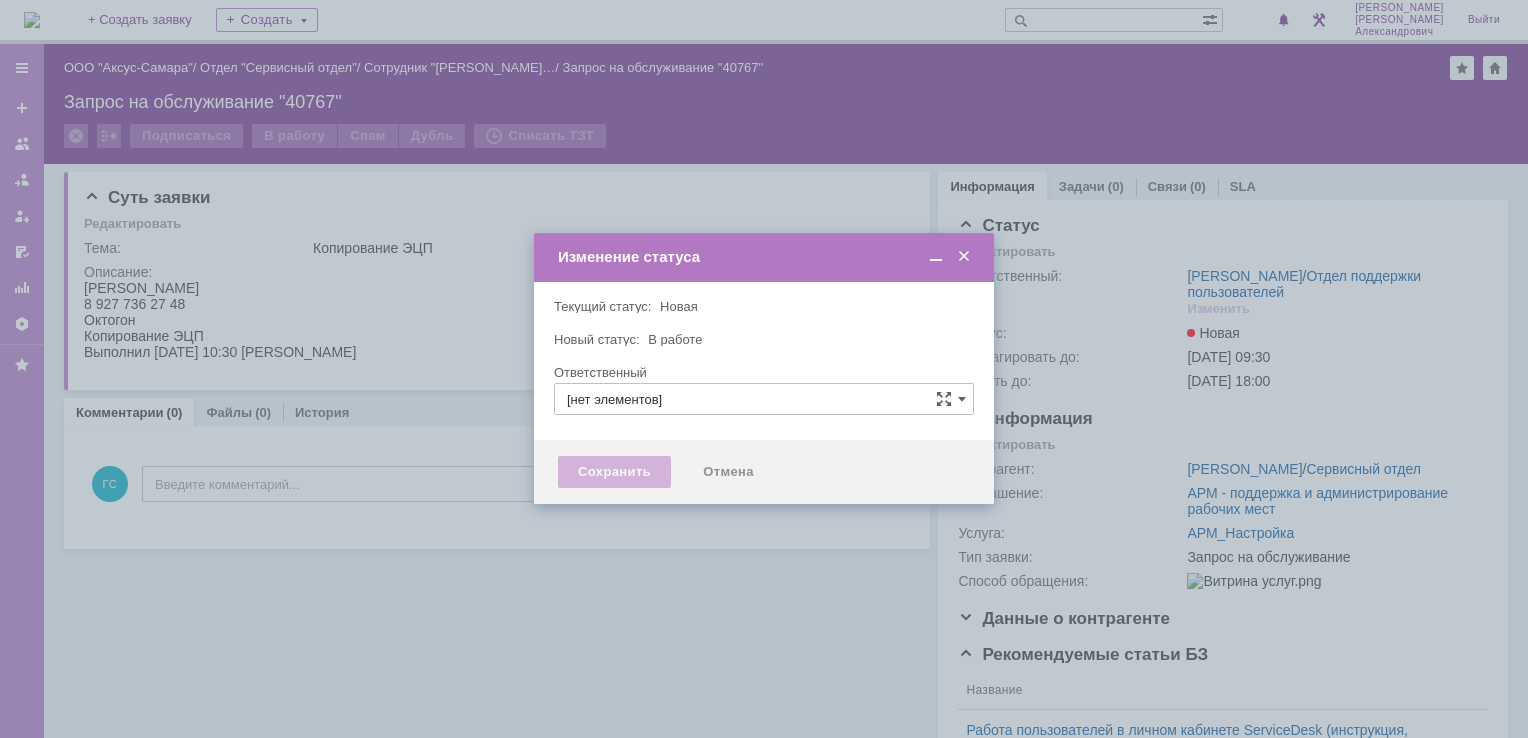 type on "[PERSON_NAME]" 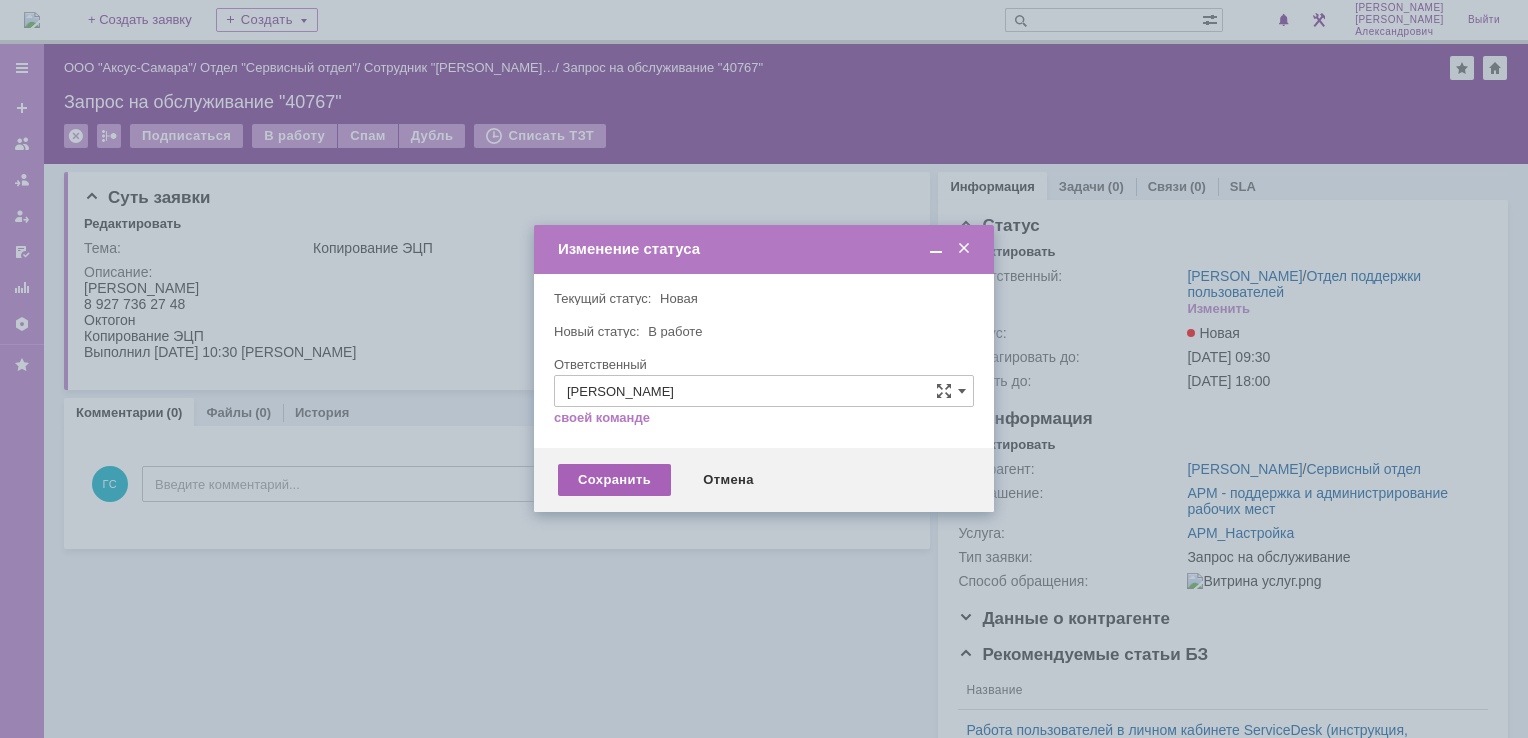 click on "Сохранить" at bounding box center [614, 480] 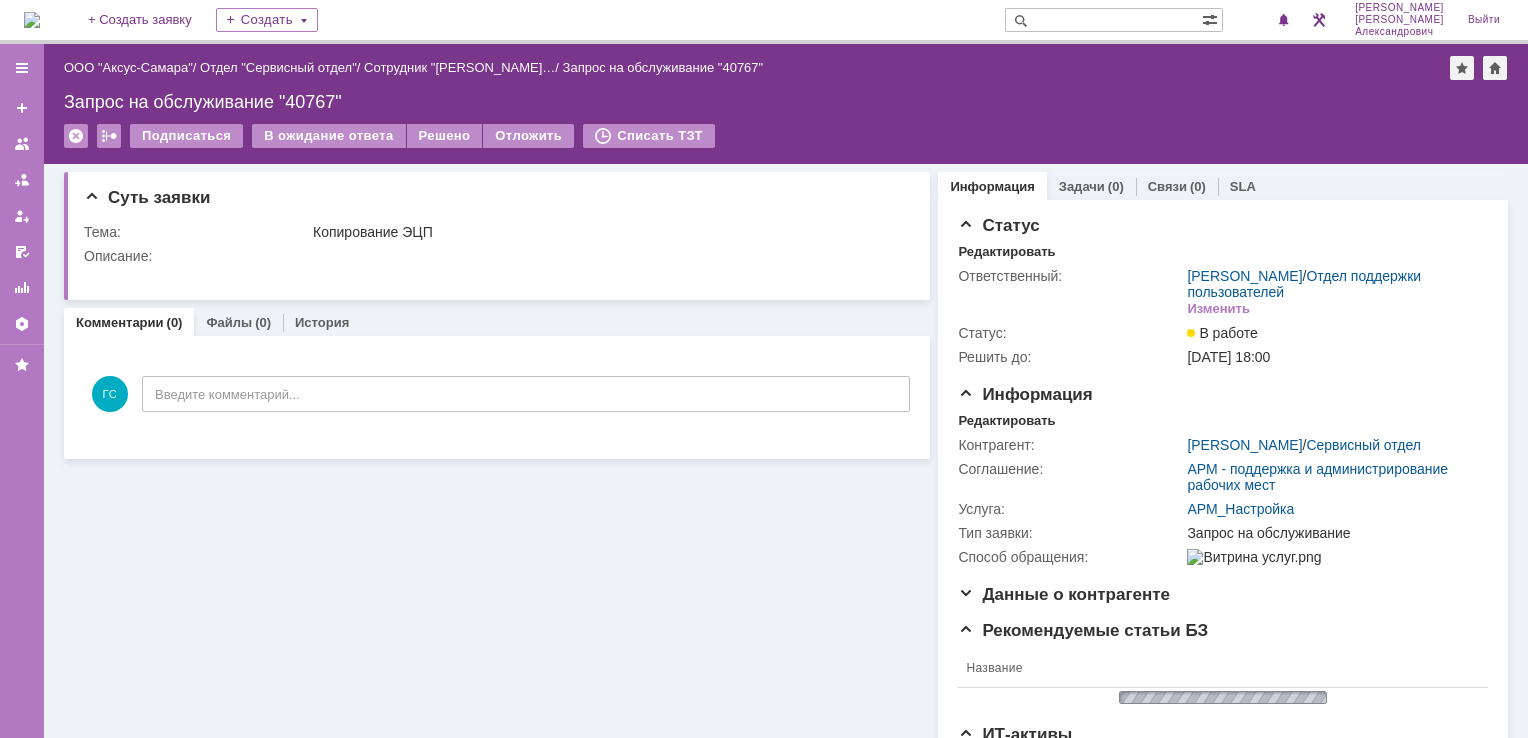 scroll, scrollTop: 0, scrollLeft: 0, axis: both 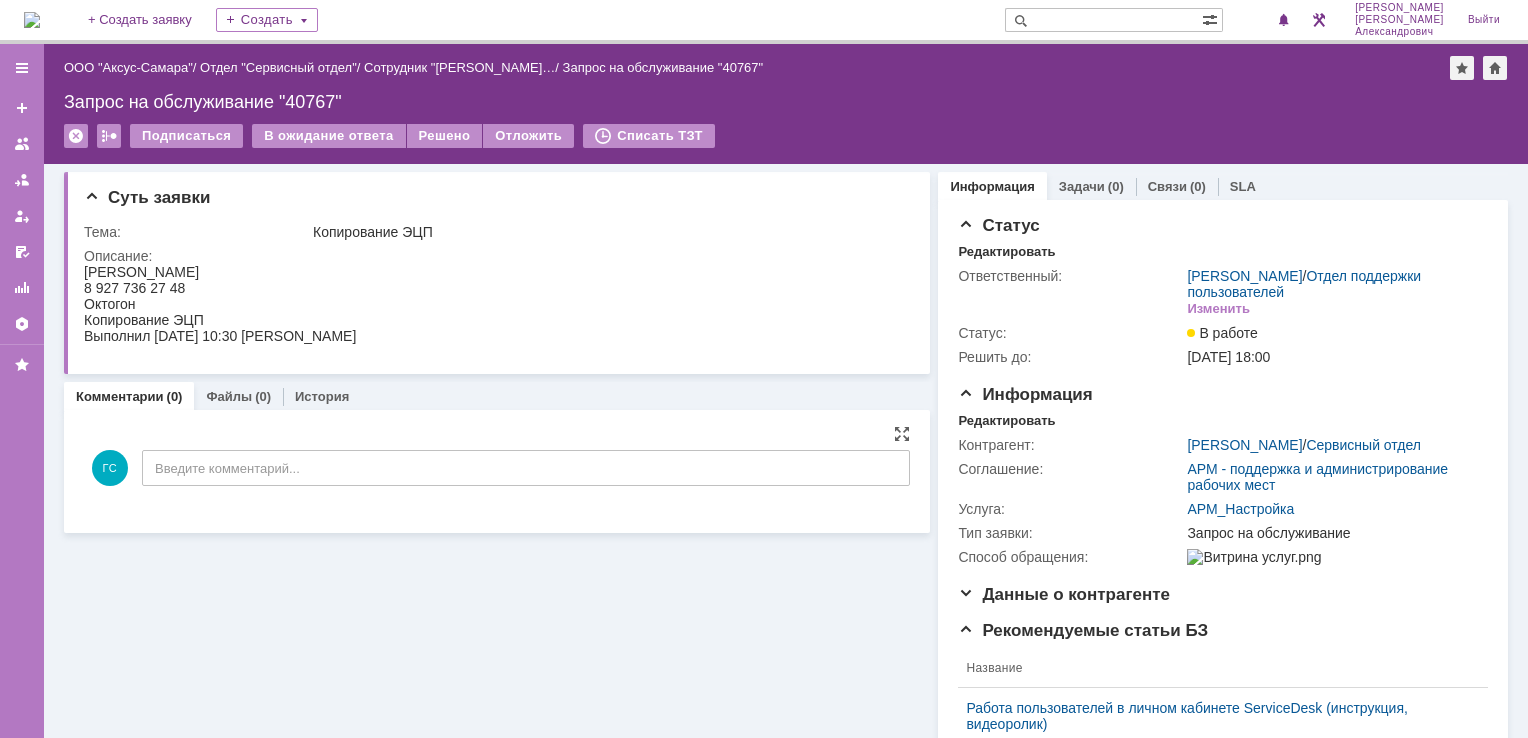 click on "ГС Введите комментарий..." at bounding box center (497, 470) 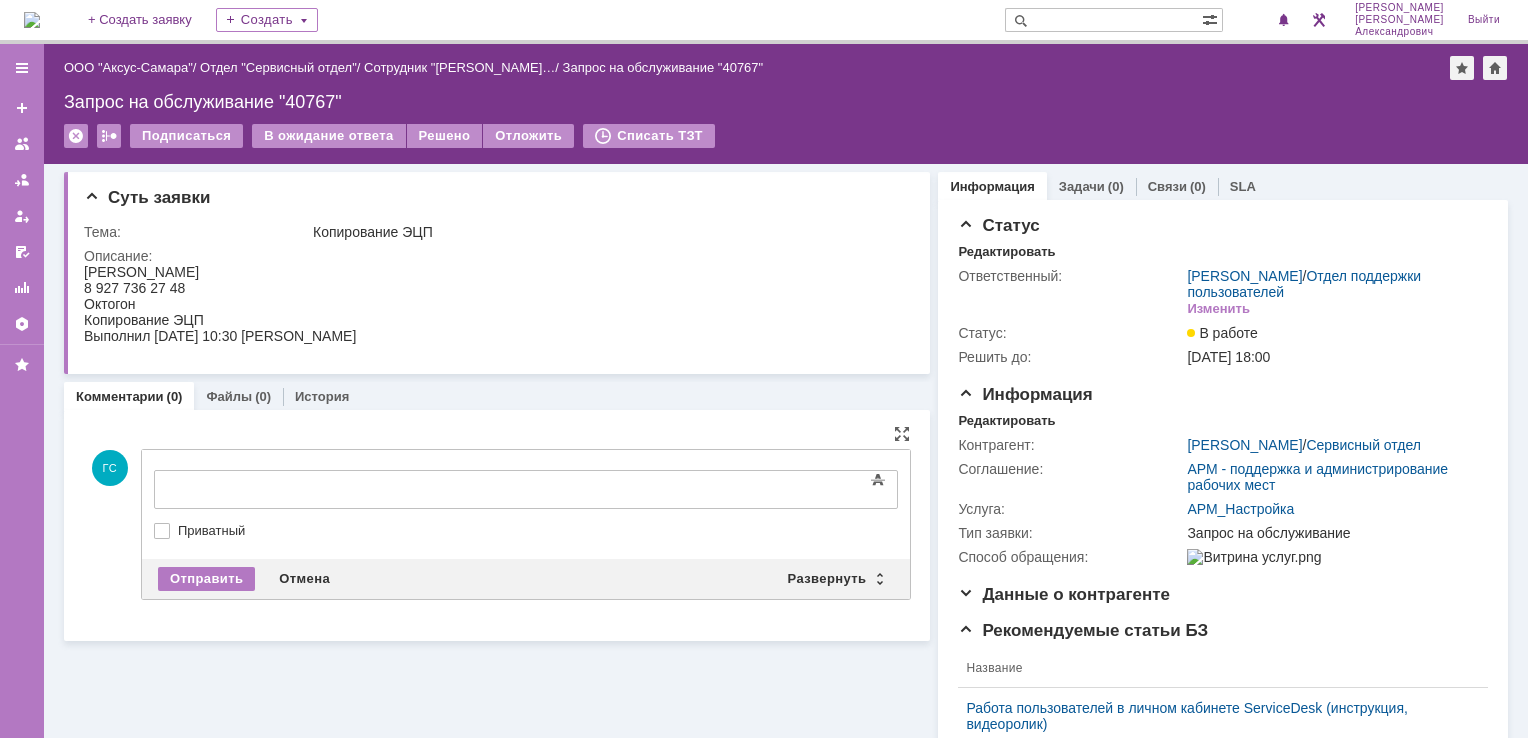 scroll, scrollTop: 0, scrollLeft: 0, axis: both 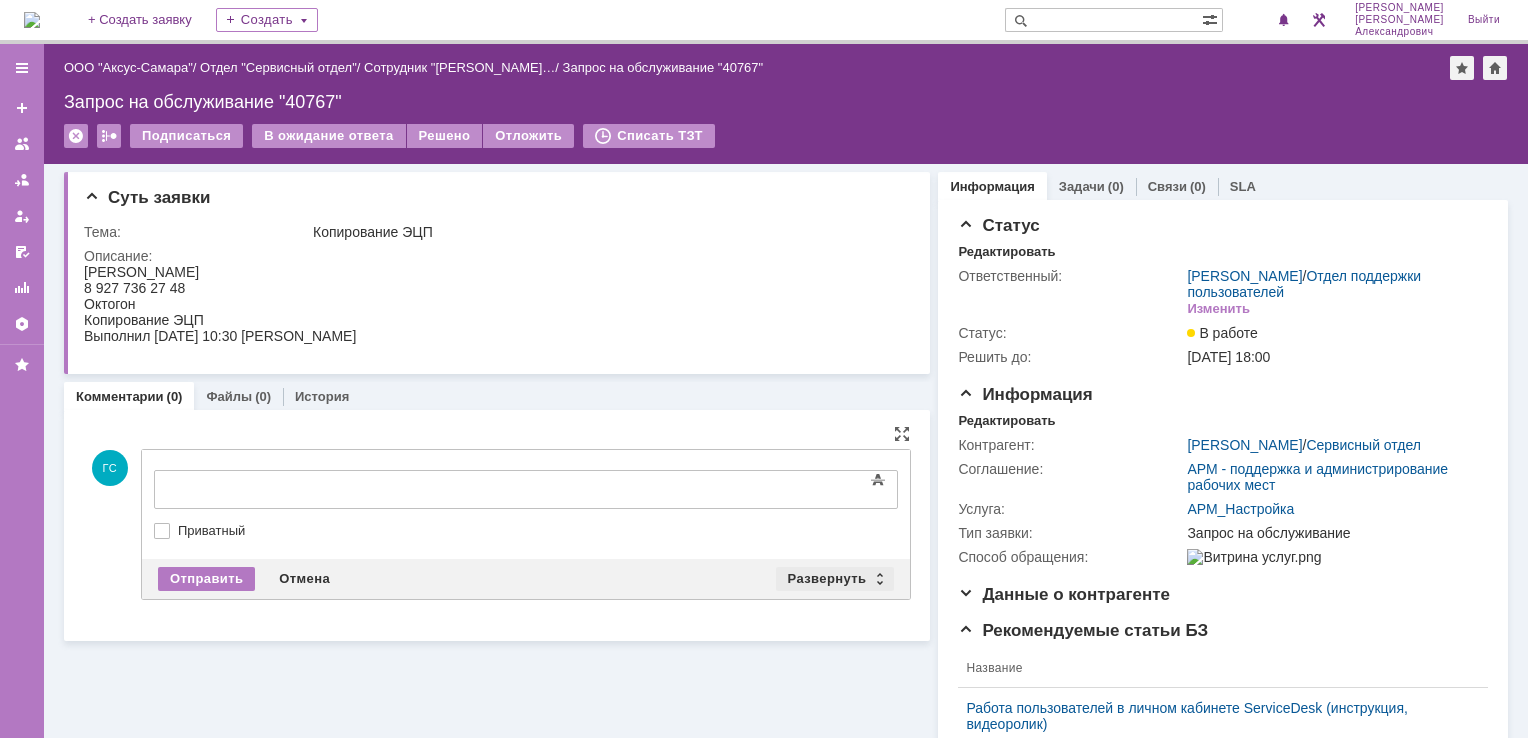 click on "Развернуть" at bounding box center (835, 579) 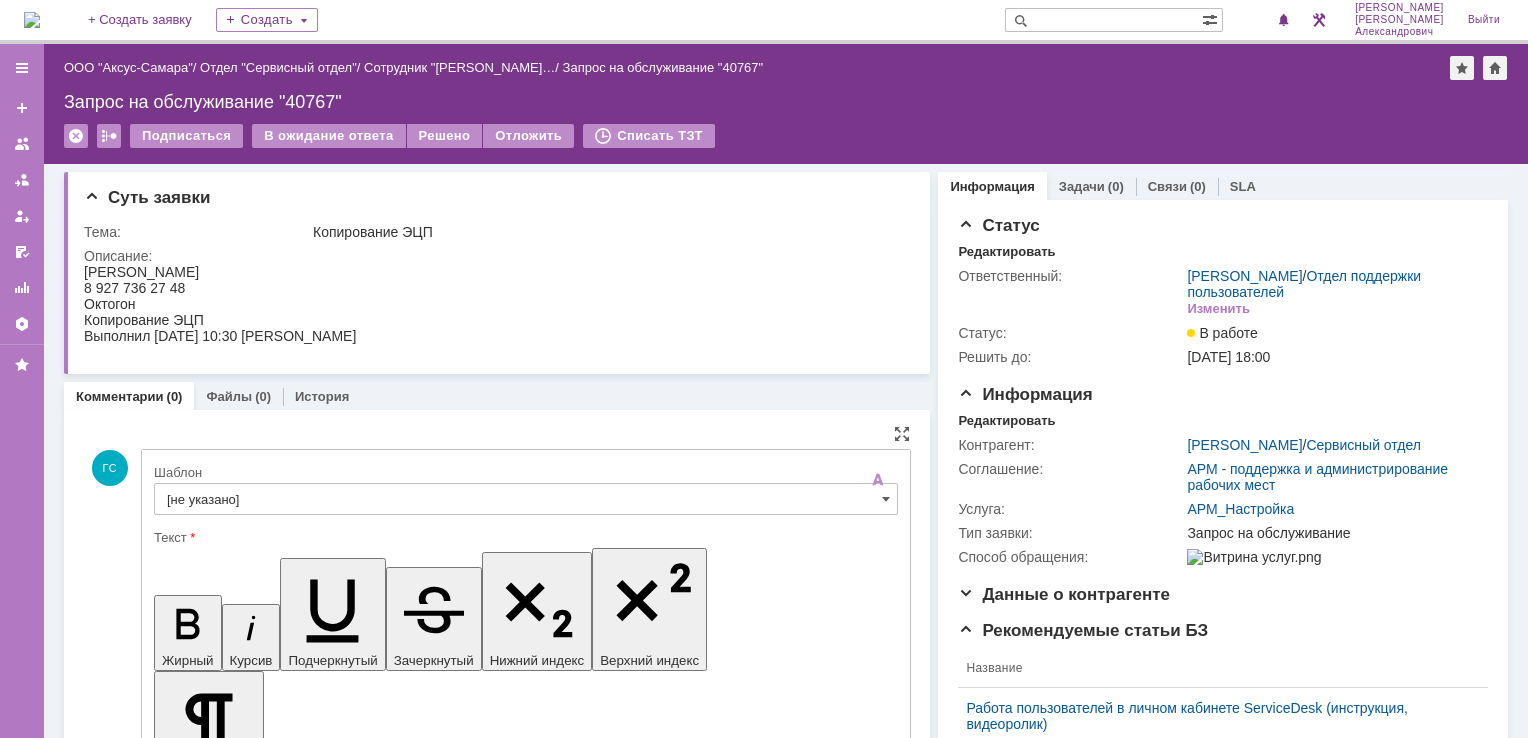 scroll, scrollTop: 0, scrollLeft: 0, axis: both 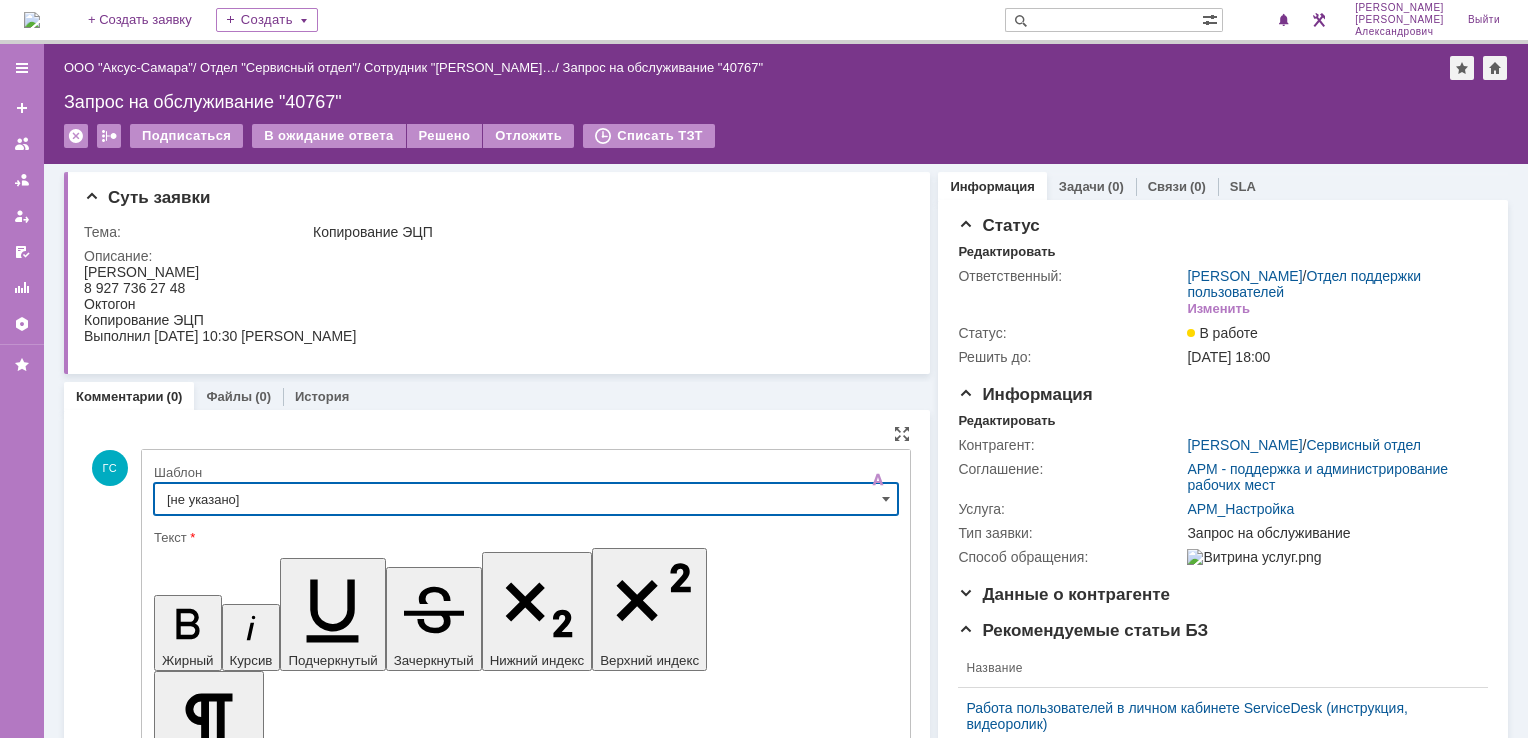 click on "[не указано]" at bounding box center [526, 499] 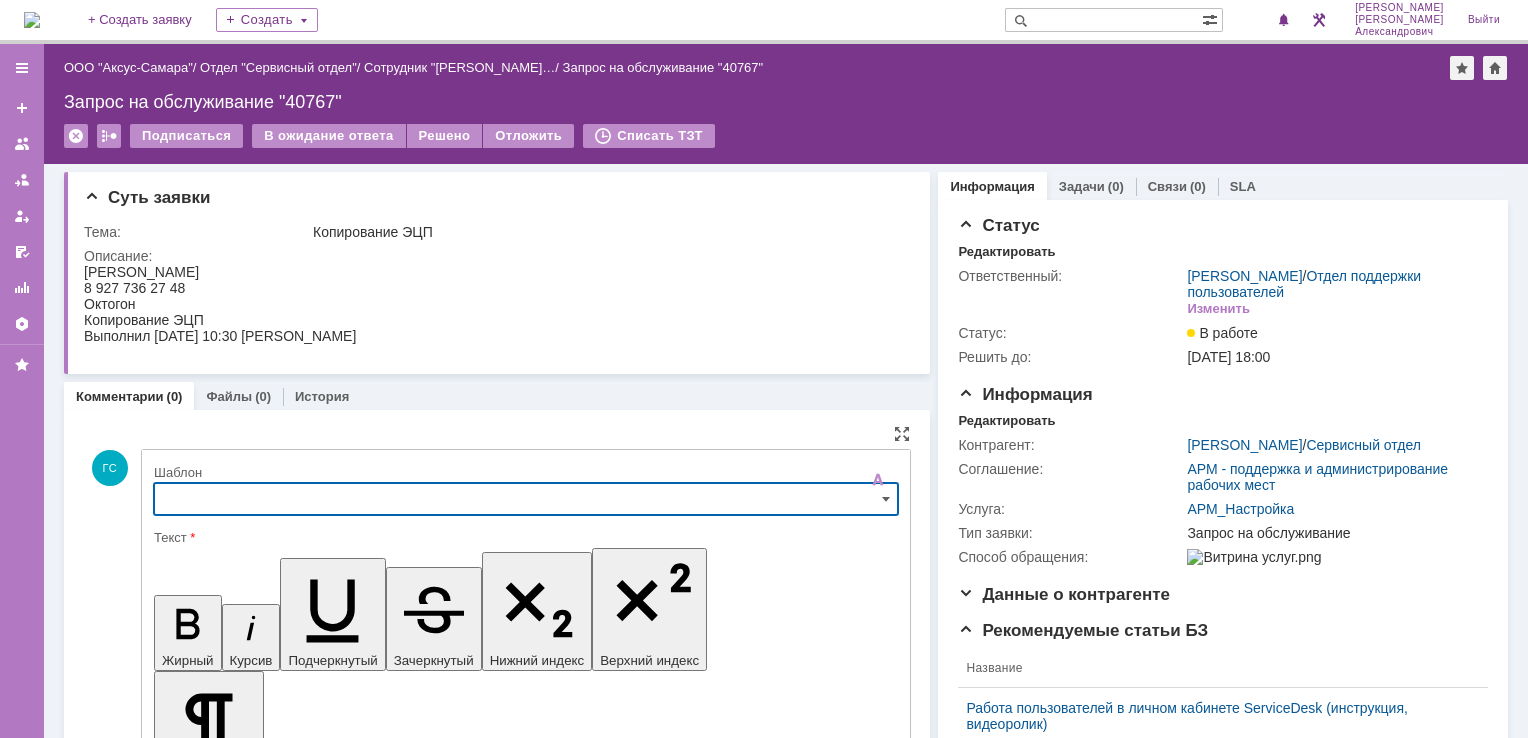 scroll, scrollTop: 68, scrollLeft: 0, axis: vertical 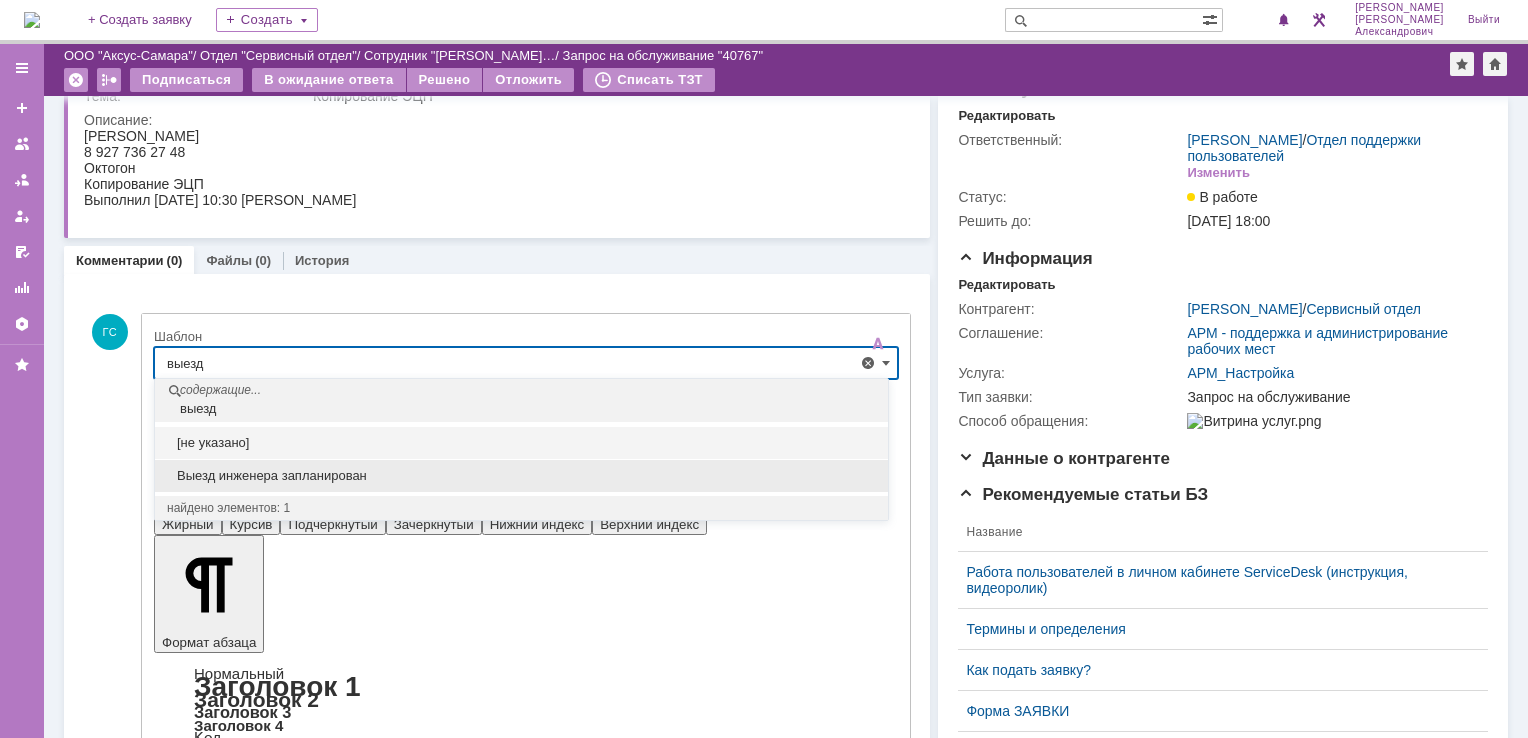 click on "Выезд инженера запланирован" at bounding box center [521, 476] 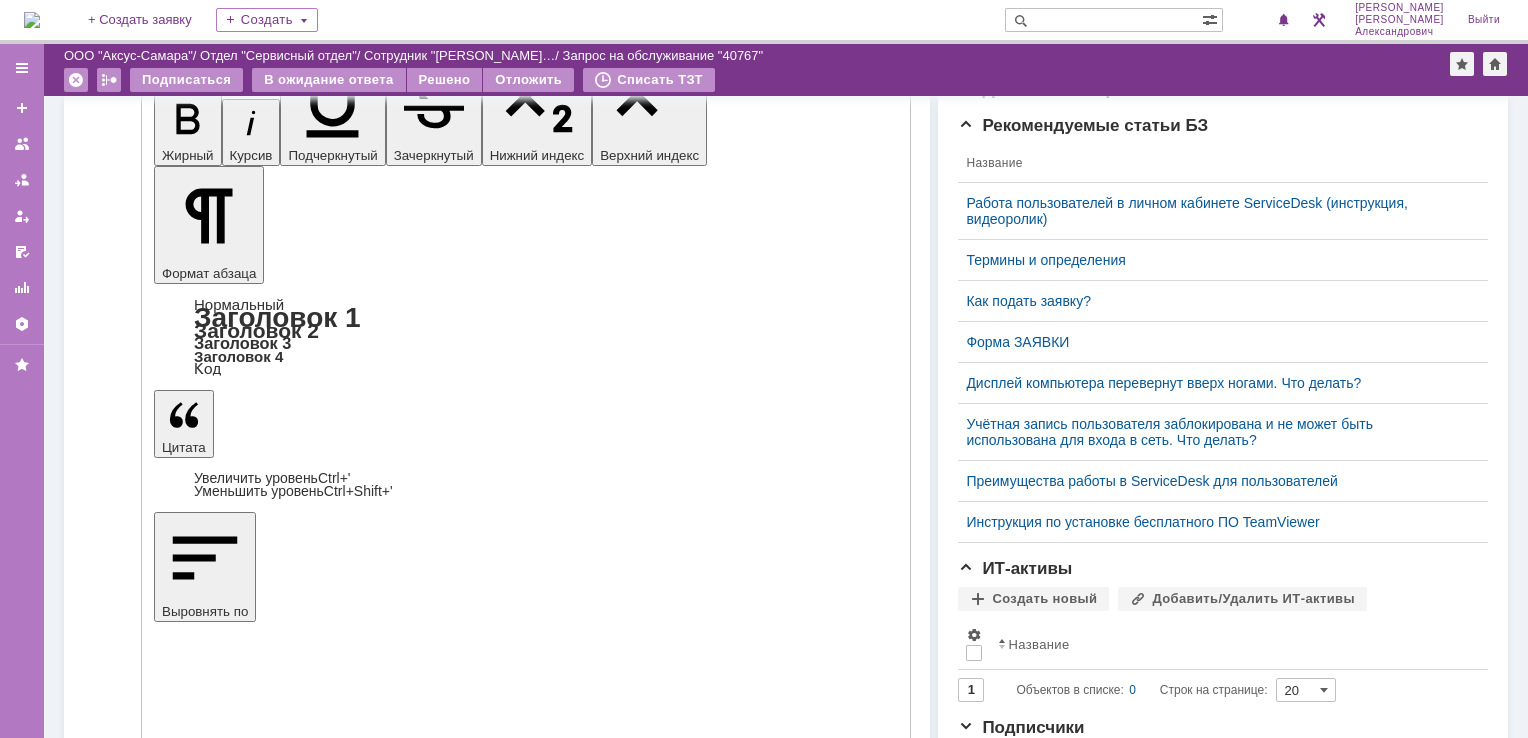 scroll, scrollTop: 468, scrollLeft: 0, axis: vertical 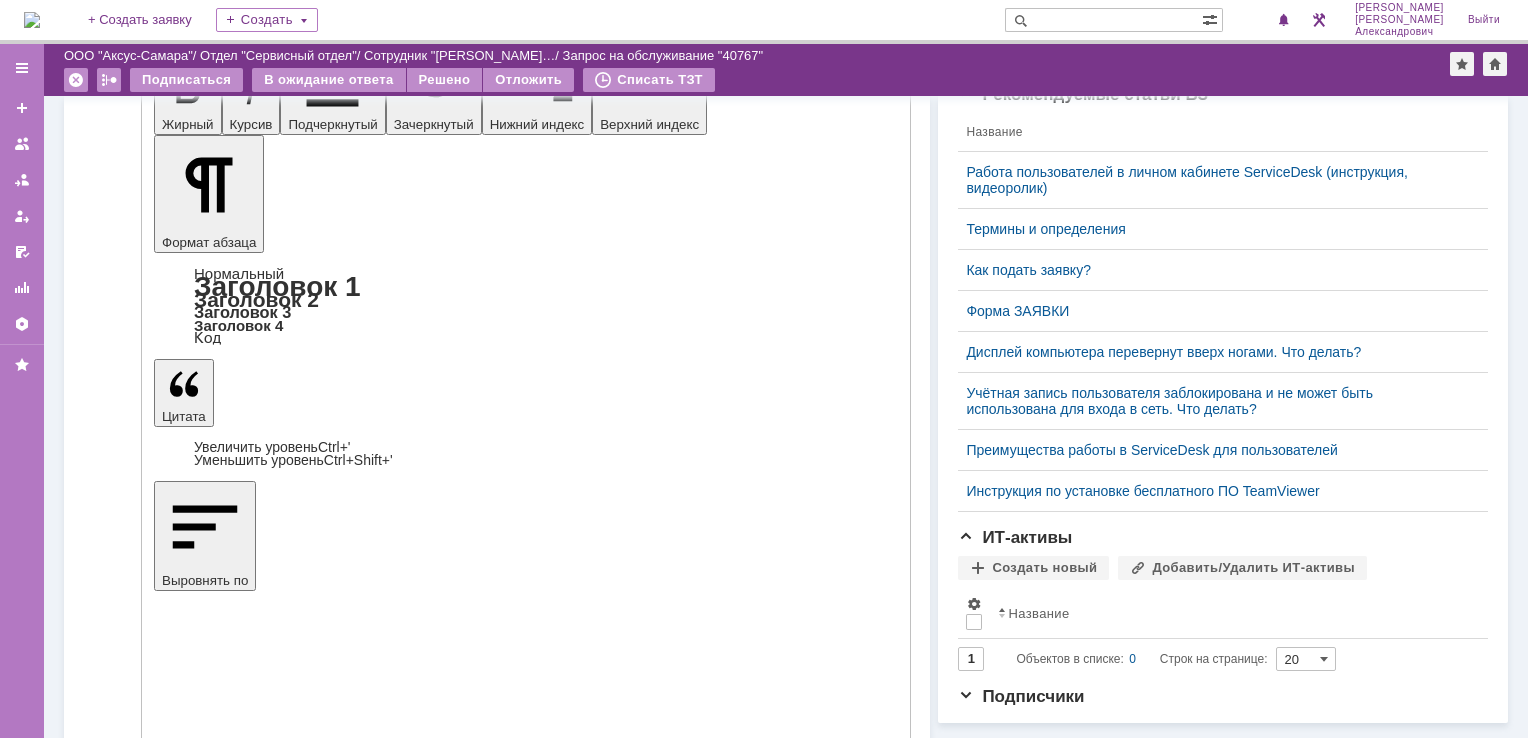 type on "Выезд инженера запланирован" 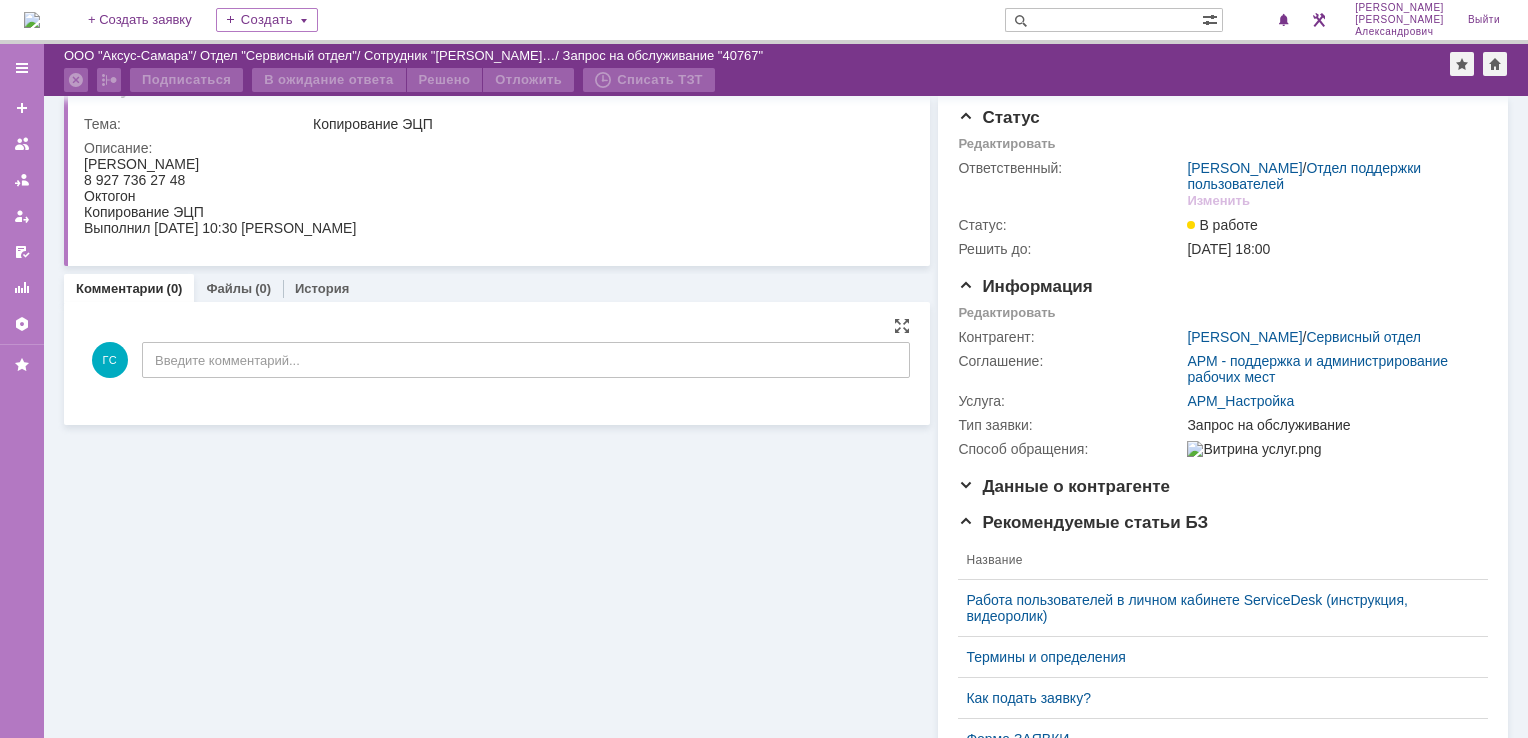 scroll, scrollTop: 0, scrollLeft: 0, axis: both 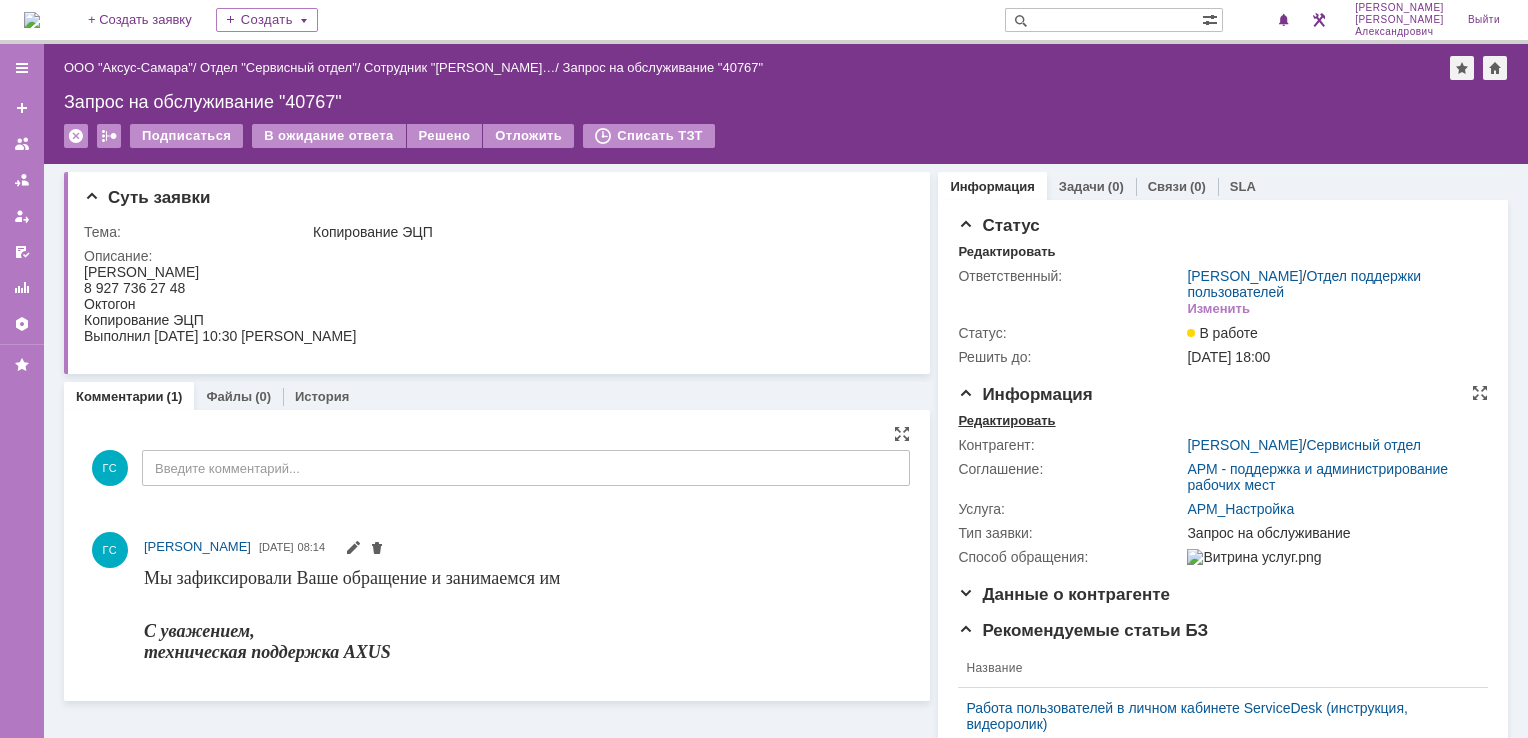 click on "Редактировать" at bounding box center [1006, 421] 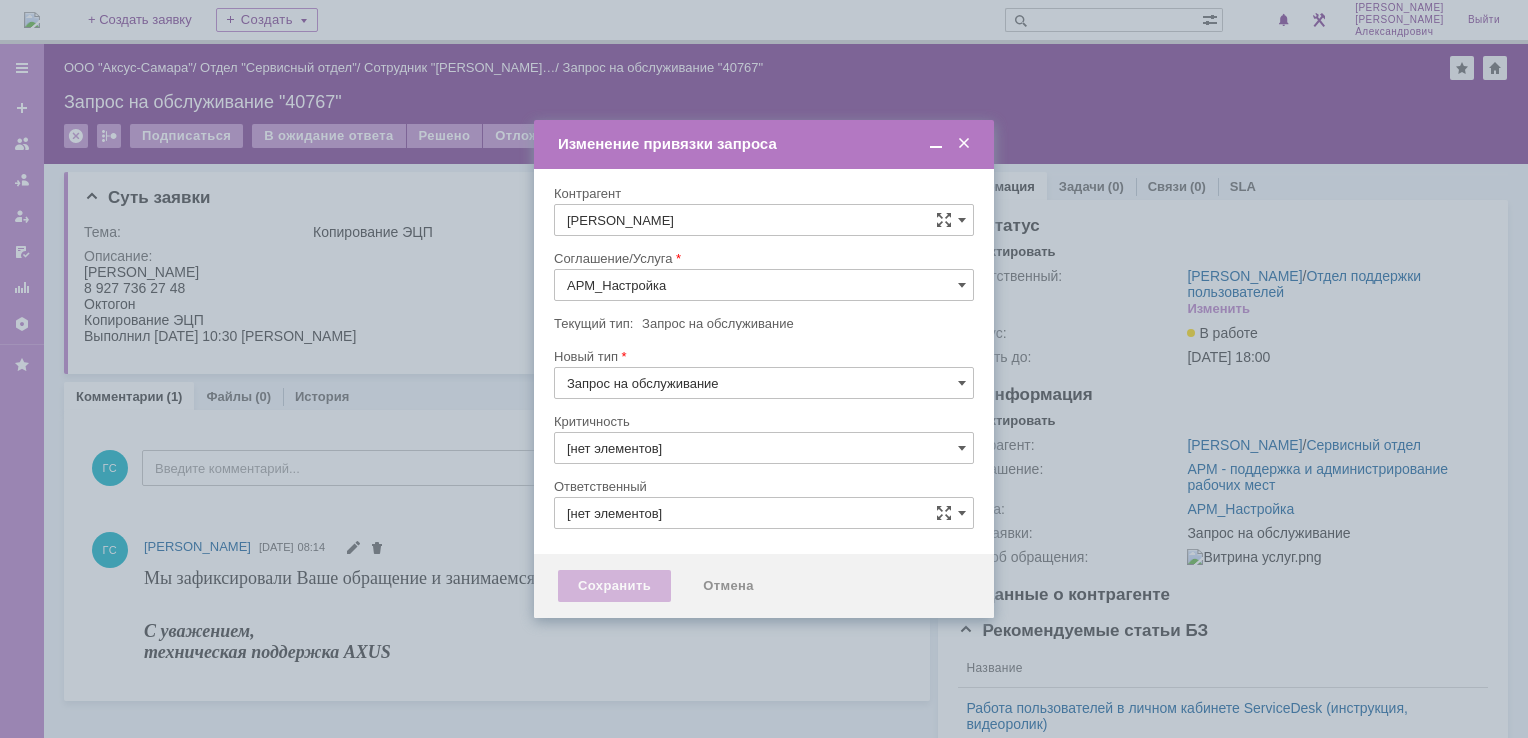 type on "3. Низкая" 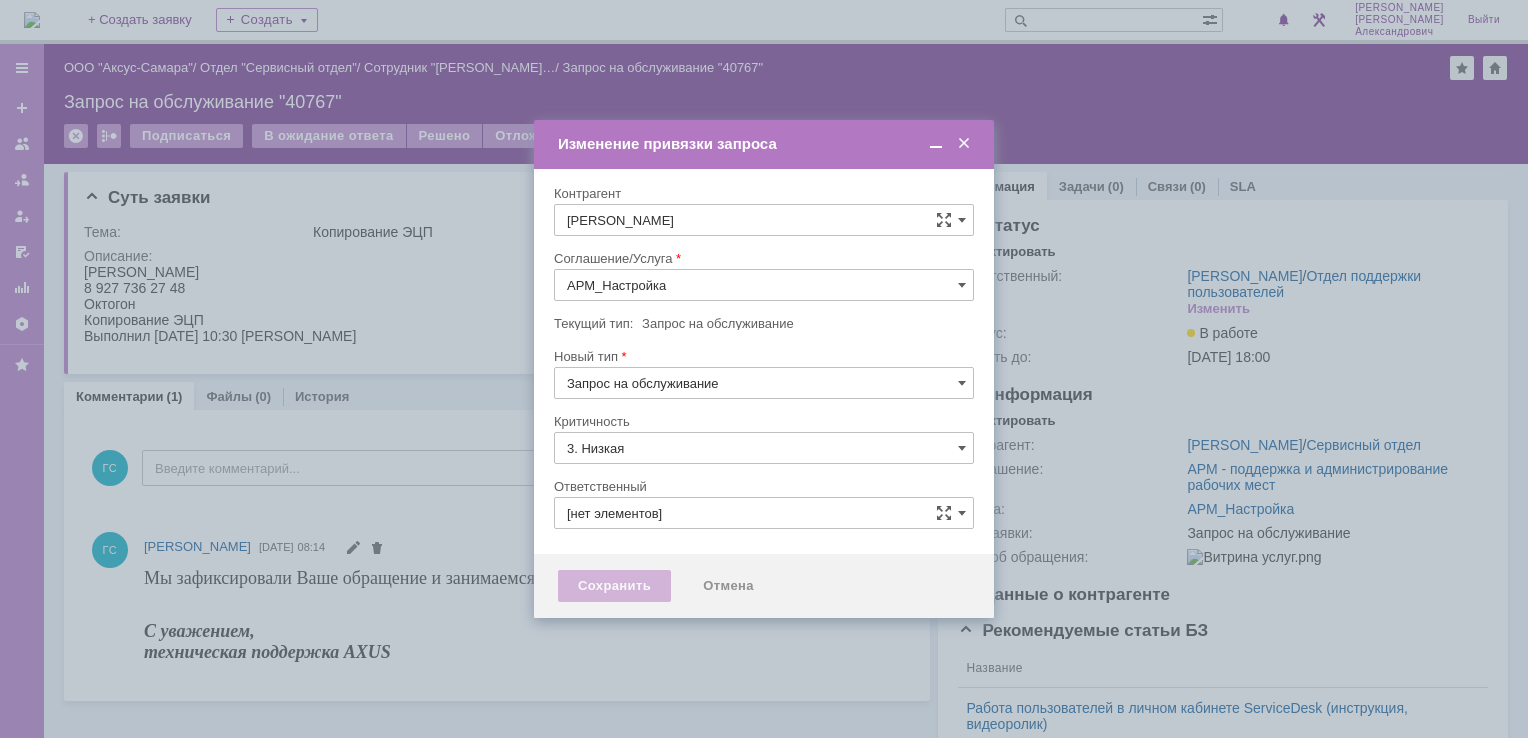 type on "[PERSON_NAME]" 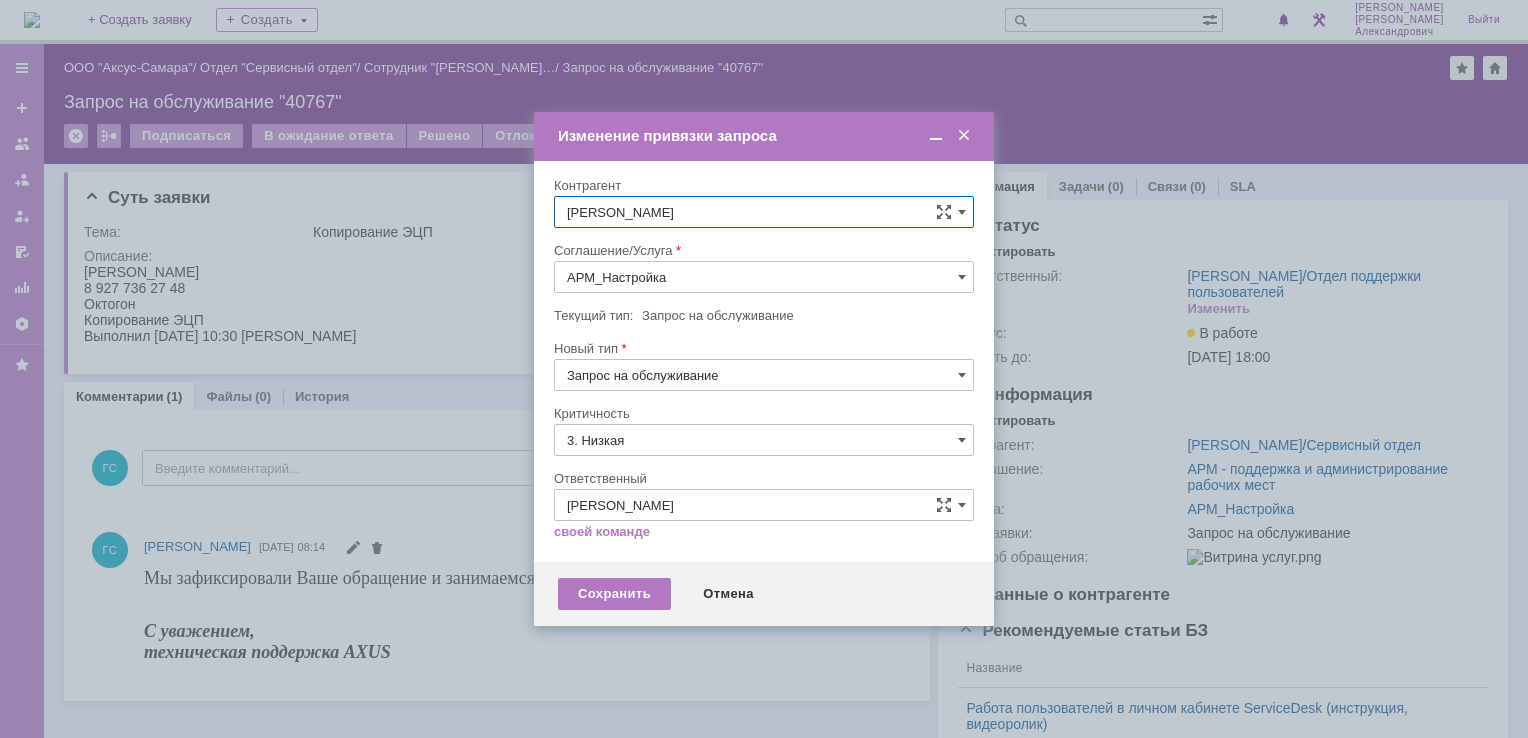 click on "3. Низкая" at bounding box center [764, 440] 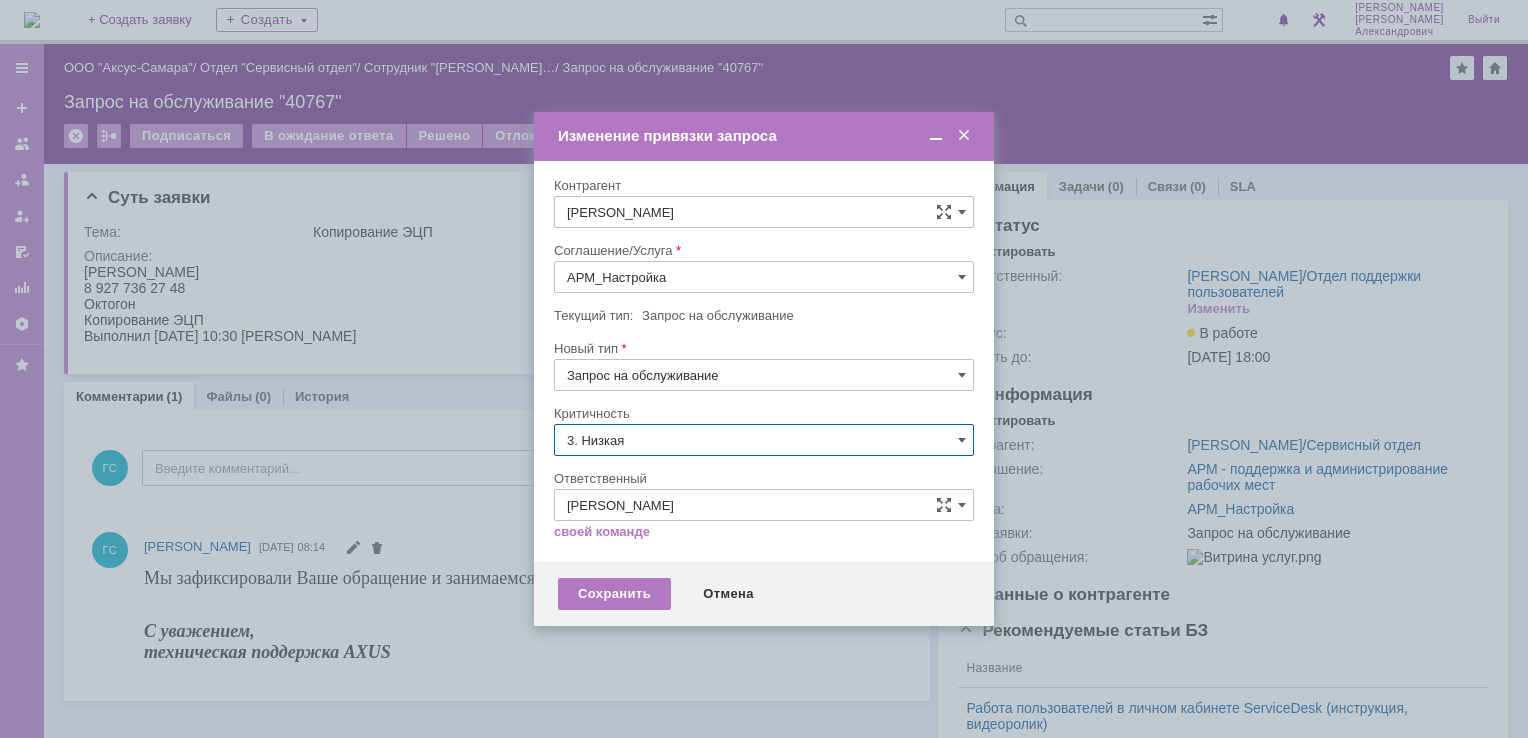 click on "[не указано]" at bounding box center [764, 477] 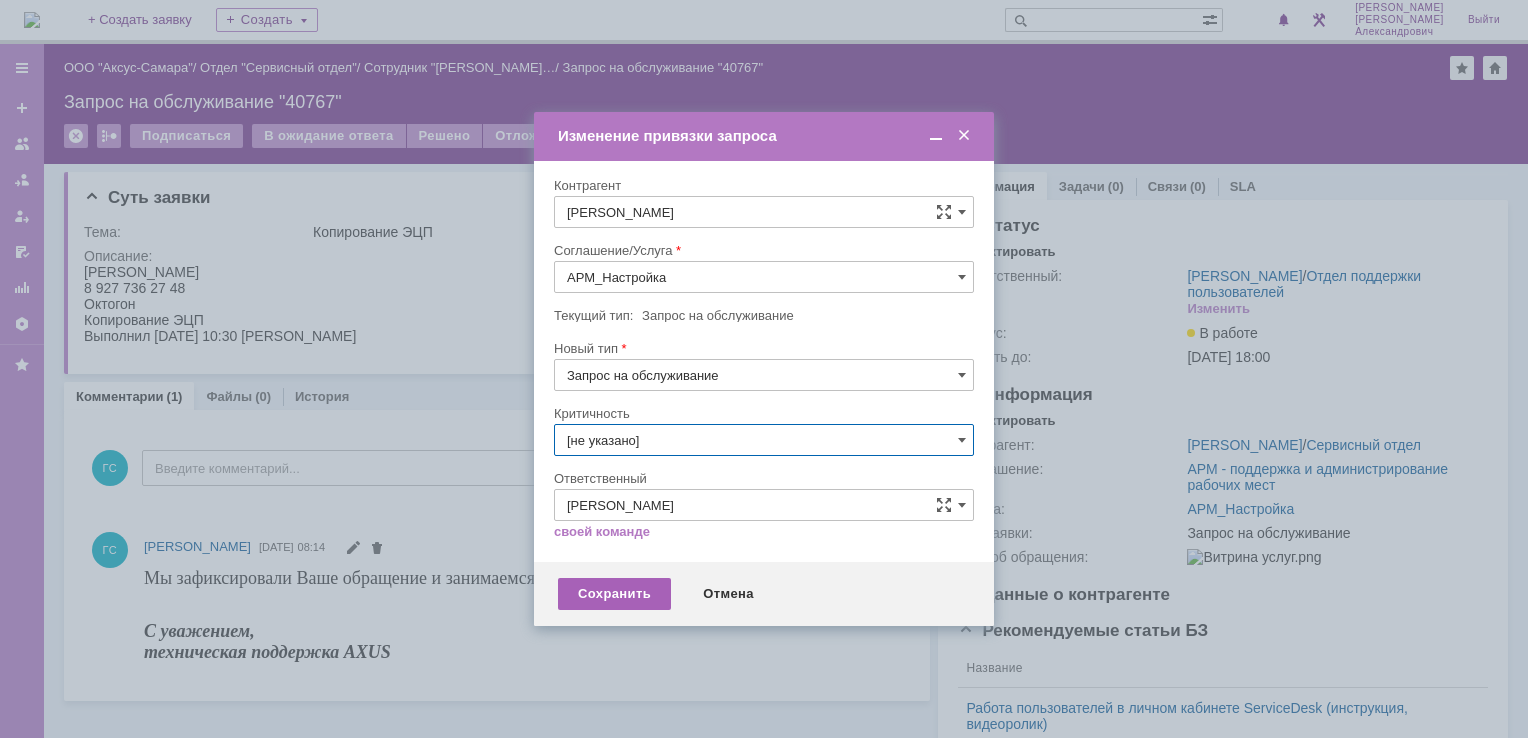 type on "[не указано]" 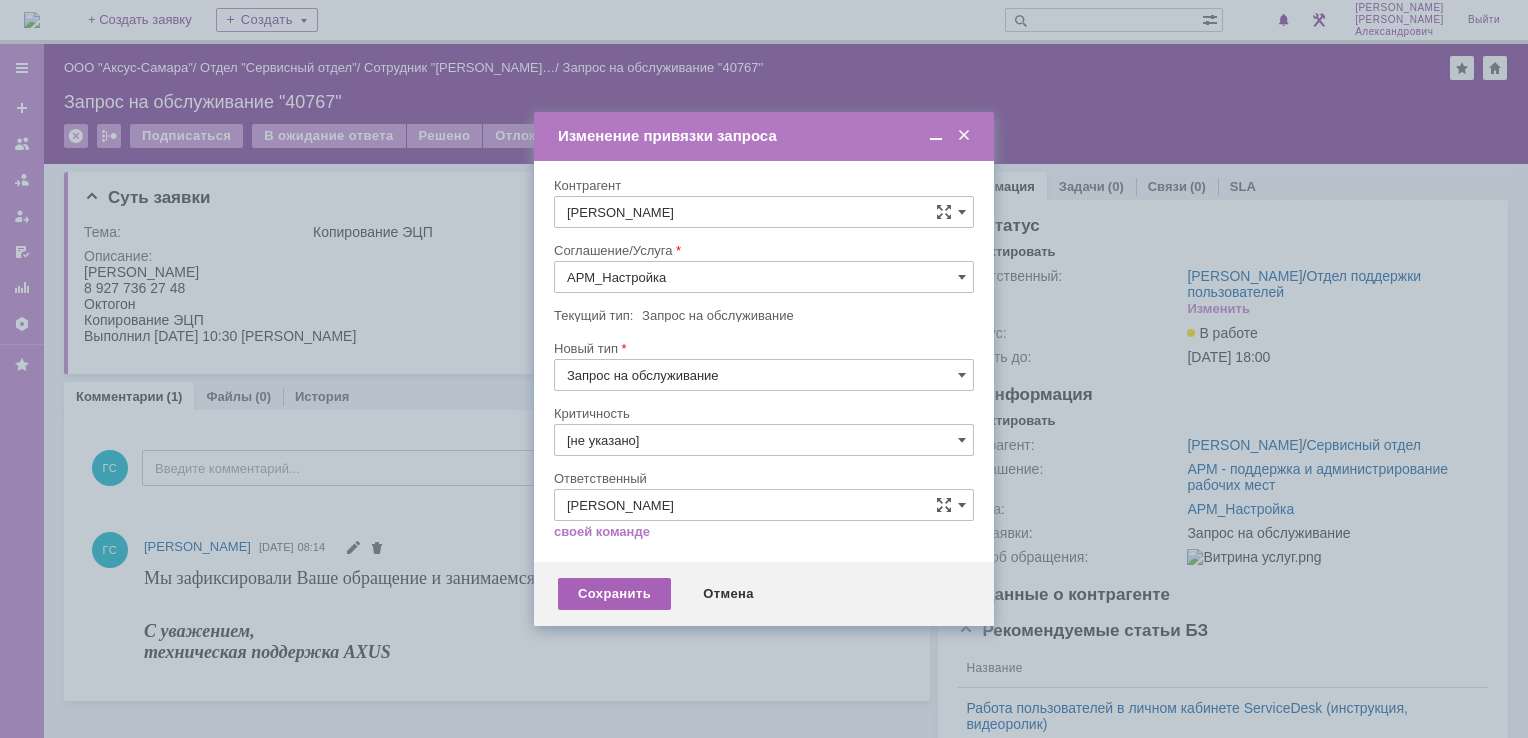 click on "Сохранить" at bounding box center [614, 594] 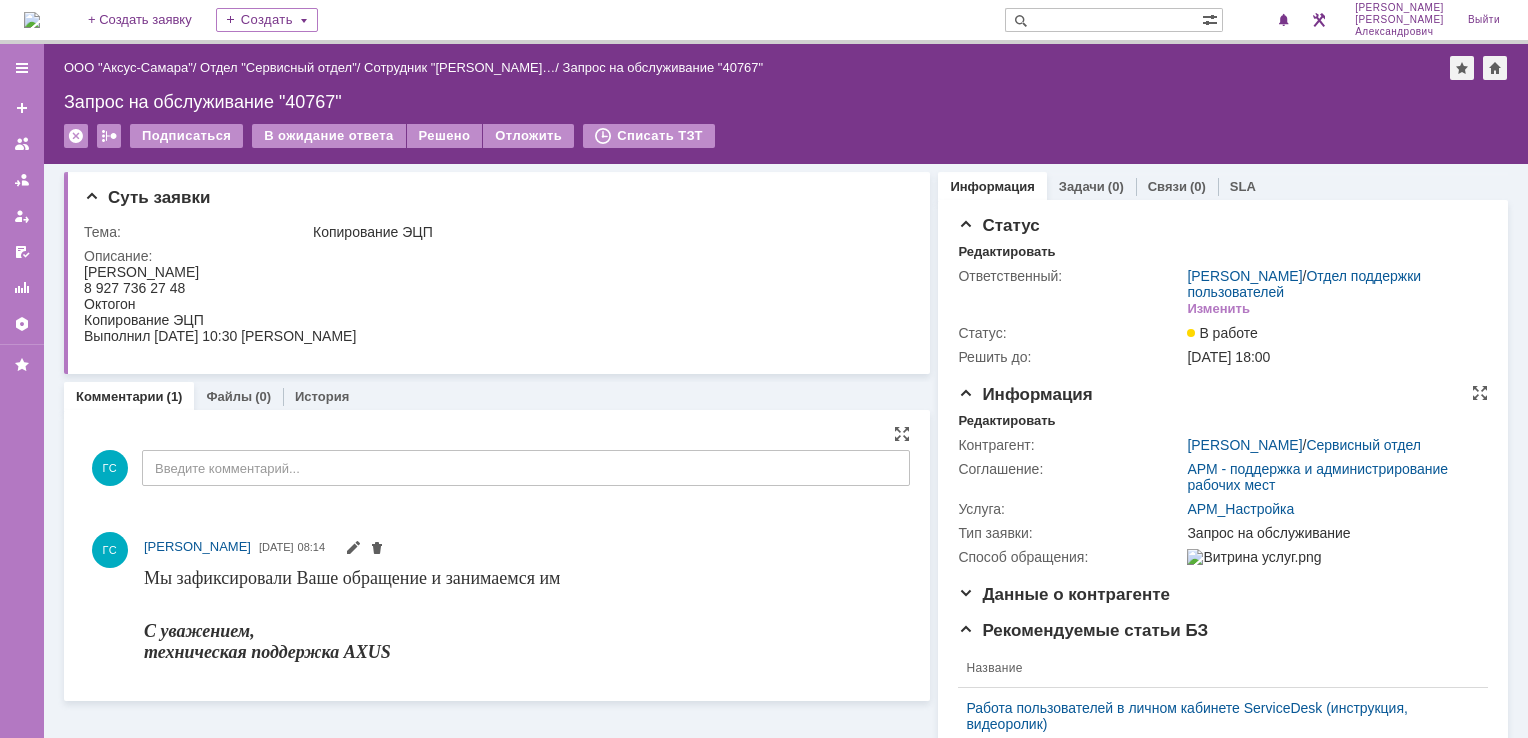 scroll, scrollTop: 0, scrollLeft: 0, axis: both 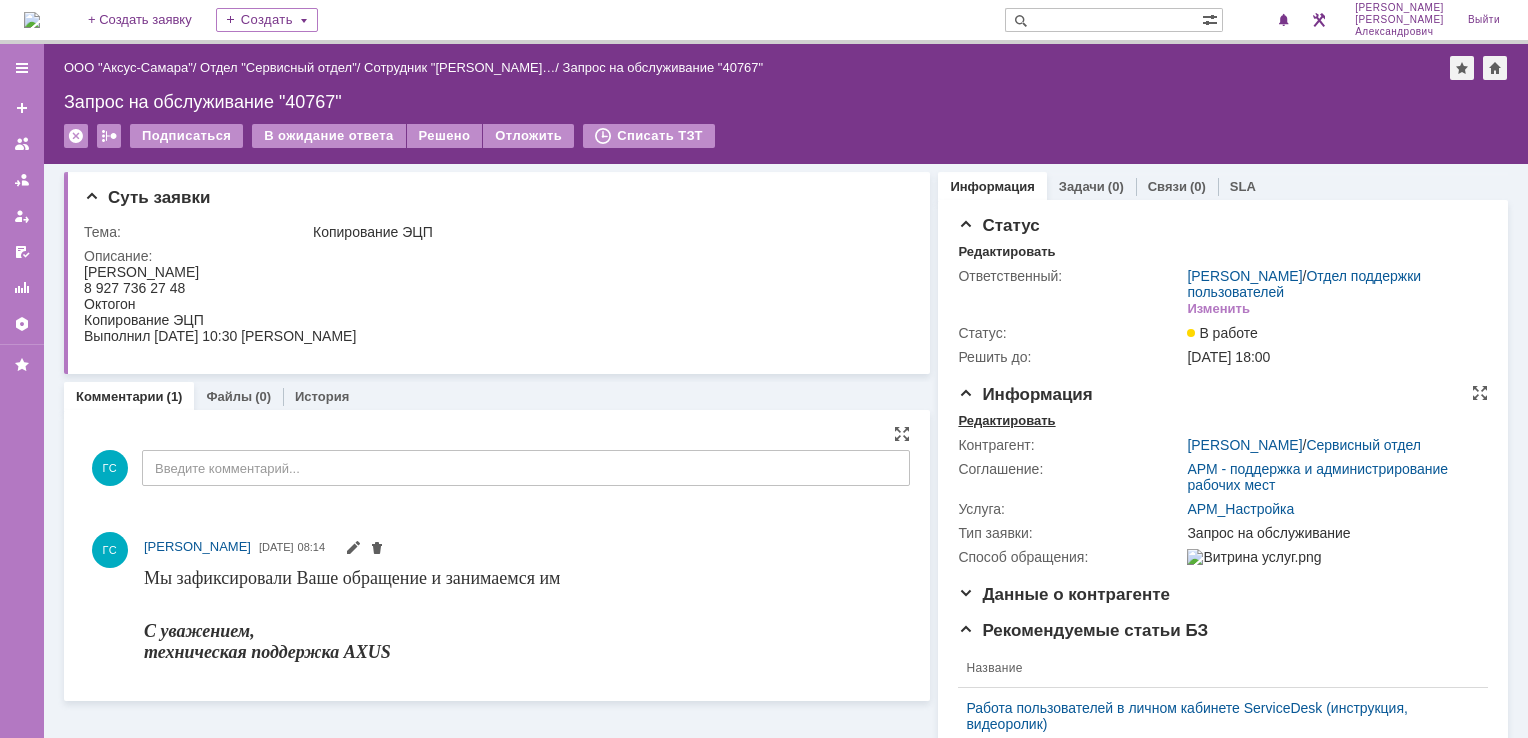 click on "Редактировать" at bounding box center (1006, 421) 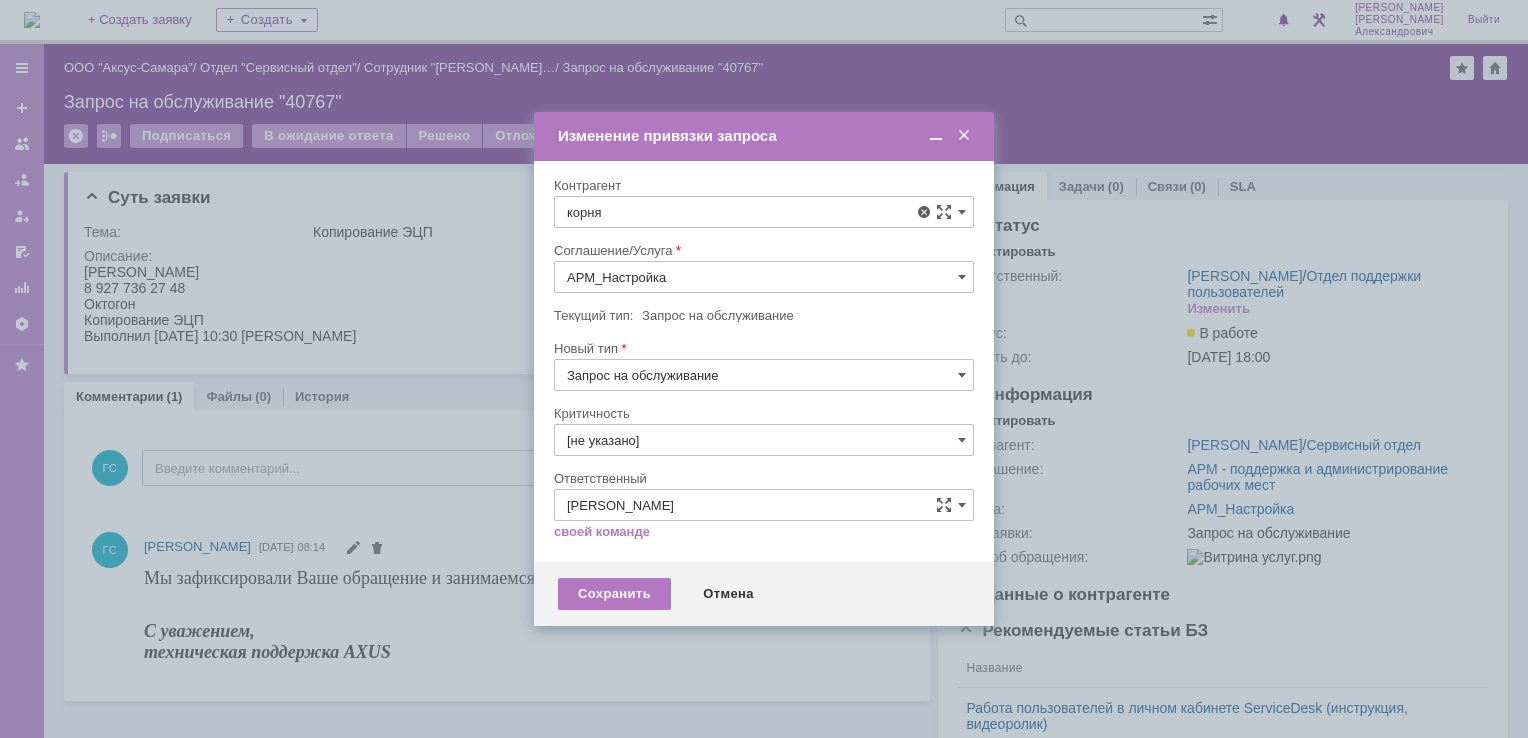 click on "[PERSON_NAME]" at bounding box center [668, 360] 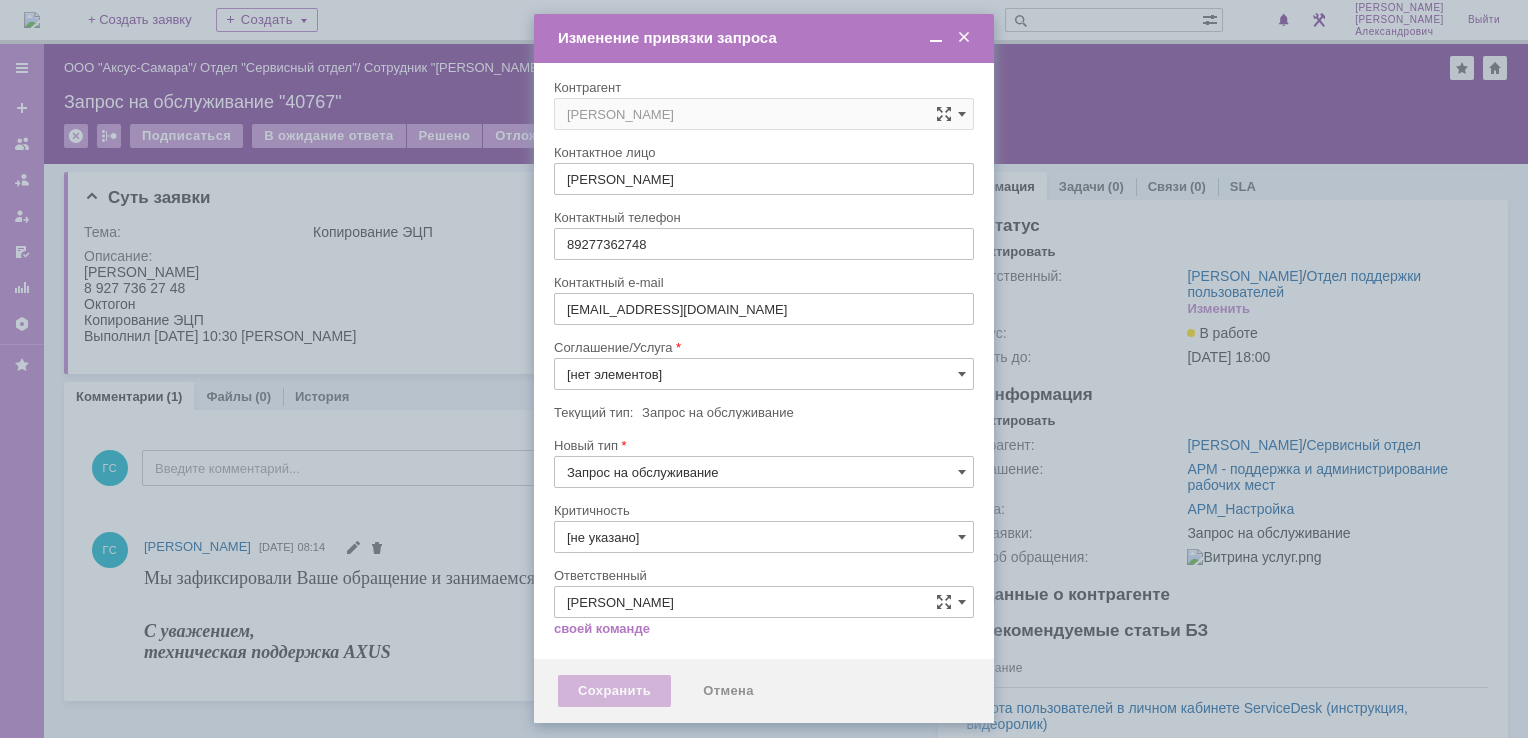 type on "АРМ_Настройка" 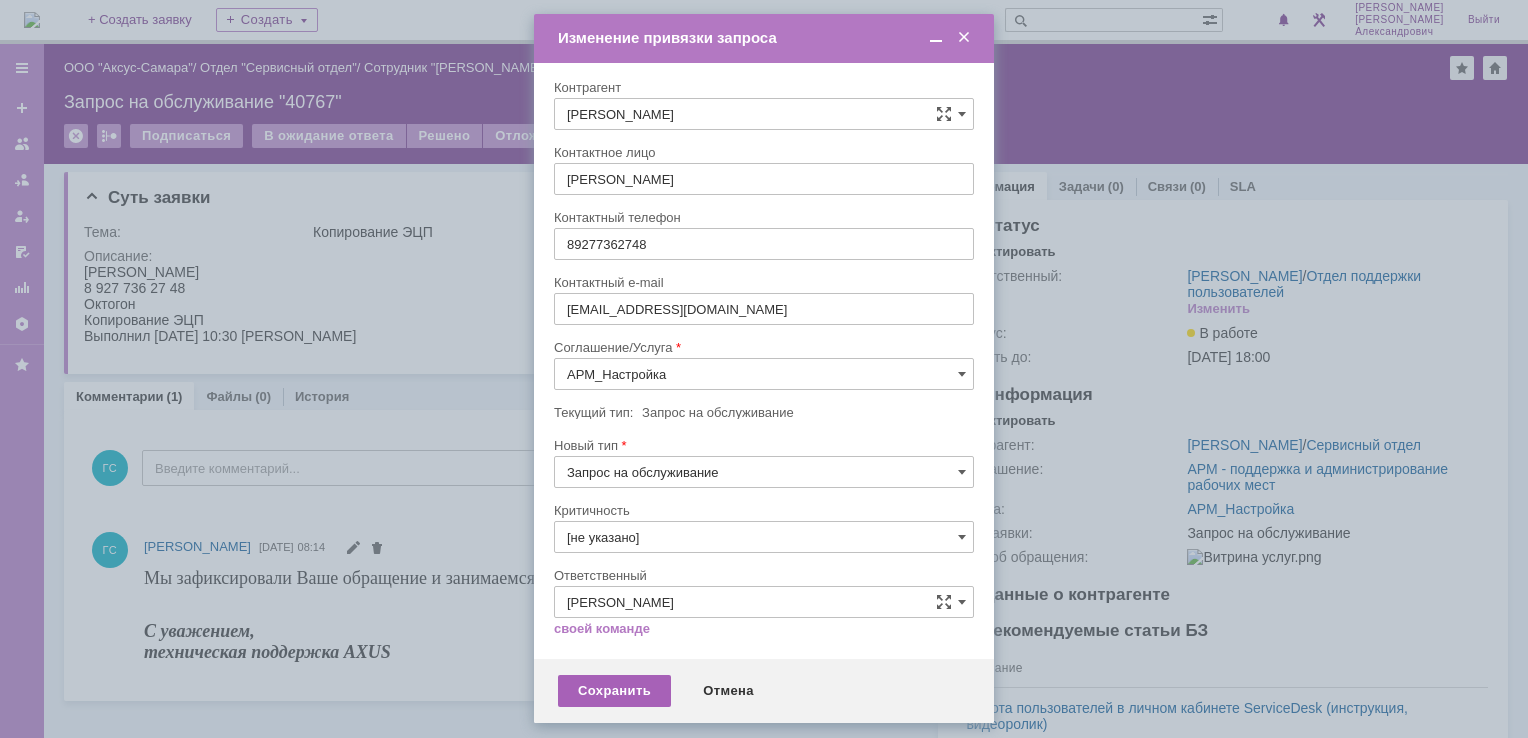 click on "Сохранить" at bounding box center (614, 691) 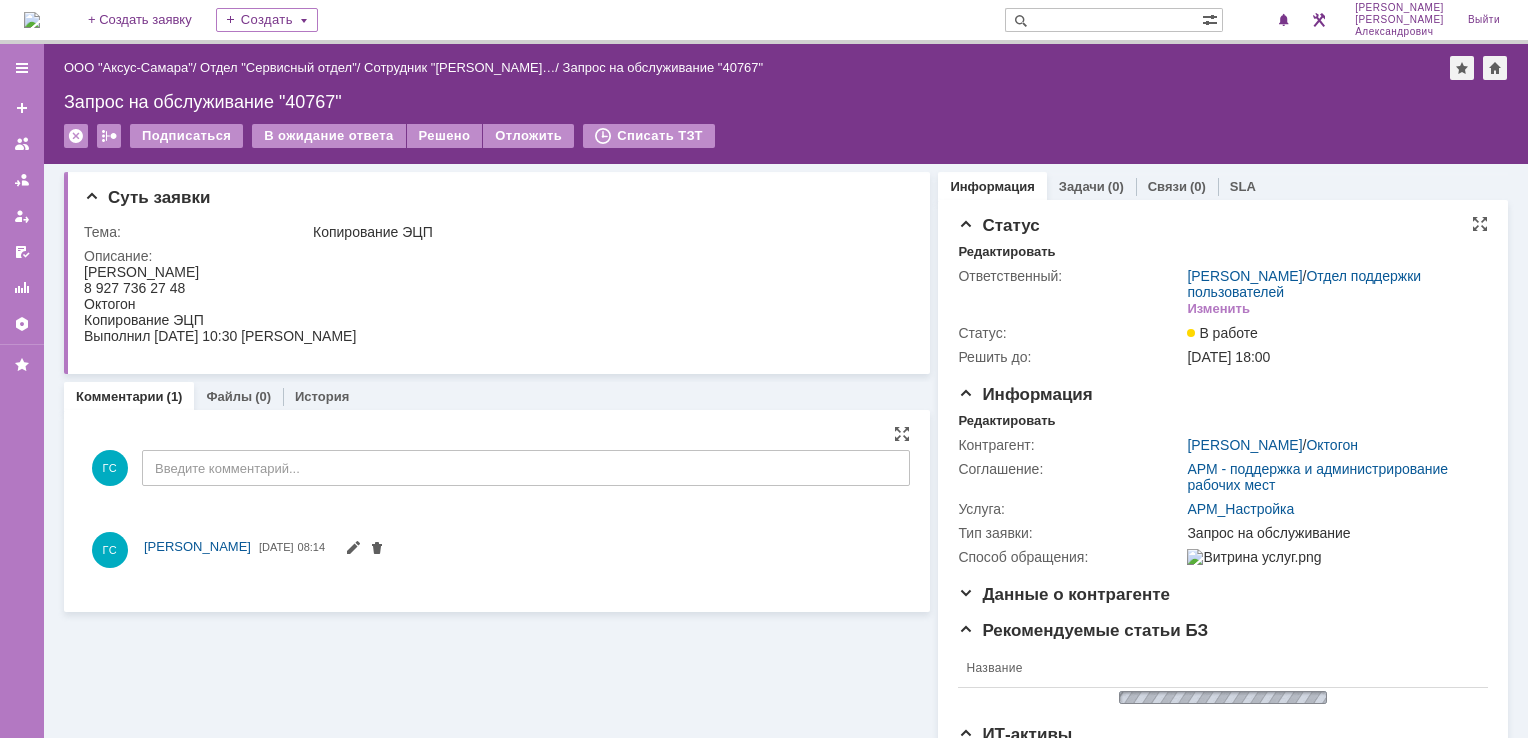 scroll, scrollTop: 0, scrollLeft: 0, axis: both 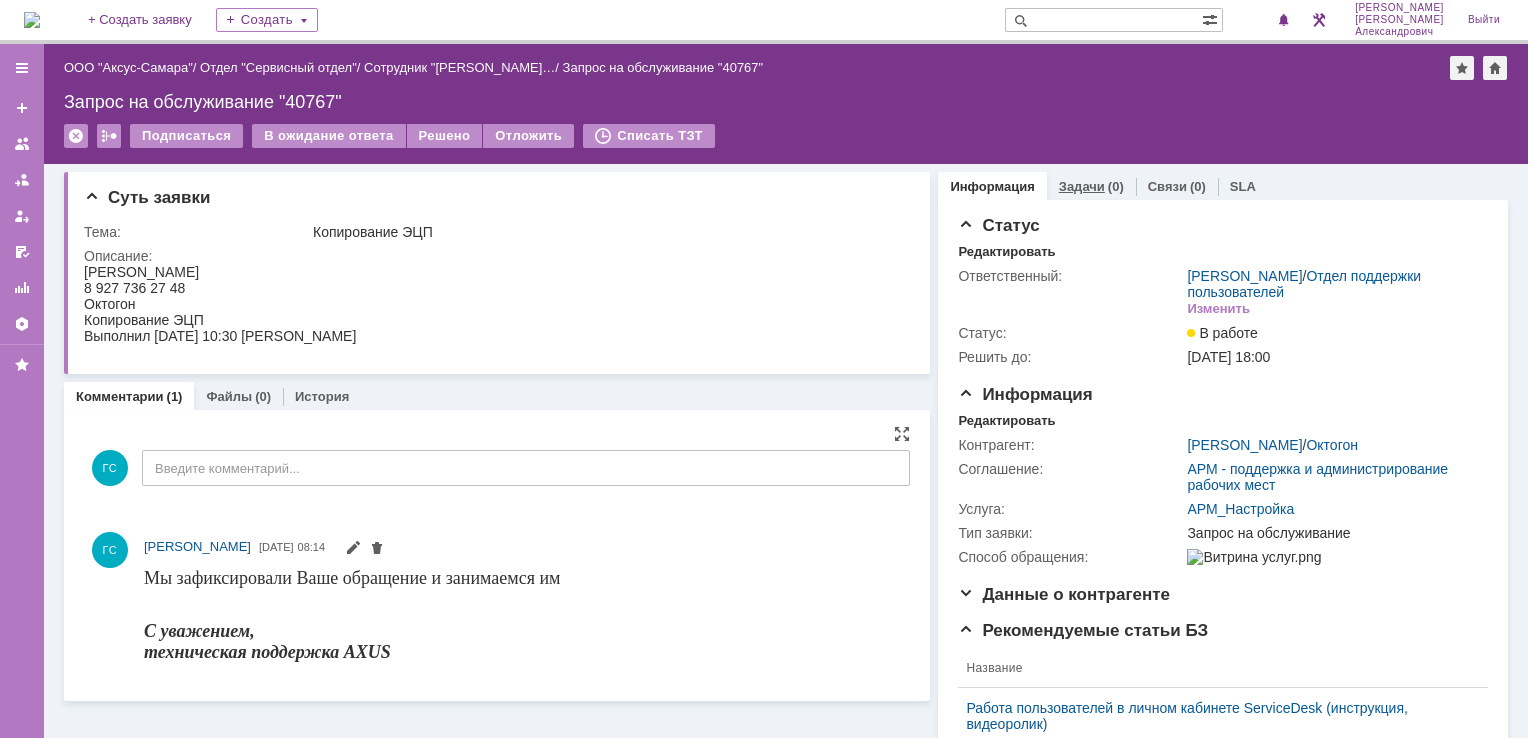 click on "Задачи" at bounding box center (1082, 186) 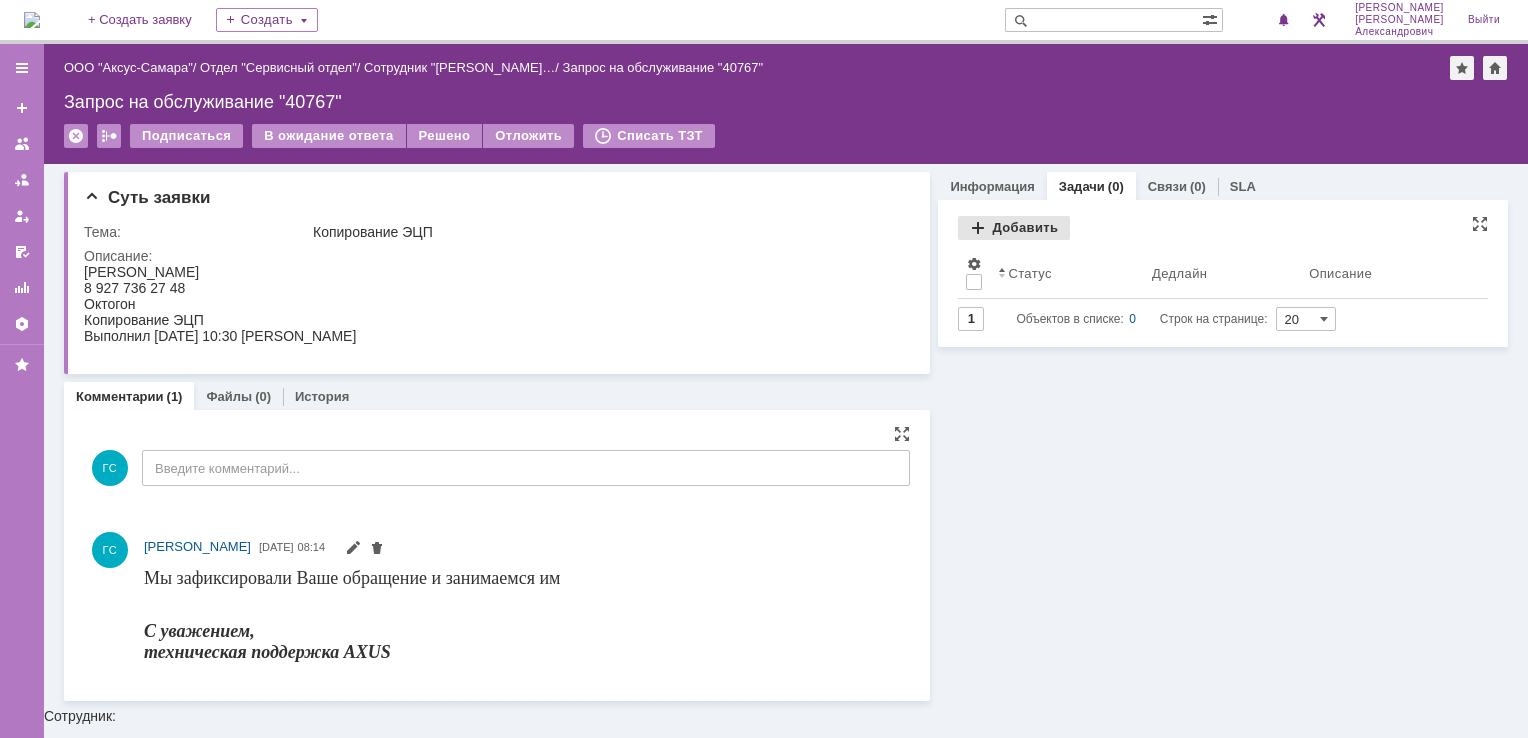 click on "Добавить" at bounding box center (1014, 228) 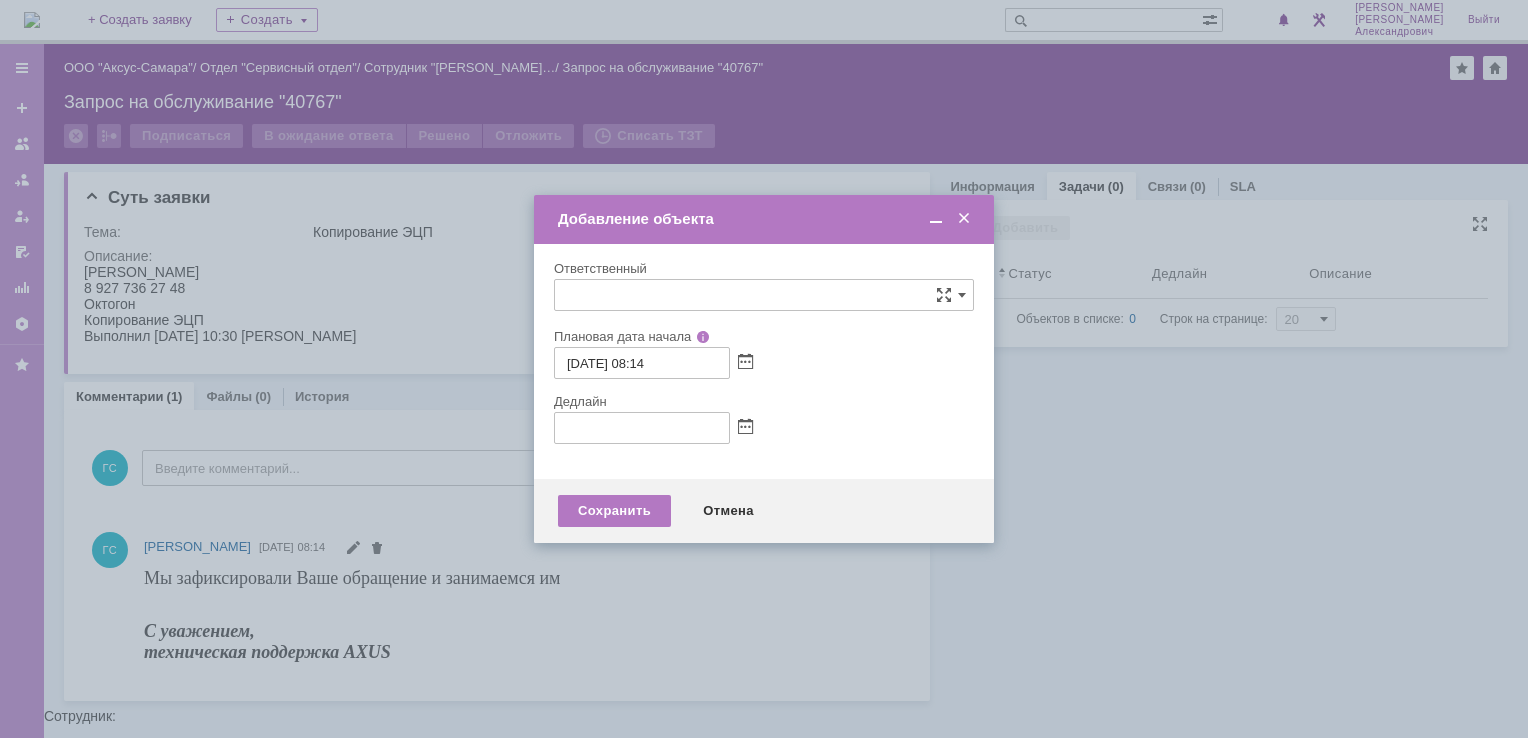 type on "[не указано]" 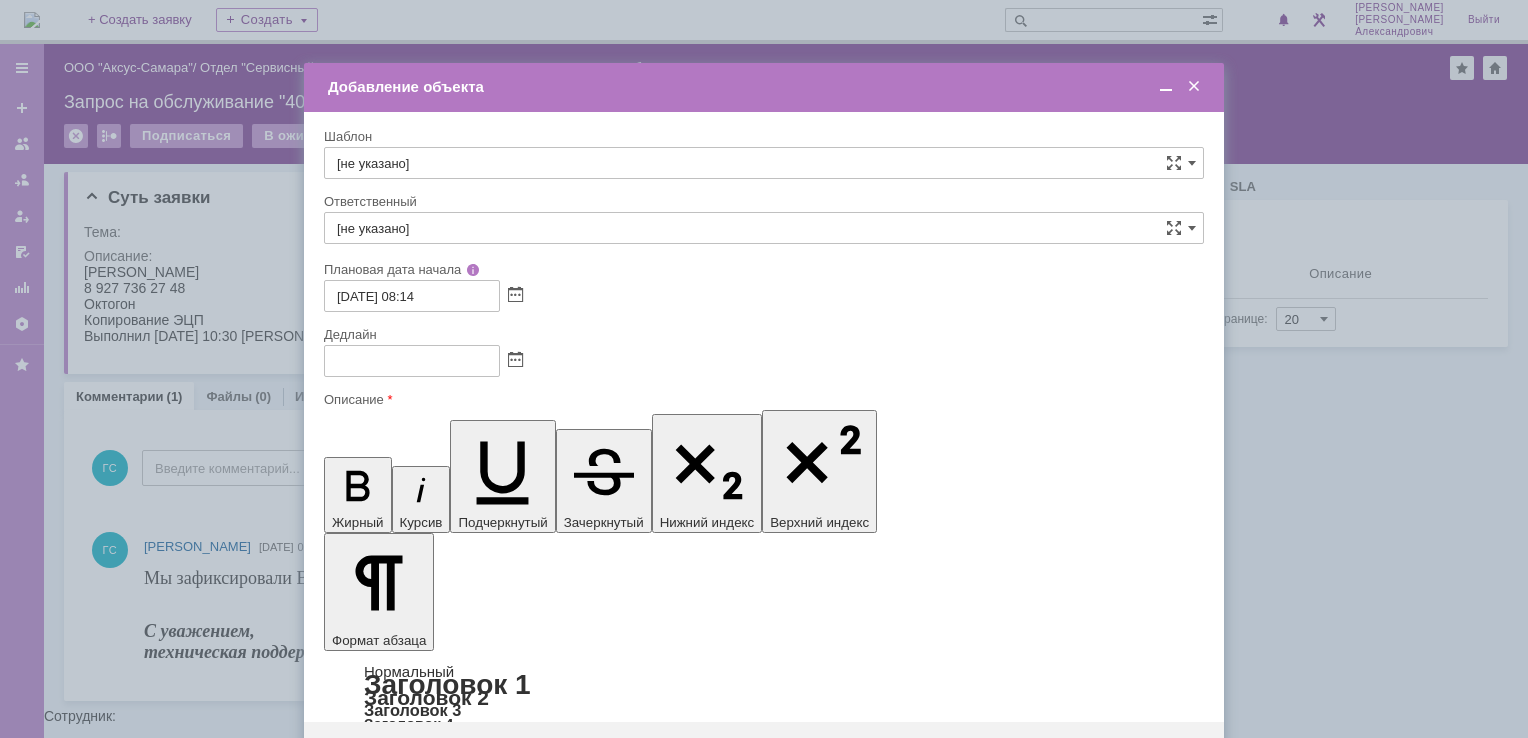 scroll, scrollTop: 0, scrollLeft: 0, axis: both 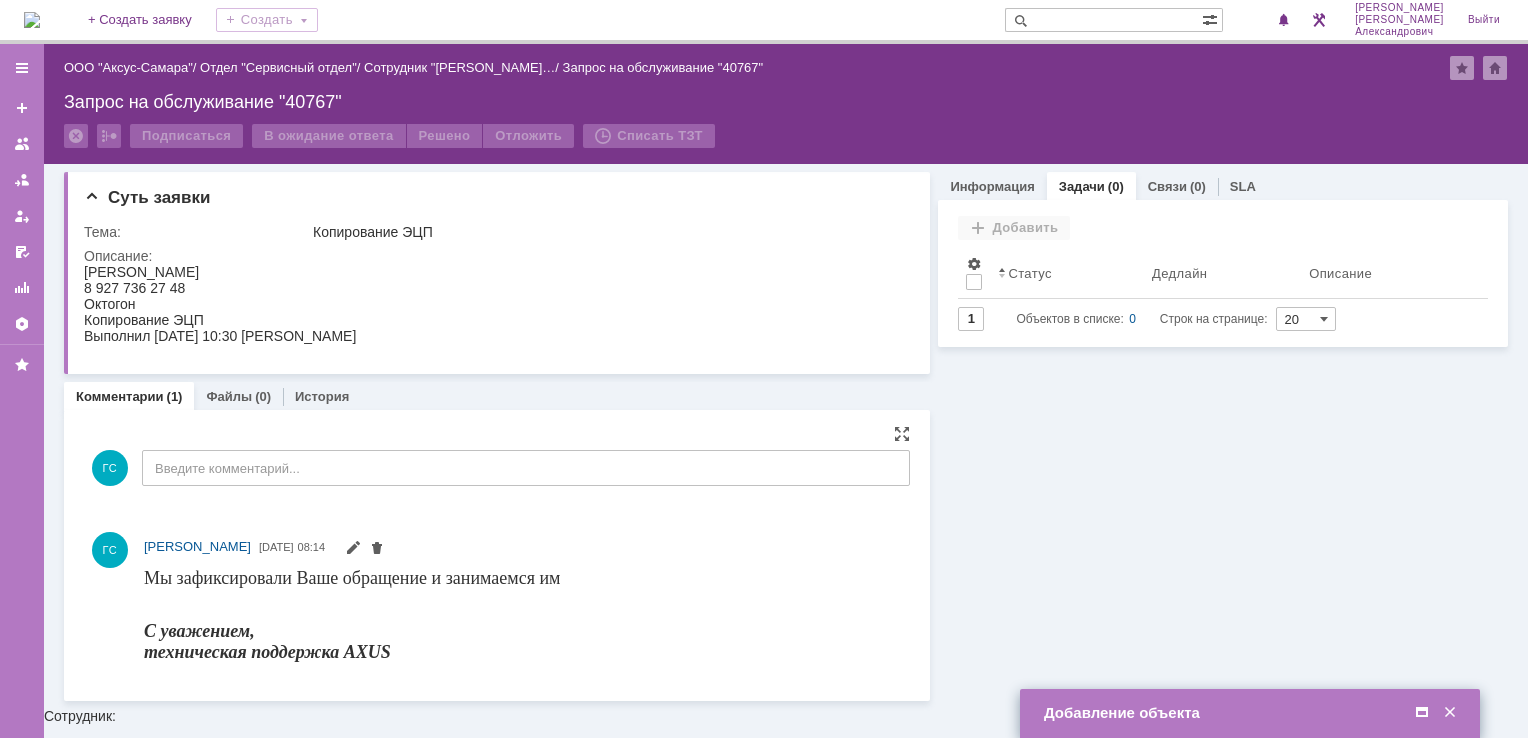 click on "Добавление объекта" at bounding box center (1250, 713) 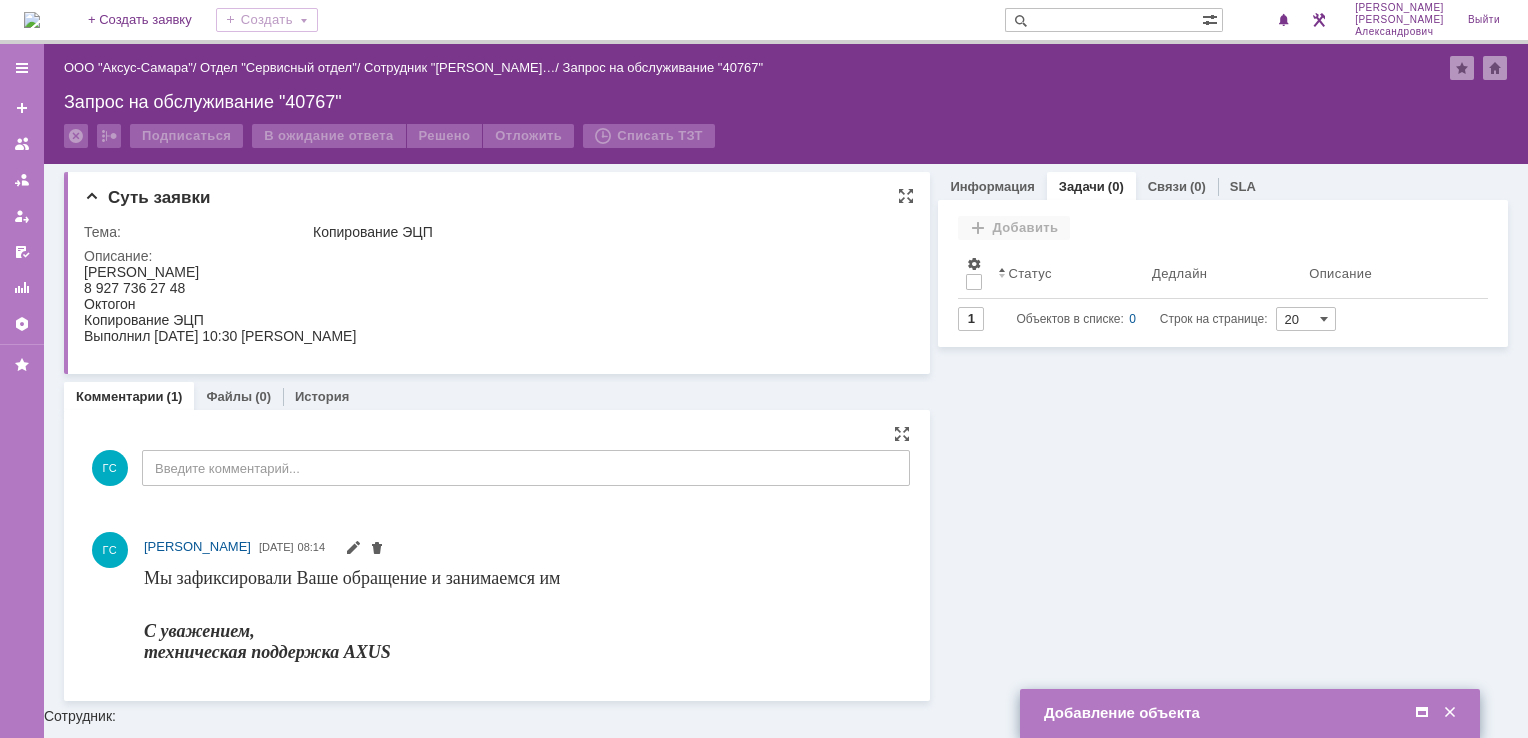 drag, startPoint x: 84, startPoint y: 268, endPoint x: 430, endPoint y: 358, distance: 357.51364 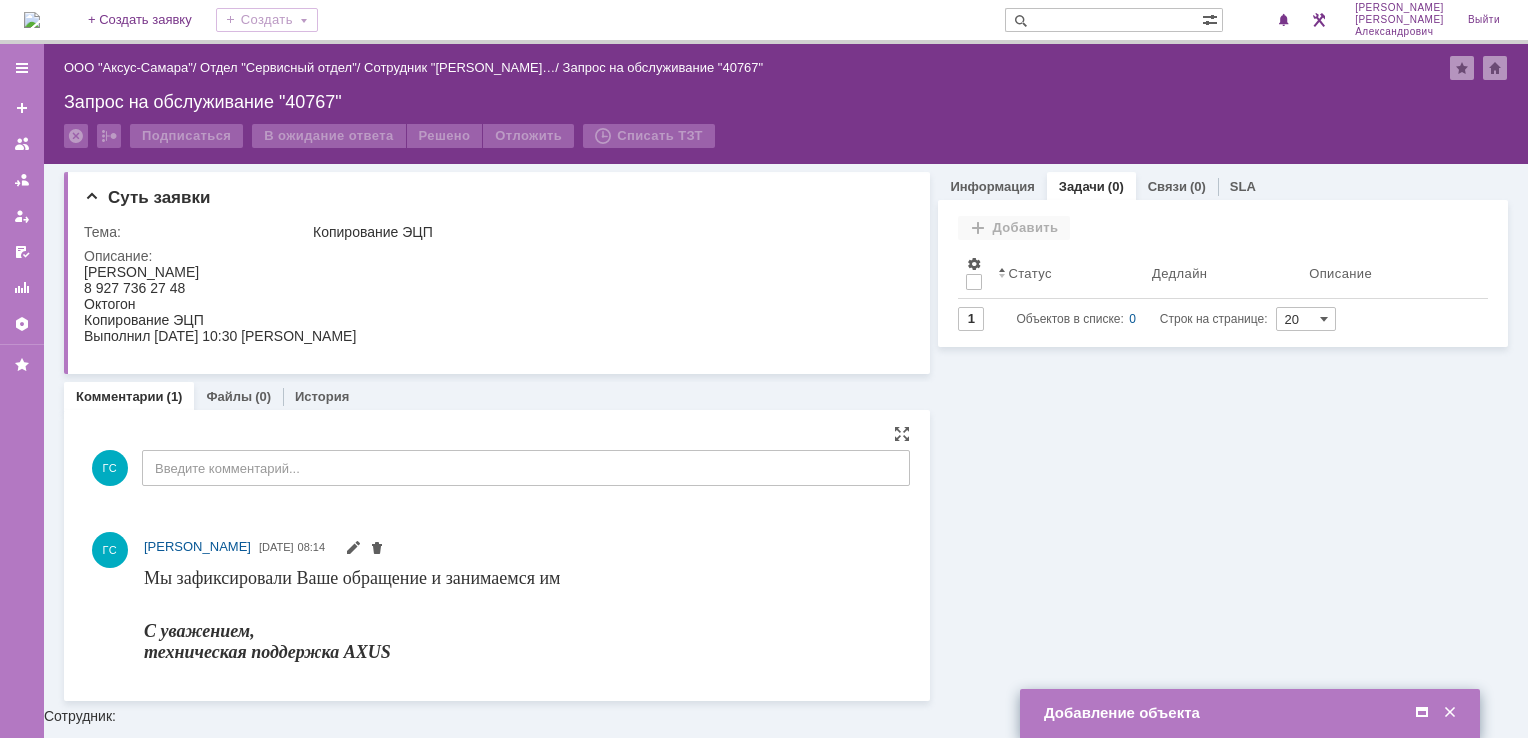 copy on "Корнякова Юлия 8 927 736 27 48 Октогон Копирование ЭЦП Выполнил 01.07.2025 г. в 10:30 Рогов Александр" 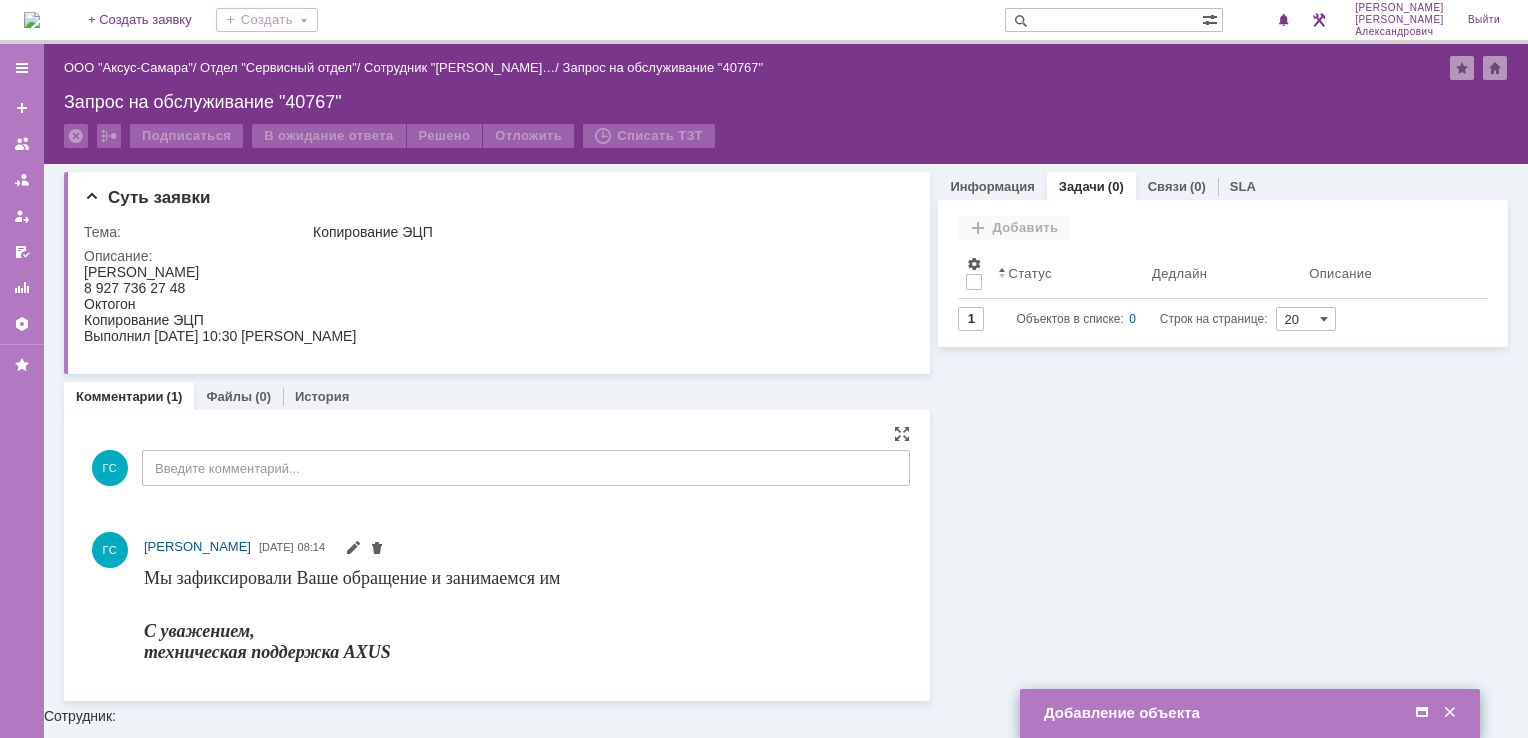 click at bounding box center (1422, 713) 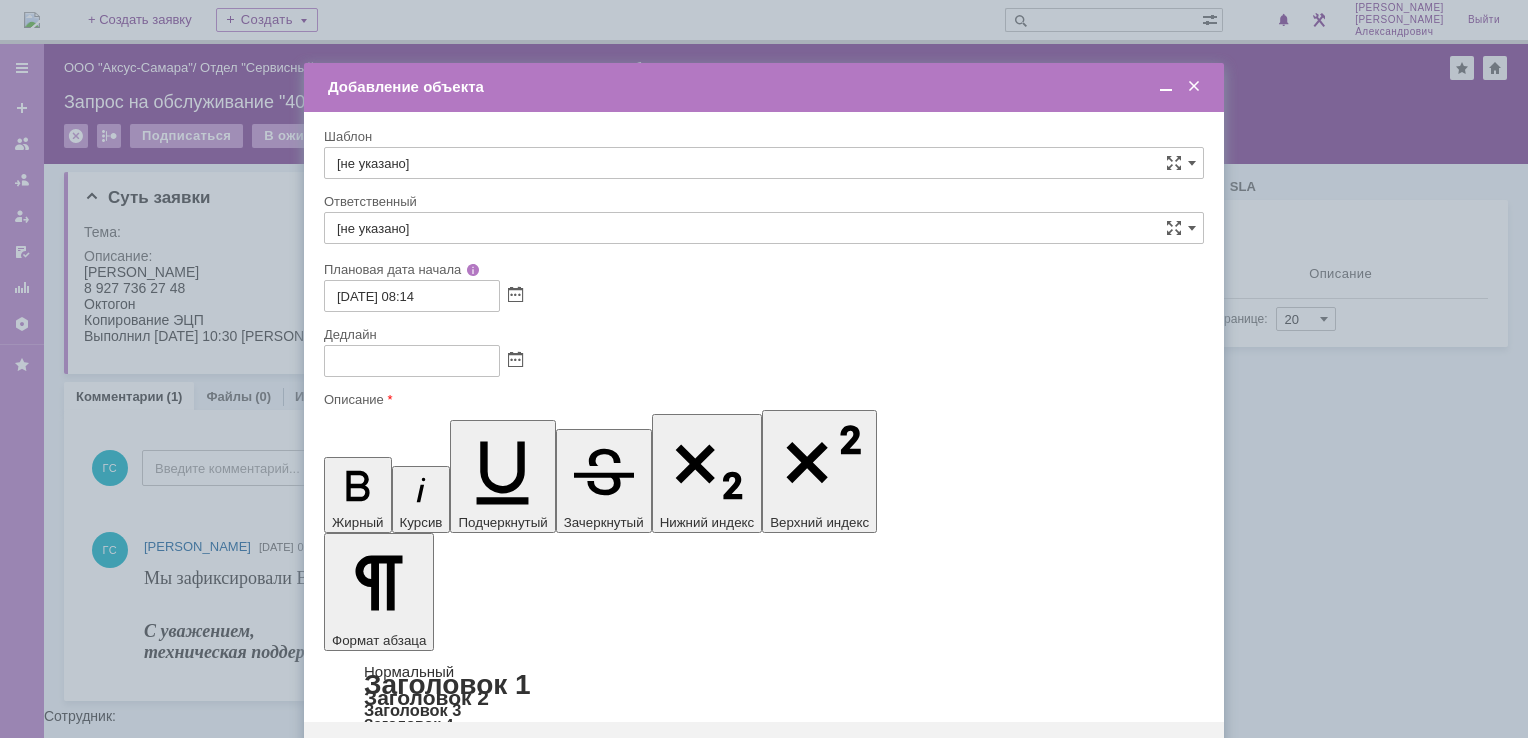 click at bounding box center (487, 5767) 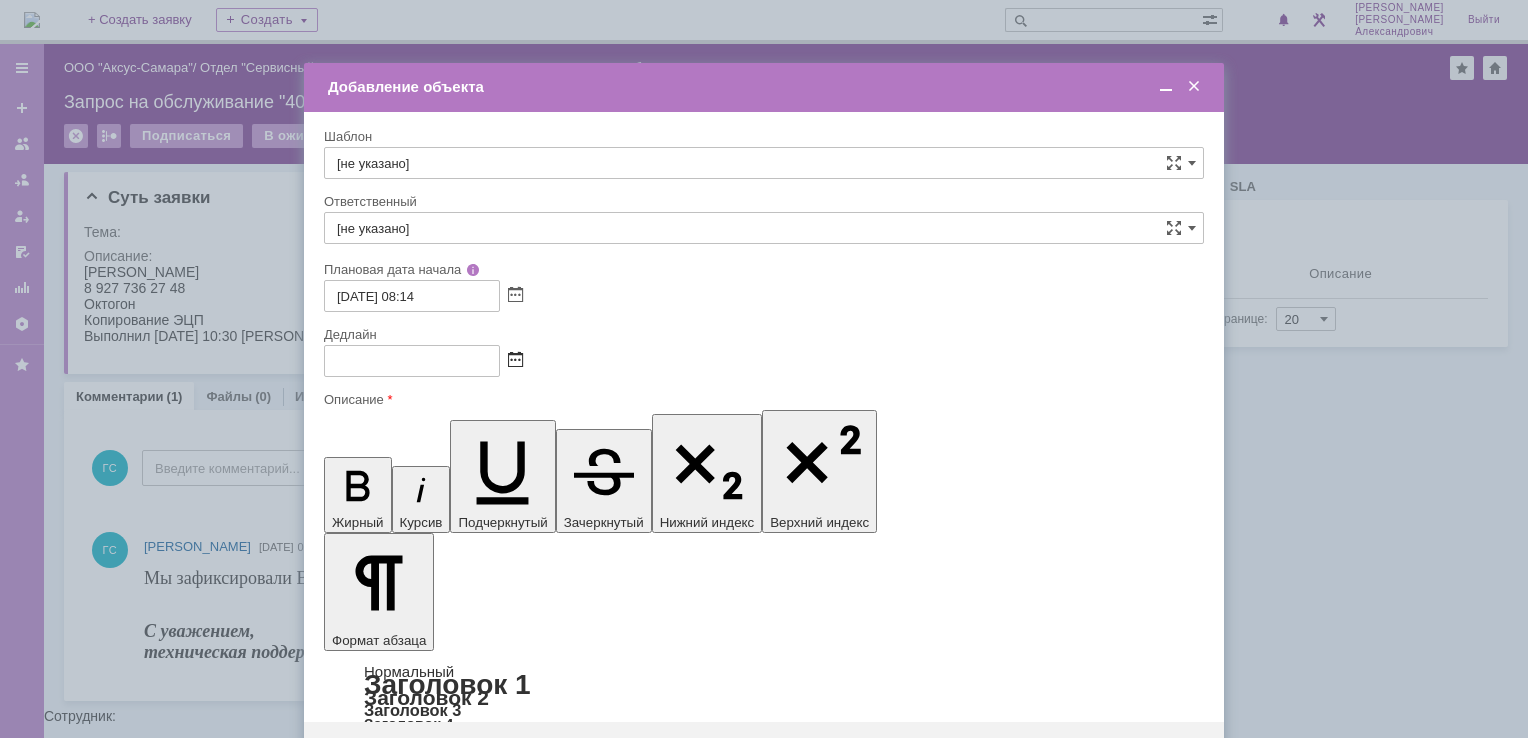 click at bounding box center [515, 361] 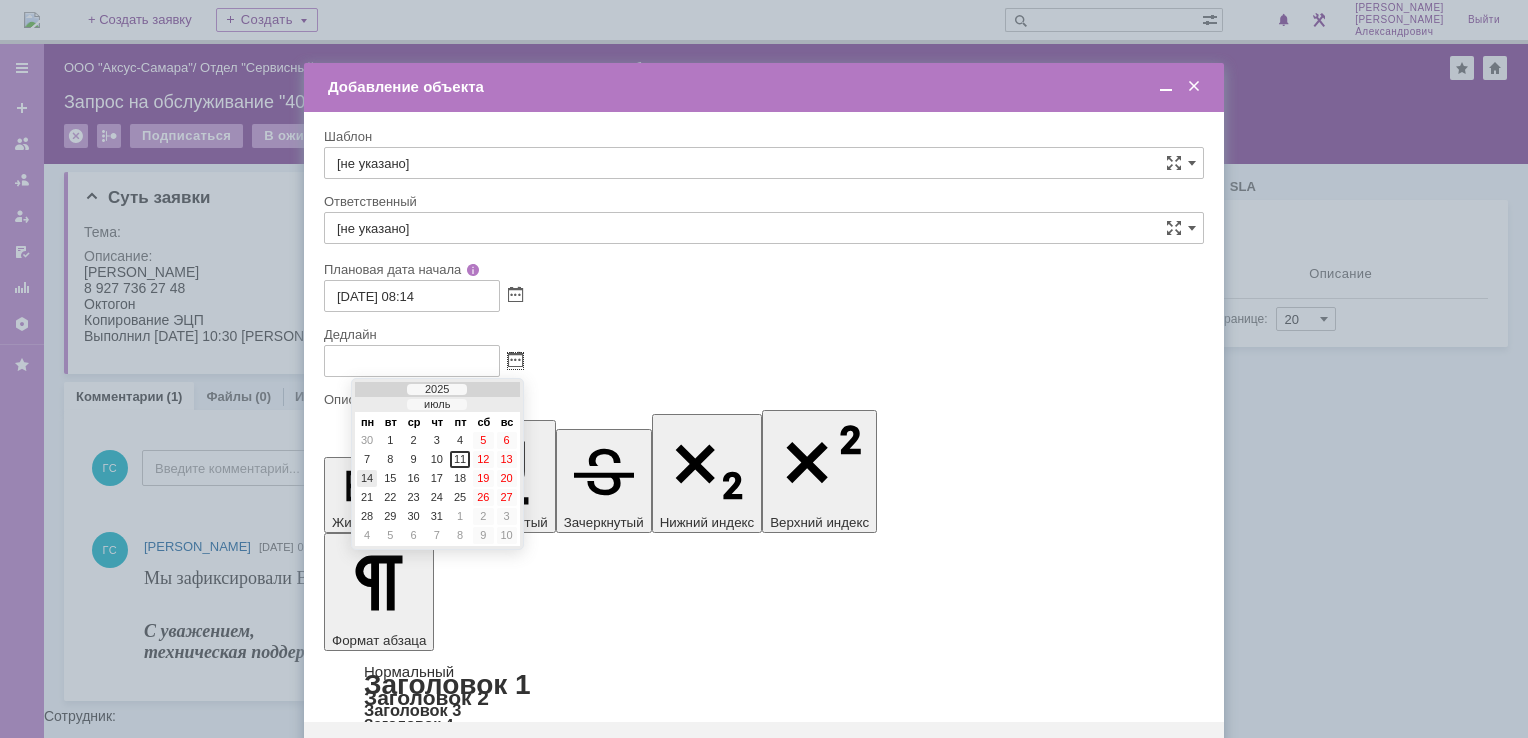 click on "14" at bounding box center [367, 478] 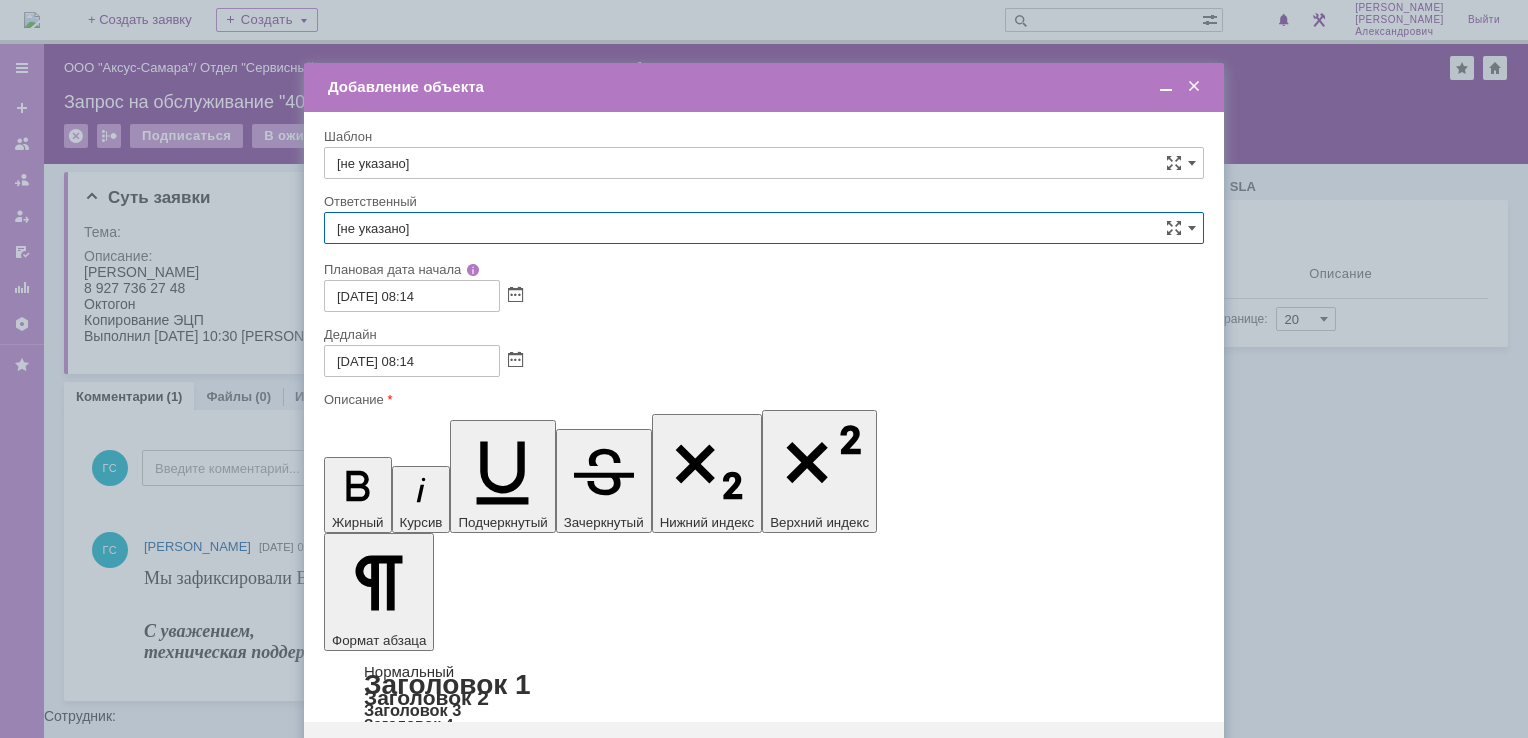 click on "[не указано]" at bounding box center [764, 228] 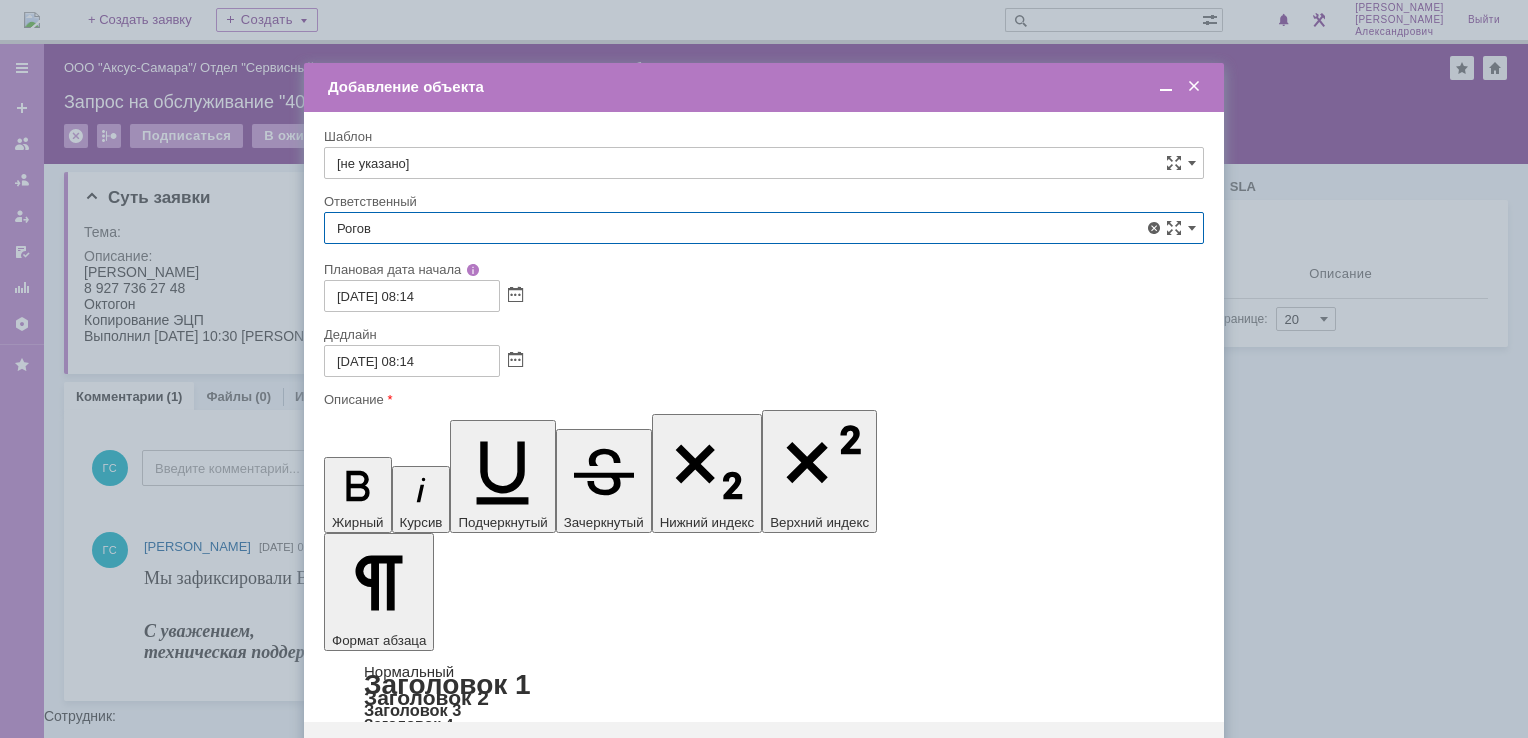 click on "[PERSON_NAME]" at bounding box center [764, 374] 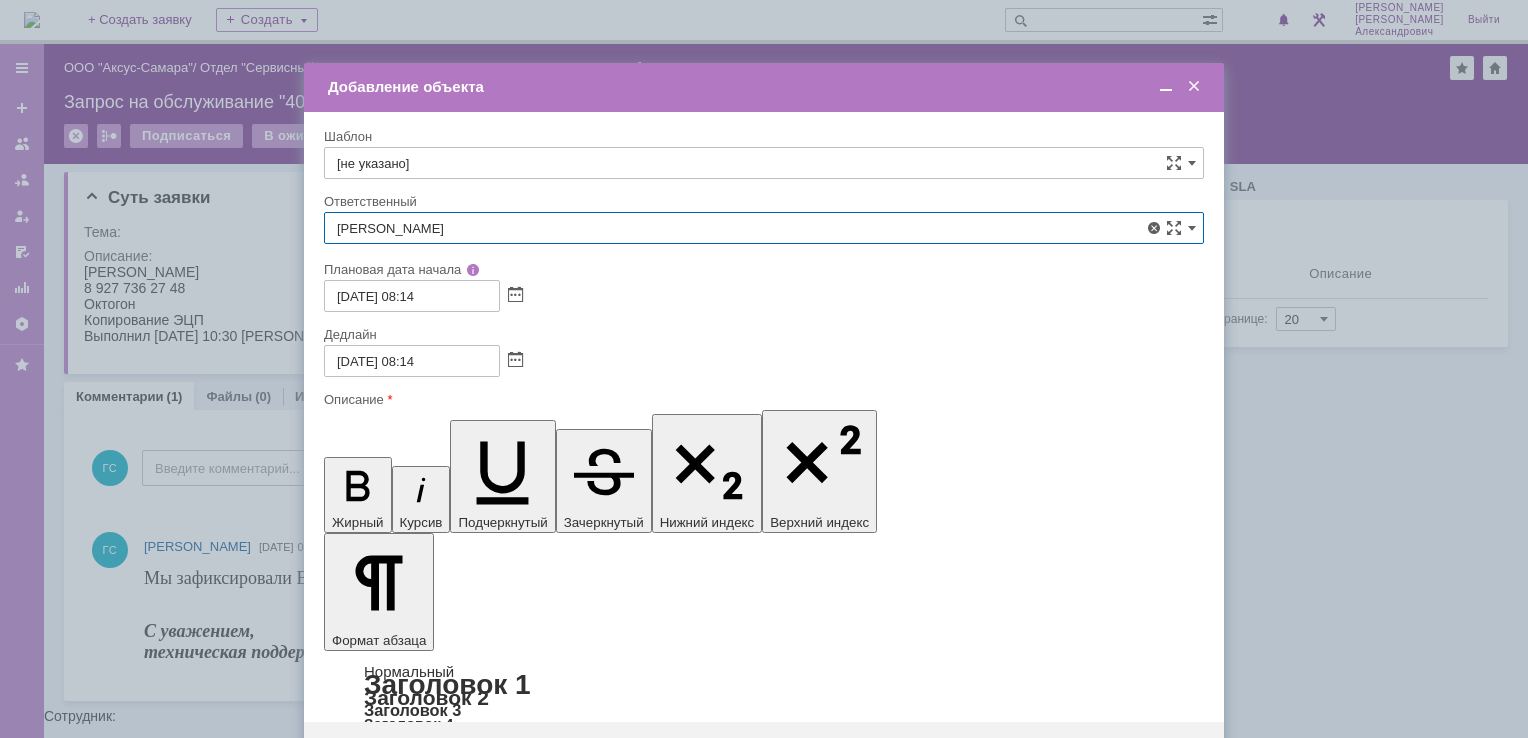 type on "[PERSON_NAME]" 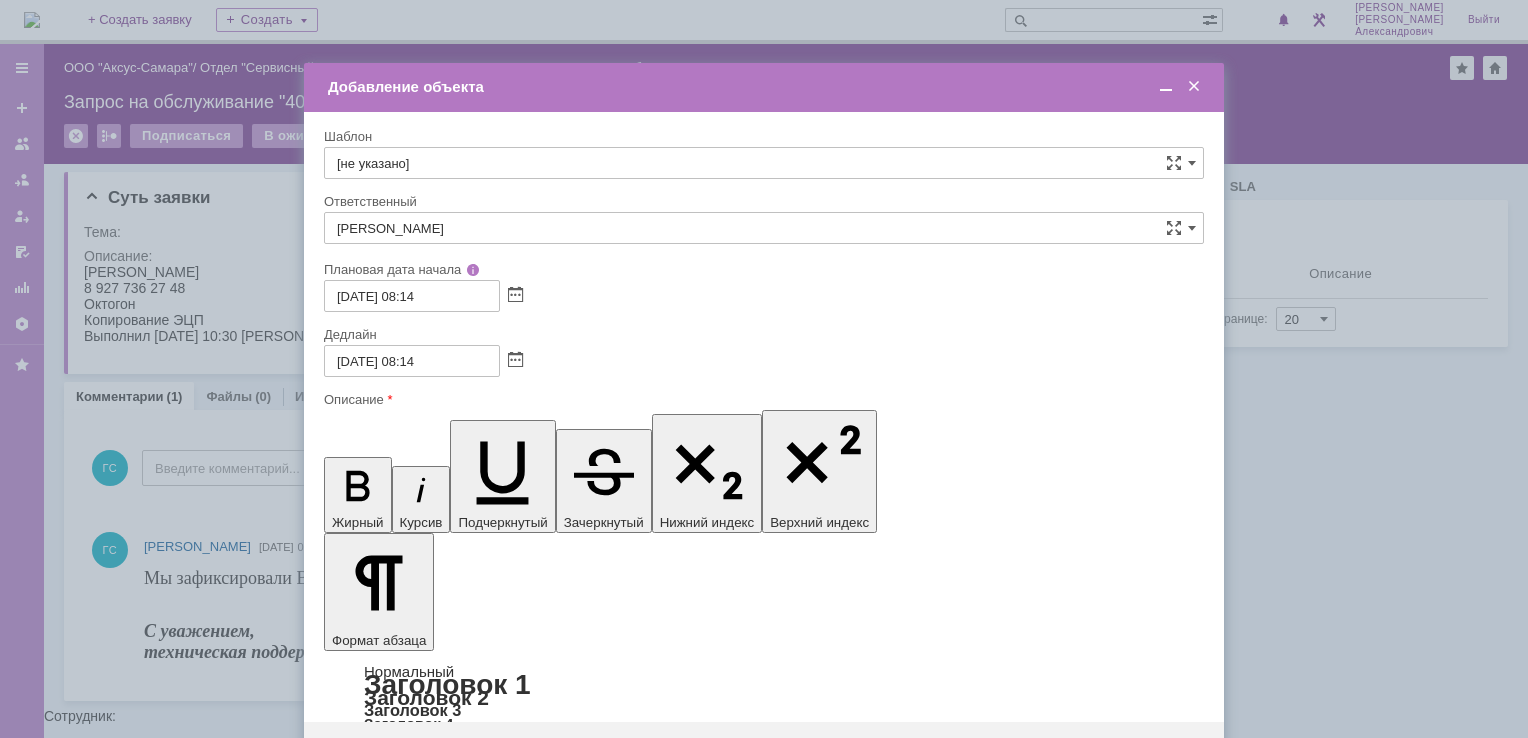 click on "Сохранить" at bounding box center [384, 754] 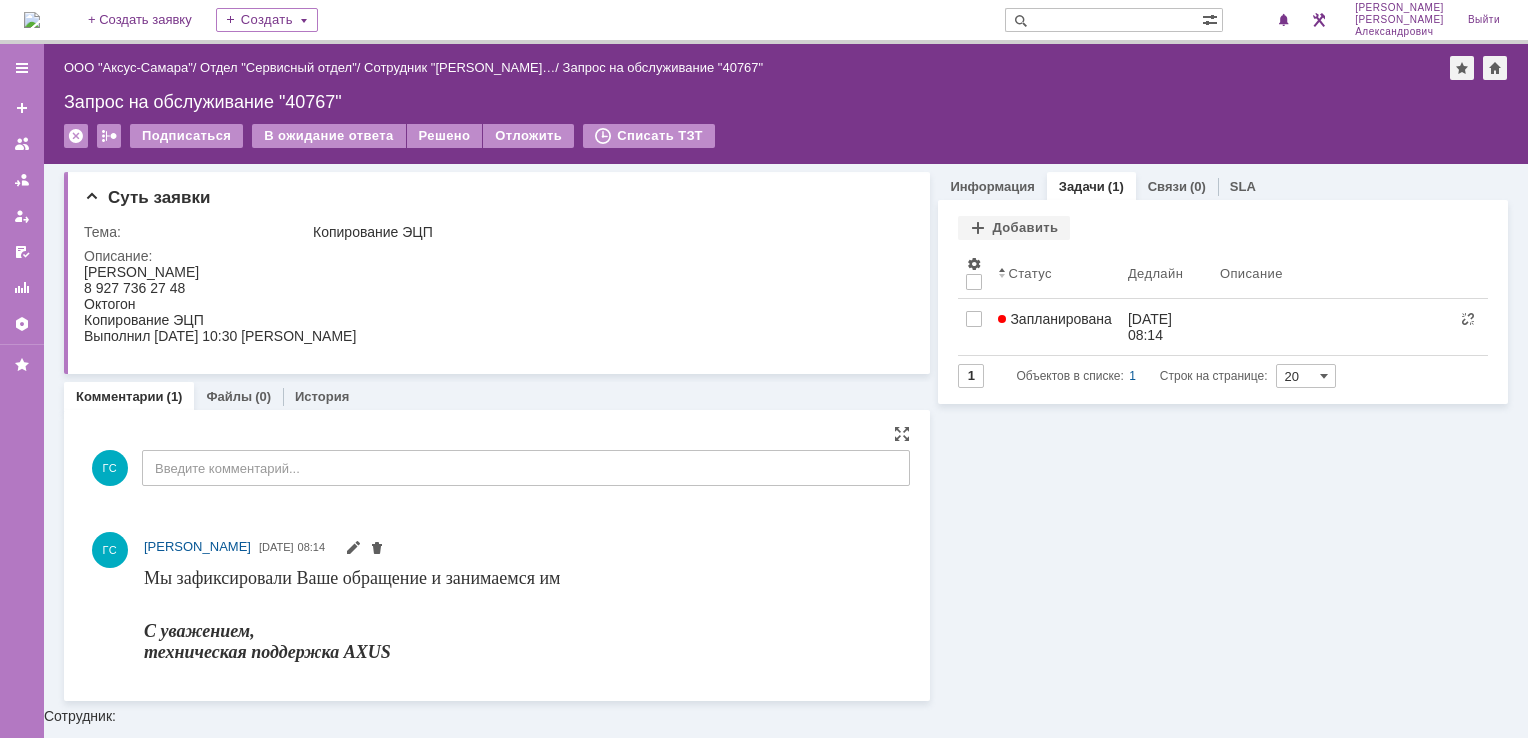 scroll, scrollTop: 0, scrollLeft: 0, axis: both 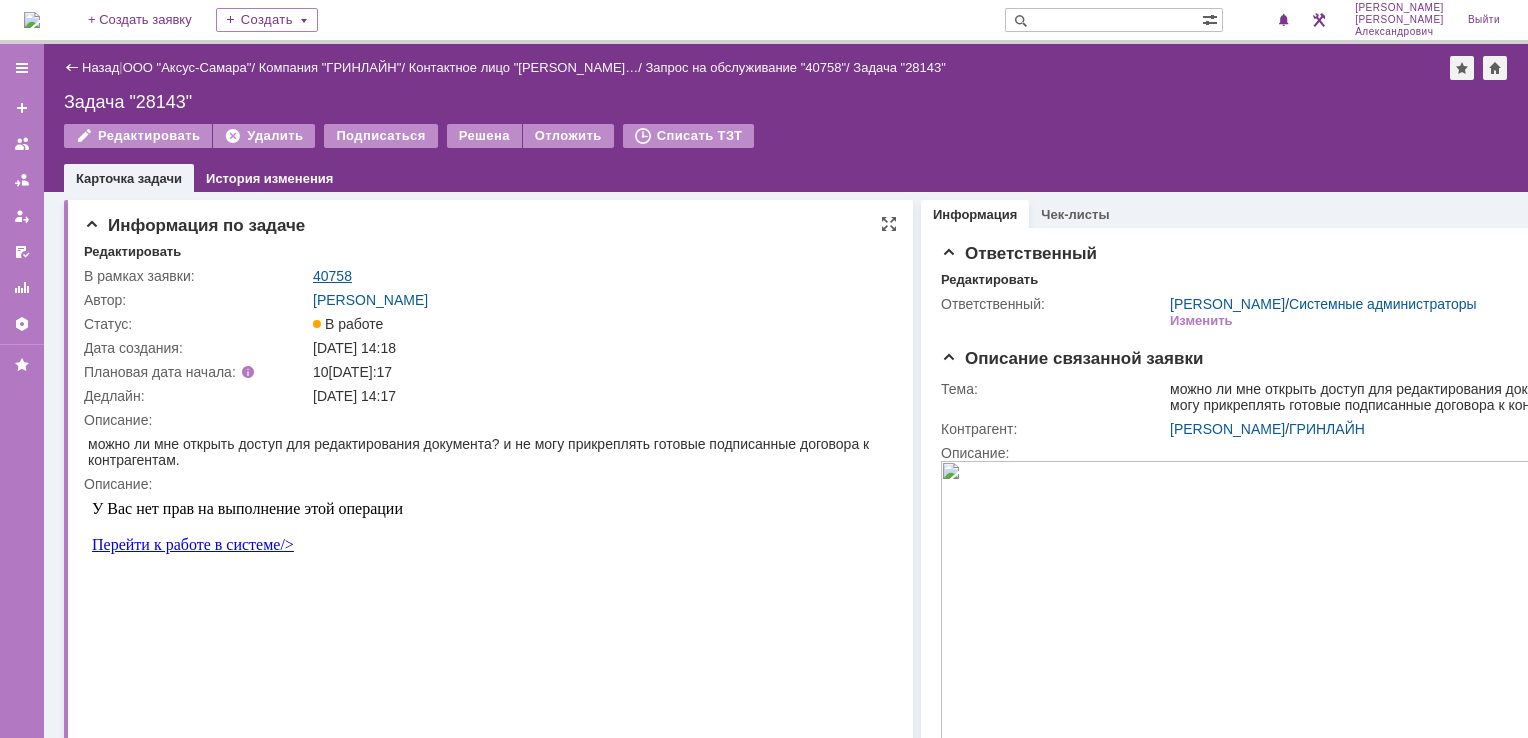 click on "40758" at bounding box center (332, 276) 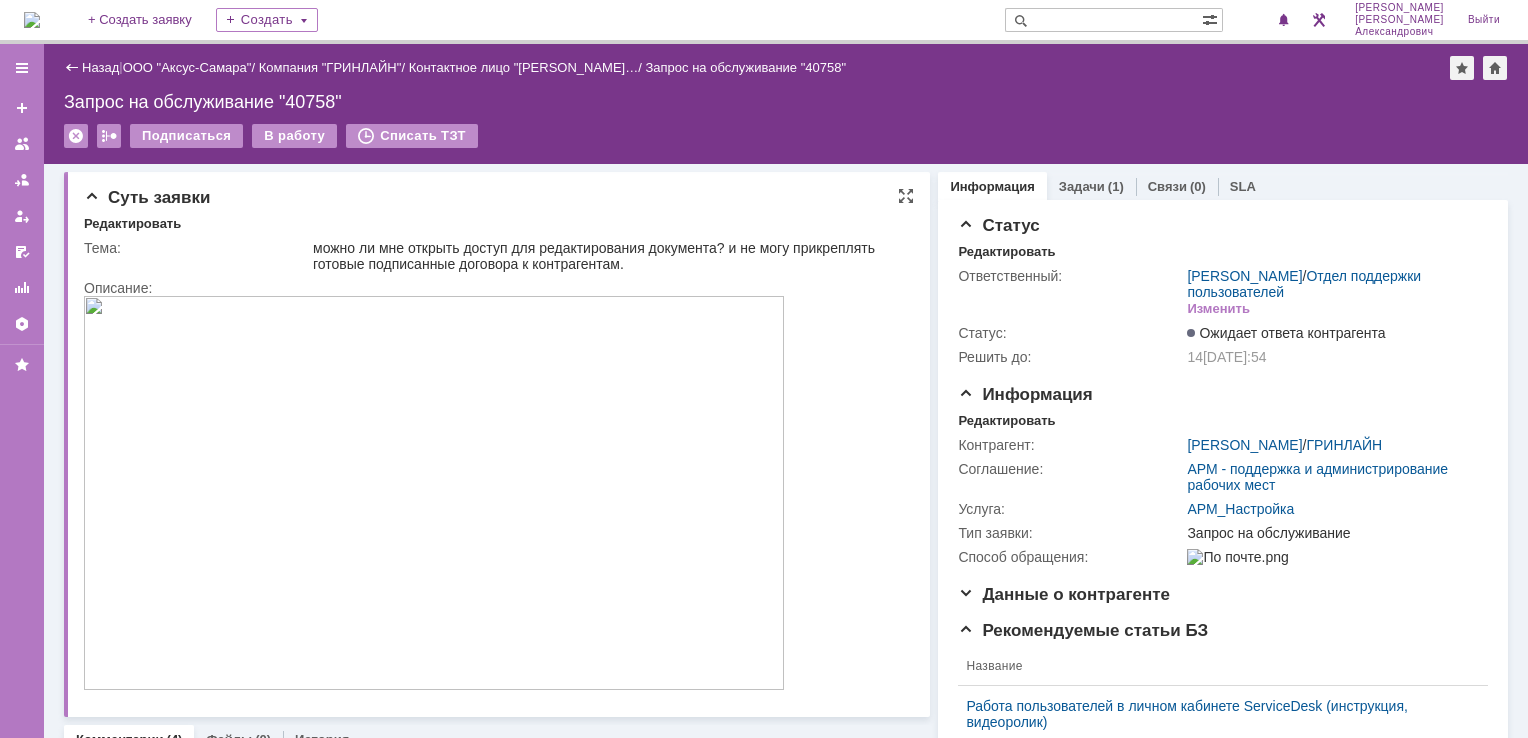 scroll, scrollTop: 0, scrollLeft: 0, axis: both 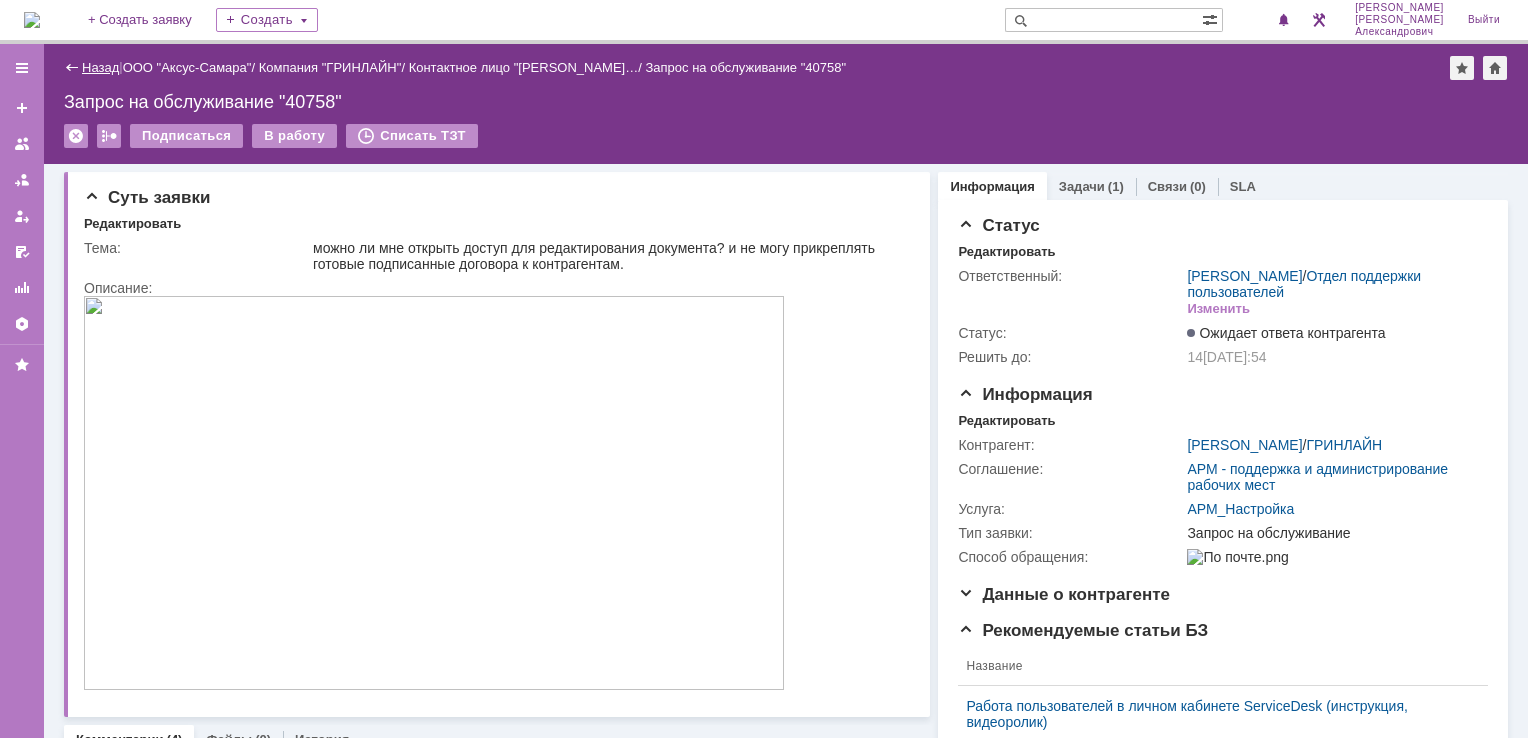 click on "Назад" at bounding box center [100, 67] 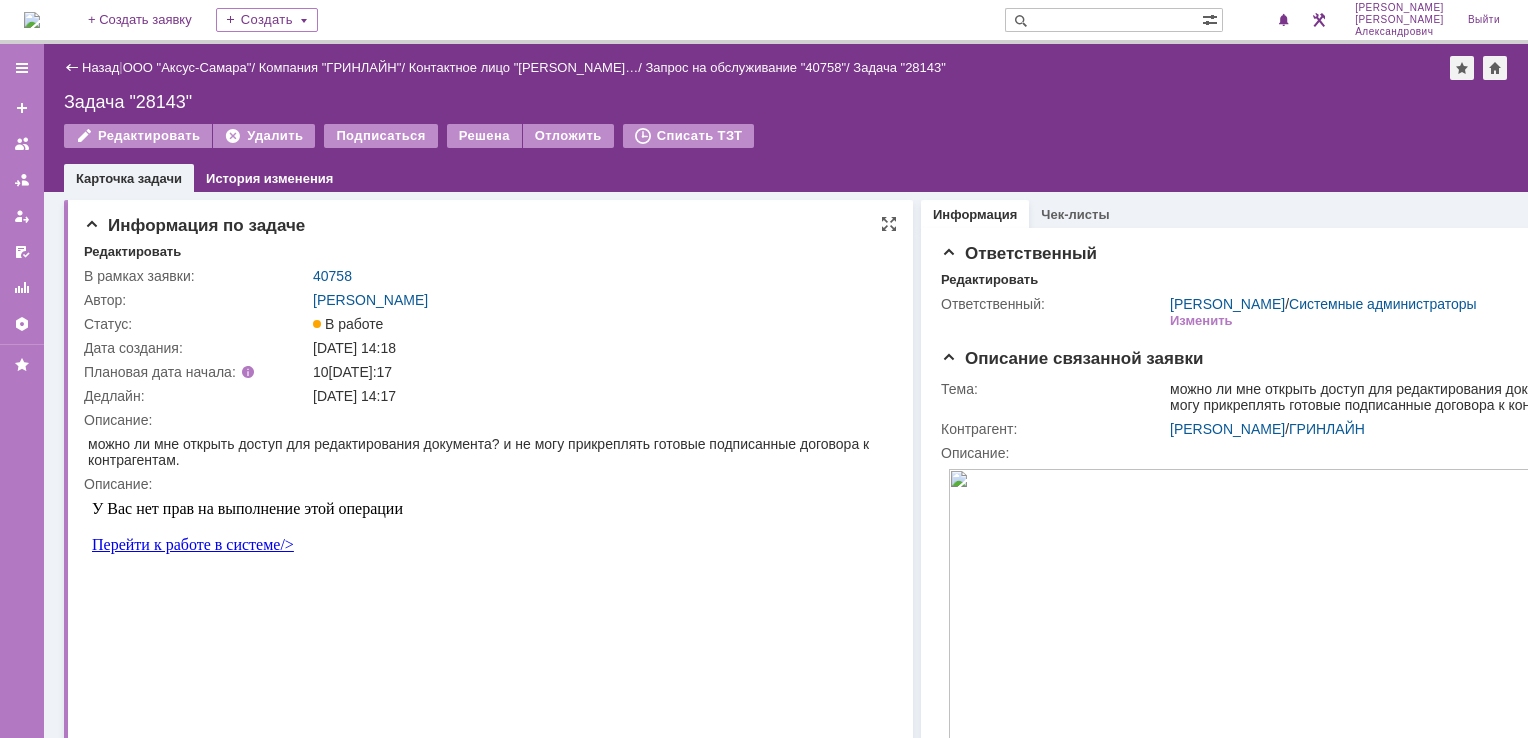 scroll, scrollTop: 0, scrollLeft: 0, axis: both 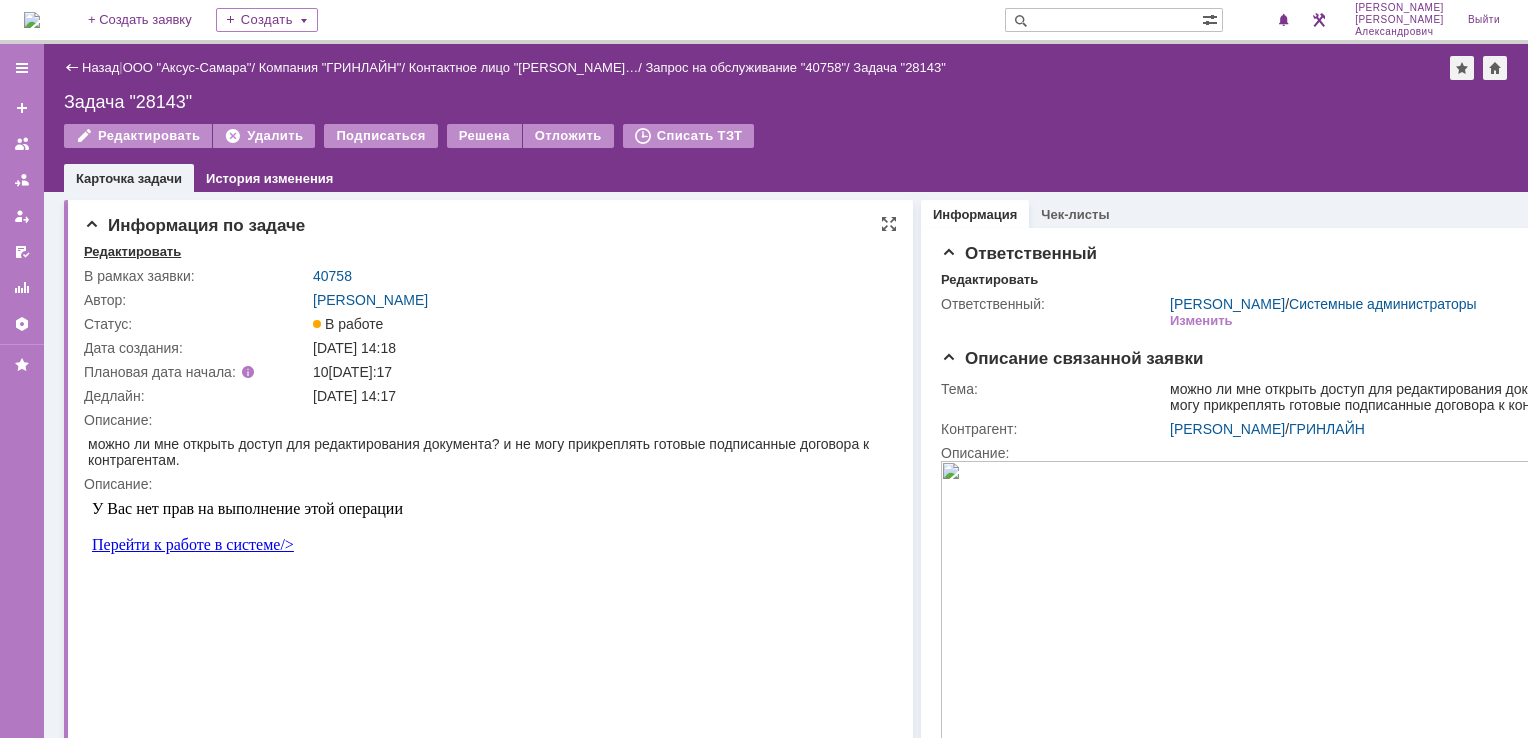 click on "Редактировать" at bounding box center [132, 252] 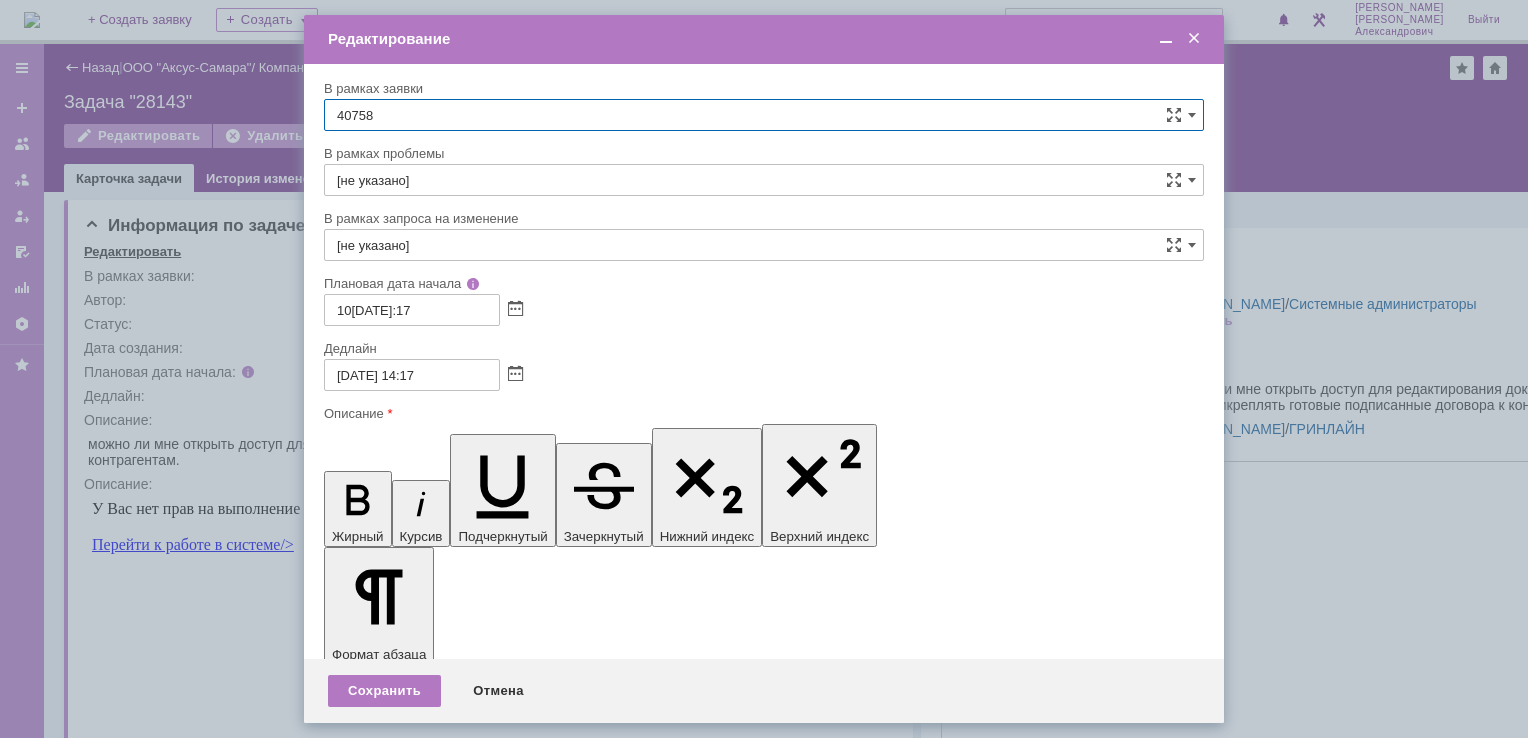 scroll, scrollTop: 0, scrollLeft: 0, axis: both 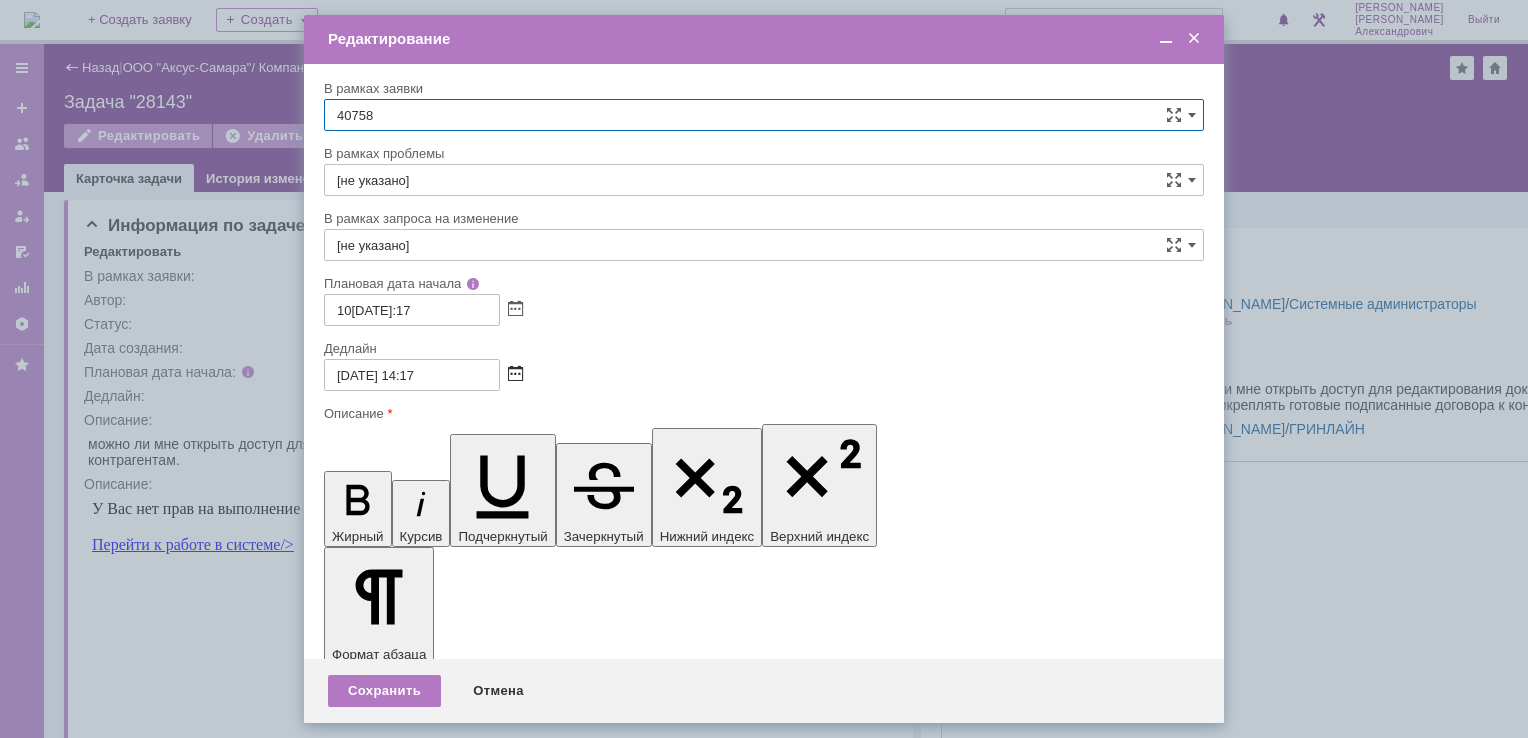 click at bounding box center [515, 375] 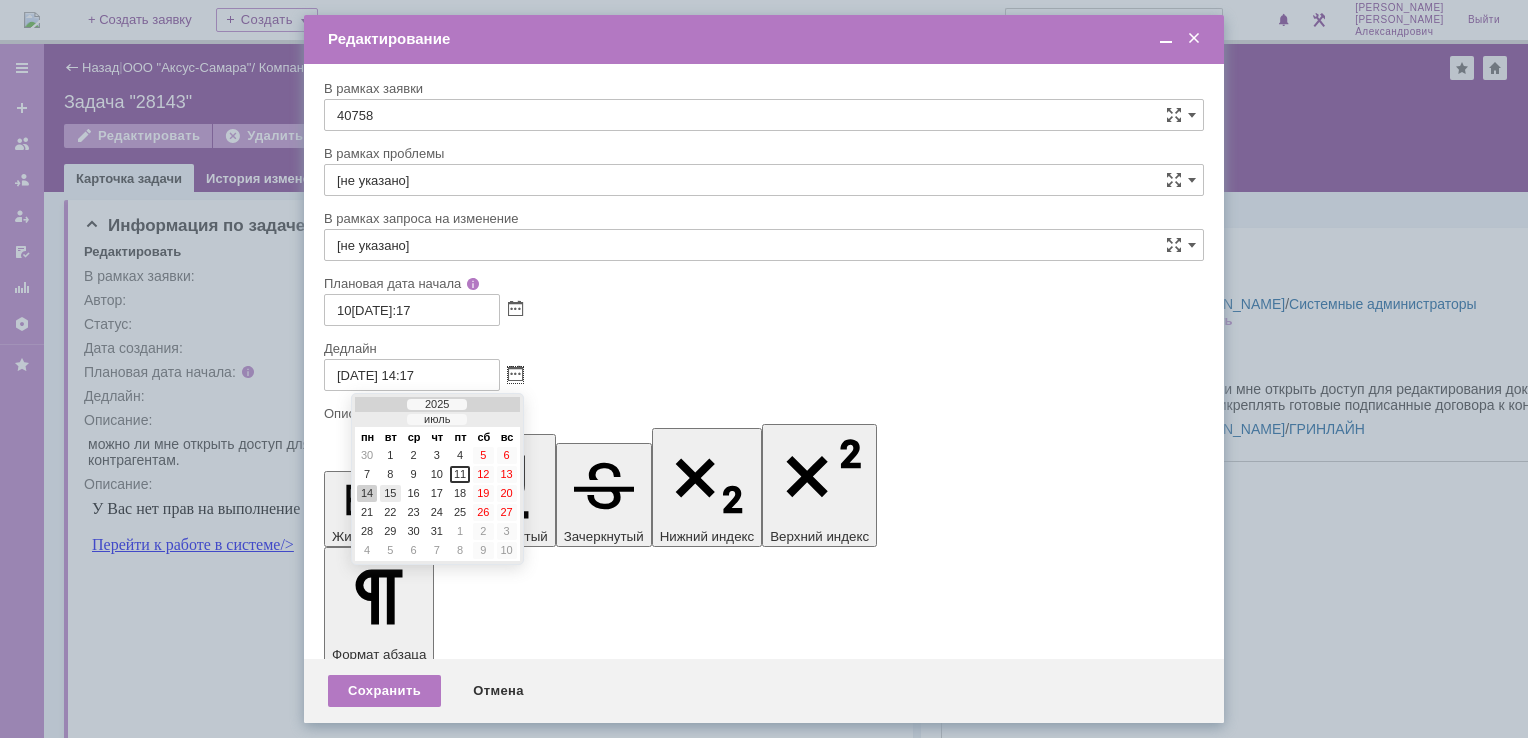 click on "15" at bounding box center [390, 493] 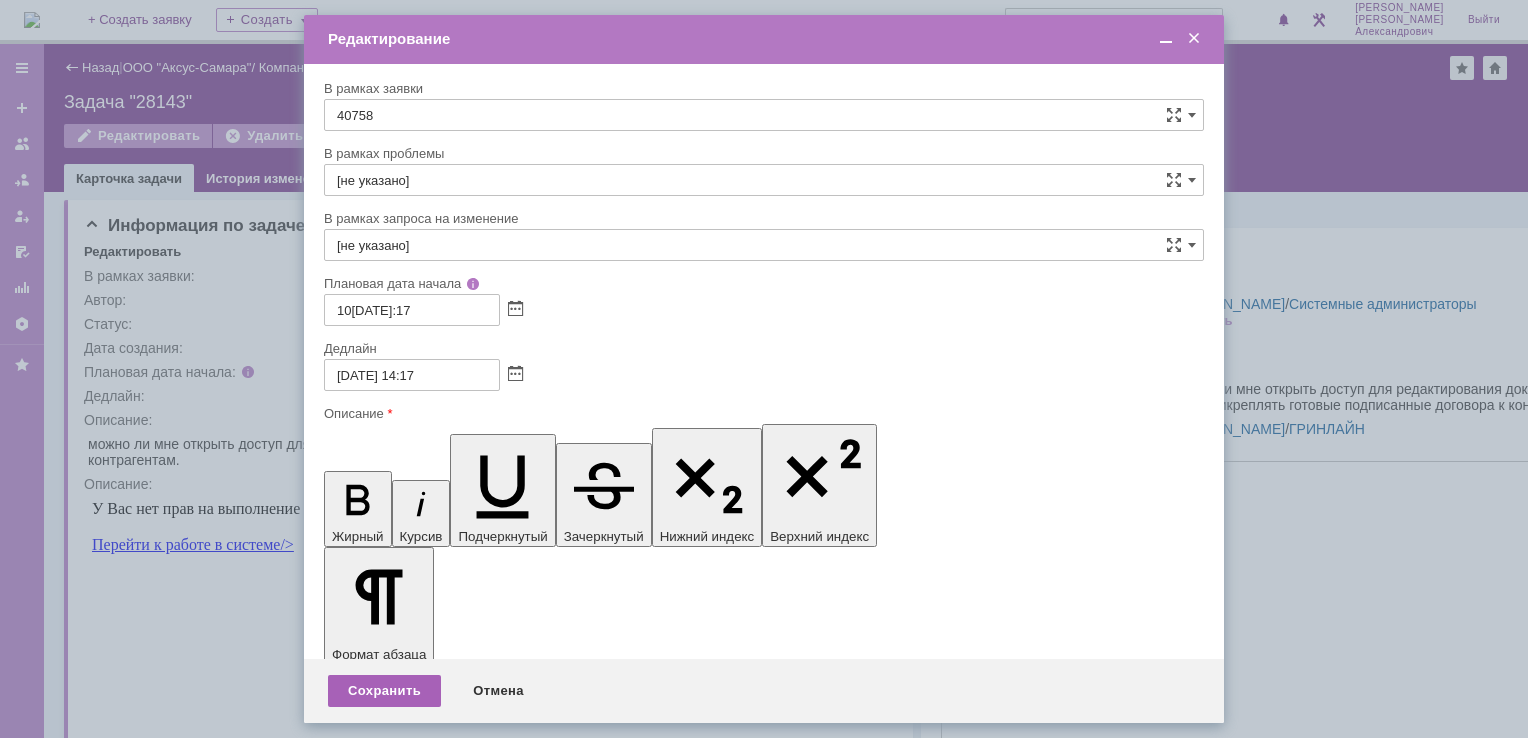 click on "Сохранить" at bounding box center (384, 691) 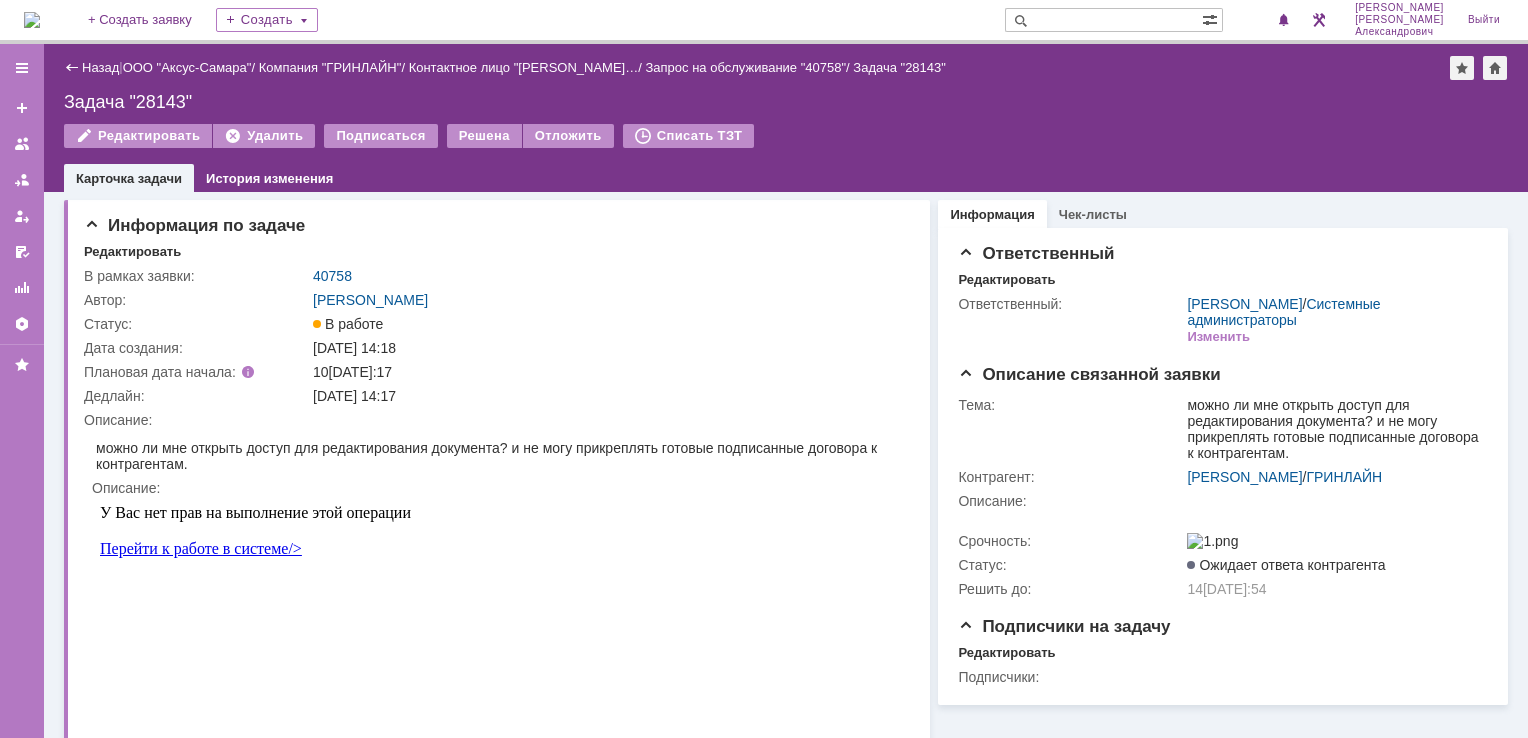 scroll, scrollTop: 0, scrollLeft: 0, axis: both 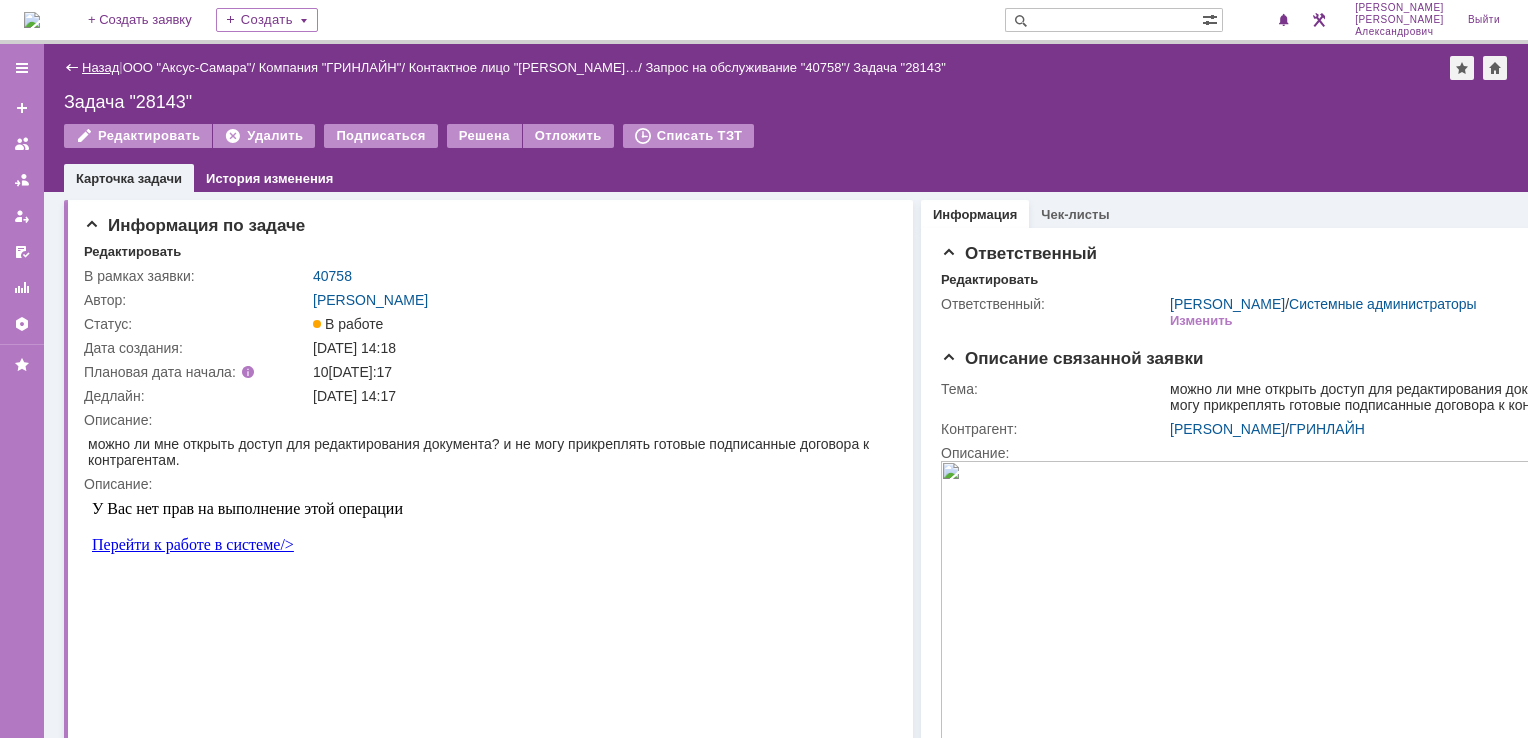 click on "Назад" at bounding box center (100, 67) 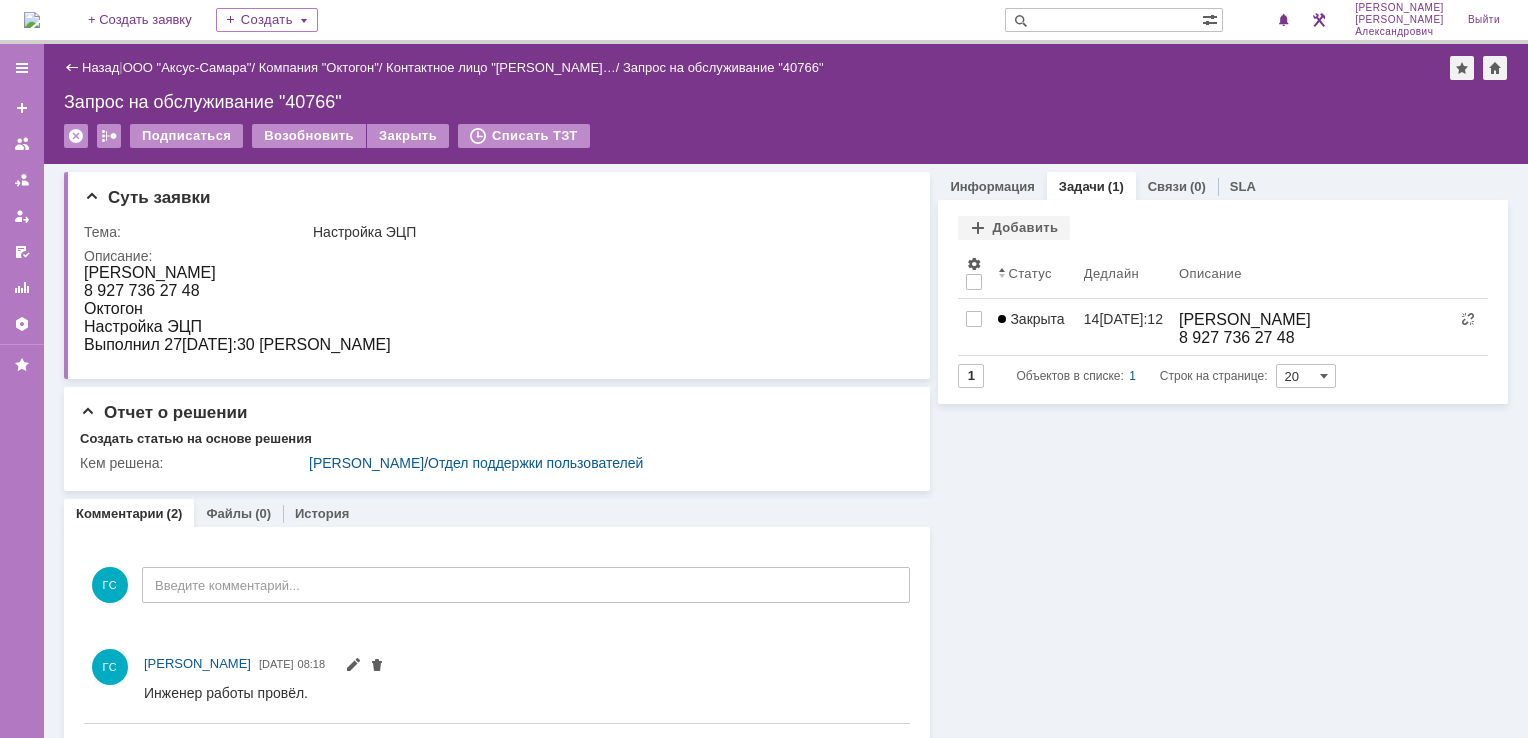 click at bounding box center [32, 20] 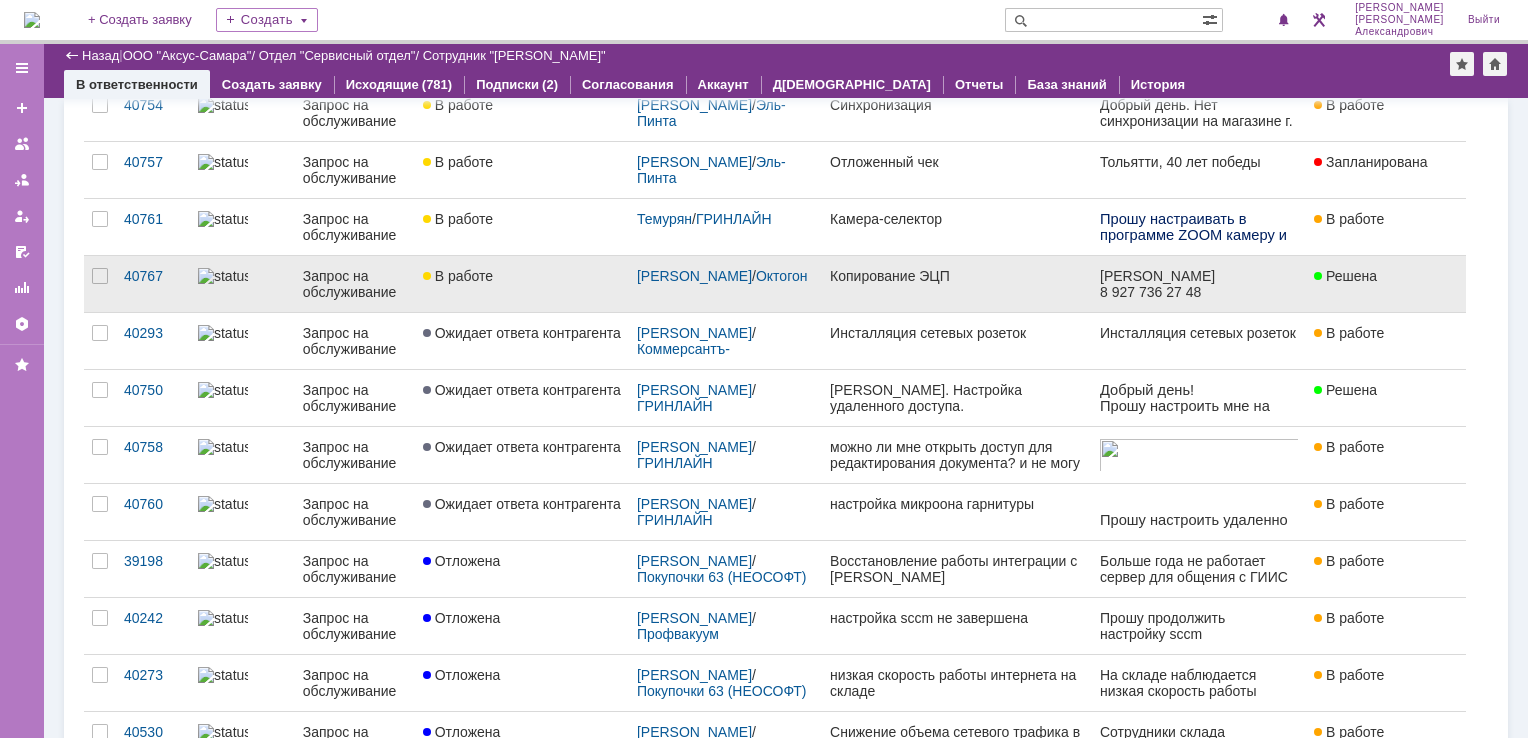 click on "Копирование ЭЦП" at bounding box center (957, 284) 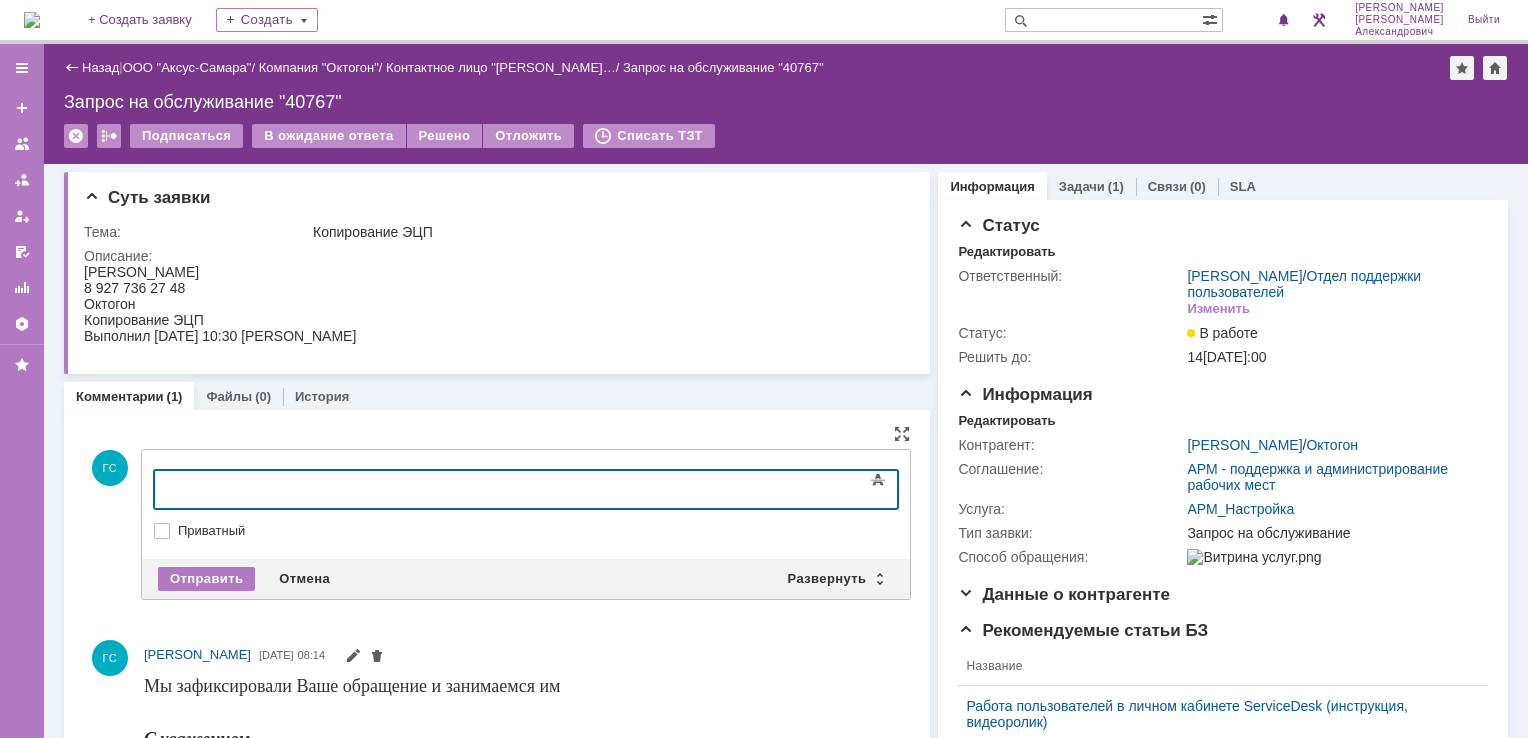 type 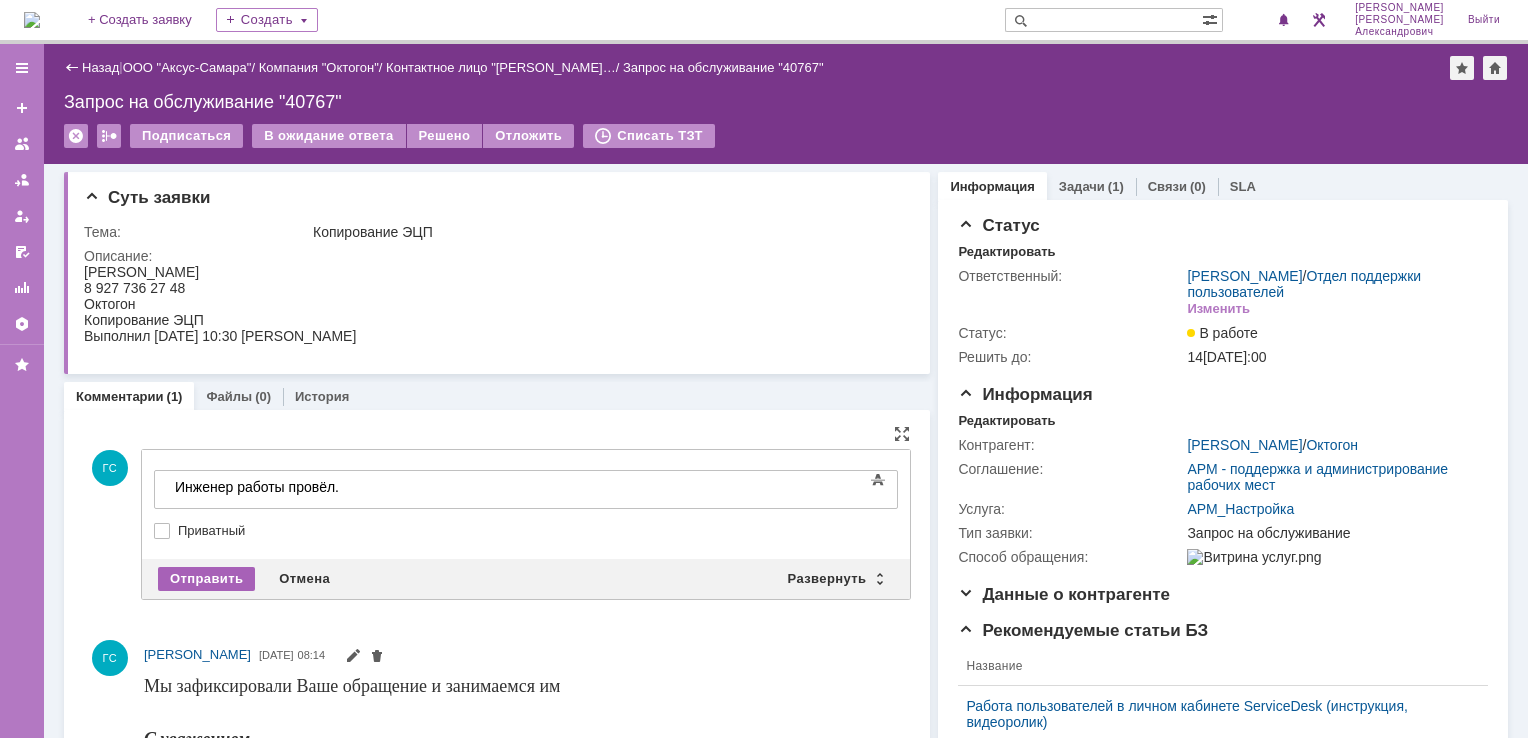 click on "Отправить" at bounding box center [206, 579] 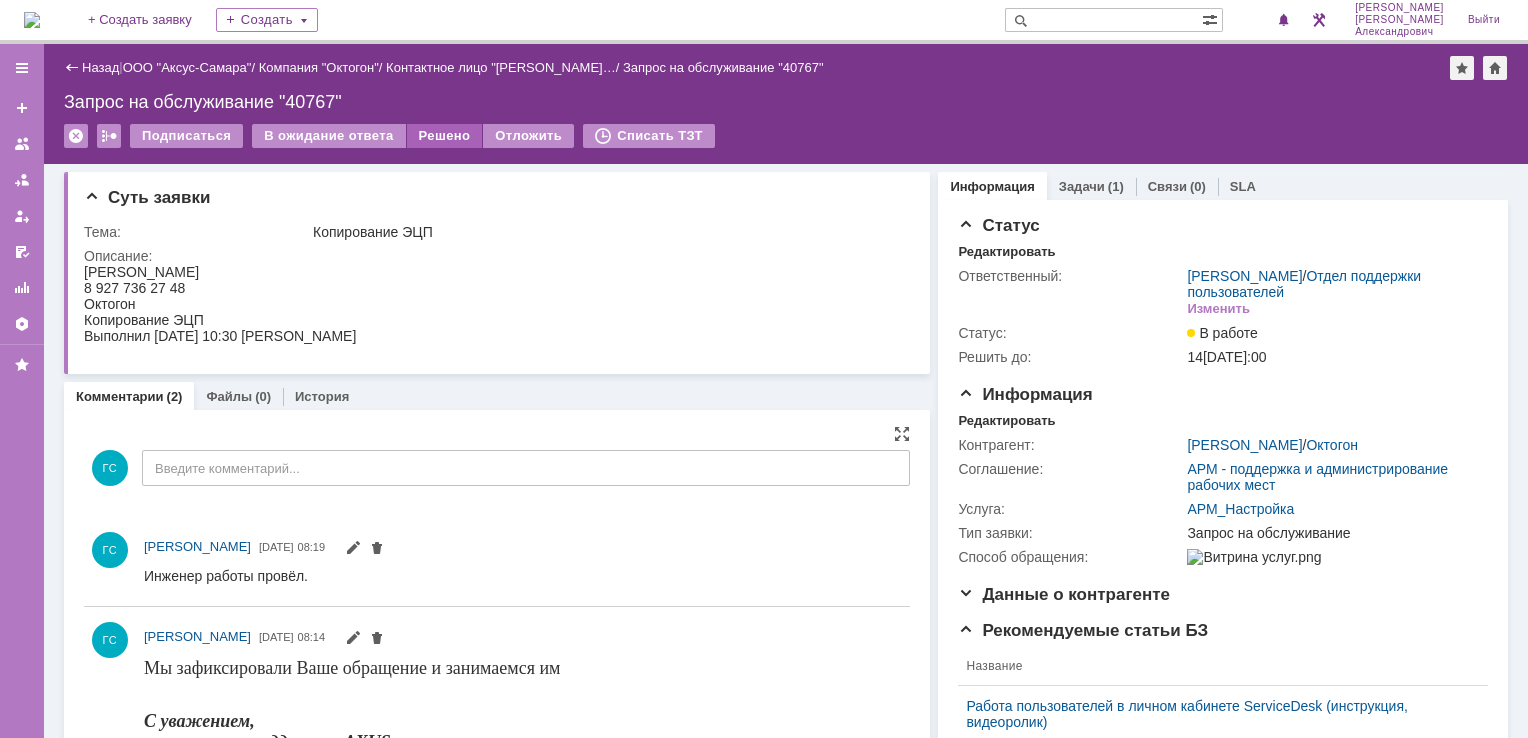 click on "Решено" at bounding box center [445, 136] 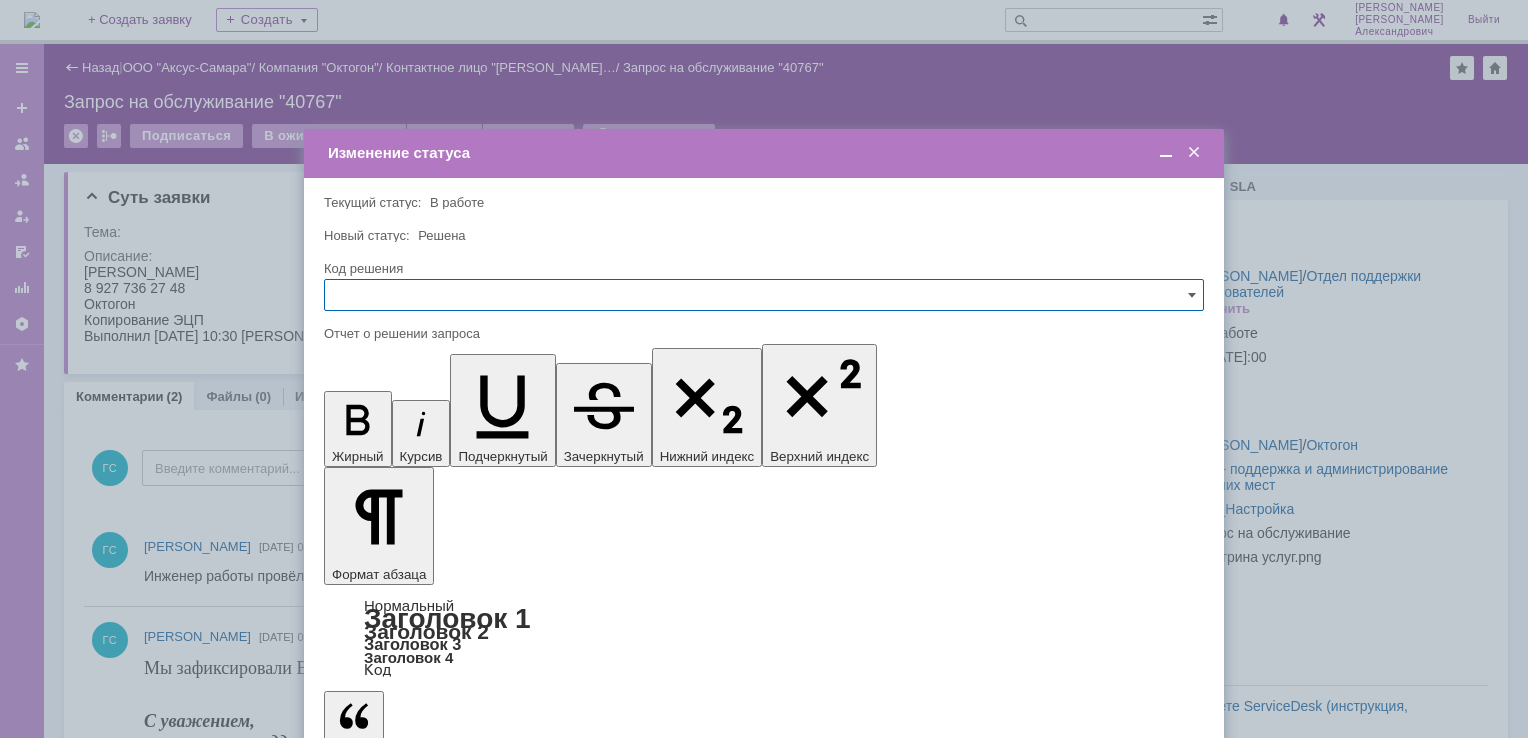 click on "Сохранить" at bounding box center [384, 820] 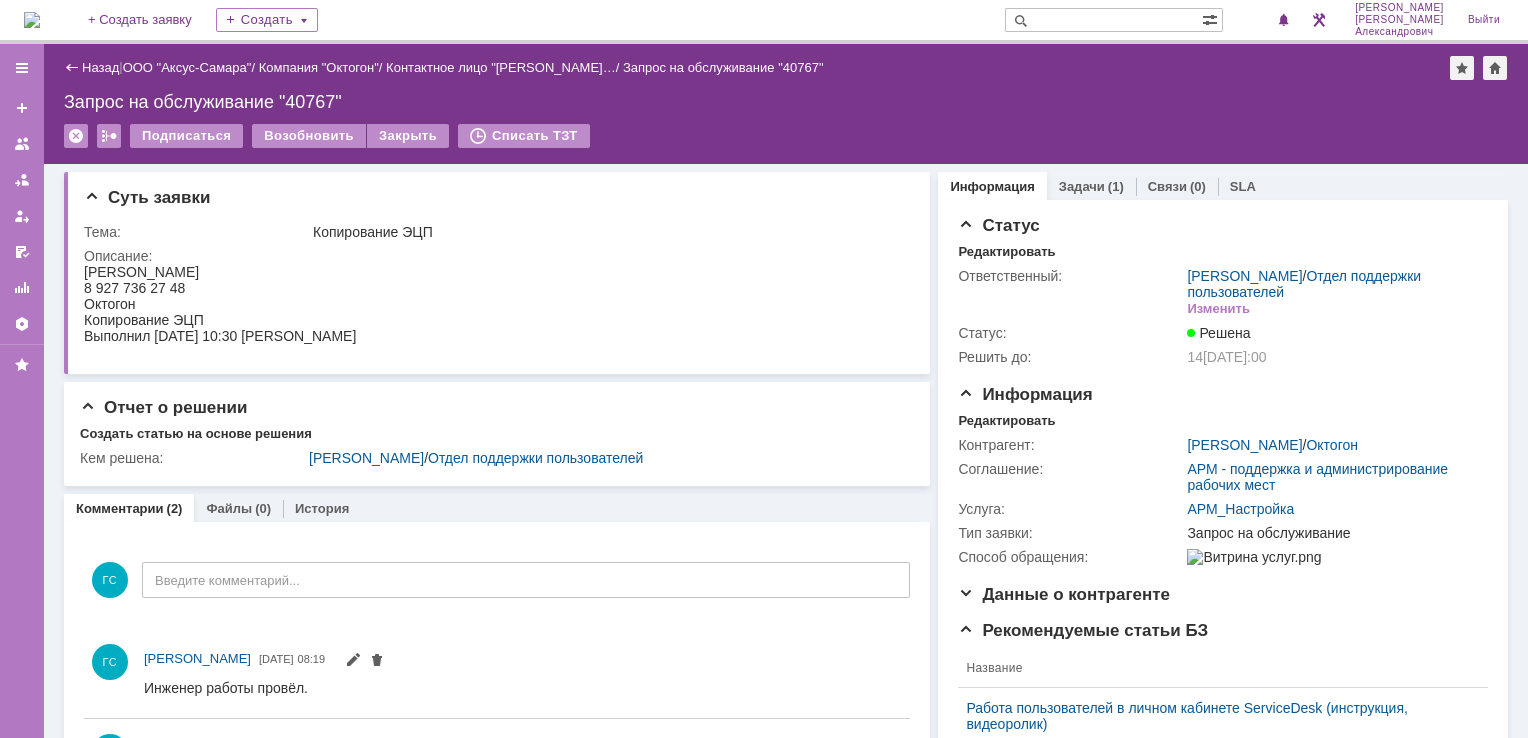 click at bounding box center [32, 20] 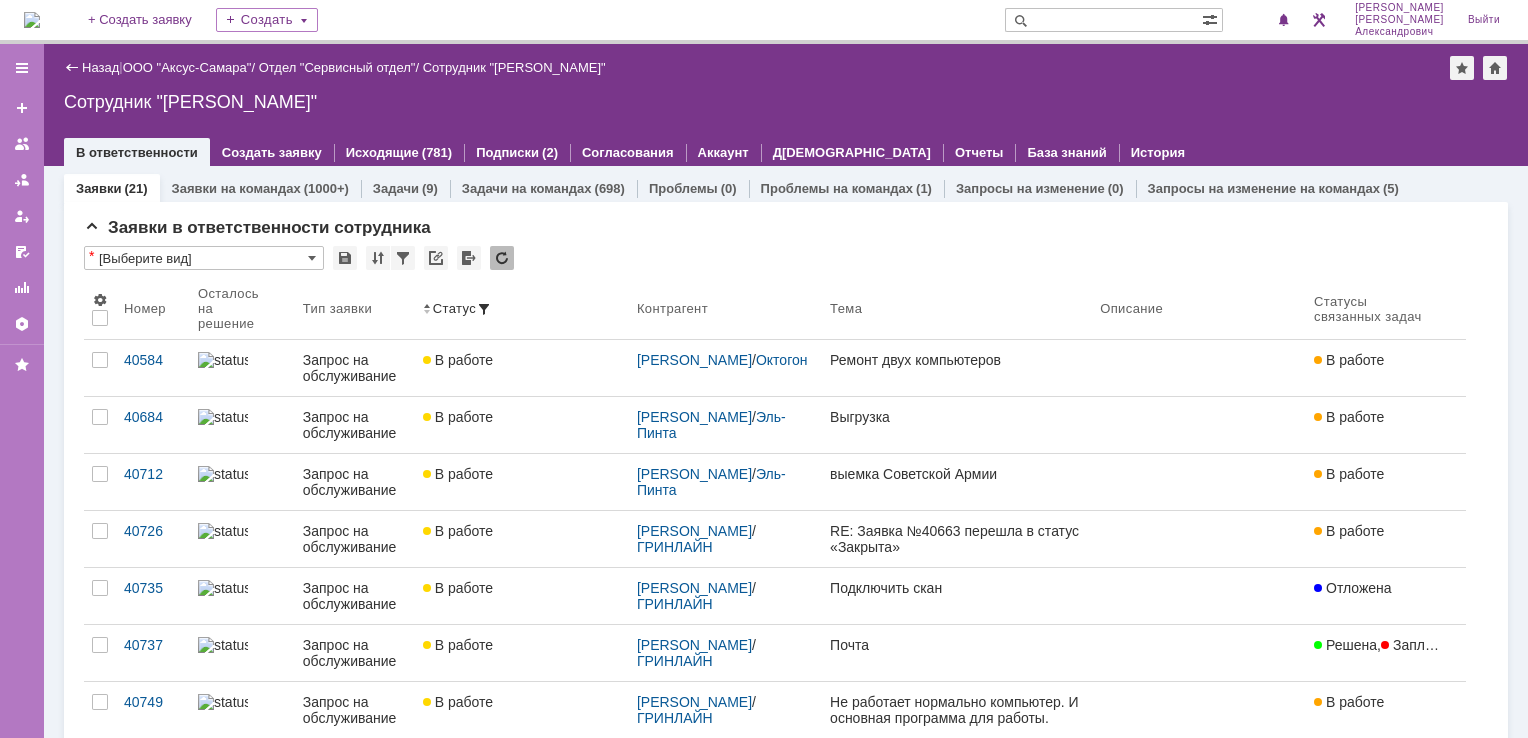 scroll, scrollTop: 0, scrollLeft: 0, axis: both 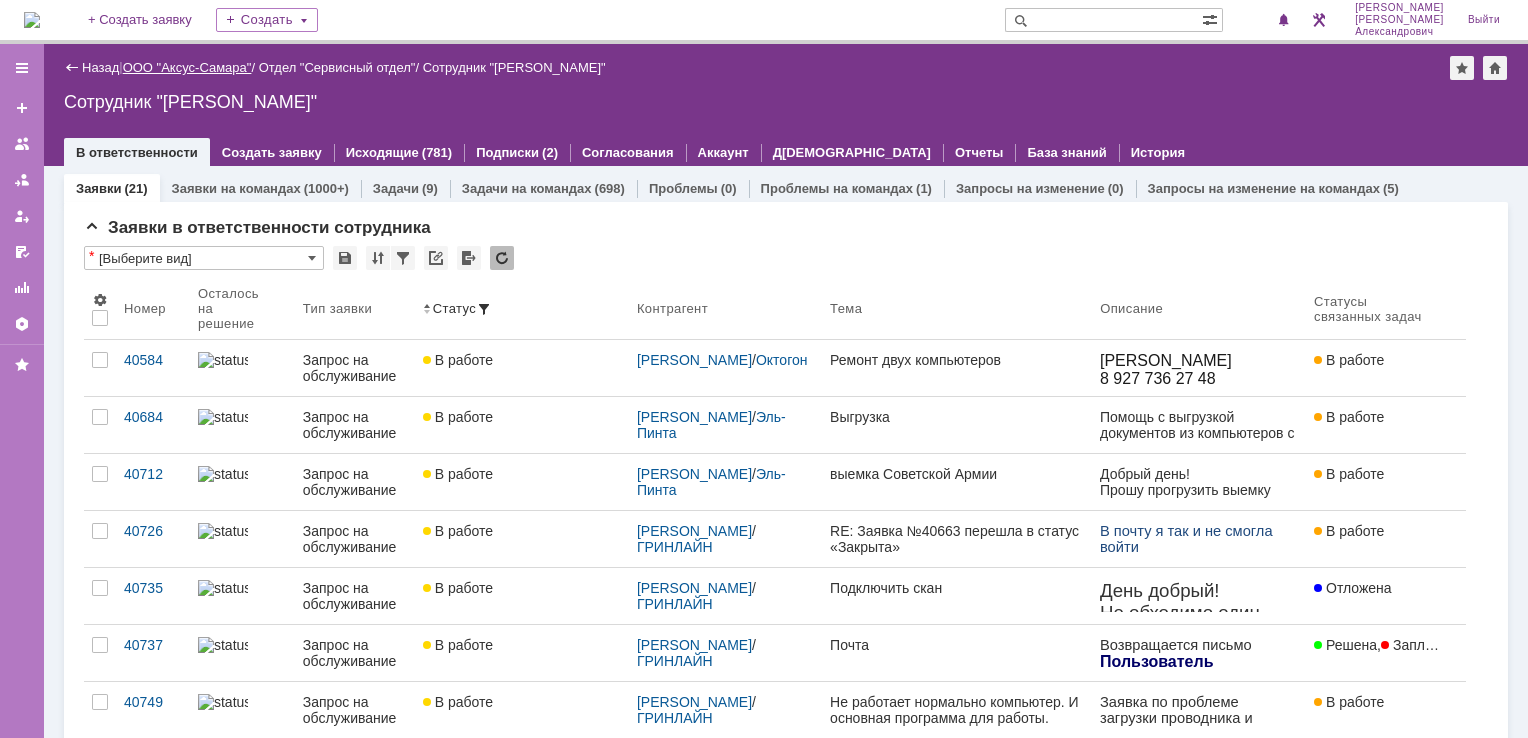 click on "ООО "Аксус-Самара"" at bounding box center (187, 67) 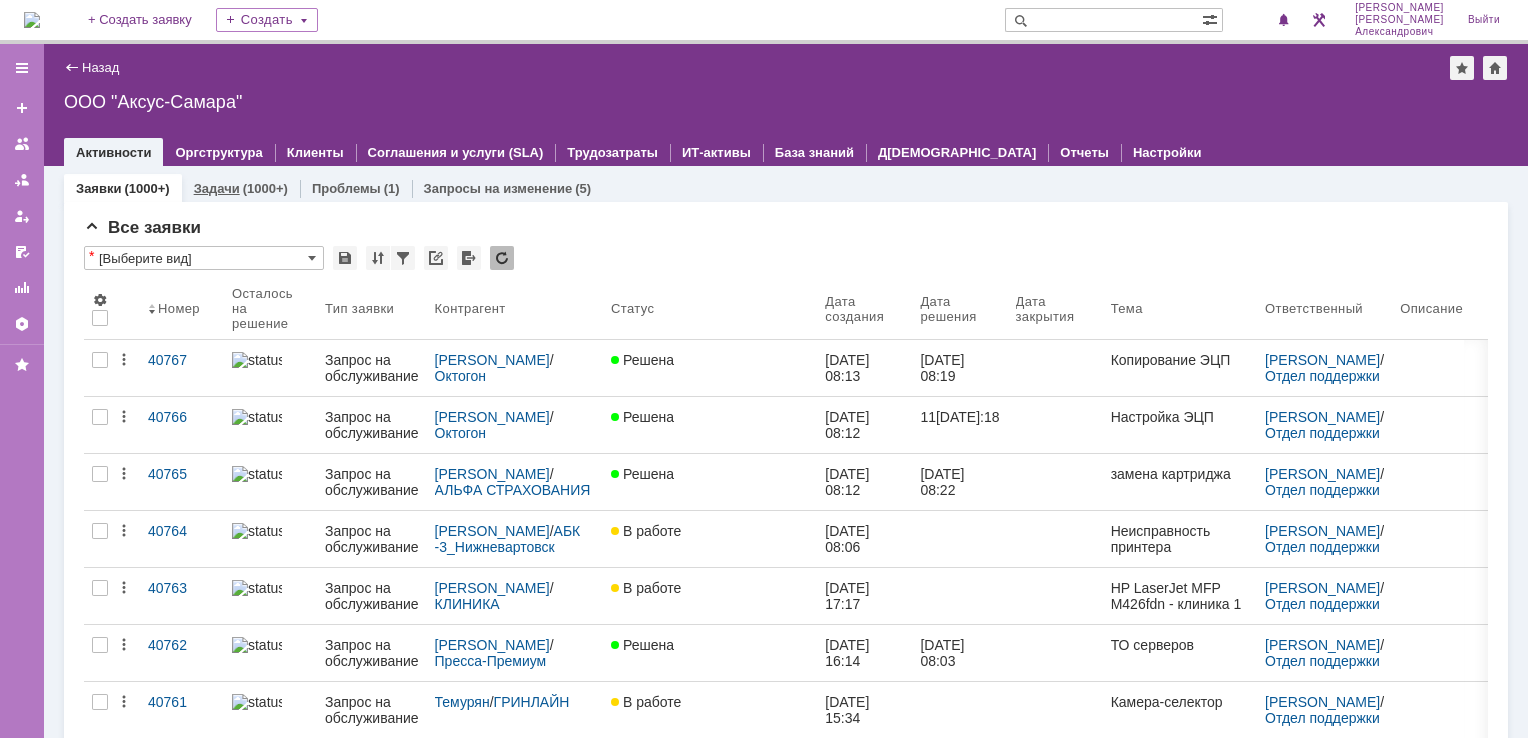click on "Задачи" at bounding box center (217, 188) 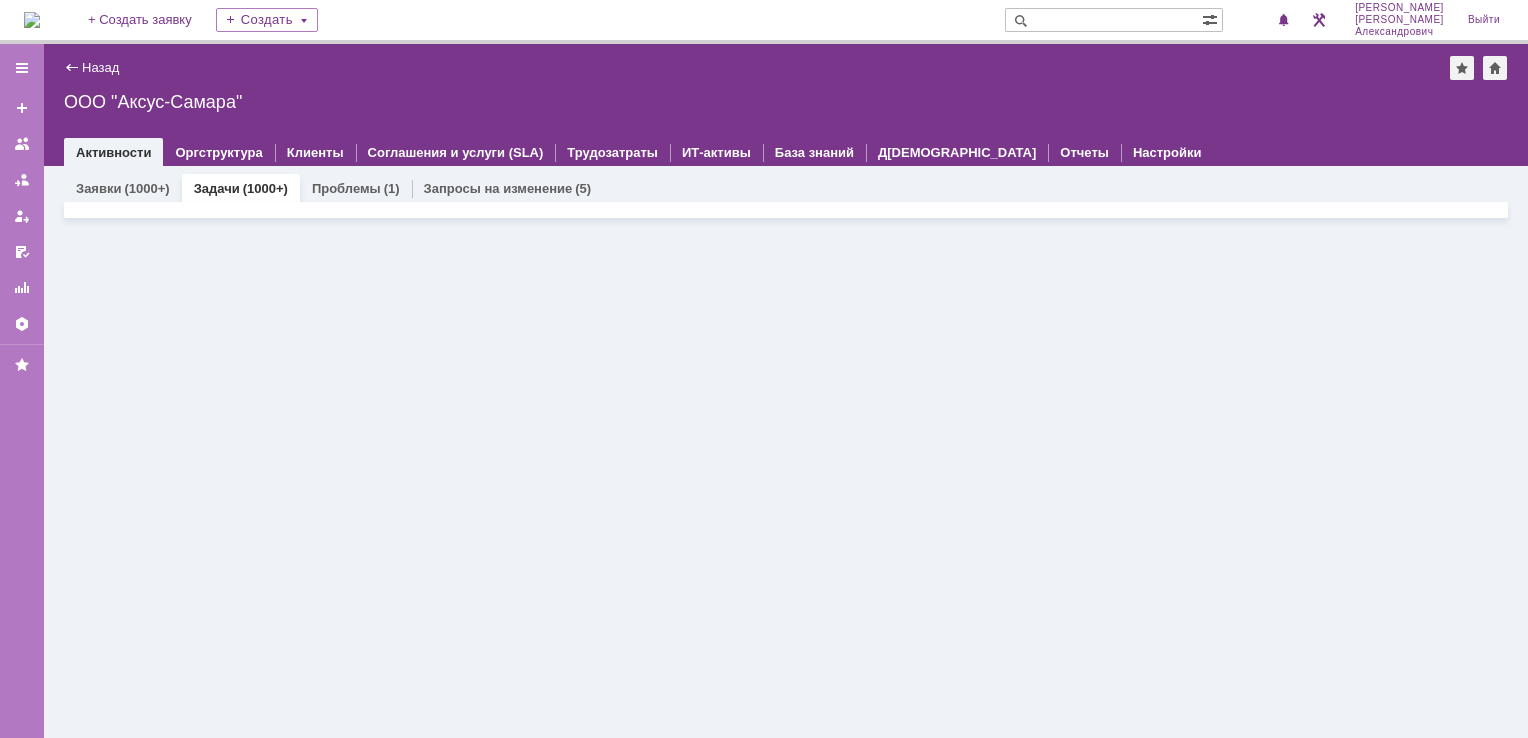 scroll, scrollTop: 0, scrollLeft: 0, axis: both 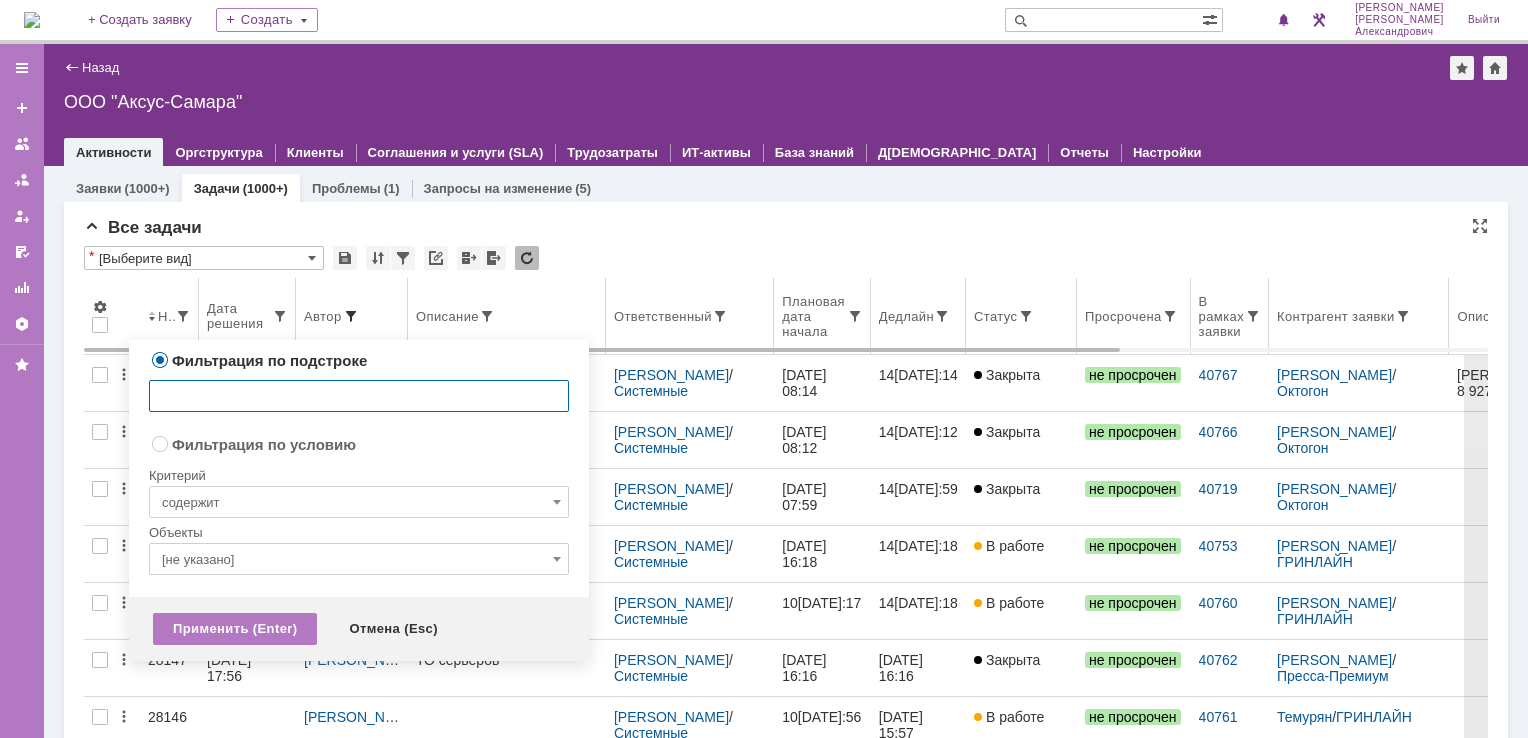 click at bounding box center (351, 316) 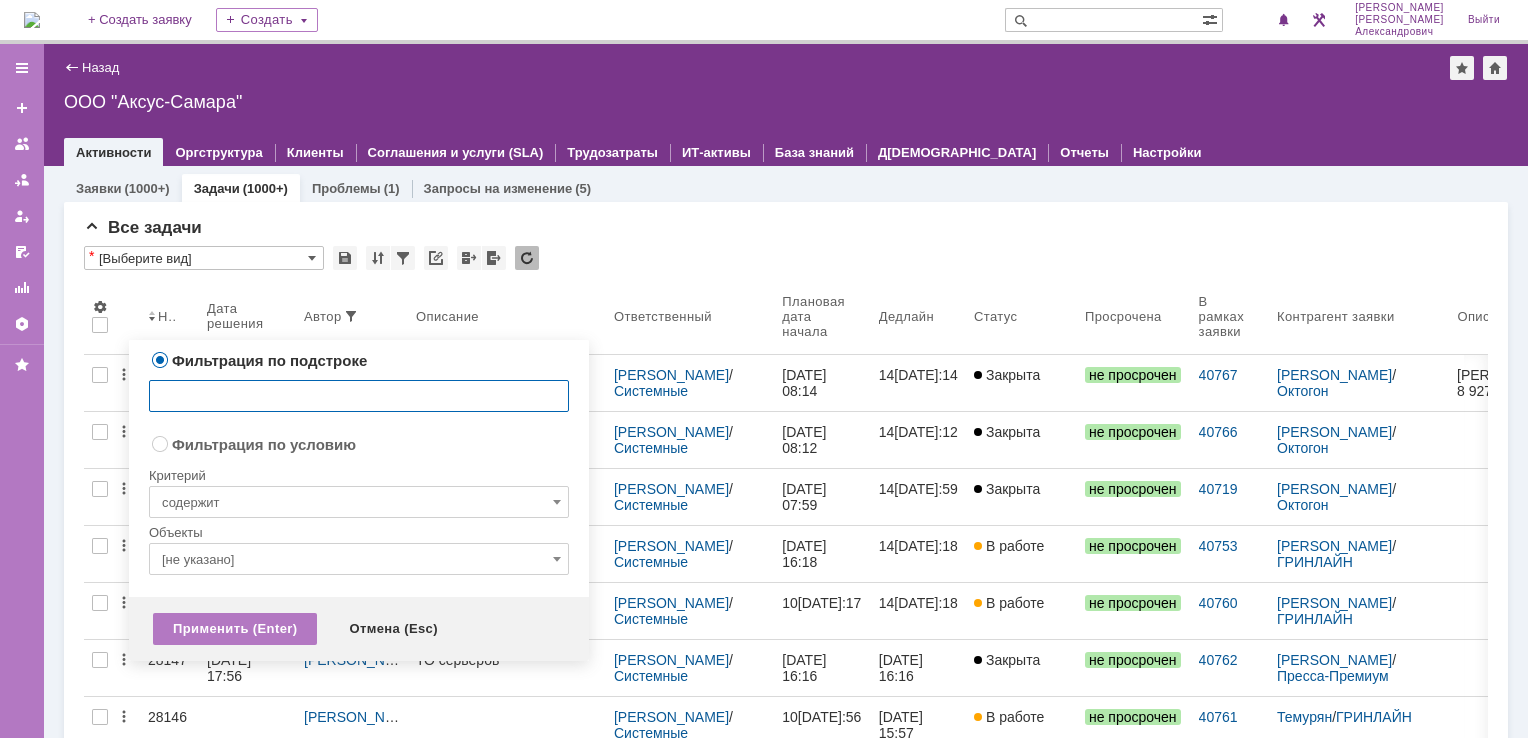 radio on "false" 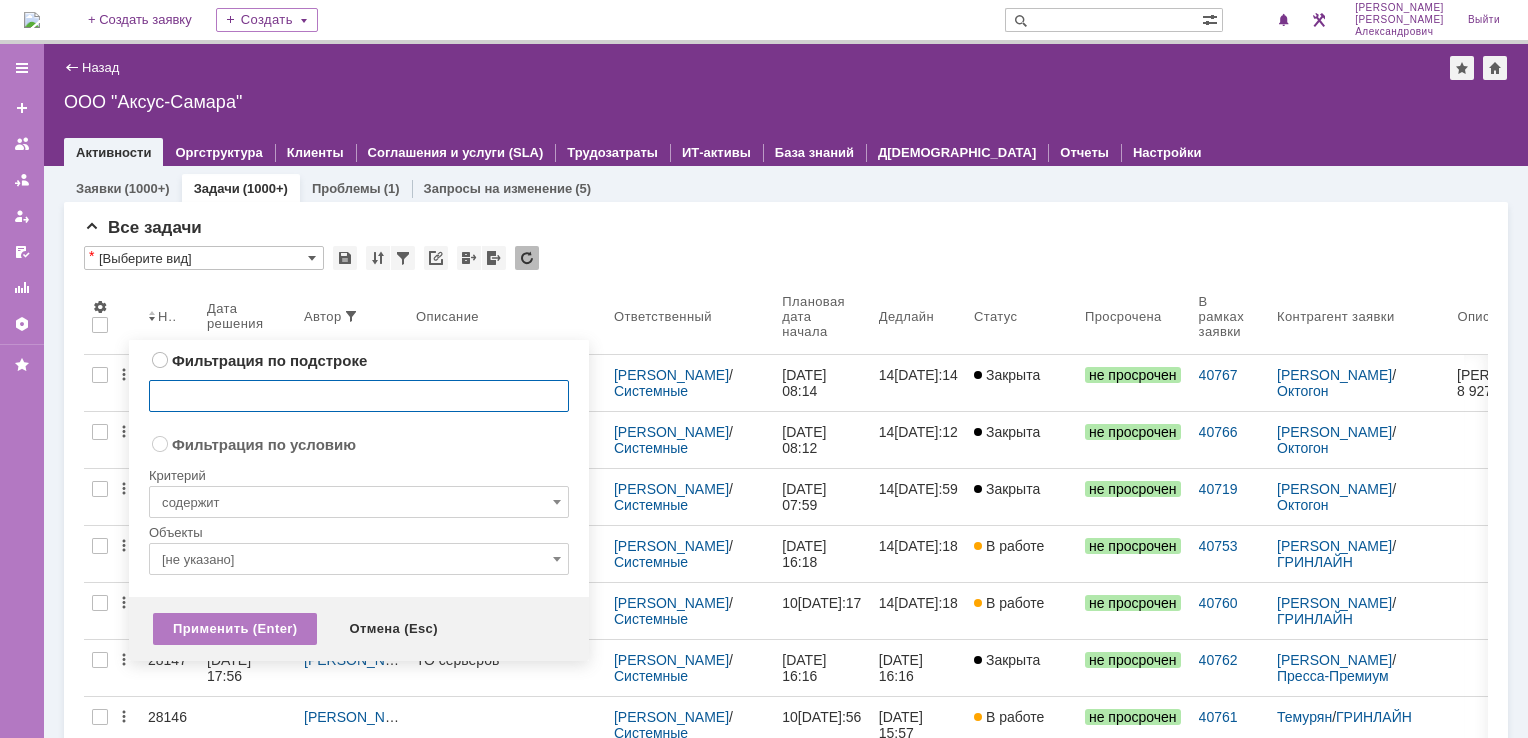 radio on "true" 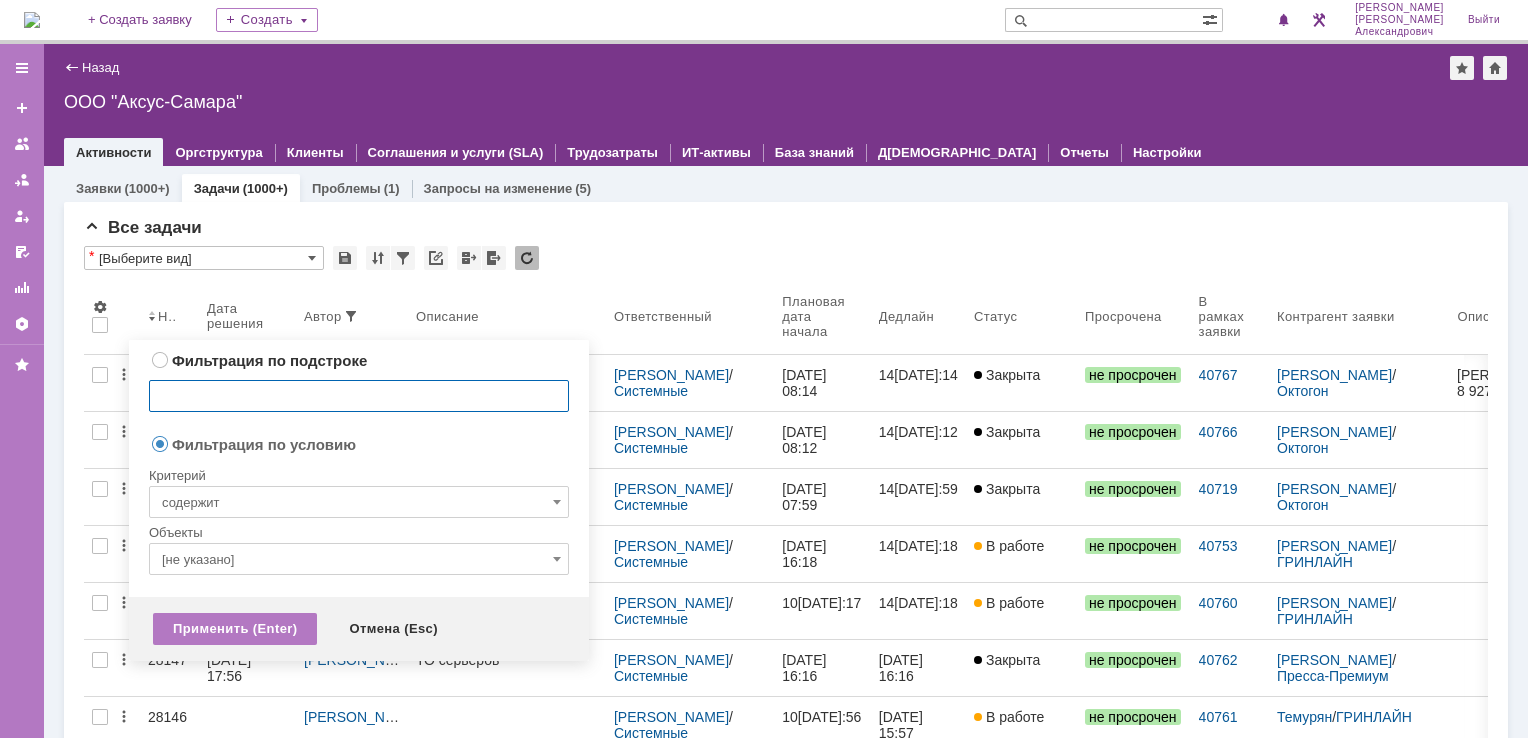 click on "[не указано]" at bounding box center [359, 559] 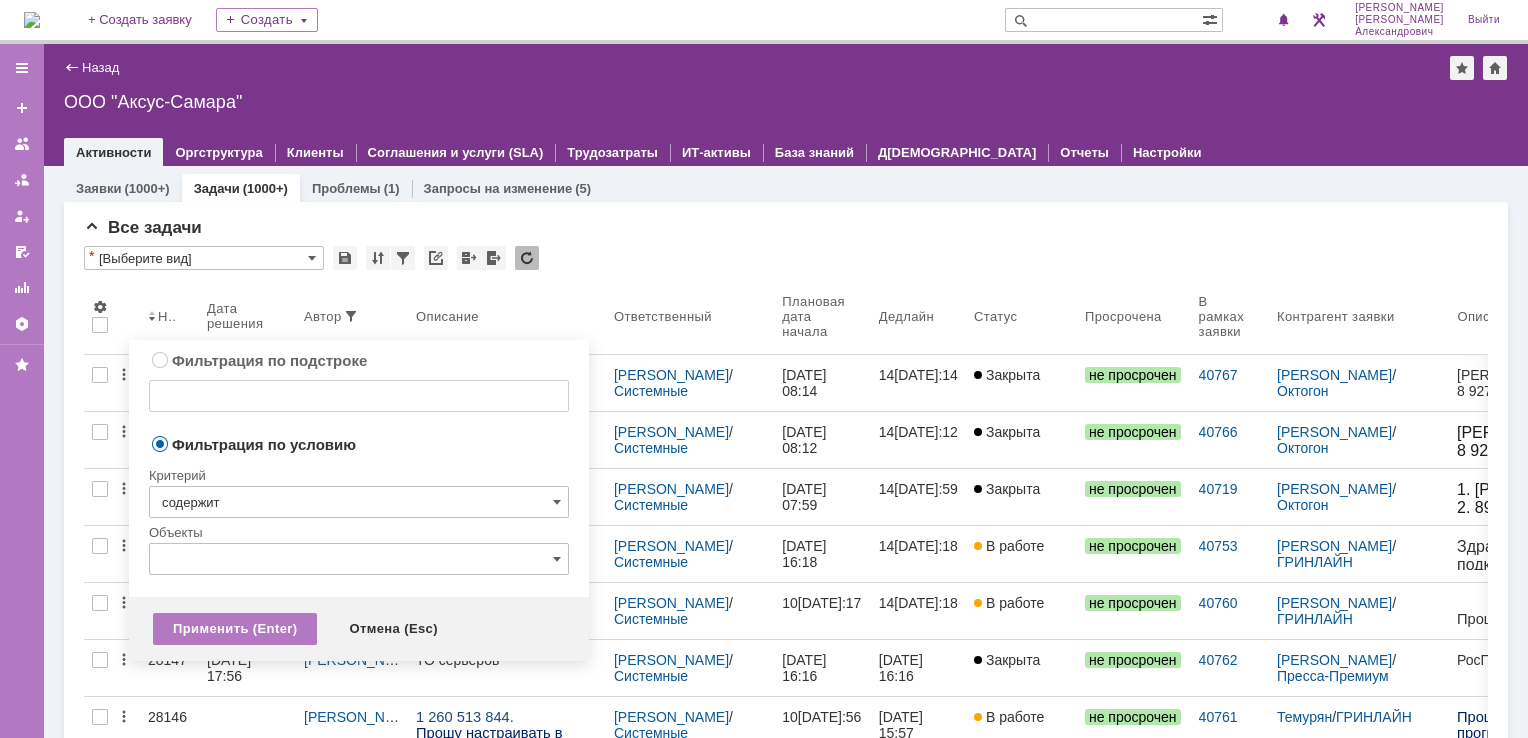 click on "содержит" at bounding box center [359, 502] 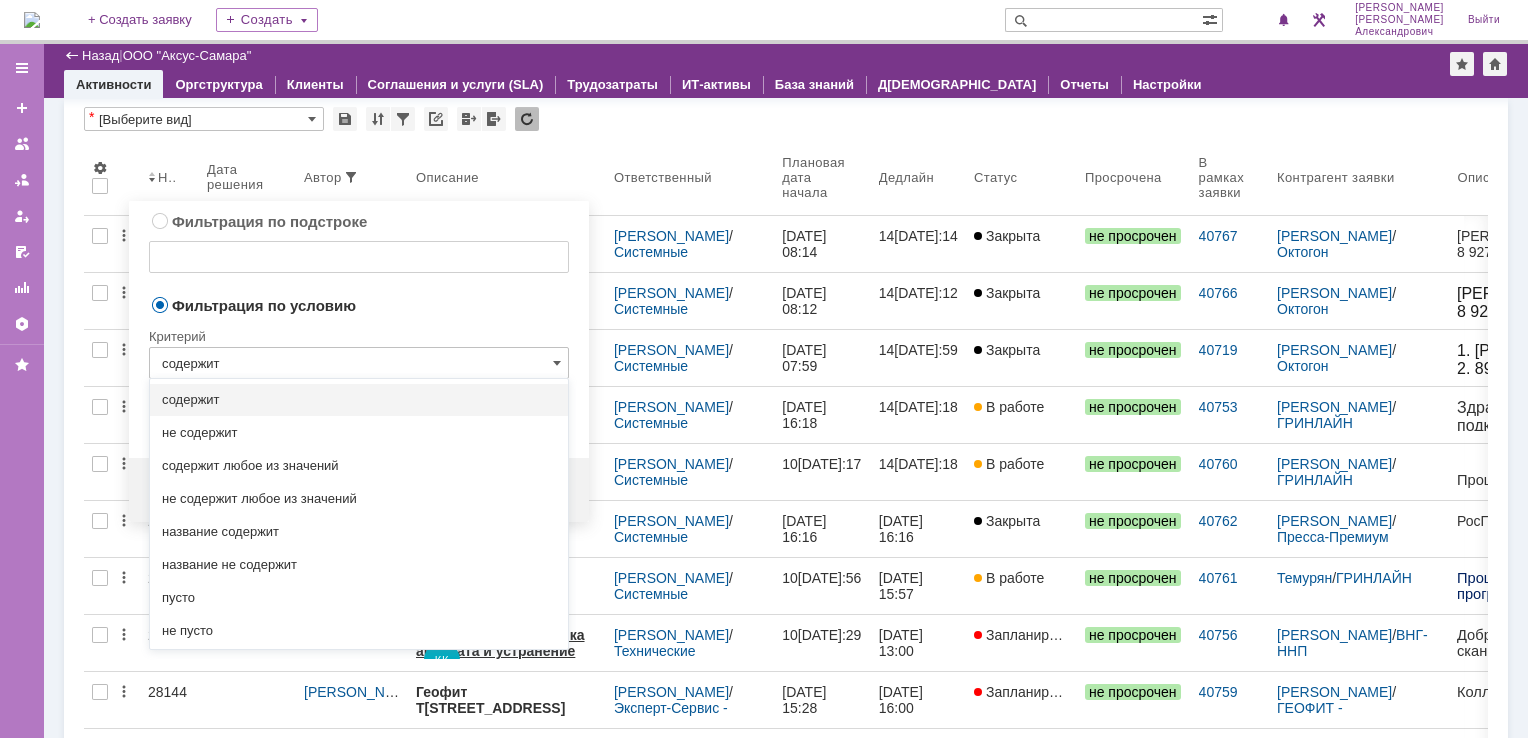 type on "[не указано]" 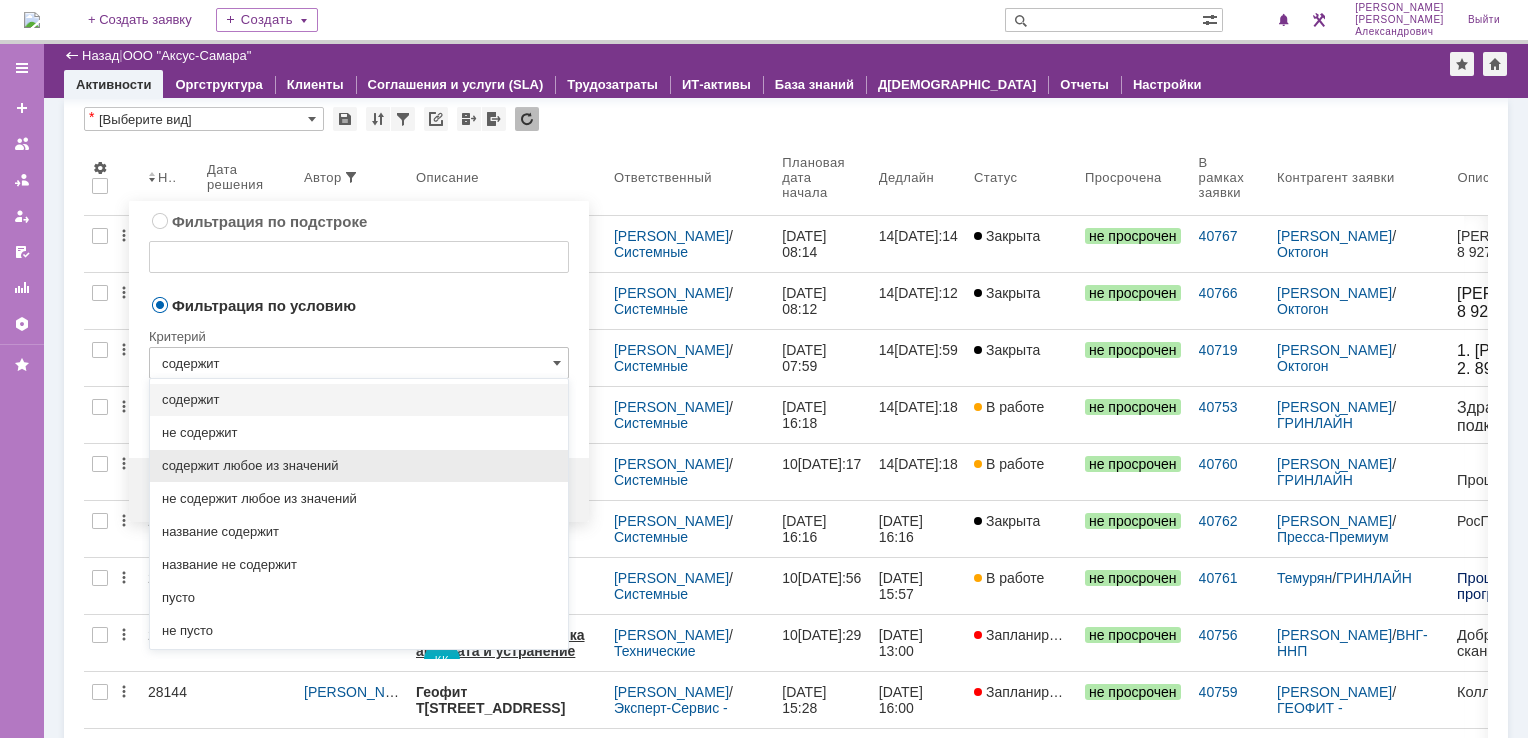 click on "содержит любое из значений" at bounding box center (359, 466) 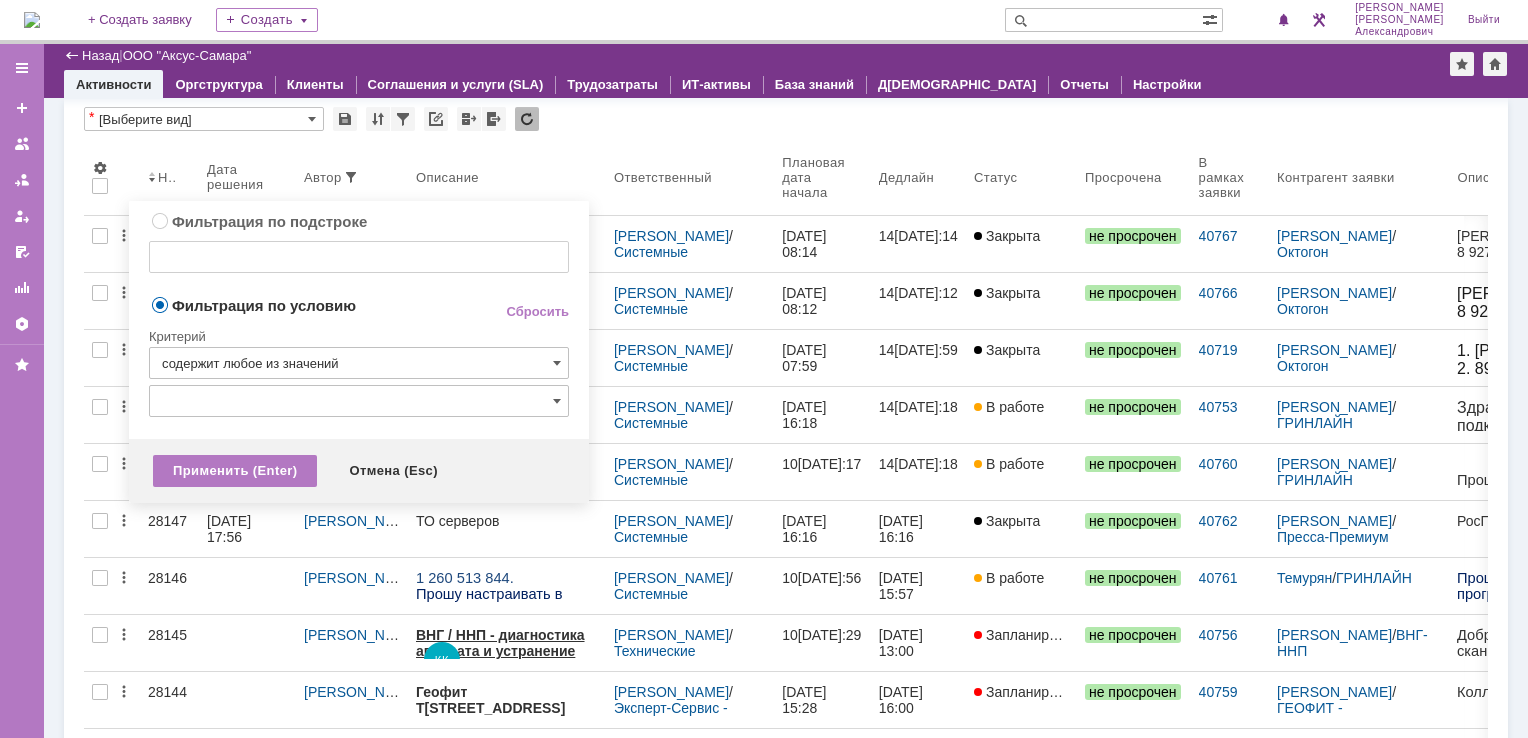 type on "содержит любое из значений" 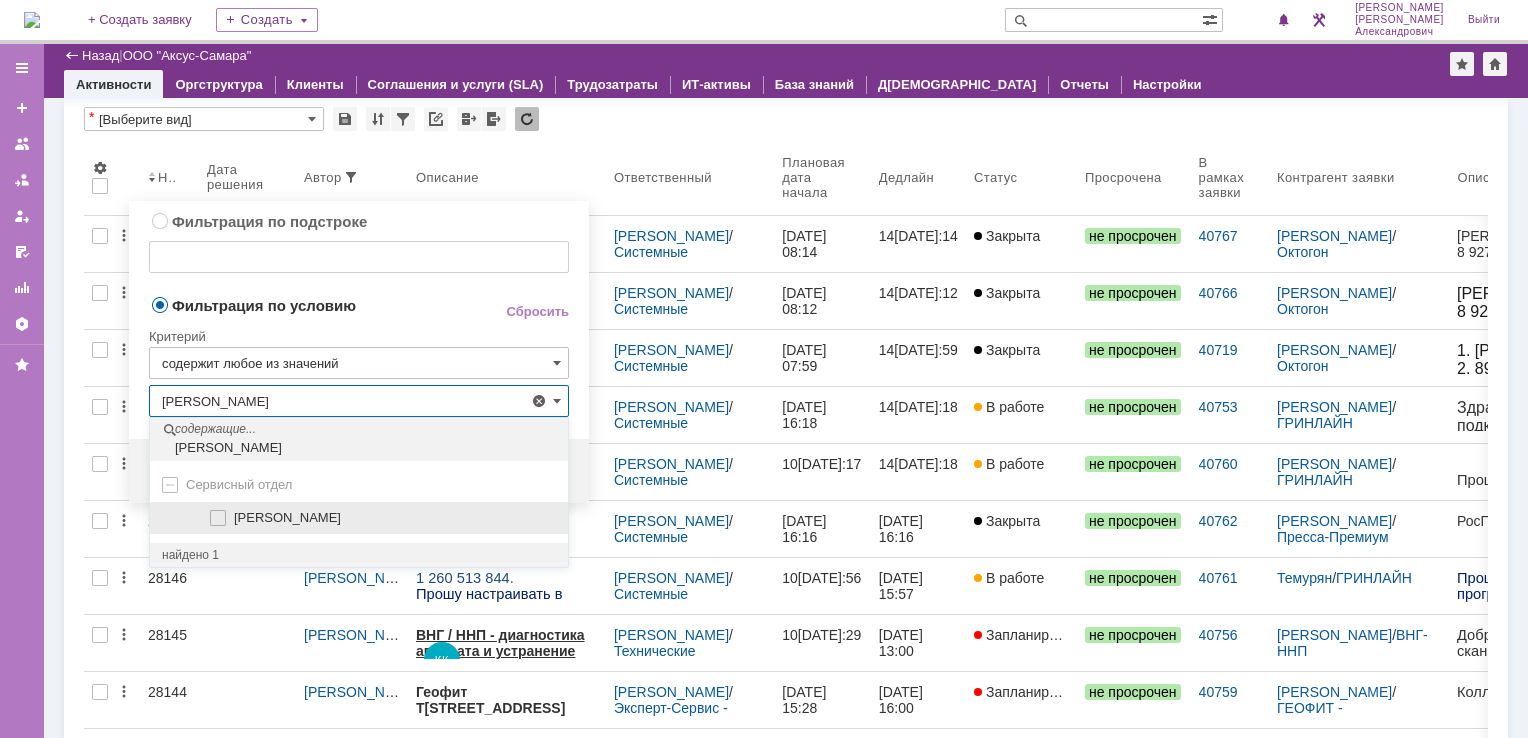 click at bounding box center [234, 515] 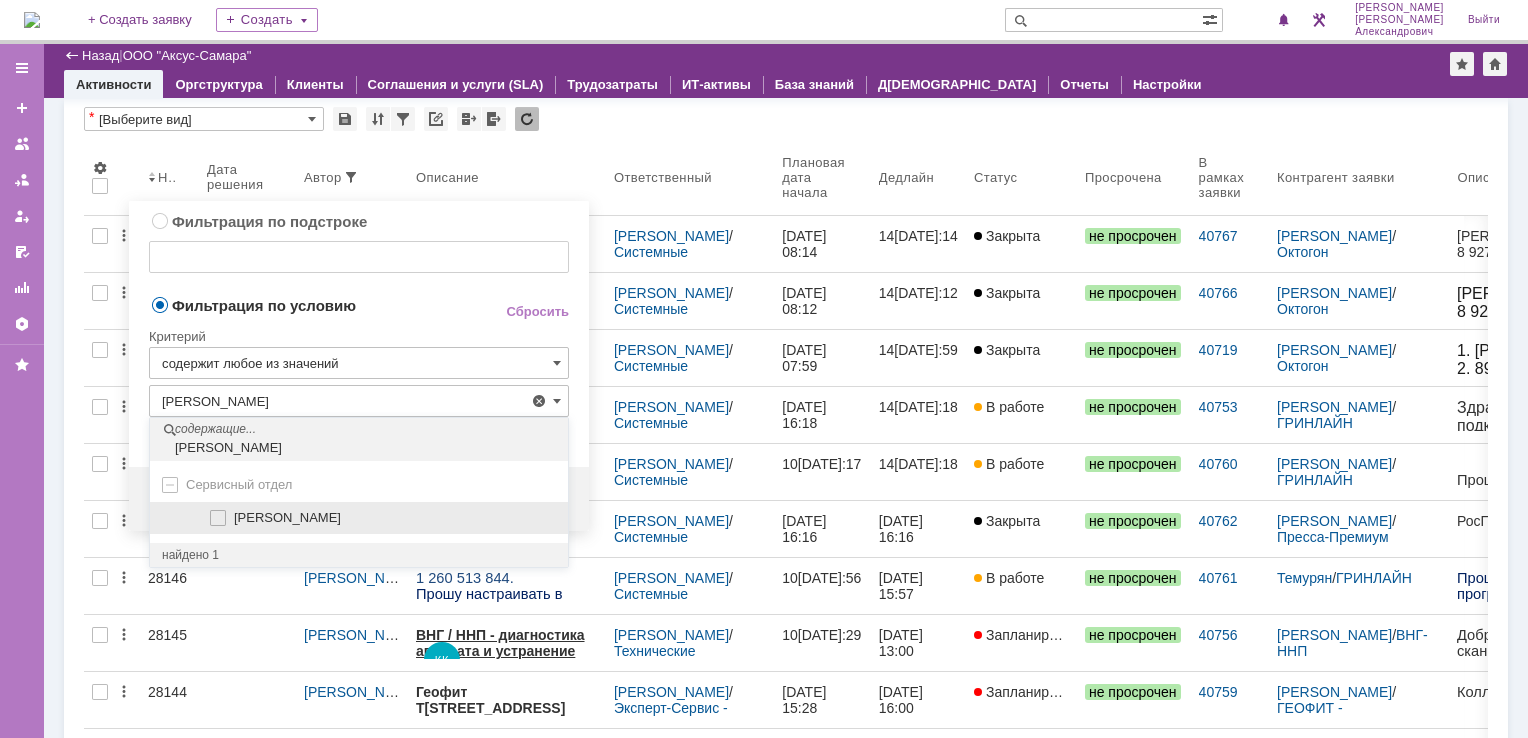 click at bounding box center (222, 515) 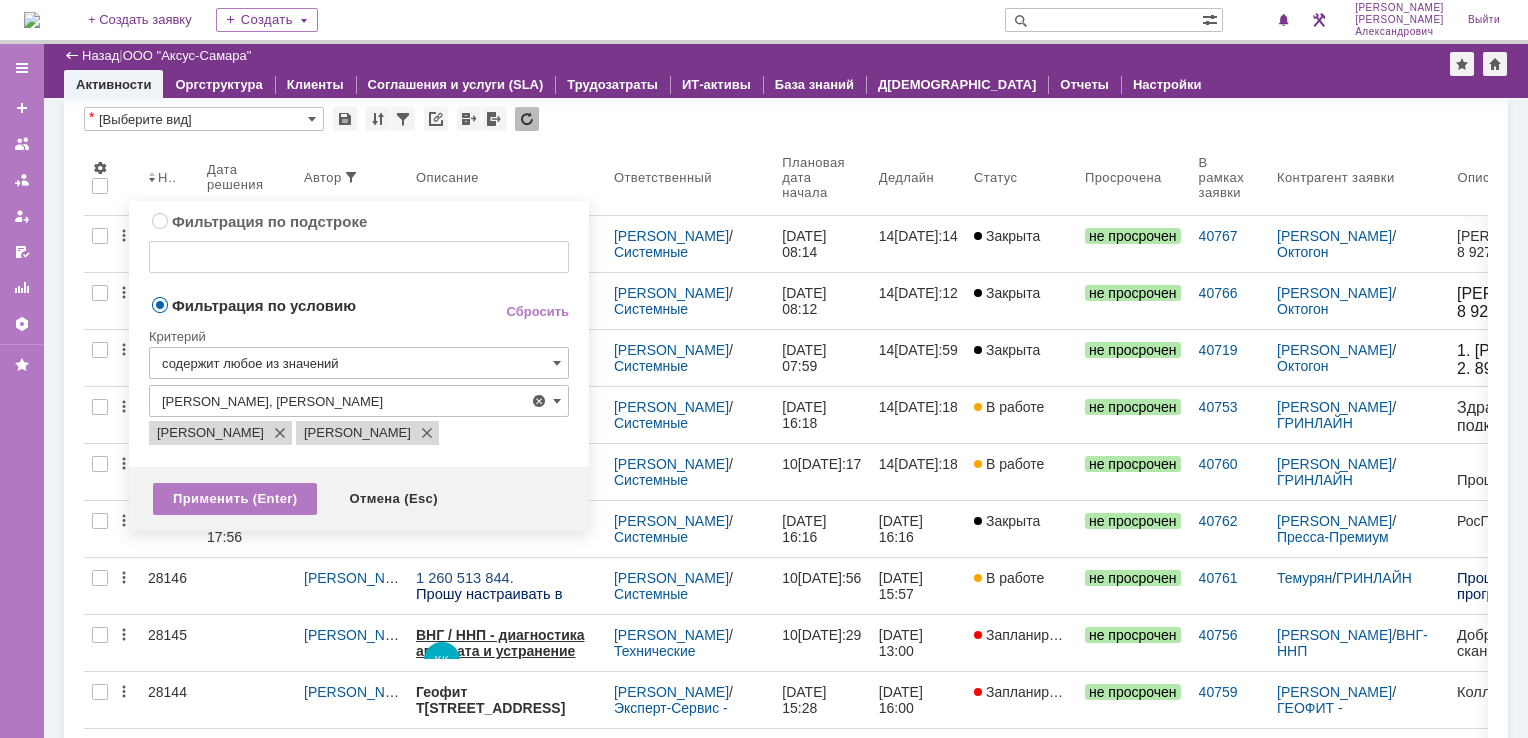 click on "Фильтрация по условию" at bounding box center (311, 306) 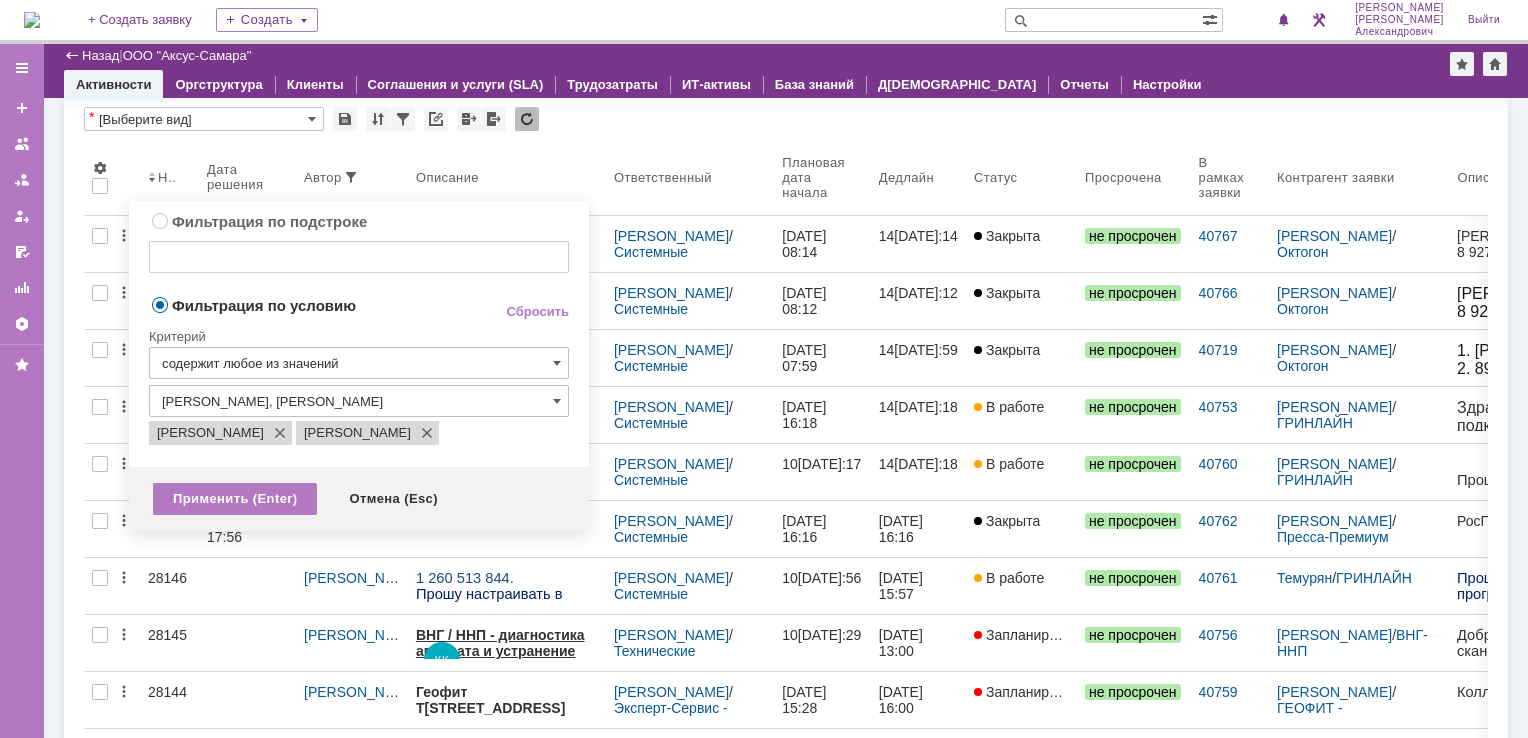 click on "Применить (Enter)" at bounding box center (235, 499) 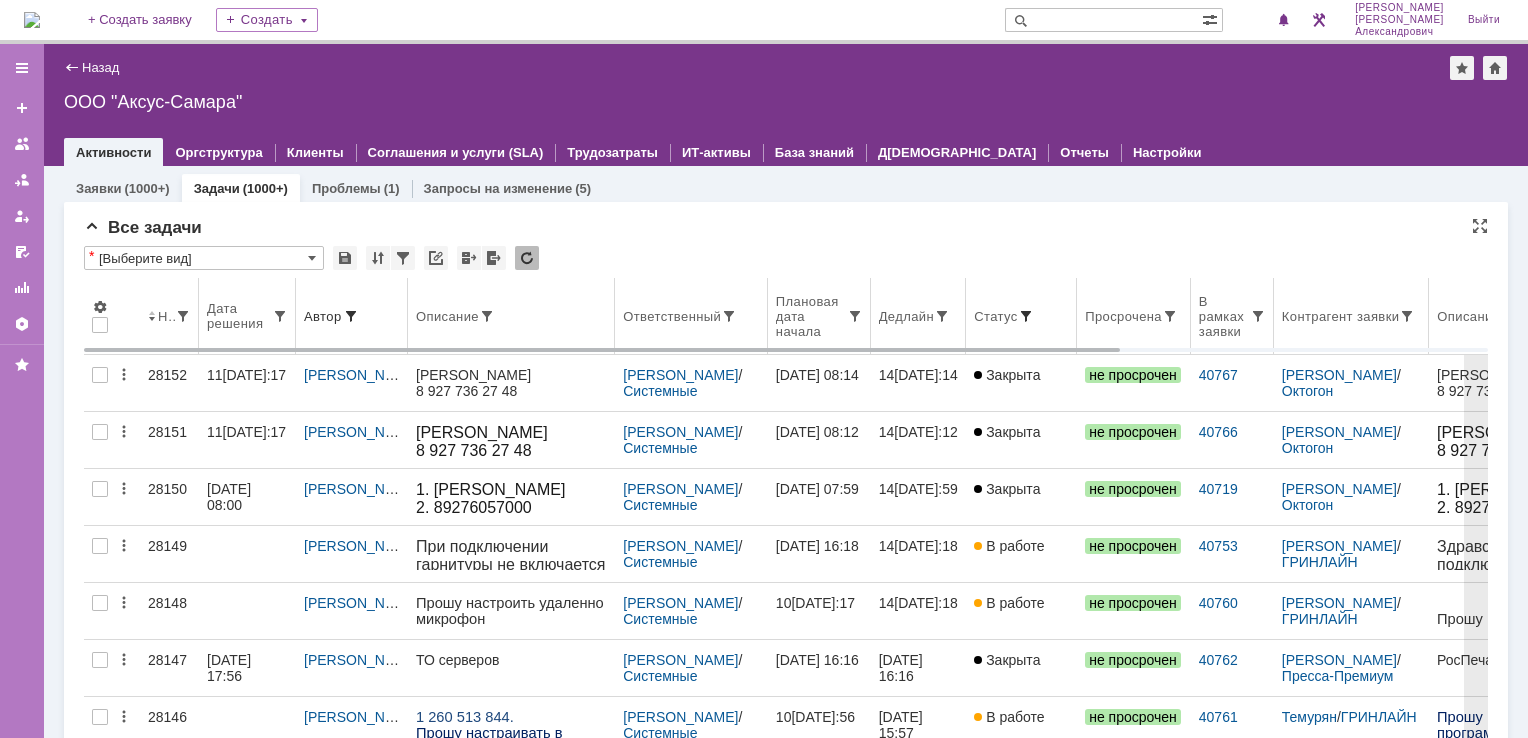 click at bounding box center [1026, 316] 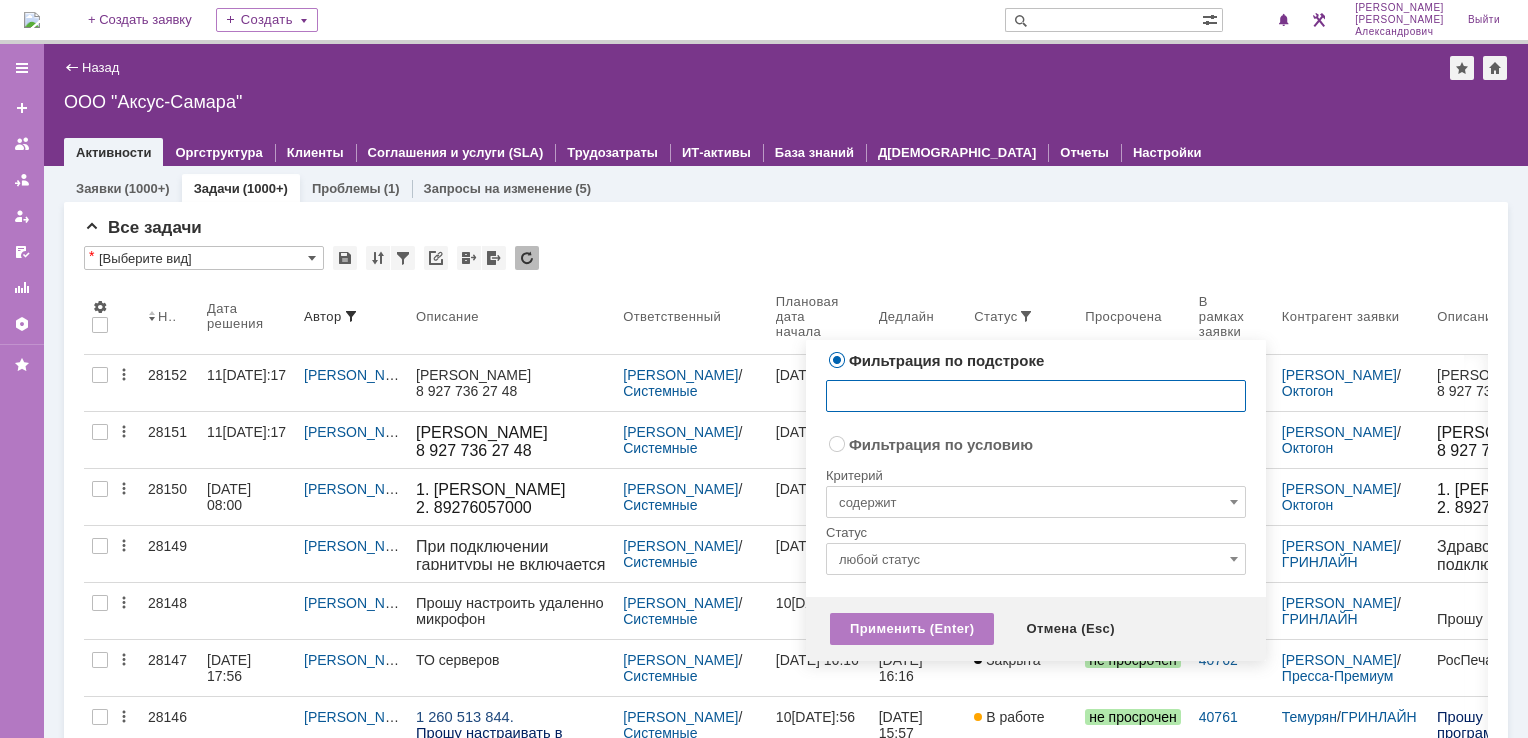 radio on "false" 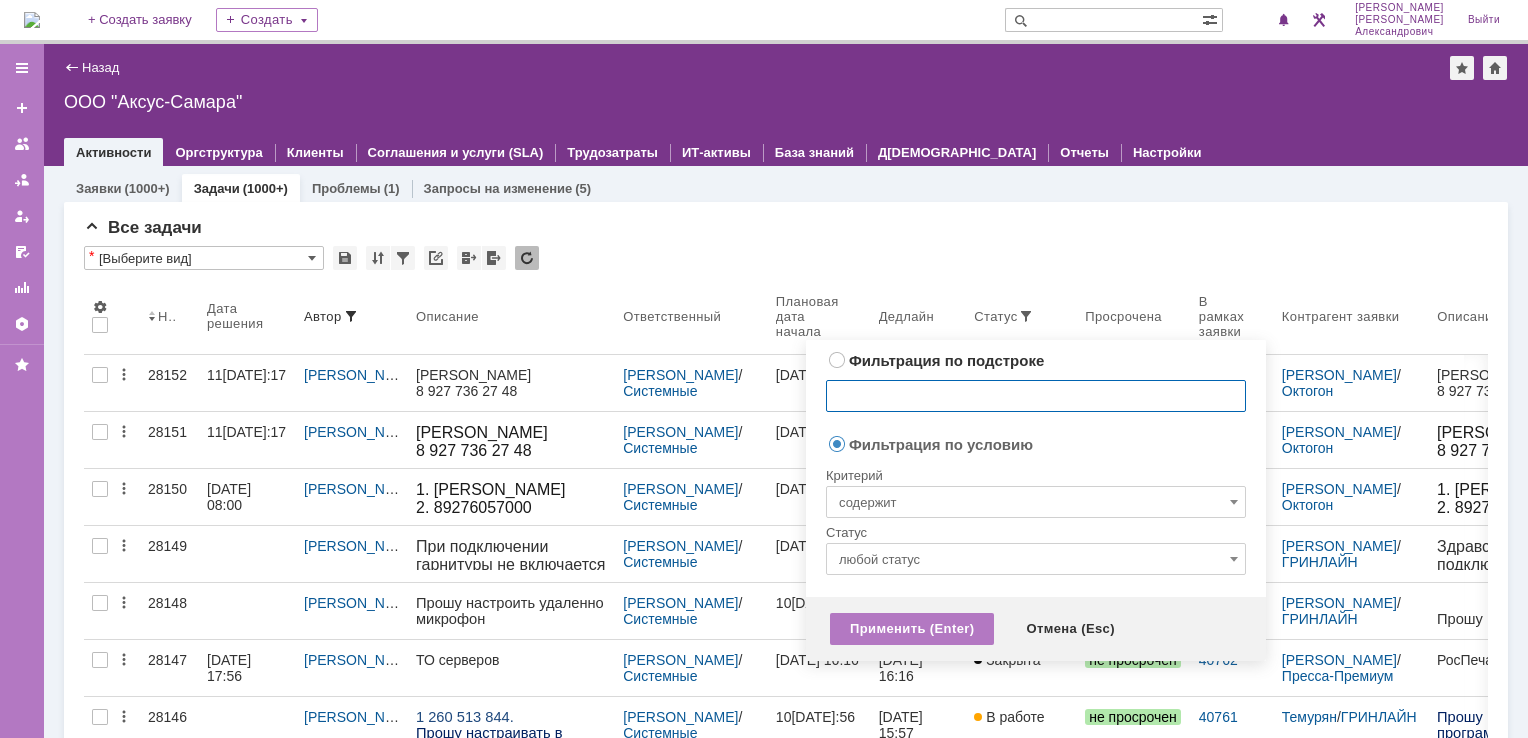 click on "содержит" at bounding box center (1036, 502) 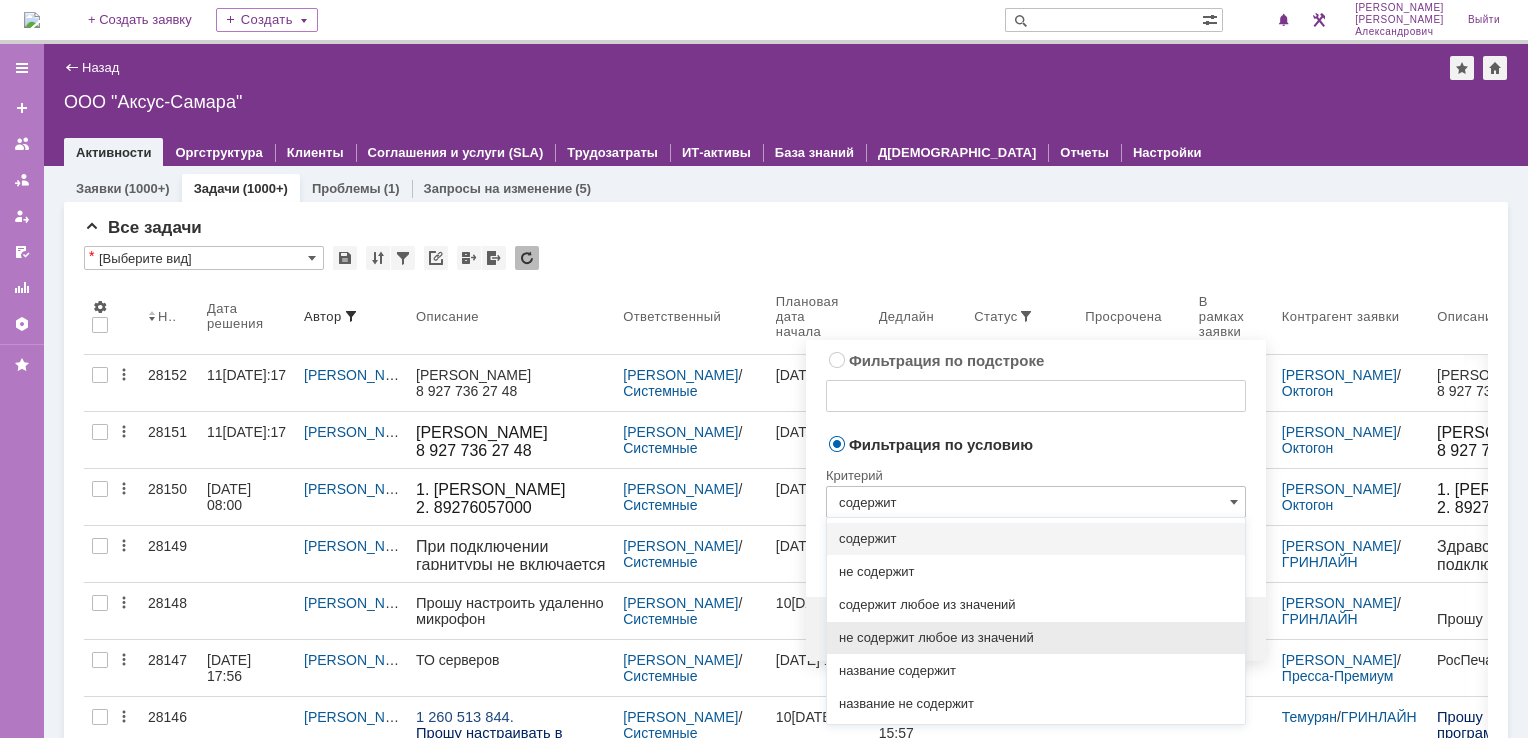 click on "не содержит любое из значений" at bounding box center (1036, 638) 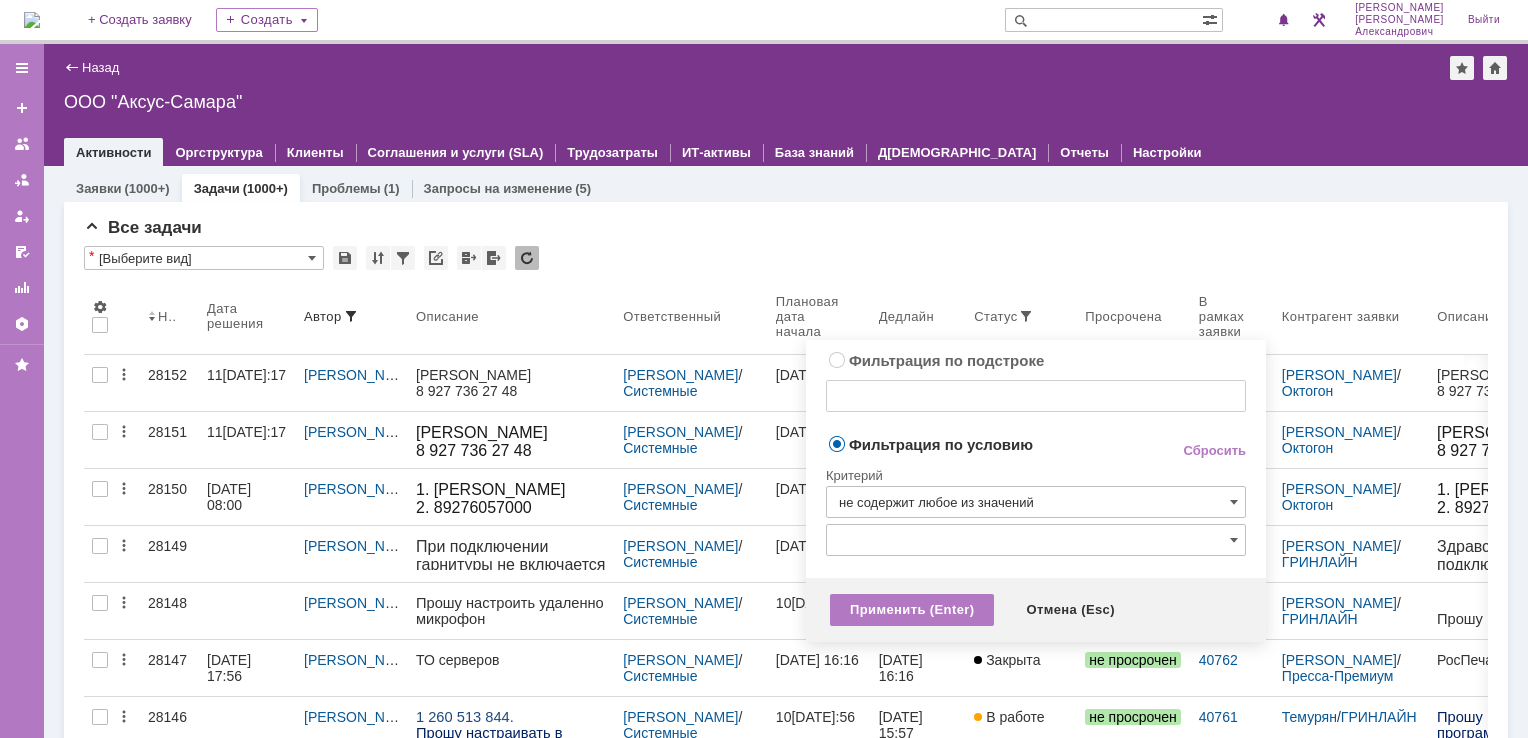 type on "не содержит любое из значений" 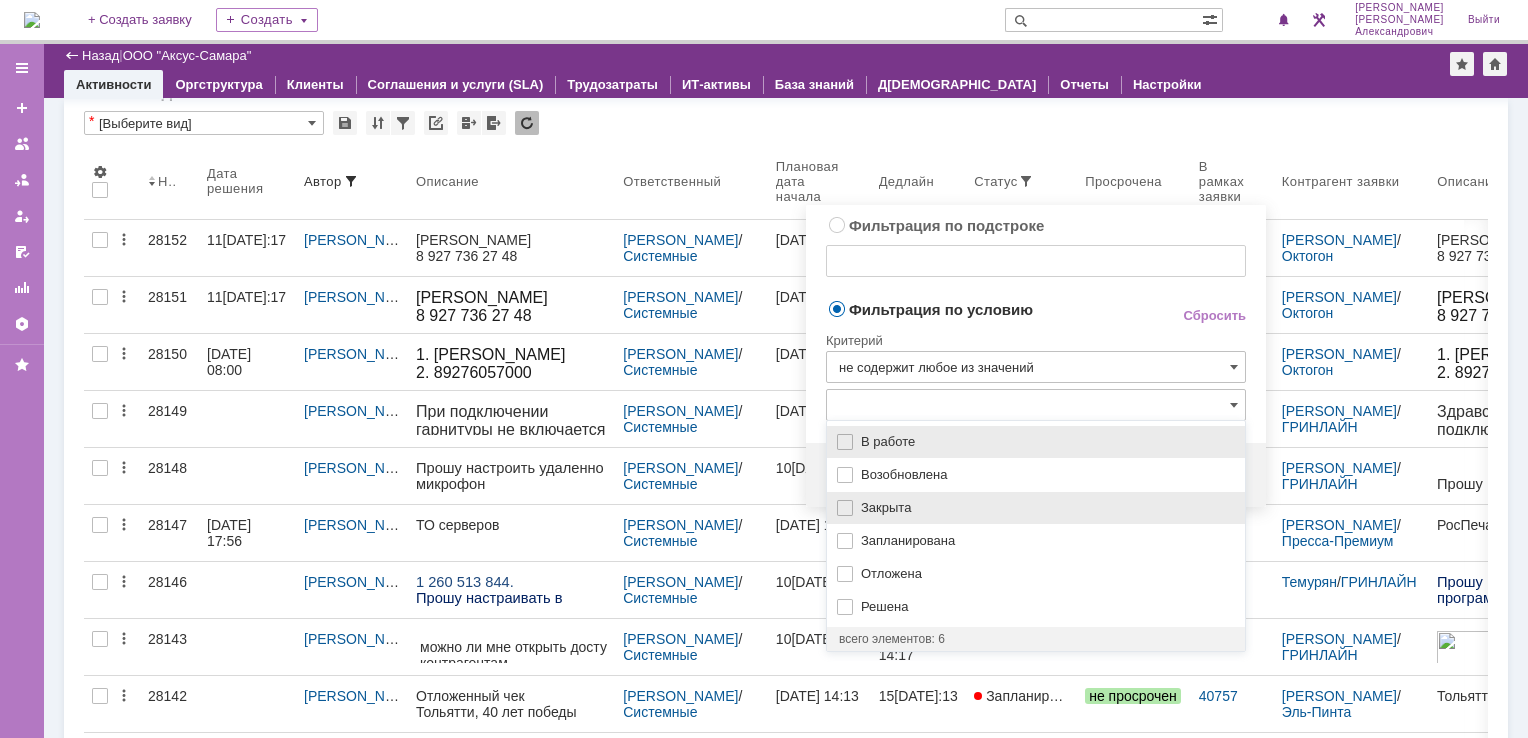 click on "Закрыта" at bounding box center [1047, 508] 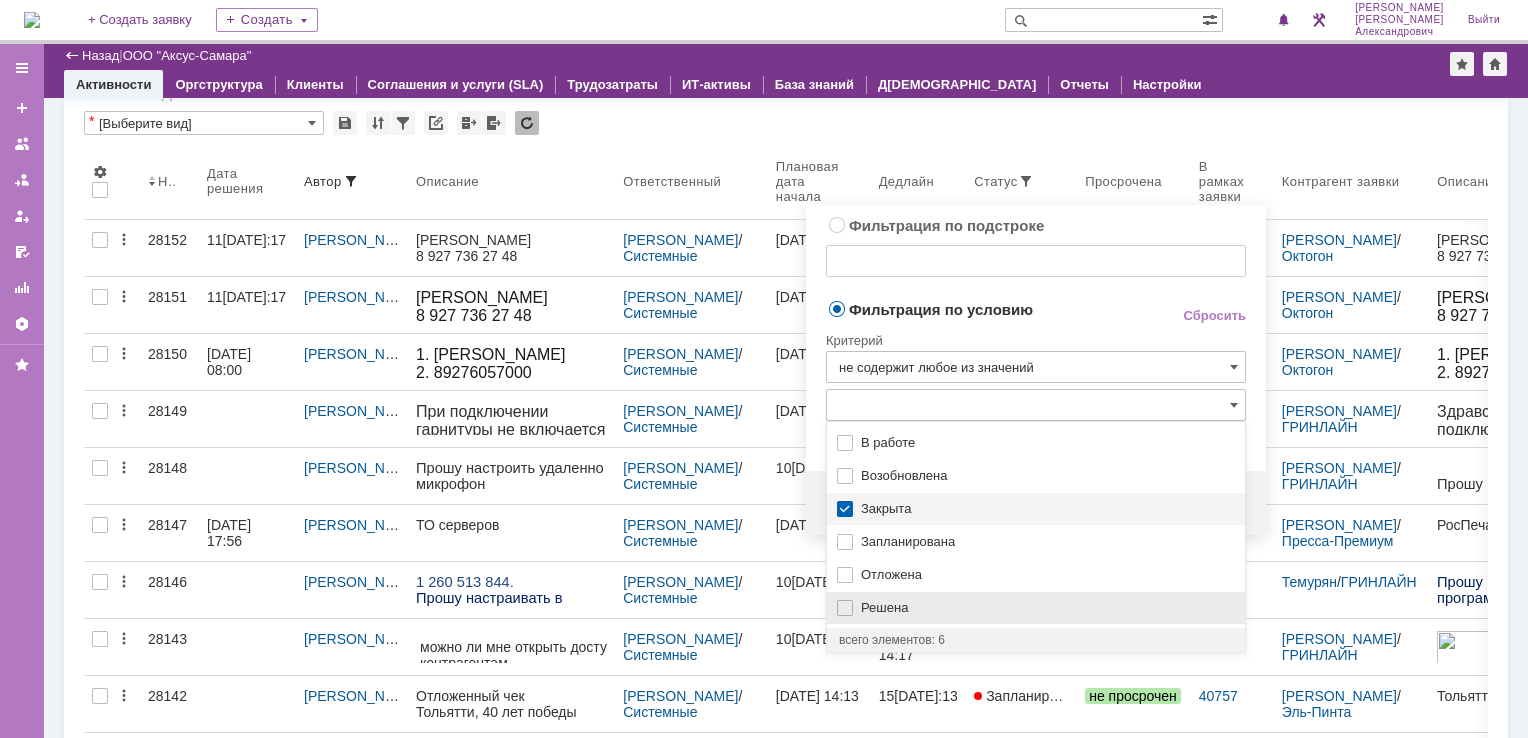 click on "Решена" at bounding box center (1036, 608) 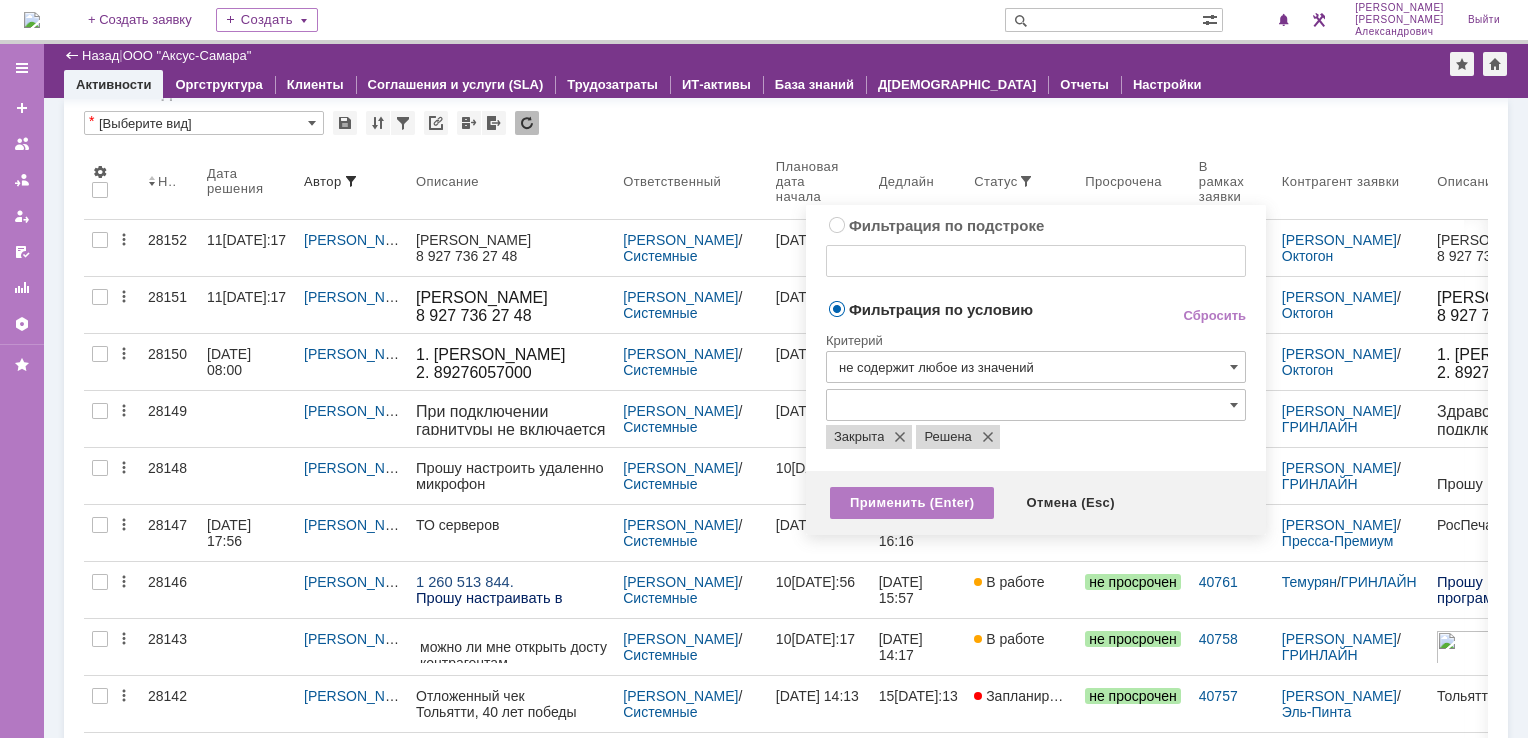click on "Фильтрация по условию" at bounding box center (988, 310) 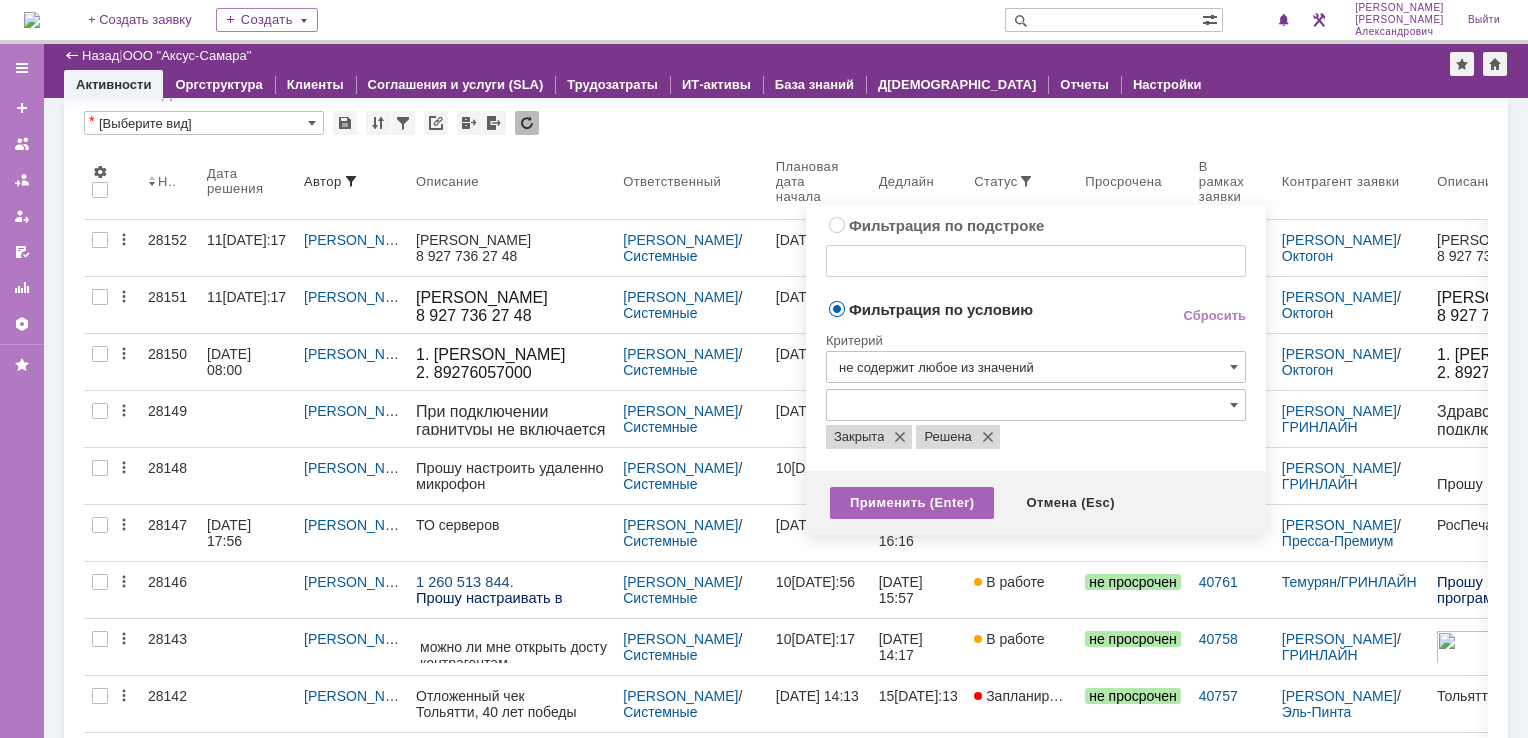click on "Применить (Enter)" at bounding box center [912, 503] 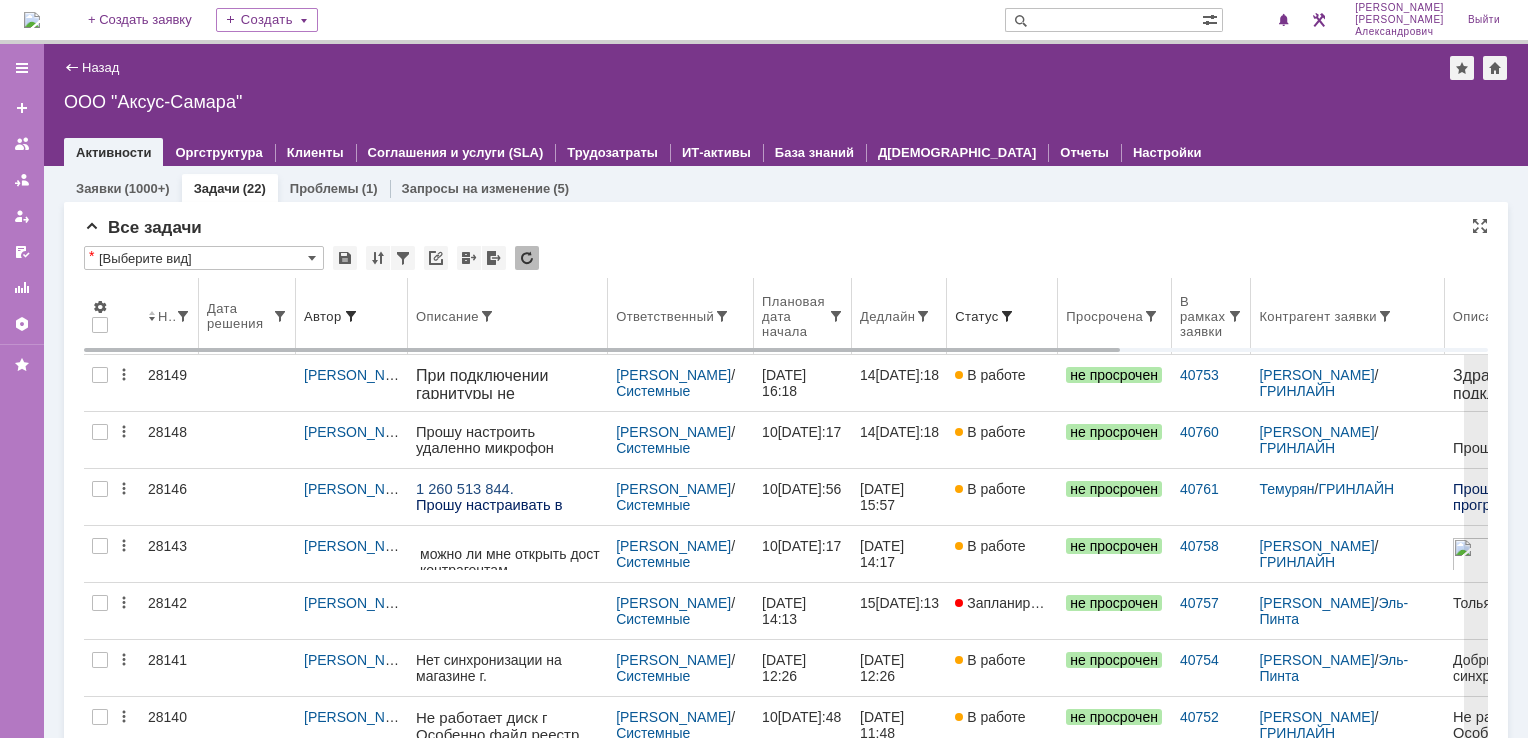 click on "Дедлайн" at bounding box center (899, 316) 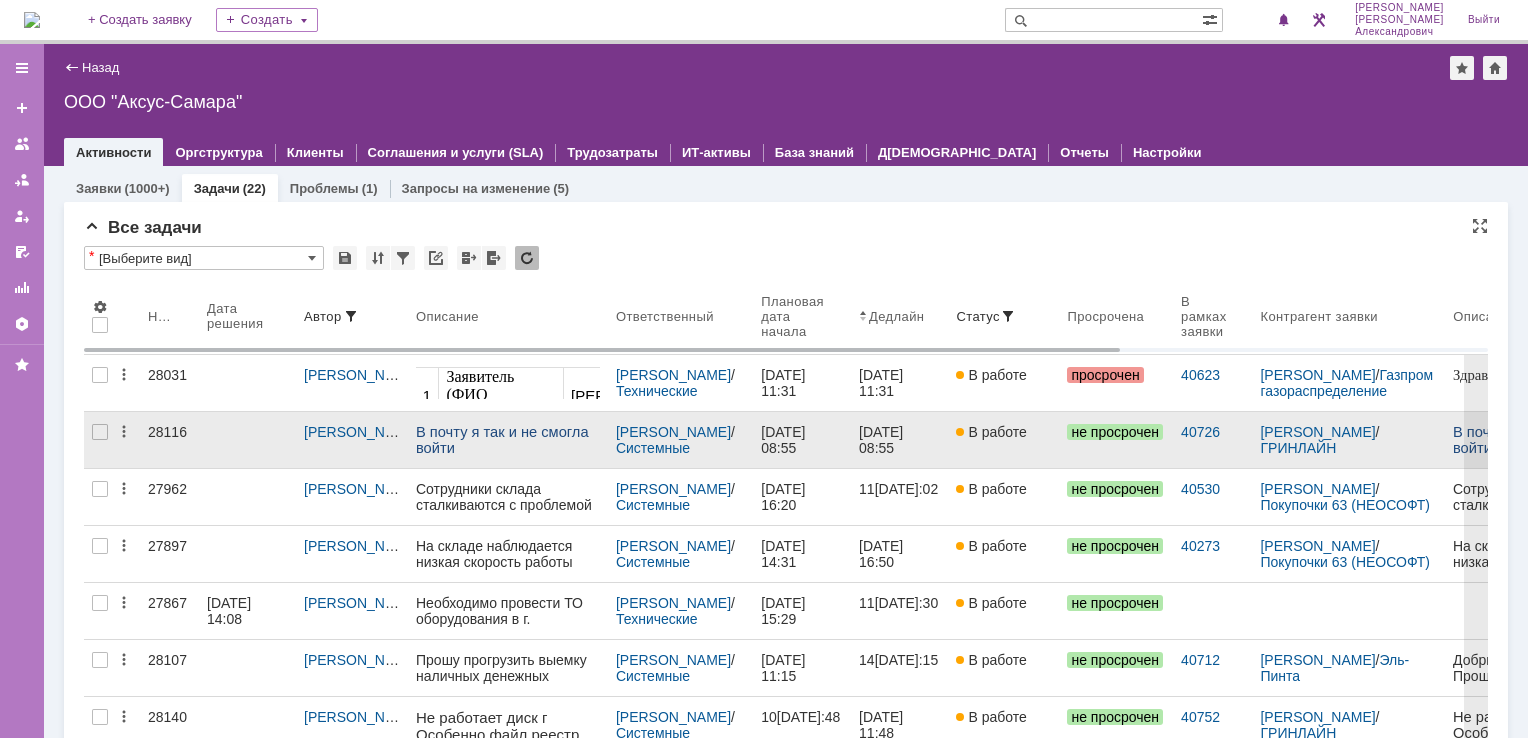 click on "11.07.2025 08:55" at bounding box center [899, 440] 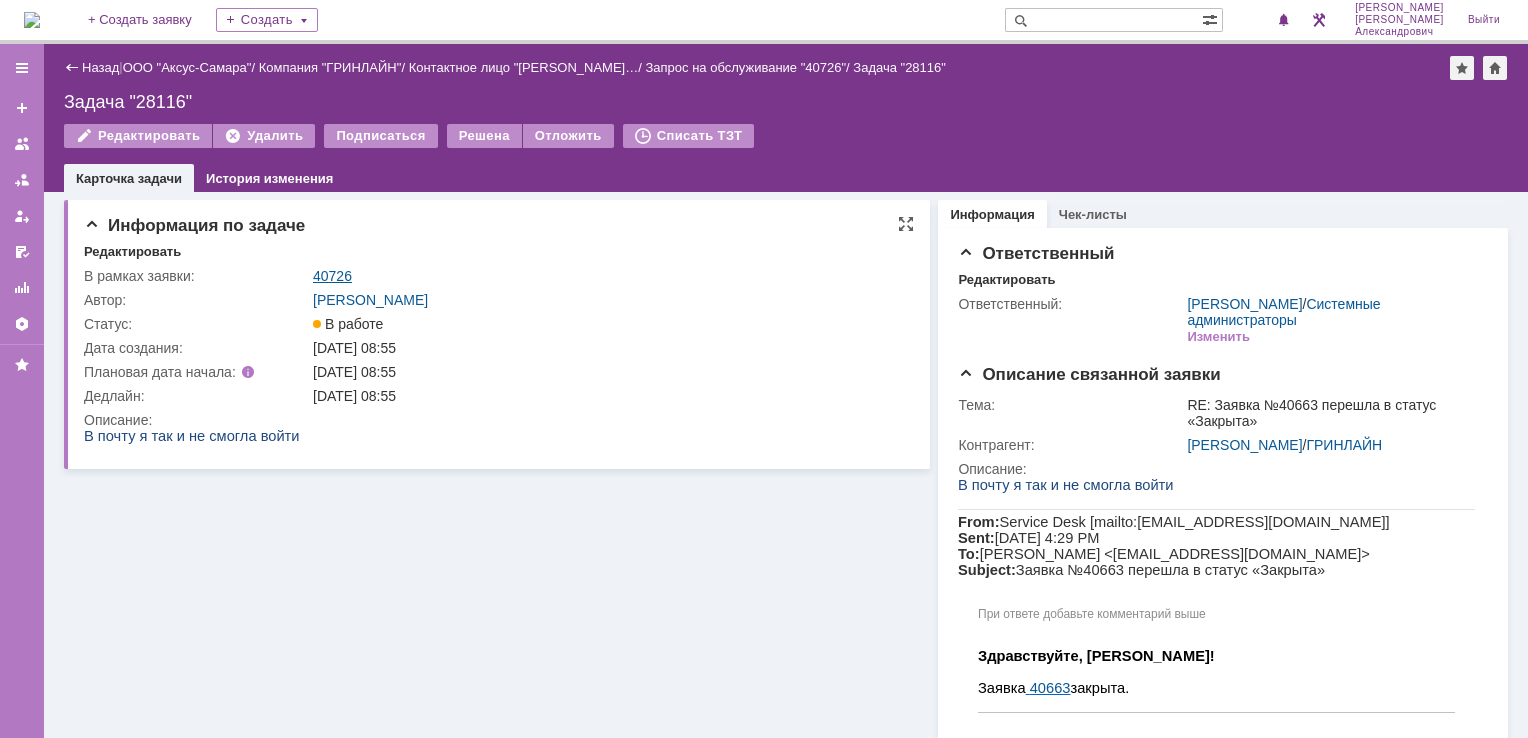 click on "40726" at bounding box center [332, 276] 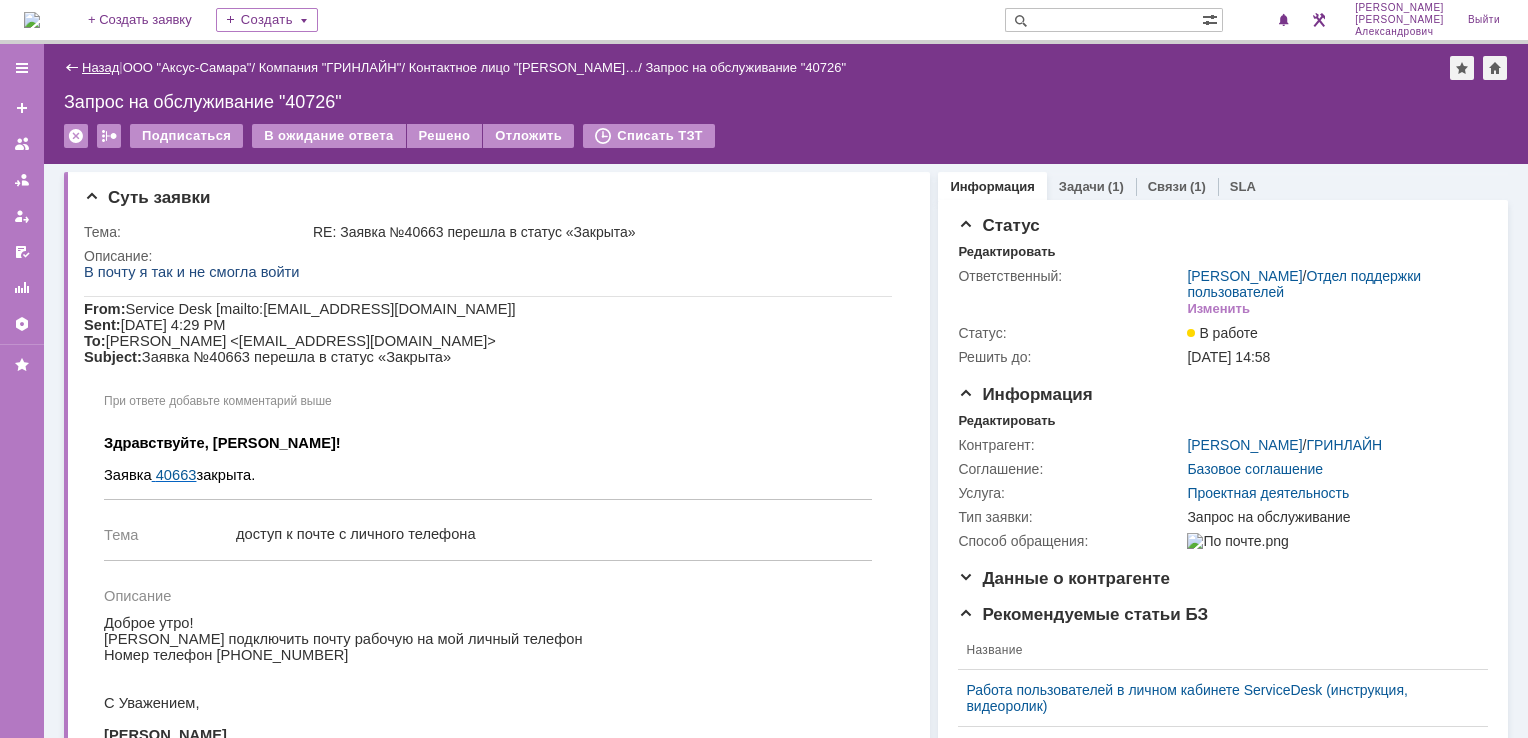 click on "Назад" at bounding box center [100, 67] 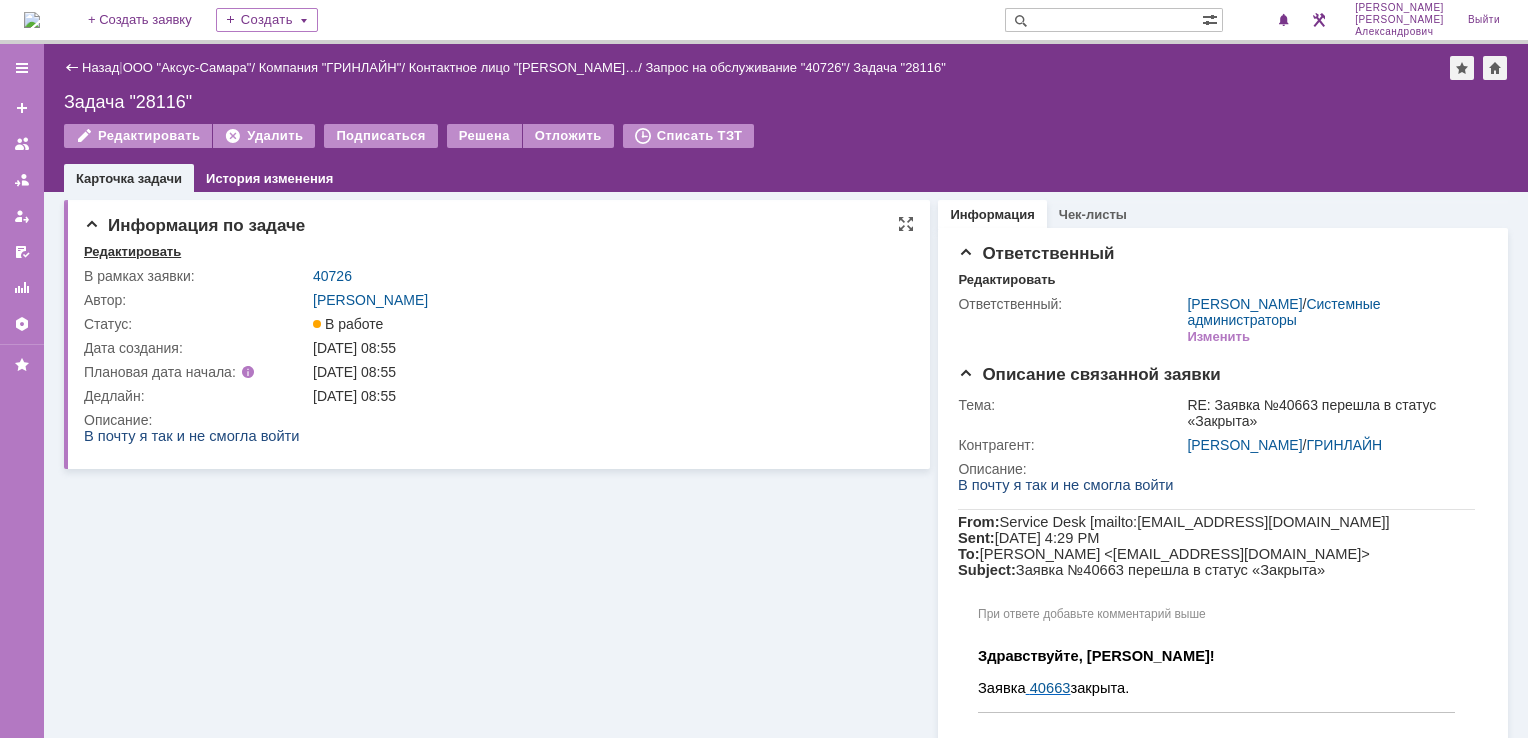 click on "Редактировать" at bounding box center [132, 252] 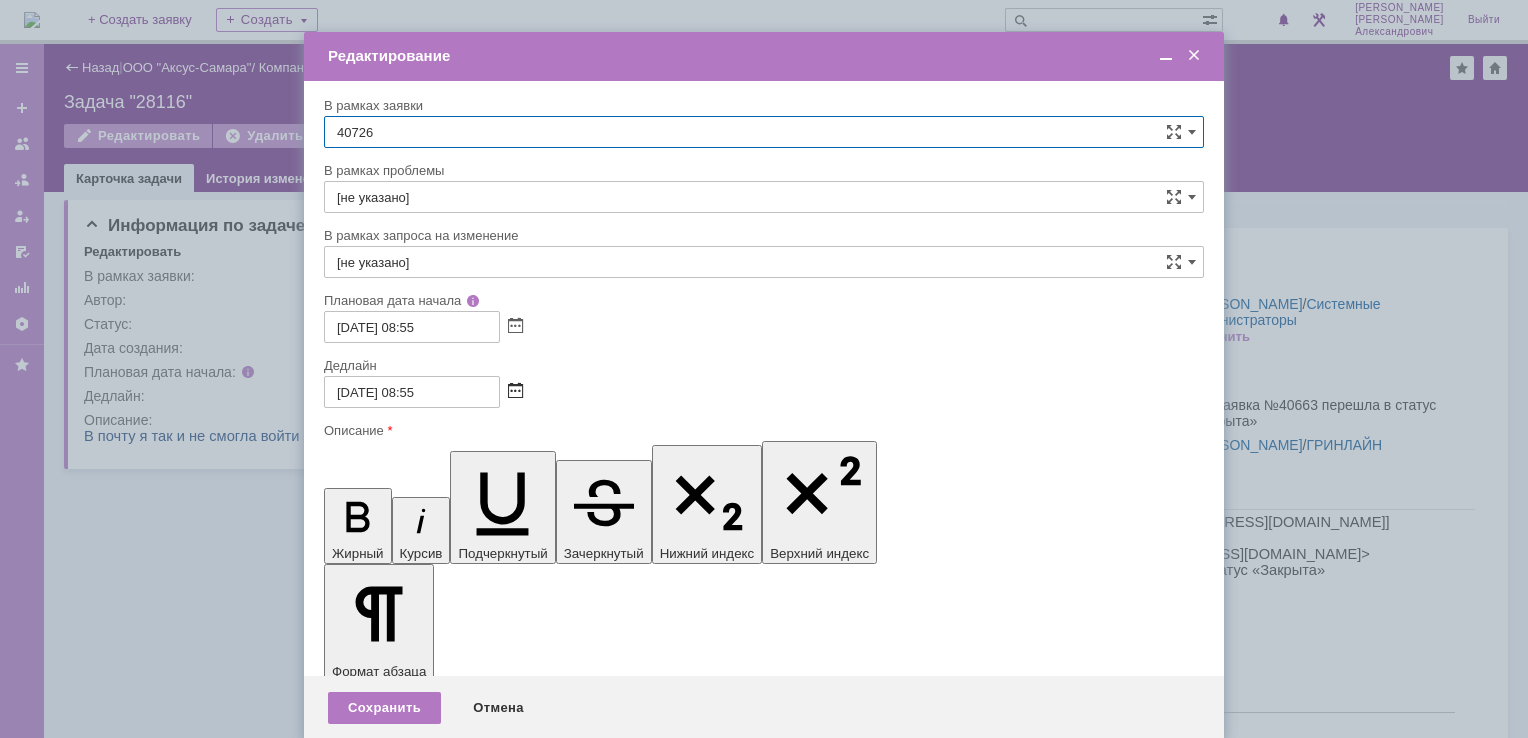 click at bounding box center [515, 392] 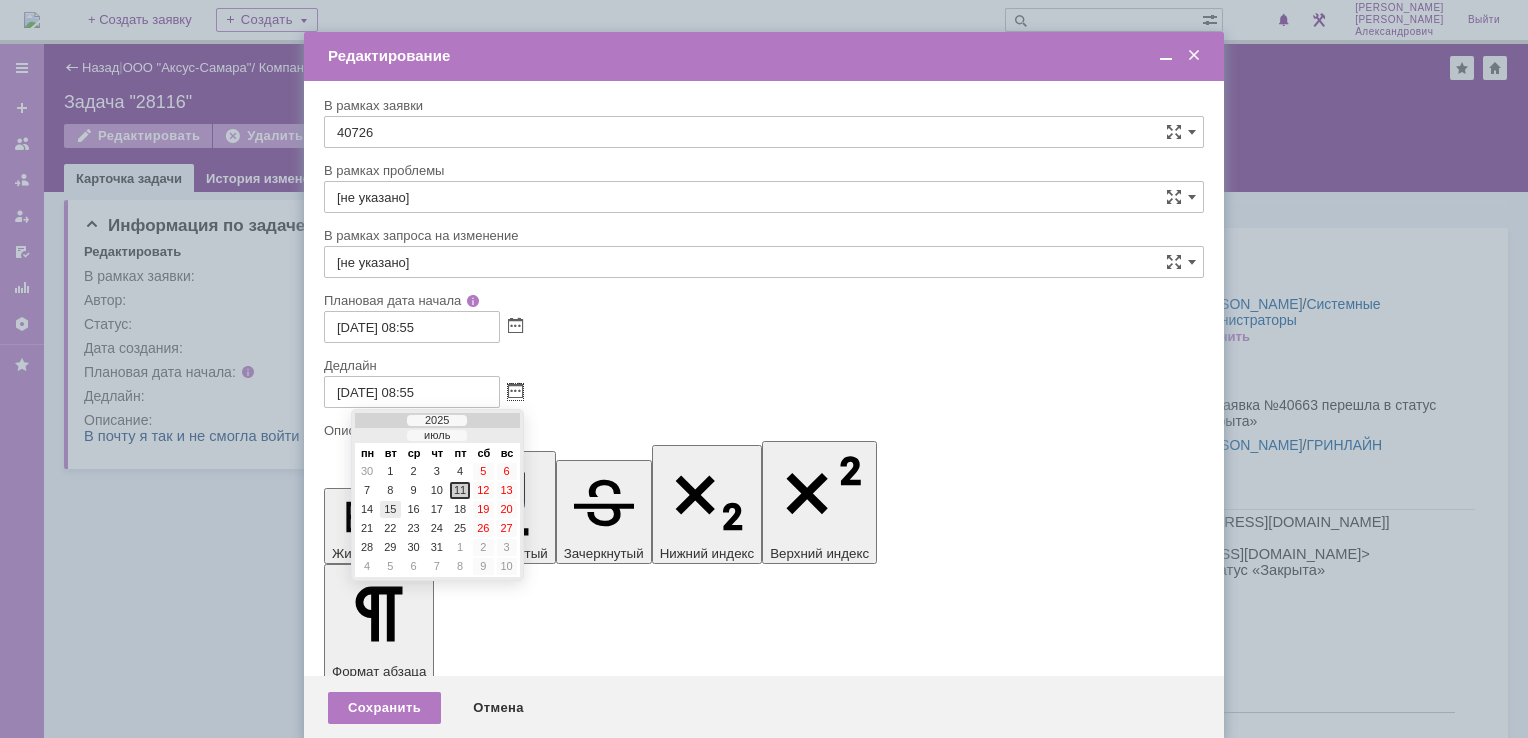 click on "15" at bounding box center [390, 509] 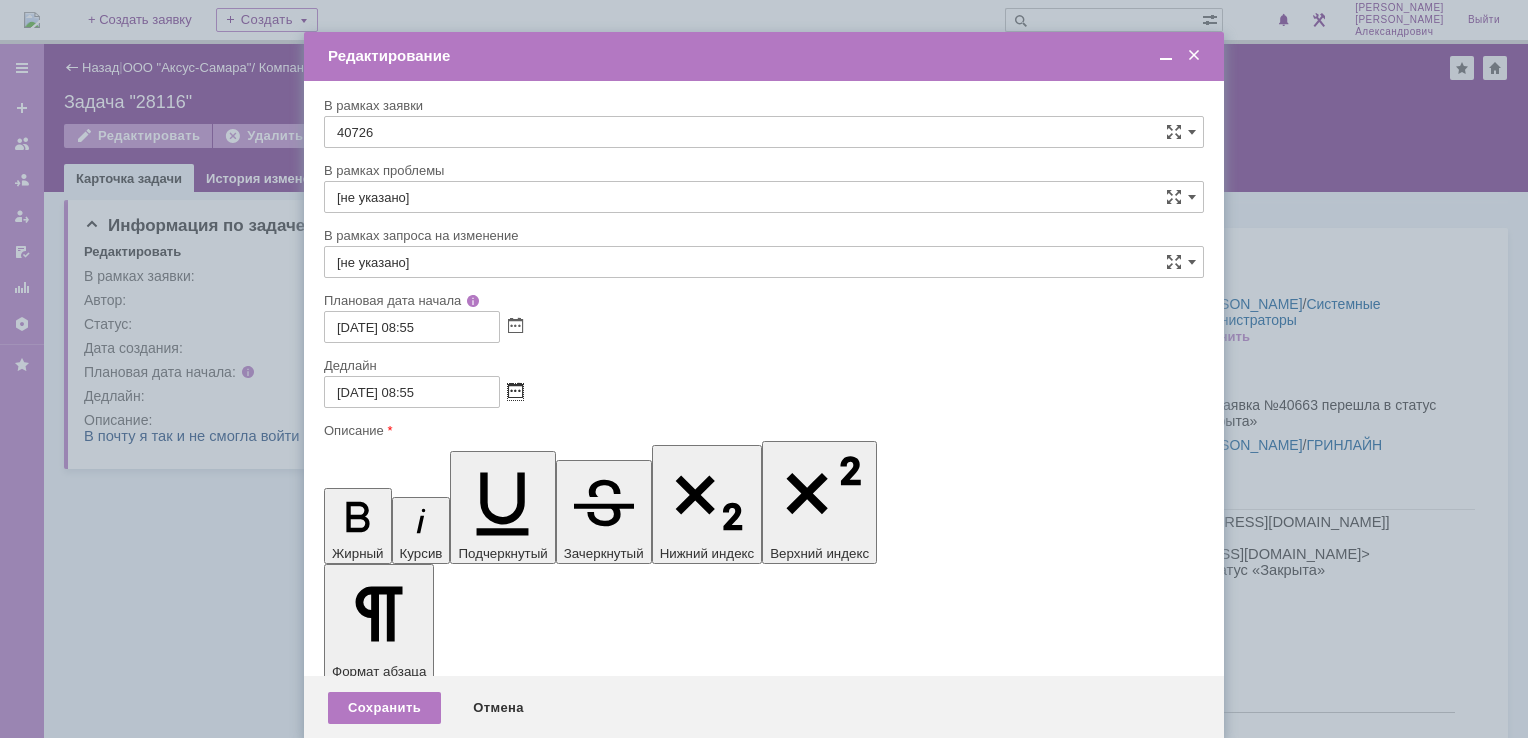click at bounding box center [515, 392] 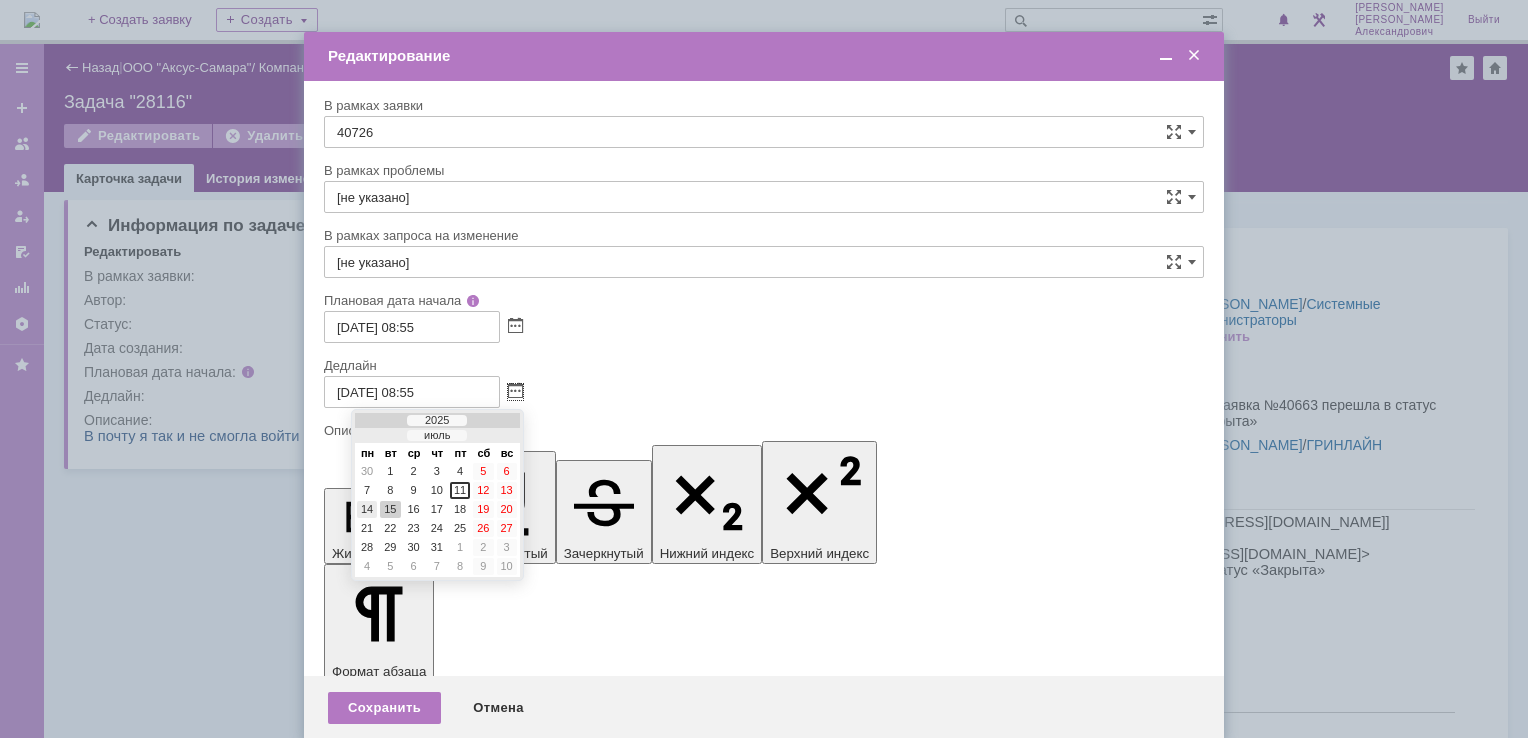 click on "14" at bounding box center (367, 509) 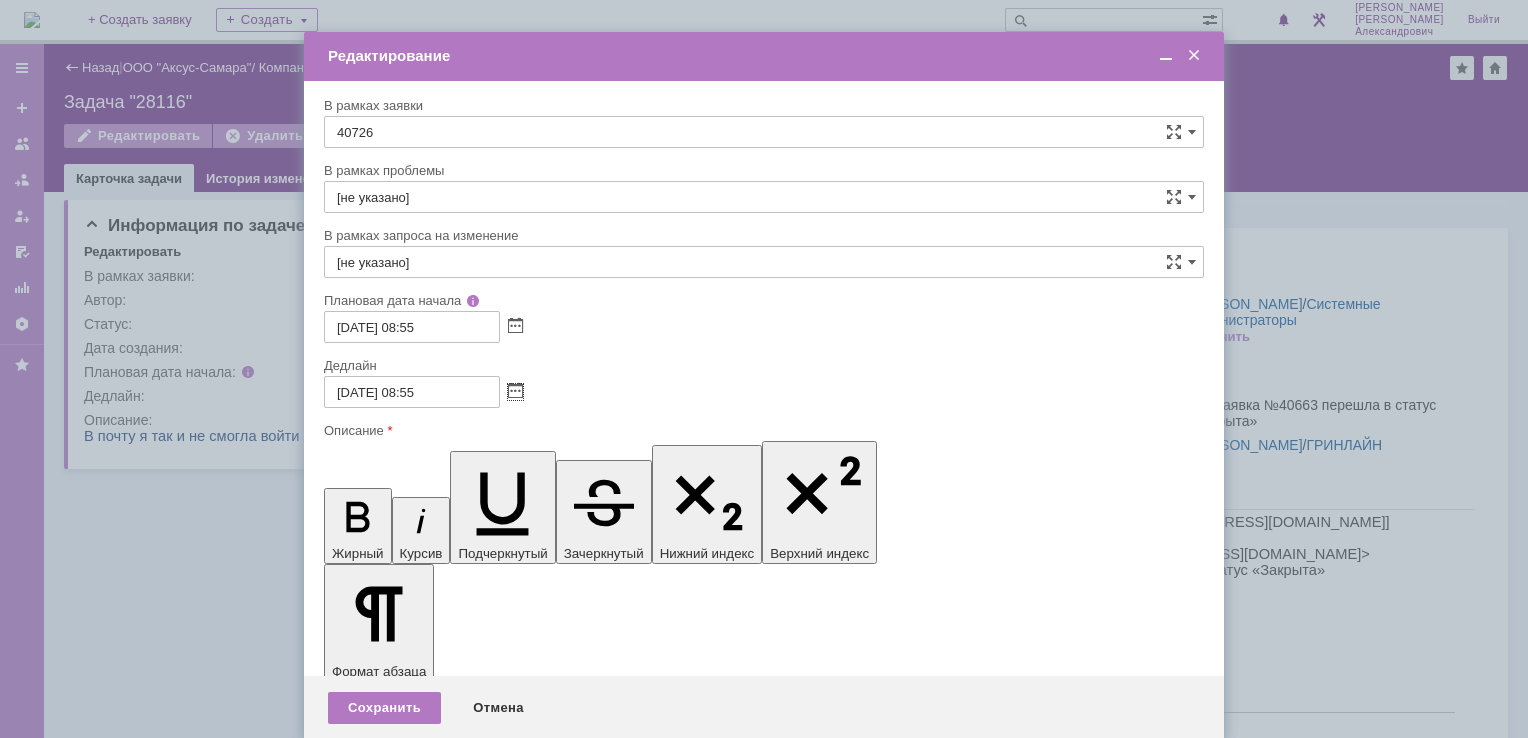 click on "14.07.2025 08:55" at bounding box center [412, 392] 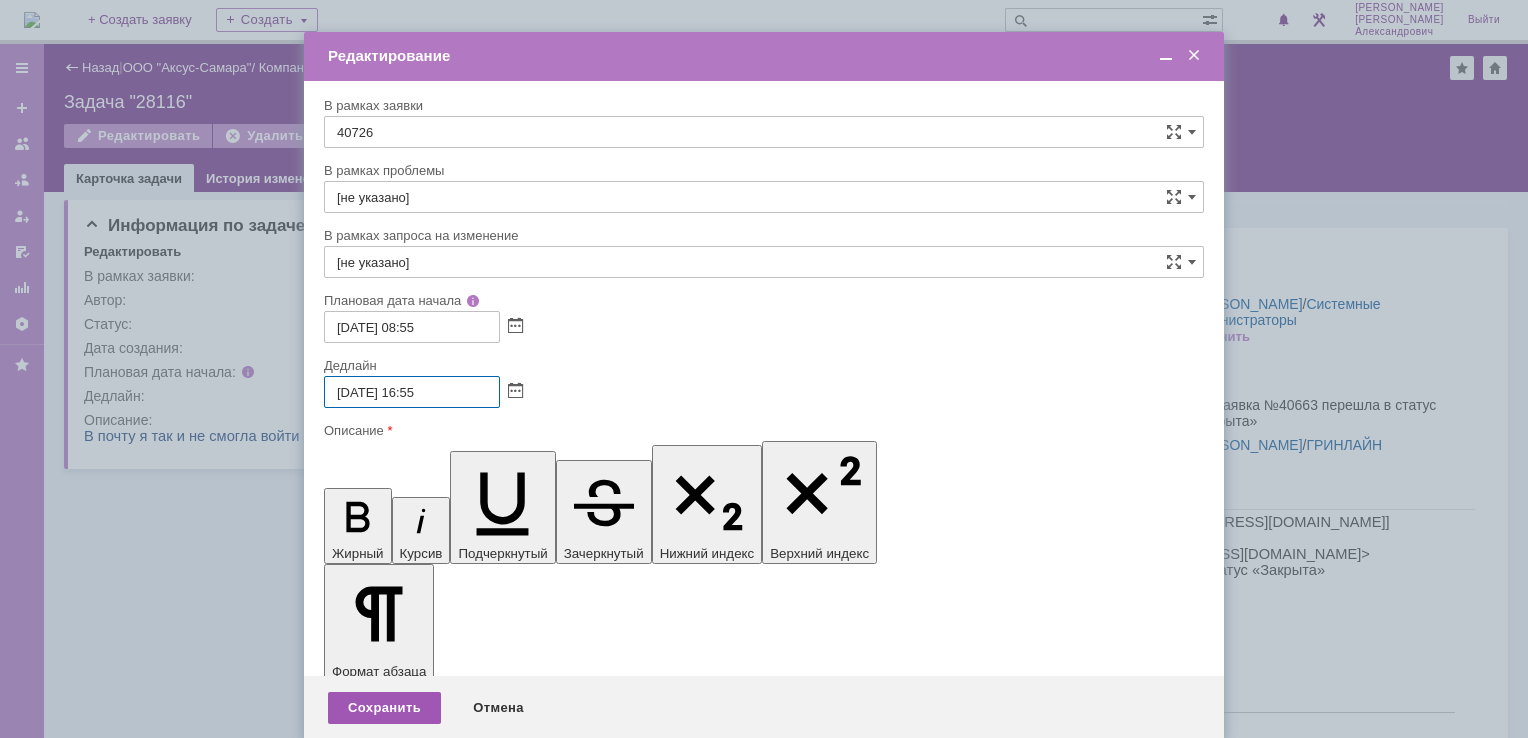 type on "14[DATE]:55" 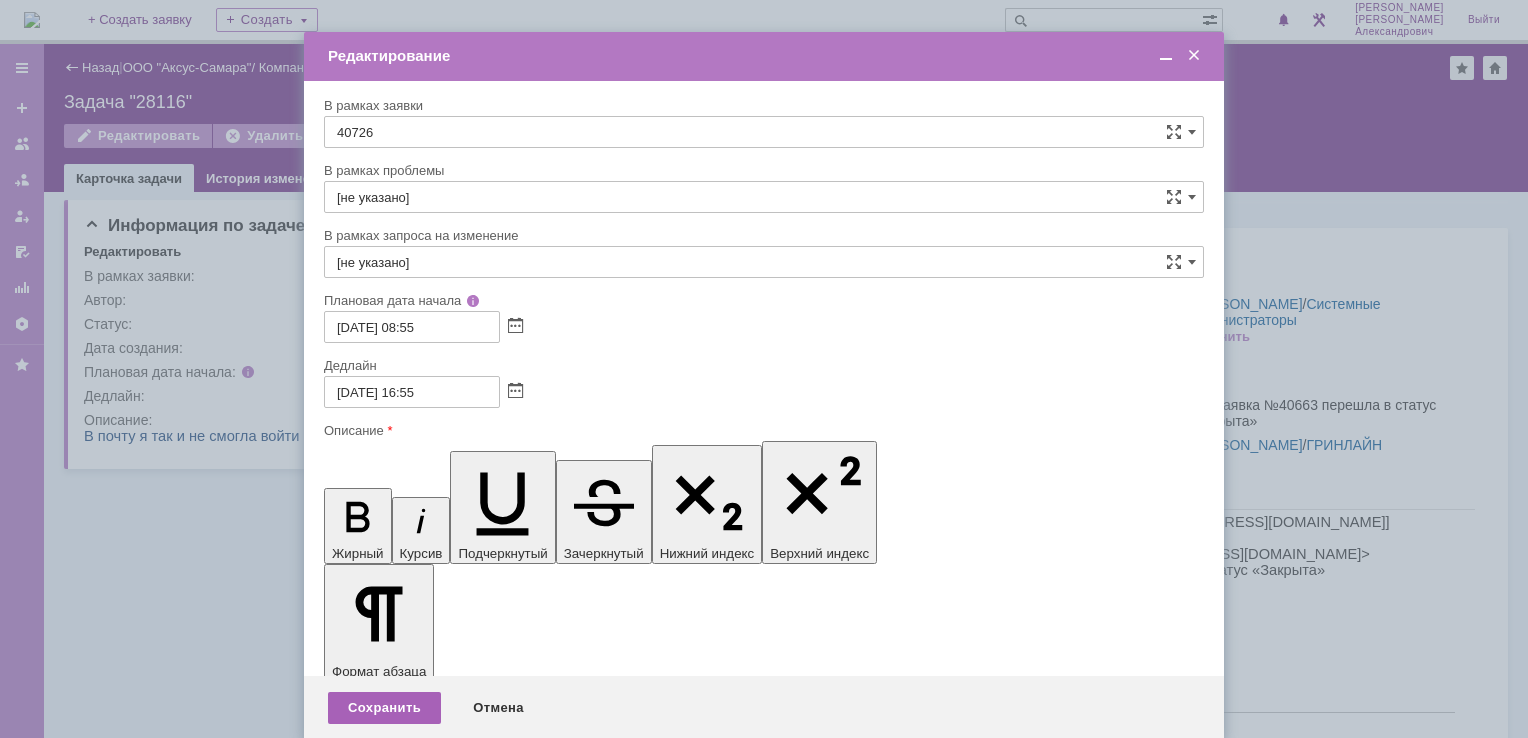 click on "Сохранить" at bounding box center (384, 708) 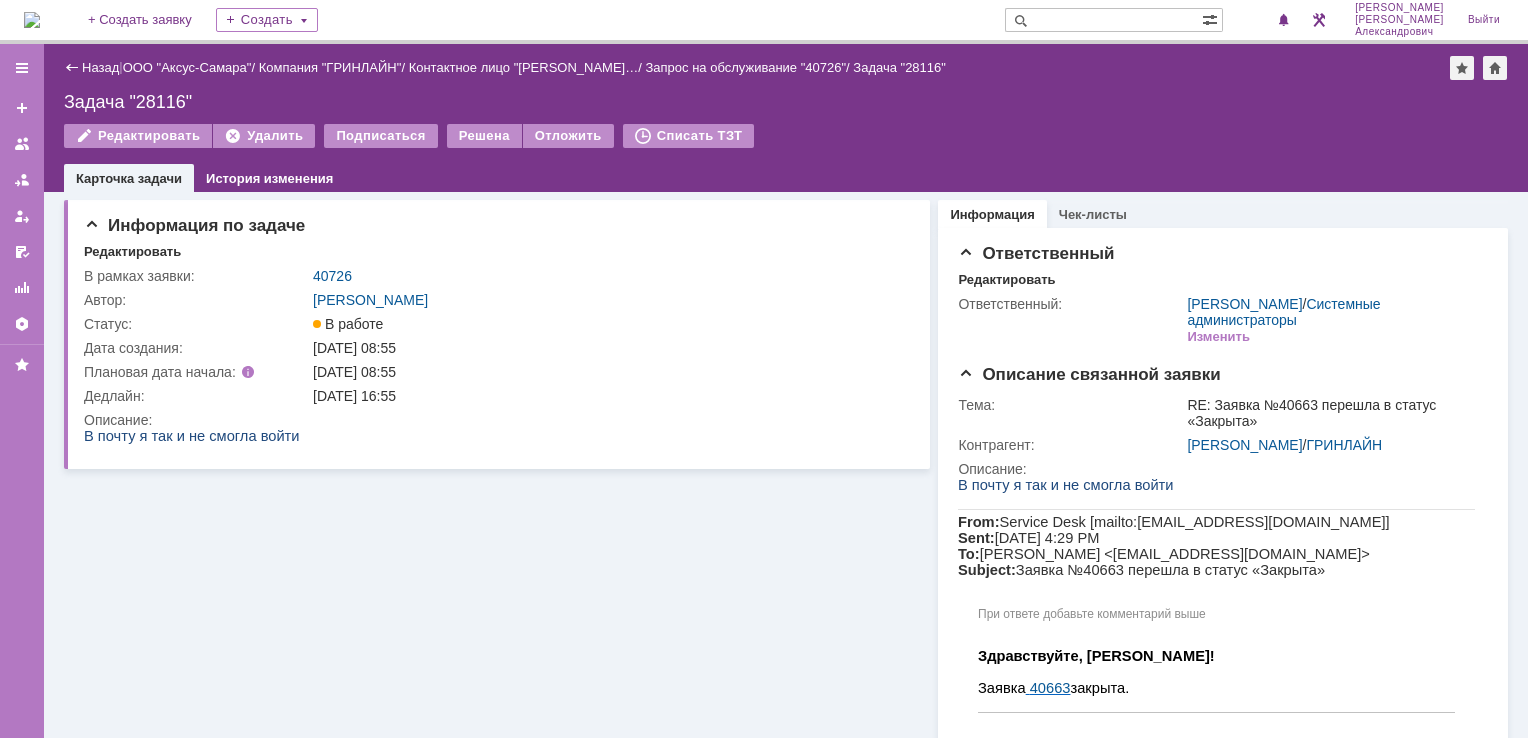 click at bounding box center (32, 20) 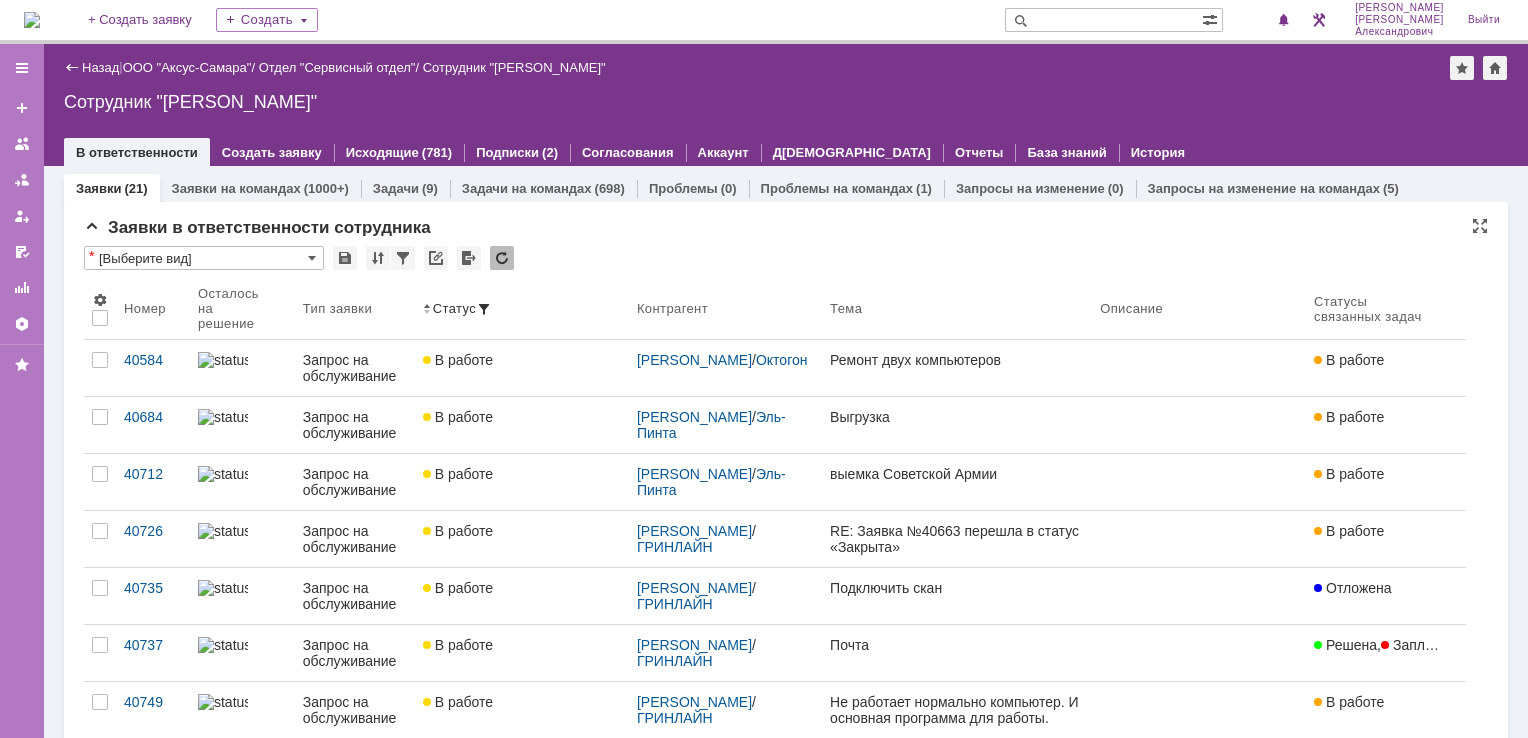 scroll, scrollTop: 0, scrollLeft: 0, axis: both 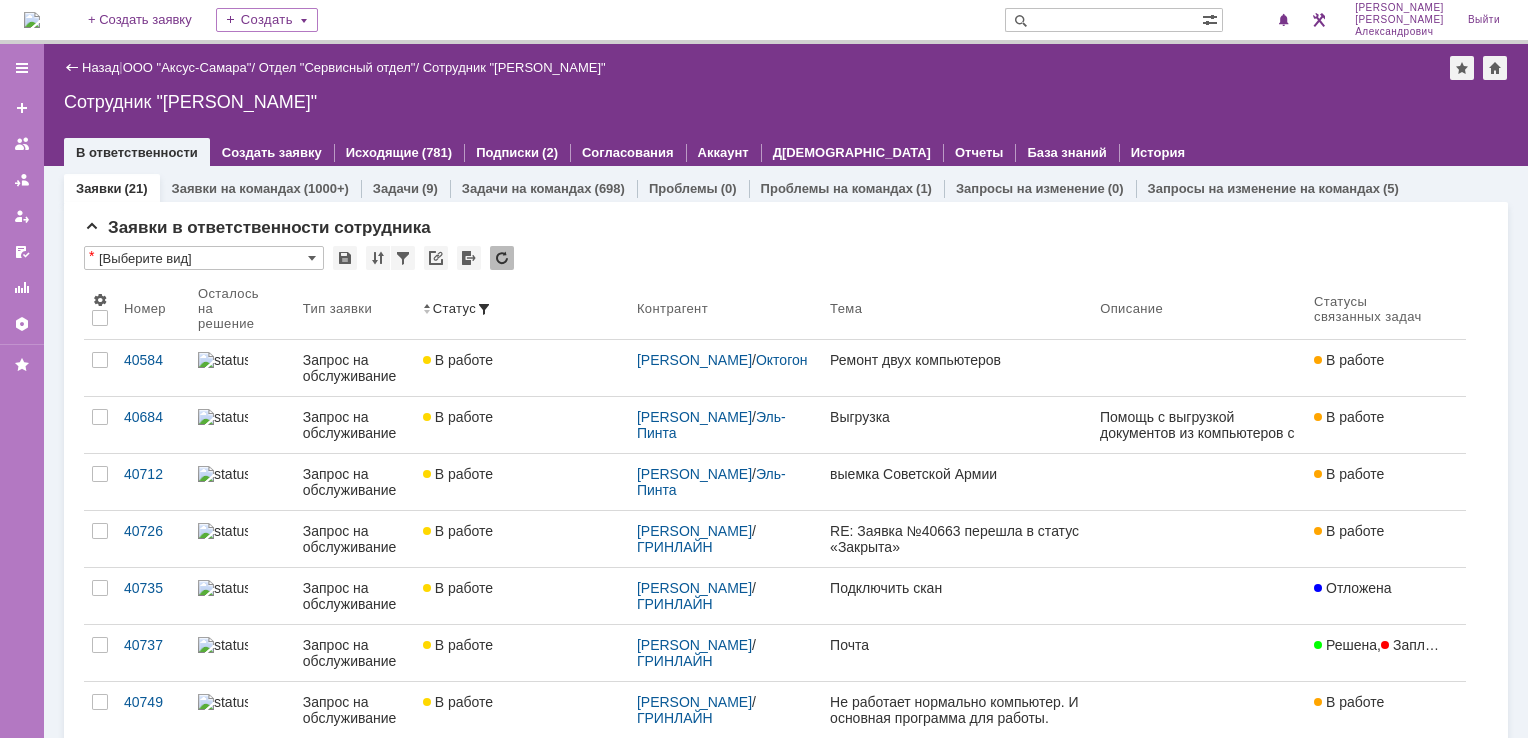 click on "Назад   |   ООО "Аксус-Самара"  /   Отдел "Сервисный отдел"  /   Сотрудник "[PERSON_NAME]"" at bounding box center [786, 68] 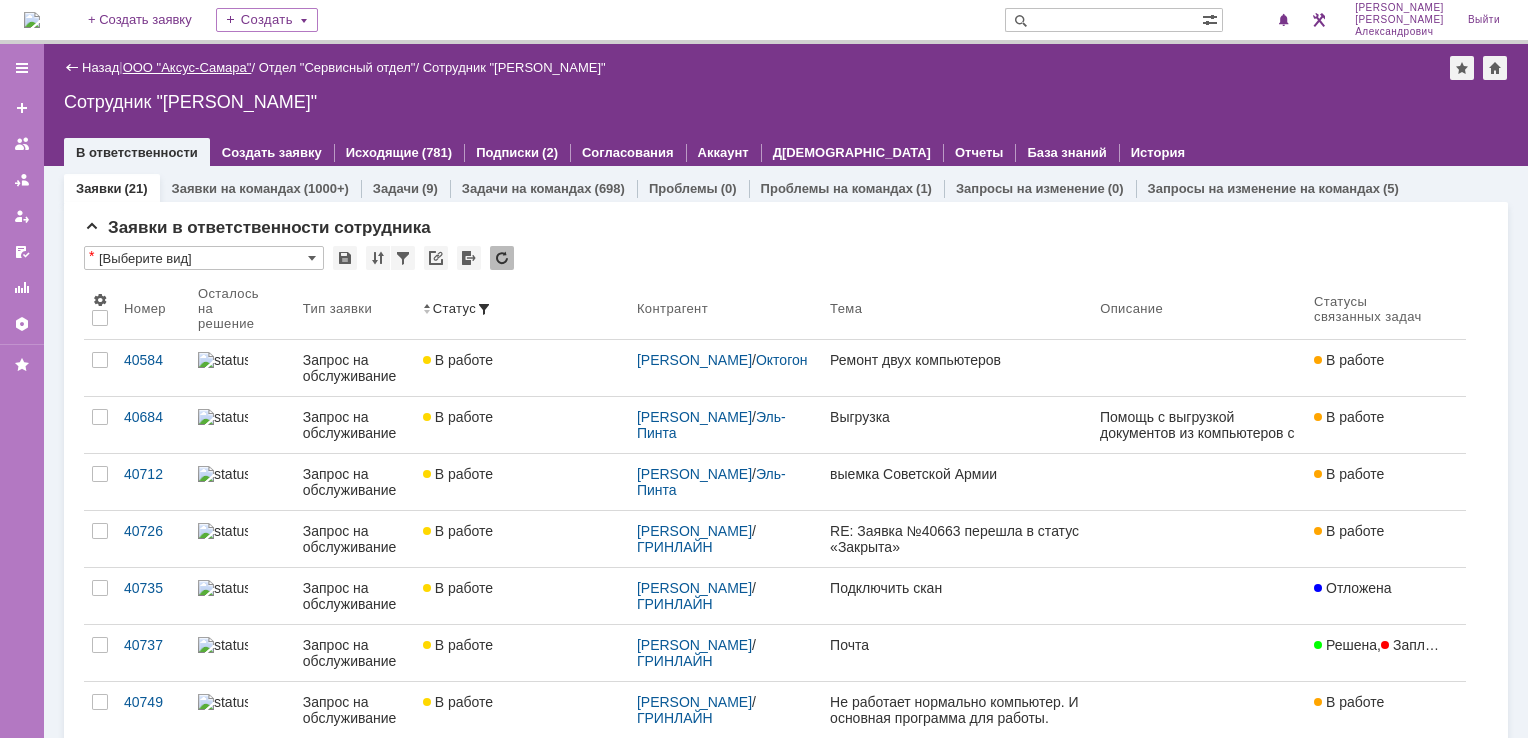 click on "ООО "Аксус-Самара"" at bounding box center [187, 67] 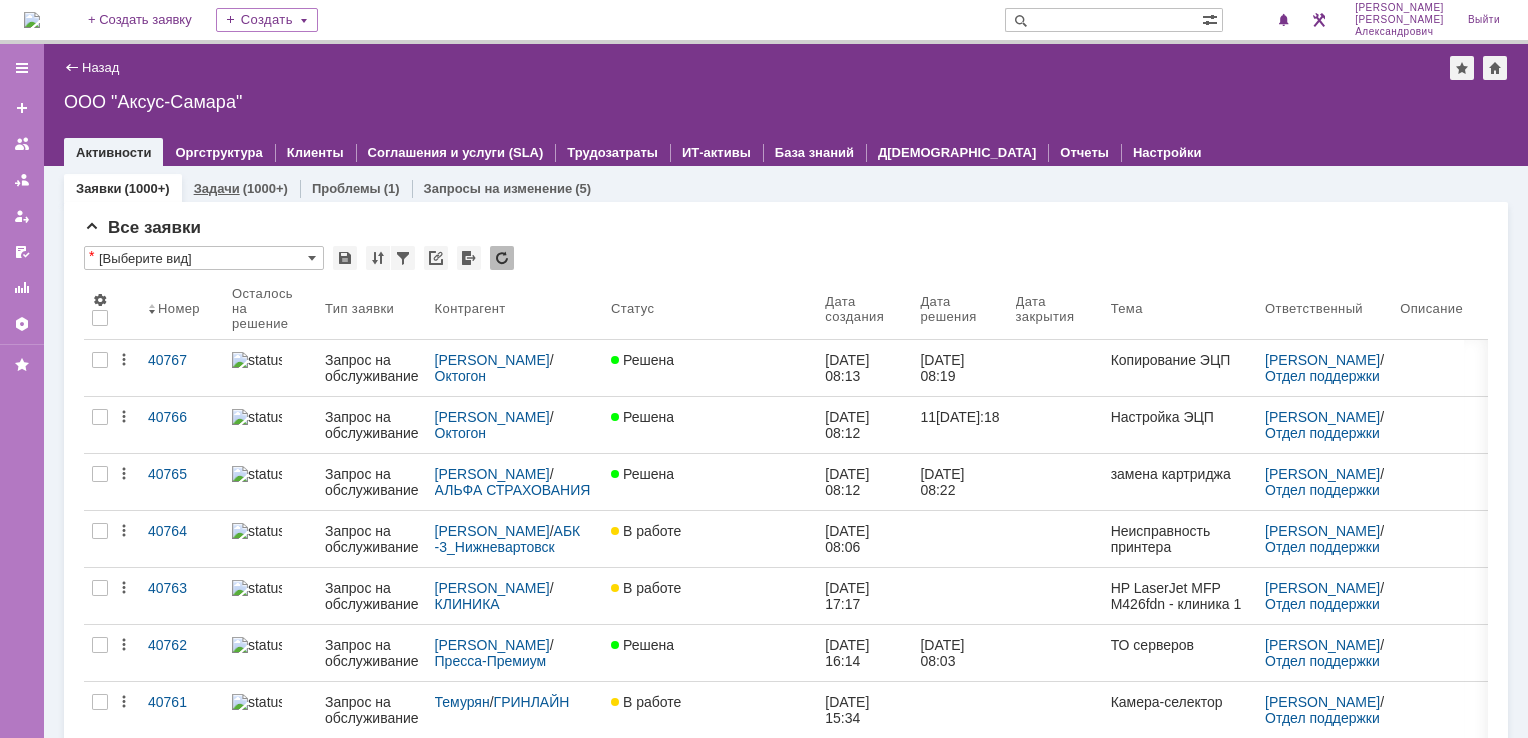 click on "Задачи" at bounding box center [217, 188] 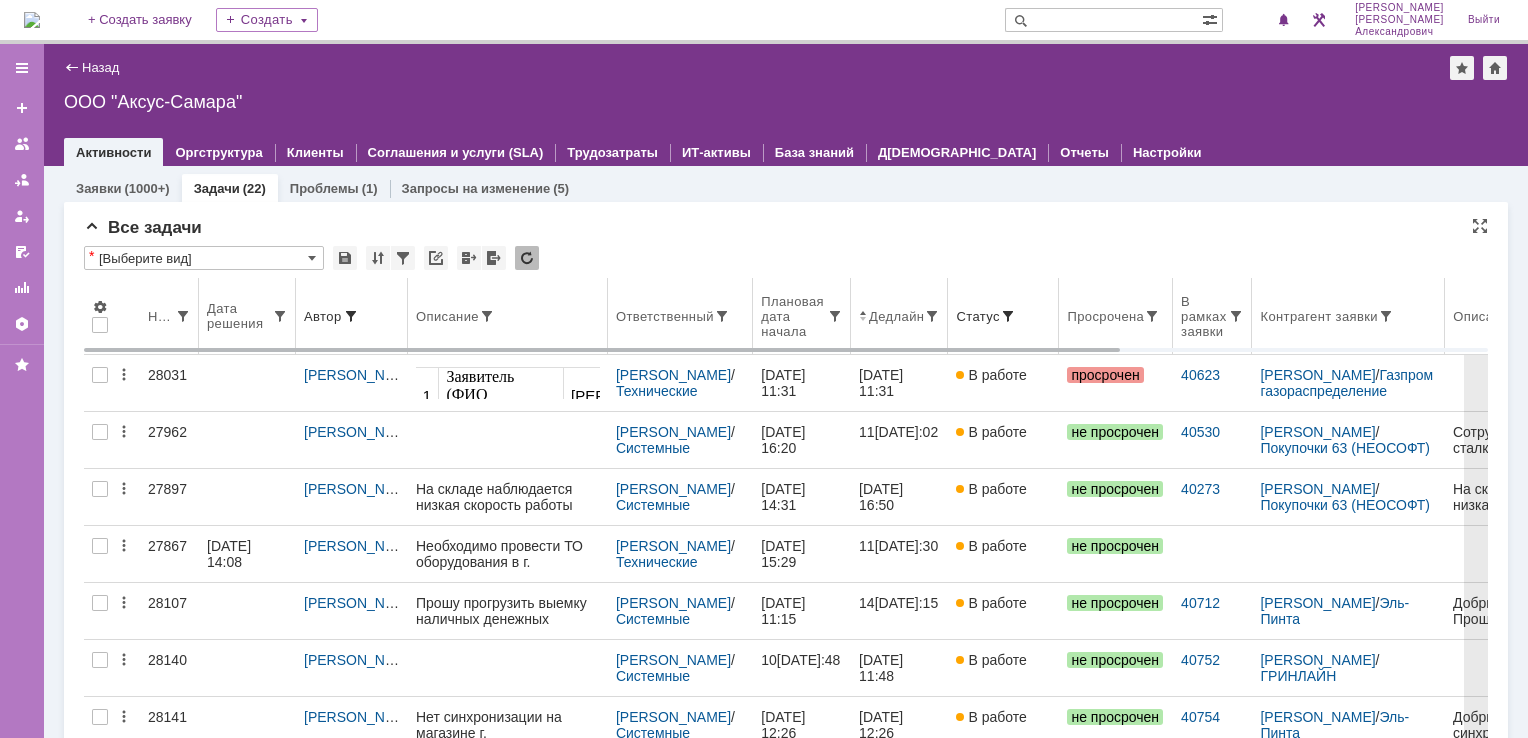 click on "Дедлайн" at bounding box center (899, 316) 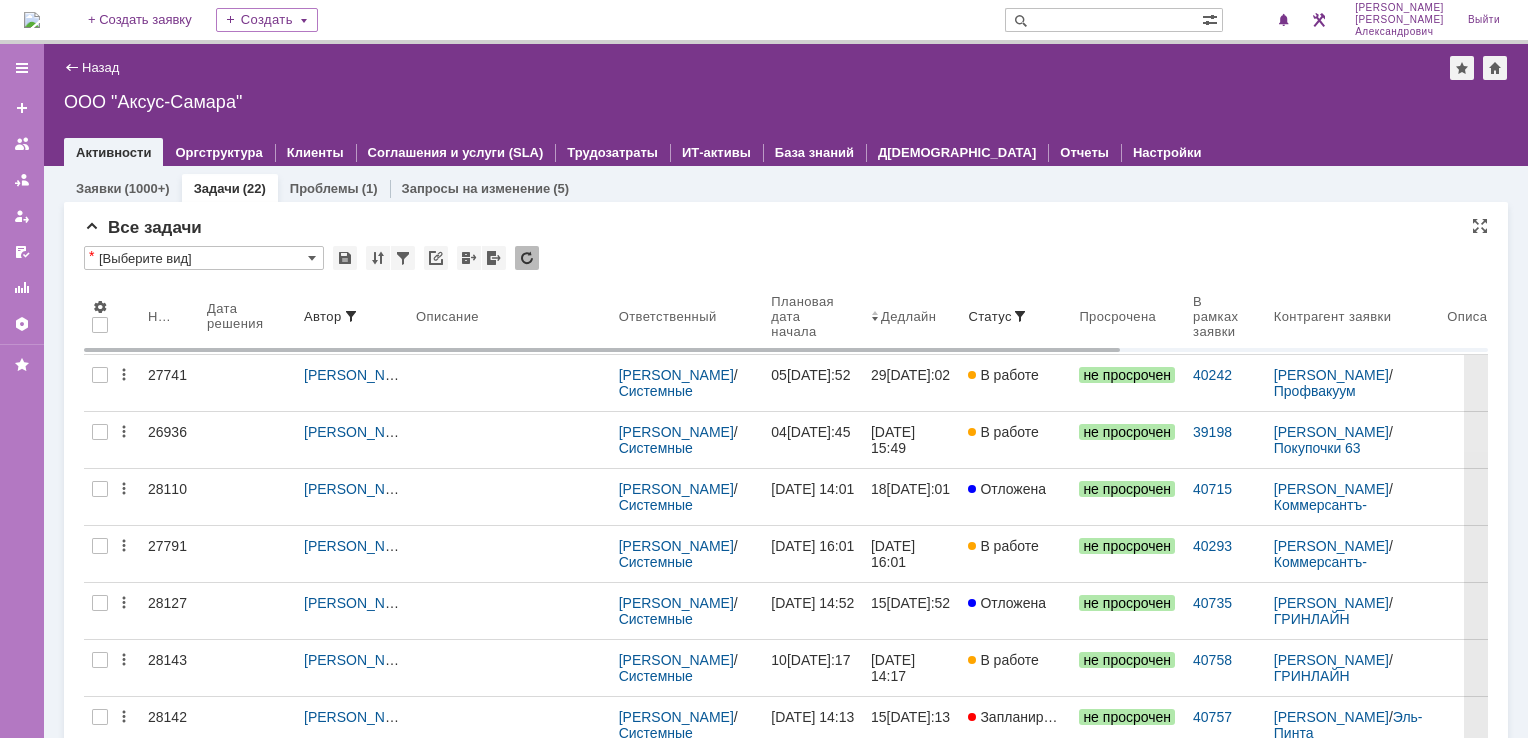 click on "Дедлайн" at bounding box center (911, 316) 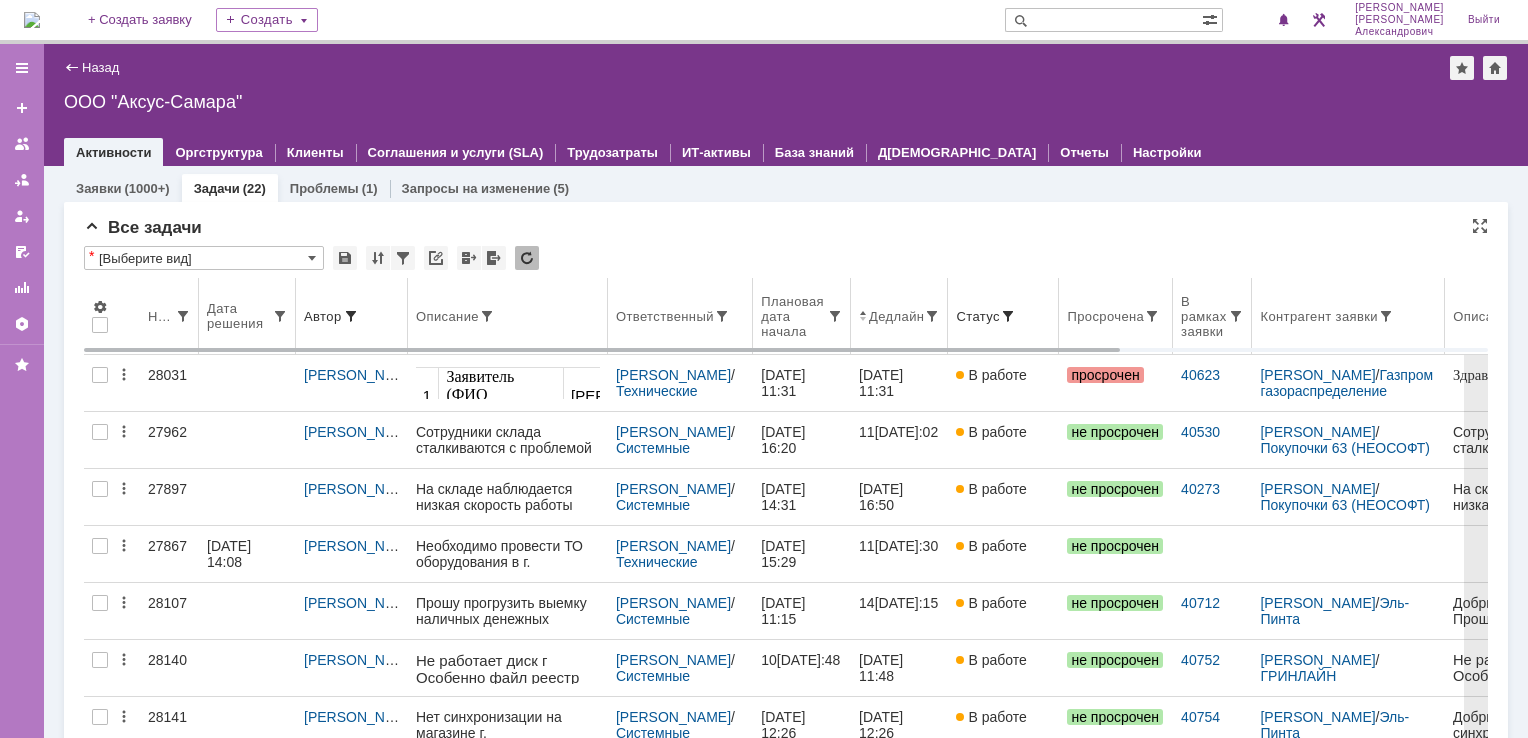 click on "Ответственный" at bounding box center (680, 316) 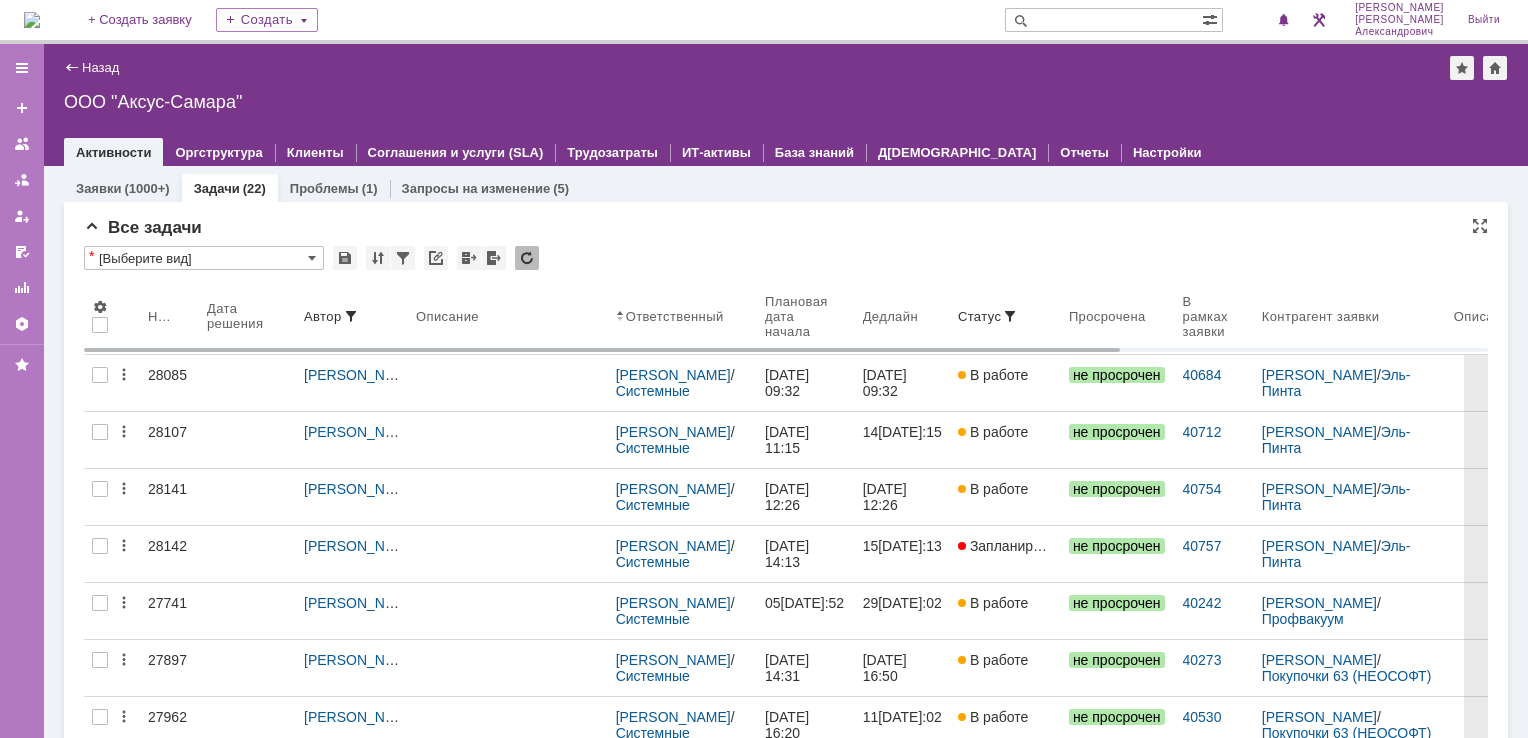 scroll, scrollTop: 0, scrollLeft: 0, axis: both 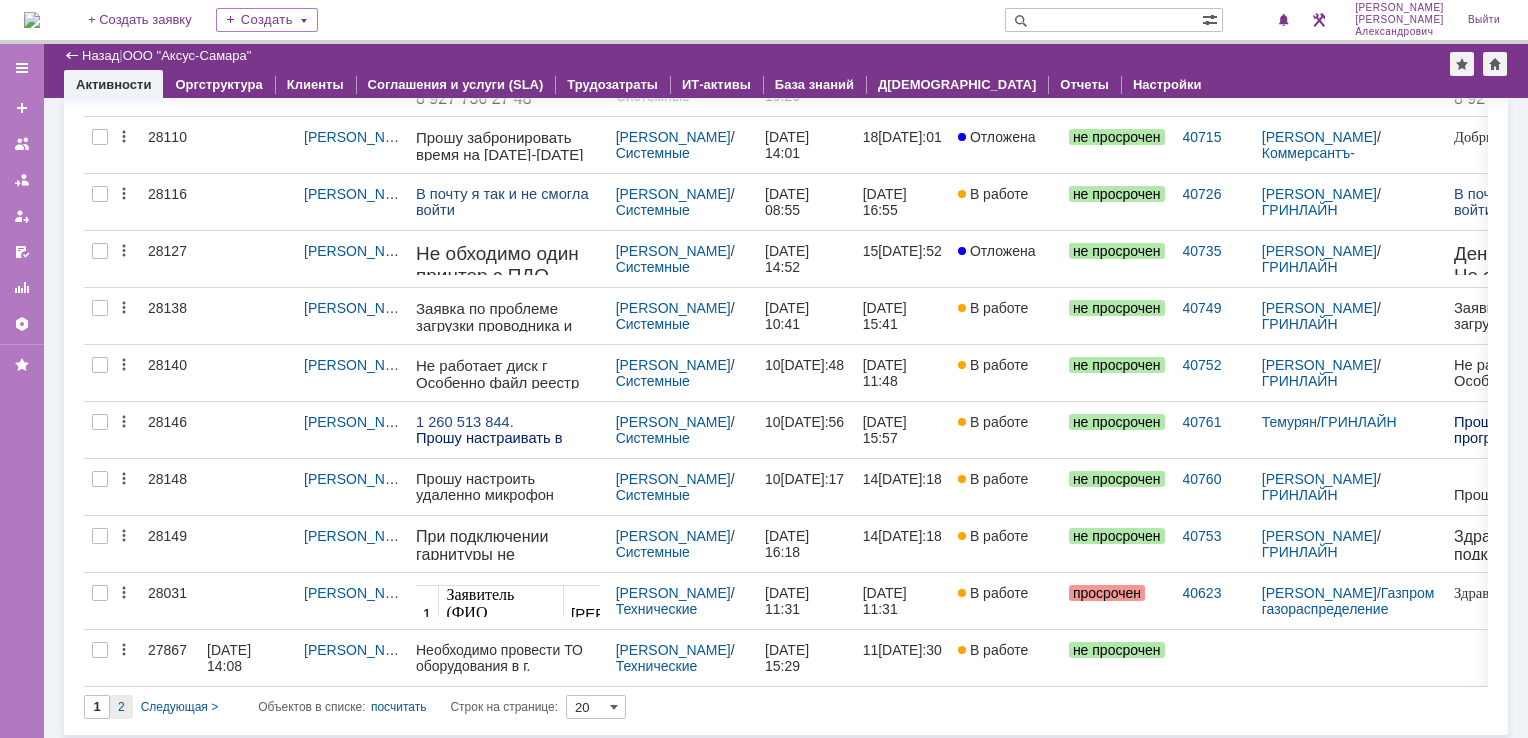click on "2" at bounding box center (121, 707) 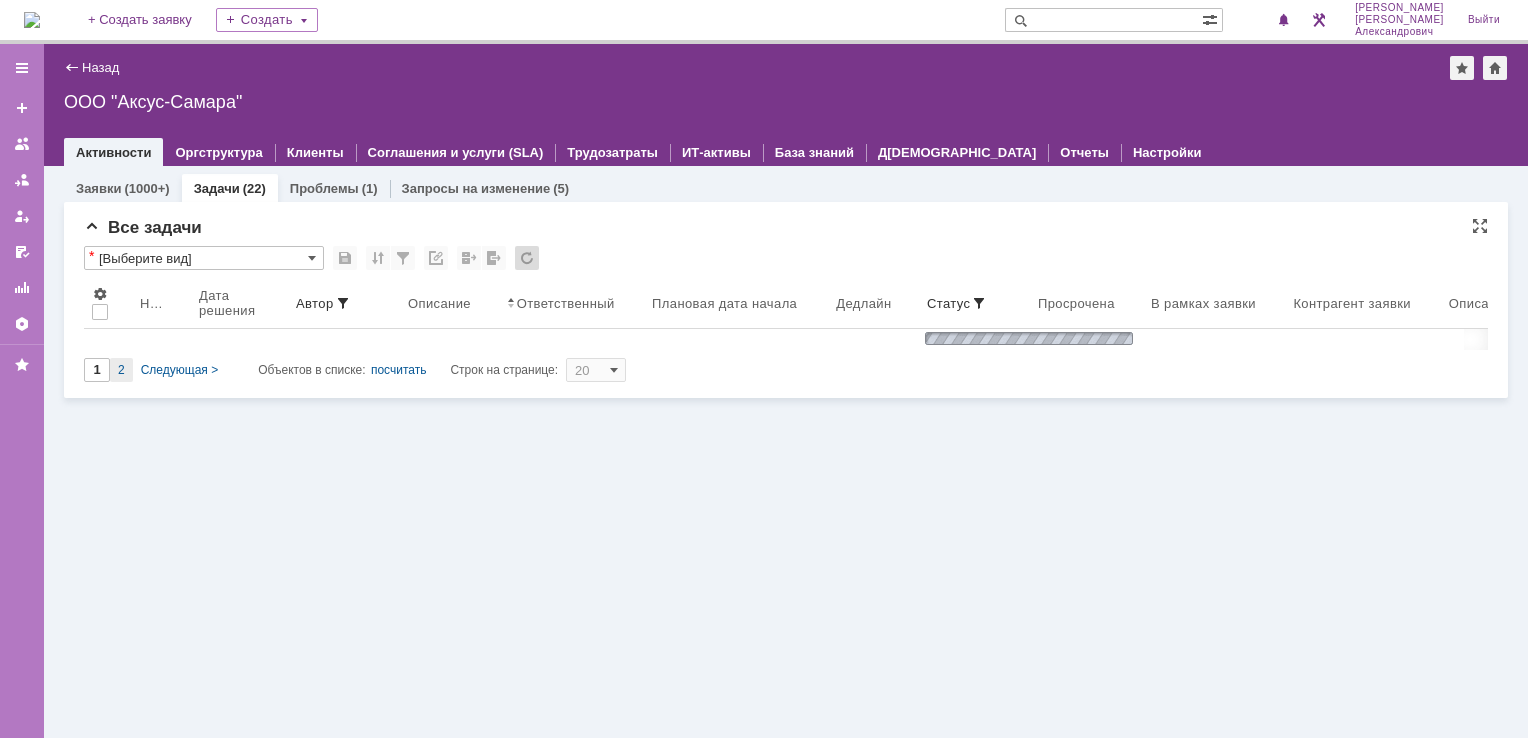 scroll, scrollTop: 0, scrollLeft: 0, axis: both 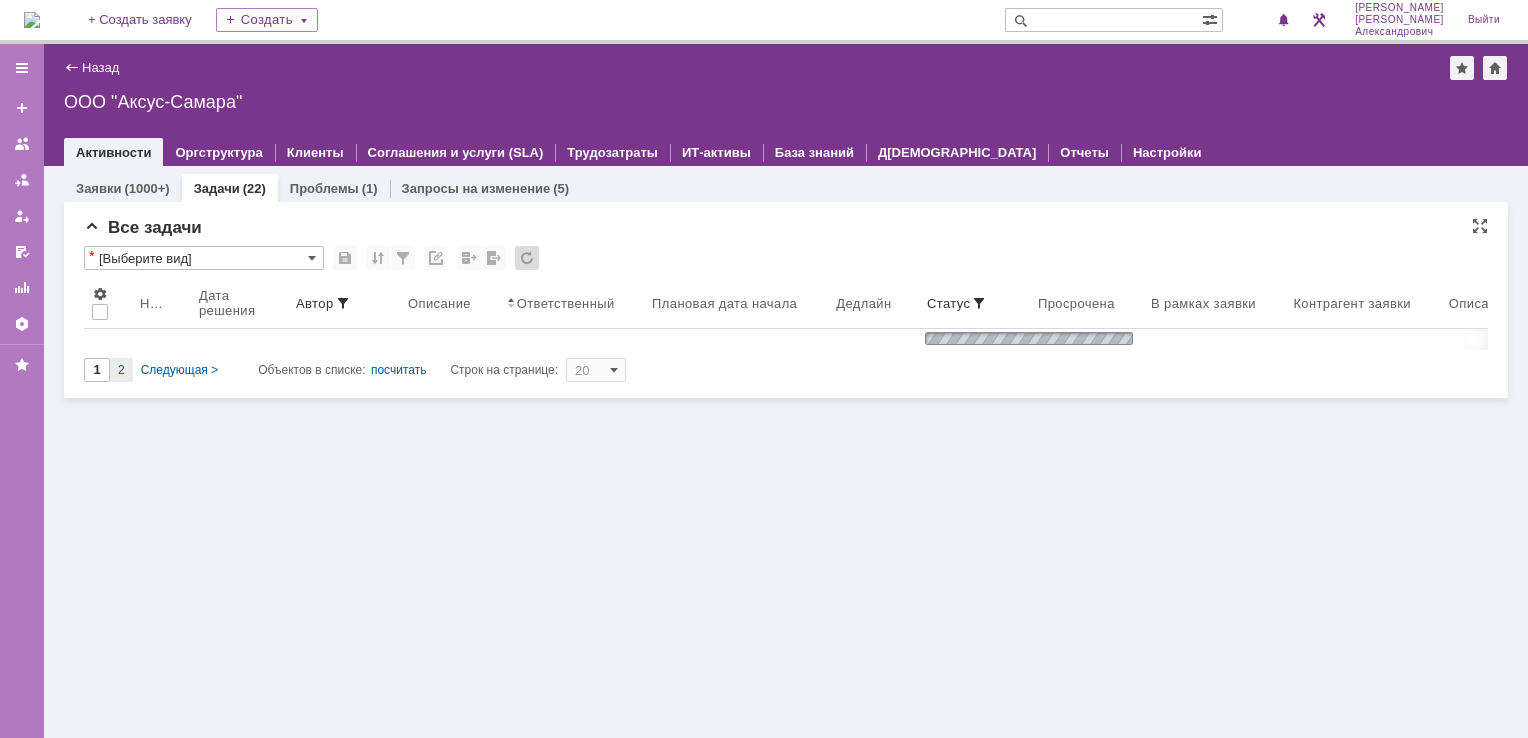 type on "2" 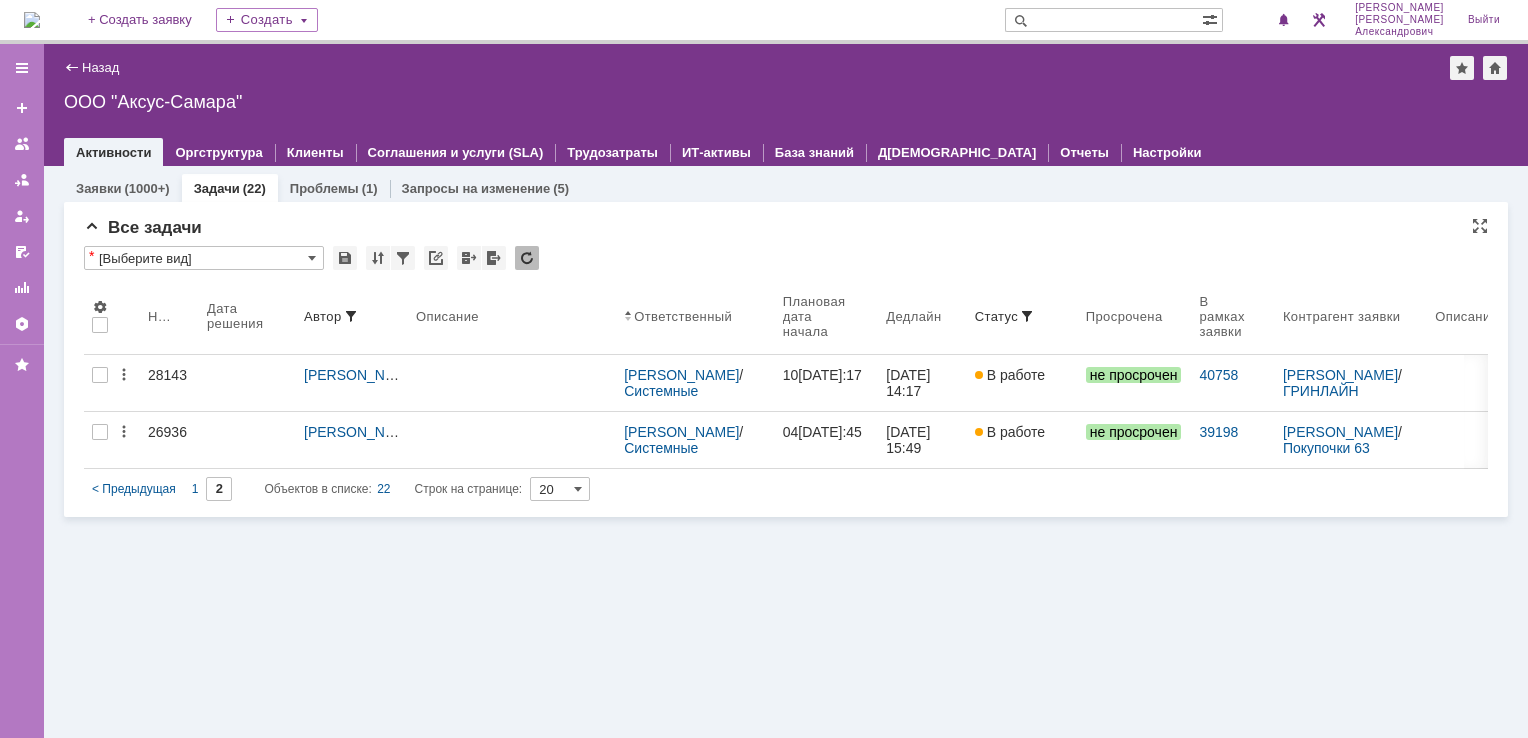 scroll, scrollTop: 0, scrollLeft: 0, axis: both 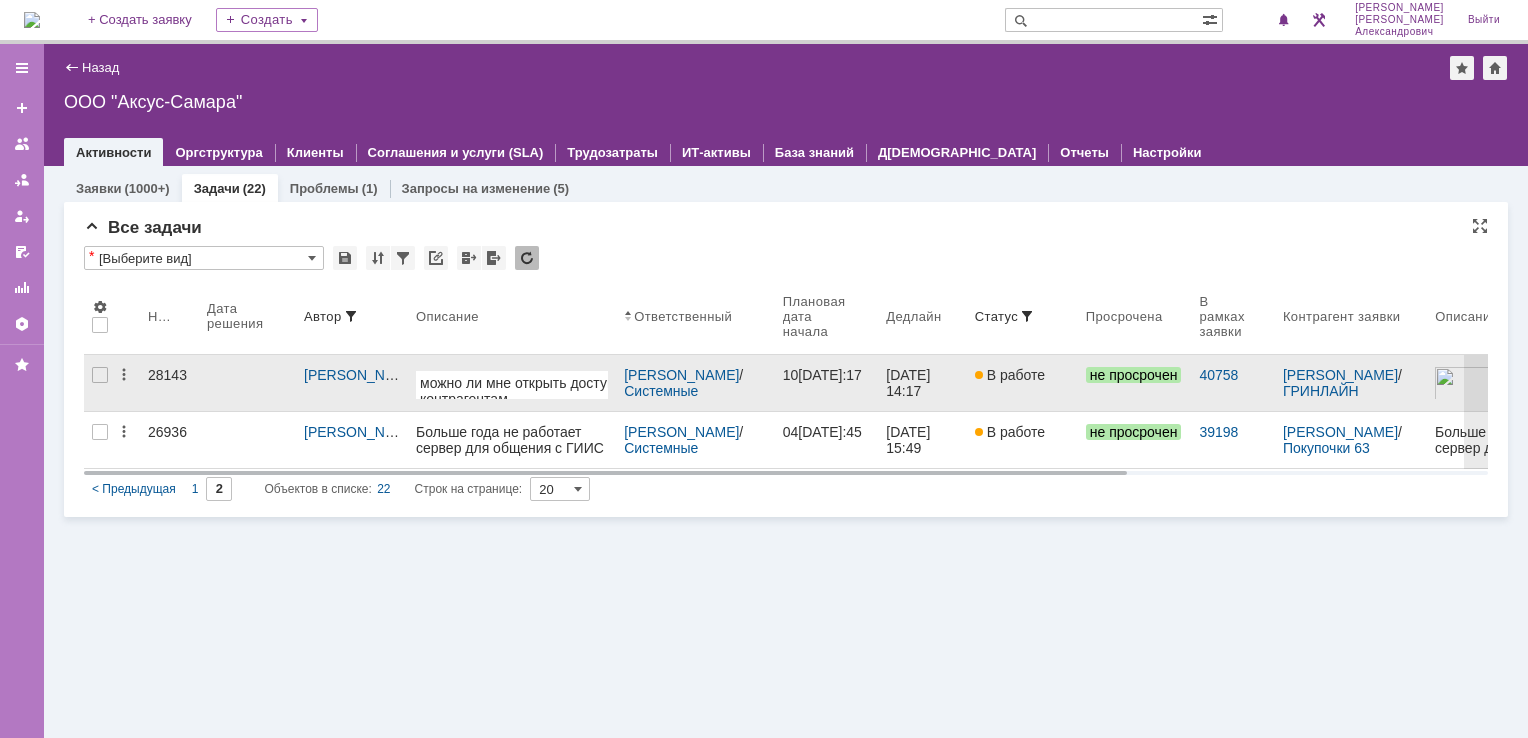 click on "не просрочен" at bounding box center [1135, 383] 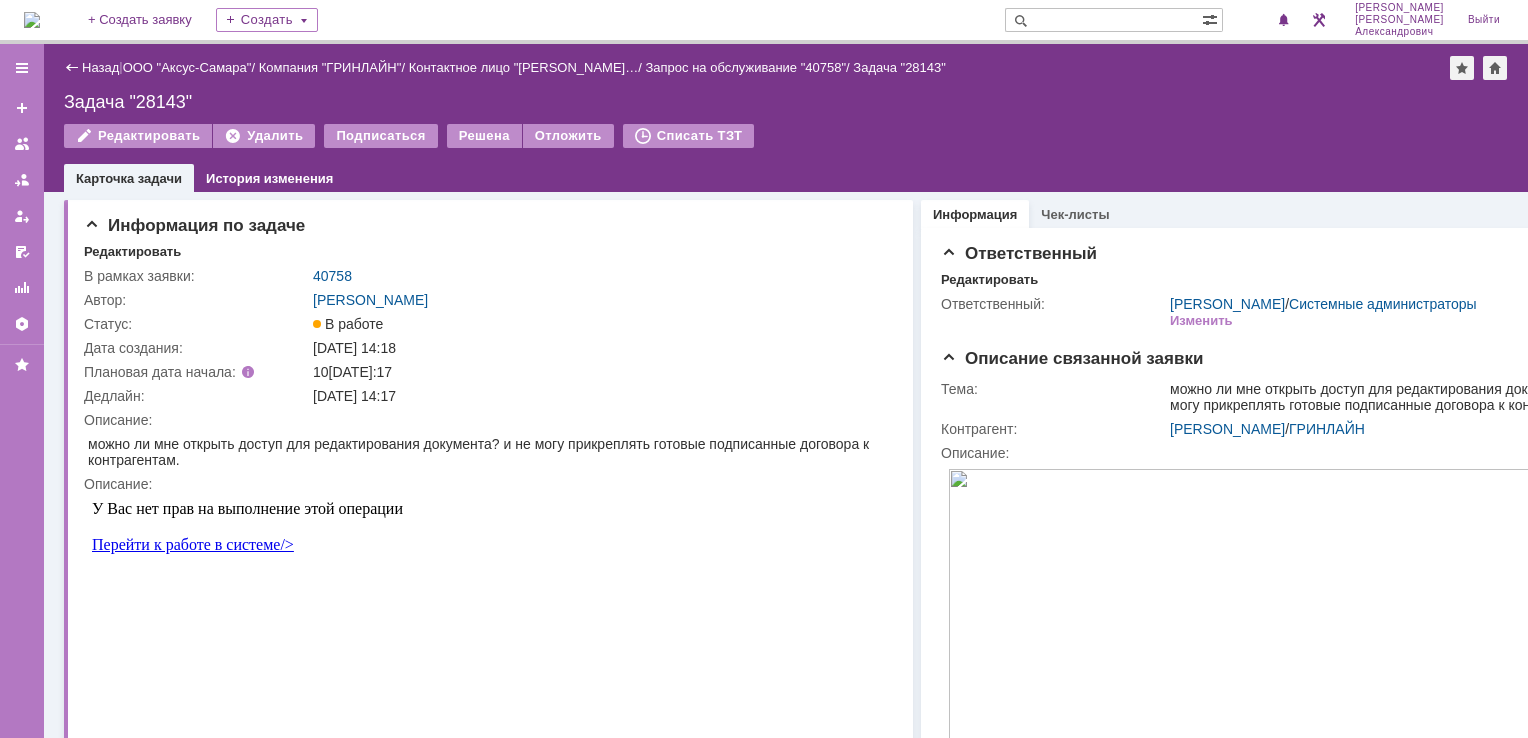 scroll, scrollTop: 0, scrollLeft: 0, axis: both 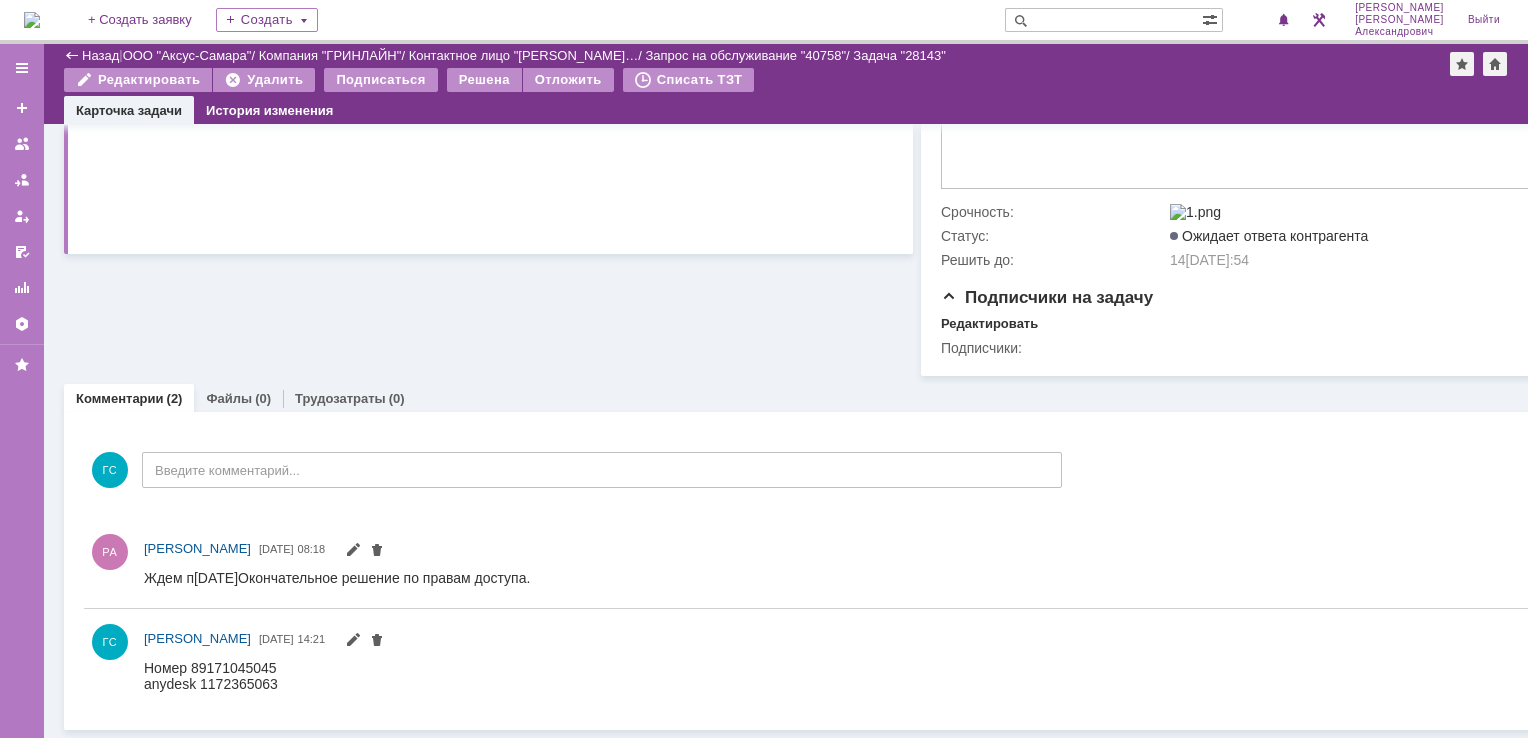 drag, startPoint x: 144, startPoint y: 580, endPoint x: 517, endPoint y: 603, distance: 373.70844 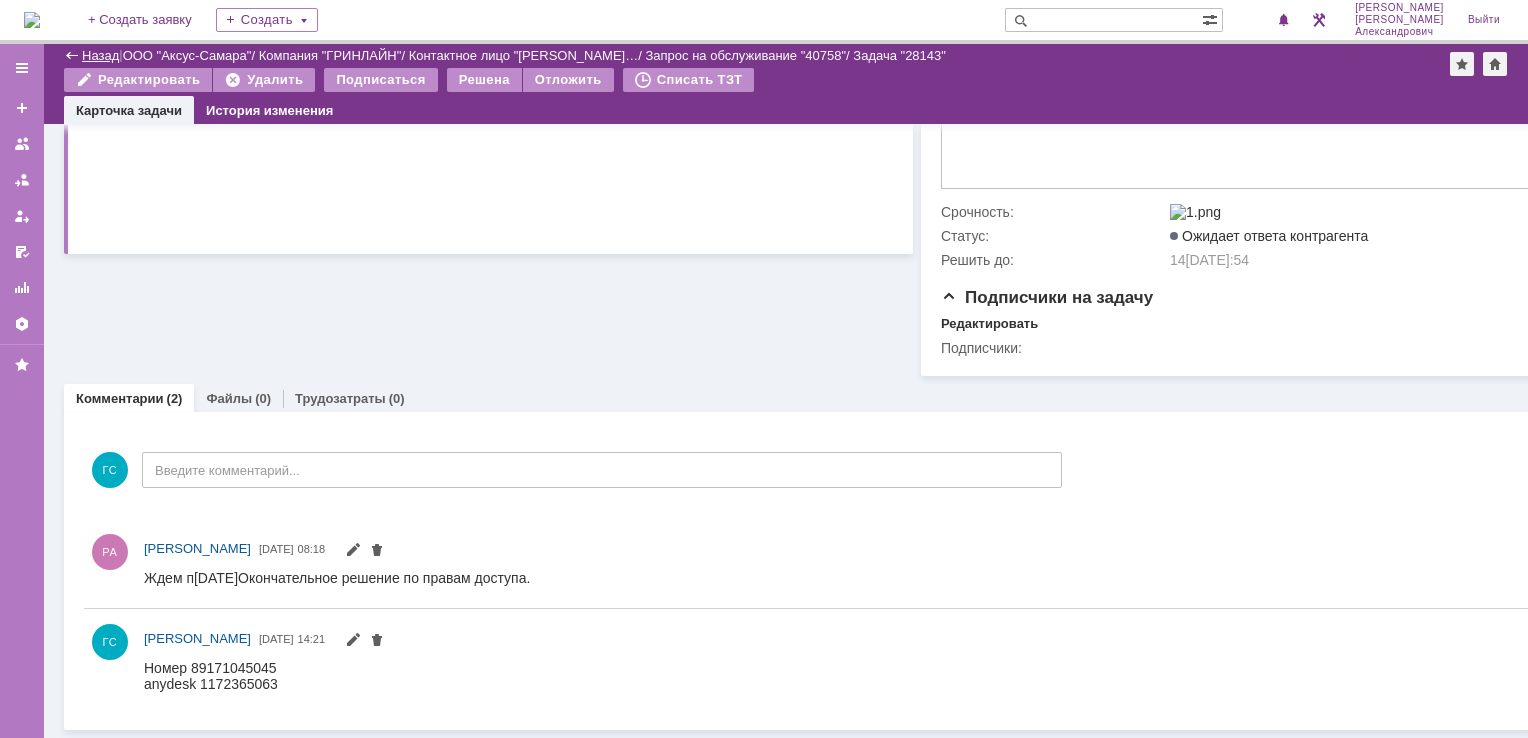 click on "Назад" at bounding box center (100, 55) 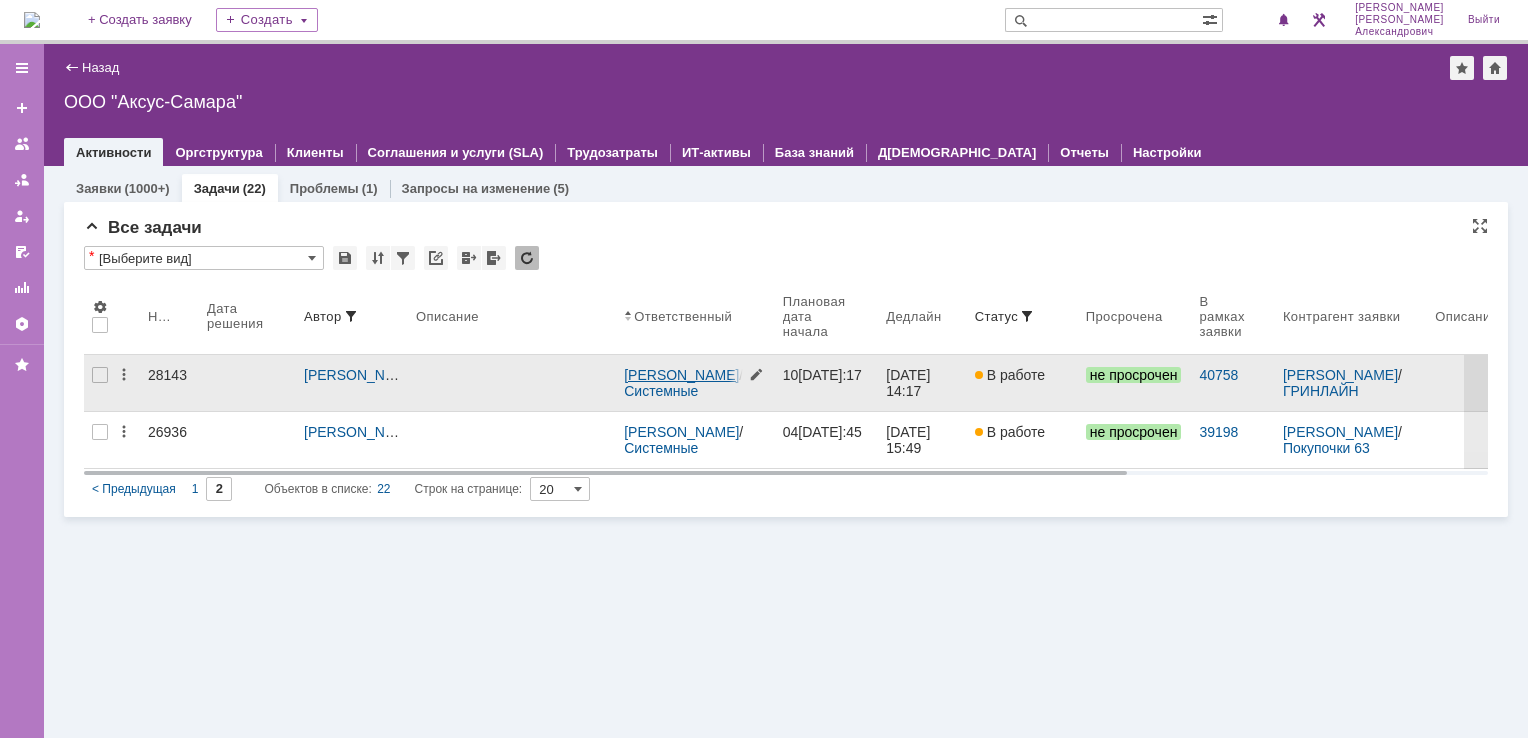 scroll, scrollTop: 0, scrollLeft: 0, axis: both 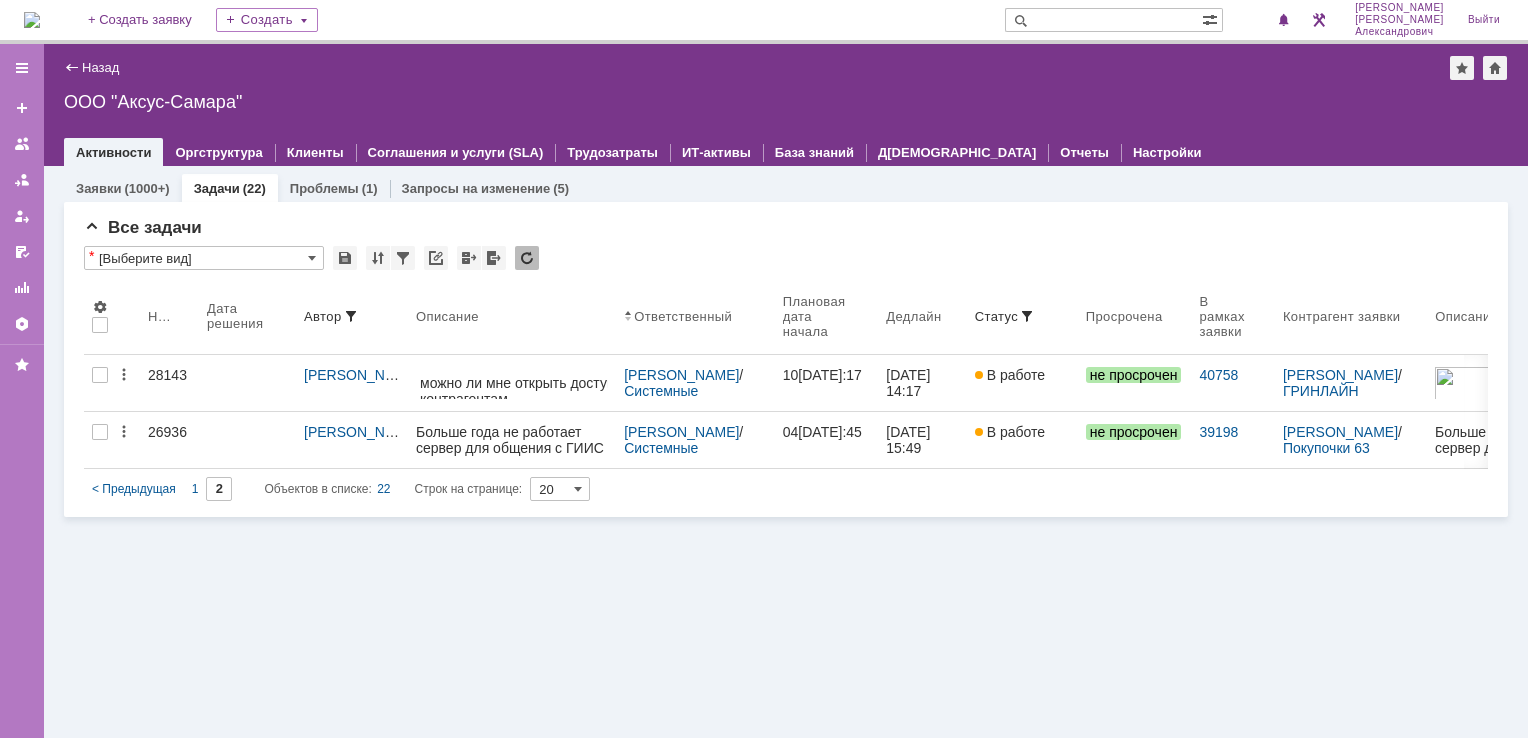click at bounding box center (32, 20) 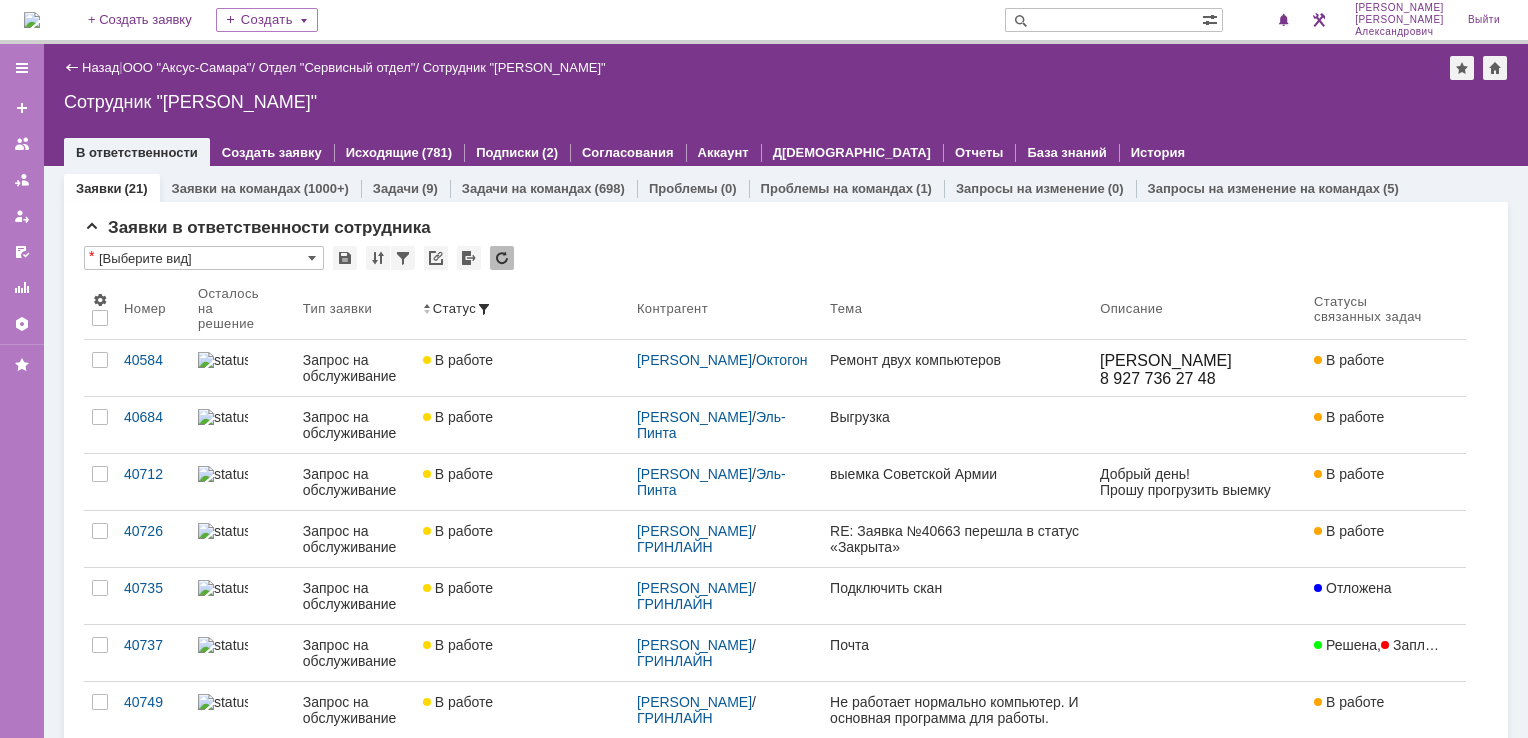 scroll, scrollTop: 0, scrollLeft: 0, axis: both 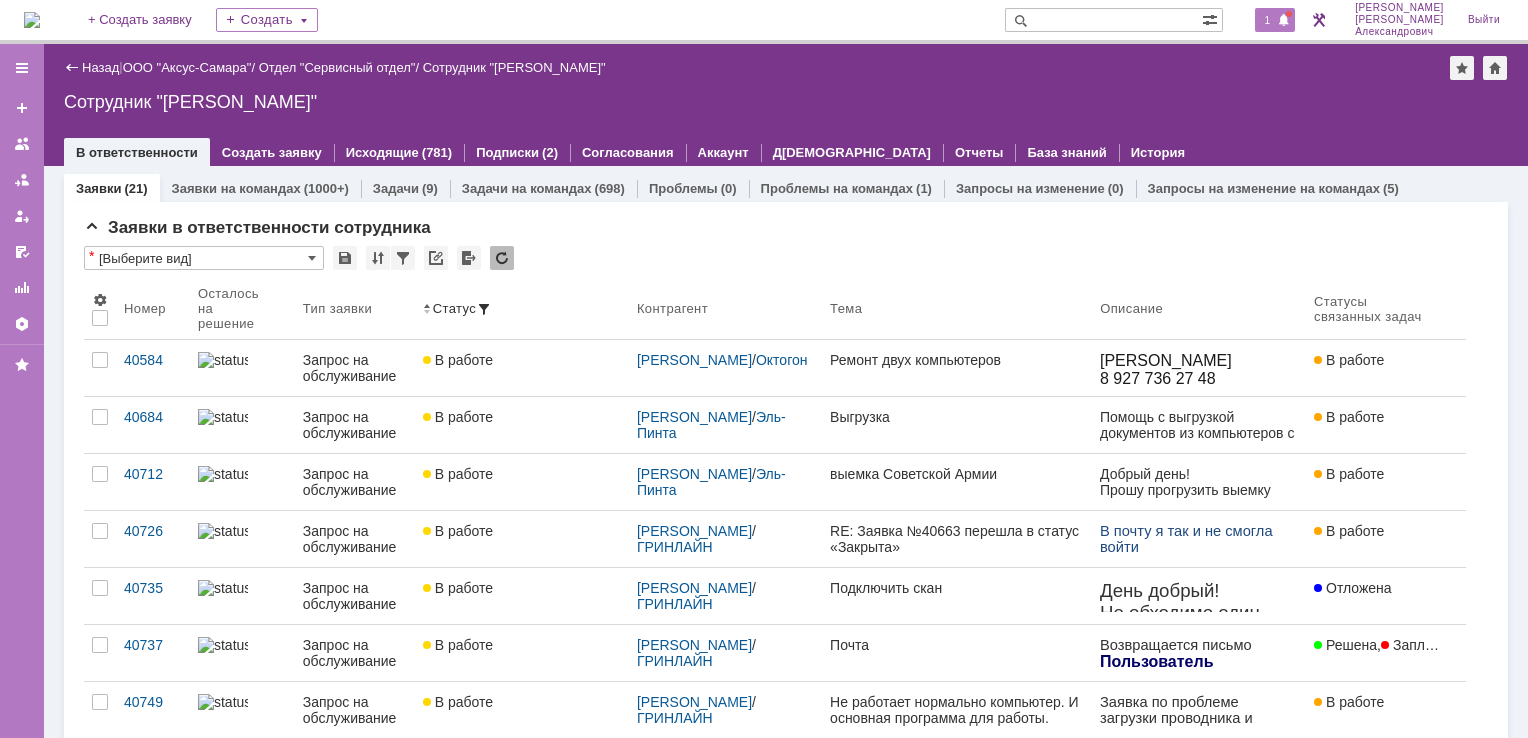click on "1" at bounding box center (1275, 20) 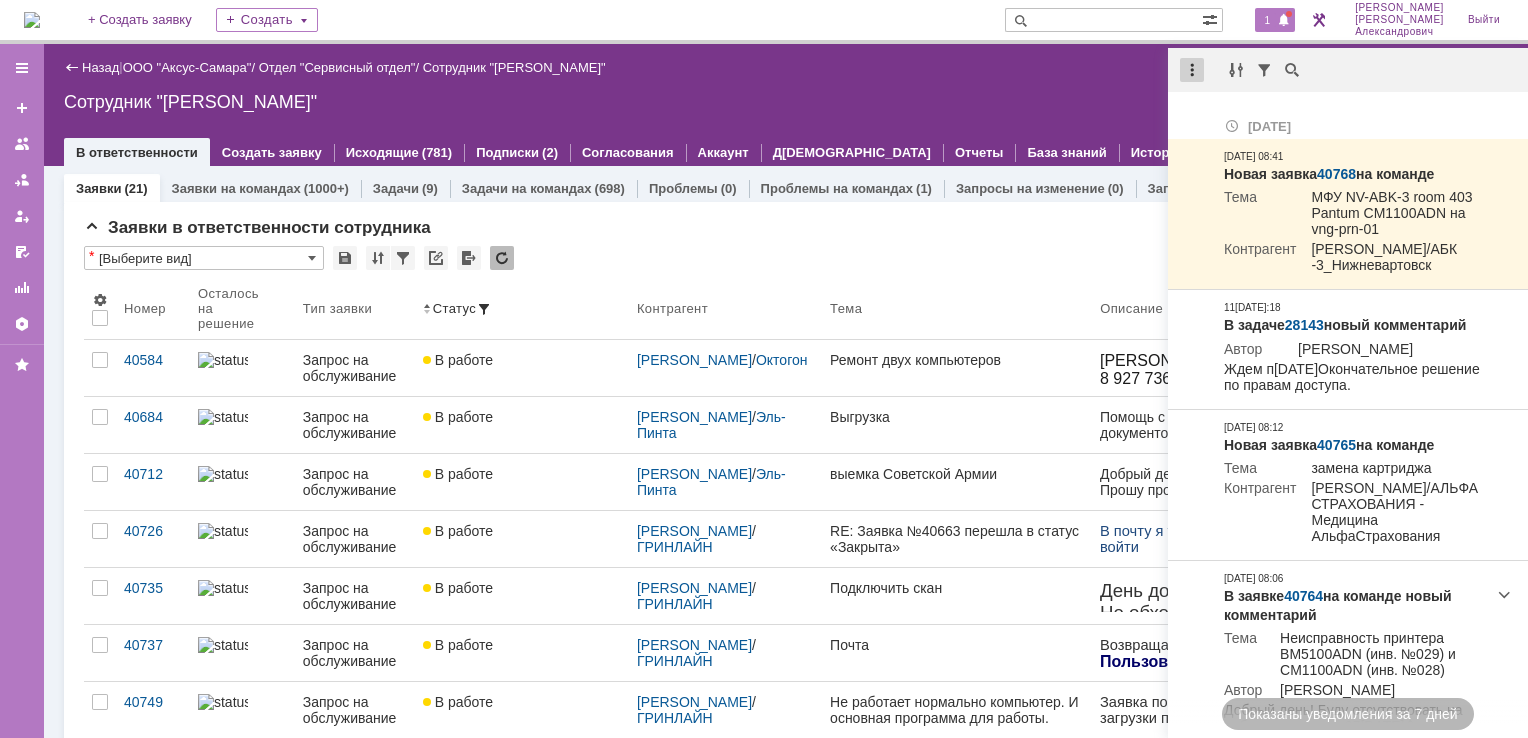 click at bounding box center (1192, 70) 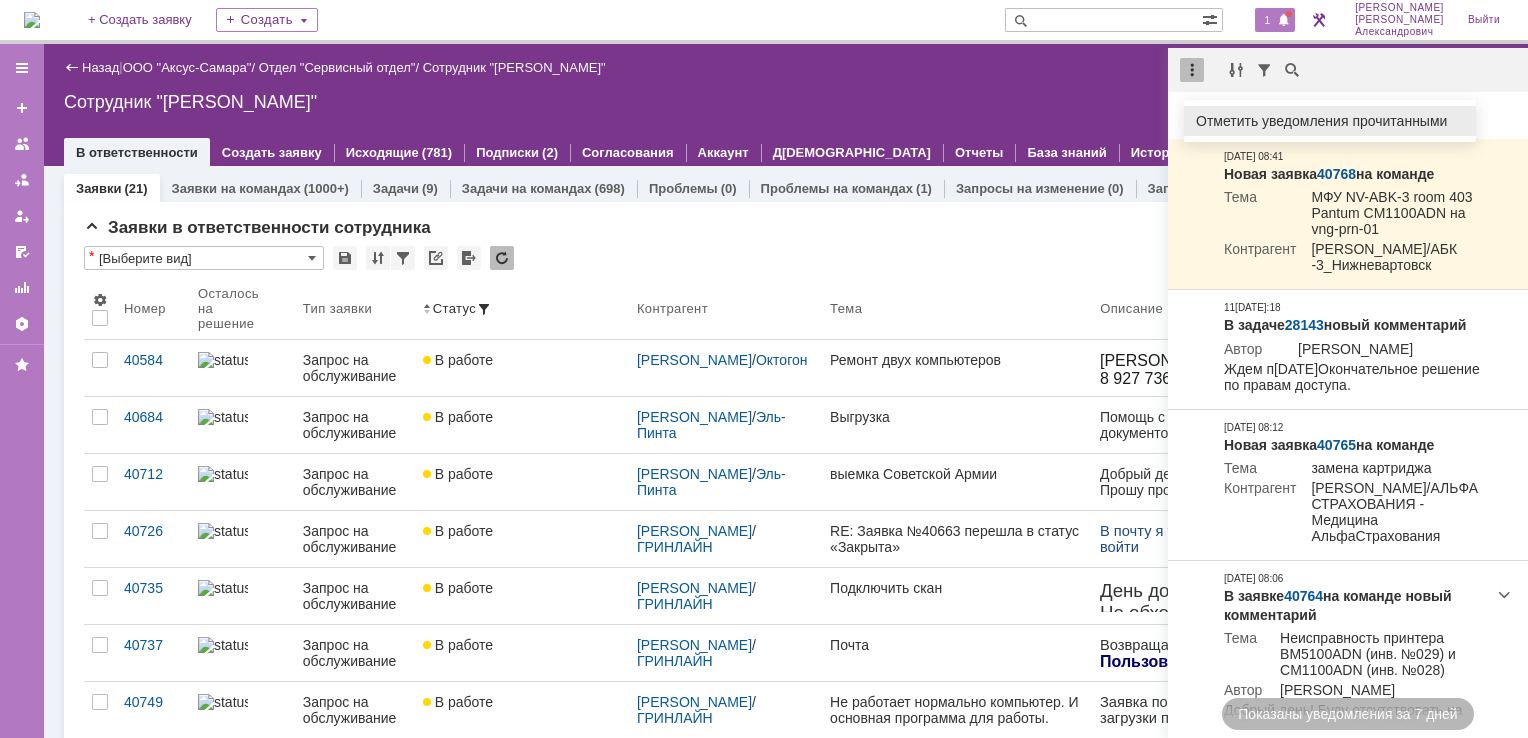 click on "Отметить уведомления прочитанными" at bounding box center (1330, 121) 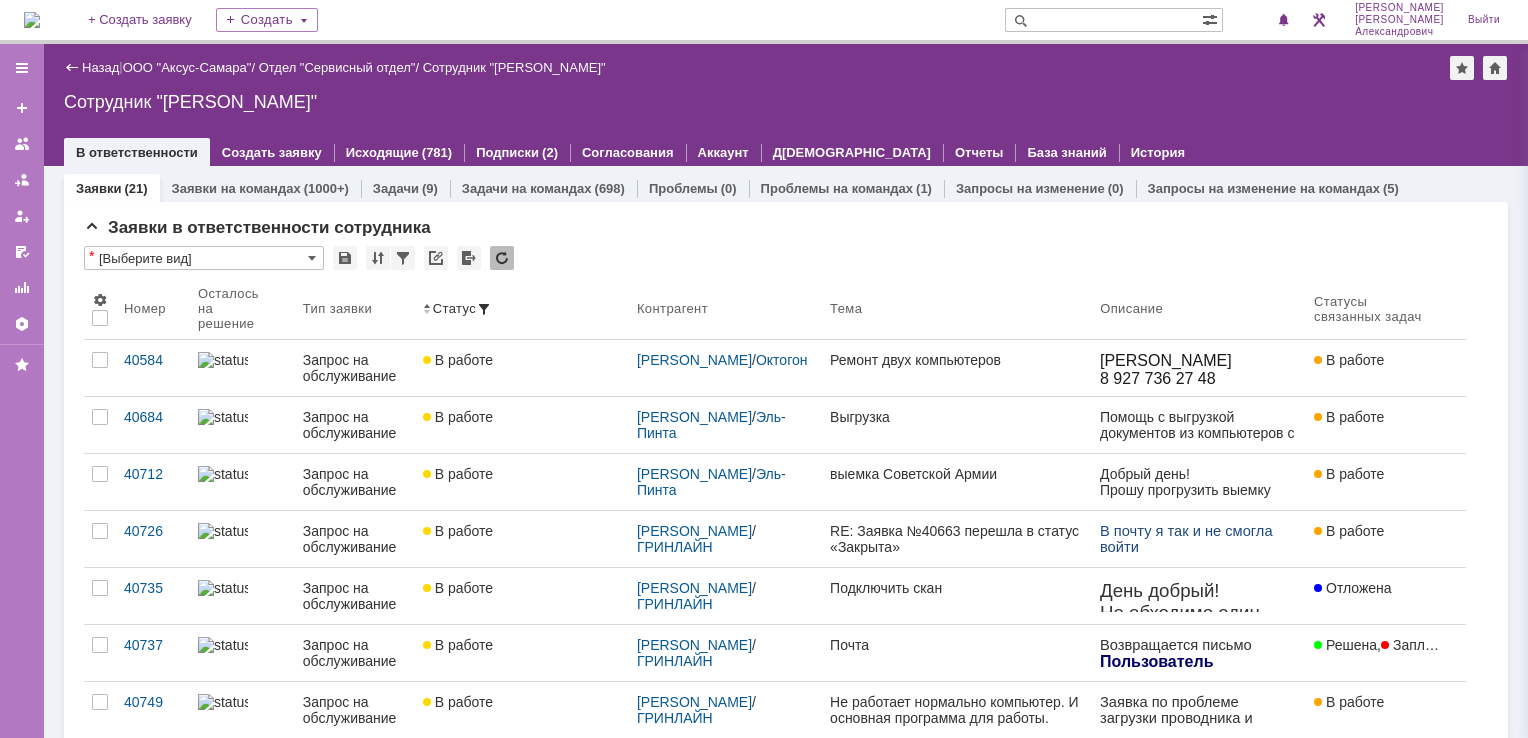 click on "Сотрудник "[PERSON_NAME]"" at bounding box center [786, 102] 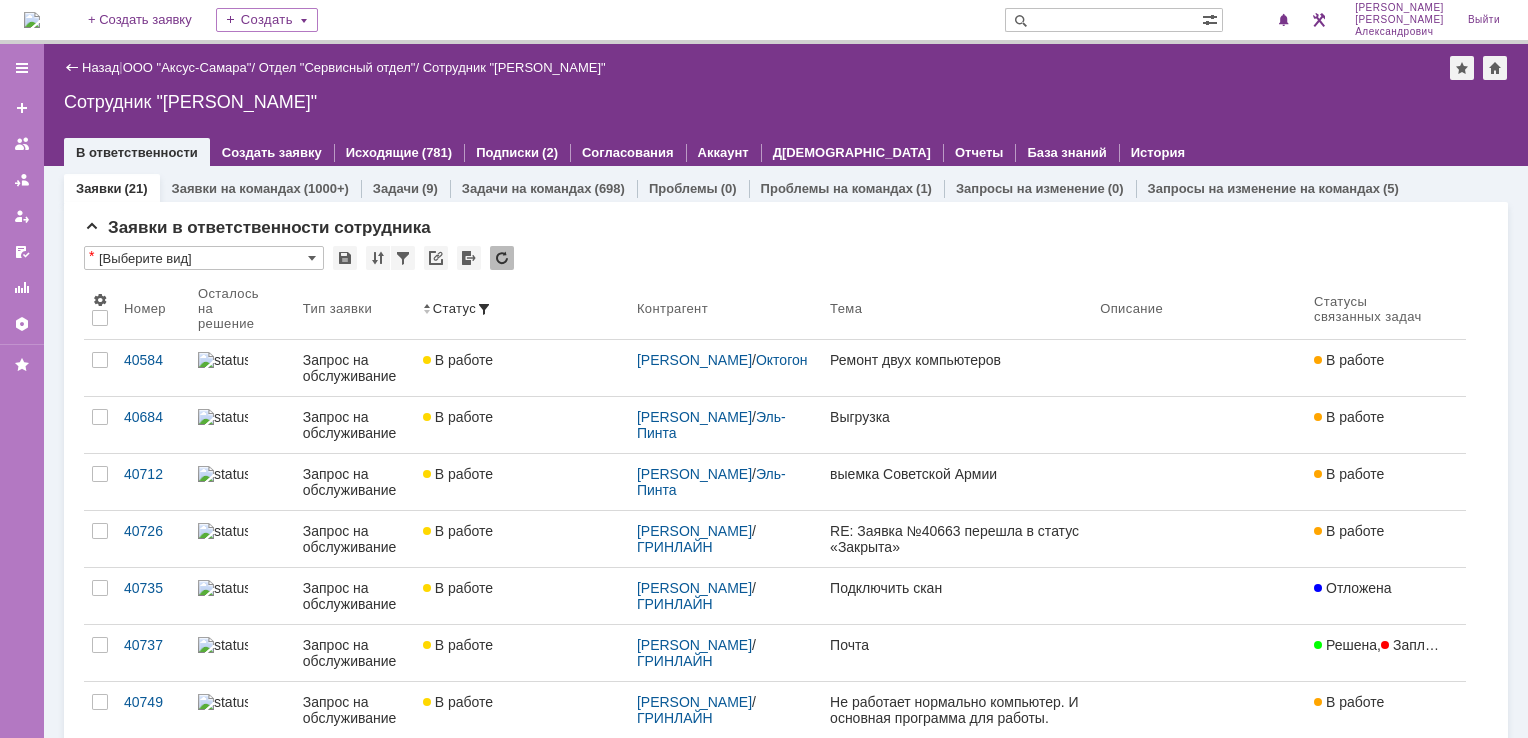 scroll, scrollTop: 0, scrollLeft: 0, axis: both 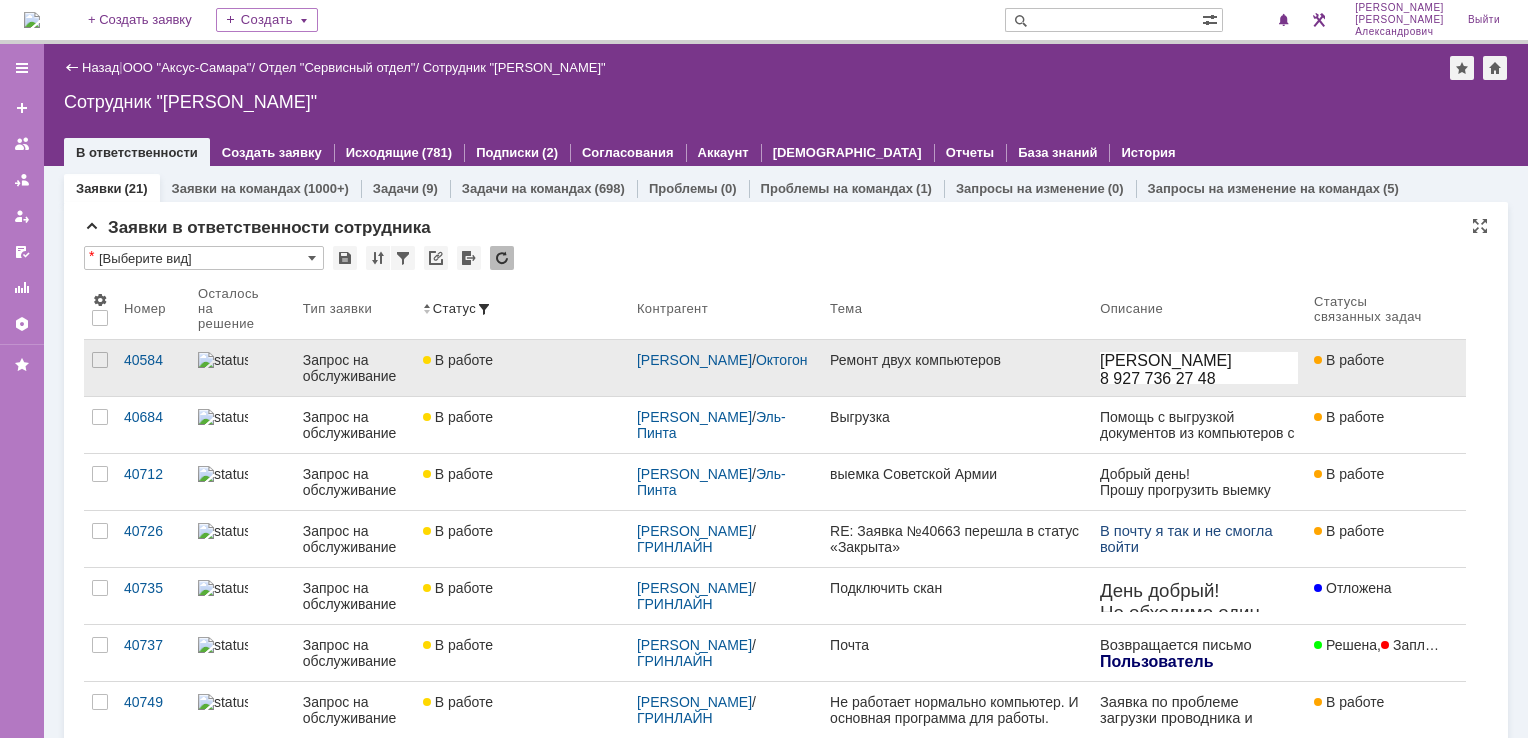 click on "Ремонт двух компьютеров" 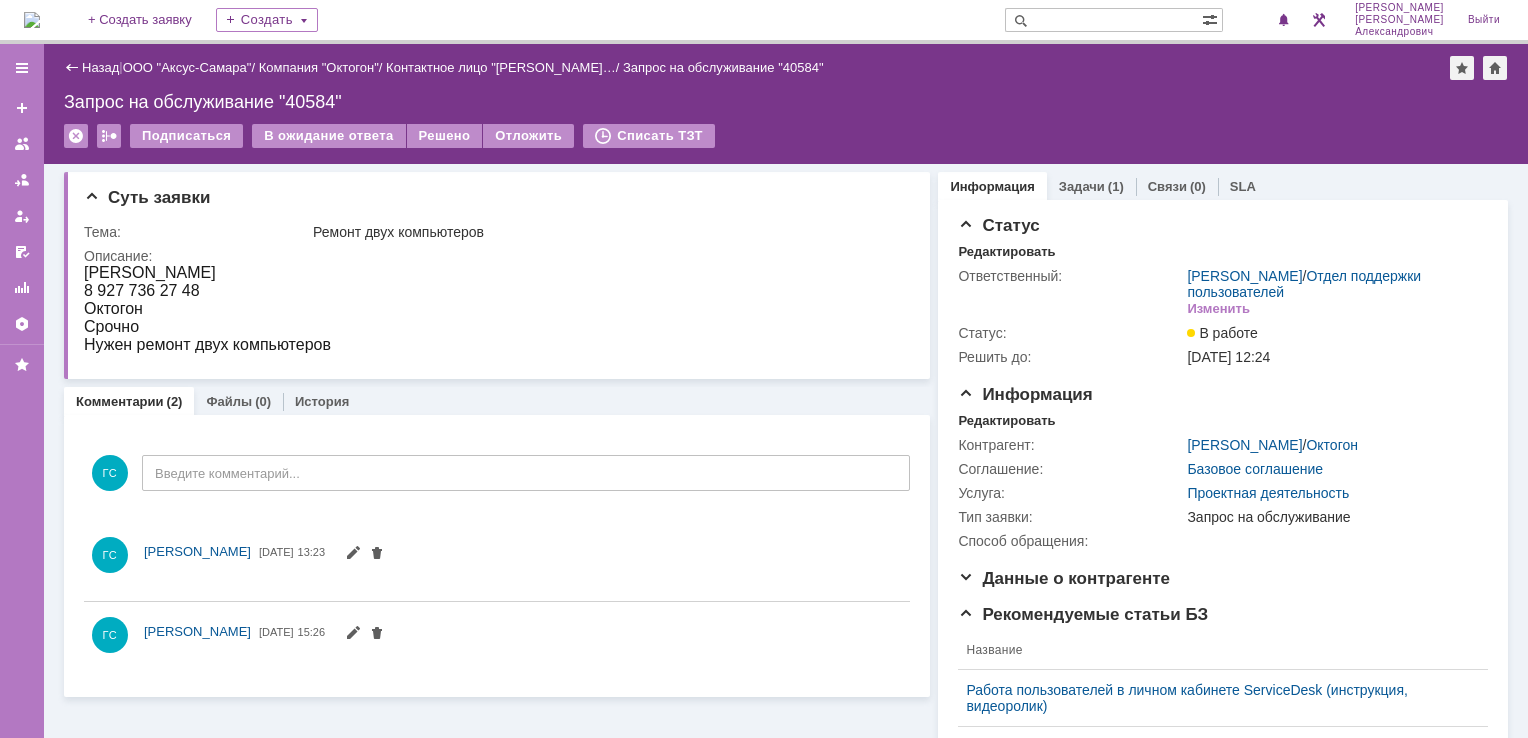 scroll, scrollTop: 0, scrollLeft: 0, axis: both 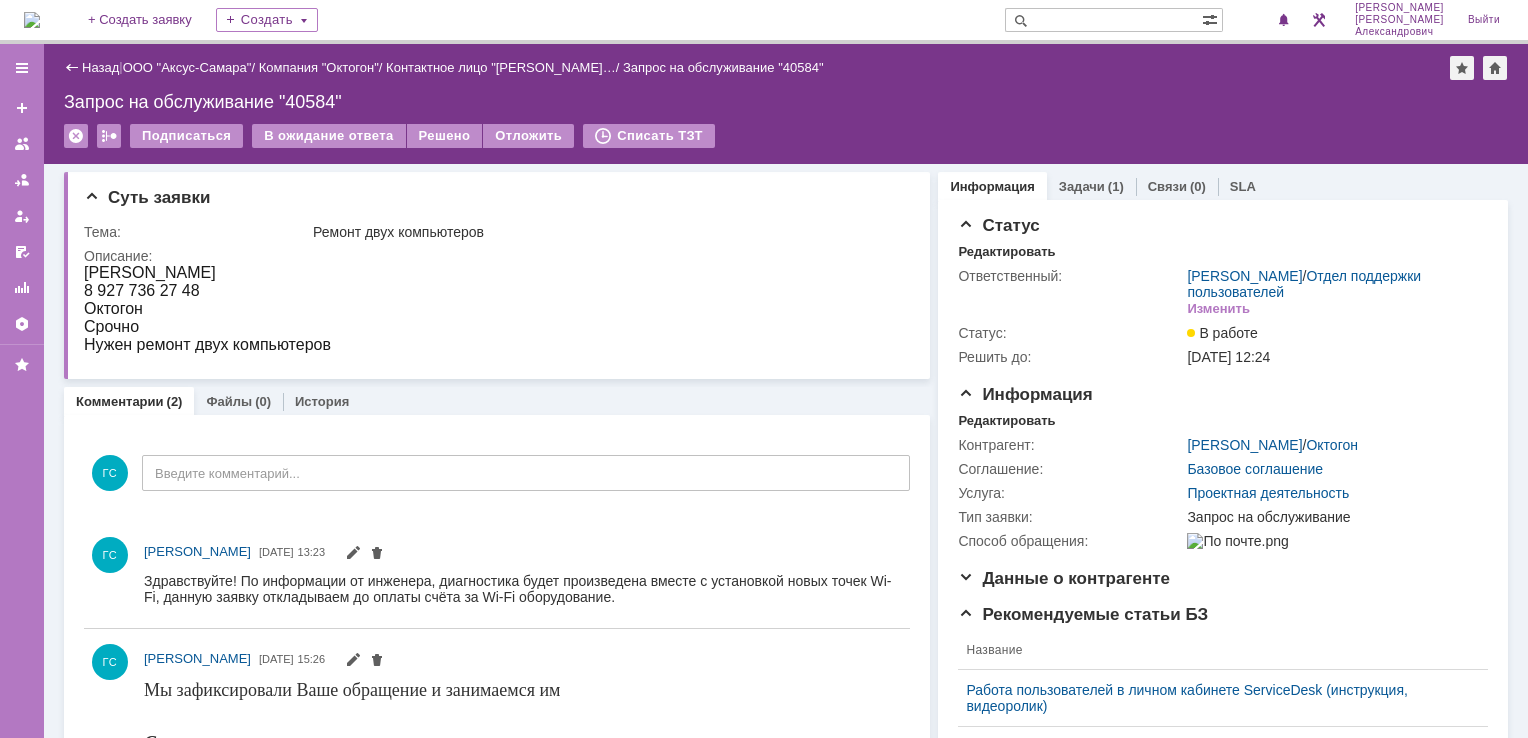 click 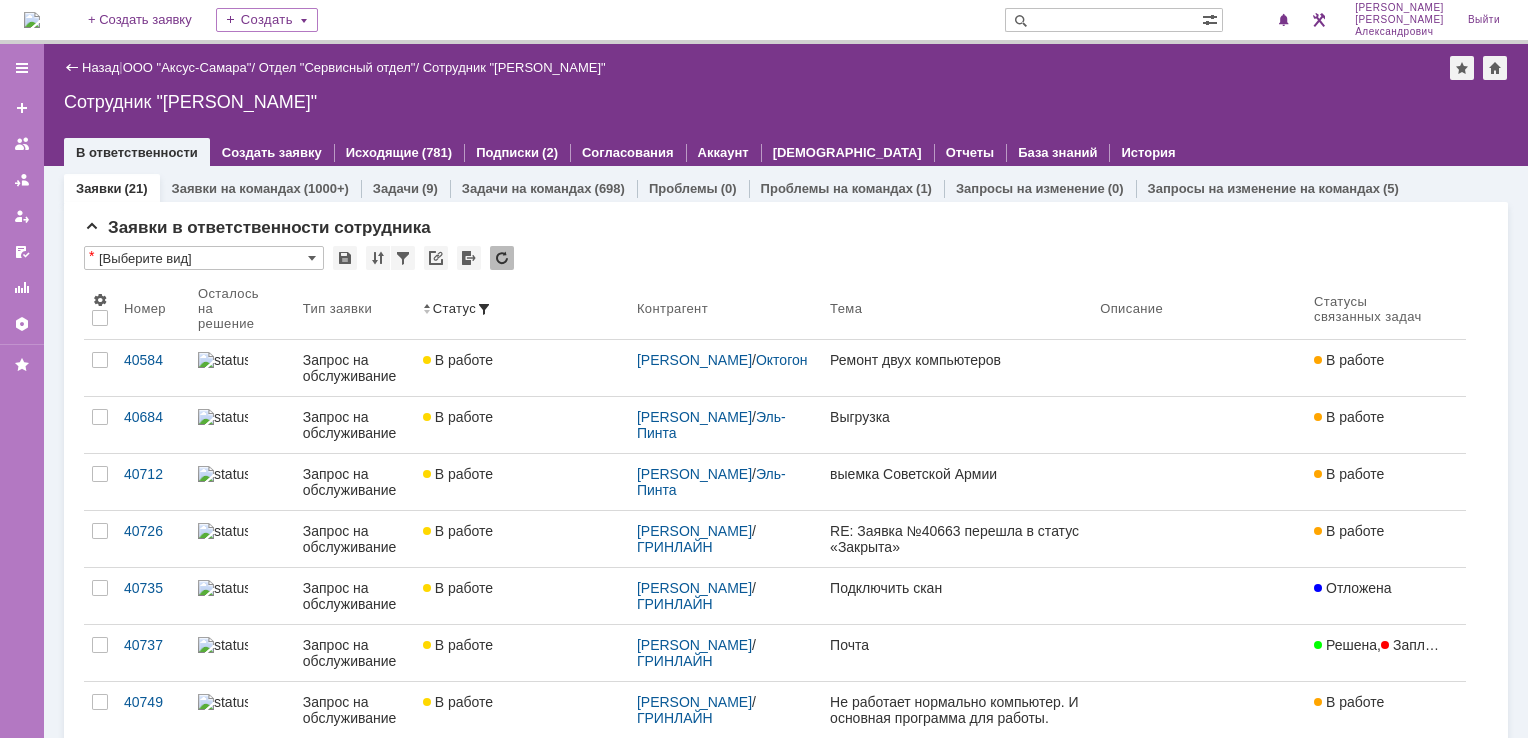 scroll, scrollTop: 0, scrollLeft: 0, axis: both 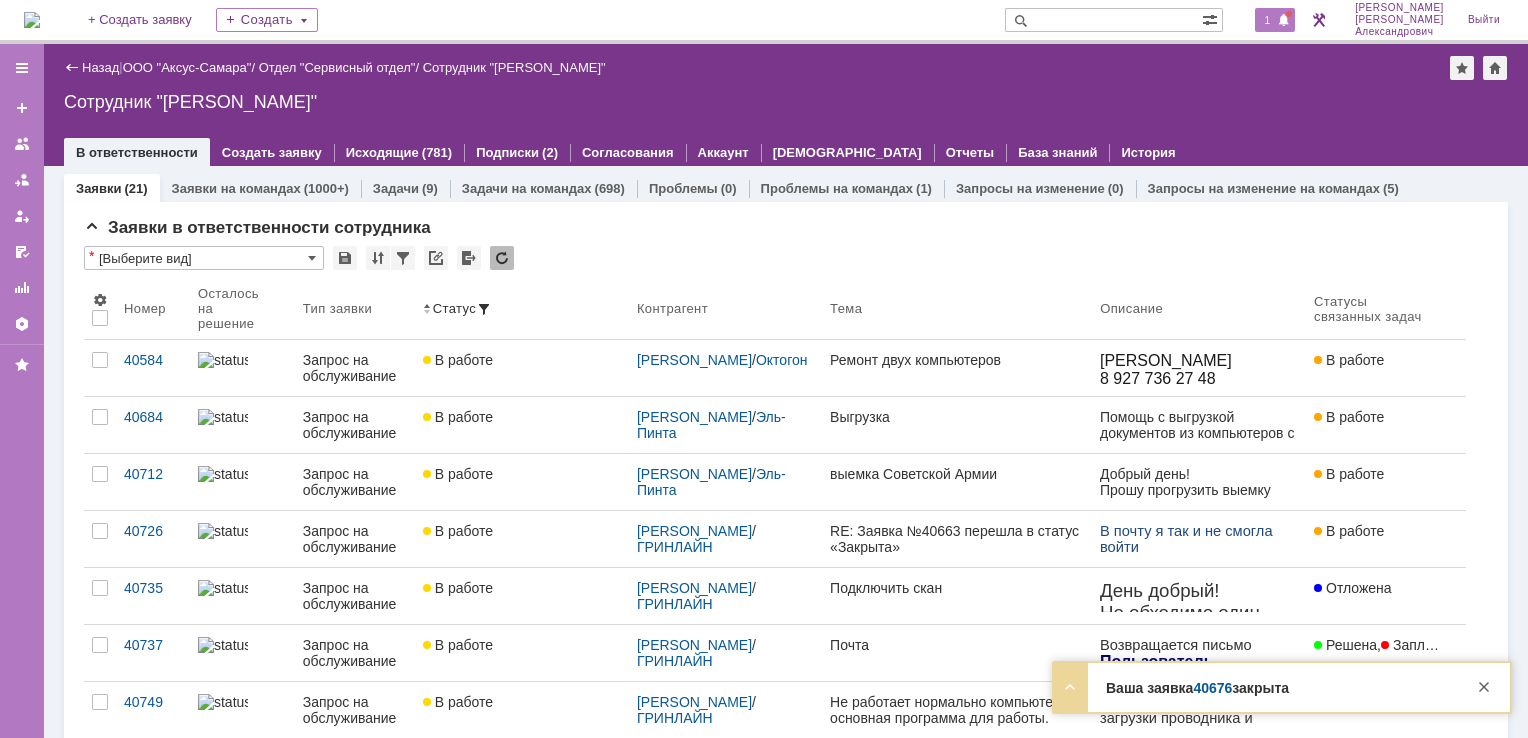 click on "1" 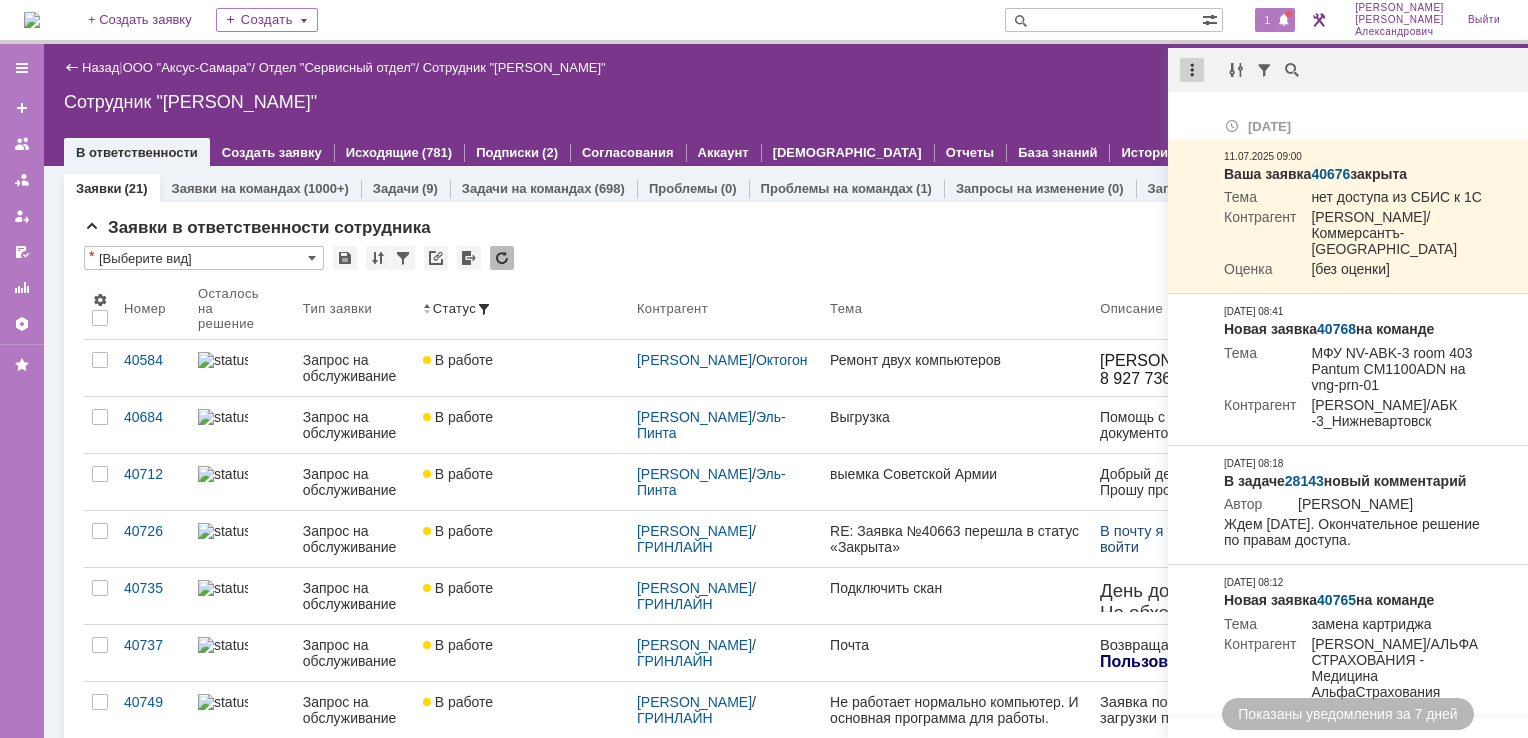 click 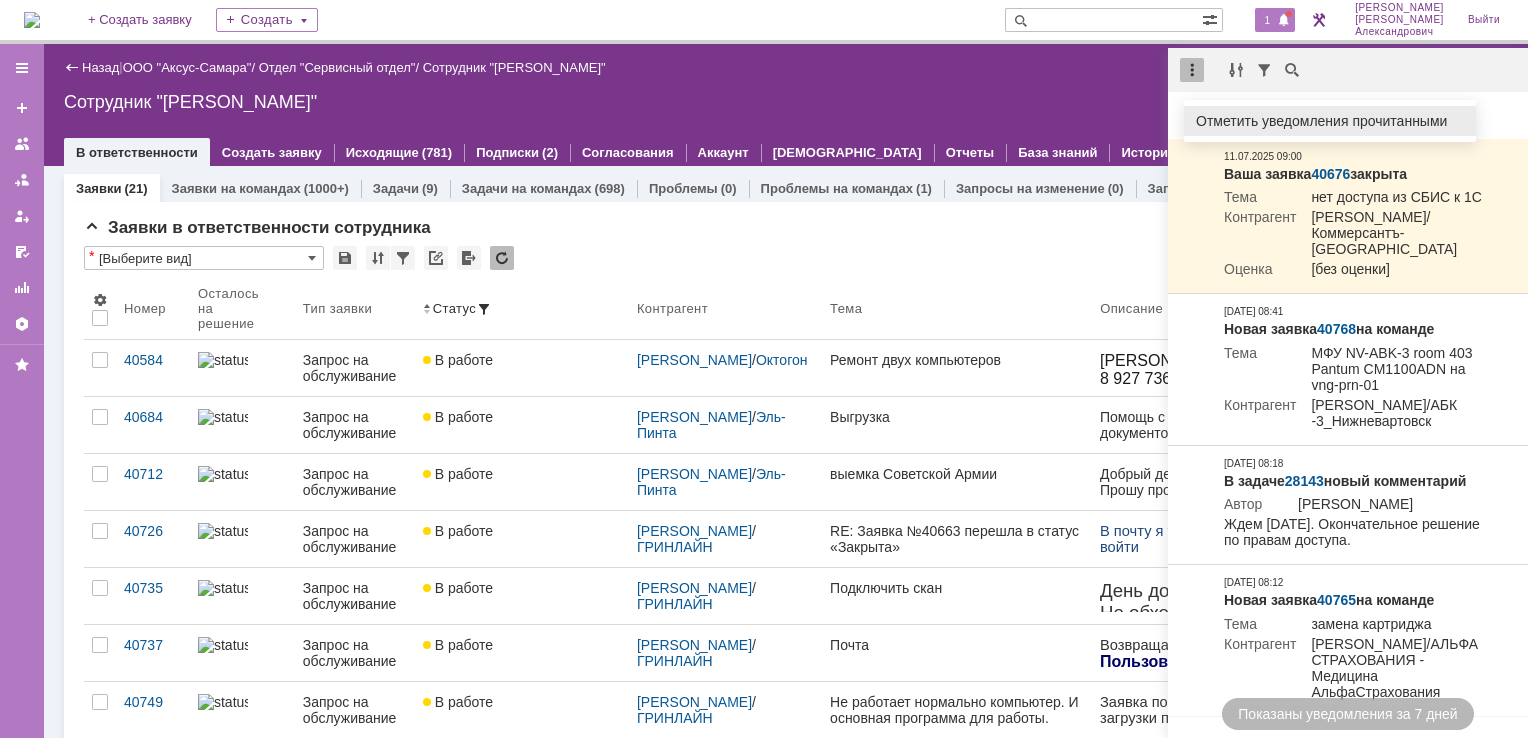 drag, startPoint x: 1249, startPoint y: 116, endPoint x: 1229, endPoint y: 112, distance: 20.396078 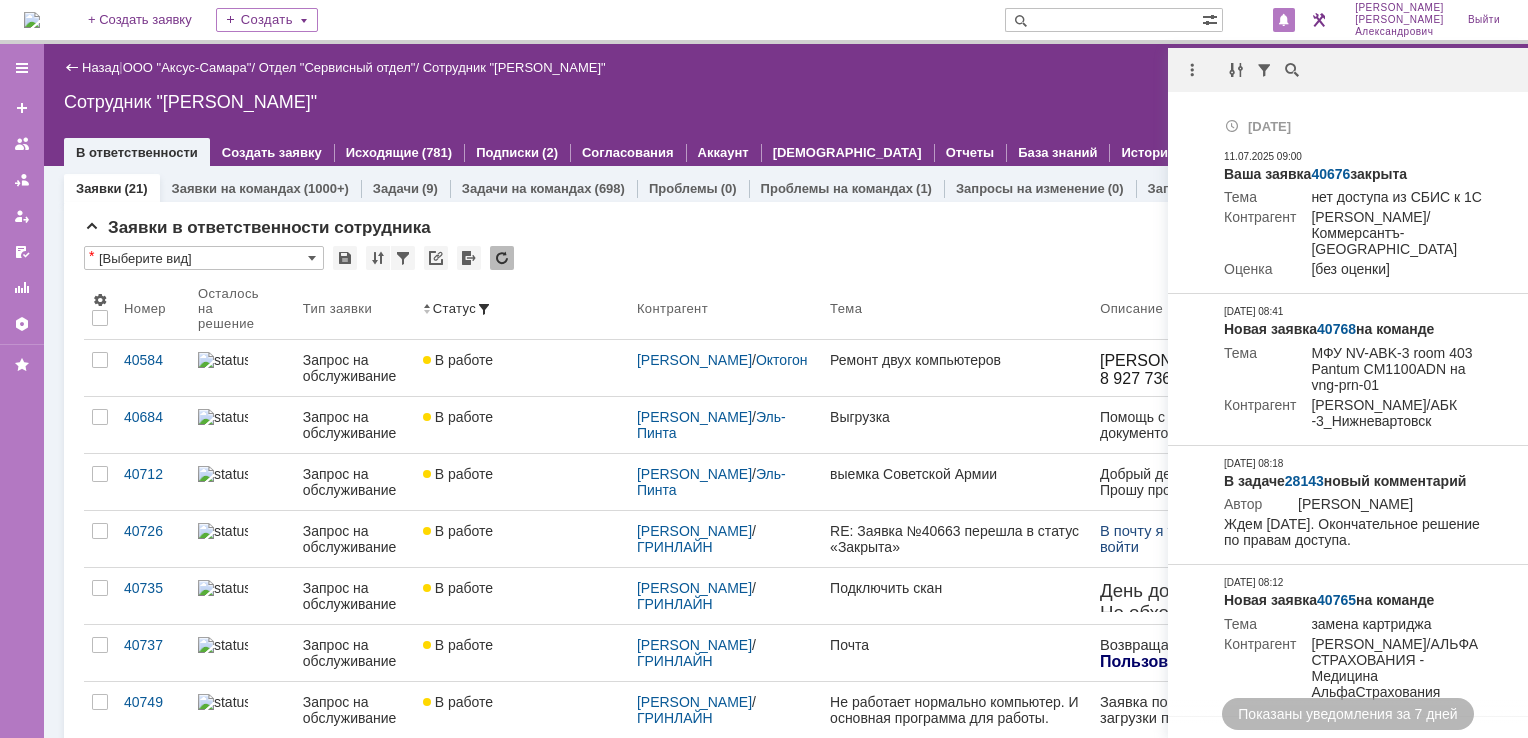 click on "Назад   |   ООО "Аксус-Самара"  /   Отдел "Сервисный отдел"  /   Сотрудник "[PERSON_NAME]"" 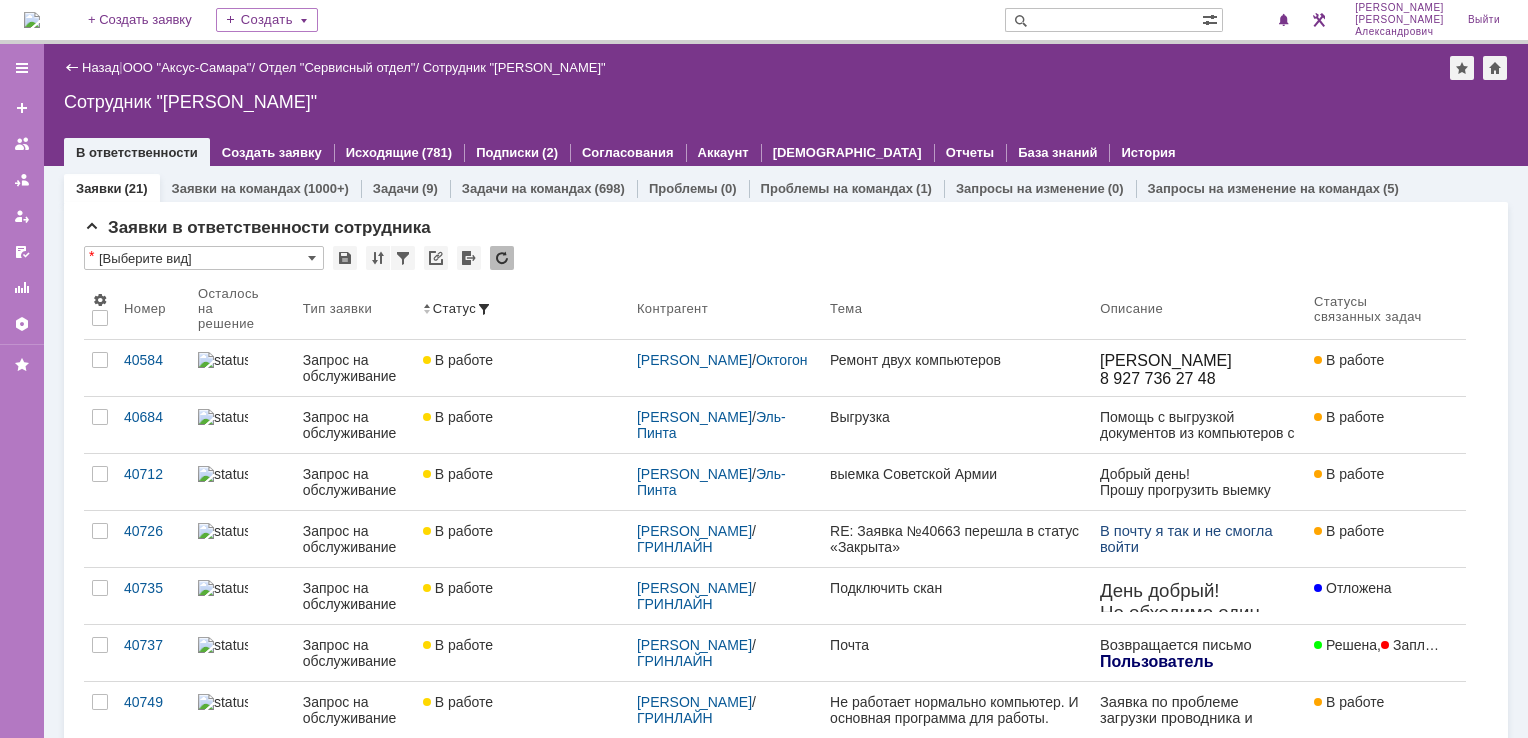 scroll, scrollTop: 0, scrollLeft: 0, axis: both 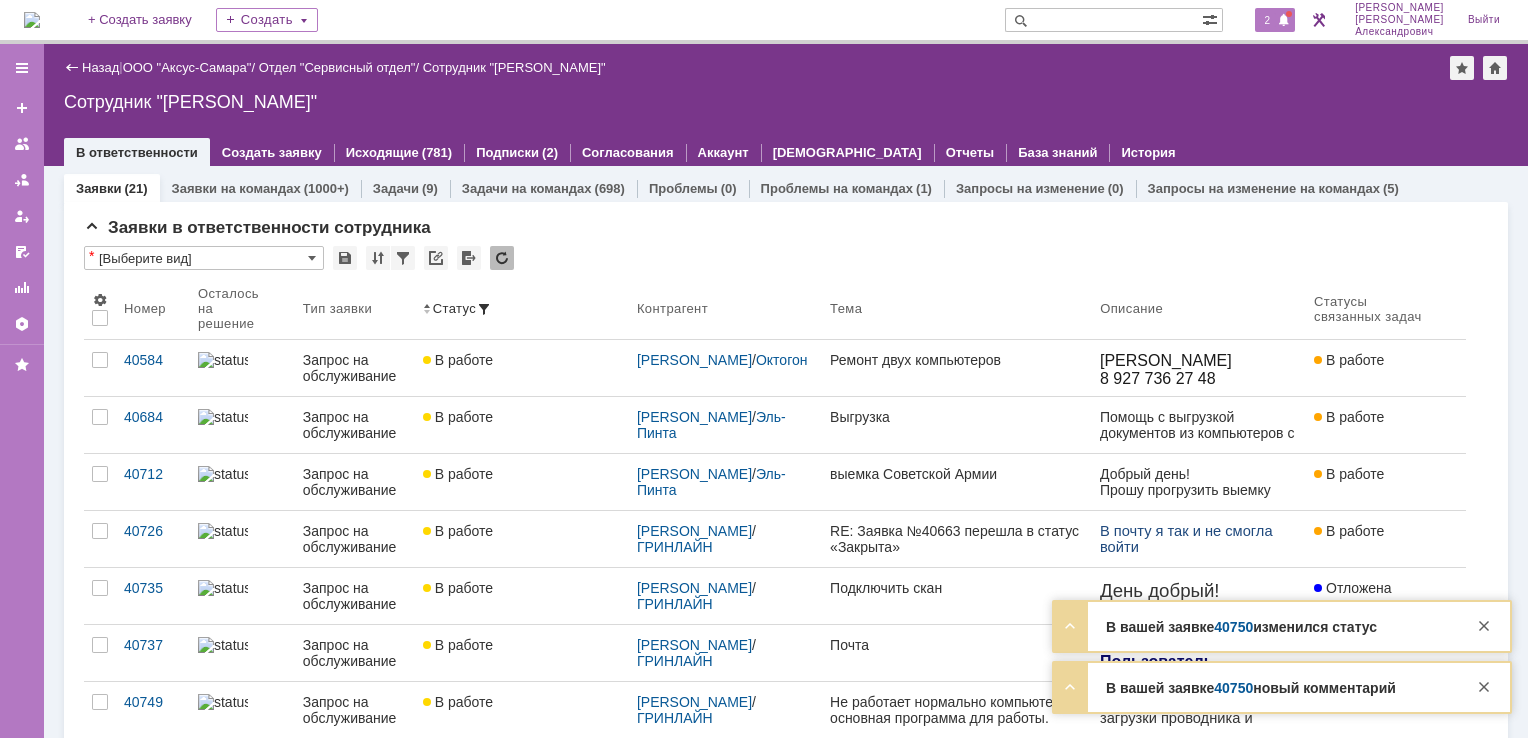 click on "2" 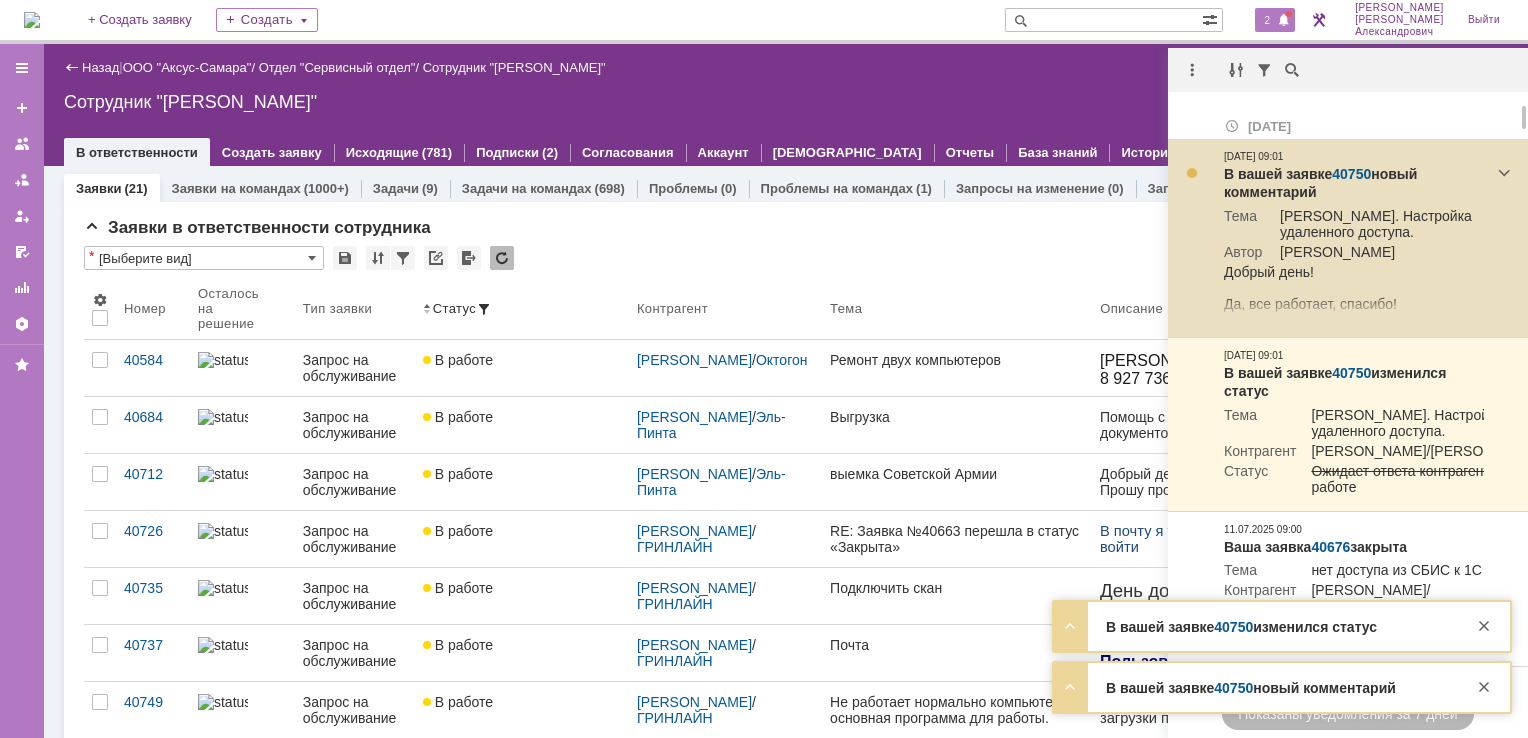 click on "40750" 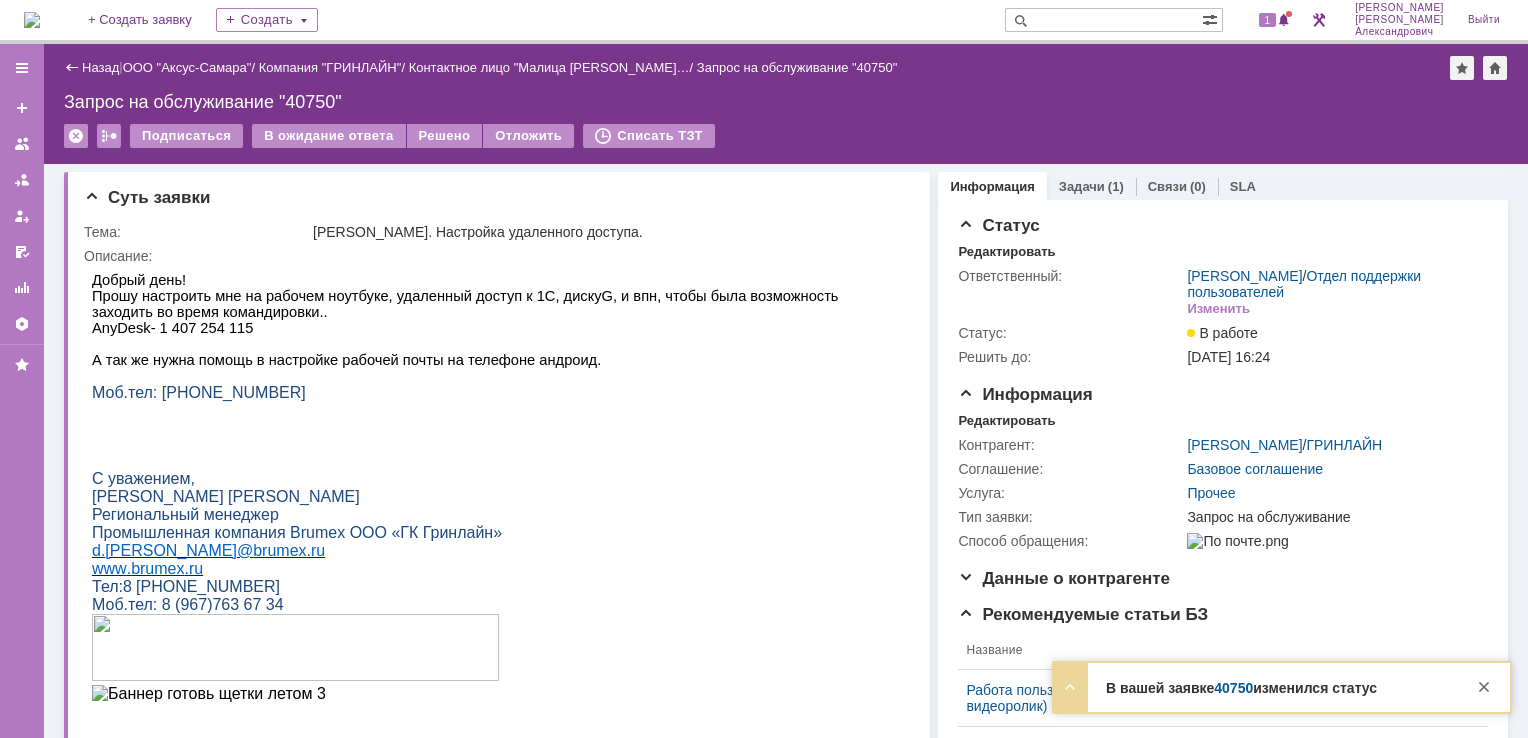 scroll, scrollTop: 0, scrollLeft: 0, axis: both 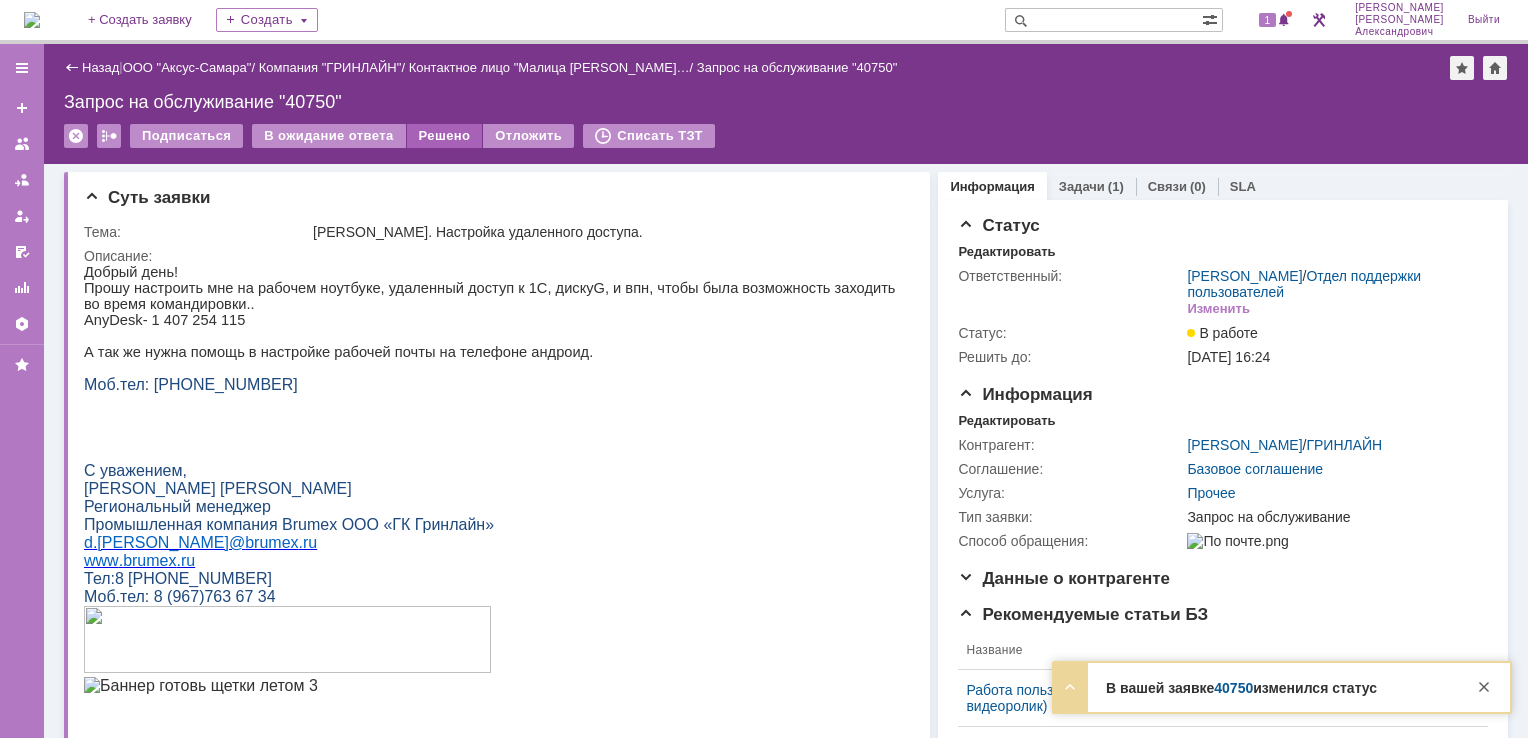 click on "Решено" at bounding box center (445, 136) 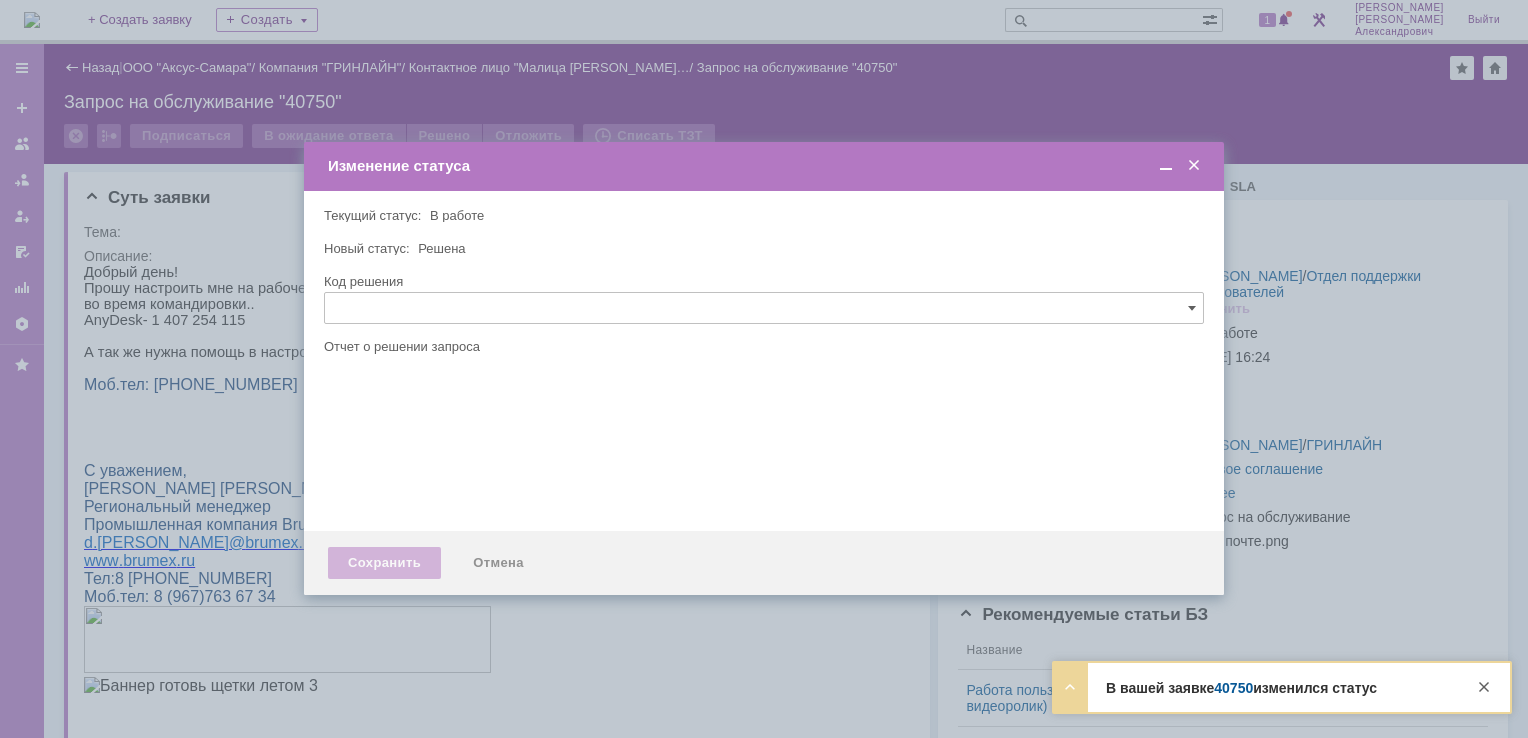 type 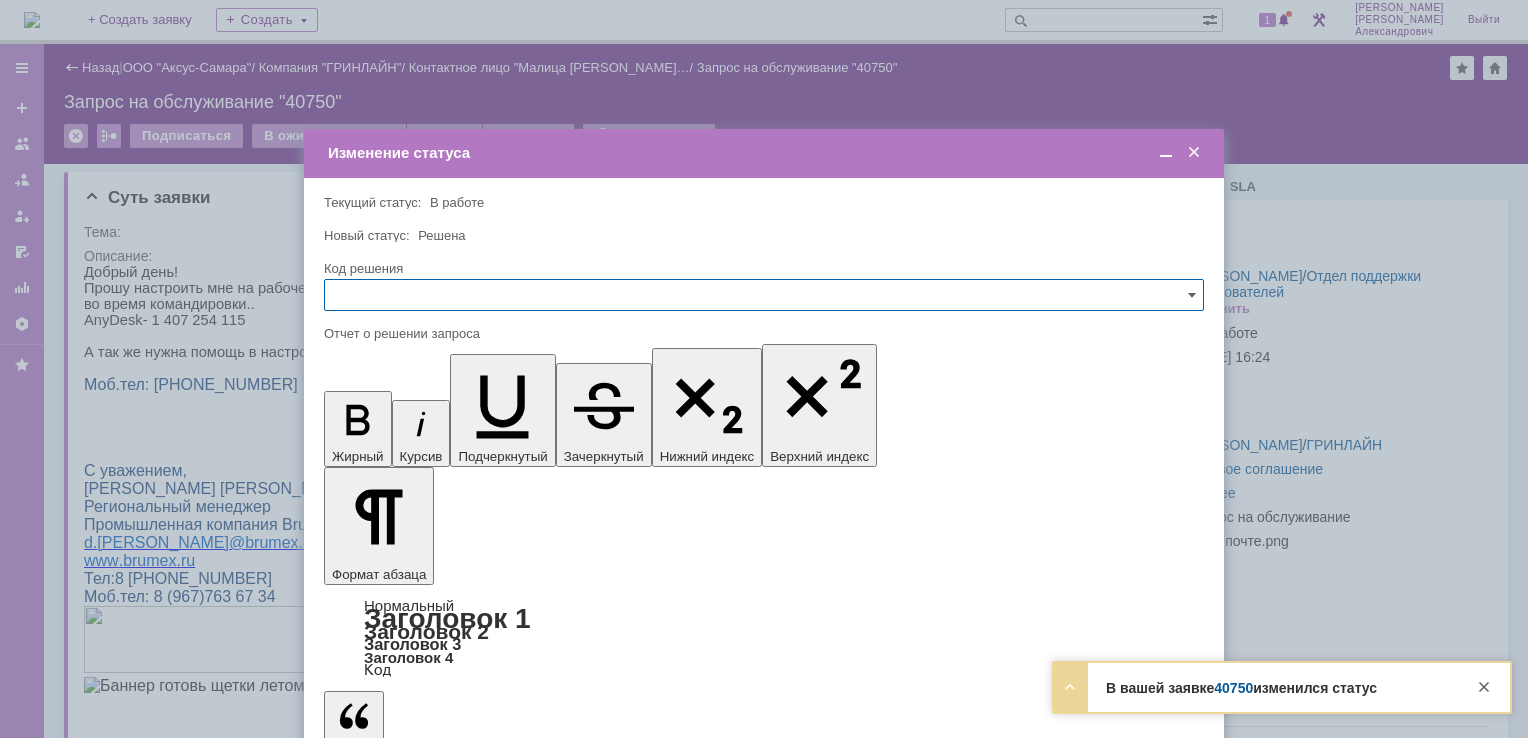 click on "Сохранить" at bounding box center (384, 820) 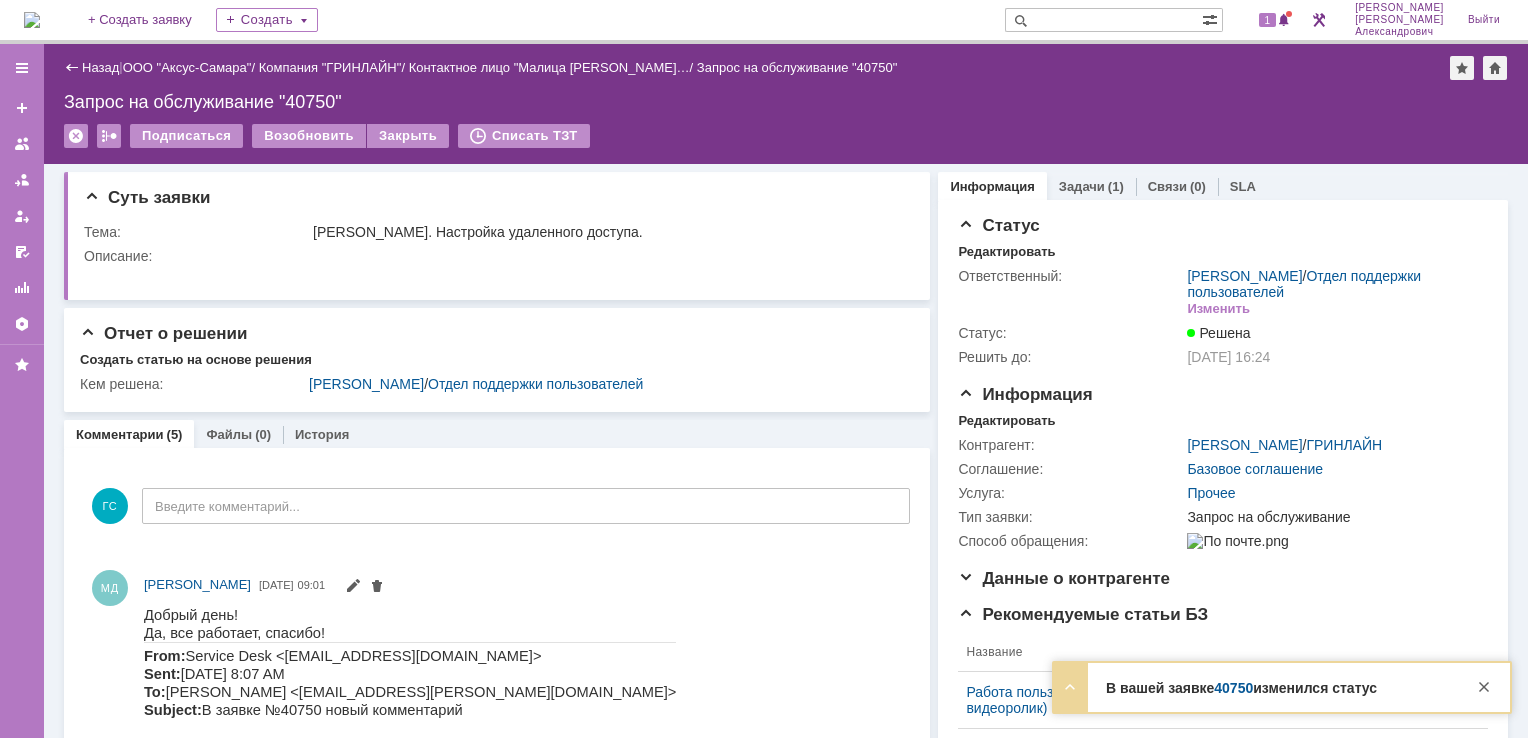 scroll, scrollTop: 0, scrollLeft: 0, axis: both 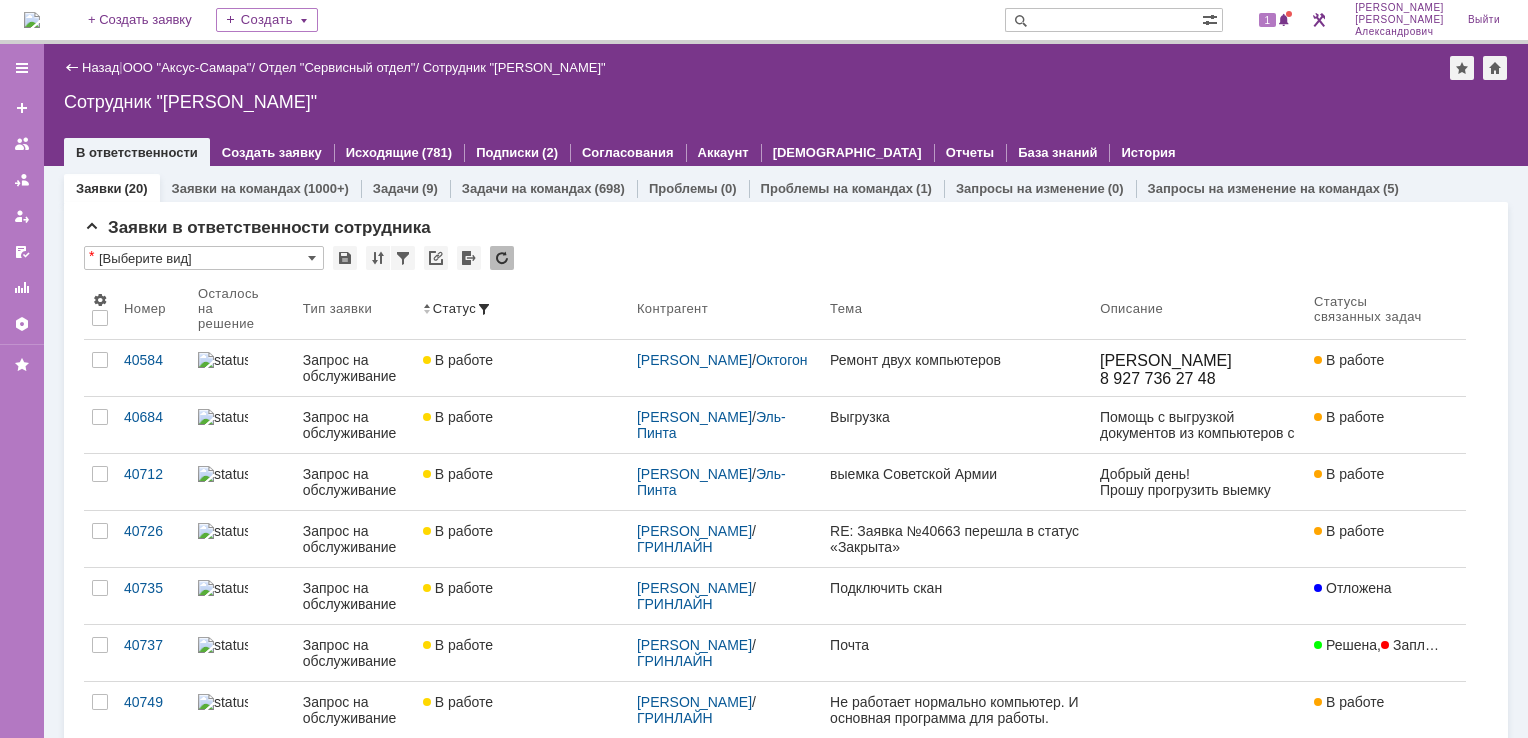 click on "1" at bounding box center [1265, 20] 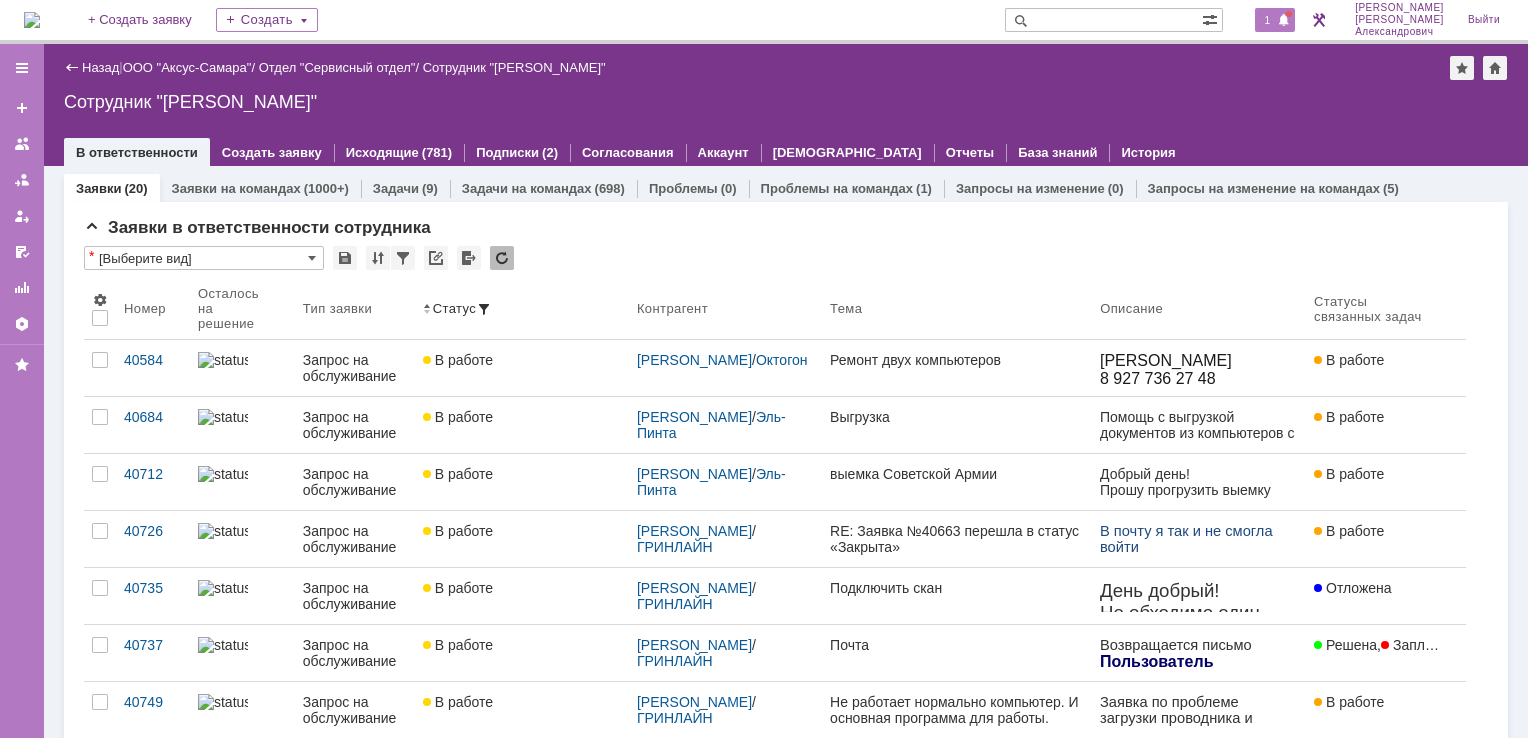 click on "1" at bounding box center (1268, 20) 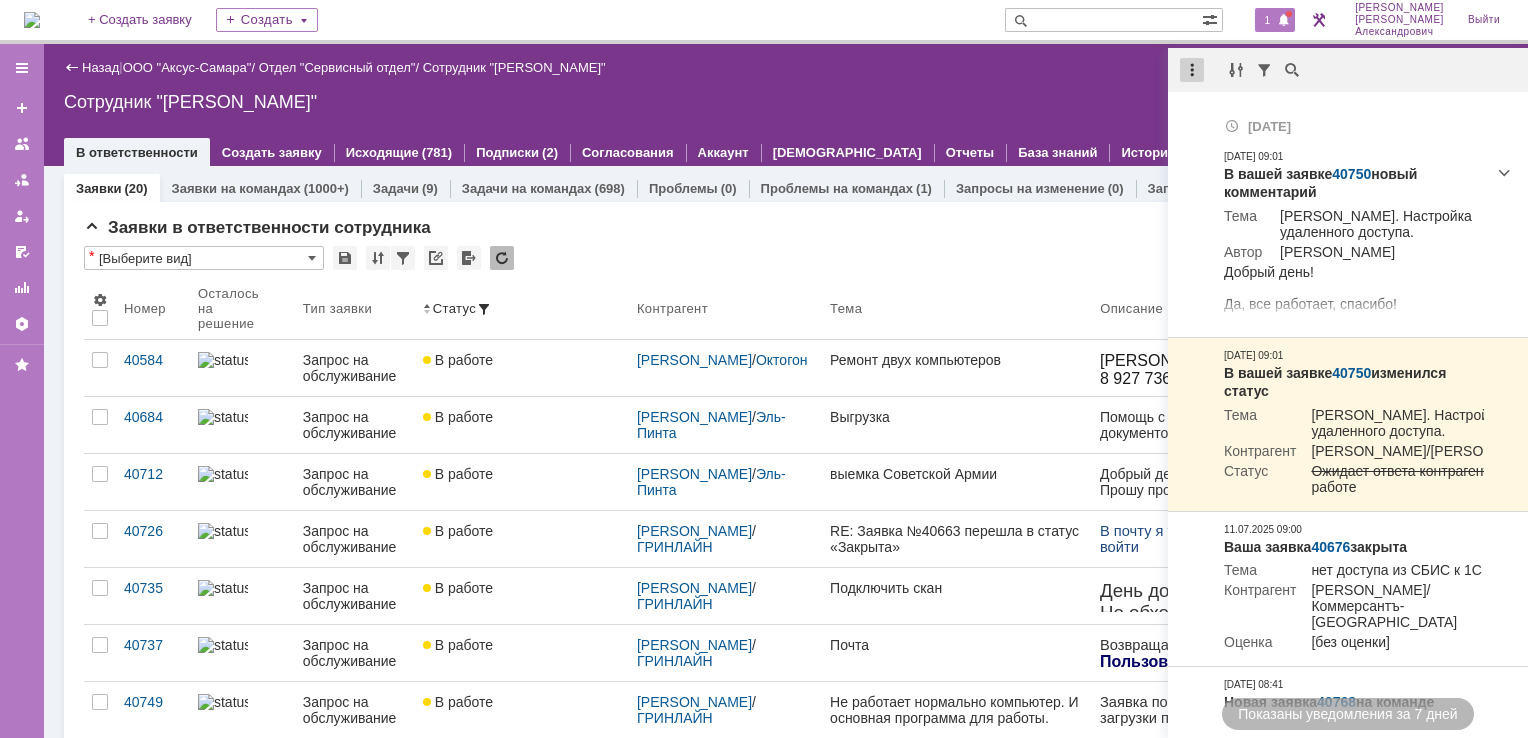 click at bounding box center [1192, 70] 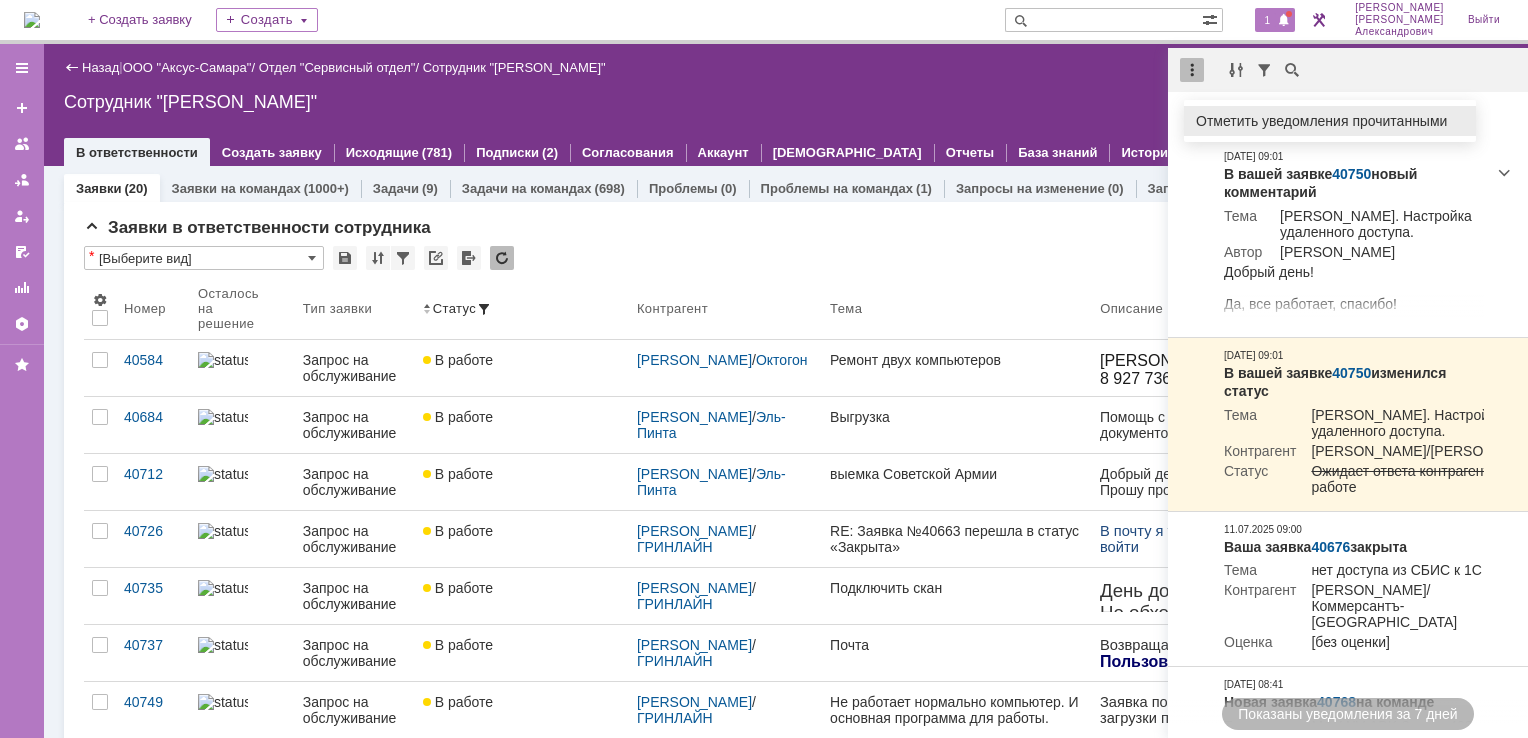 click on "Отметить уведомления прочитанными" at bounding box center [1330, 121] 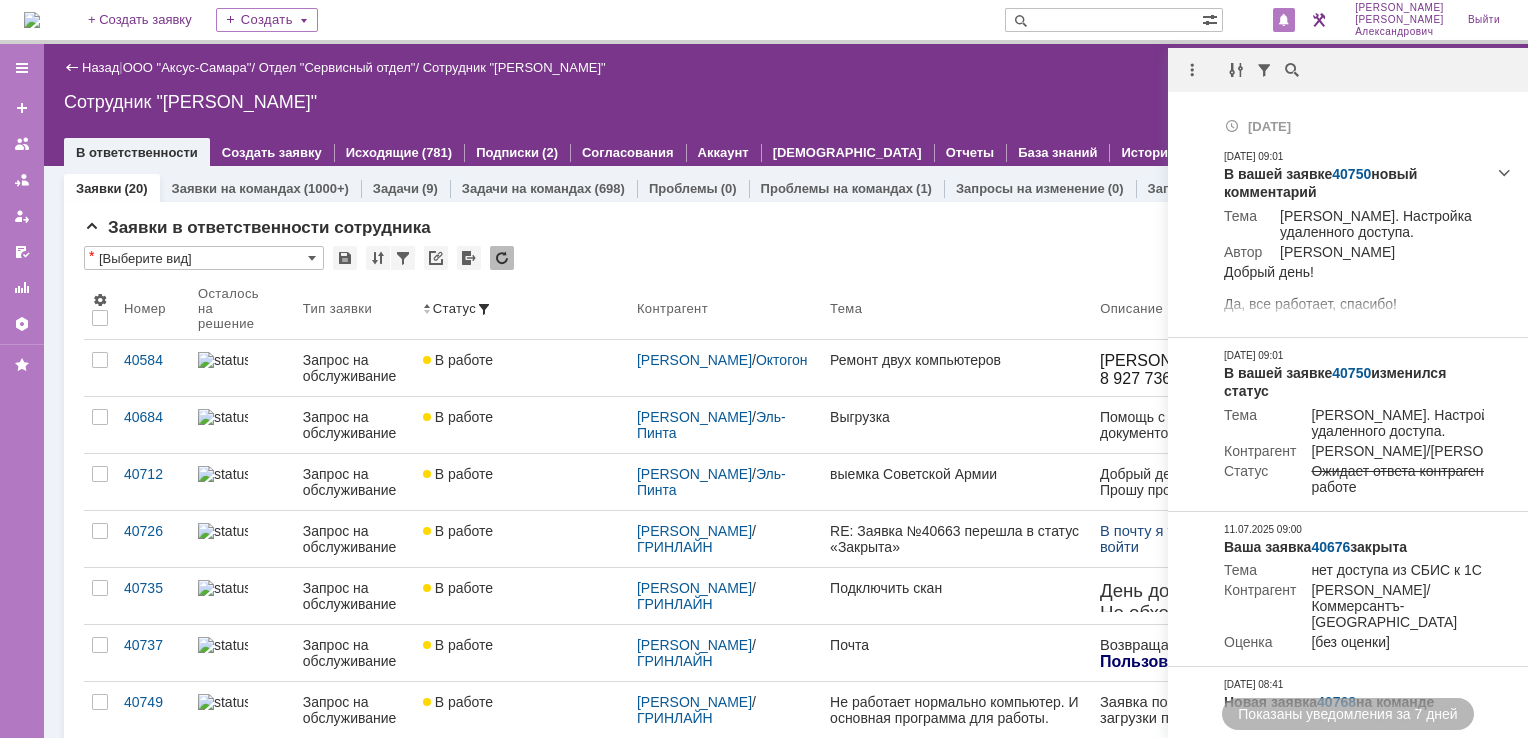 click on "Сотрудник "[PERSON_NAME]"" at bounding box center (786, 102) 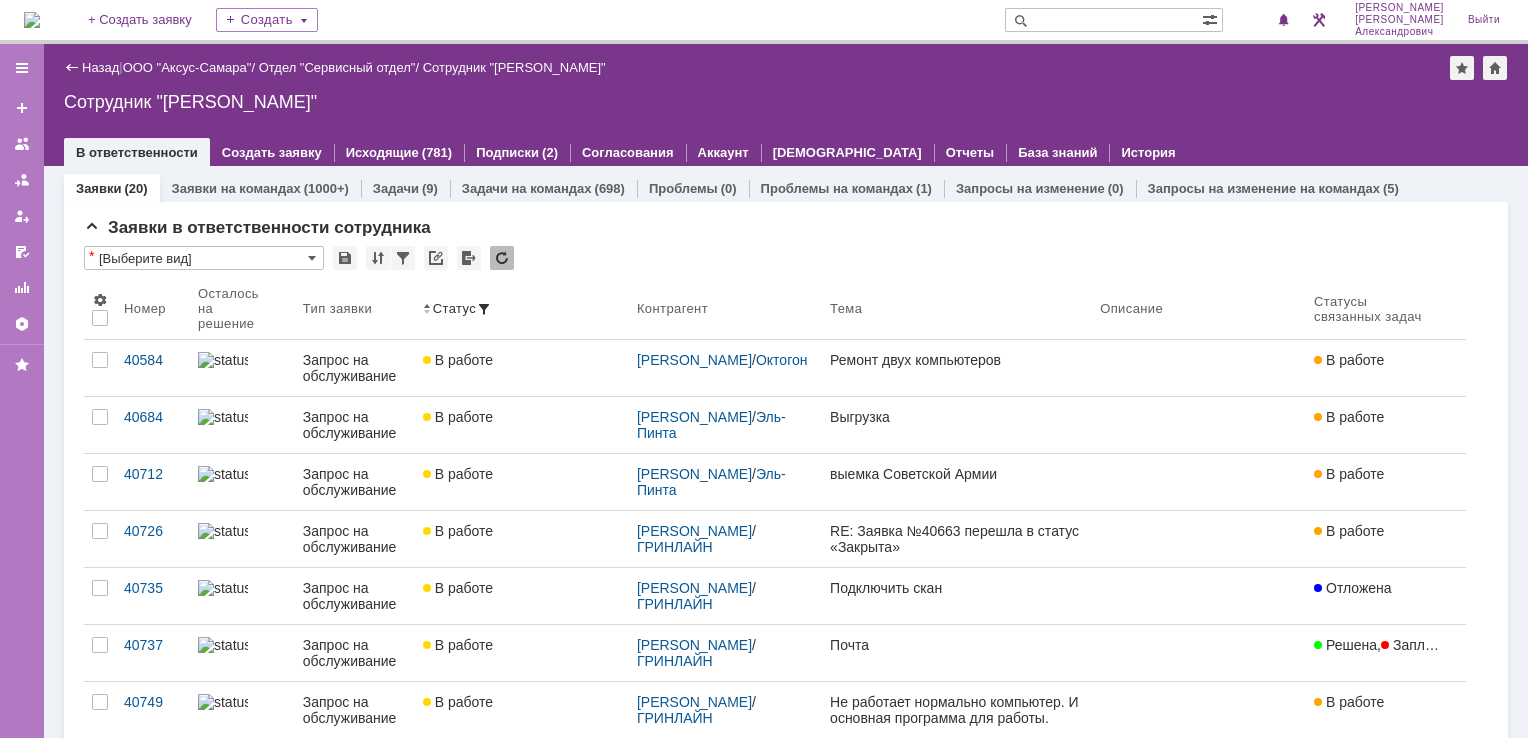 scroll, scrollTop: 0, scrollLeft: 0, axis: both 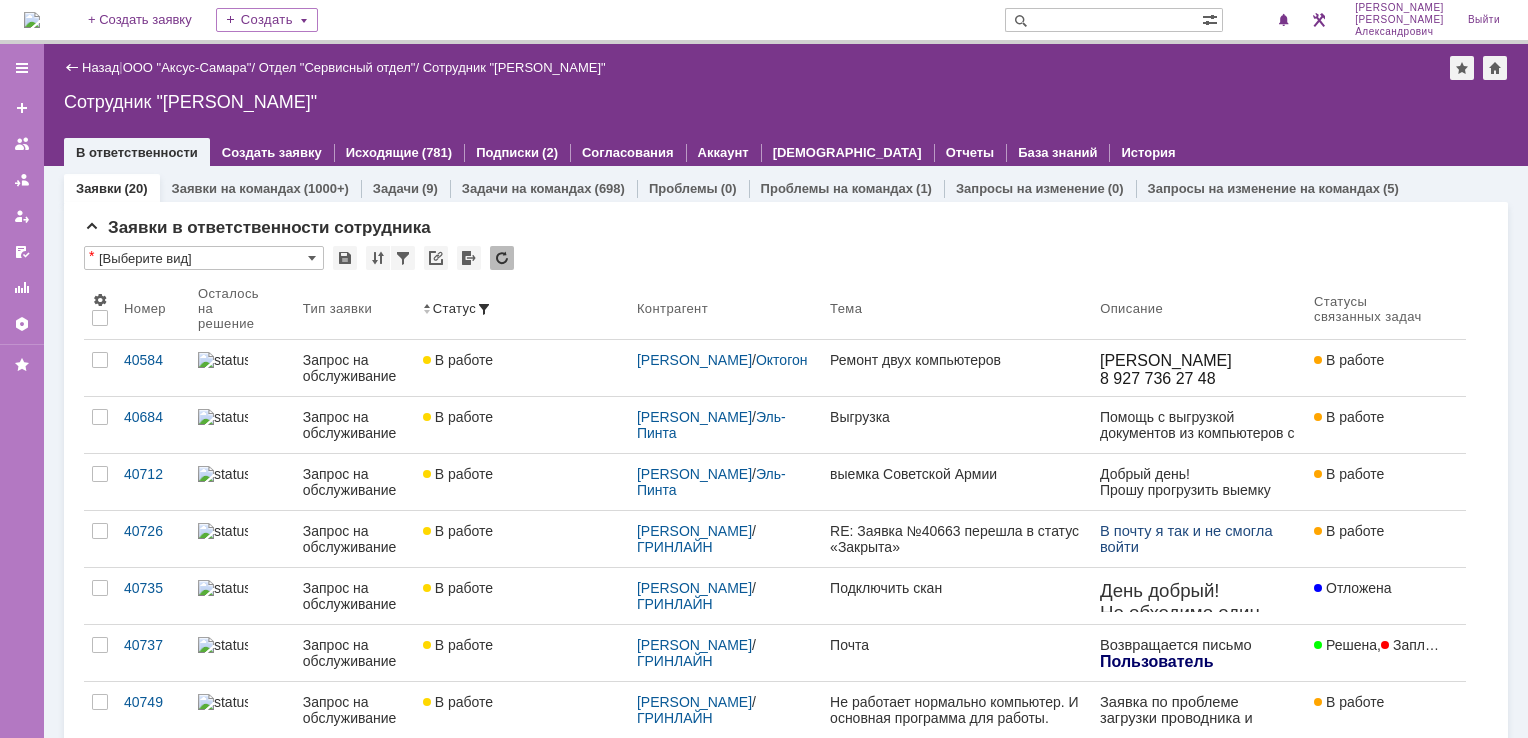 click at bounding box center (32, 20) 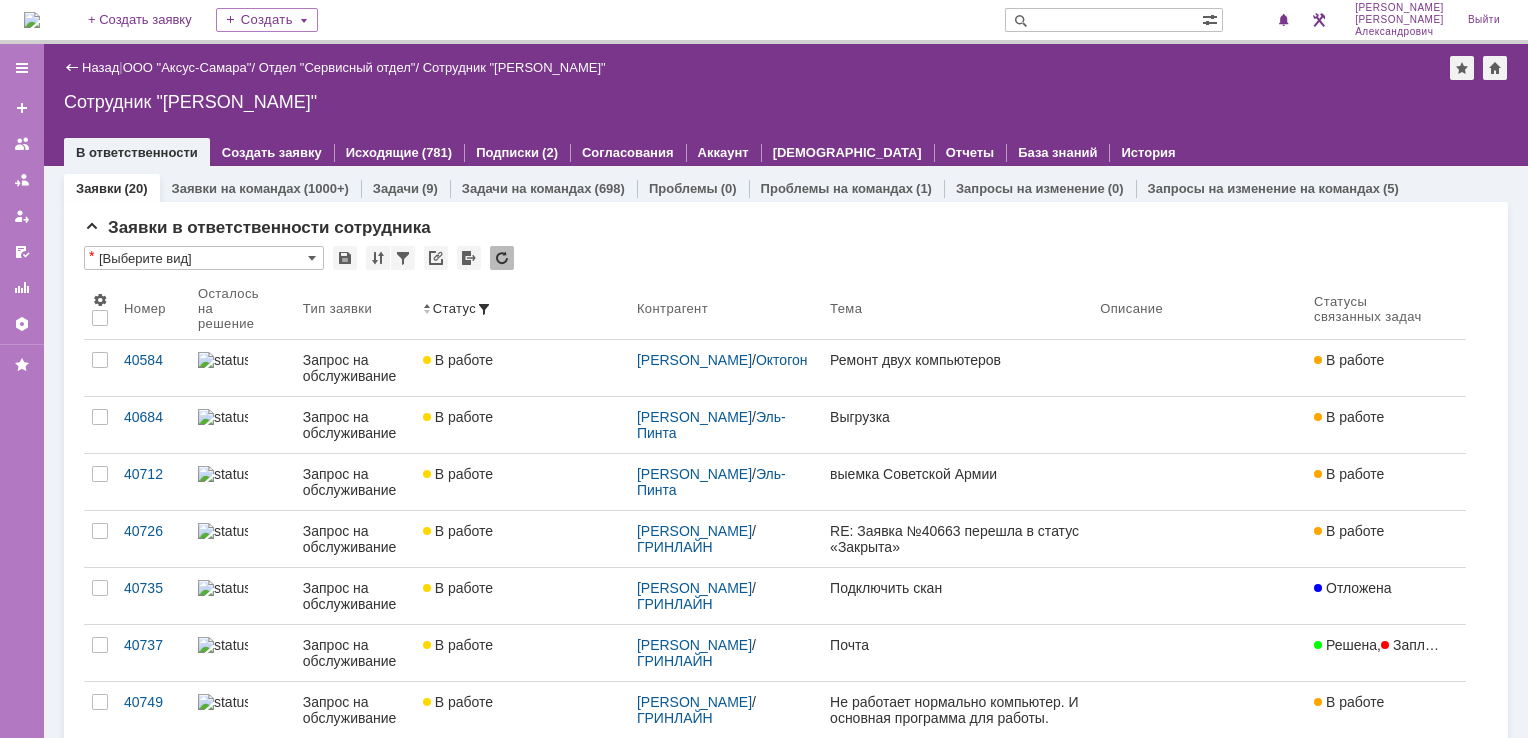 scroll, scrollTop: 0, scrollLeft: 0, axis: both 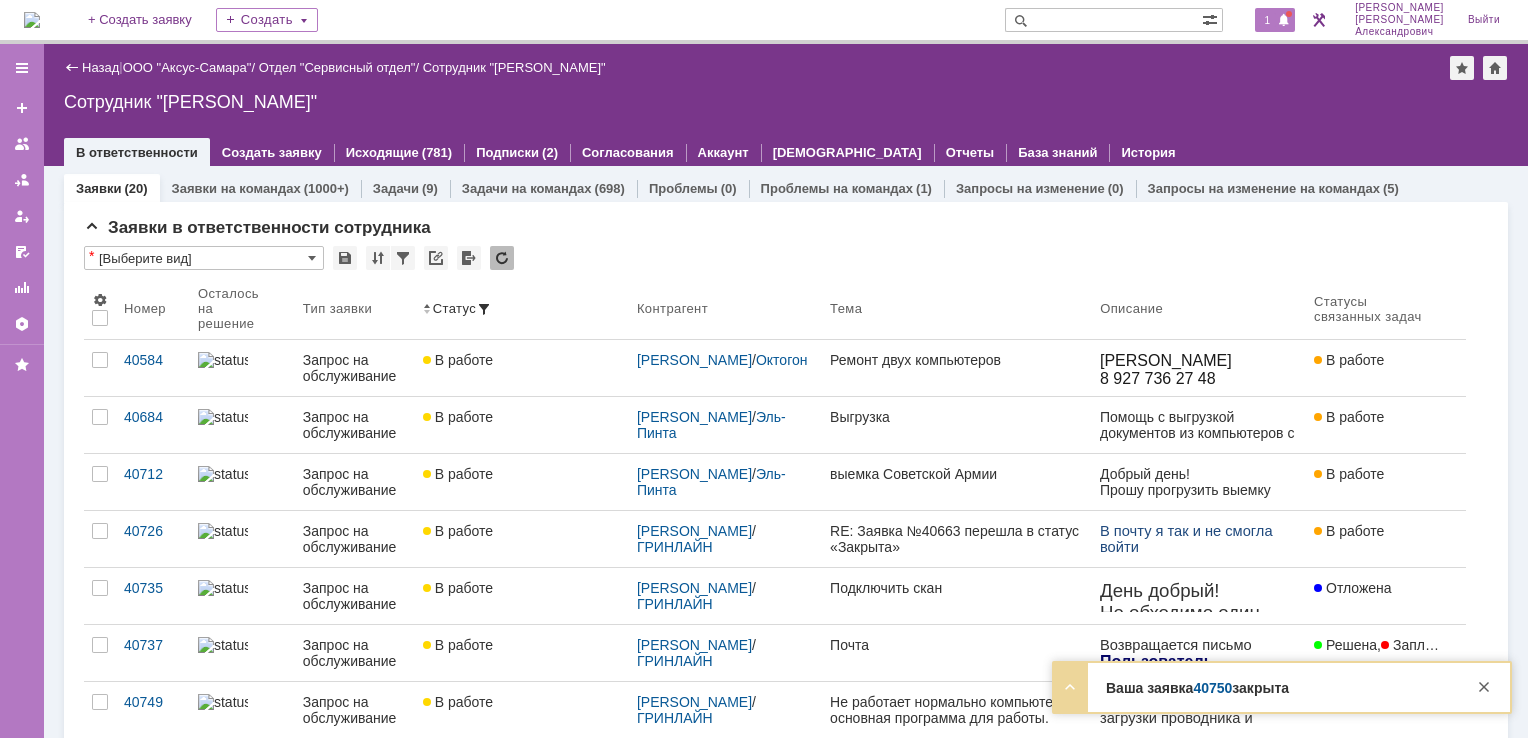 click on "1" at bounding box center [1275, 20] 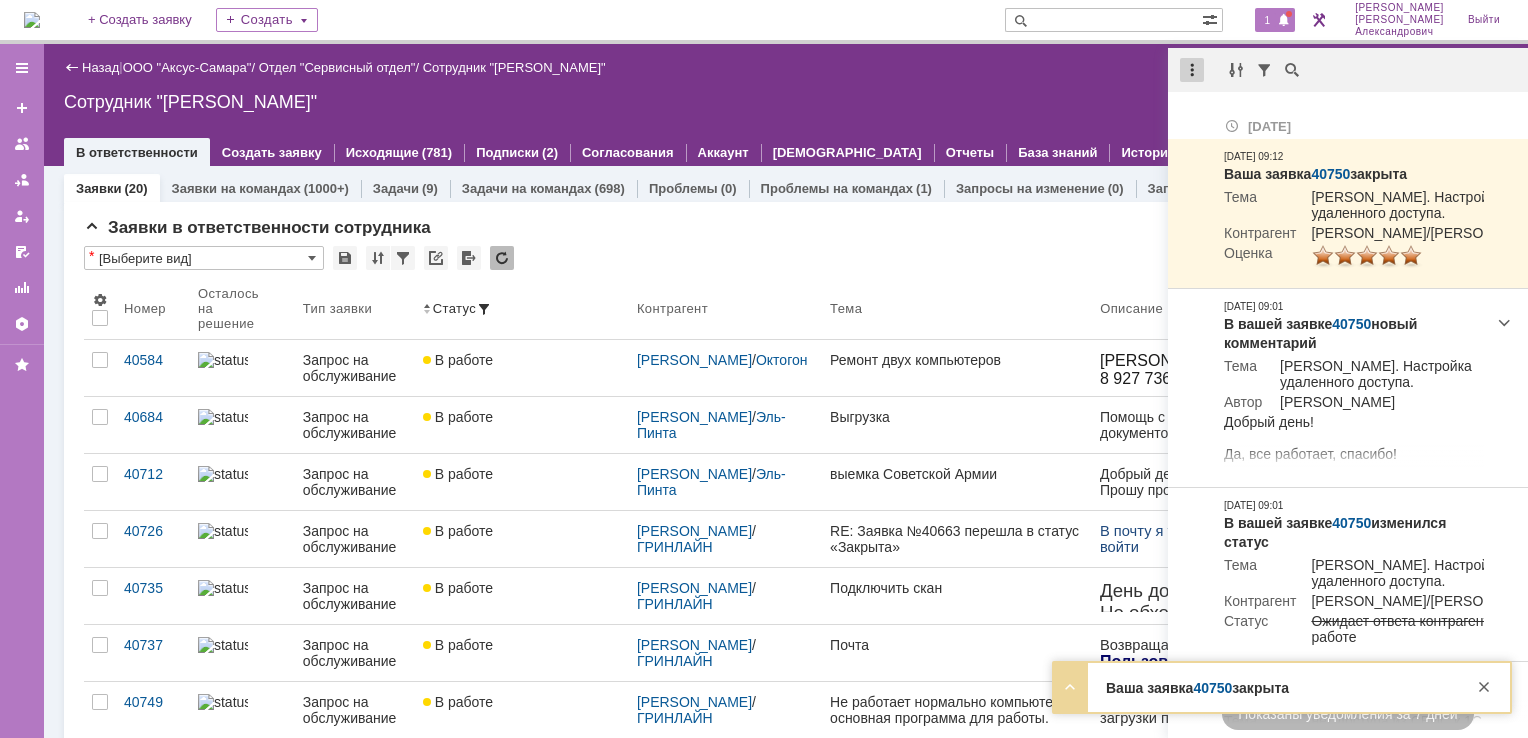 click at bounding box center (1192, 70) 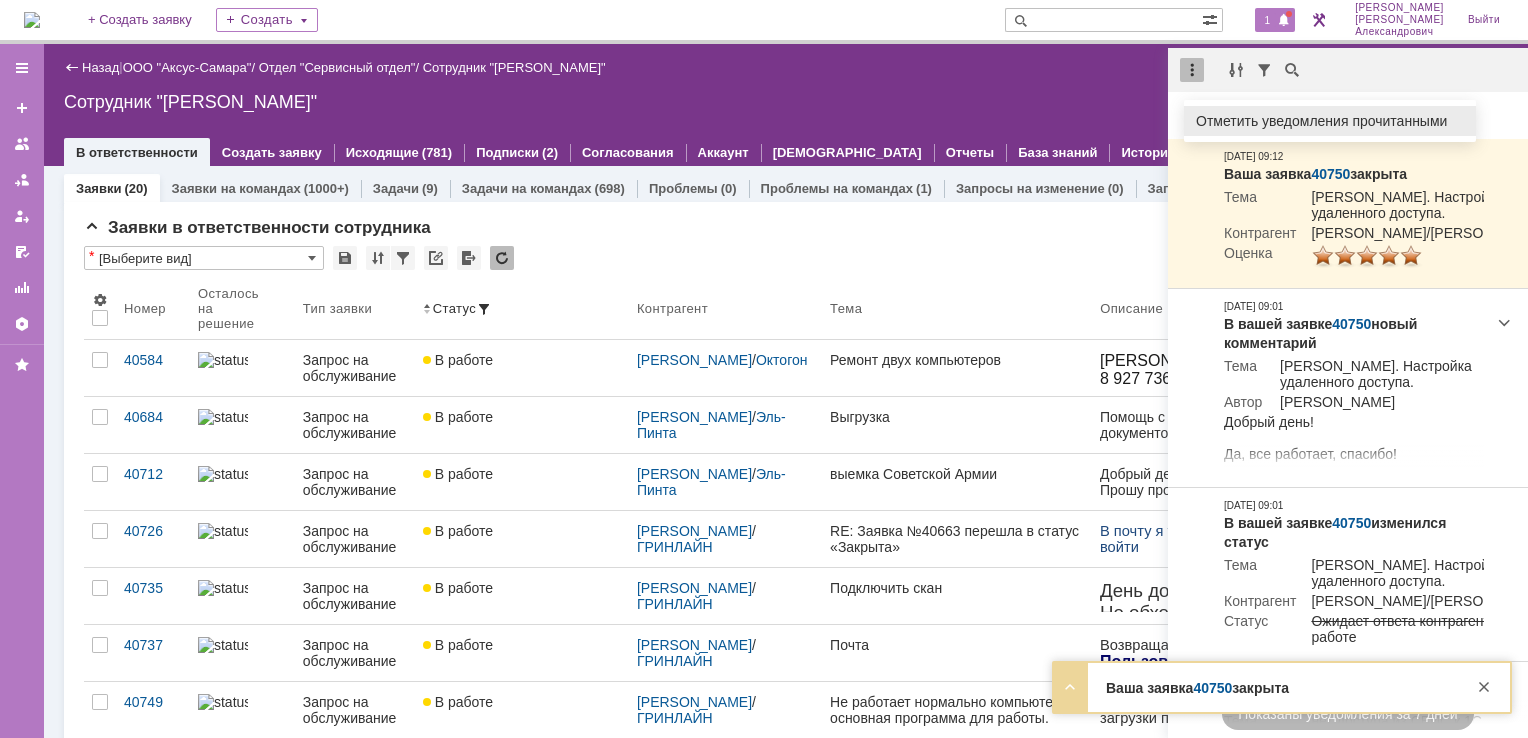 click on "Отметить уведомления прочитанными" at bounding box center (1330, 121) 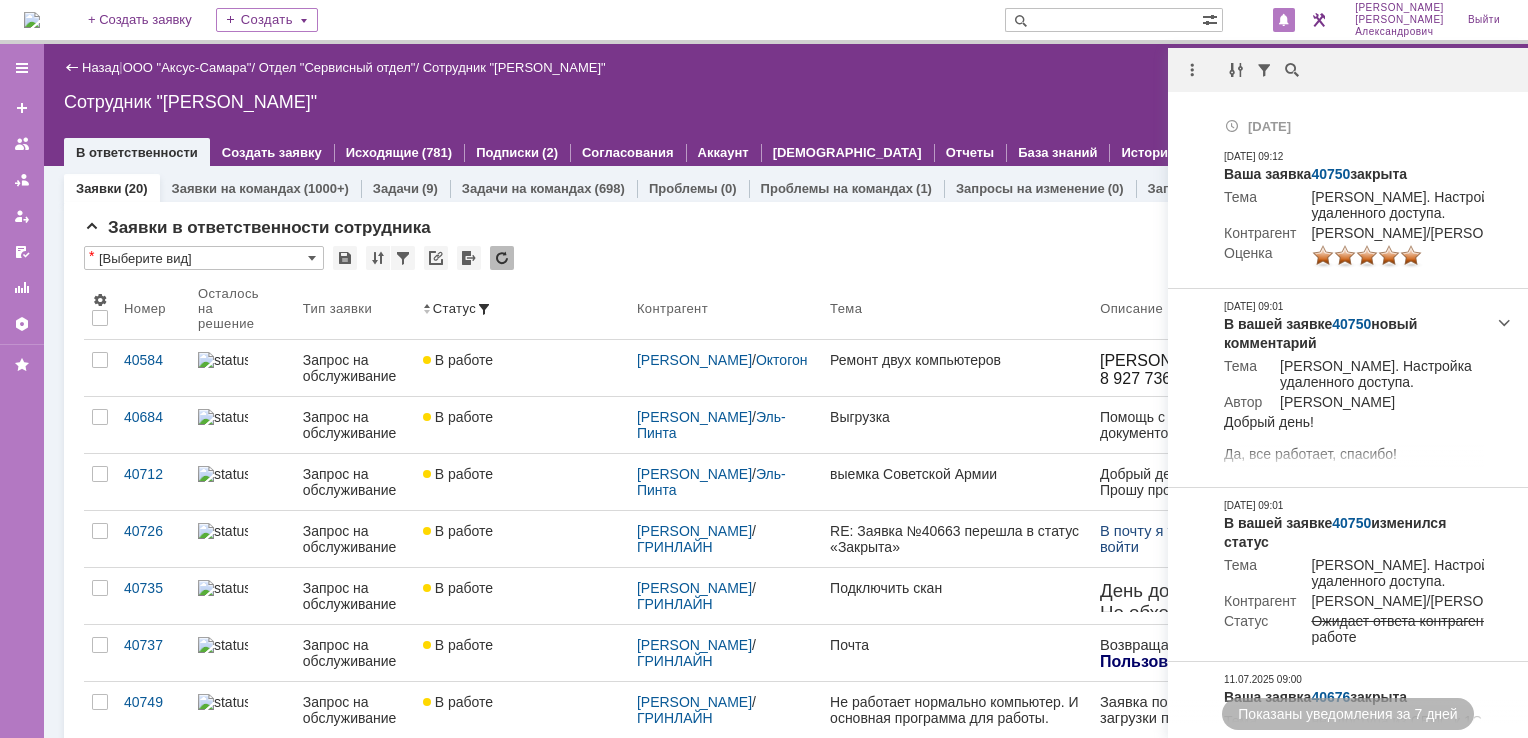 click on "Сотрудник "[PERSON_NAME]"" at bounding box center [786, 102] 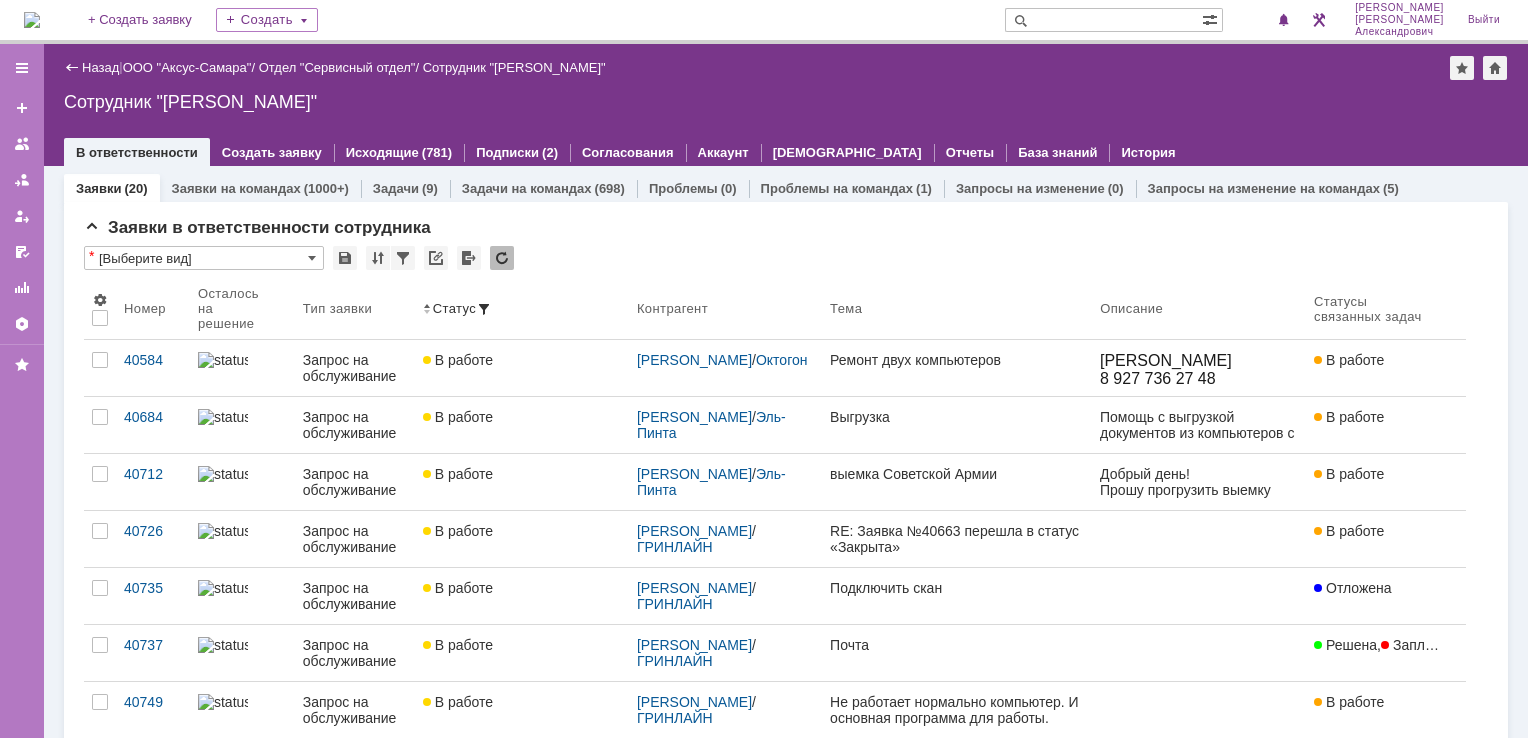 scroll, scrollTop: 0, scrollLeft: 0, axis: both 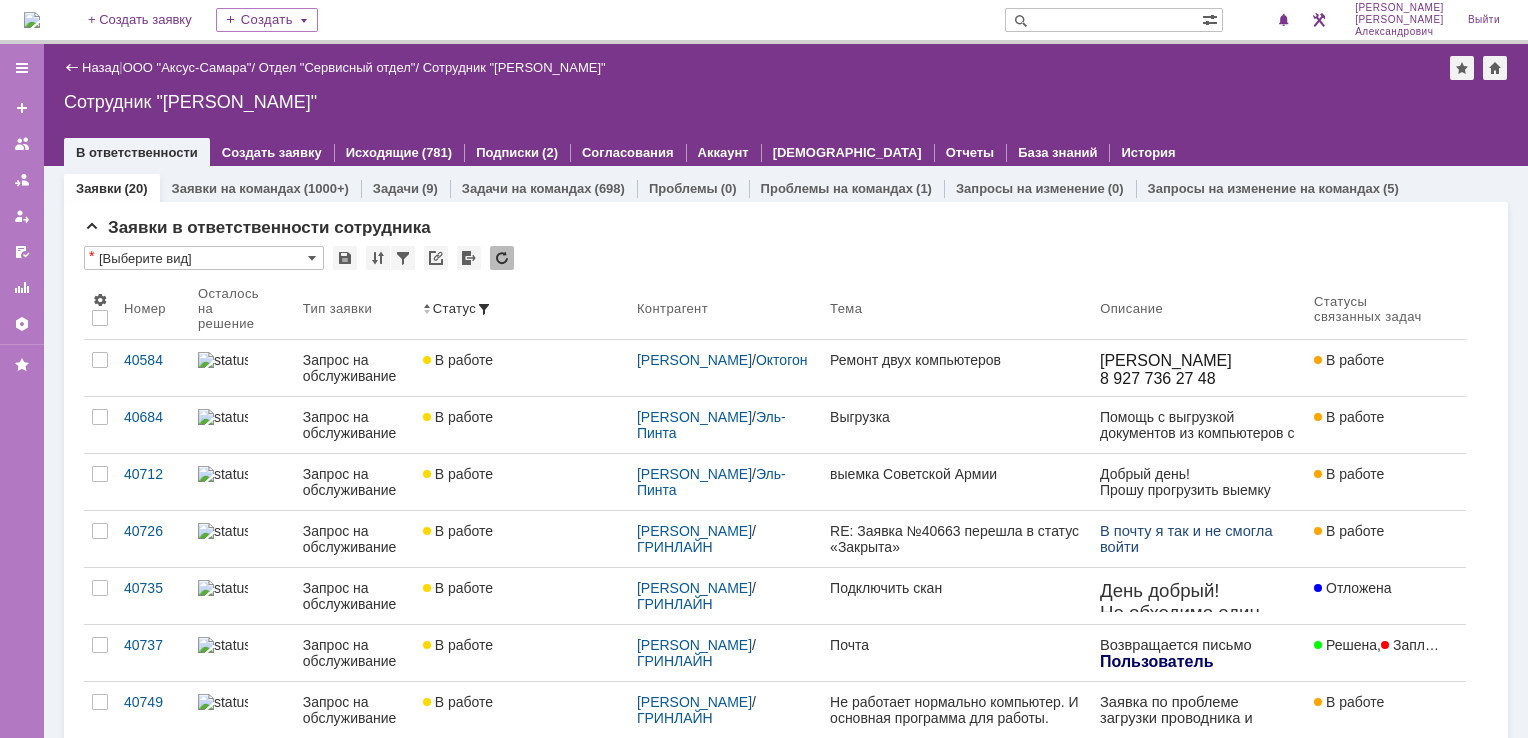 click at bounding box center (32, 20) 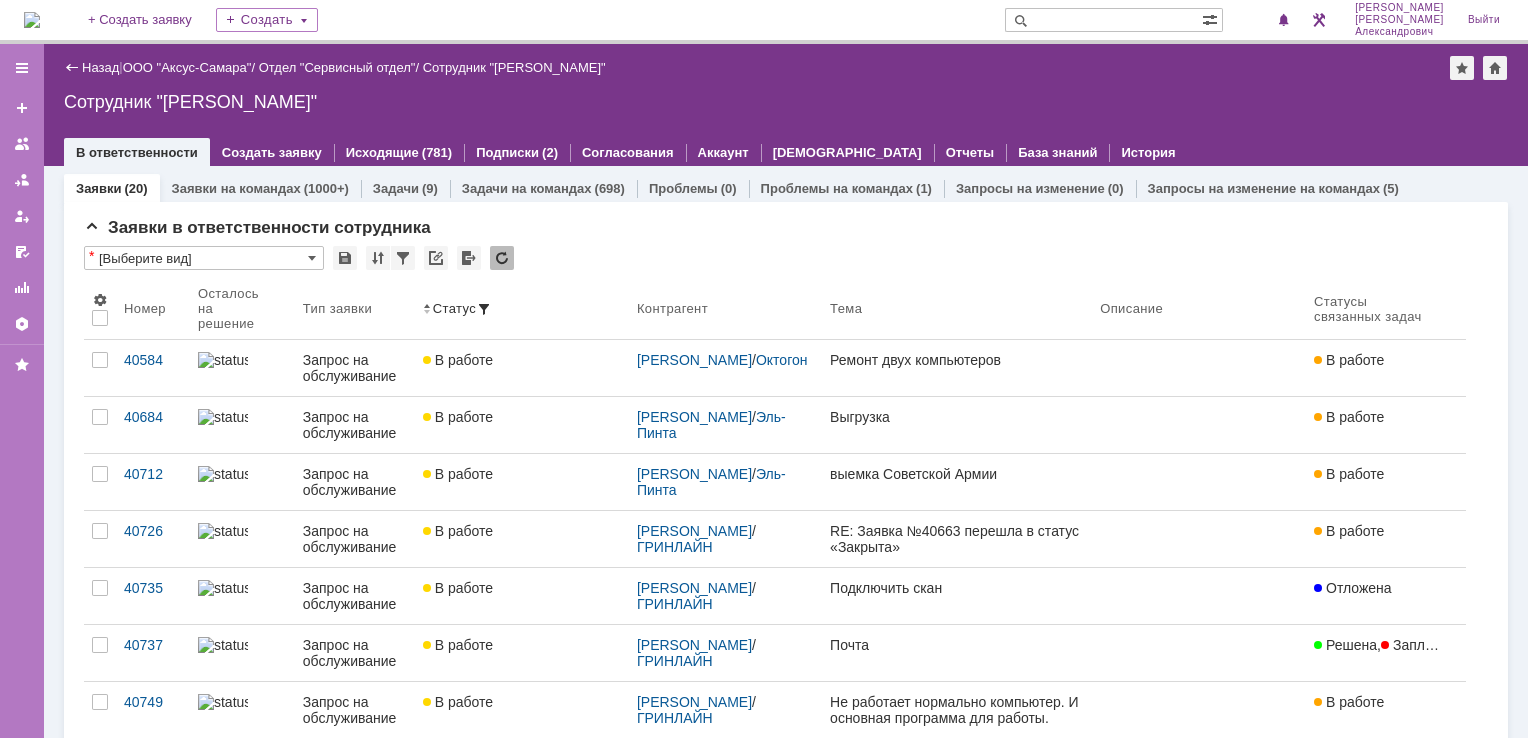 scroll, scrollTop: 0, scrollLeft: 0, axis: both 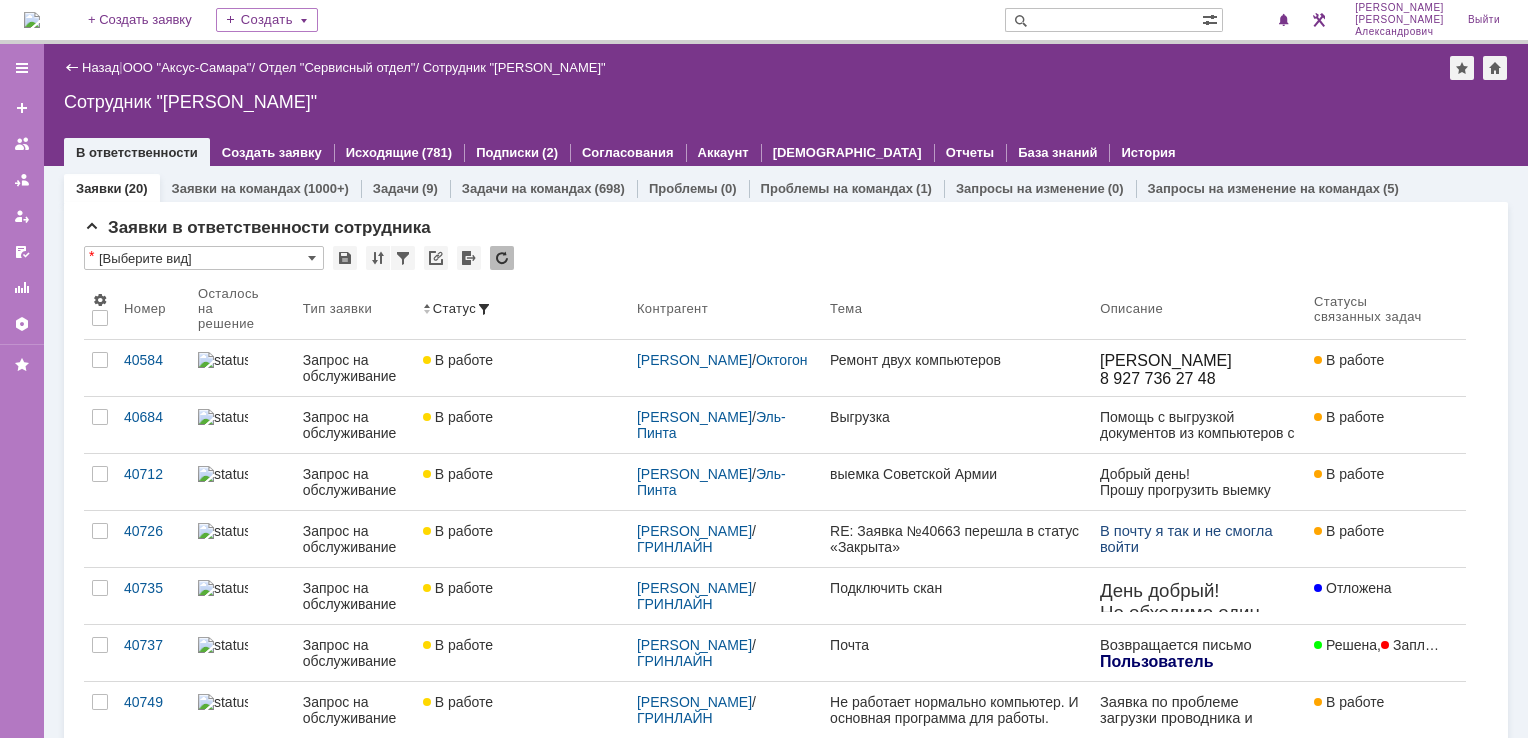 click at bounding box center [32, 20] 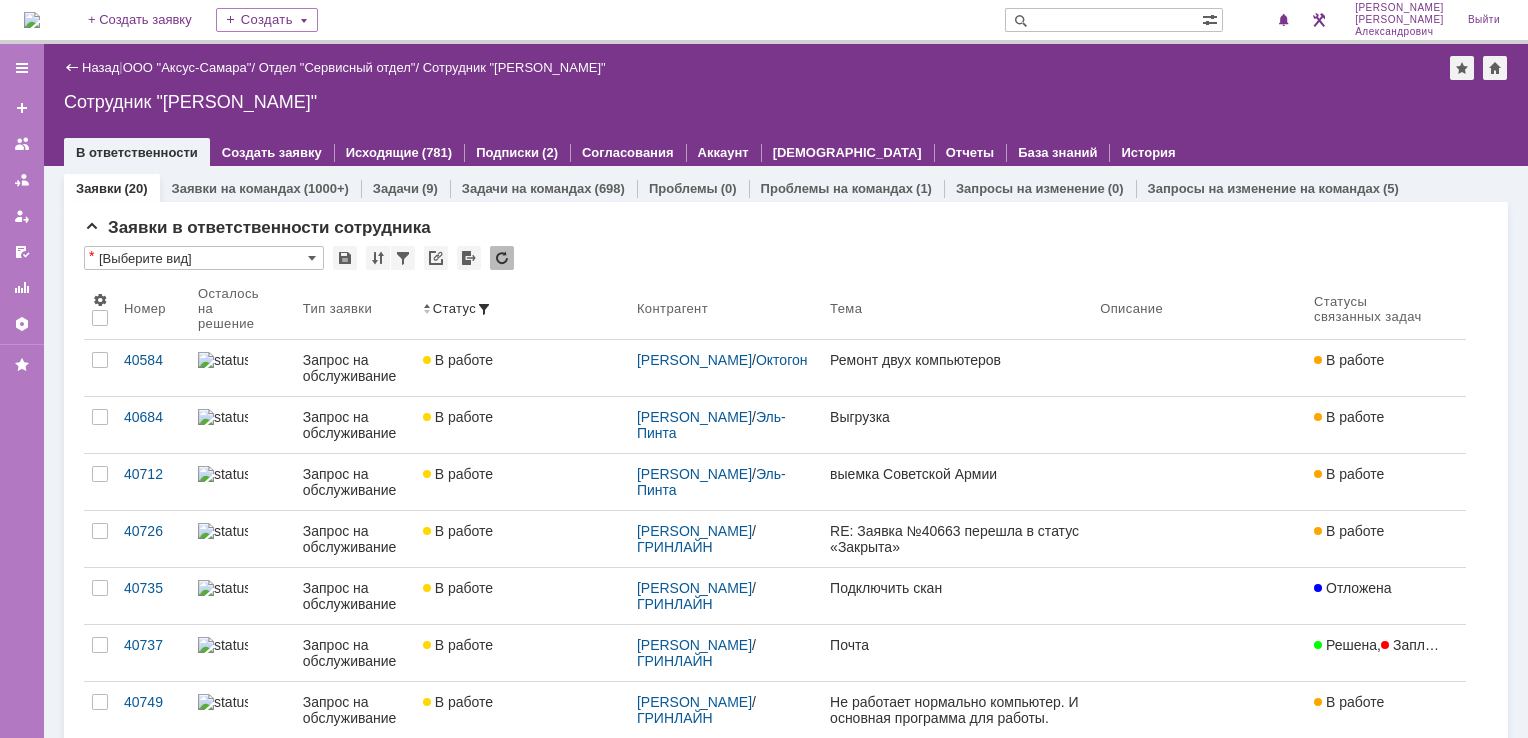 scroll, scrollTop: 0, scrollLeft: 0, axis: both 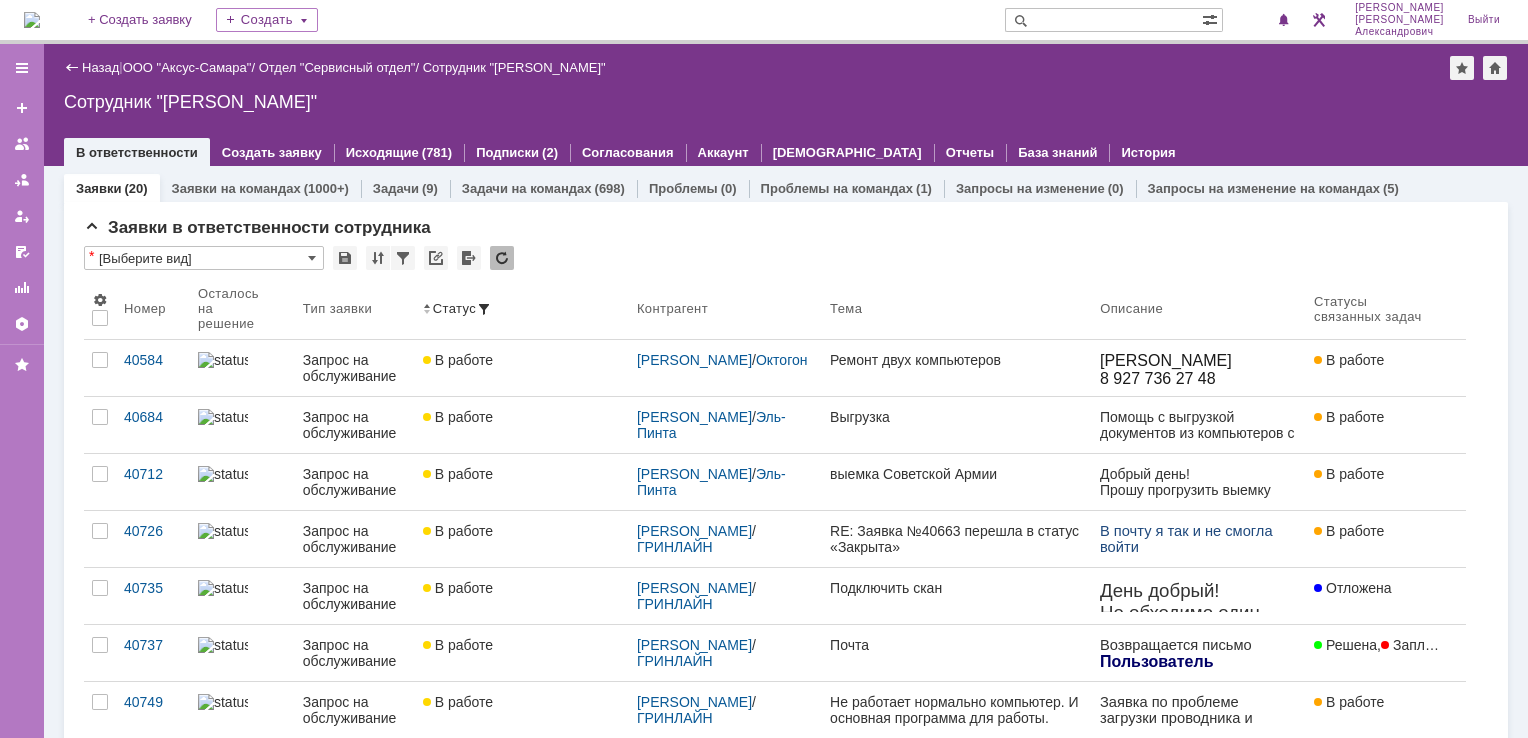 click at bounding box center [32, 20] 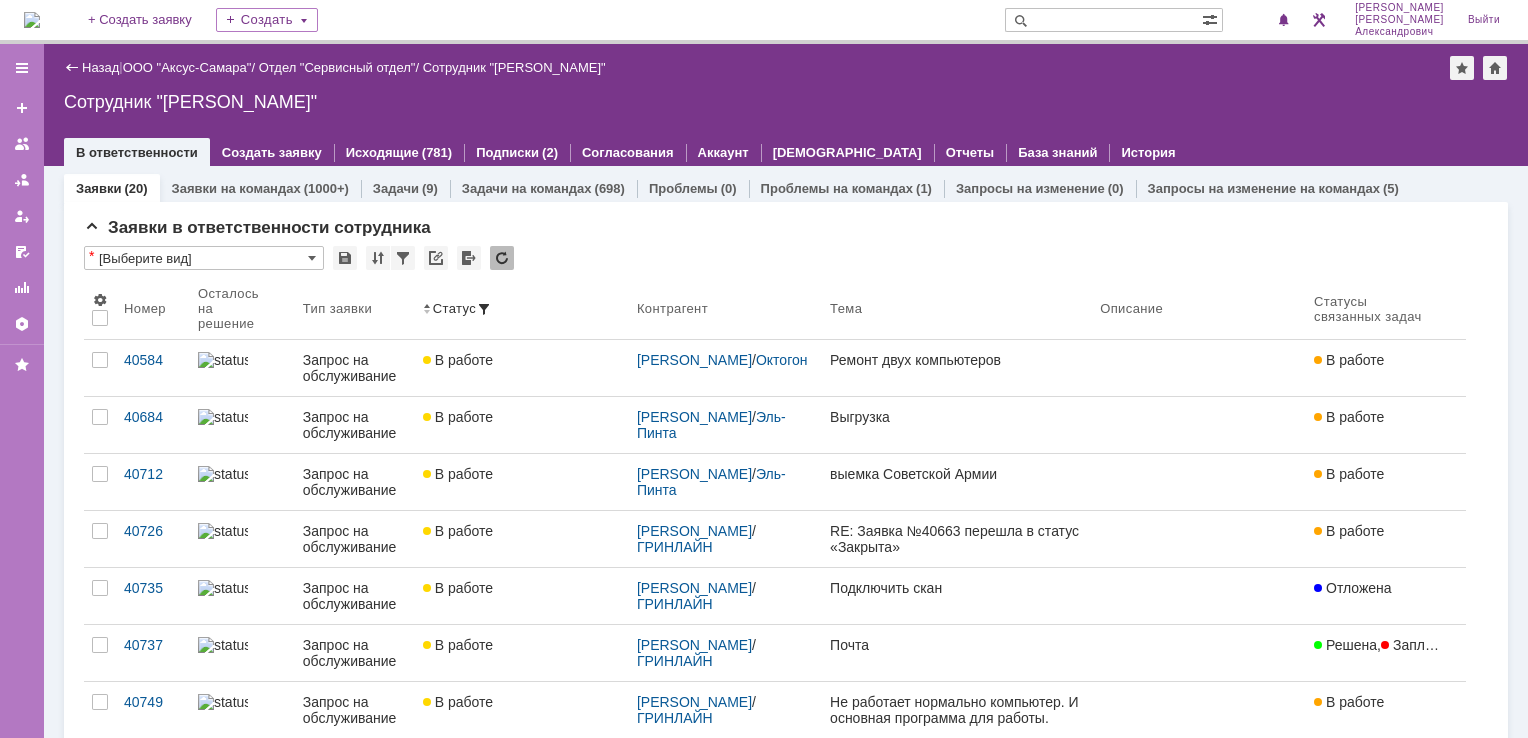 scroll, scrollTop: 0, scrollLeft: 0, axis: both 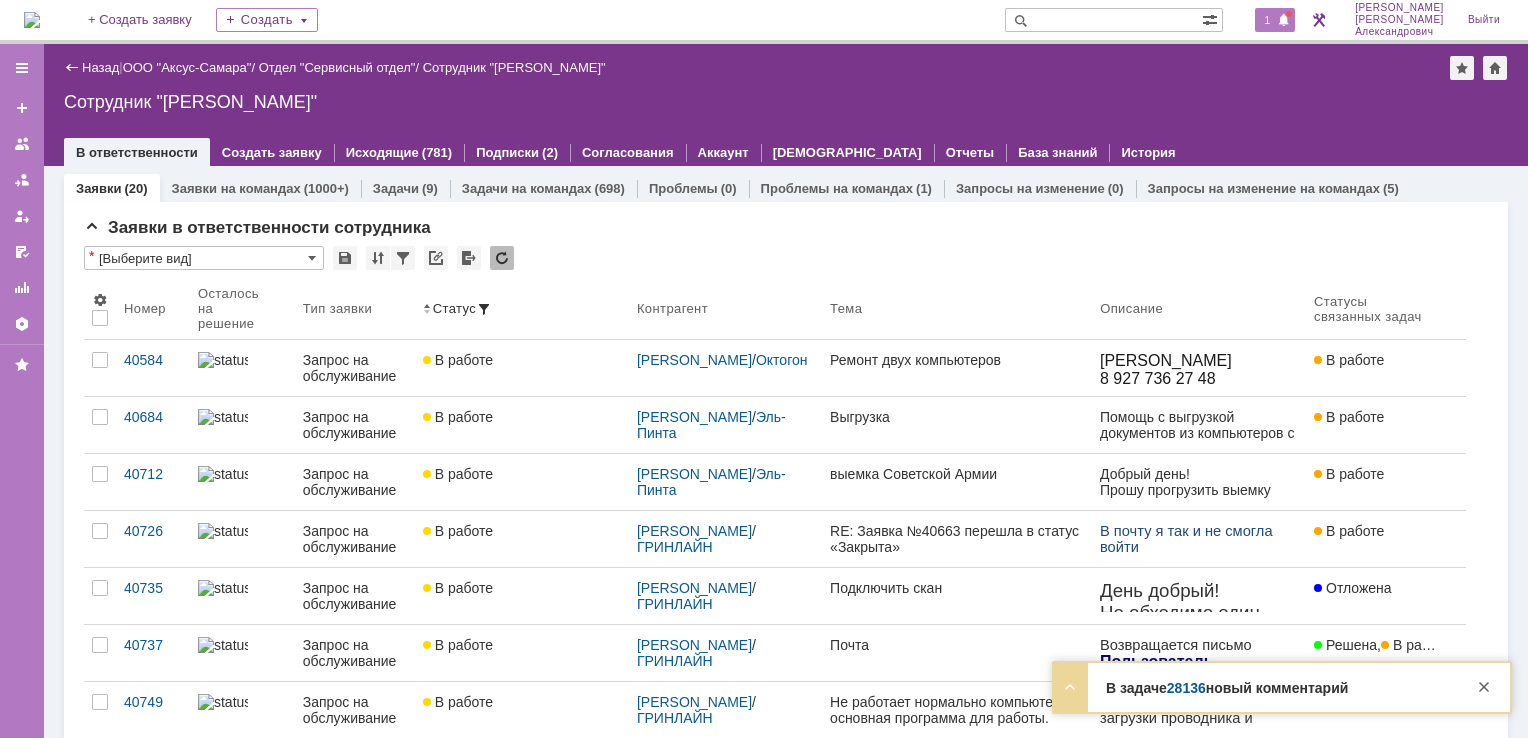 click on "1" at bounding box center [1268, 20] 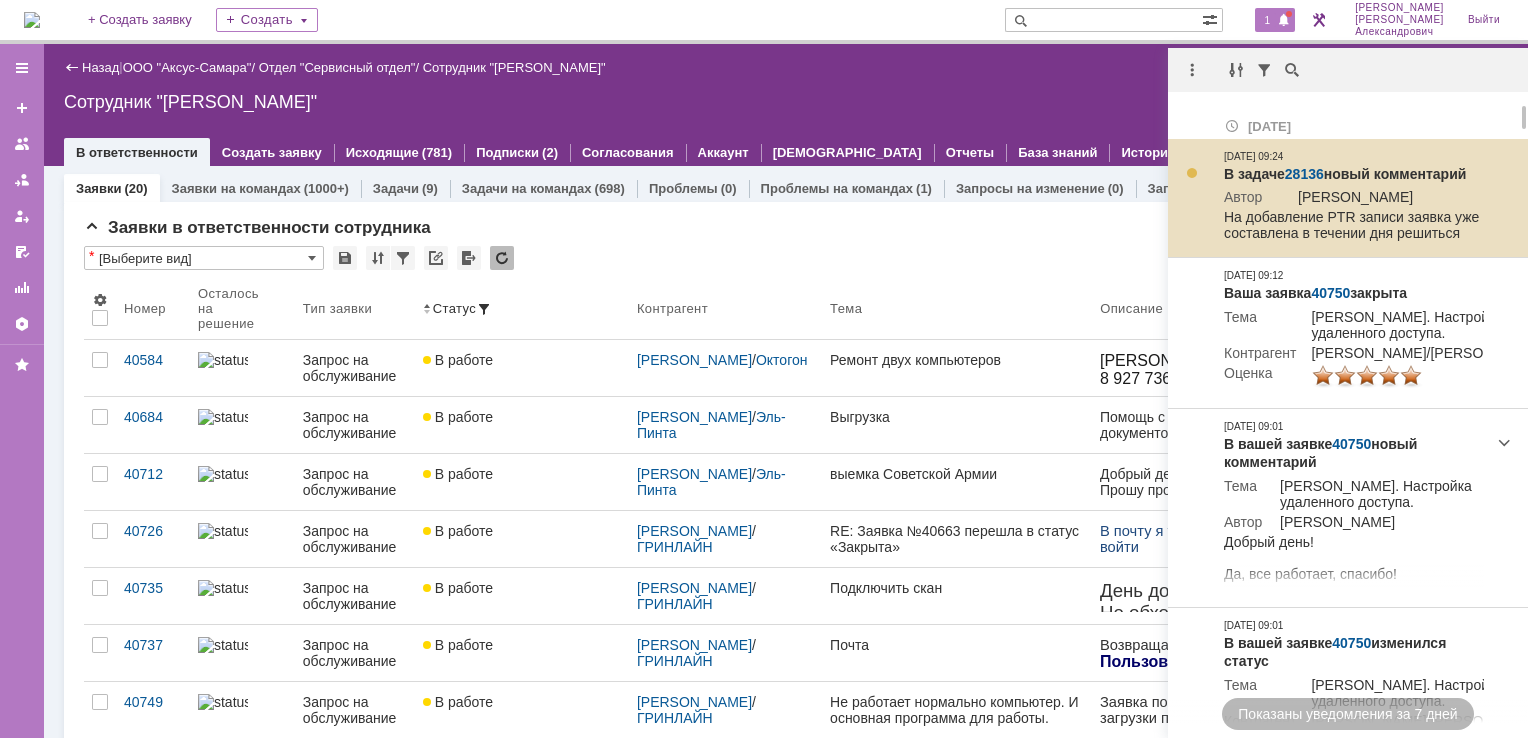 click on "28136" at bounding box center (1304, 174) 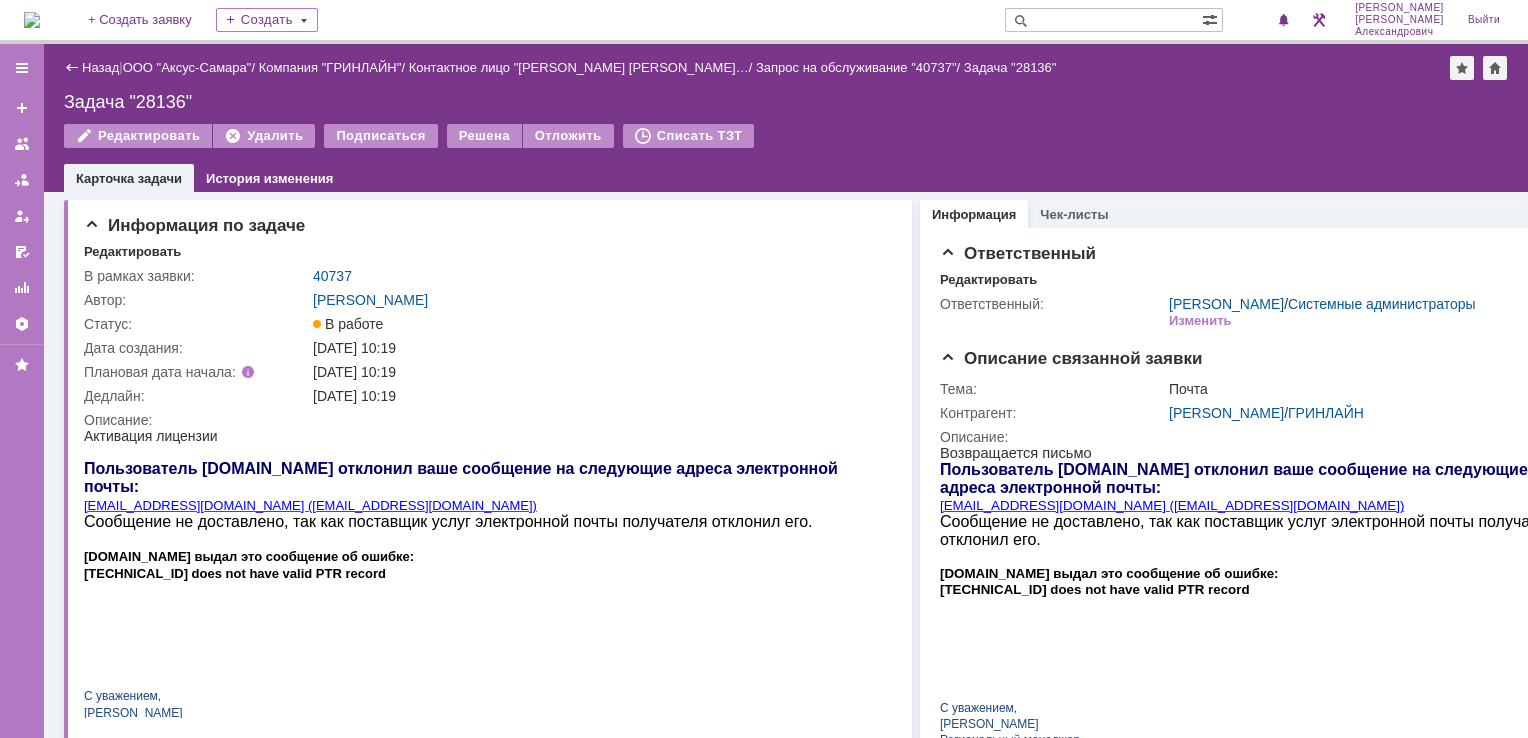 scroll, scrollTop: 0, scrollLeft: 0, axis: both 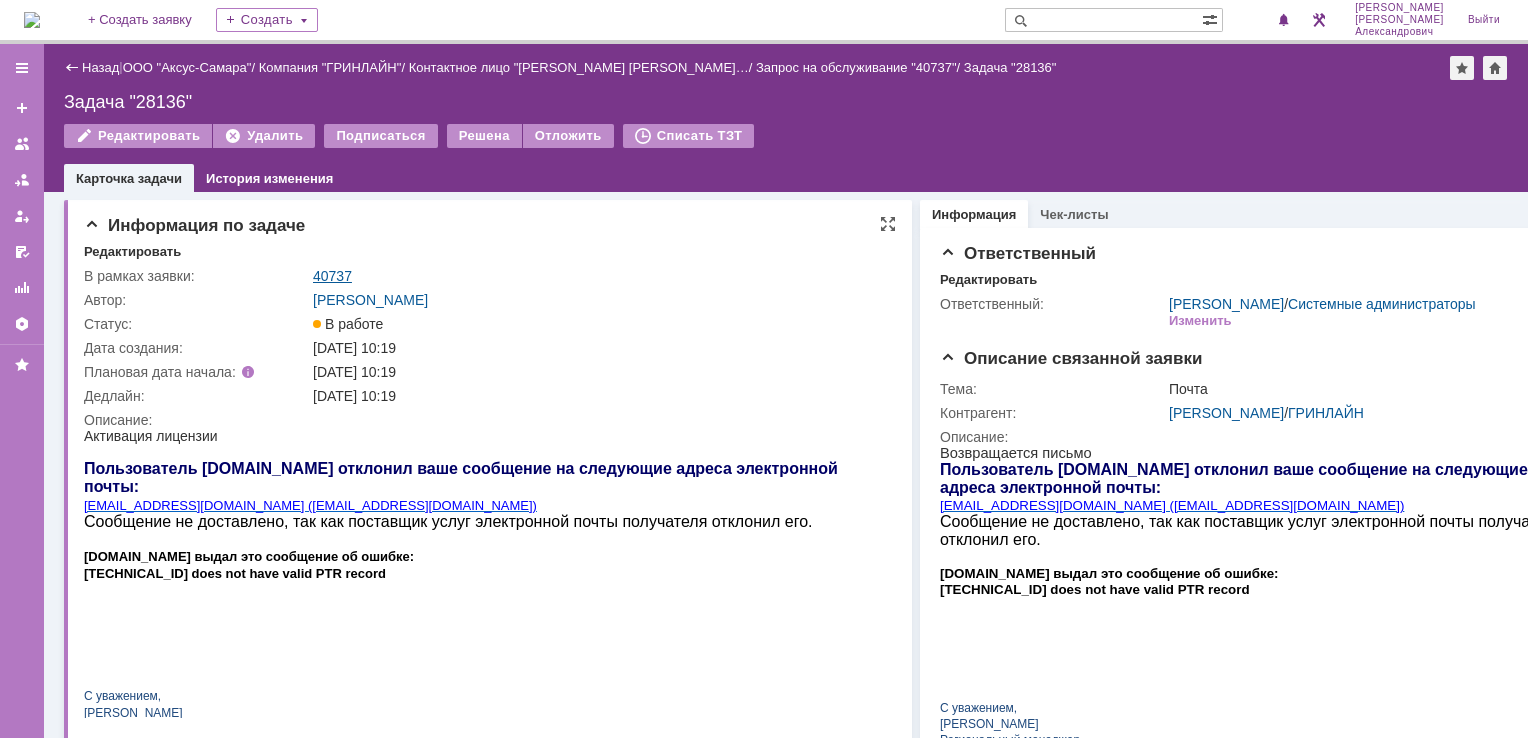 click on "40737" at bounding box center (332, 276) 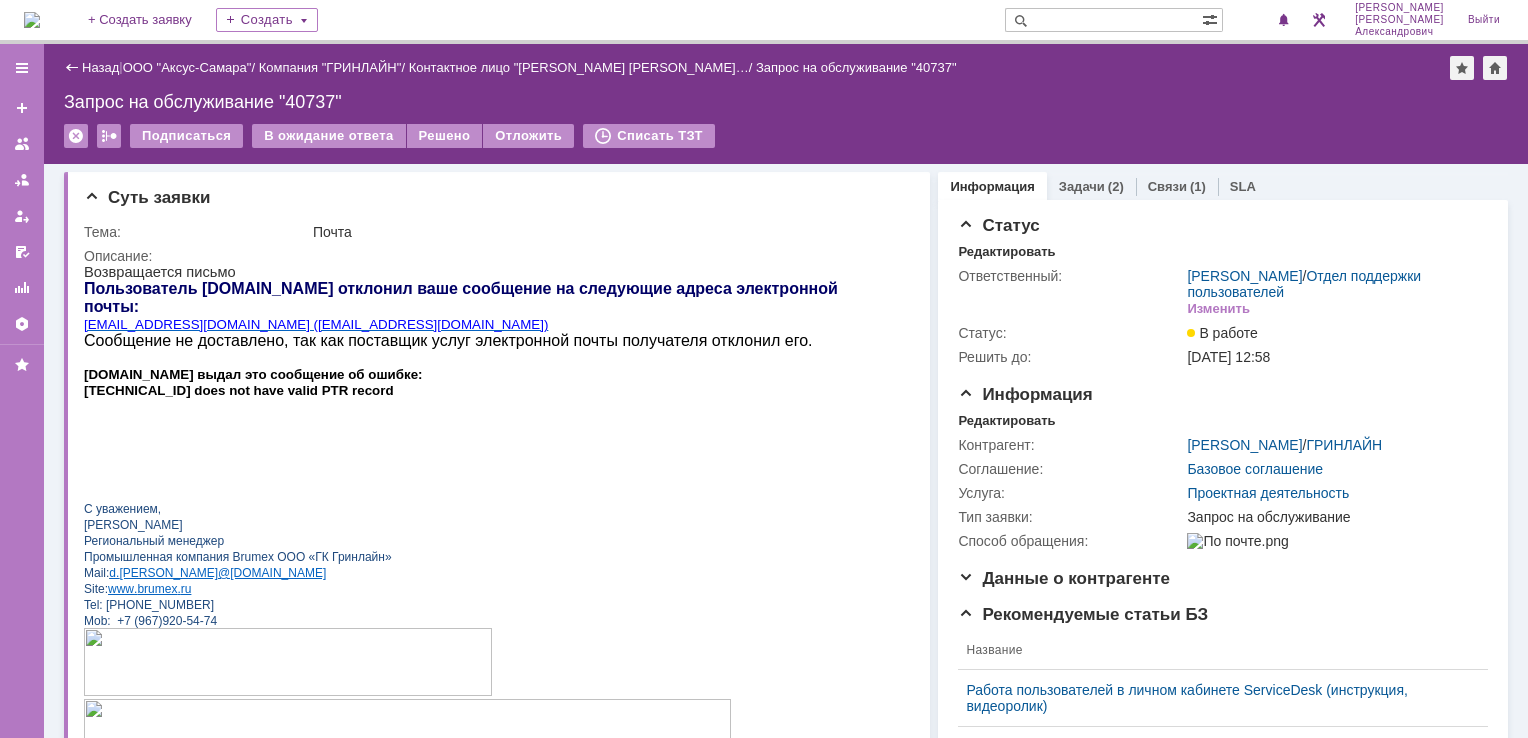 scroll, scrollTop: 0, scrollLeft: 0, axis: both 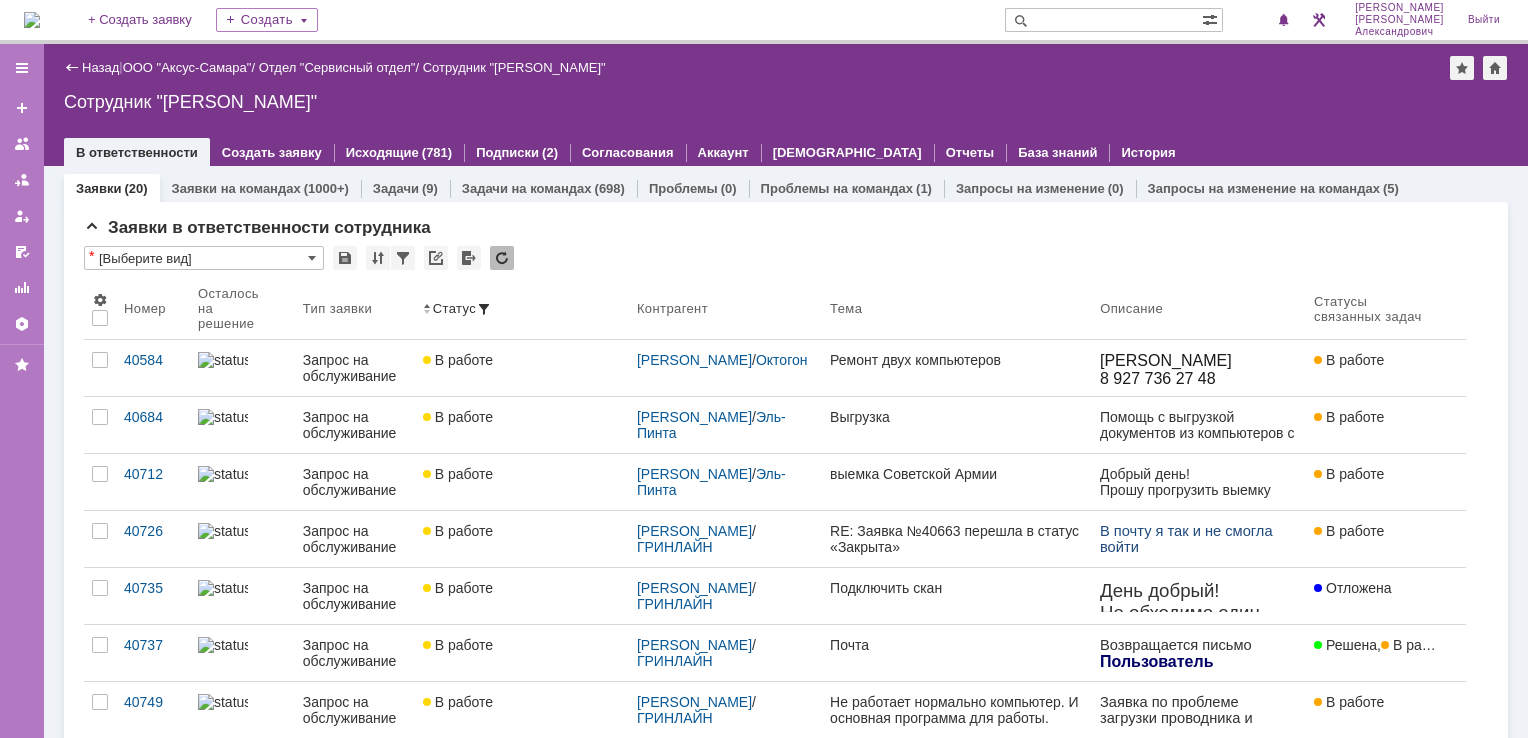click at bounding box center [32, 20] 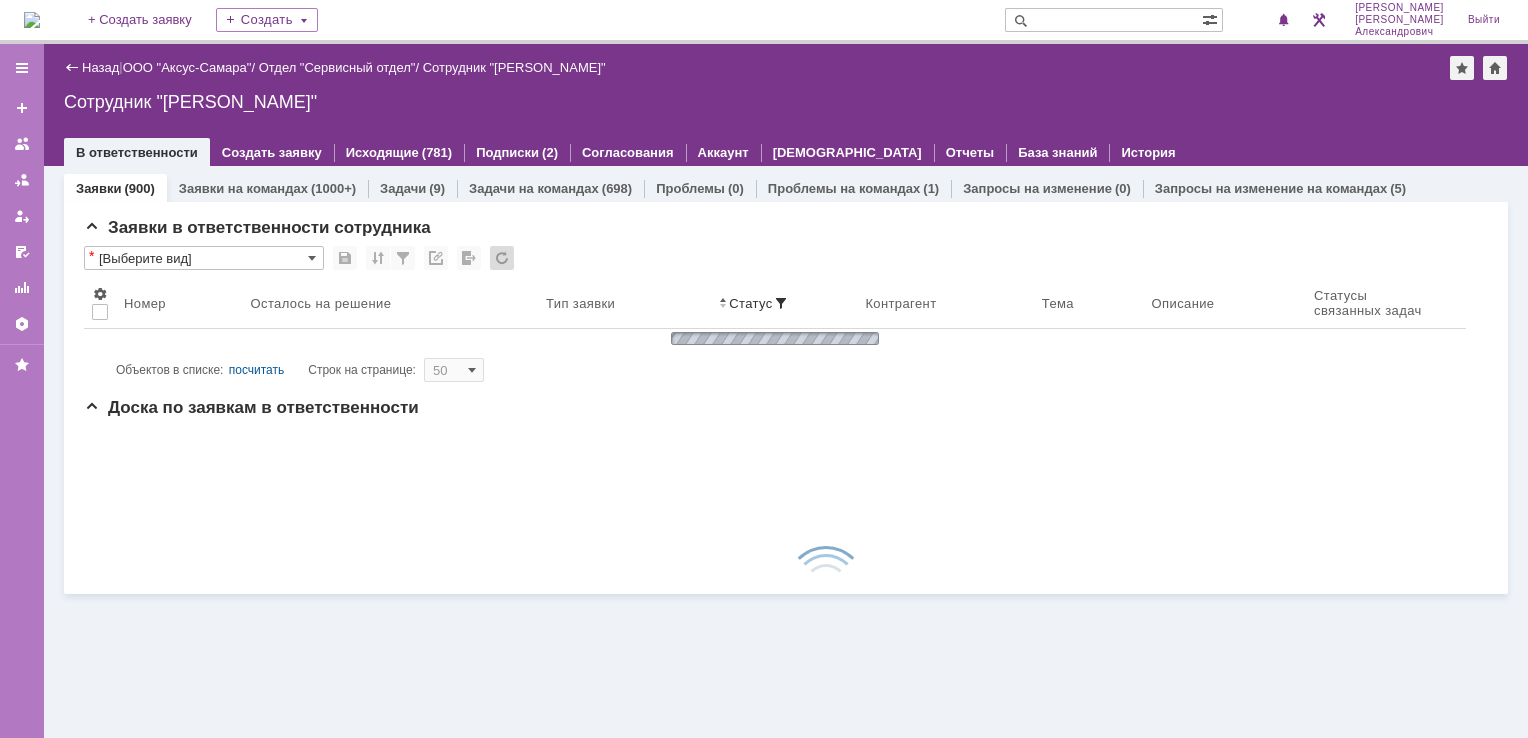 scroll, scrollTop: 0, scrollLeft: 0, axis: both 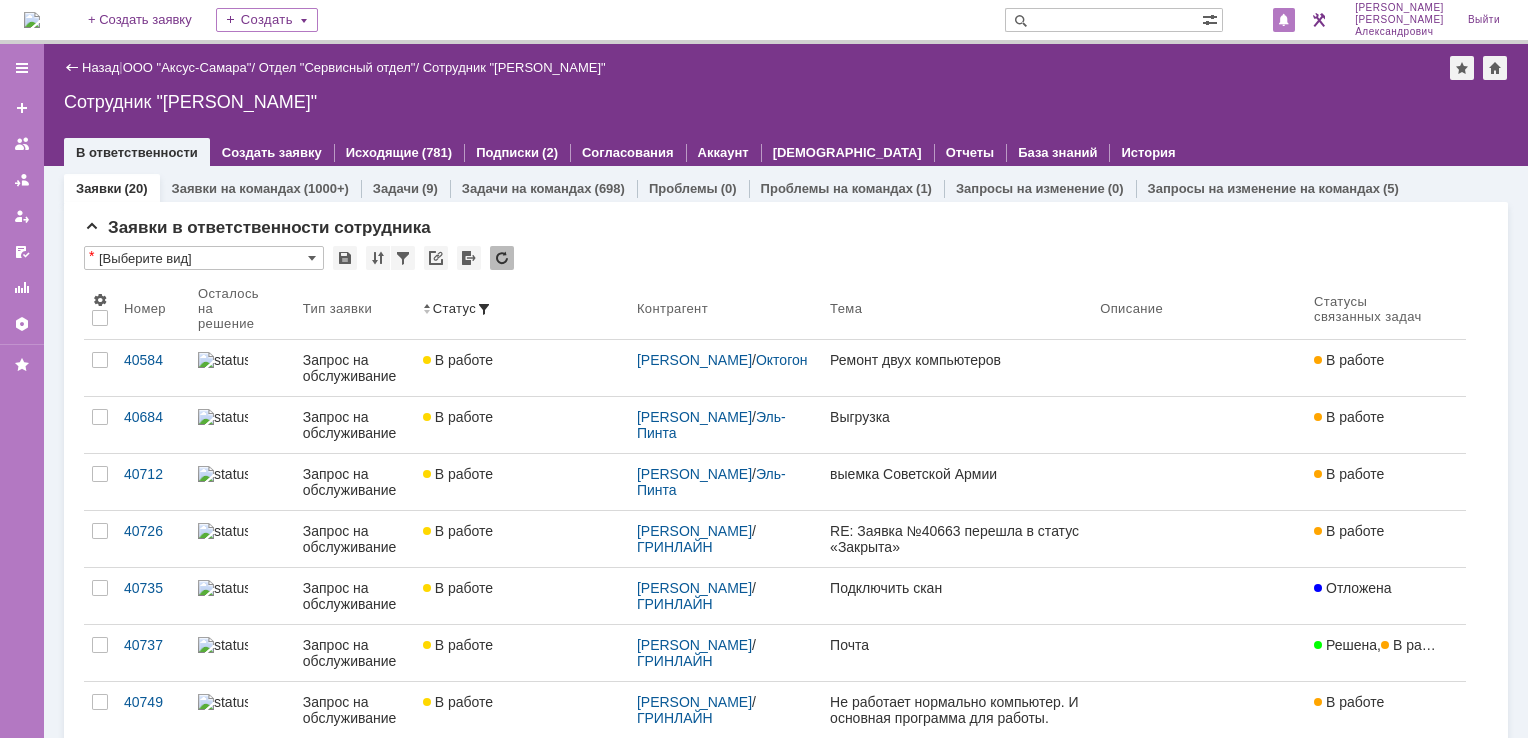 click at bounding box center (1284, 20) 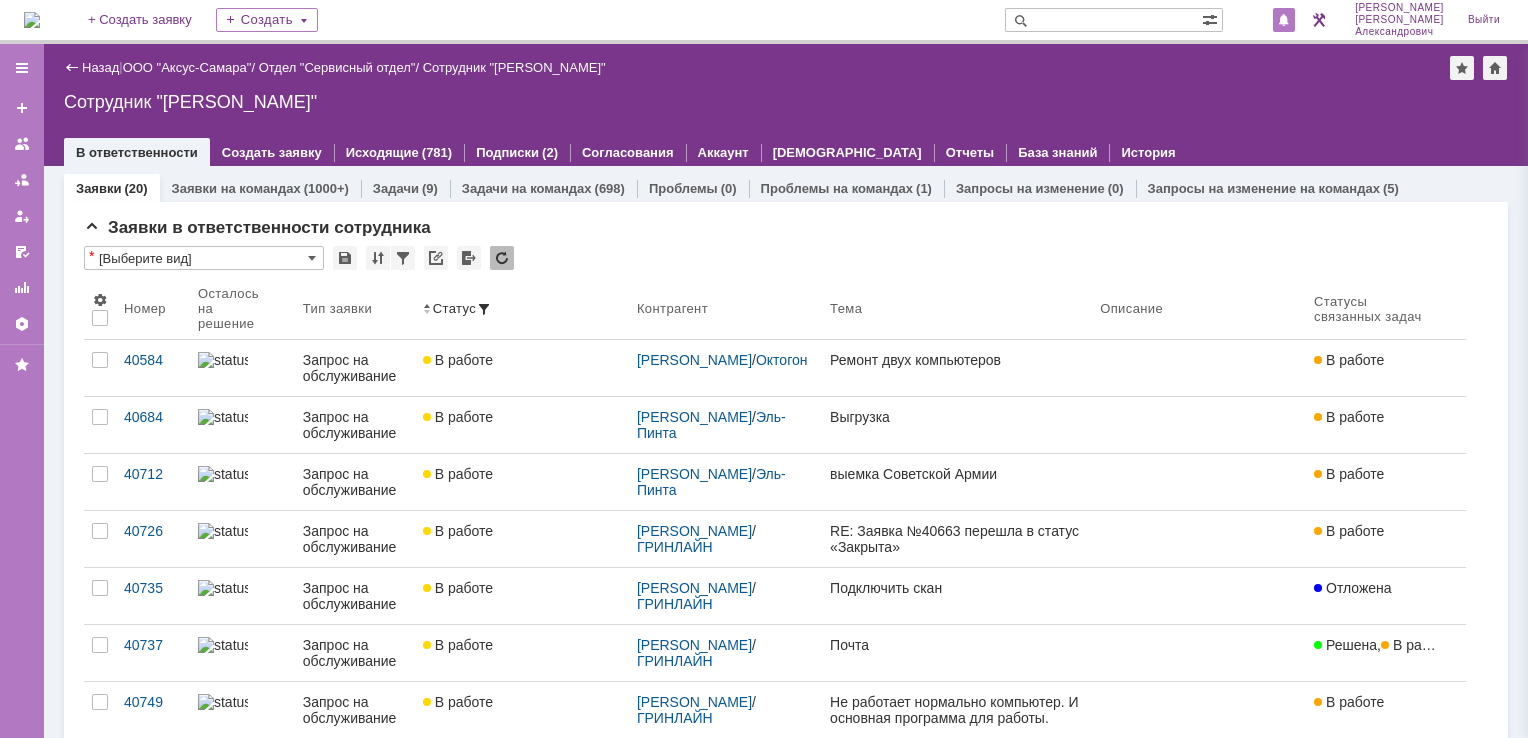 scroll, scrollTop: 0, scrollLeft: 0, axis: both 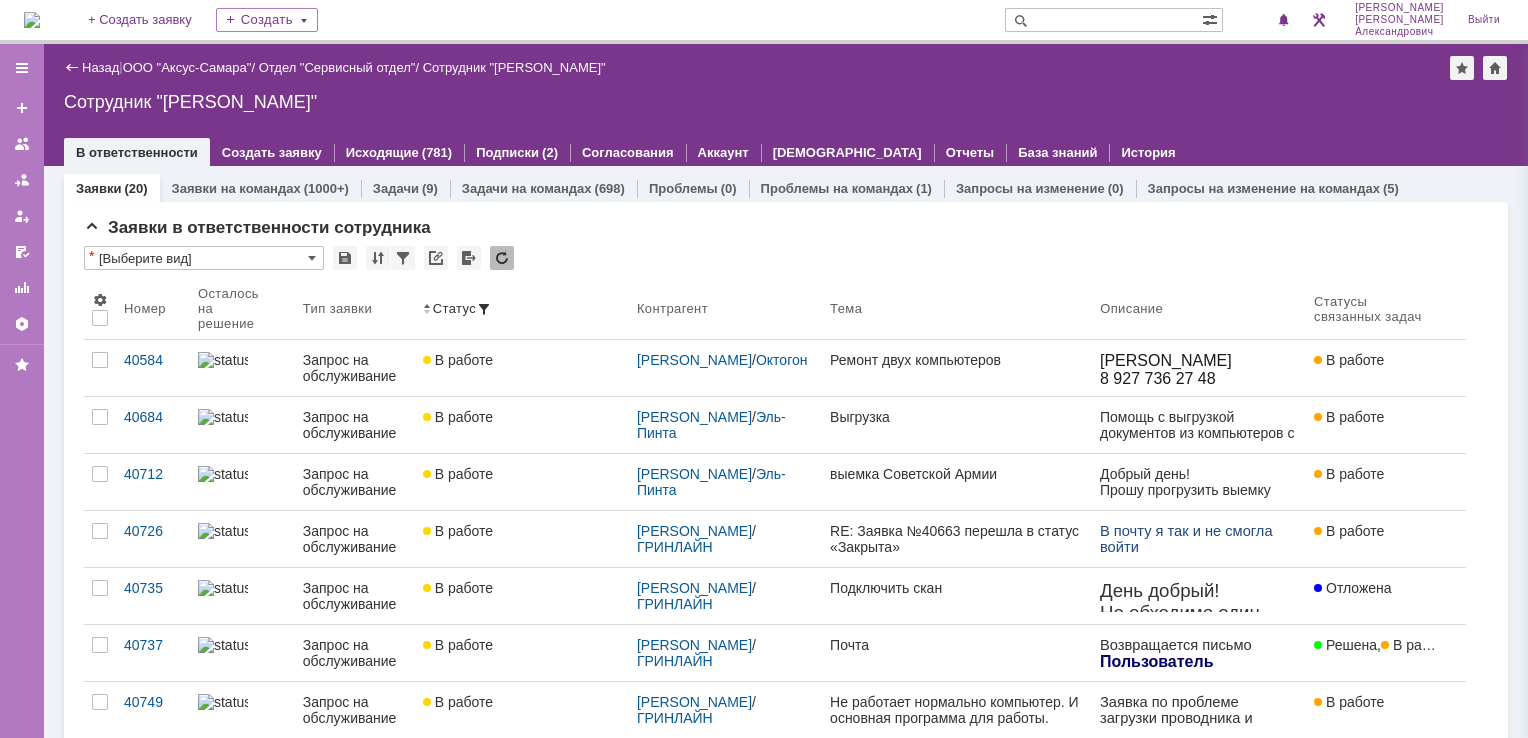 click on "Назад   |   ООО "Аксус-Самара"  /   Отдел "Сервисный отдел"  /   Сотрудник "[PERSON_NAME]"" at bounding box center [786, 68] 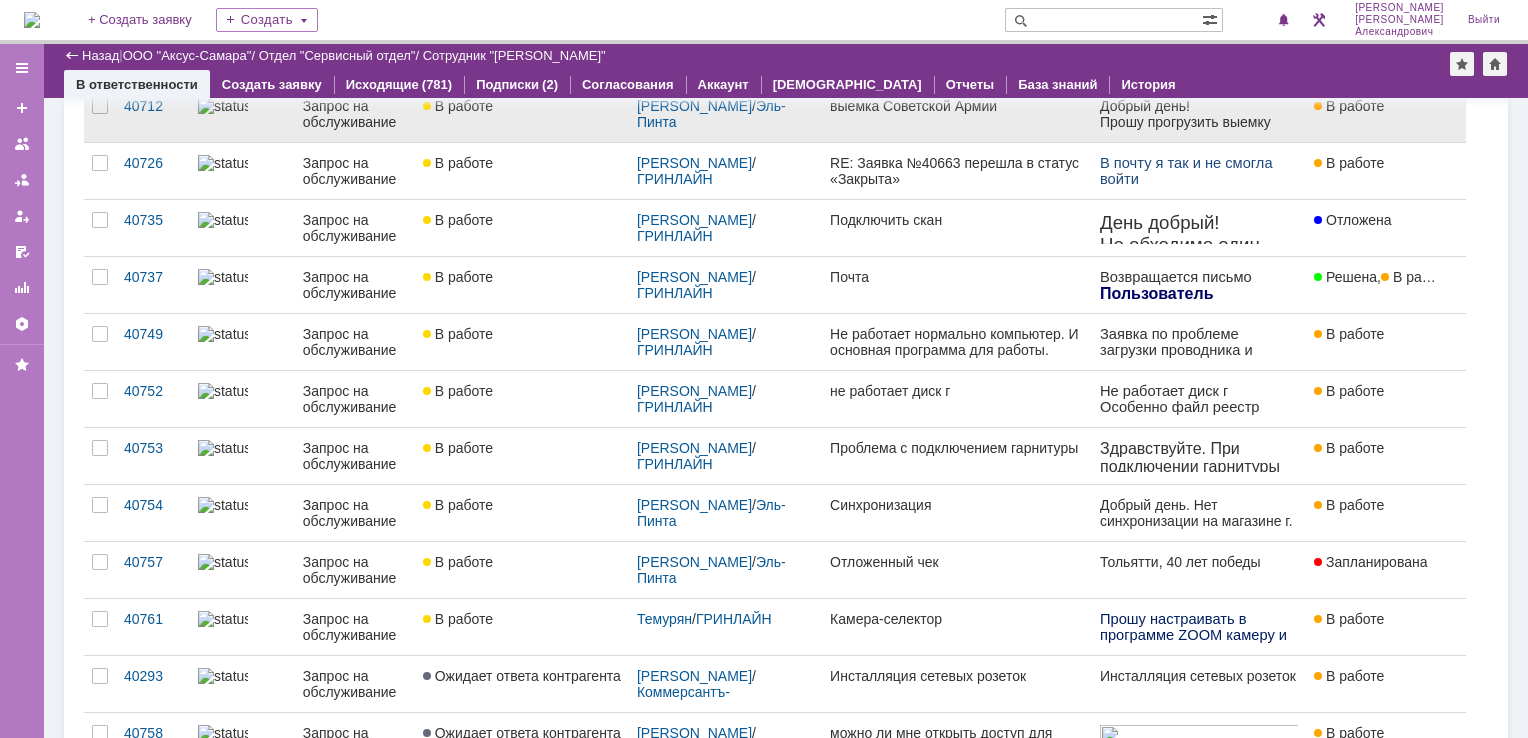 scroll, scrollTop: 0, scrollLeft: 0, axis: both 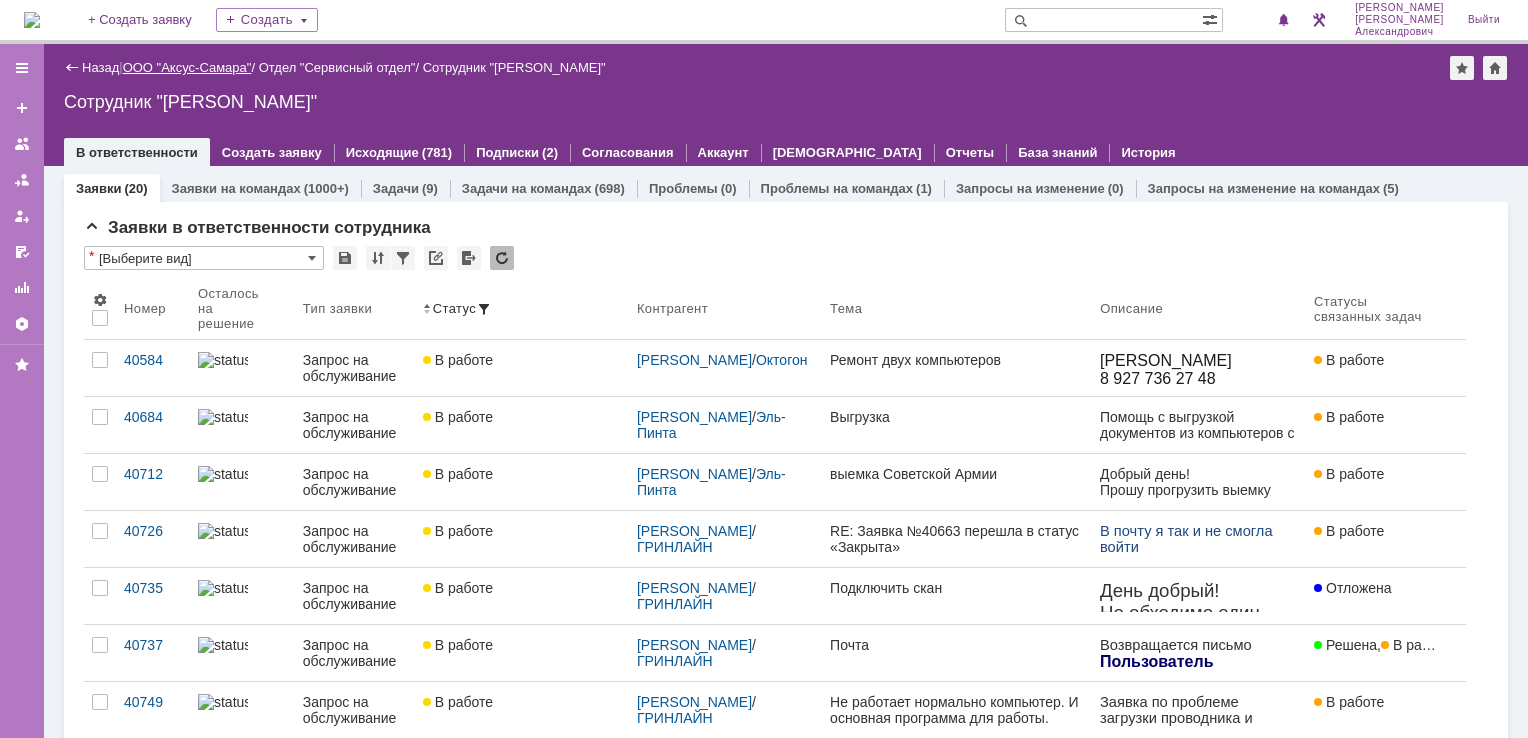 click on "ООО "Аксус-Самара"" at bounding box center (187, 67) 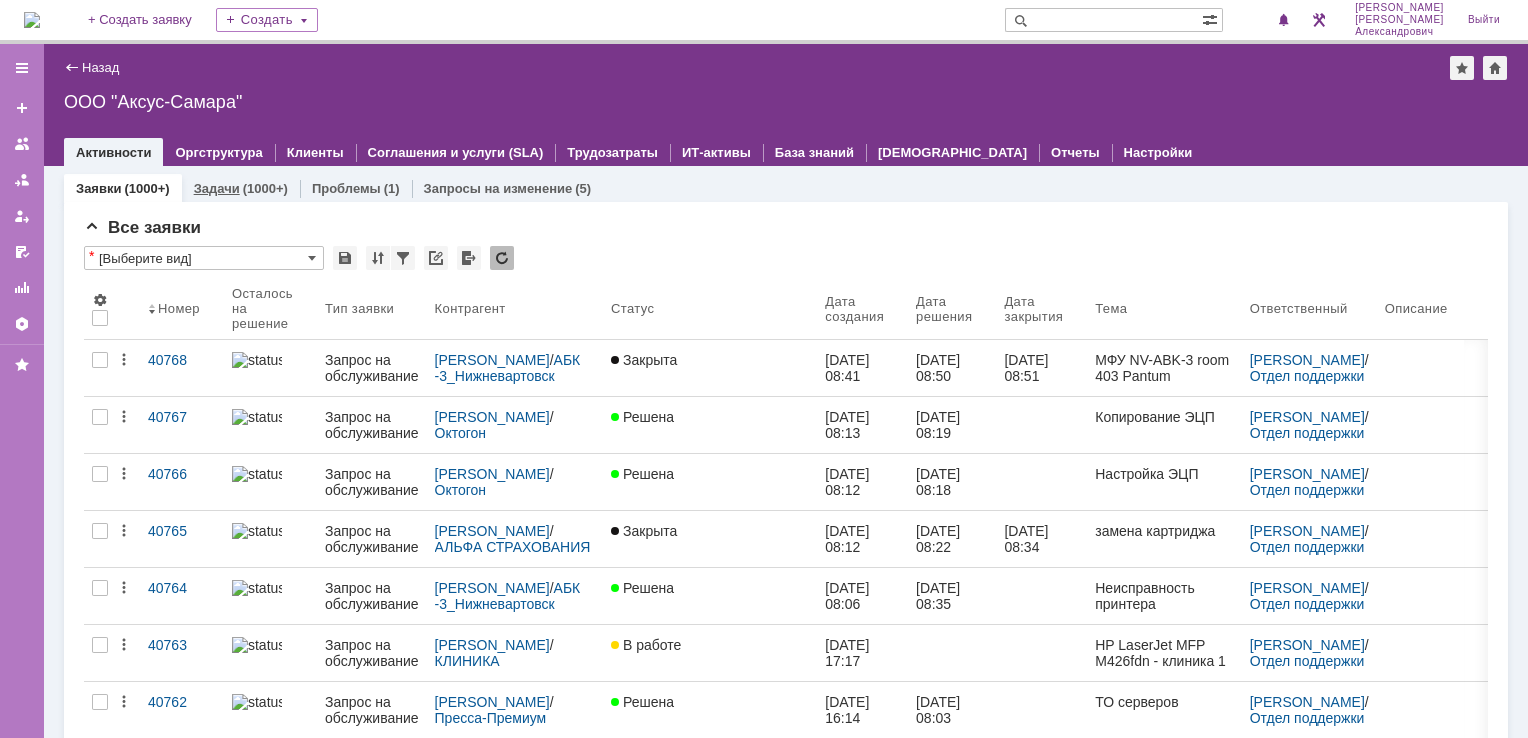 click on "(1000+)" at bounding box center [265, 188] 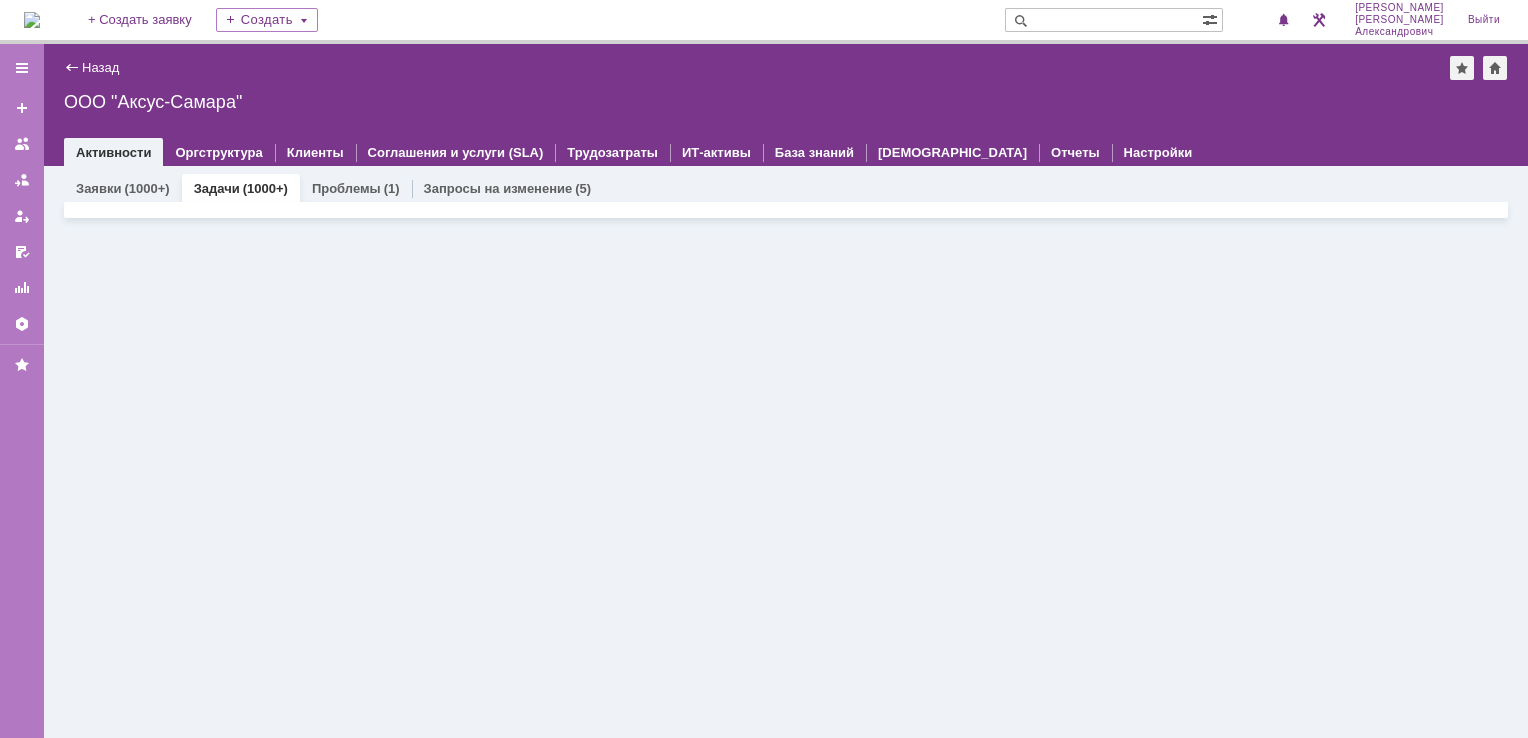 scroll, scrollTop: 0, scrollLeft: 0, axis: both 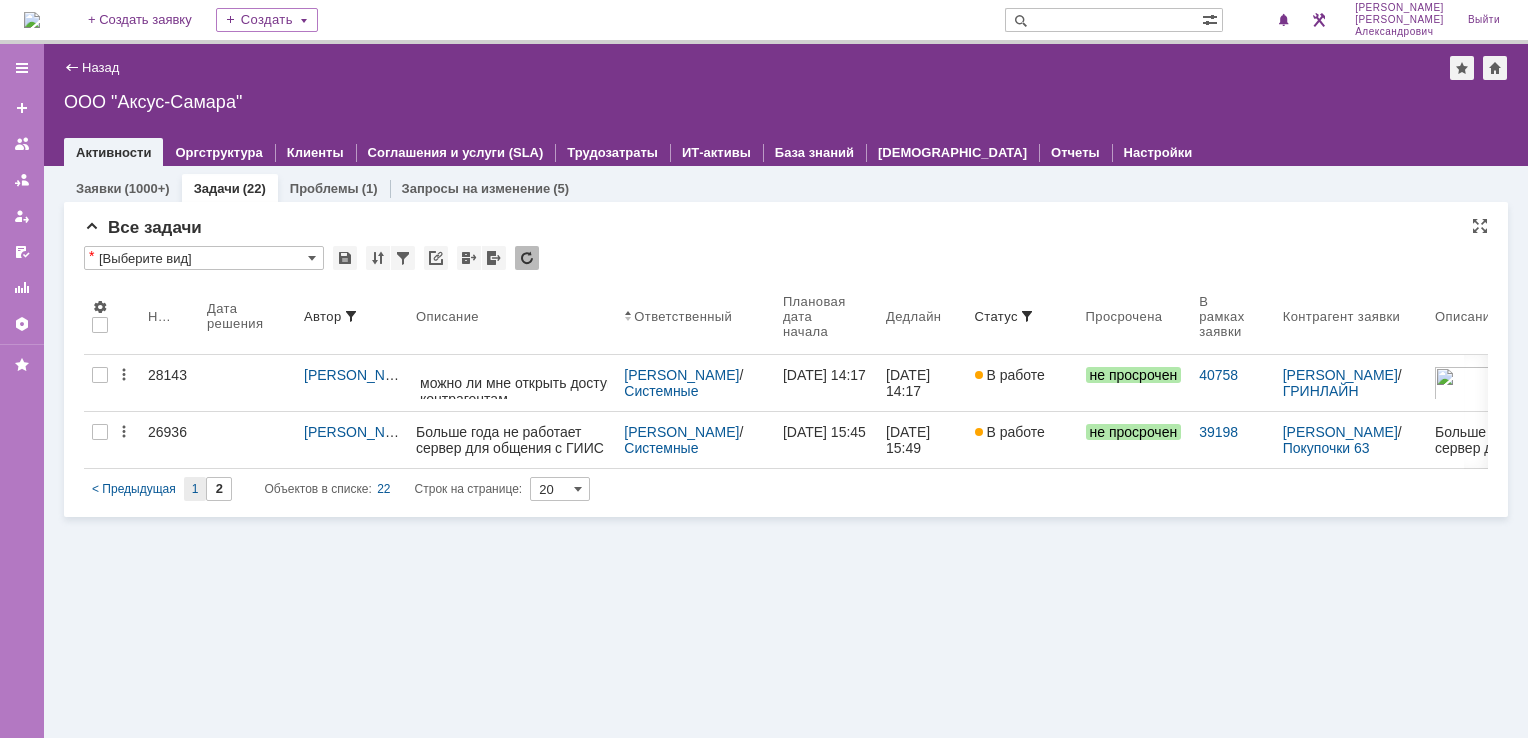 click on "1" at bounding box center (195, 489) 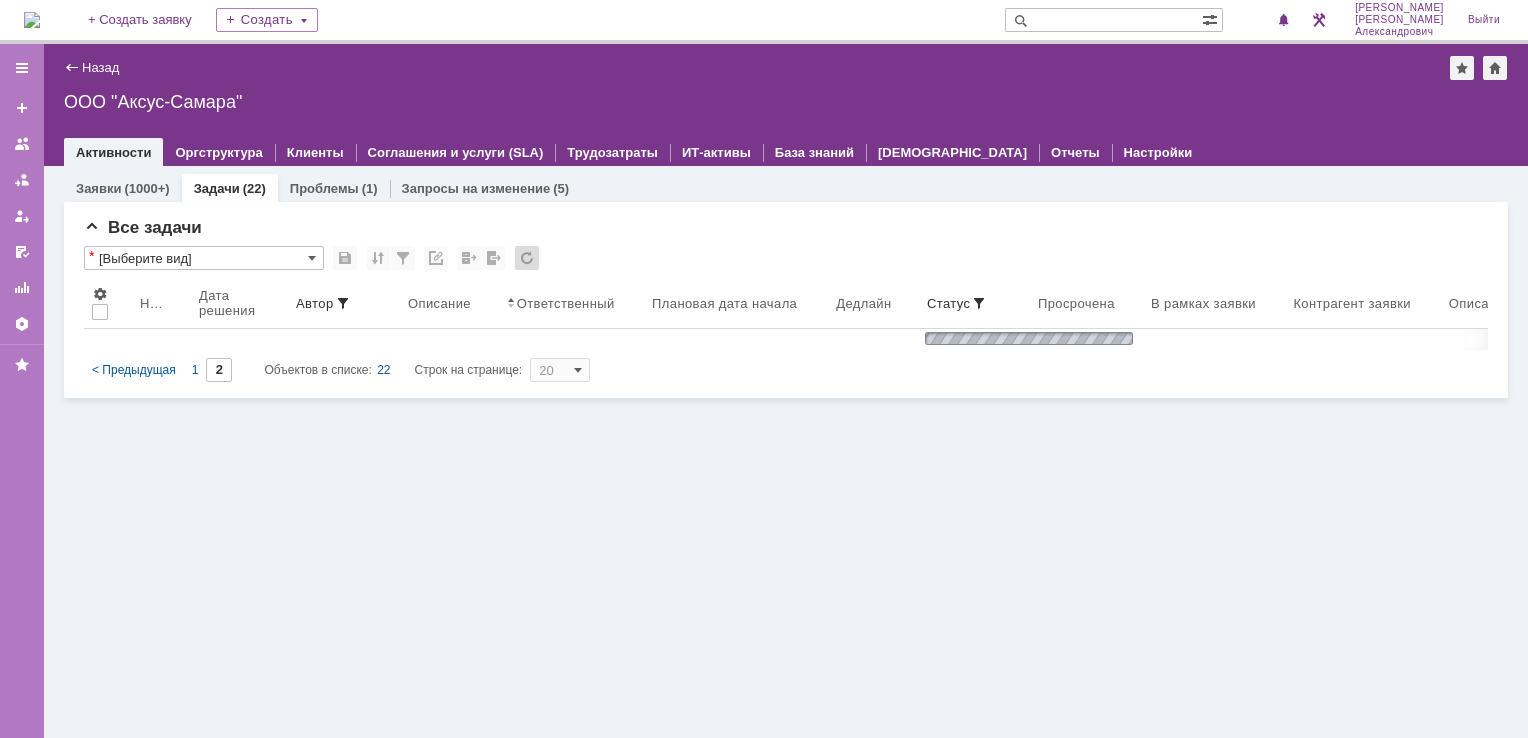type on "1" 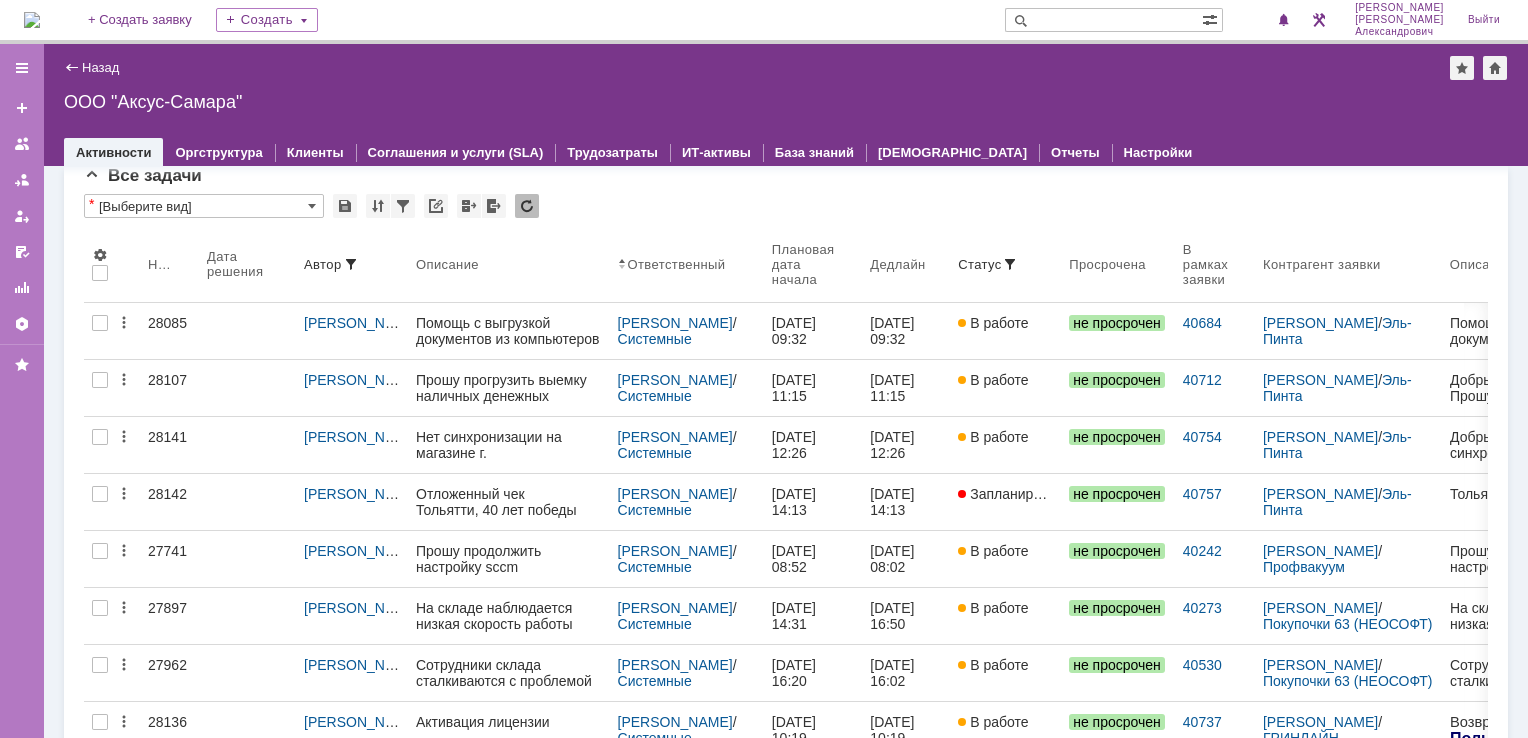 click at bounding box center [32, 20] 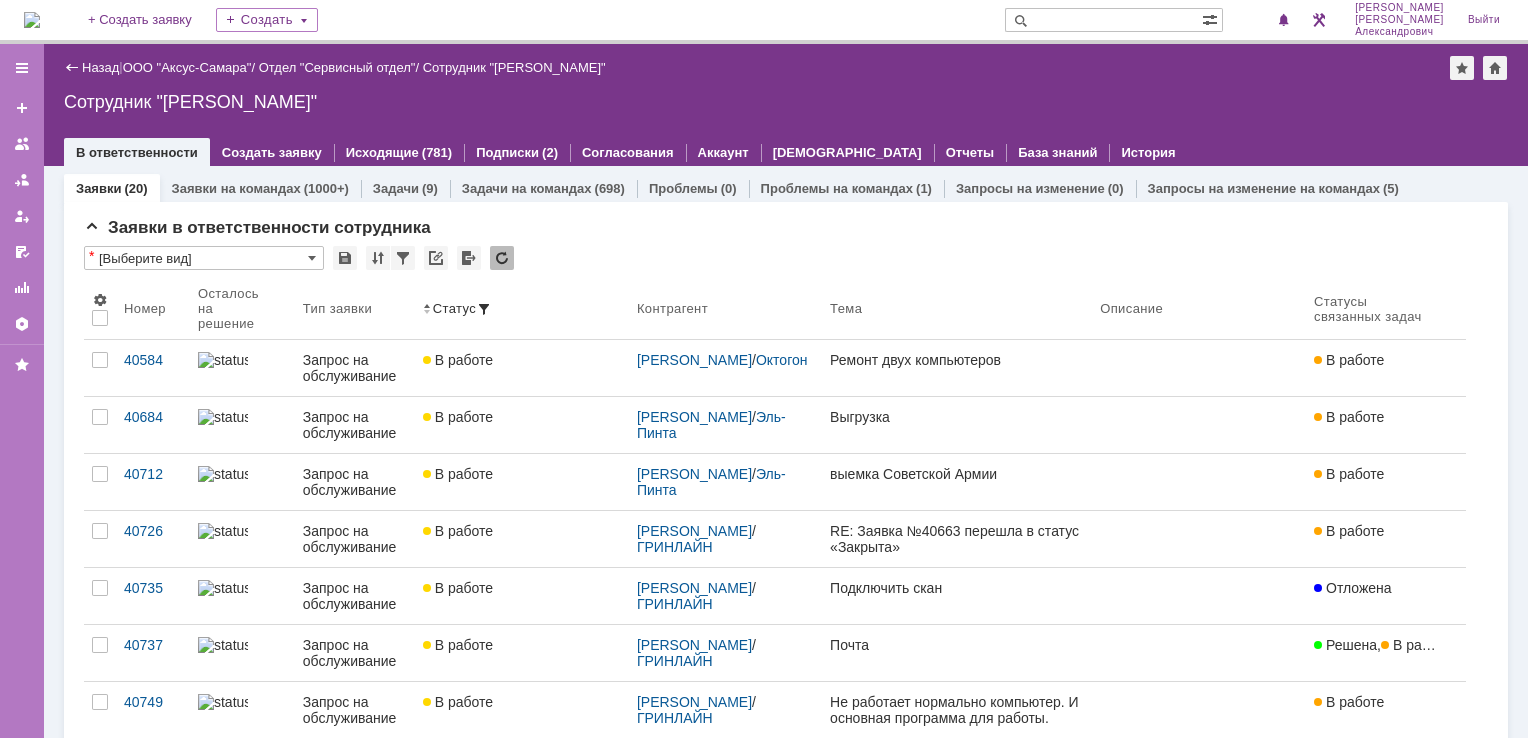 scroll, scrollTop: 0, scrollLeft: 0, axis: both 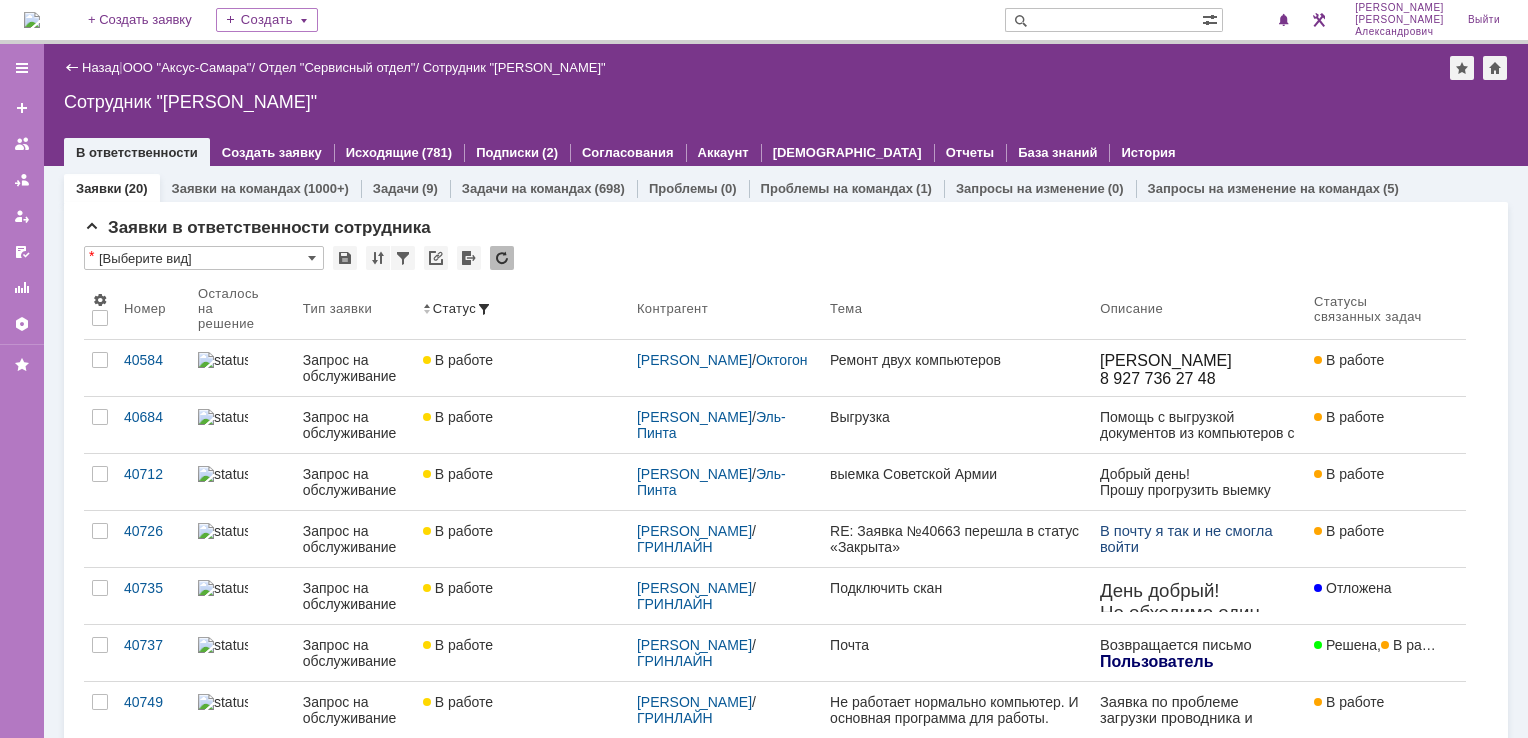click at bounding box center (32, 20) 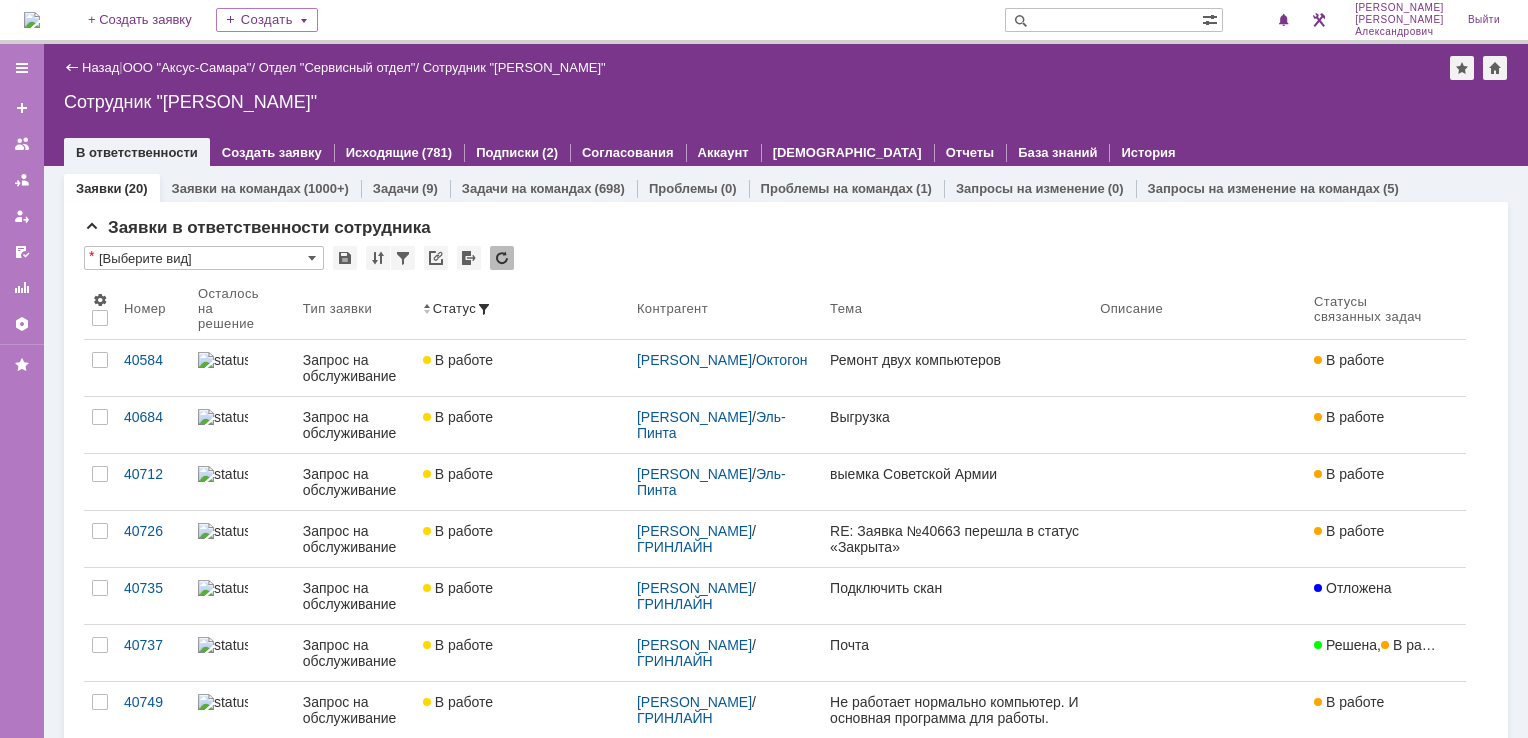 scroll, scrollTop: 0, scrollLeft: 0, axis: both 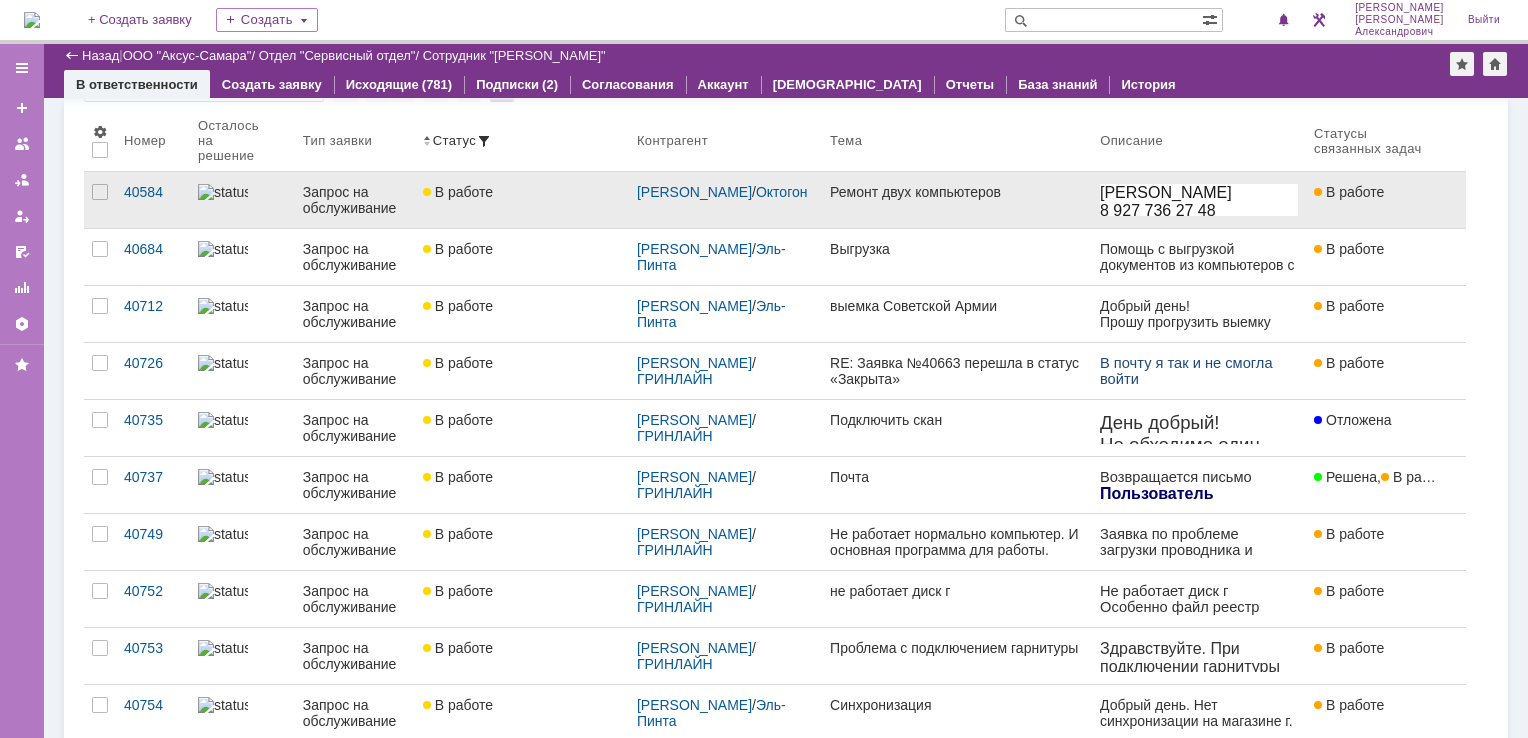 click on "В работе" at bounding box center (522, 192) 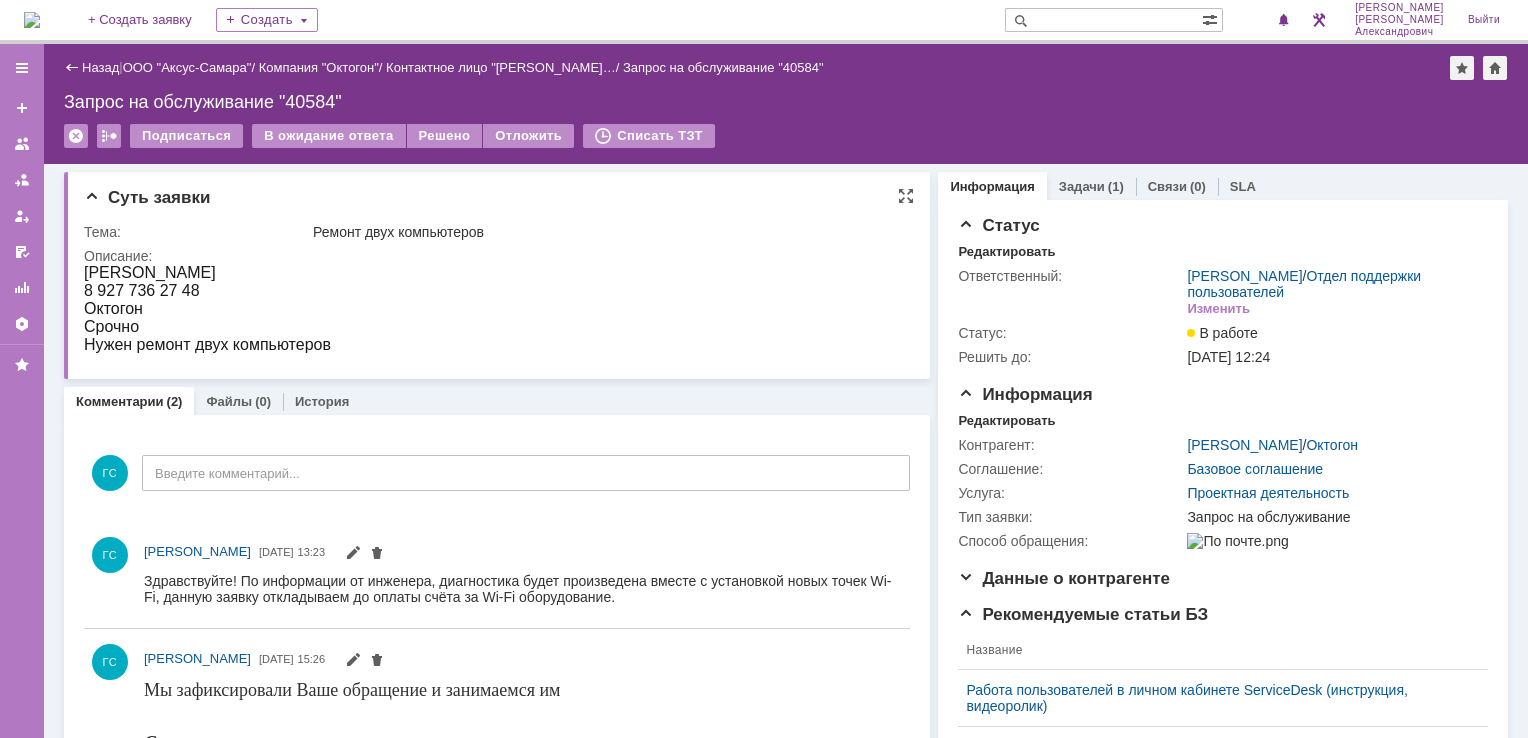 scroll, scrollTop: 0, scrollLeft: 0, axis: both 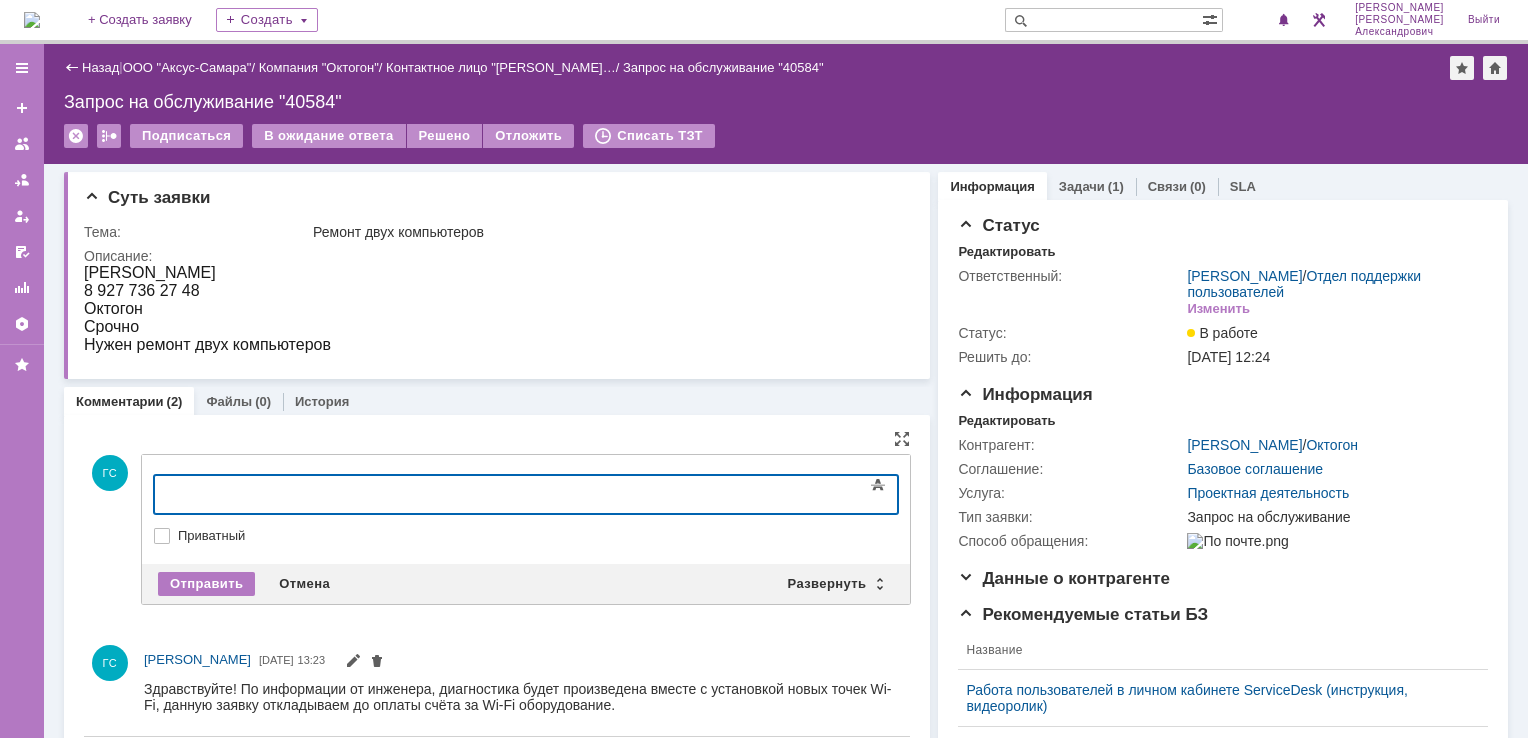 type 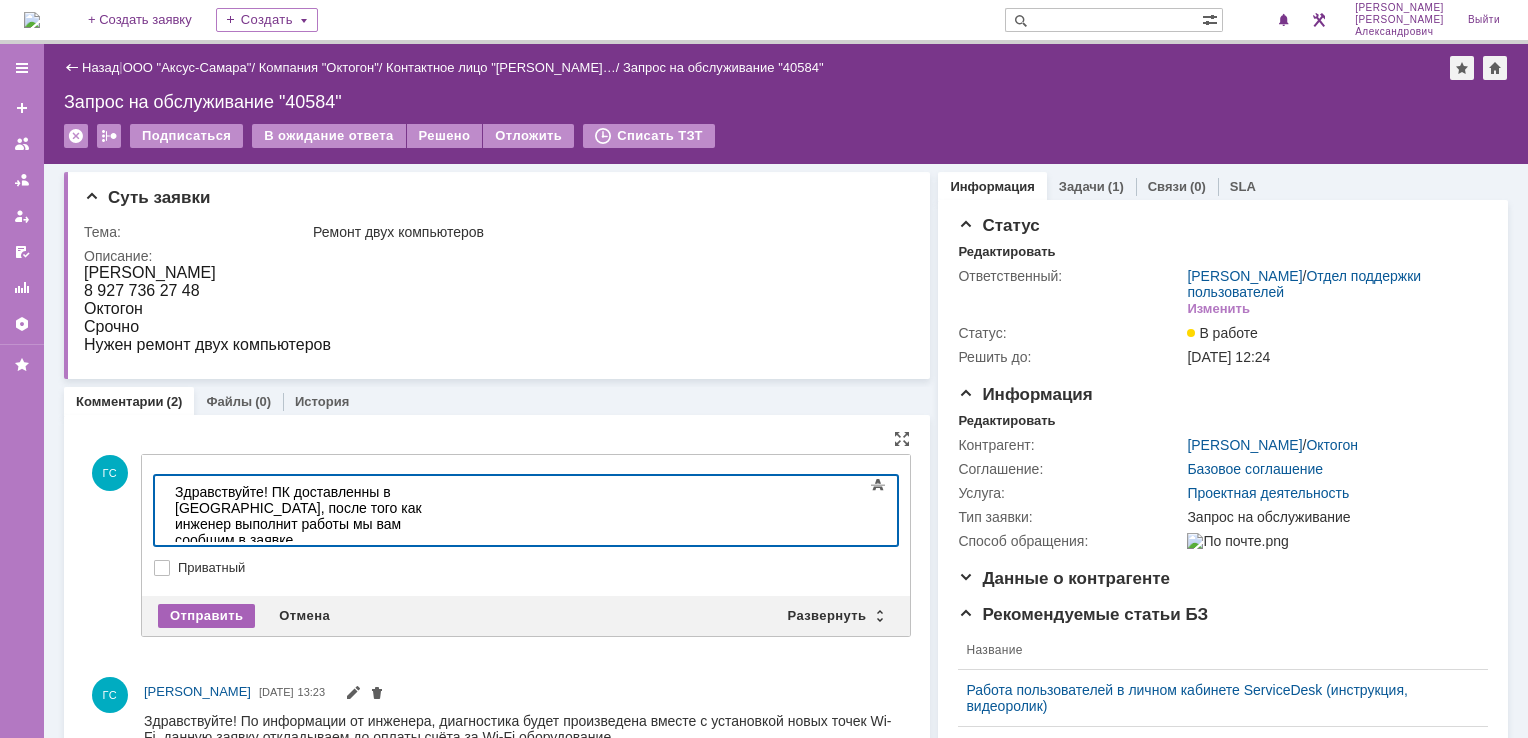 click on "Отправить" at bounding box center (206, 616) 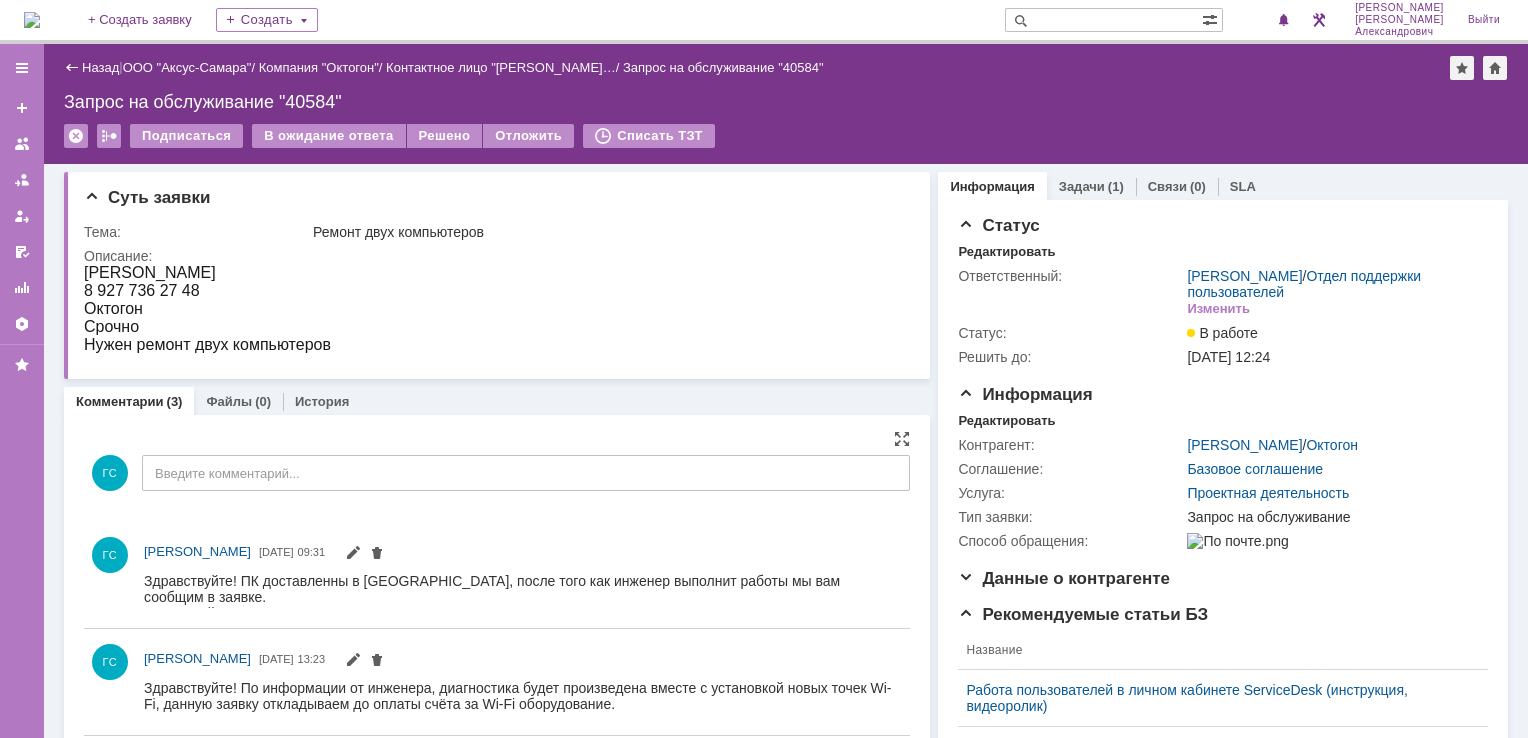 scroll, scrollTop: 0, scrollLeft: 0, axis: both 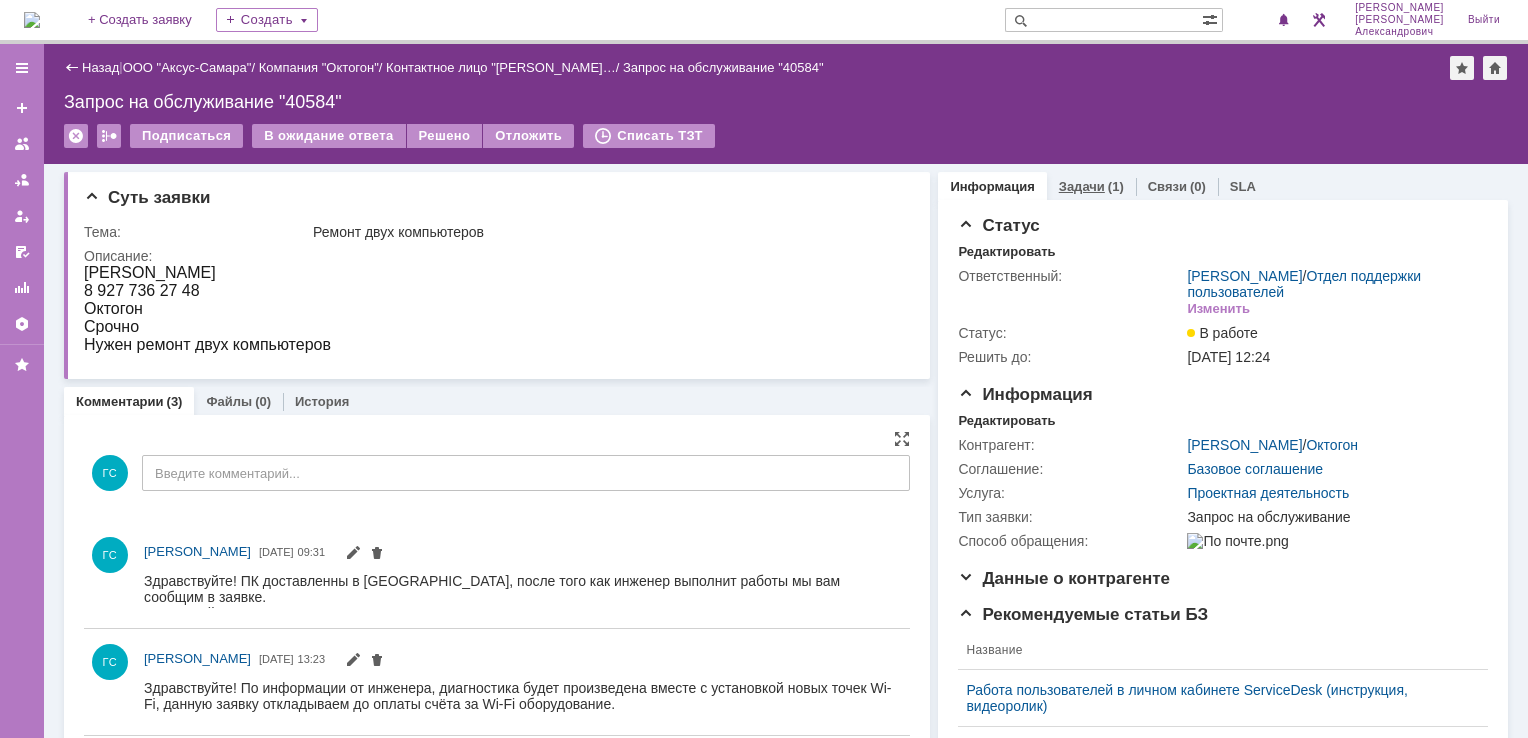 click on "Задачи (1)" at bounding box center [1091, 186] 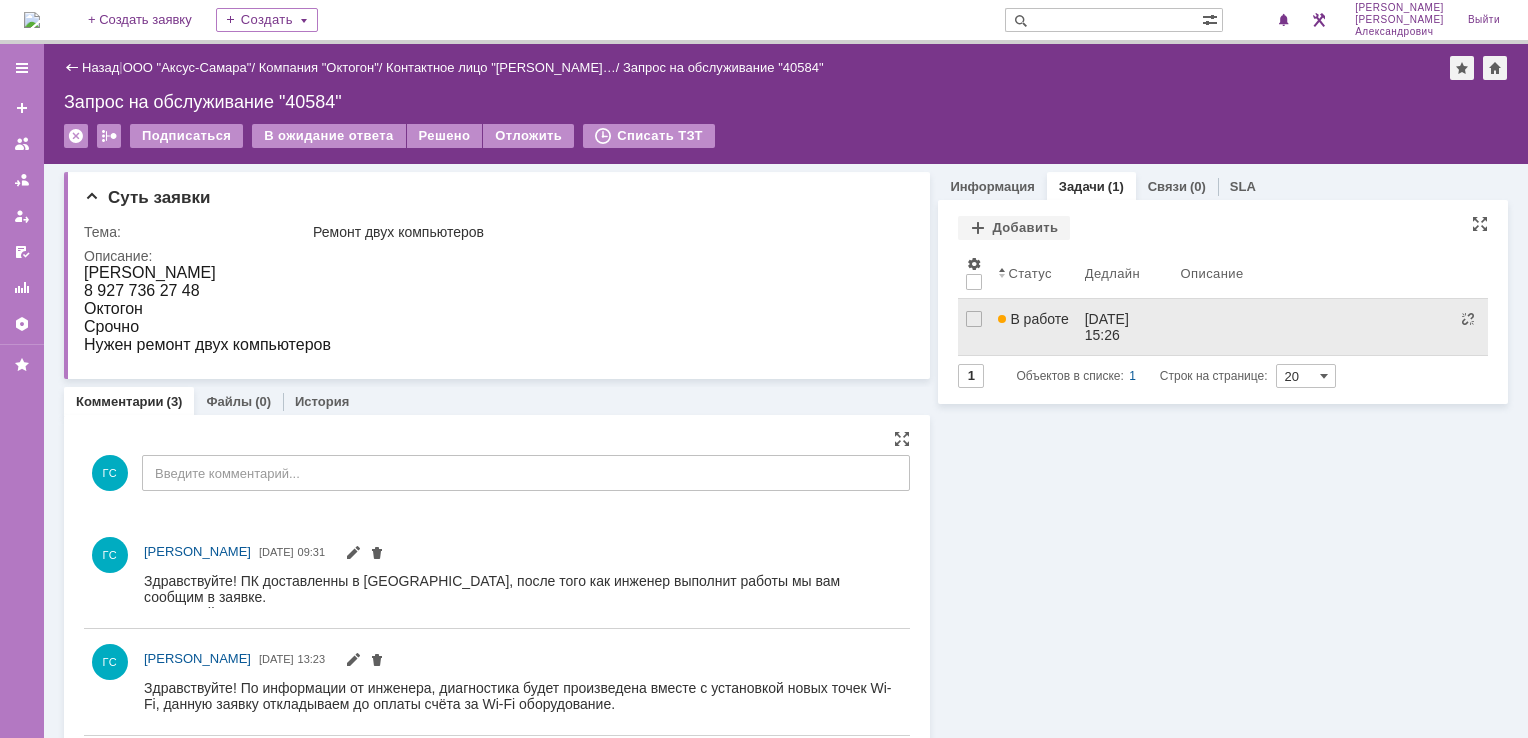 scroll, scrollTop: 0, scrollLeft: 0, axis: both 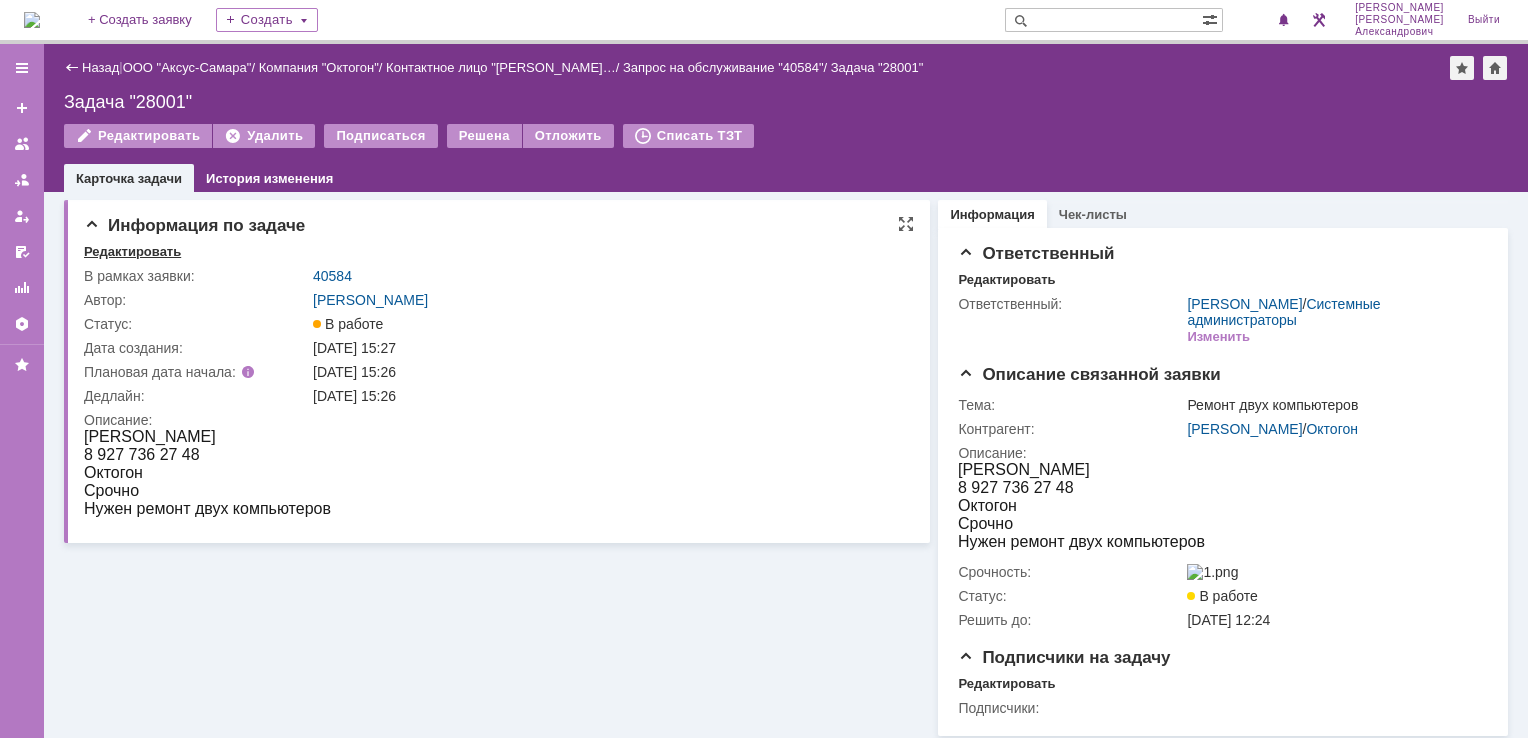 click on "Редактировать" at bounding box center [132, 252] 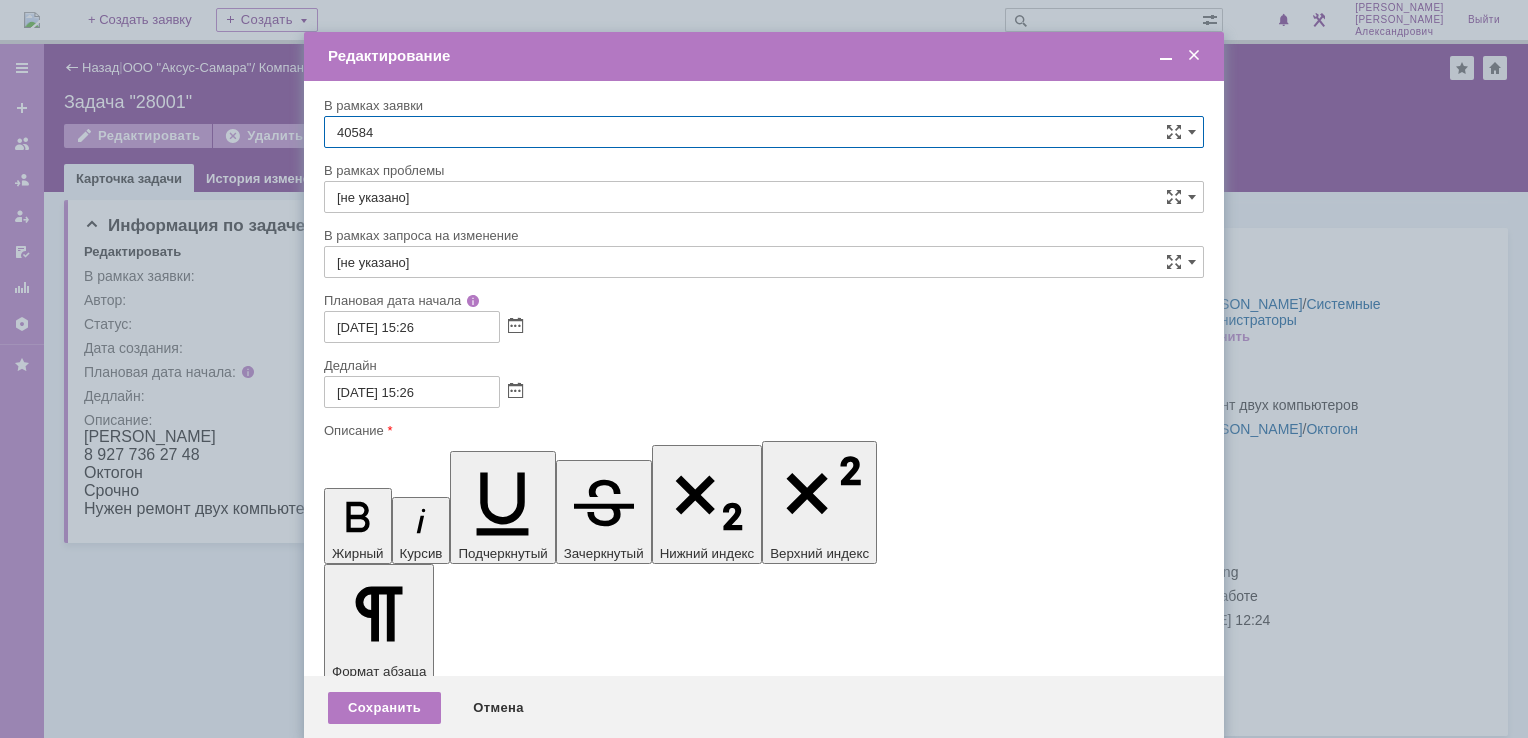 scroll, scrollTop: 0, scrollLeft: 0, axis: both 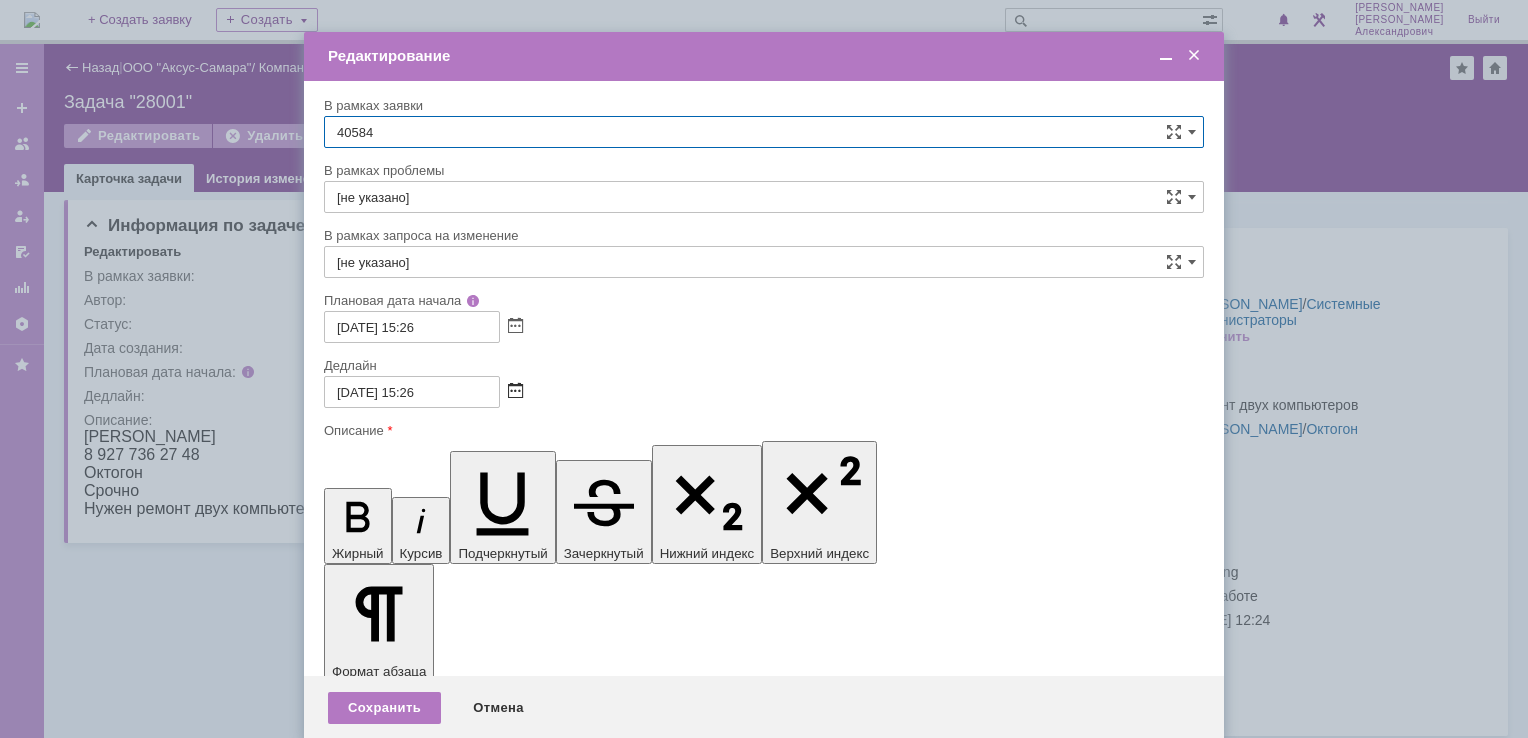 click at bounding box center (515, 392) 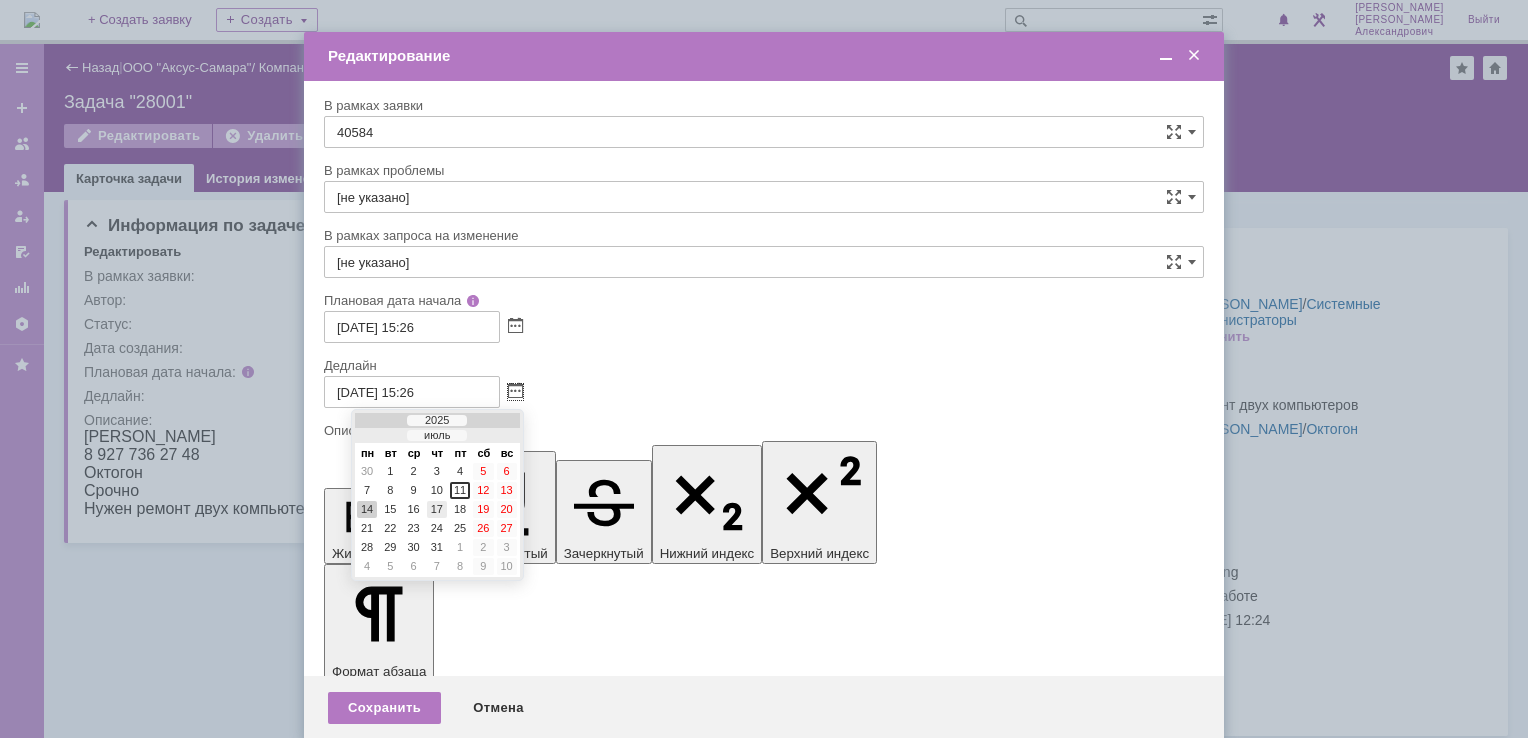 click on "17" at bounding box center [437, 509] 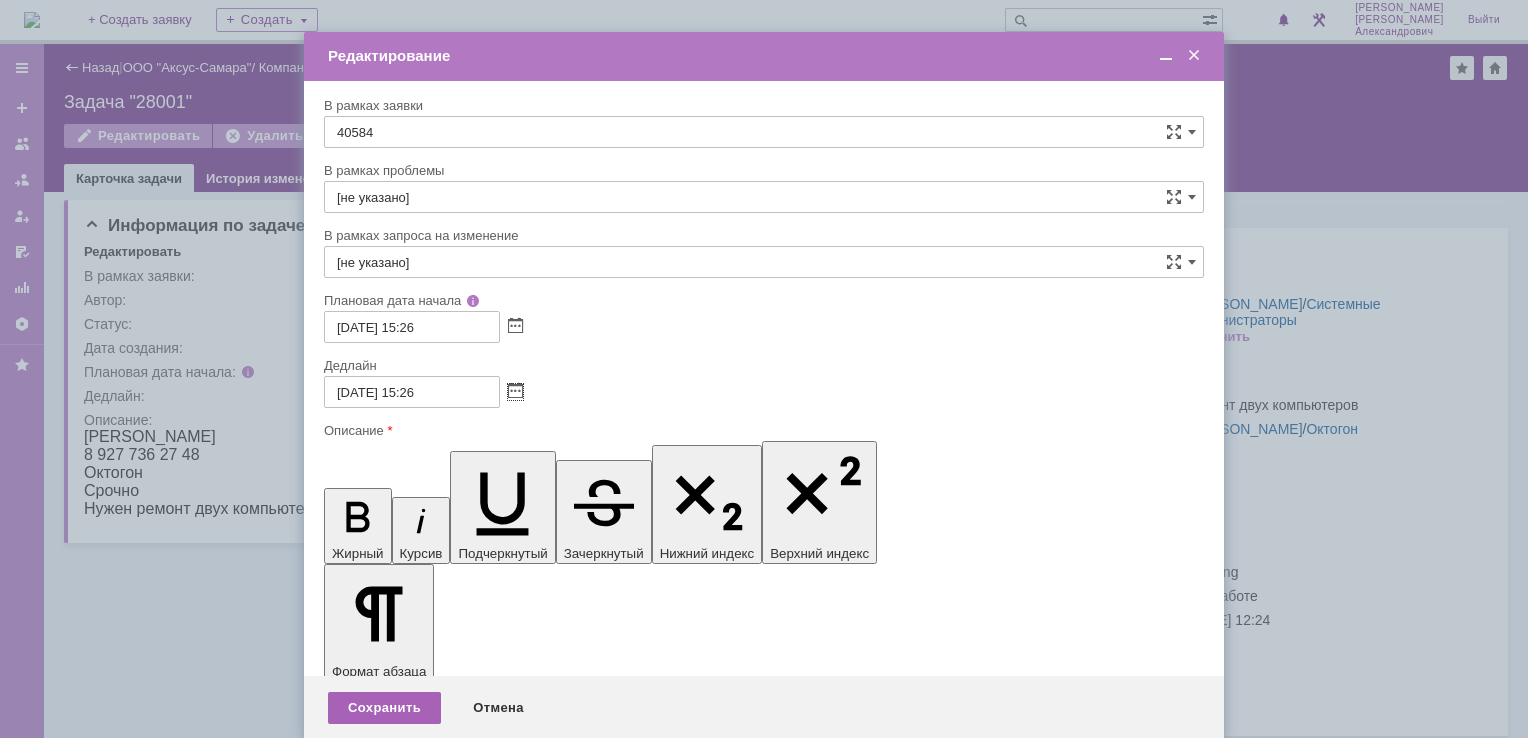 click on "Сохранить" at bounding box center (384, 708) 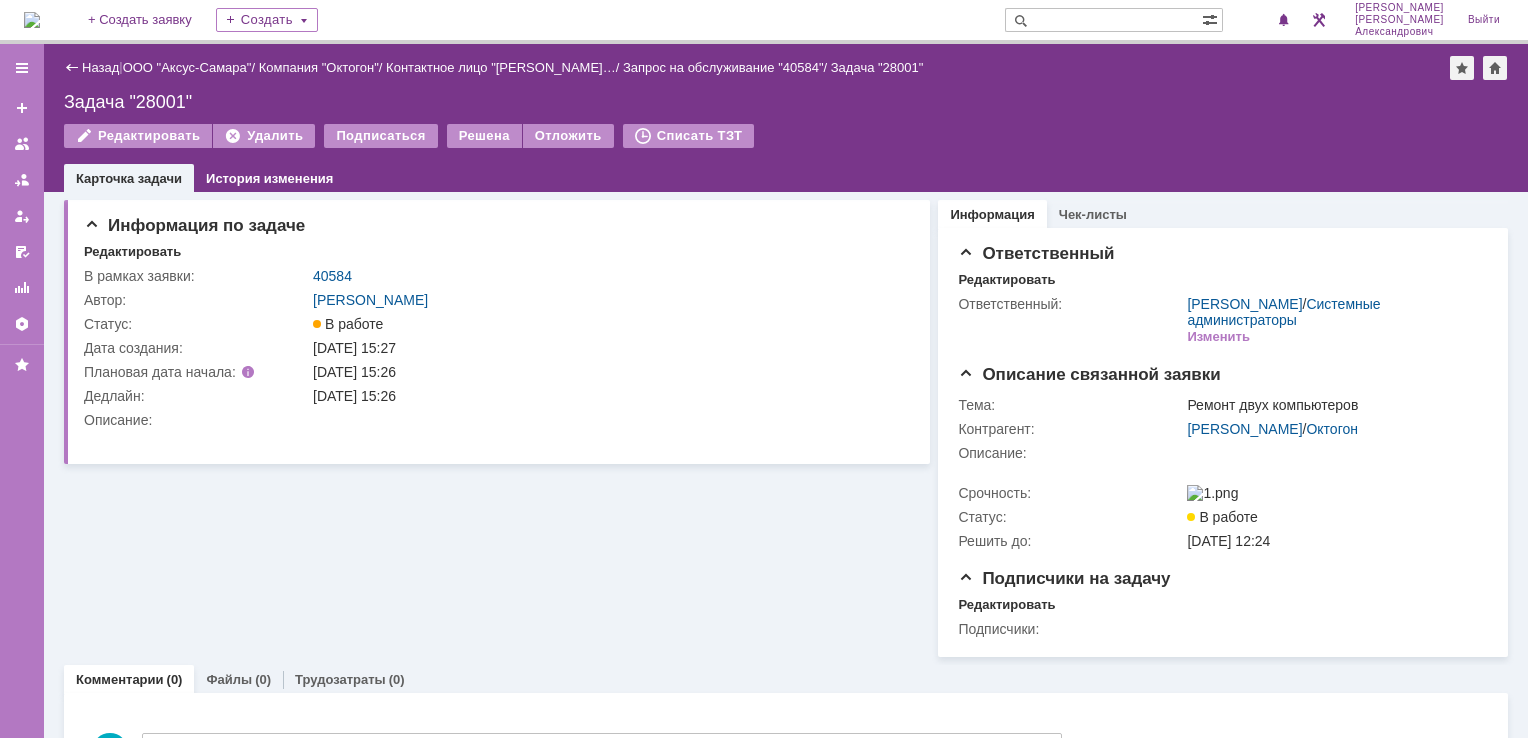 scroll, scrollTop: 0, scrollLeft: 0, axis: both 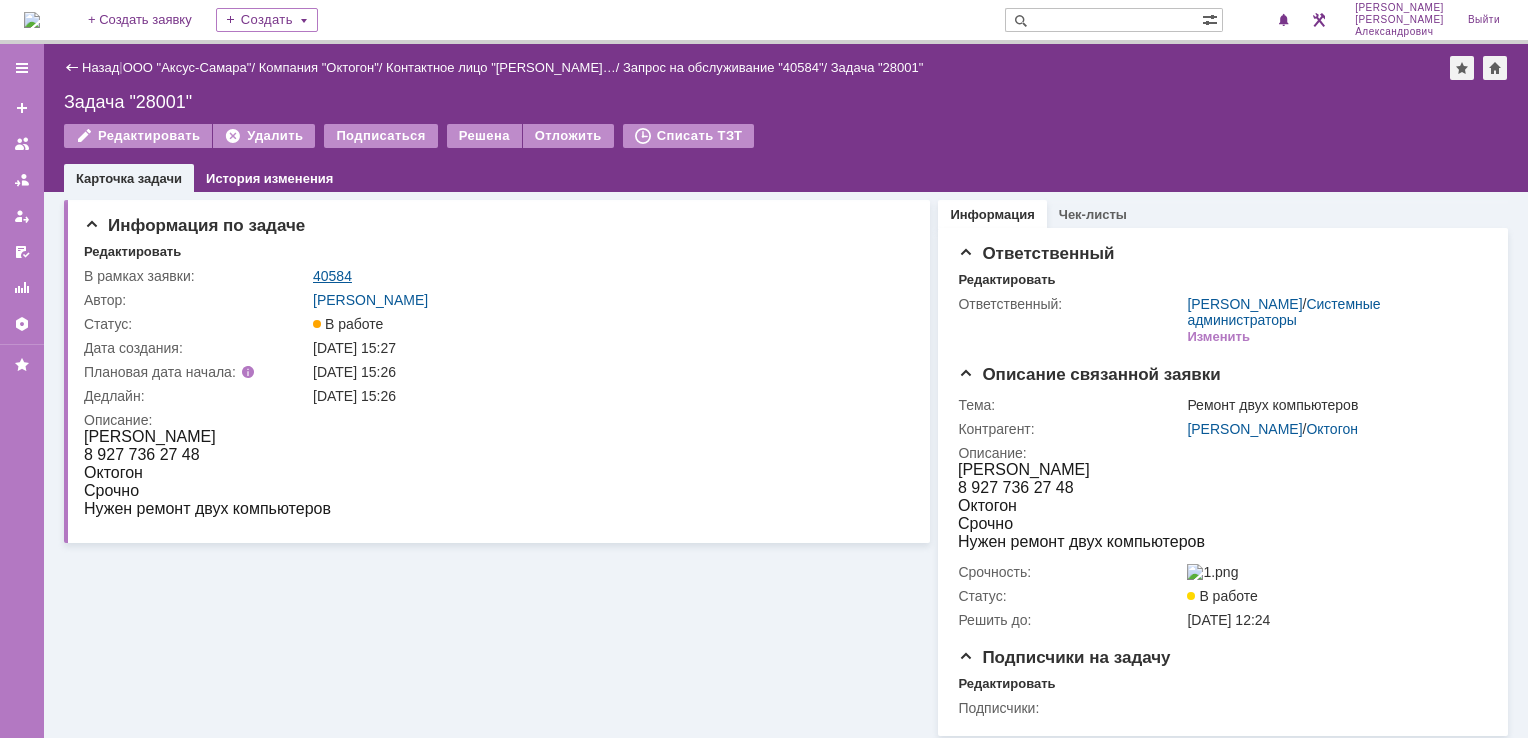click on "40584" at bounding box center [332, 276] 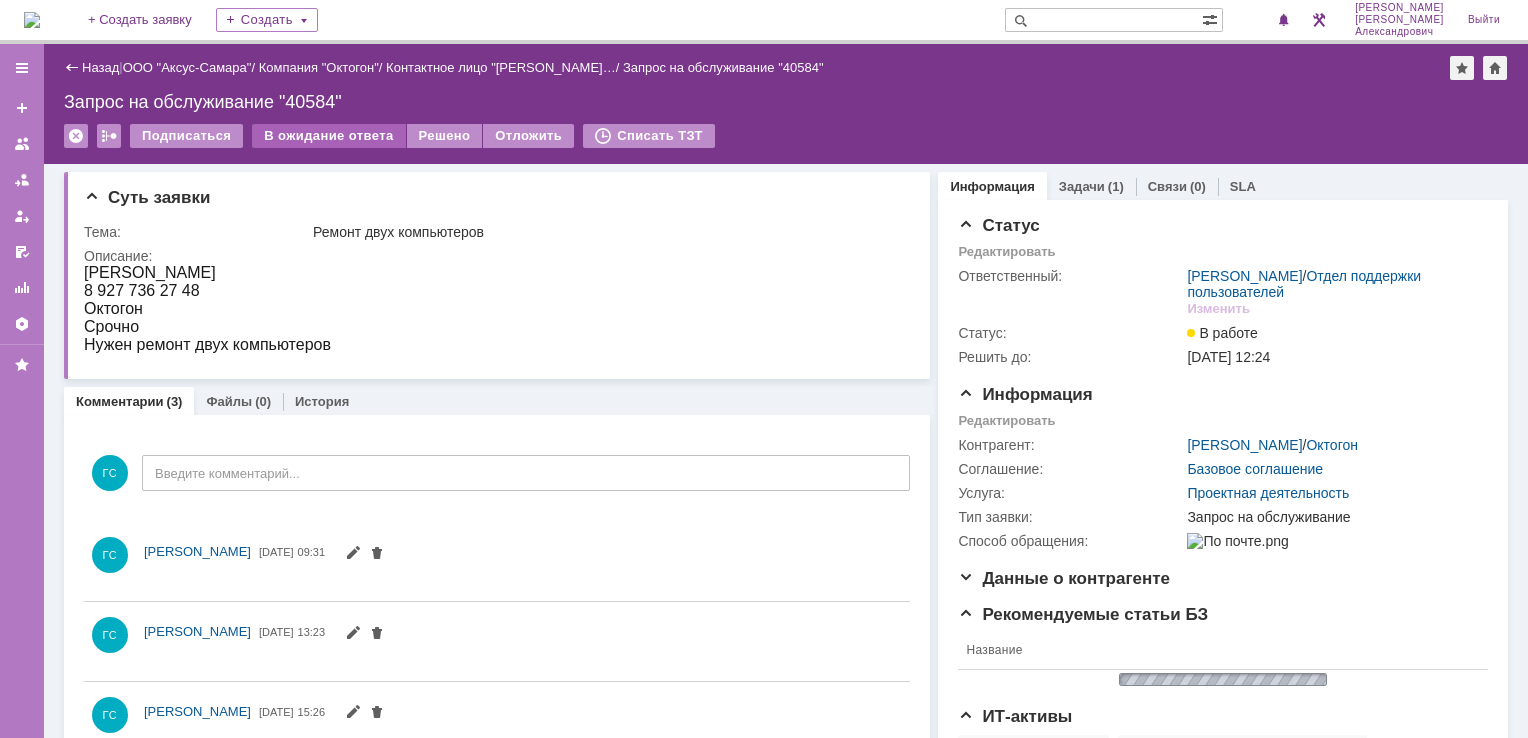 scroll, scrollTop: 0, scrollLeft: 0, axis: both 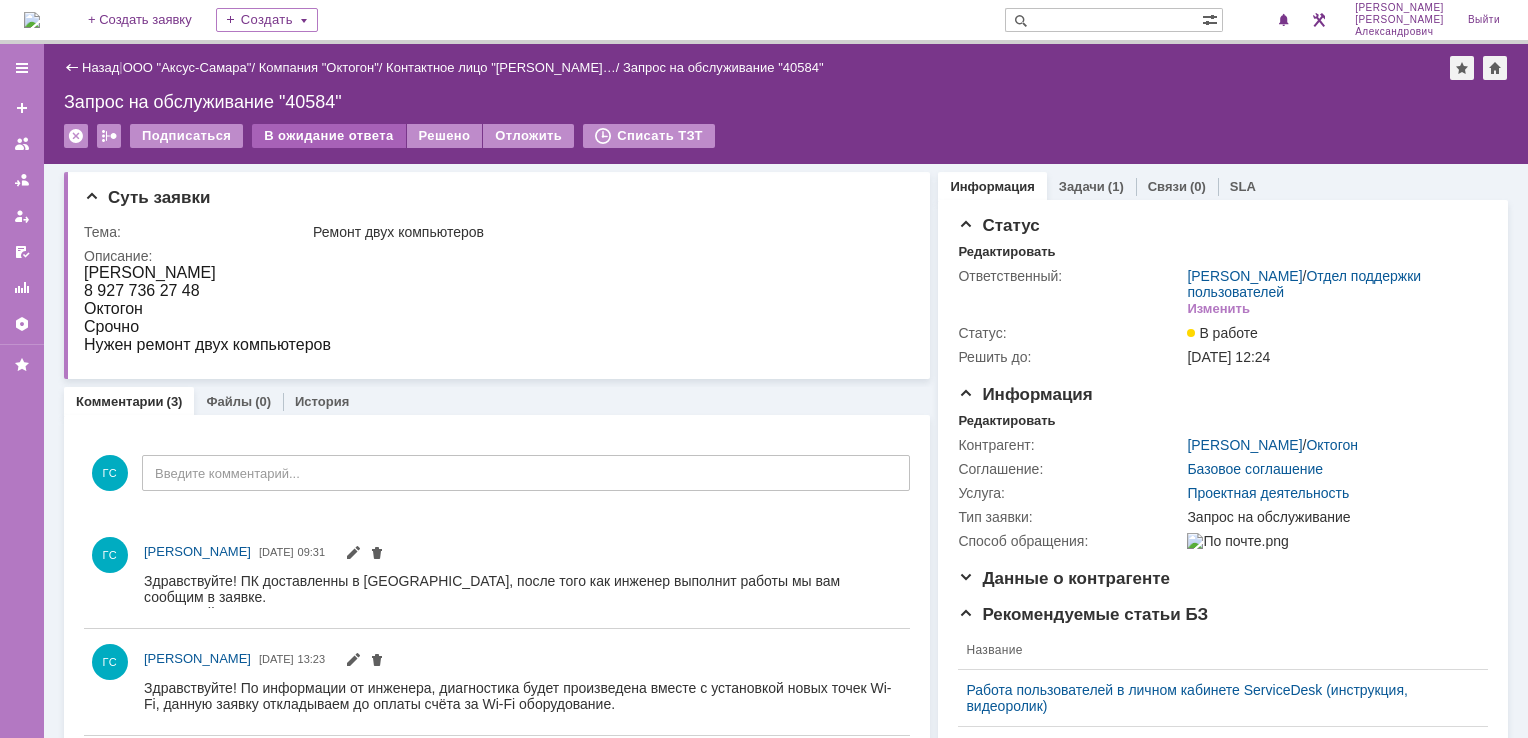 click on "В ожидание ответа" at bounding box center [328, 136] 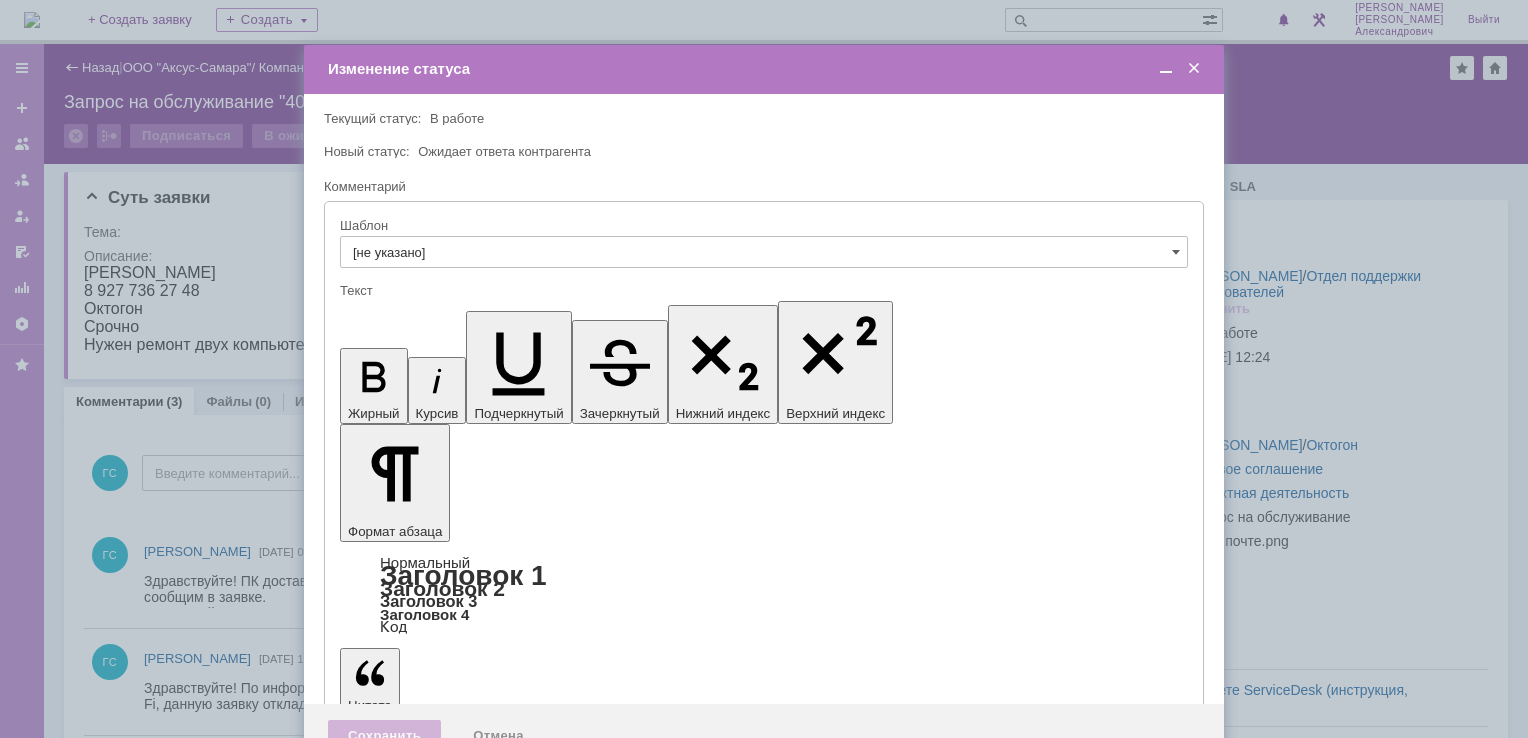 scroll, scrollTop: 0, scrollLeft: 0, axis: both 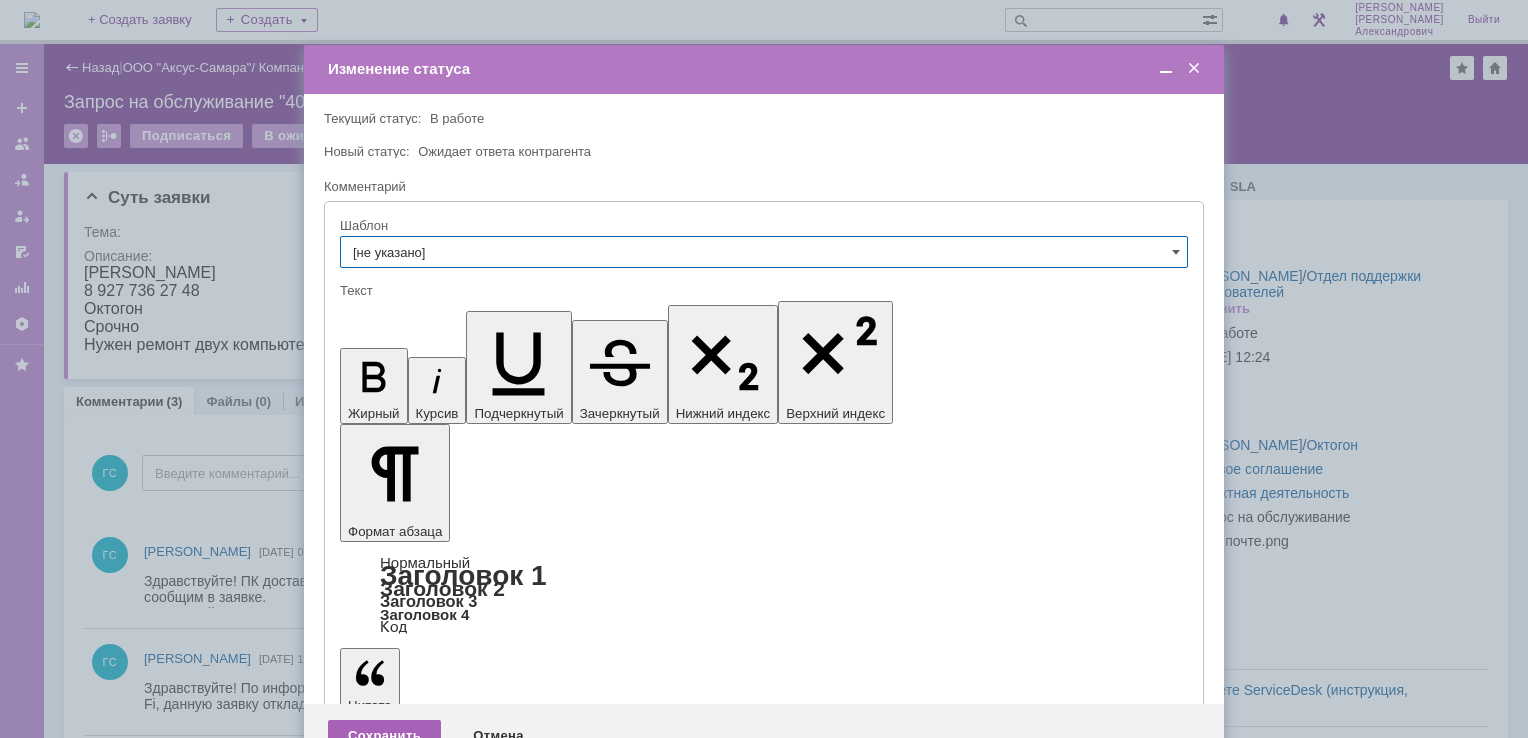 click on "Сохранить" at bounding box center [384, 736] 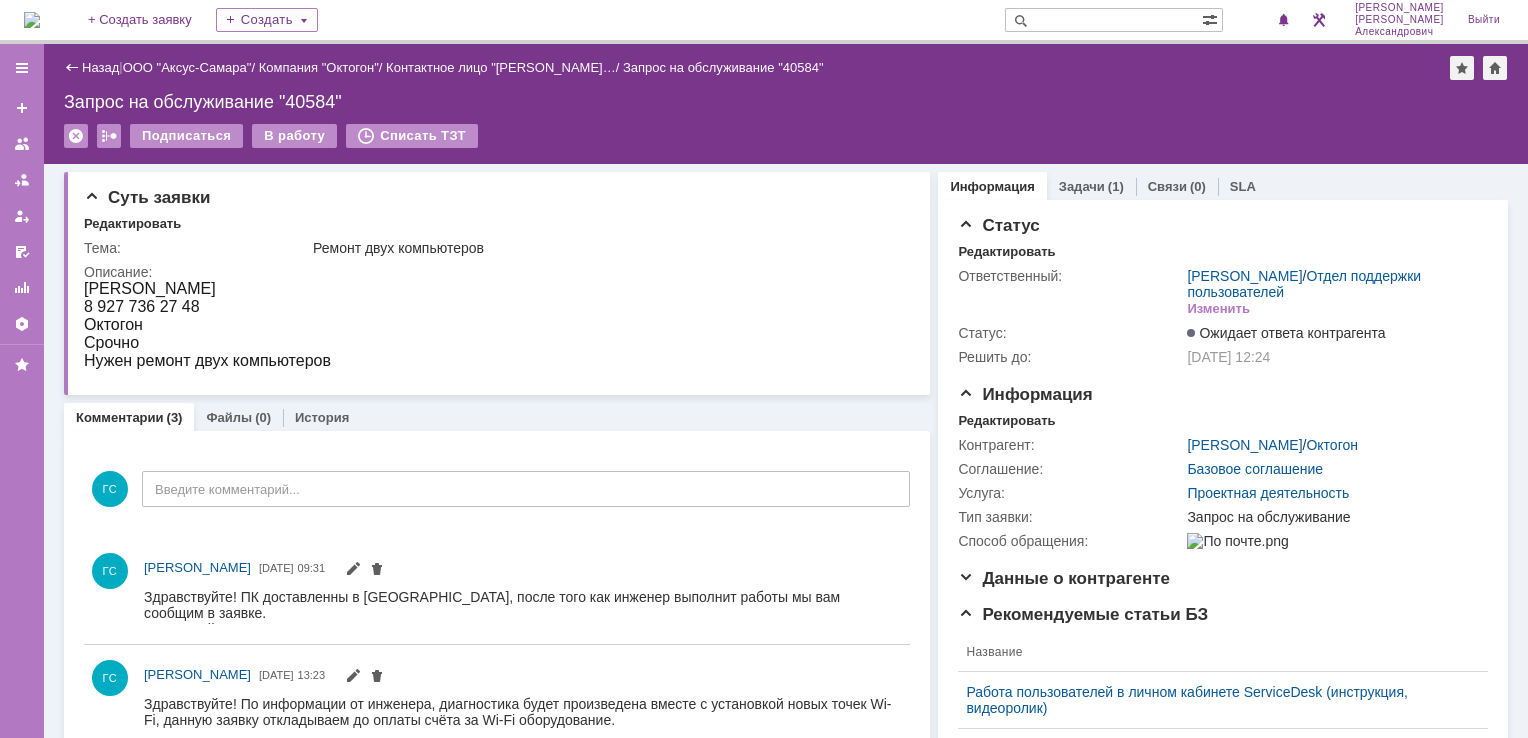 scroll, scrollTop: 0, scrollLeft: 0, axis: both 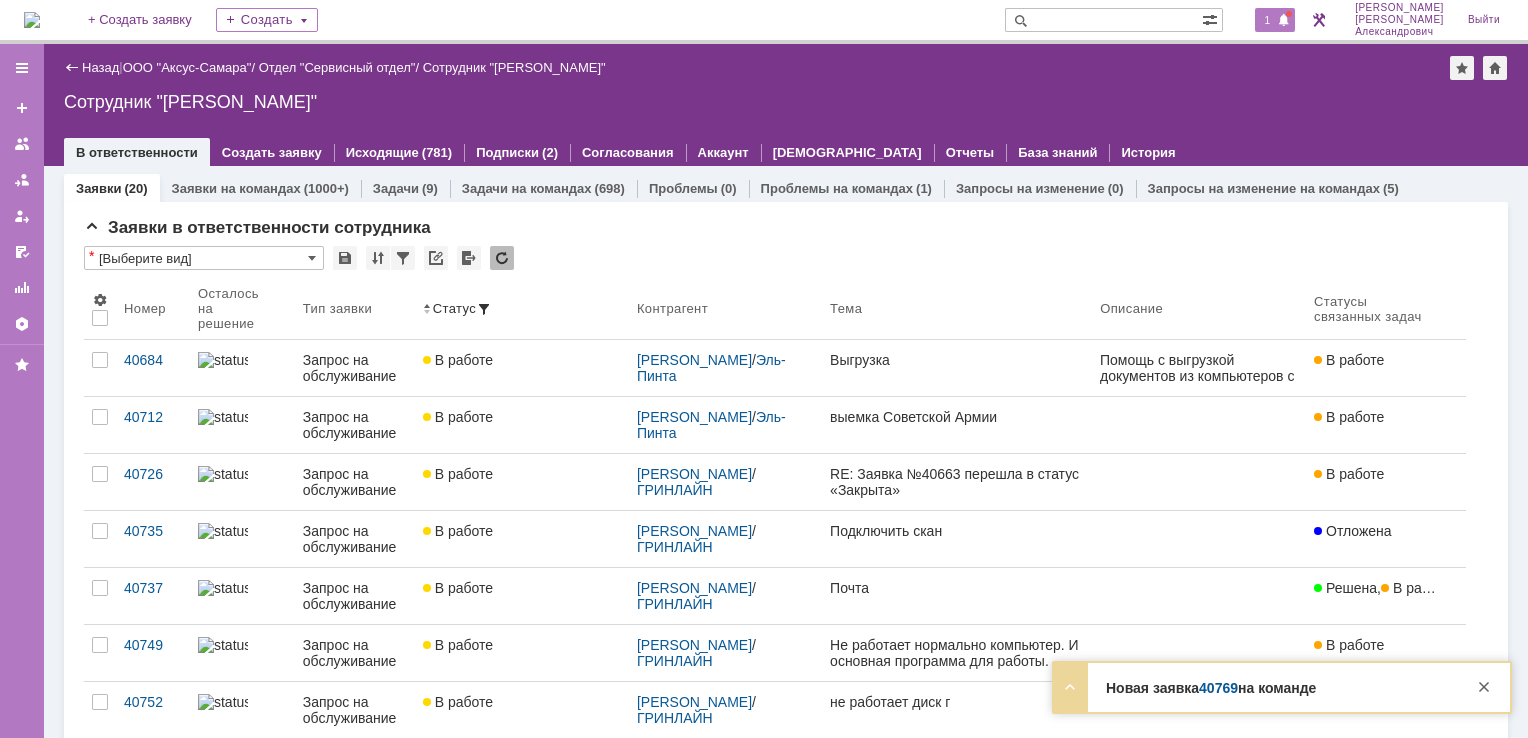 click on "1" at bounding box center [1275, 20] 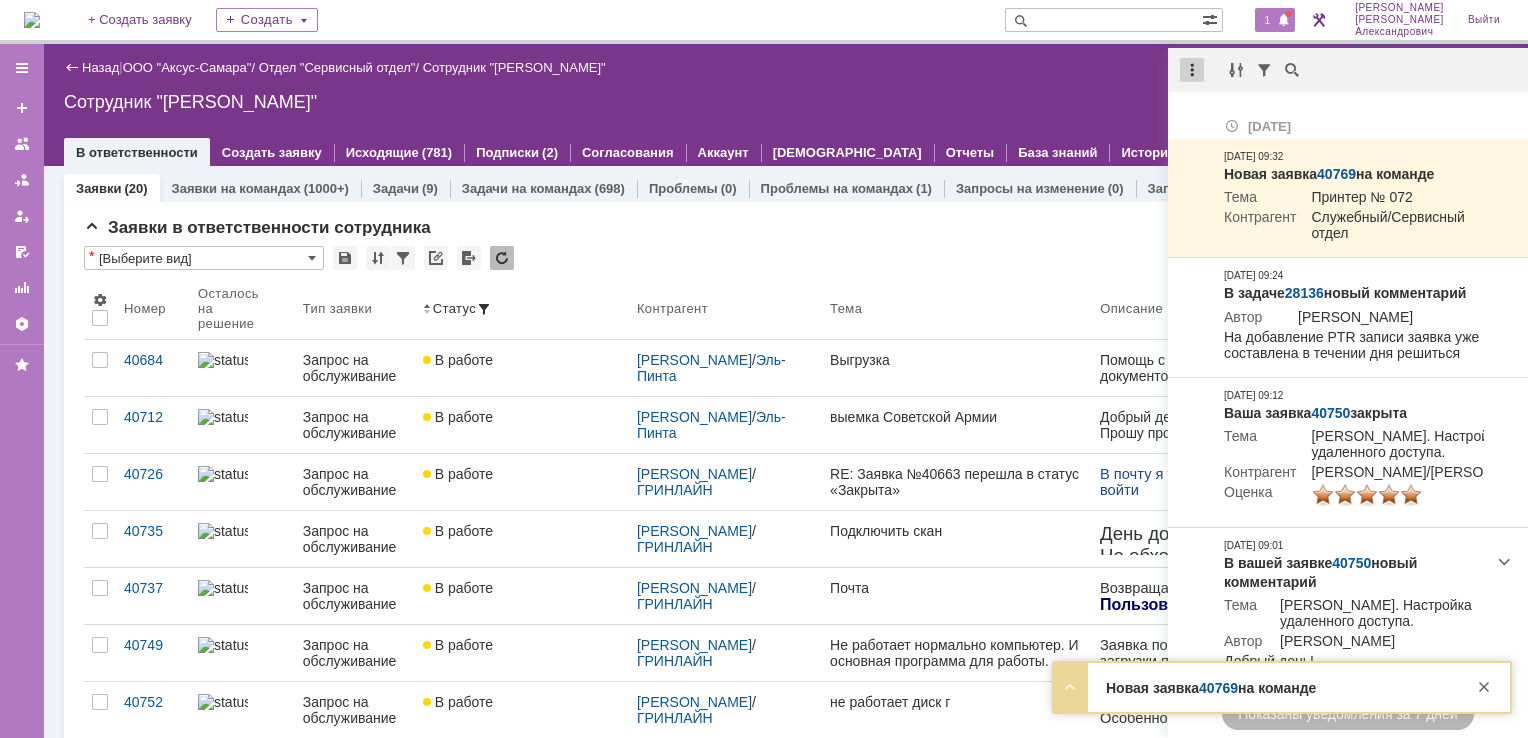 click at bounding box center (1192, 70) 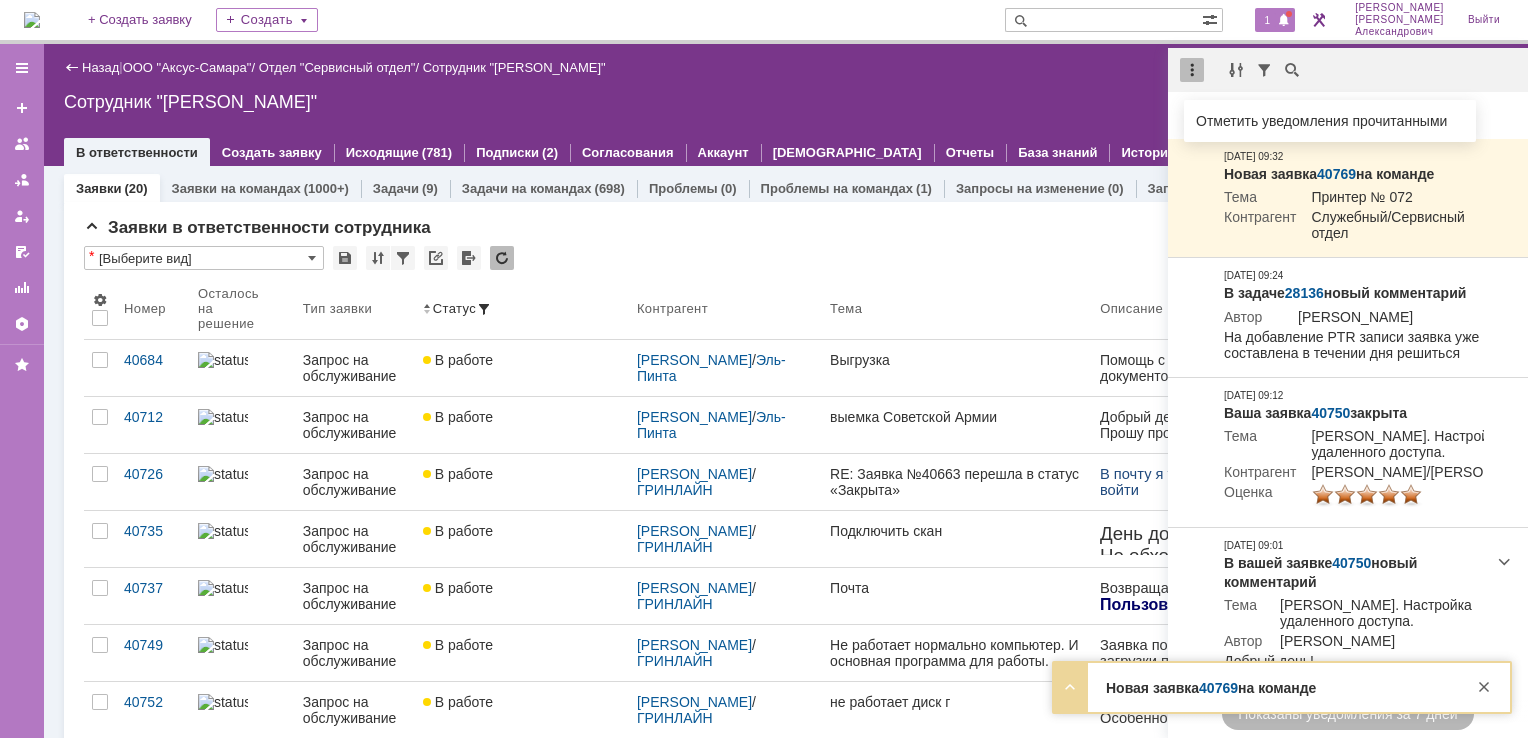 click on "Отметить уведомления прочитанными" at bounding box center [1330, 121] 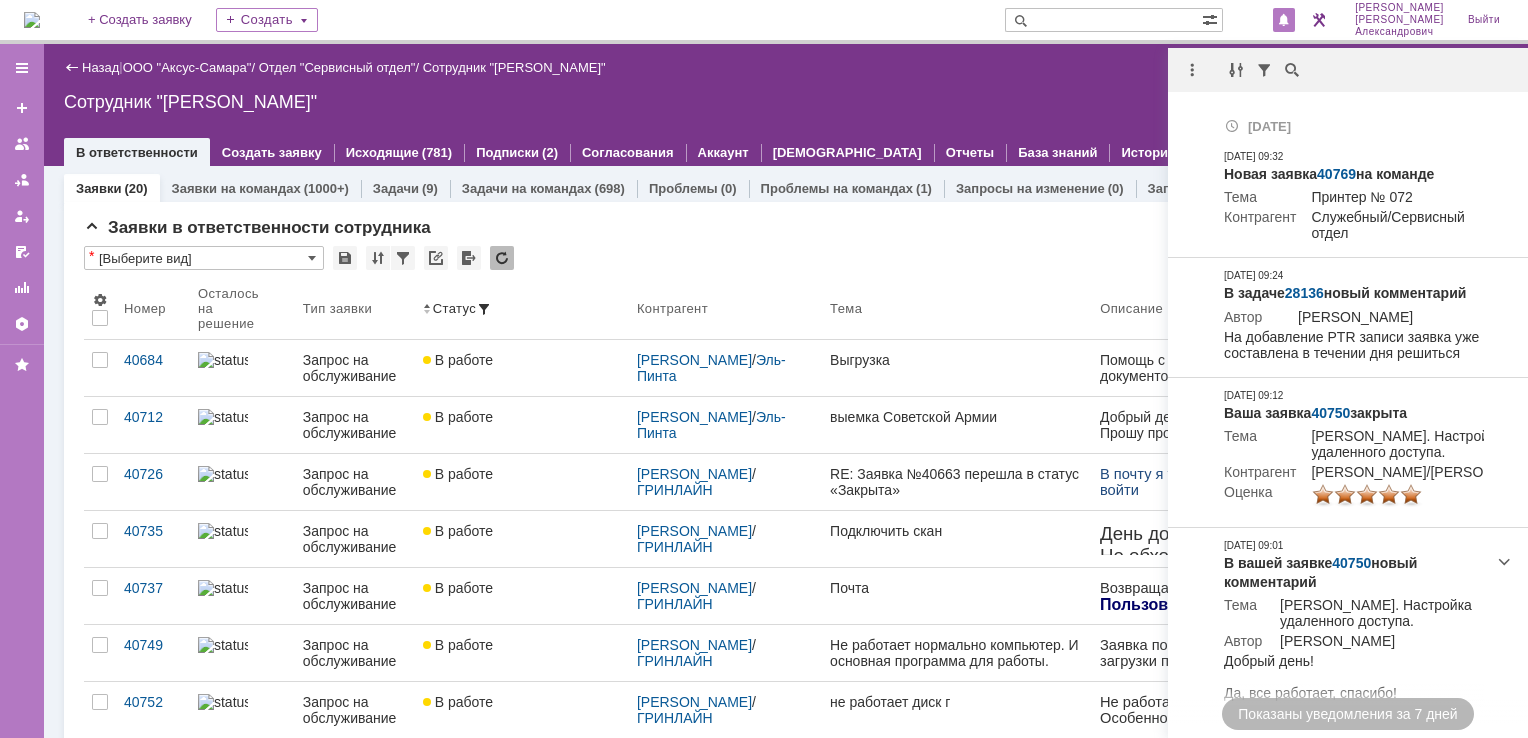 click on "Сотрудник "[PERSON_NAME]"" at bounding box center [786, 102] 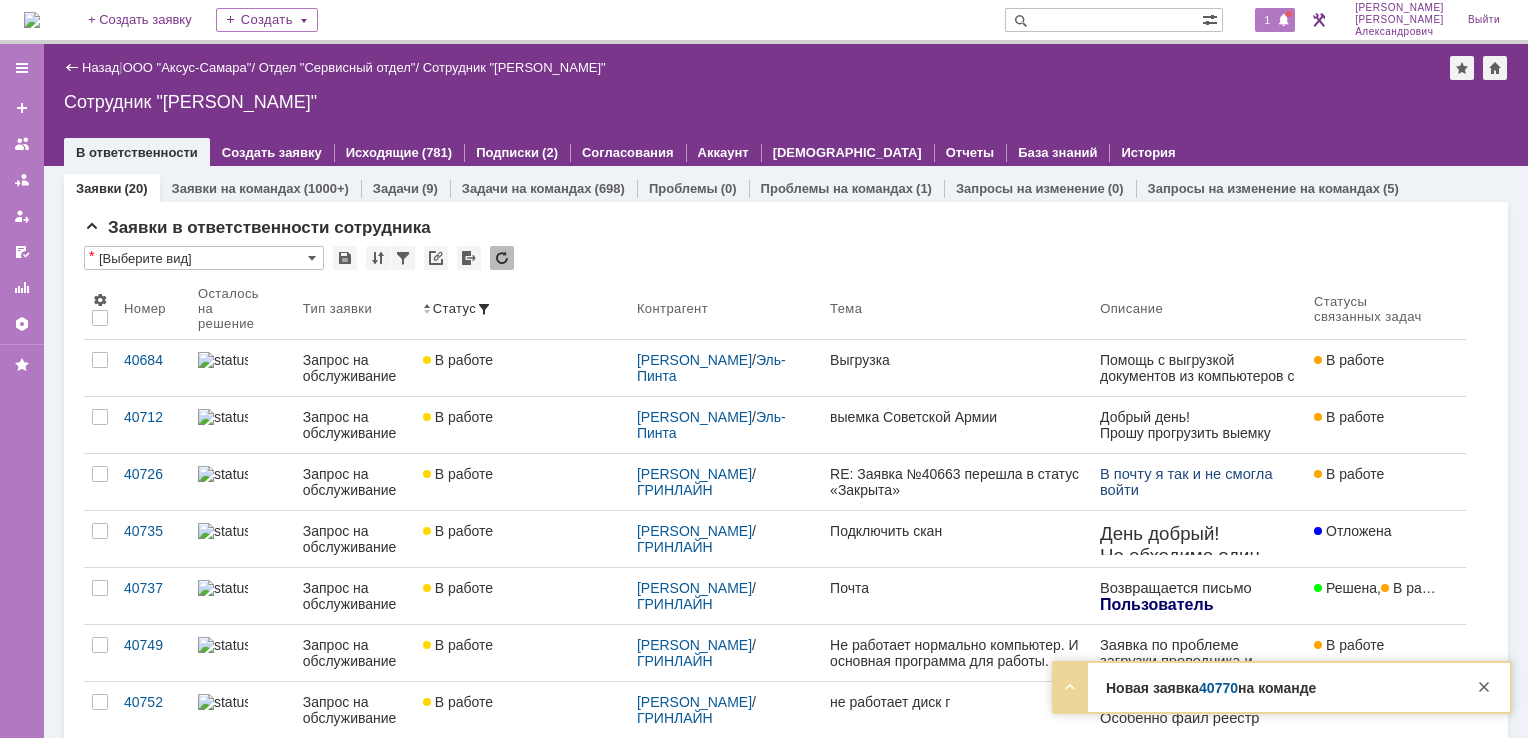 click on "1" at bounding box center (1268, 20) 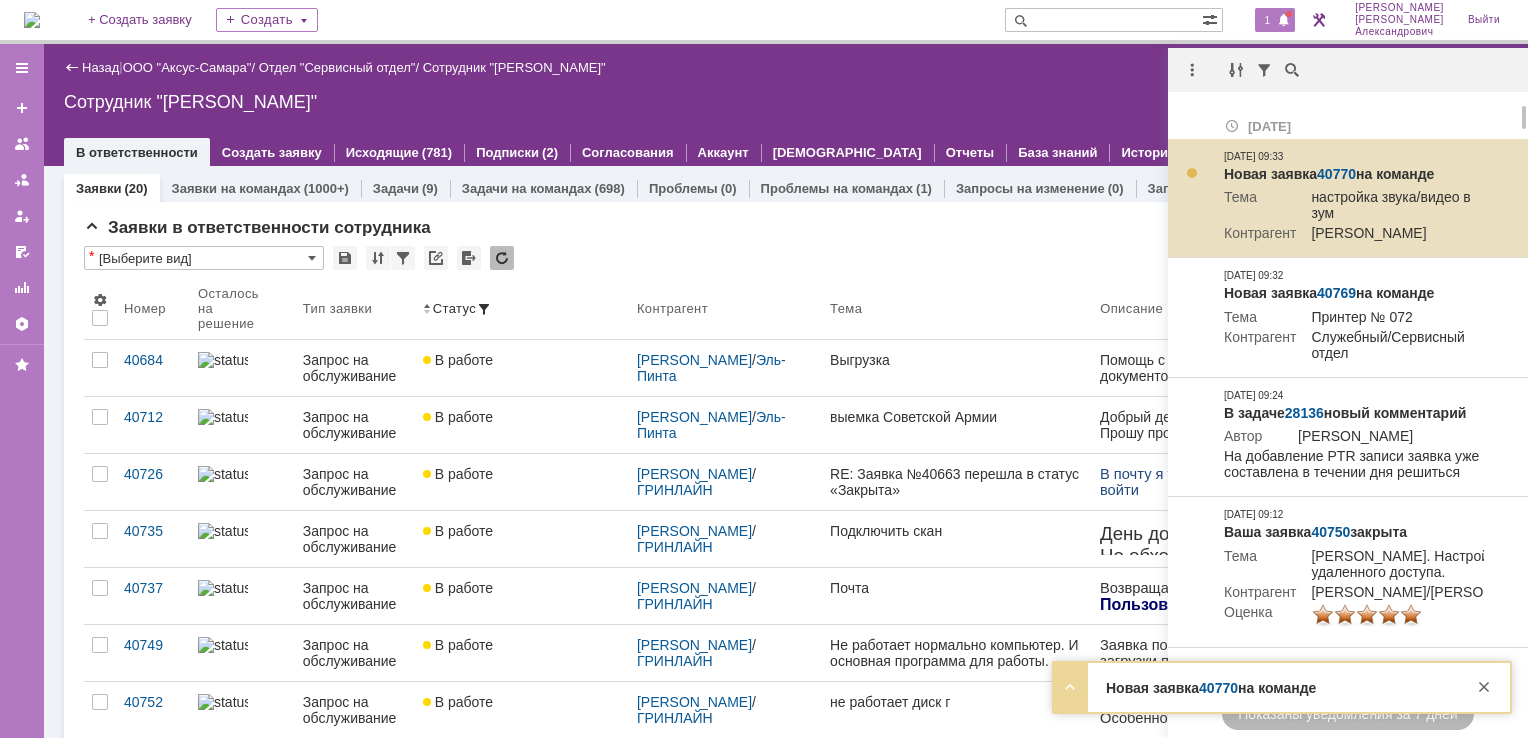 click on "40770" at bounding box center [1336, 174] 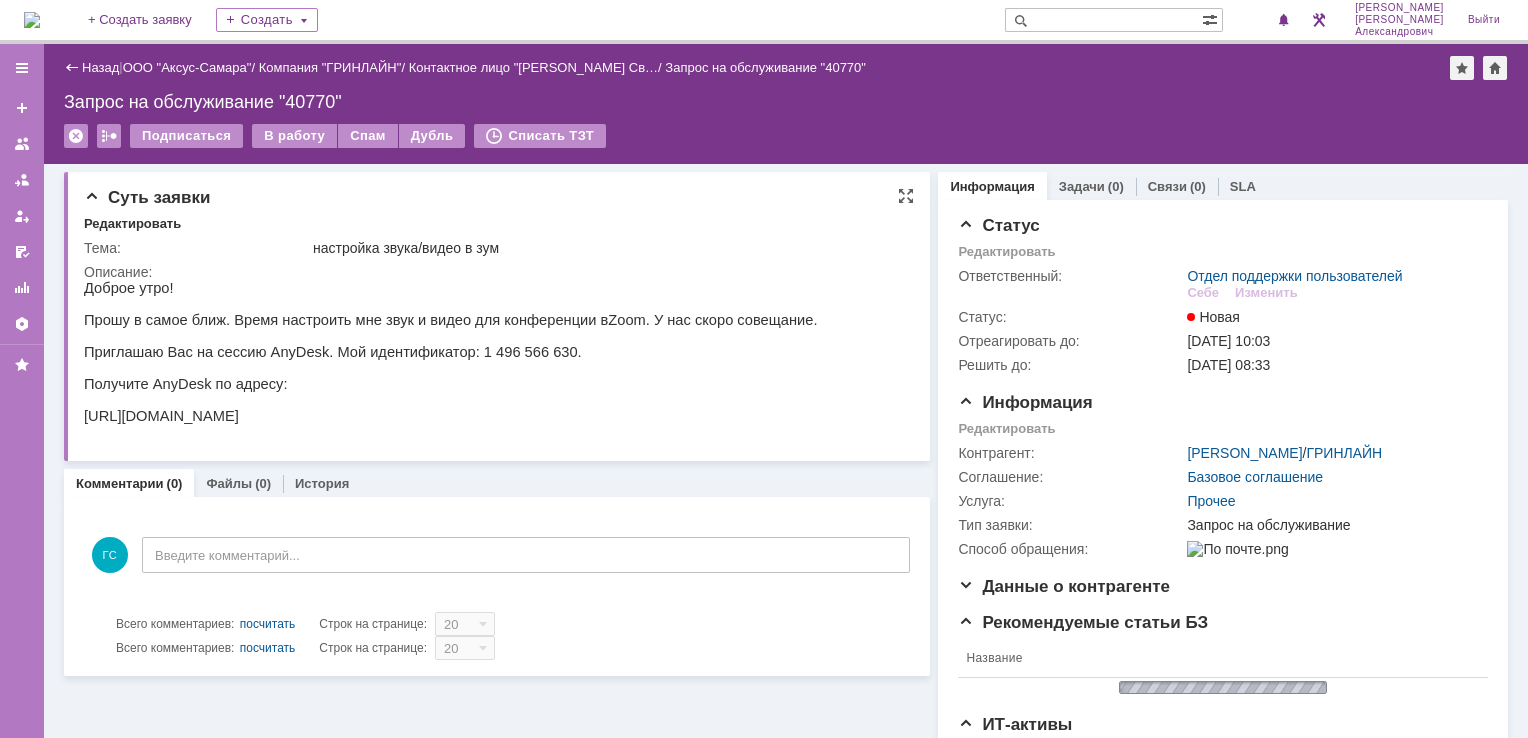 scroll, scrollTop: 0, scrollLeft: 0, axis: both 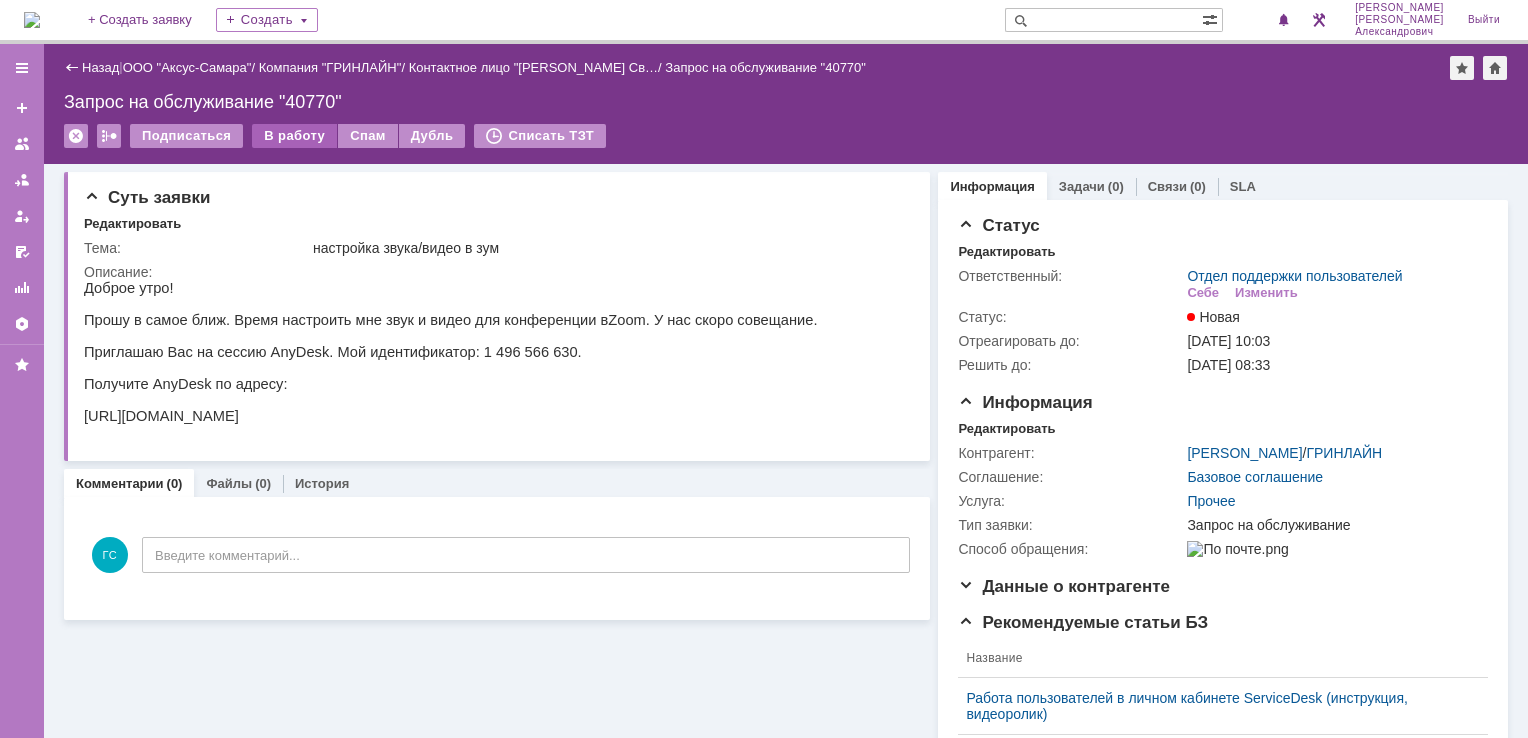 click on "В работу" at bounding box center (294, 136) 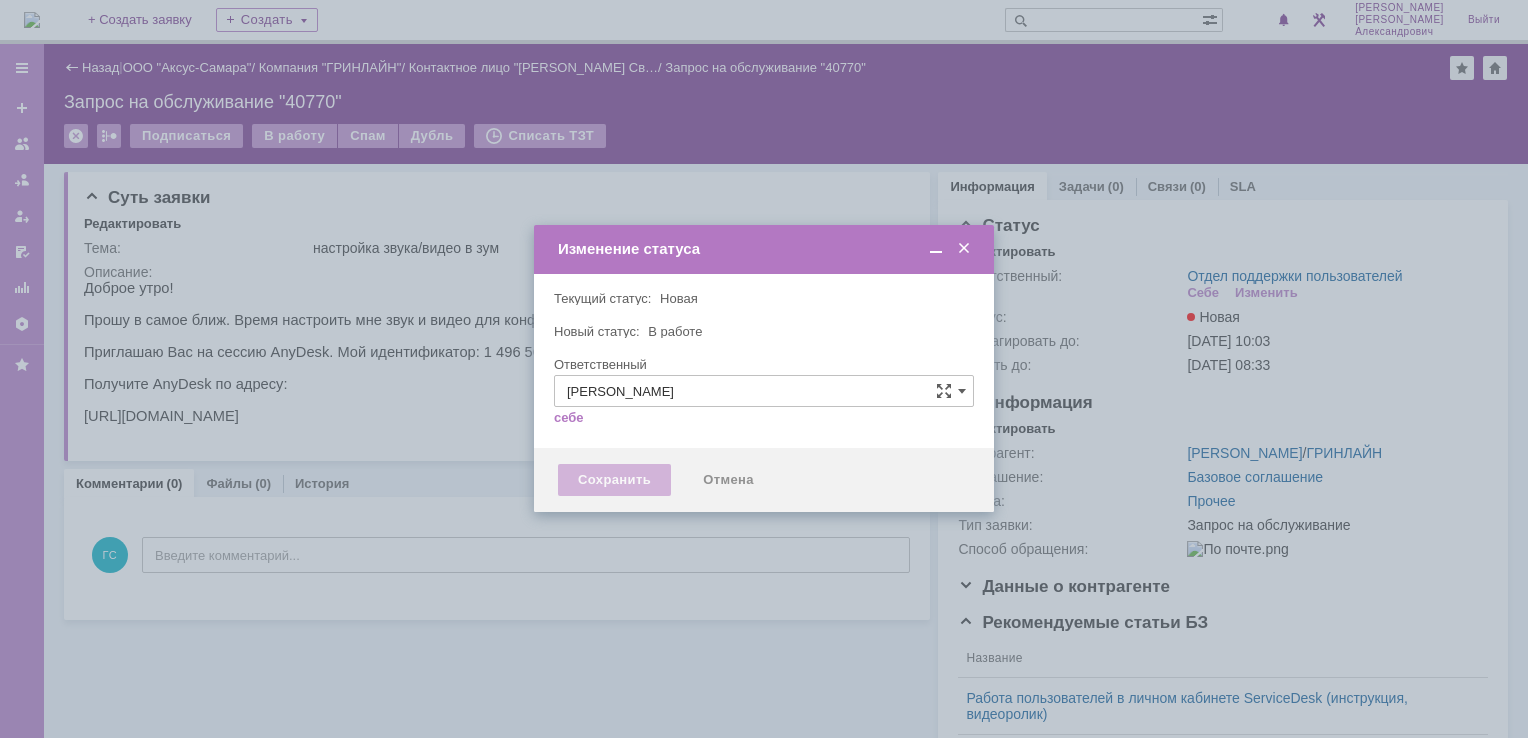 type 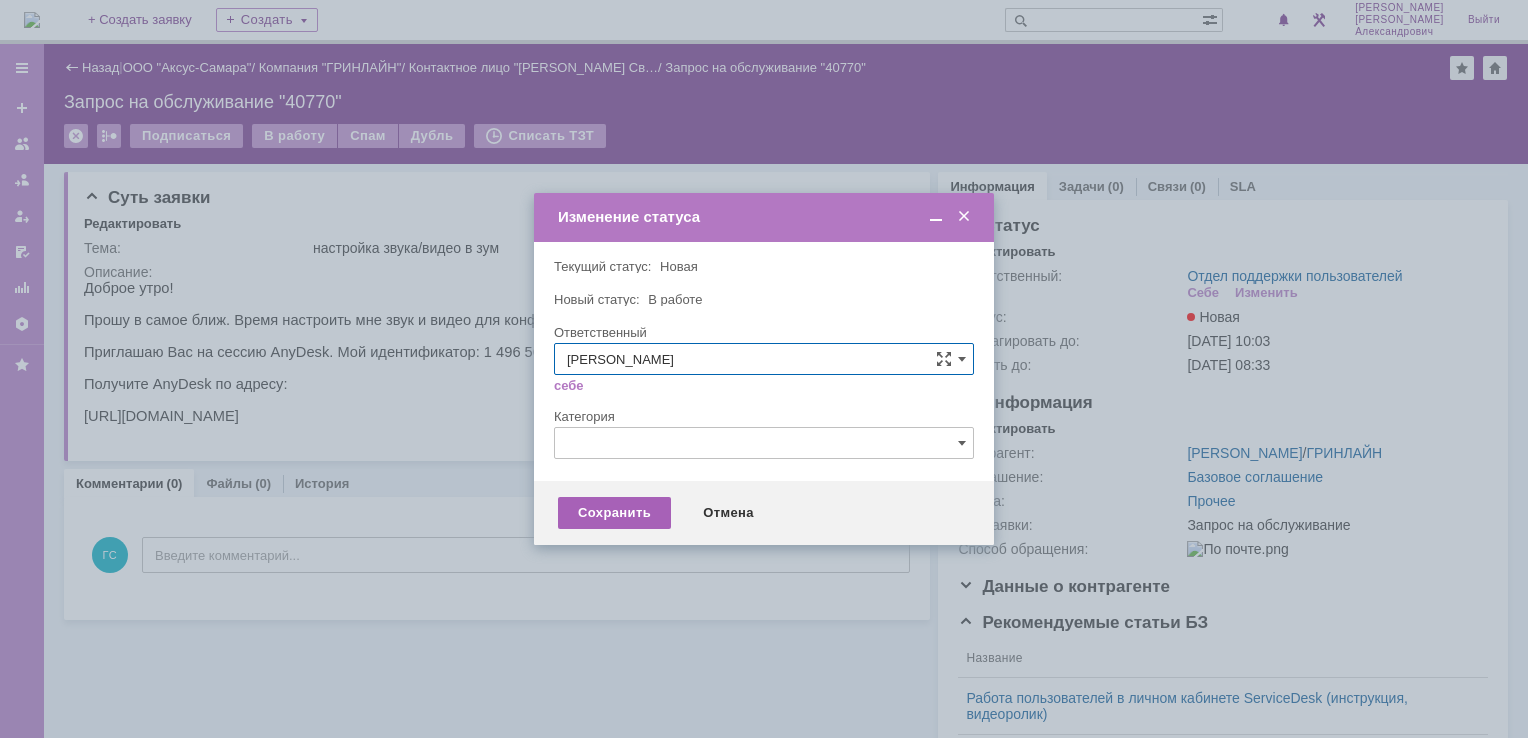 click on "Сохранить" at bounding box center (614, 513) 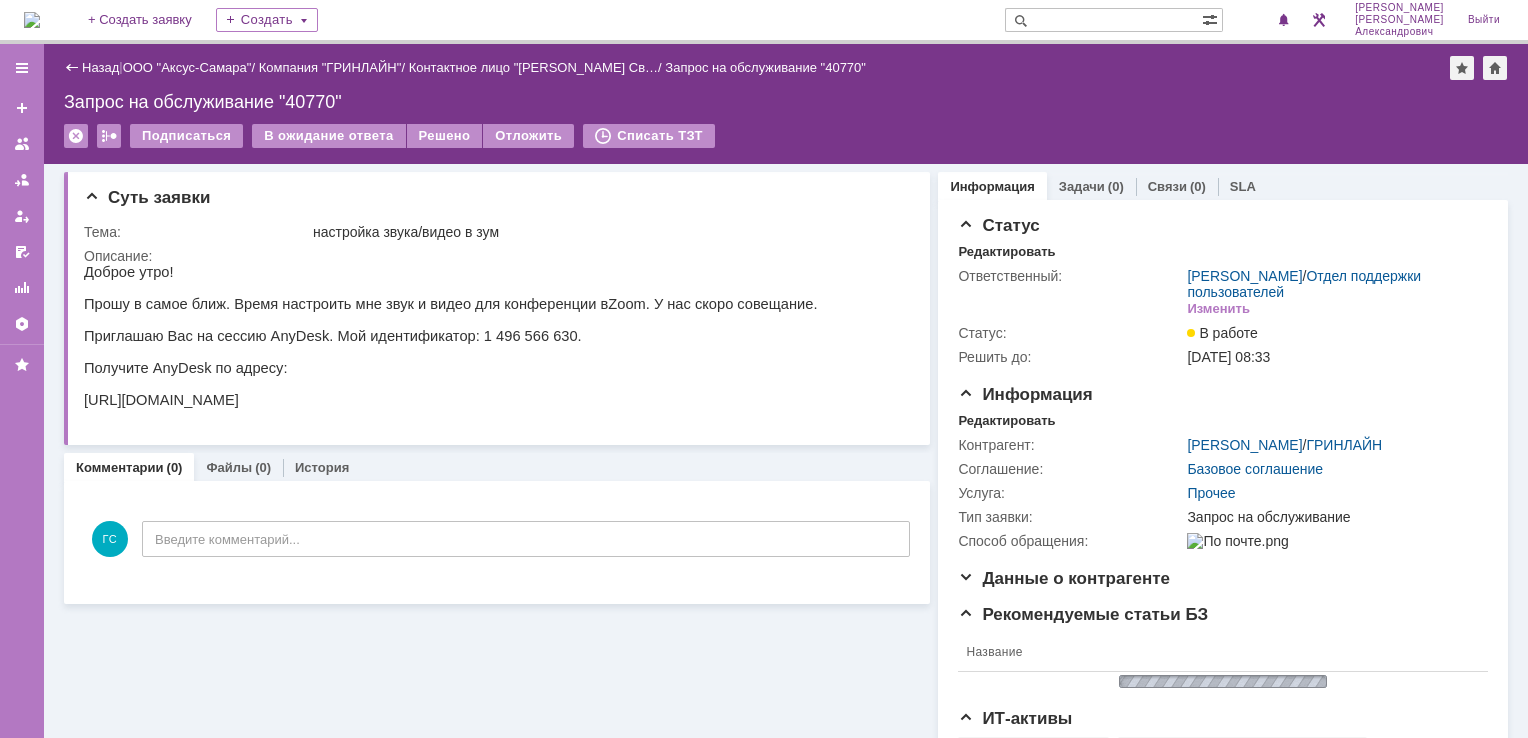 scroll, scrollTop: 0, scrollLeft: 0, axis: both 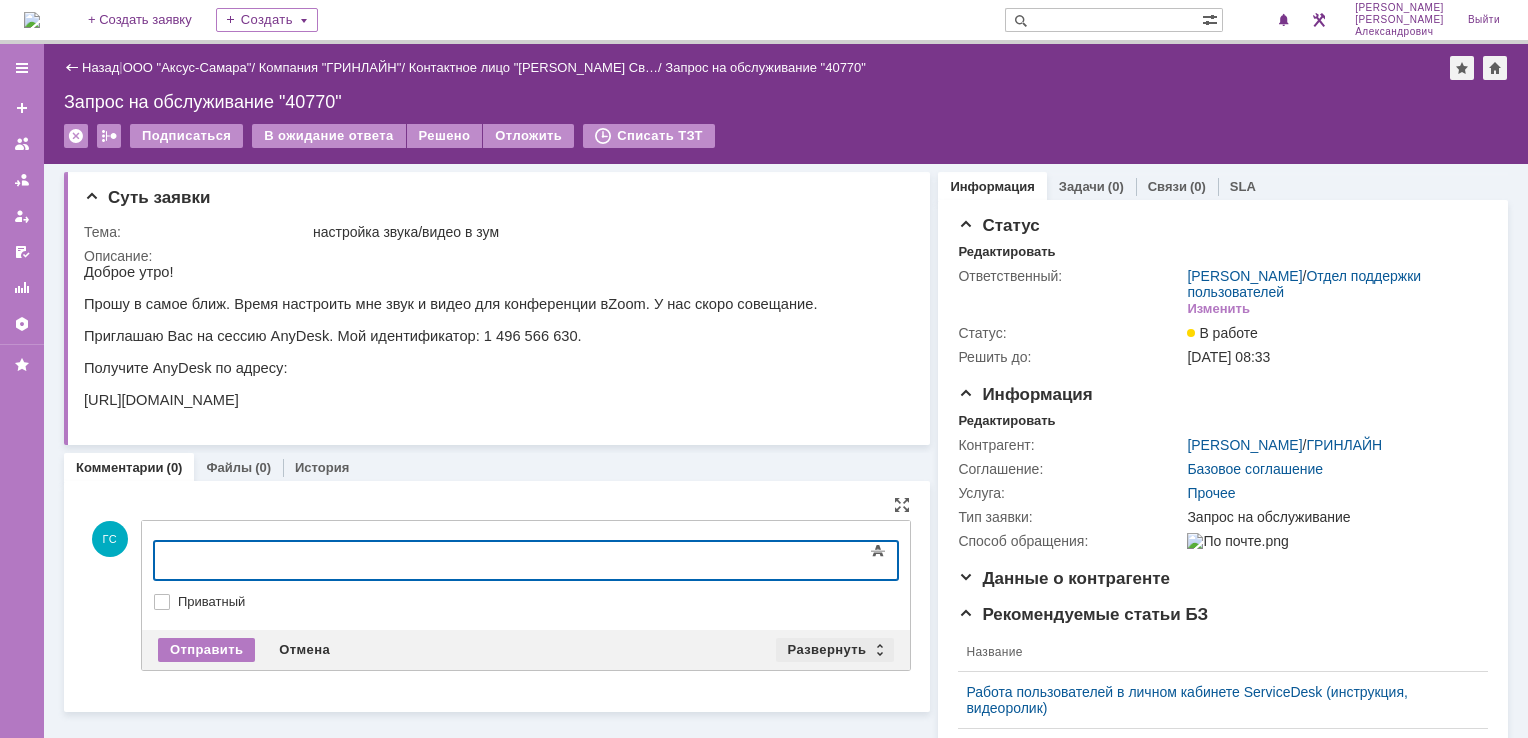 click on "Развернуть" at bounding box center [835, 650] 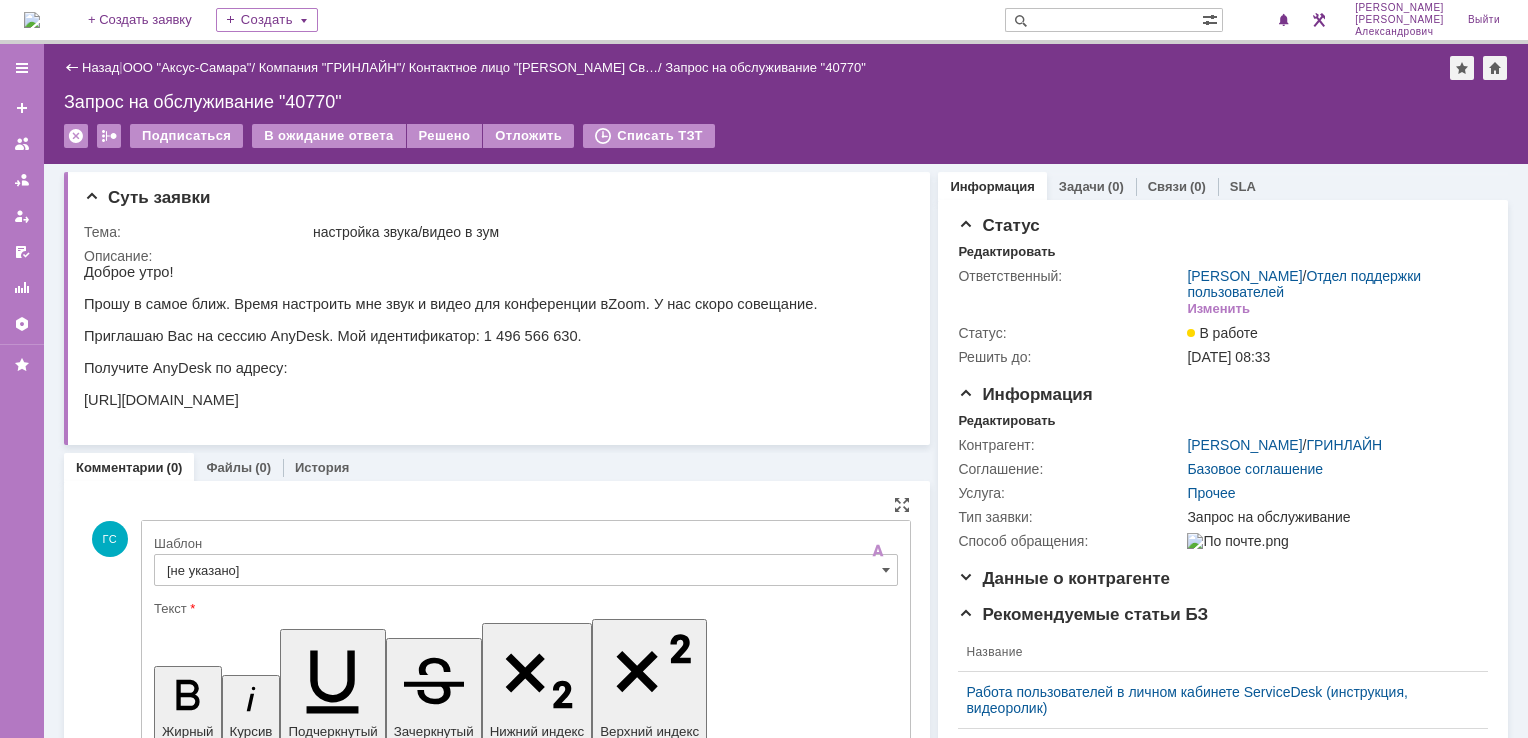 scroll, scrollTop: 0, scrollLeft: 0, axis: both 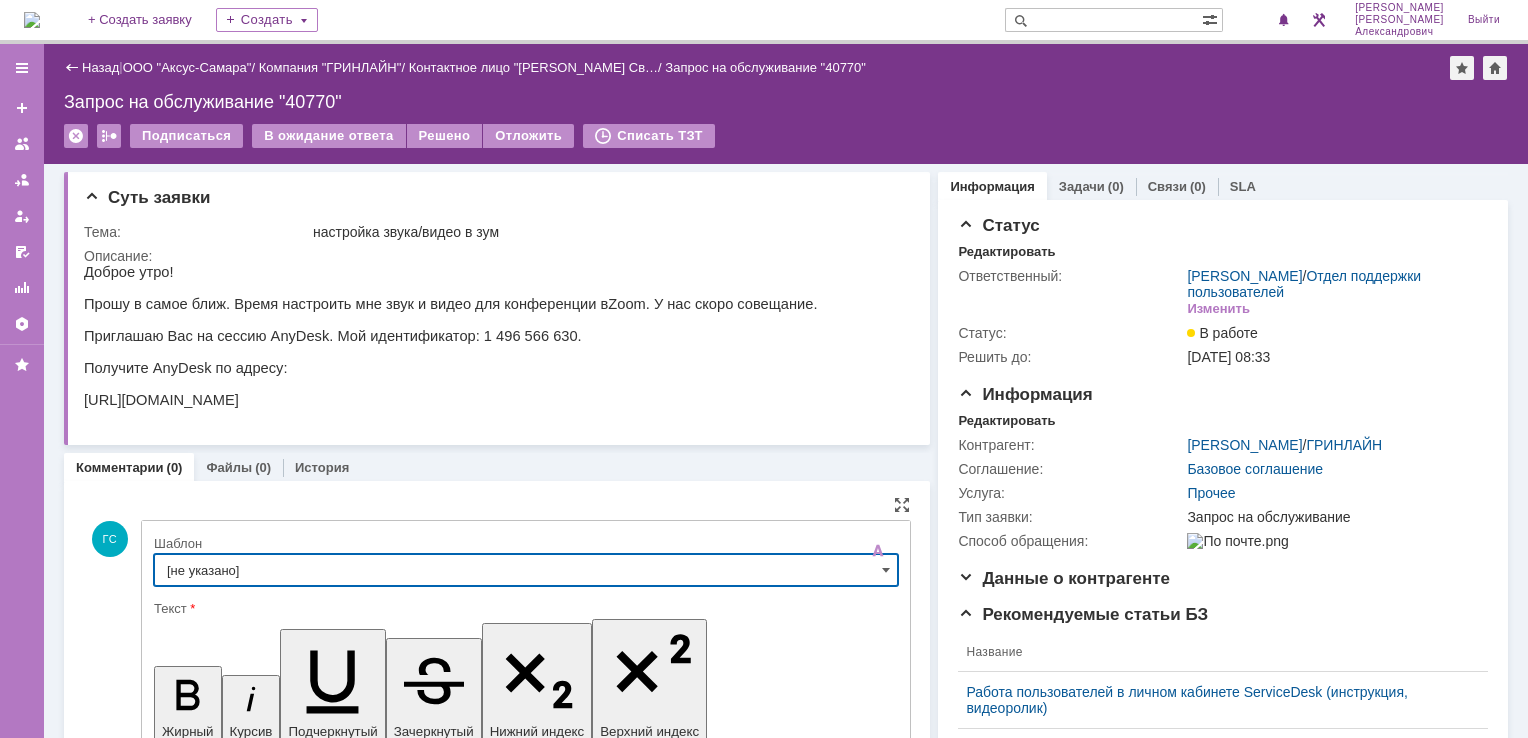 click on "[не указано]" at bounding box center [526, 570] 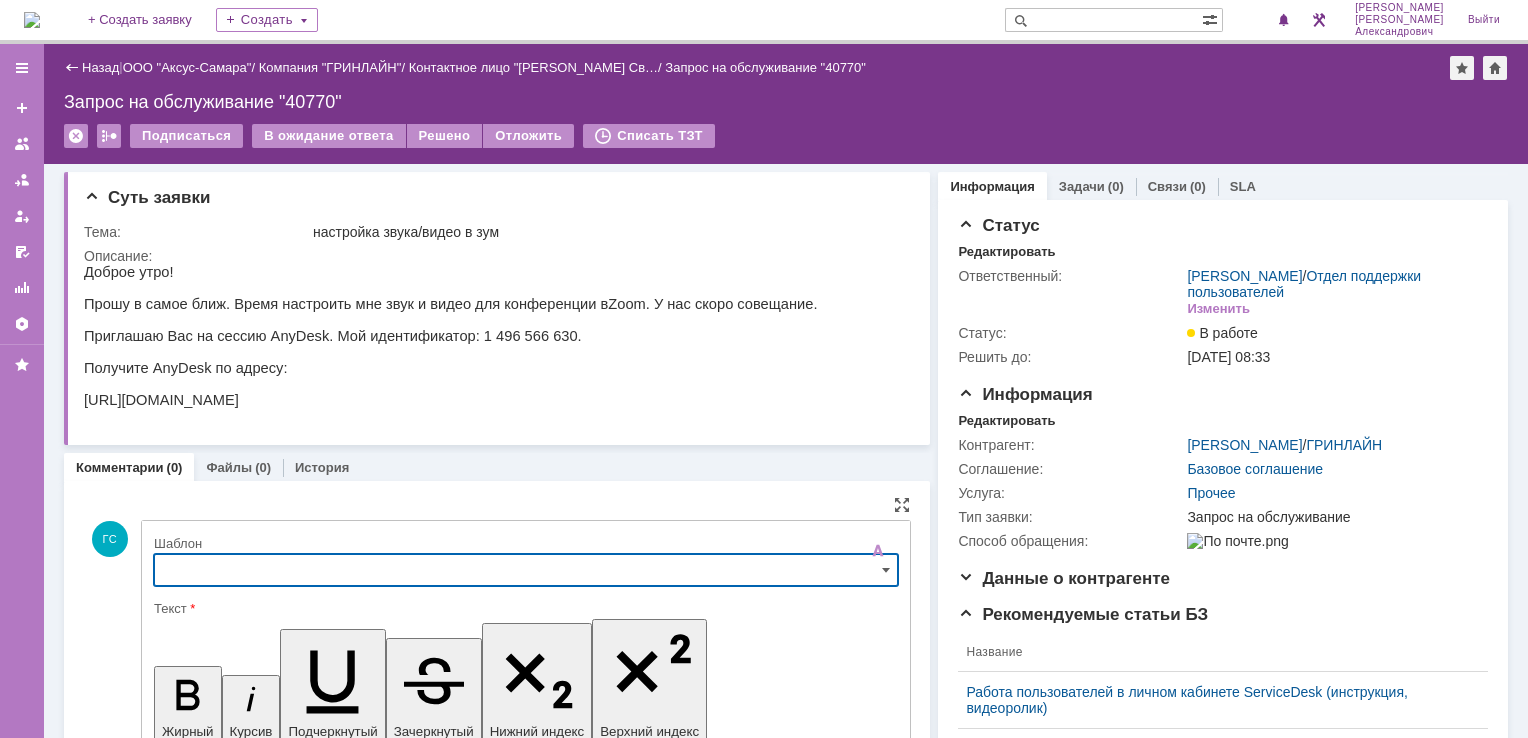 scroll, scrollTop: 139, scrollLeft: 0, axis: vertical 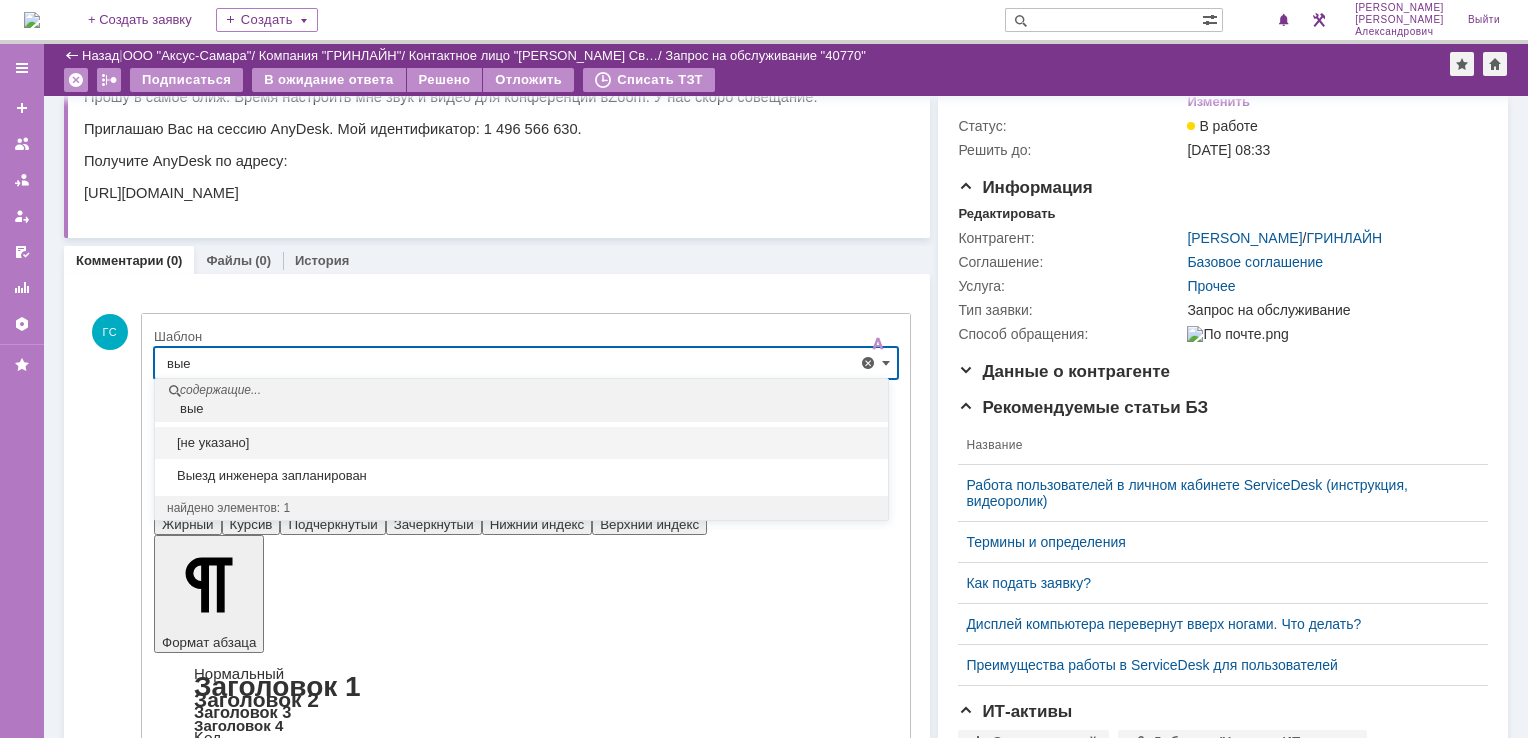 click on "найдено элементов: 1" at bounding box center [521, 508] 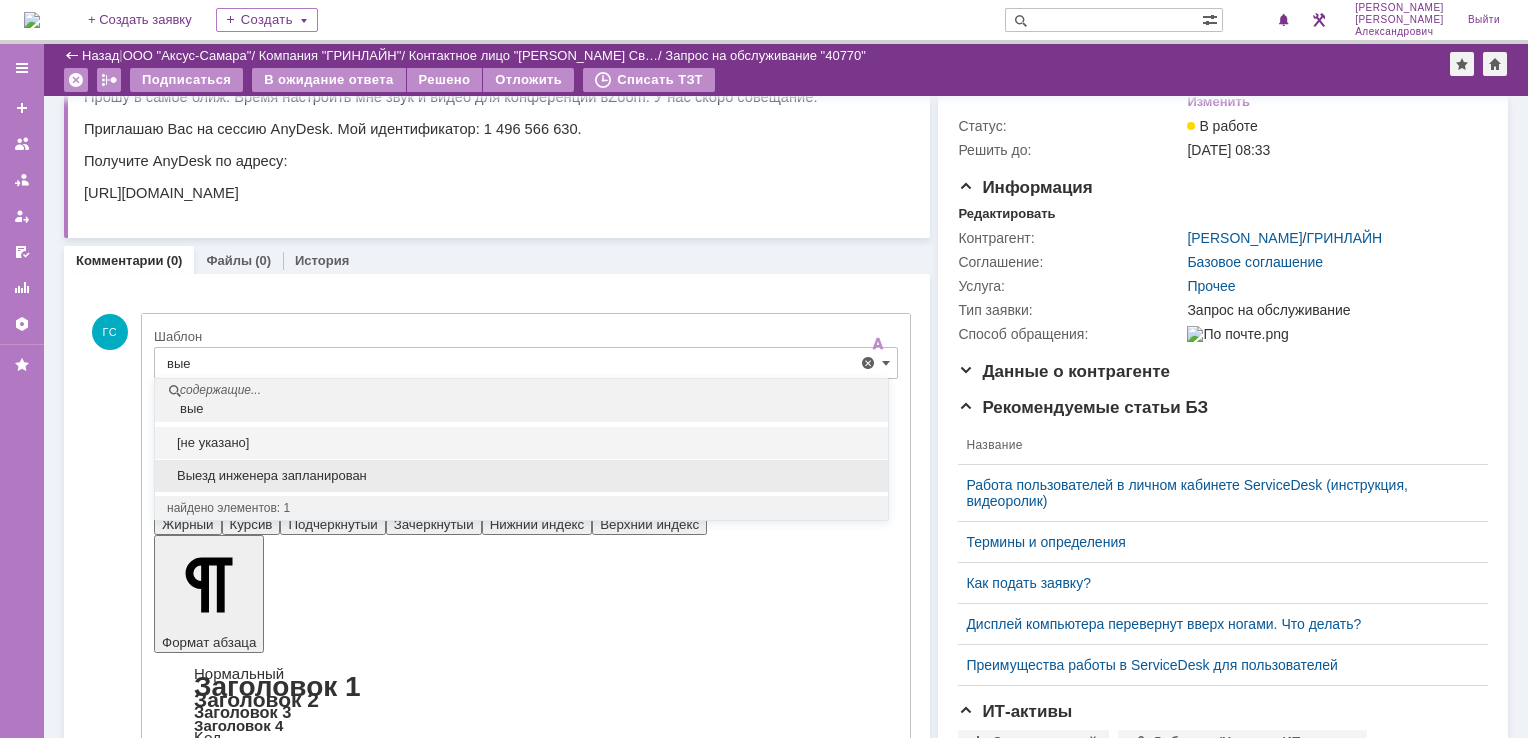 click on "Выезд инженера запланирован" at bounding box center (521, 476) 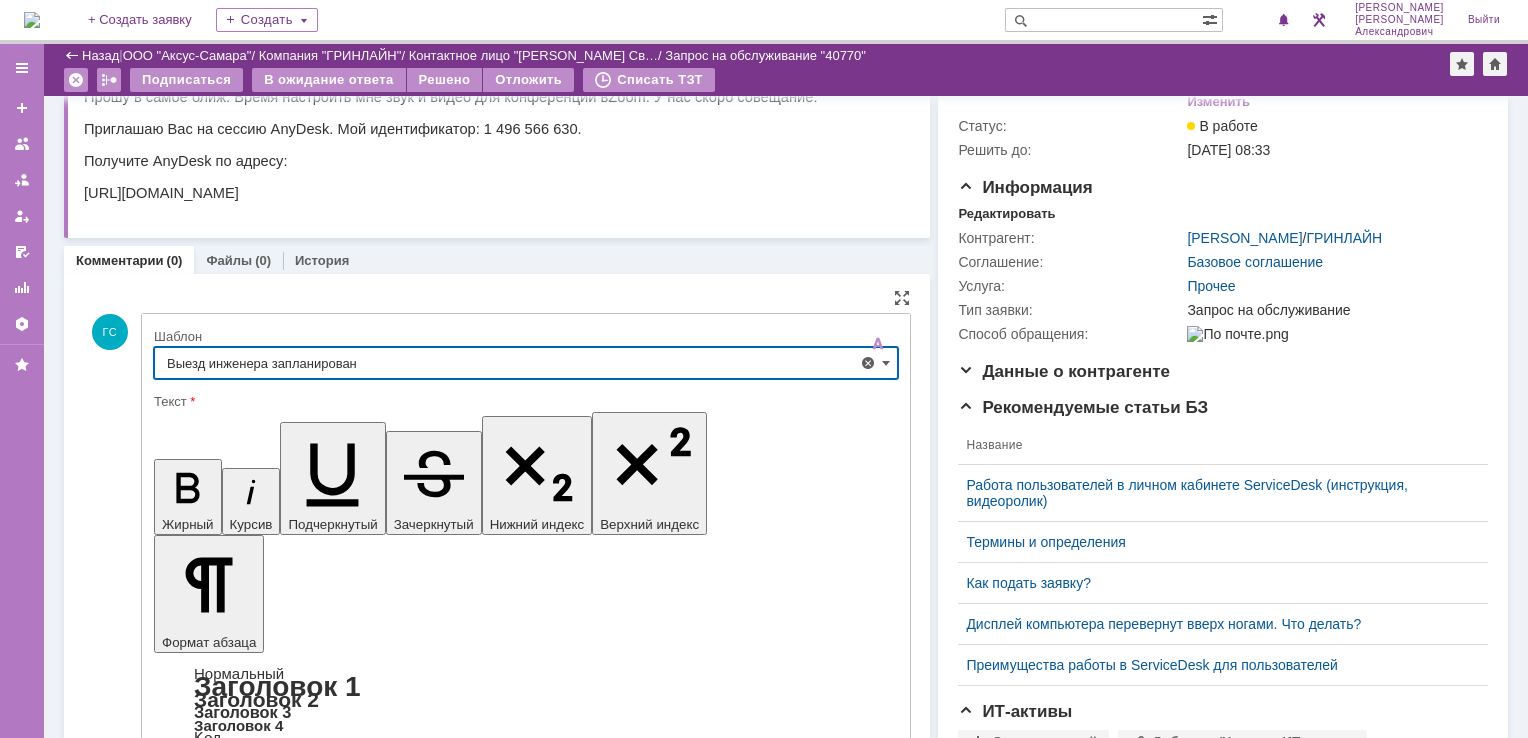 type on "Выезд инженера запланирован" 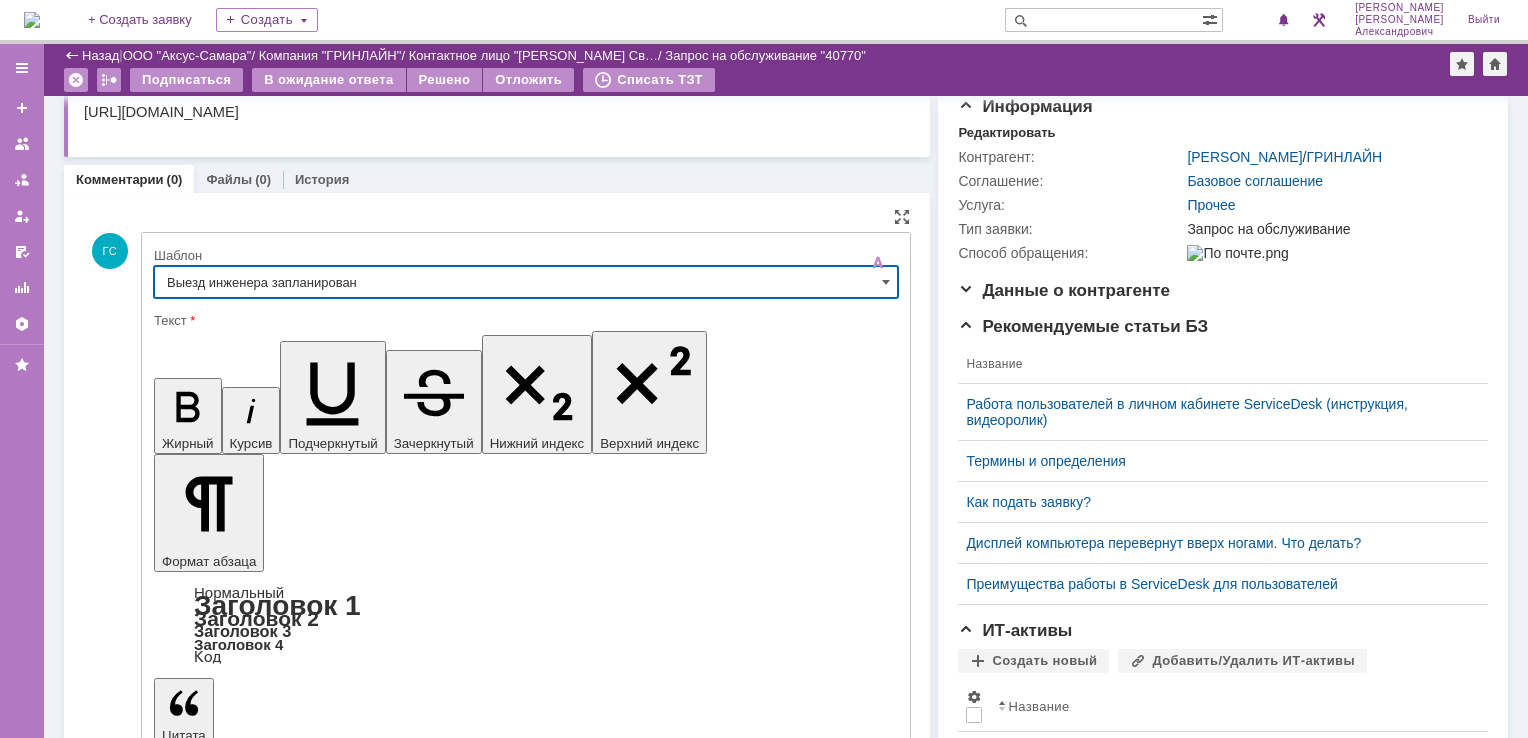 scroll, scrollTop: 334, scrollLeft: 0, axis: vertical 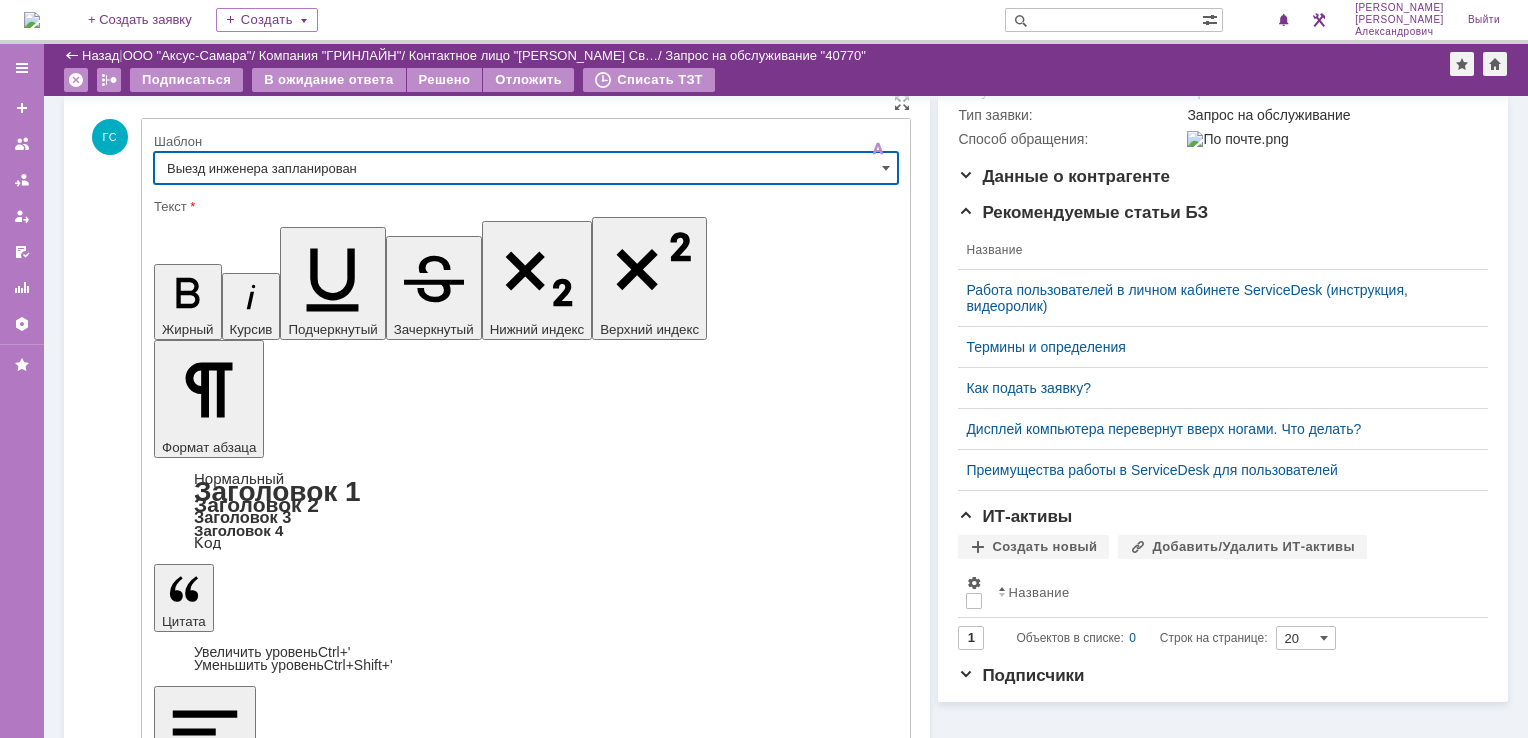 click on "Отправить" at bounding box center (206, 5318) 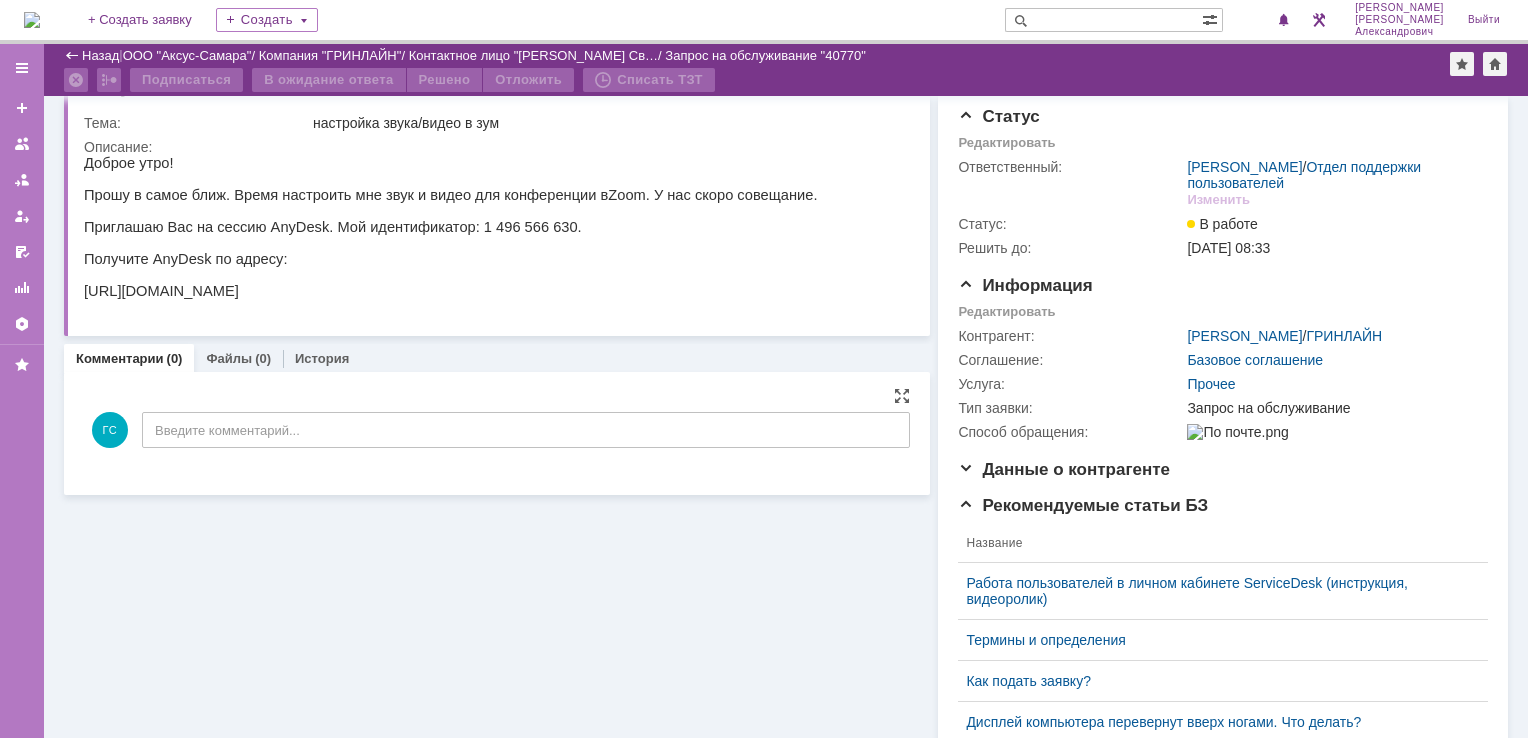 scroll, scrollTop: 0, scrollLeft: 0, axis: both 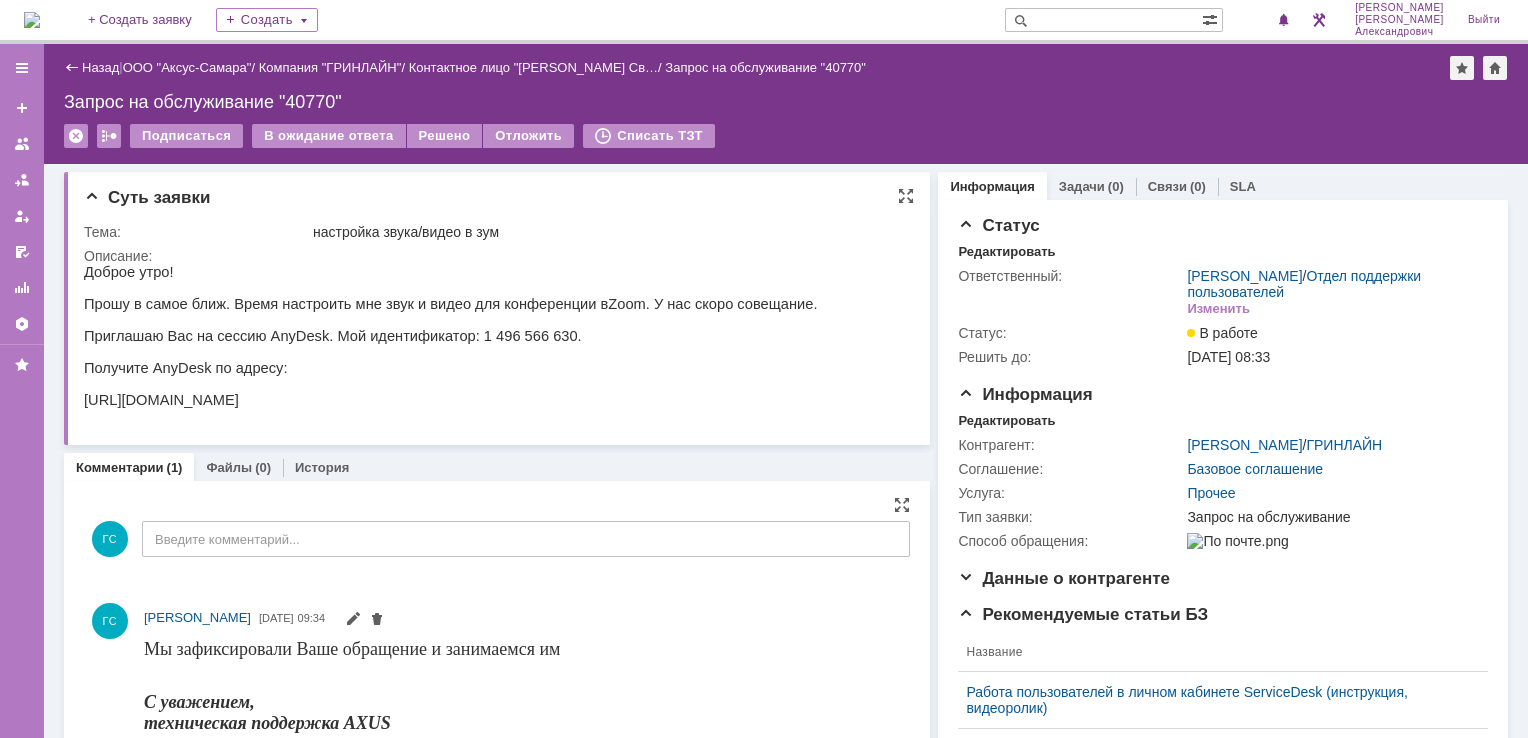 drag, startPoint x: 86, startPoint y: 304, endPoint x: 323, endPoint y: 428, distance: 267.47897 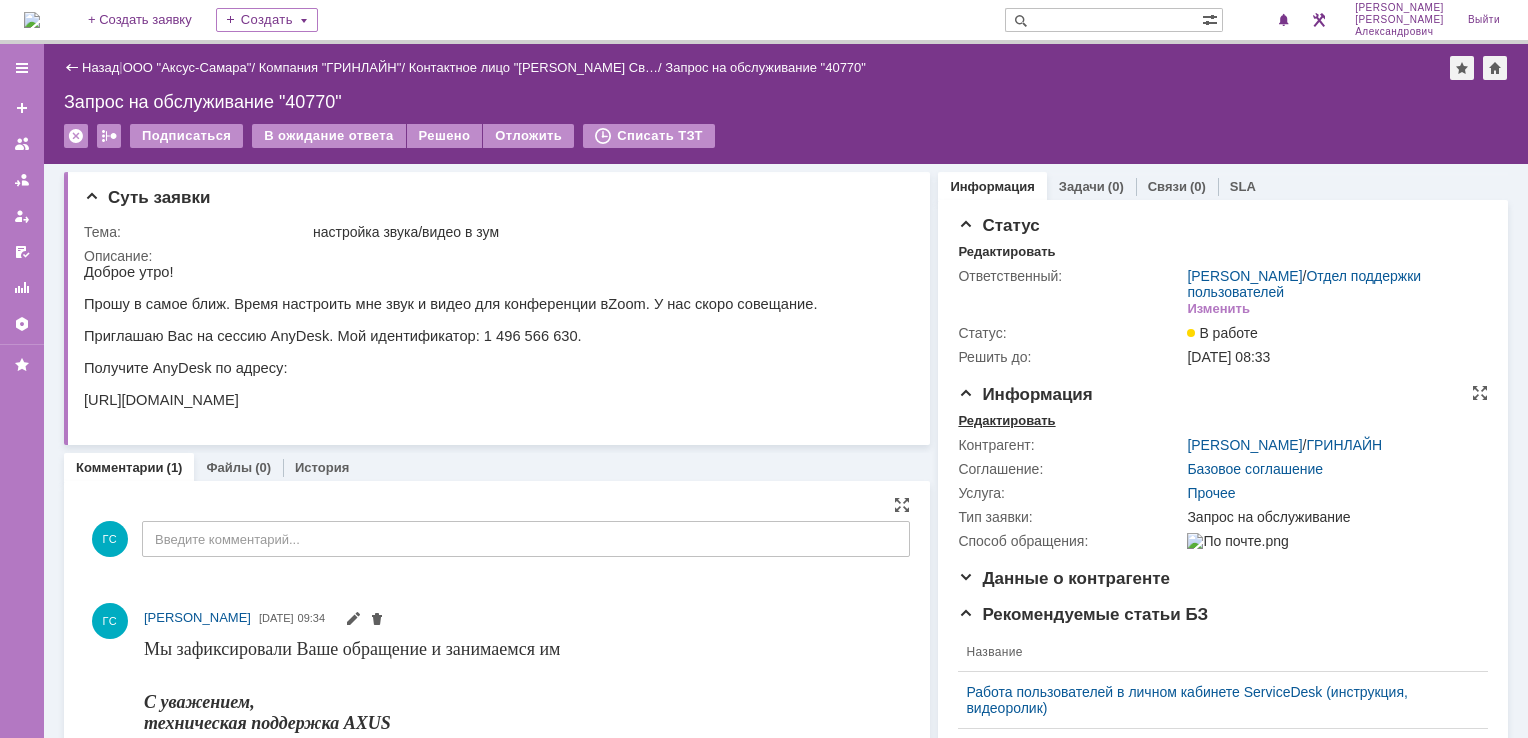 click on "Редактировать" at bounding box center [1006, 421] 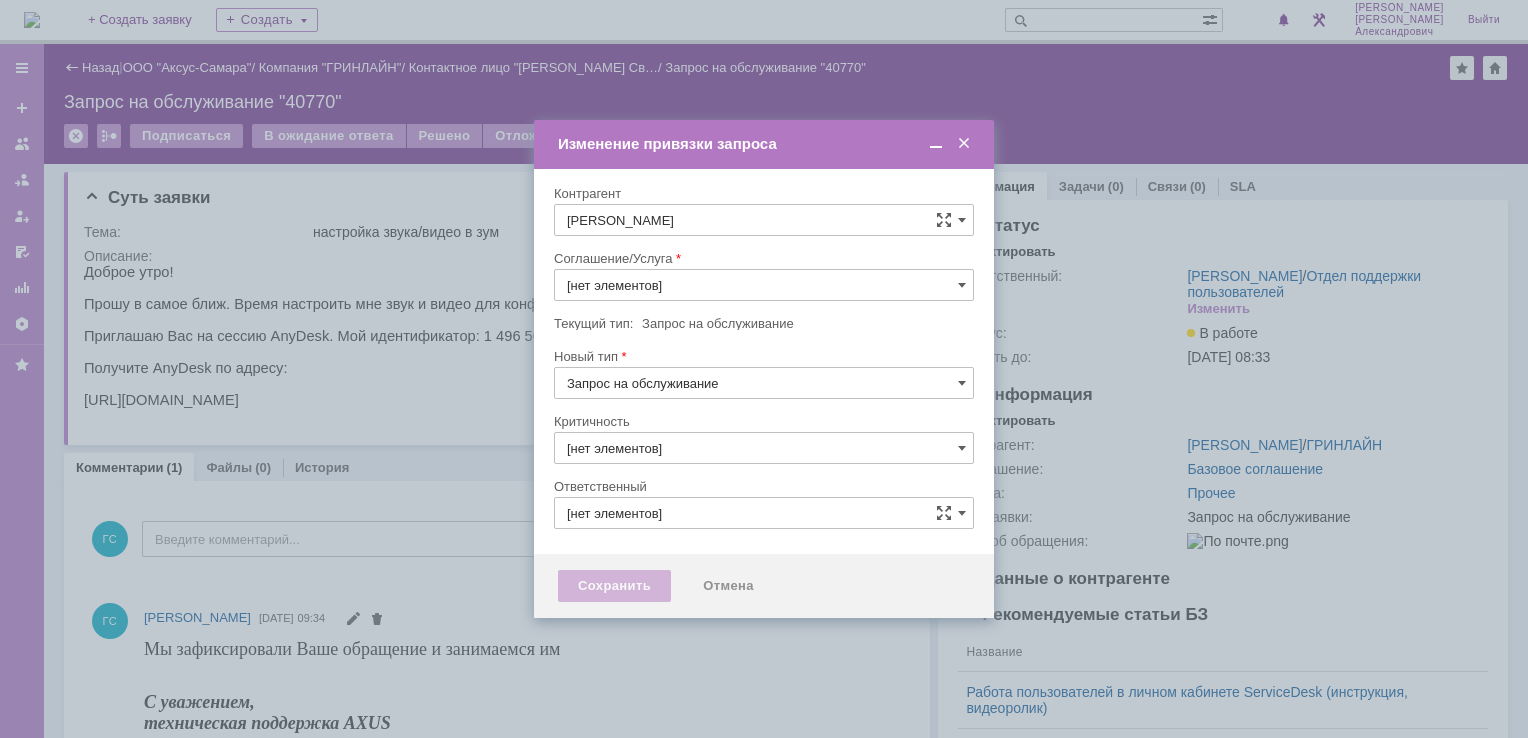 type on "Прочее" 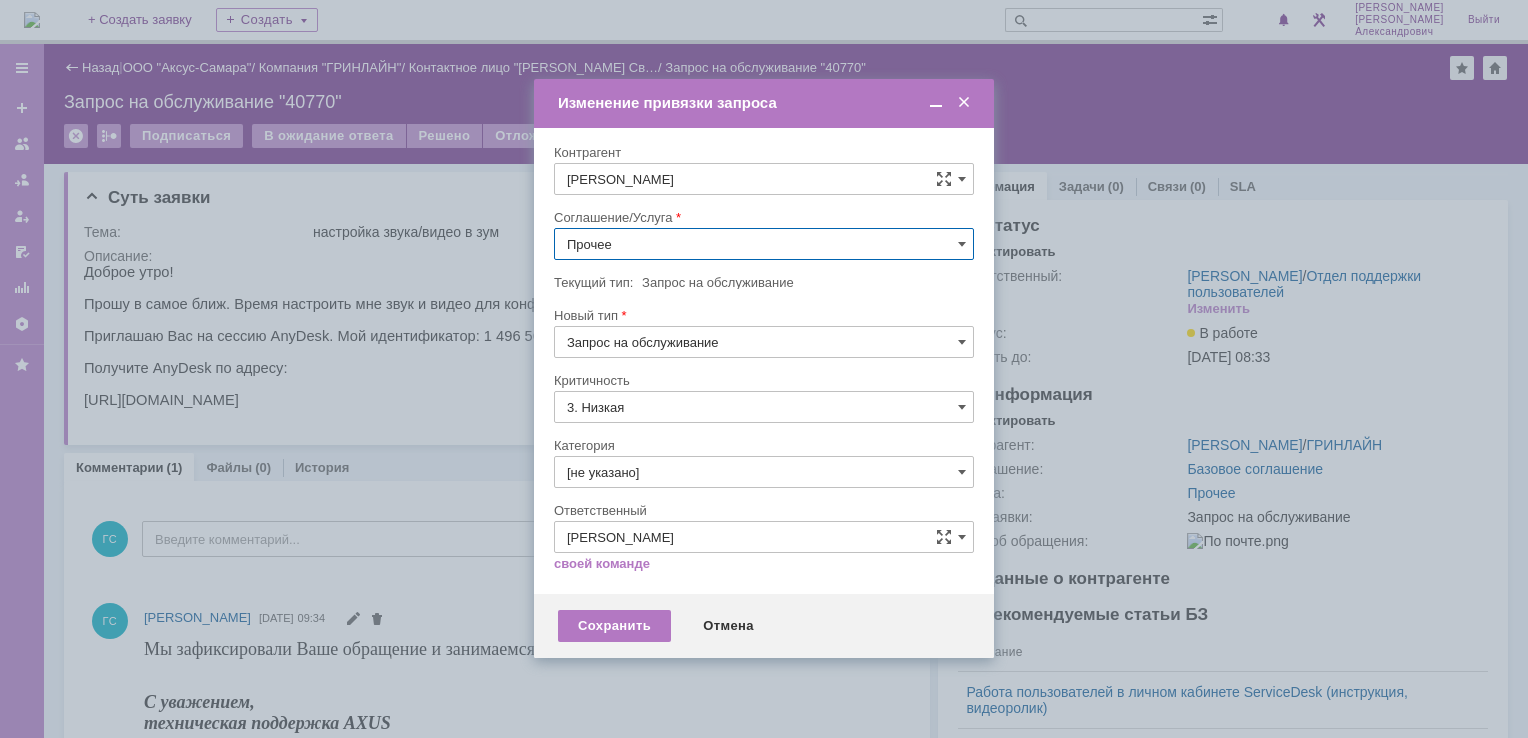 click on "Прочее" at bounding box center [764, 244] 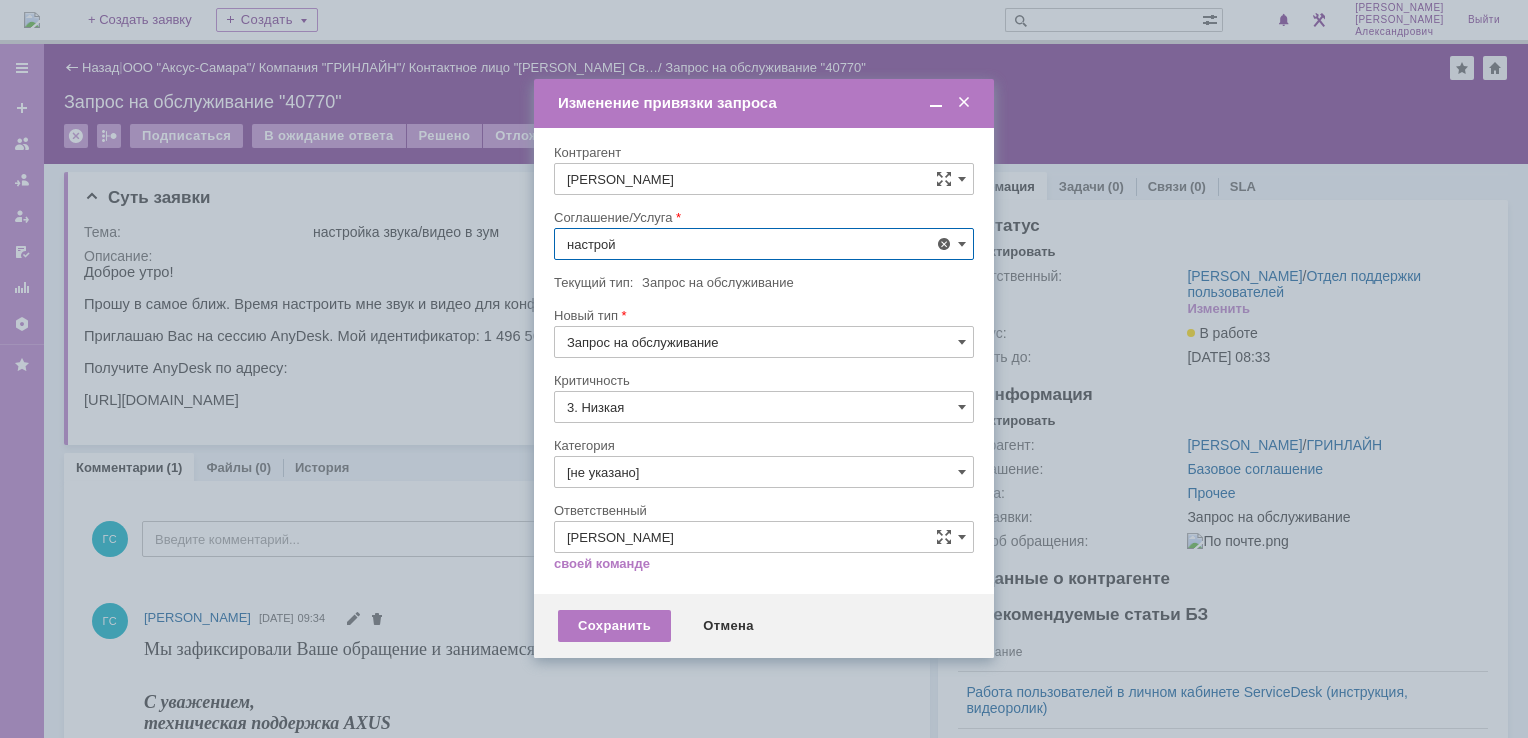 scroll, scrollTop: 130, scrollLeft: 0, axis: vertical 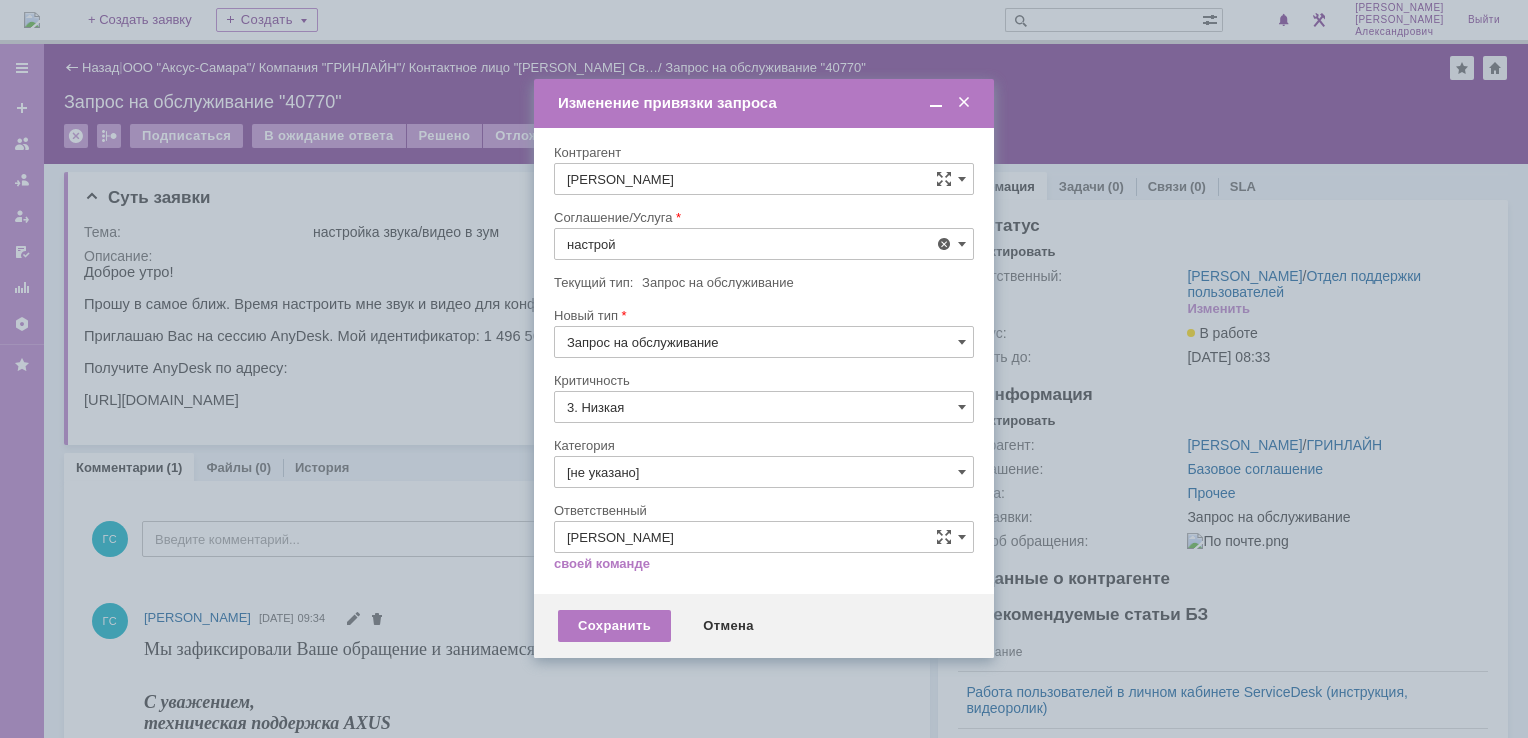 click on "АРМ_Настройка" at bounding box center (764, 486) 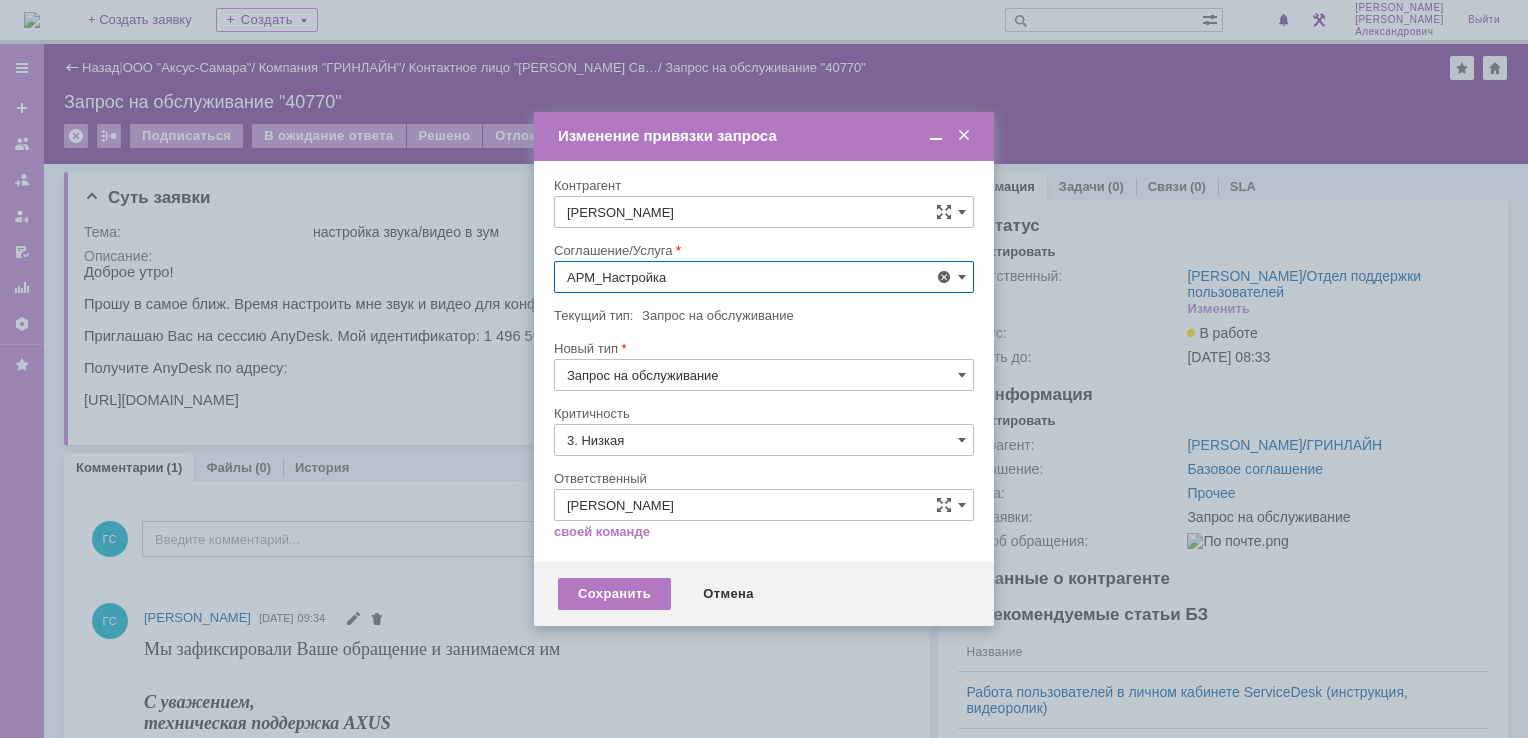 type on "АРМ_Настройка" 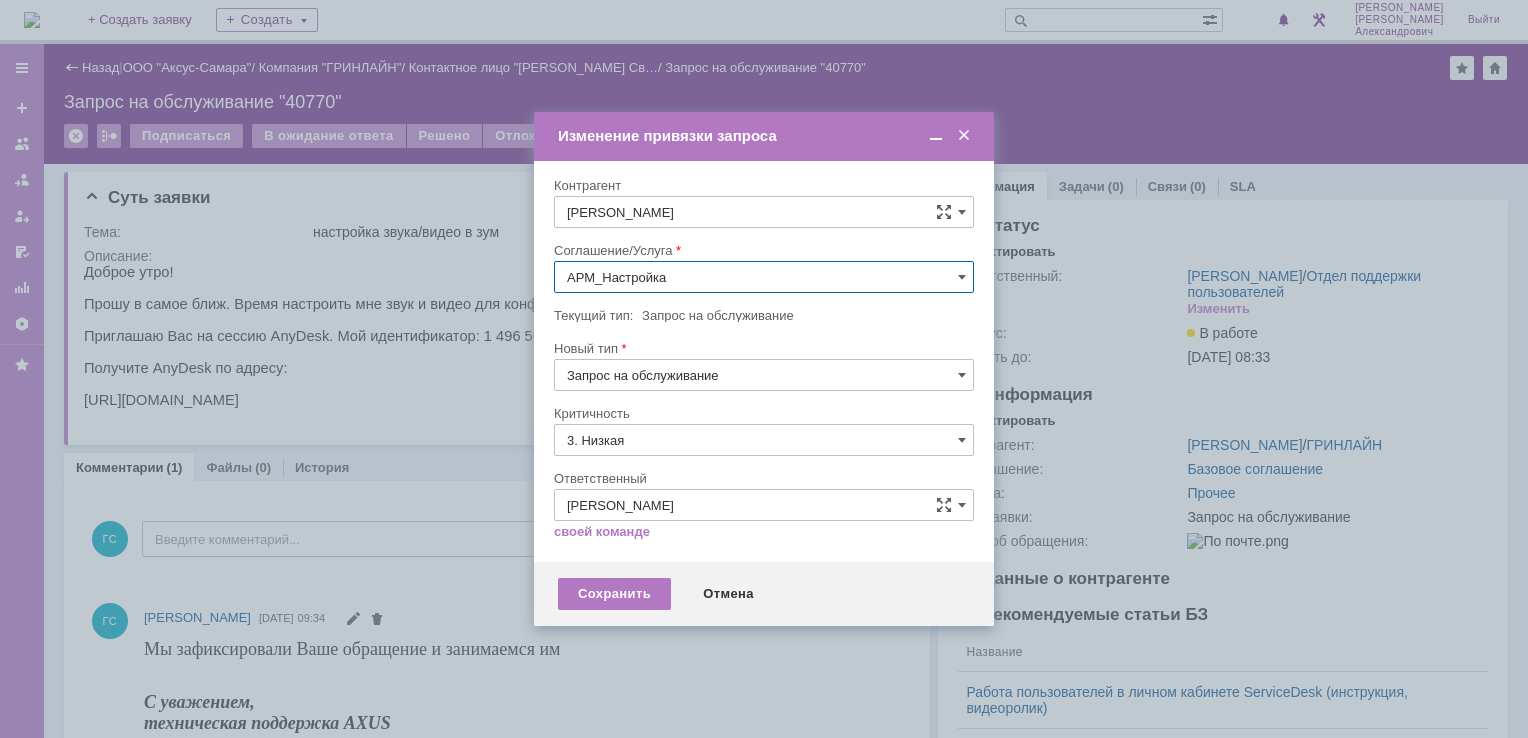 click on "3. Низкая" at bounding box center (764, 440) 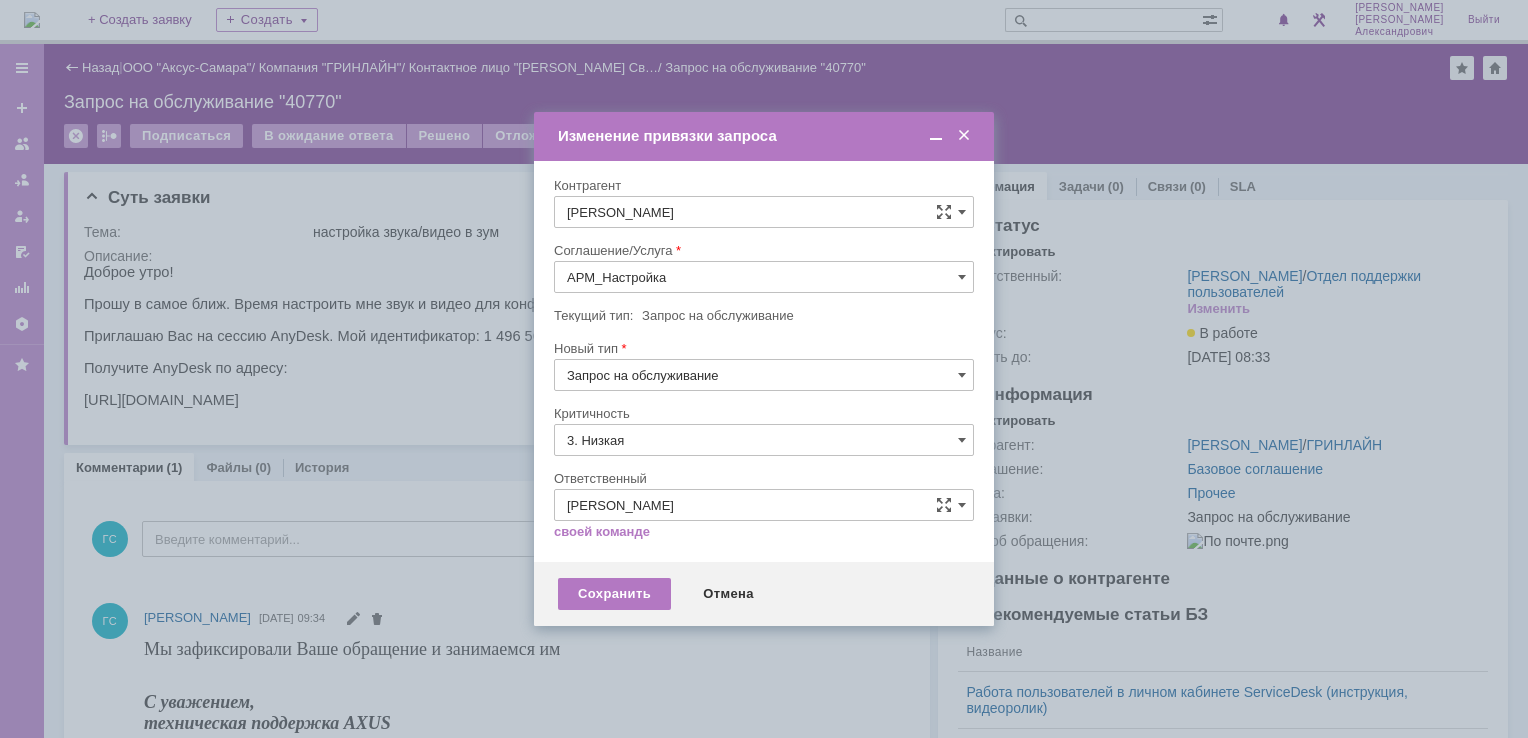 click on "[не указано]" at bounding box center [764, 477] 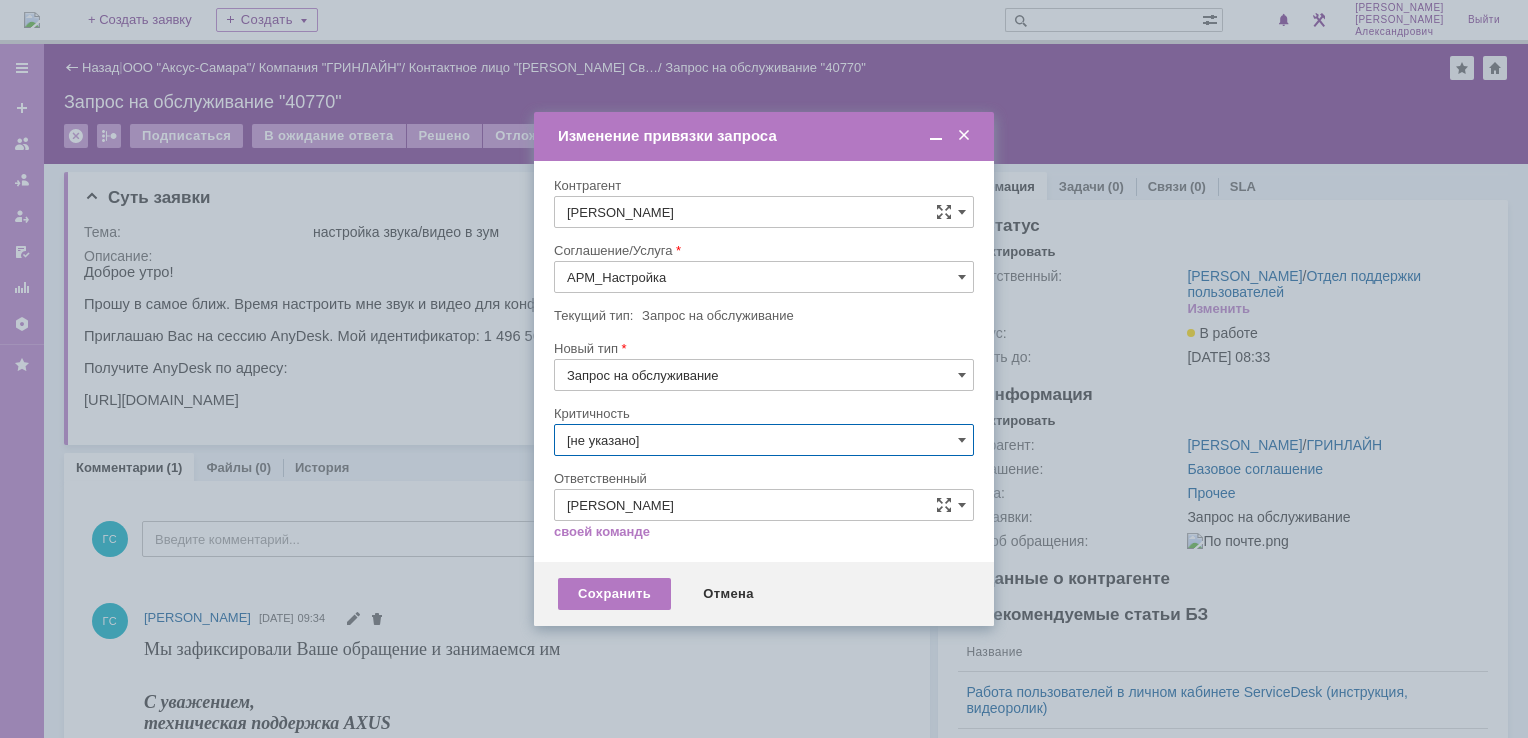 type on "[не указано]" 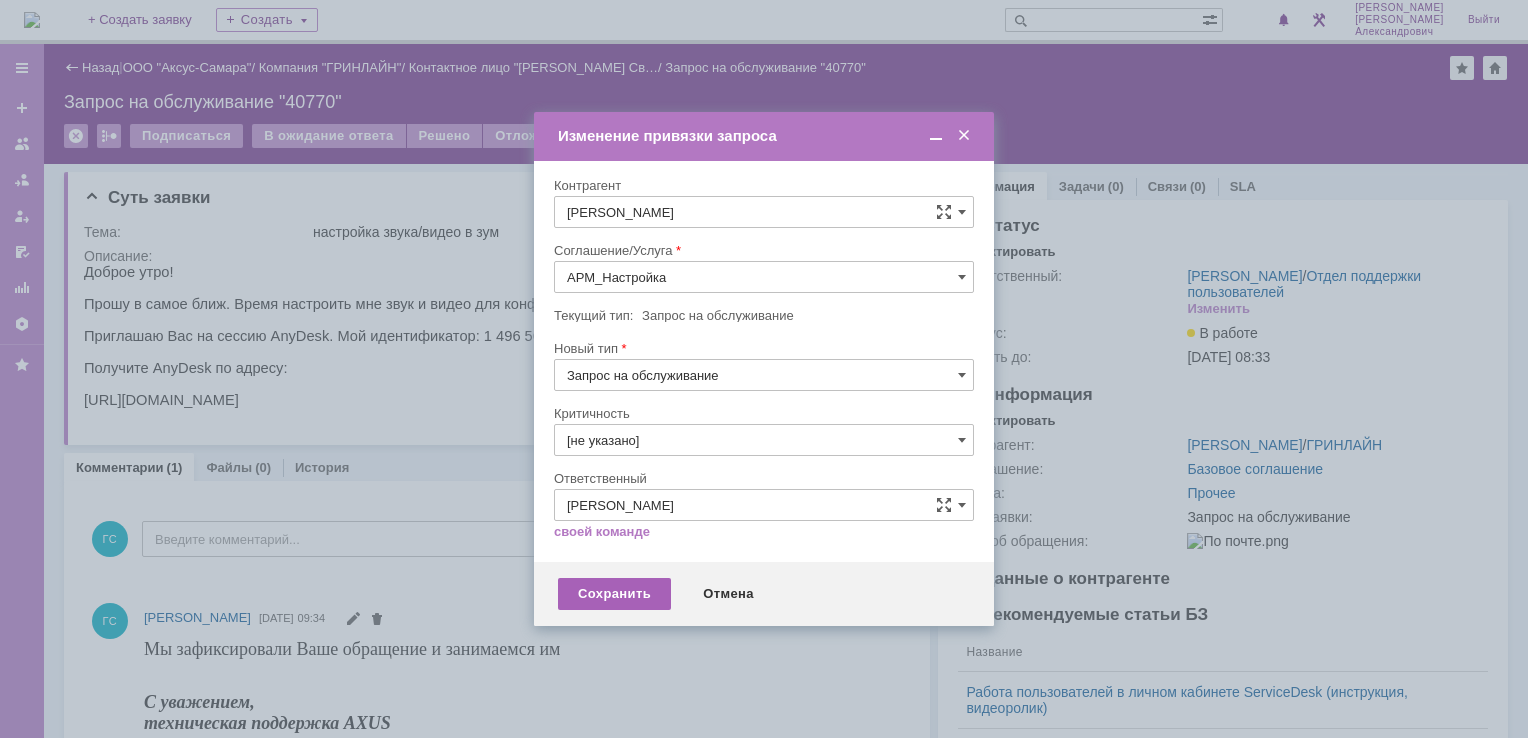 click on "Сохранить" at bounding box center (614, 594) 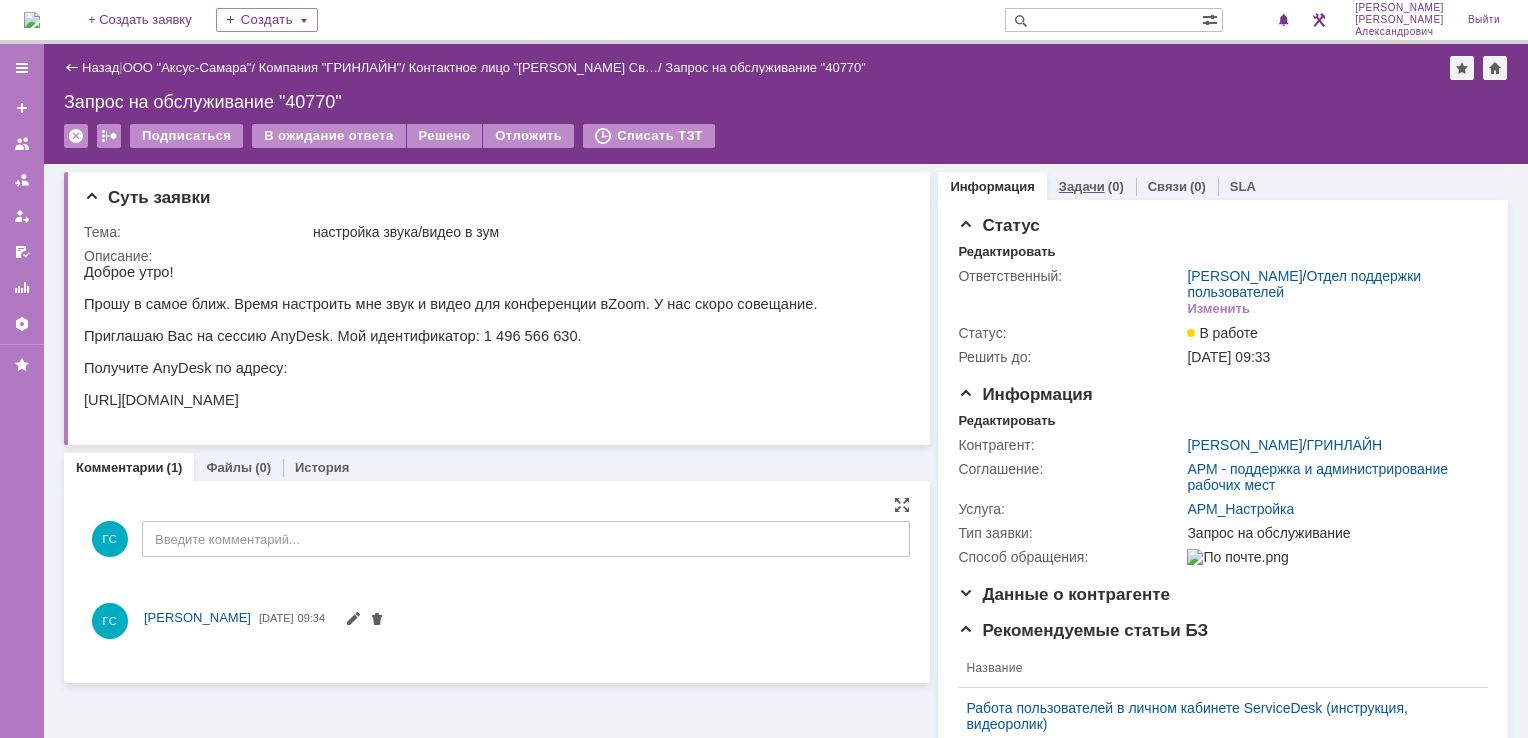 scroll, scrollTop: 0, scrollLeft: 0, axis: both 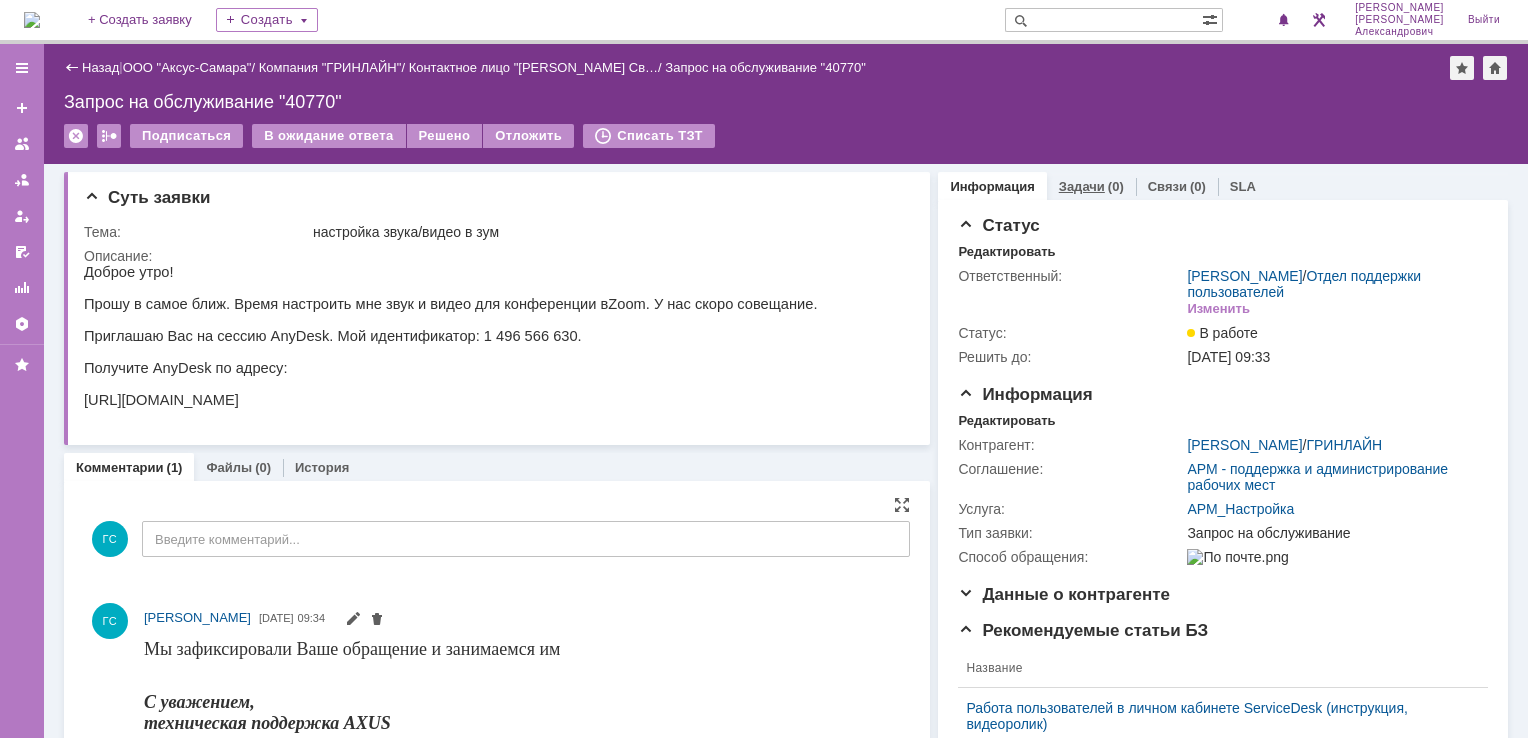 click on "(0)" at bounding box center (1116, 186) 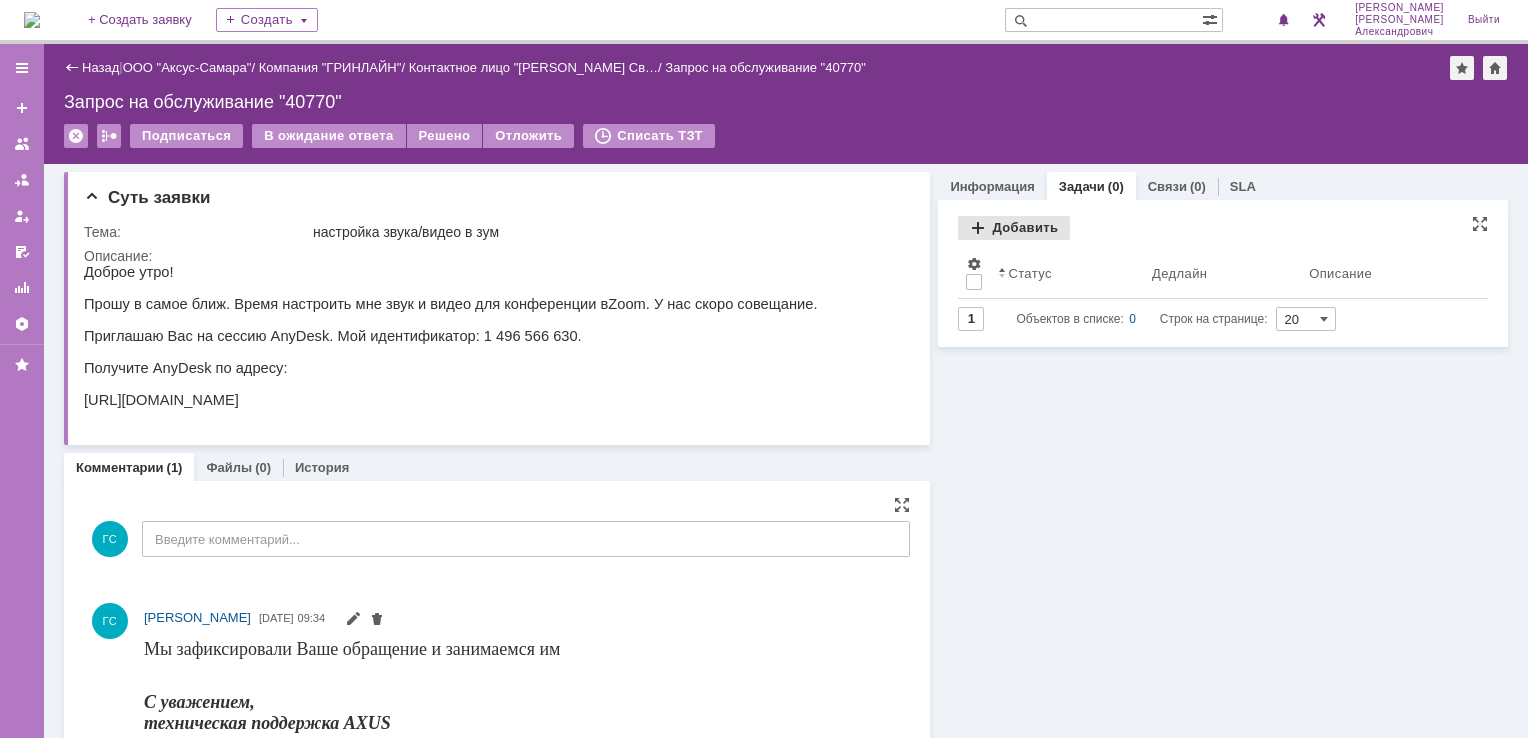 click on "Добавить" at bounding box center (1014, 228) 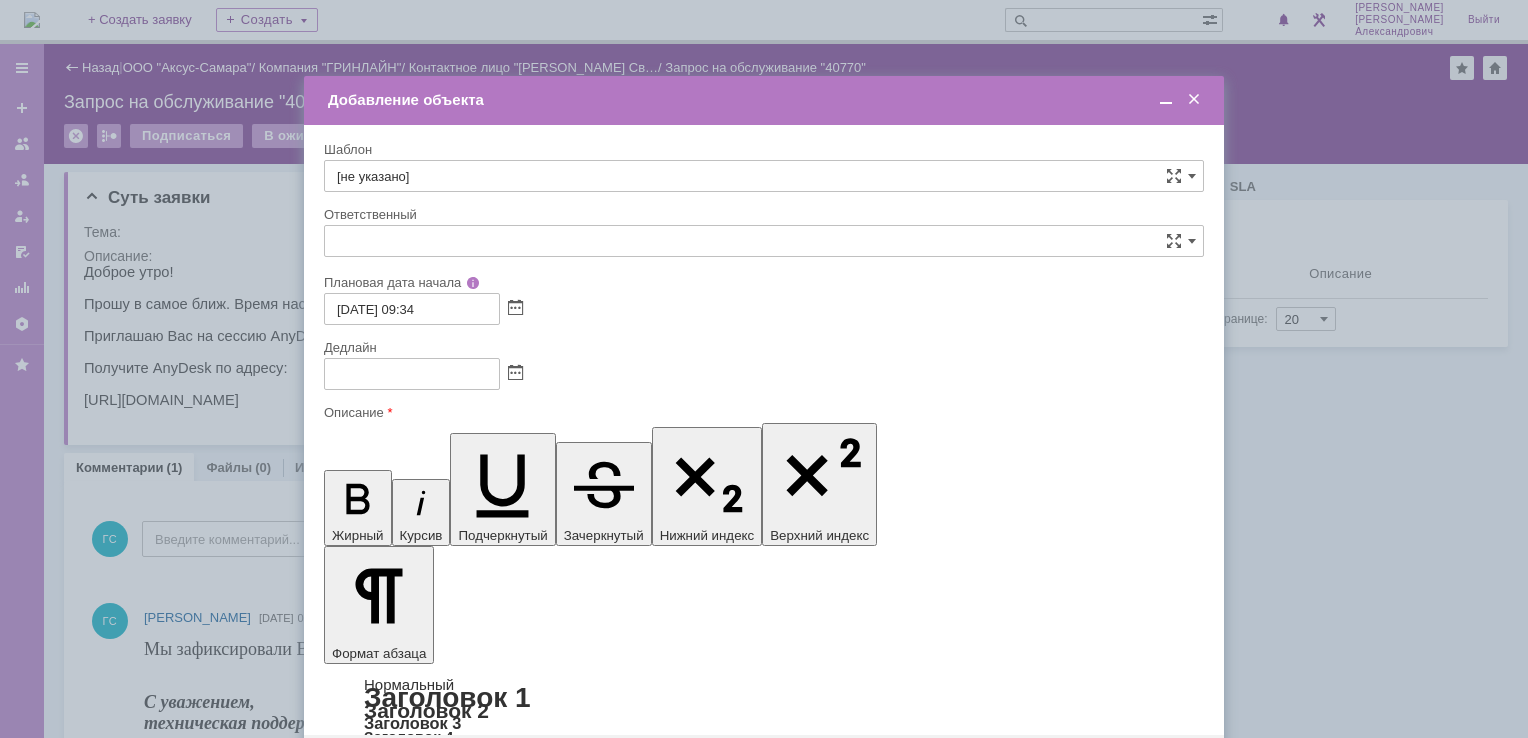 type on "[не указано]" 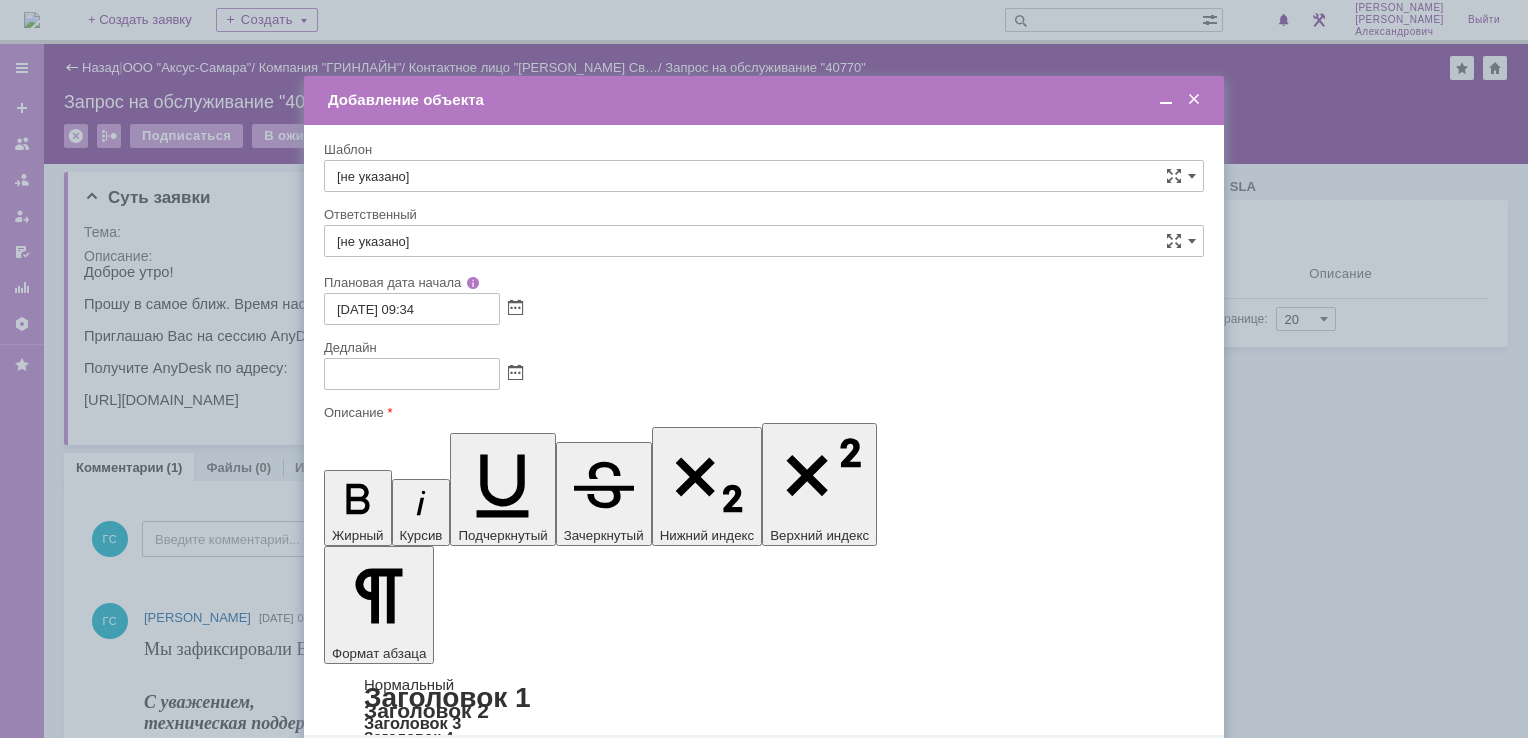 scroll, scrollTop: 0, scrollLeft: 0, axis: both 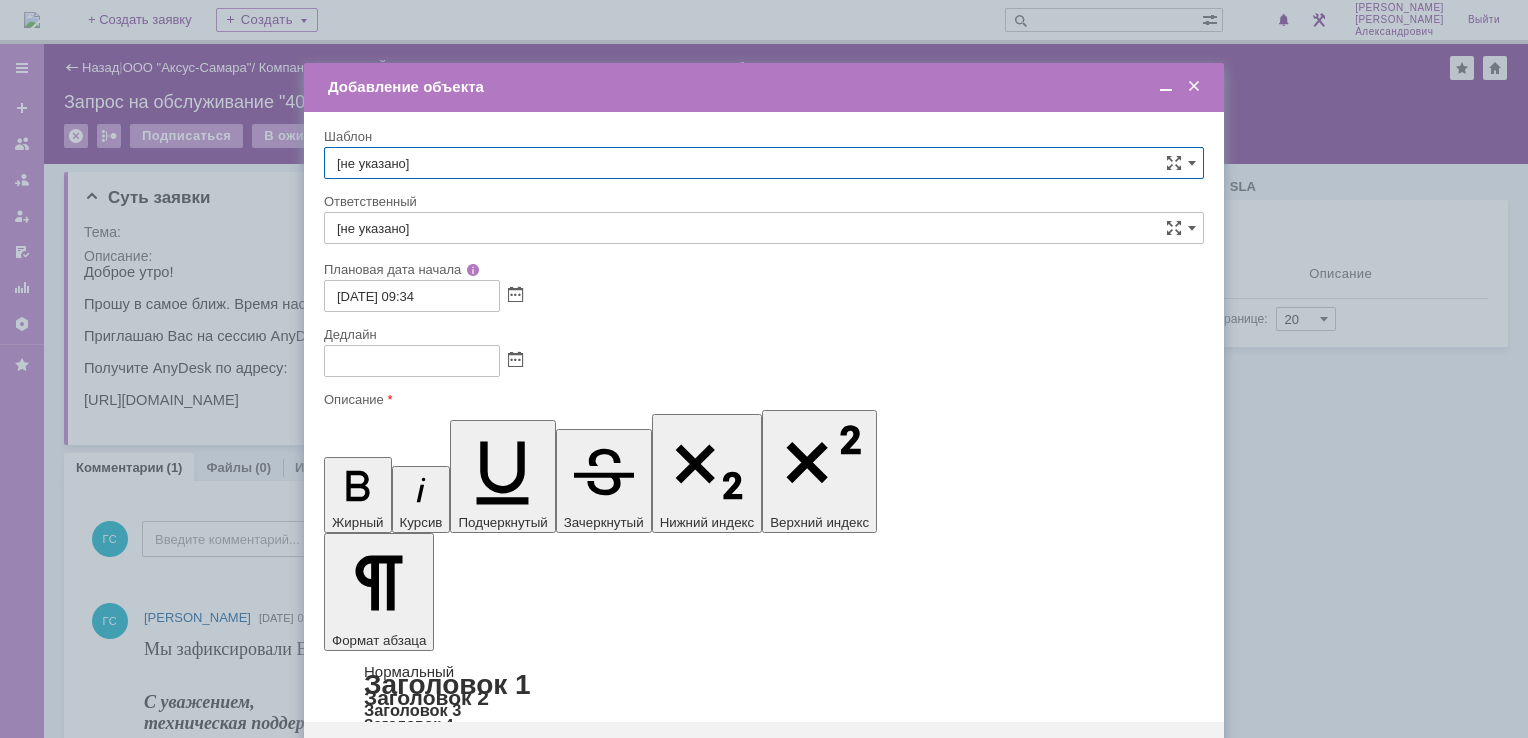 click at bounding box center [487, 5824] 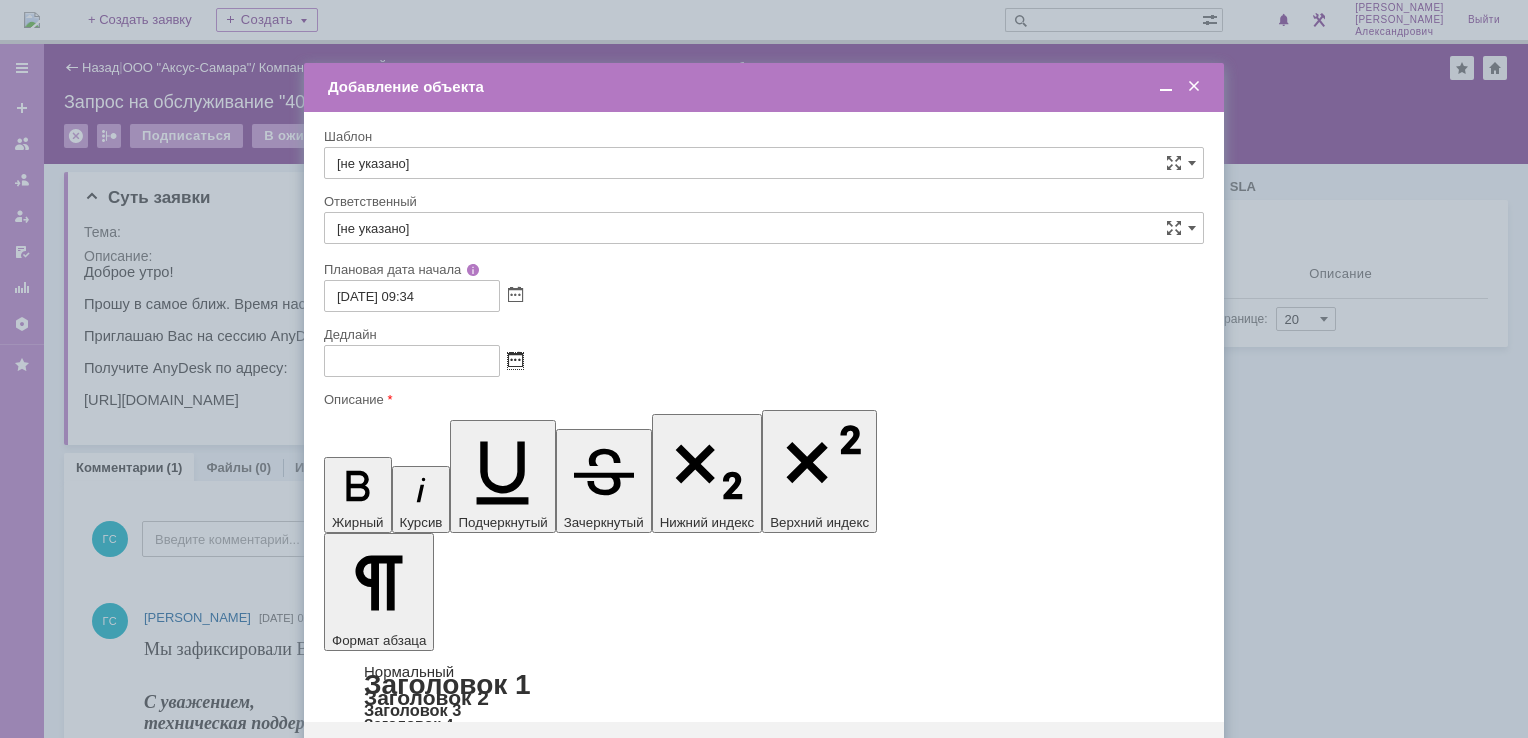 click at bounding box center [515, 361] 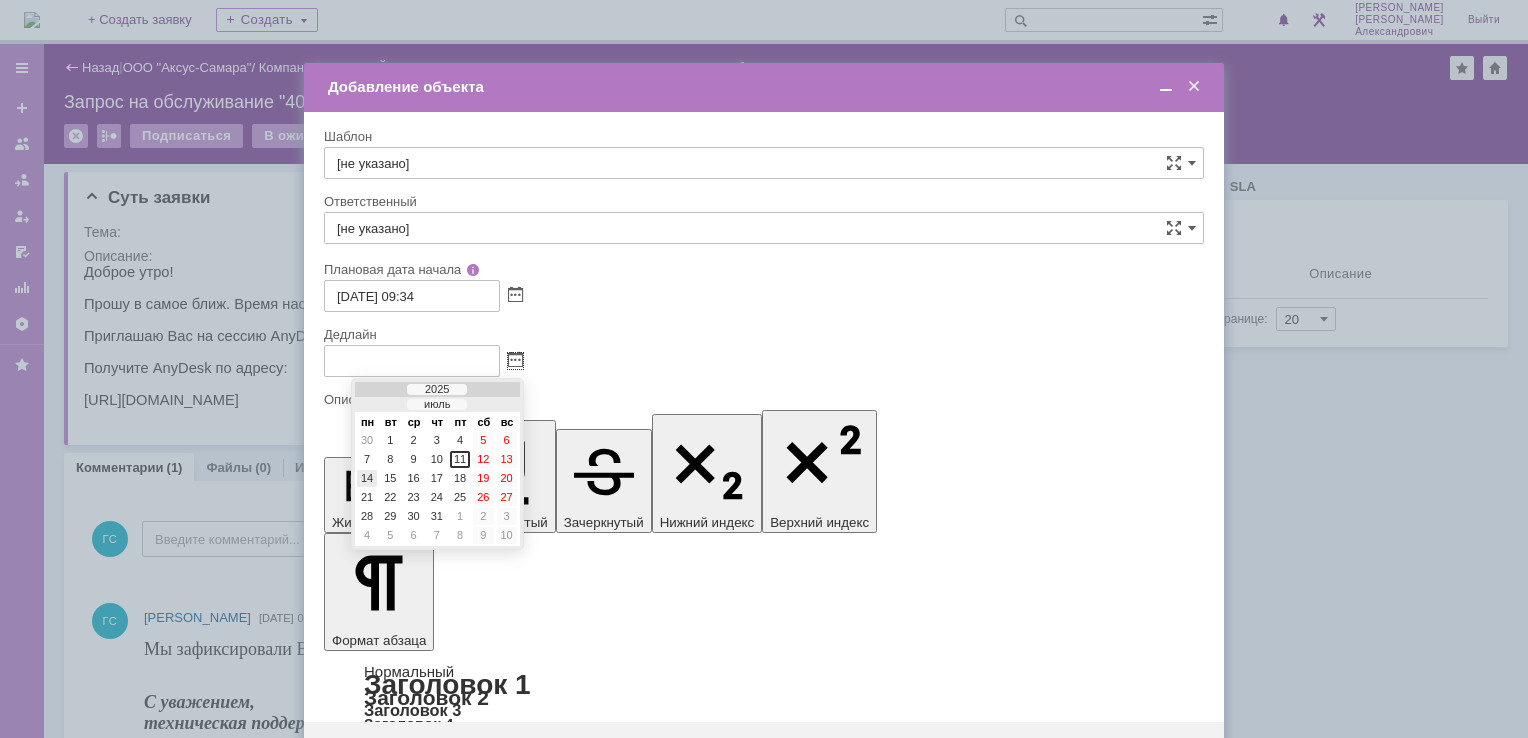 click on "14" at bounding box center [367, 478] 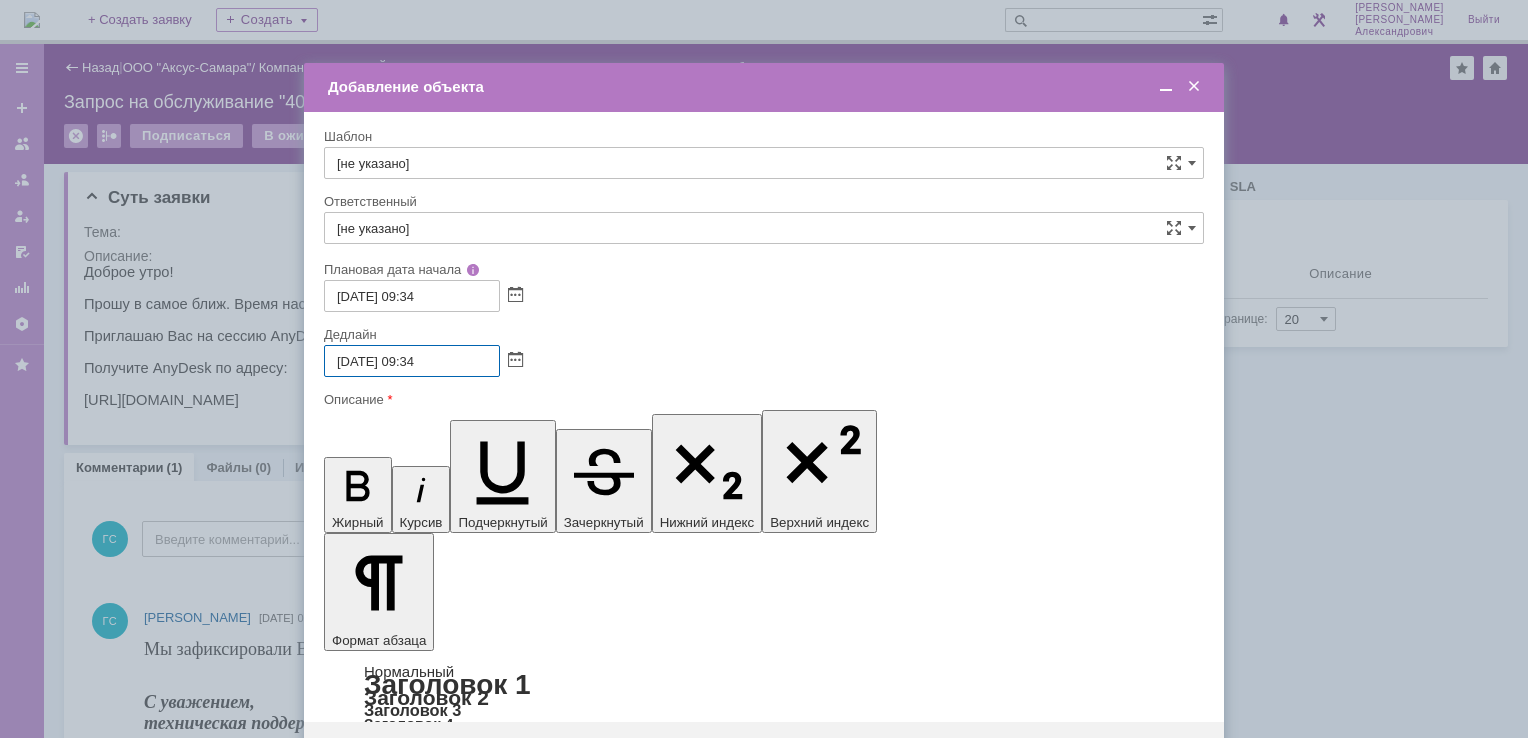 click on "14.07.2025 09:34" at bounding box center [412, 361] 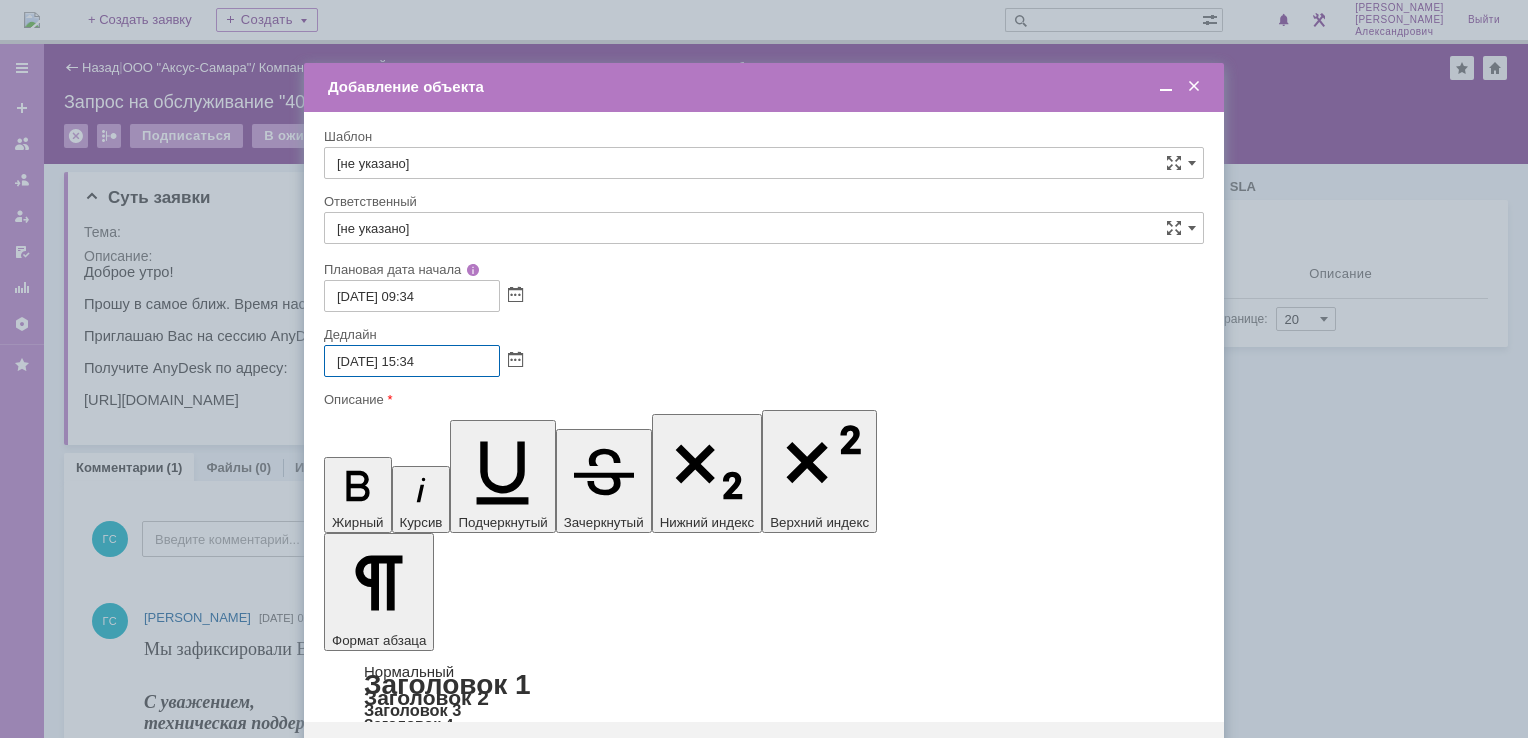 type on "14.07.2025 15:34" 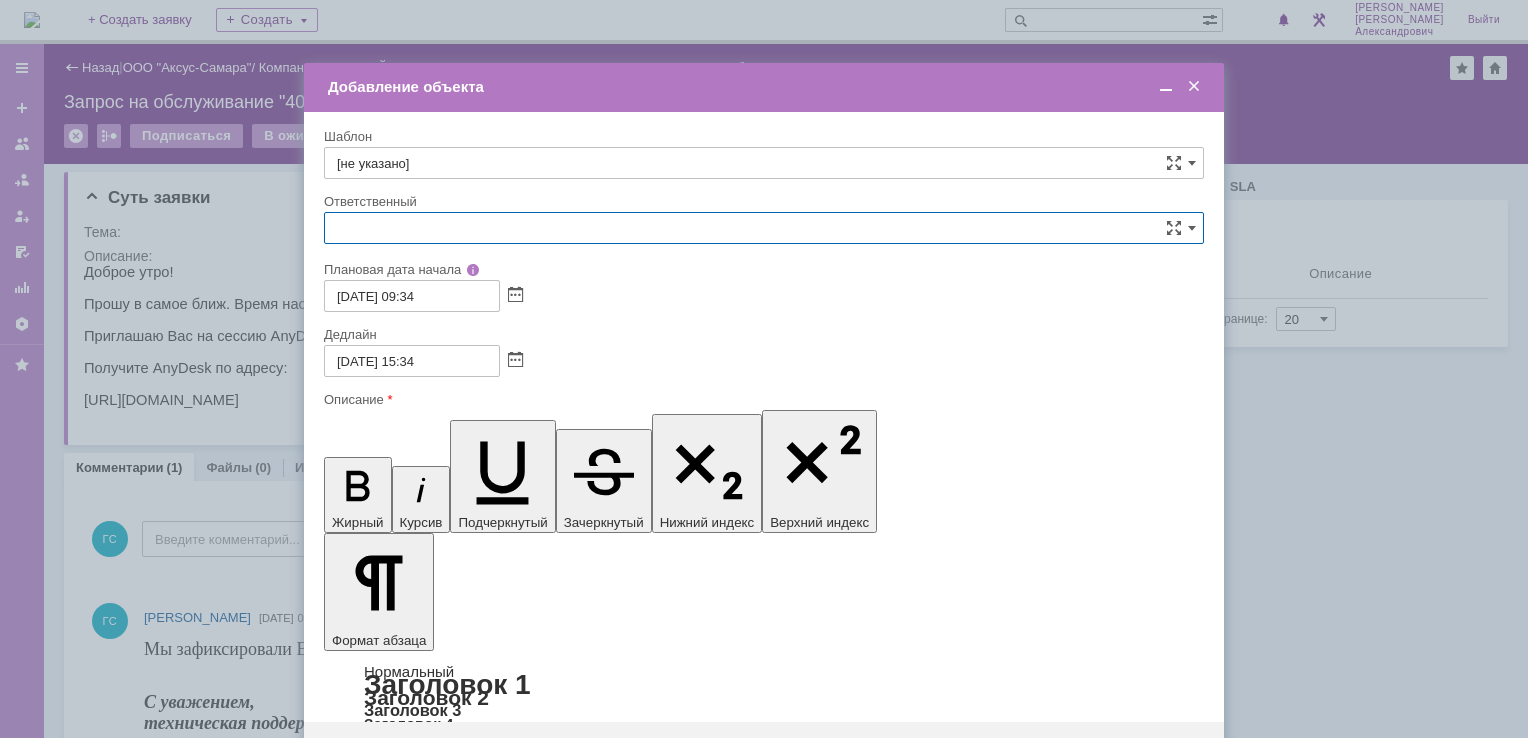type on "а" 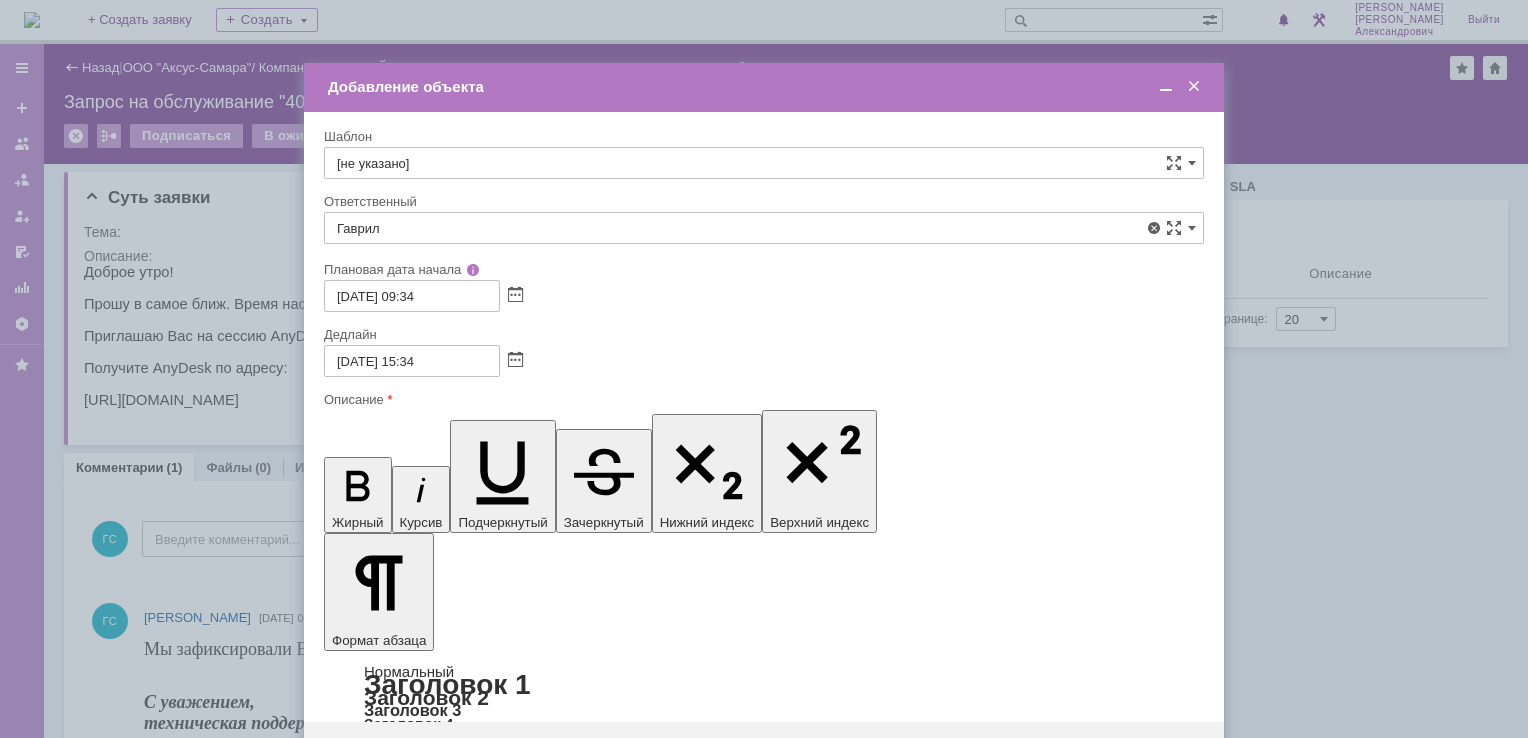 click on "[PERSON_NAME]" at bounding box center [764, 440] 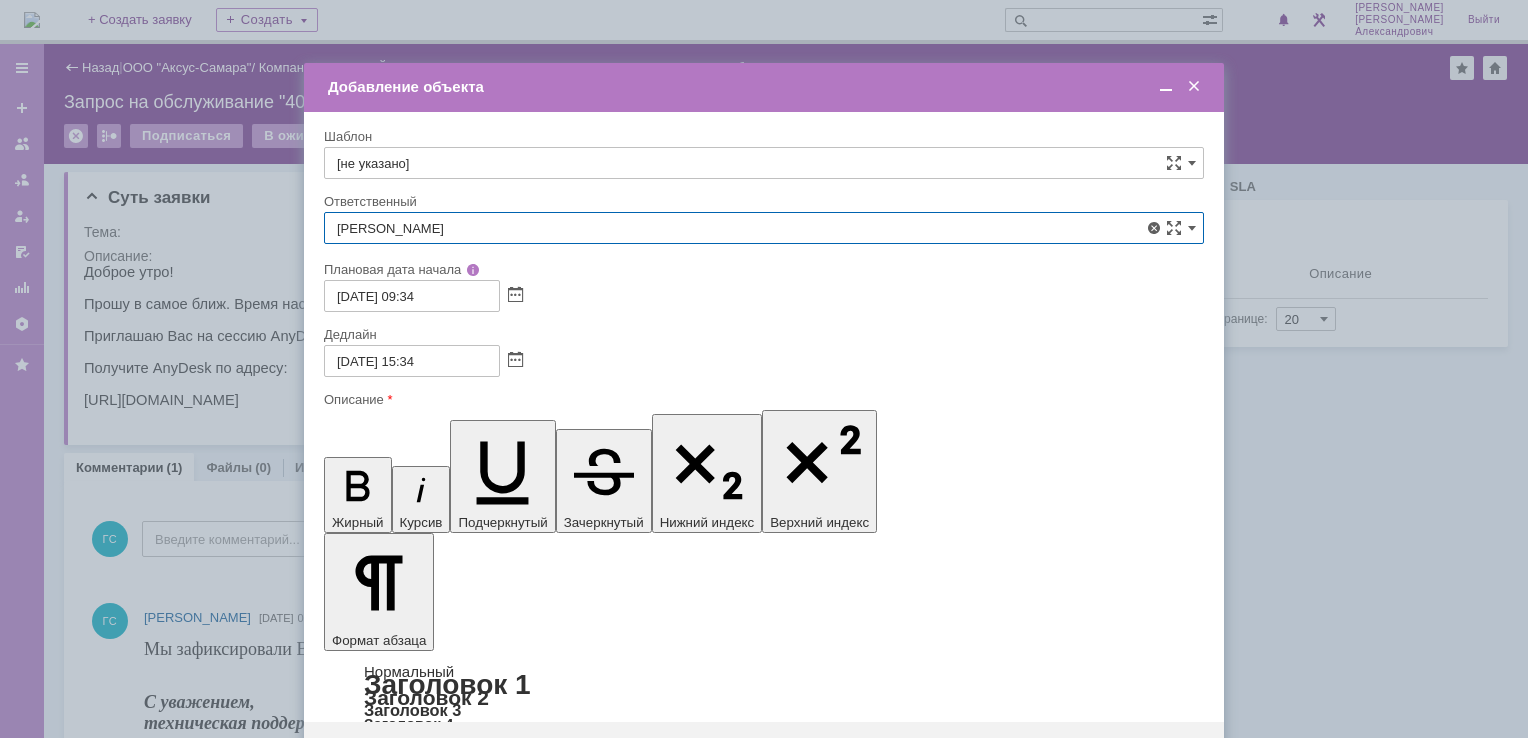 type on "[PERSON_NAME]" 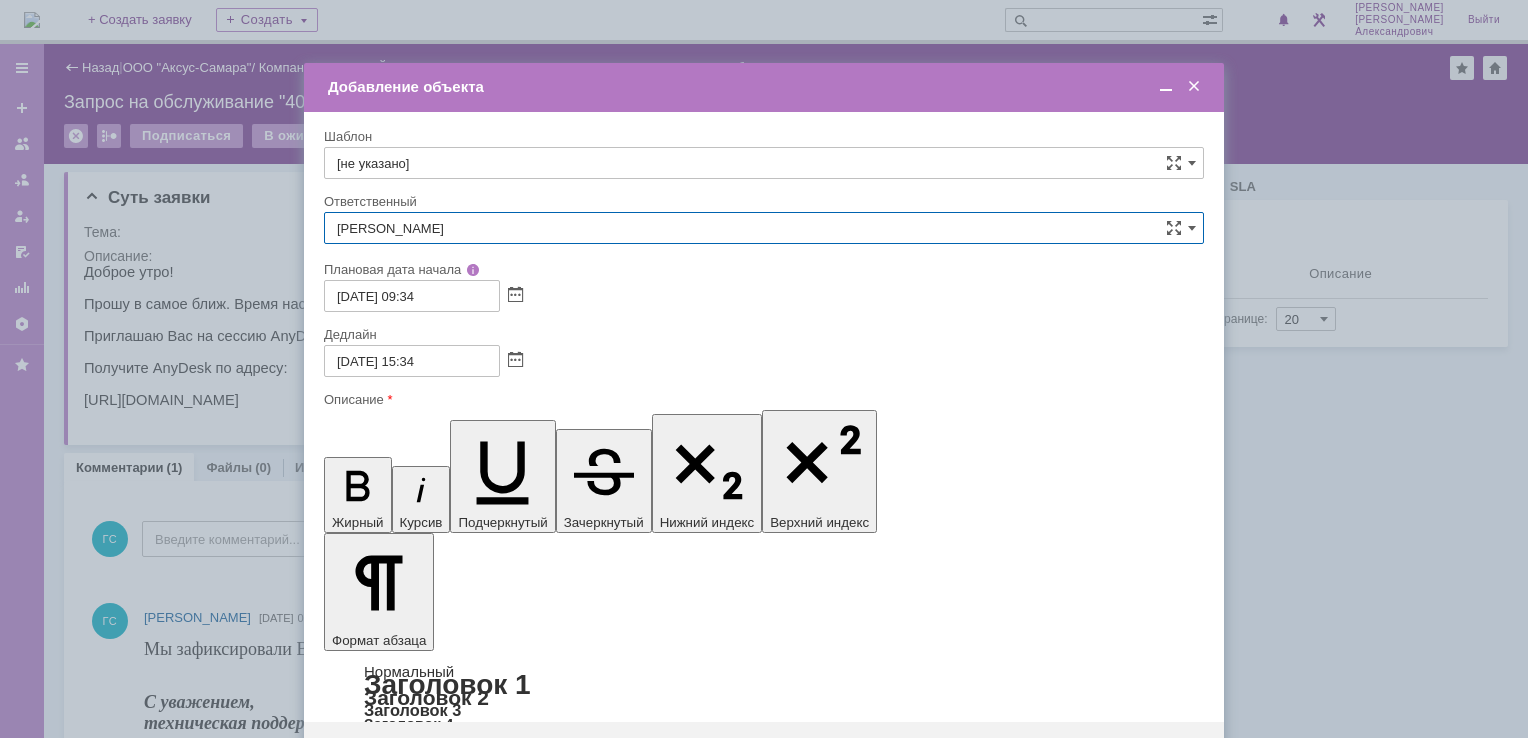 click on "Сохранить" at bounding box center (384, 754) 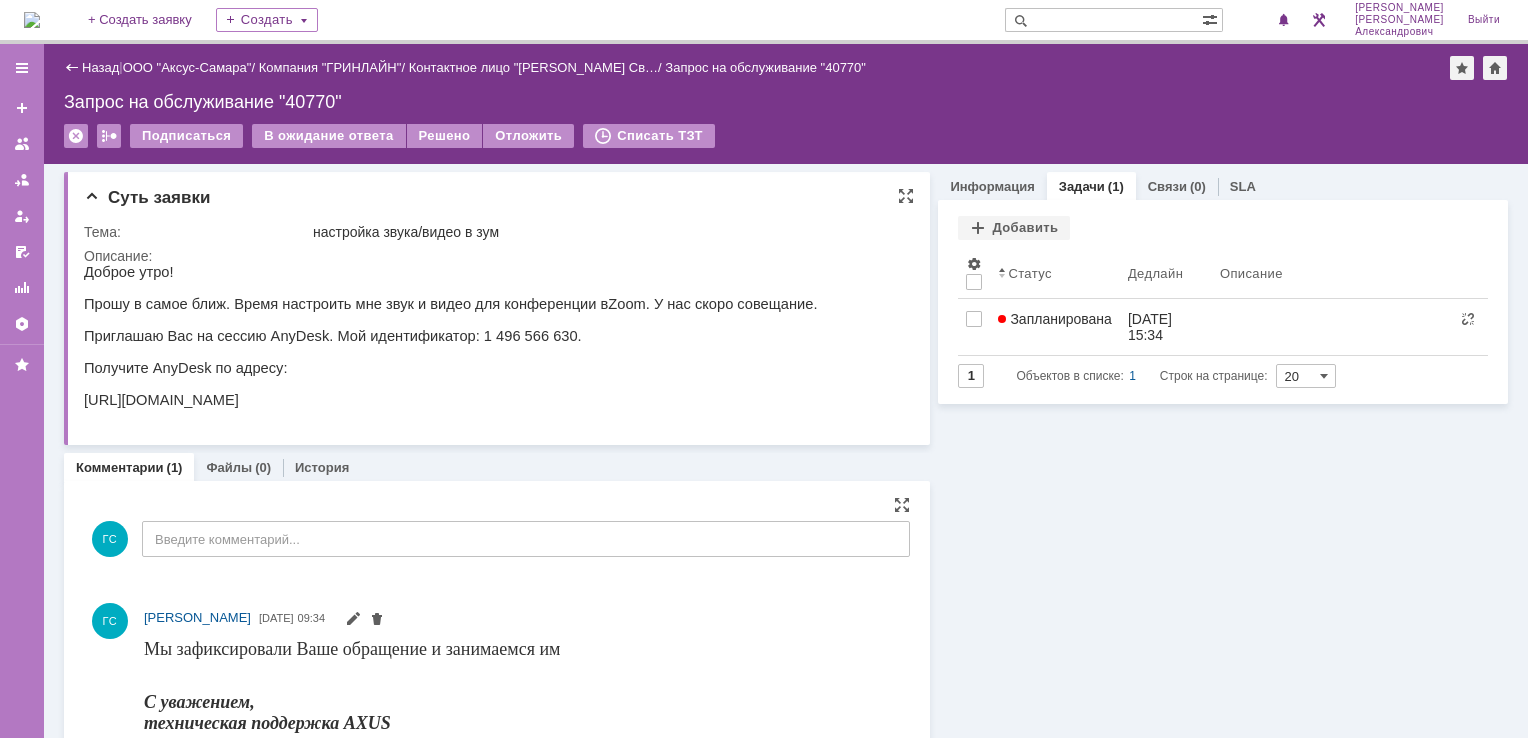 scroll, scrollTop: 0, scrollLeft: 0, axis: both 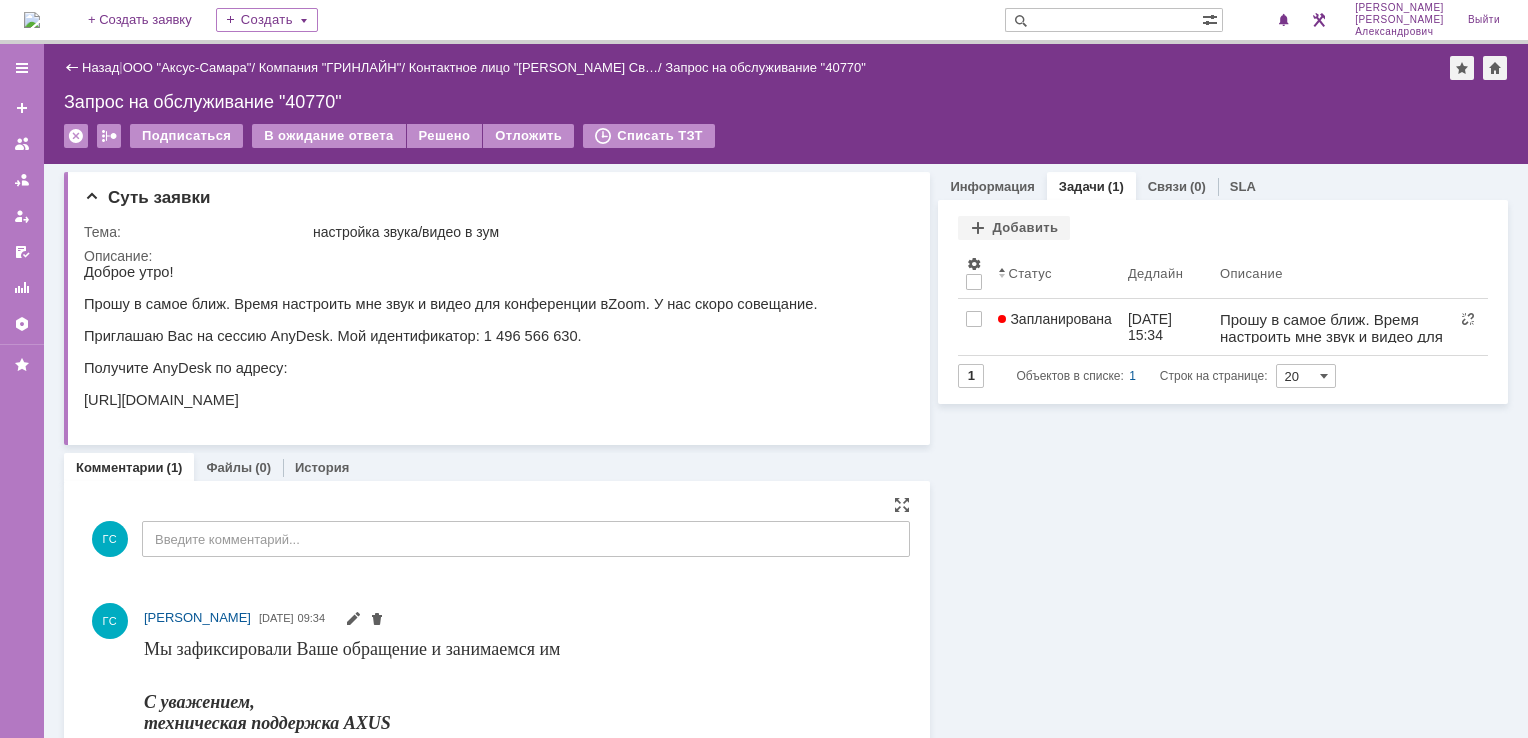 click at bounding box center (32, 20) 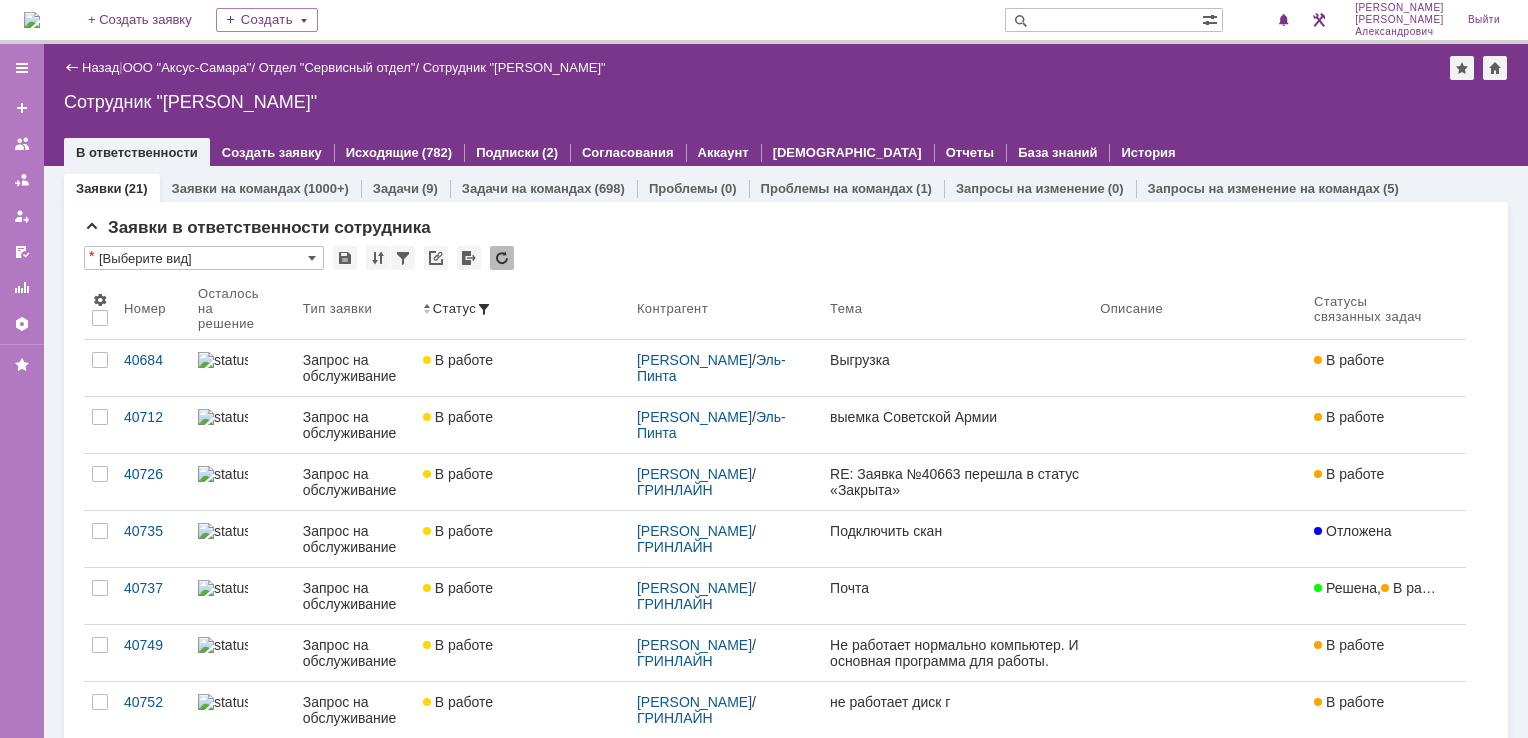 scroll, scrollTop: 0, scrollLeft: 0, axis: both 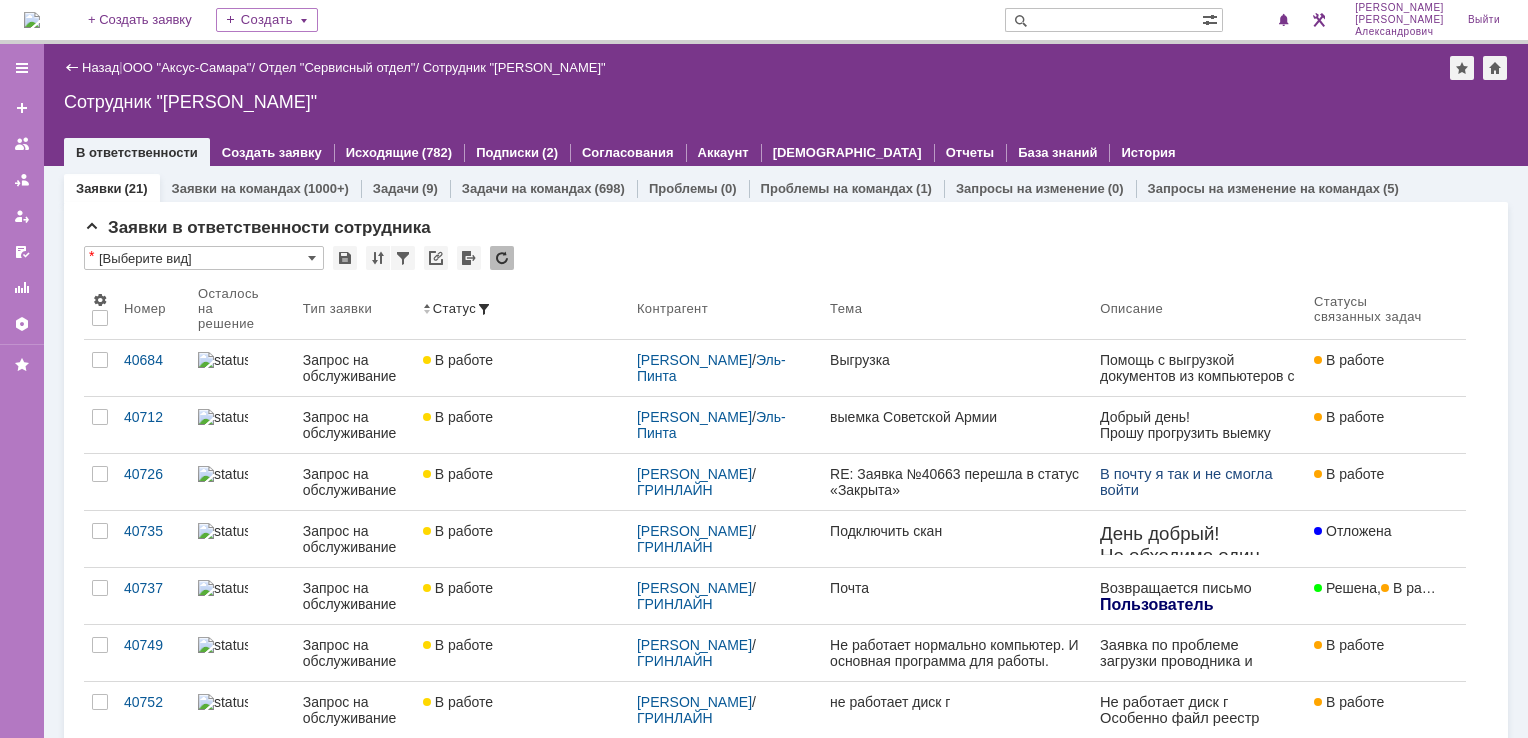 click at bounding box center [32, 20] 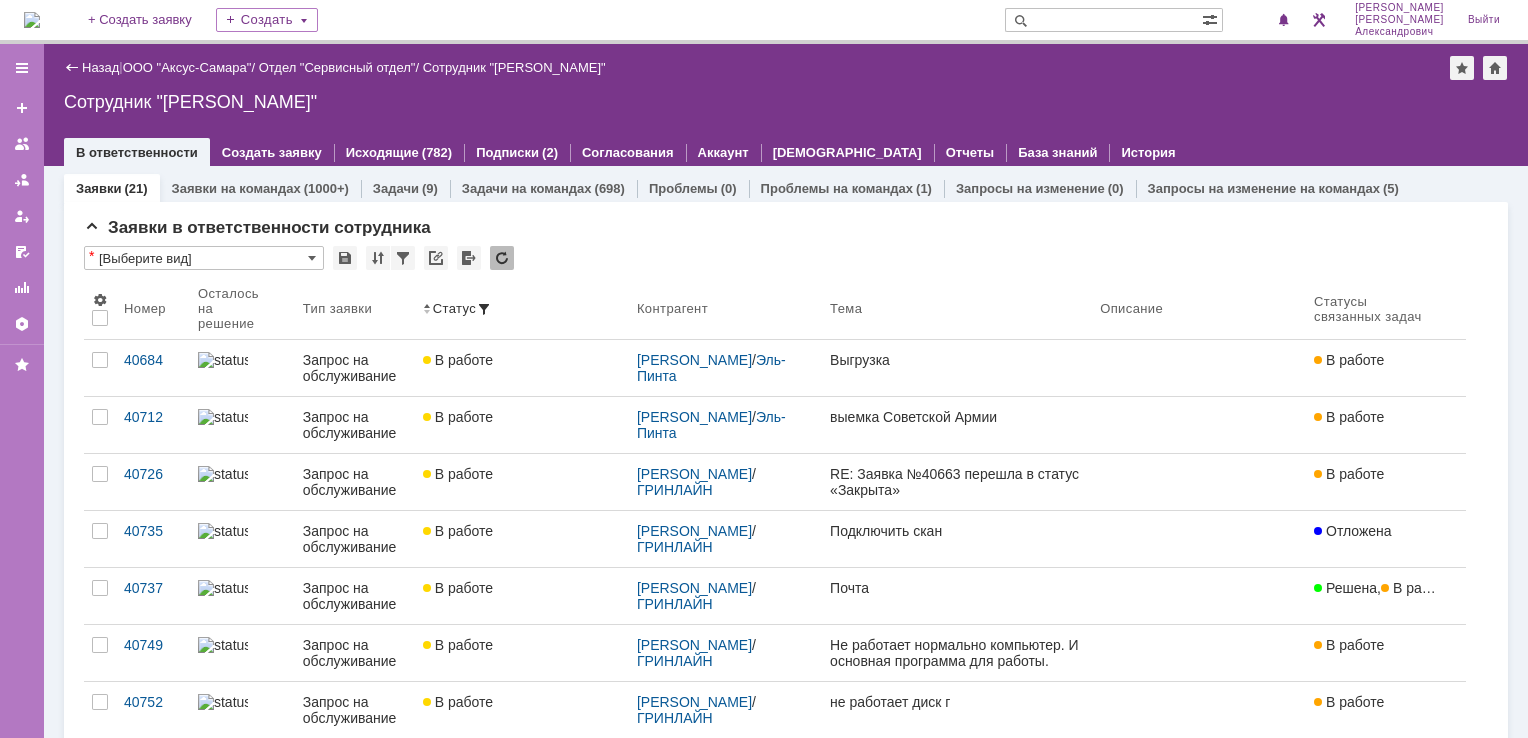 scroll, scrollTop: 0, scrollLeft: 0, axis: both 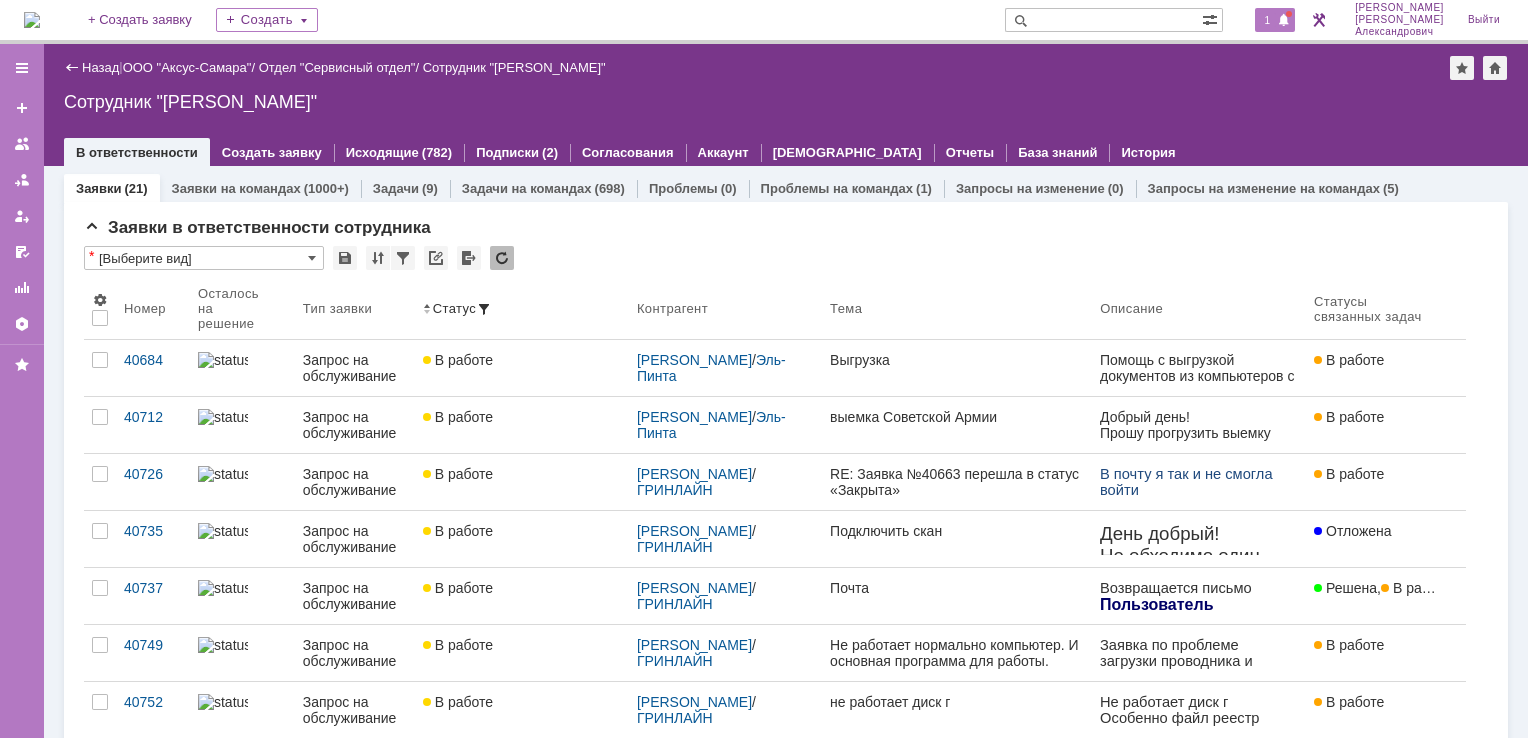 click on "1" at bounding box center (1268, 20) 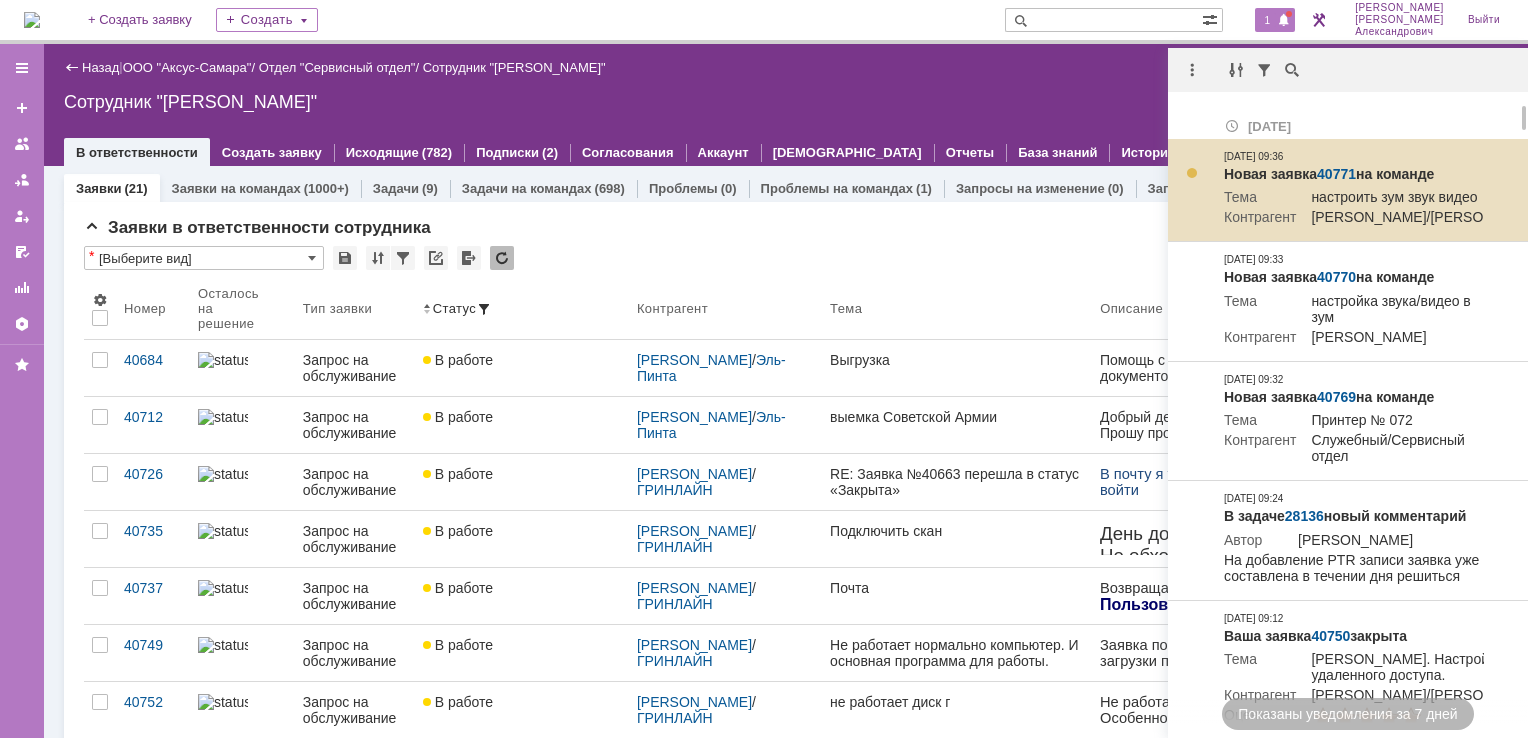 click on "40771" at bounding box center (1336, 174) 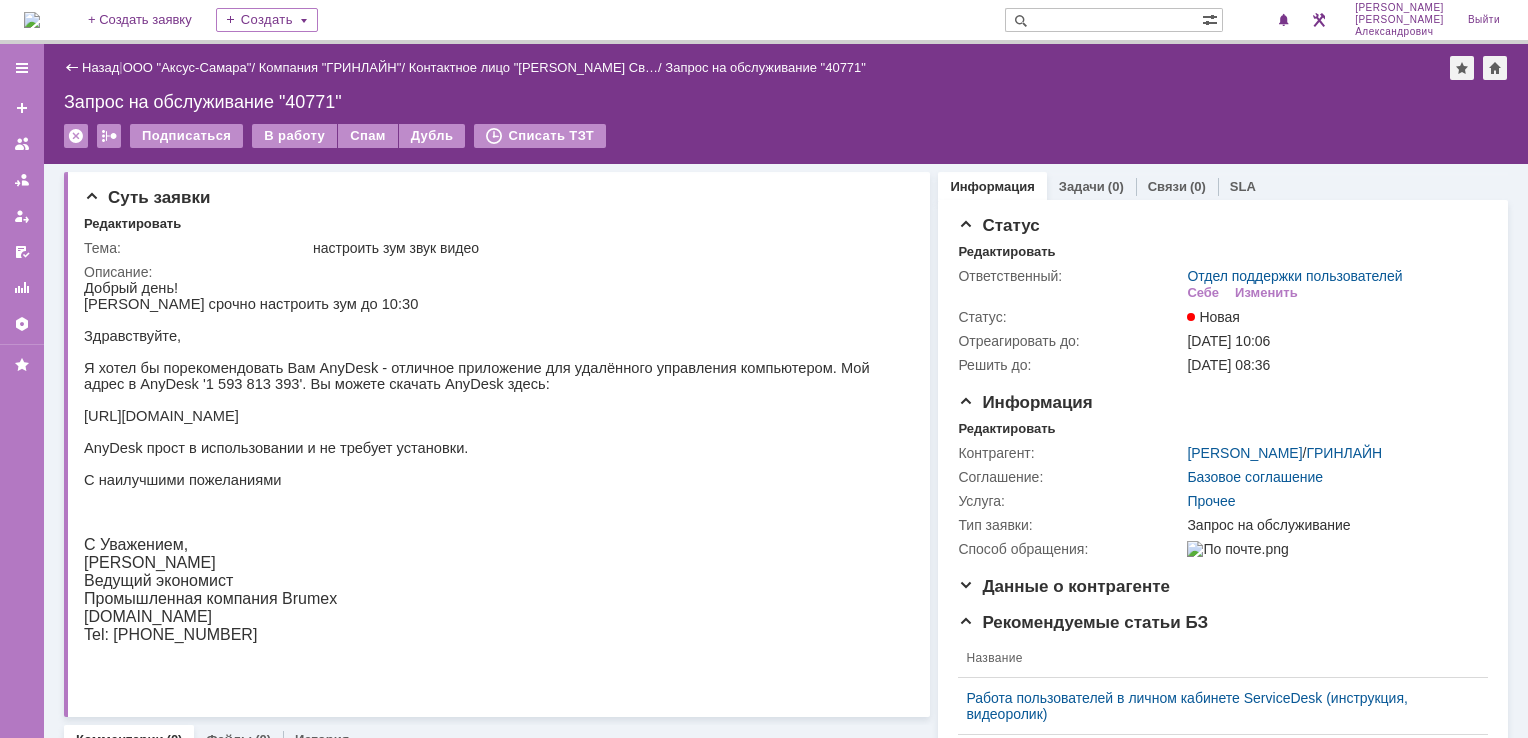 scroll, scrollTop: 0, scrollLeft: 0, axis: both 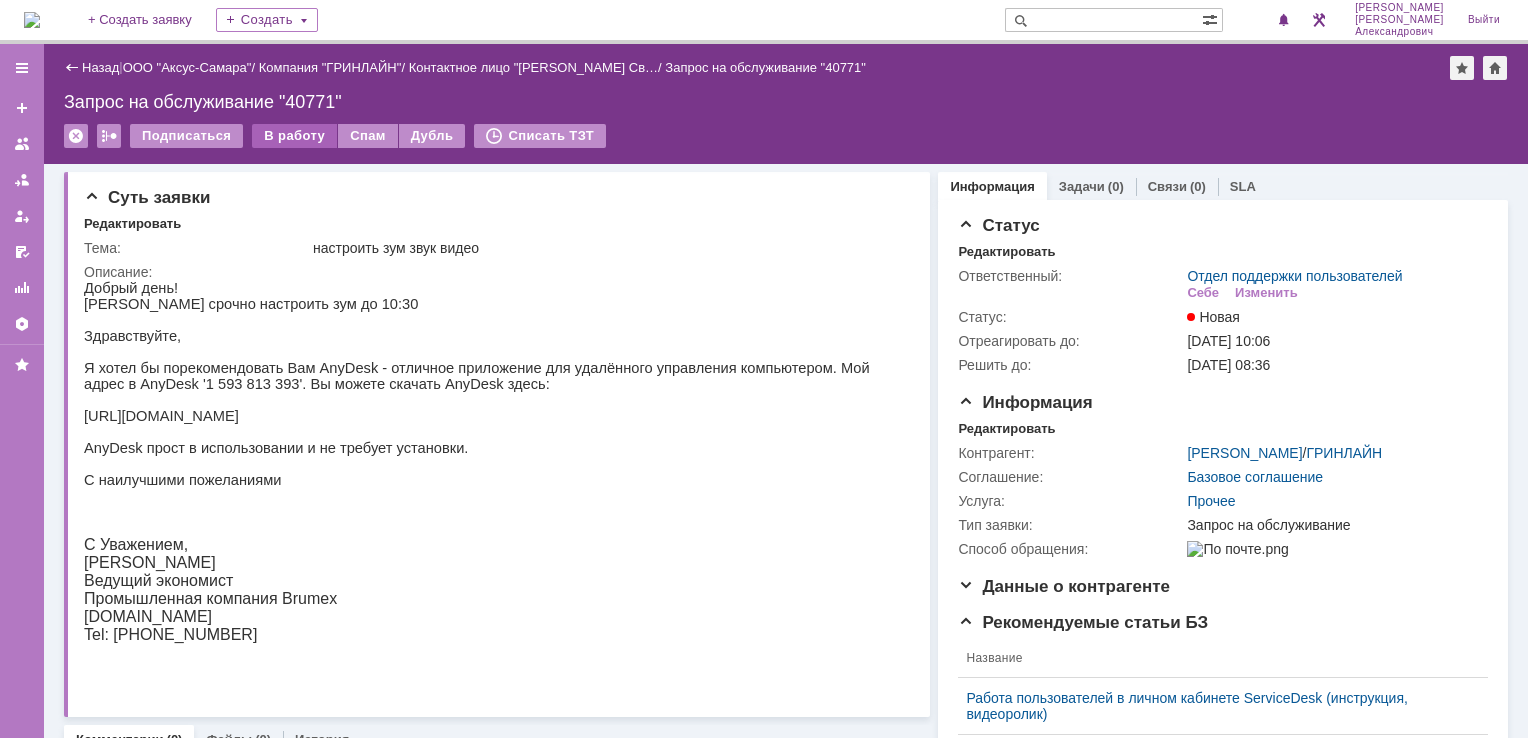 click on "В работу" at bounding box center (294, 136) 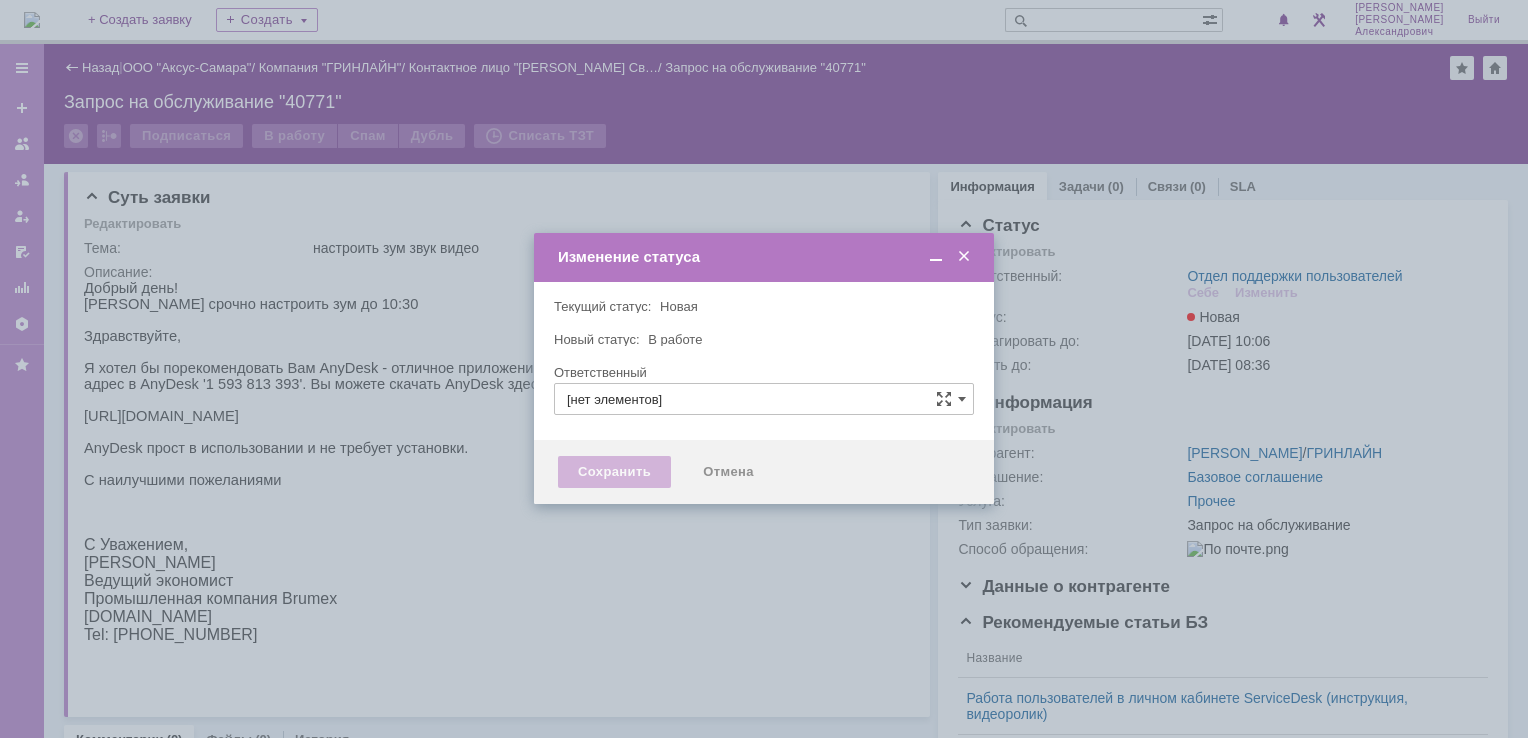 type on "Отдел поддержки пользователей" 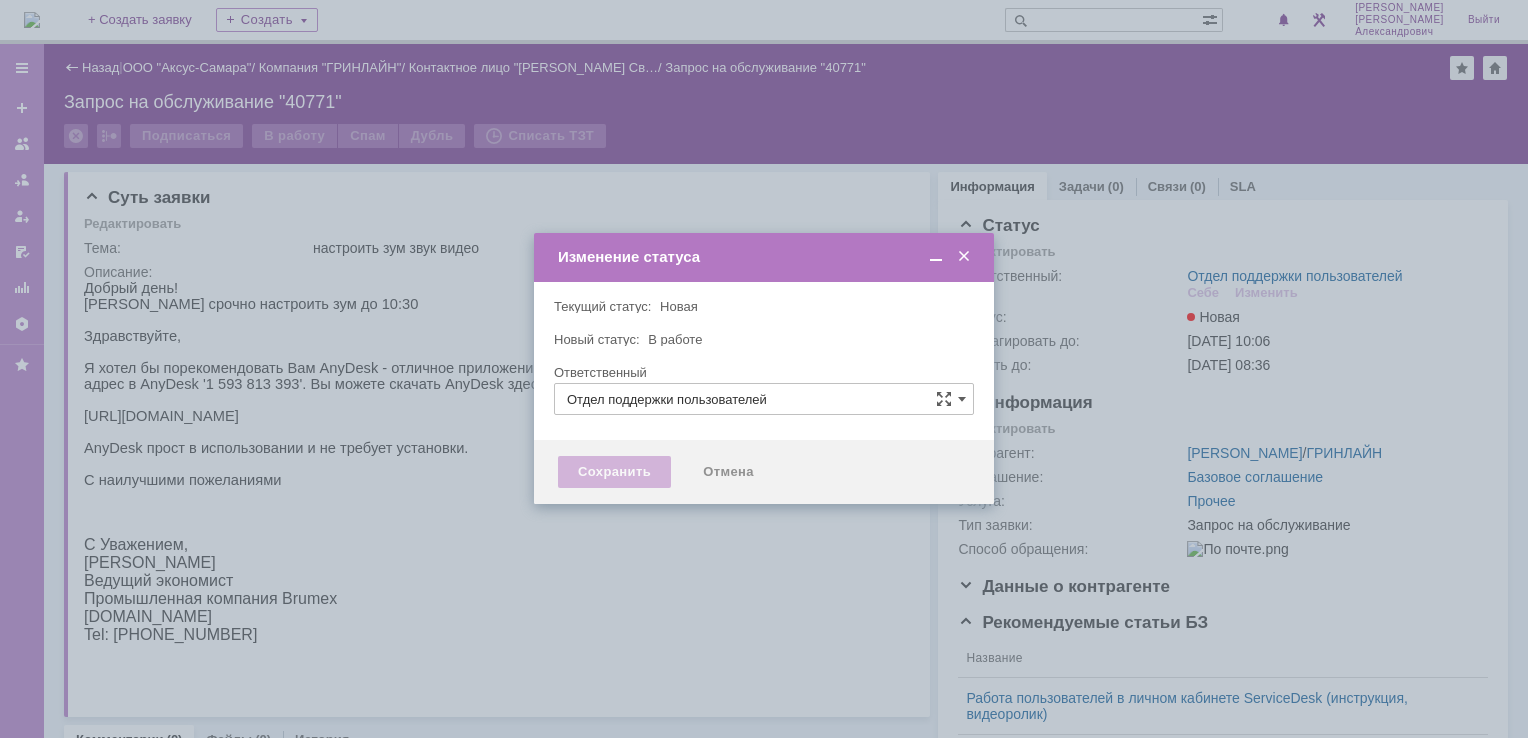type 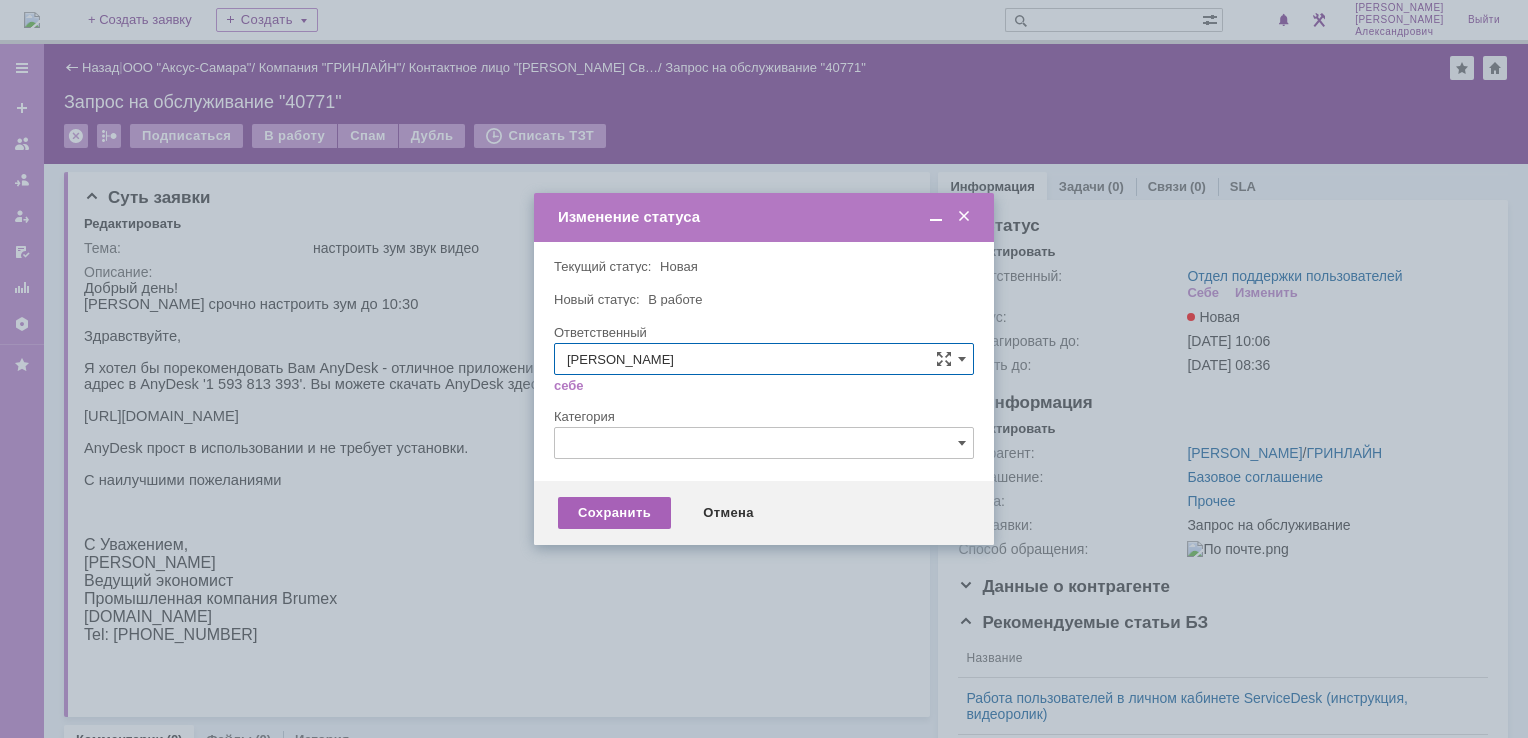 click on "Сохранить" at bounding box center (614, 513) 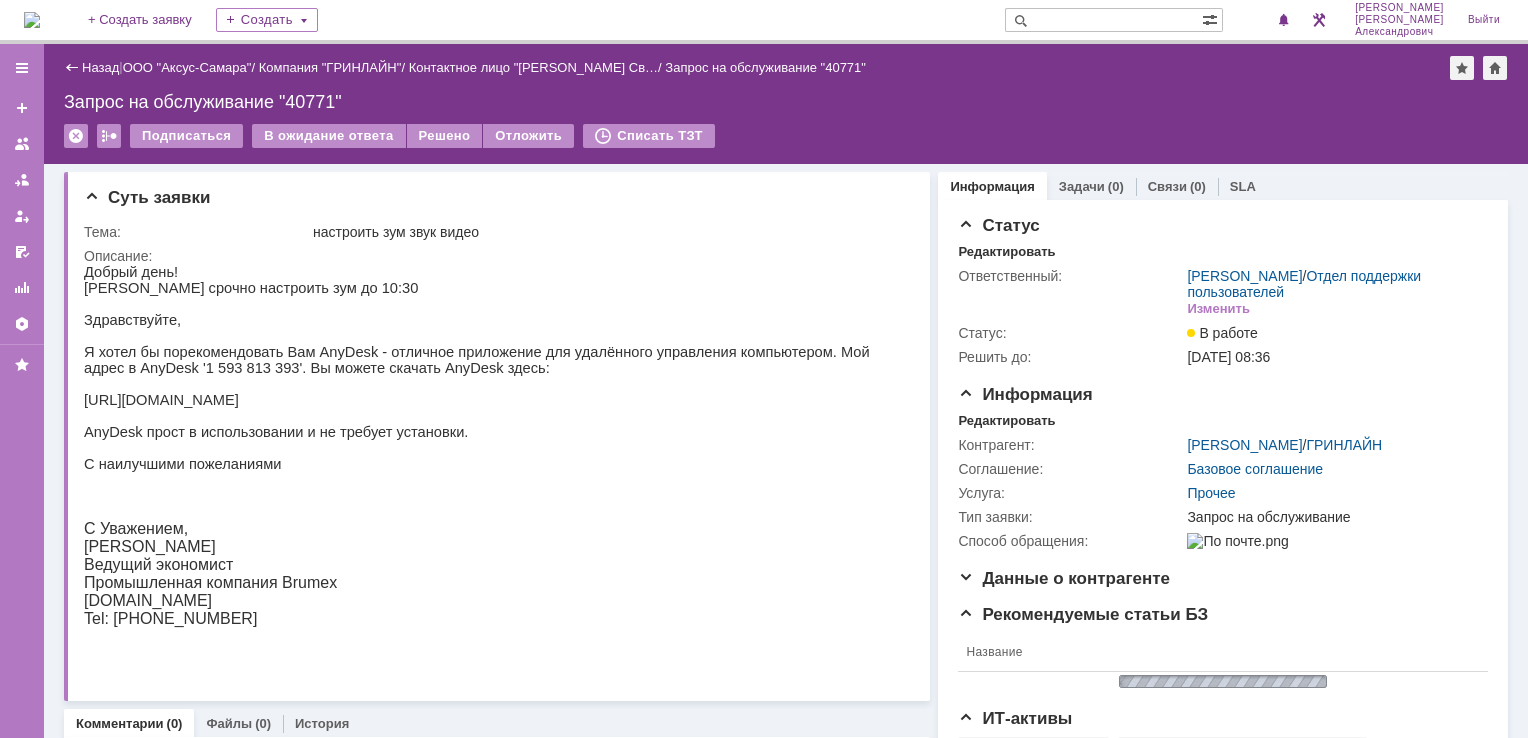 scroll, scrollTop: 0, scrollLeft: 0, axis: both 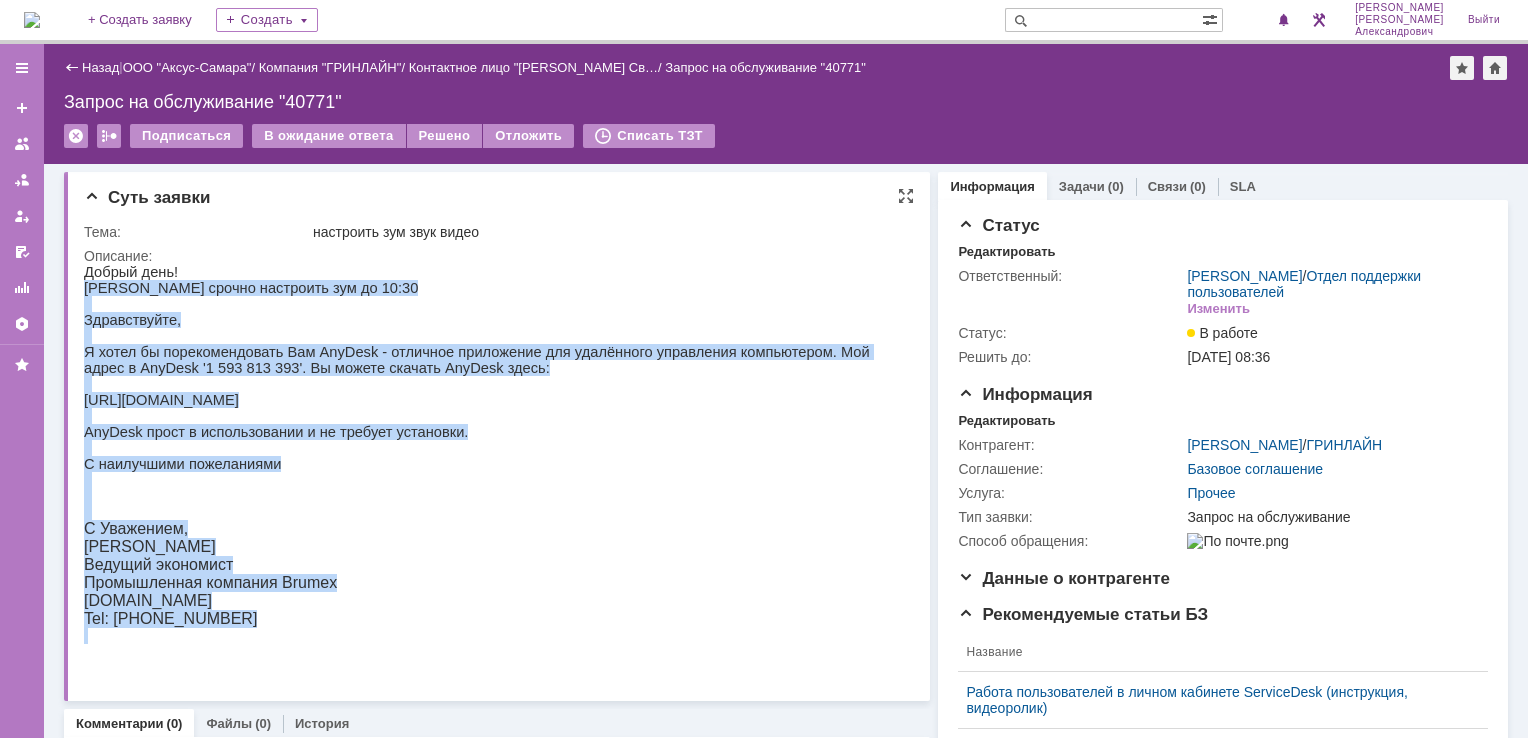 drag, startPoint x: 86, startPoint y: 284, endPoint x: 552, endPoint y: 664, distance: 601.2953 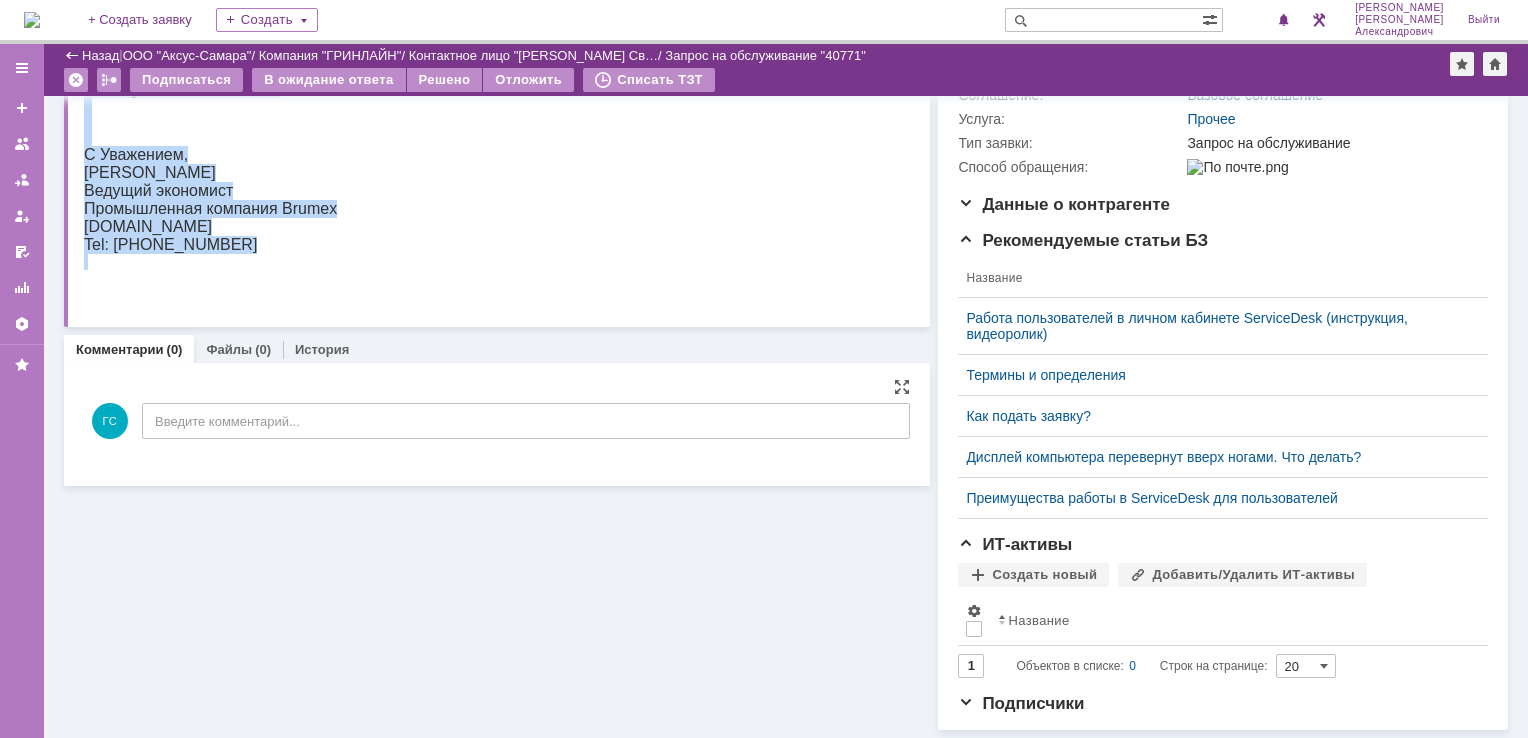 scroll, scrollTop: 334, scrollLeft: 0, axis: vertical 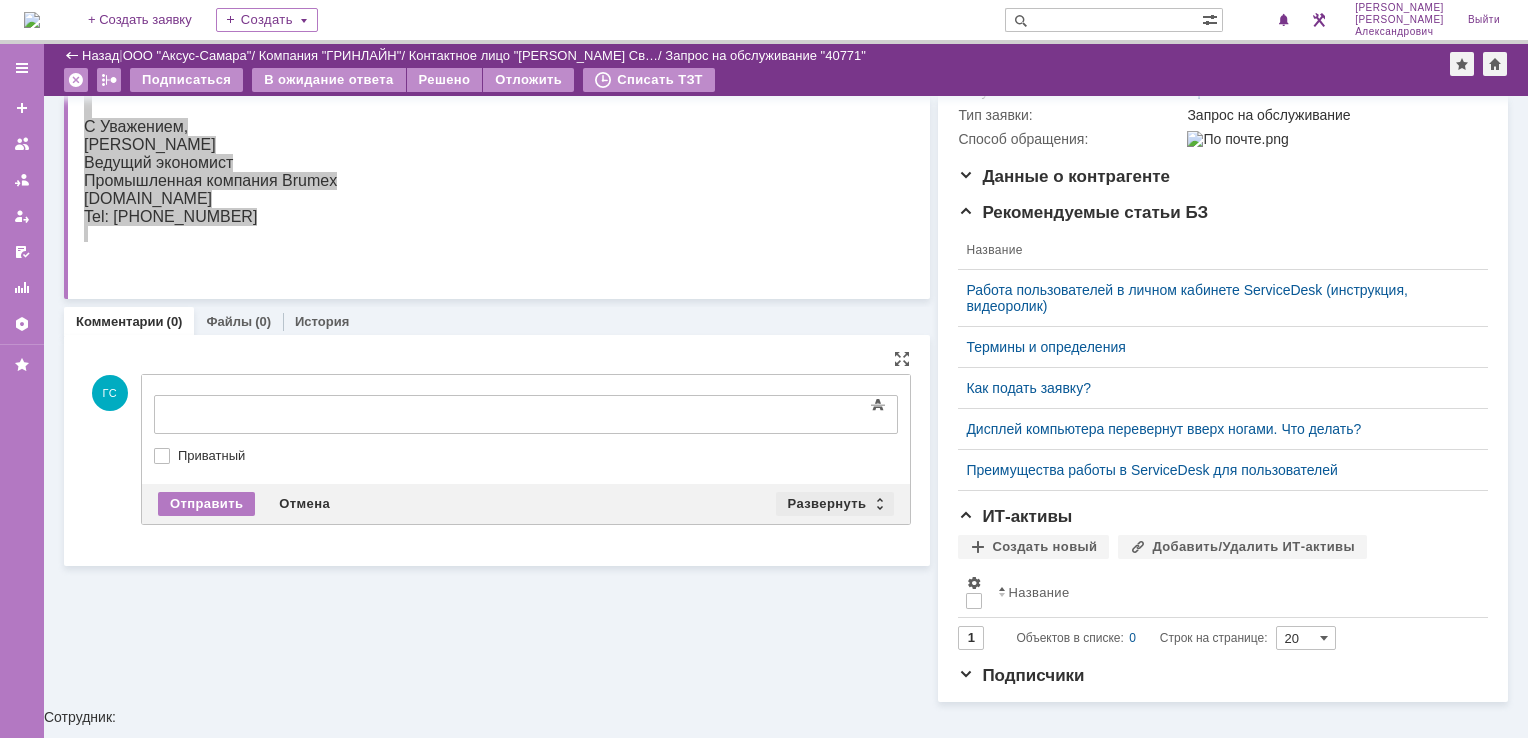 click on "Развернуть" at bounding box center (835, 504) 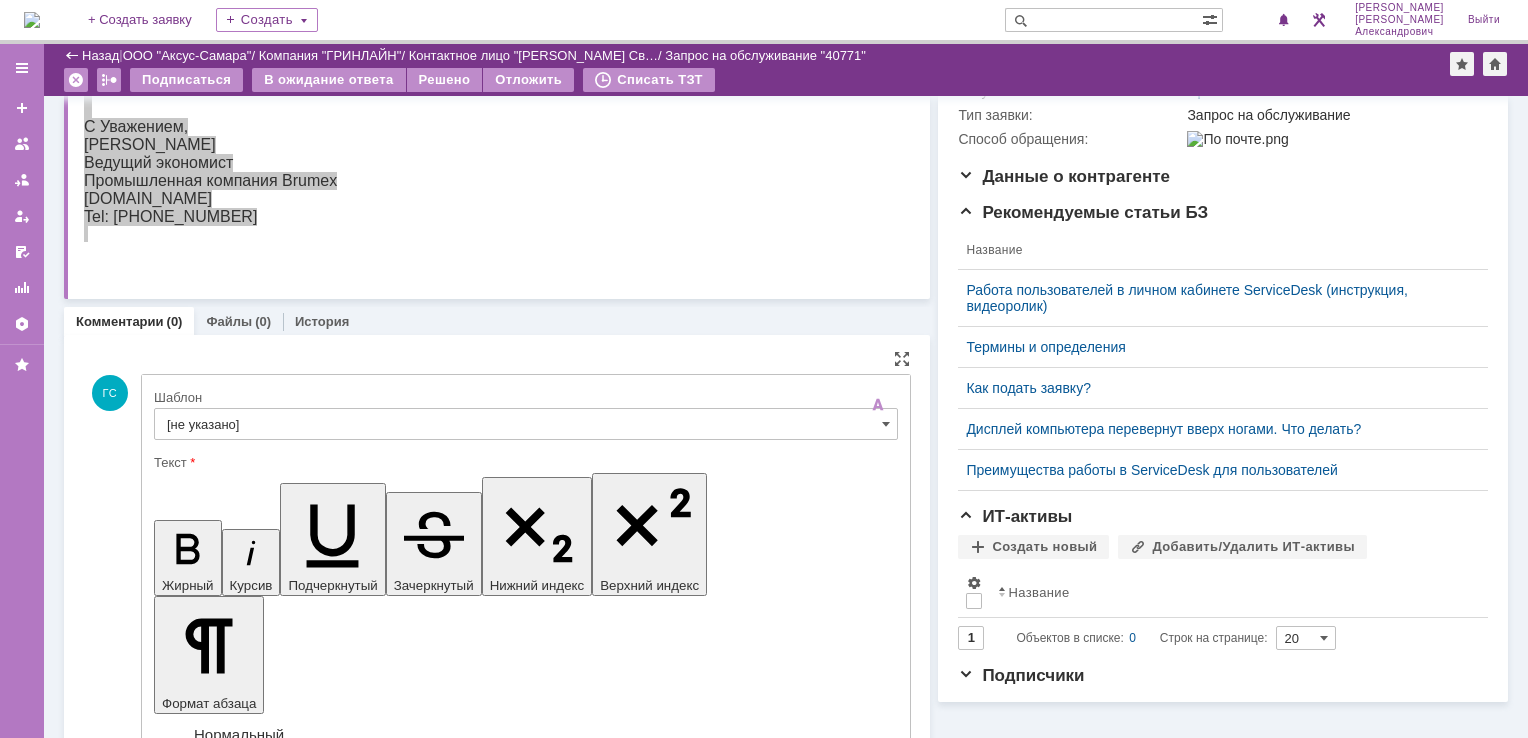 scroll, scrollTop: 0, scrollLeft: 0, axis: both 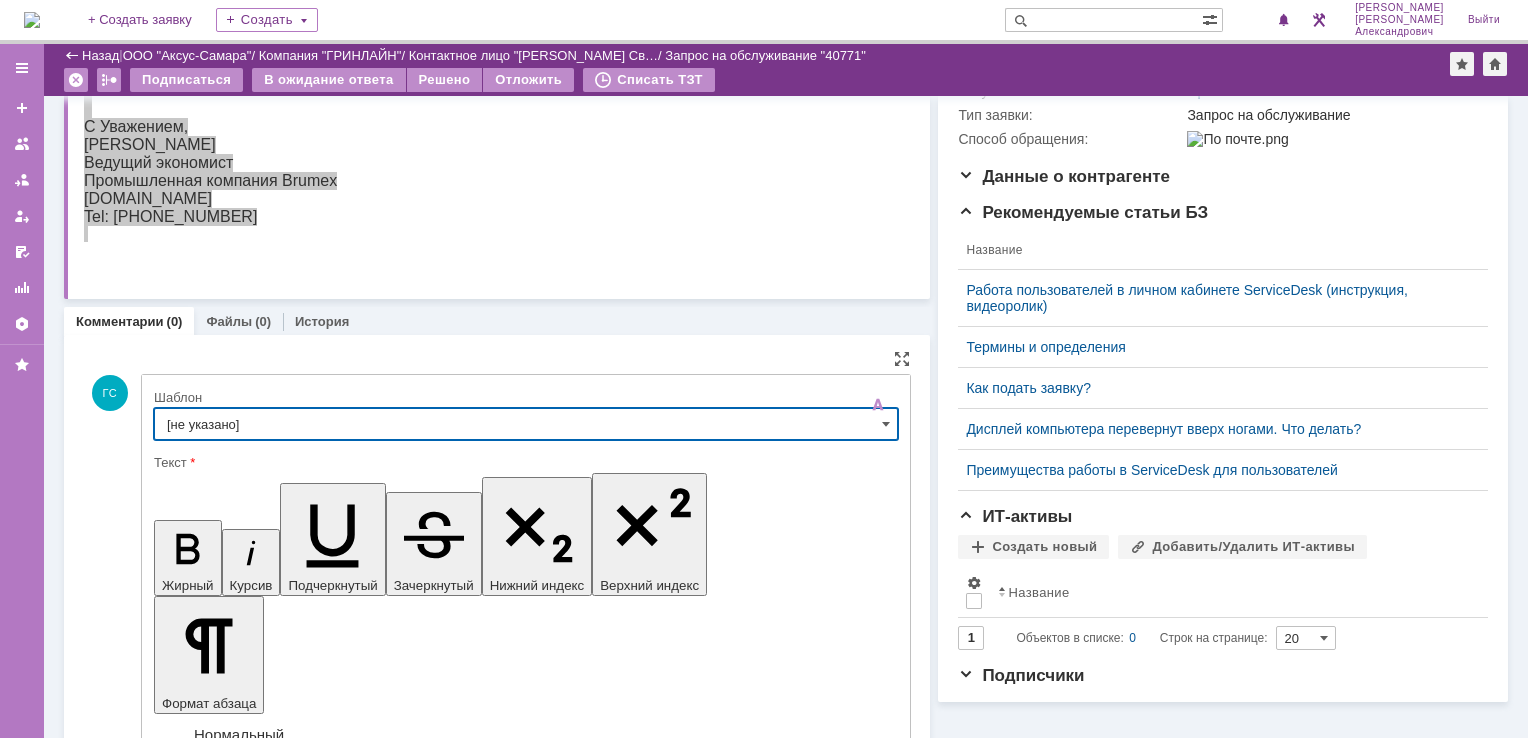 click on "[не указано]" at bounding box center (526, 424) 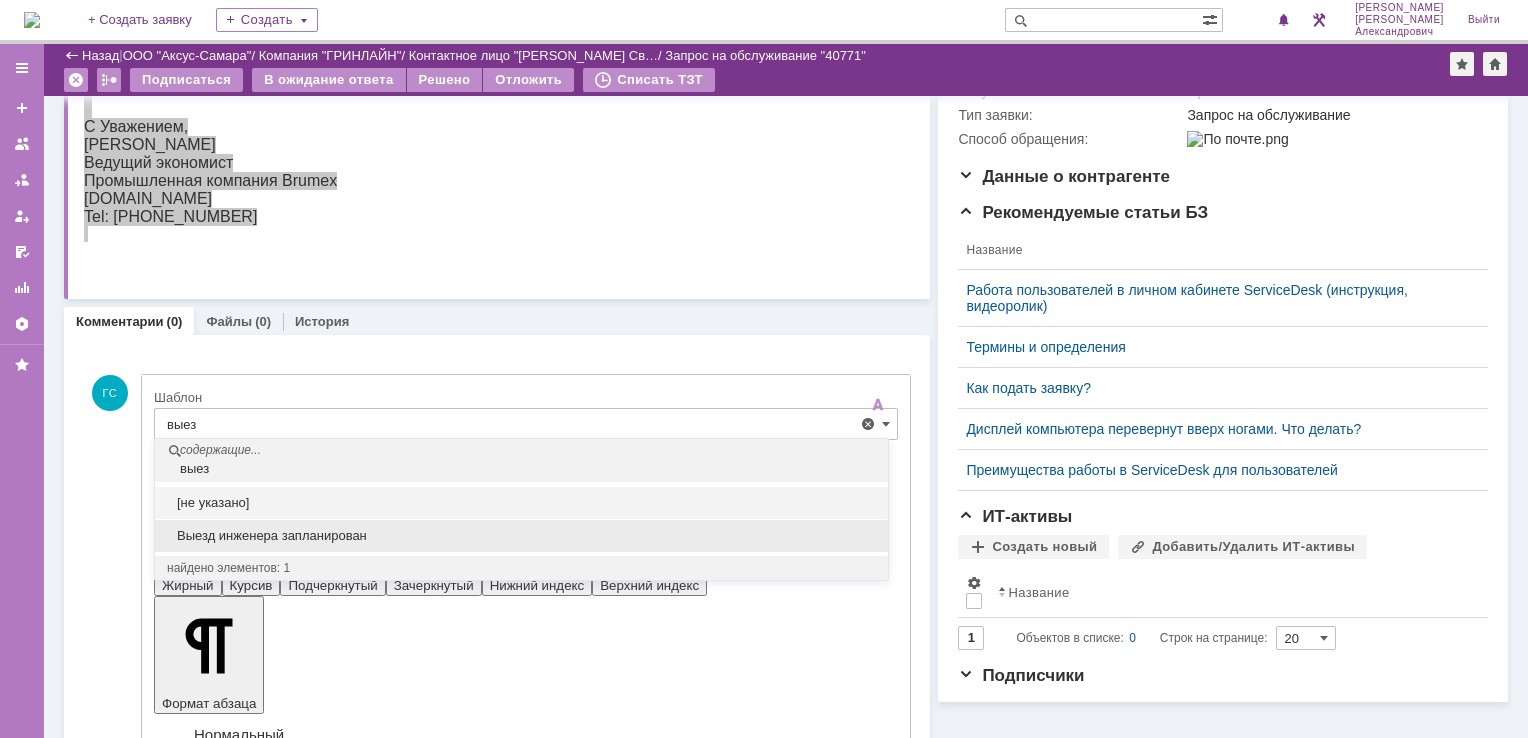click on "Выезд инженера запланирован" at bounding box center [521, 536] 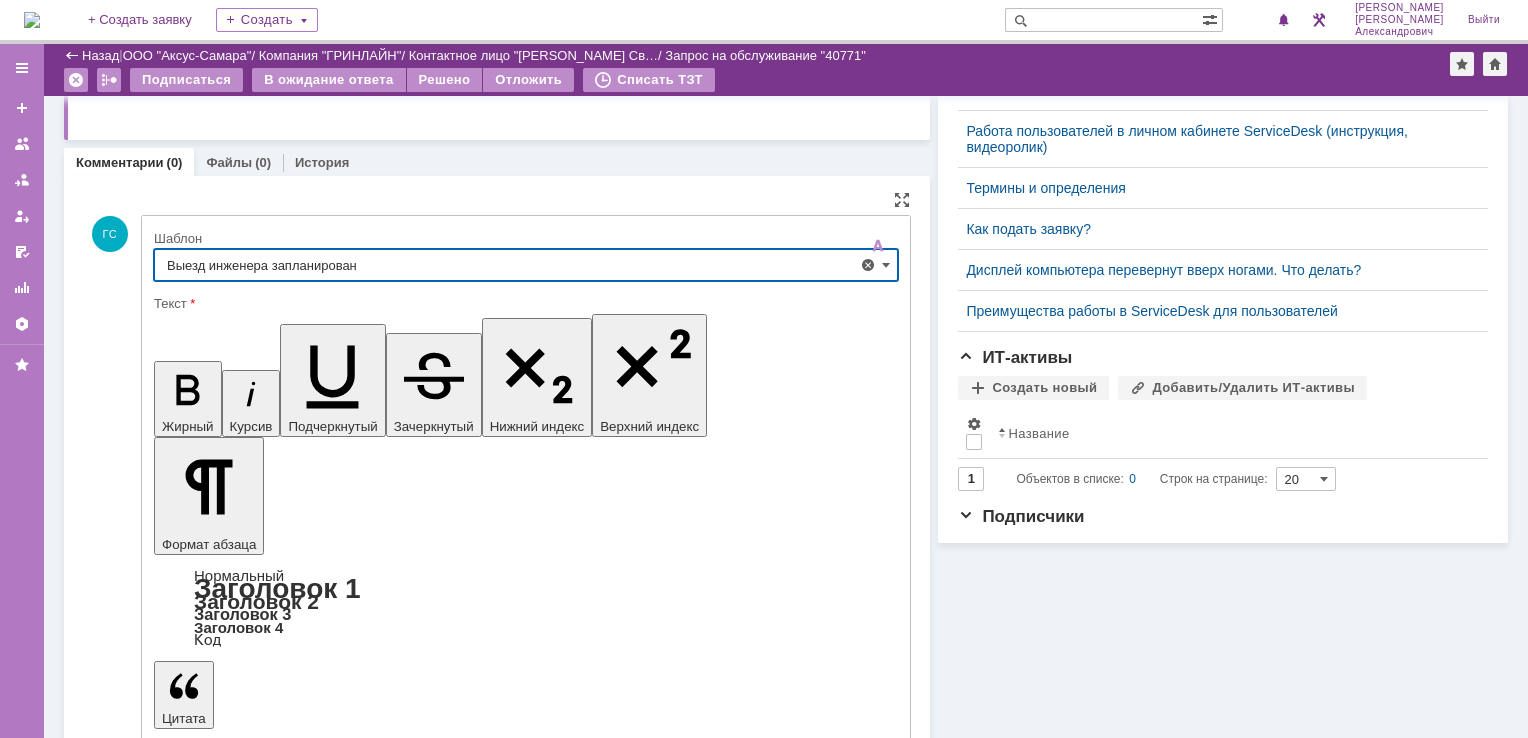 scroll, scrollTop: 497, scrollLeft: 0, axis: vertical 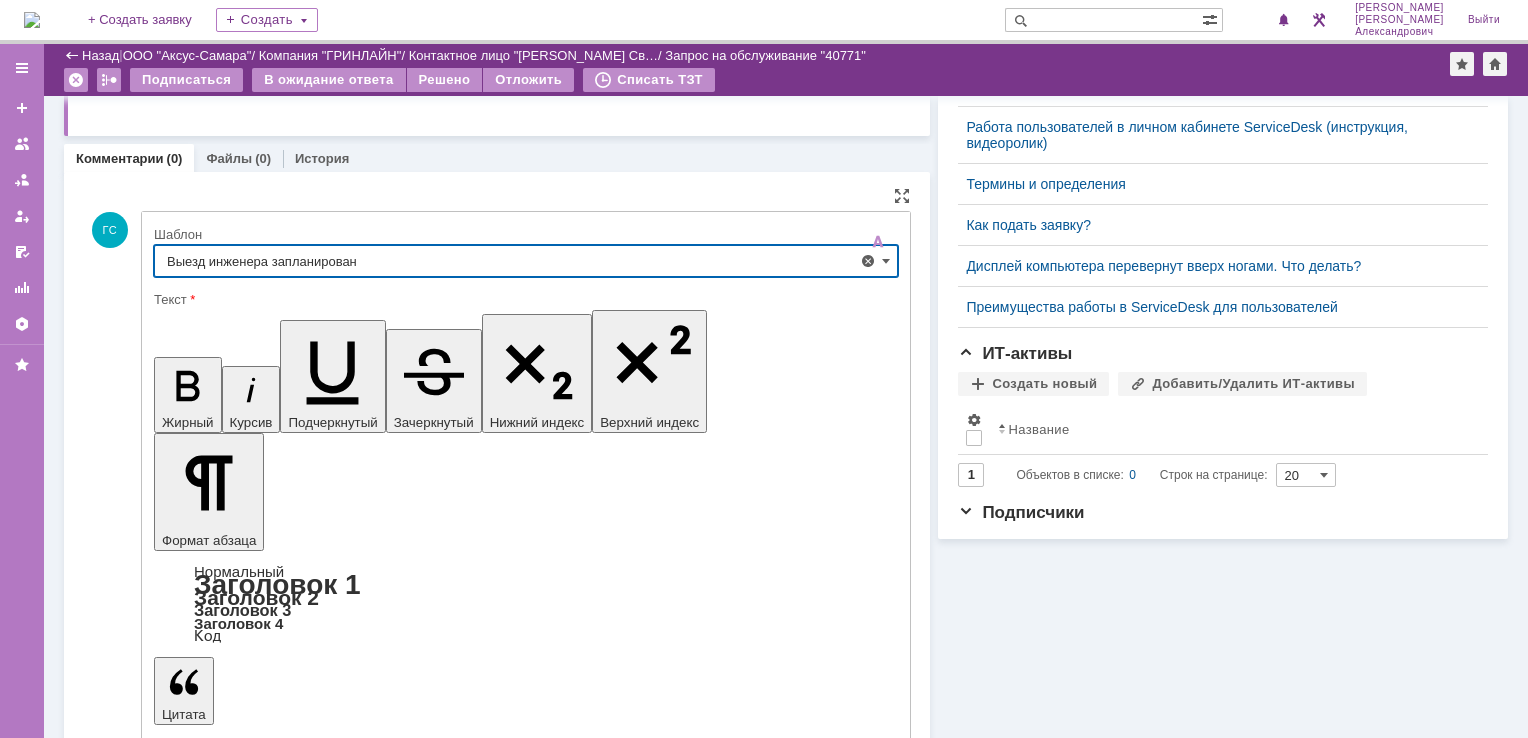type on "Выезд инженера запланирован" 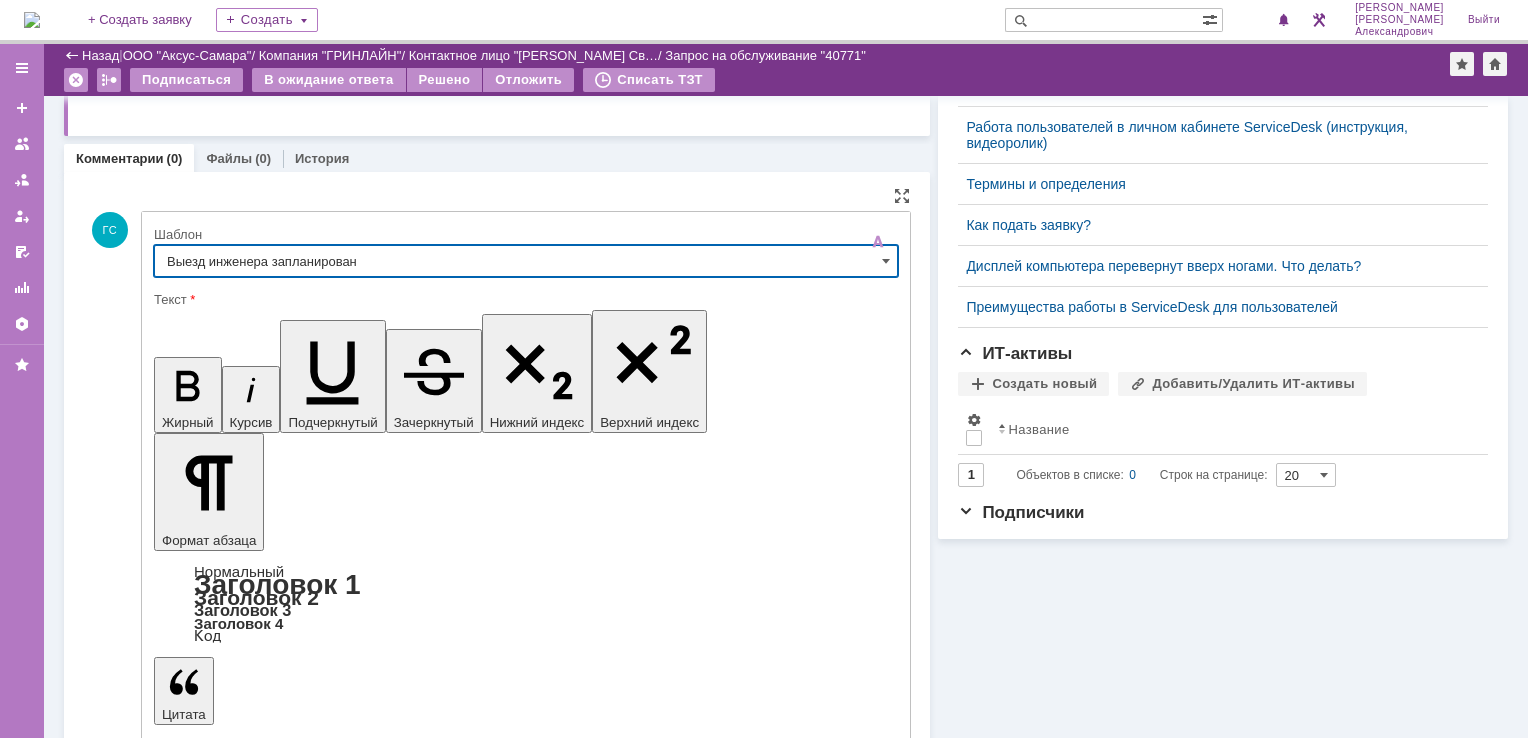 click on "Отправить" at bounding box center (206, 5411) 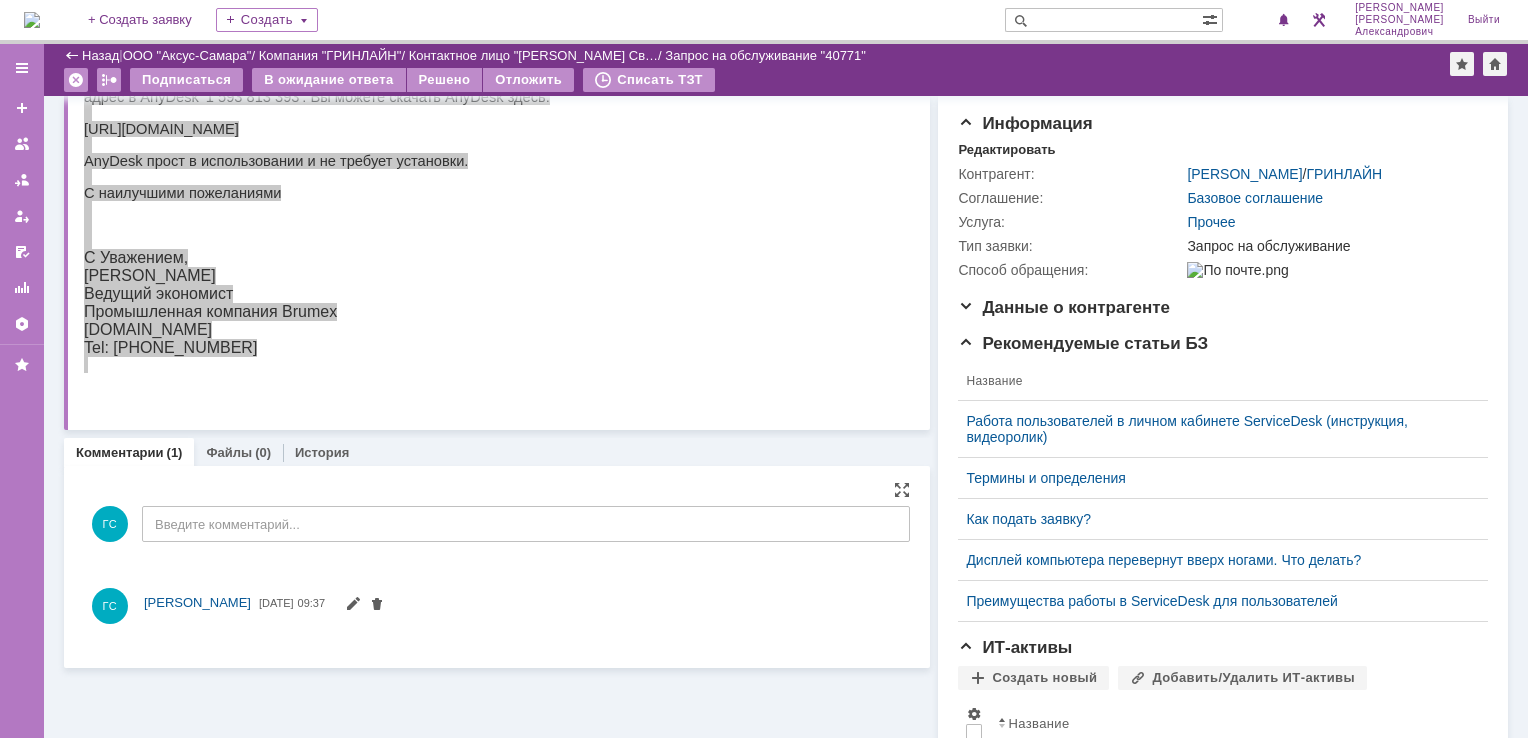 scroll, scrollTop: 0, scrollLeft: 0, axis: both 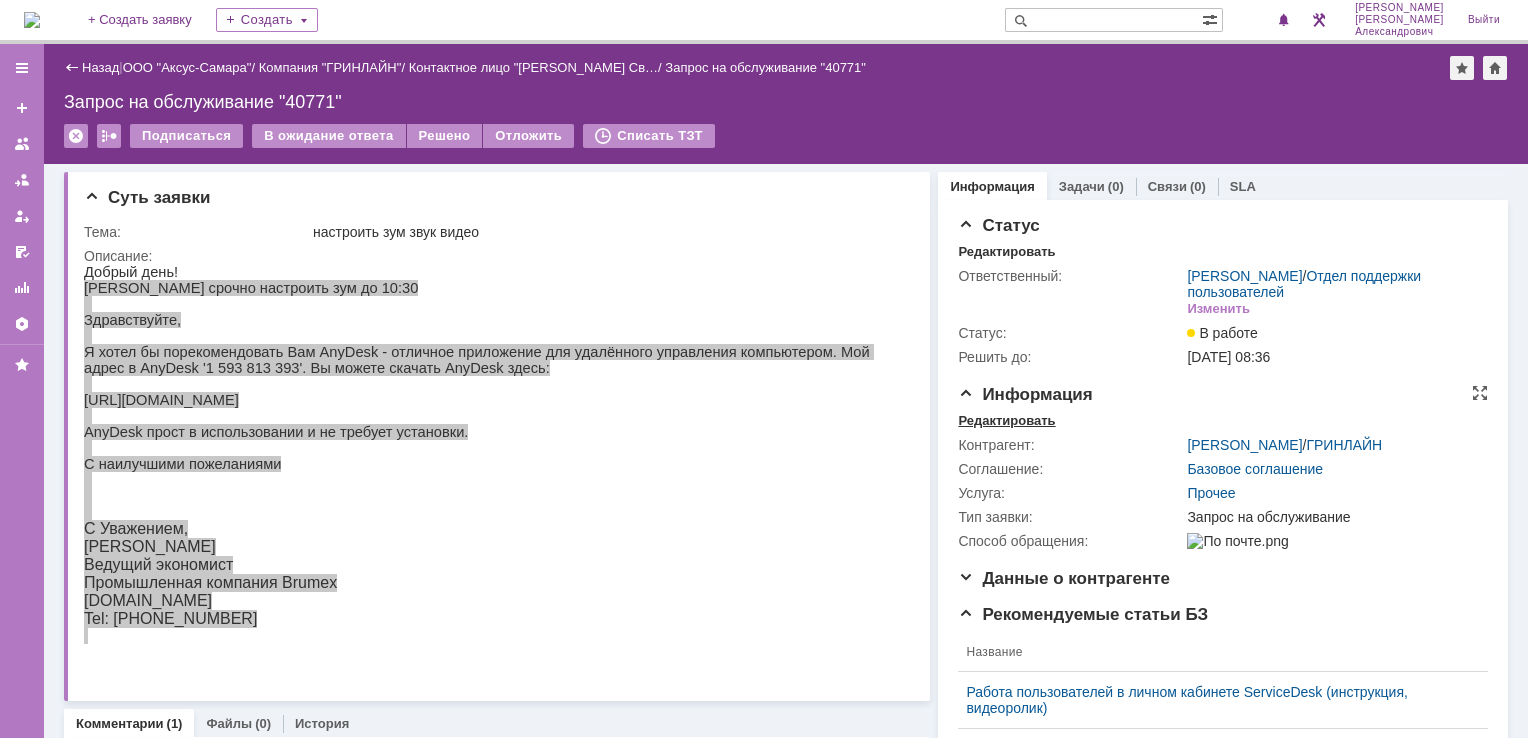 click on "Редактировать" at bounding box center (1006, 421) 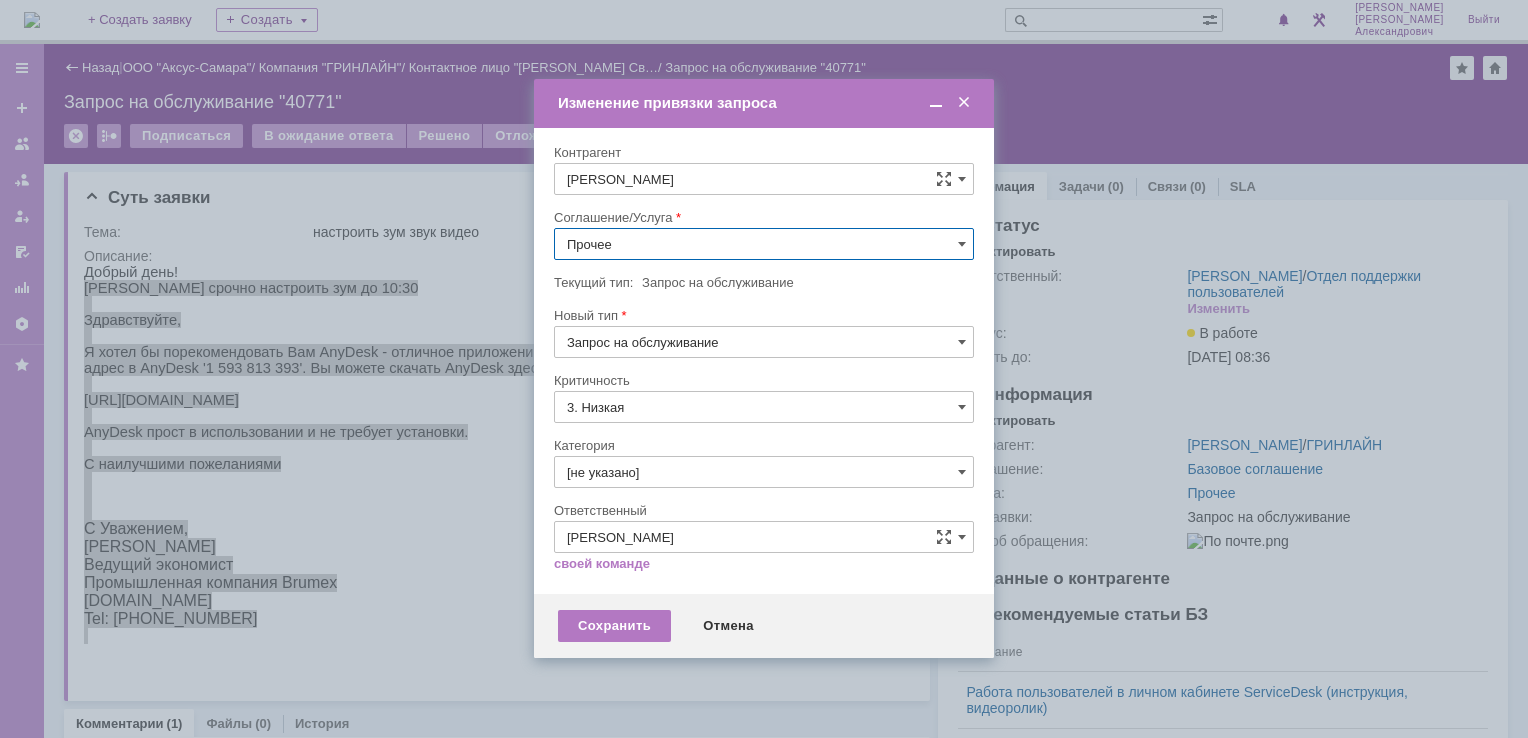 click on "Прочее" at bounding box center [764, 244] 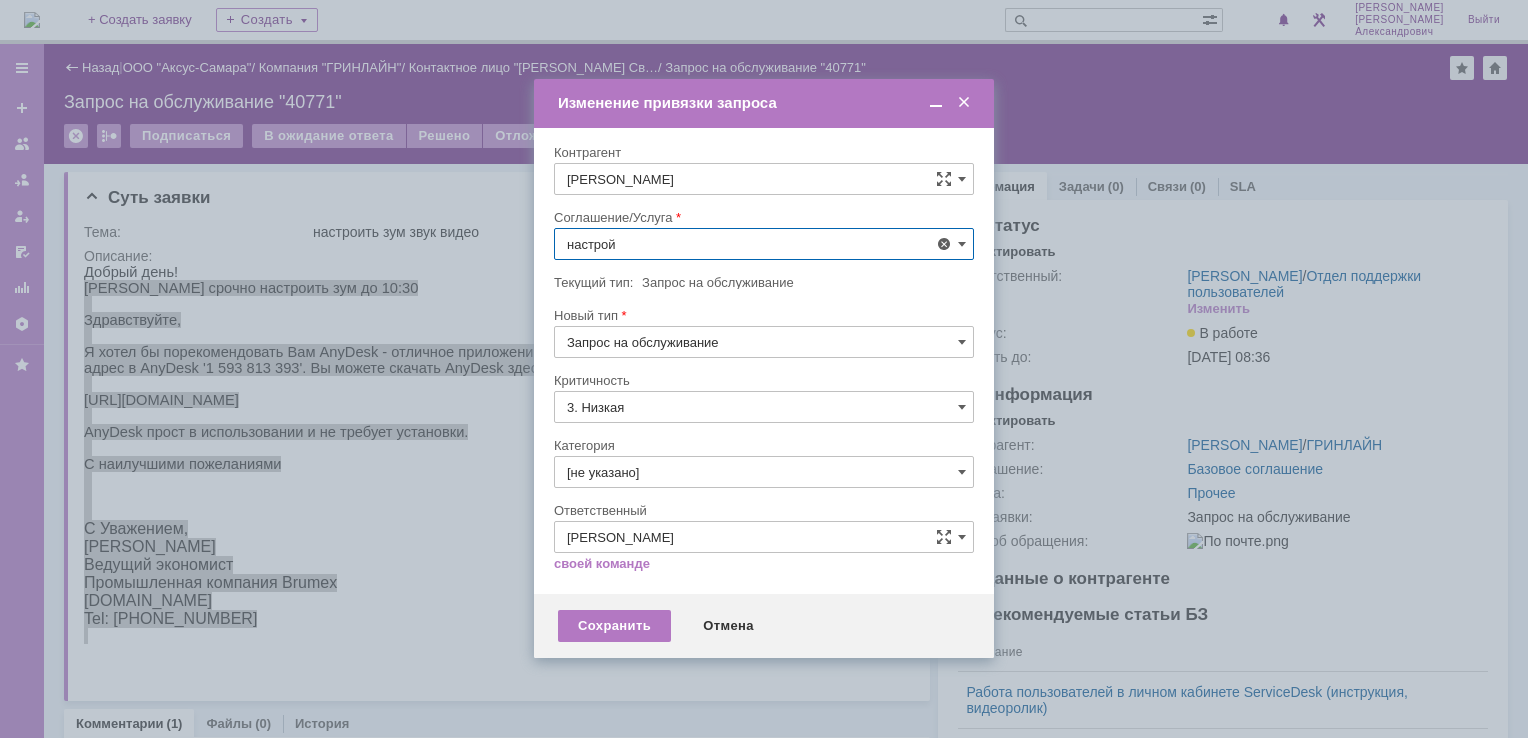 scroll, scrollTop: 130, scrollLeft: 0, axis: vertical 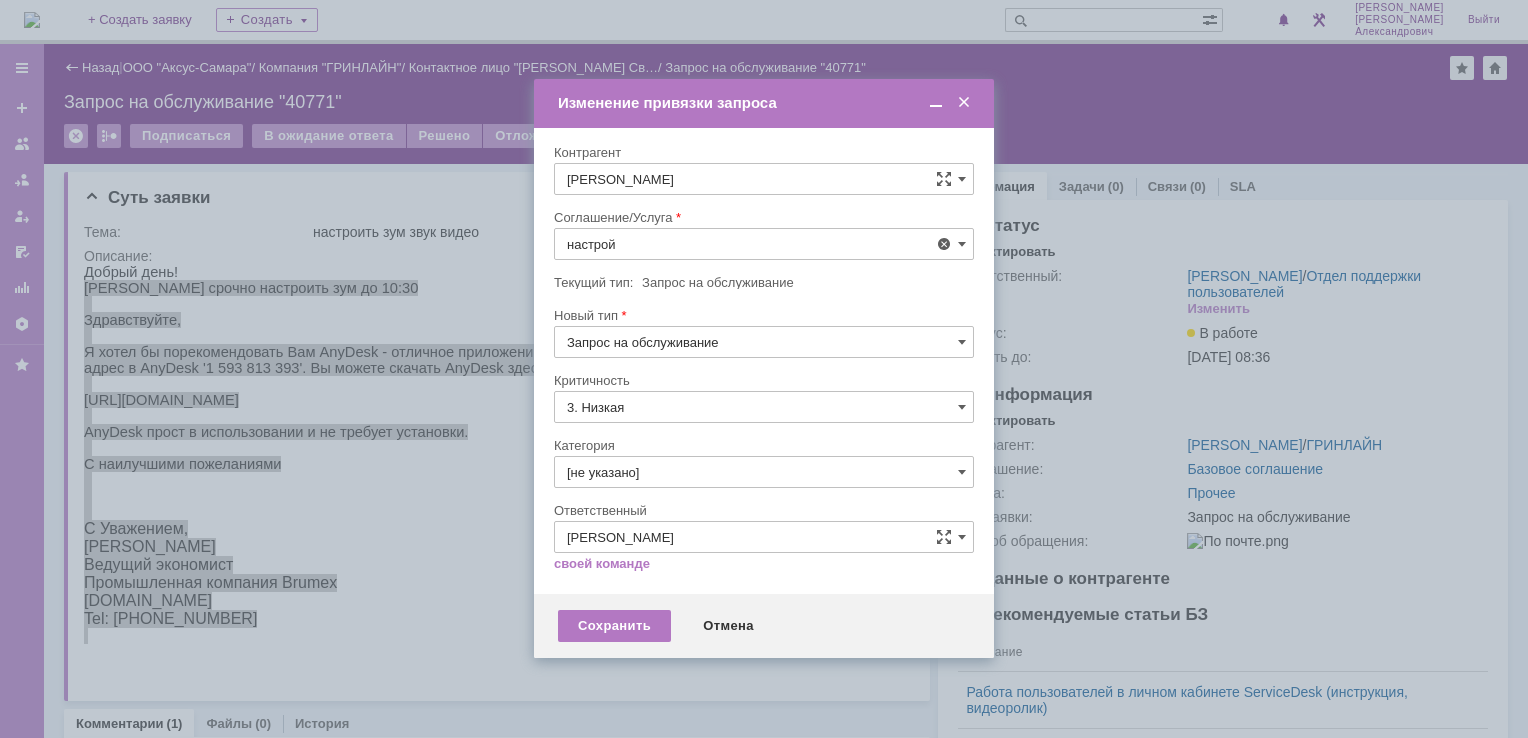 click on "АРМ_Настройка" at bounding box center [764, 486] 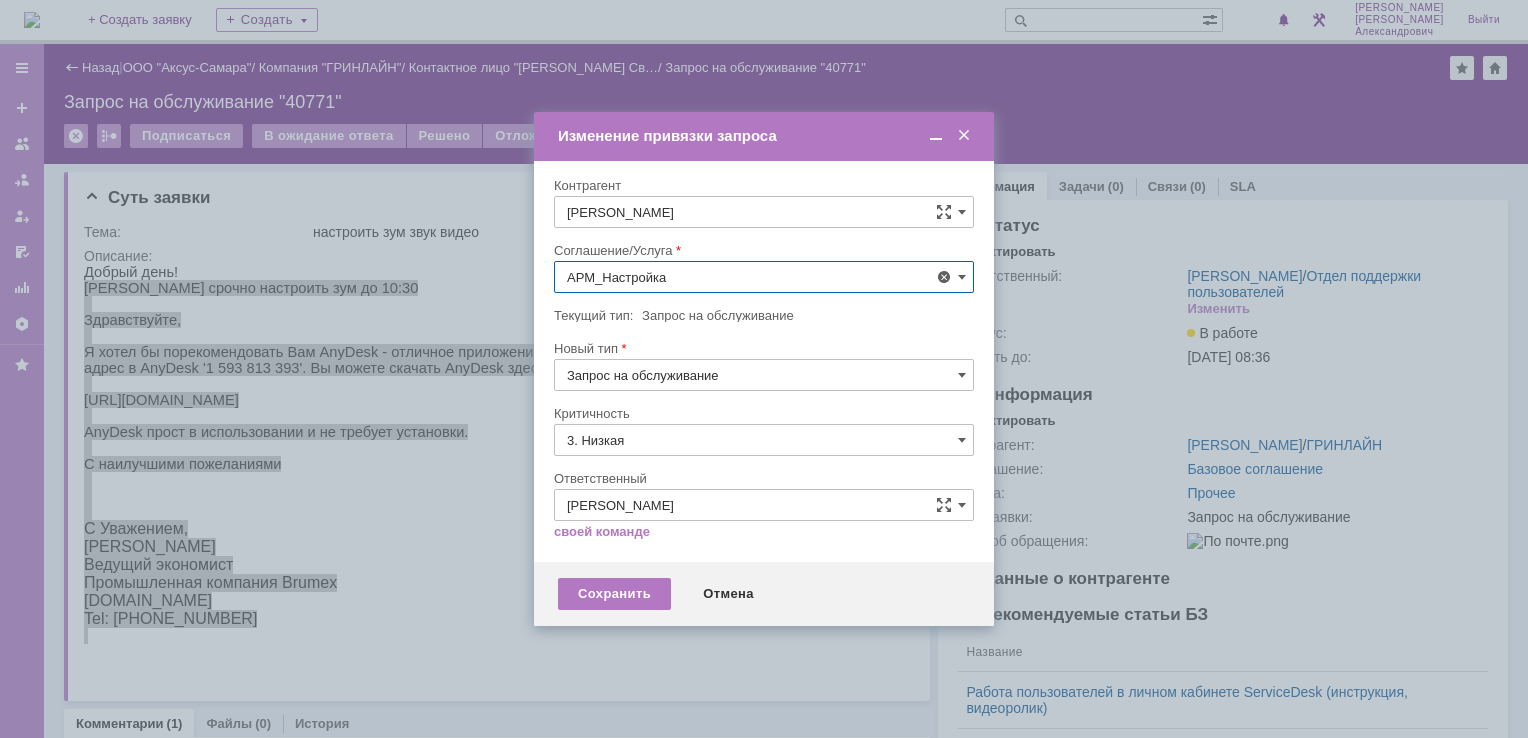 type on "АРМ_Настройка" 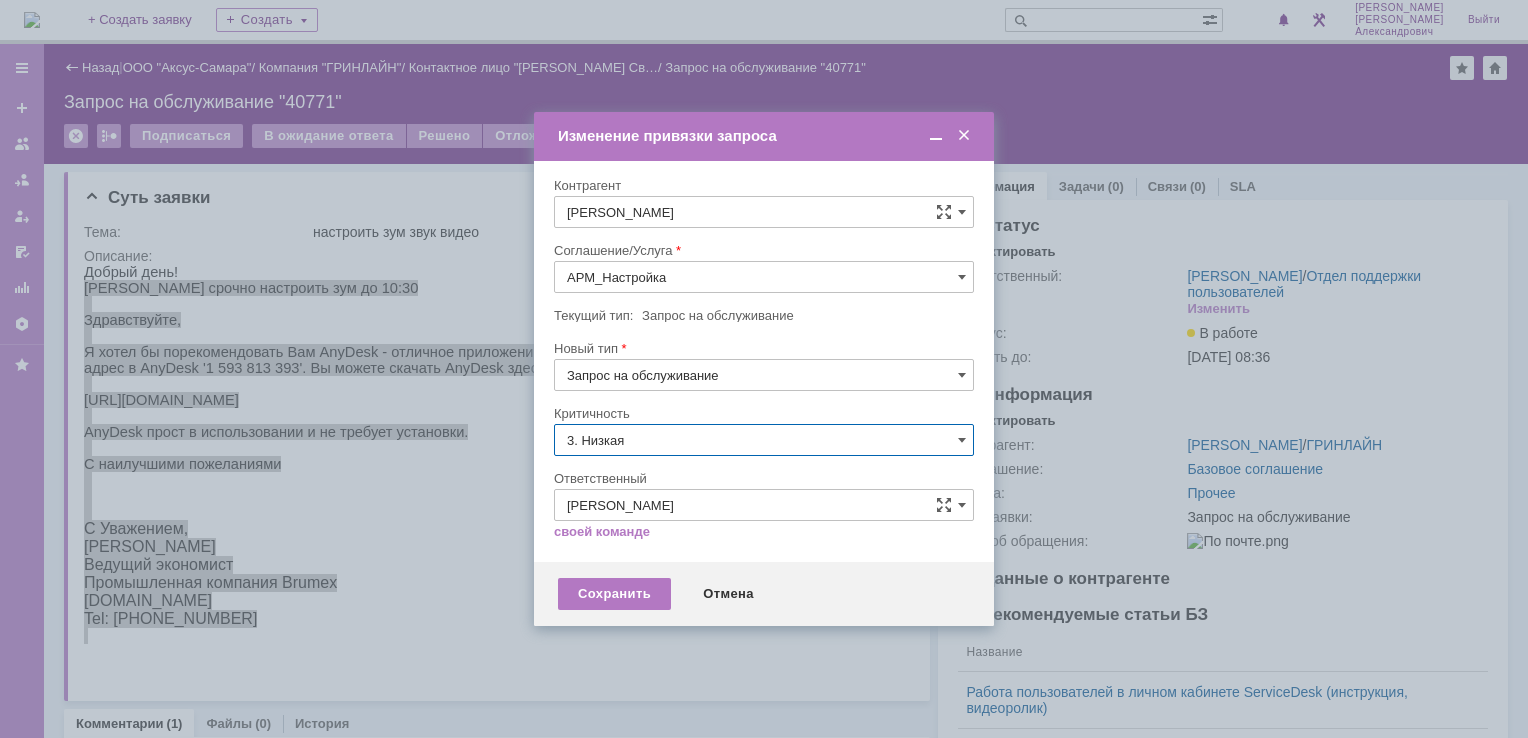 click on "3. Низкая" at bounding box center [764, 440] 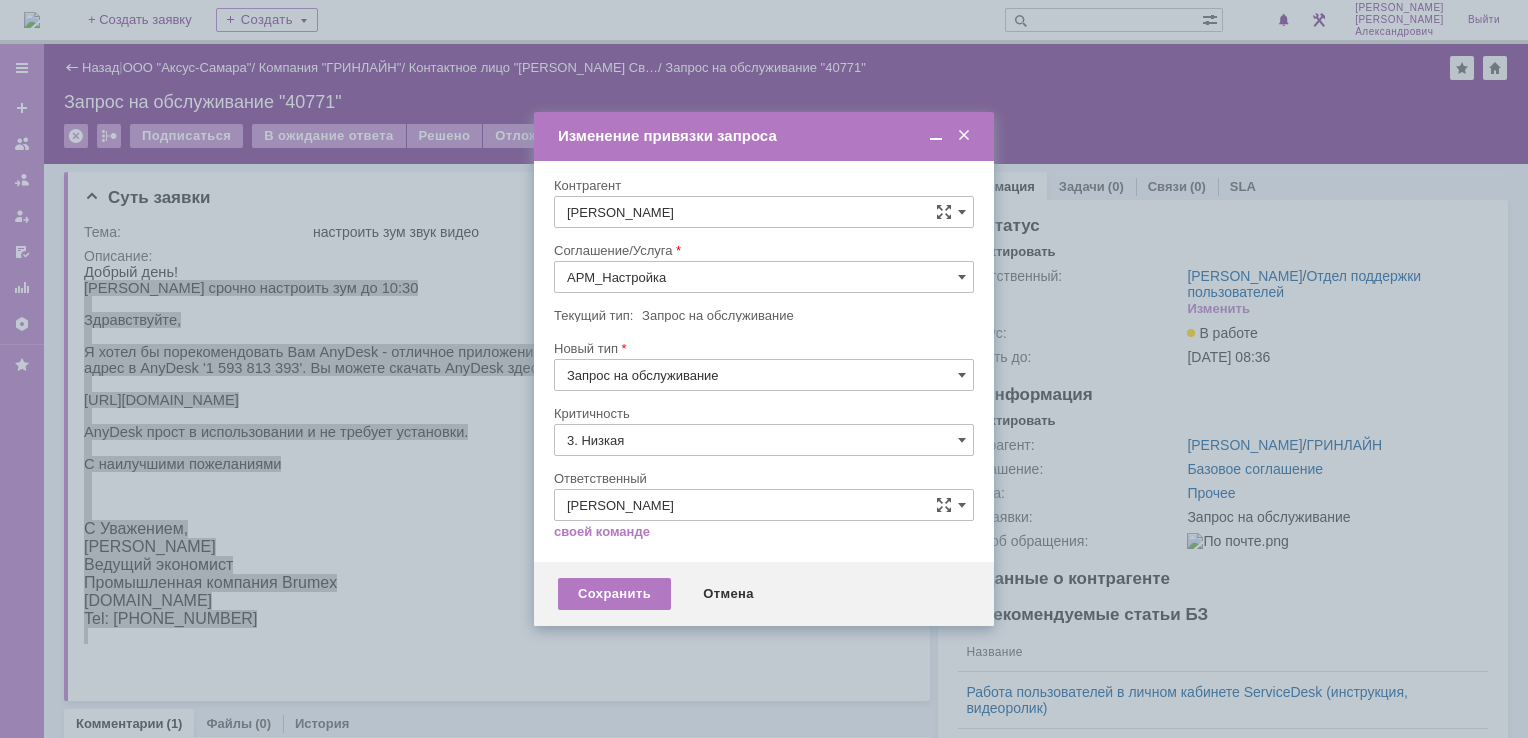 click on "[не указано]" at bounding box center [764, 477] 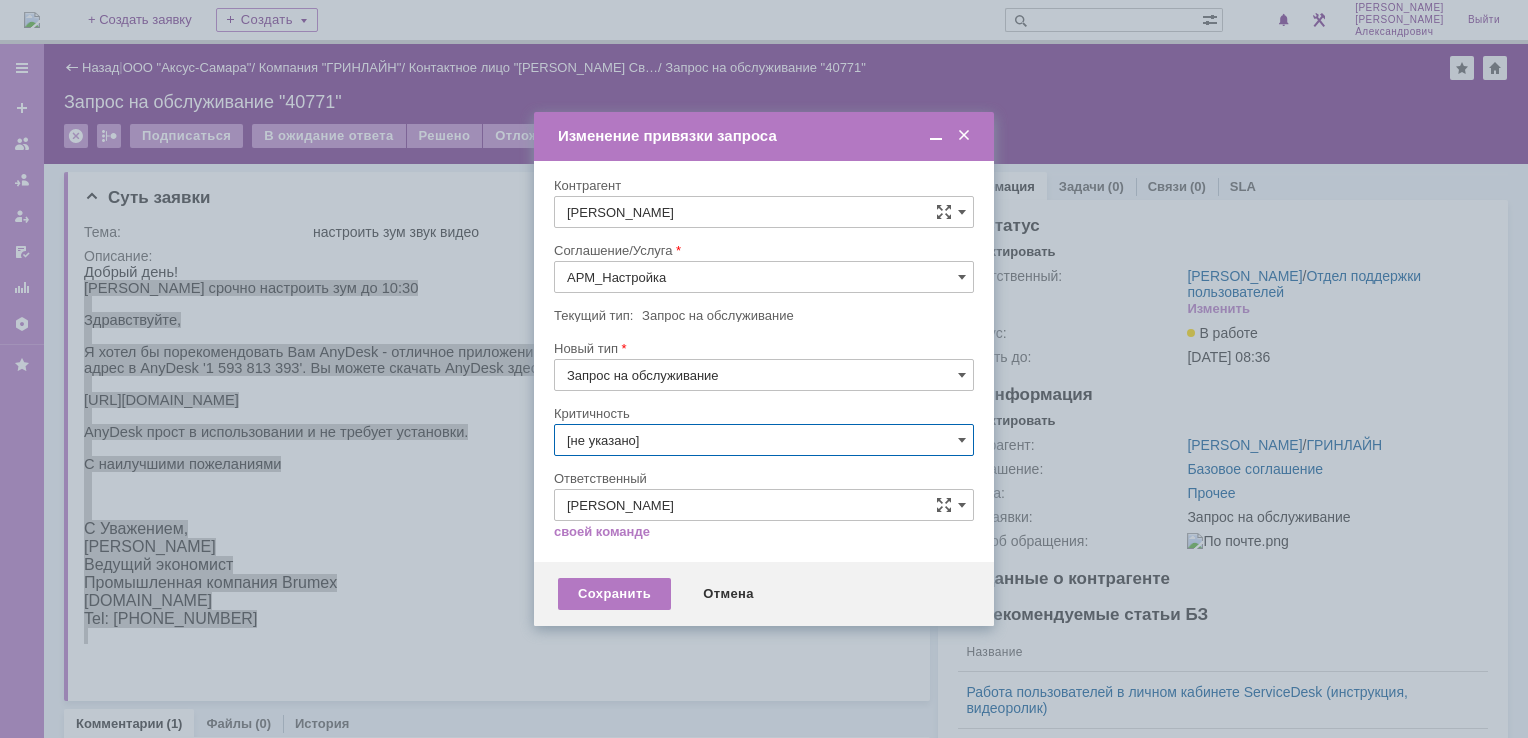 click on "Сохранить Отмена" at bounding box center [764, 594] 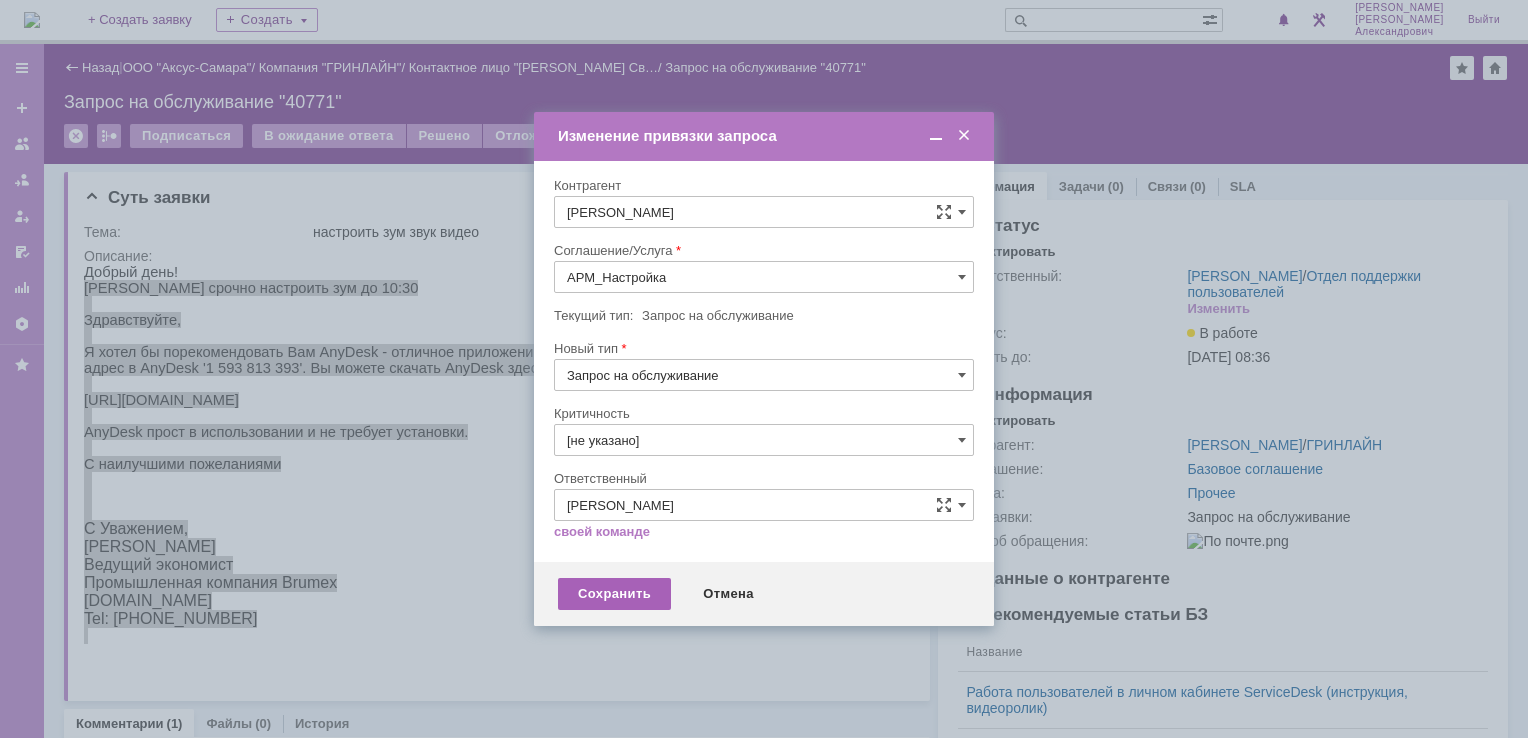 click on "Сохранить" at bounding box center (614, 594) 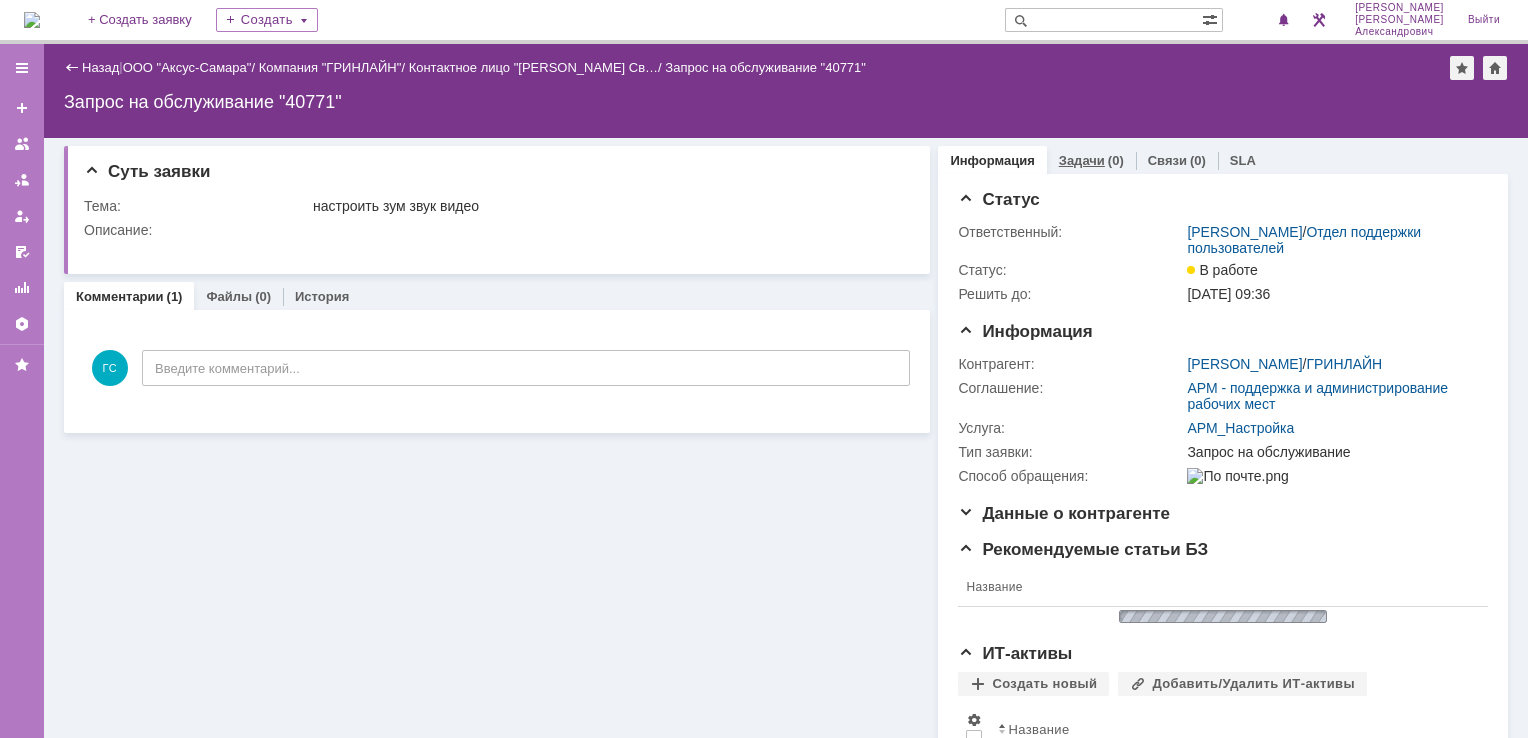 scroll, scrollTop: 0, scrollLeft: 0, axis: both 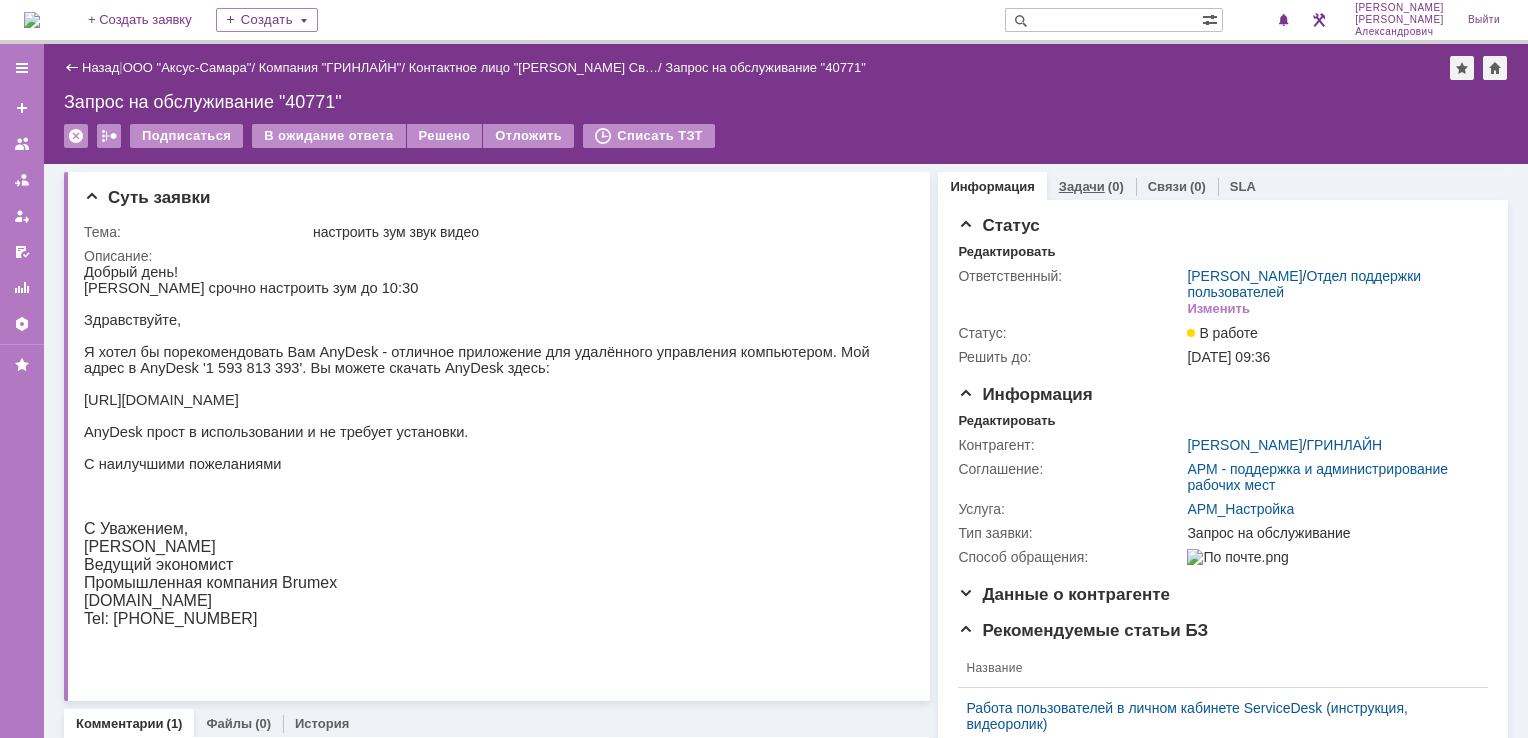 click on "Задачи" at bounding box center (1082, 186) 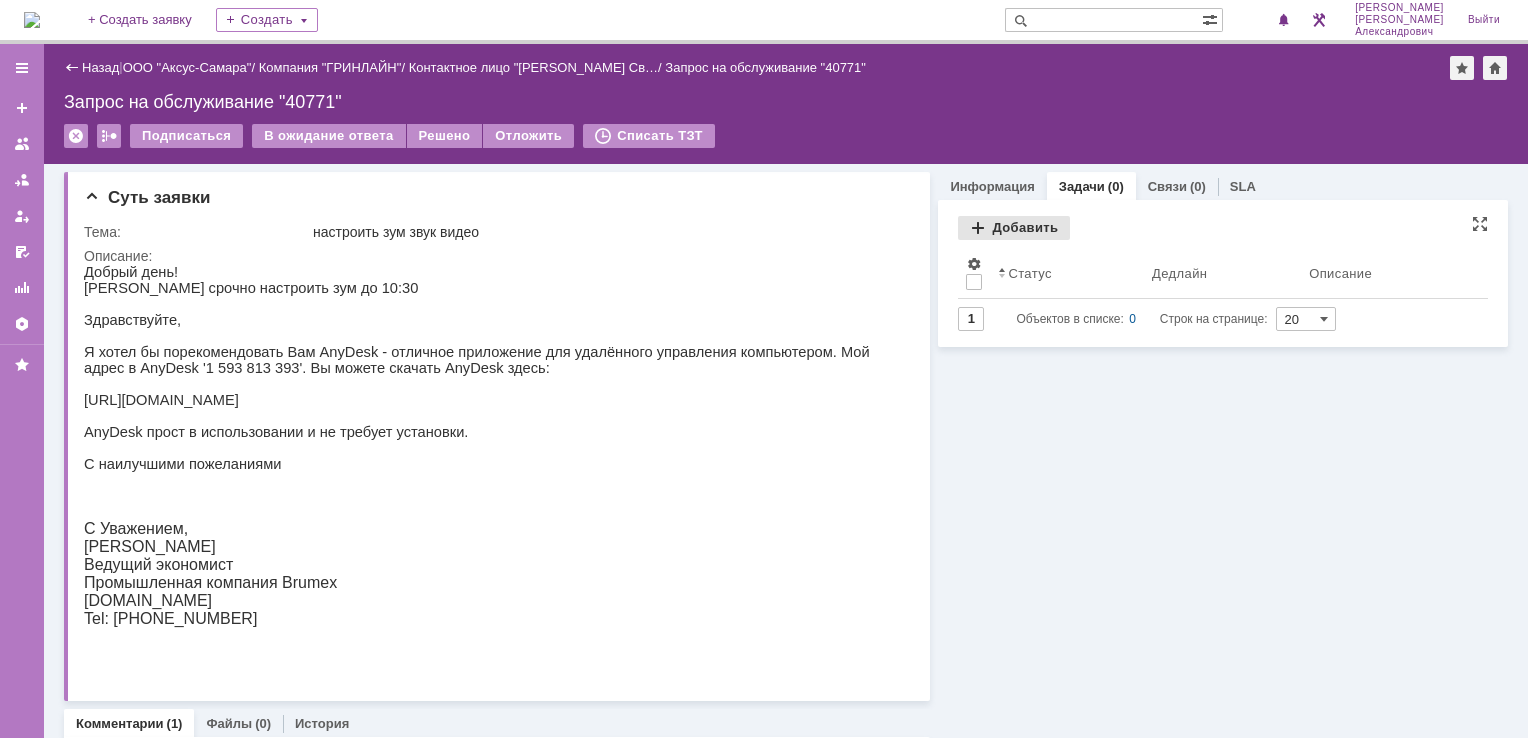 click on "Добавить" at bounding box center [1014, 228] 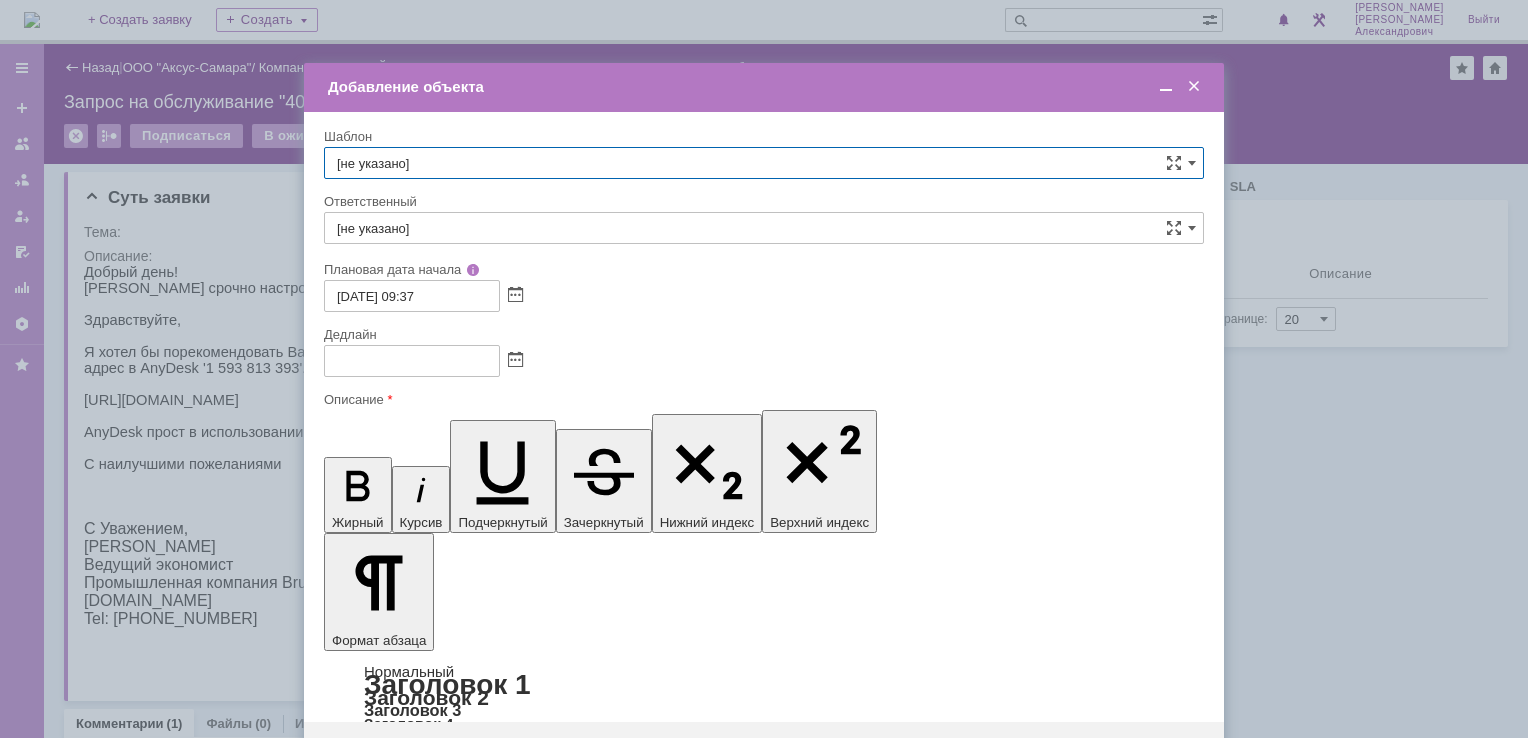 scroll, scrollTop: 0, scrollLeft: 0, axis: both 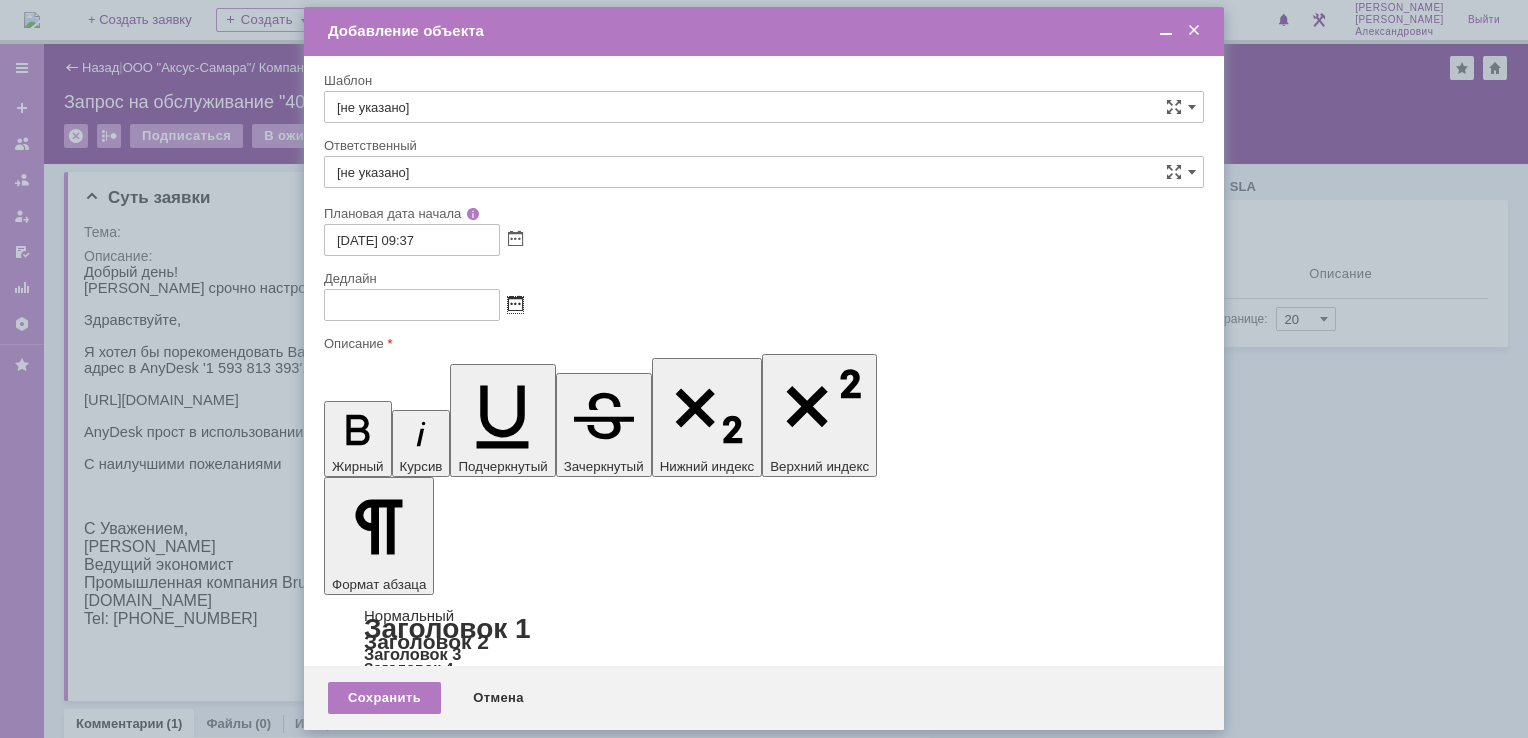 click at bounding box center [515, 305] 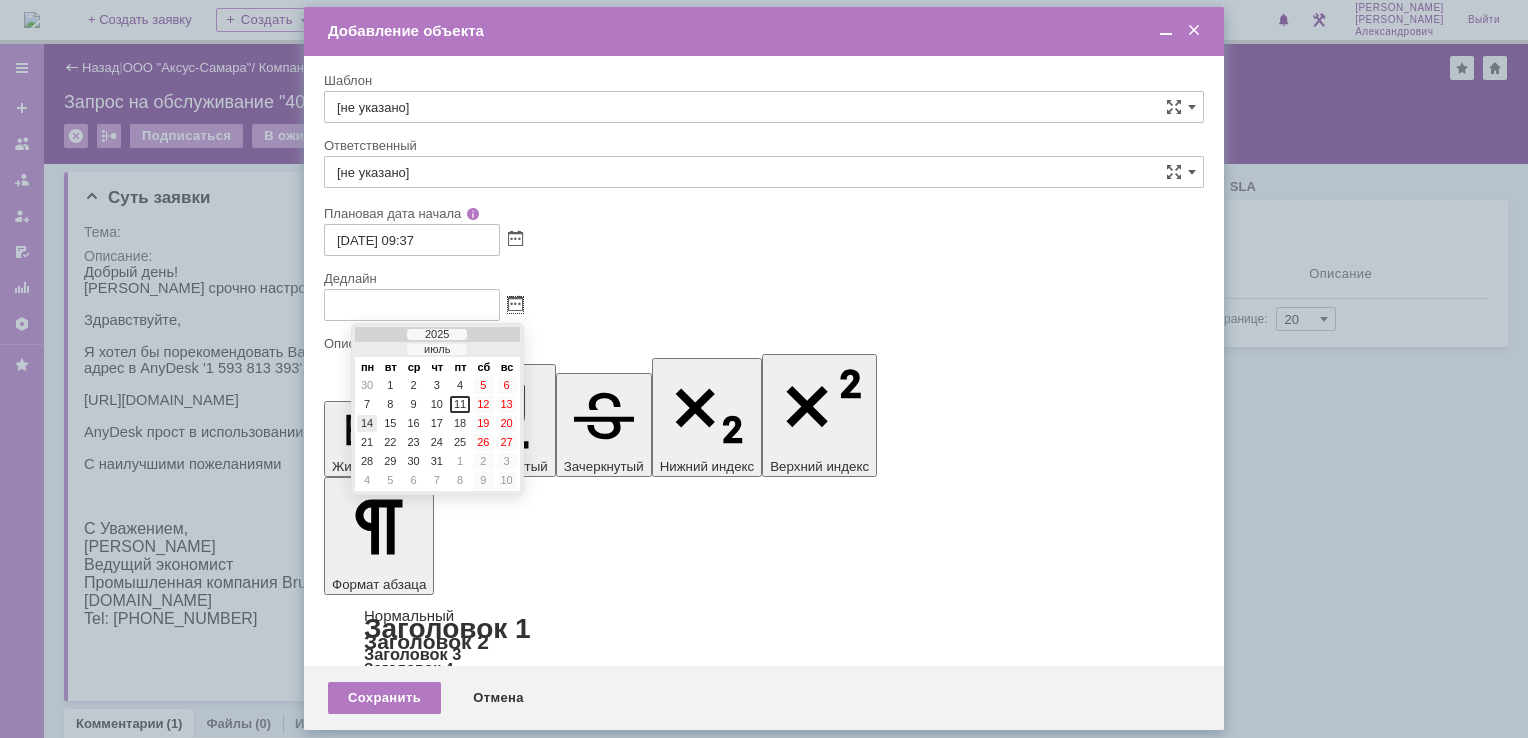 click on "14" at bounding box center (367, 423) 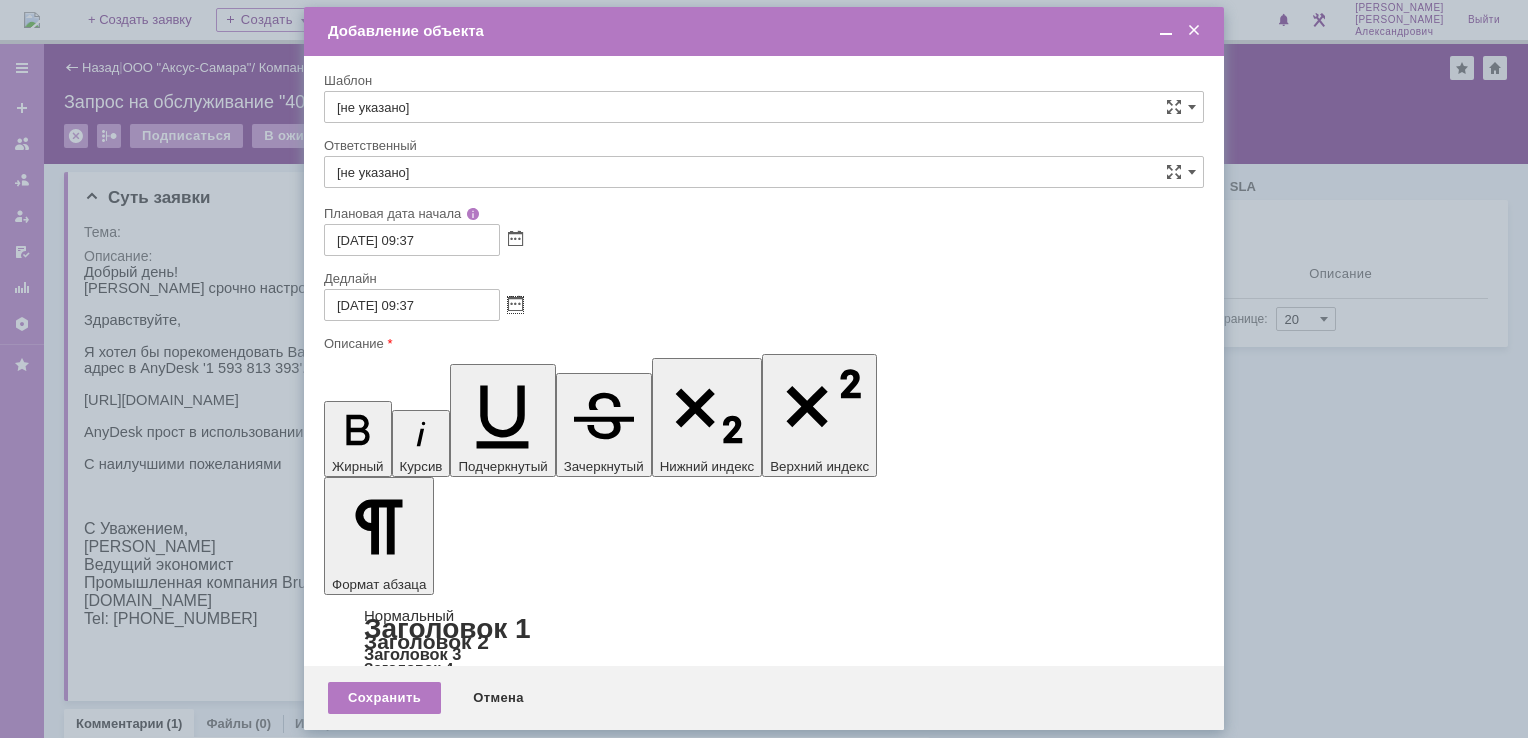 click on "[не указано]" at bounding box center [764, 172] 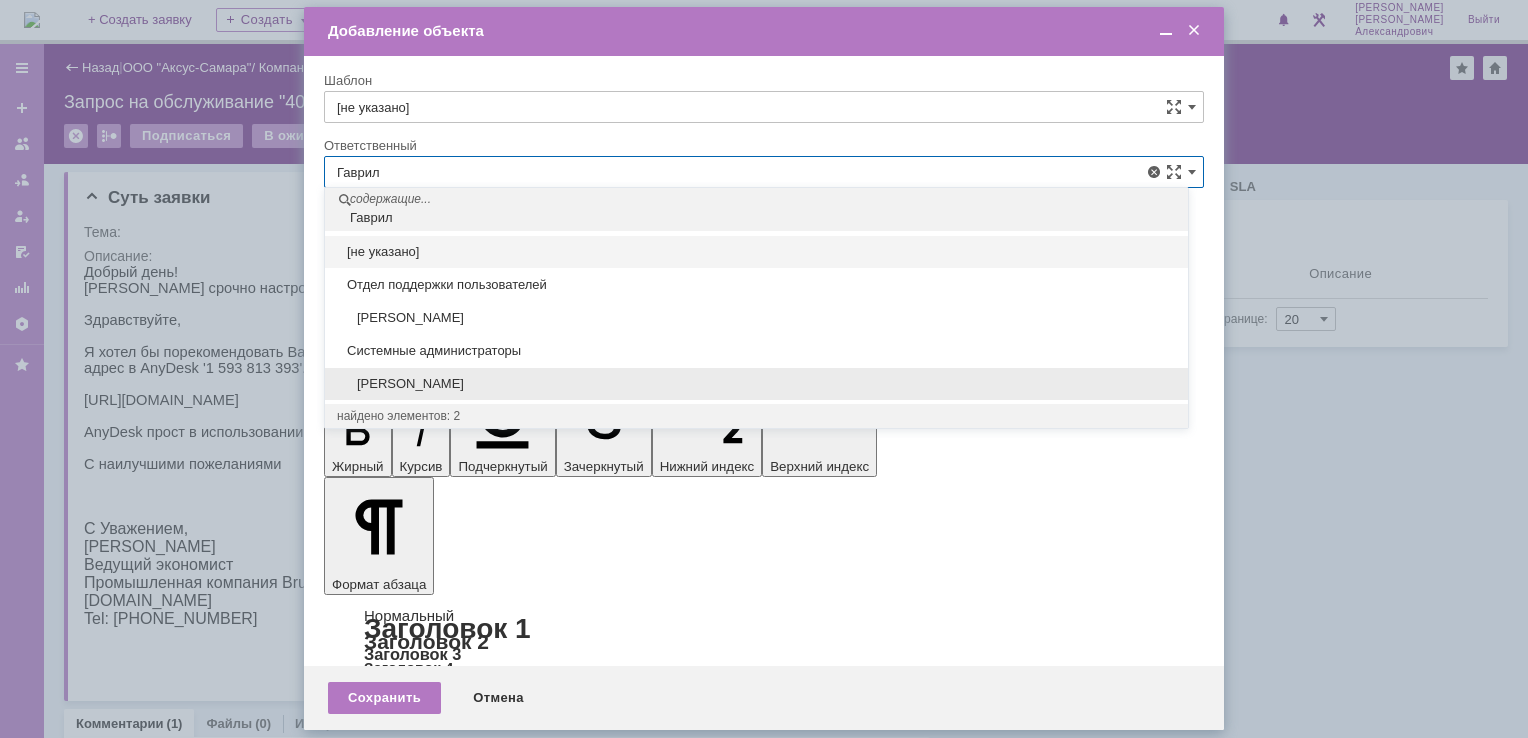 click on "[PERSON_NAME]" at bounding box center [756, 384] 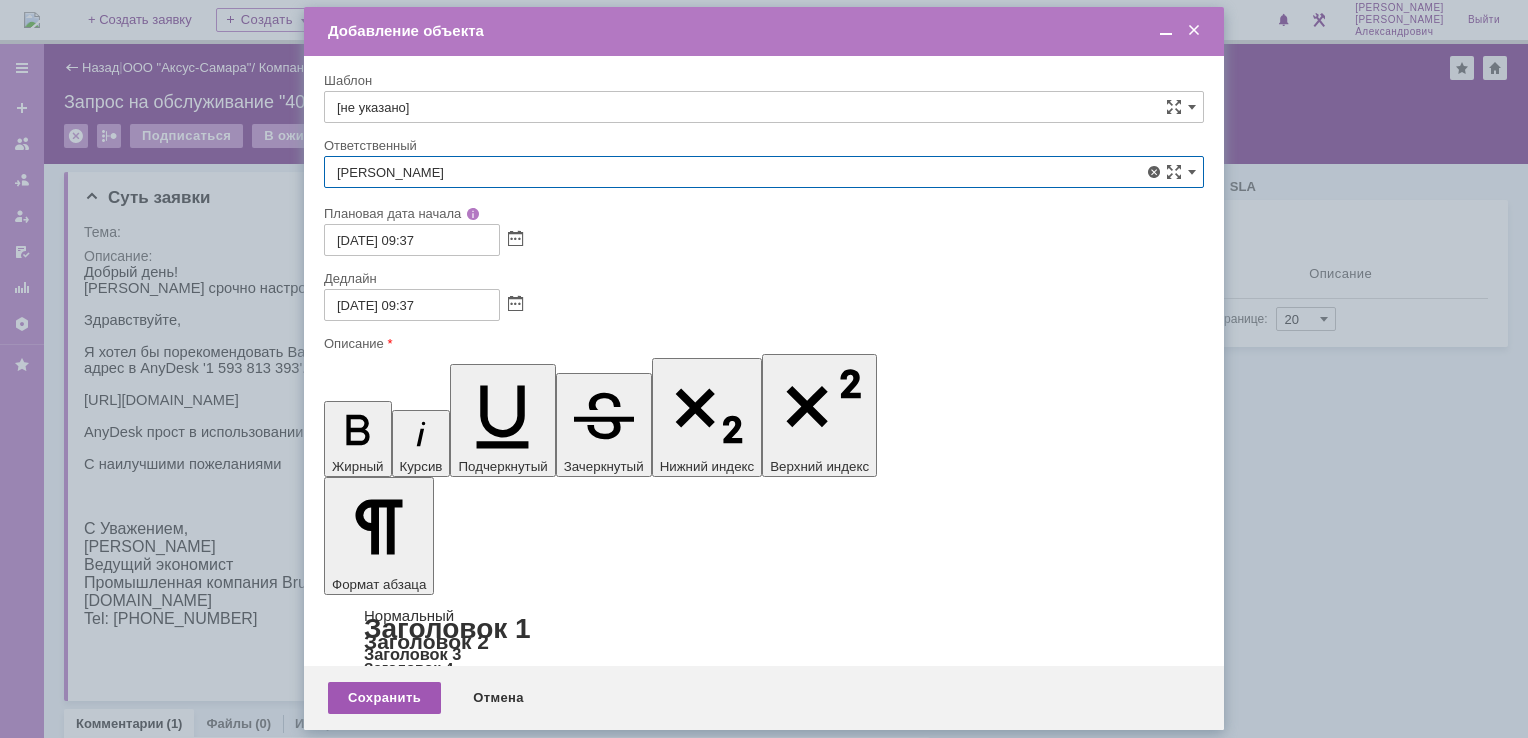 type on "[PERSON_NAME]" 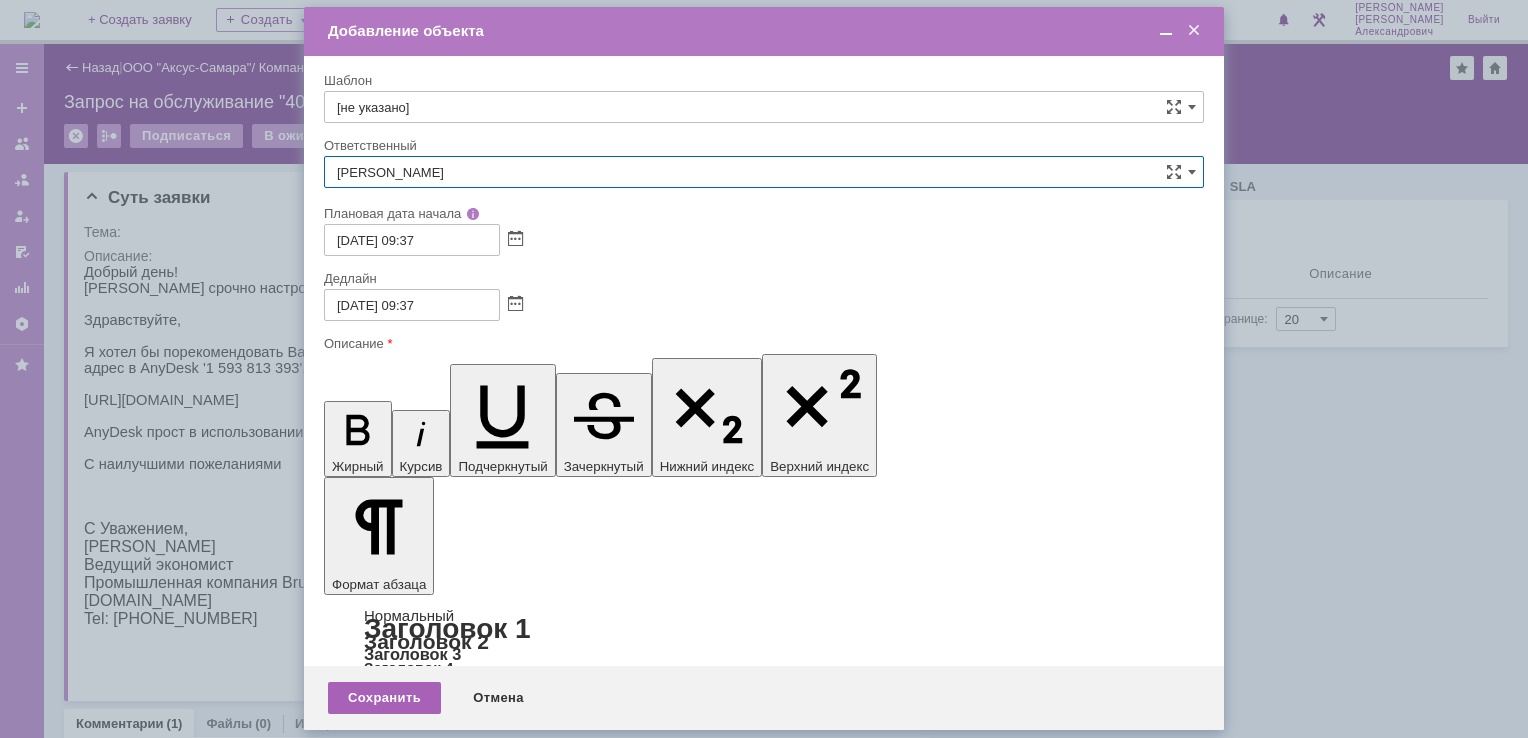 click on "Сохранить" at bounding box center (384, 698) 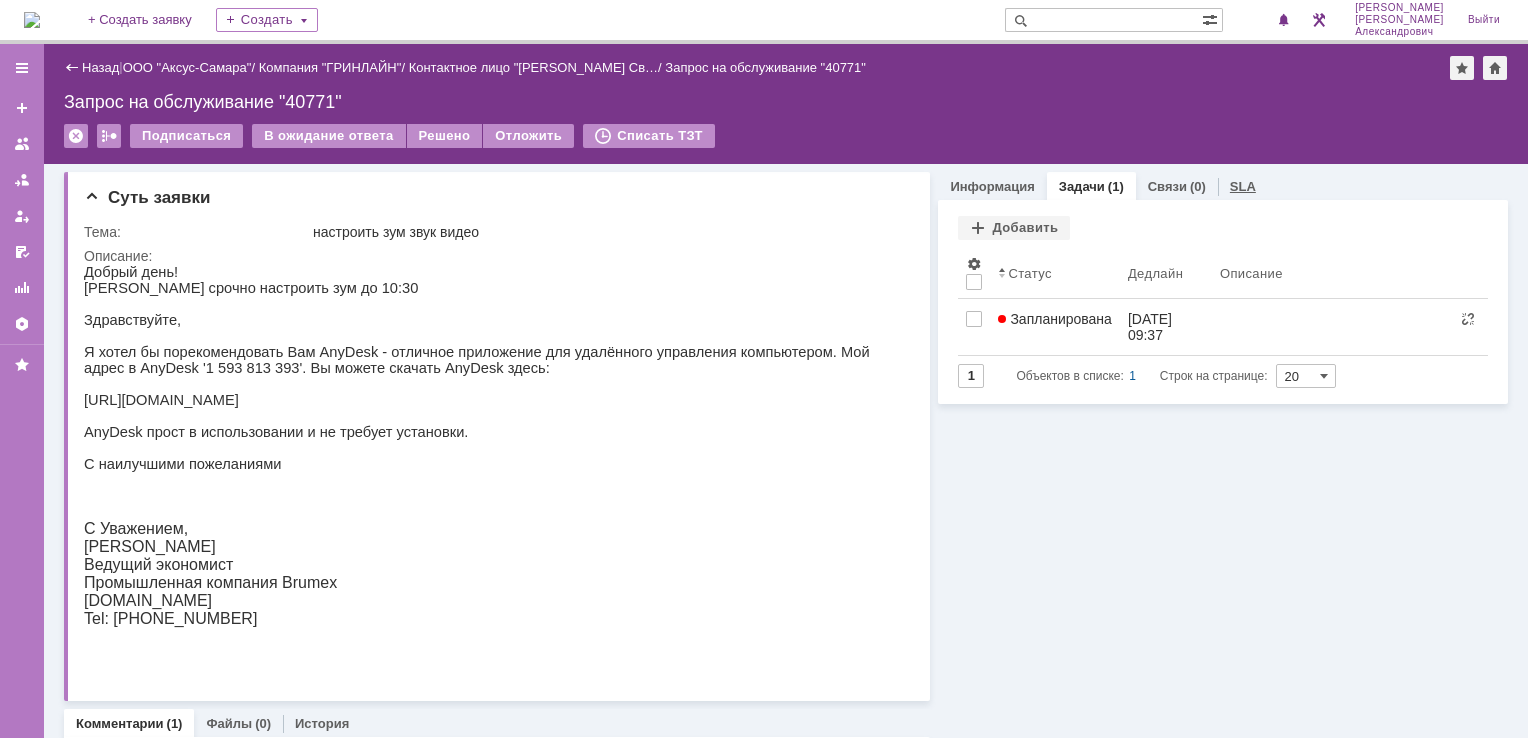 scroll, scrollTop: 0, scrollLeft: 0, axis: both 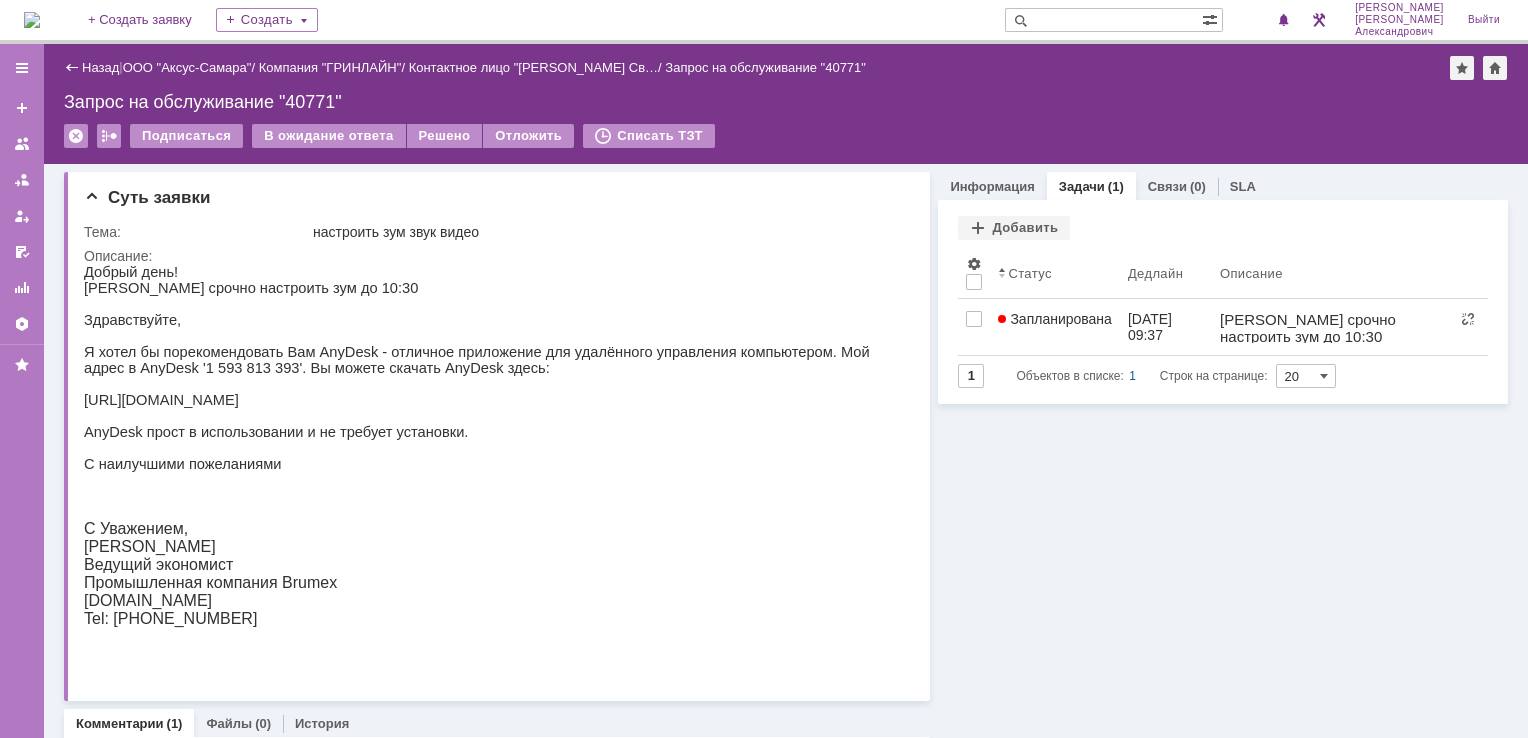 click at bounding box center (32, 20) 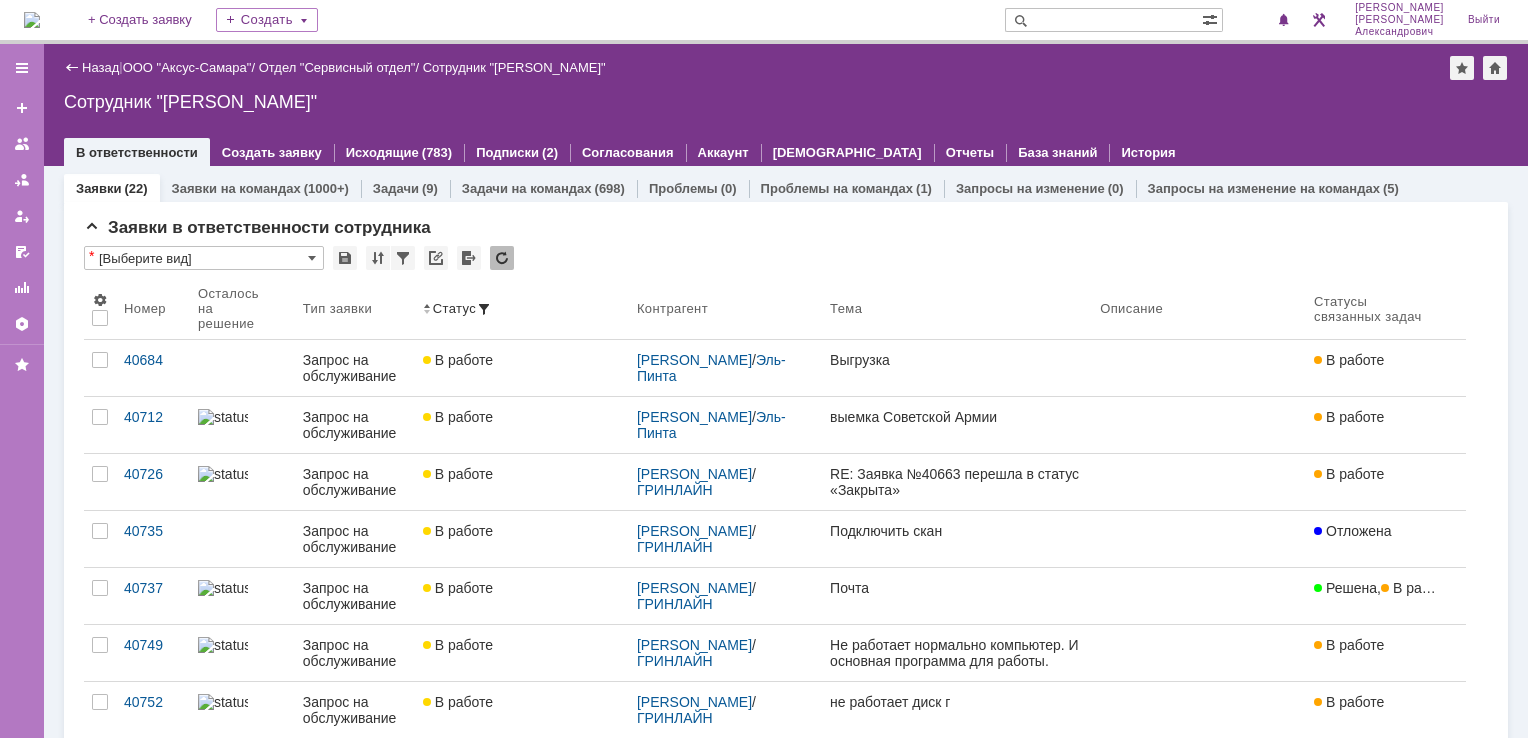 scroll, scrollTop: 0, scrollLeft: 0, axis: both 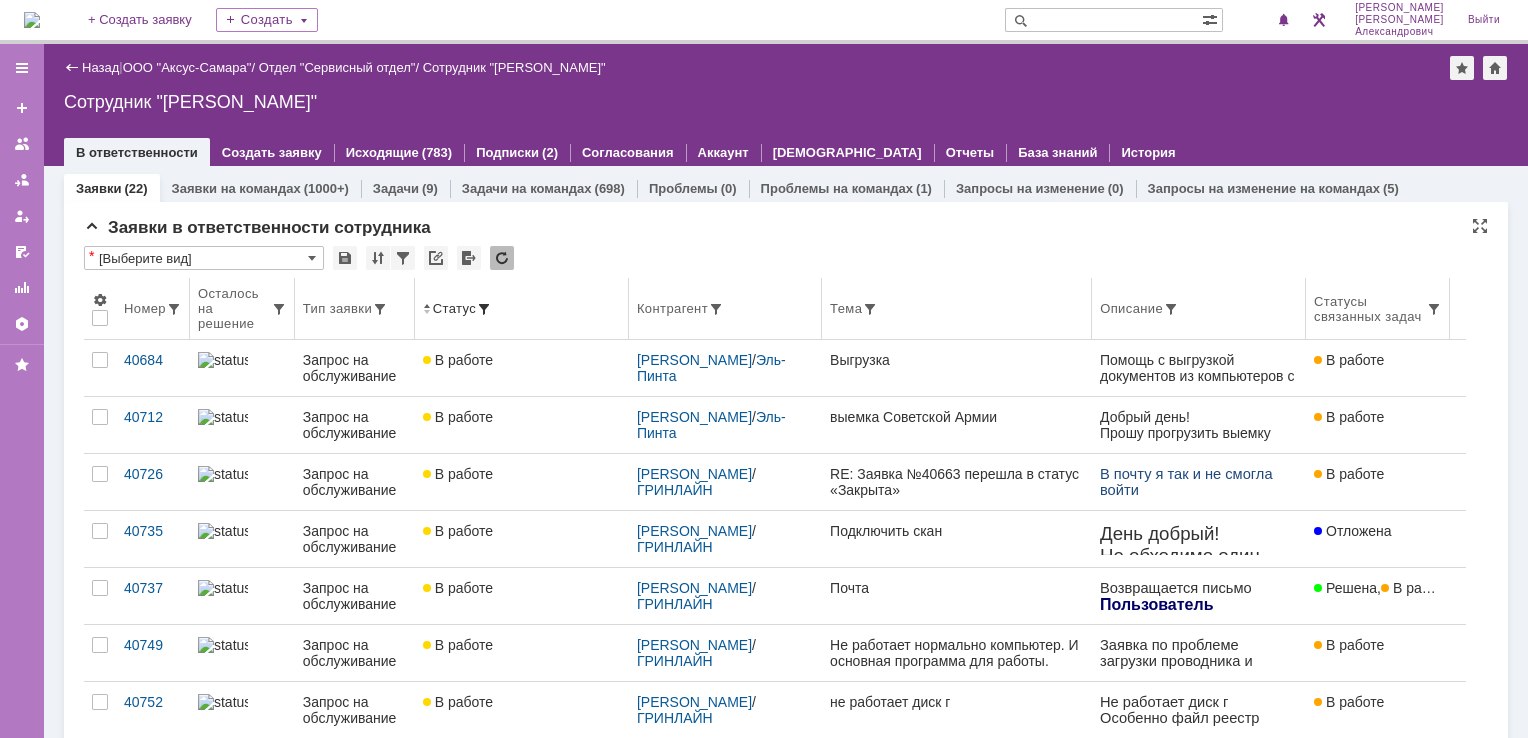click on "Осталось на решение" at bounding box center [234, 308] 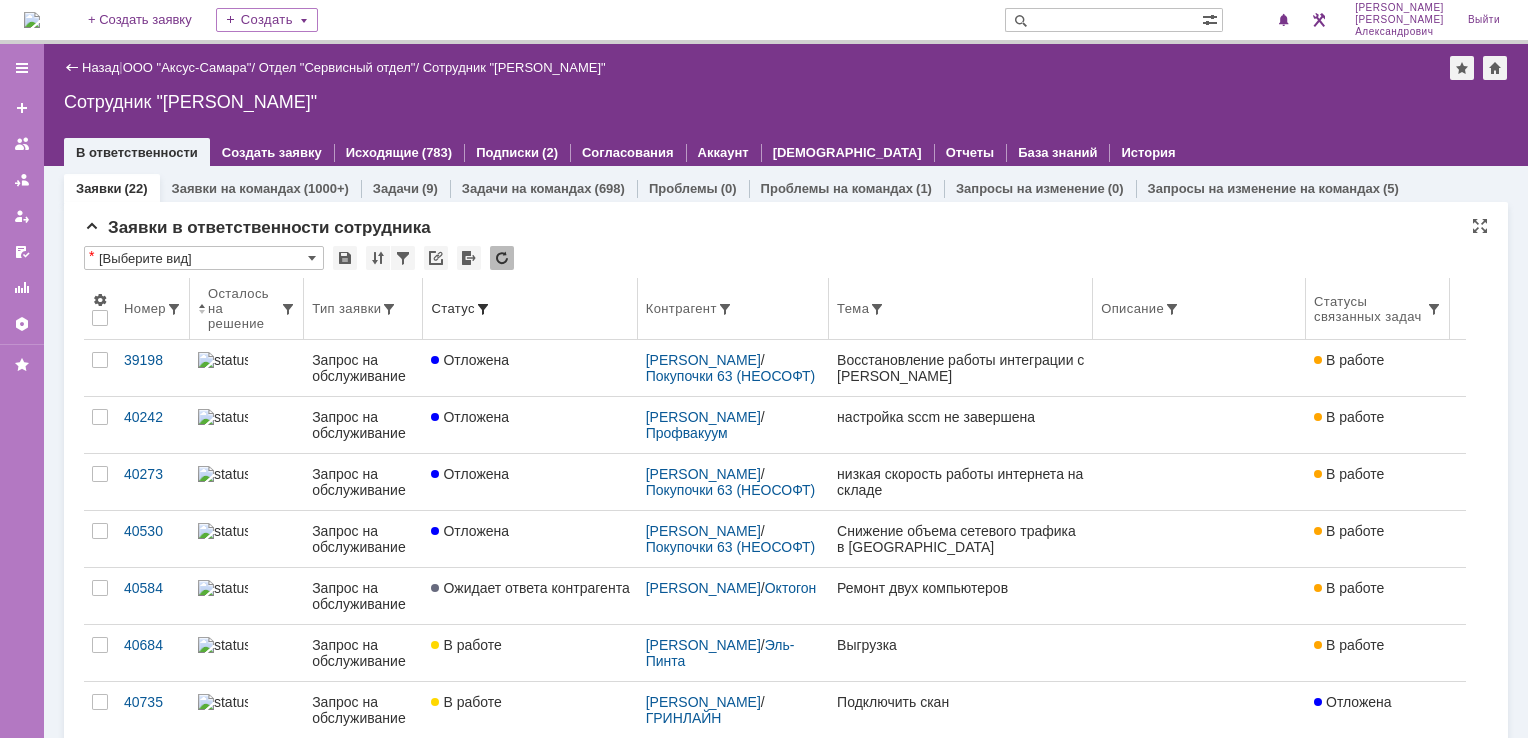 scroll, scrollTop: 0, scrollLeft: 0, axis: both 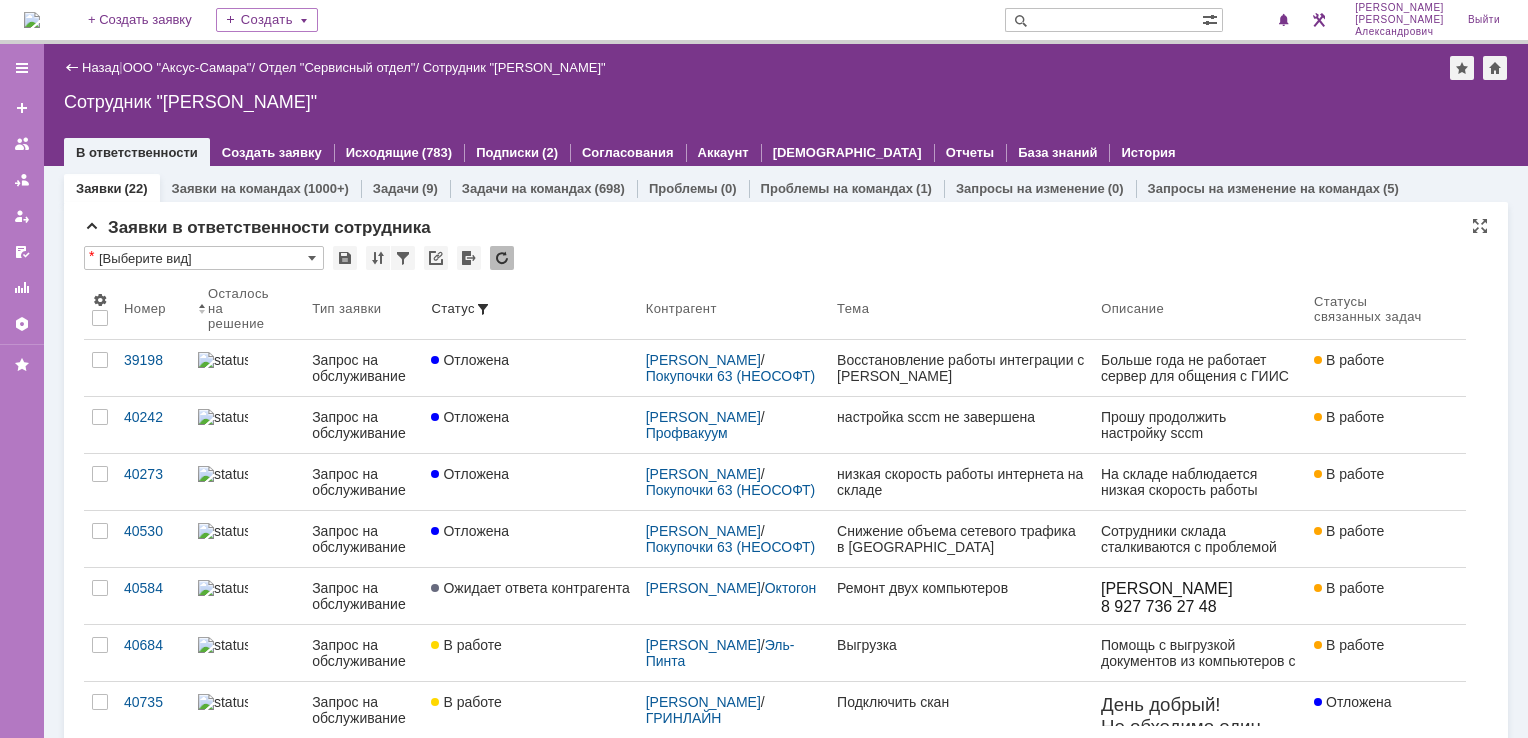 click on "* [Выберите вид]" at bounding box center [786, 259] 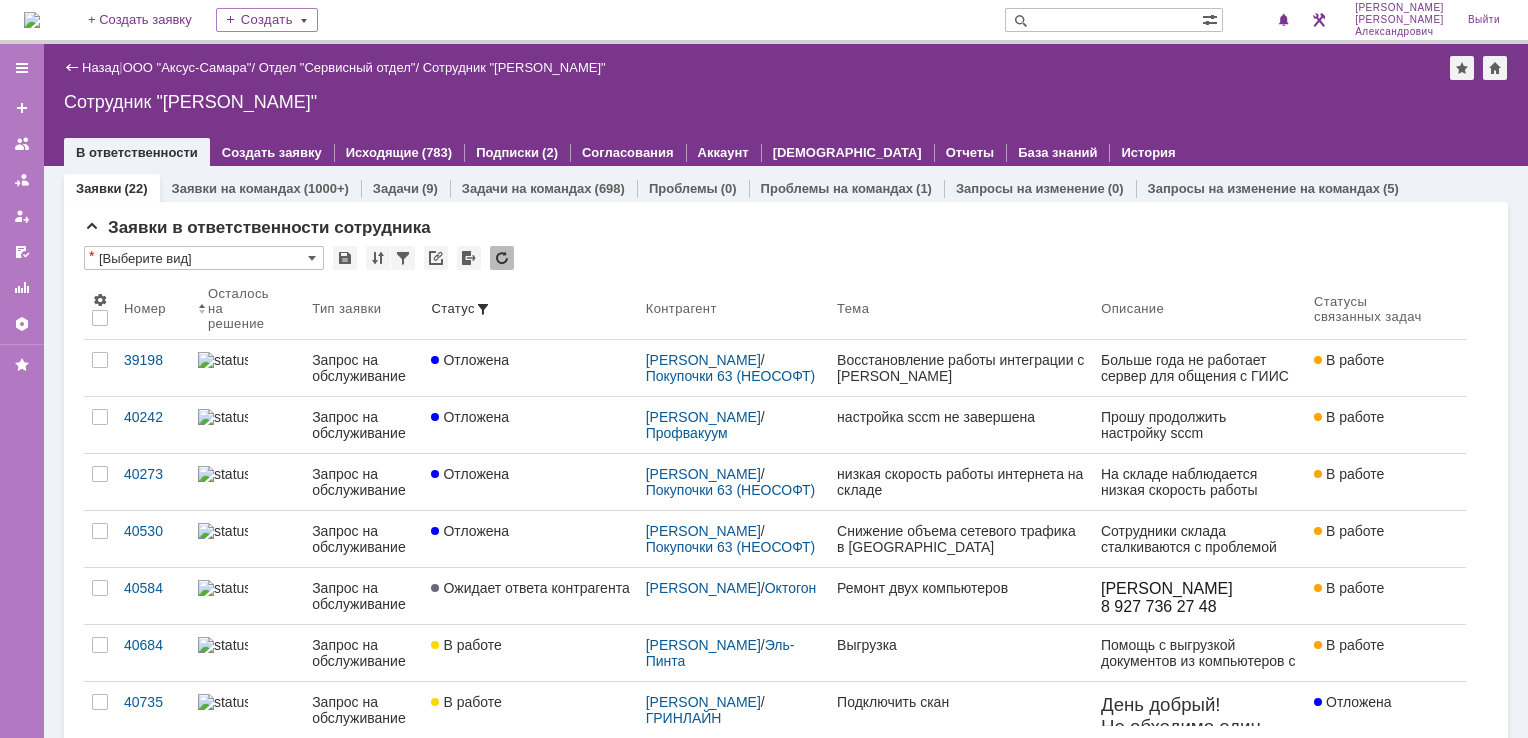 click at bounding box center (32, 20) 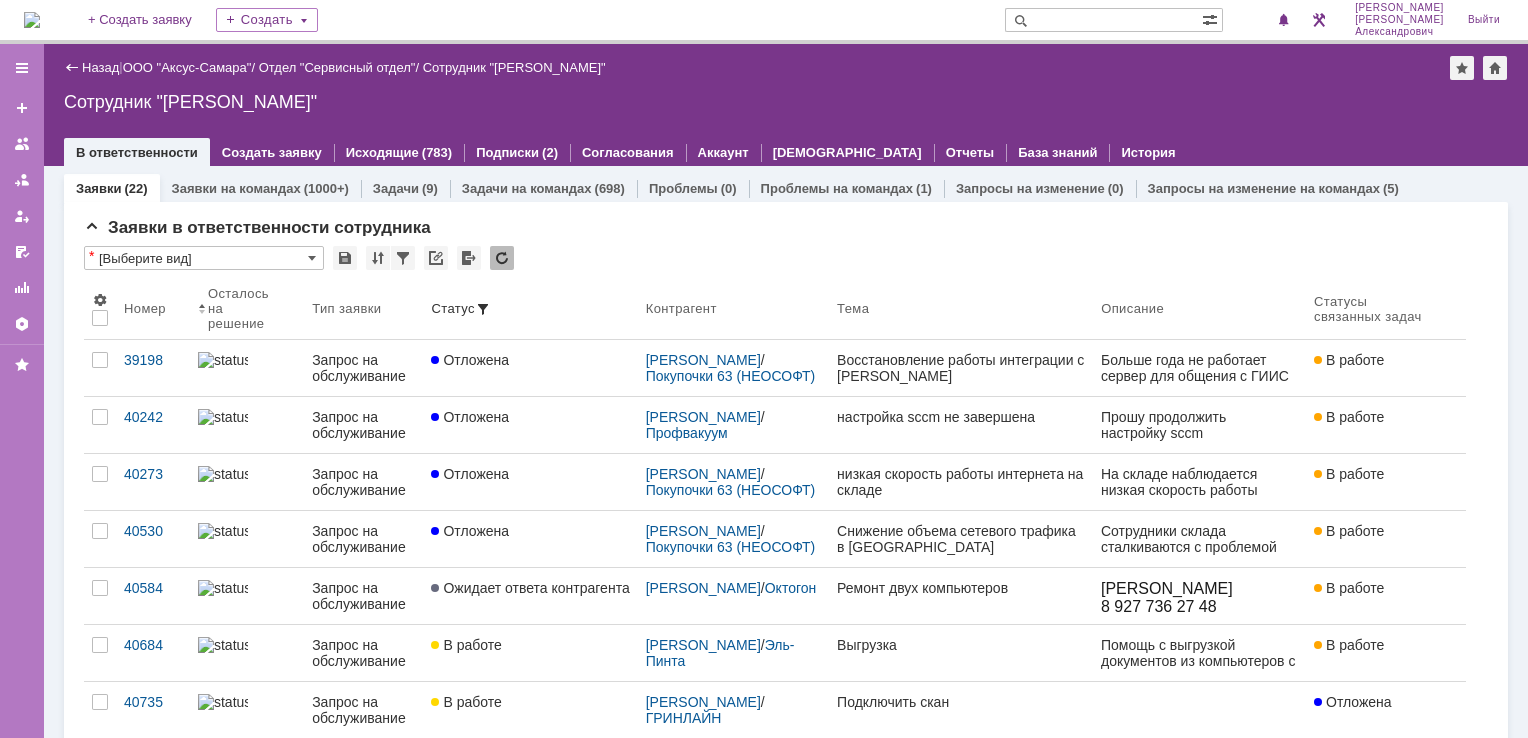 scroll, scrollTop: 0, scrollLeft: 0, axis: both 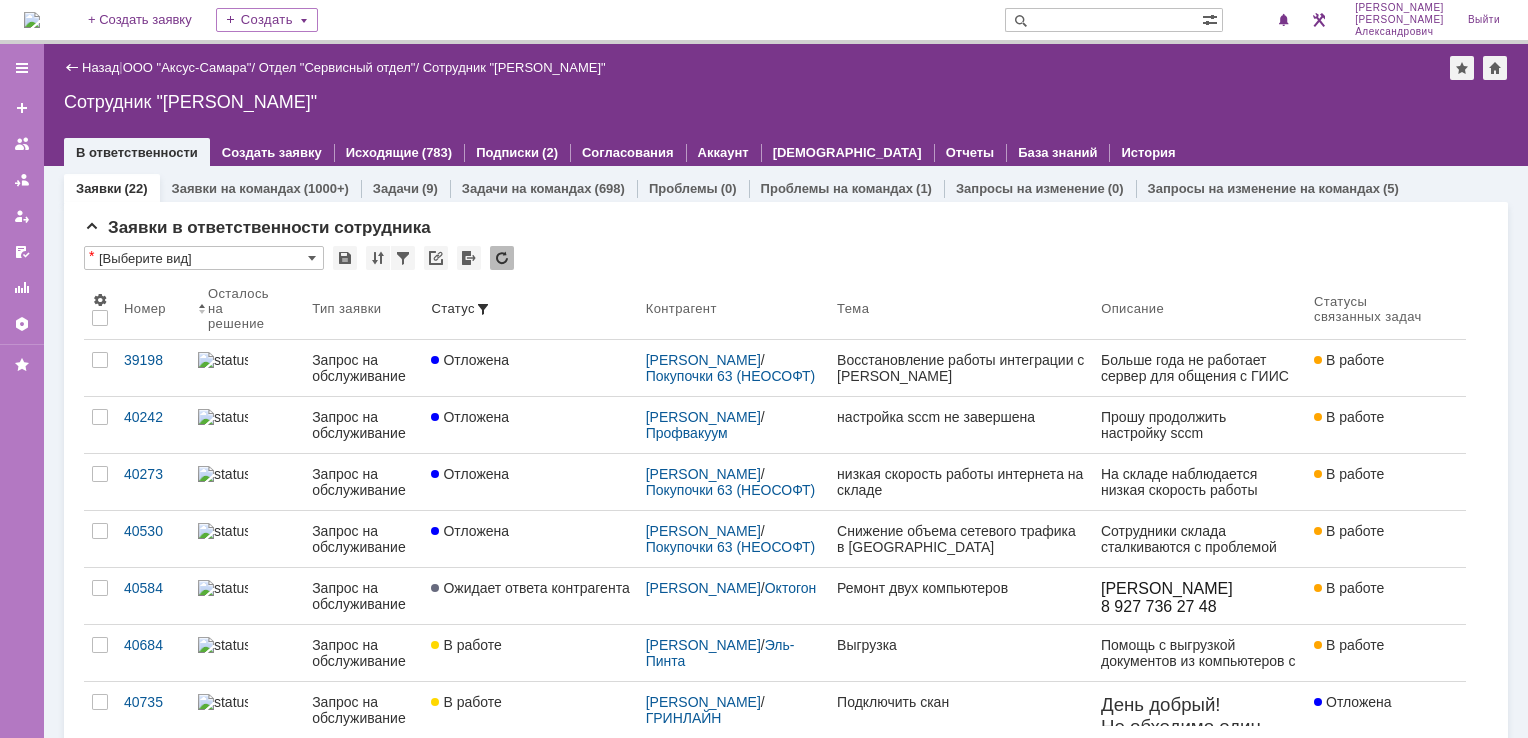 click at bounding box center [32, 20] 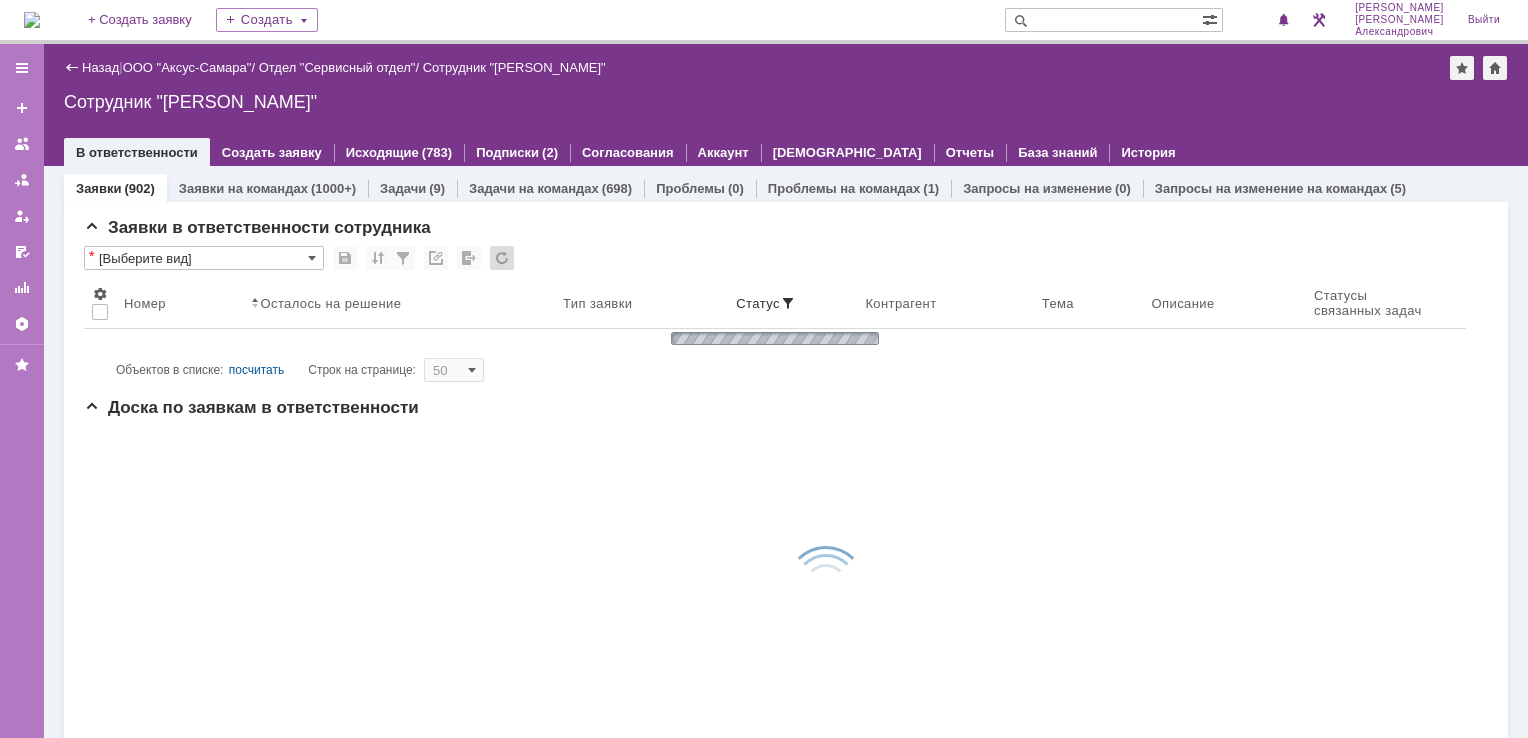 scroll, scrollTop: 0, scrollLeft: 0, axis: both 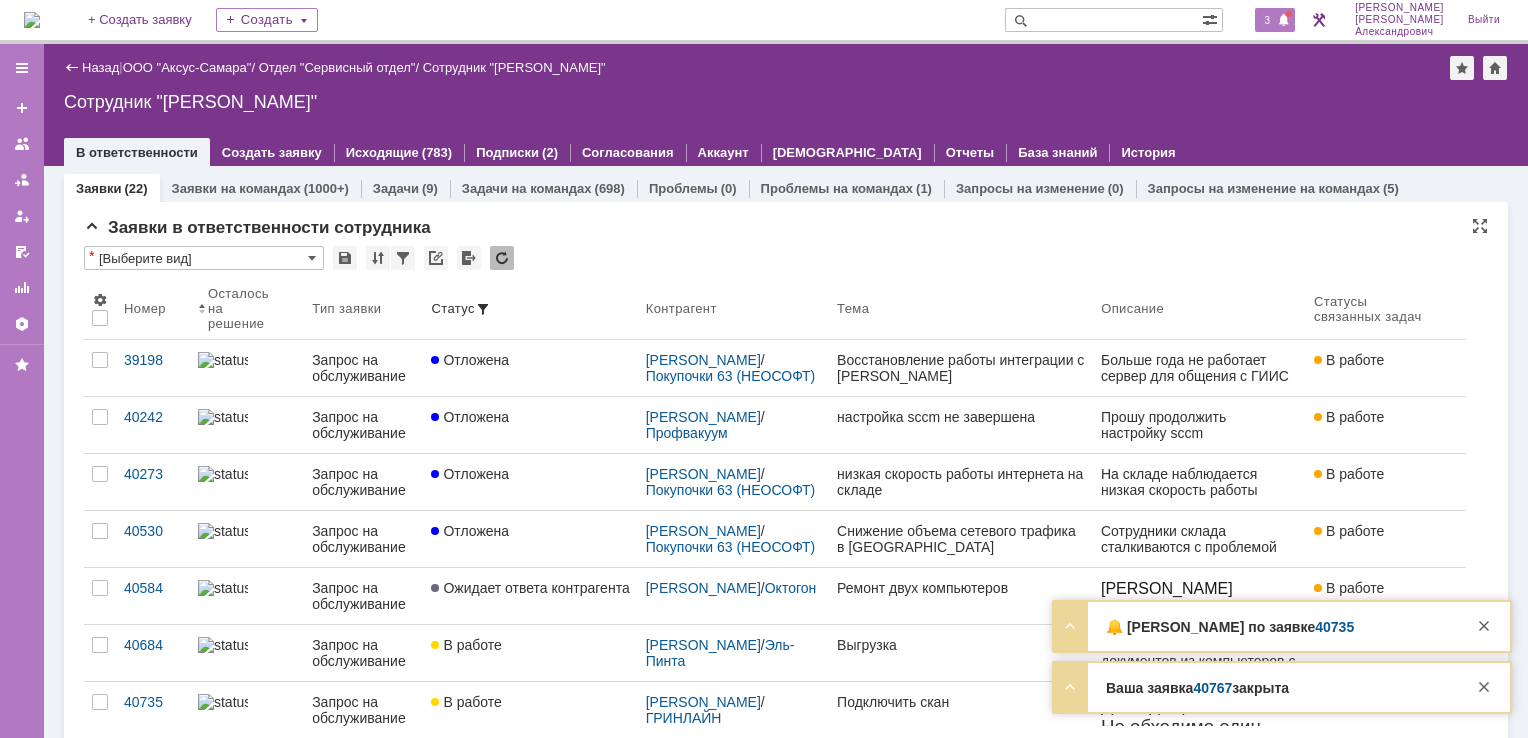 click at bounding box center (1284, 21) 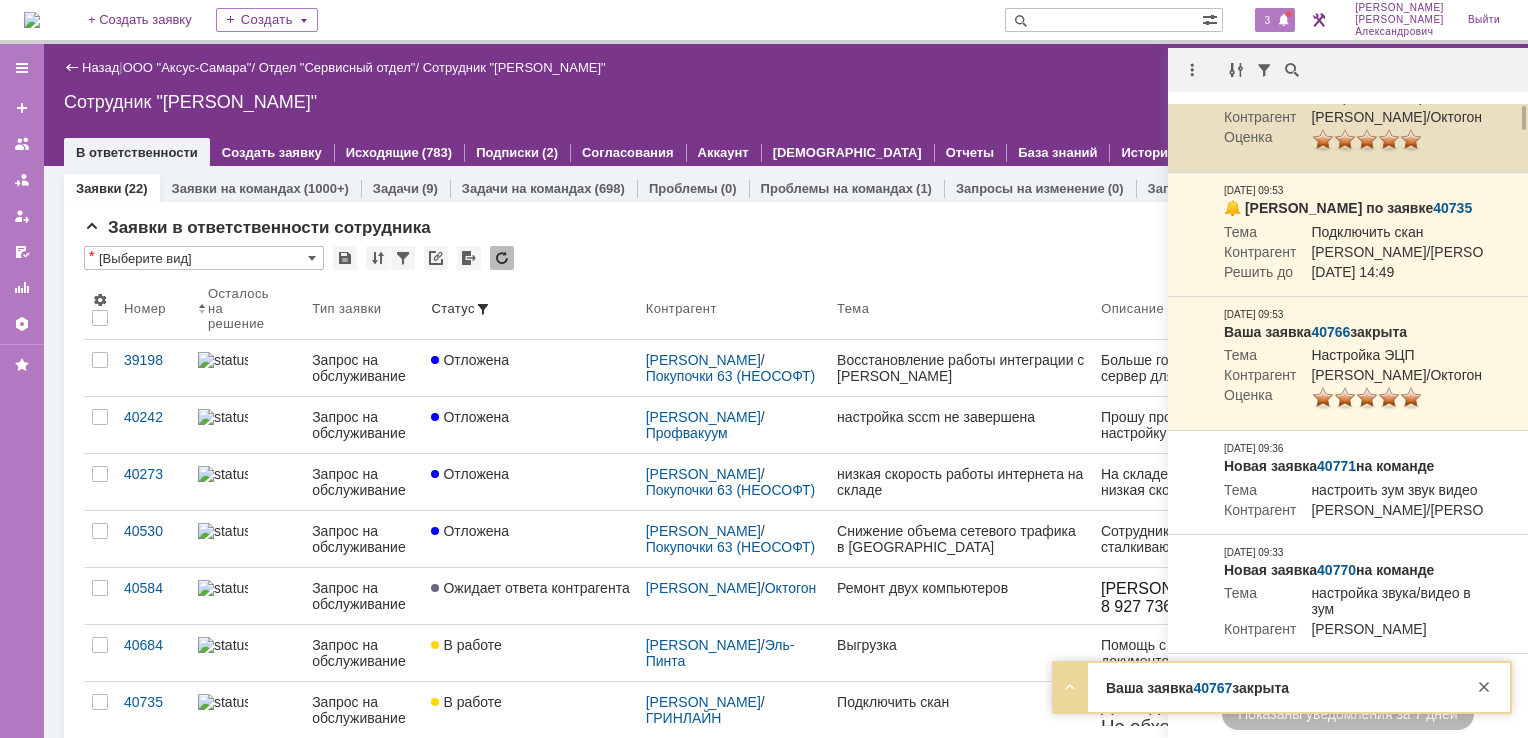 scroll, scrollTop: 0, scrollLeft: 0, axis: both 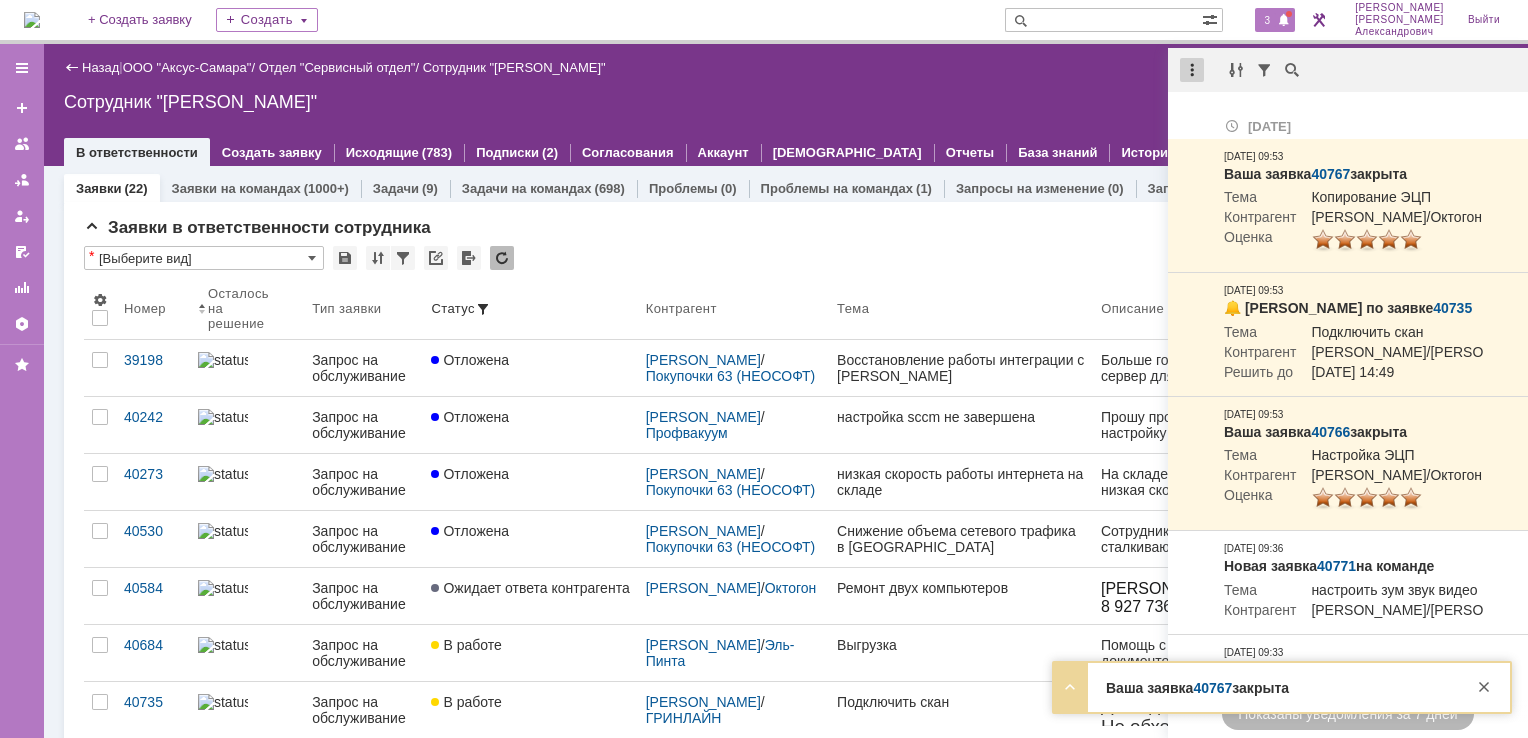 click at bounding box center (1192, 70) 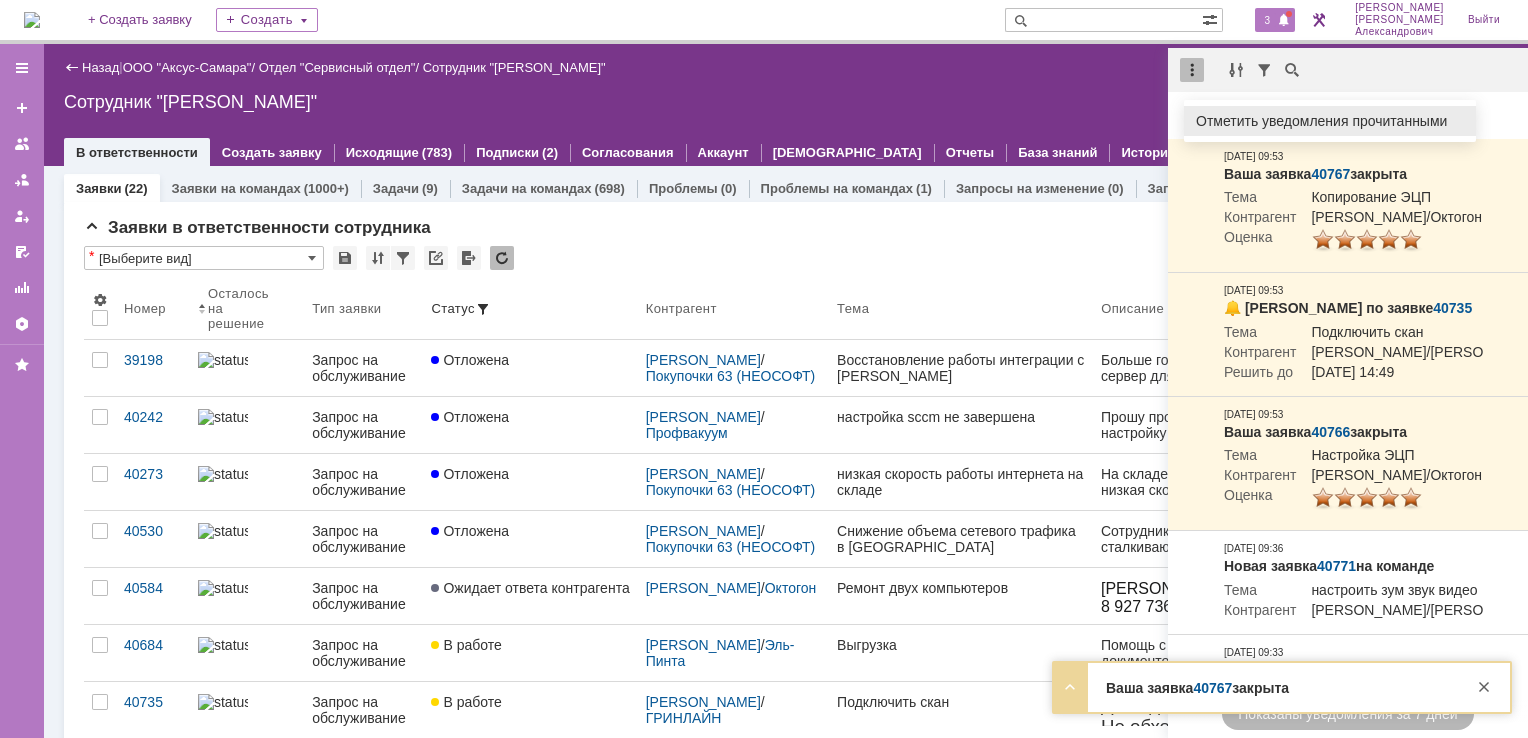 click on "Отметить уведомления прочитанными" at bounding box center [1330, 121] 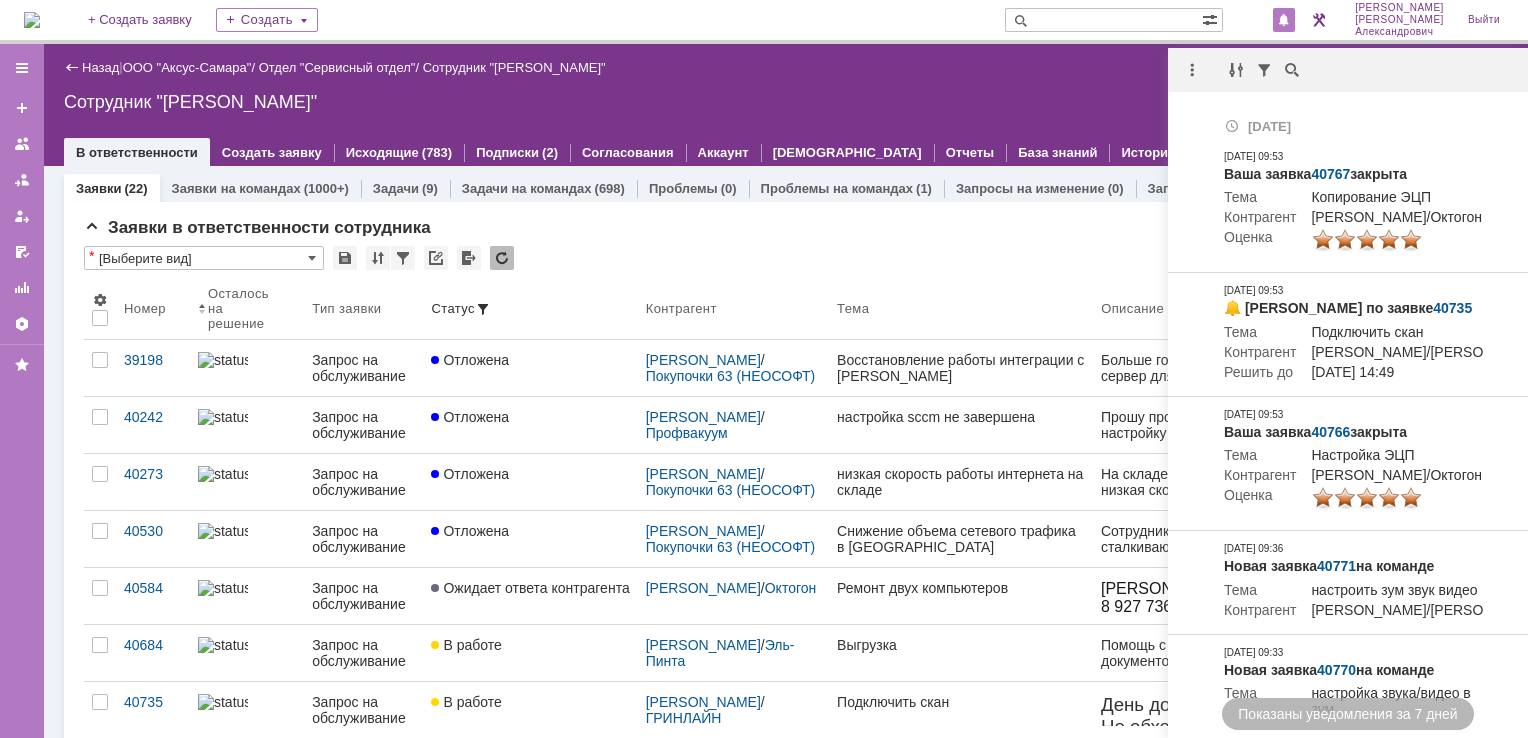 click on "Сотрудник "[PERSON_NAME]"" at bounding box center (786, 102) 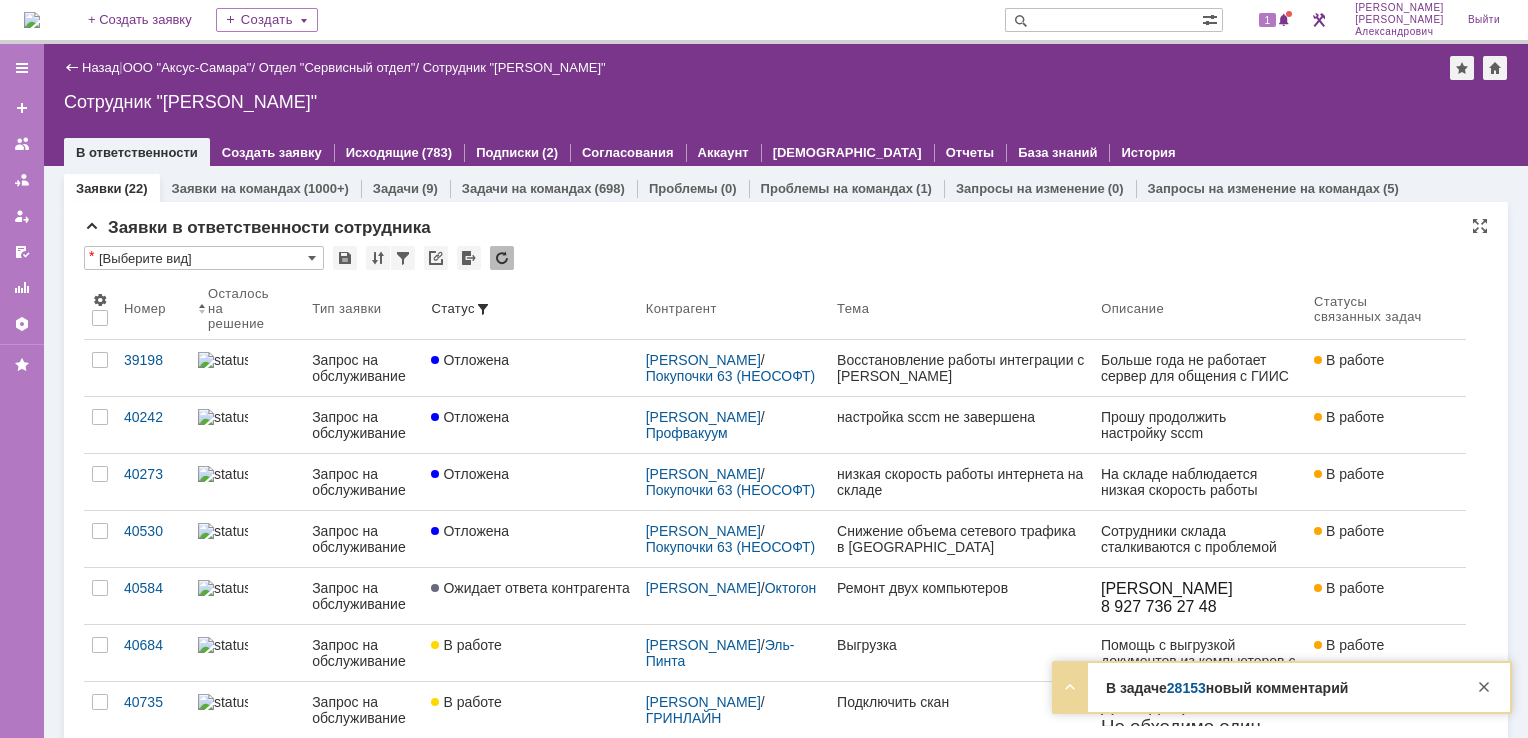 scroll, scrollTop: 0, scrollLeft: 0, axis: both 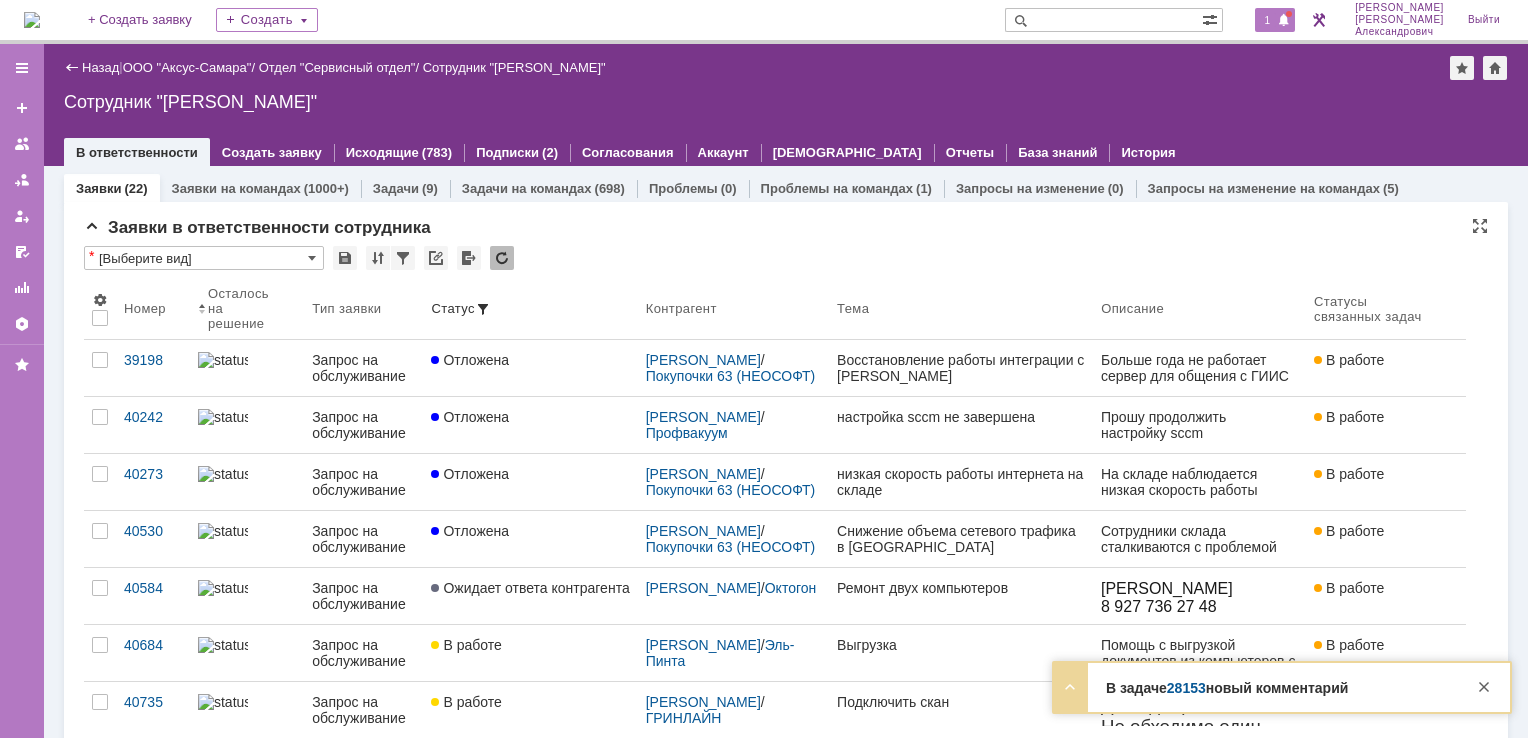 click at bounding box center [1284, 21] 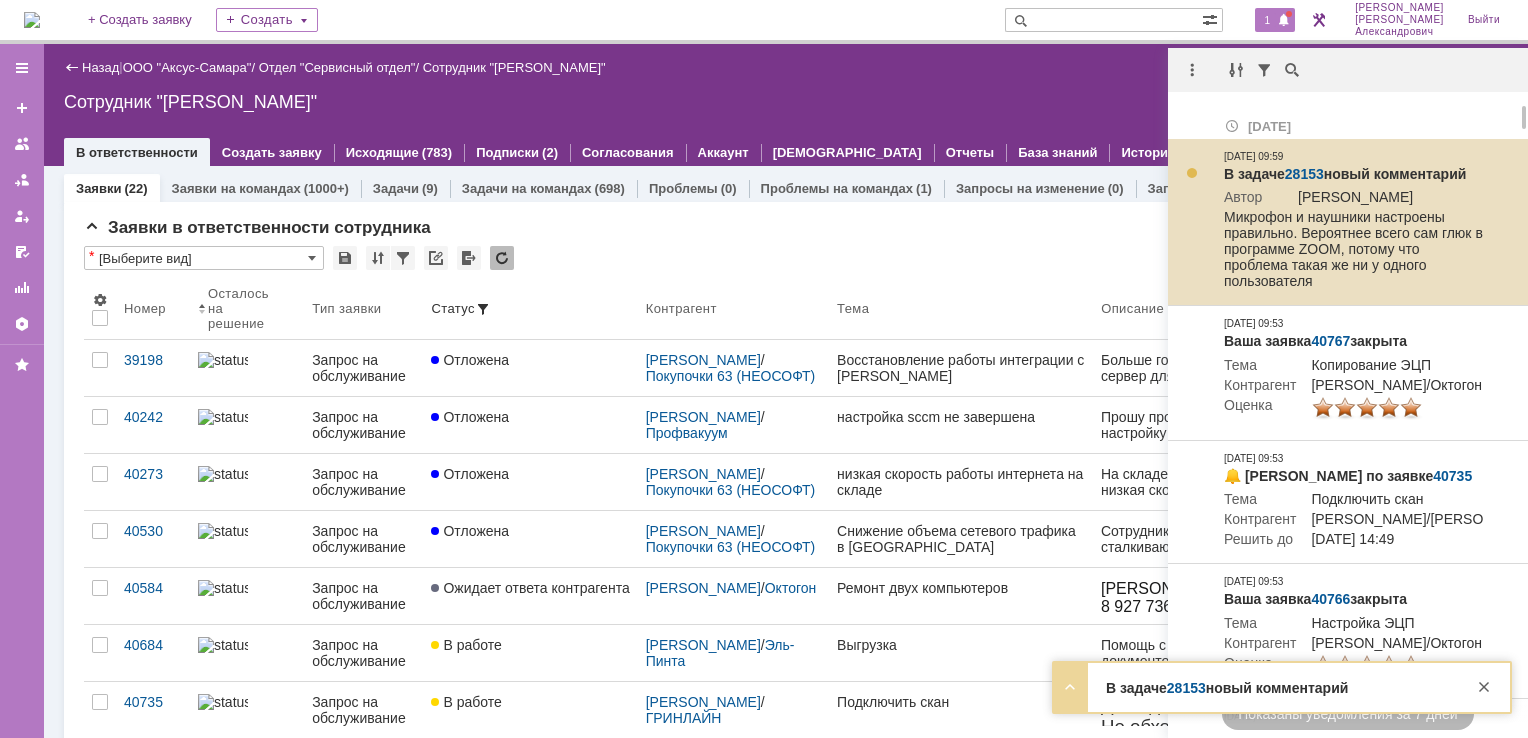 click on "28153" at bounding box center [1304, 174] 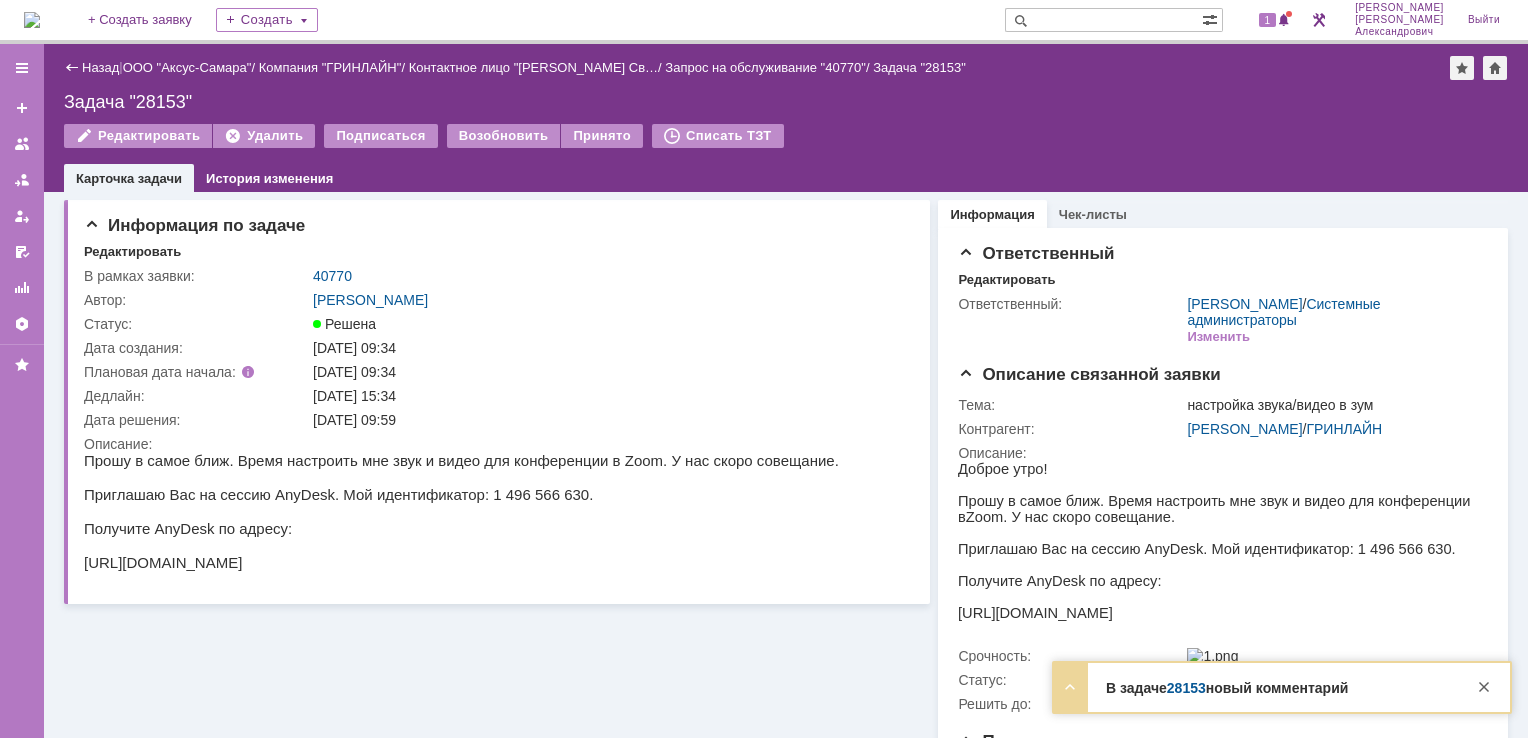 scroll, scrollTop: 0, scrollLeft: 0, axis: both 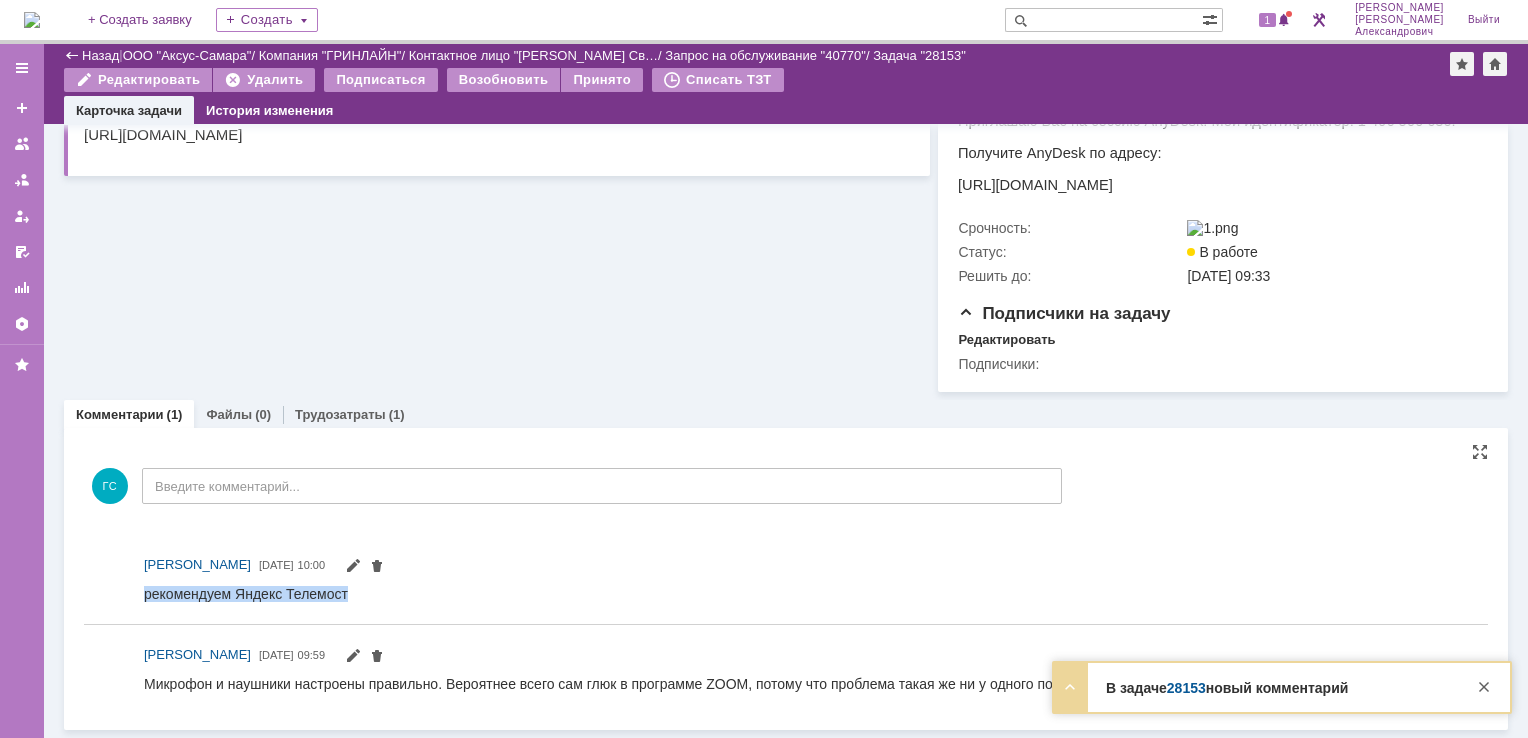 drag, startPoint x: 145, startPoint y: 591, endPoint x: 358, endPoint y: 595, distance: 213.03755 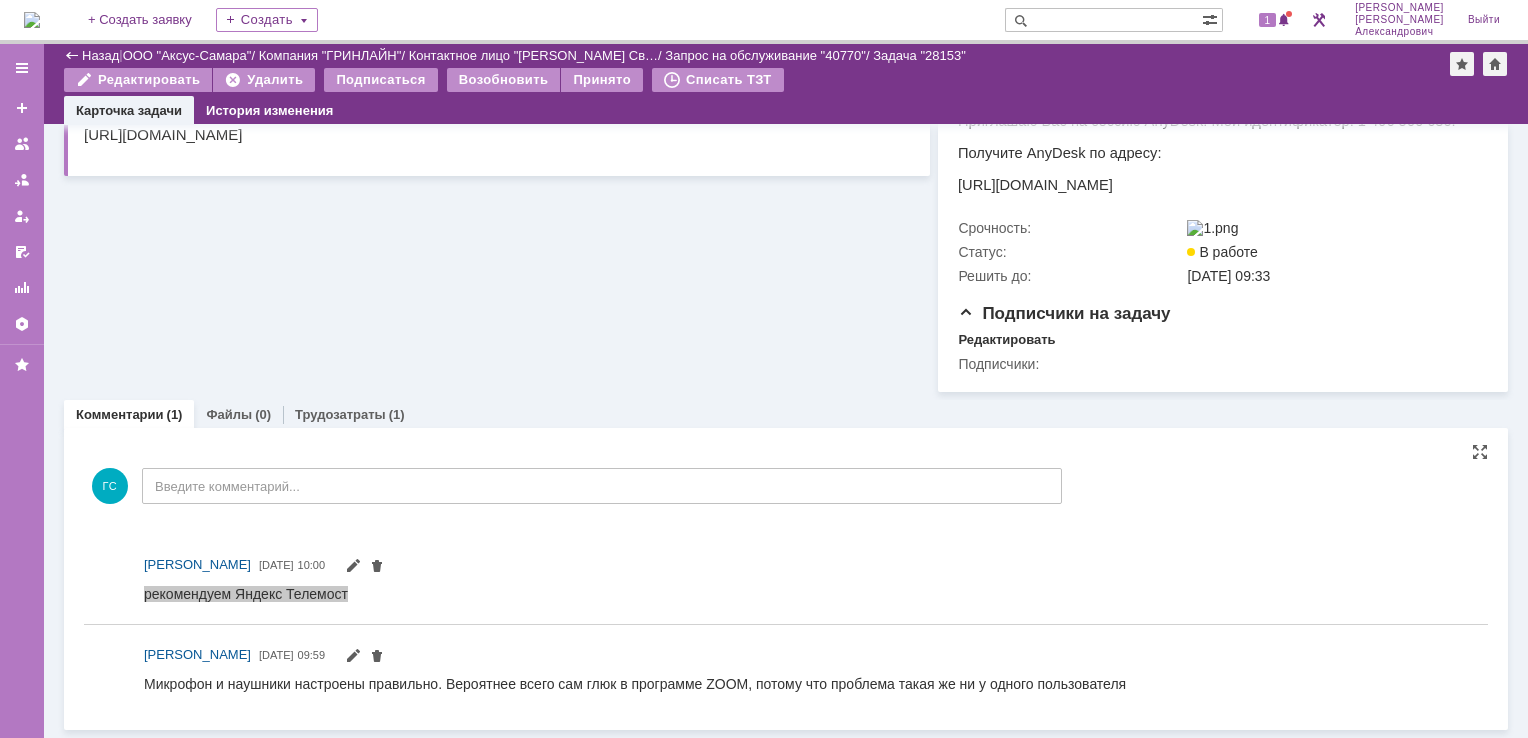 click on "Микрофон и наушники настроены правильно. Вероятнее всего сам глюк в программе ZOOM, потому что проблема такая же ни у одного пользователя" at bounding box center (635, 683) 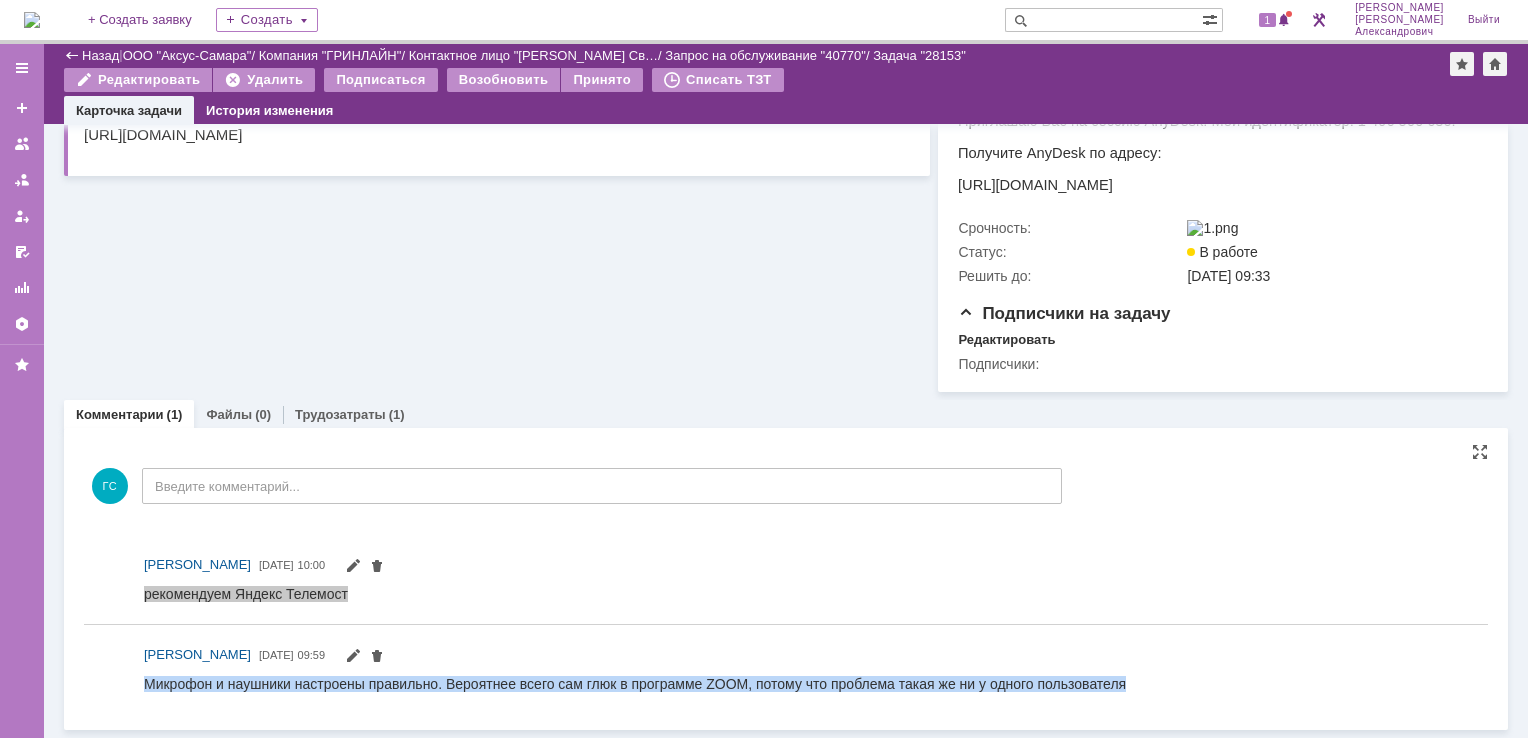 drag, startPoint x: 144, startPoint y: 681, endPoint x: 615, endPoint y: 711, distance: 471.95444 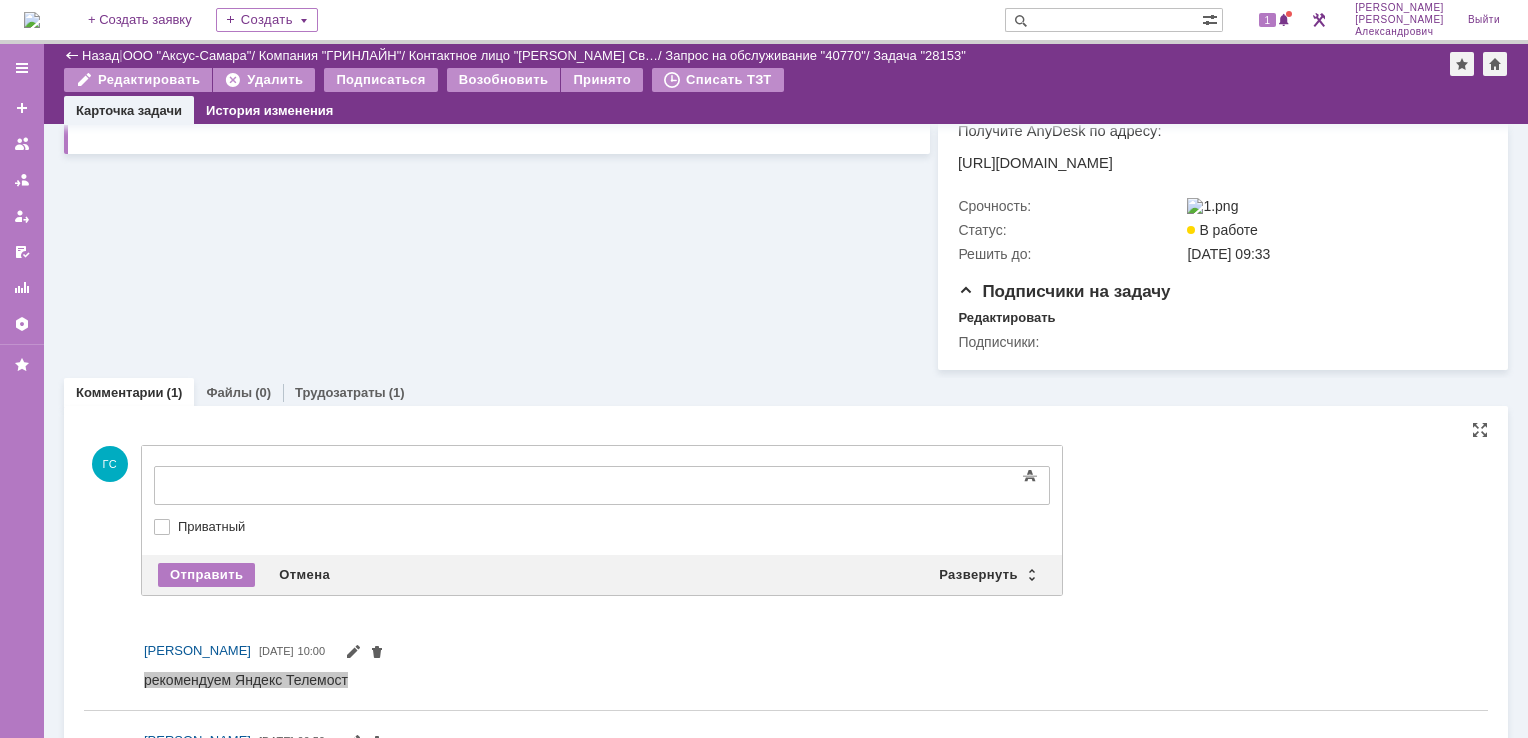 scroll, scrollTop: 0, scrollLeft: 0, axis: both 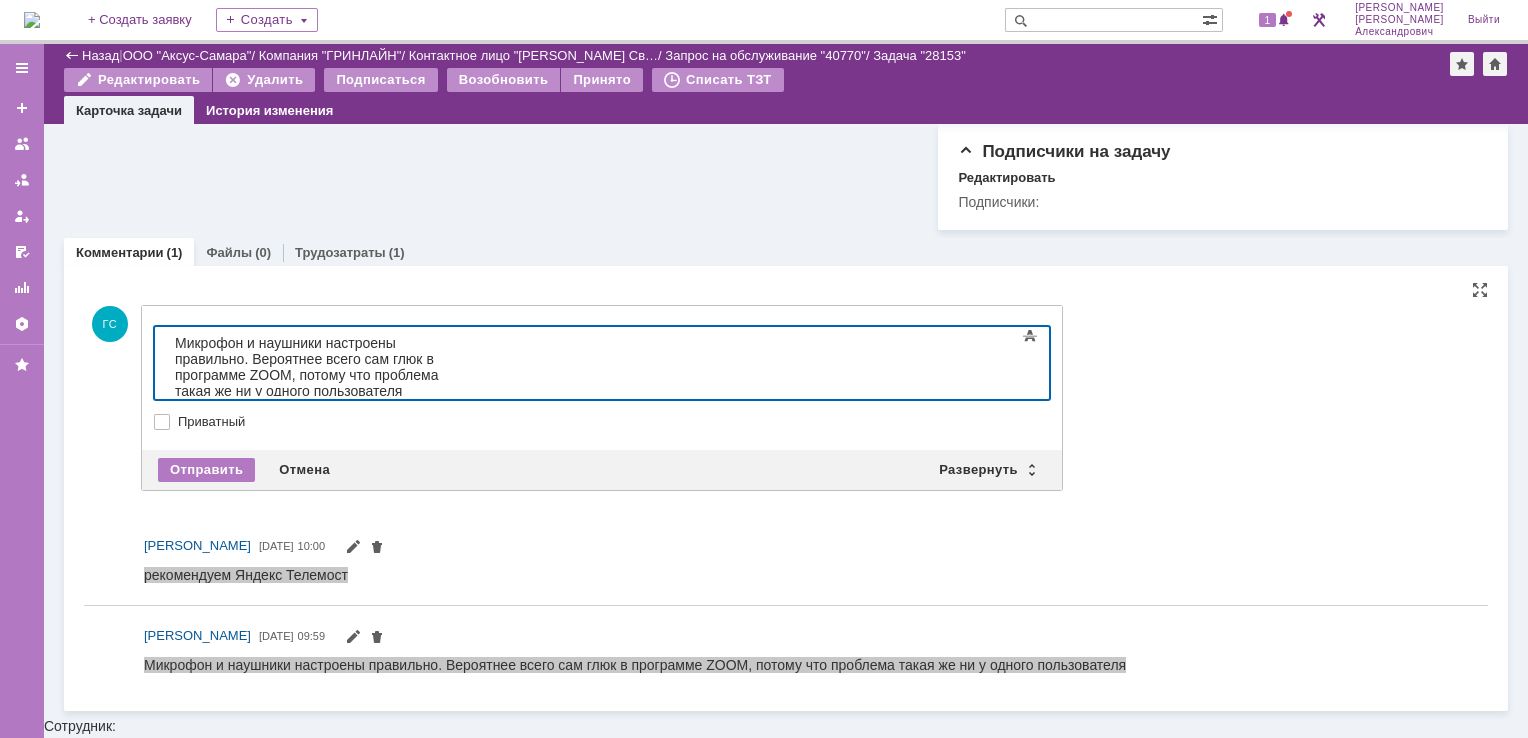 click on "[PERSON_NAME] [DATE] 10:00" at bounding box center [786, 560] 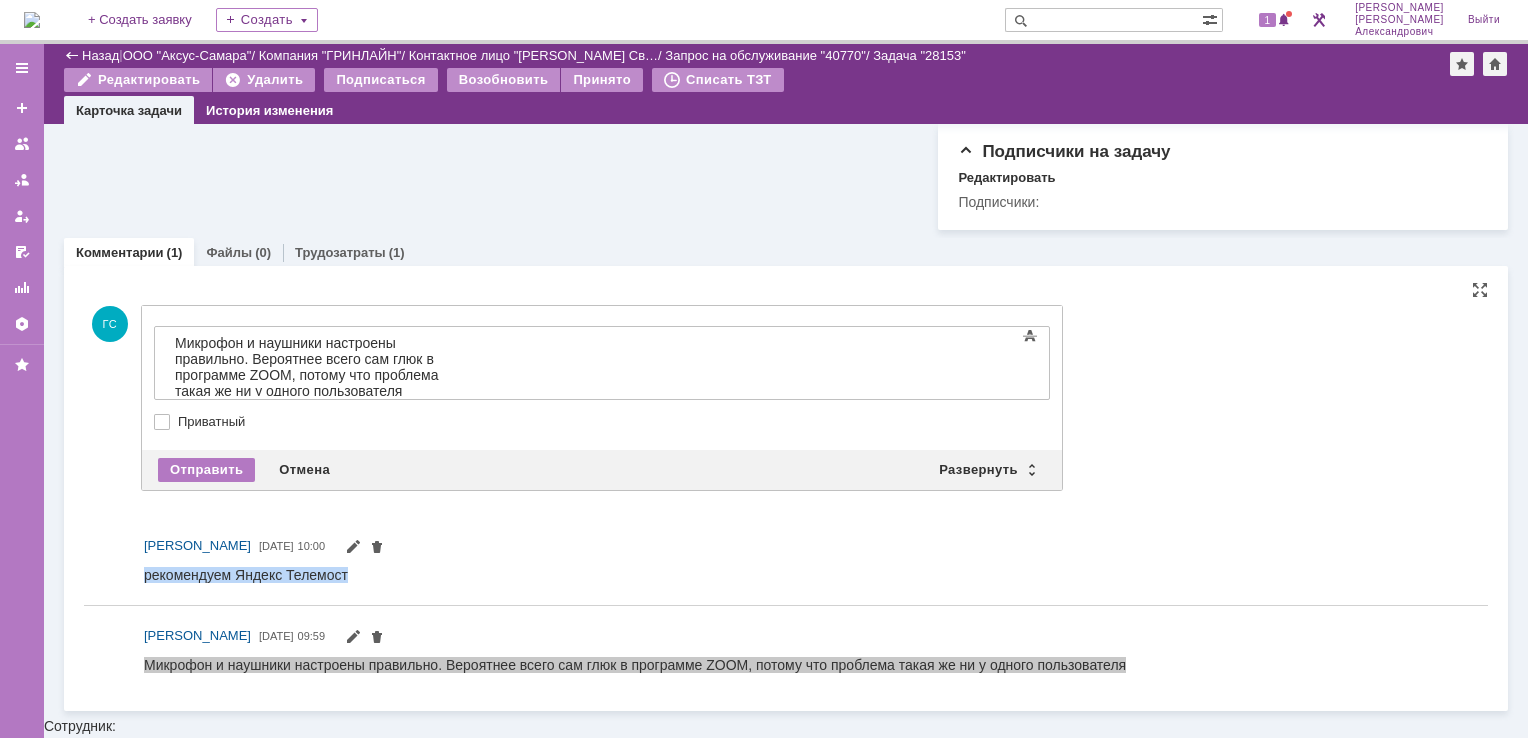 click on "рекомендуем Яндекс Телемост" at bounding box center [246, 574] 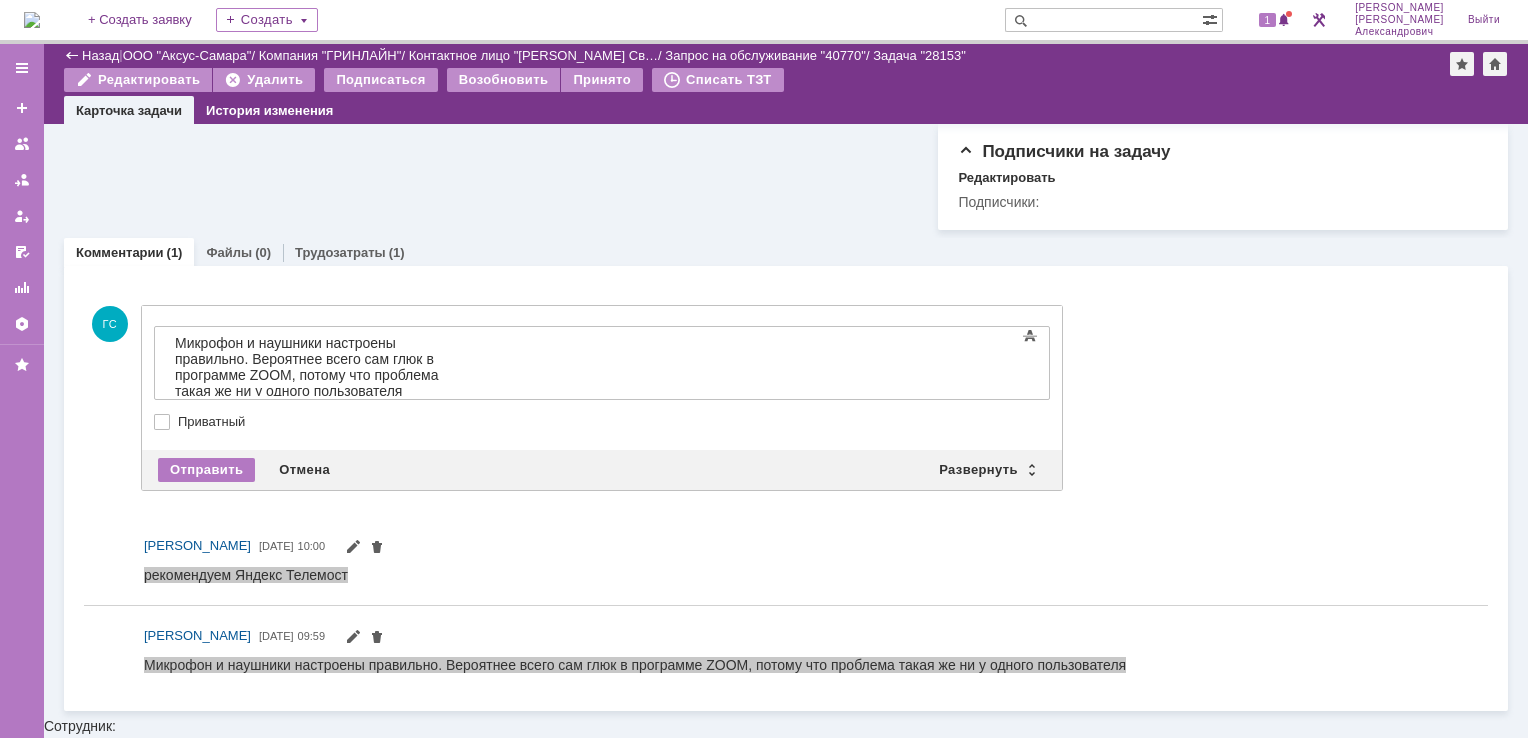 click on "Микрофон и наушники настроены правильно. Вероятнее всего сам глюк в программе ZOOM, потому что проблема такая же ни у одного пользователя ​" at bounding box center (317, 375) 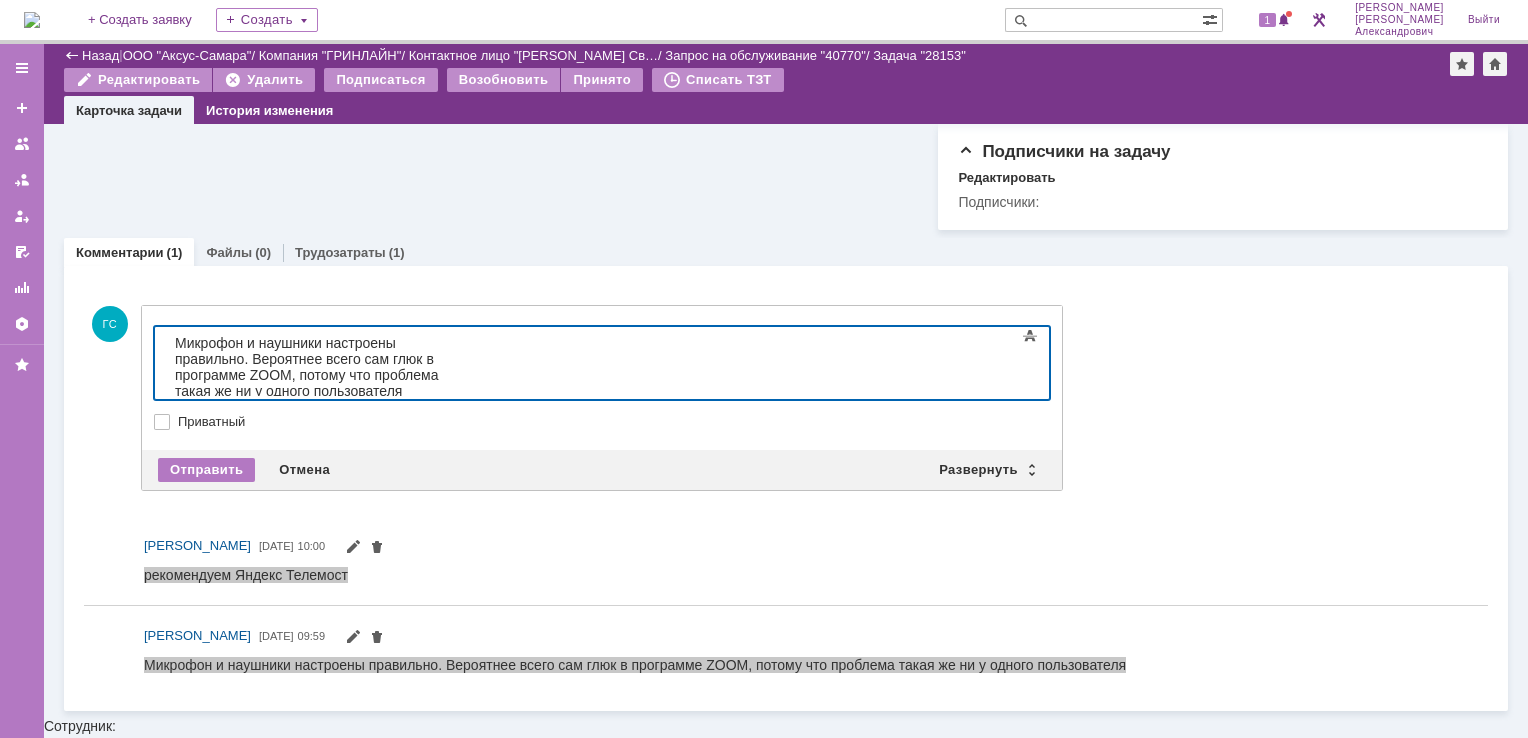click on "рекомендуем Яндекс Телемост" at bounding box center [277, 407] 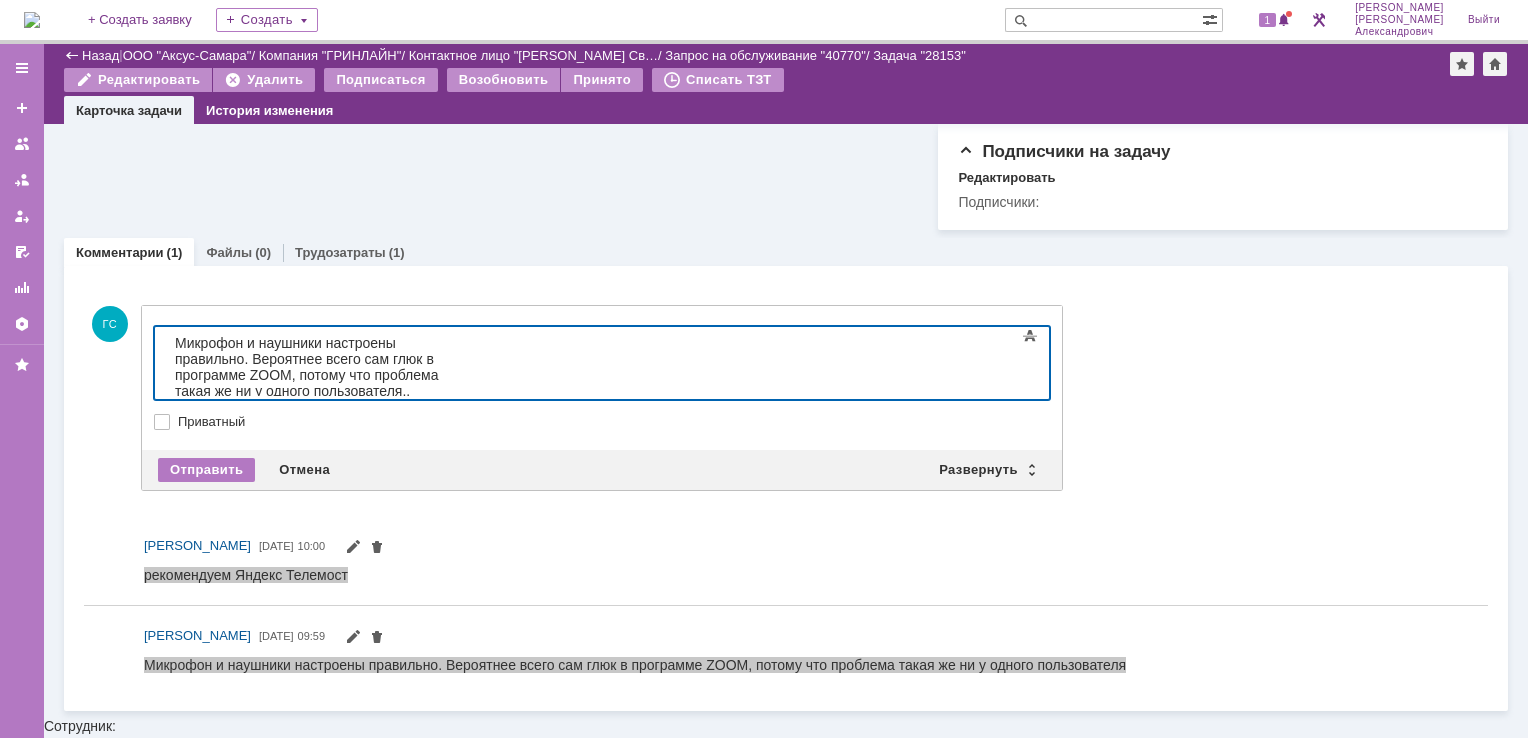 click on "Микрофон и наушники настроены правильно. Вероятнее всего сам глюк в программе ZOOM, потому что проблема такая же ни у одного пользователя.. ​Р екомендуем Яндекс Телемост" at bounding box center (317, 383) 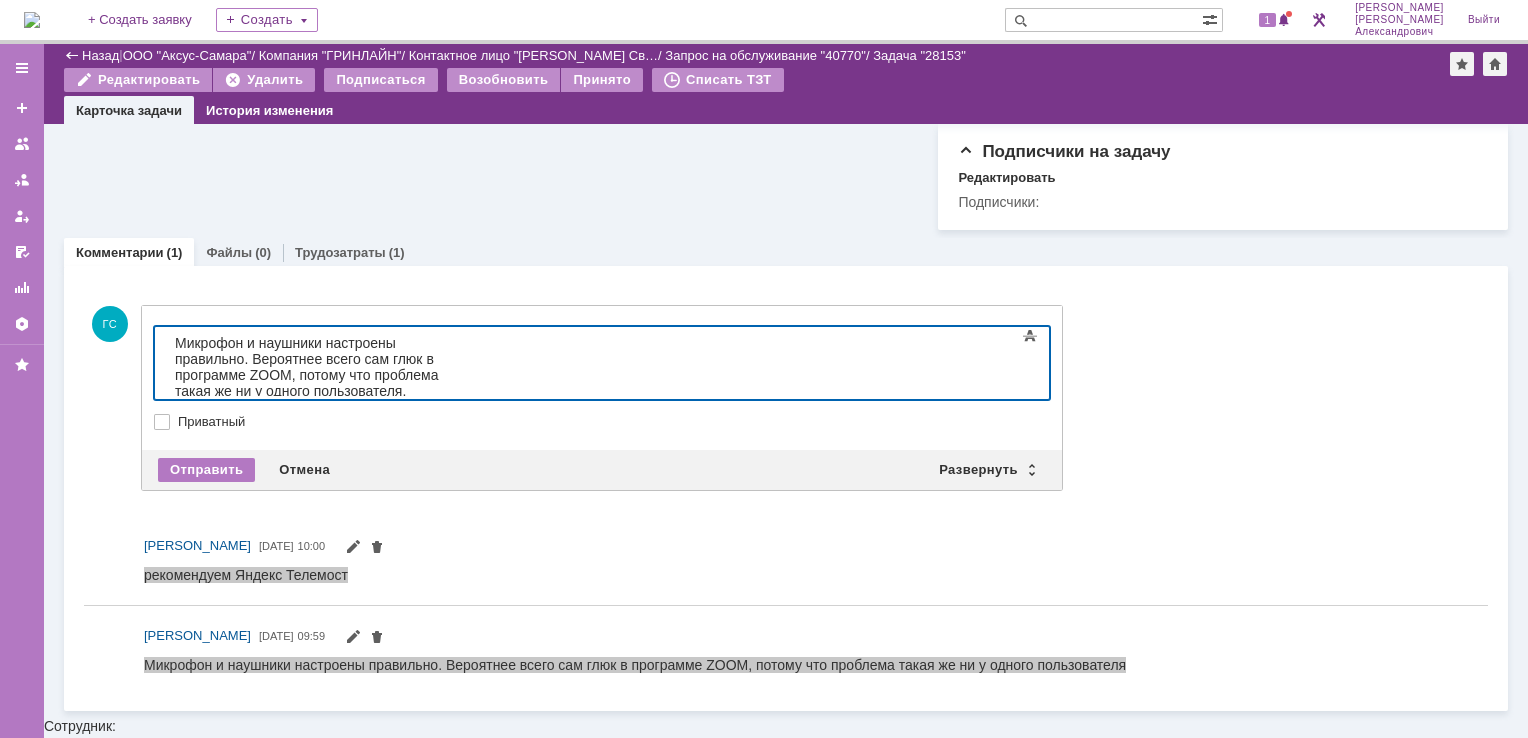 click on "Микрофон и наушники настроены правильно. Вероятнее всего сам глюк в программе ZOOM, потому что проблема такая же ни у одного пользователя. ​Р екомендуем Яндекс Телемост" at bounding box center (317, 383) 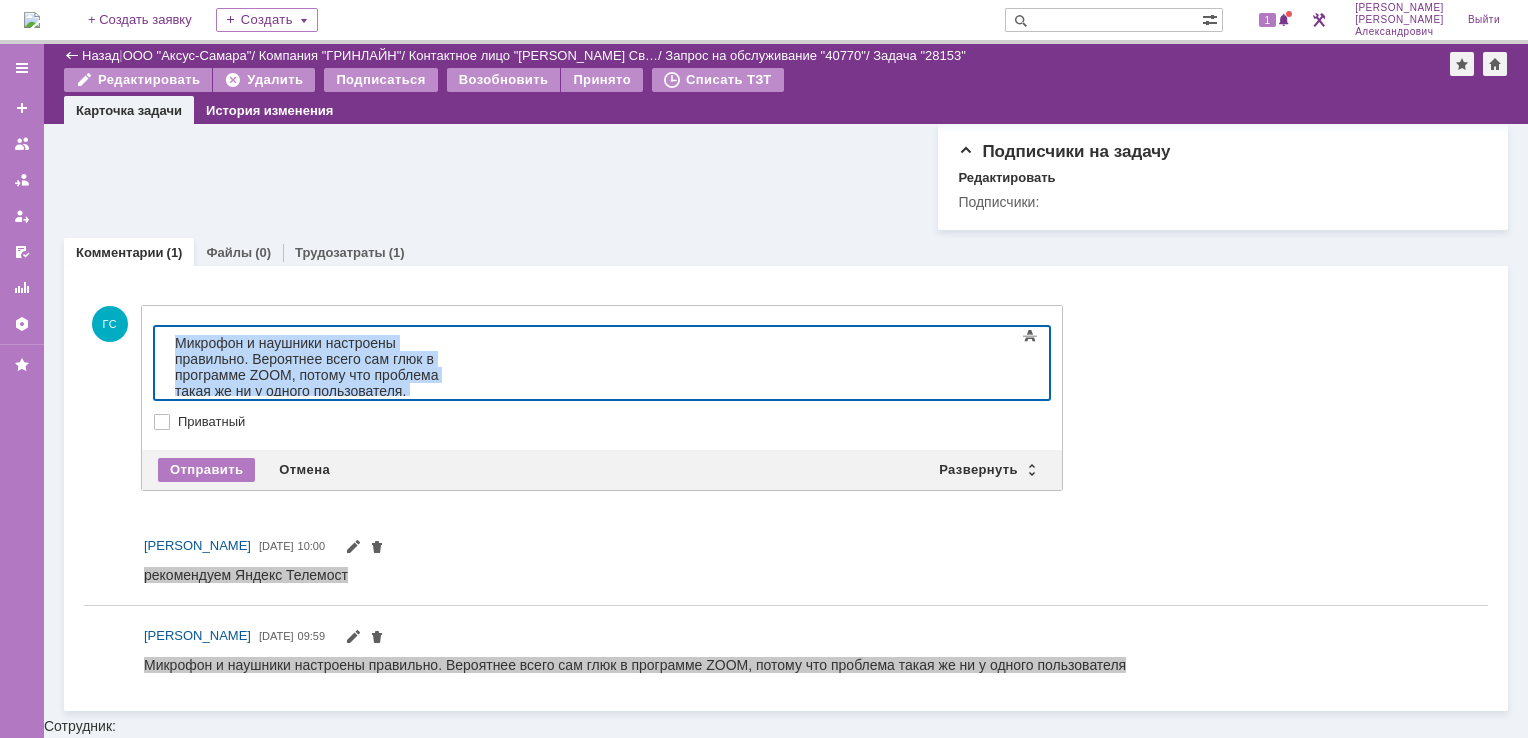 drag, startPoint x: 174, startPoint y: 337, endPoint x: 405, endPoint y: 374, distance: 233.94444 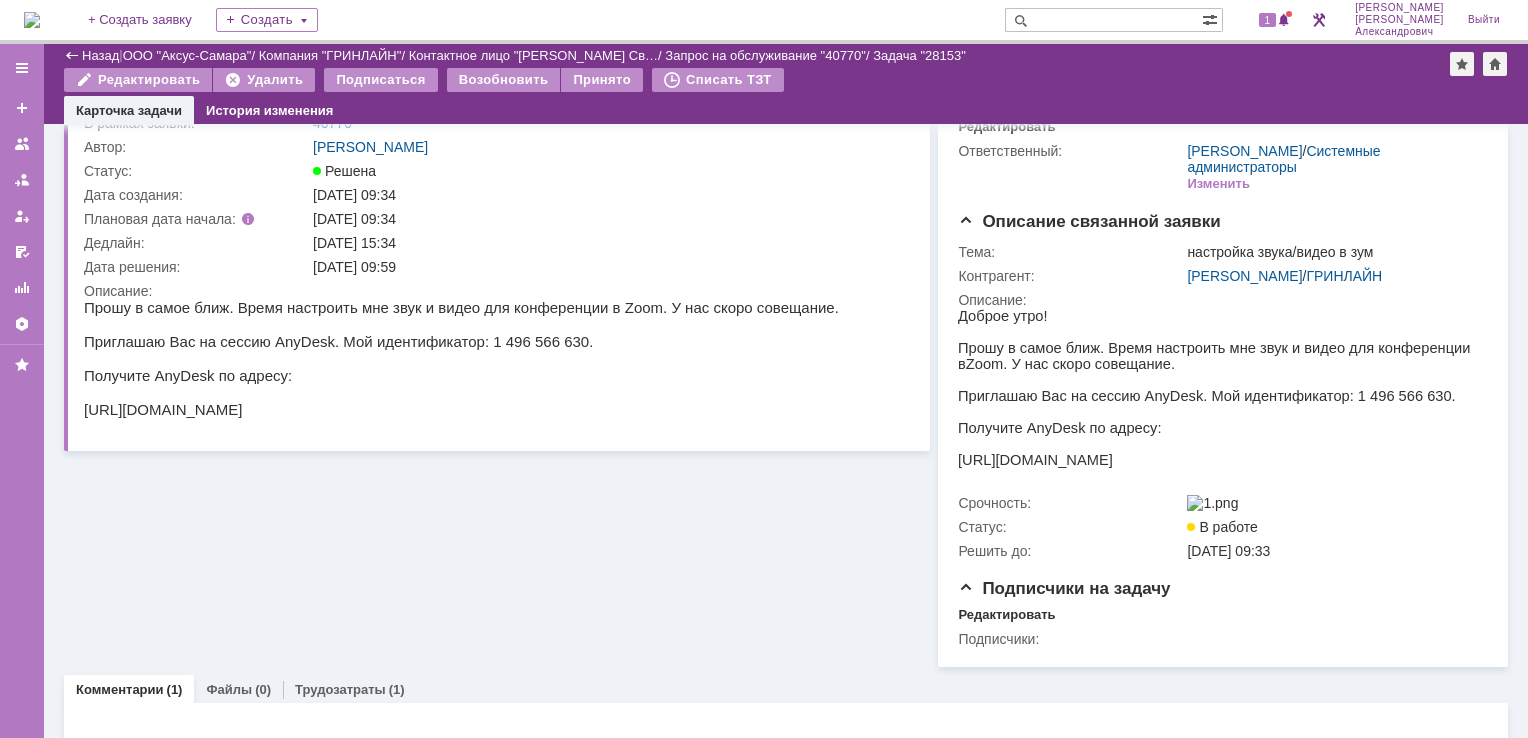 scroll, scrollTop: 0, scrollLeft: 0, axis: both 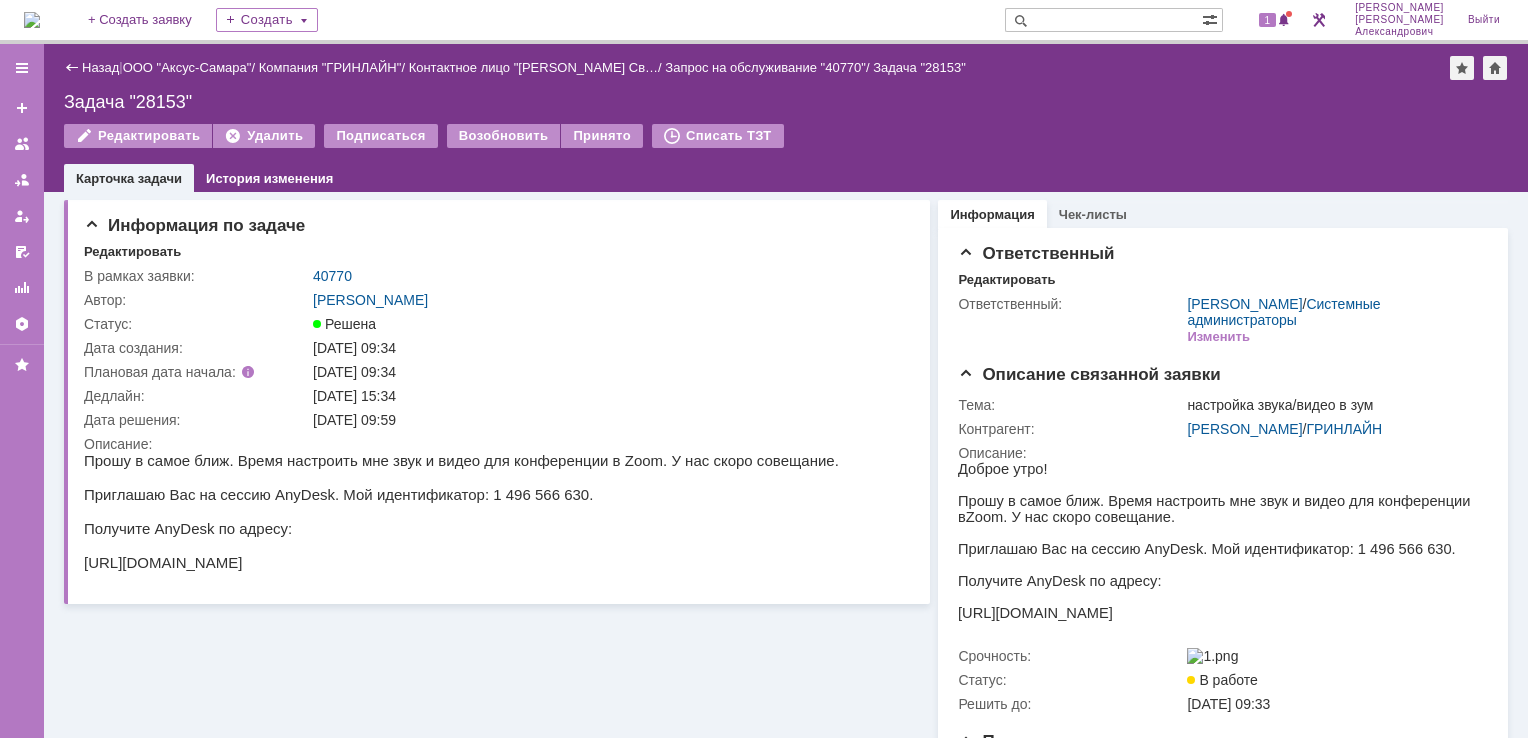 drag, startPoint x: 340, startPoint y: 279, endPoint x: 850, endPoint y: 114, distance: 536.02704 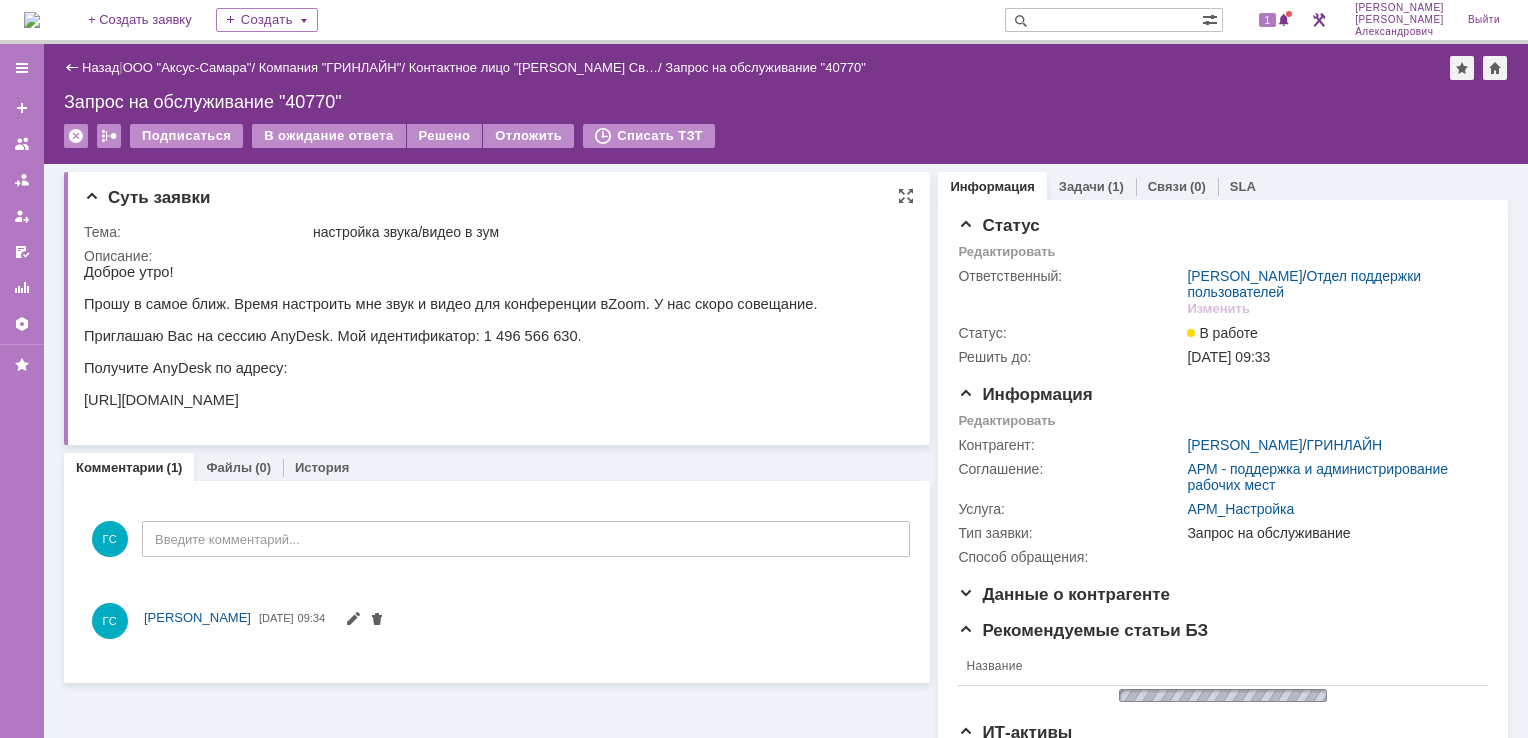 scroll, scrollTop: 0, scrollLeft: 0, axis: both 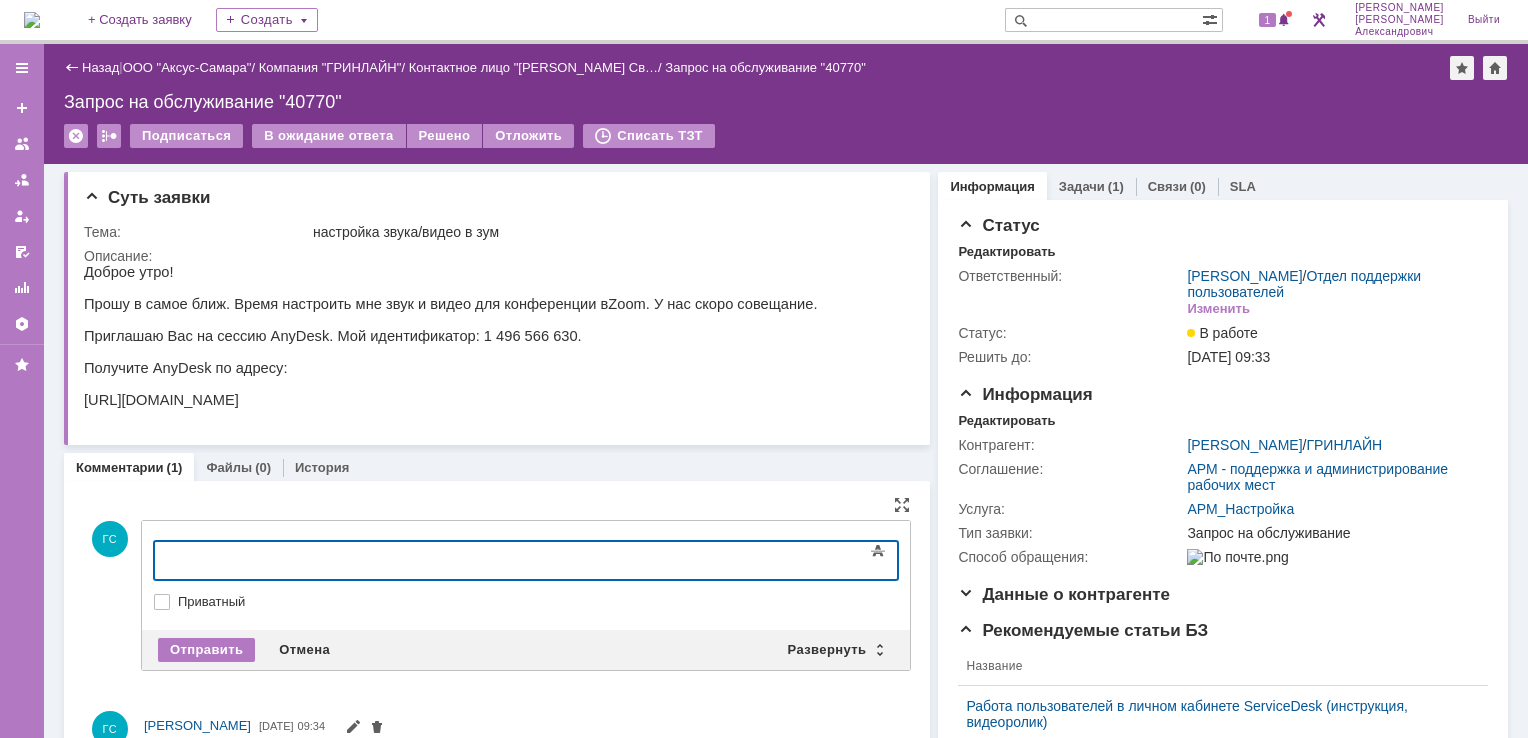 type 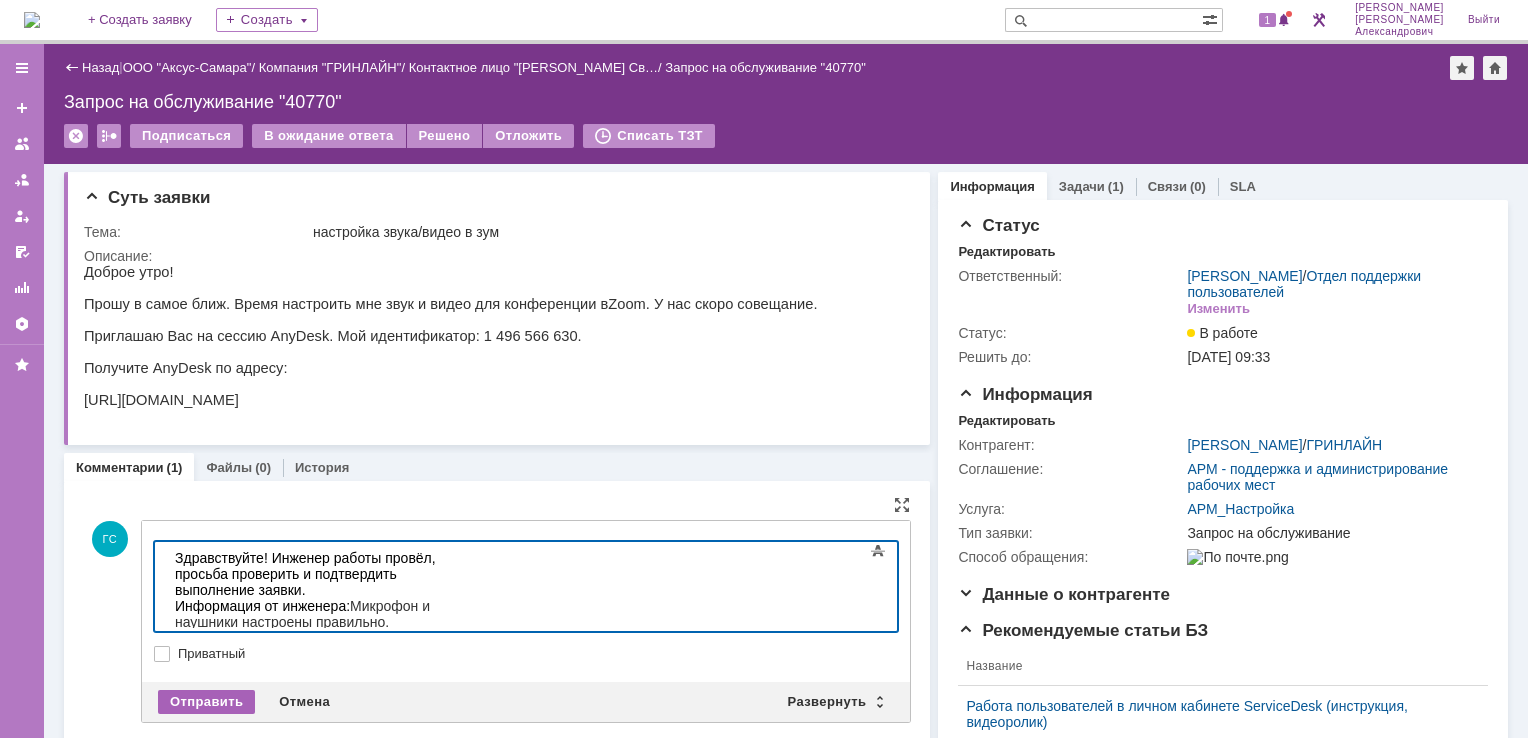 click on "Отправить" at bounding box center [206, 702] 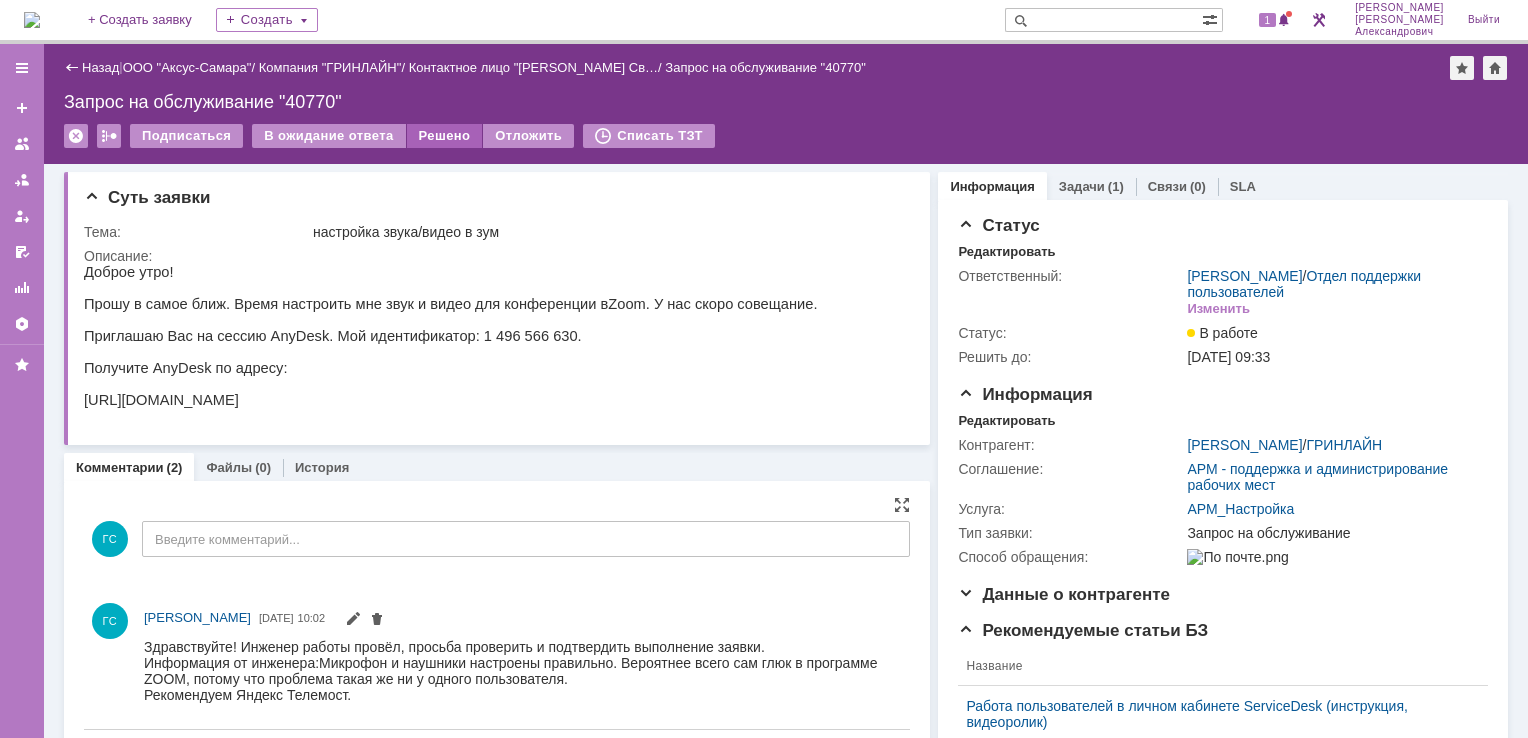 scroll, scrollTop: 0, scrollLeft: 0, axis: both 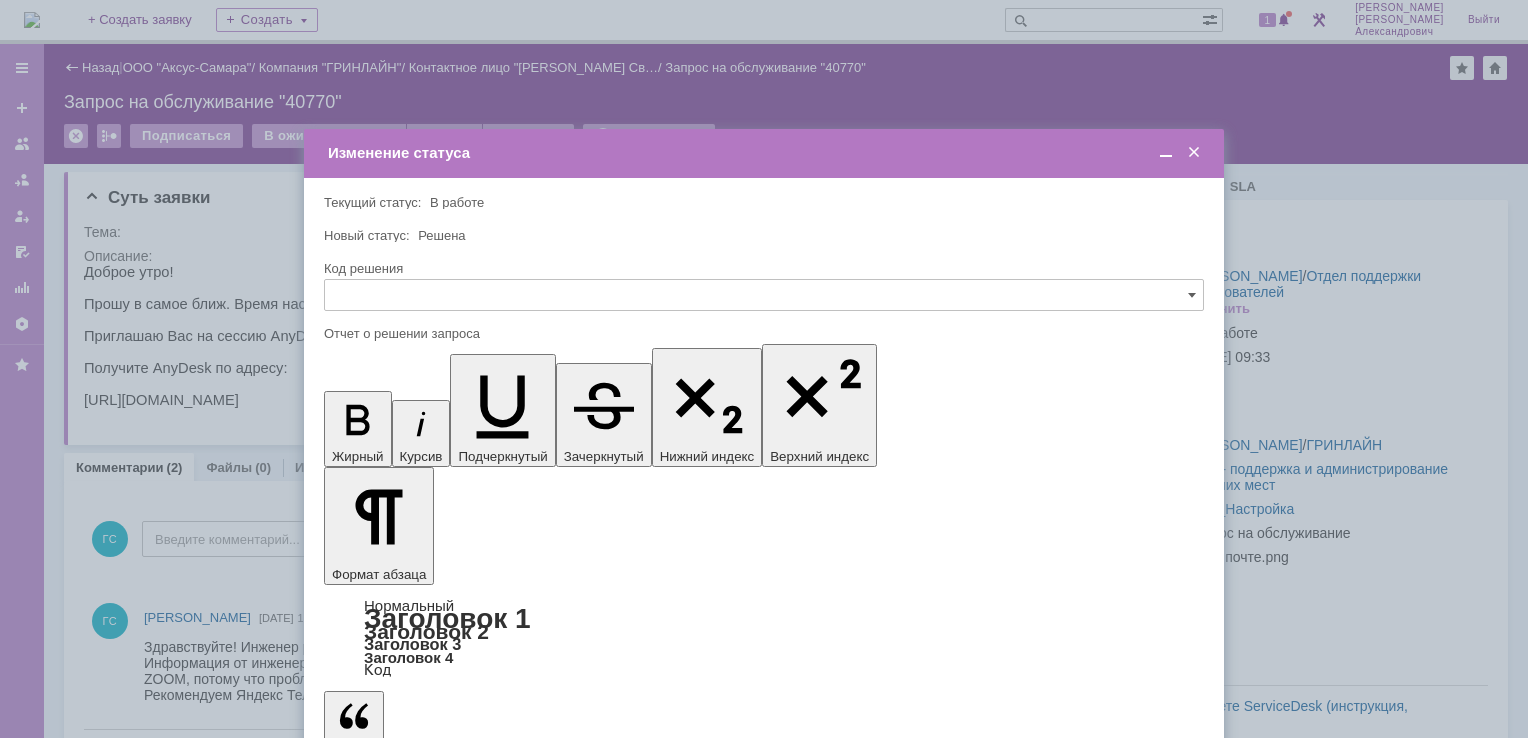 click on "Сохранить" at bounding box center [384, 820] 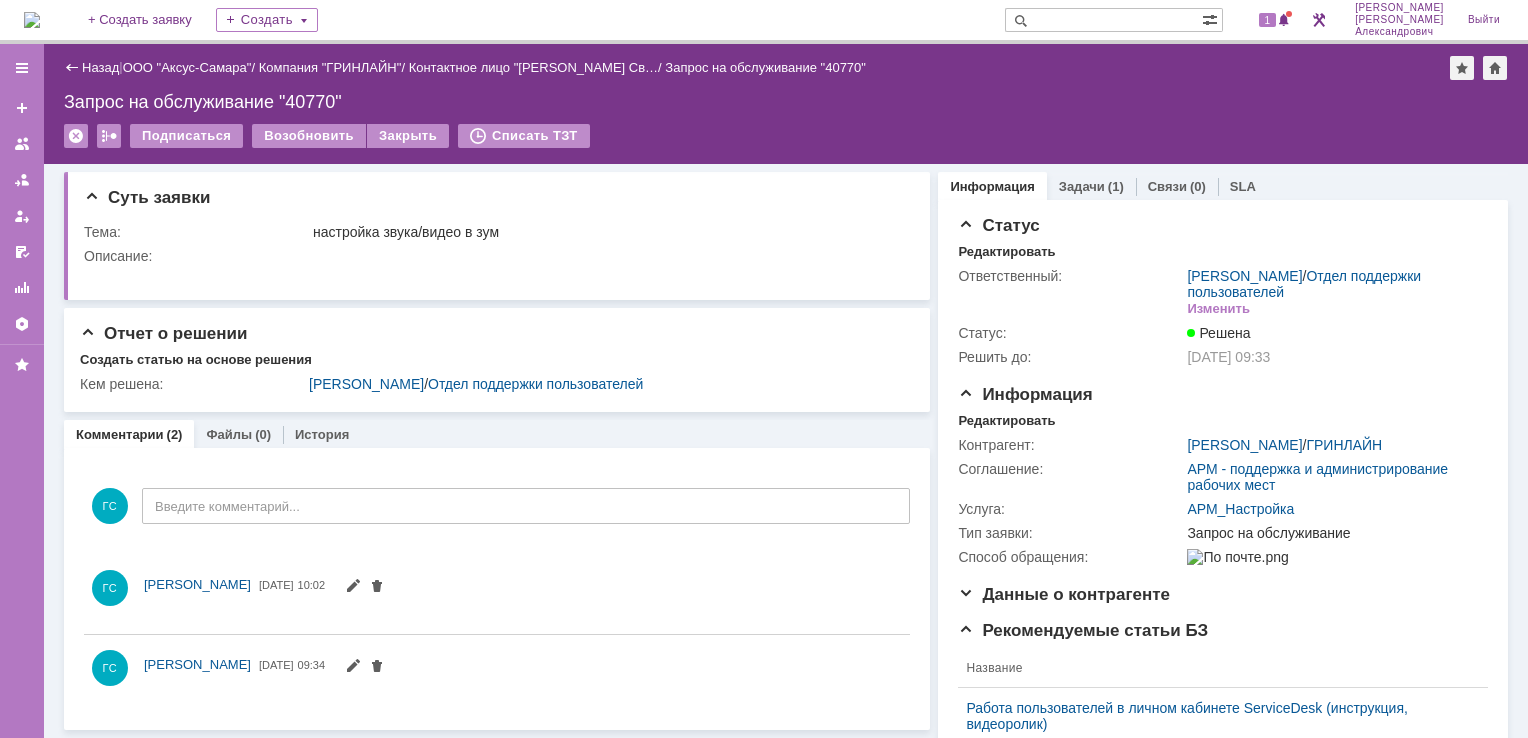 scroll, scrollTop: 0, scrollLeft: 0, axis: both 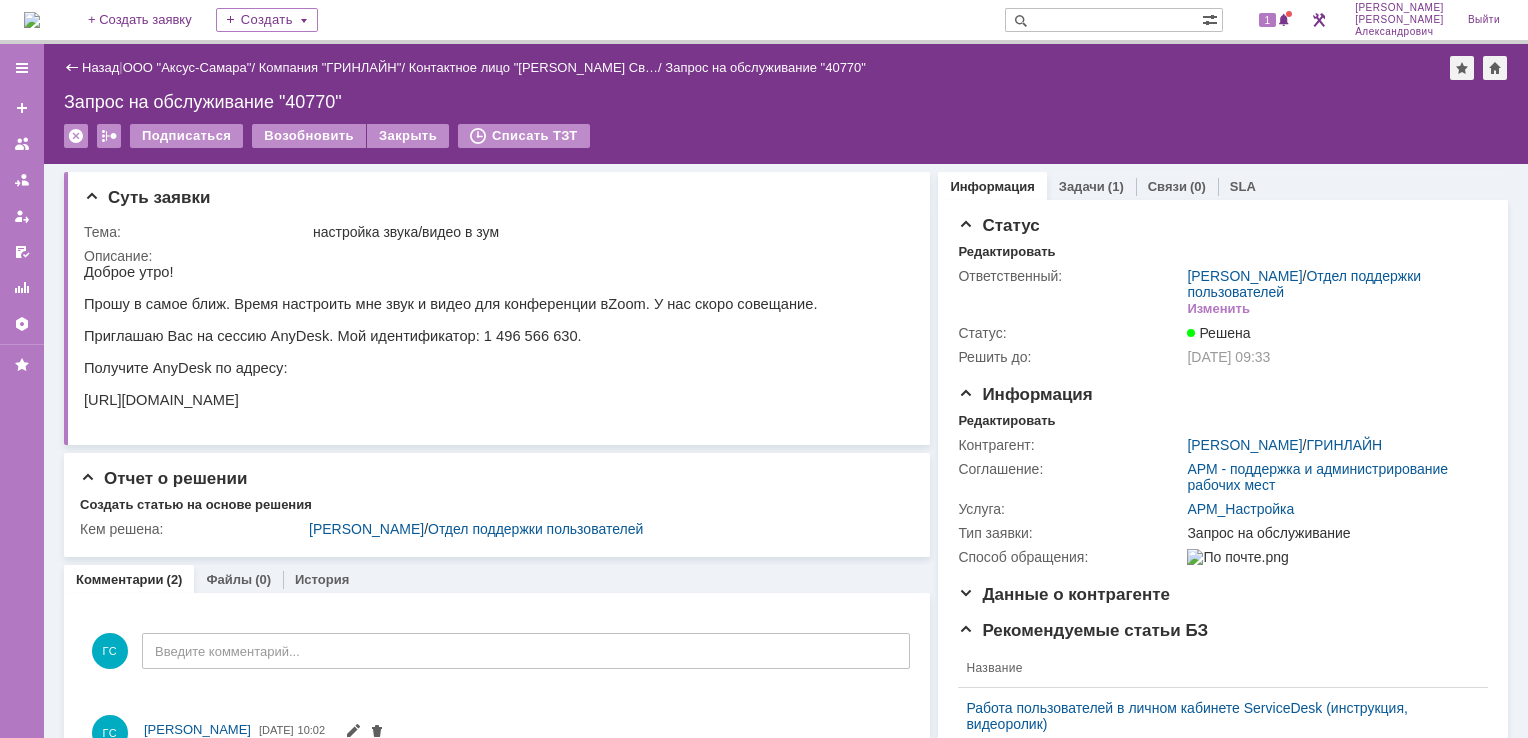 click at bounding box center [32, 20] 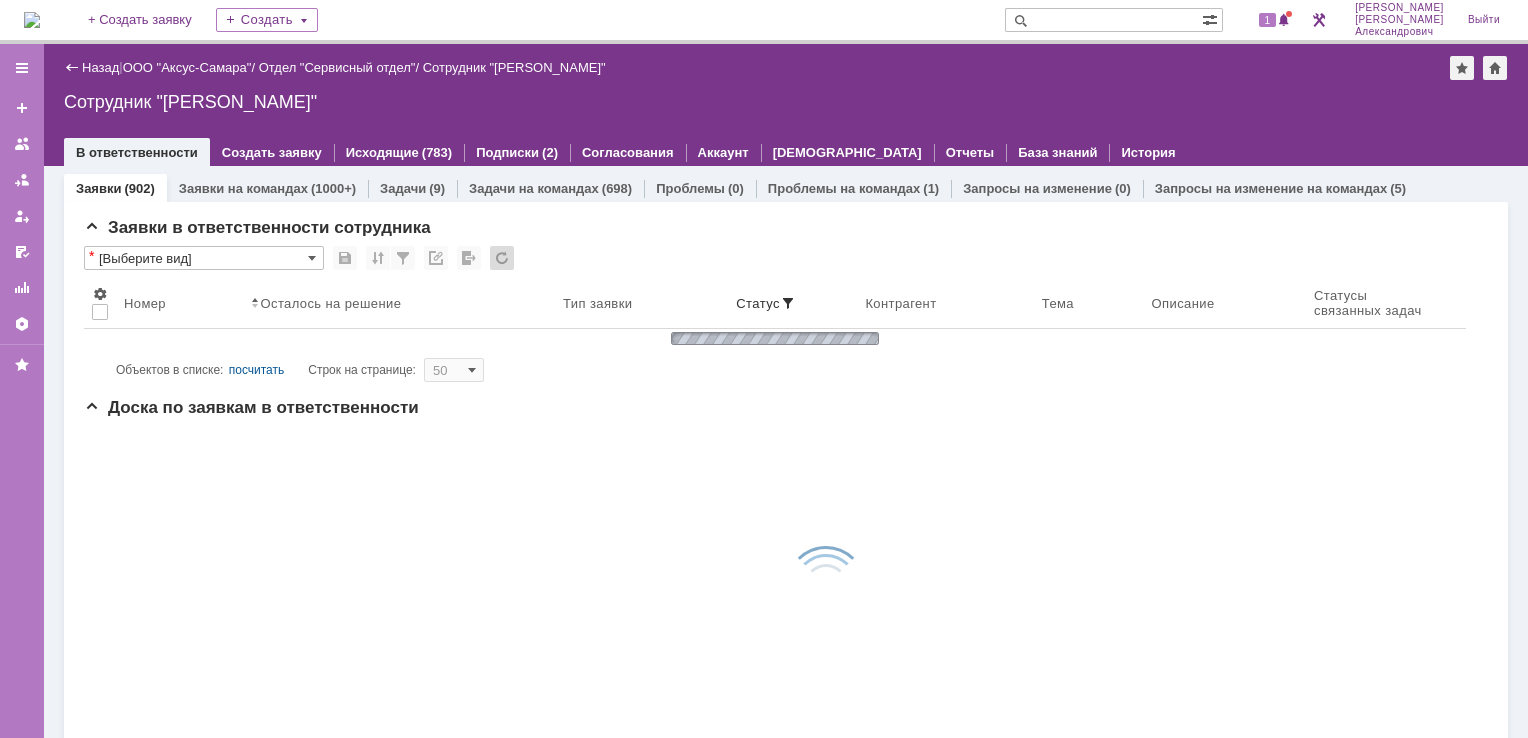 scroll, scrollTop: 0, scrollLeft: 0, axis: both 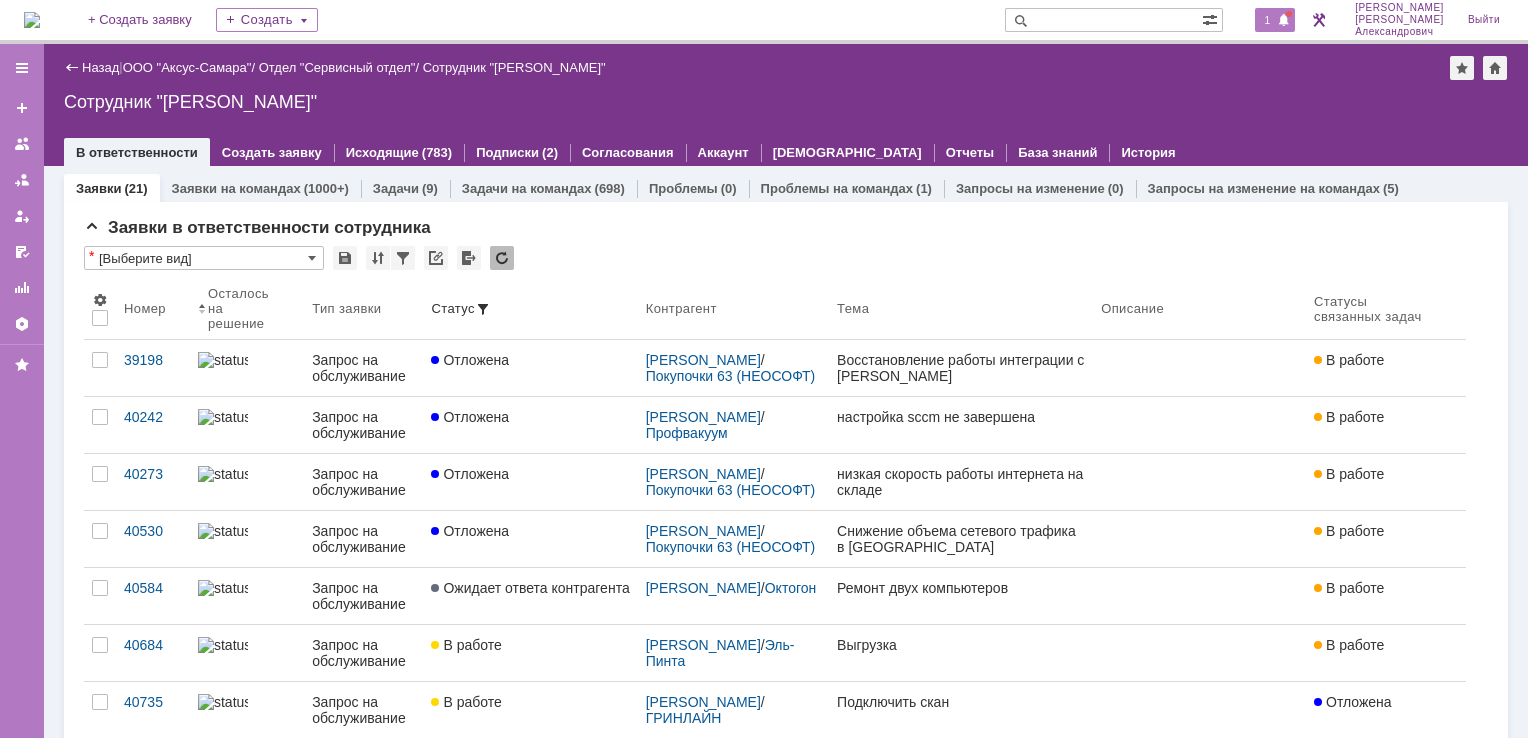 click on "1" at bounding box center [1268, 20] 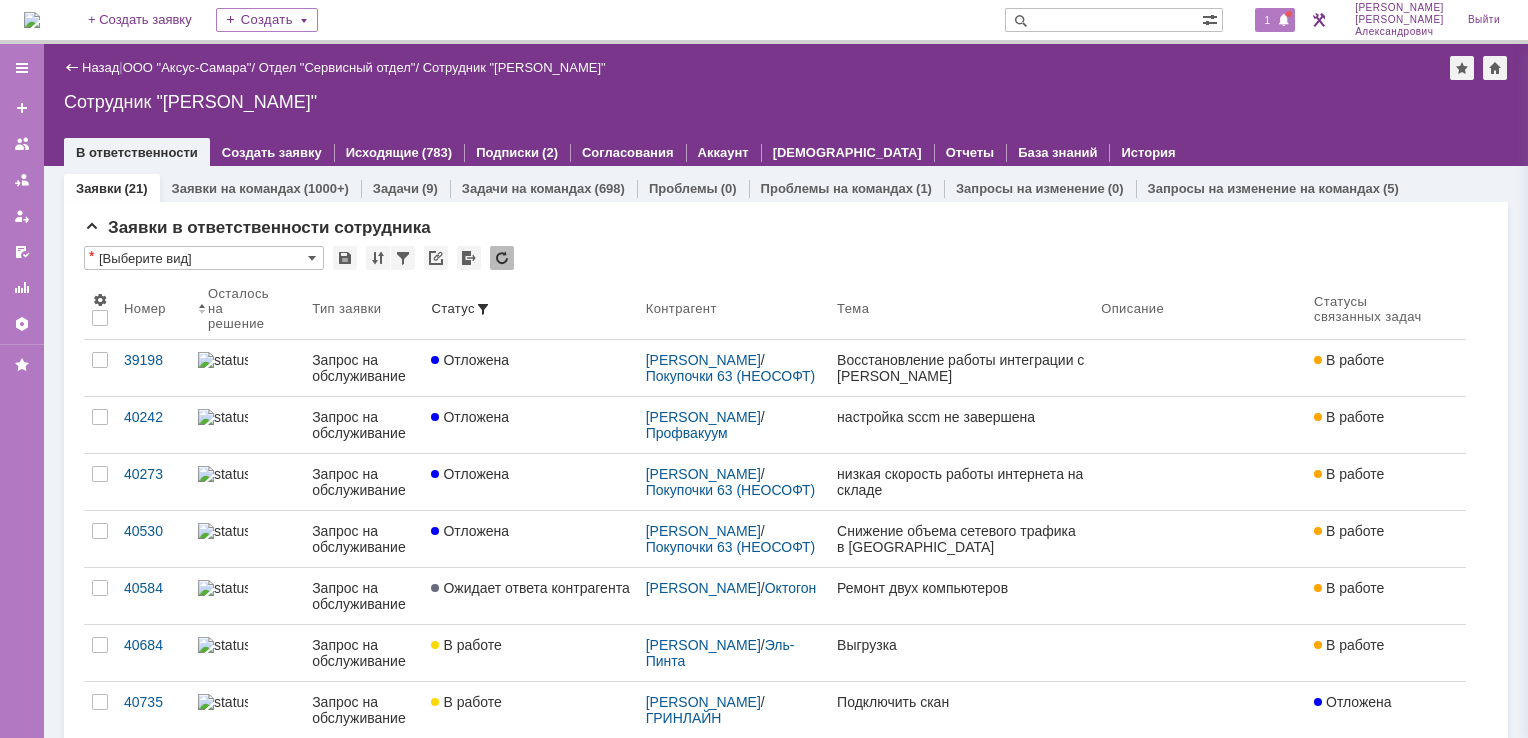 scroll, scrollTop: 0, scrollLeft: 0, axis: both 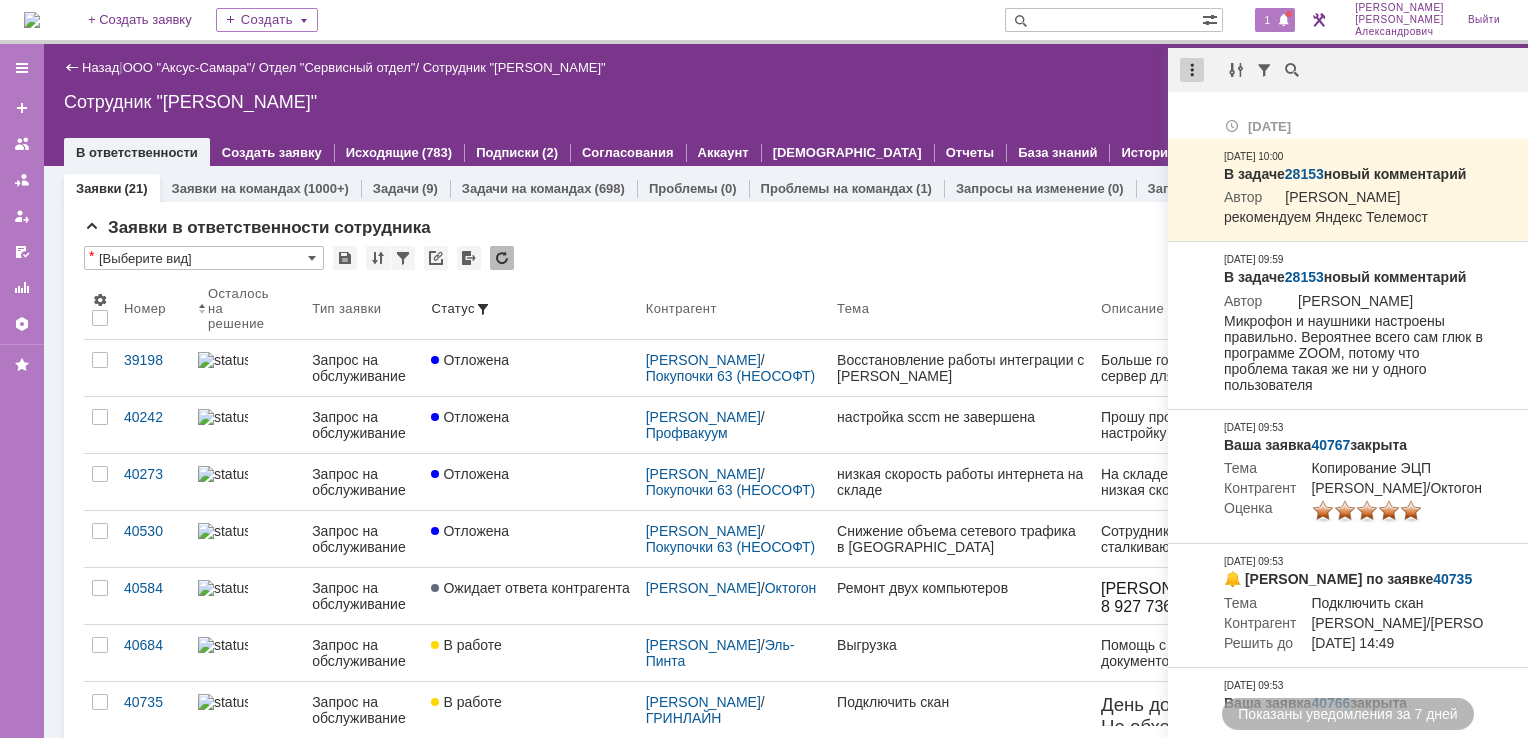 click at bounding box center (1192, 70) 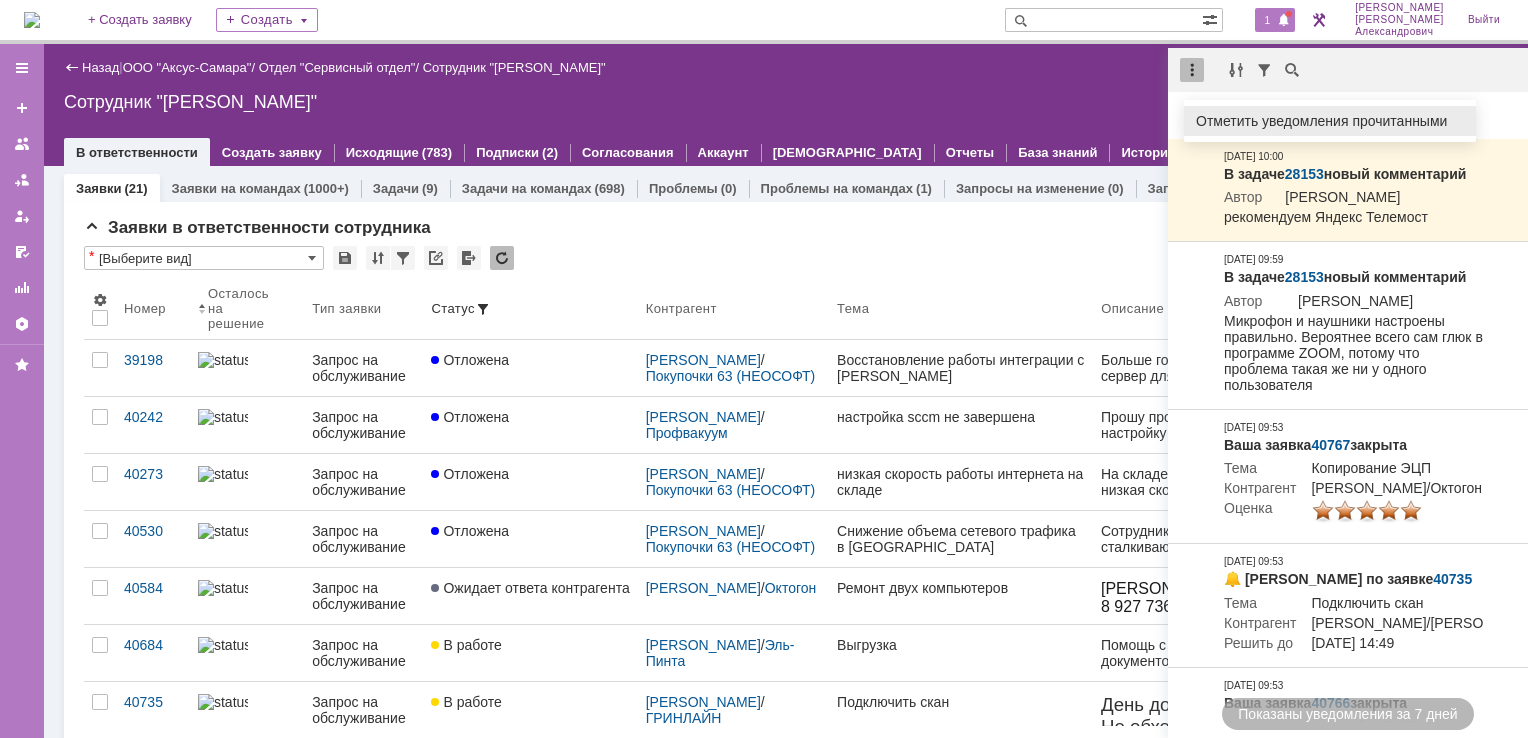 click on "Отметить уведомления прочитанными" at bounding box center [1330, 121] 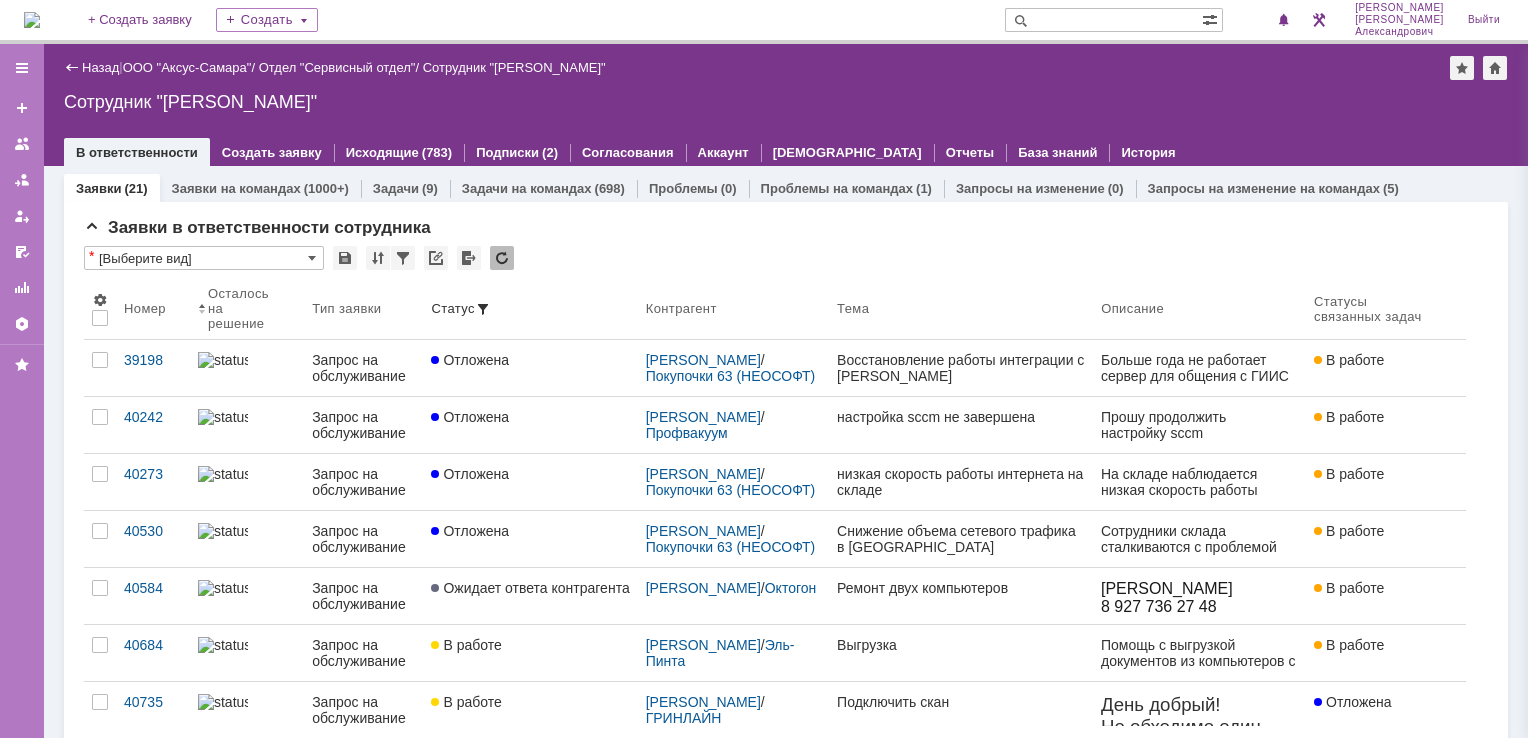 click on "Сотрудник "[PERSON_NAME]"" at bounding box center (786, 102) 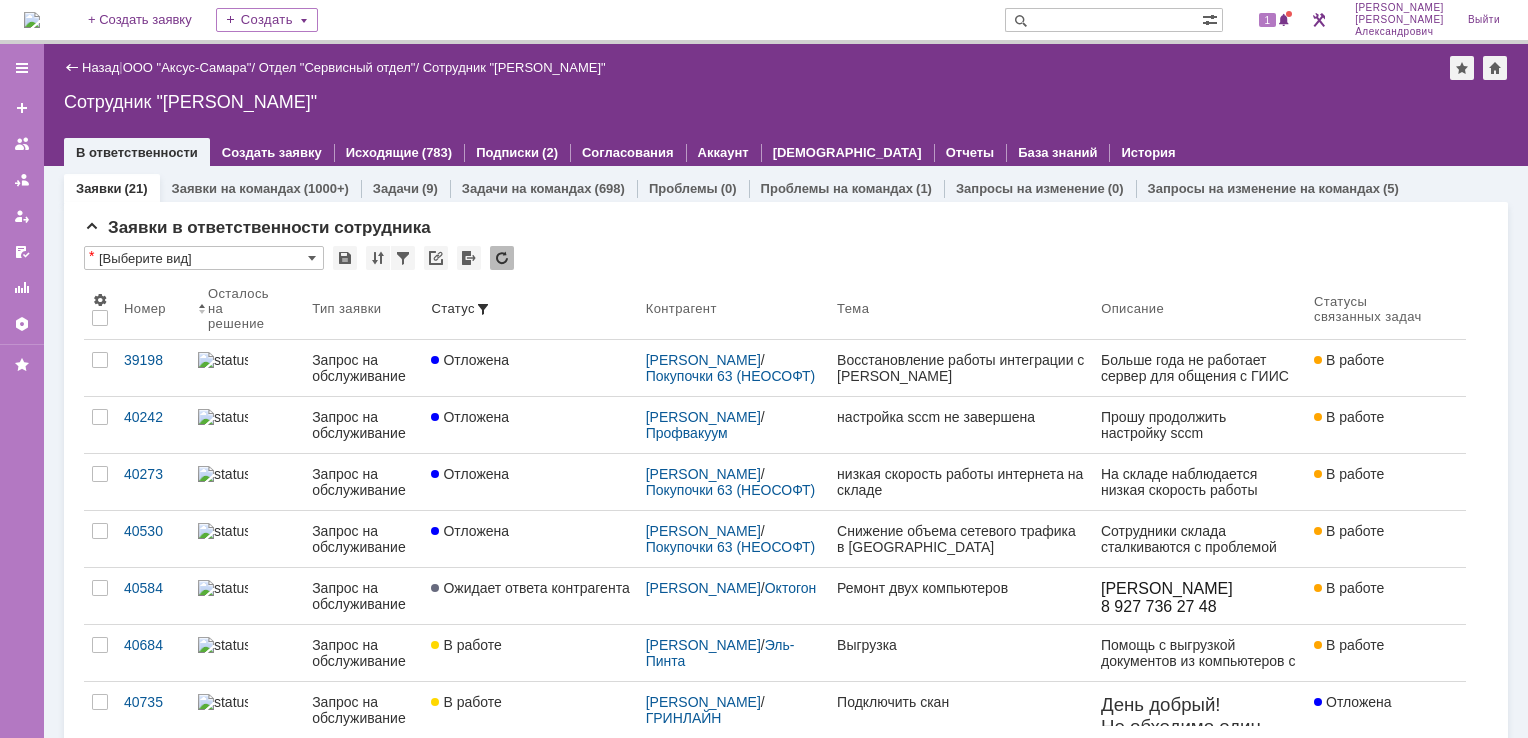 scroll, scrollTop: 0, scrollLeft: 0, axis: both 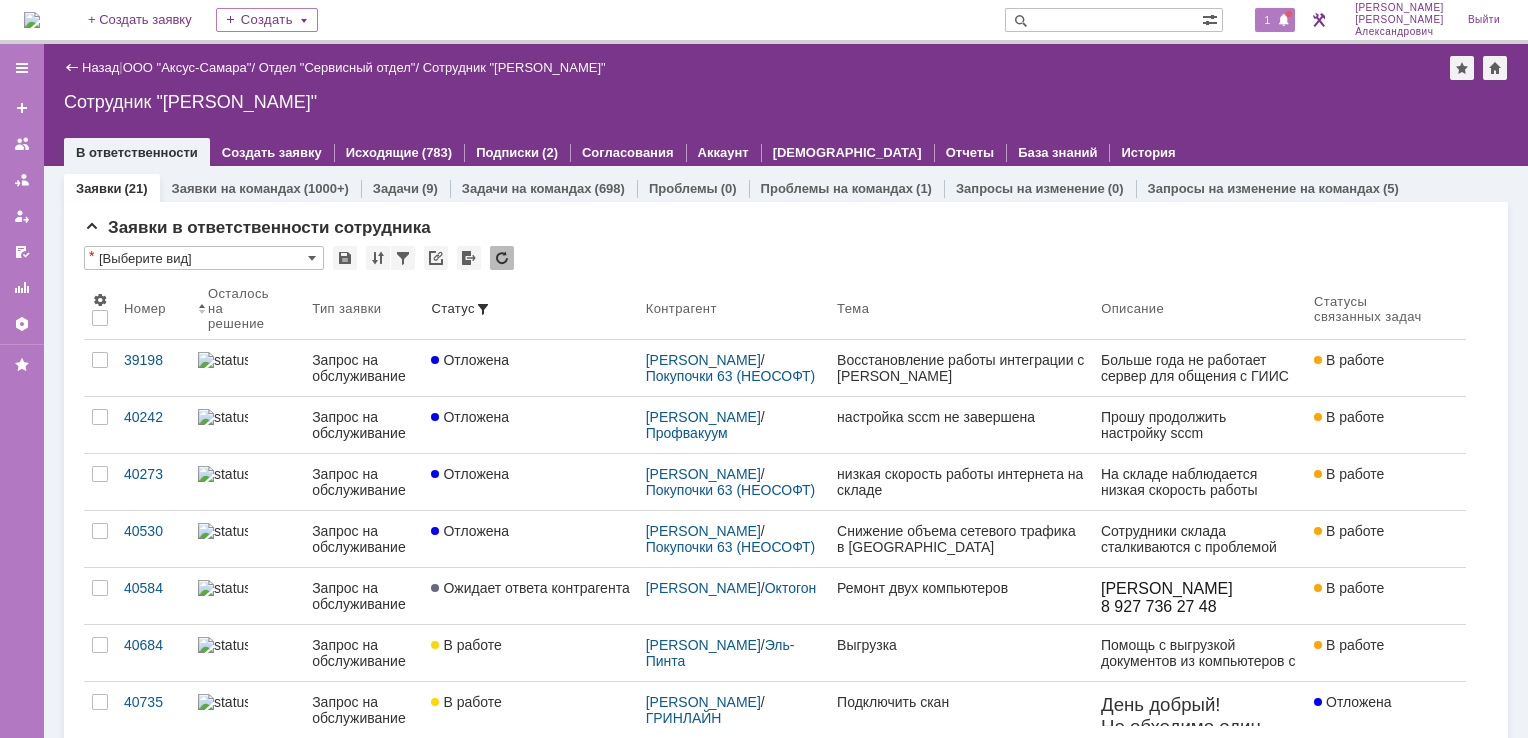 click on "1" at bounding box center [1275, 20] 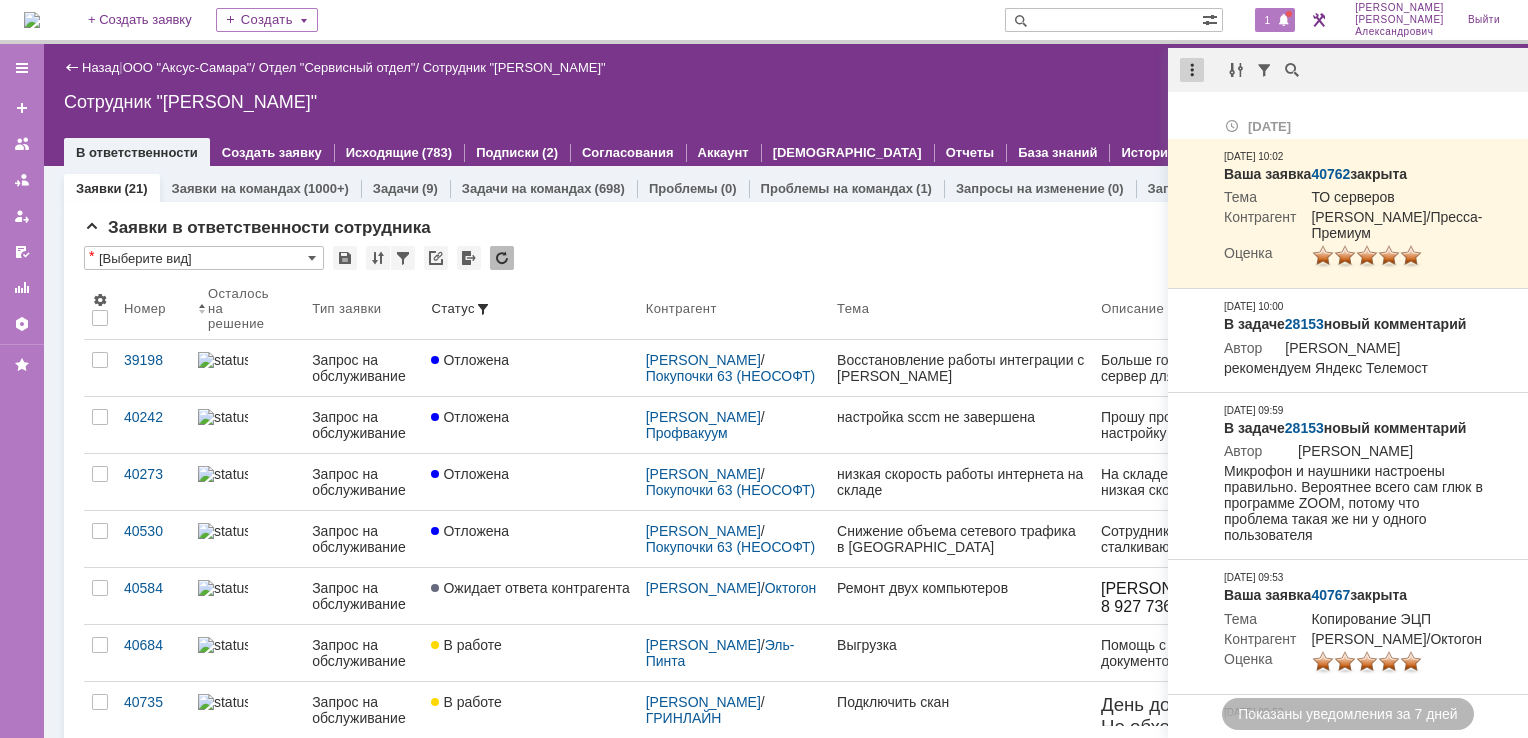 click at bounding box center (1192, 70) 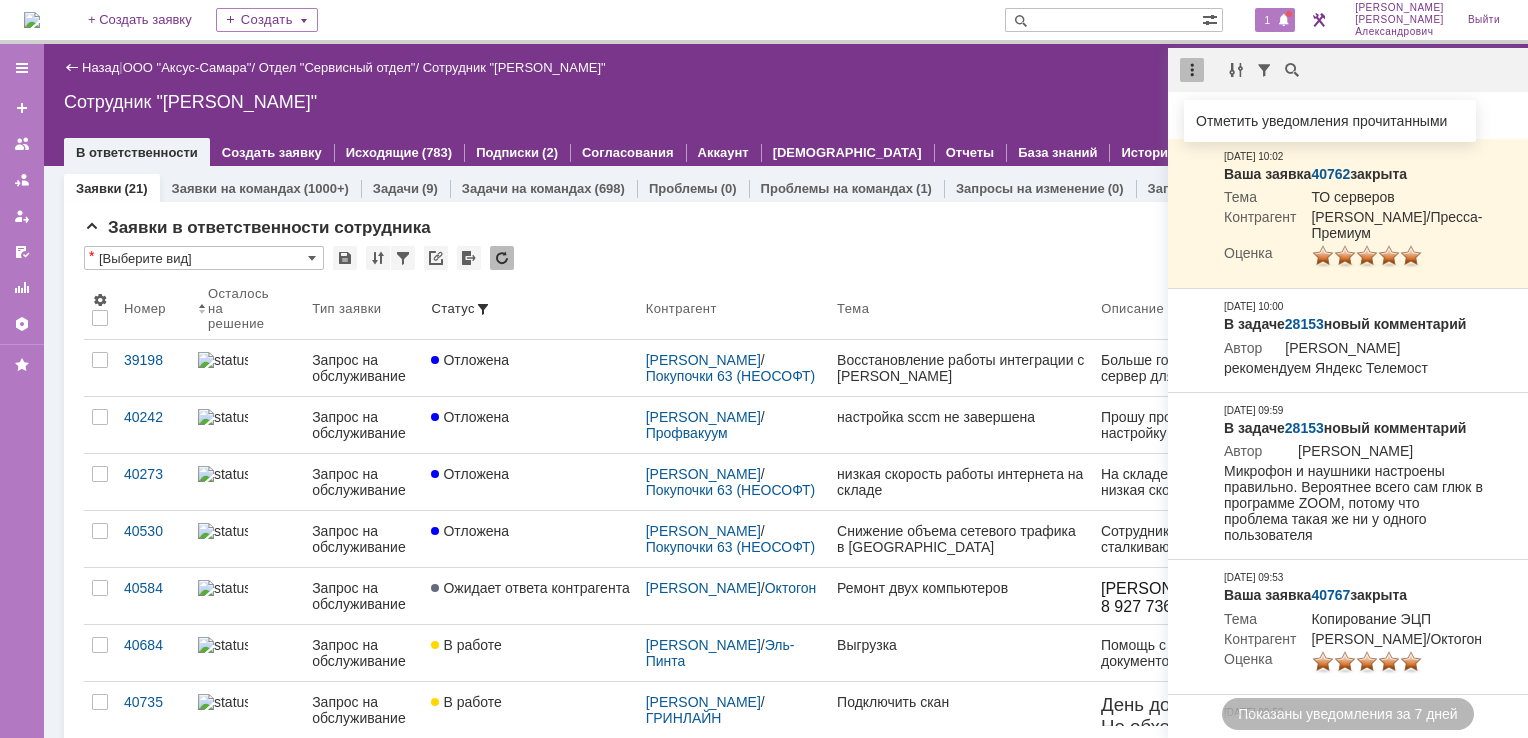 drag, startPoint x: 1221, startPoint y: 110, endPoint x: 1095, endPoint y: 98, distance: 126.57014 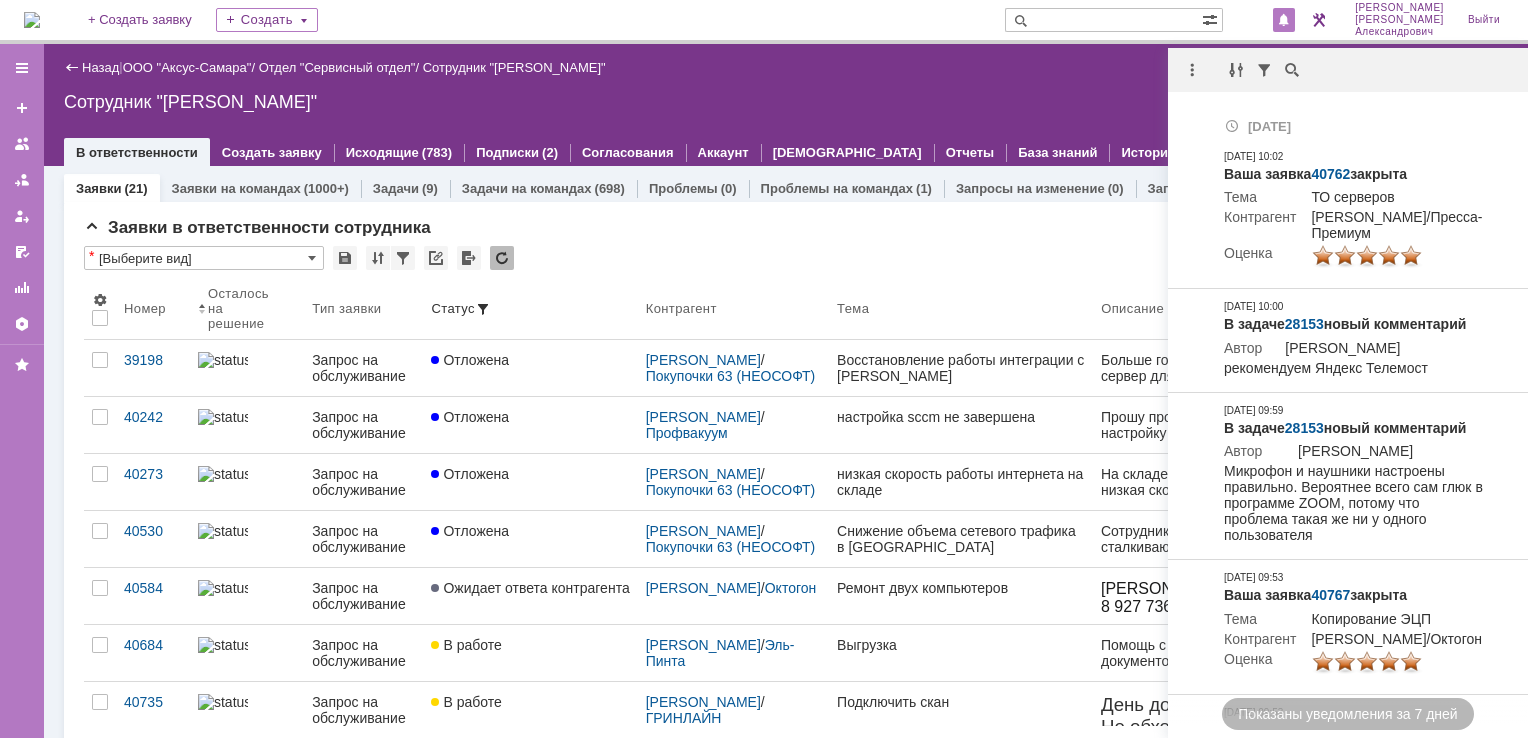 click on "Сотрудник "[PERSON_NAME]"" at bounding box center [786, 102] 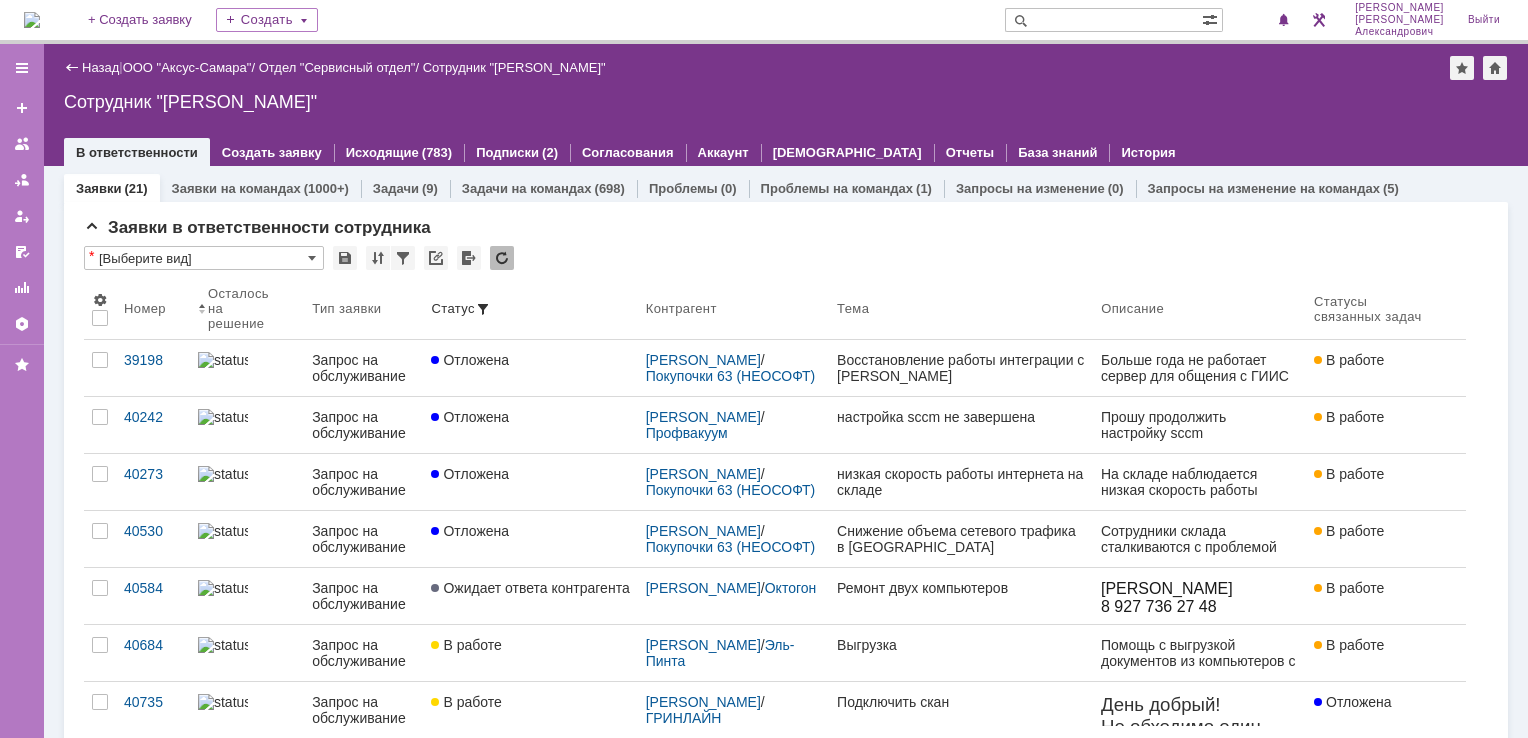 click at bounding box center (32, 20) 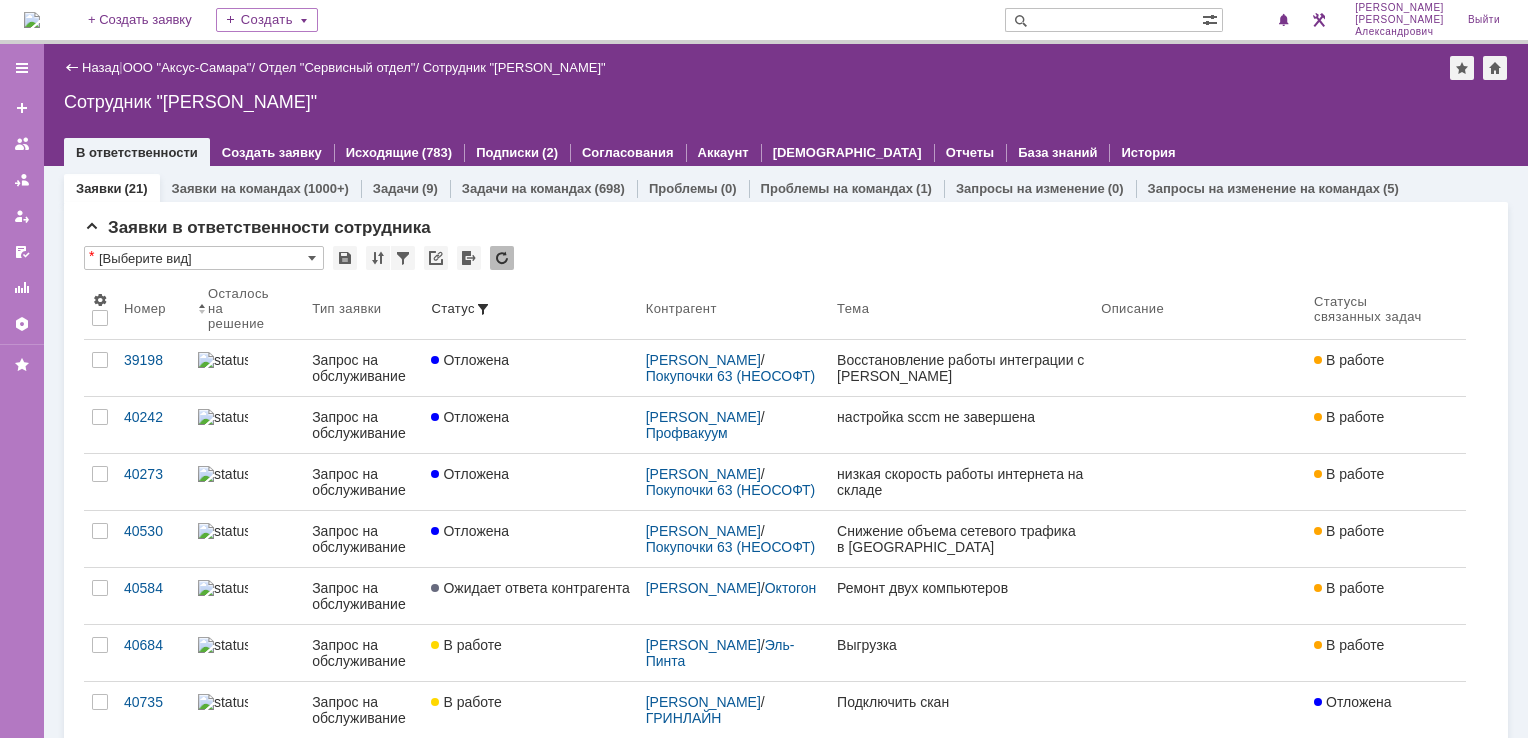 scroll, scrollTop: 0, scrollLeft: 0, axis: both 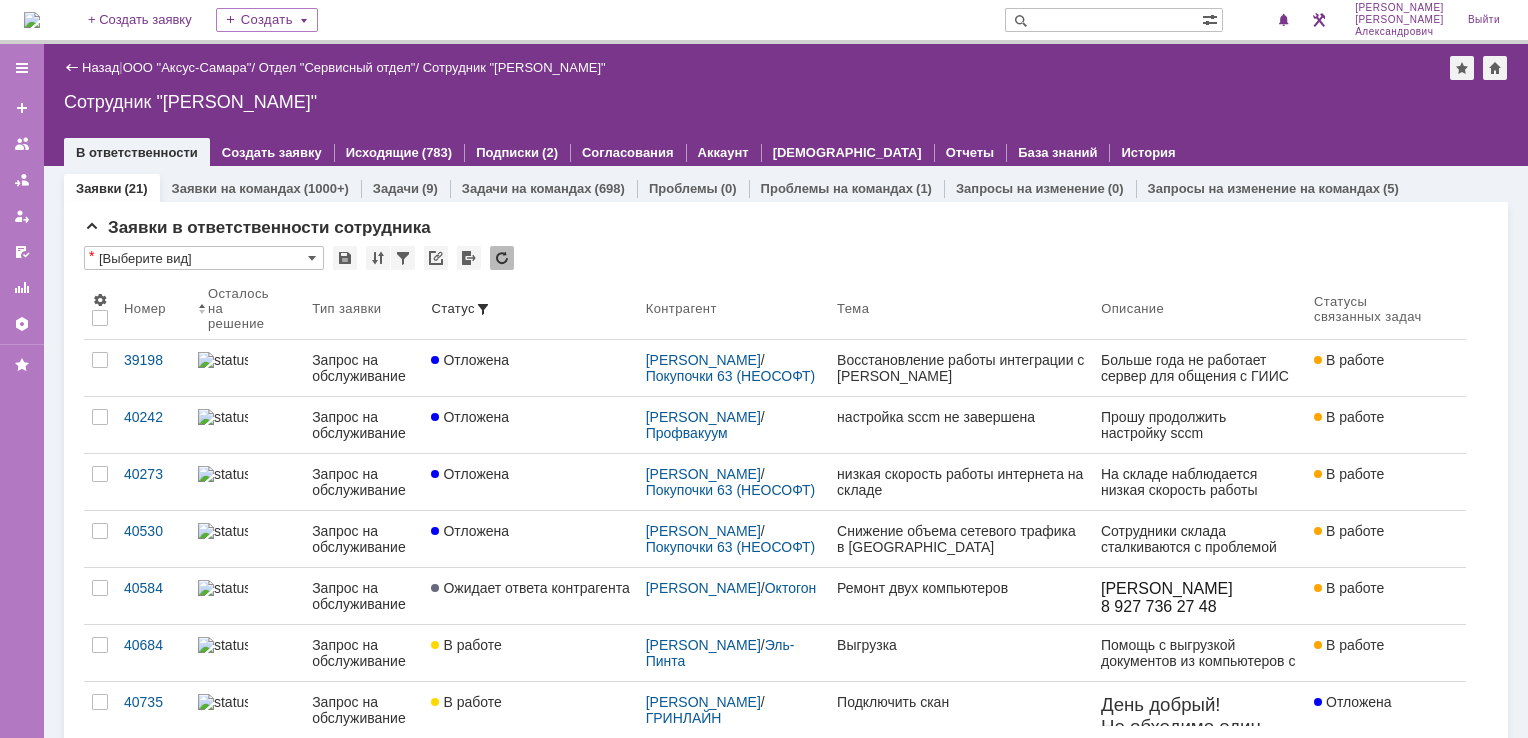 click at bounding box center (32, 20) 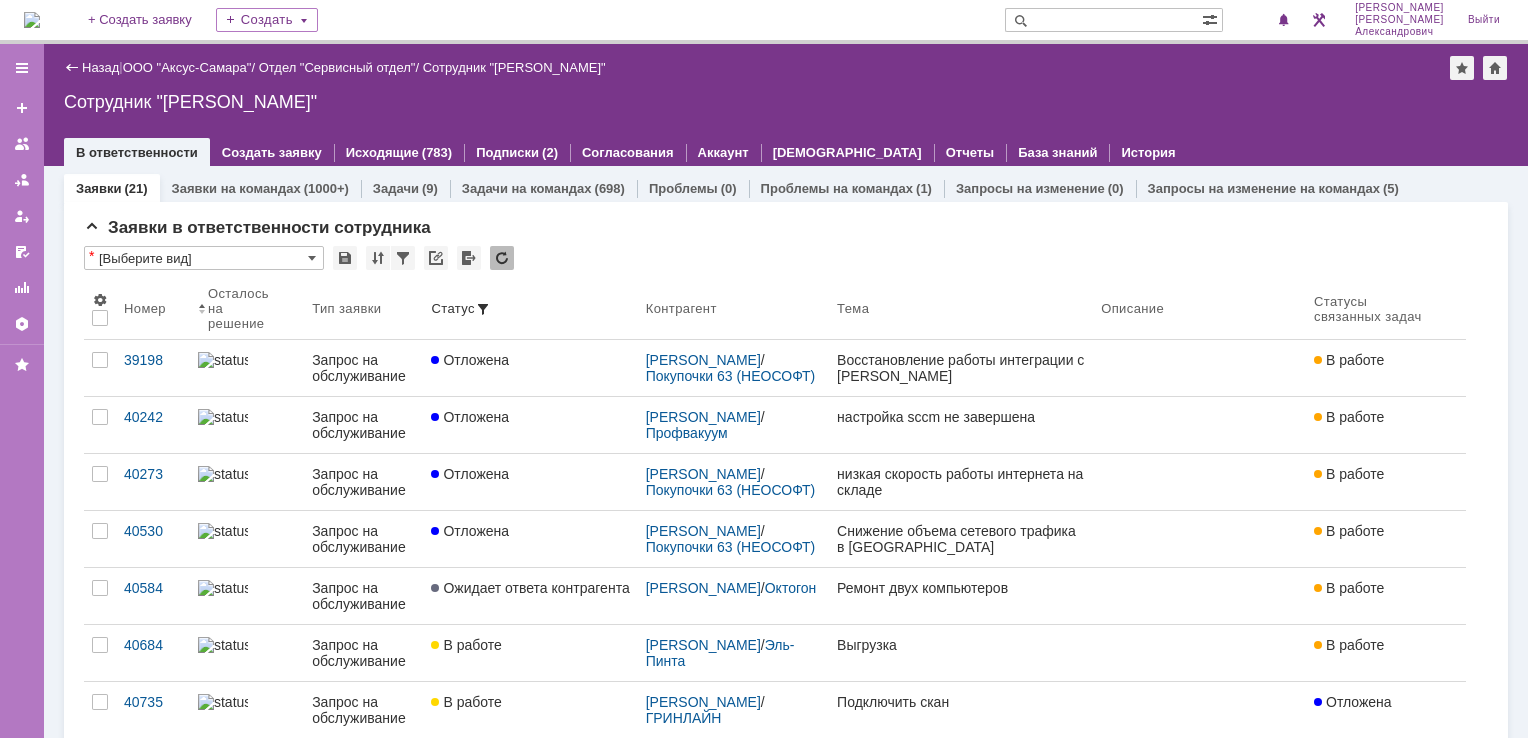 scroll, scrollTop: 0, scrollLeft: 0, axis: both 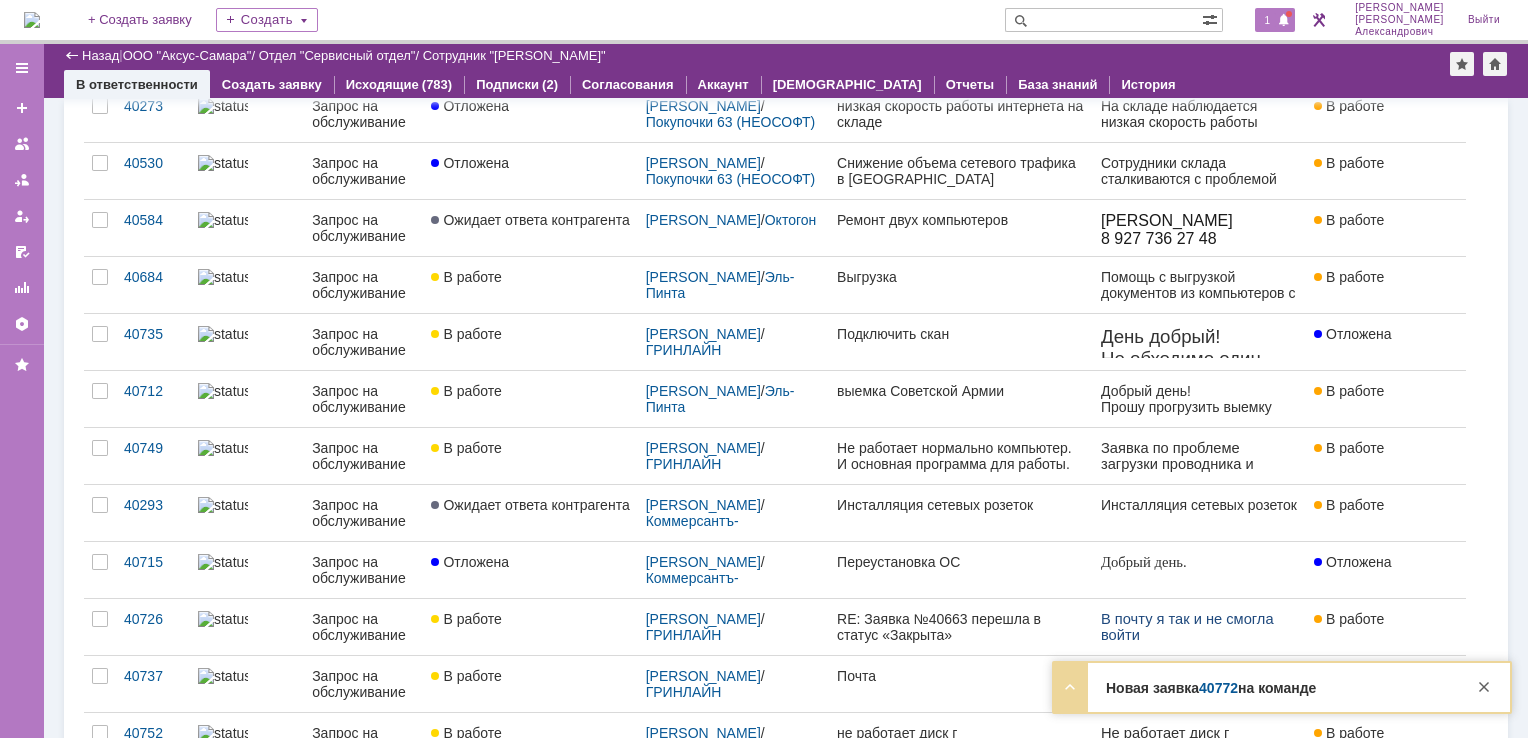 click on "1" at bounding box center [1275, 20] 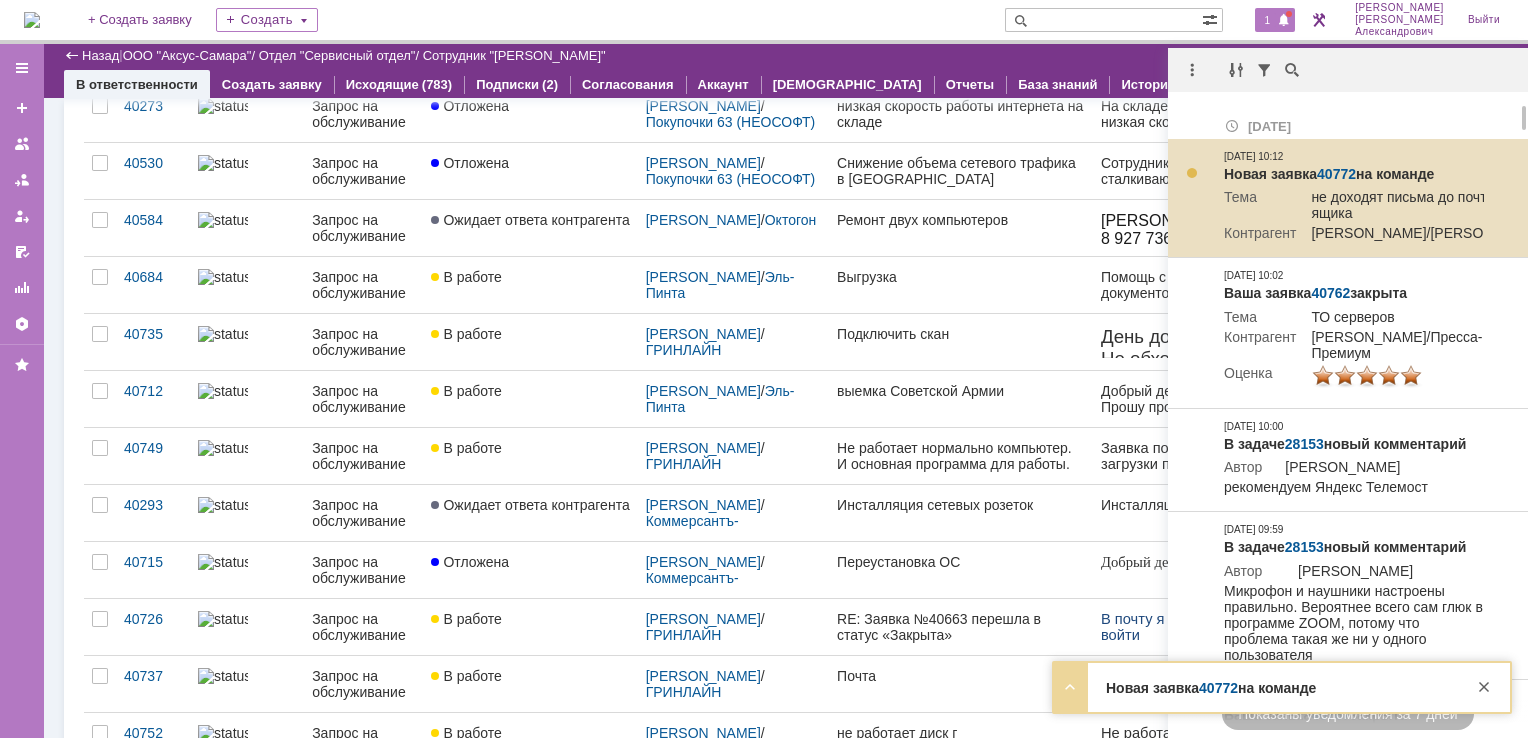 click on "40772" at bounding box center [1336, 174] 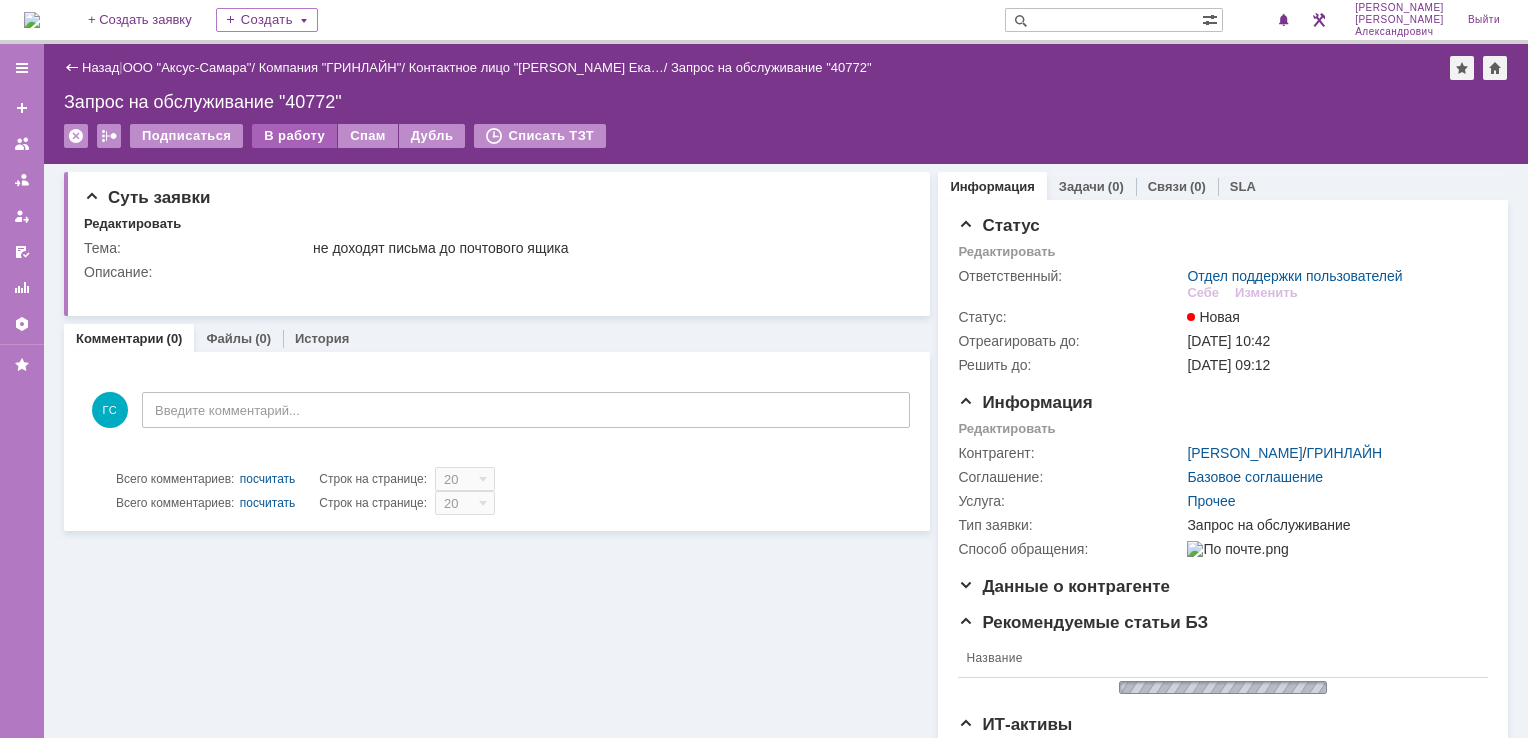 scroll, scrollTop: 0, scrollLeft: 0, axis: both 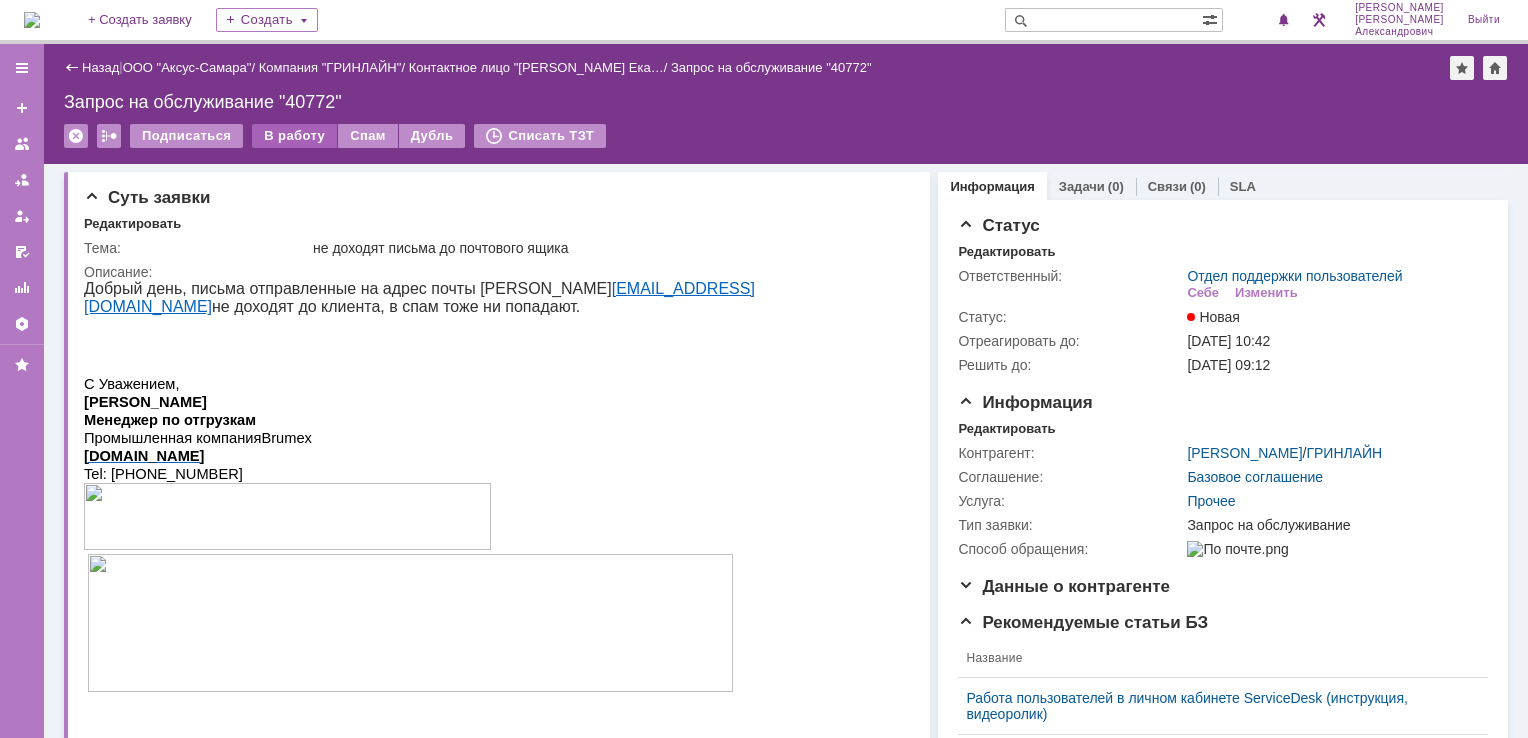 click on "В работу" at bounding box center [294, 136] 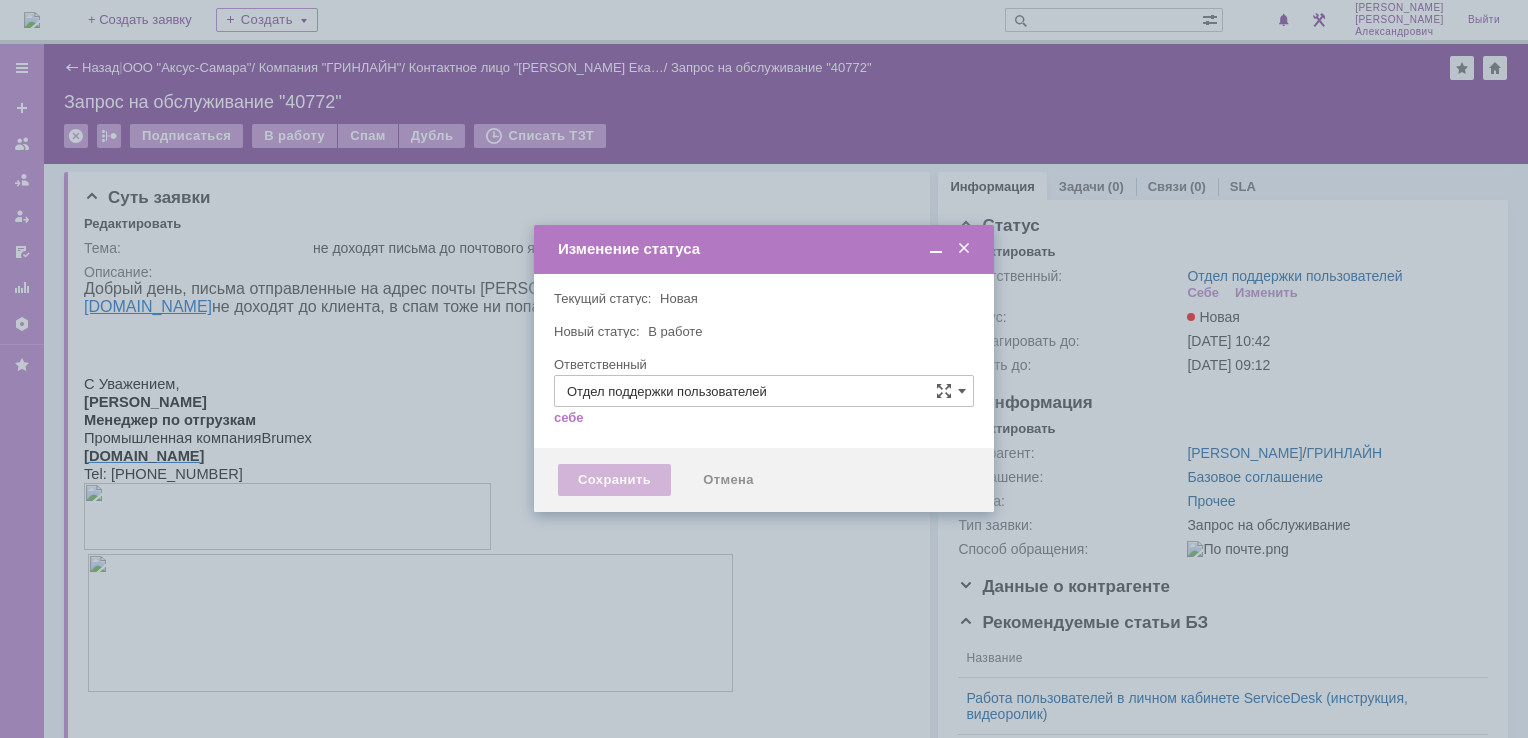 type on "[PERSON_NAME]" 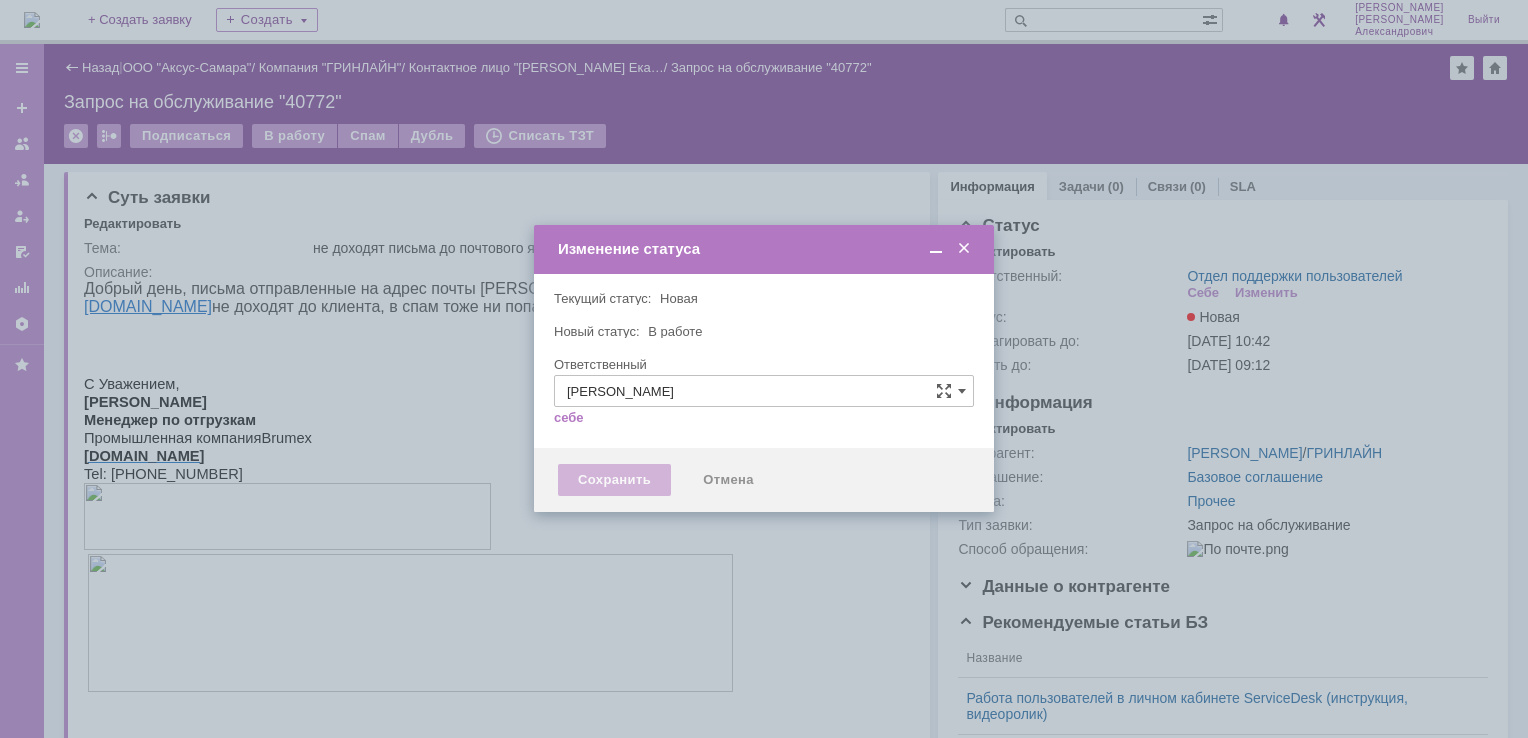 type 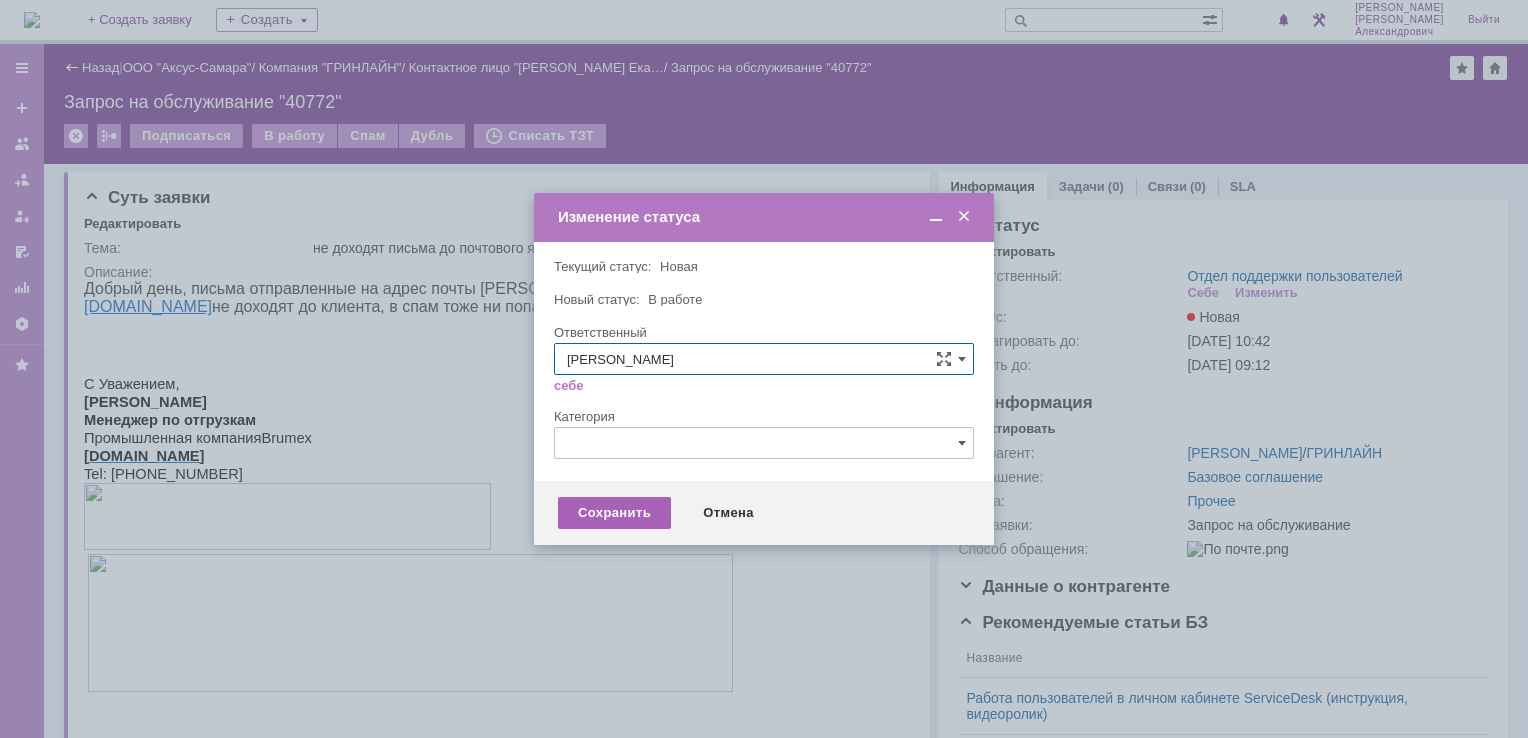 click on "Сохранить" at bounding box center [614, 513] 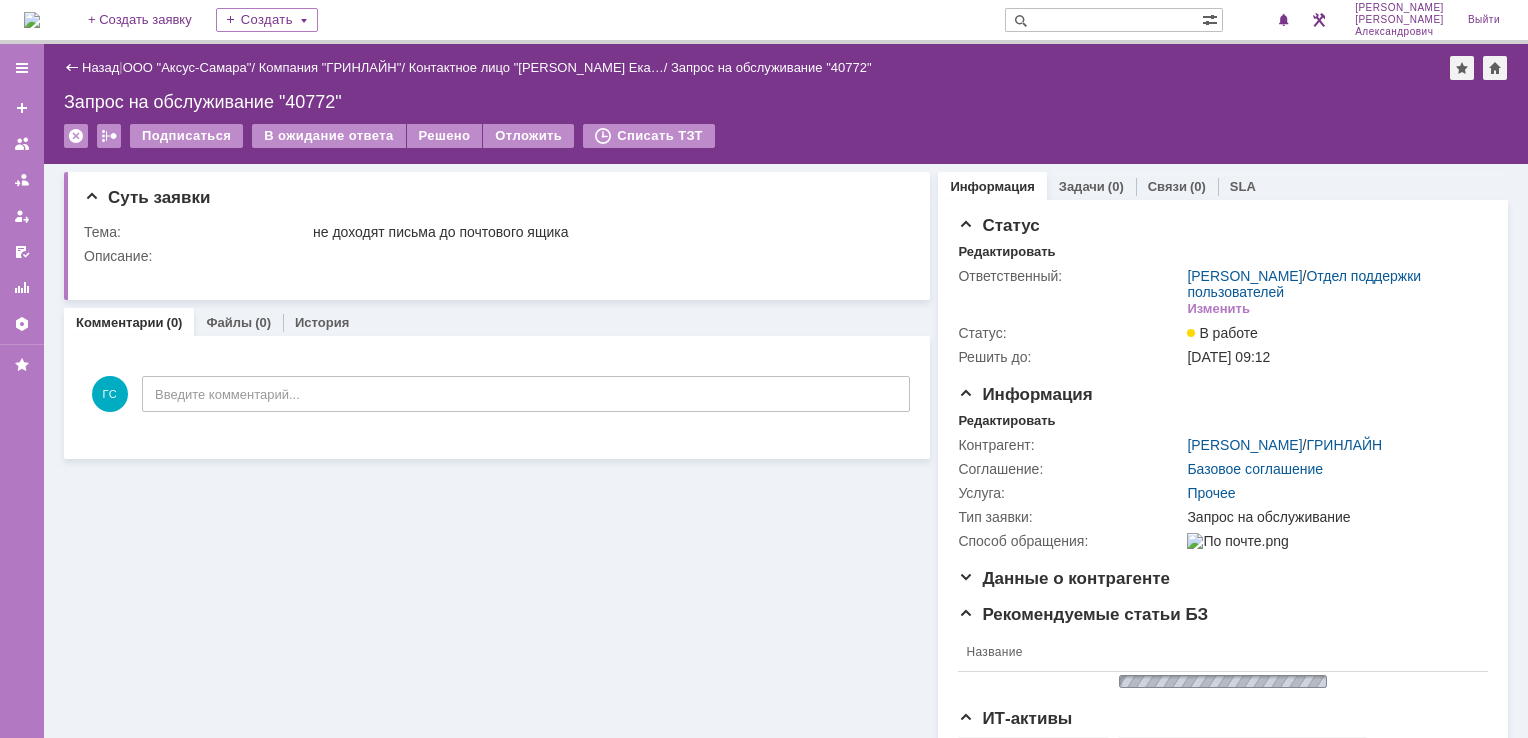 scroll, scrollTop: 0, scrollLeft: 0, axis: both 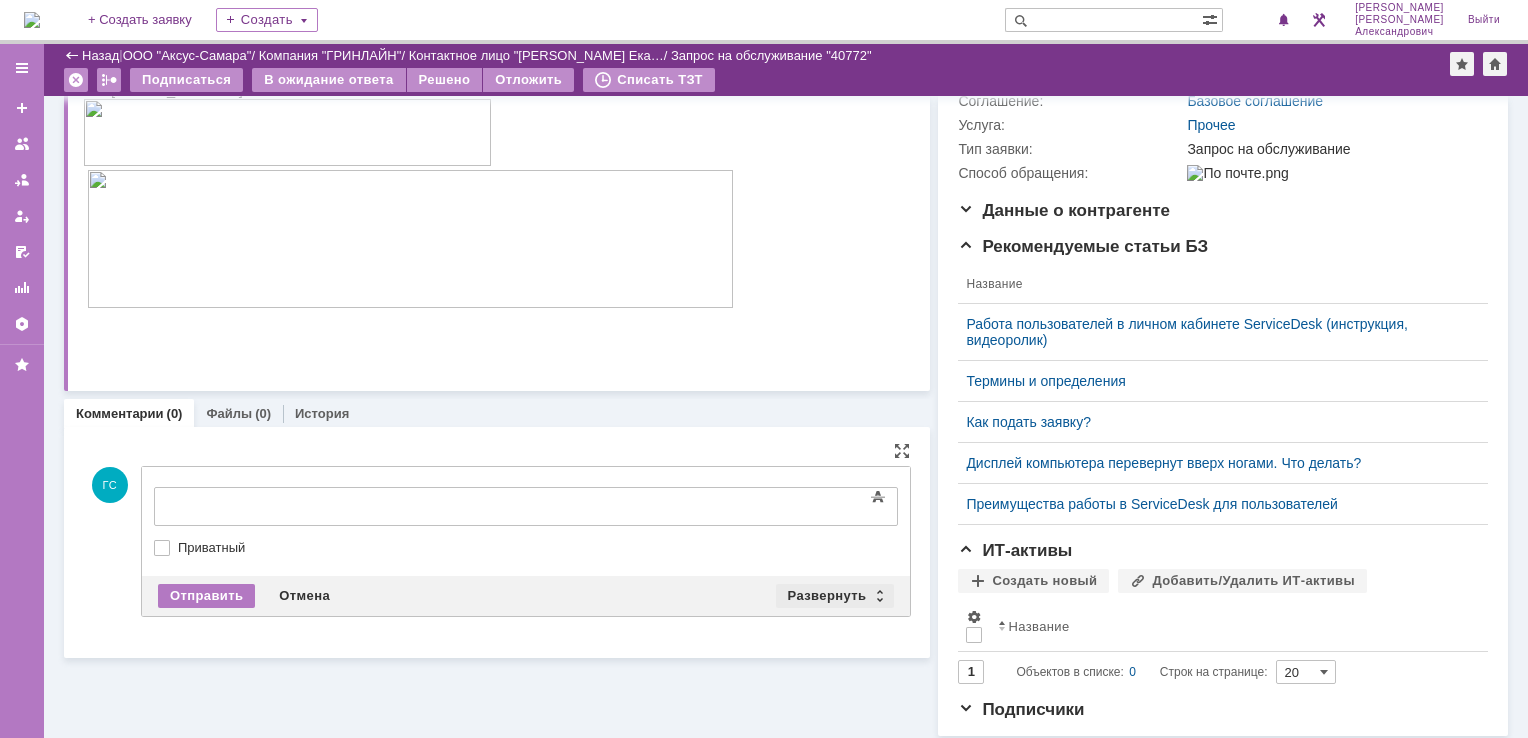 click on "Развернуть" at bounding box center (835, 596) 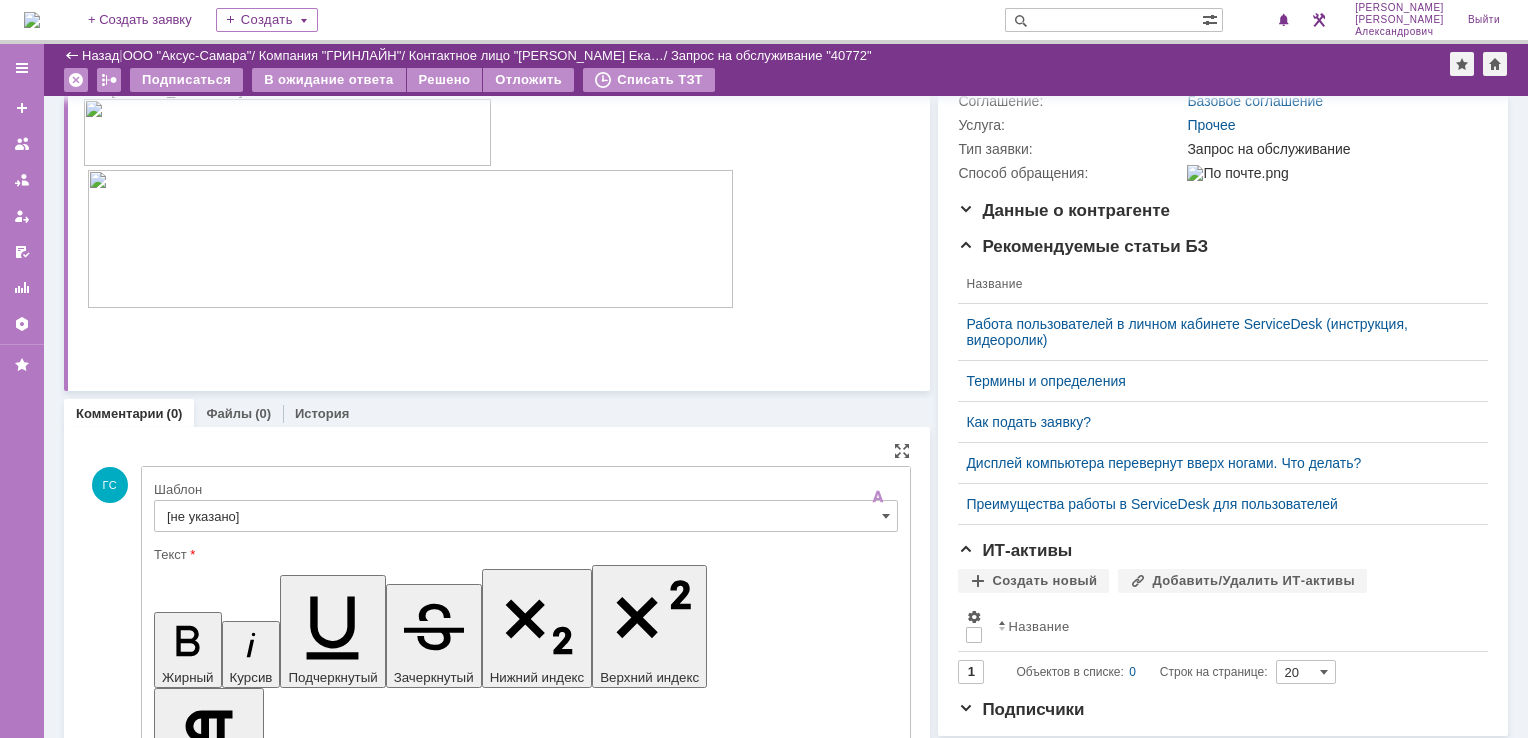 scroll, scrollTop: 0, scrollLeft: 0, axis: both 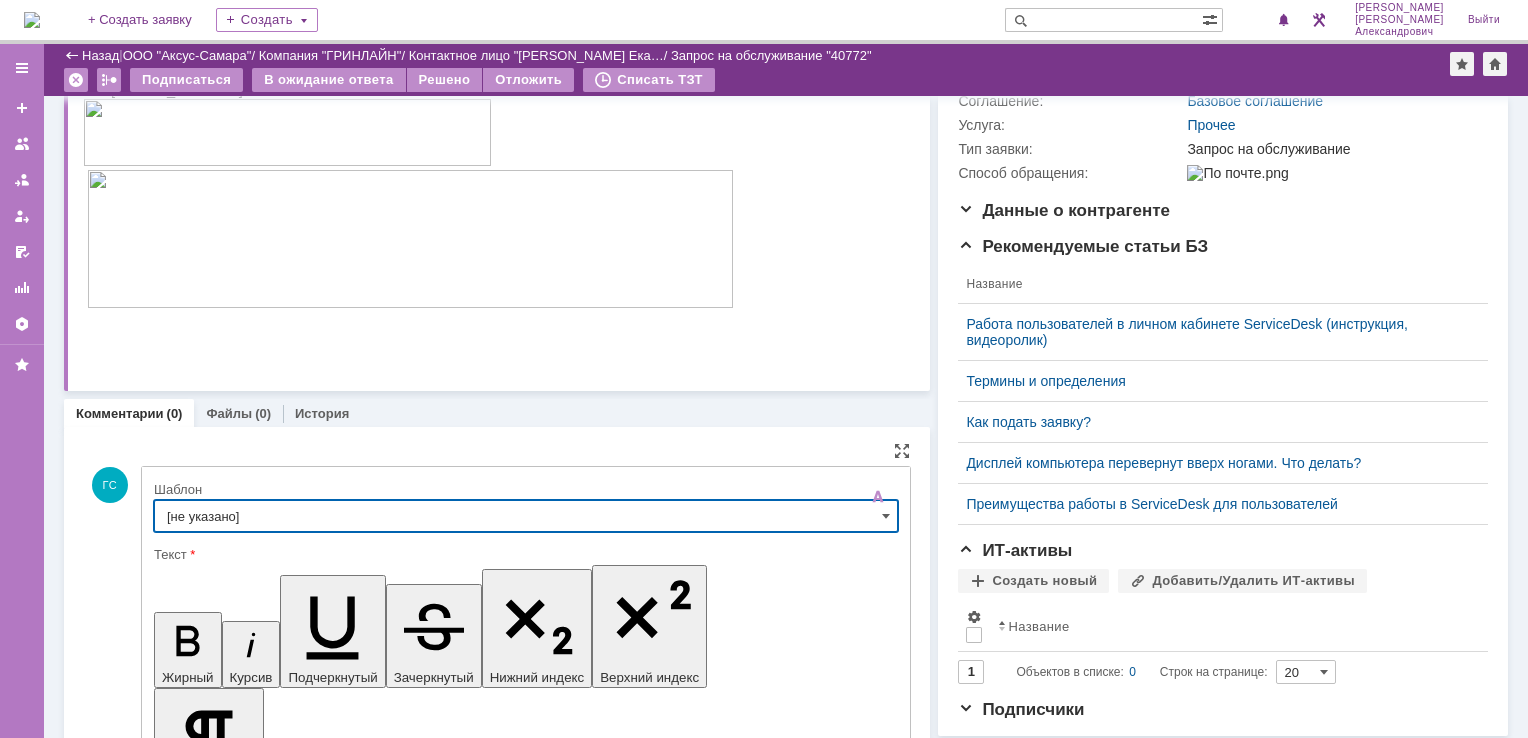 click on "[не указано]" at bounding box center [526, 516] 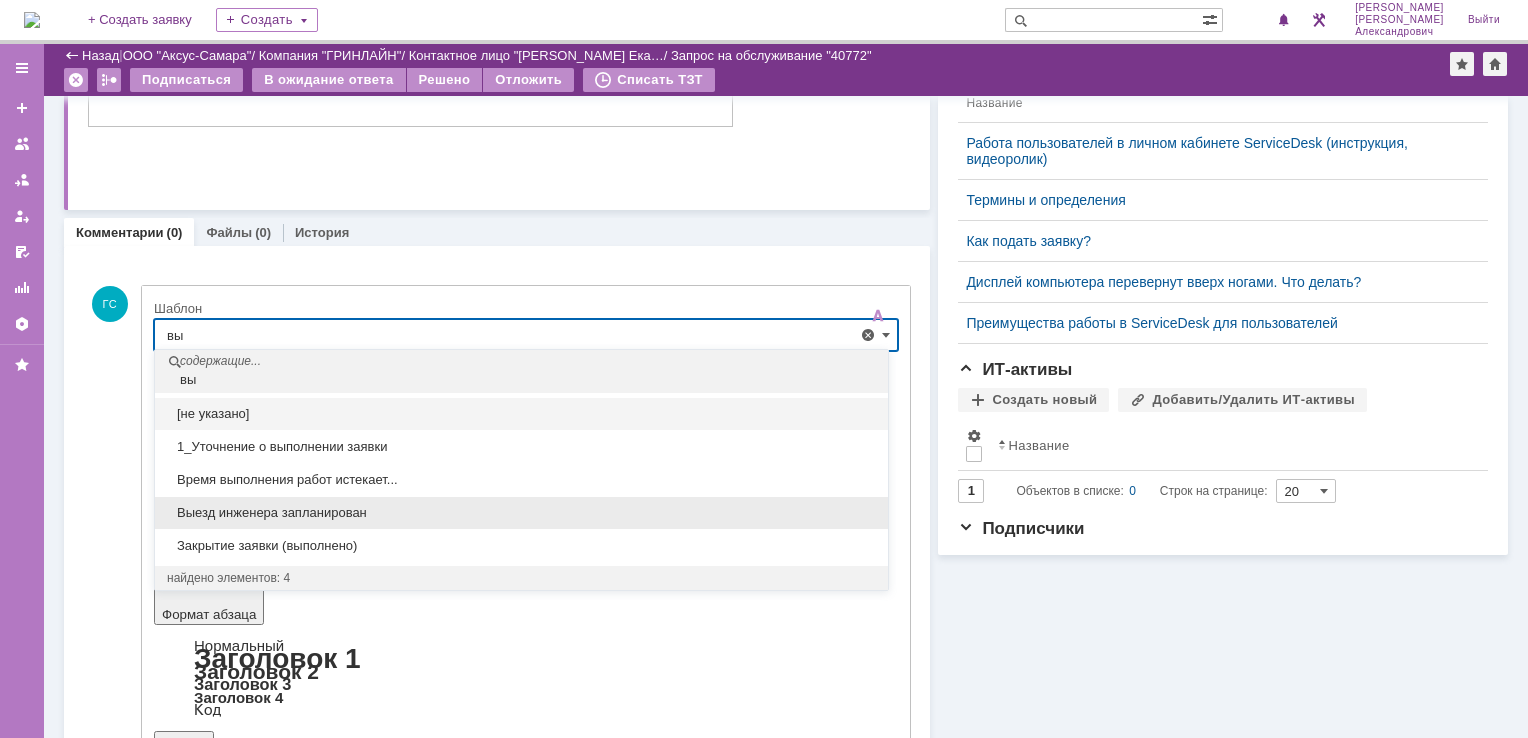 scroll, scrollTop: 484, scrollLeft: 0, axis: vertical 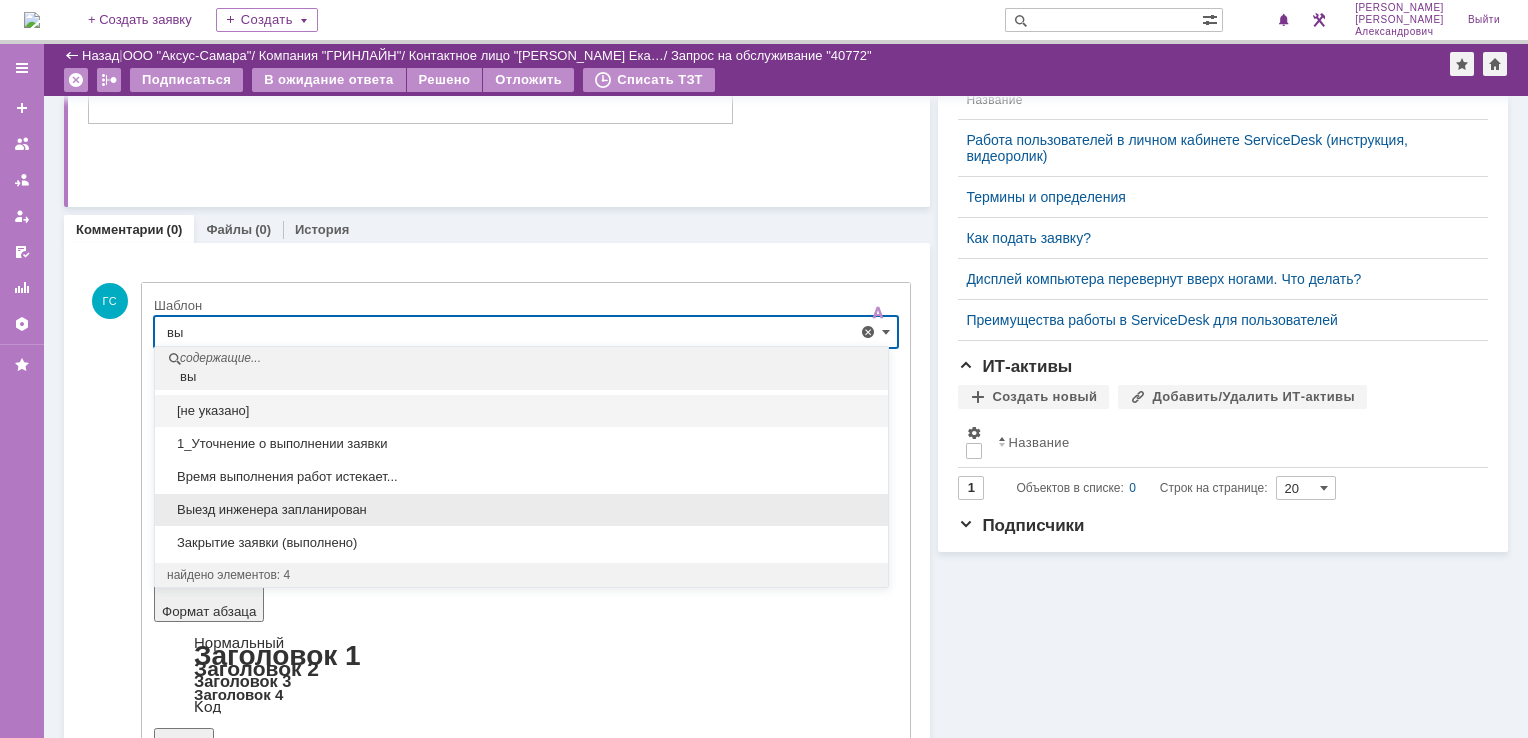 click on "Выезд инженера запланирован" at bounding box center [521, 510] 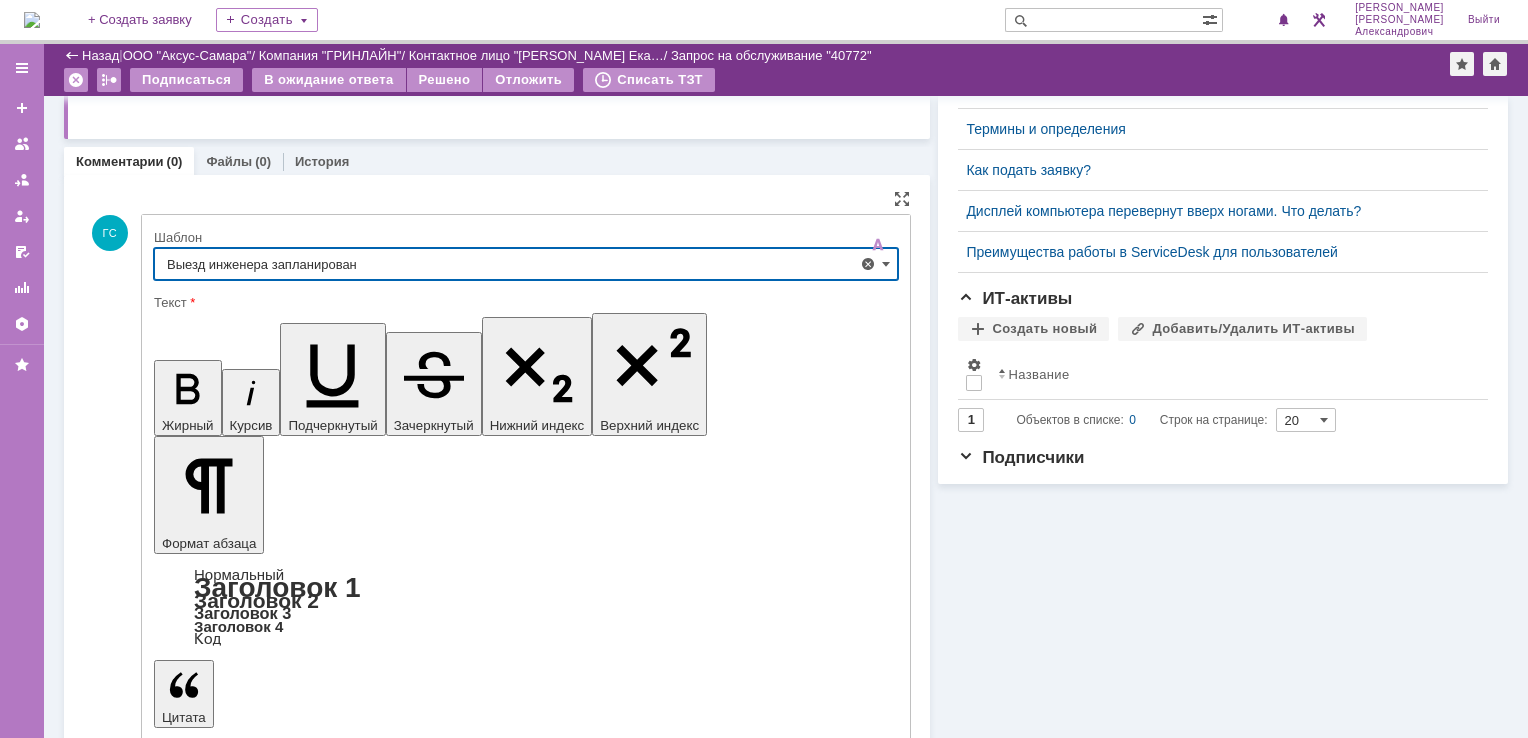 type on "Выезд инженера запланирован" 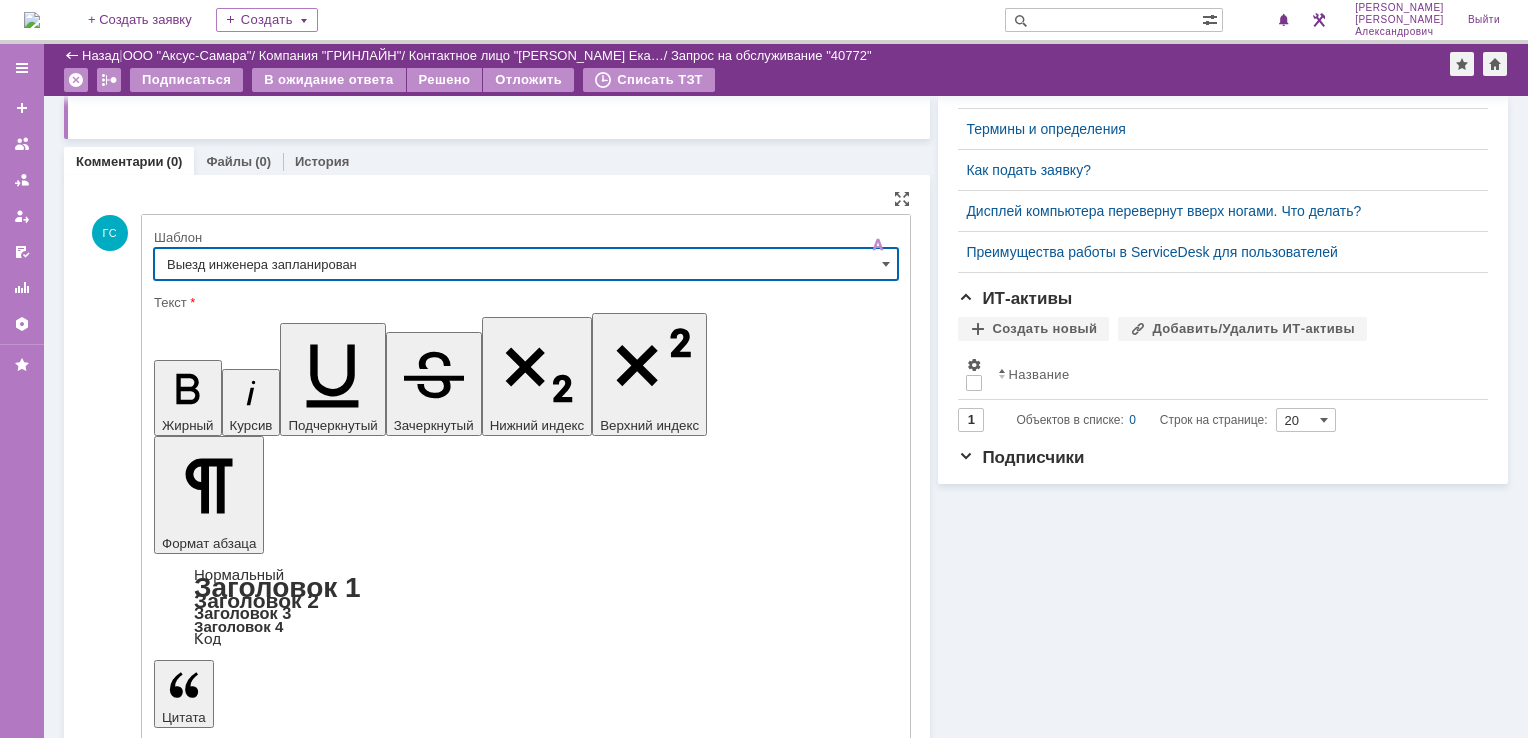 scroll, scrollTop: 555, scrollLeft: 0, axis: vertical 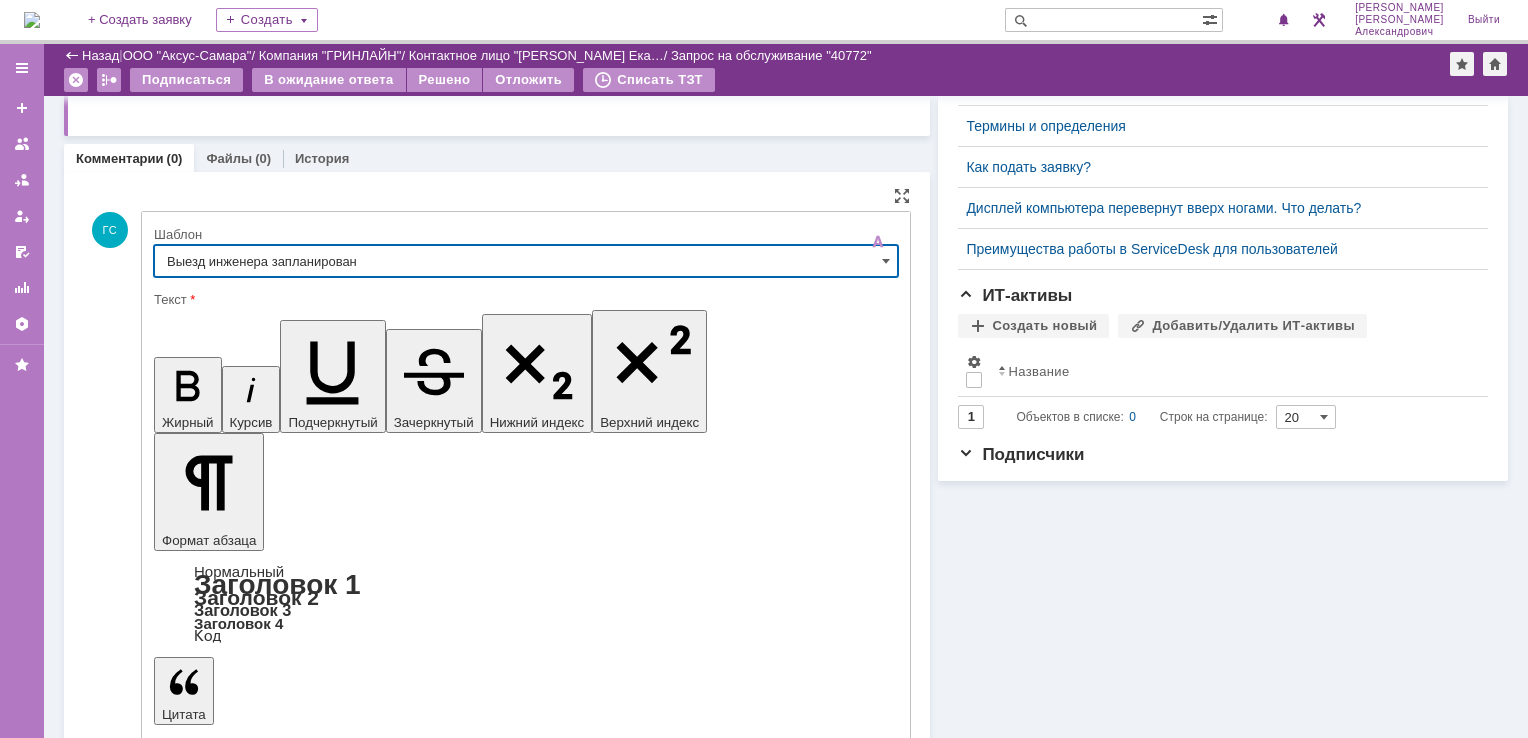 click on "Отправить" at bounding box center [206, 5411] 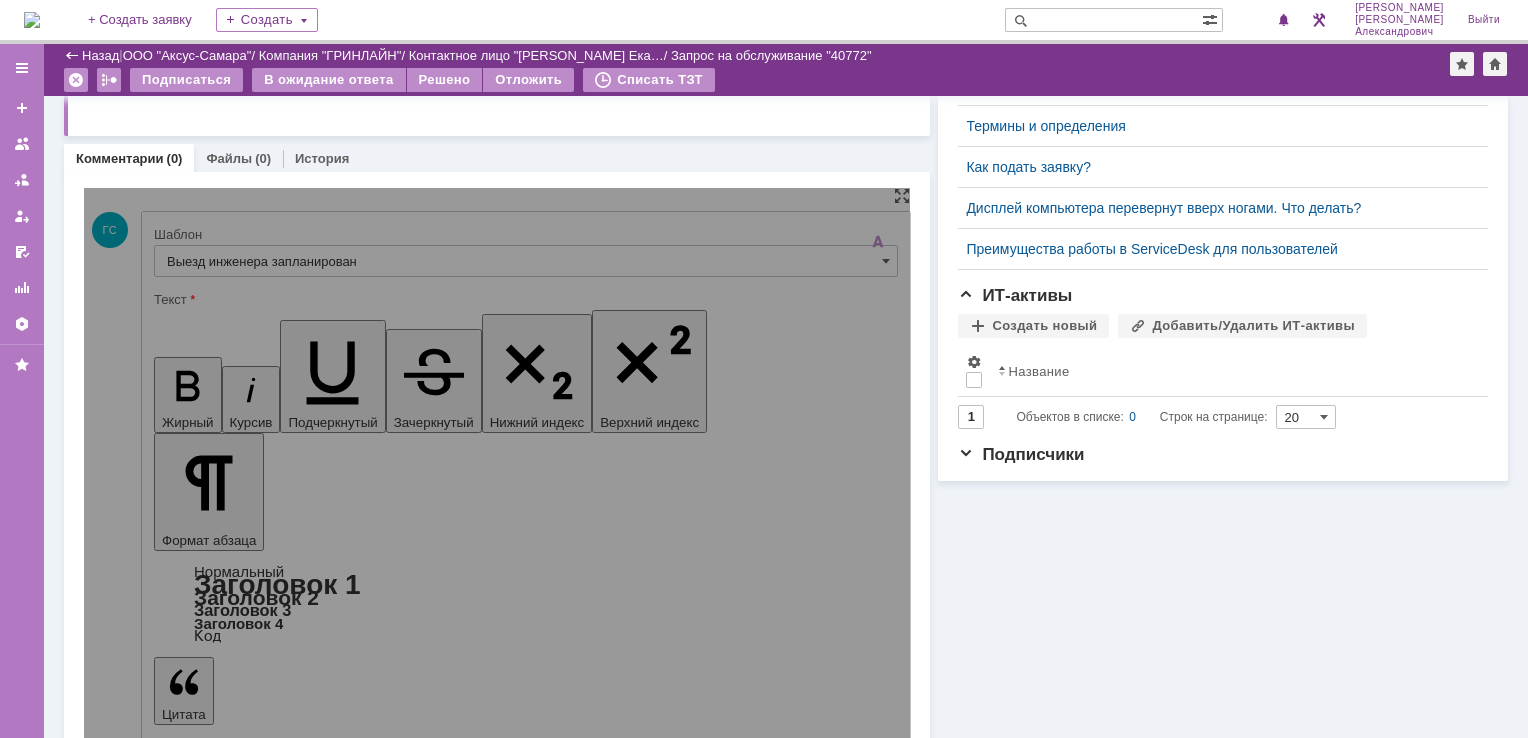 scroll, scrollTop: 334, scrollLeft: 0, axis: vertical 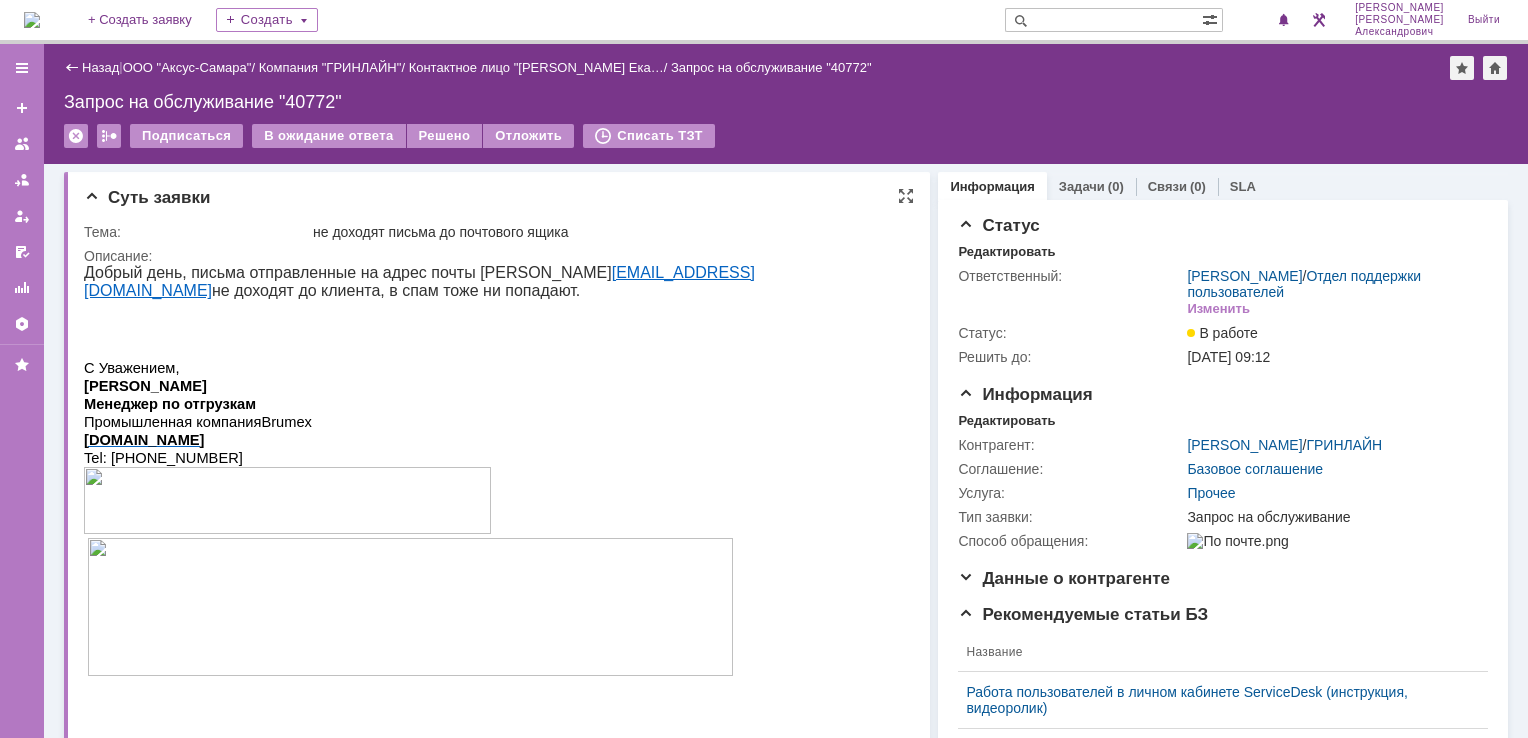 drag, startPoint x: 88, startPoint y: 270, endPoint x: 381, endPoint y: 300, distance: 294.53183 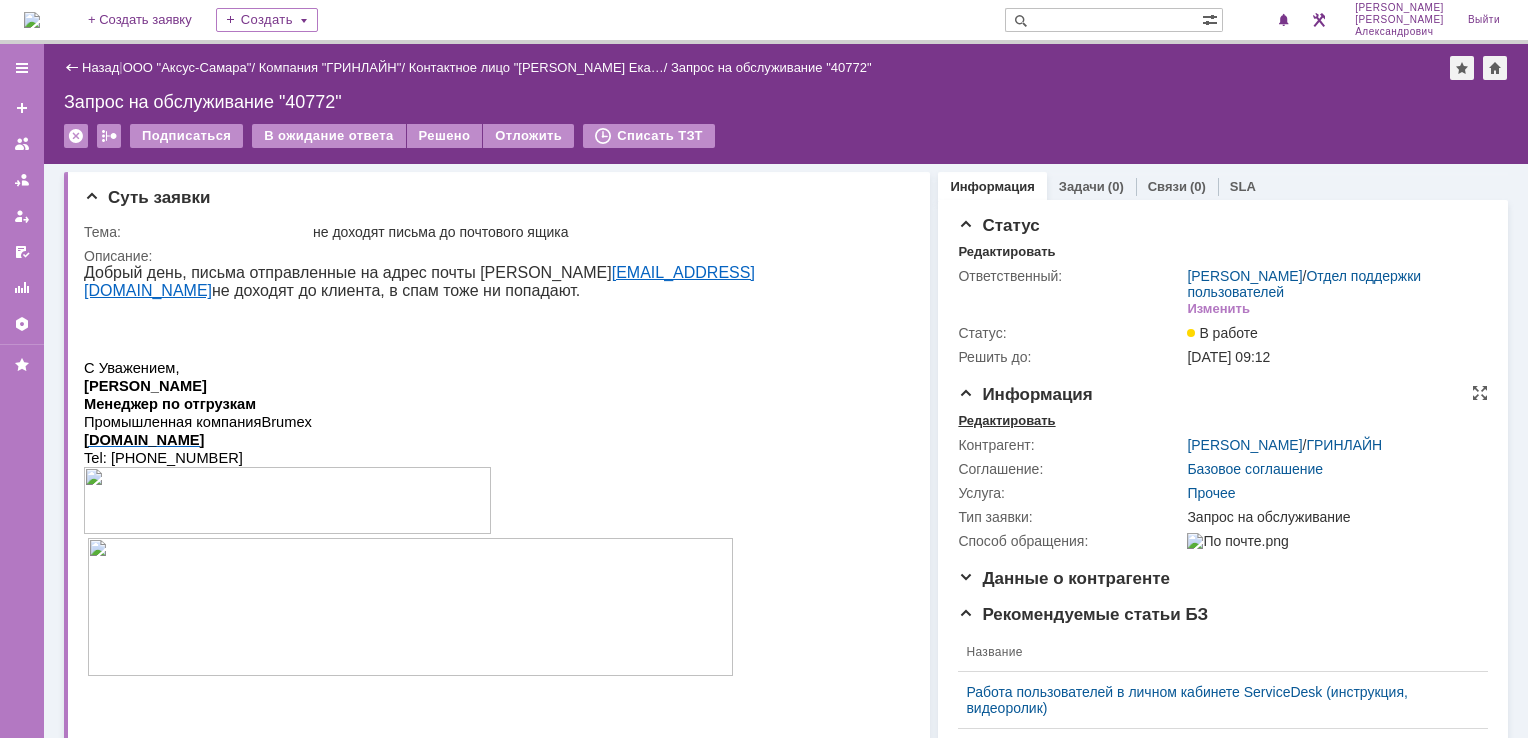 click on "Редактировать" at bounding box center (1006, 421) 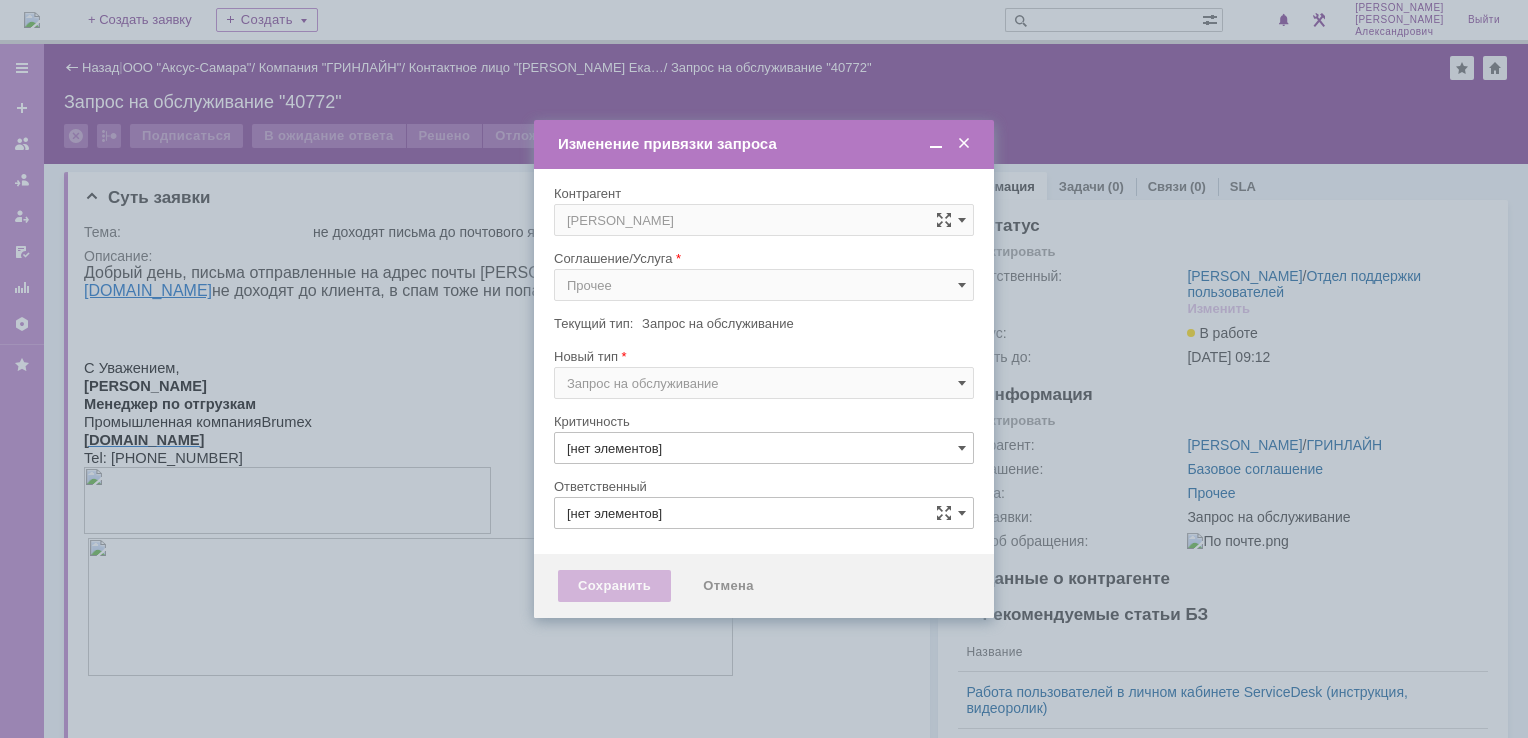 type on "3. Низкая" 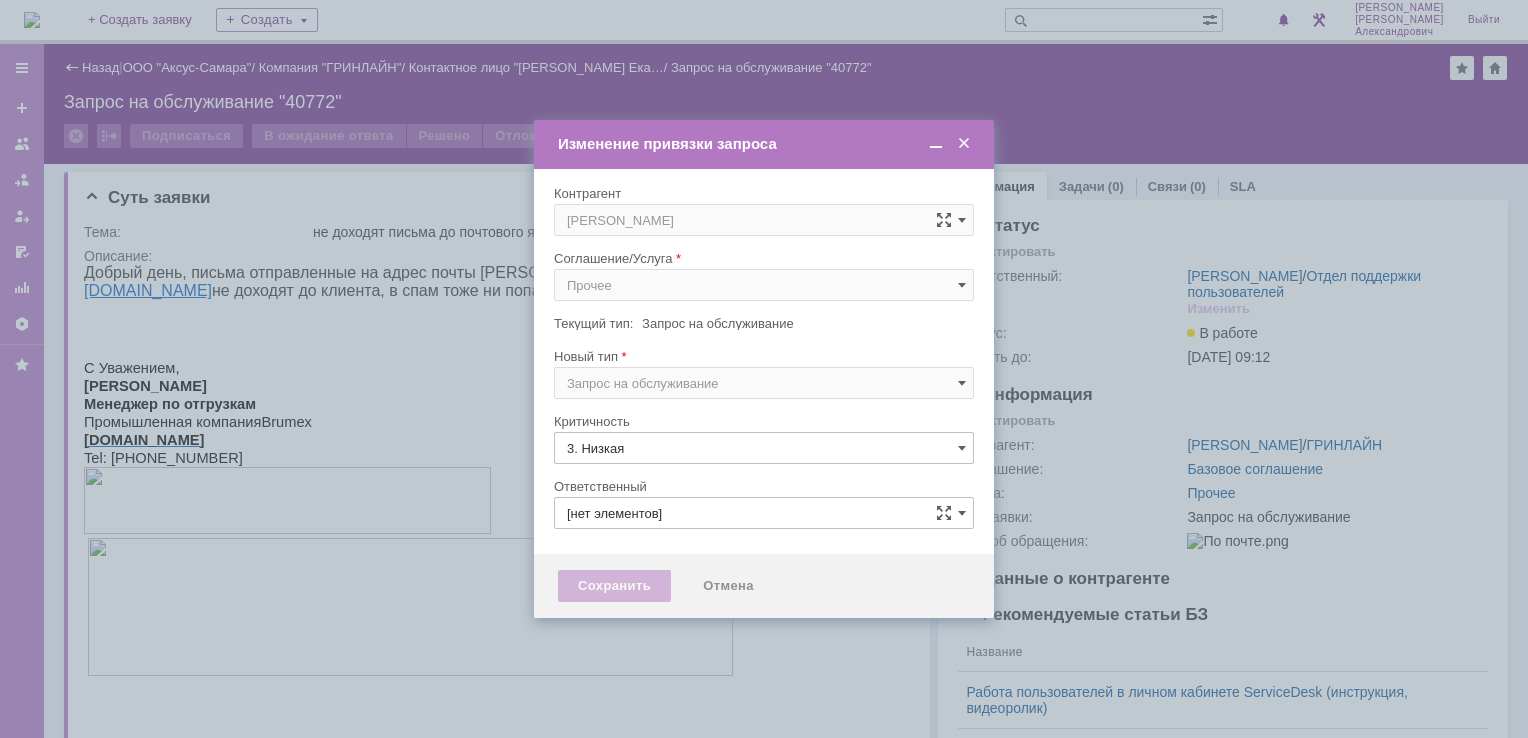 type on "[PERSON_NAME]" 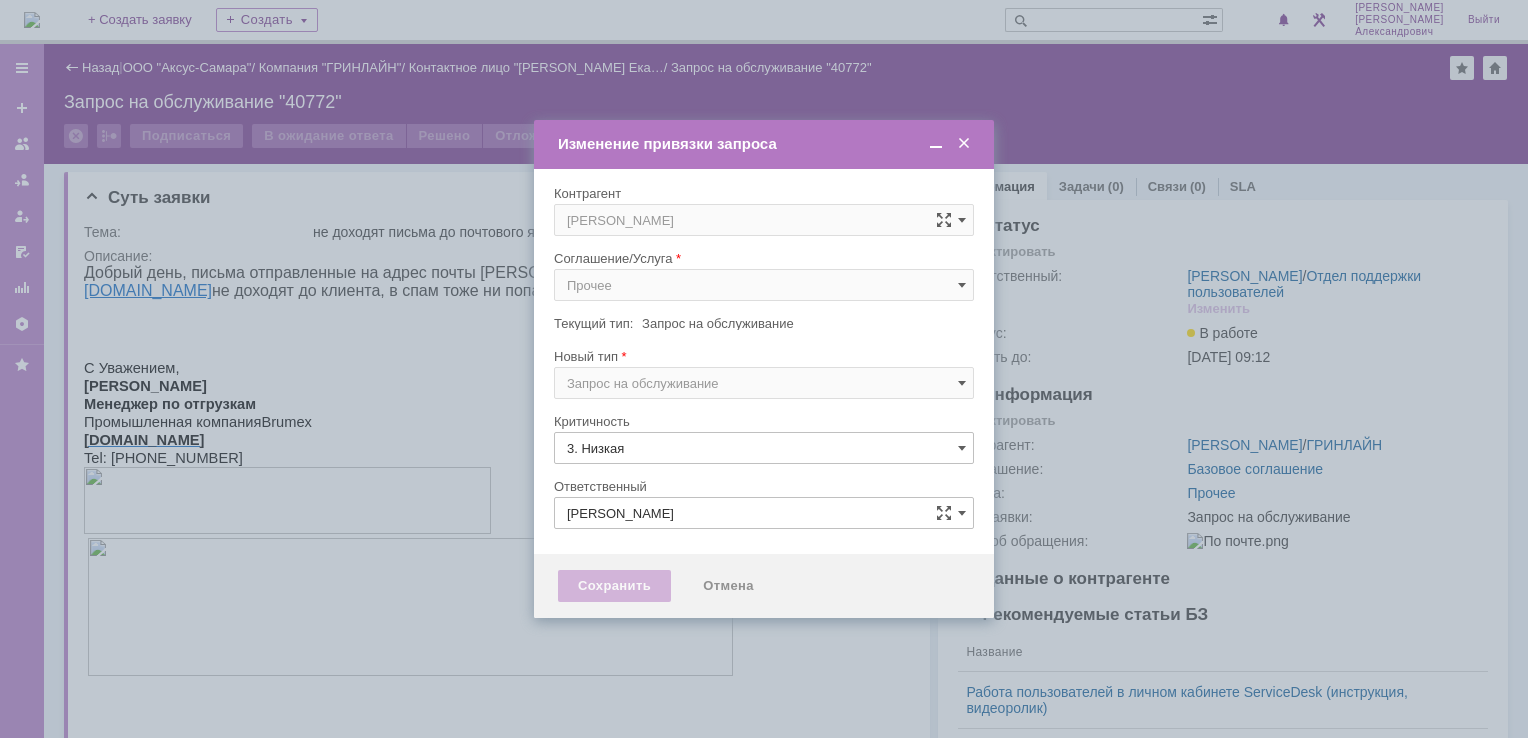 type on "[не указано]" 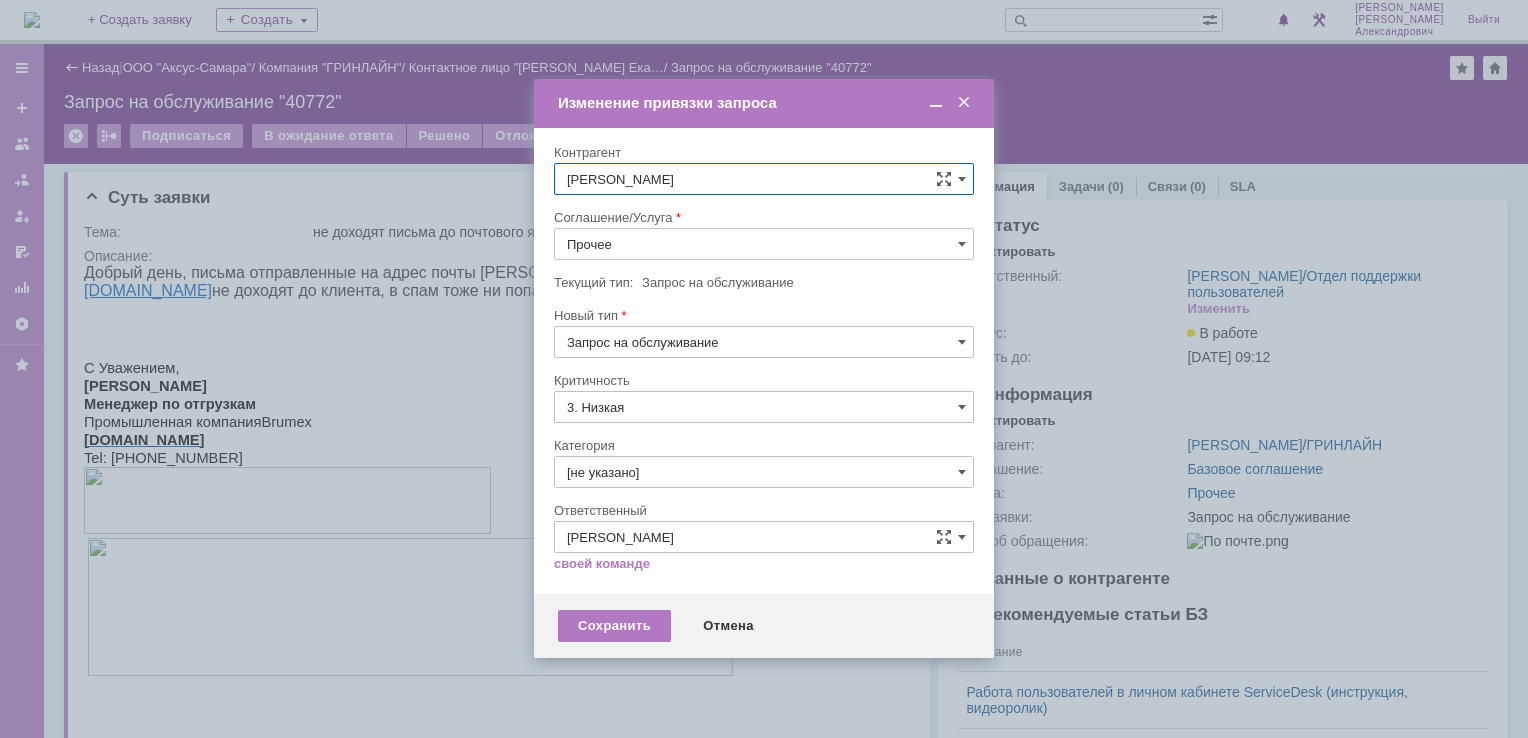 click on "Прочее" at bounding box center (764, 244) 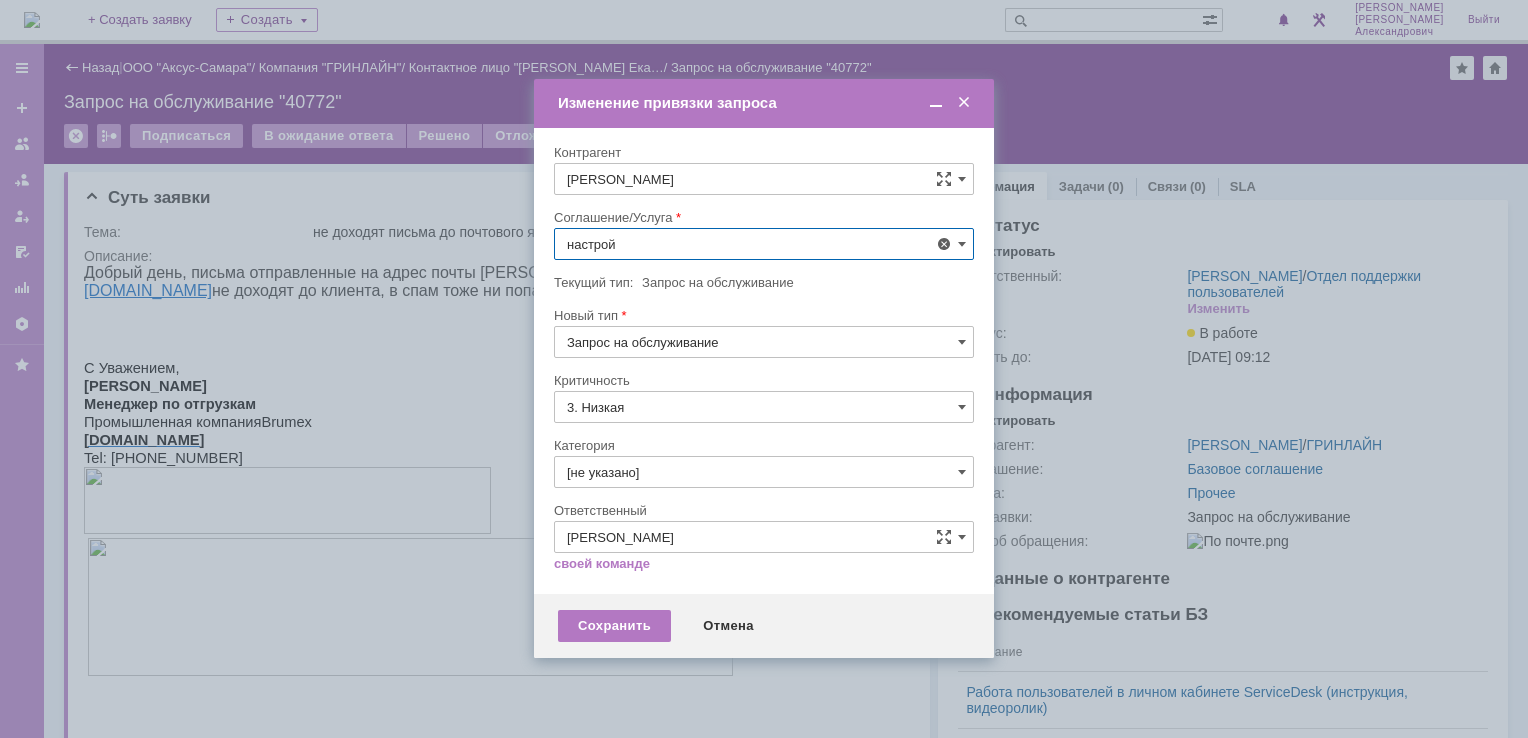scroll, scrollTop: 130, scrollLeft: 0, axis: vertical 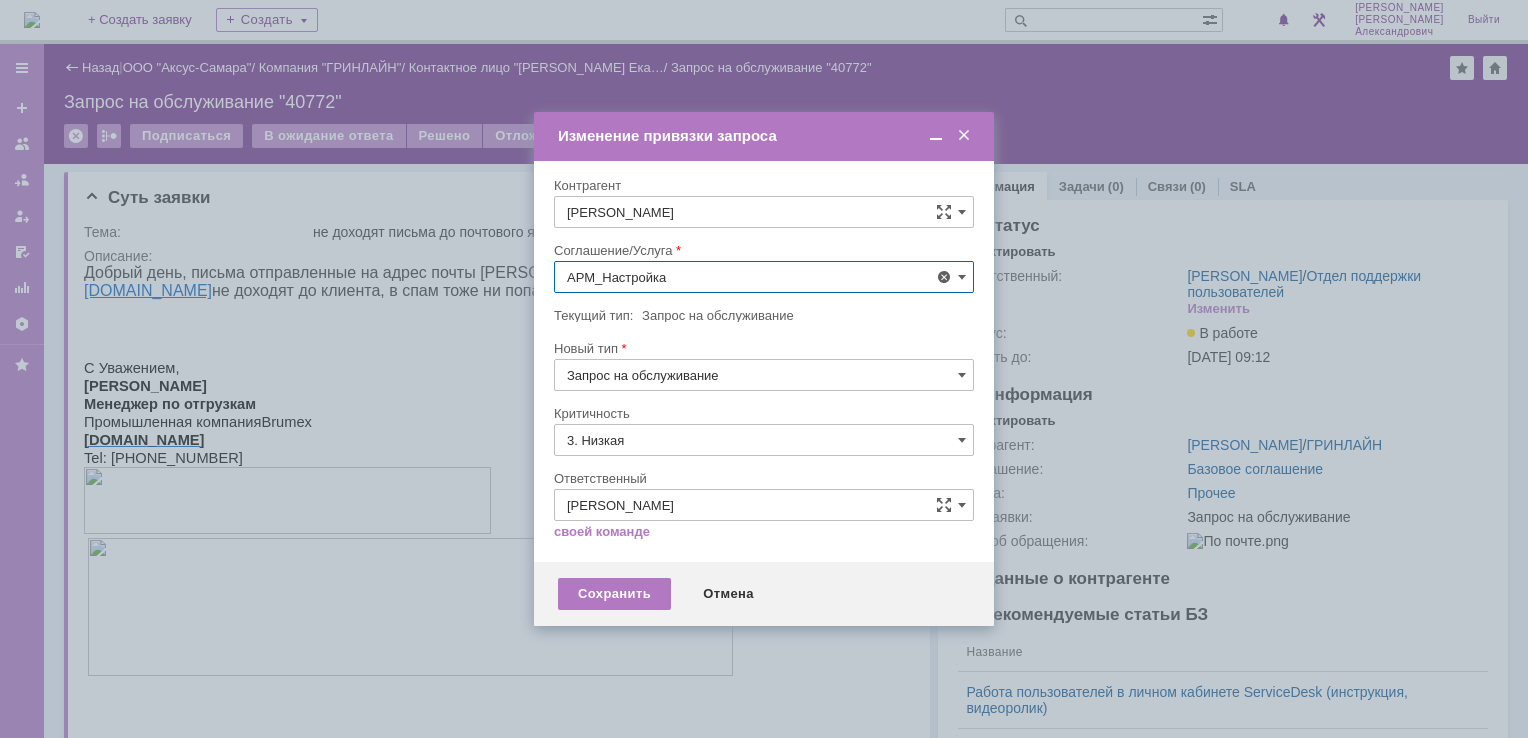 type on "АРМ_Настройка" 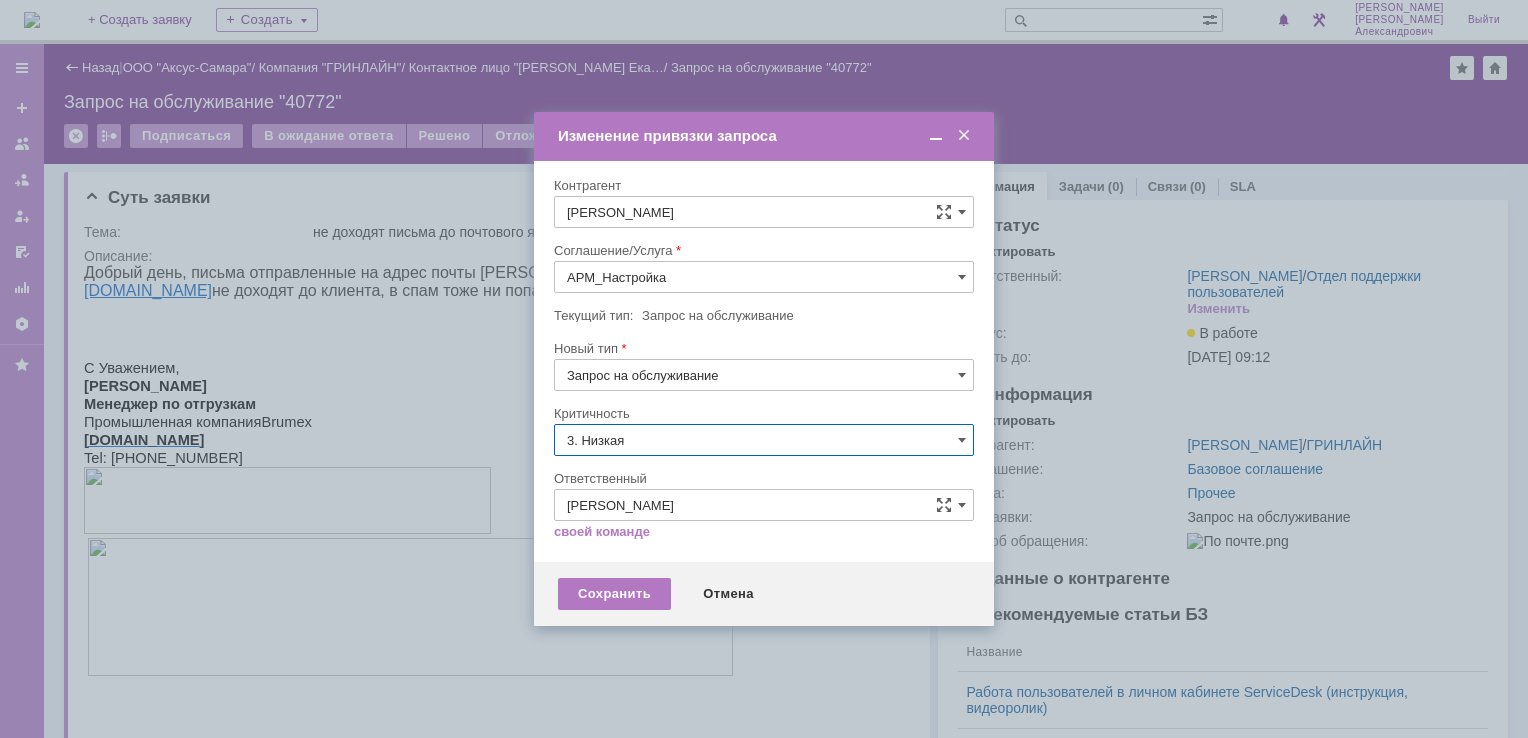 click on "3. Низкая" at bounding box center (764, 440) 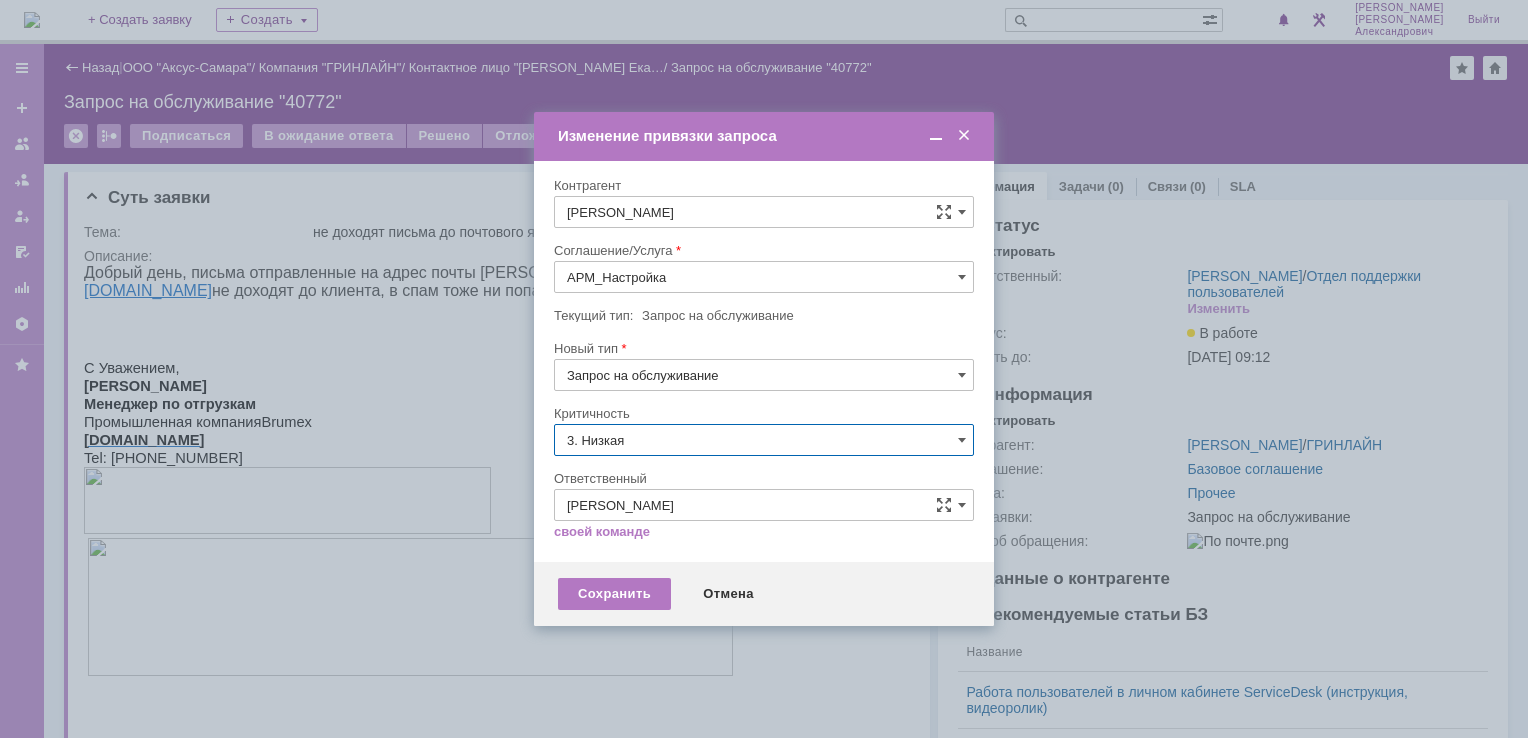 click on "[не указано]" at bounding box center [764, 477] 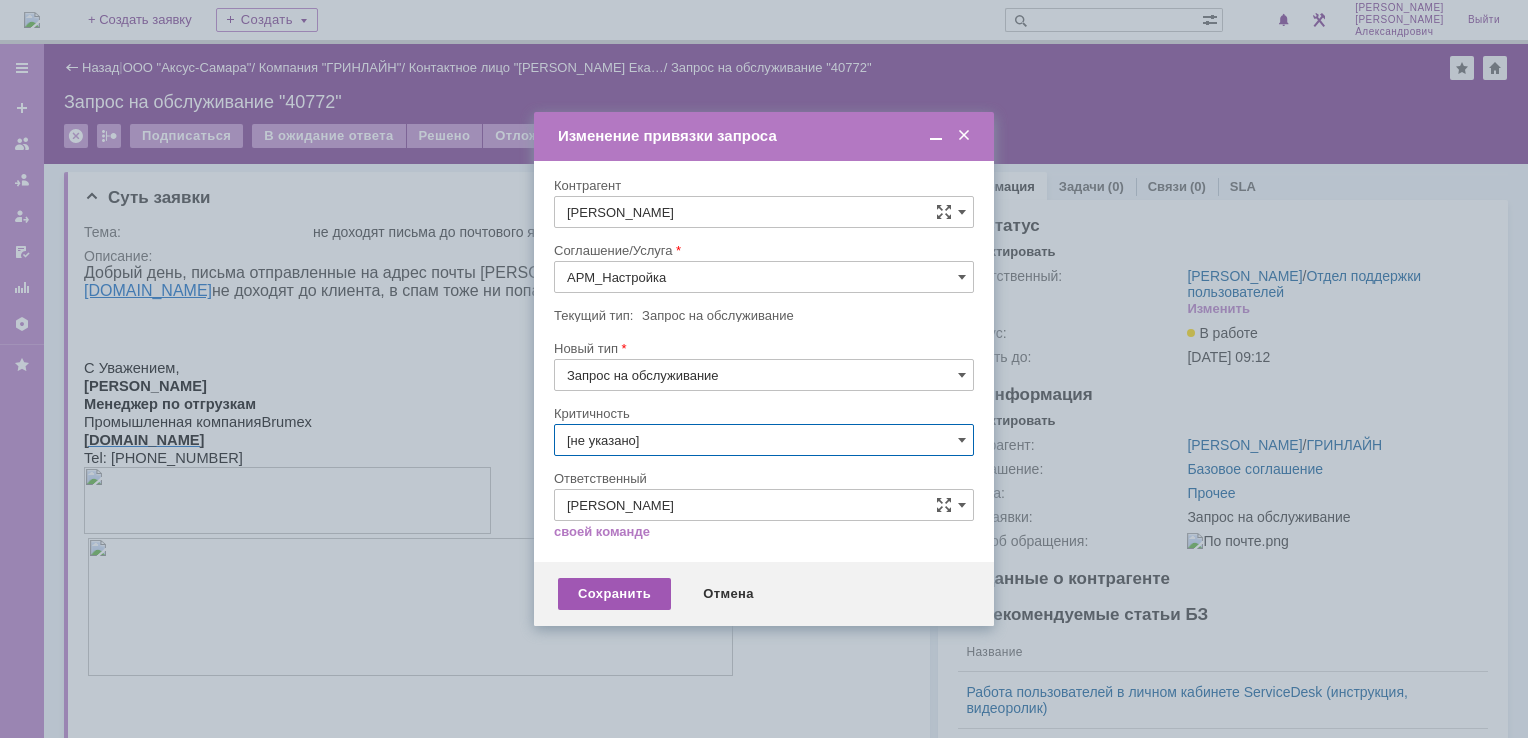 type on "[не указано]" 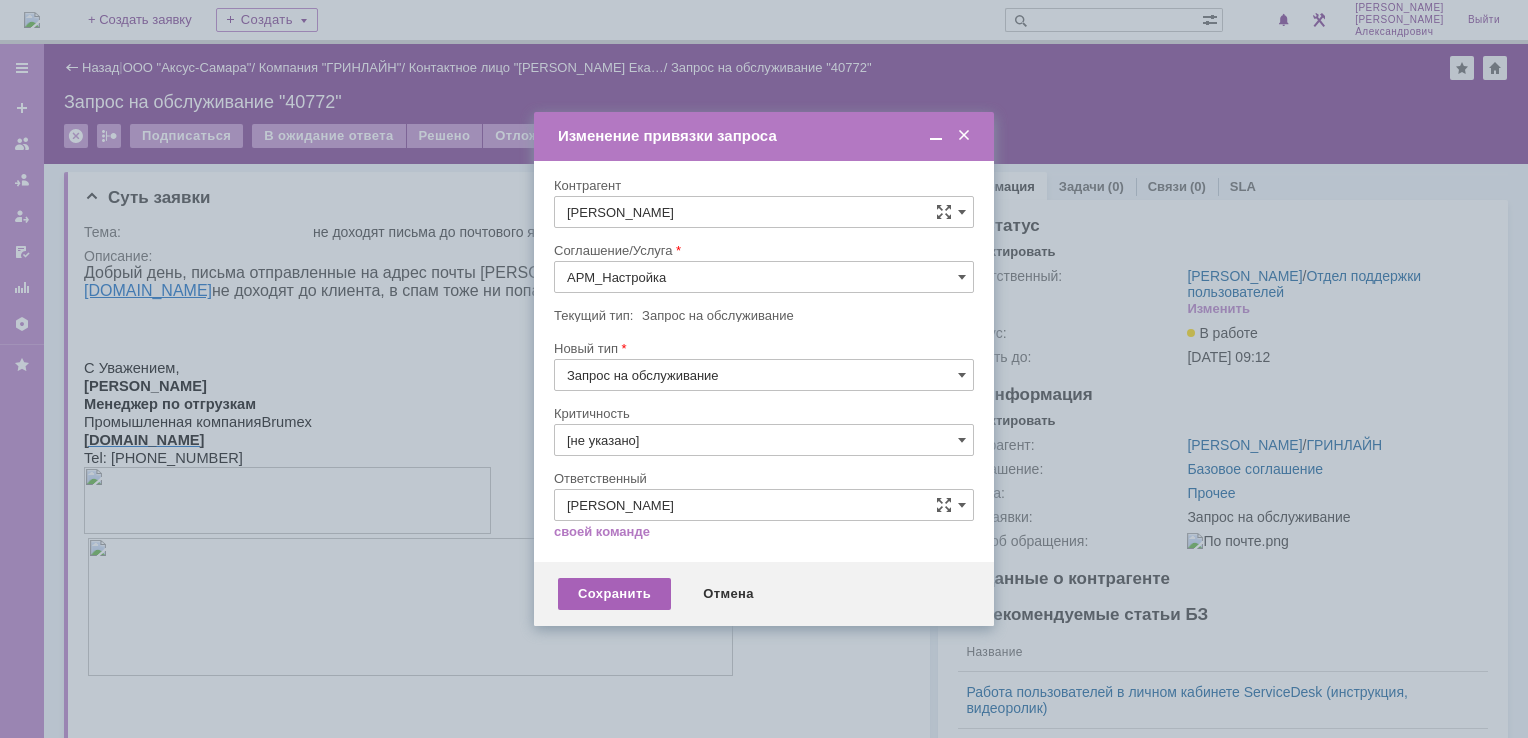 click on "Сохранить" at bounding box center [614, 594] 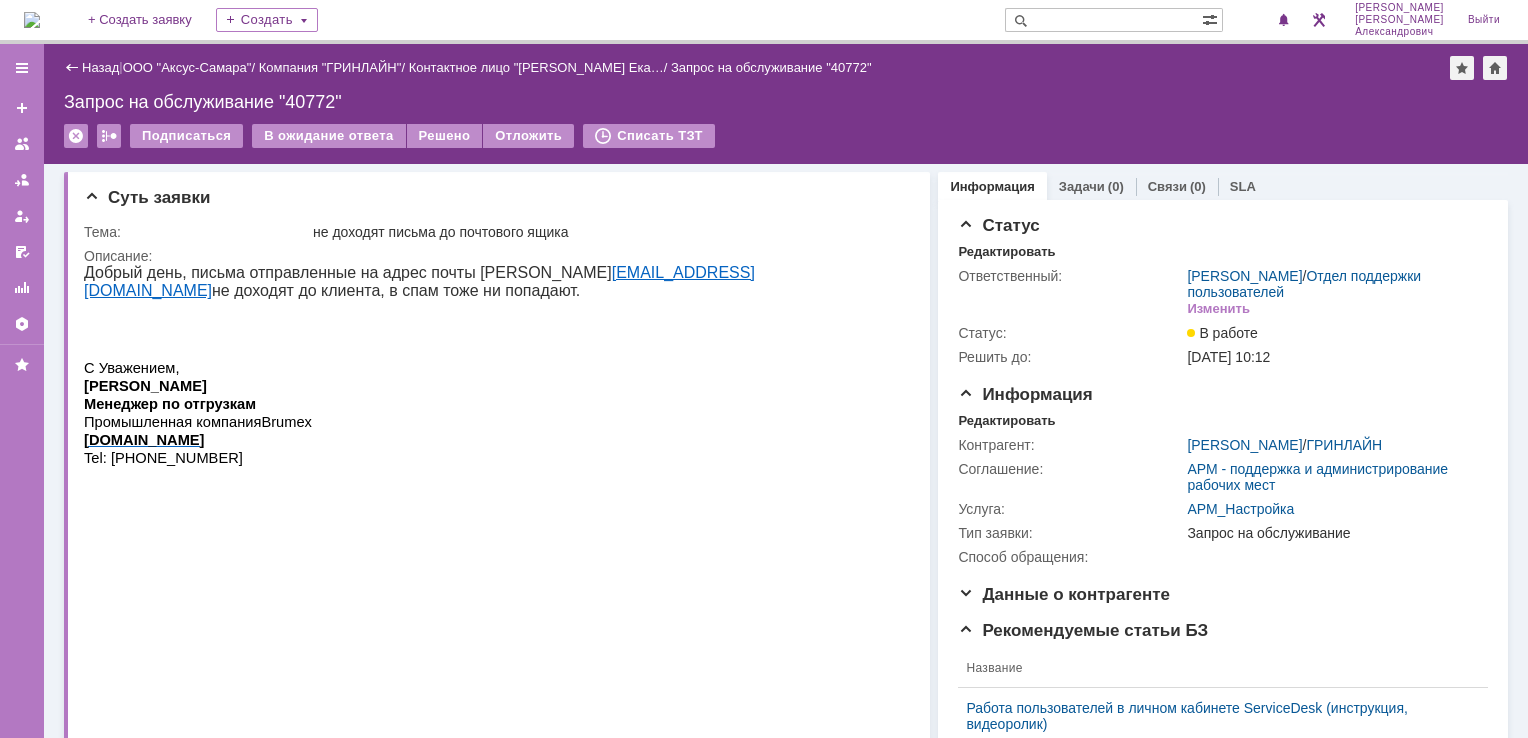 scroll, scrollTop: 0, scrollLeft: 0, axis: both 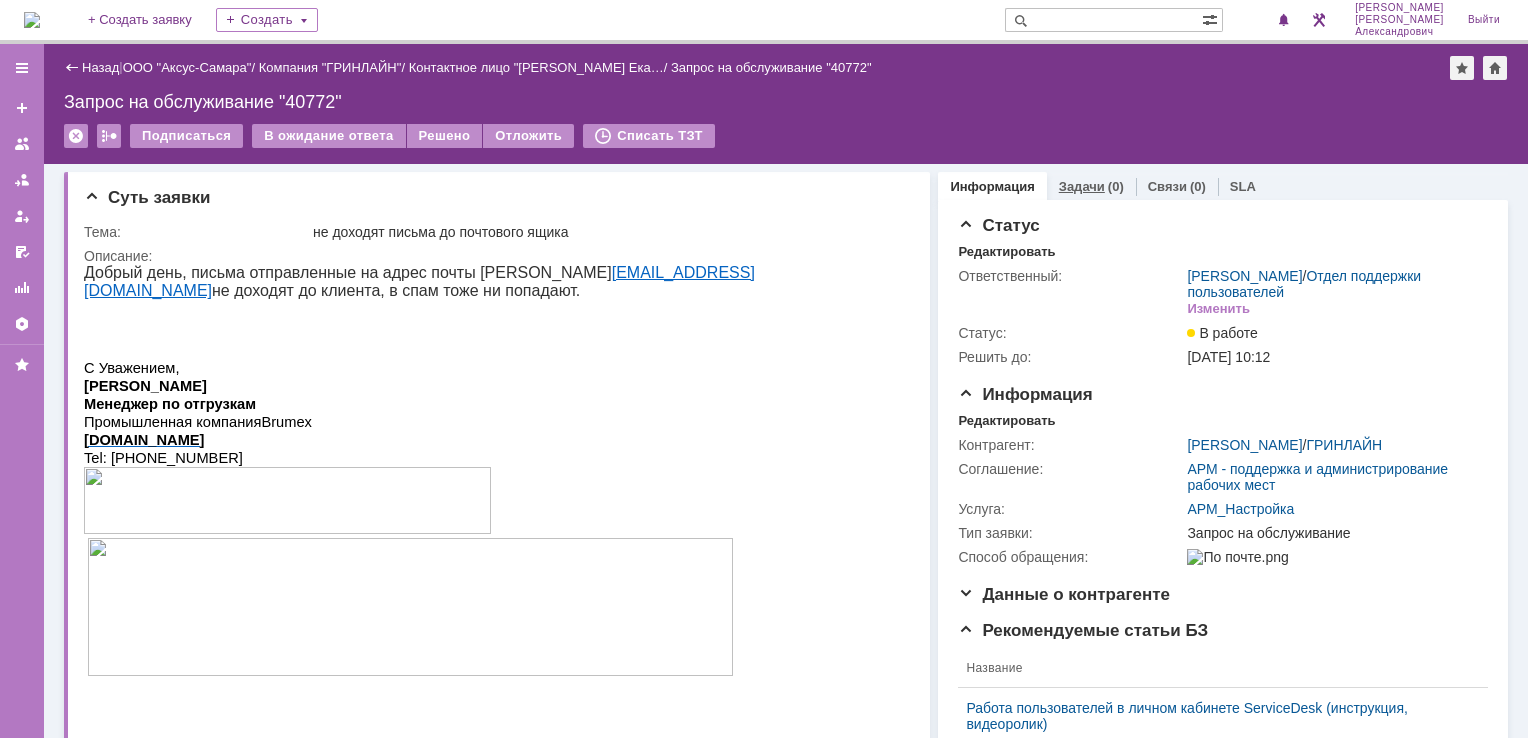 click on "Задачи" at bounding box center (1082, 186) 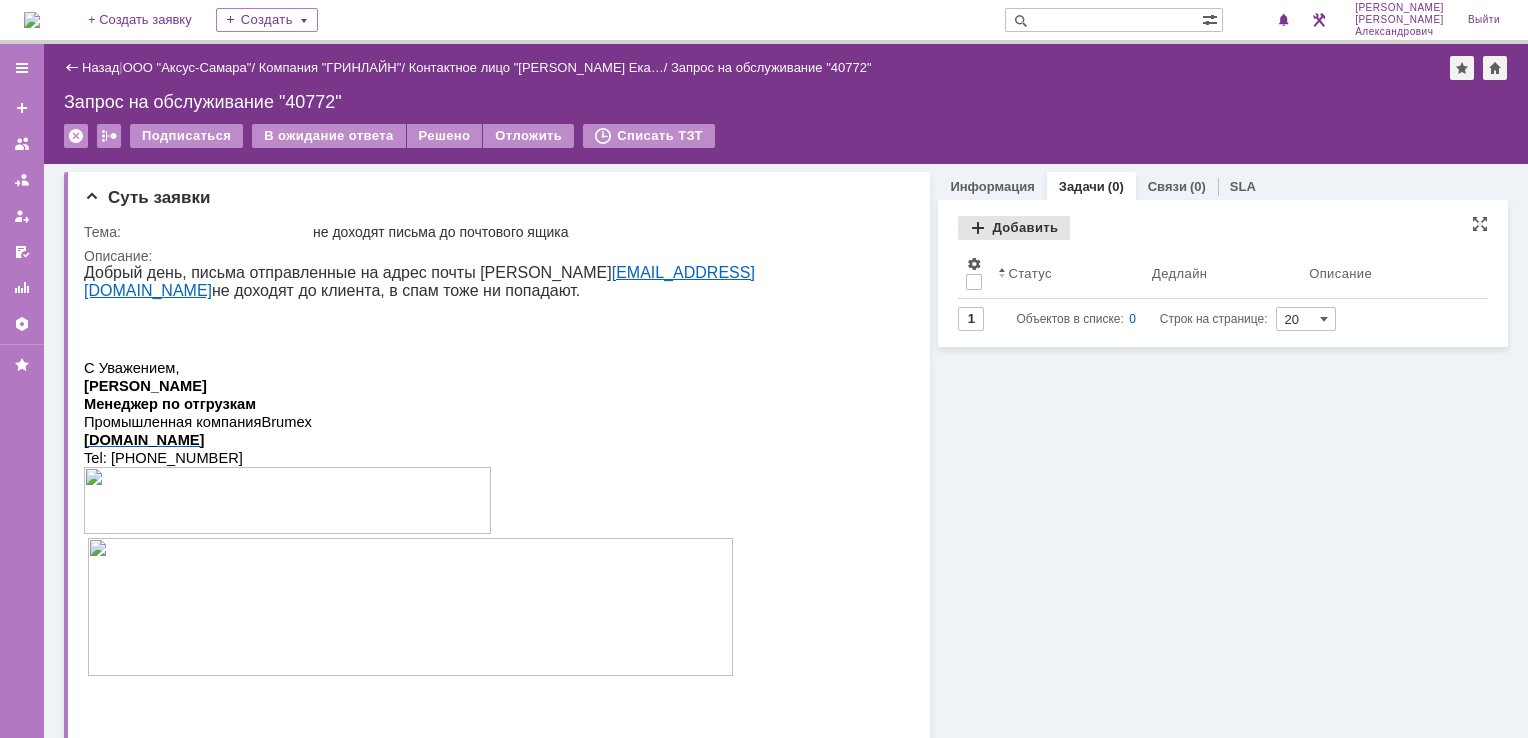 click on "Добавить" at bounding box center (1014, 228) 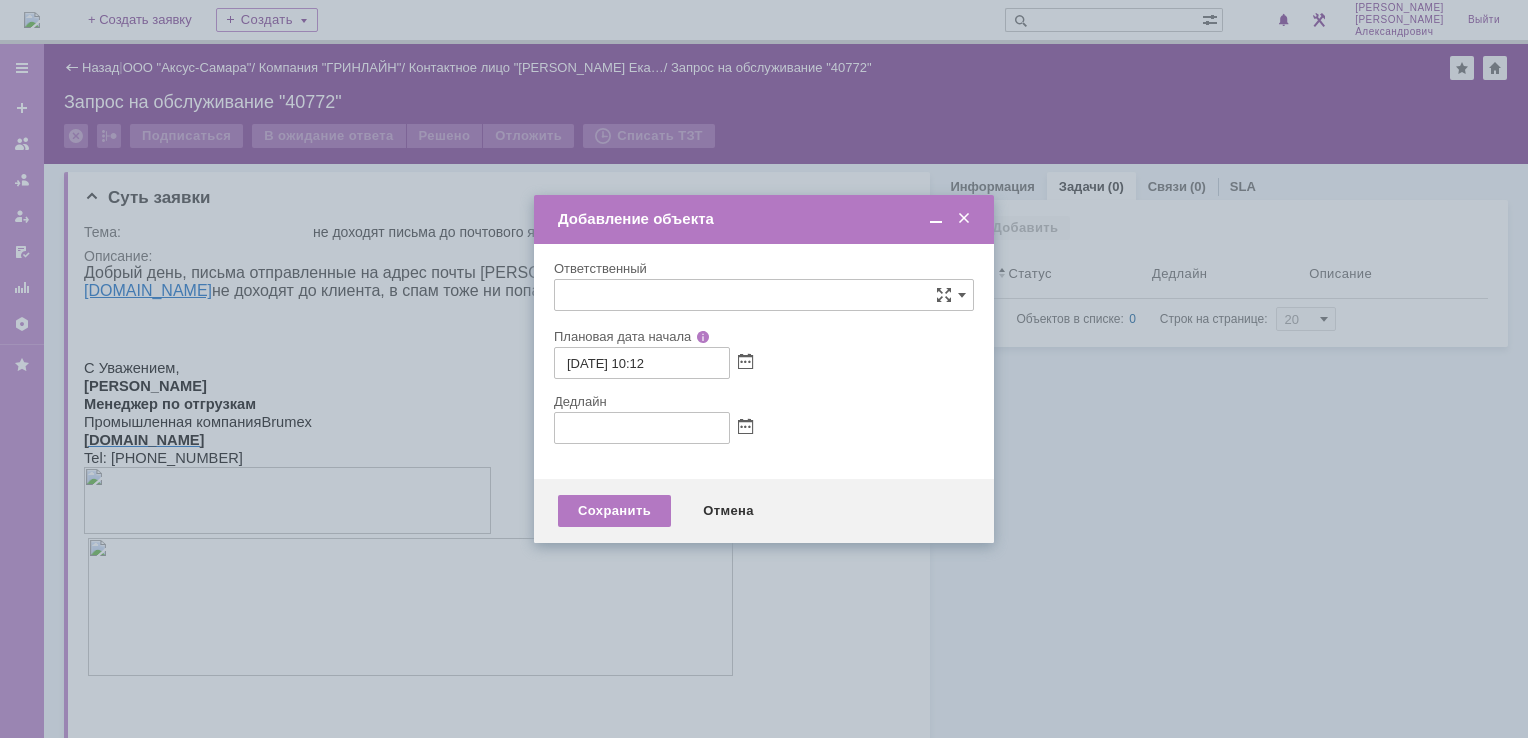 type on "[не указано]" 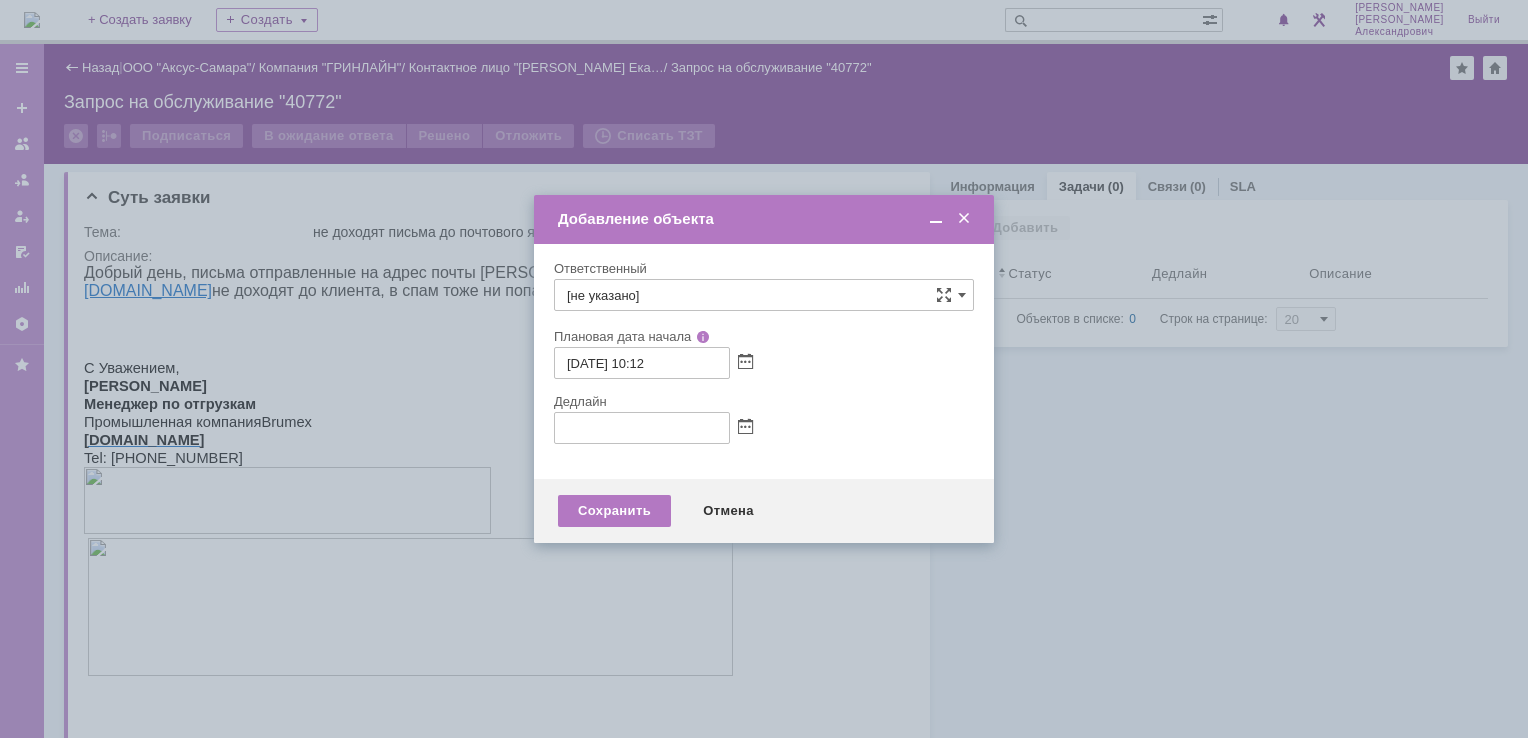 type on "[не указано]" 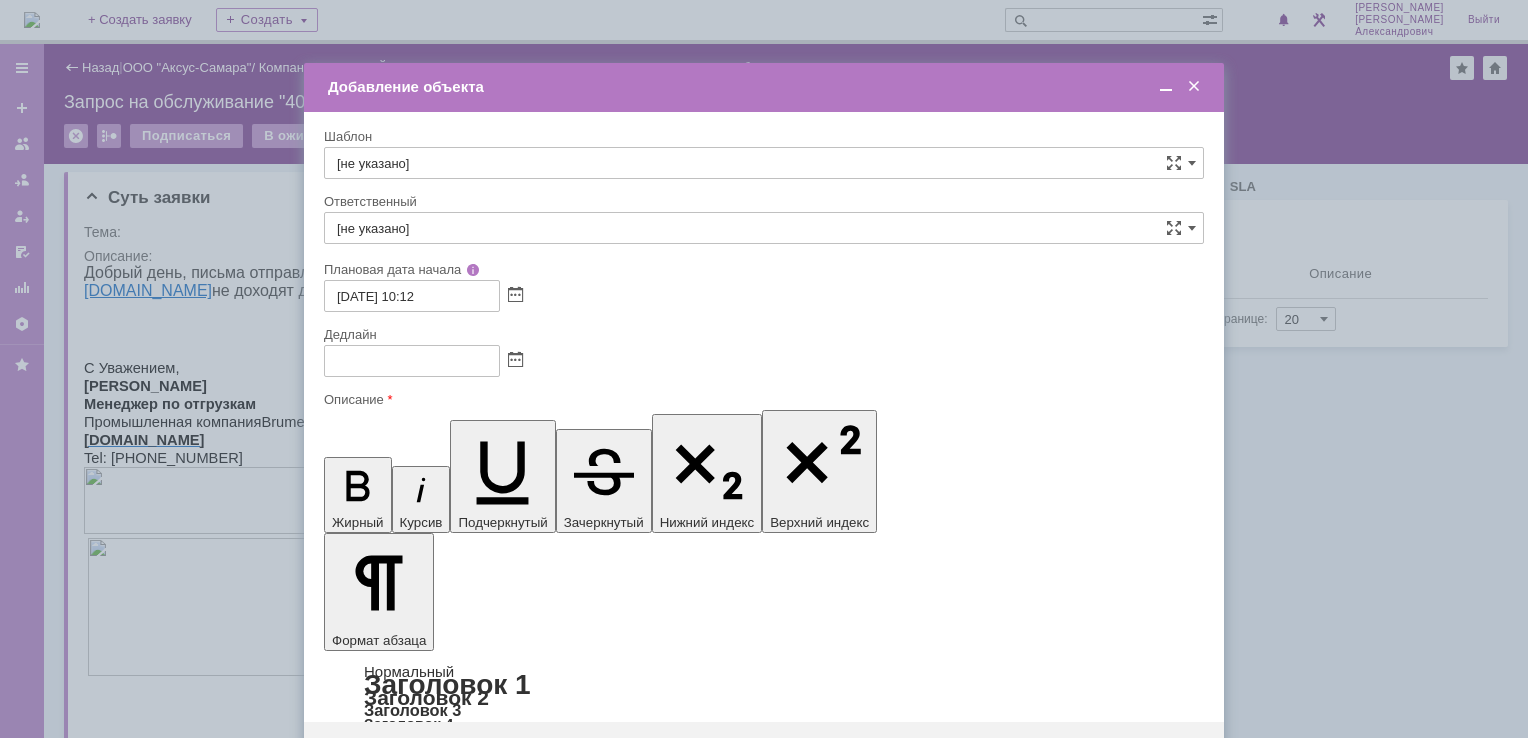 scroll, scrollTop: 0, scrollLeft: 0, axis: both 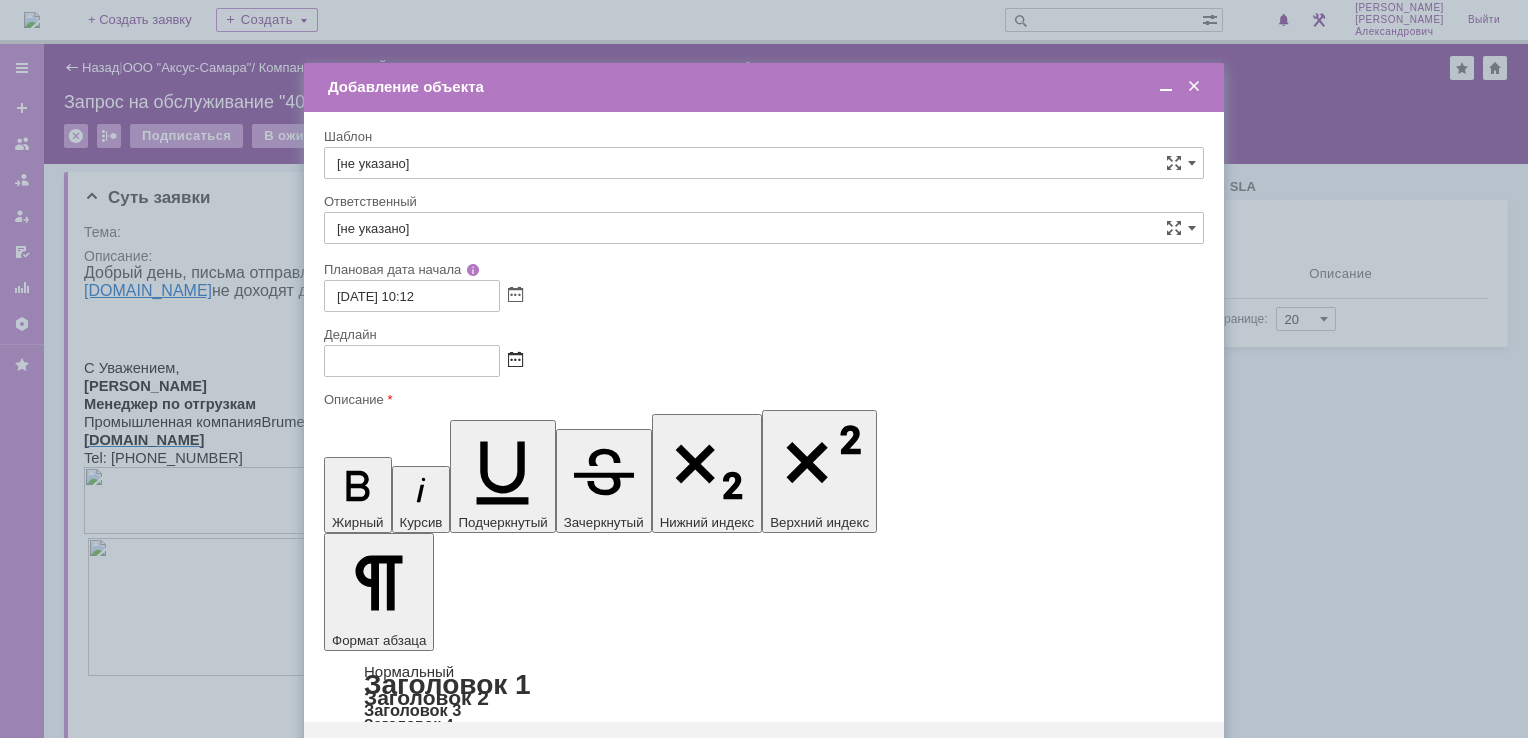 click at bounding box center [515, 361] 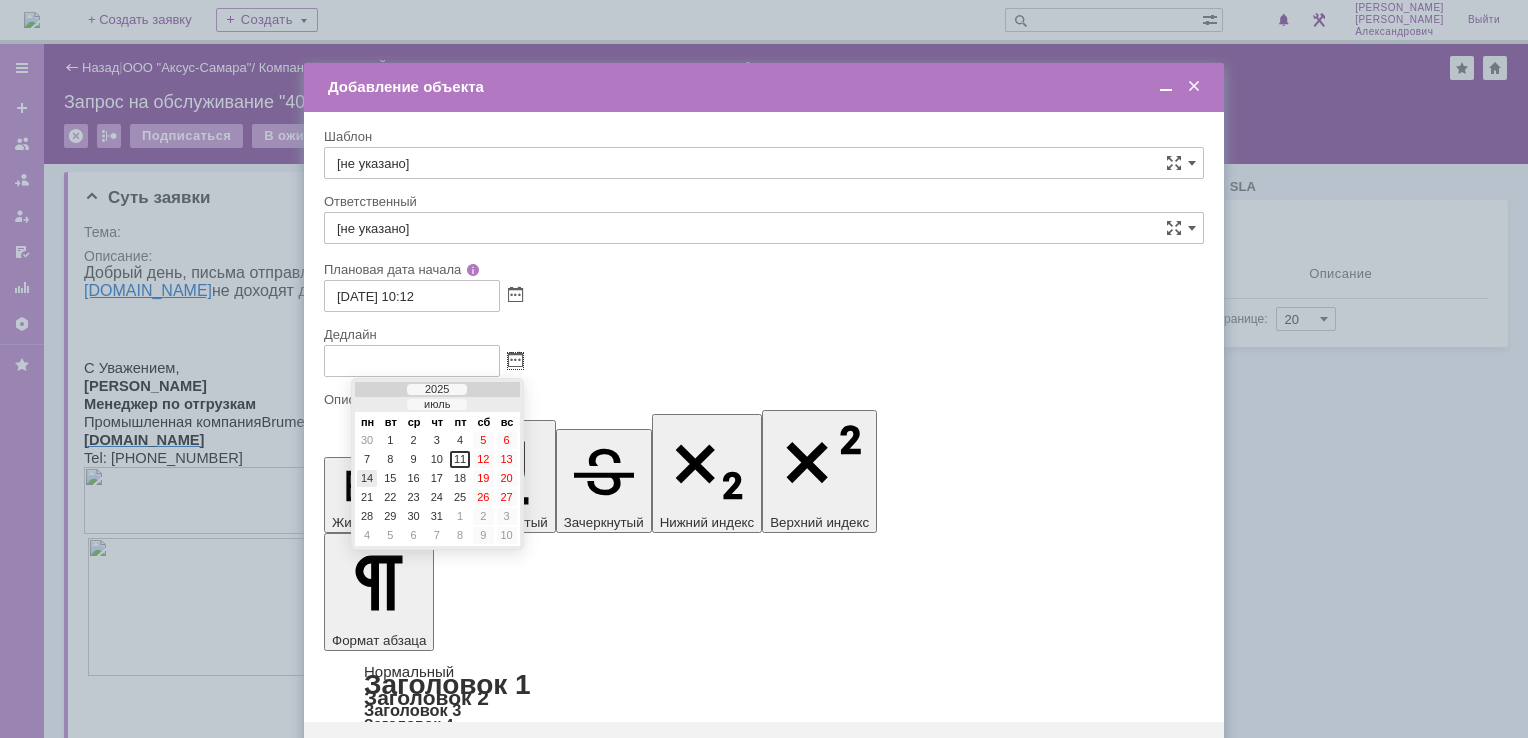 click on "14" at bounding box center [367, 478] 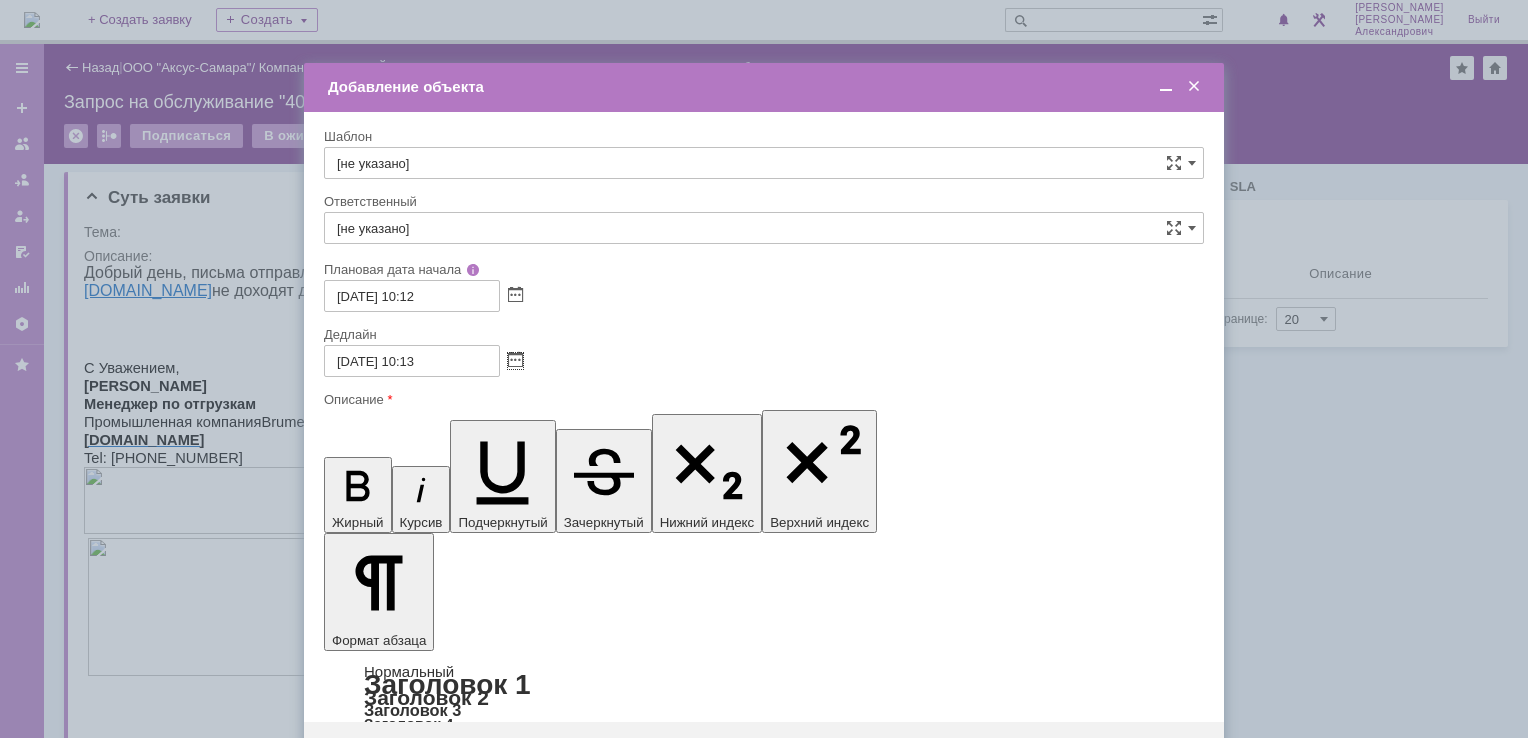 click on "14.07.2025 10:13" at bounding box center (412, 361) 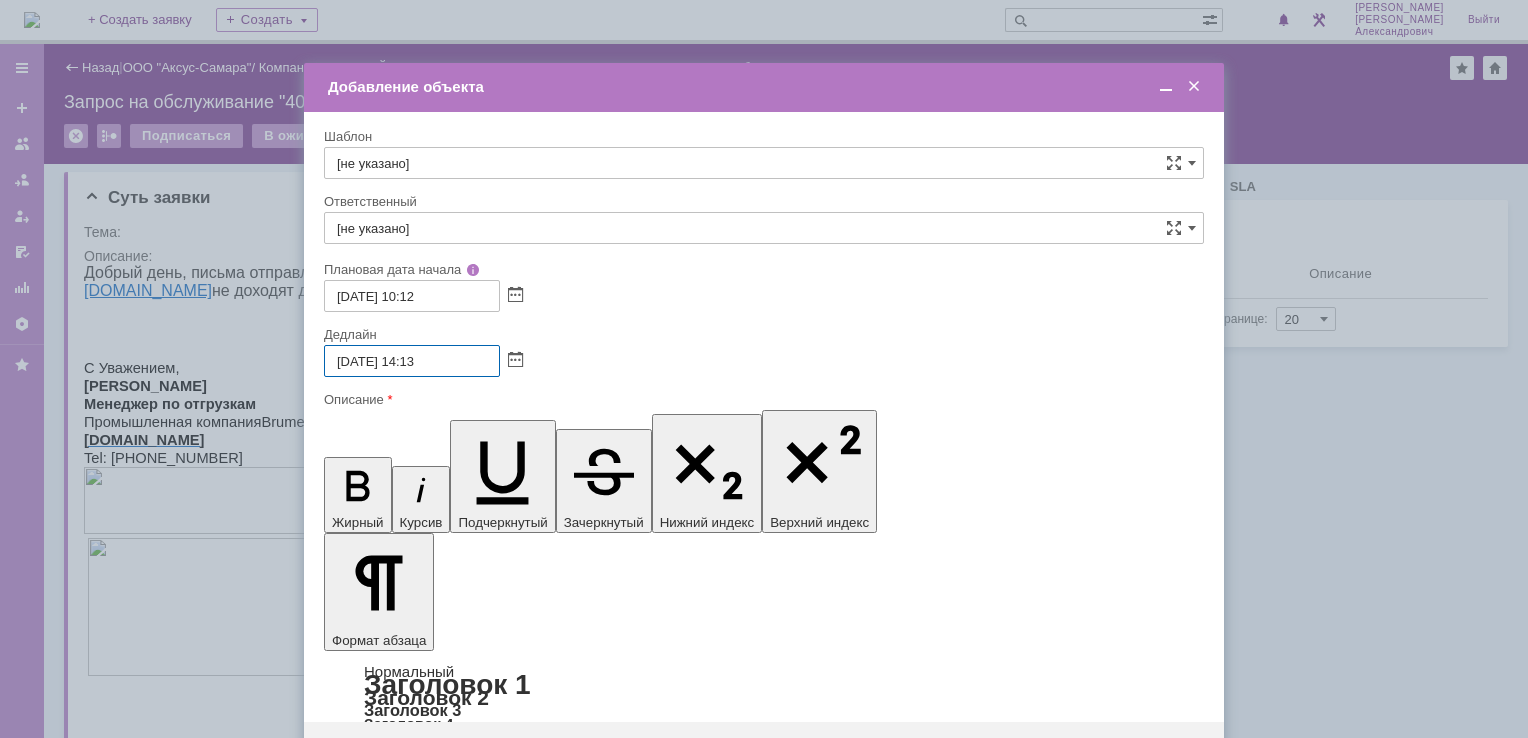 type on "14.07.2025 14:13" 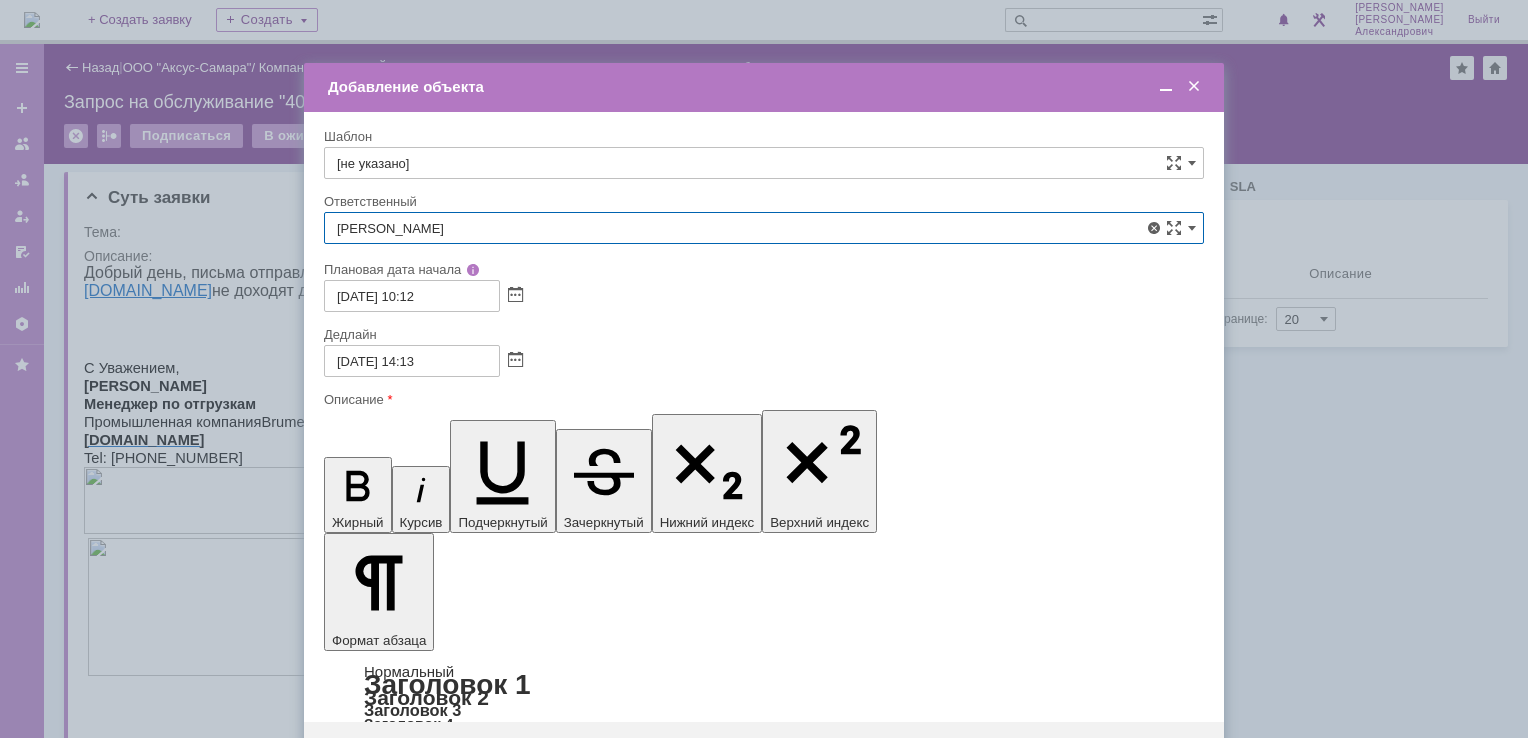 click on "[PERSON_NAME]" at bounding box center (764, 374) 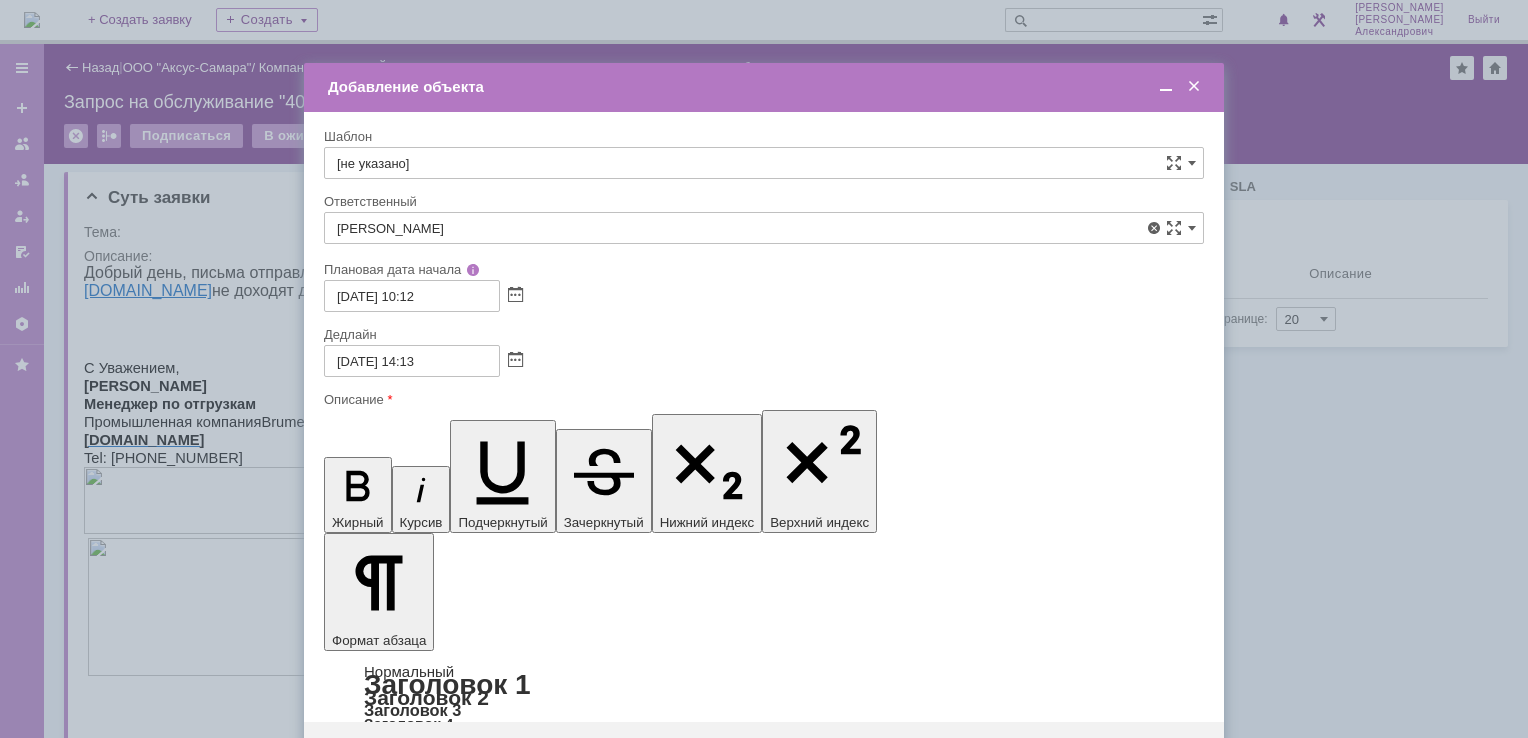 type on "[PERSON_NAME]" 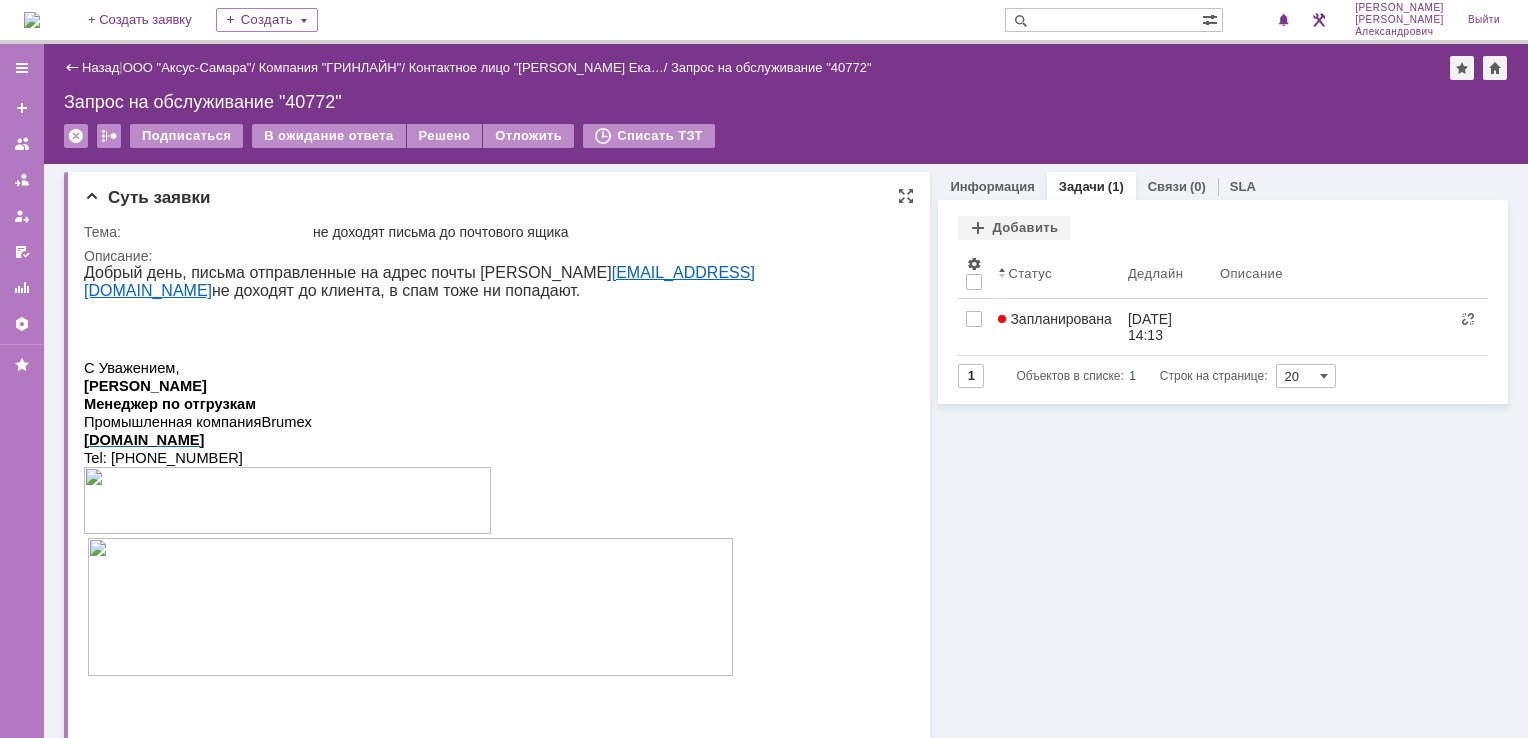 scroll, scrollTop: 0, scrollLeft: 0, axis: both 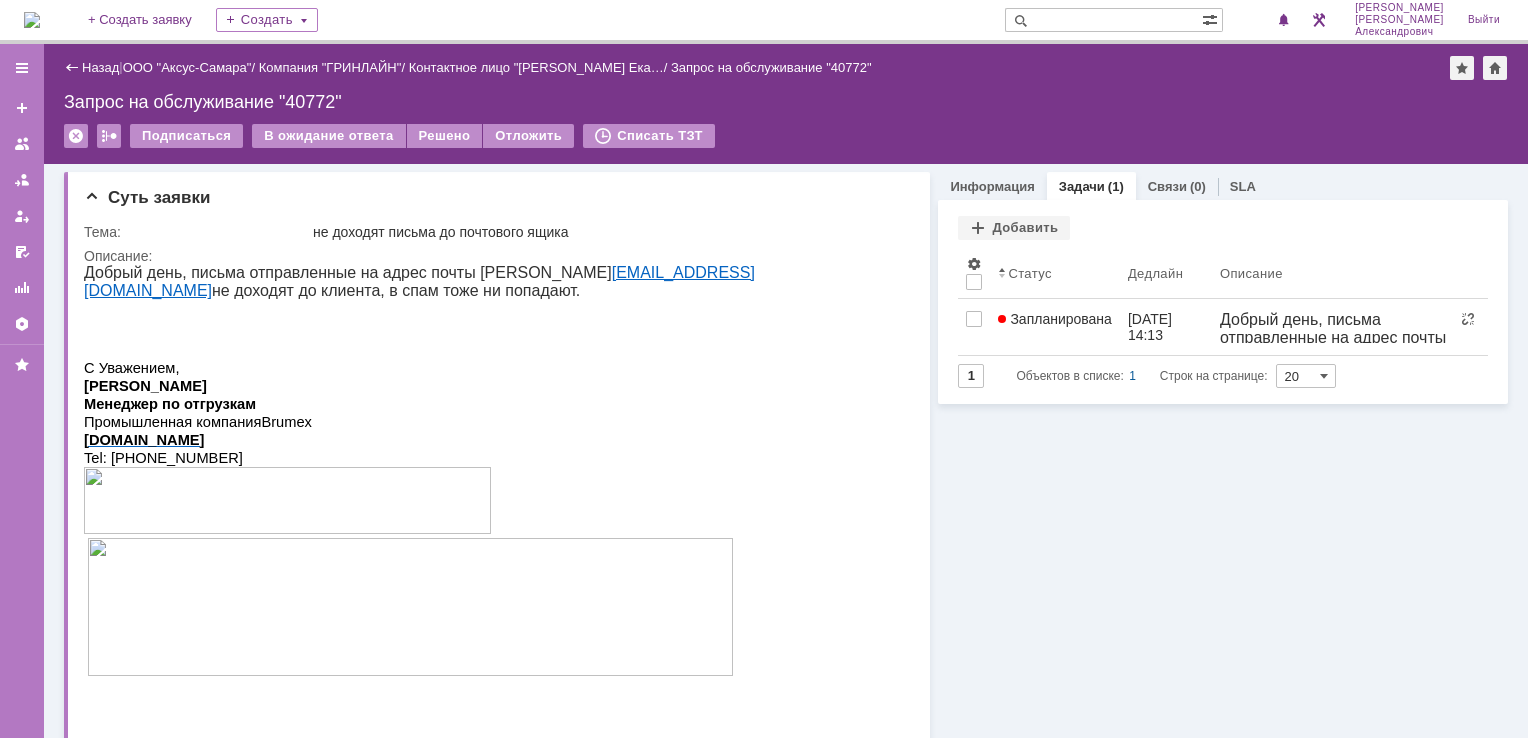 click at bounding box center [32, 20] 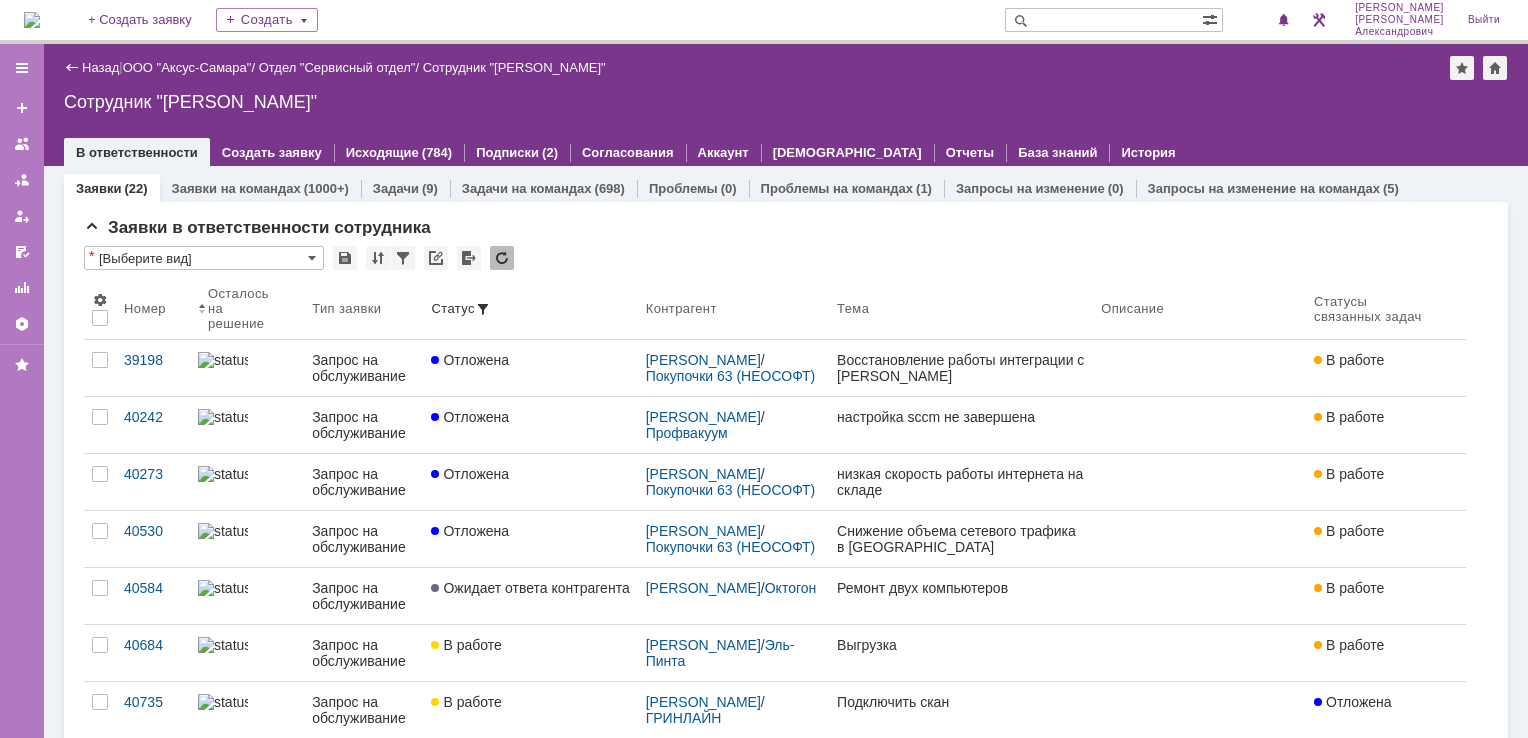 scroll, scrollTop: 0, scrollLeft: 0, axis: both 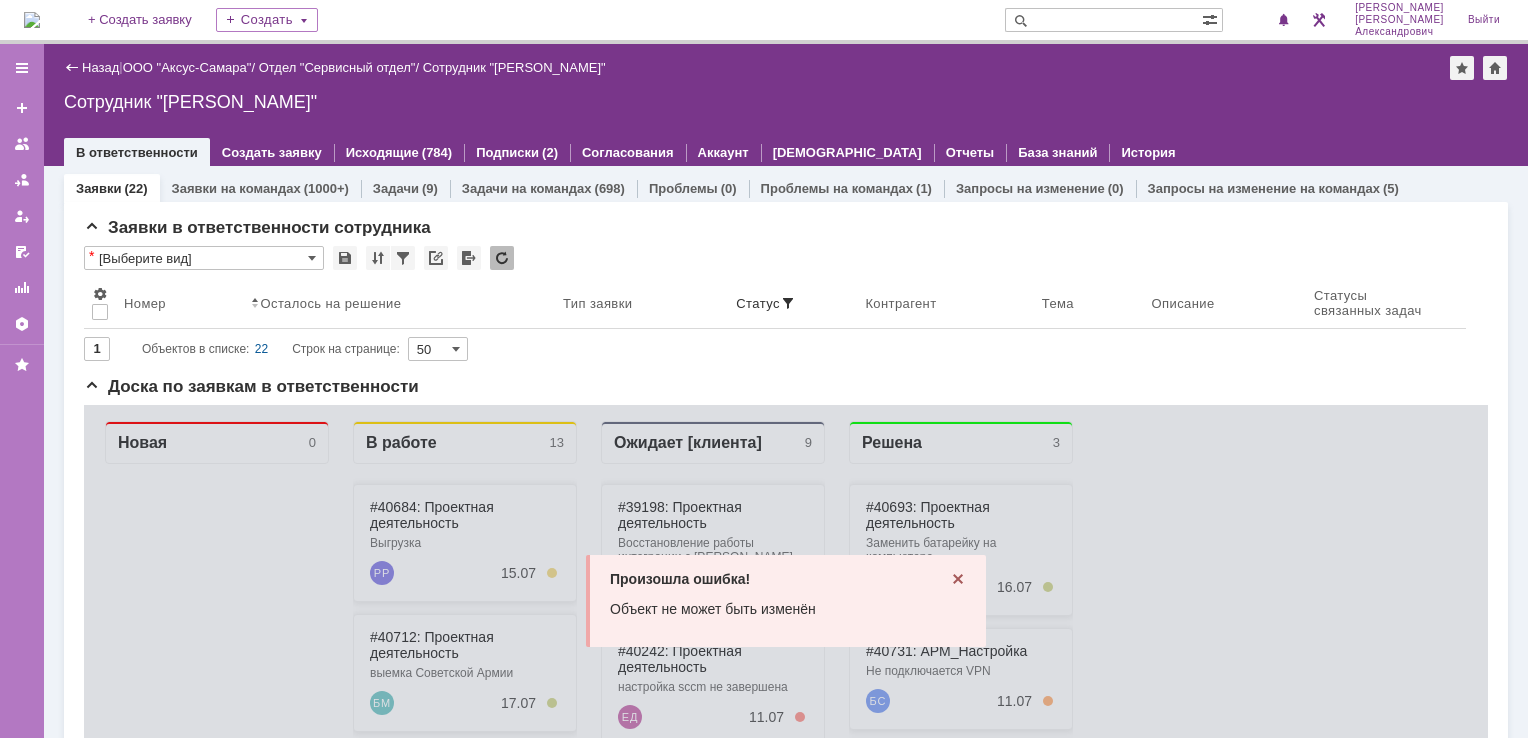 click at bounding box center (32, 20) 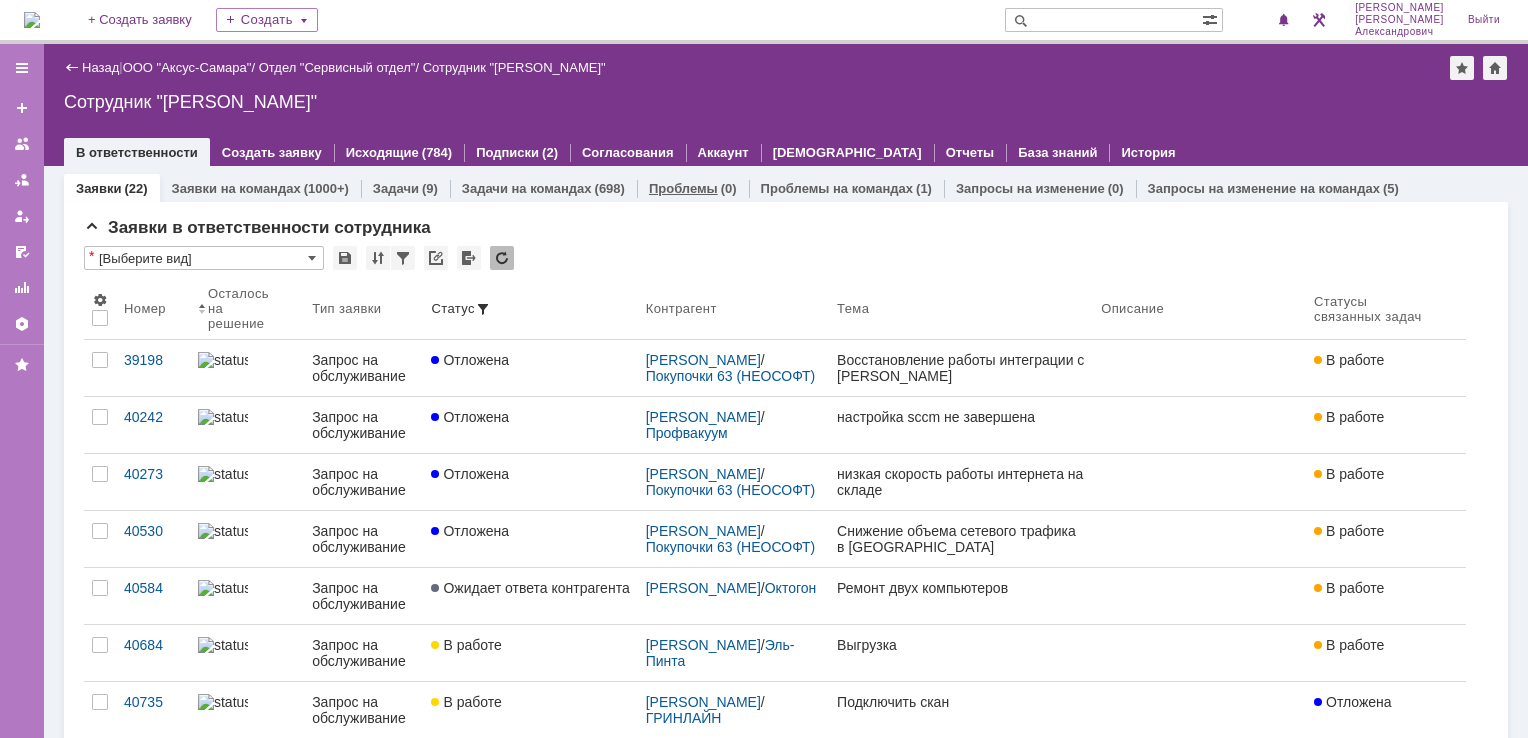 scroll, scrollTop: 0, scrollLeft: 0, axis: both 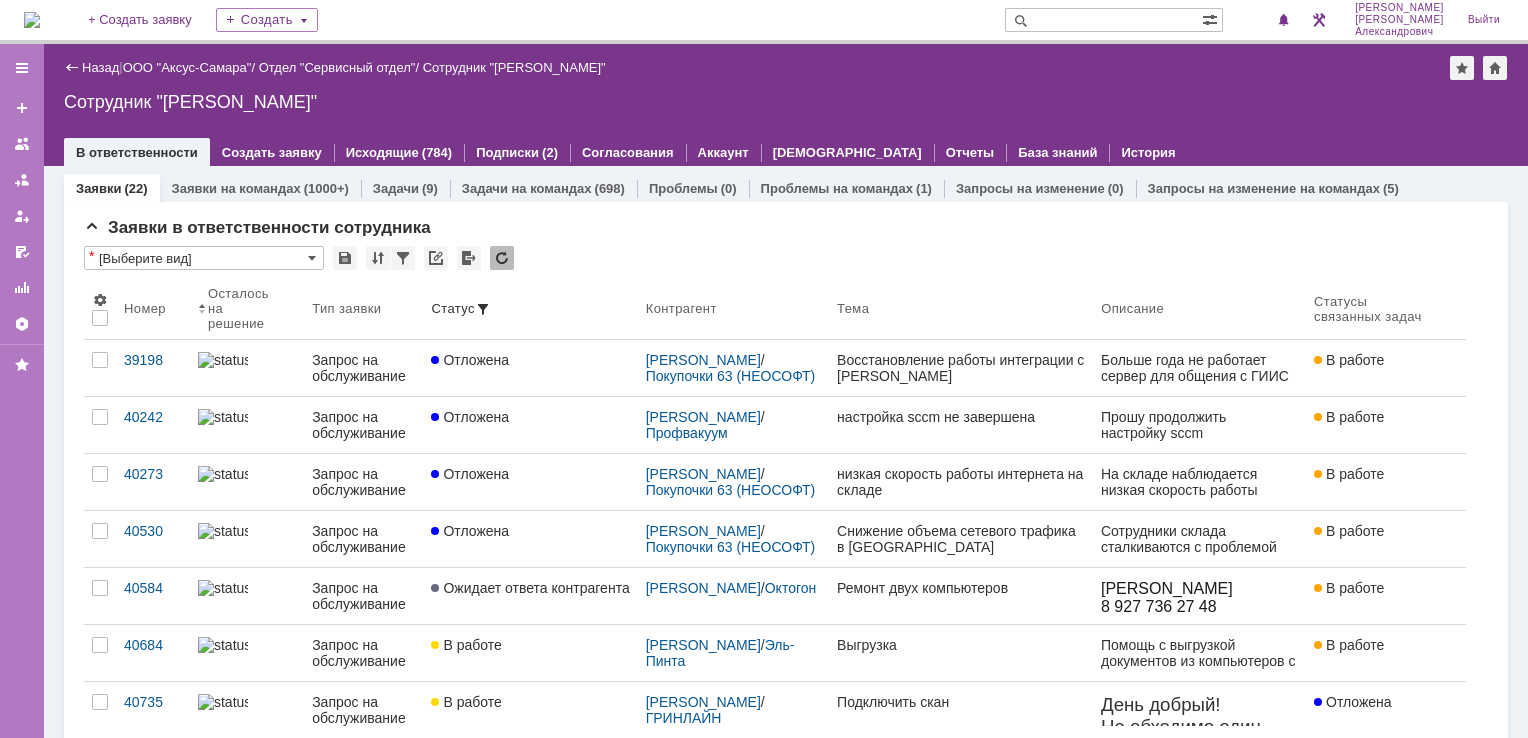 click at bounding box center [32, 20] 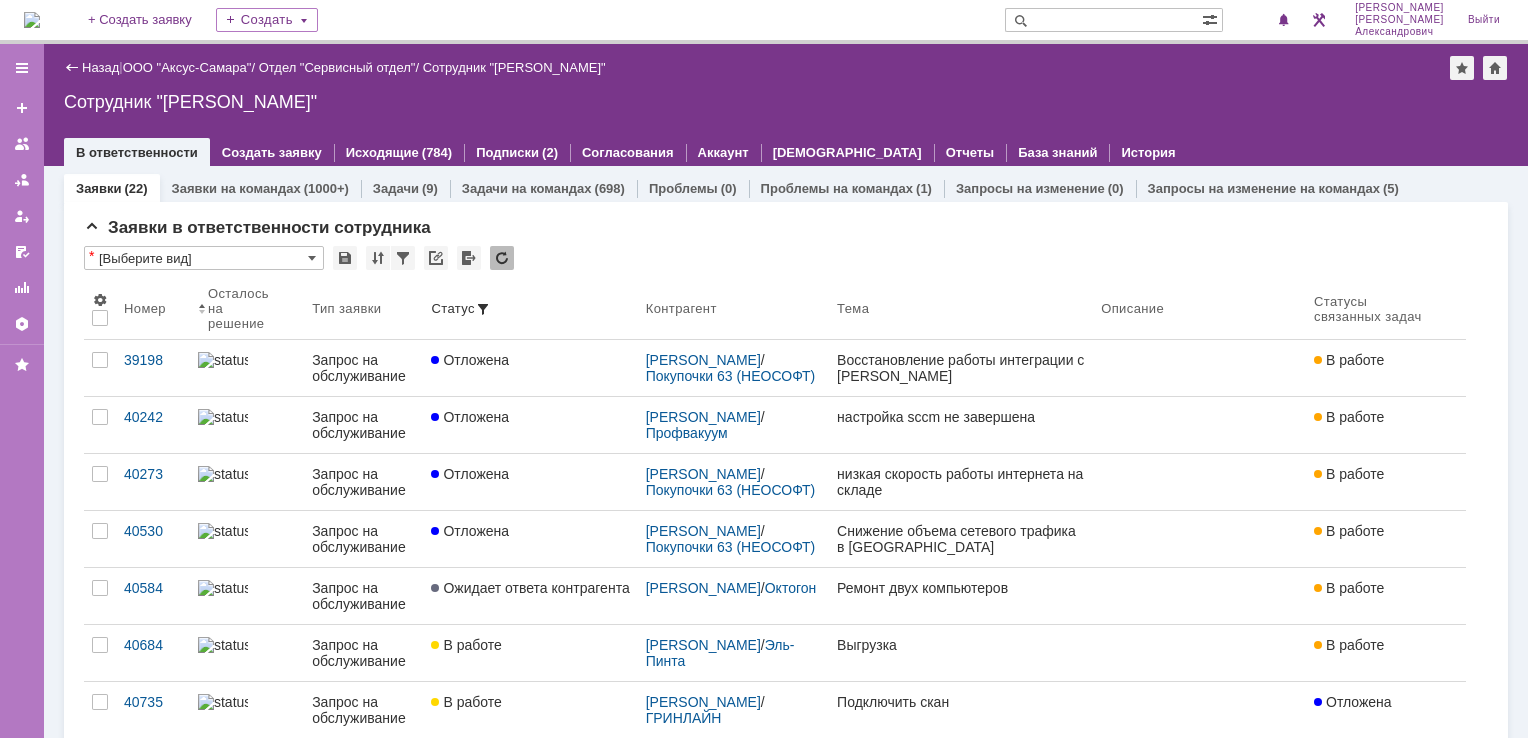 scroll, scrollTop: 0, scrollLeft: 0, axis: both 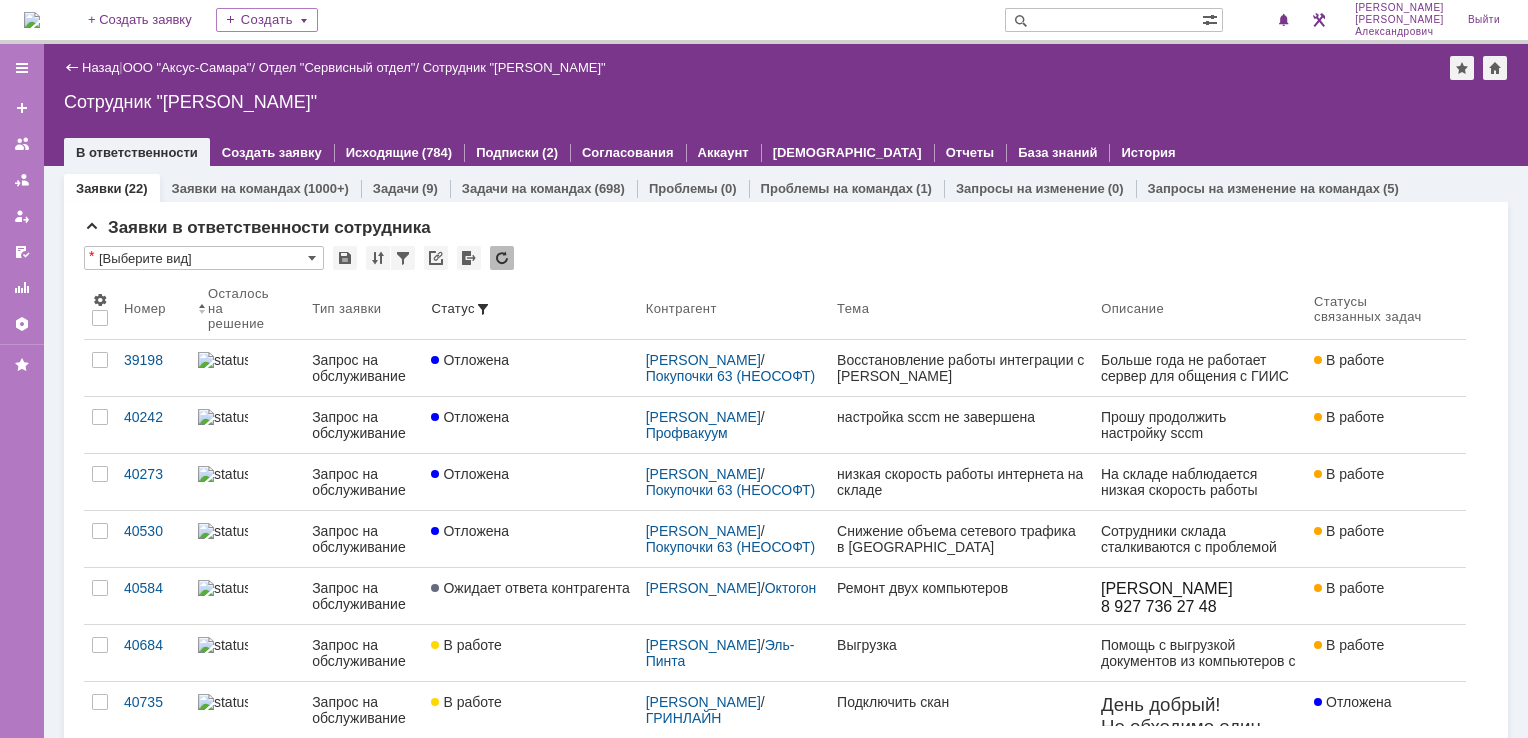 click at bounding box center (32, 20) 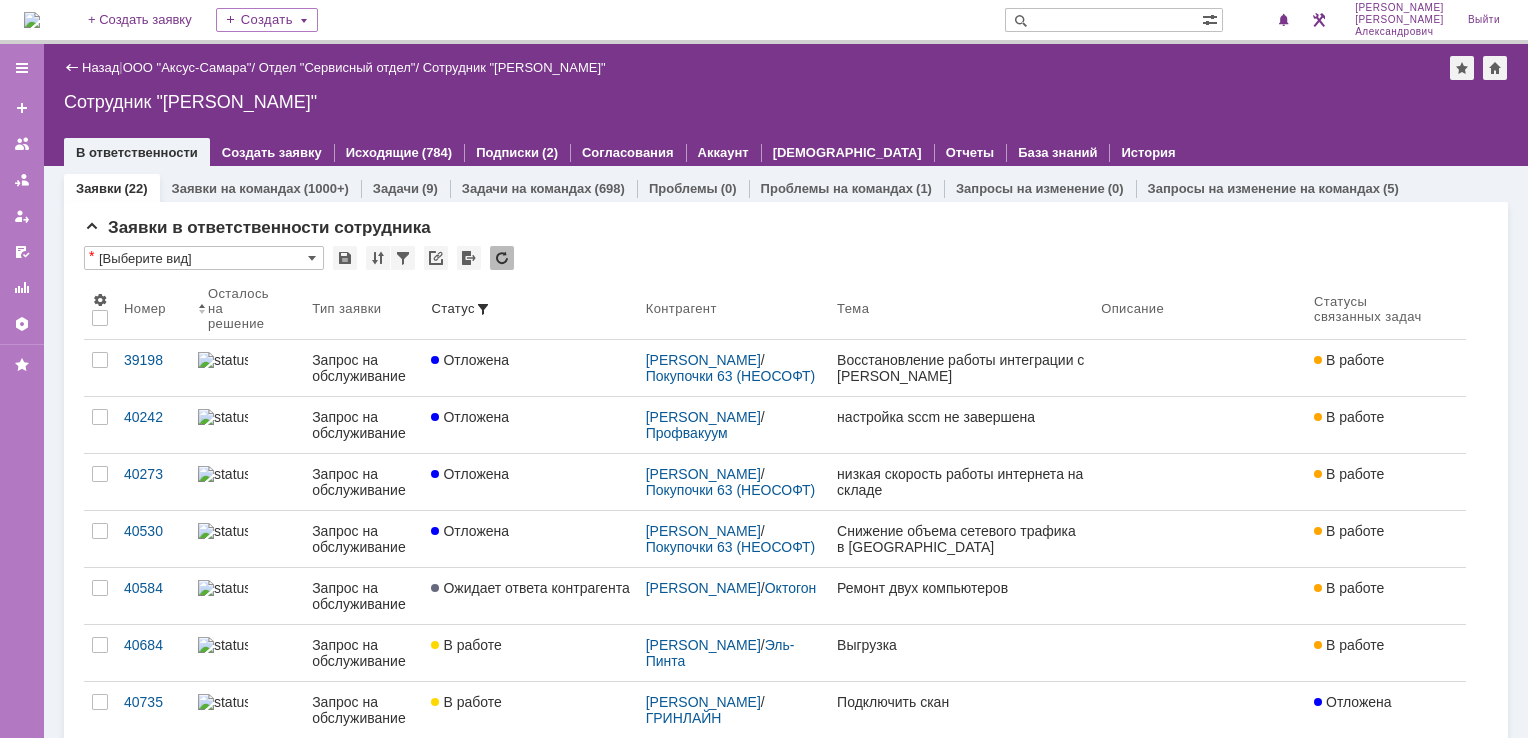 scroll, scrollTop: 0, scrollLeft: 0, axis: both 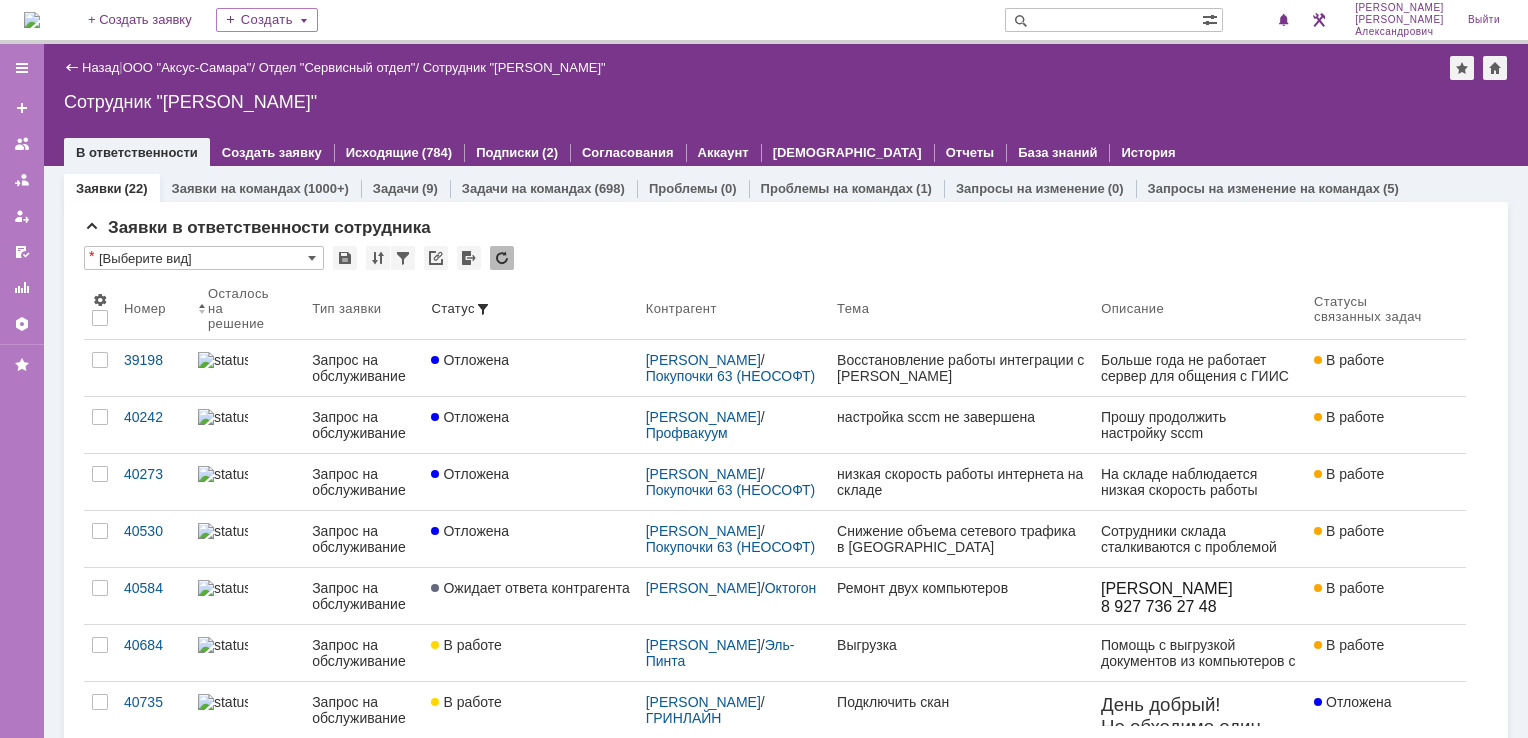 click on "Назад   |   ООО "Аксус-Самара"  /   Отдел "Сервисный отдел"  /   Сотрудник "Галстьян Степан Александрович" Сотрудник "Галстьян Степан Александрович" employee$43271409 В ответственности Создать заявку Исходящие (784) Подписки (2) Согласования Аккаунт Дашборды Отчеты База знаний История" at bounding box center [786, 105] 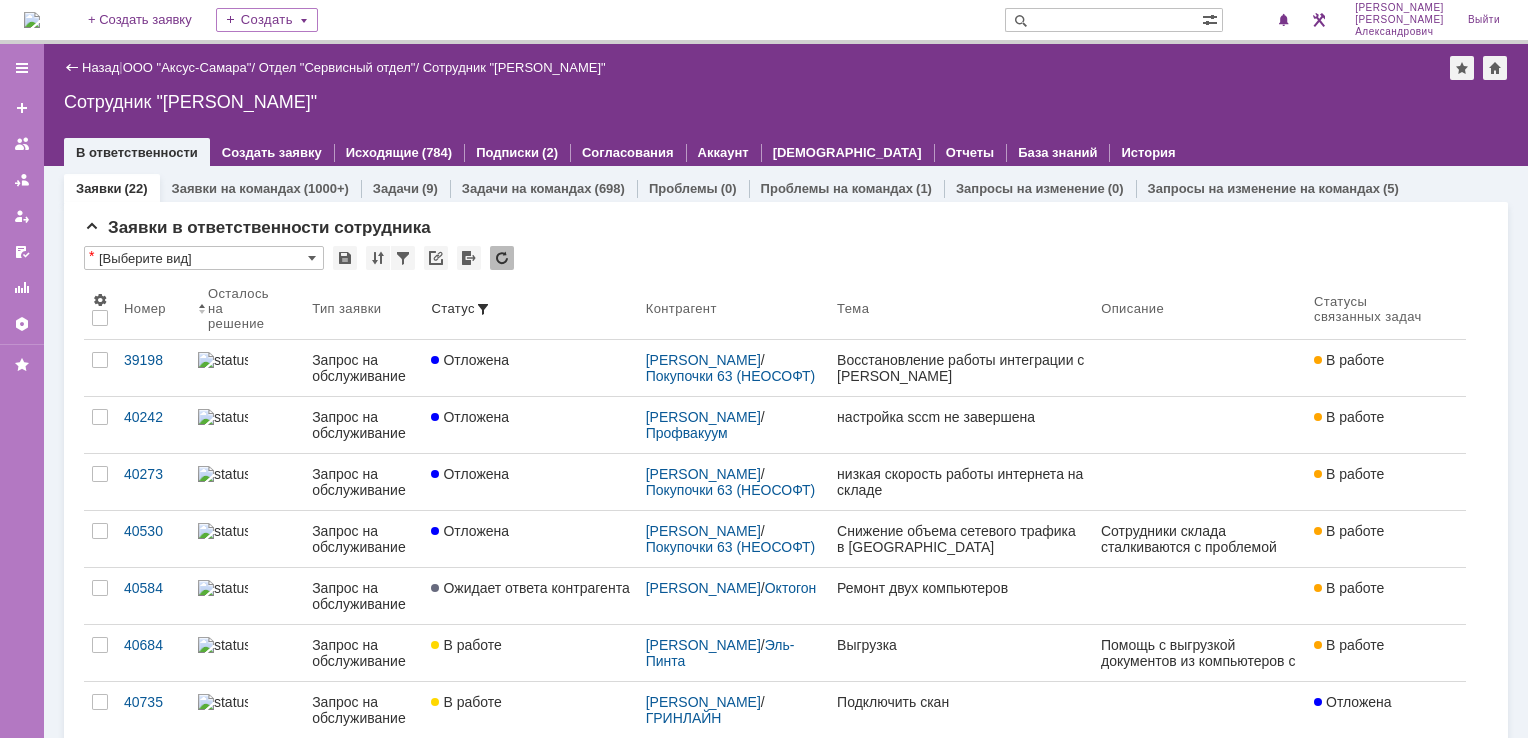 scroll, scrollTop: 0, scrollLeft: 0, axis: both 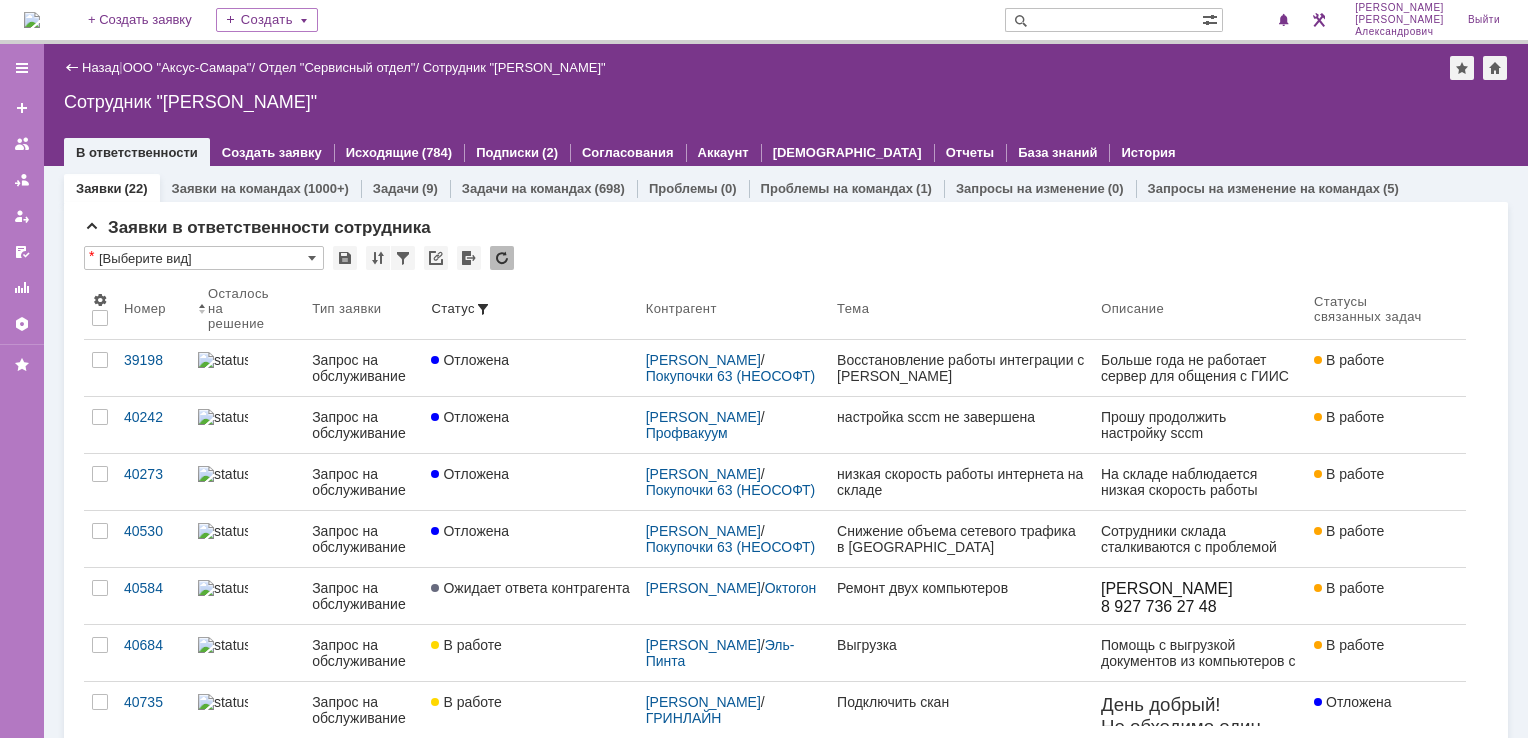 click at bounding box center [32, 20] 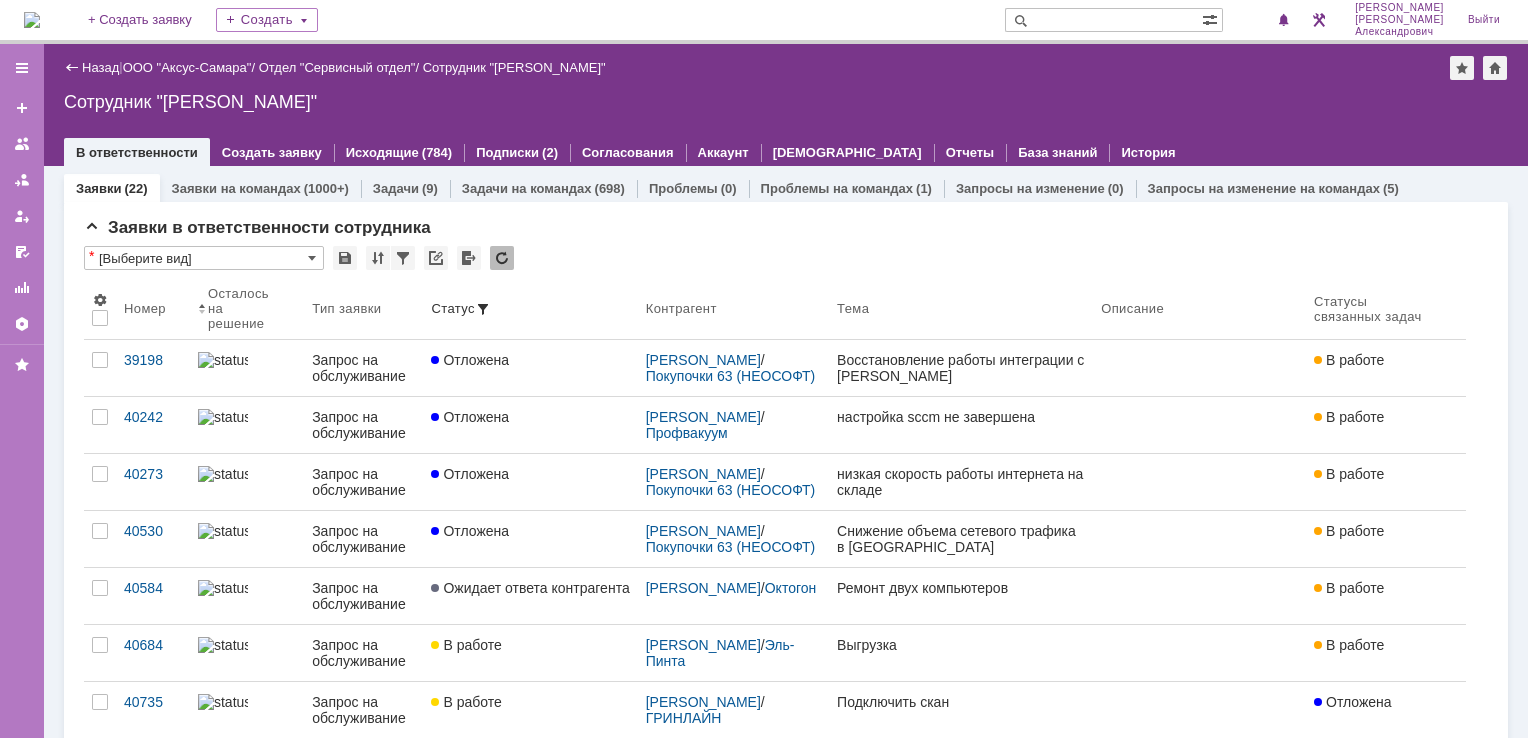 scroll, scrollTop: 0, scrollLeft: 0, axis: both 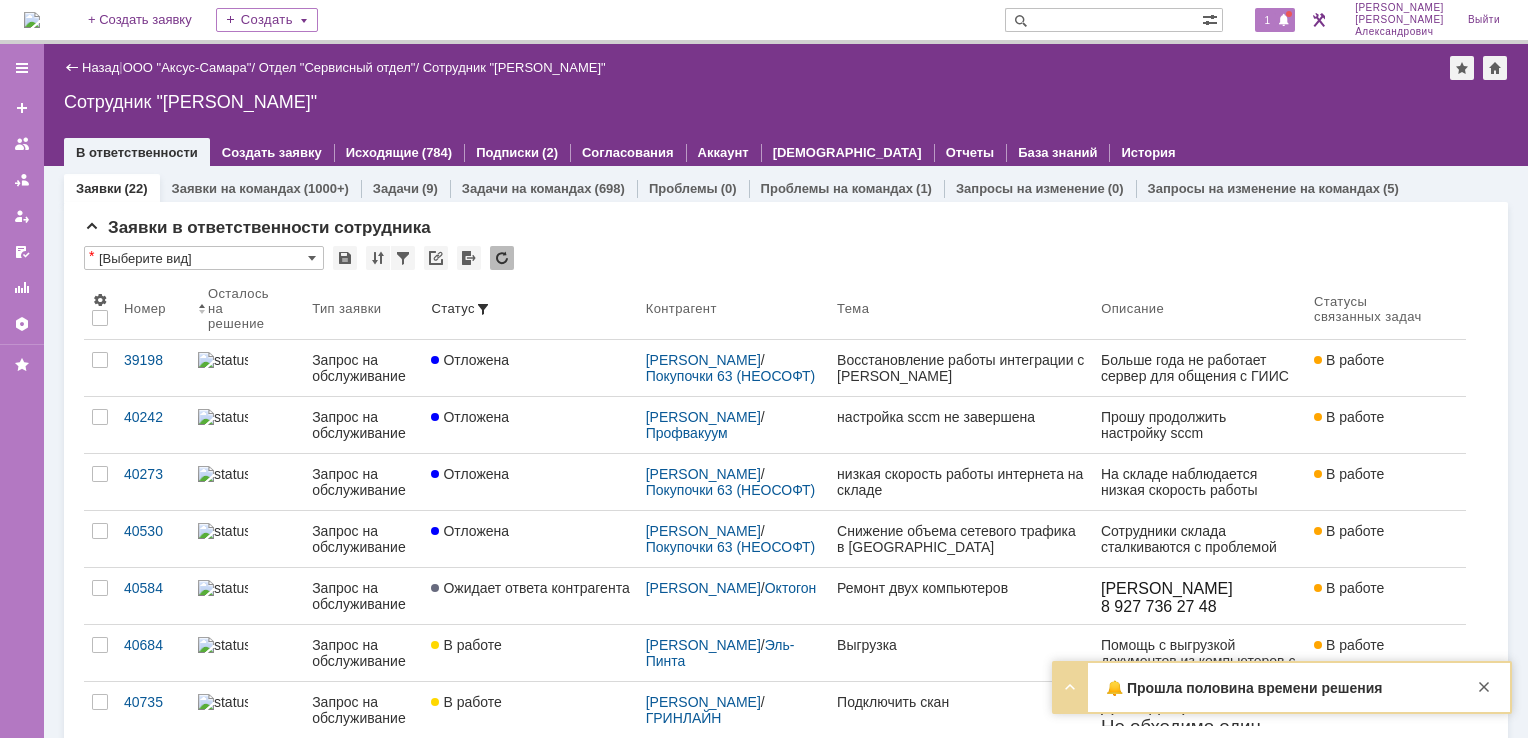 click on "1" at bounding box center (1275, 20) 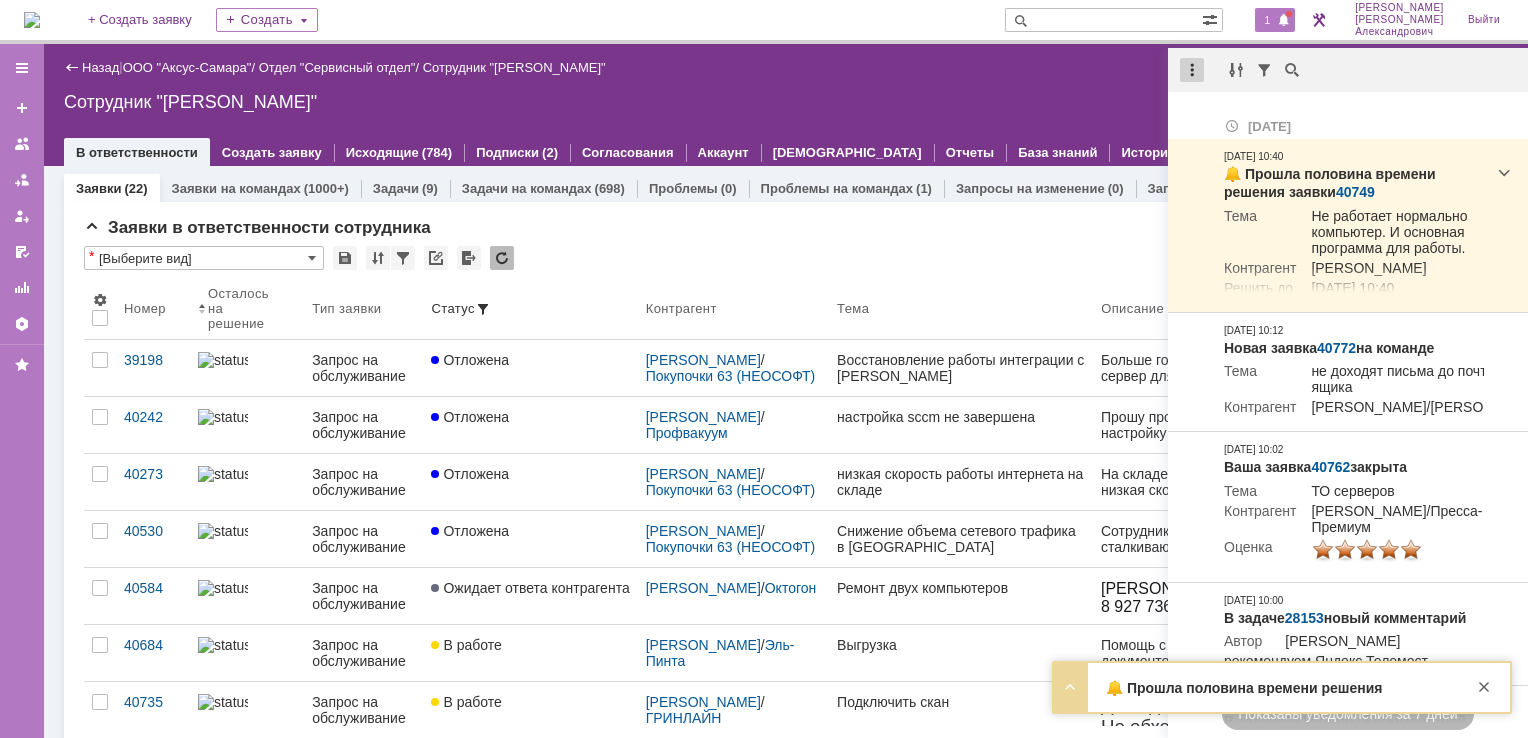 click at bounding box center (1192, 70) 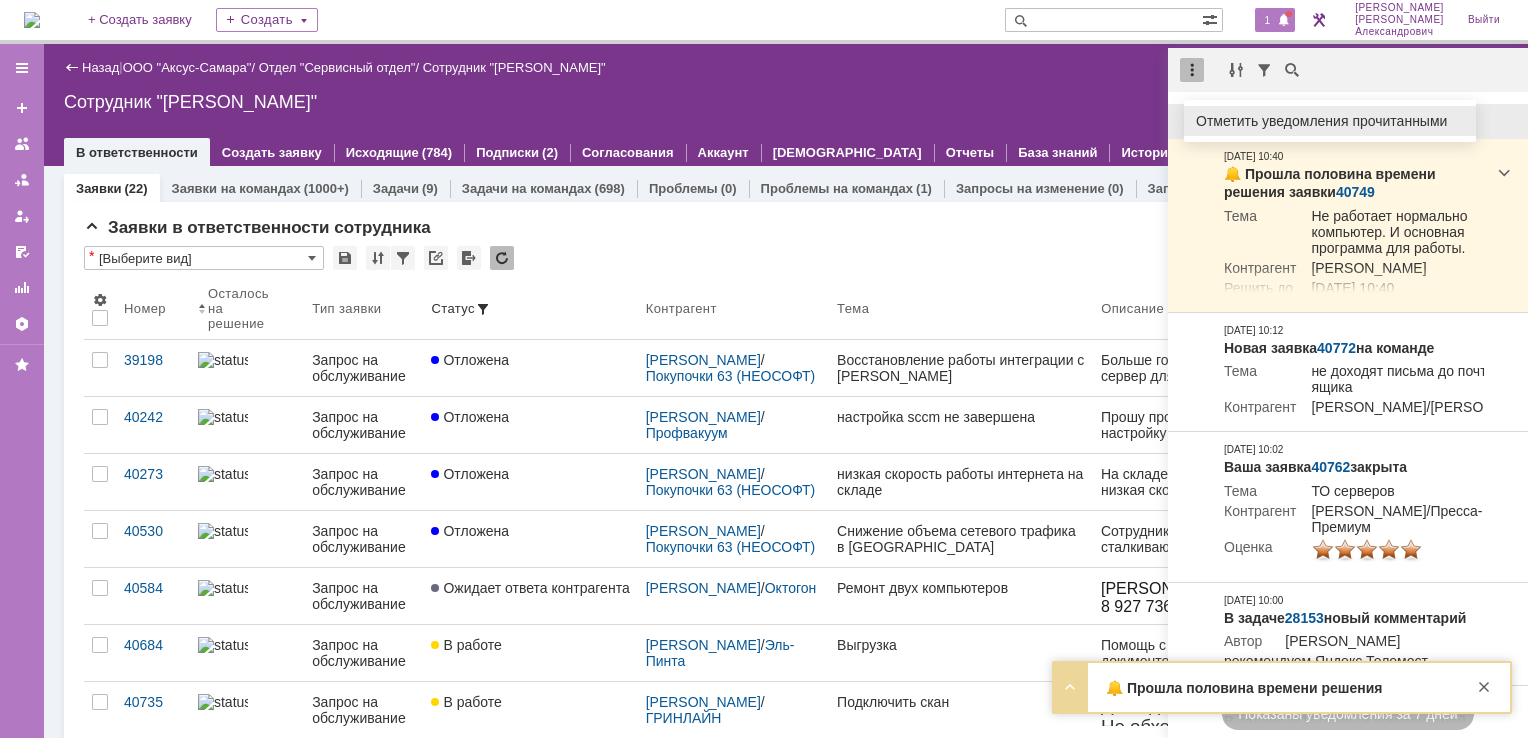 drag, startPoint x: 1196, startPoint y: 120, endPoint x: 1133, endPoint y: 114, distance: 63.28507 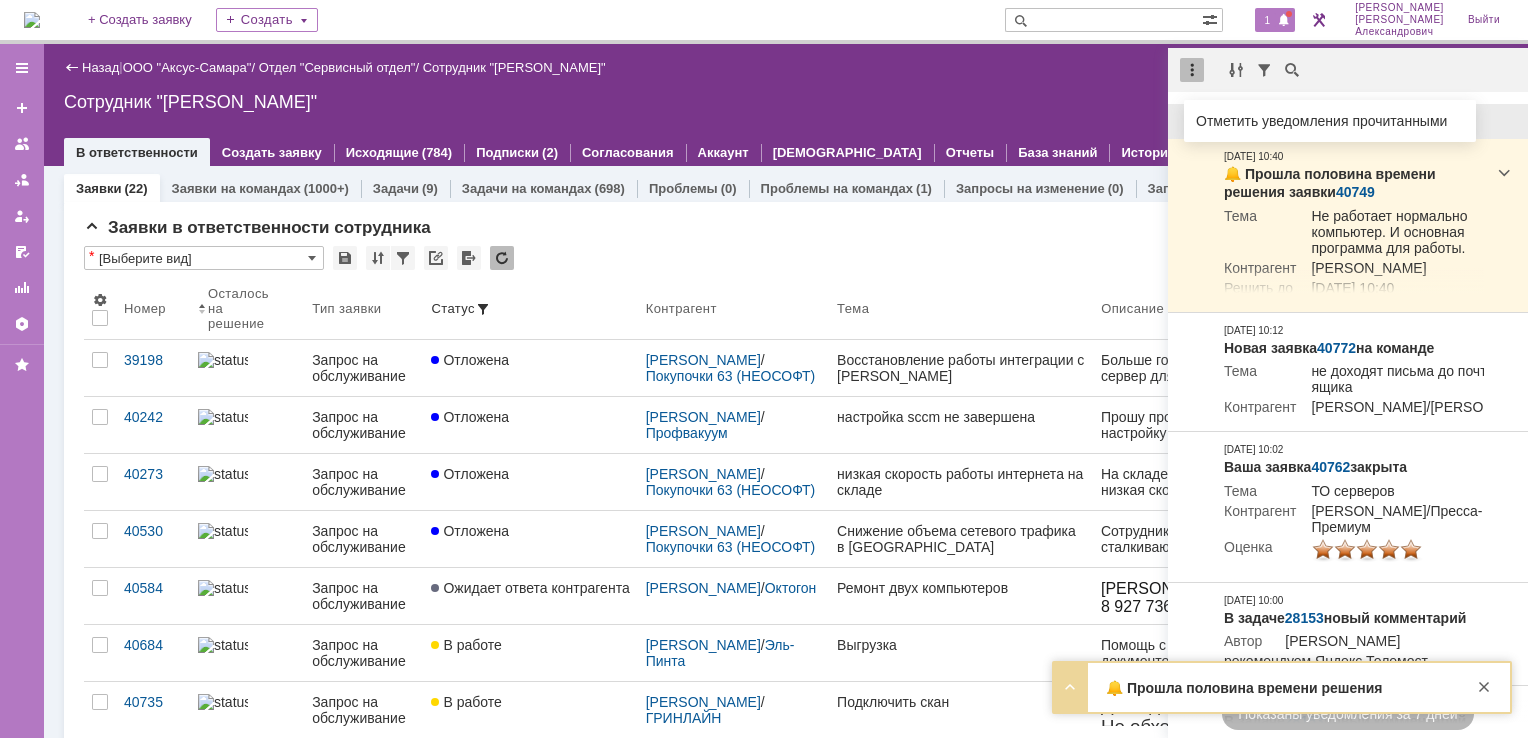 click on "Отметить уведомления прочитанными" at bounding box center [1330, 121] 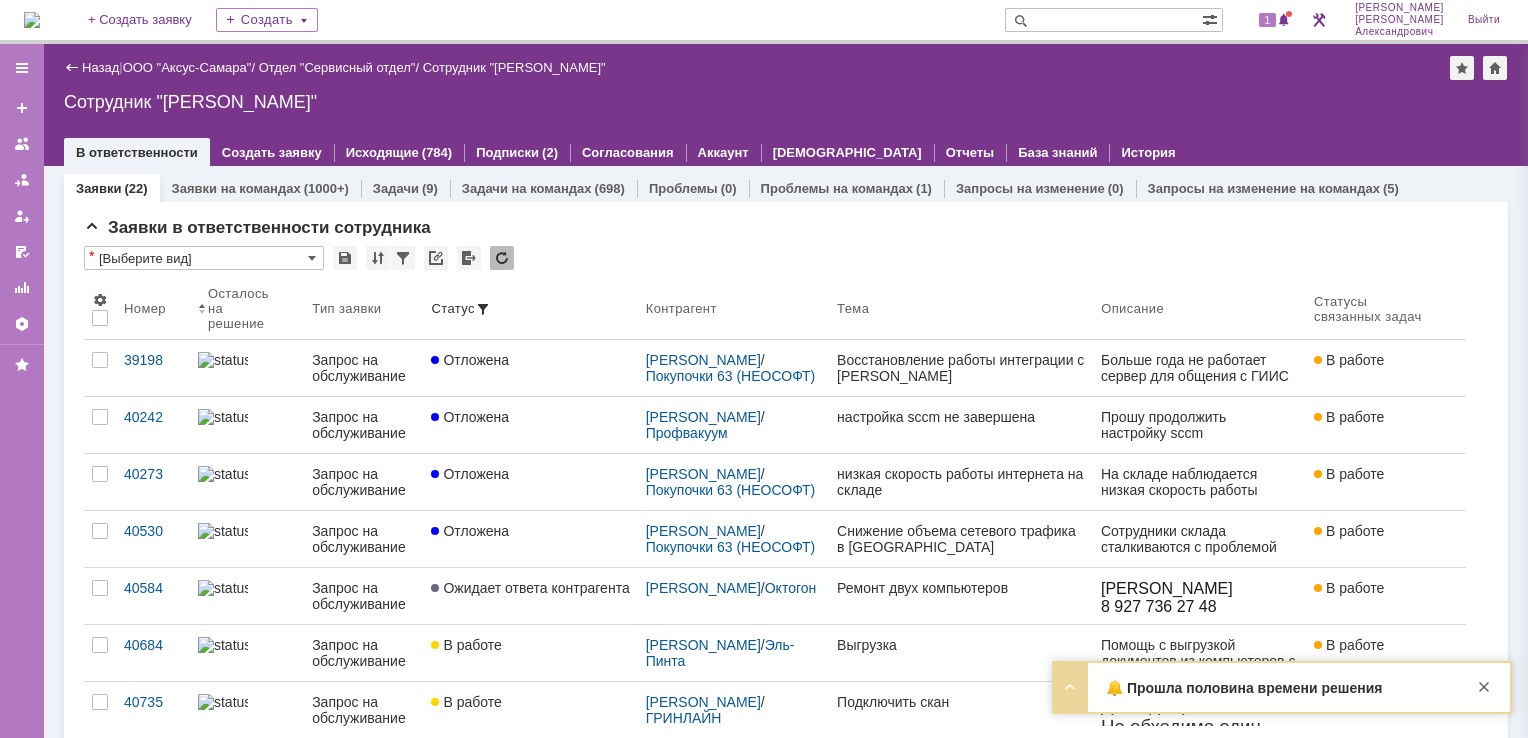 click on "Сотрудник "[PERSON_NAME]"" at bounding box center (786, 102) 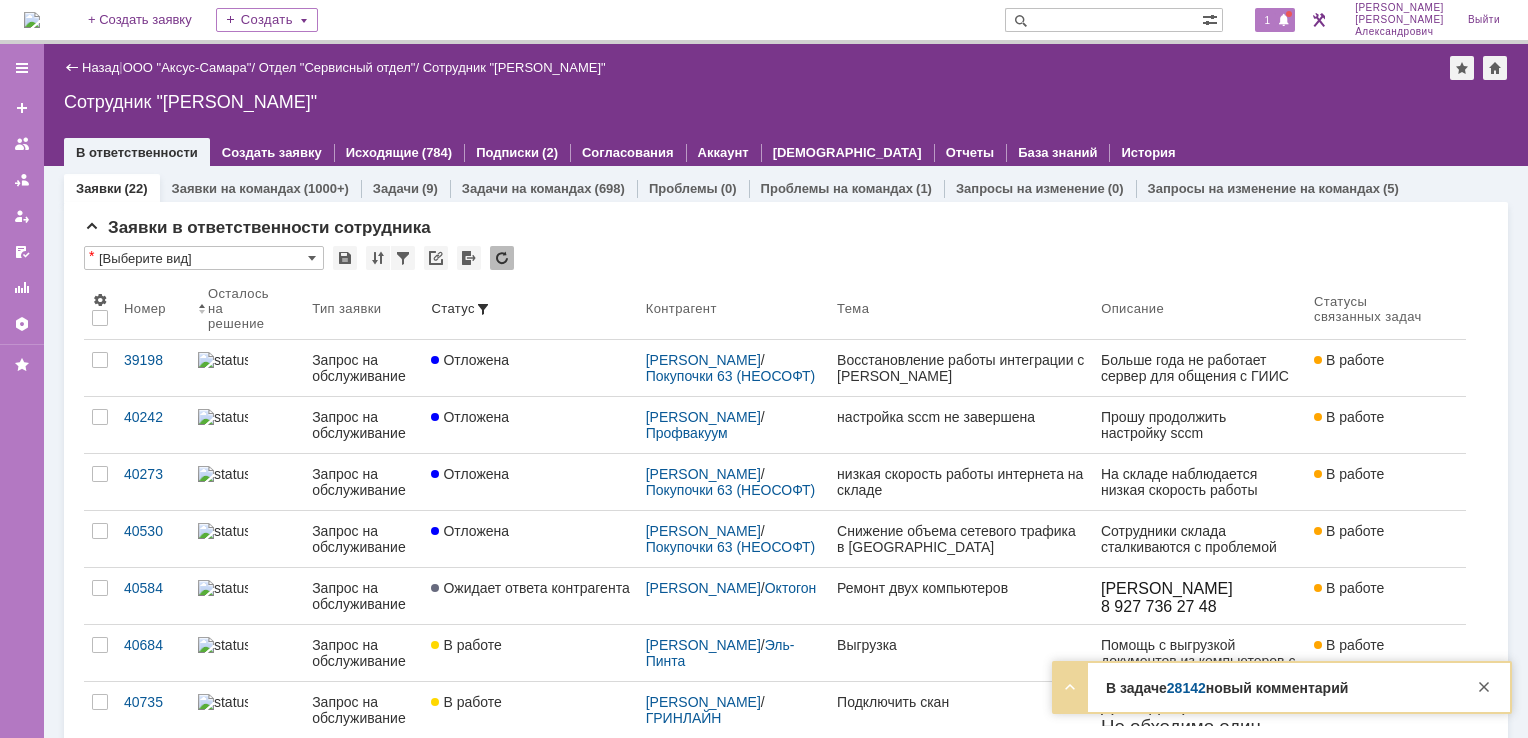click on "1" at bounding box center [1275, 20] 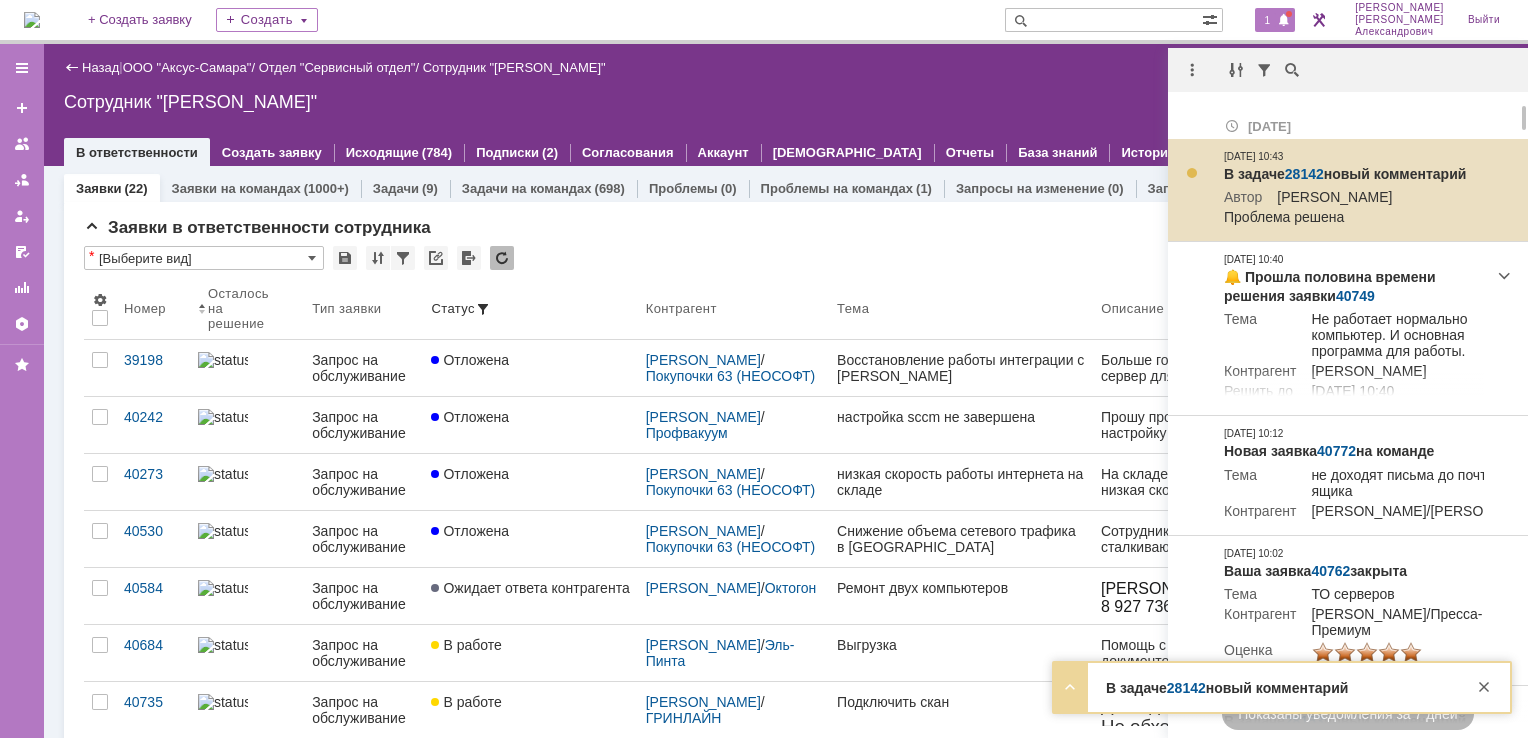 click on "28142" at bounding box center (1304, 174) 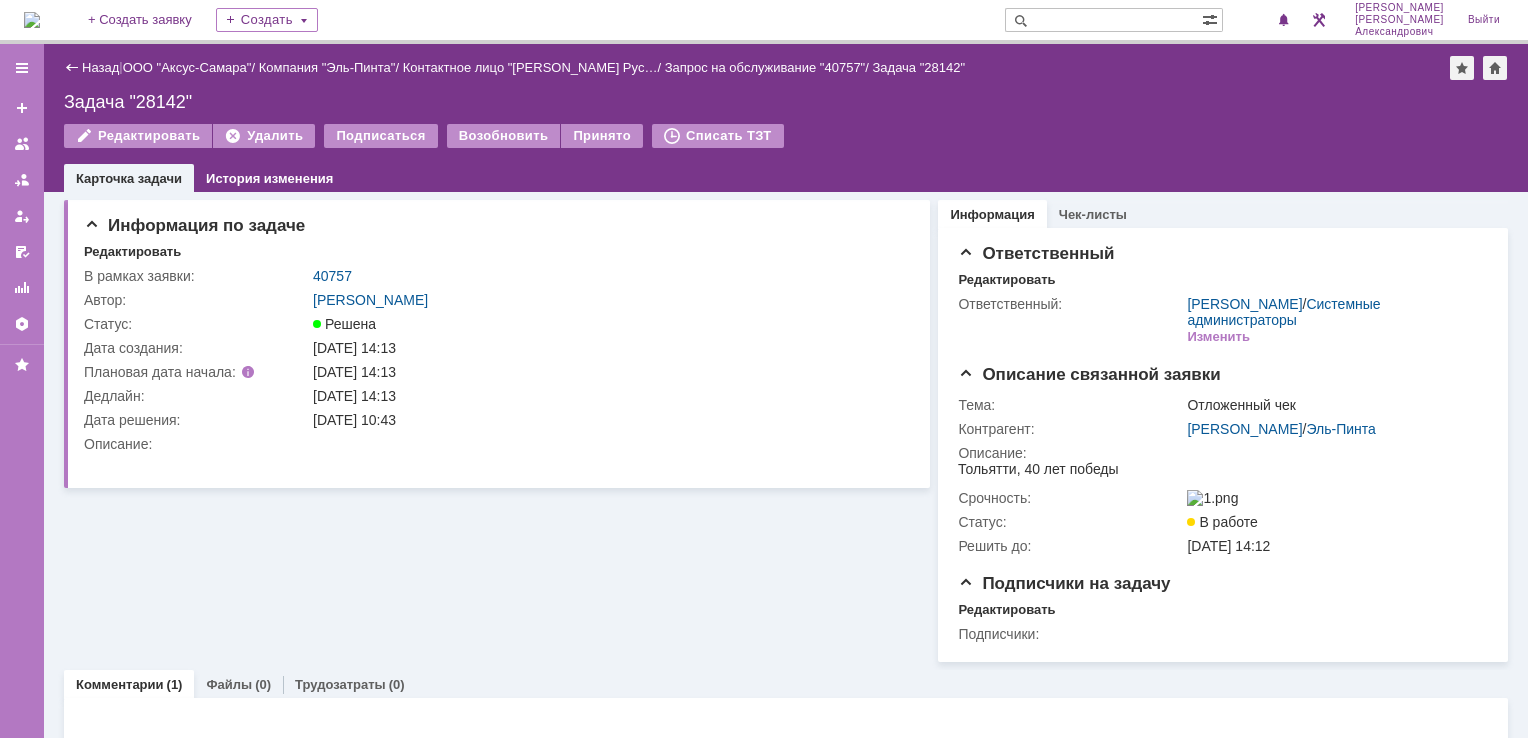 scroll, scrollTop: 0, scrollLeft: 0, axis: both 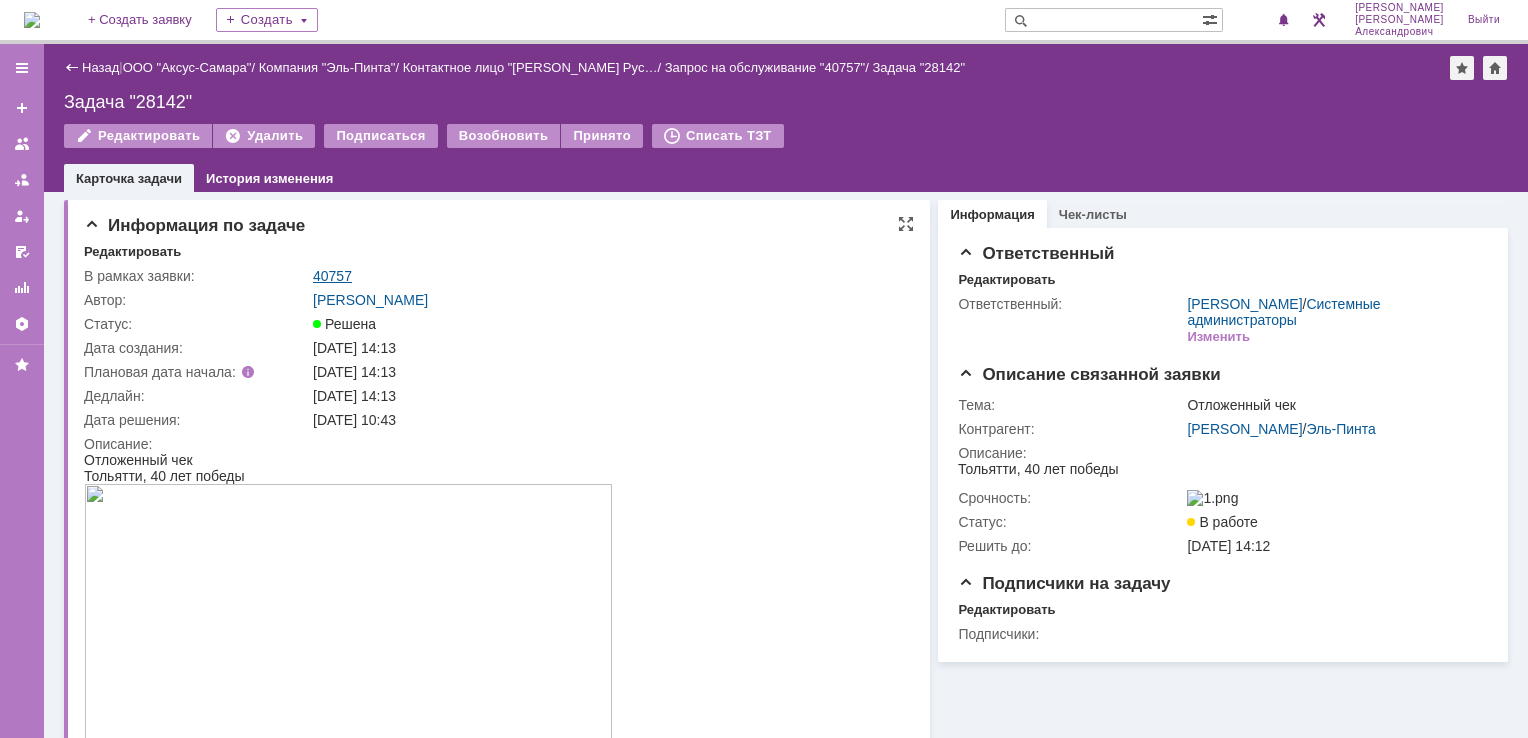 click on "40757" at bounding box center (332, 276) 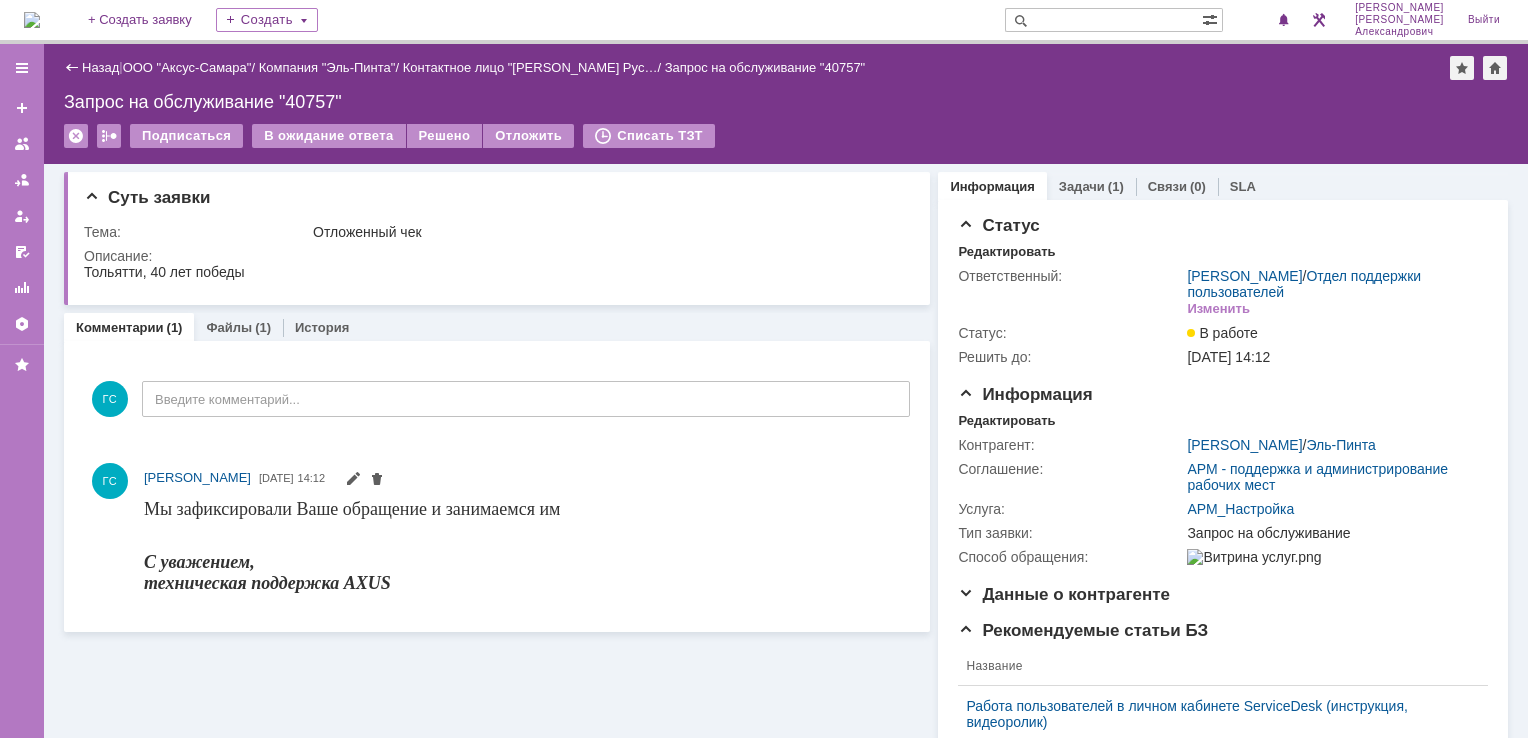 scroll, scrollTop: 0, scrollLeft: 0, axis: both 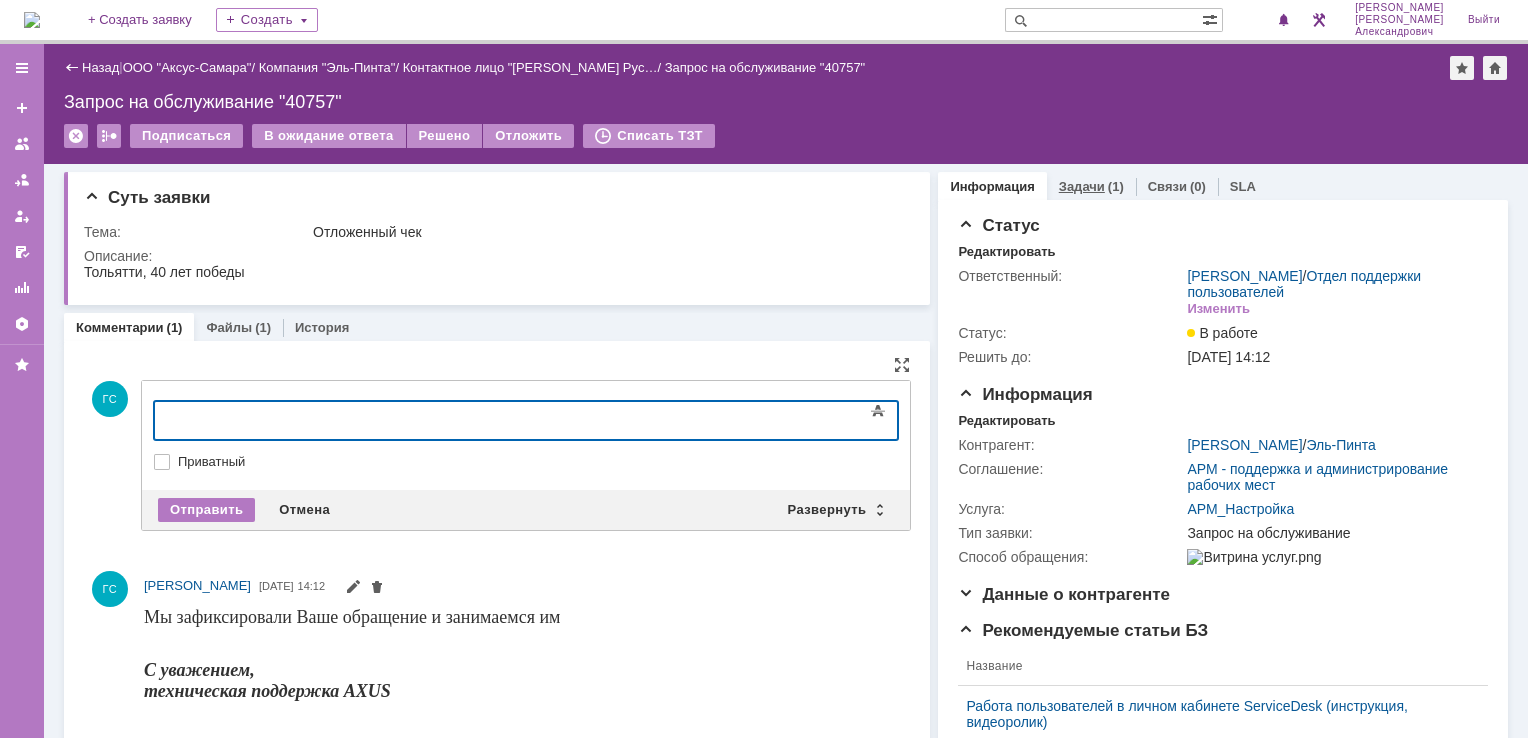 click on "(1)" at bounding box center (1116, 186) 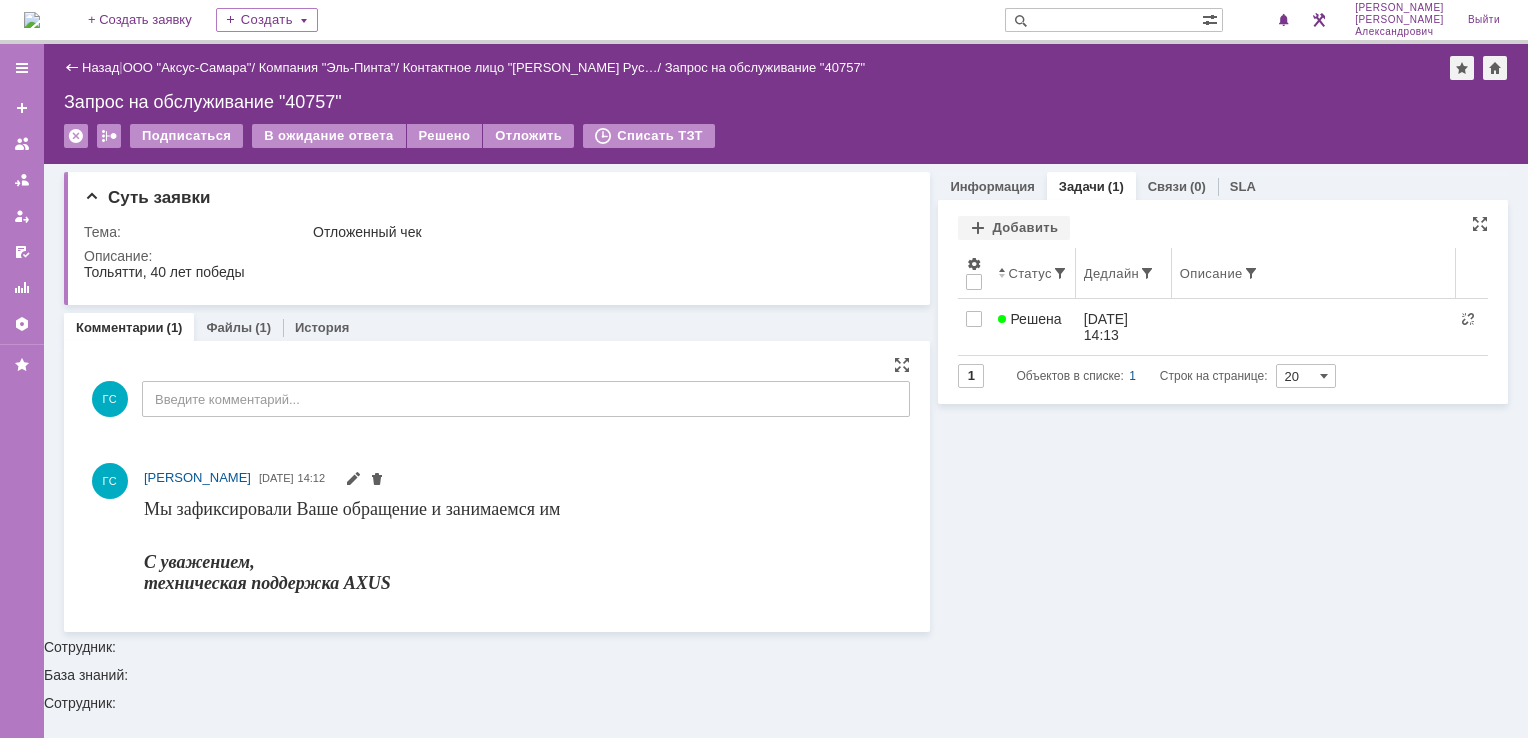 scroll, scrollTop: 0, scrollLeft: 0, axis: both 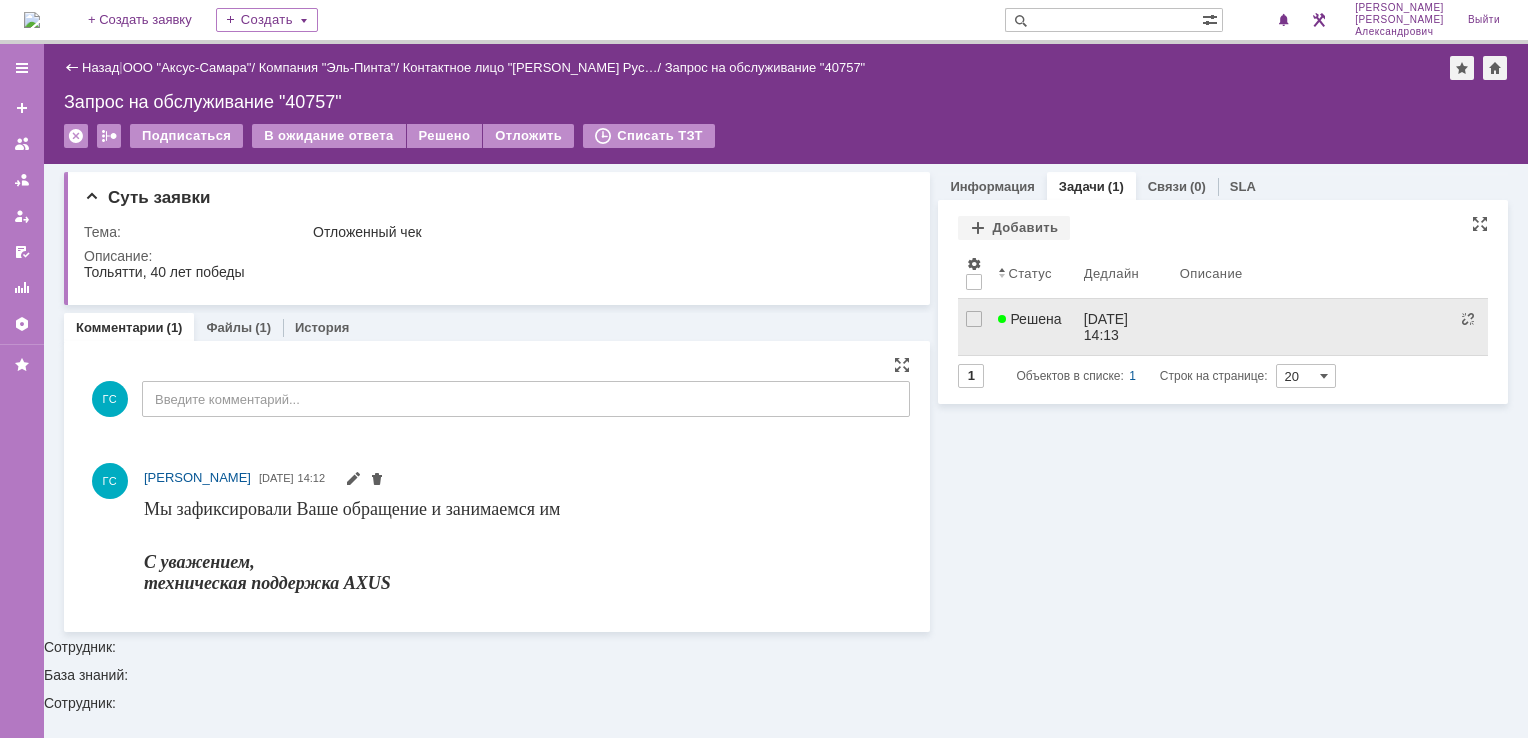 click on "Решена" at bounding box center [1029, 319] 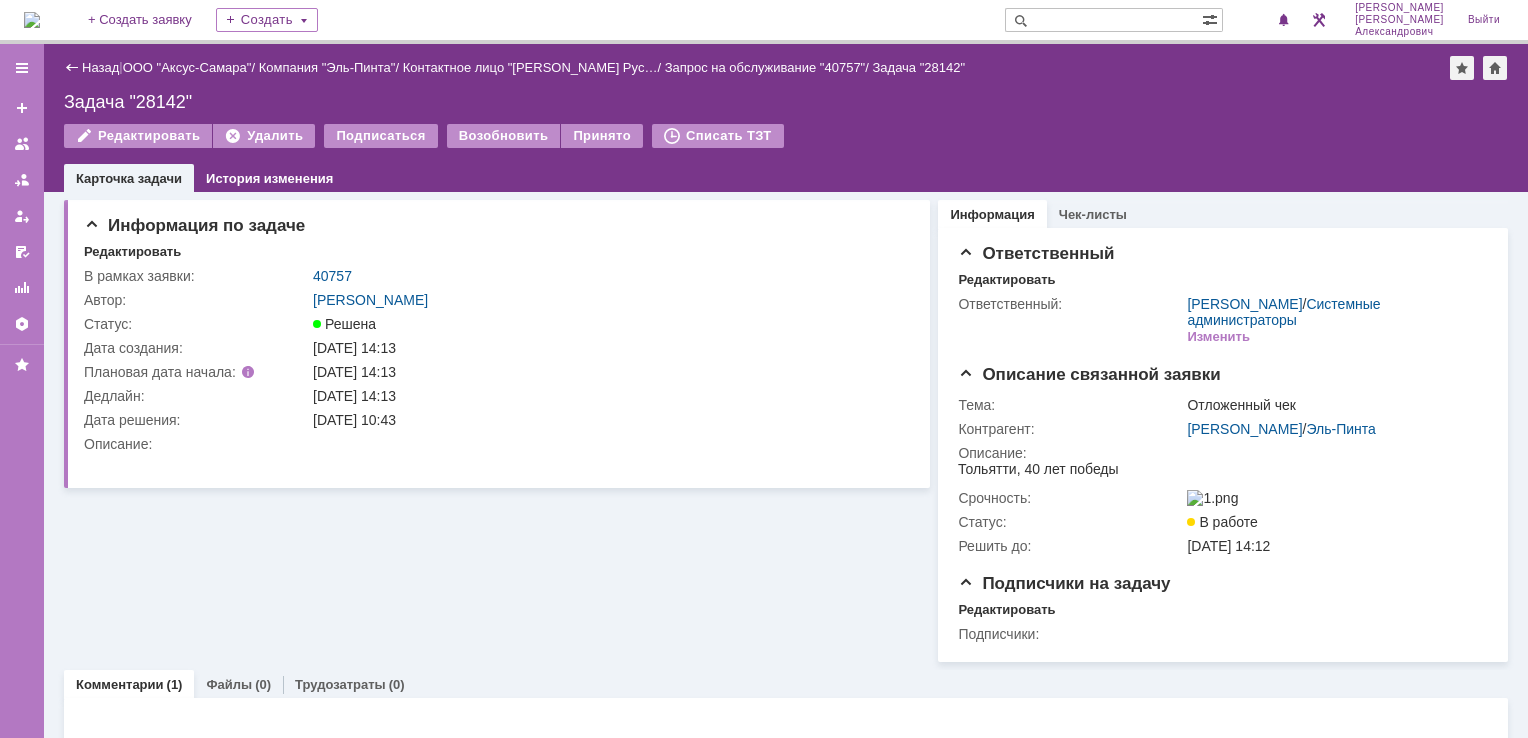scroll, scrollTop: 0, scrollLeft: 0, axis: both 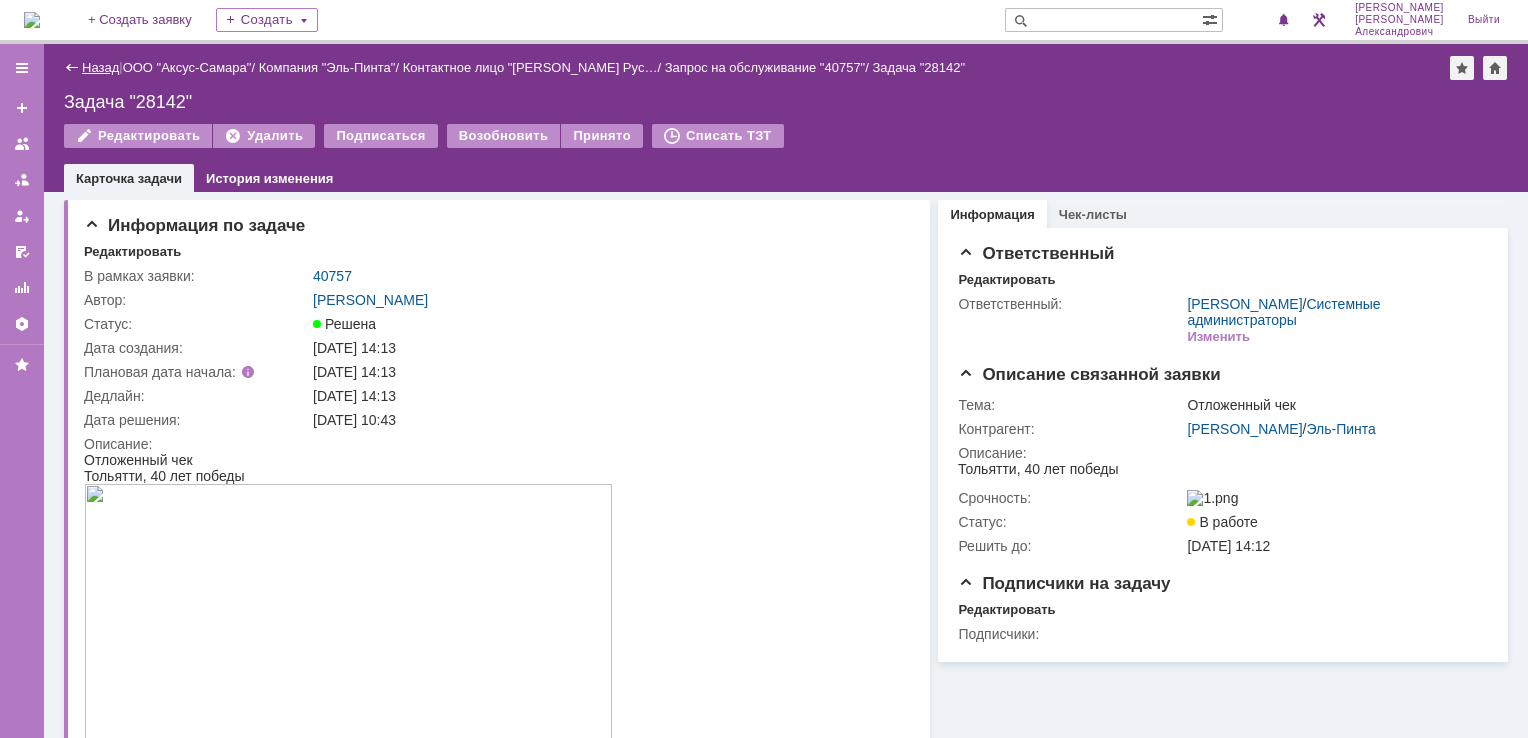 click on "Назад" at bounding box center (100, 67) 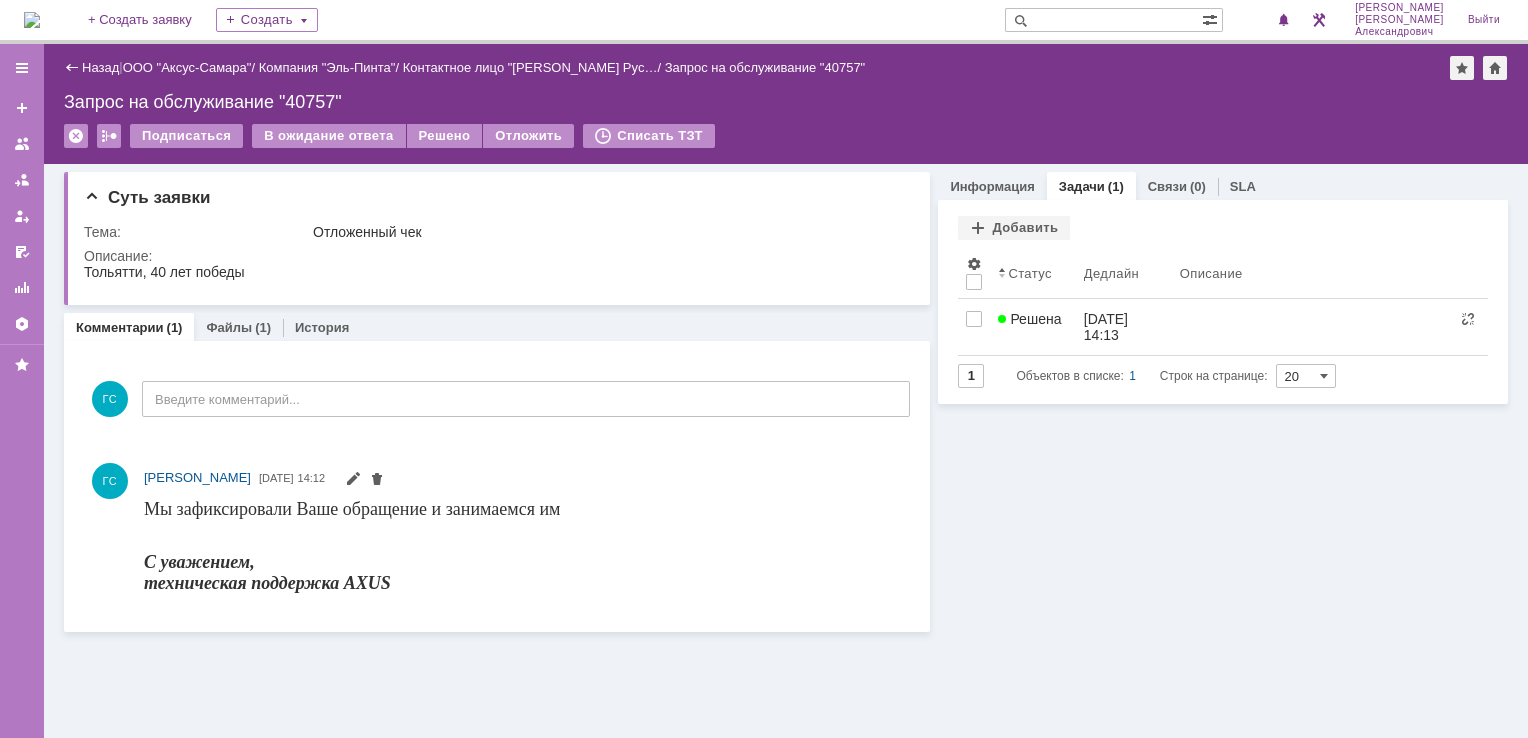 scroll, scrollTop: 0, scrollLeft: 0, axis: both 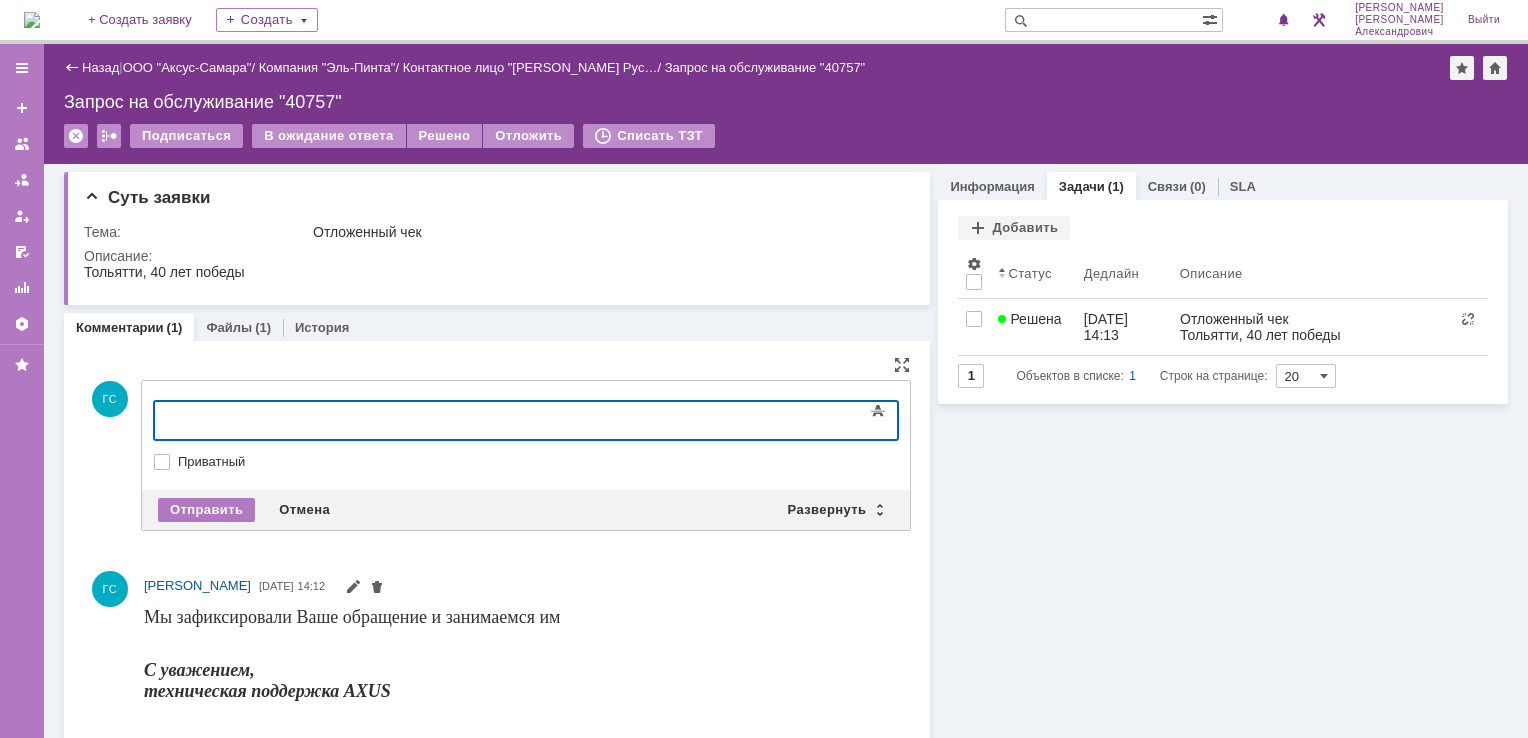 type 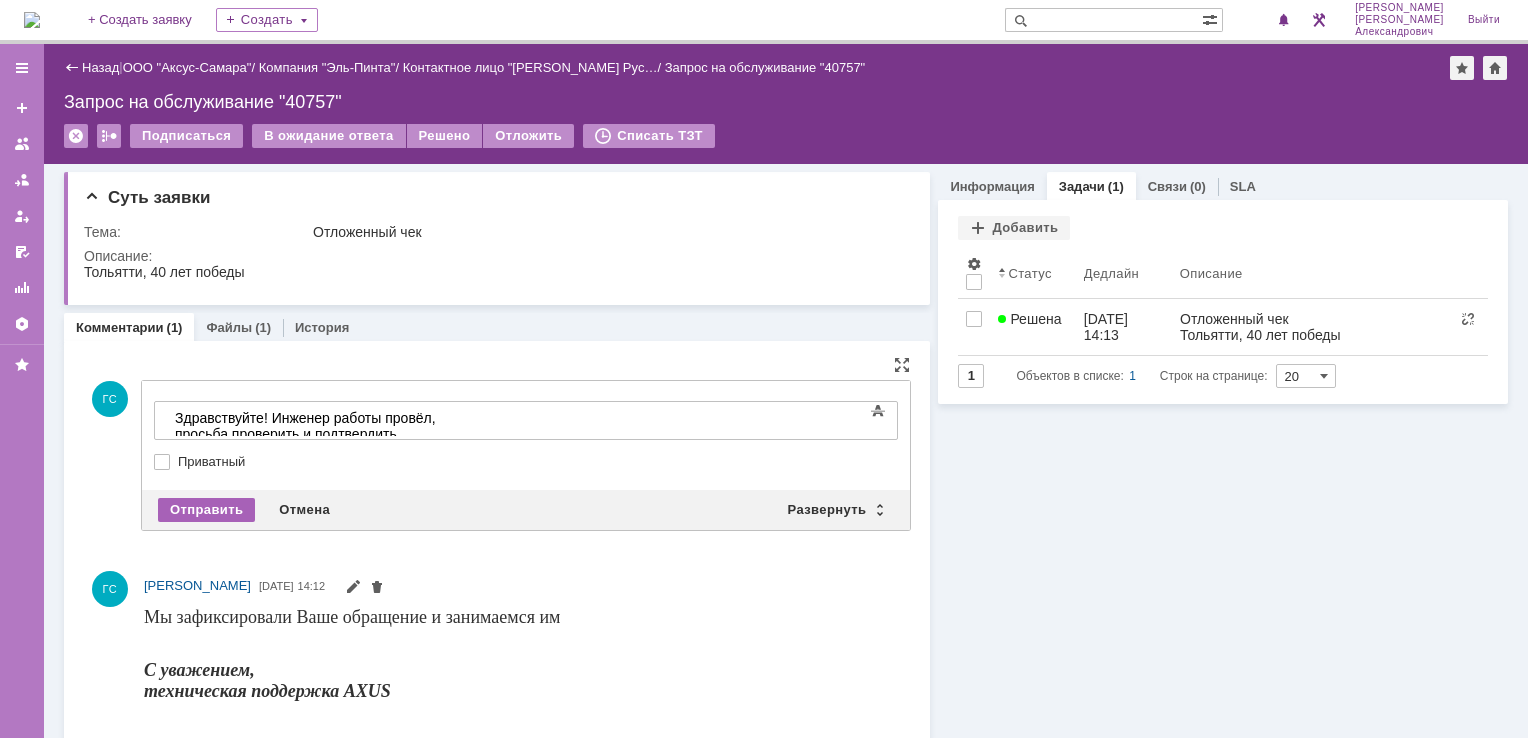 click on "Отправить" at bounding box center (206, 510) 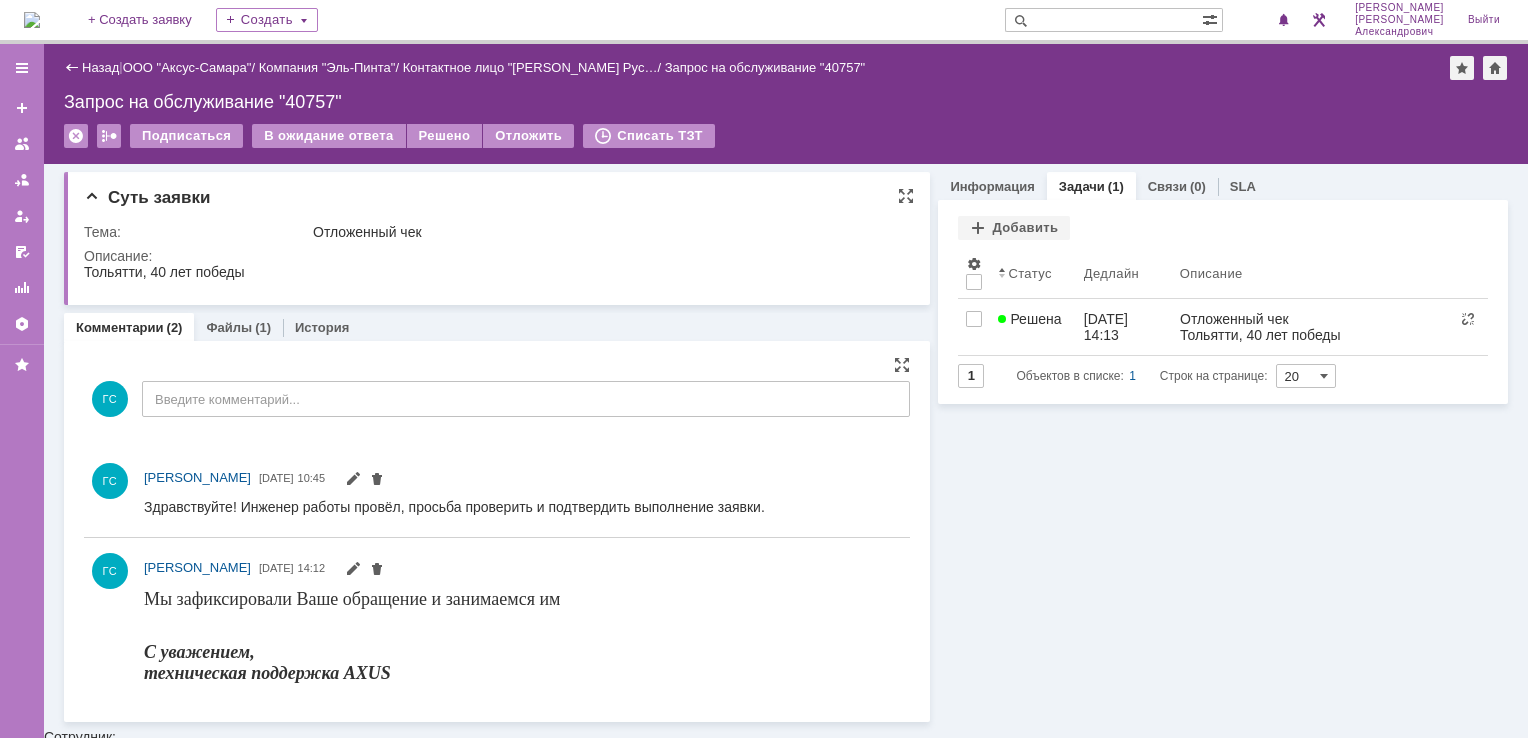 scroll, scrollTop: 0, scrollLeft: 0, axis: both 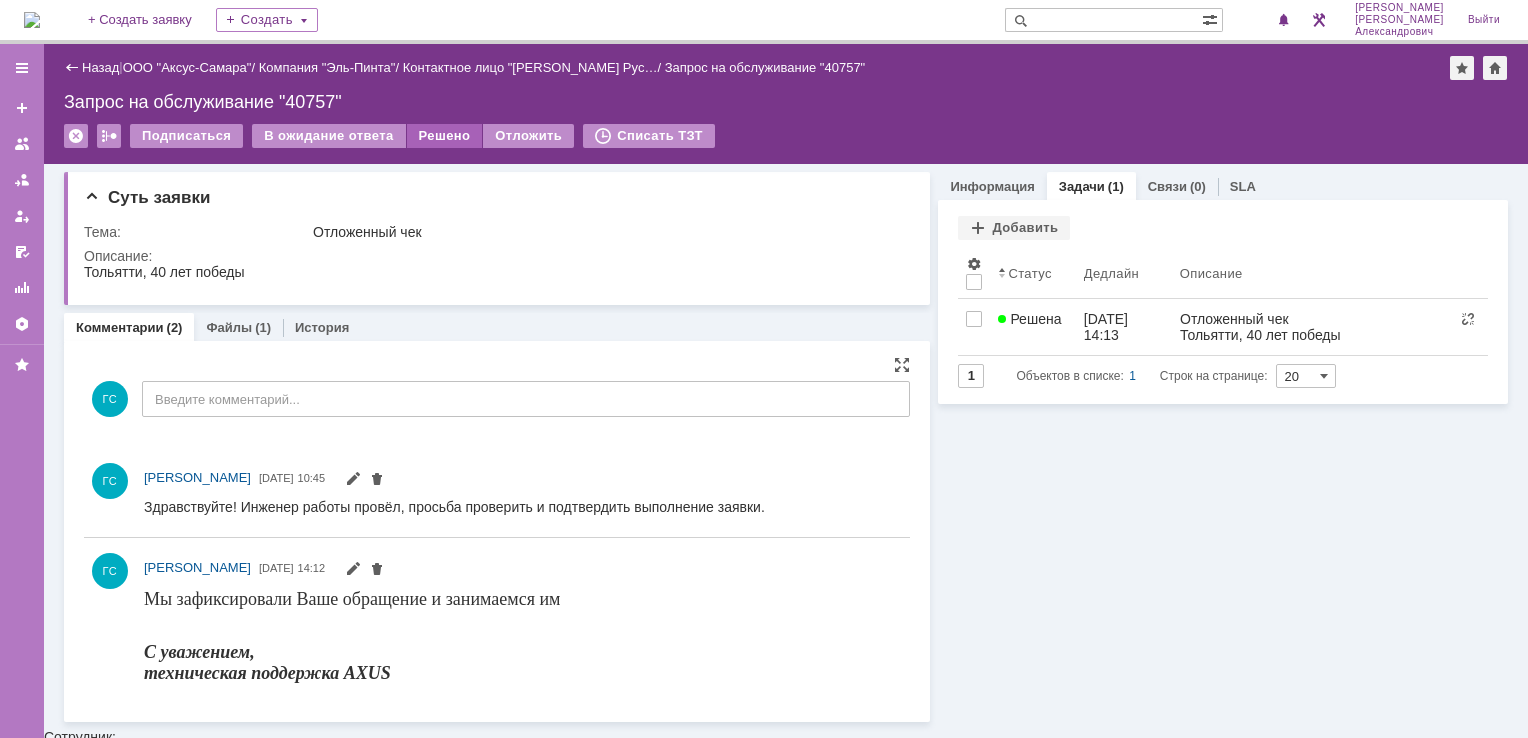 click on "Решено" at bounding box center (445, 136) 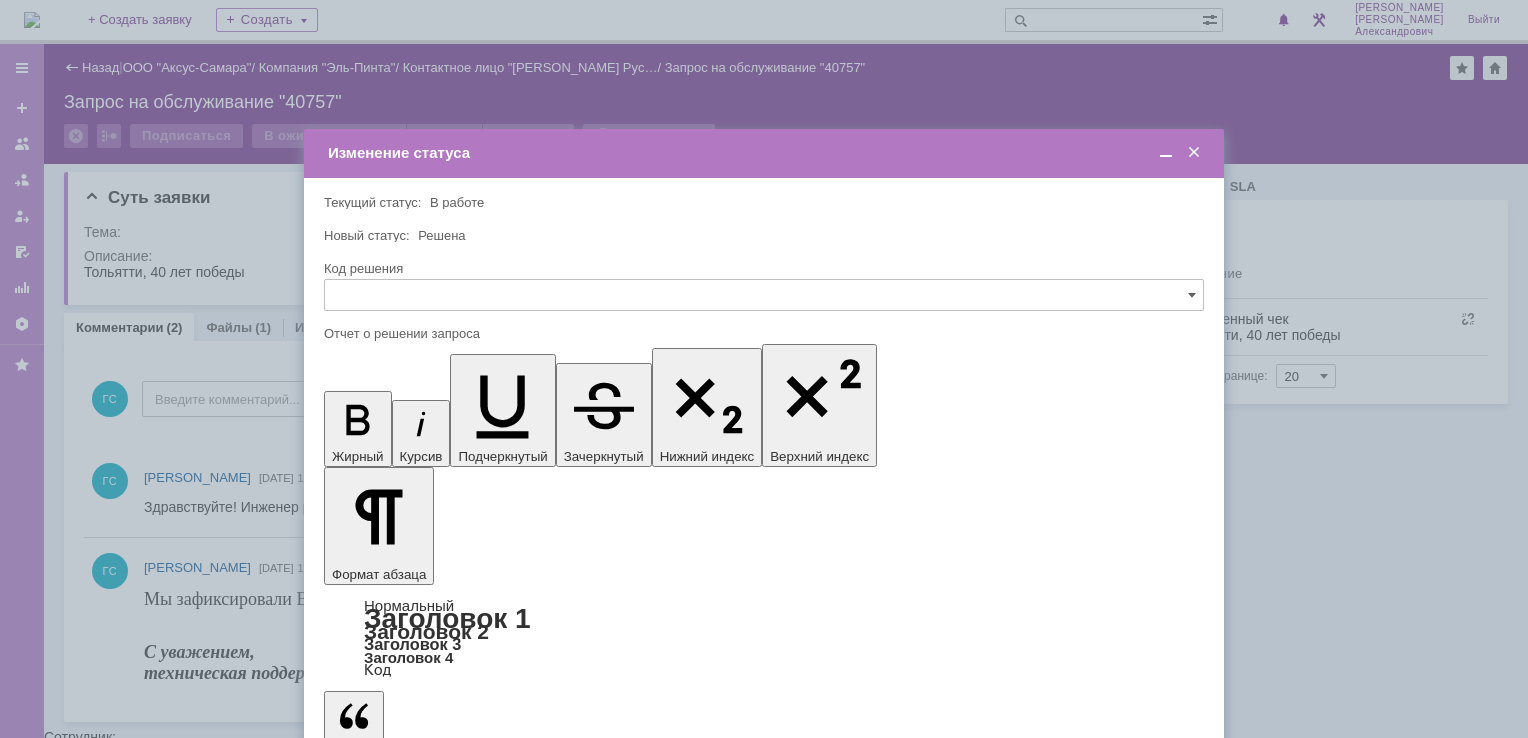 scroll, scrollTop: 0, scrollLeft: 0, axis: both 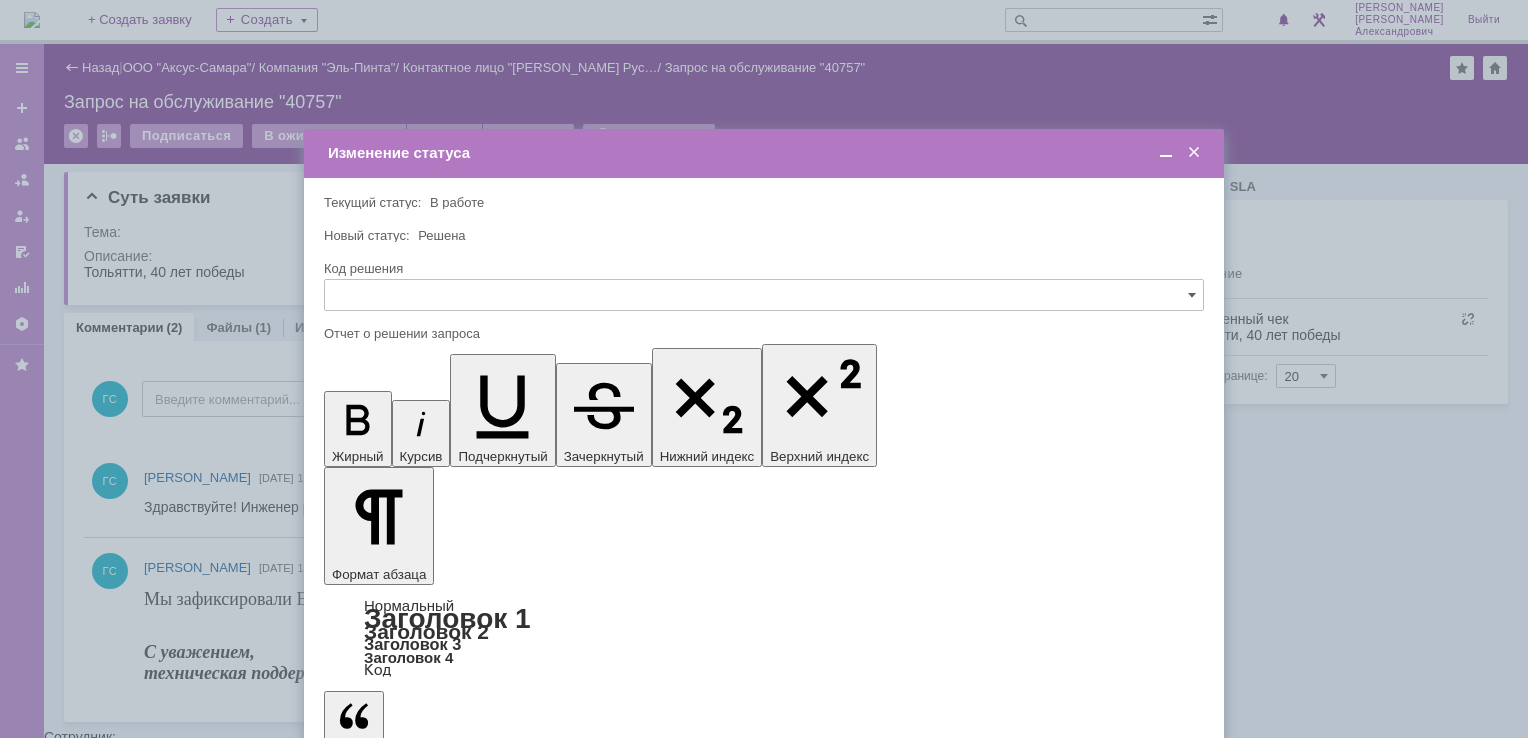click on "Сохранить" at bounding box center [384, 820] 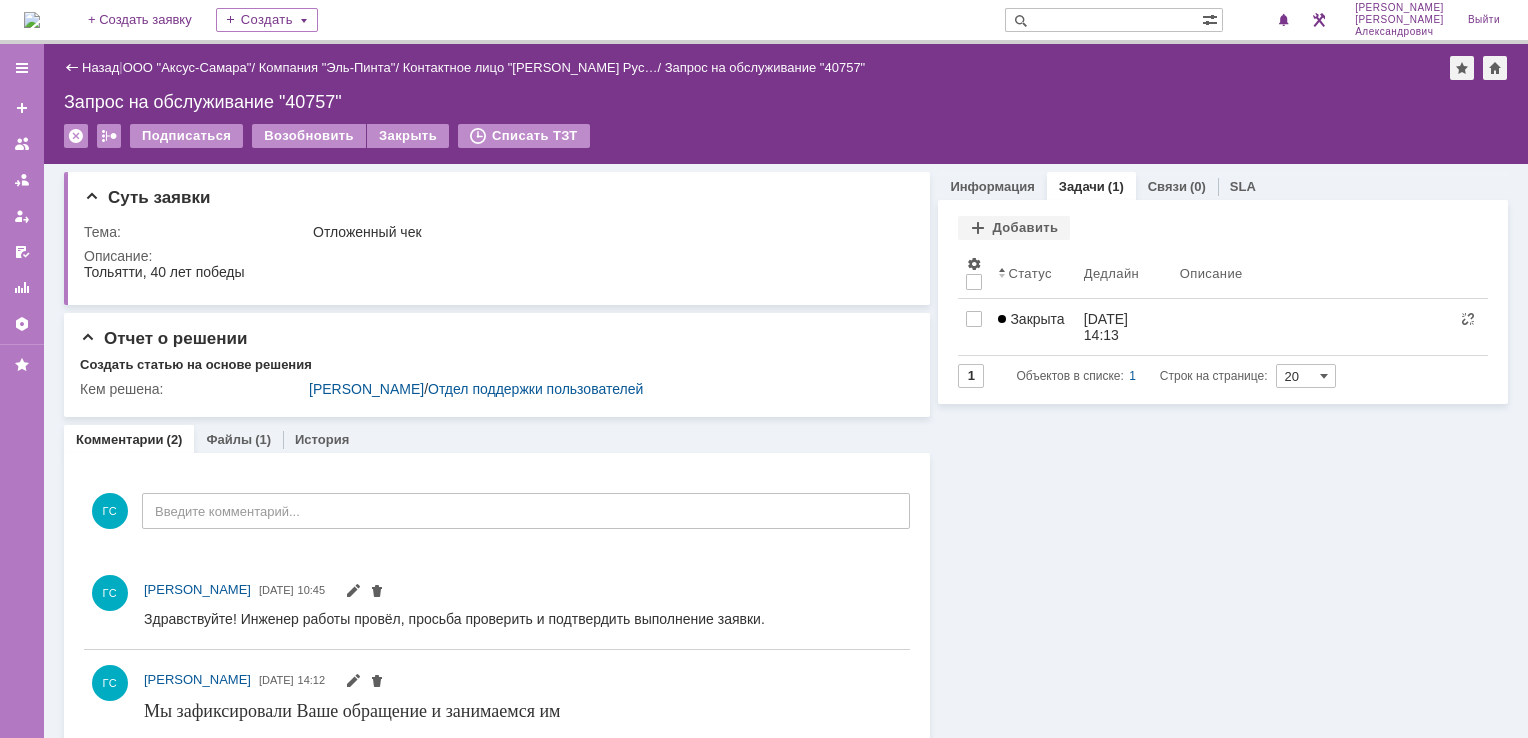 scroll, scrollTop: 0, scrollLeft: 0, axis: both 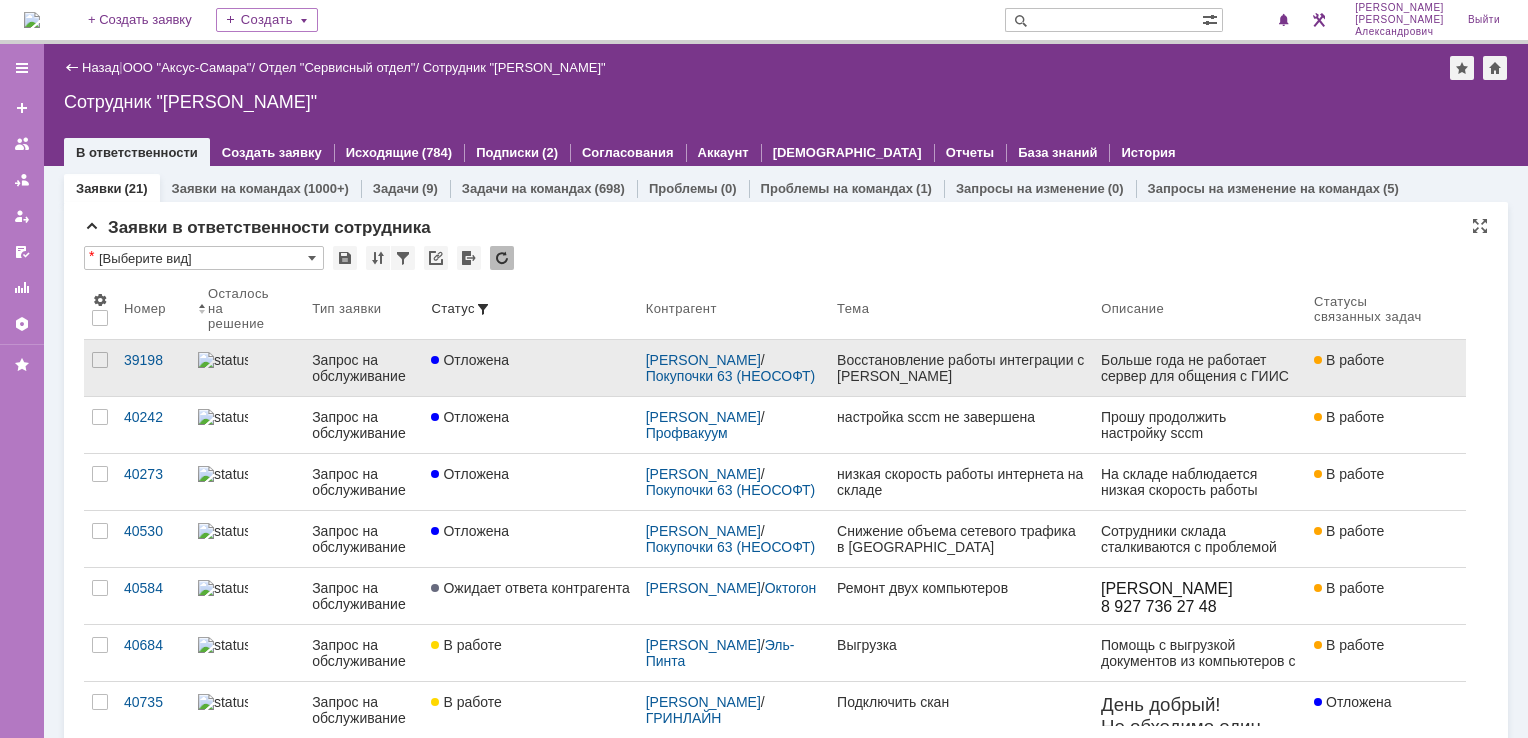 click on "Восстановление работы интеграции с [PERSON_NAME]" at bounding box center [961, 368] 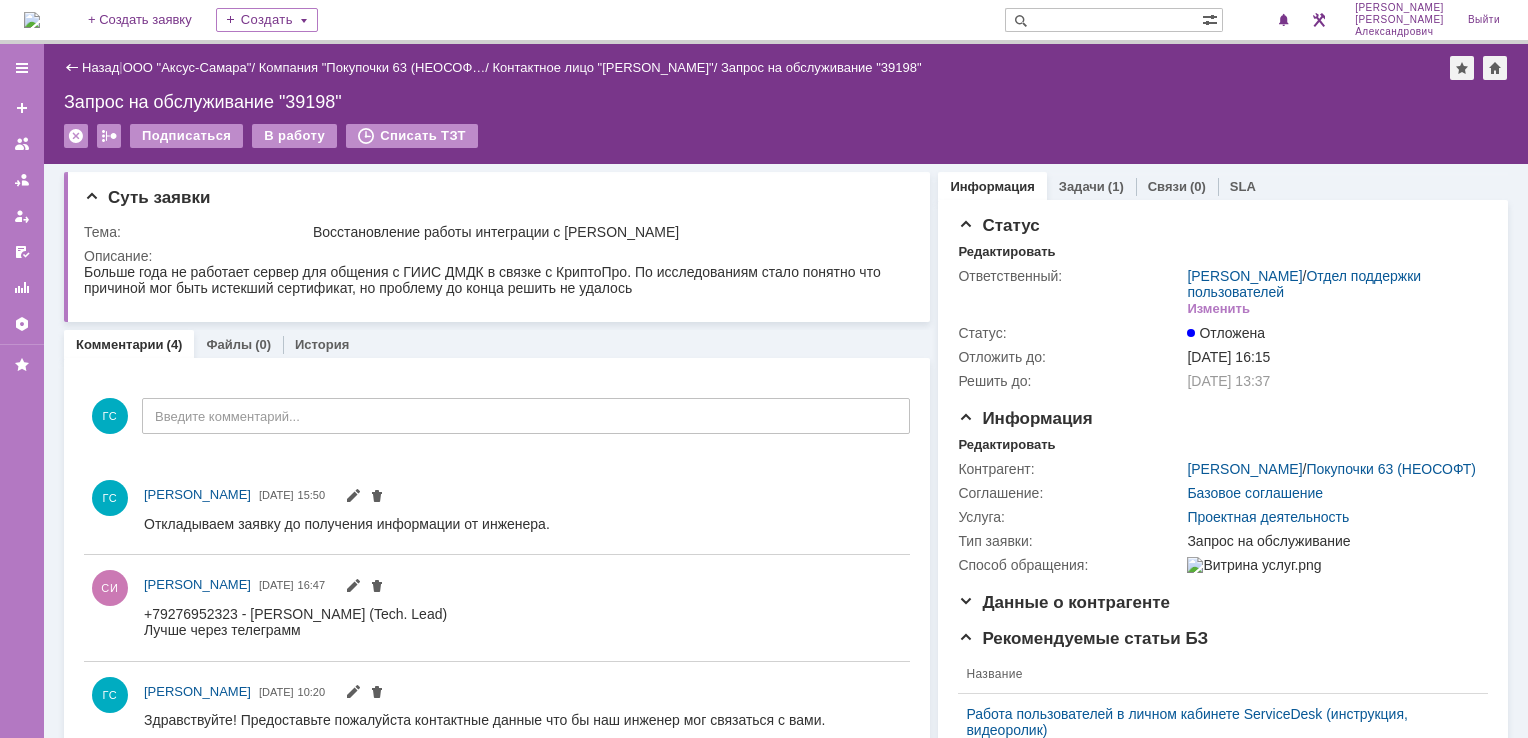 click at bounding box center (32, 20) 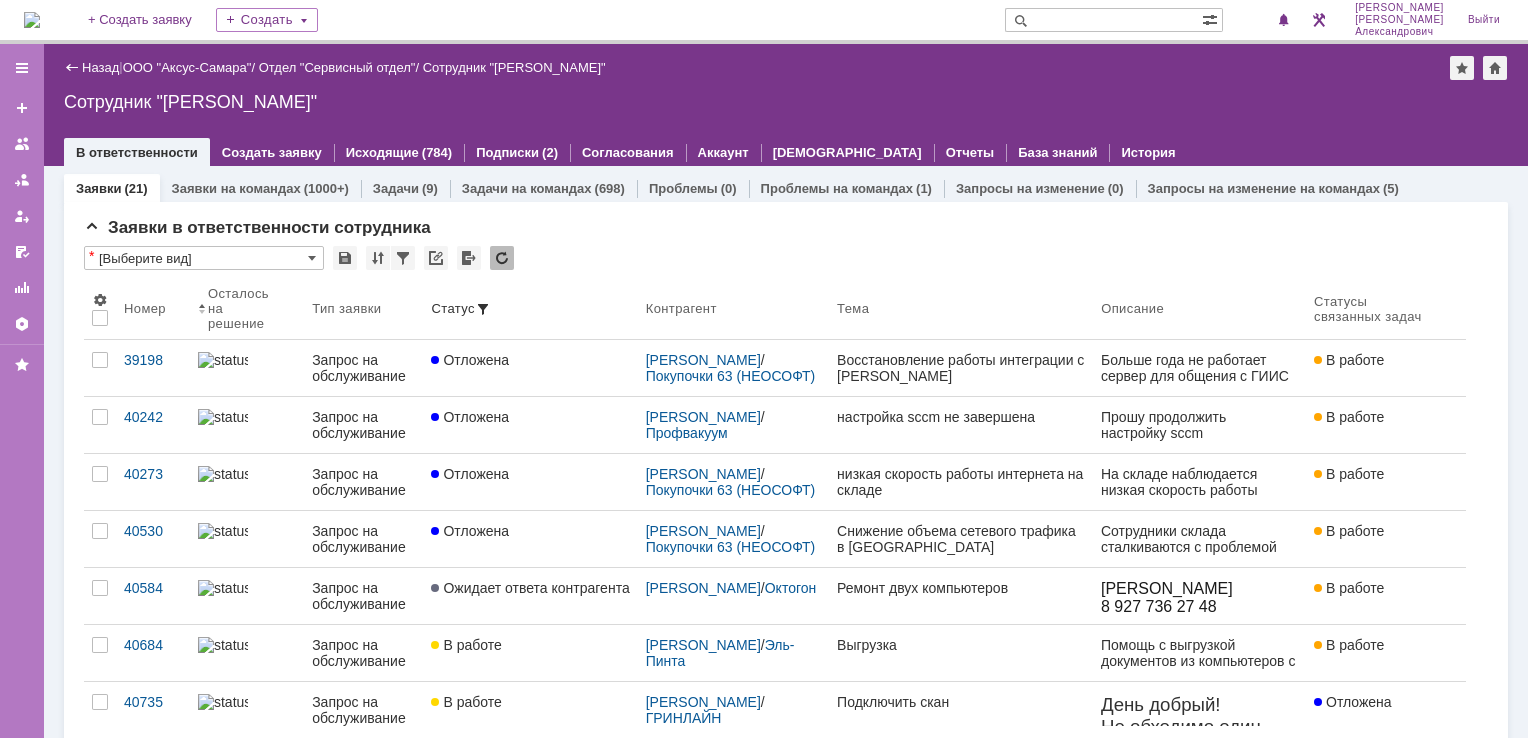 click at bounding box center [32, 20] 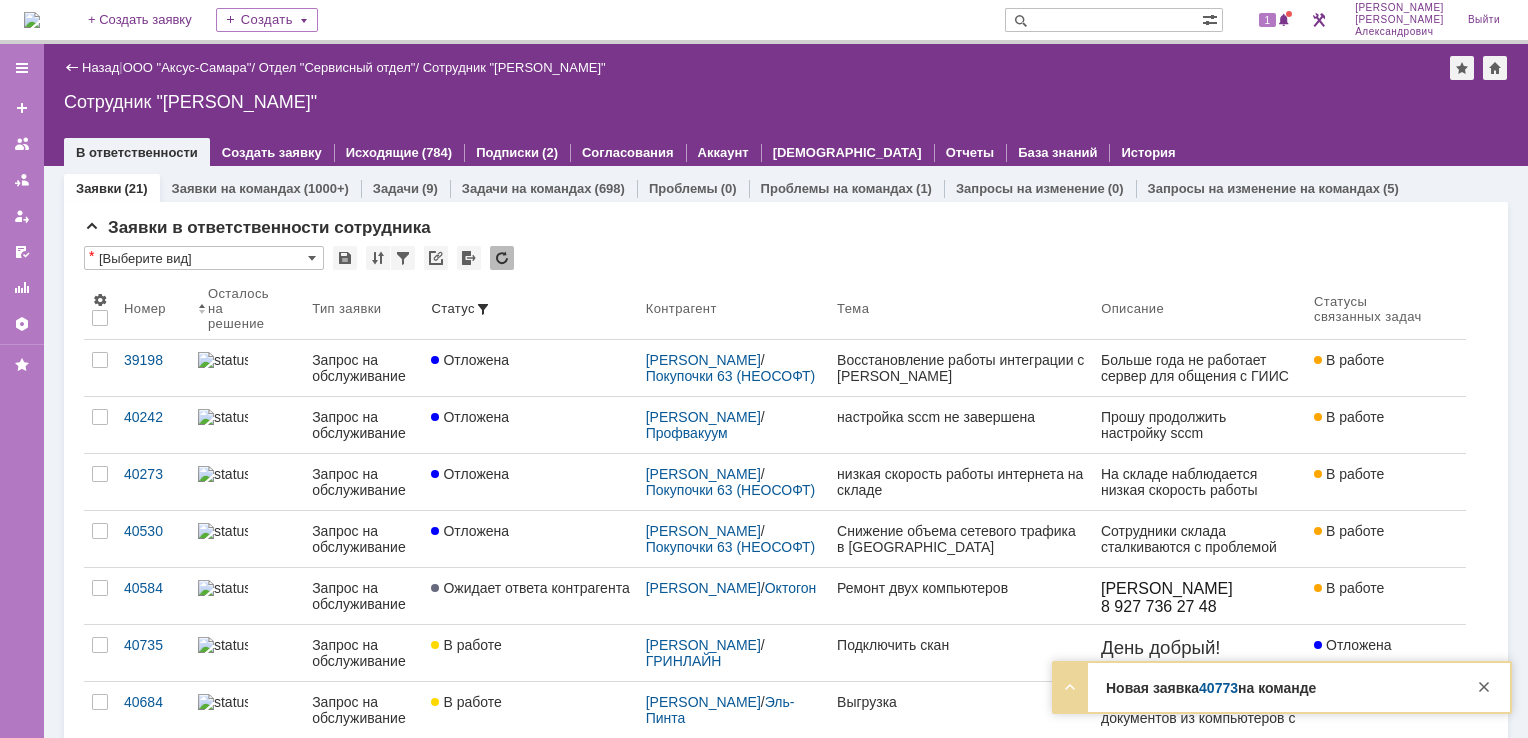 scroll, scrollTop: 0, scrollLeft: 0, axis: both 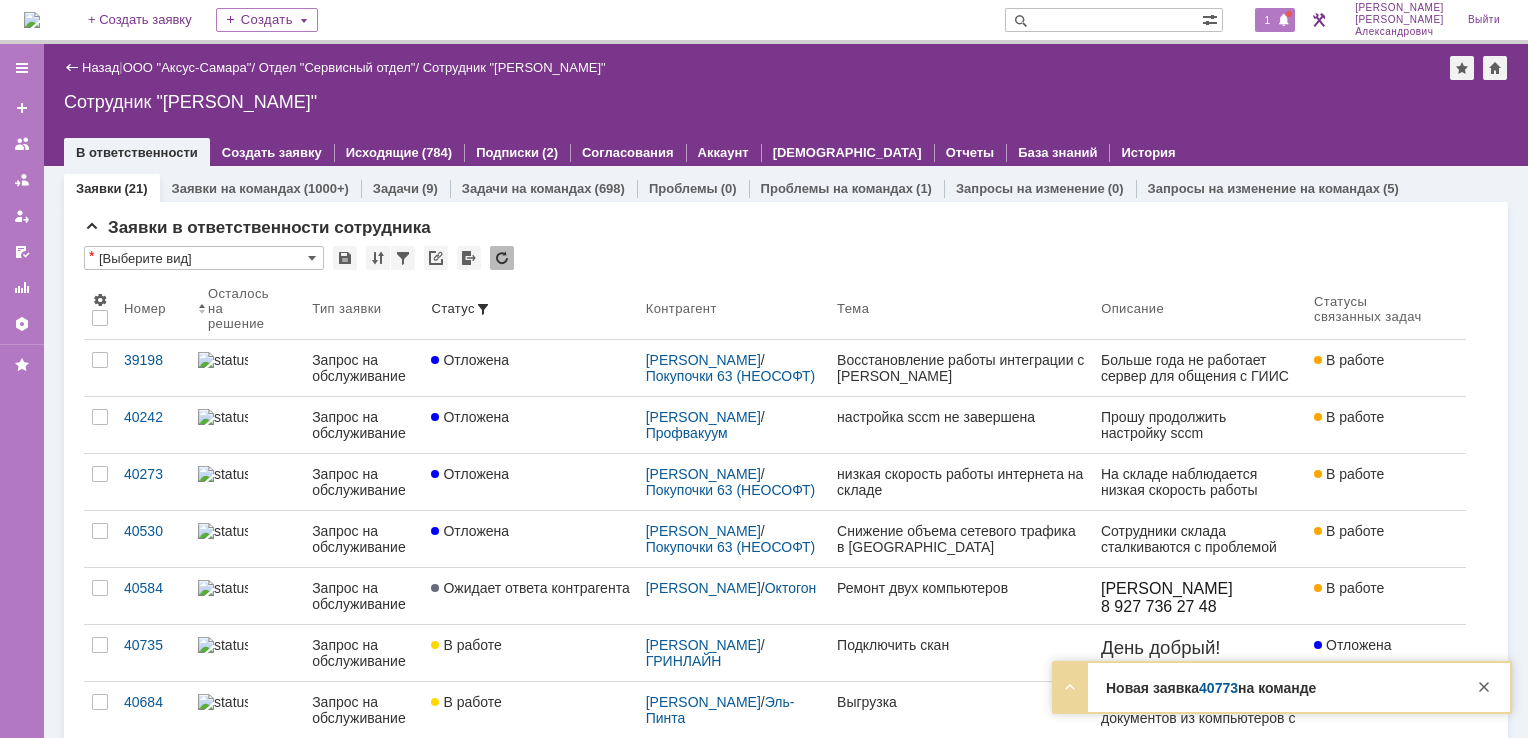 click on "1" at bounding box center (1268, 20) 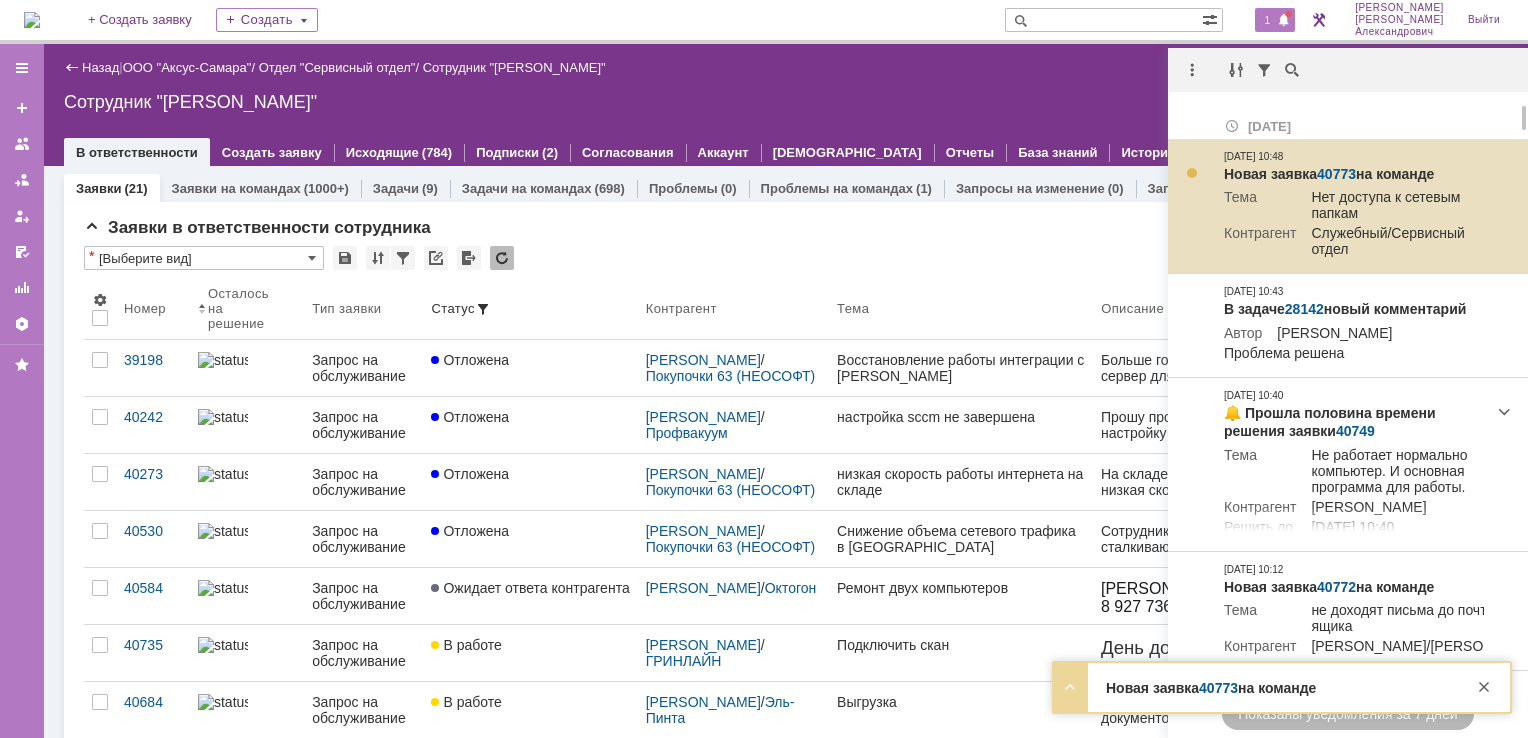 click on "40773" at bounding box center [1336, 174] 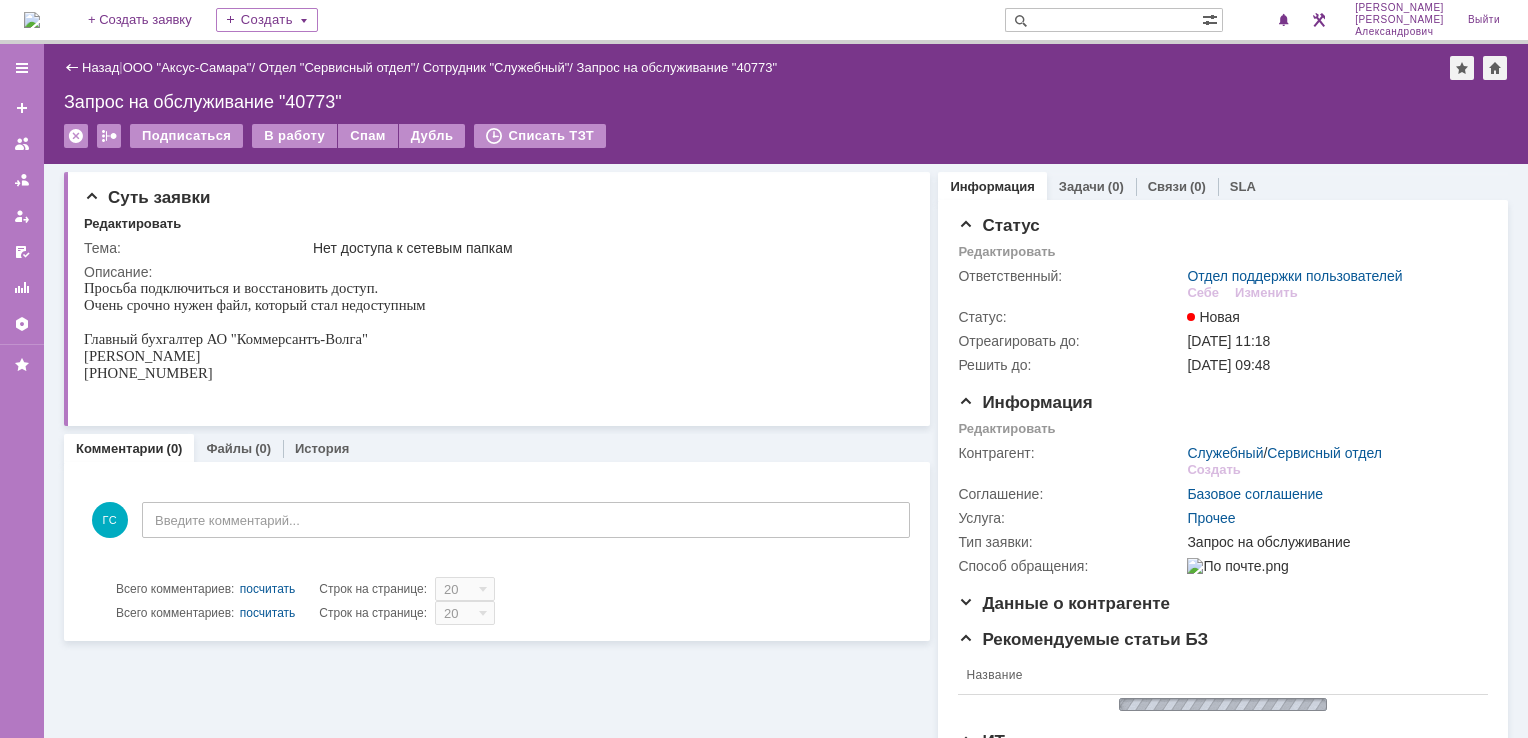 scroll, scrollTop: 0, scrollLeft: 0, axis: both 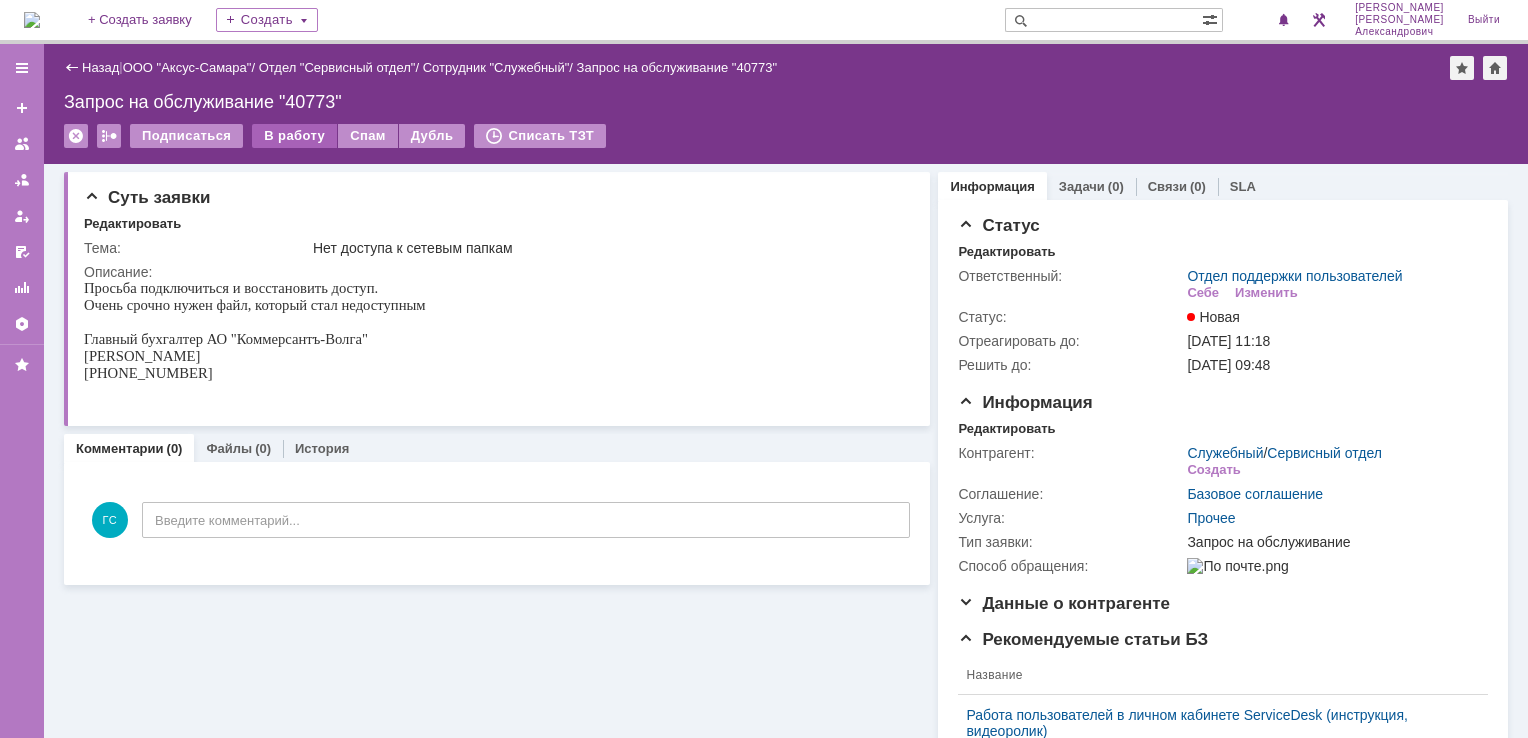 click on "В работу" at bounding box center [294, 136] 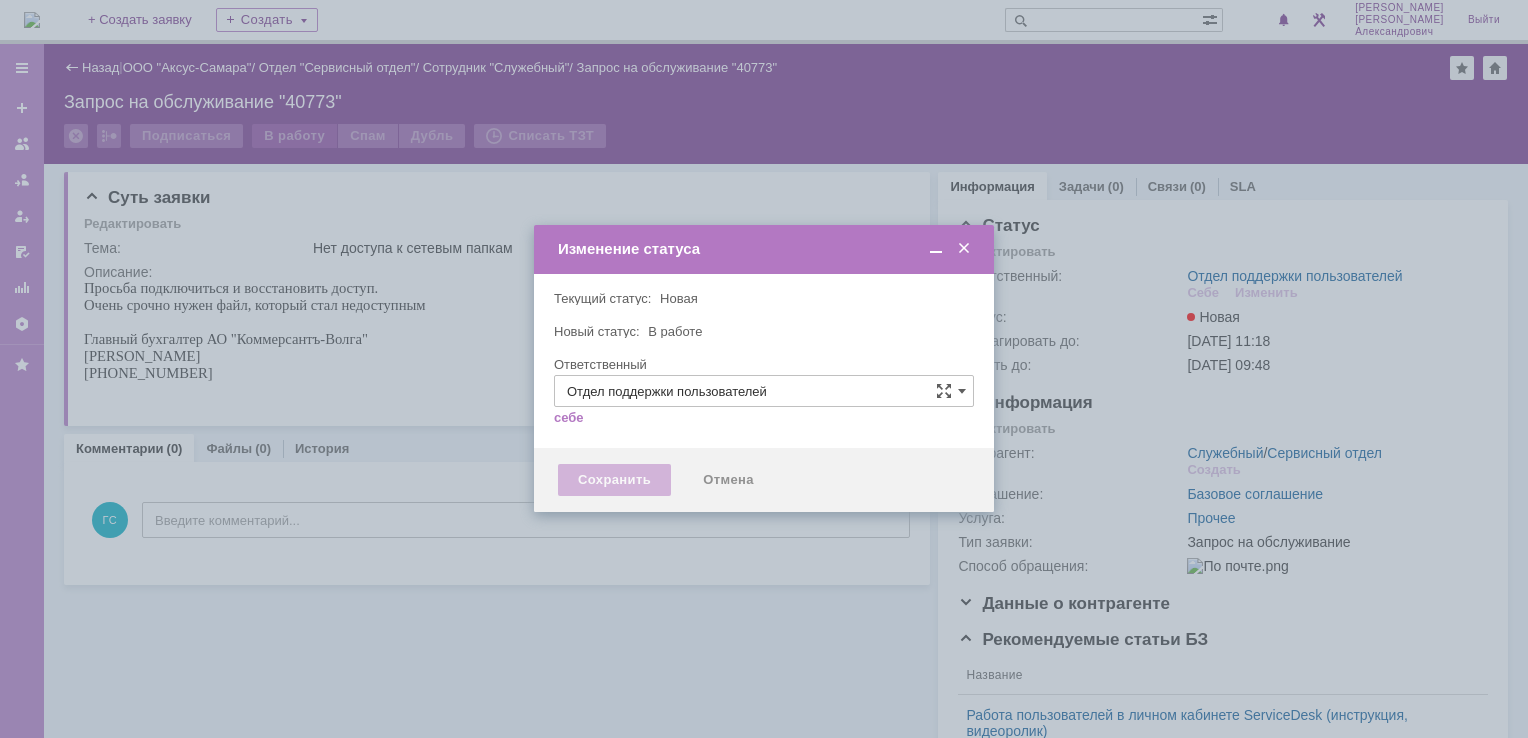 type on "[PERSON_NAME]" 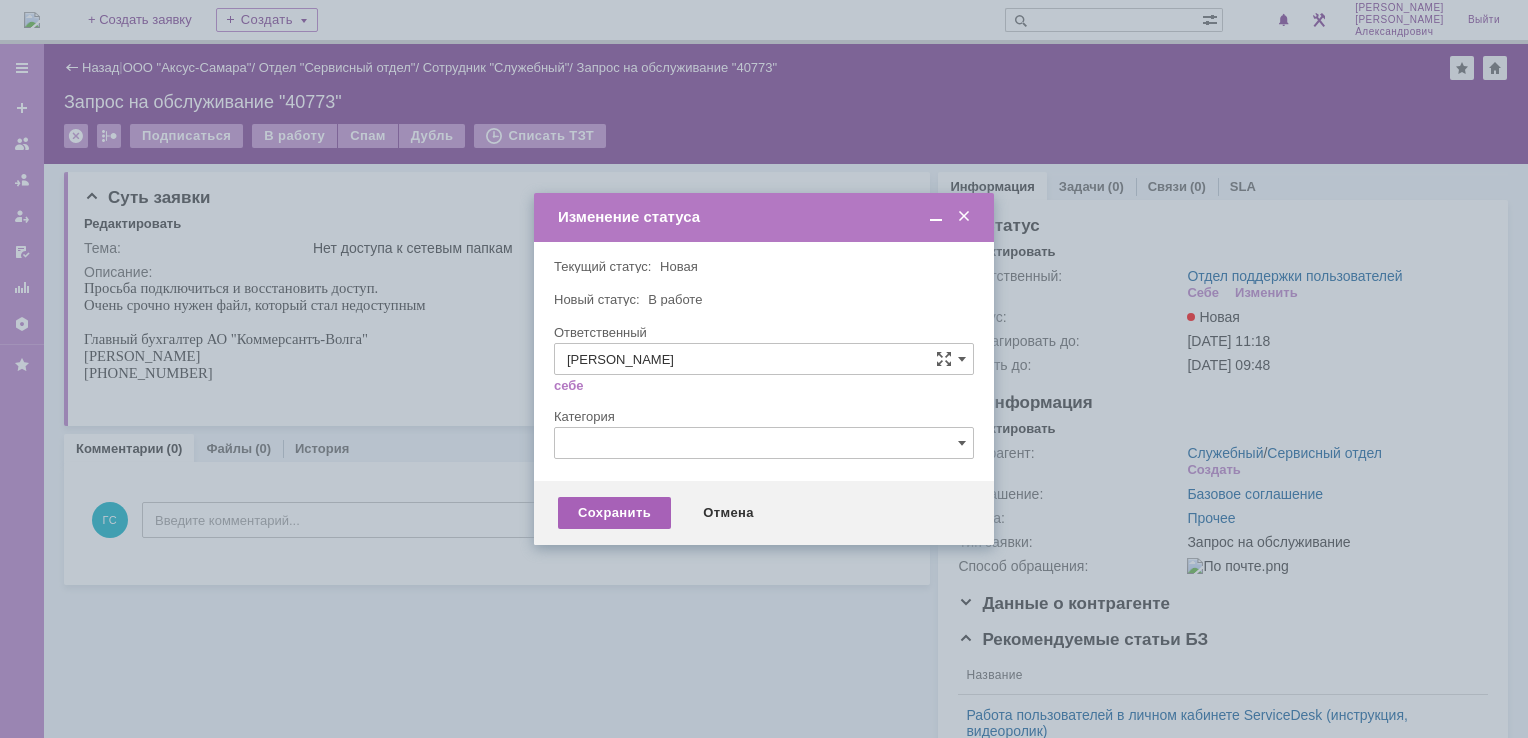 click on "Сохранить" at bounding box center [614, 513] 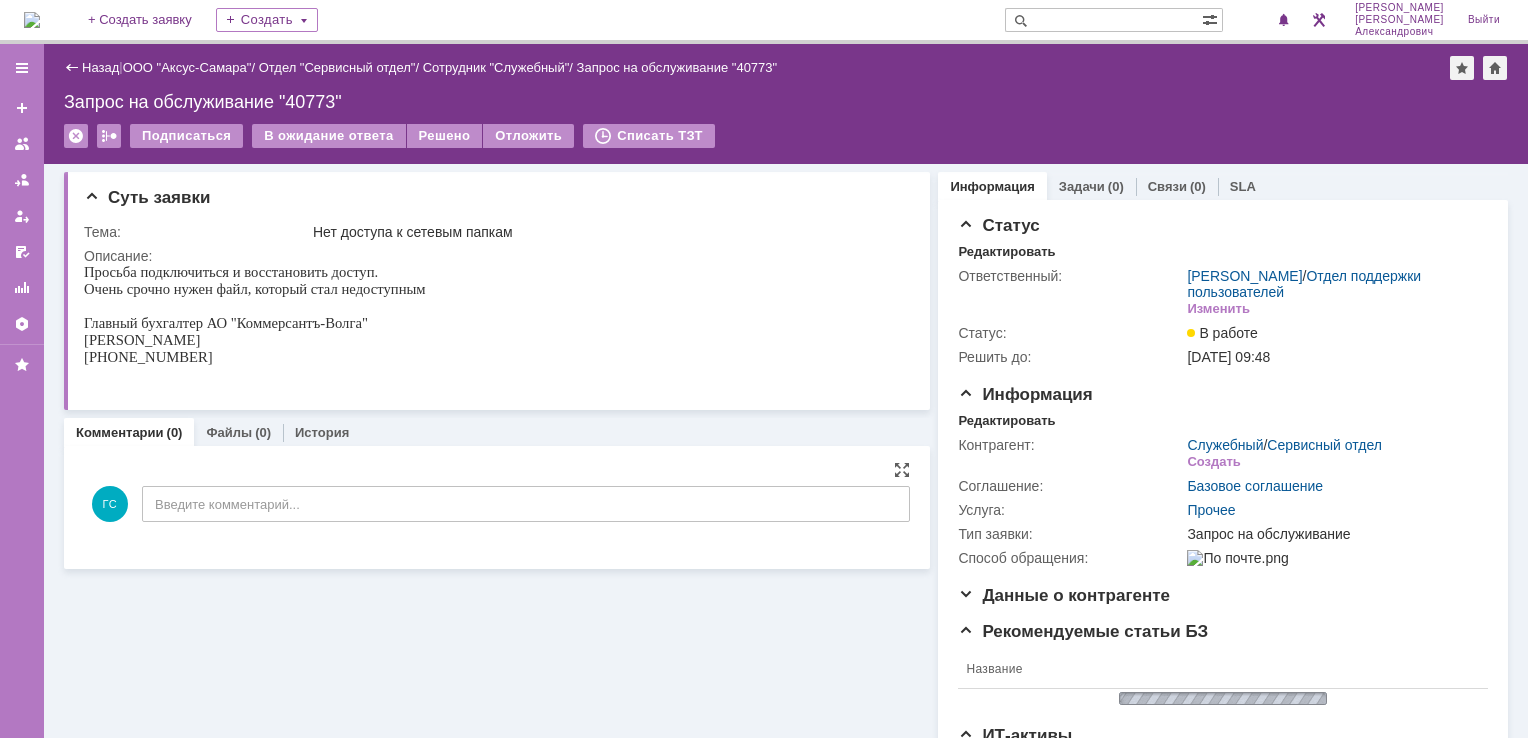 scroll, scrollTop: 0, scrollLeft: 0, axis: both 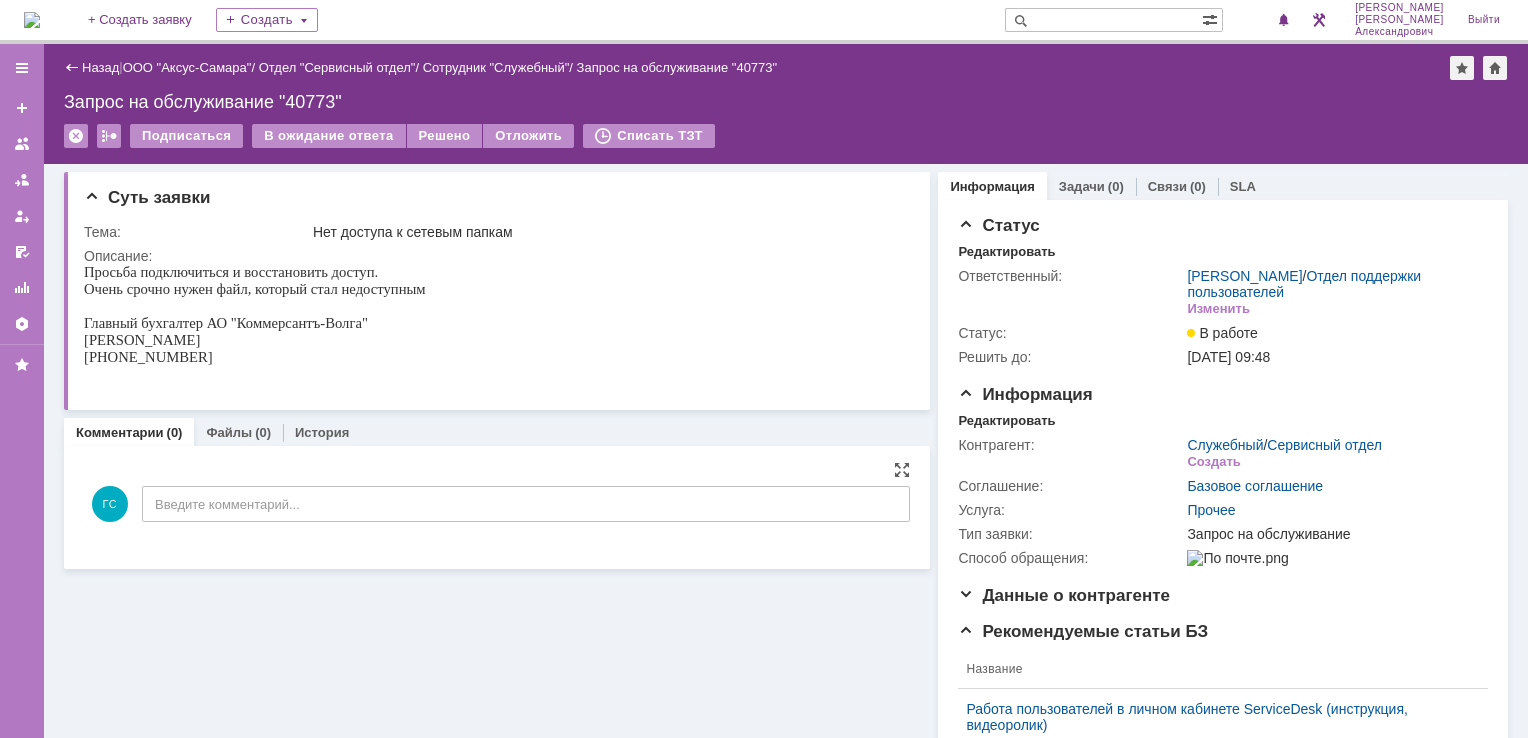 click on "ГС Введите комментарий..." at bounding box center (497, 506) 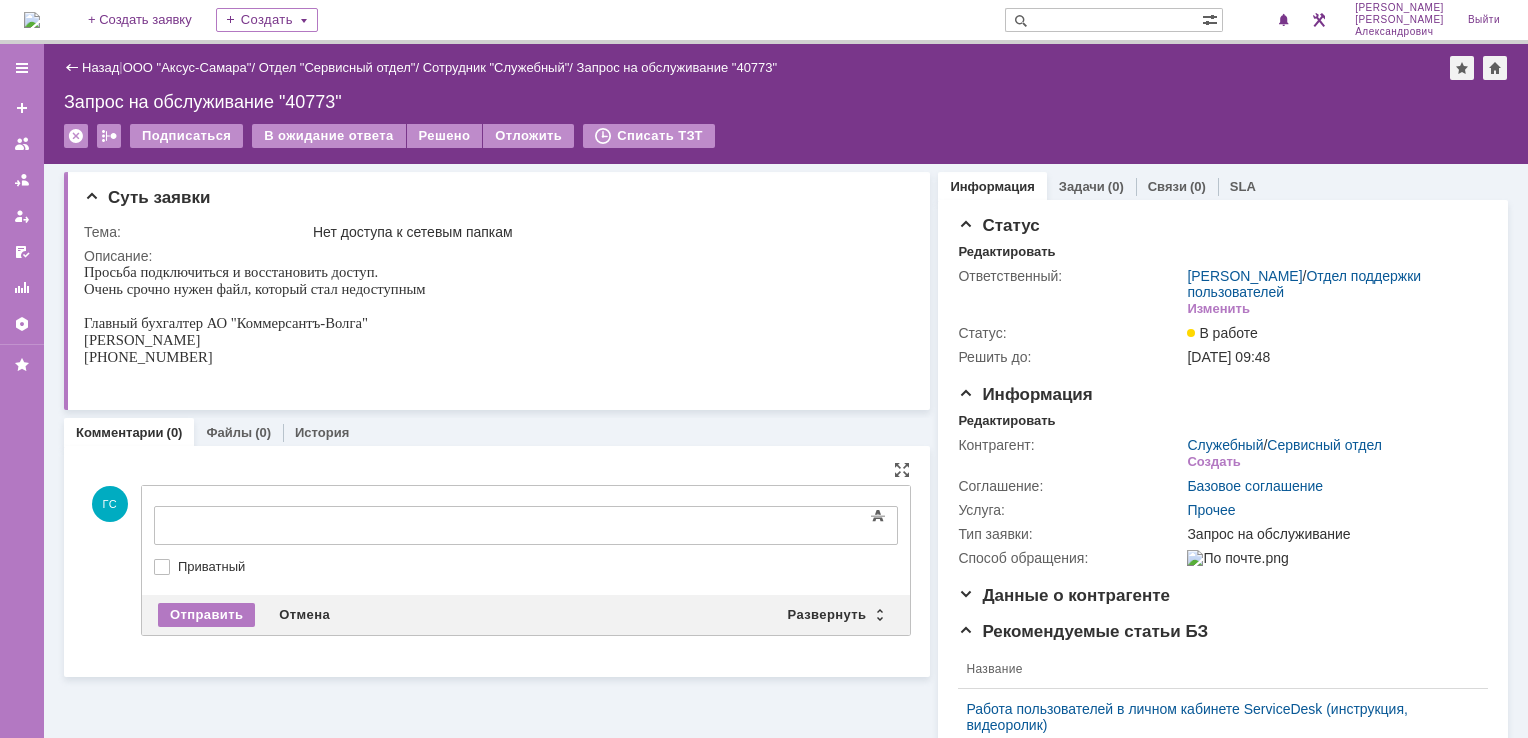 scroll, scrollTop: 0, scrollLeft: 0, axis: both 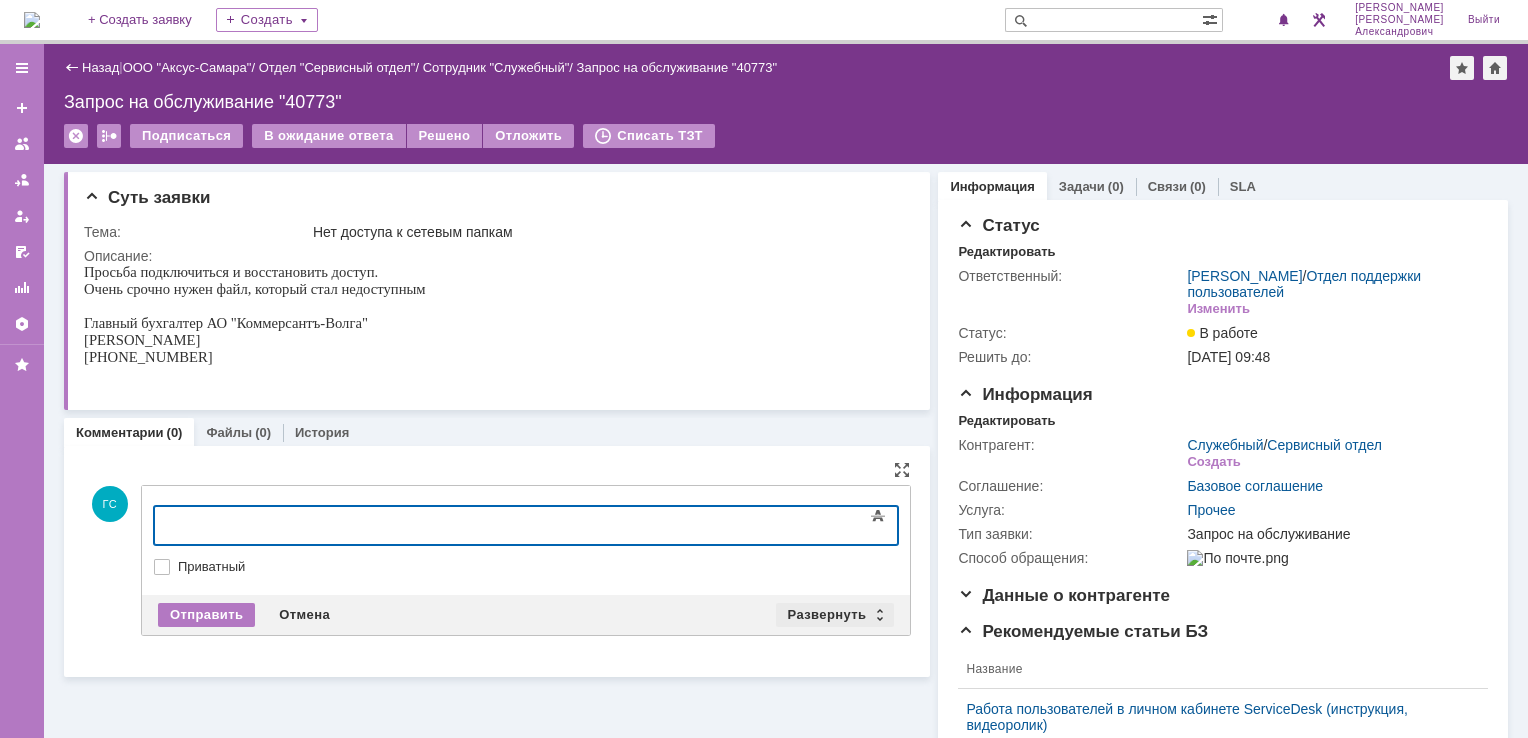 click on "Развернуть" at bounding box center (835, 615) 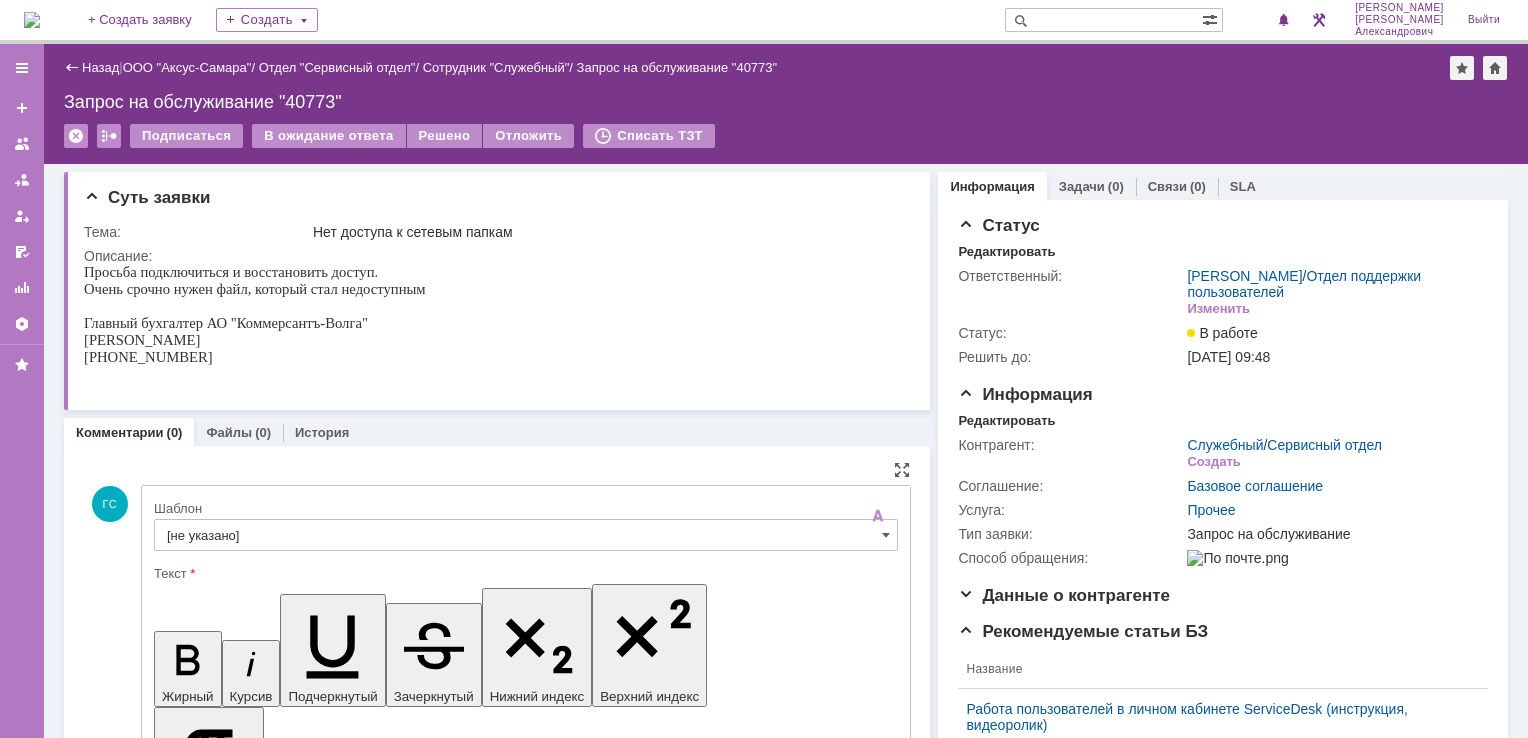 scroll, scrollTop: 0, scrollLeft: 0, axis: both 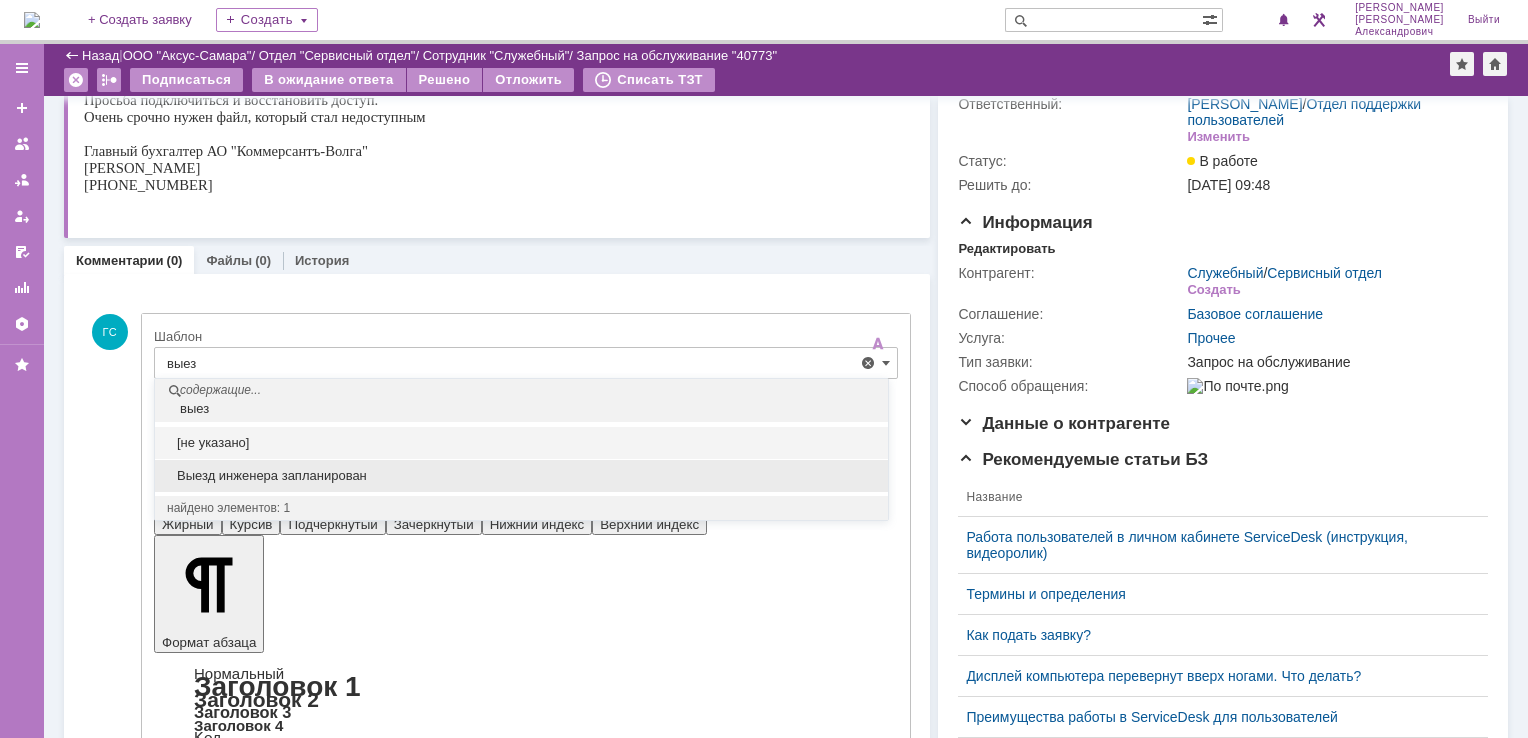 click on "Выезд инженера запланирован" at bounding box center [521, 476] 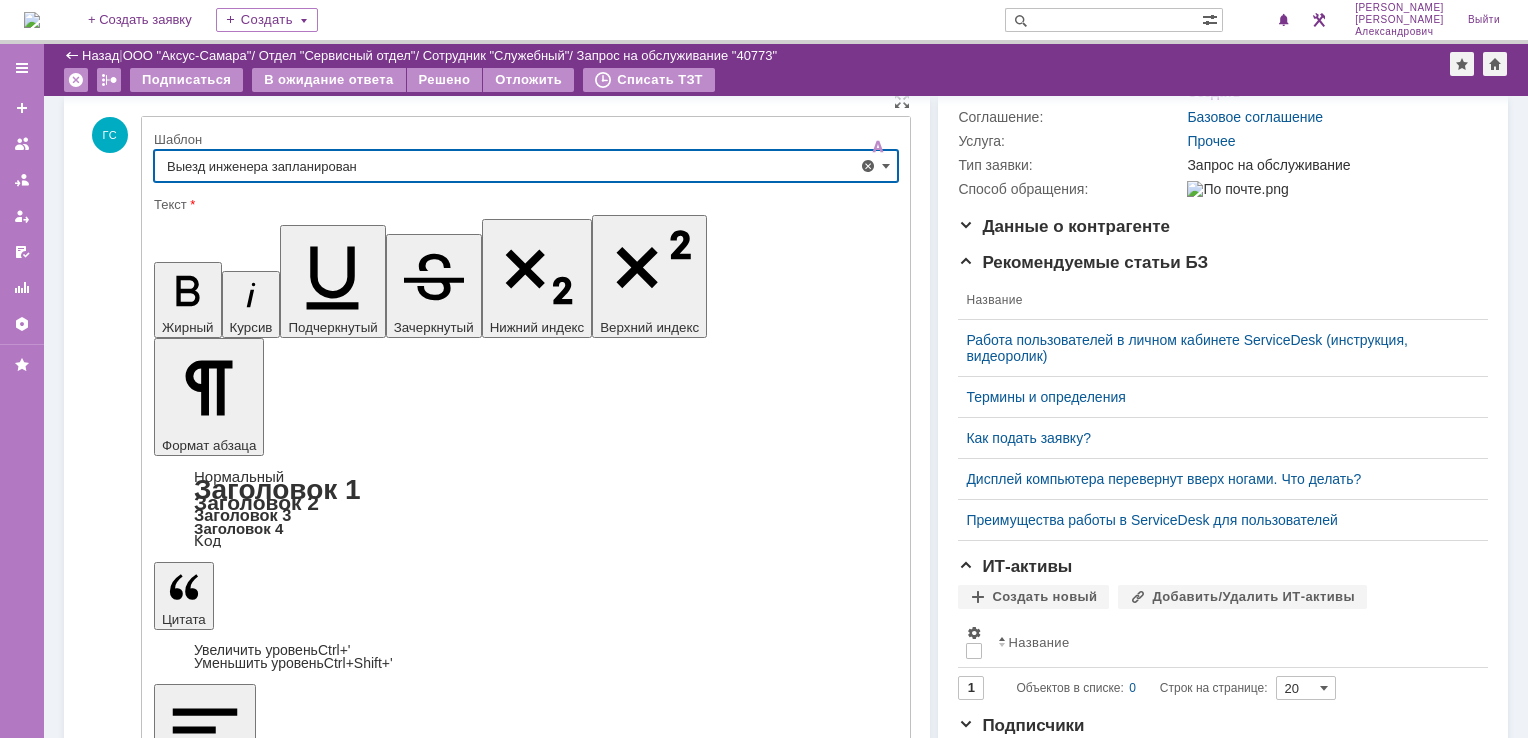 type on "Выезд инженера запланирован" 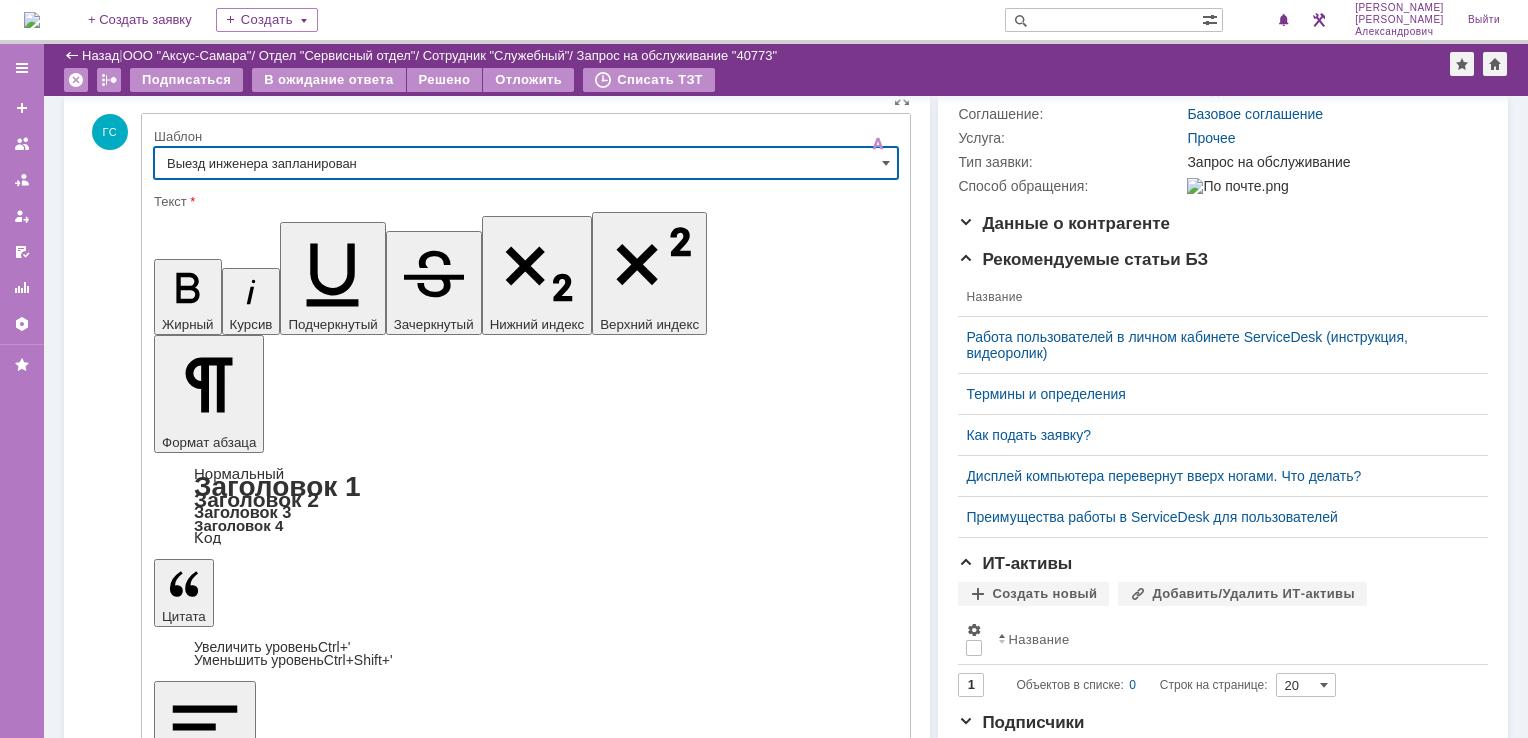 click on "Отправить" at bounding box center (206, 5313) 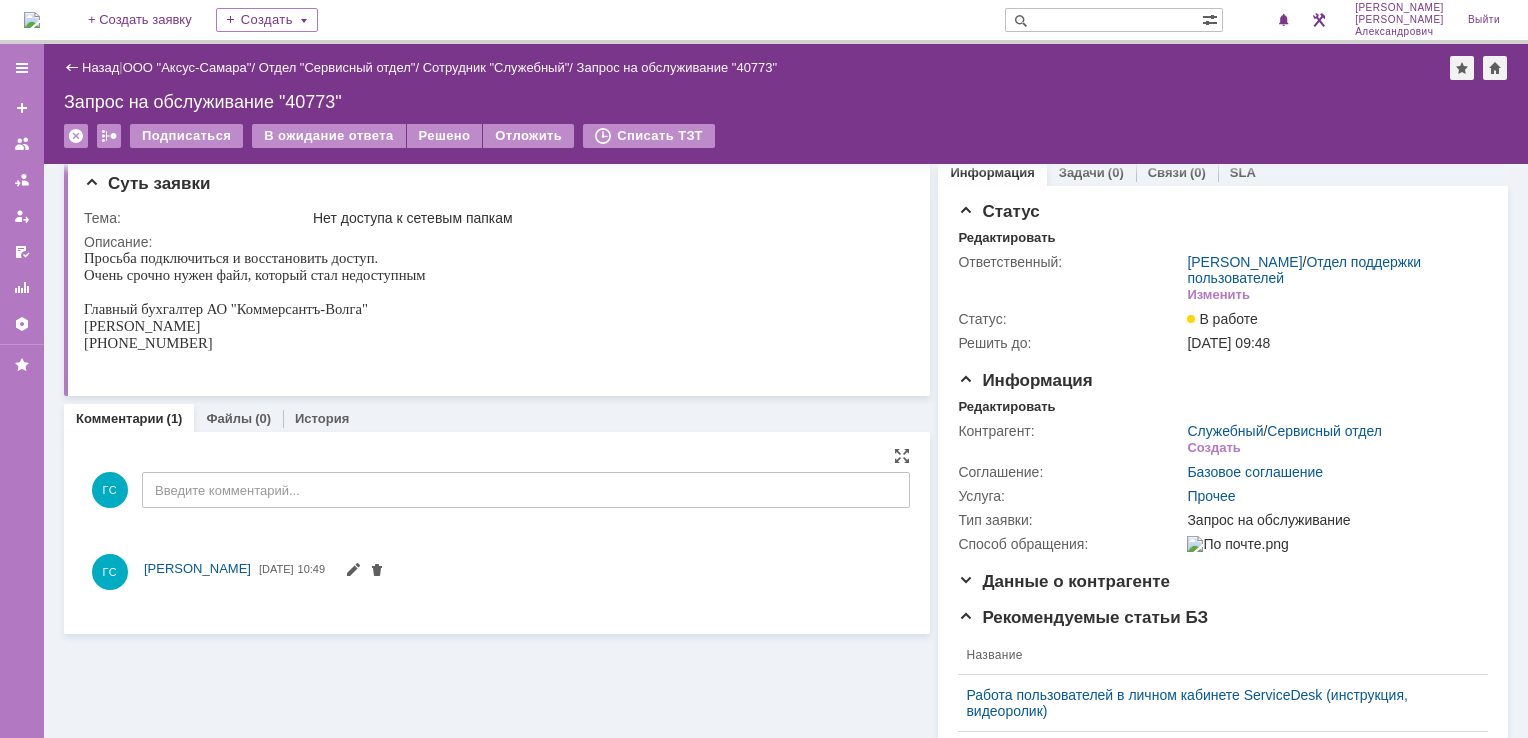 scroll, scrollTop: 0, scrollLeft: 0, axis: both 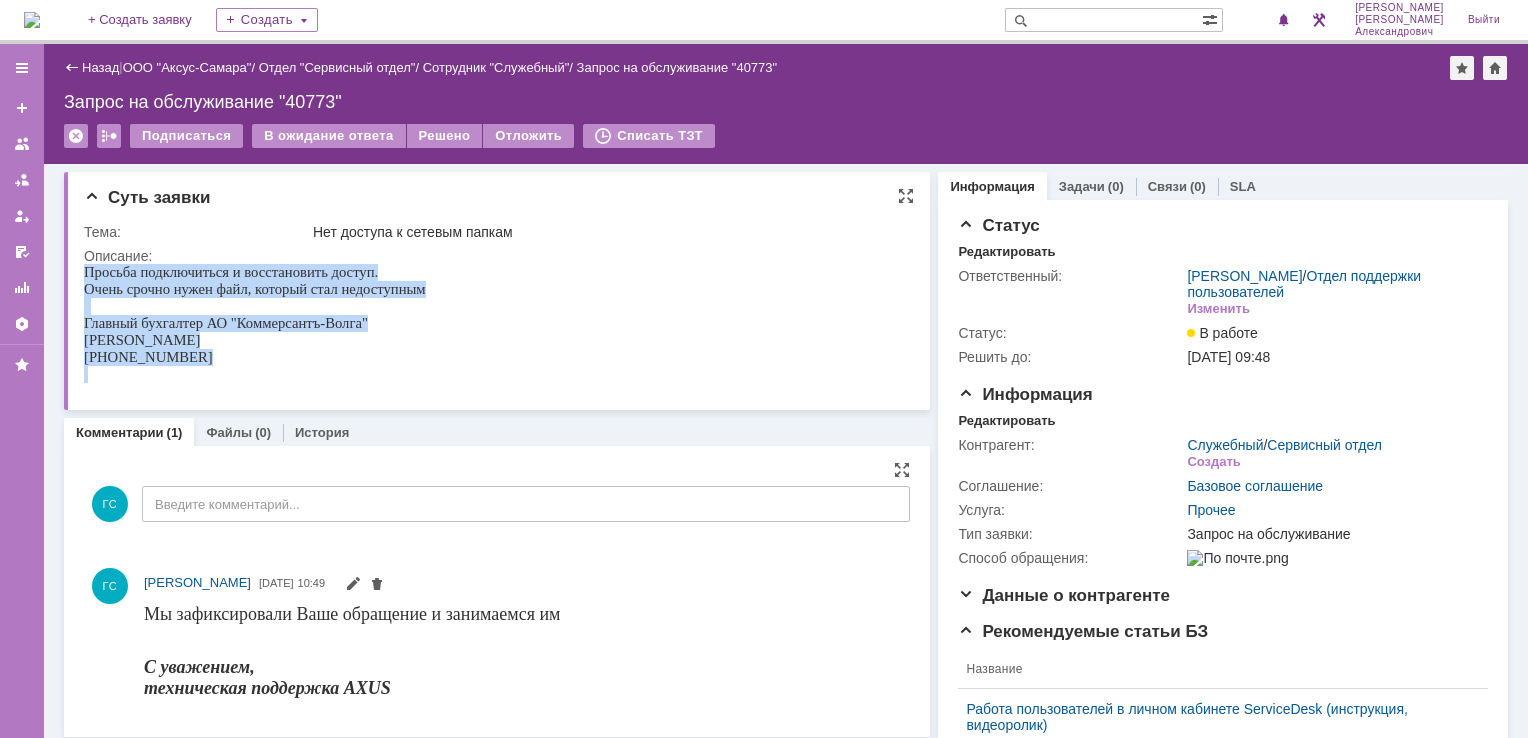 drag, startPoint x: 85, startPoint y: 268, endPoint x: 428, endPoint y: 360, distance: 355.12393 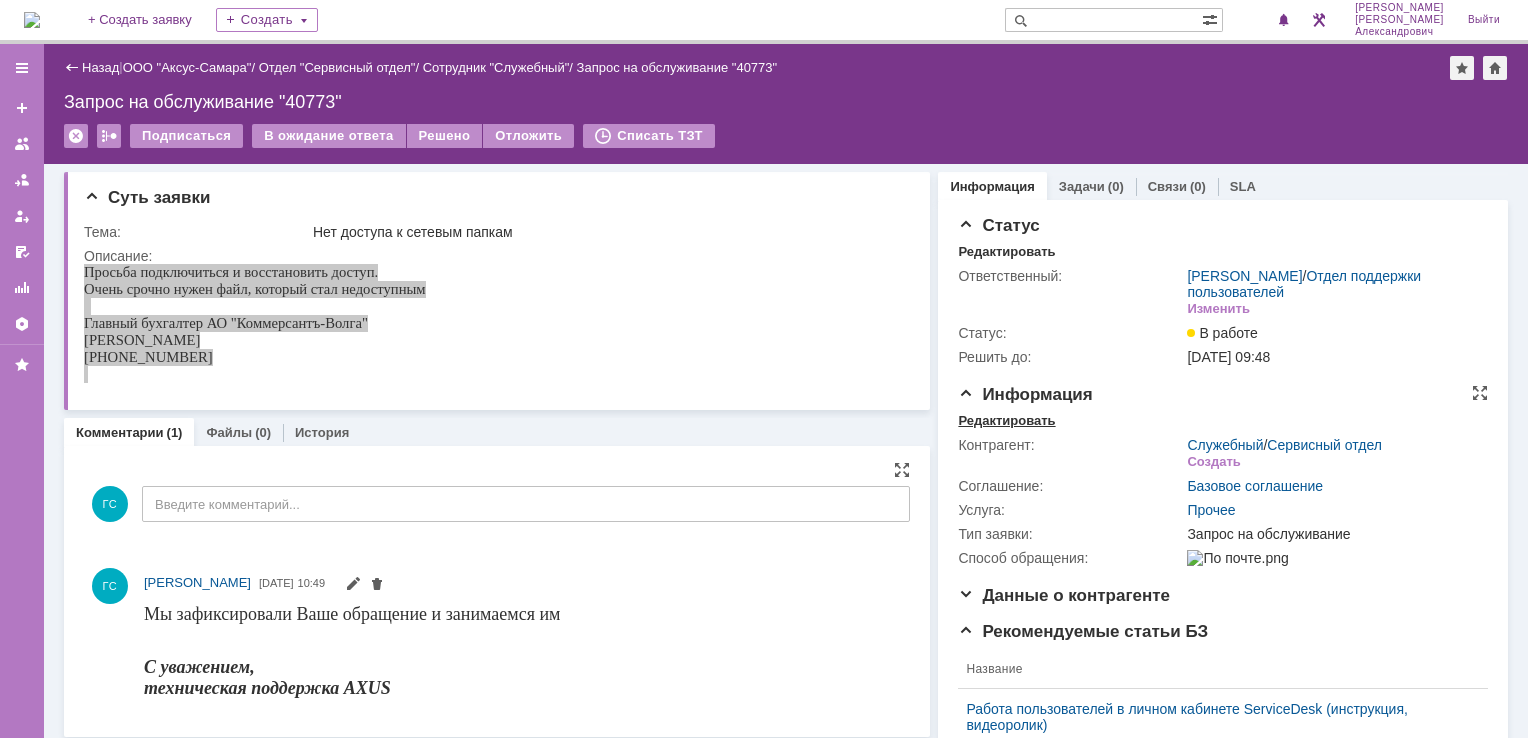 click on "Редактировать" at bounding box center (1006, 421) 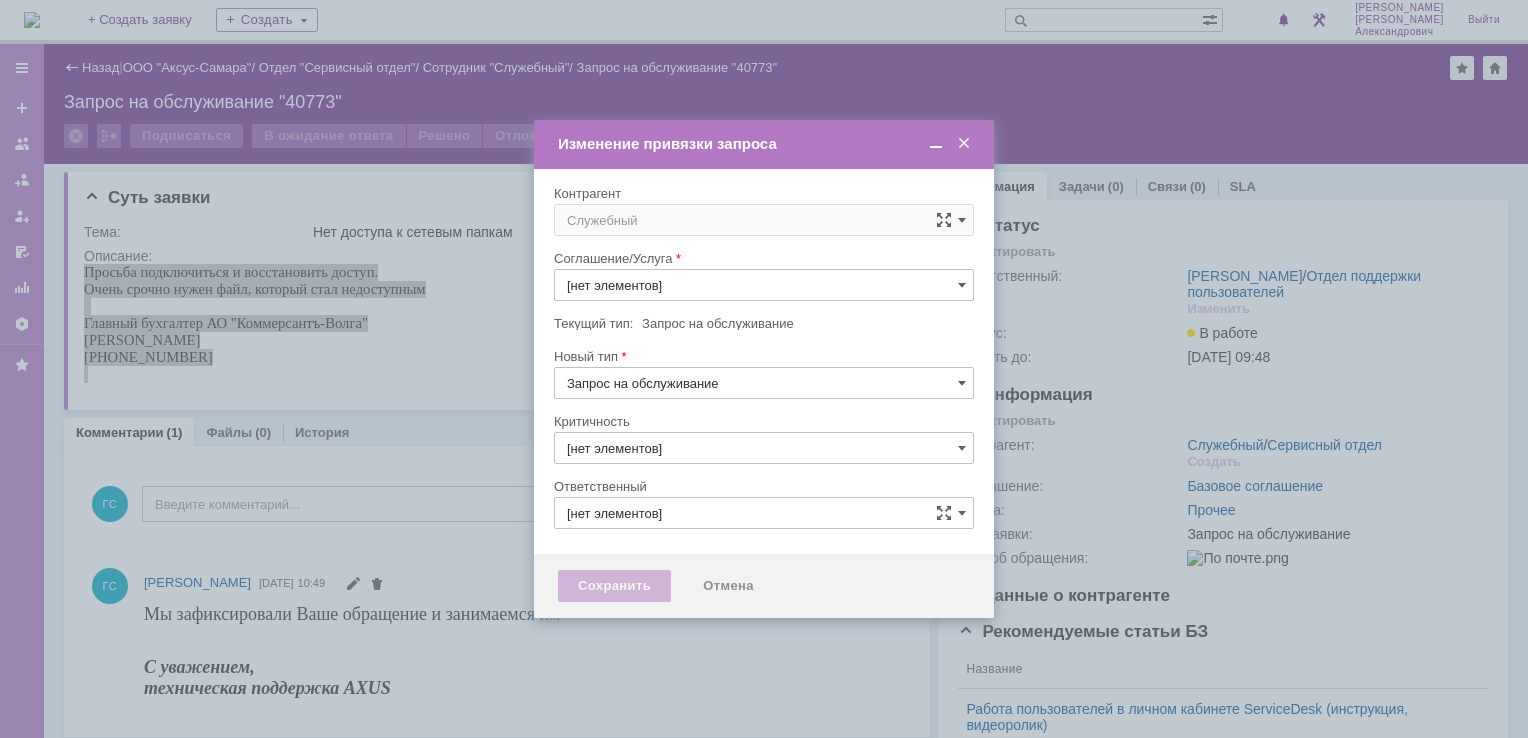 type on "Прочее" 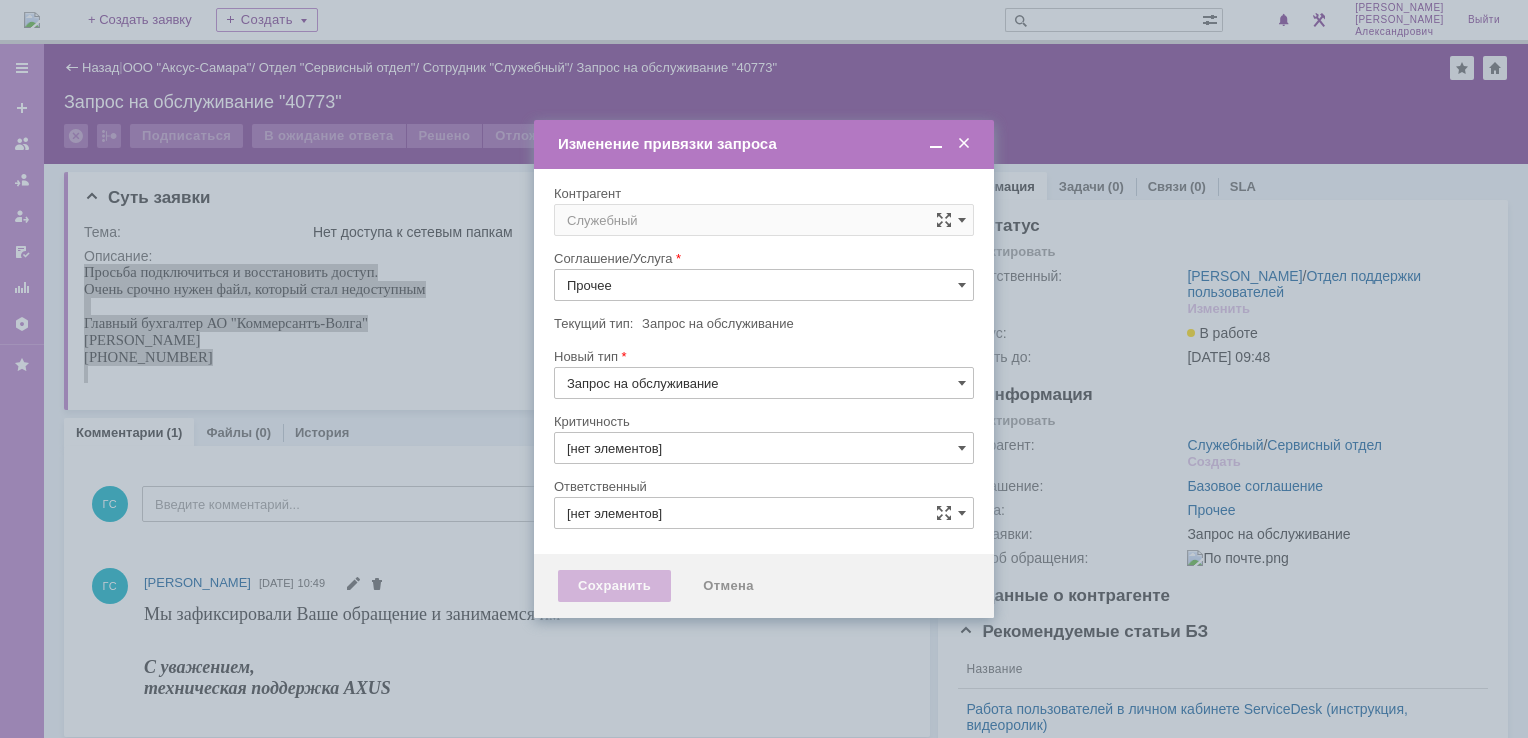 type on "3. Низкая" 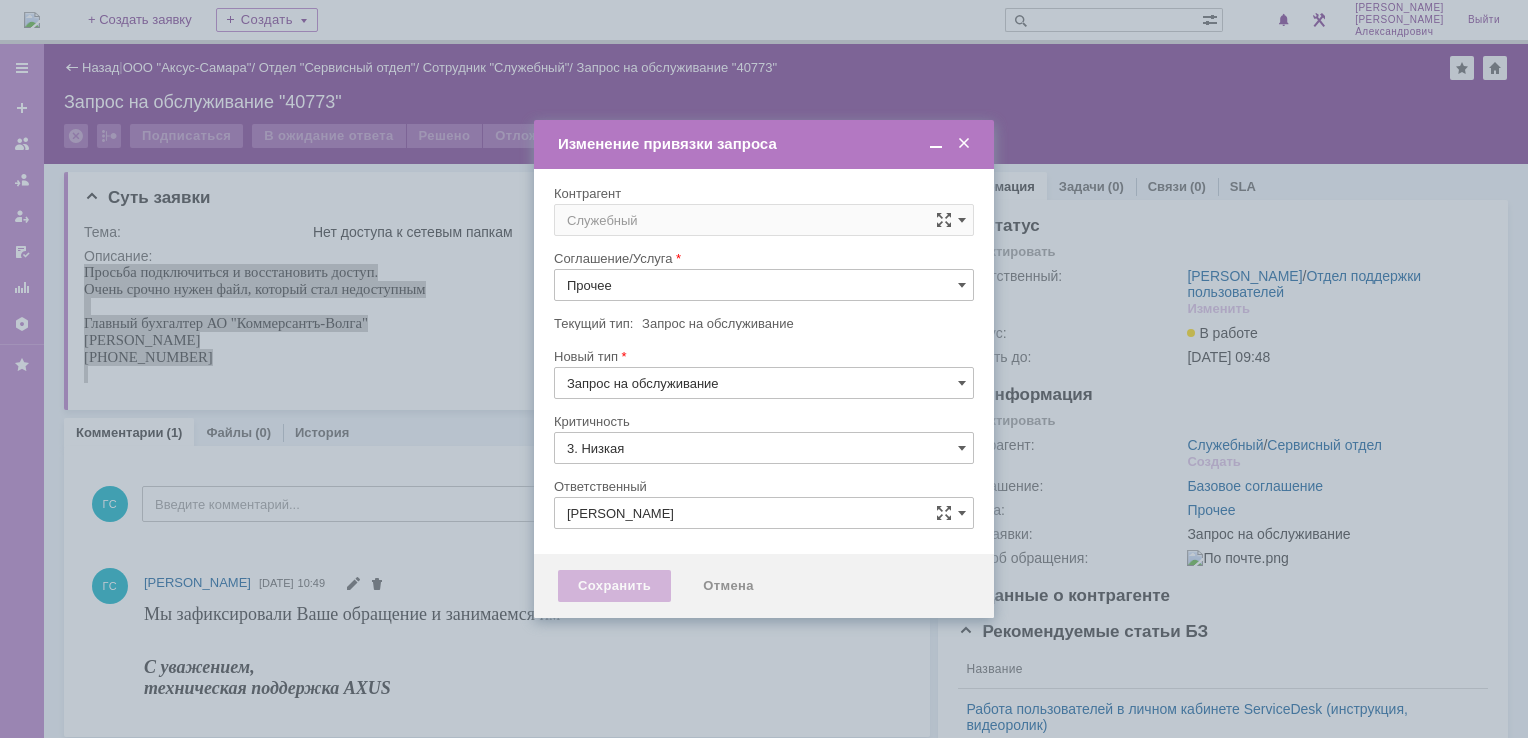 type on "[не указано]" 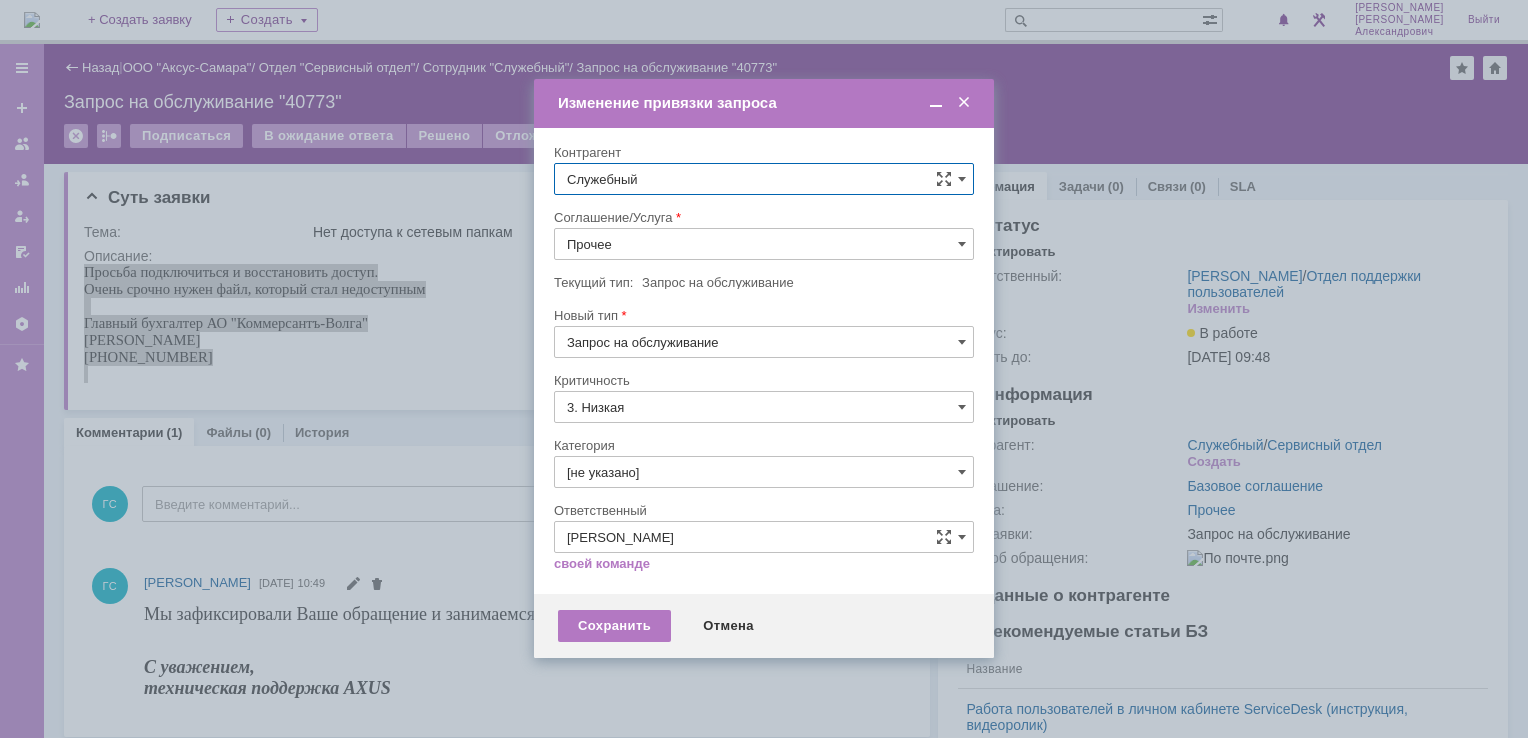click on "Служебный" at bounding box center (764, 179) 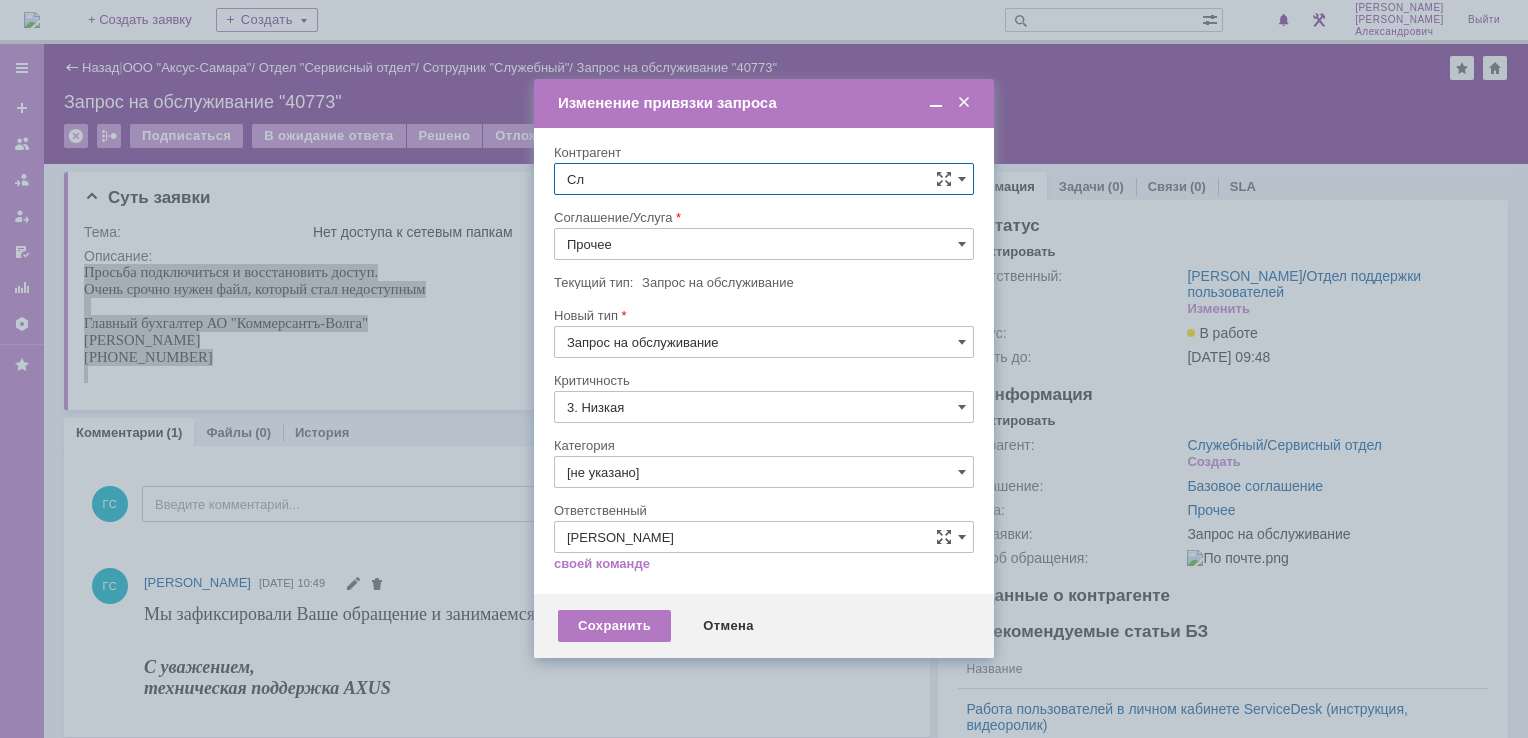 type on "С" 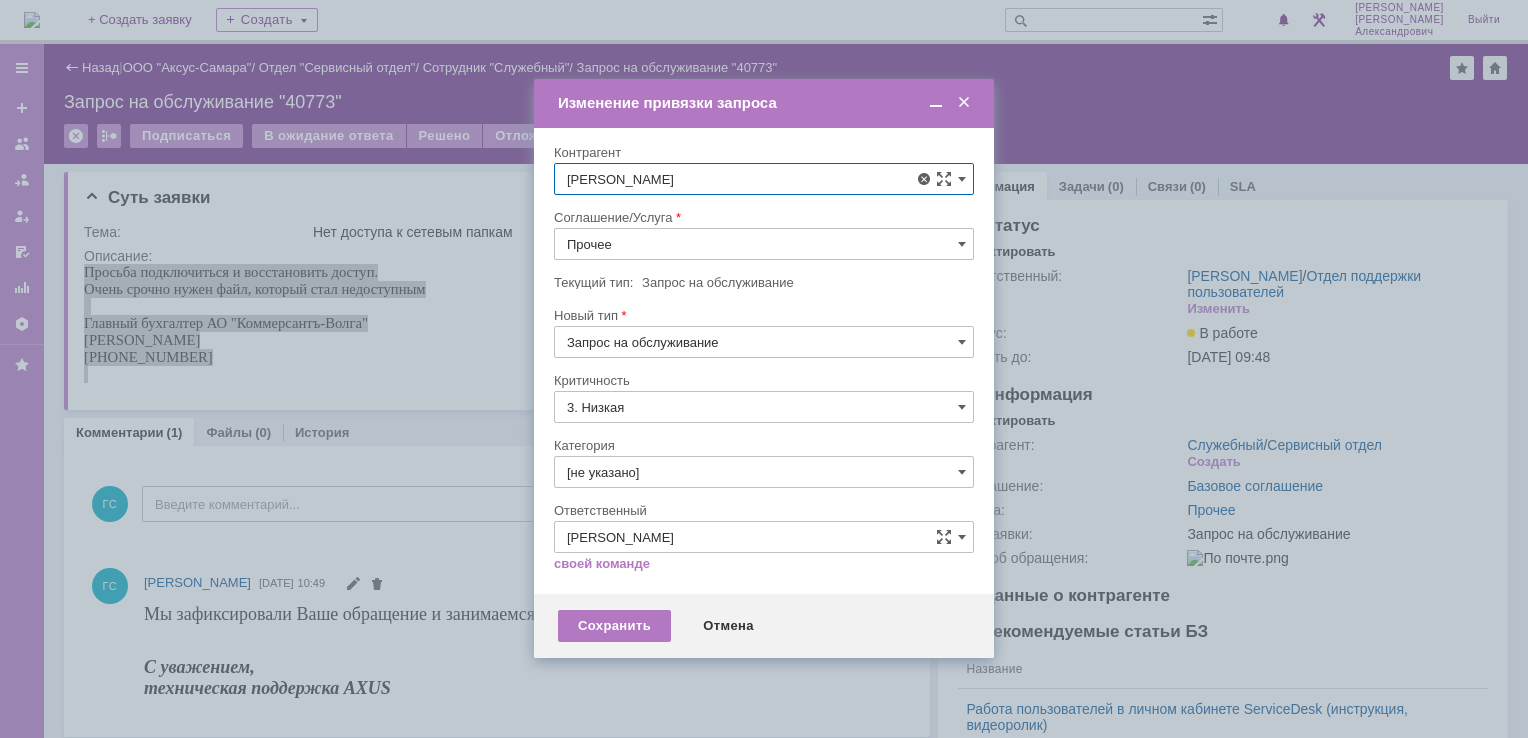 click on "[PERSON_NAME]" at bounding box center [764, 328] 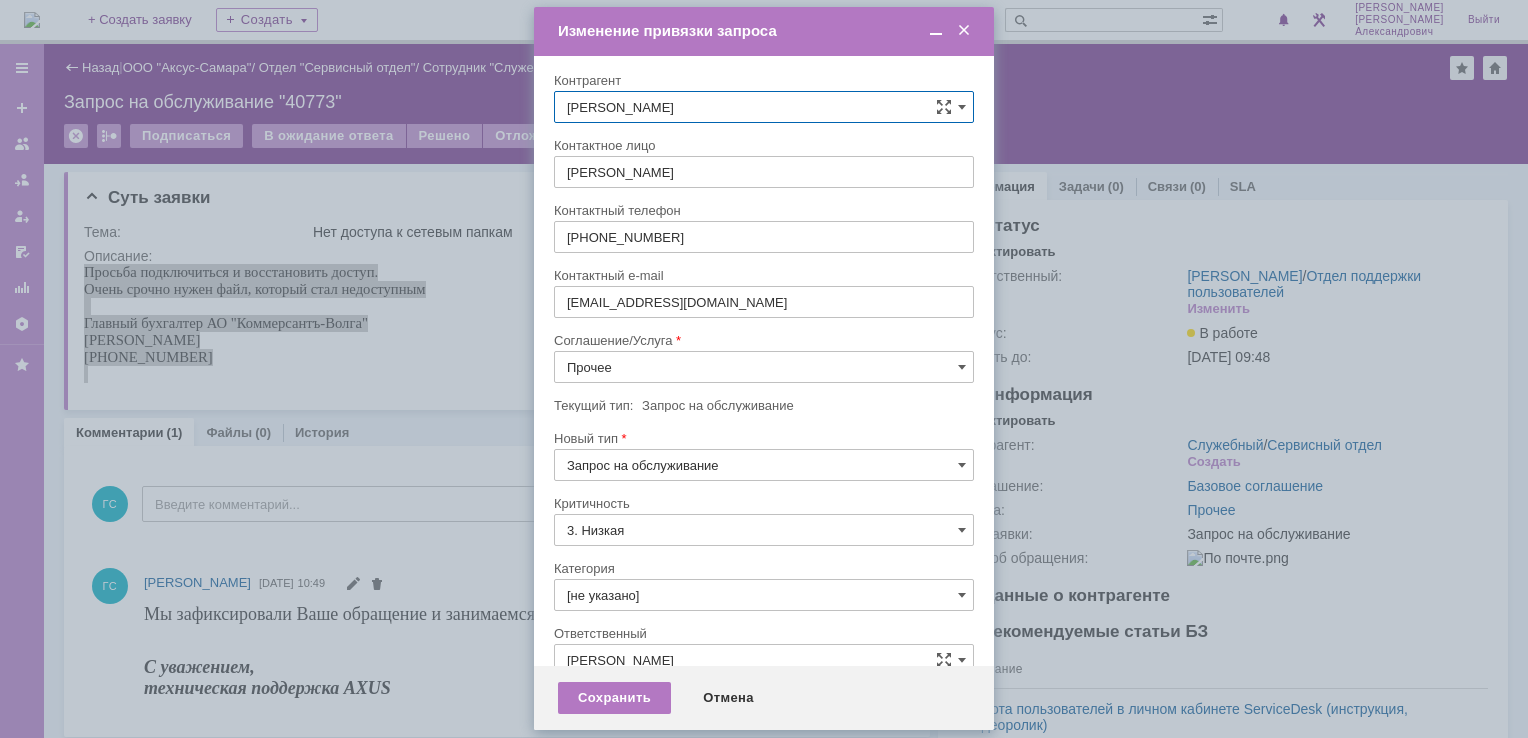 click on "Прочее" at bounding box center (764, 367) 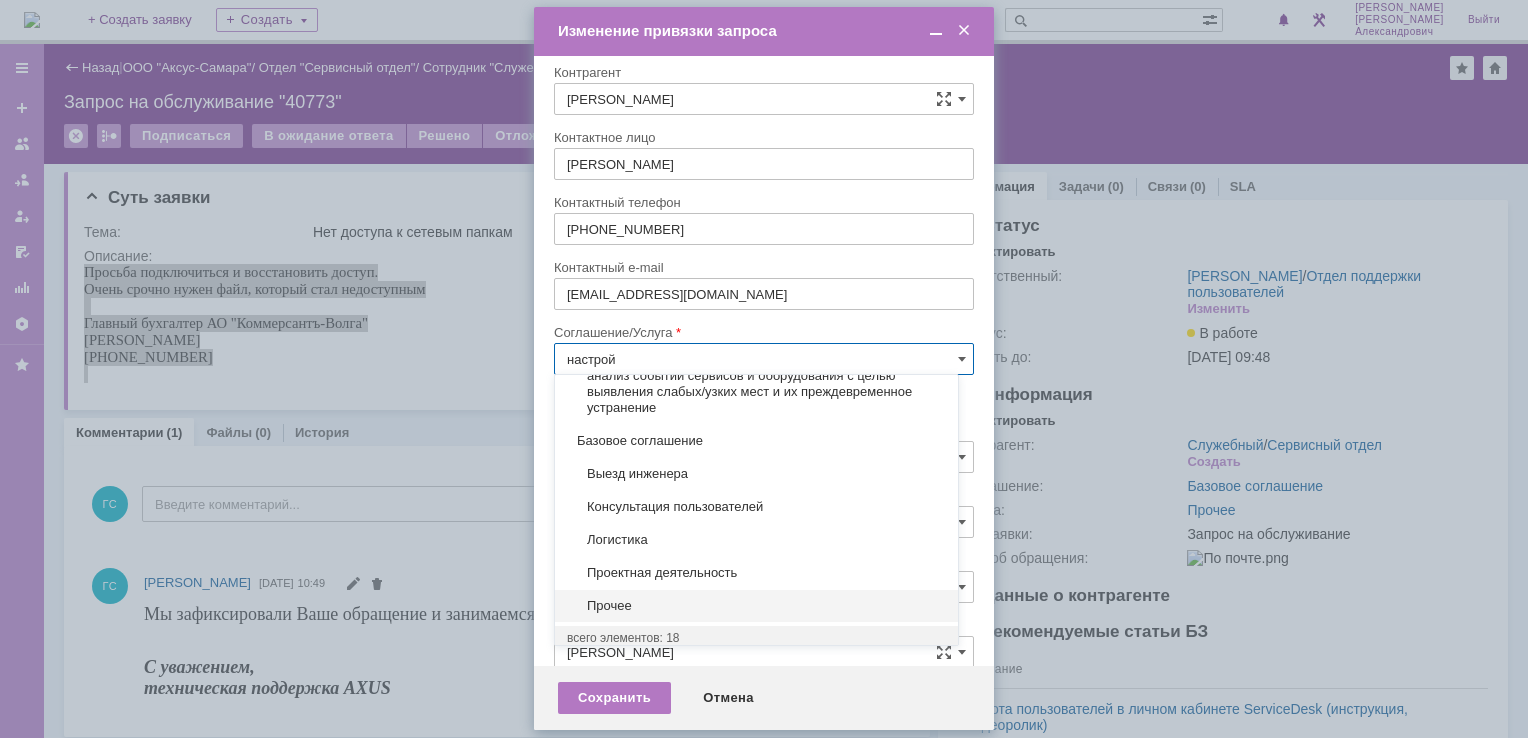 scroll, scrollTop: 0, scrollLeft: 0, axis: both 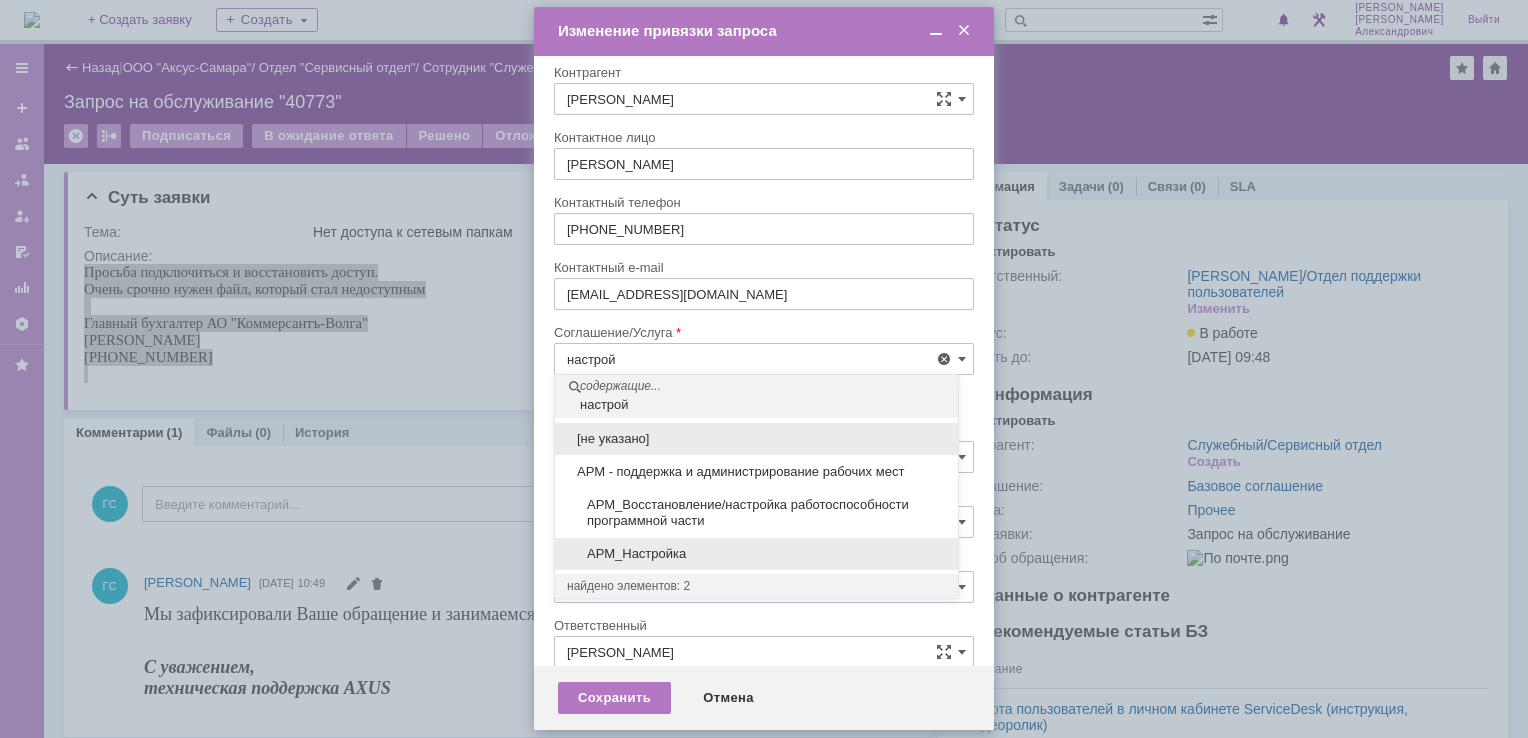click on "АРМ_Настройка" at bounding box center [756, 554] 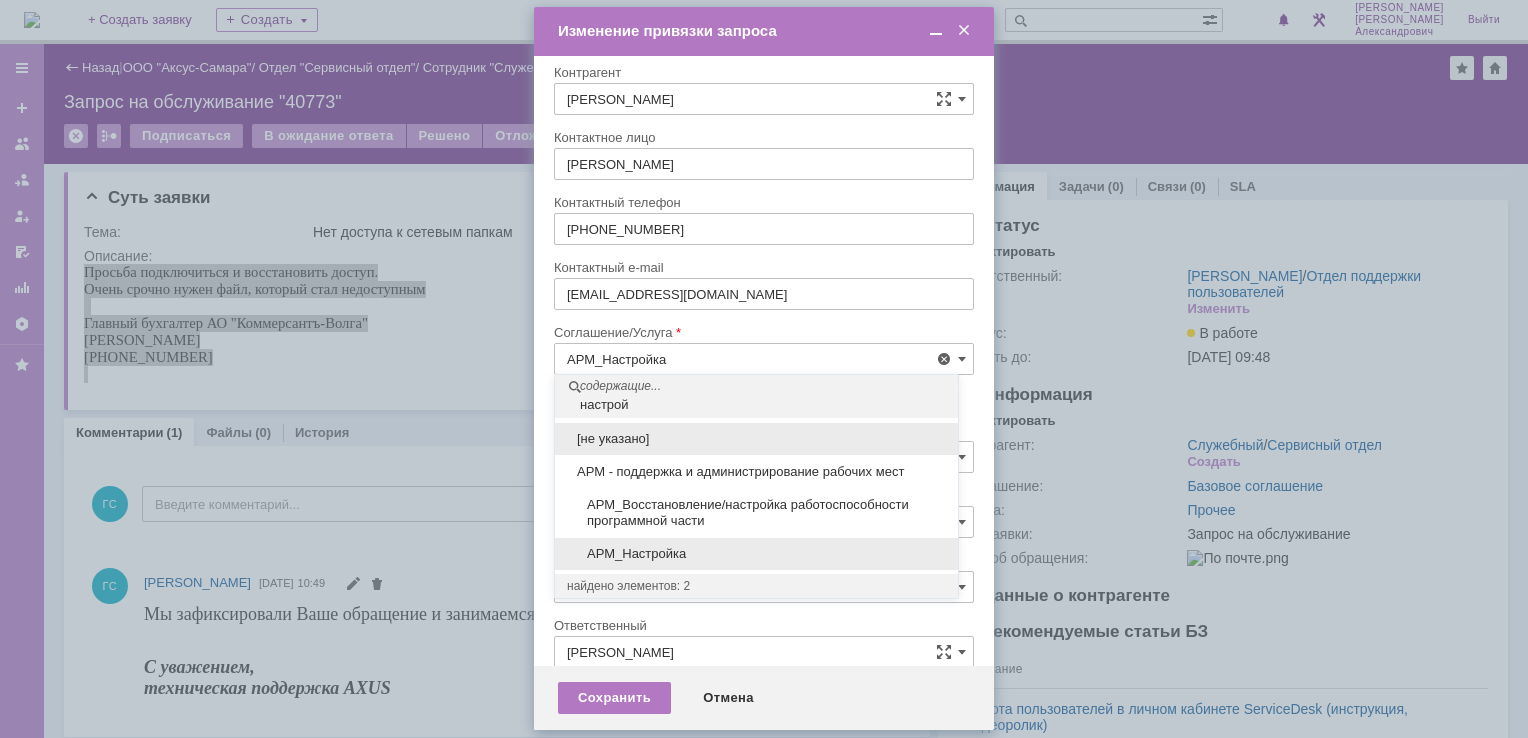 scroll, scrollTop: 0, scrollLeft: 0, axis: both 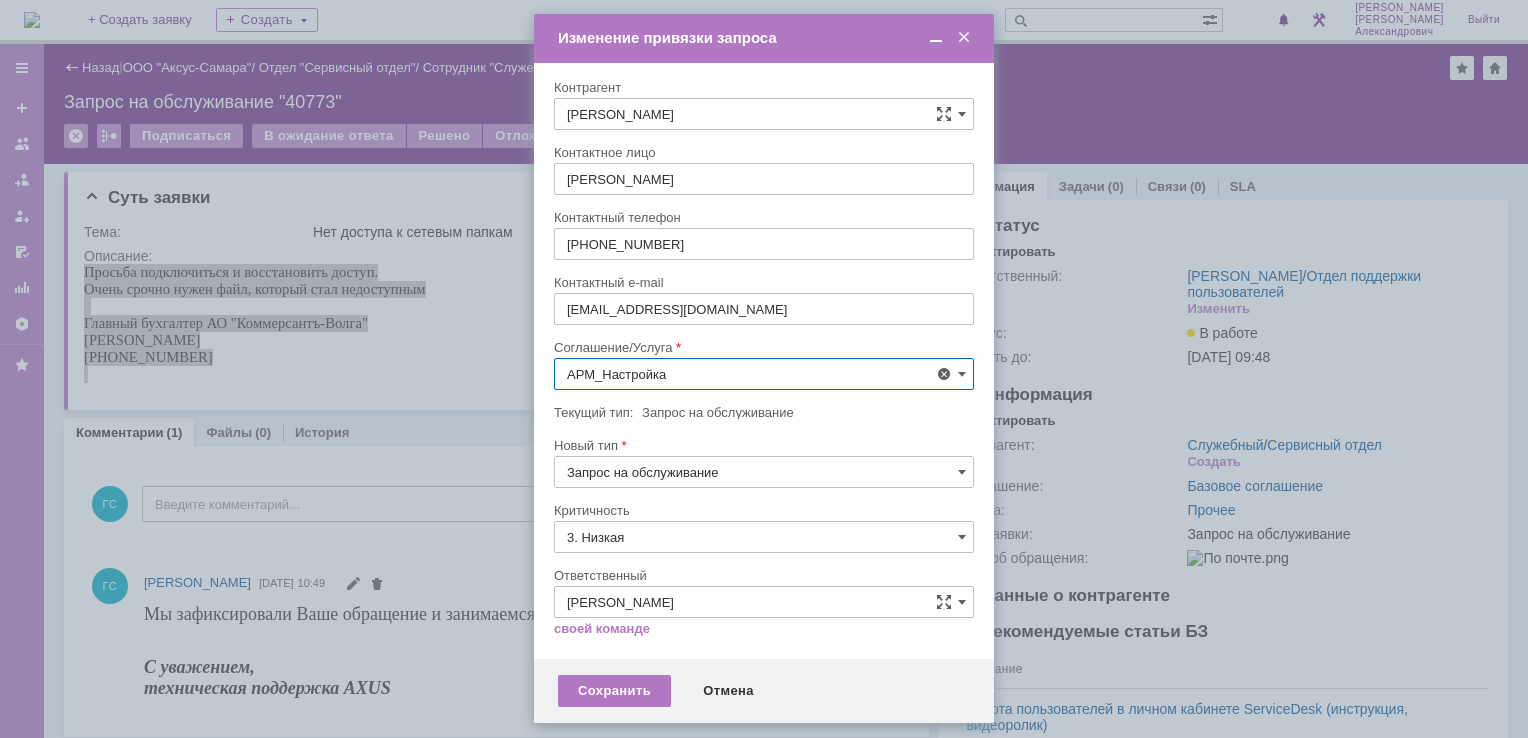 type on "АРМ_Настройка" 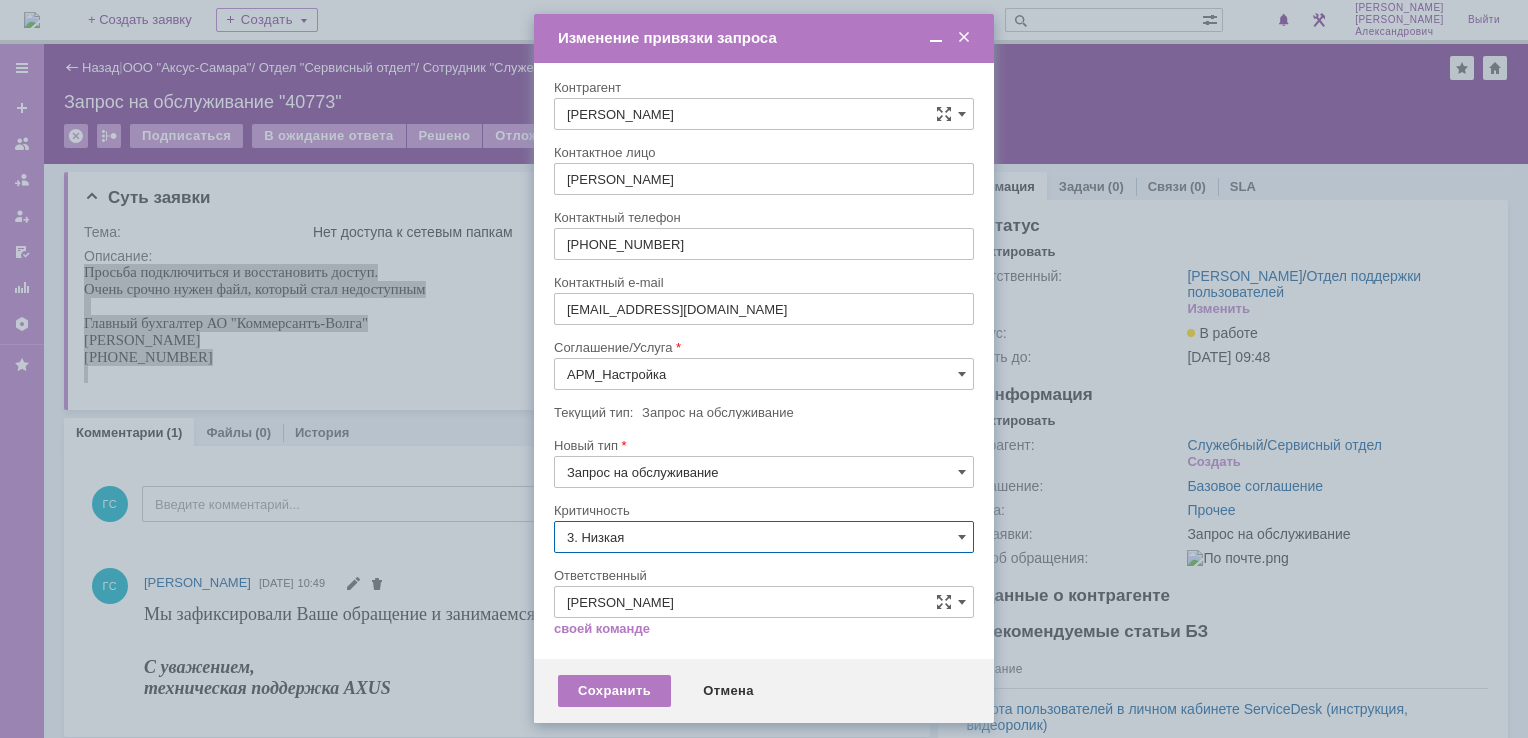 click on "3. Низкая" at bounding box center [764, 537] 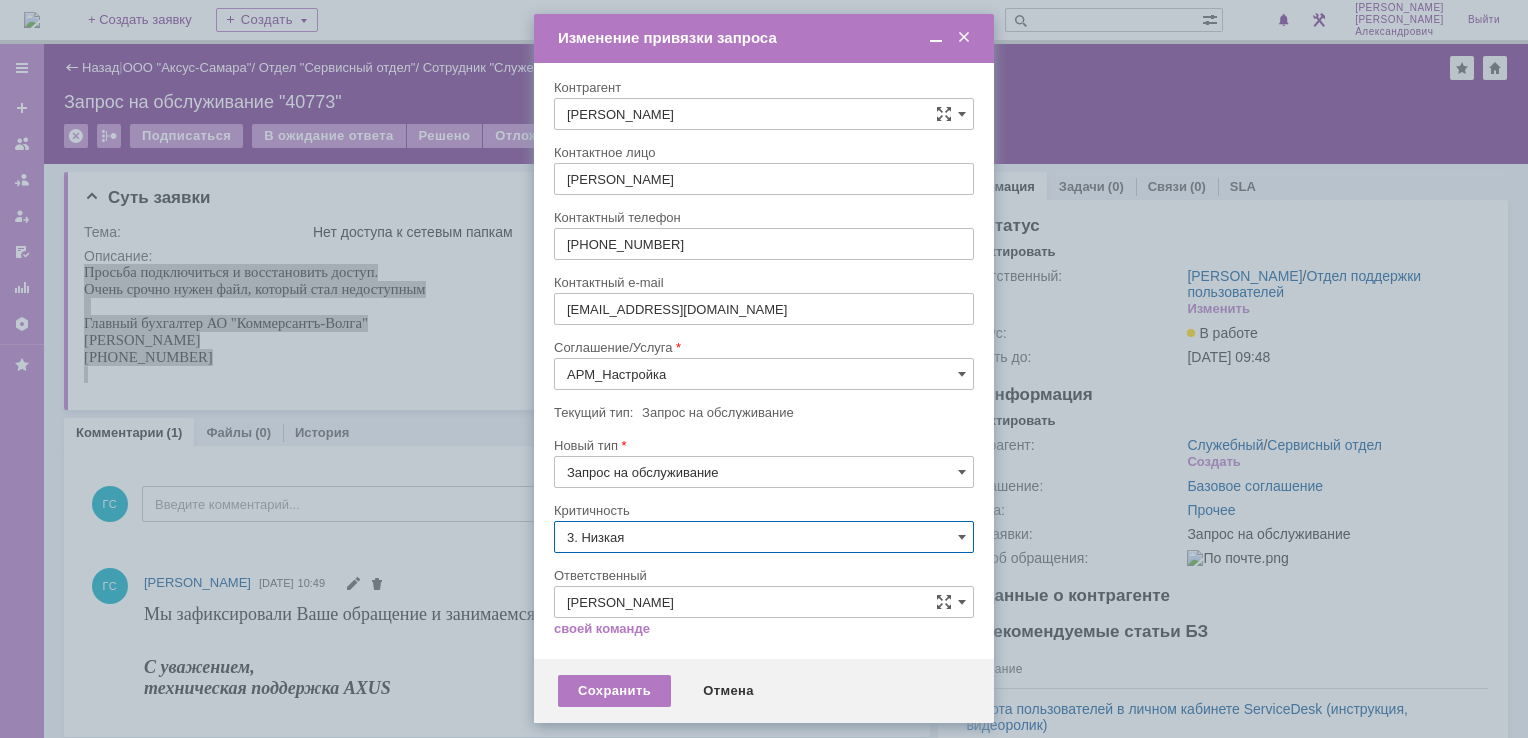click on "[не указано]" at bounding box center (764, 574) 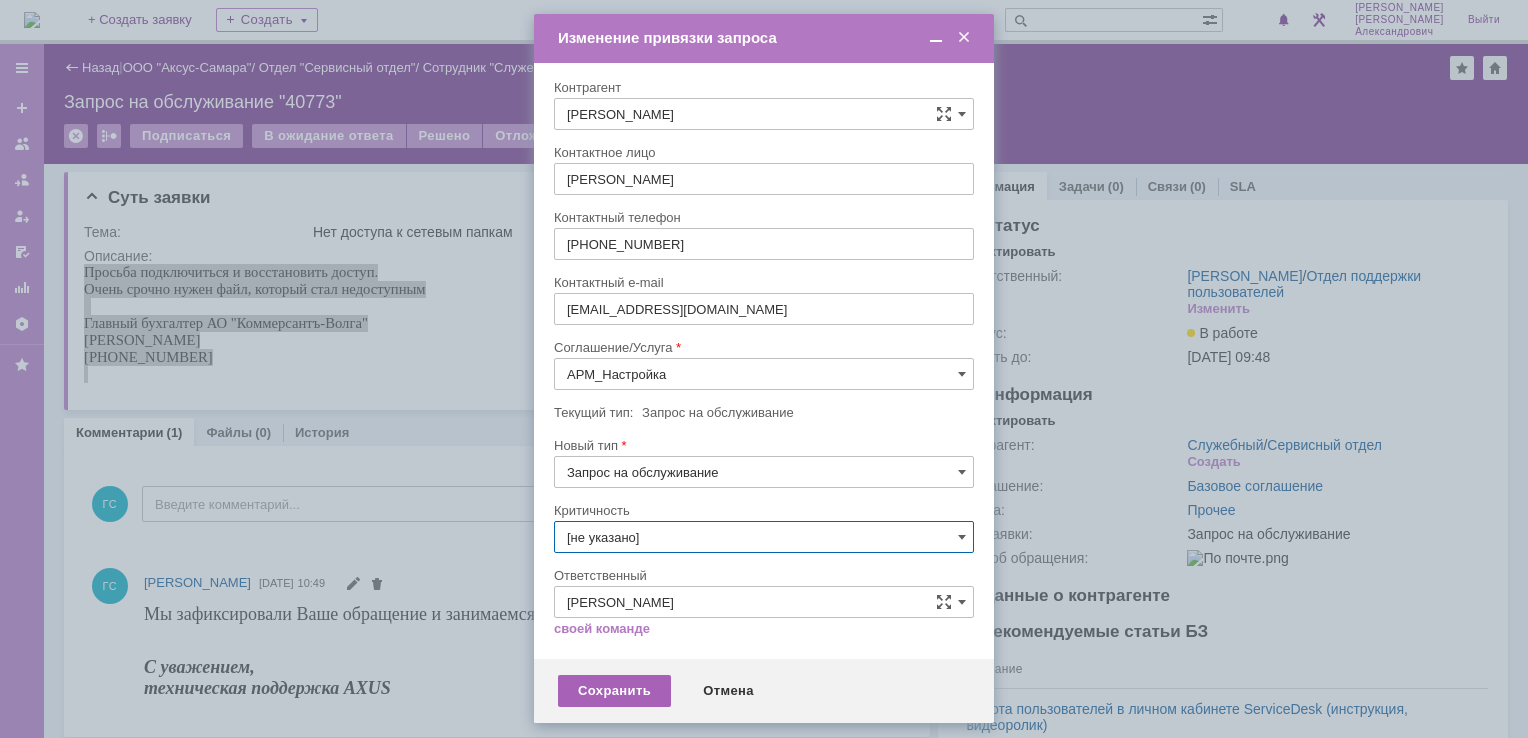 click on "Сохранить" at bounding box center (614, 691) 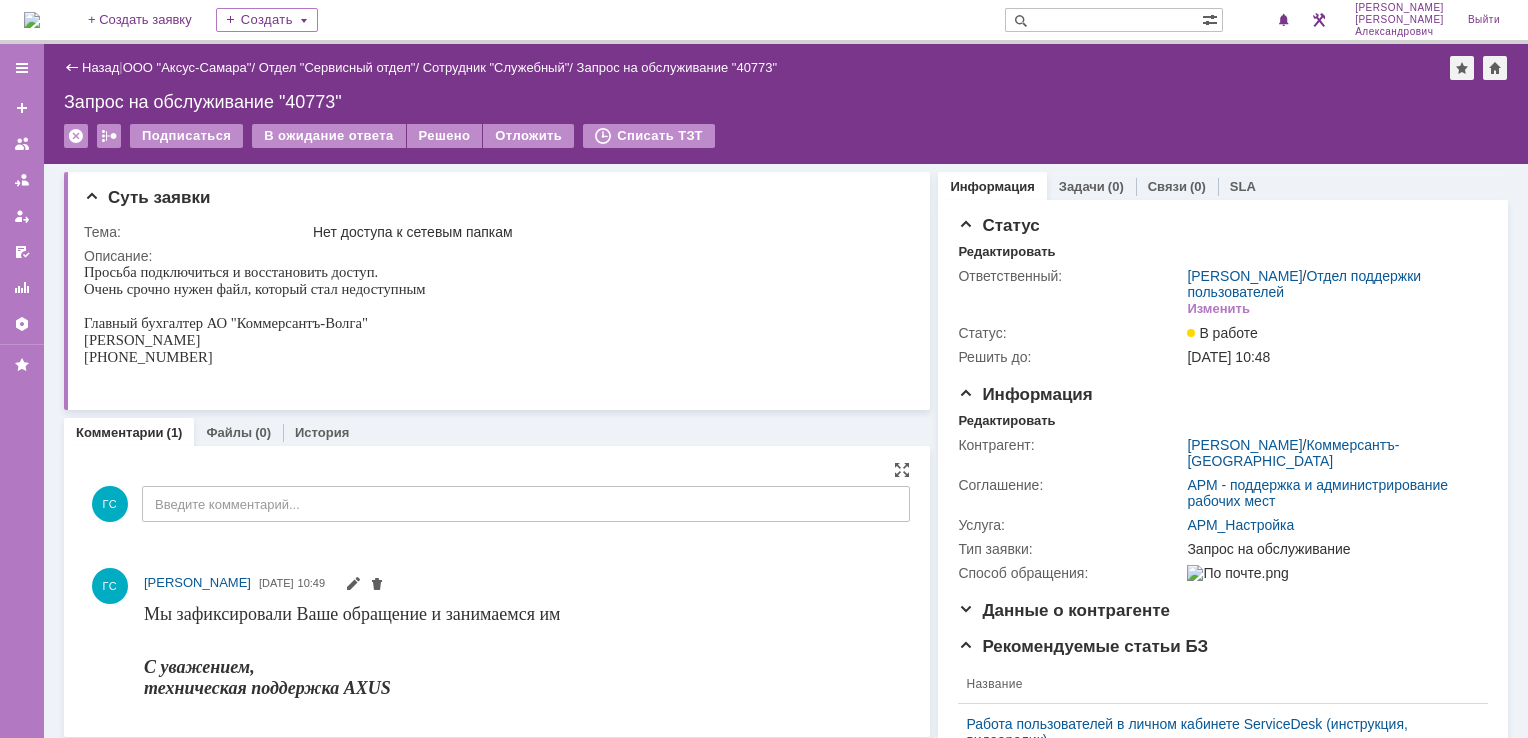 scroll, scrollTop: 0, scrollLeft: 0, axis: both 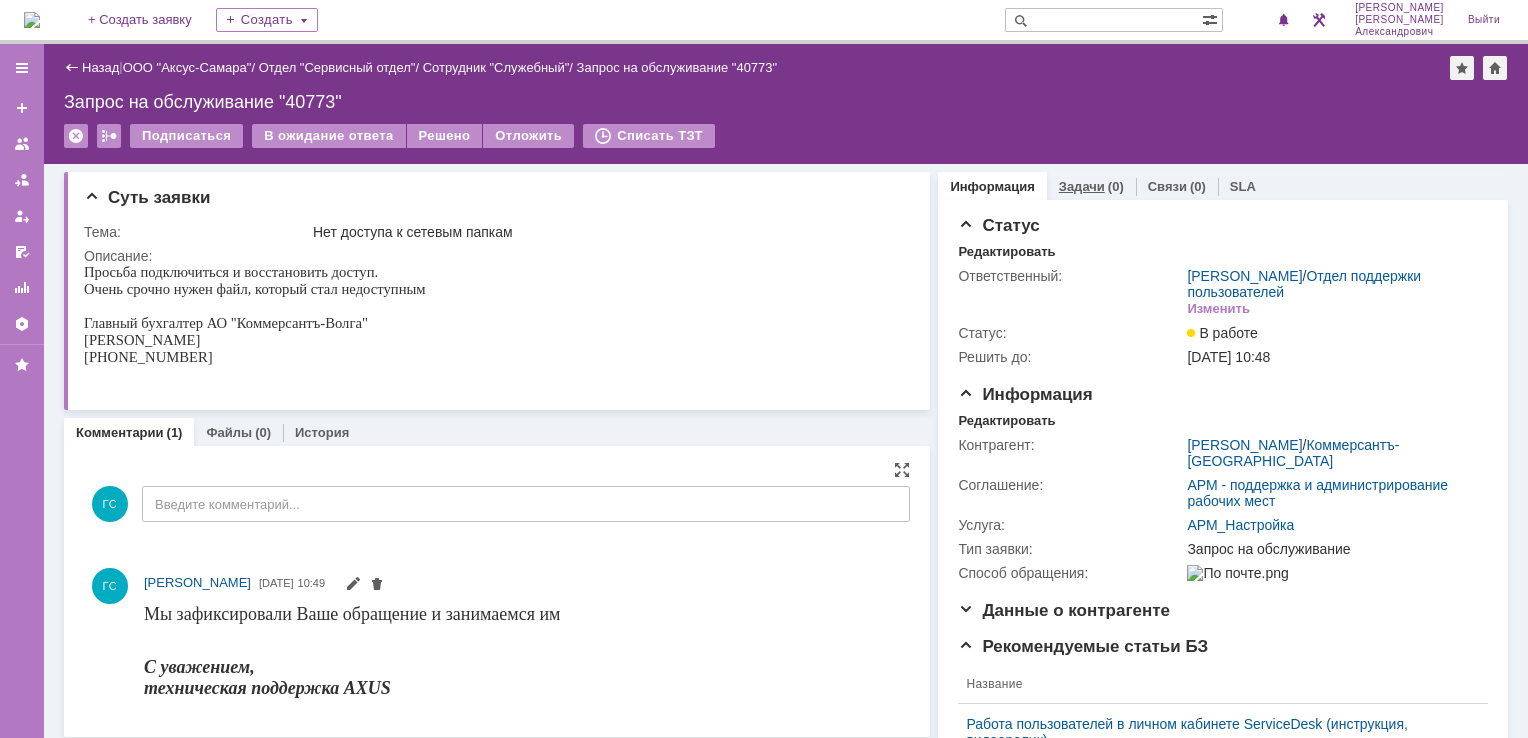 click on "Задачи" at bounding box center [1082, 186] 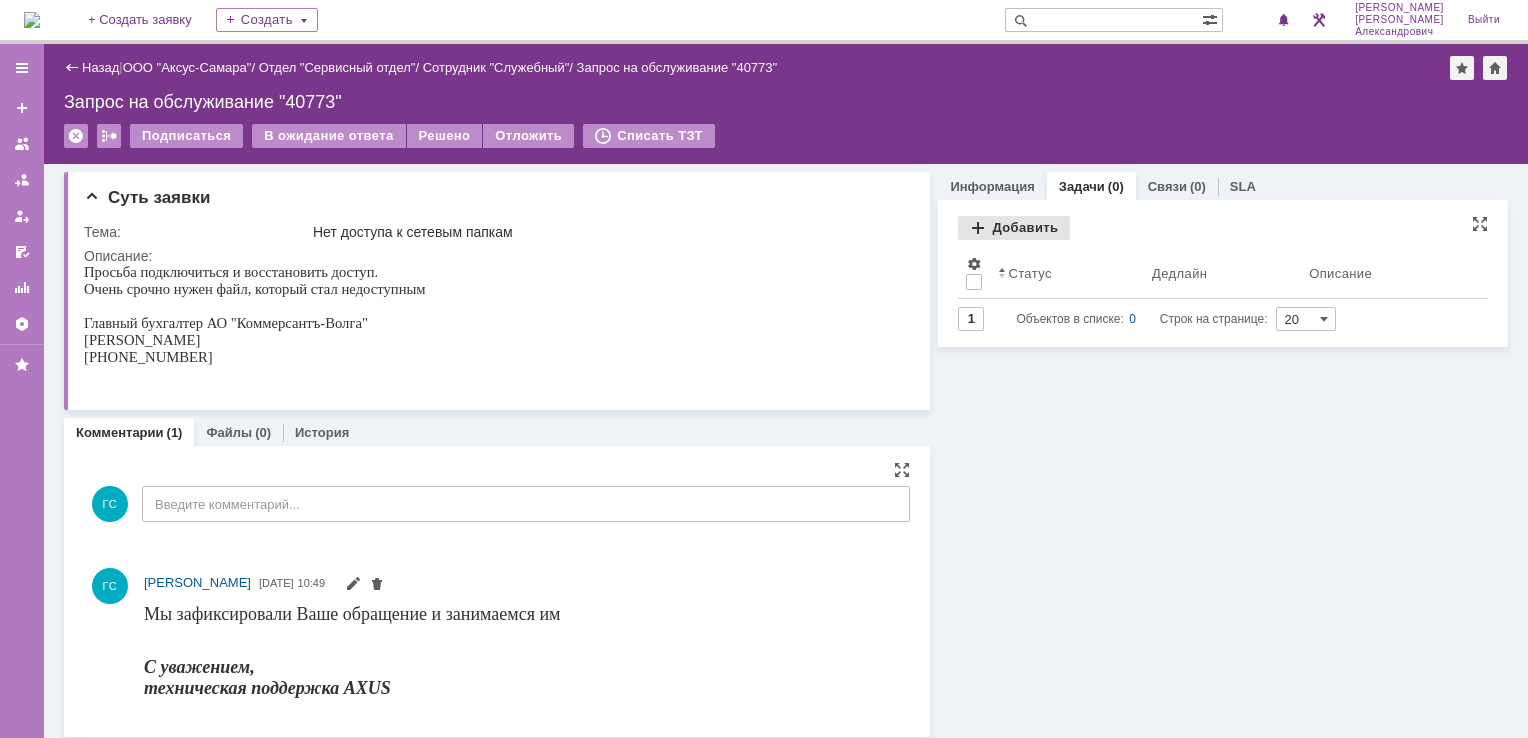 click on "Добавить" at bounding box center (1014, 228) 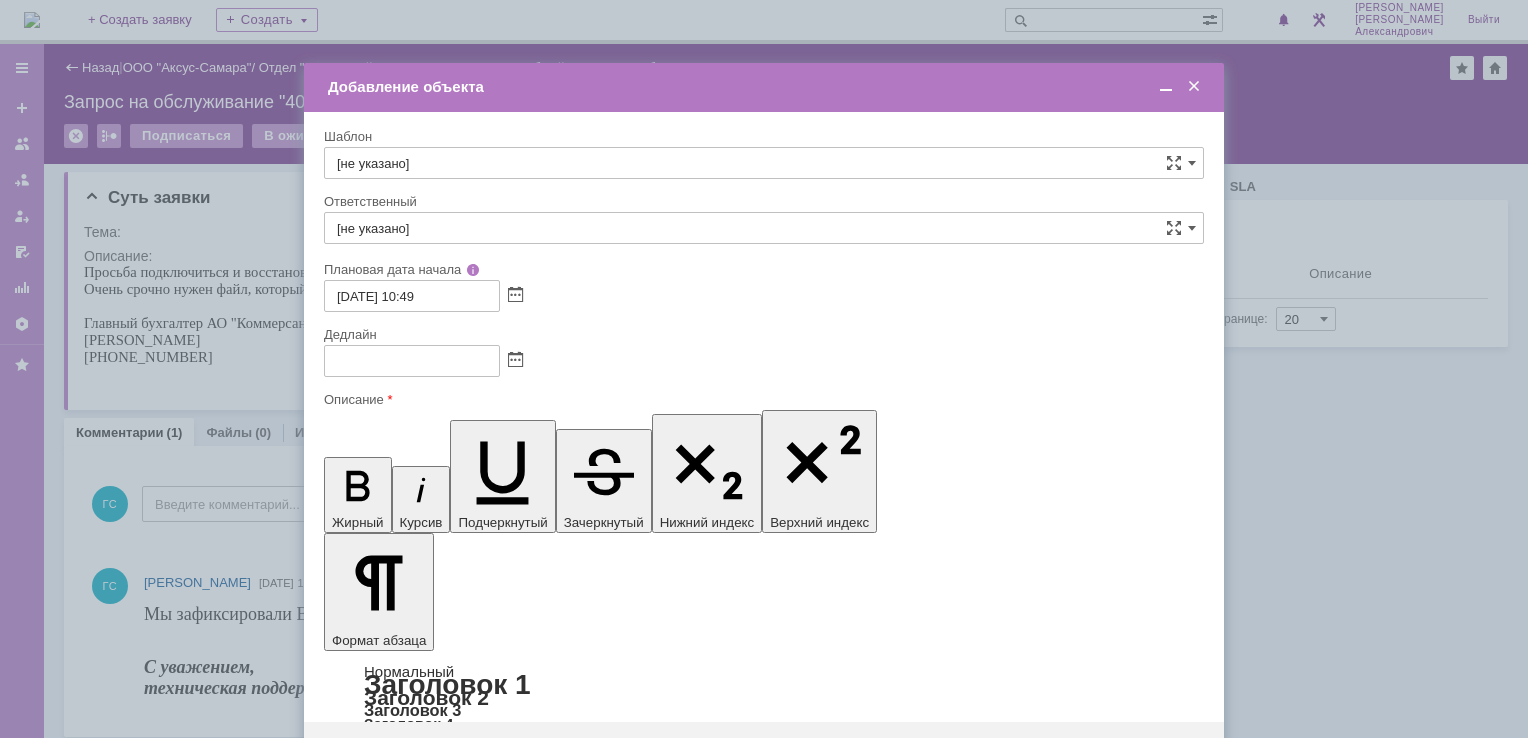 scroll, scrollTop: 0, scrollLeft: 0, axis: both 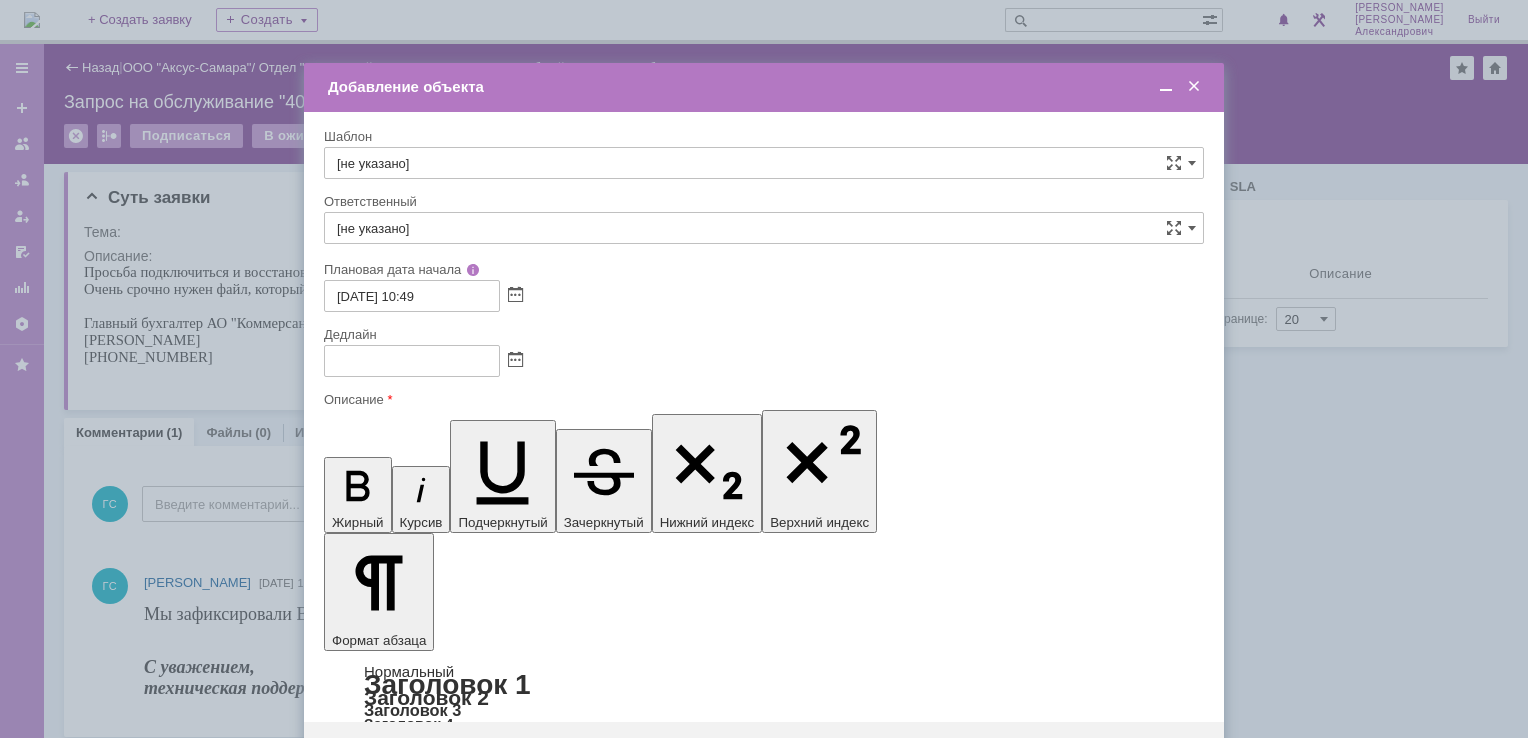 click at bounding box center (487, 5824) 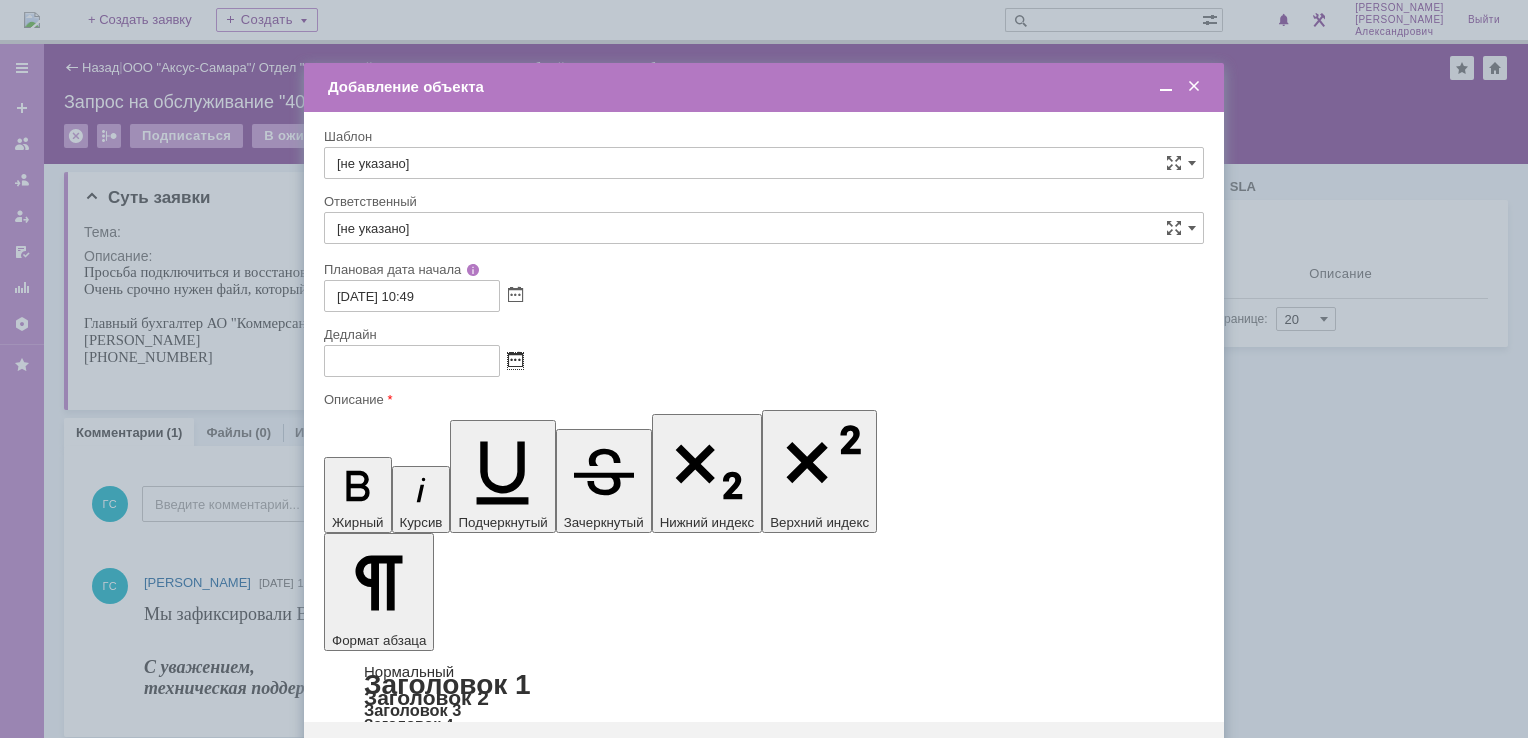 click at bounding box center [515, 361] 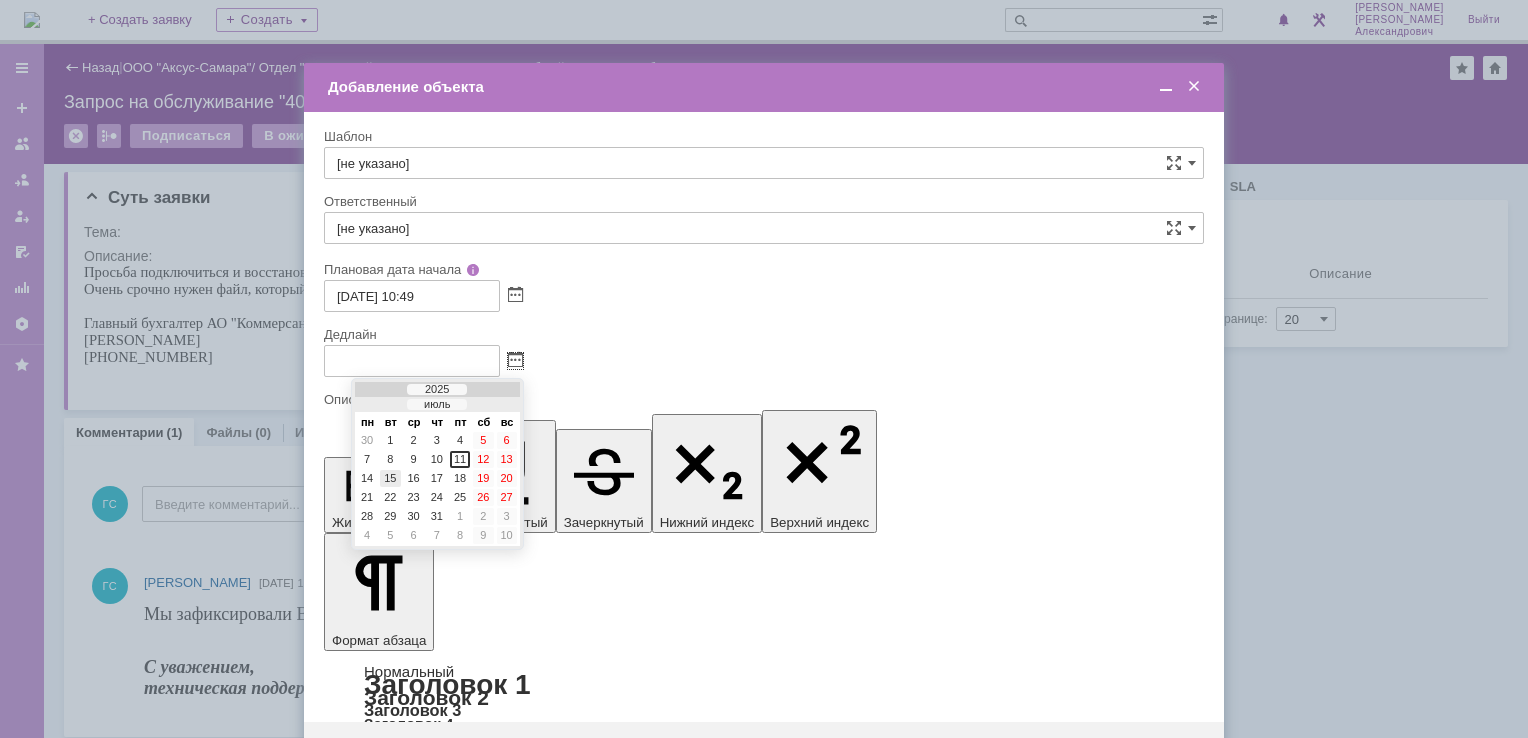 click on "15" at bounding box center (390, 478) 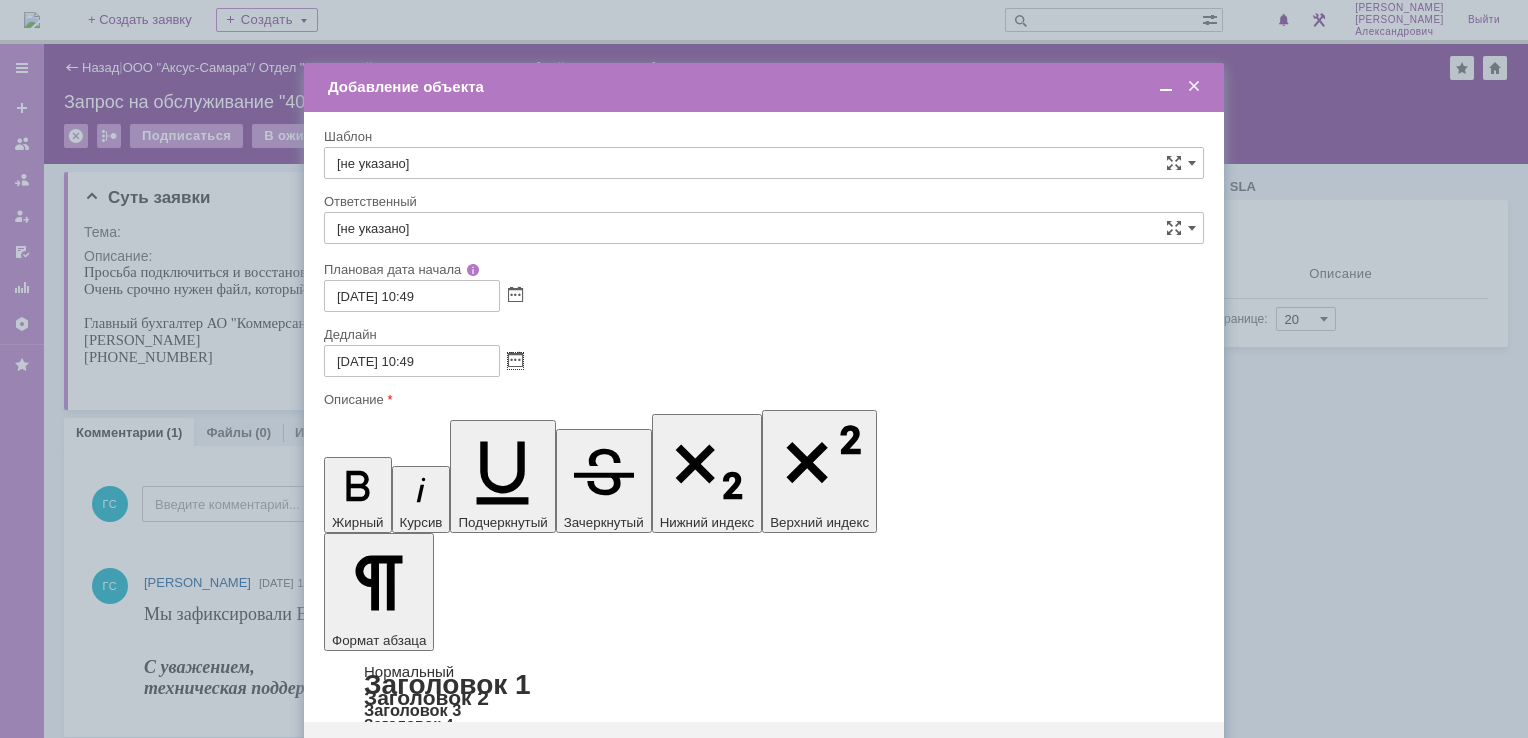 click on "[не указано]" at bounding box center [764, 228] 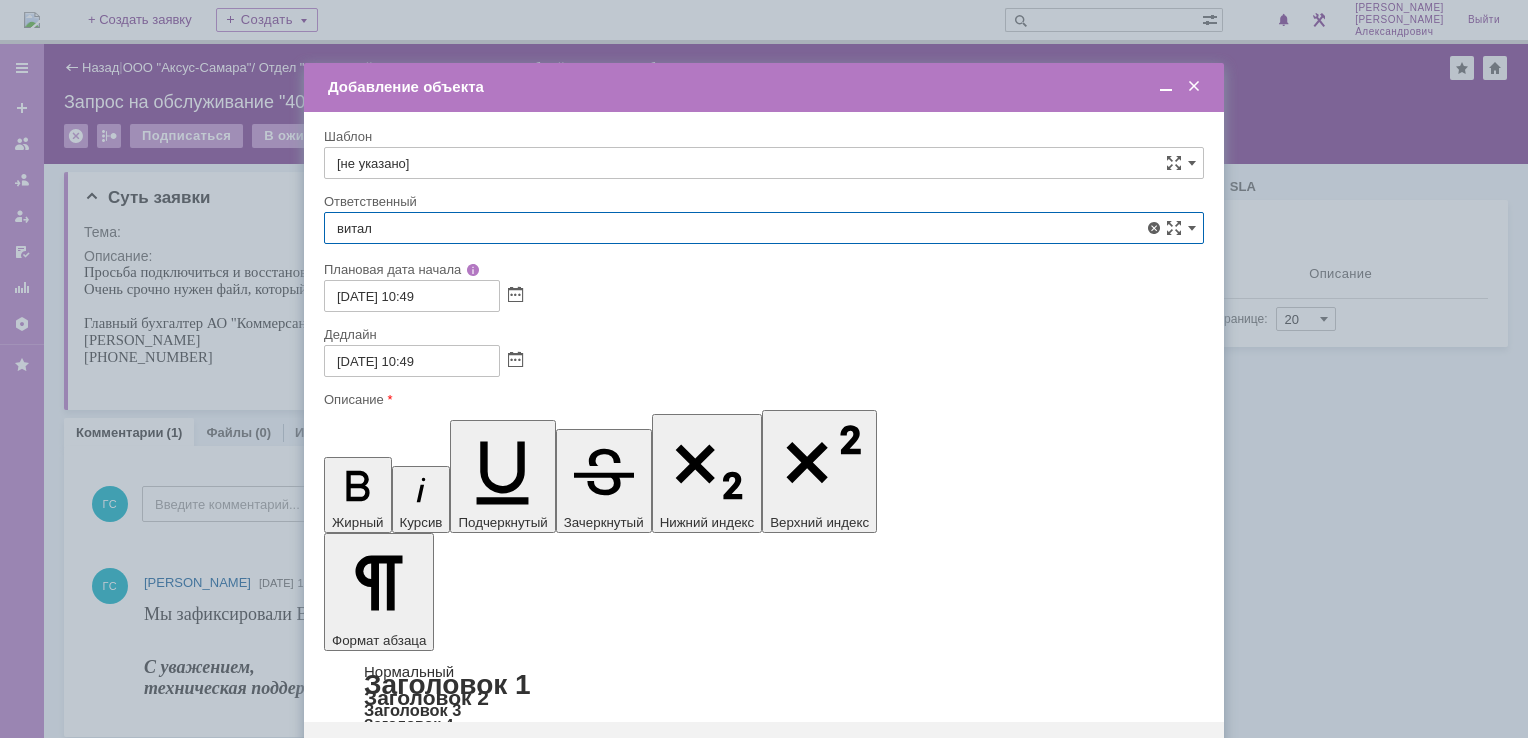 click on "[PERSON_NAME]" at bounding box center (764, 374) 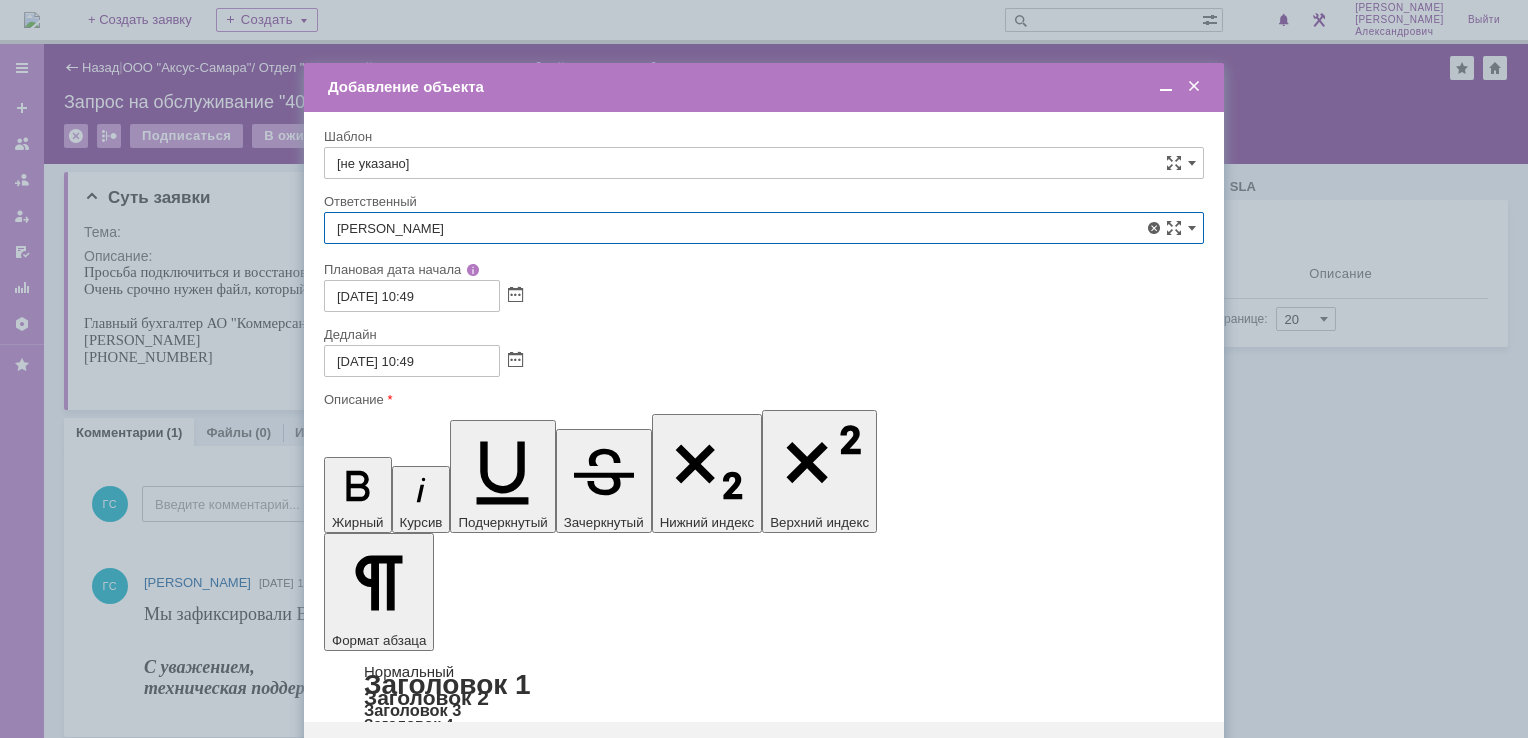 type on "[PERSON_NAME]" 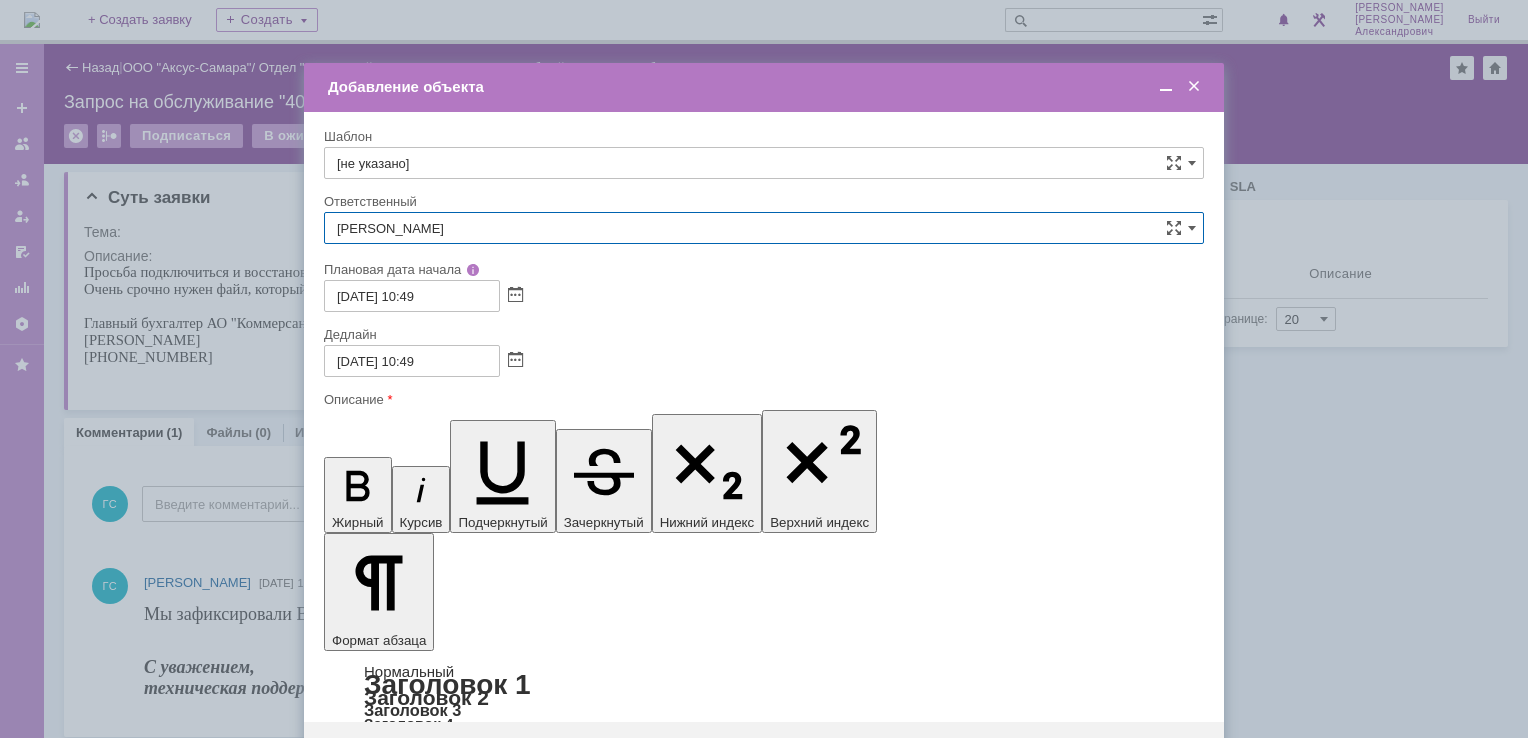drag, startPoint x: 526, startPoint y: 222, endPoint x: 324, endPoint y: 241, distance: 202.8916 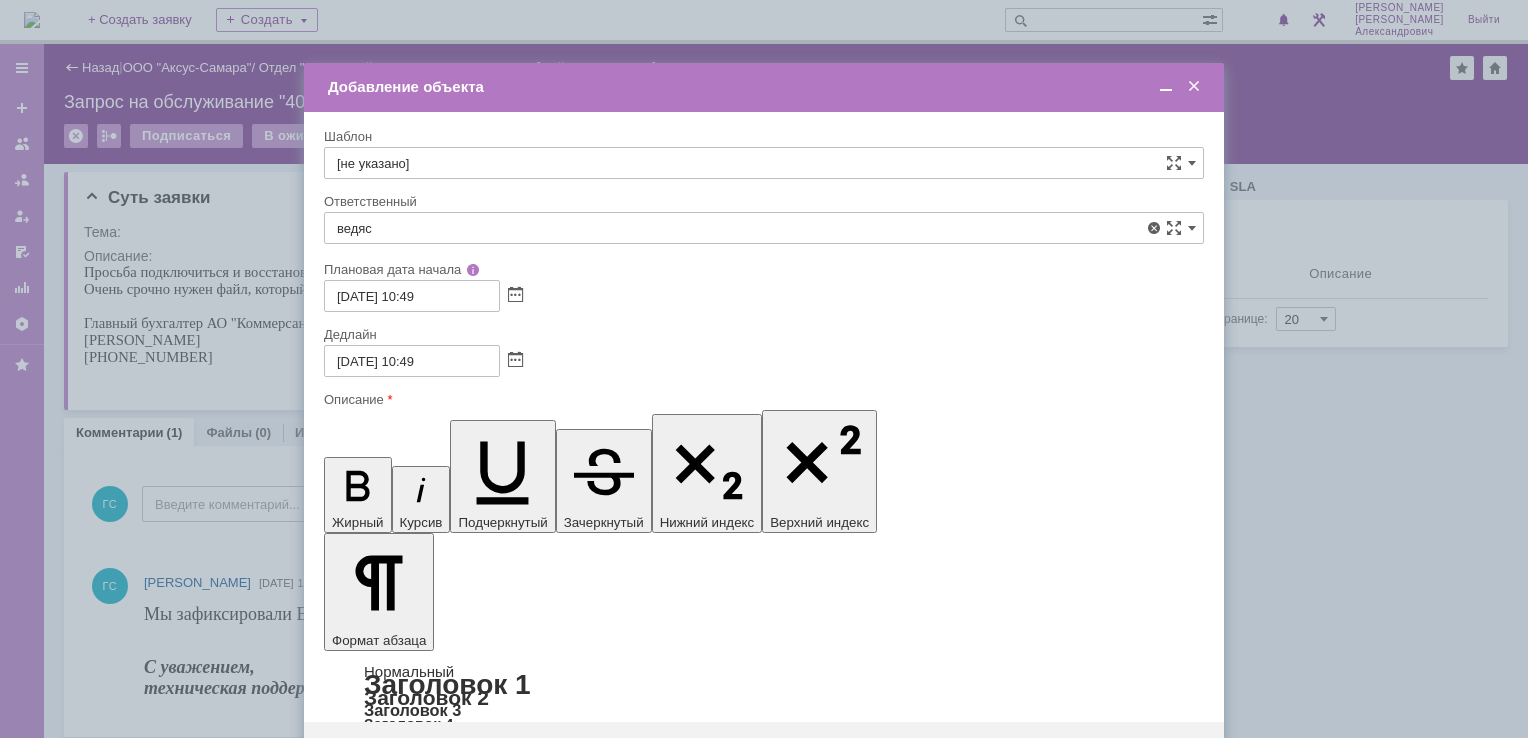 click on "[PERSON_NAME]" at bounding box center [764, 374] 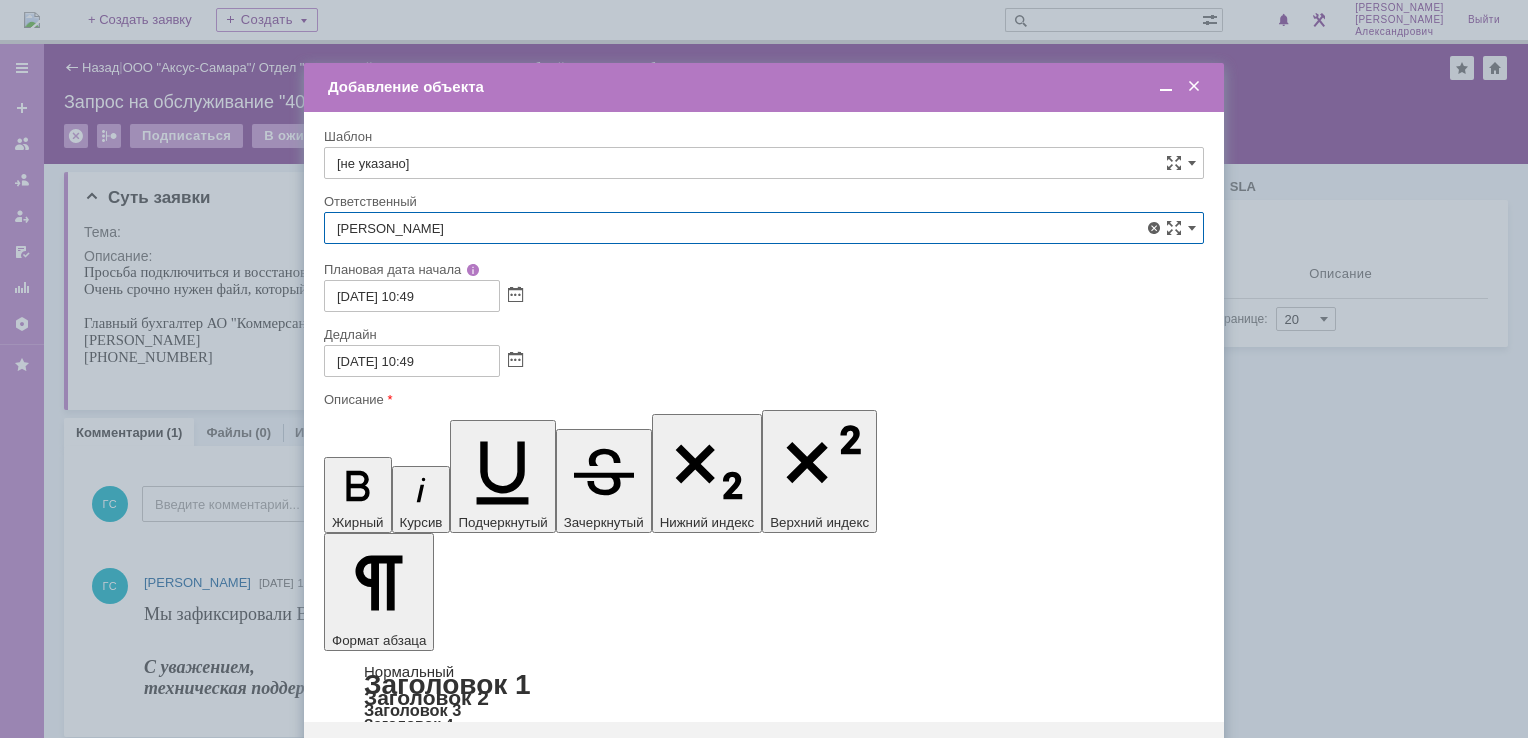 type on "[PERSON_NAME]" 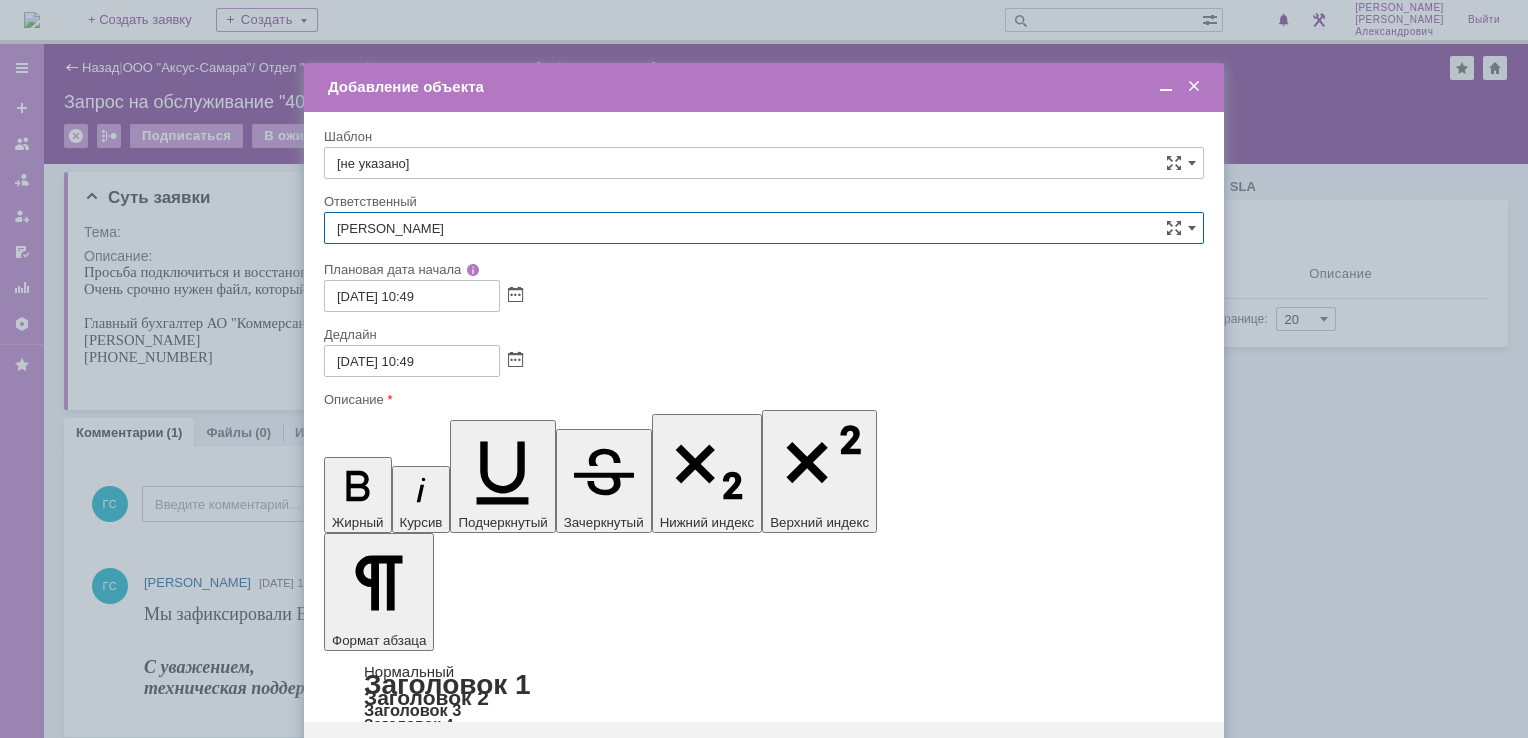 click on "Сохранить" at bounding box center [384, 754] 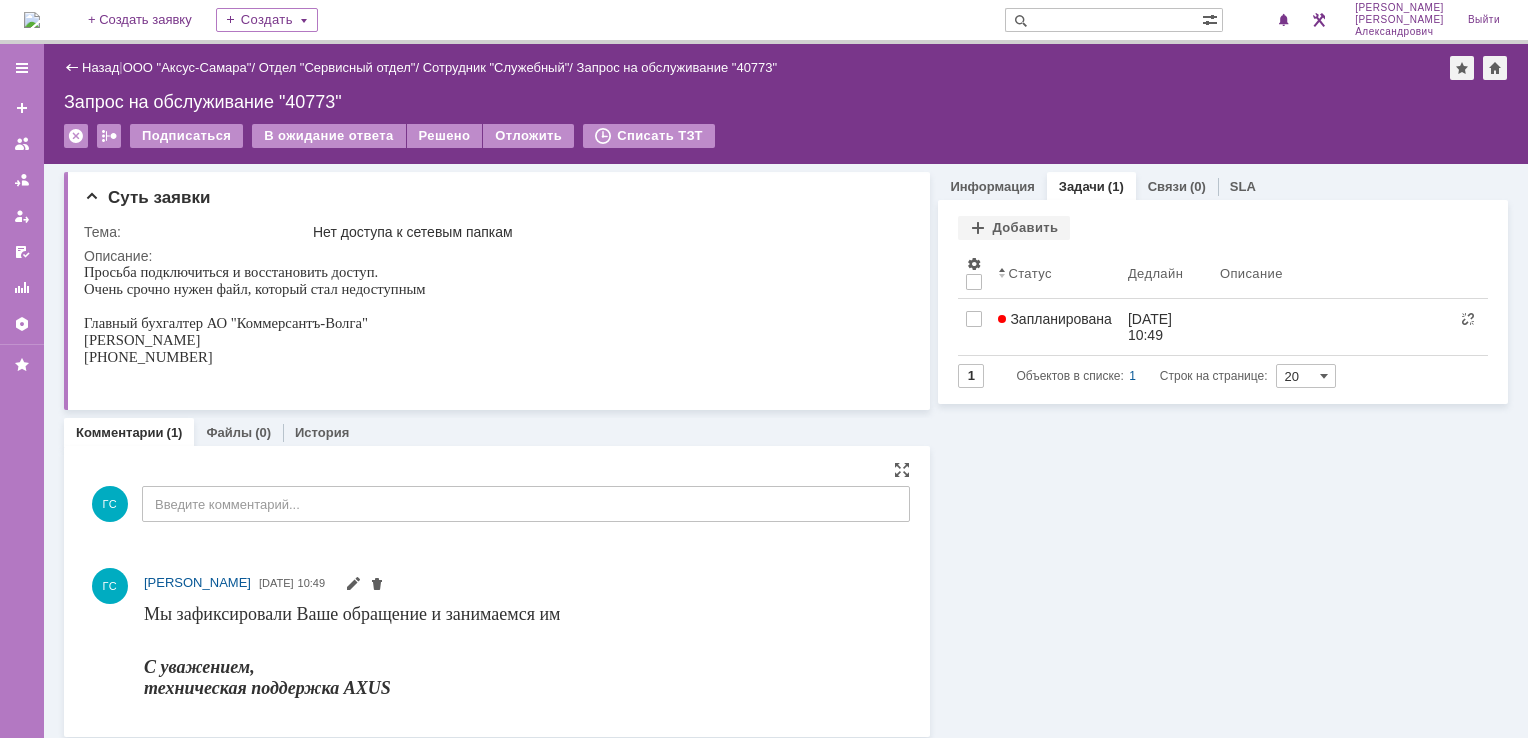 scroll, scrollTop: 0, scrollLeft: 0, axis: both 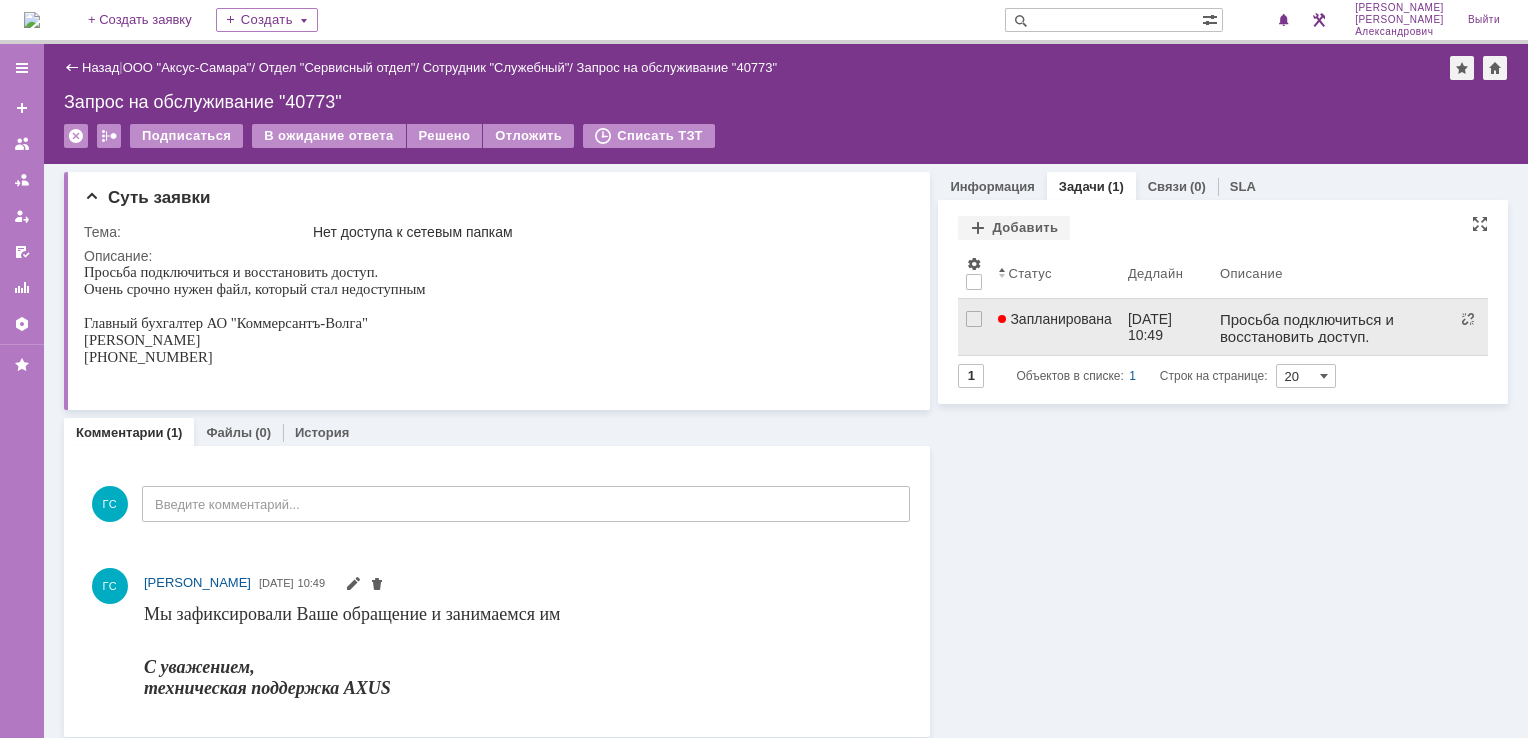 click on "Запланирована" at bounding box center [1055, 319] 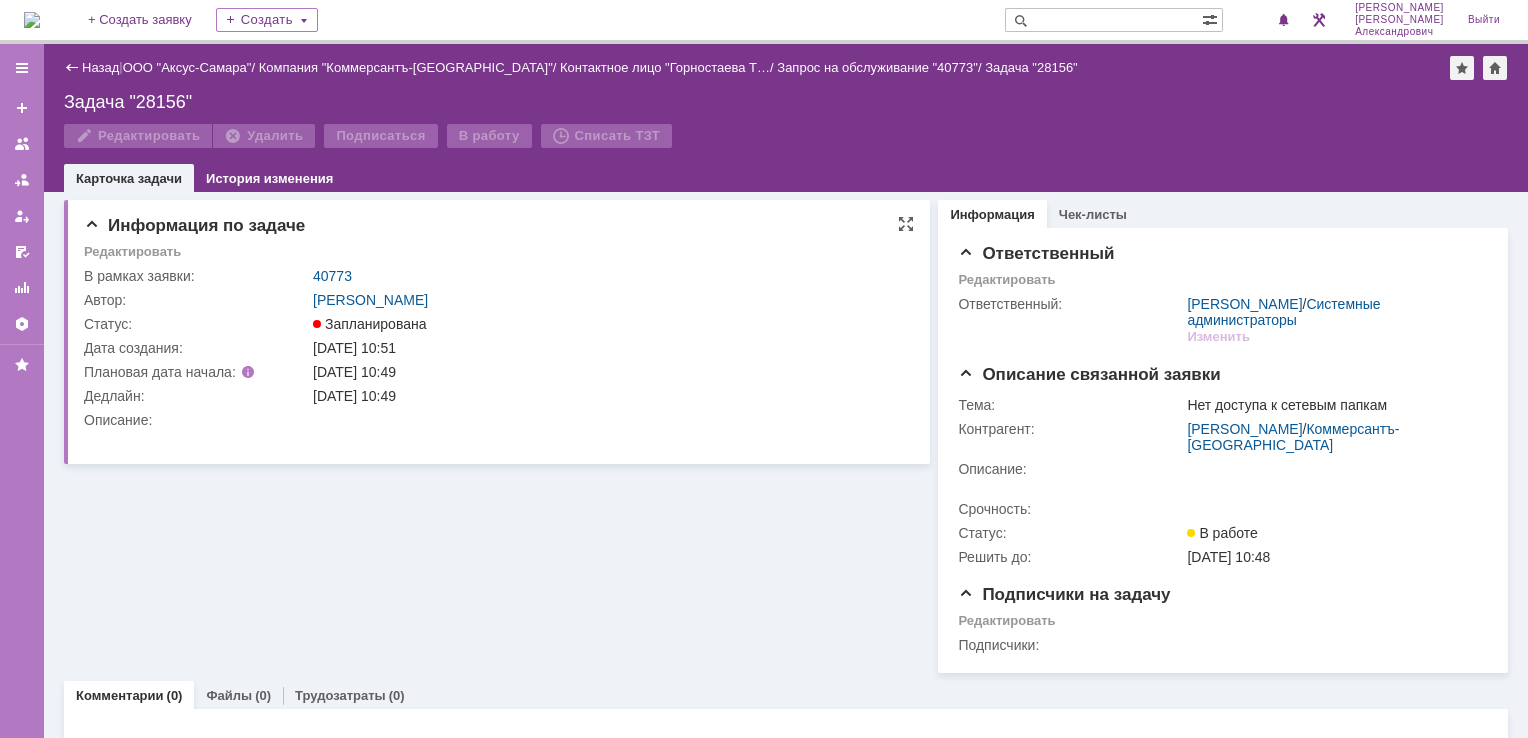 scroll, scrollTop: 0, scrollLeft: 0, axis: both 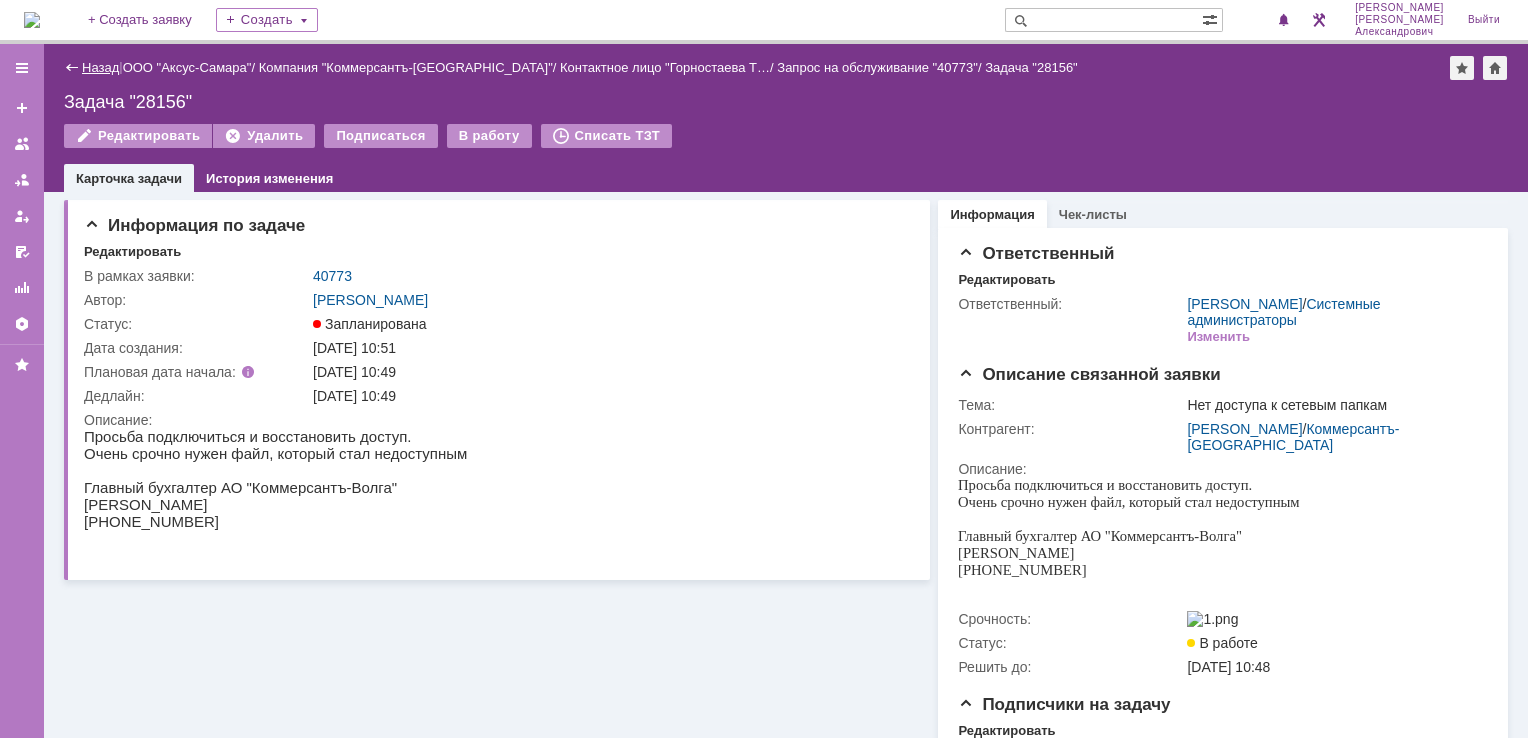click on "Назад" at bounding box center (100, 67) 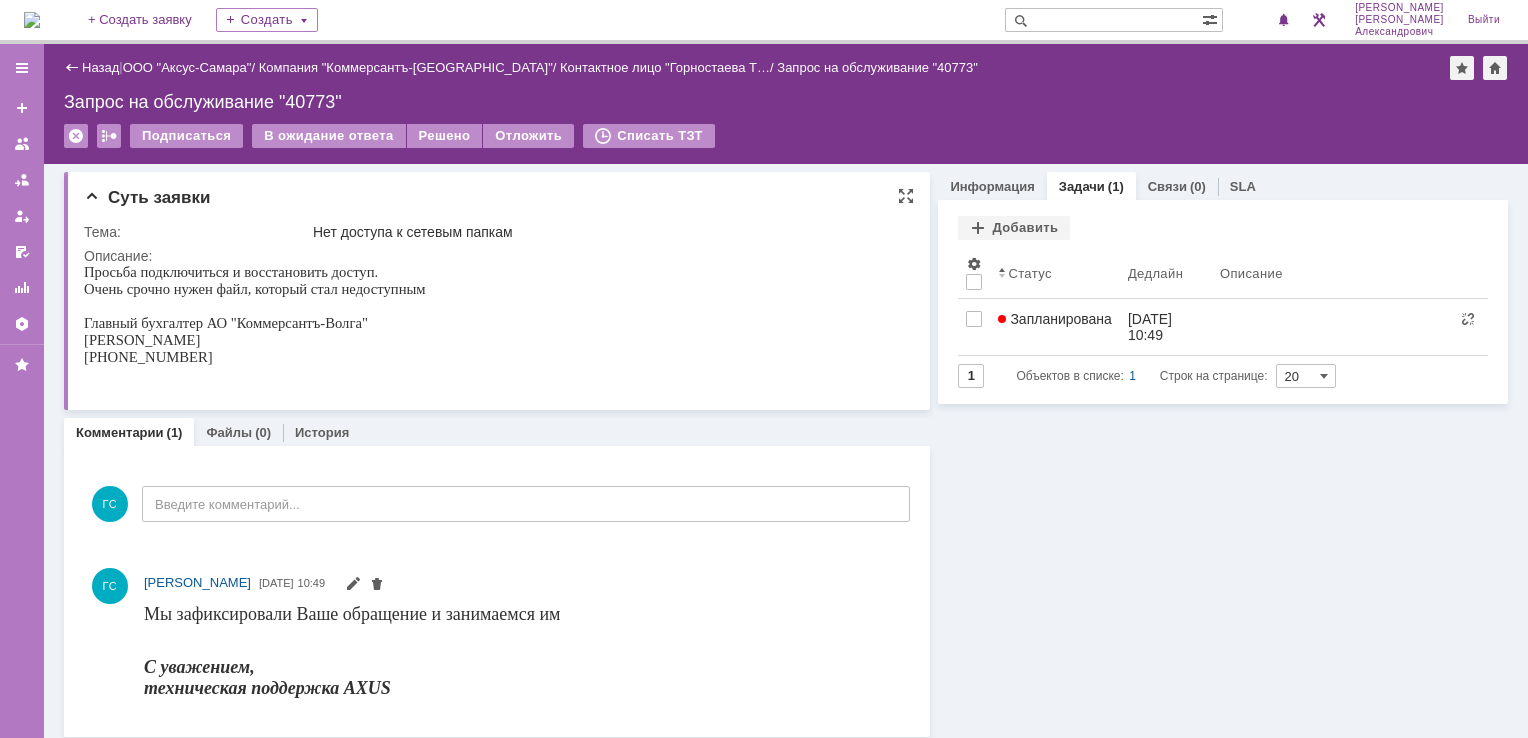 scroll, scrollTop: 0, scrollLeft: 0, axis: both 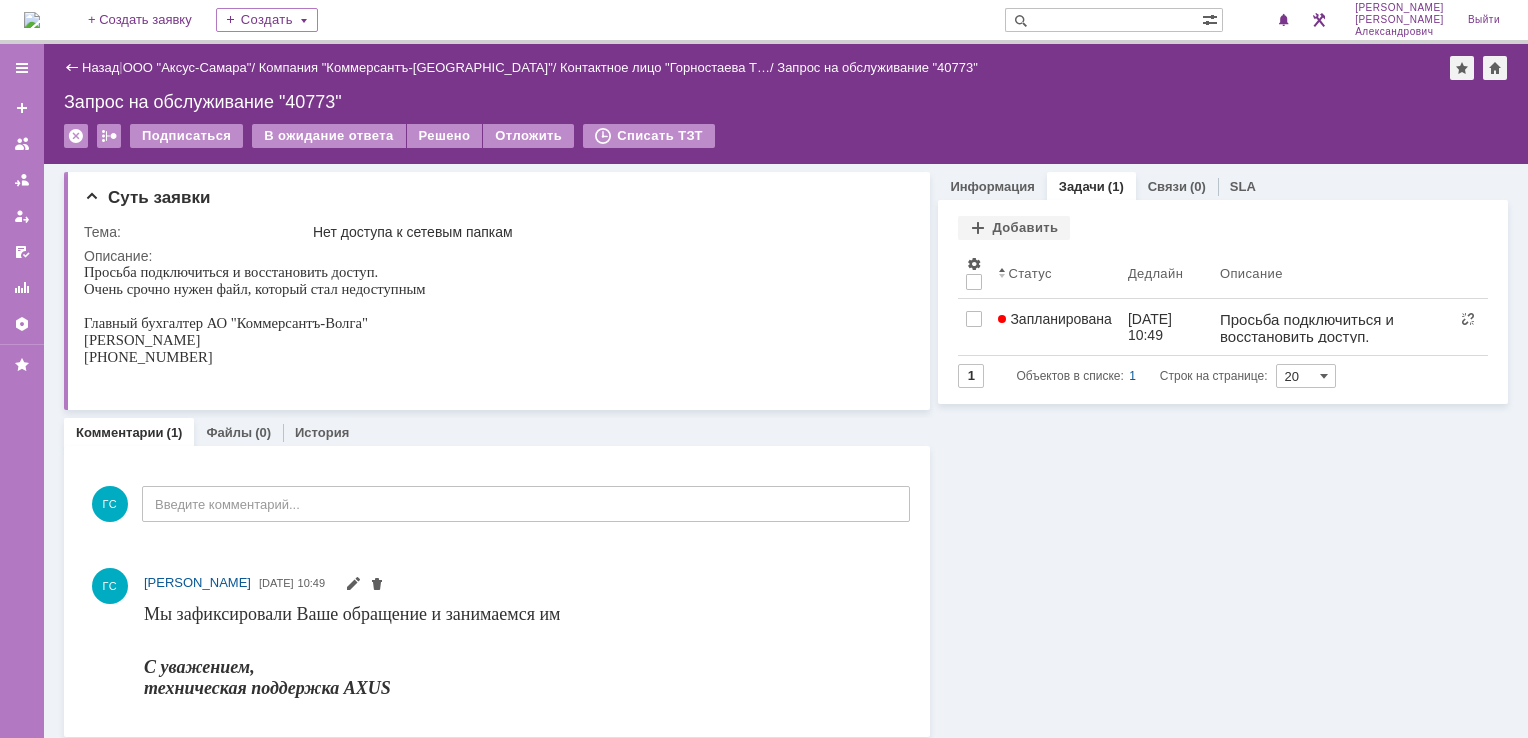 click at bounding box center (32, 20) 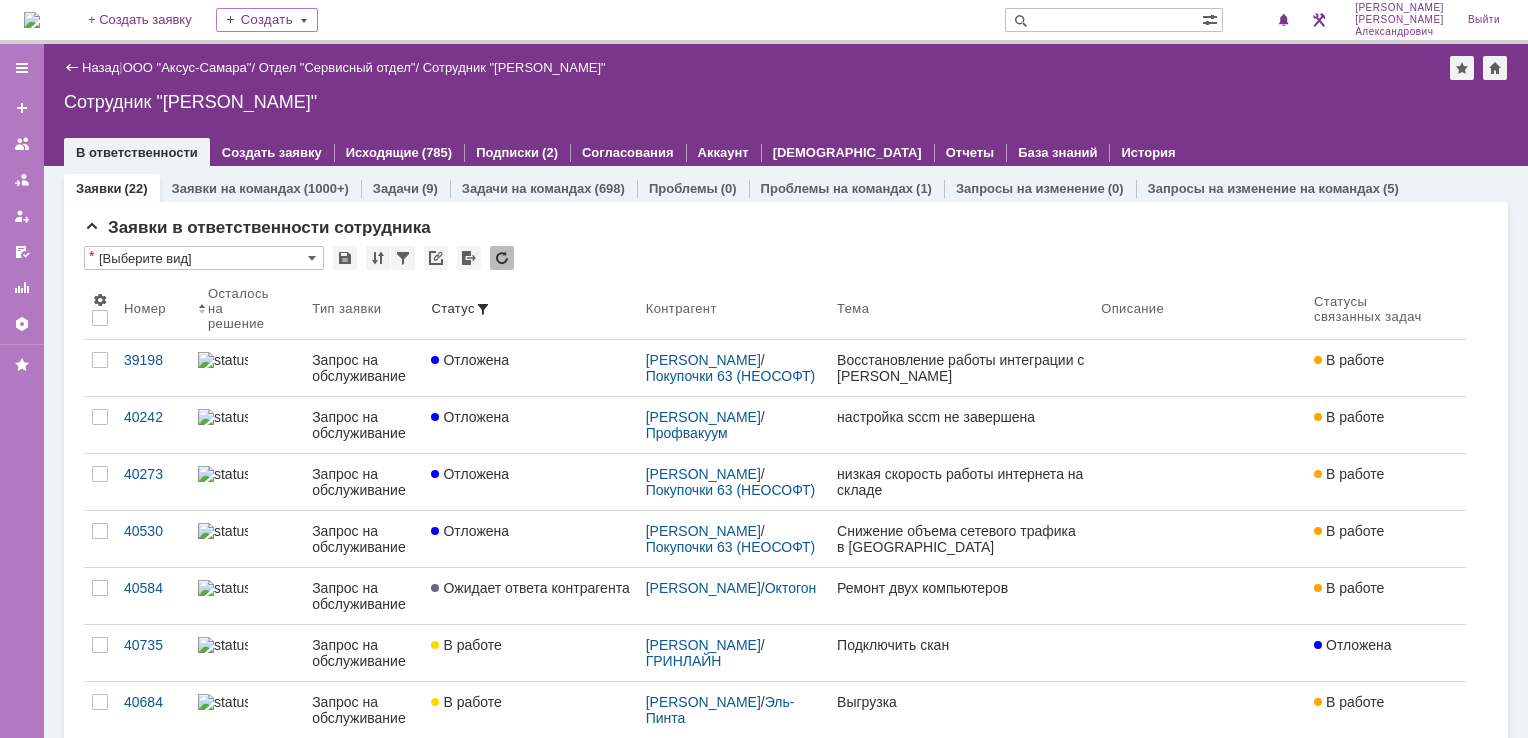 scroll, scrollTop: 0, scrollLeft: 0, axis: both 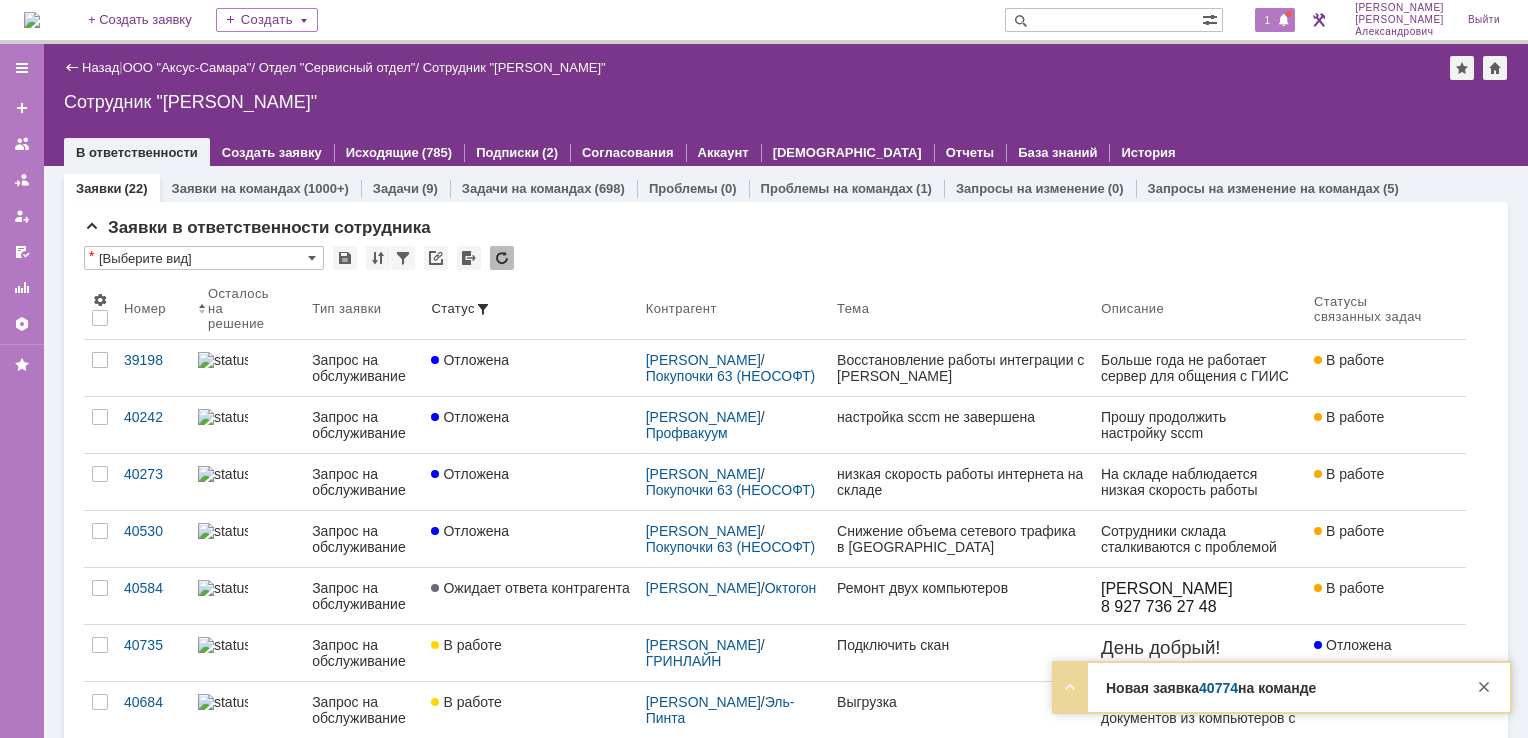 click at bounding box center (1284, 21) 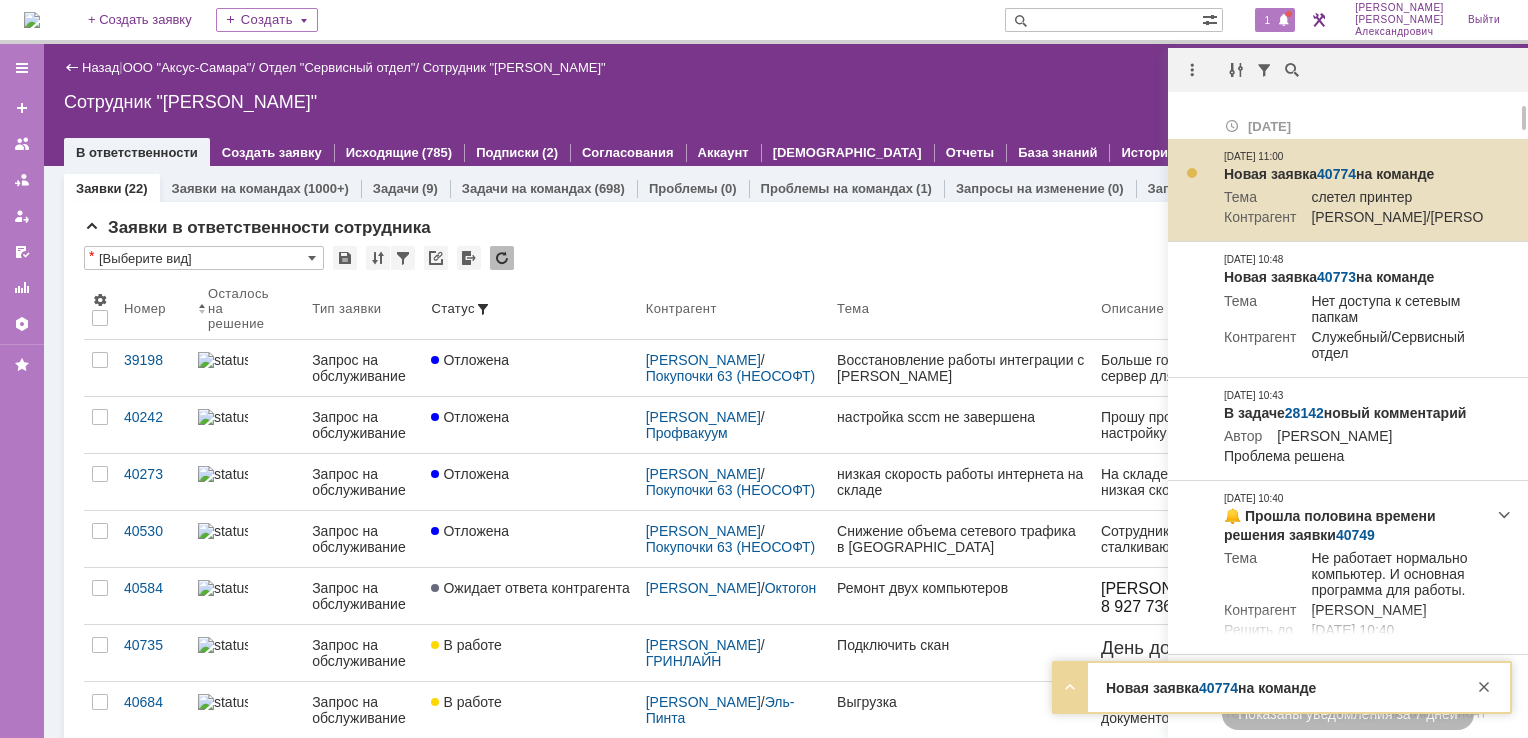 click on "40774" at bounding box center [1336, 174] 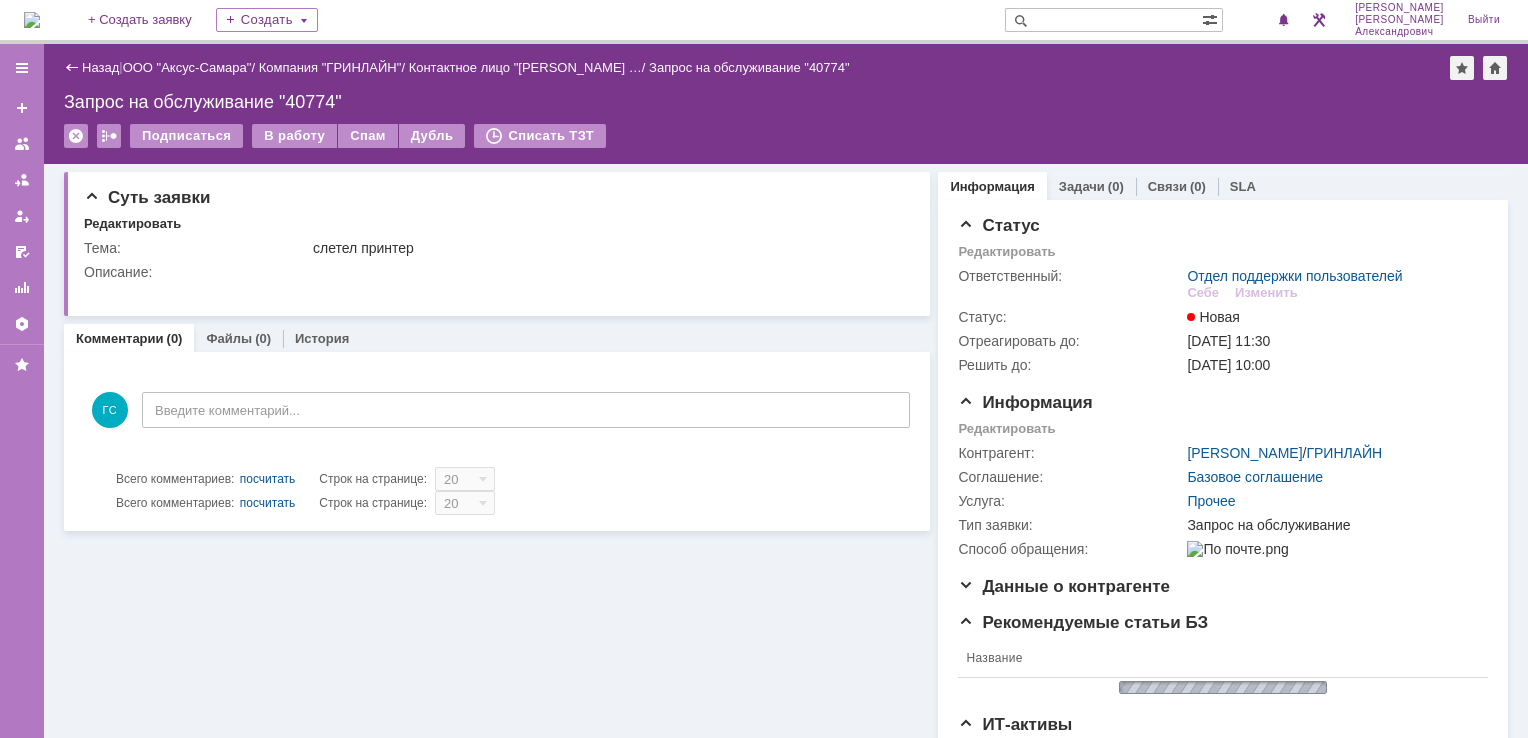 scroll, scrollTop: 0, scrollLeft: 0, axis: both 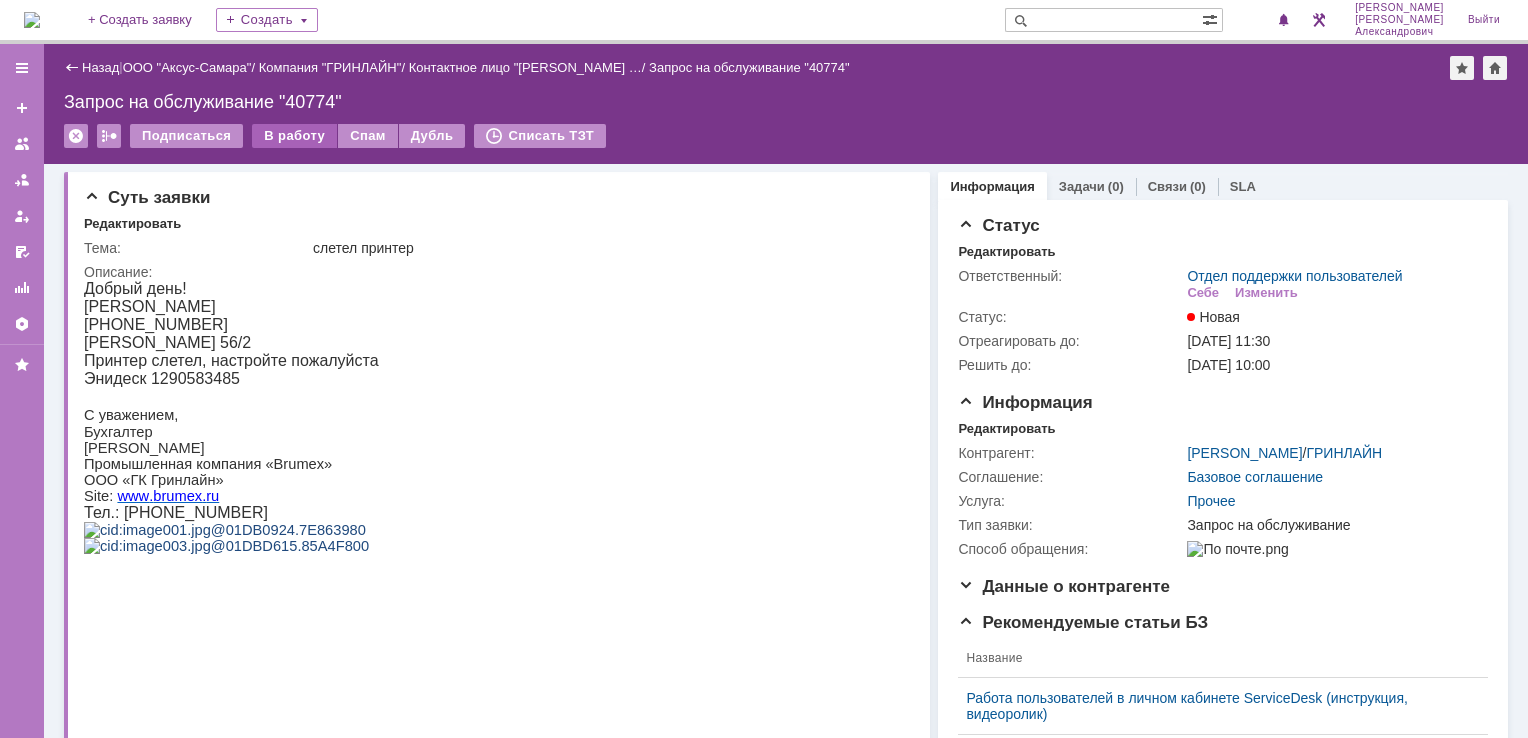 click on "В работу" at bounding box center [294, 136] 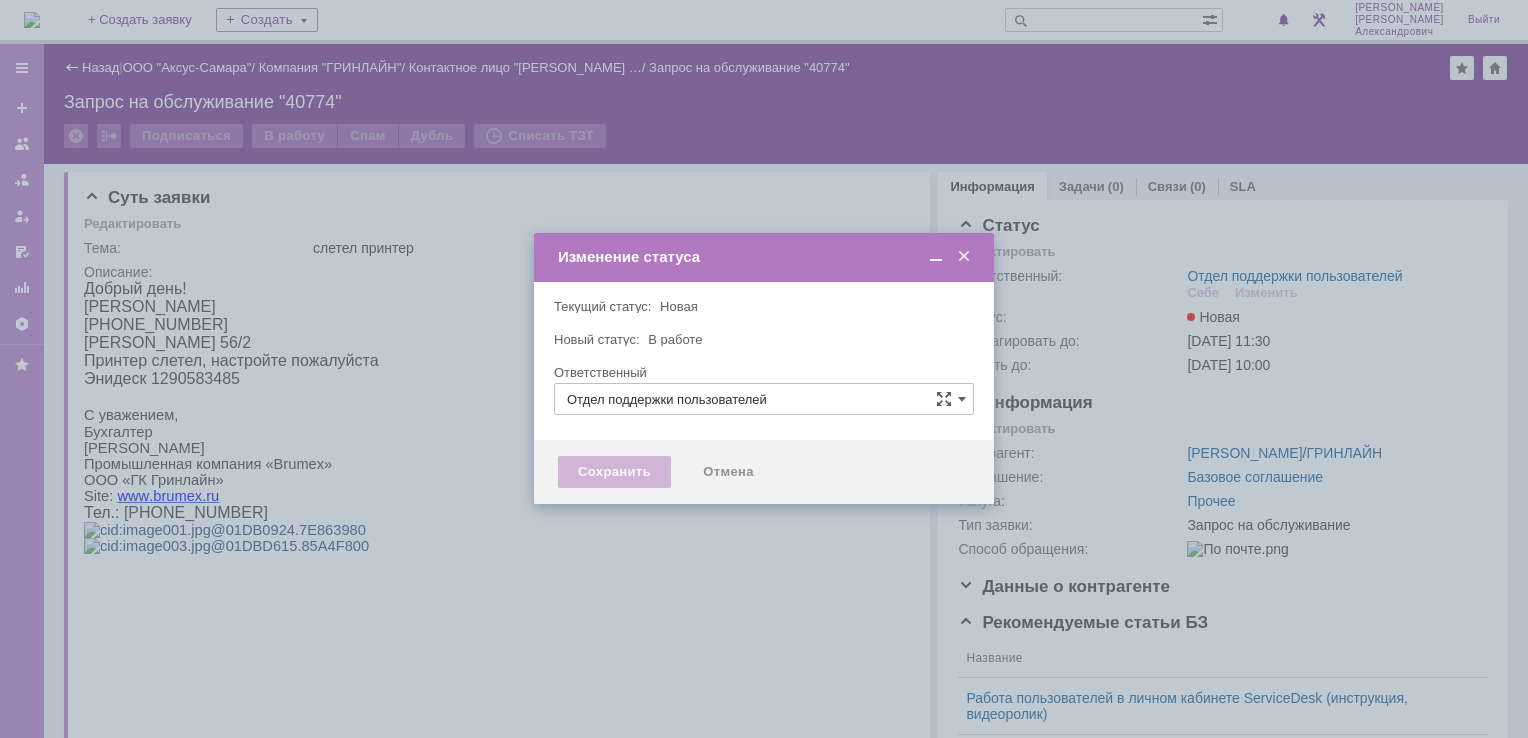 type on "[PERSON_NAME]" 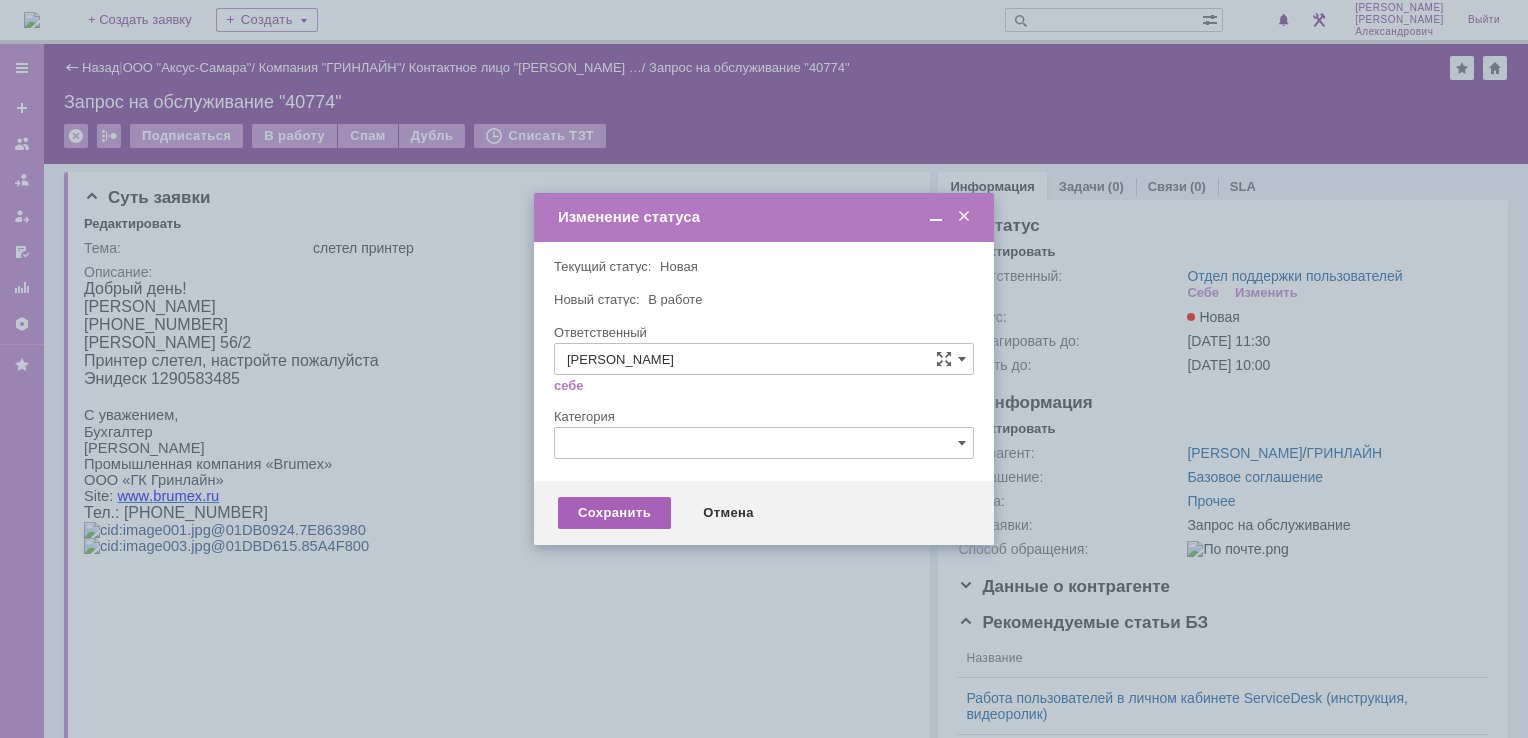 click on "Сохранить" at bounding box center [614, 513] 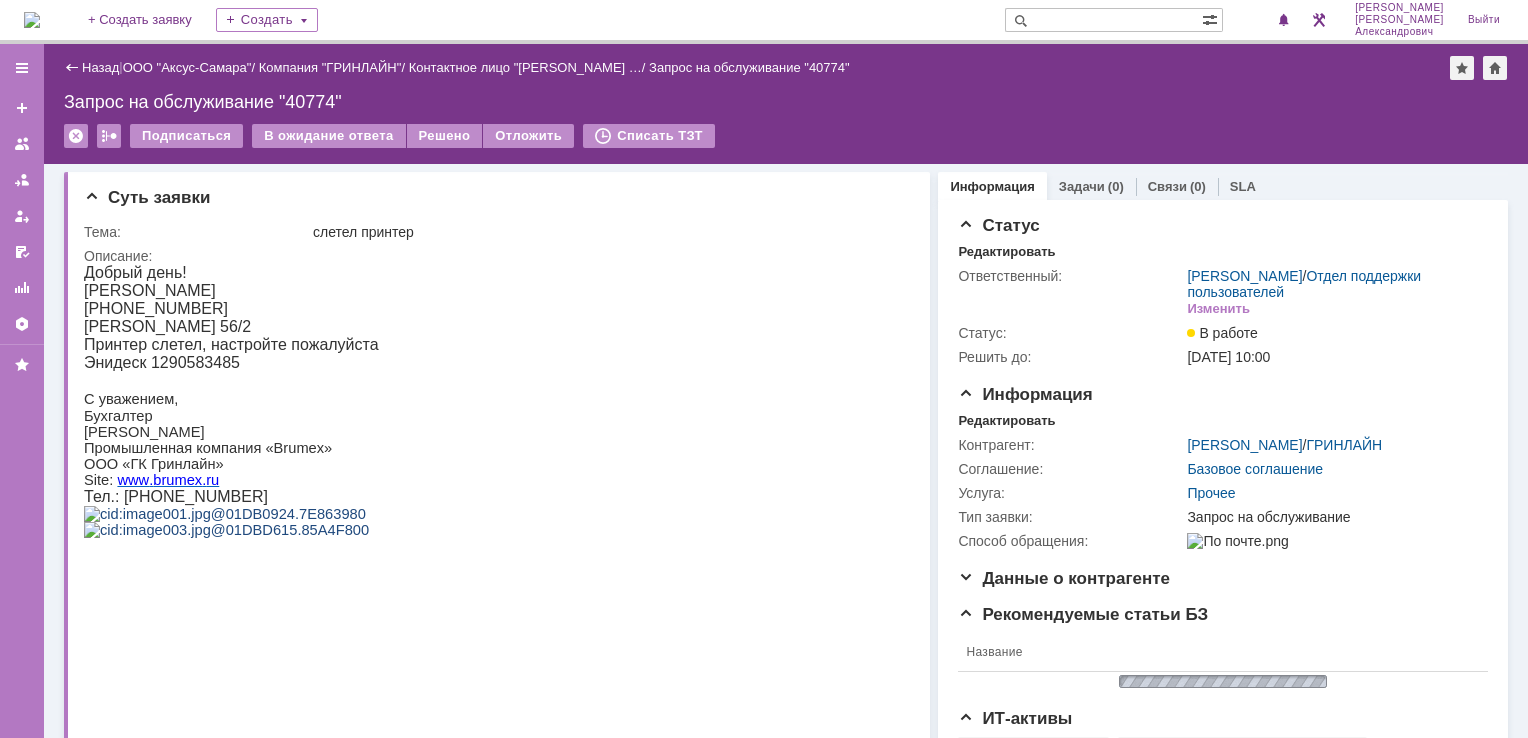 scroll, scrollTop: 0, scrollLeft: 0, axis: both 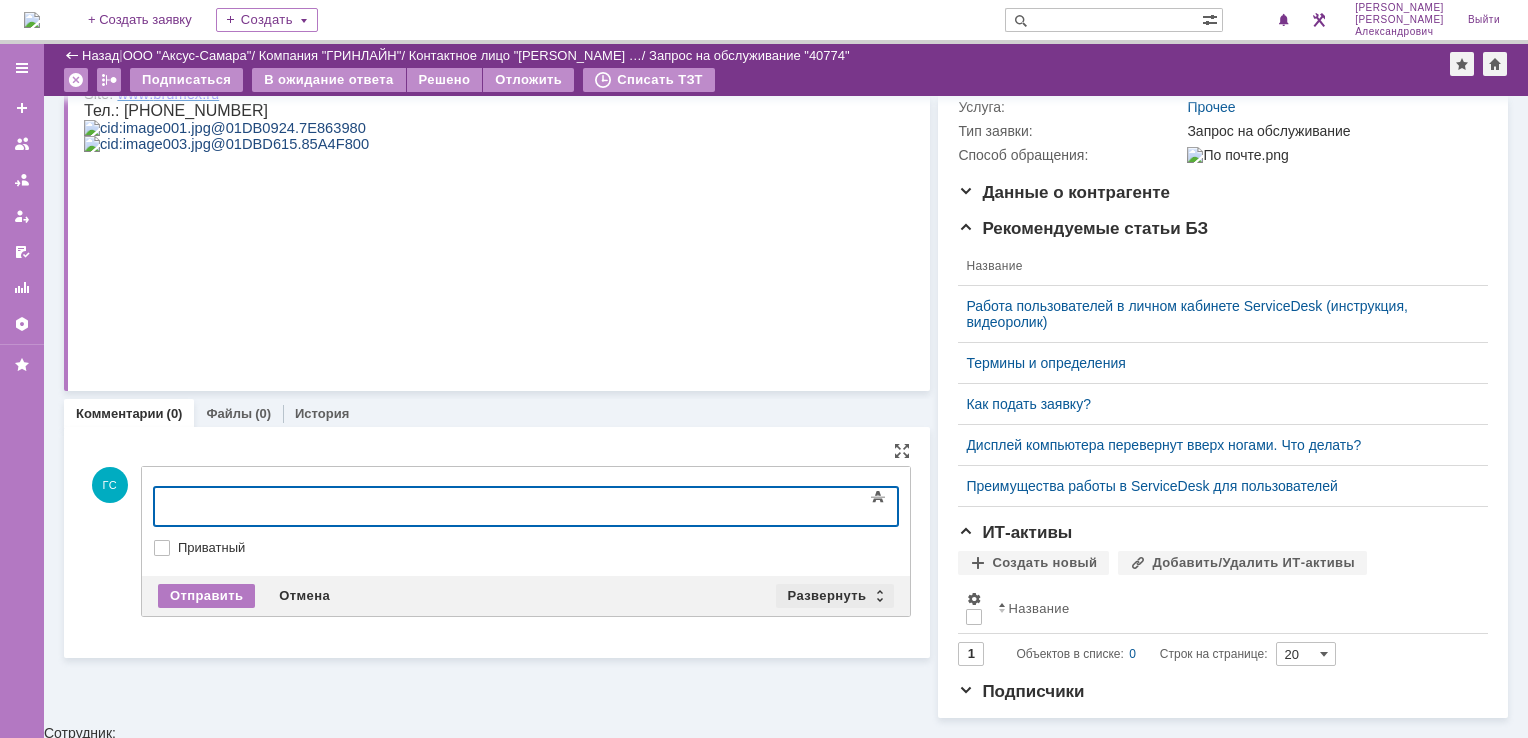 click on "Развернуть" at bounding box center (835, 596) 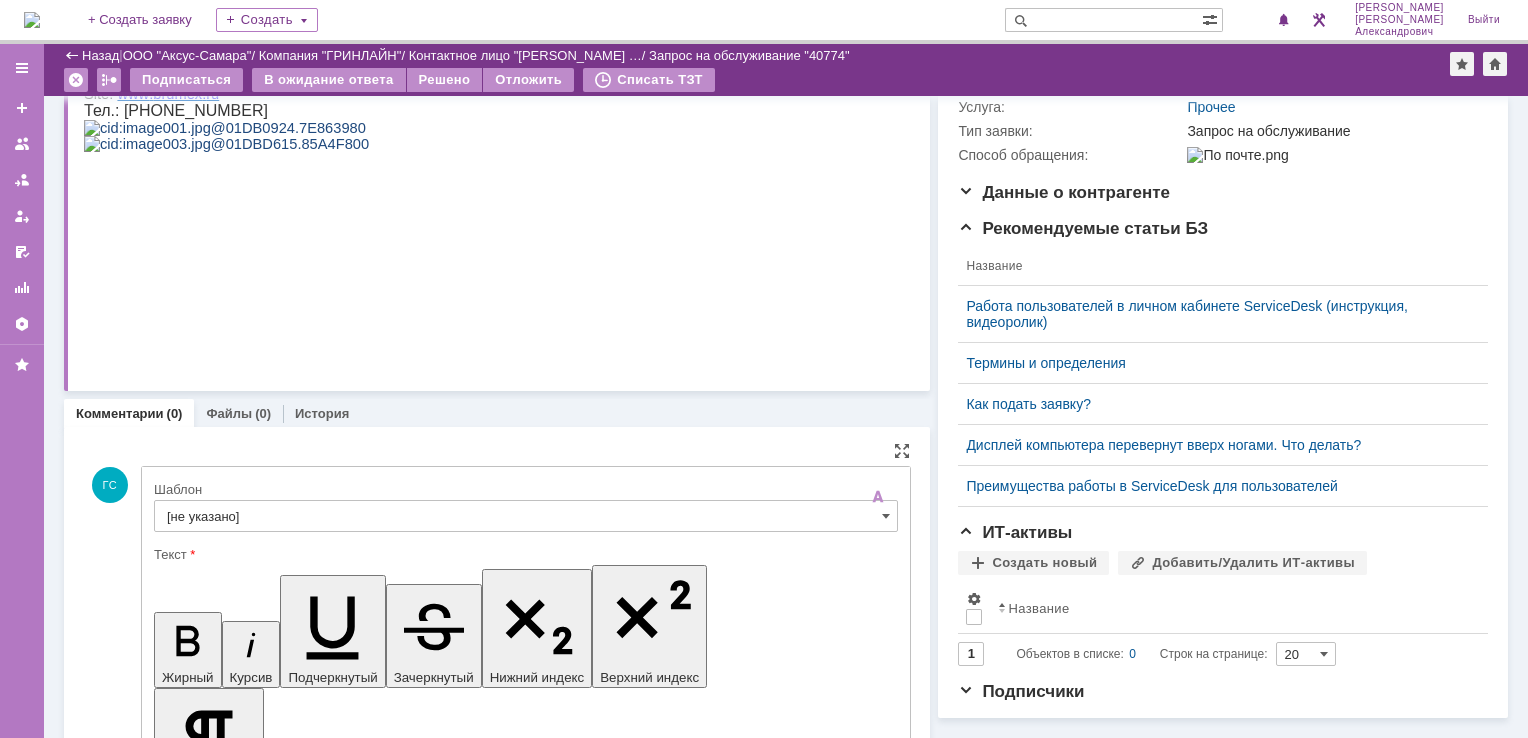 scroll, scrollTop: 0, scrollLeft: 0, axis: both 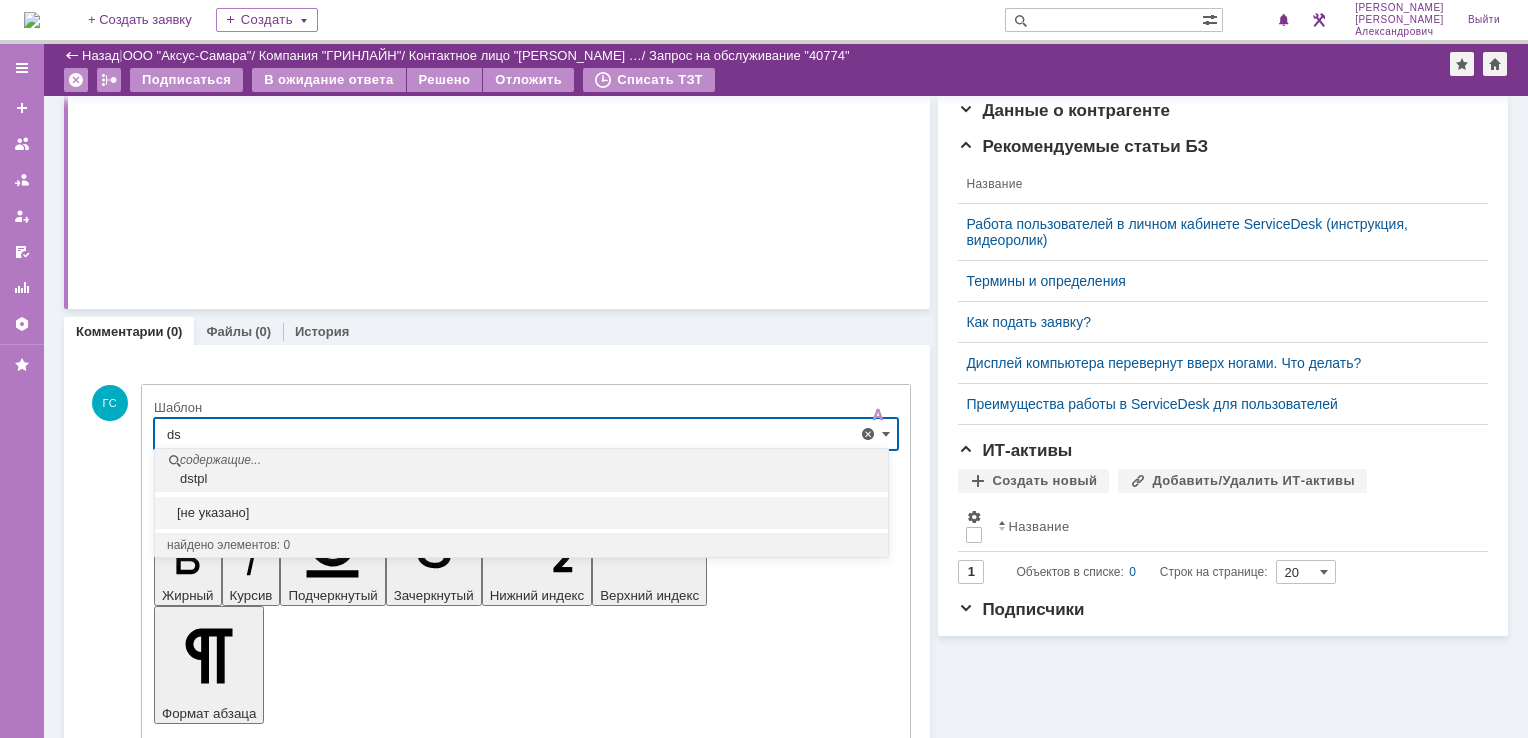 type on "d" 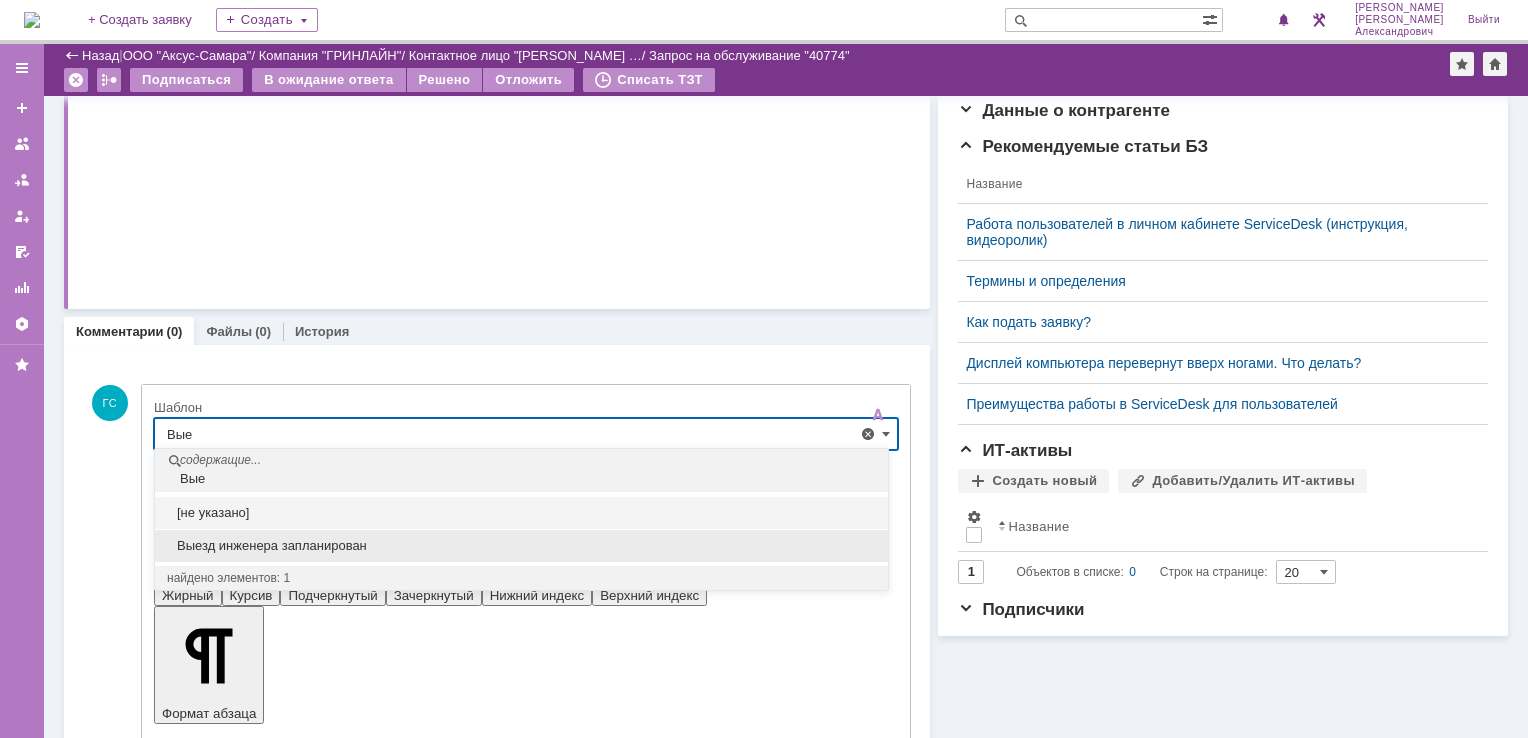 click on "Выезд инженера запланирован" at bounding box center (521, 546) 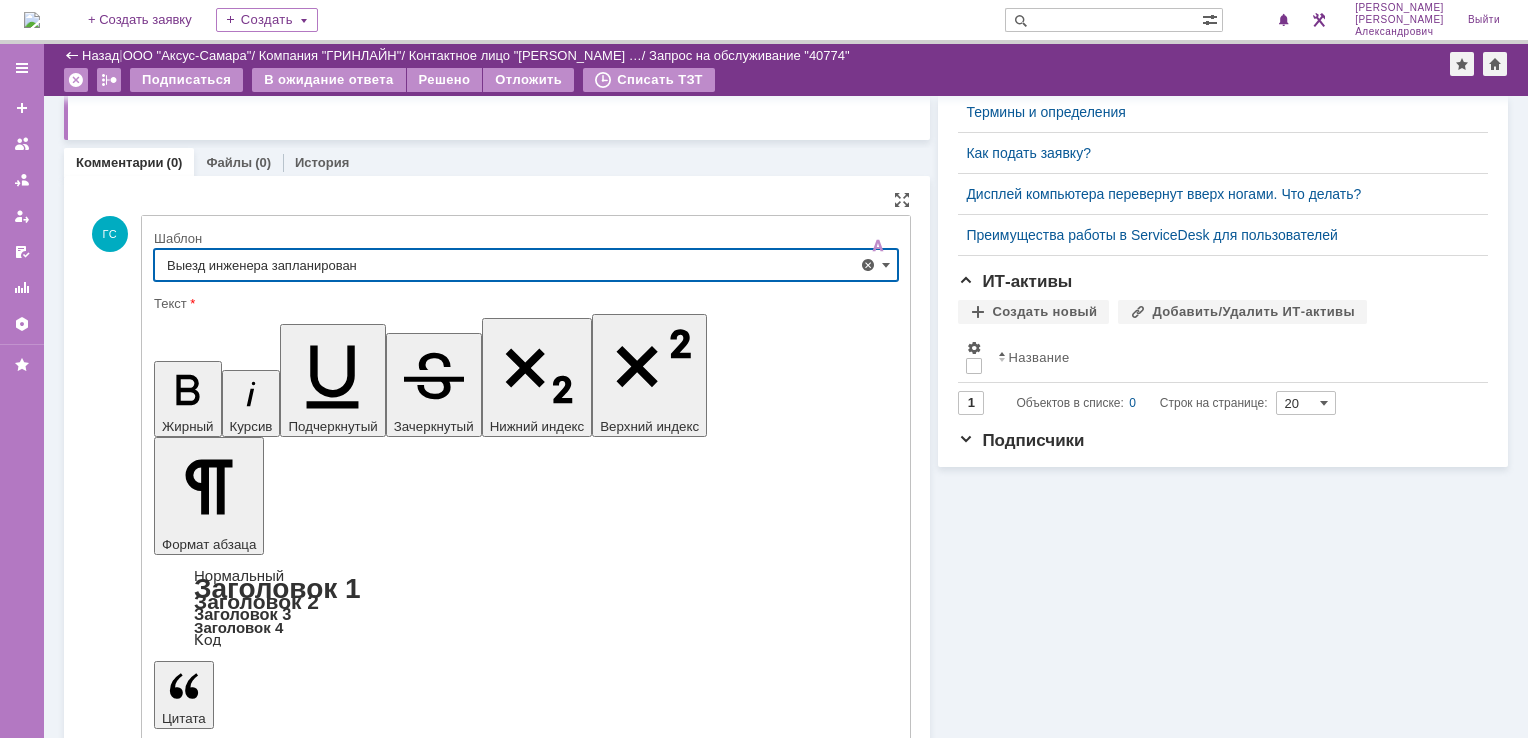 scroll, scrollTop: 573, scrollLeft: 0, axis: vertical 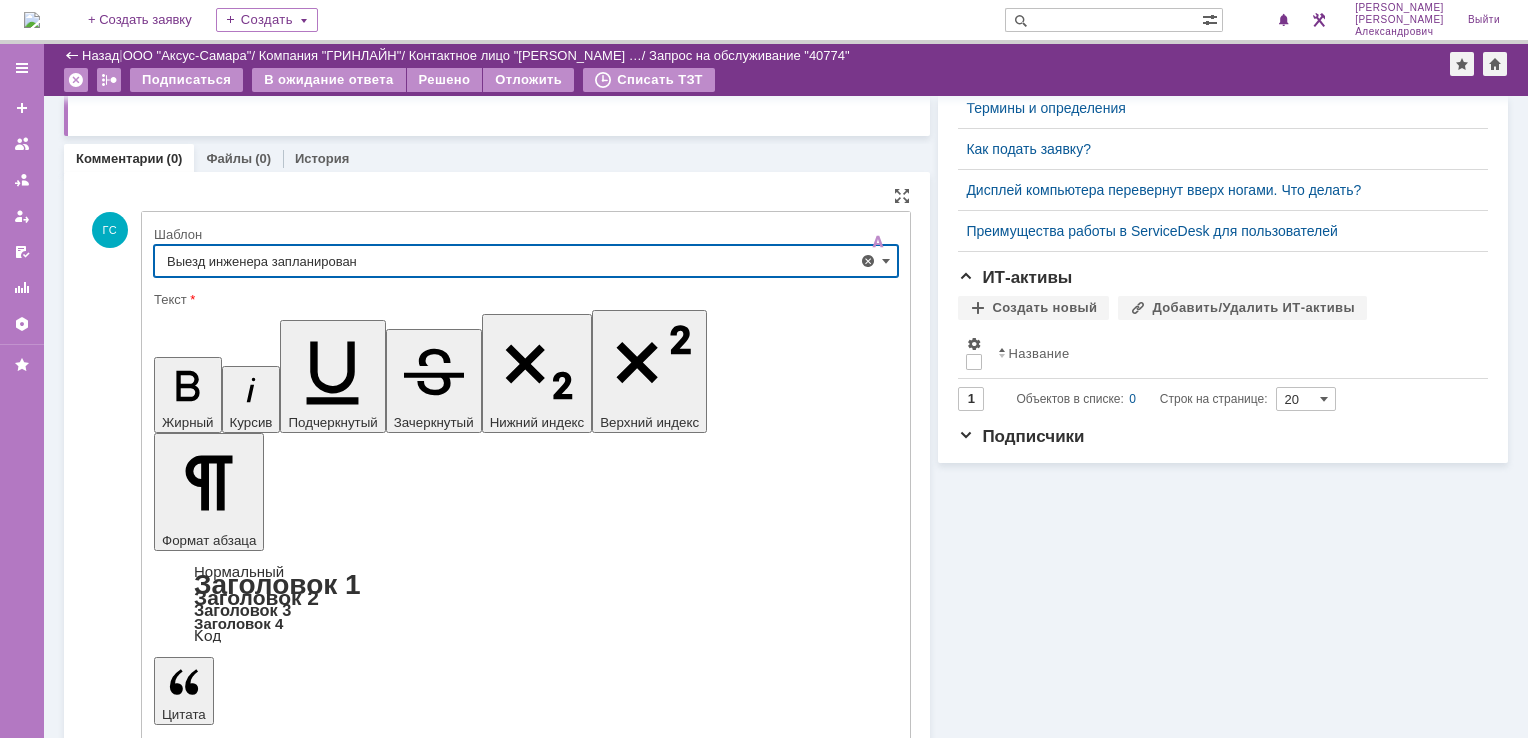 type on "Выезд инженера запланирован" 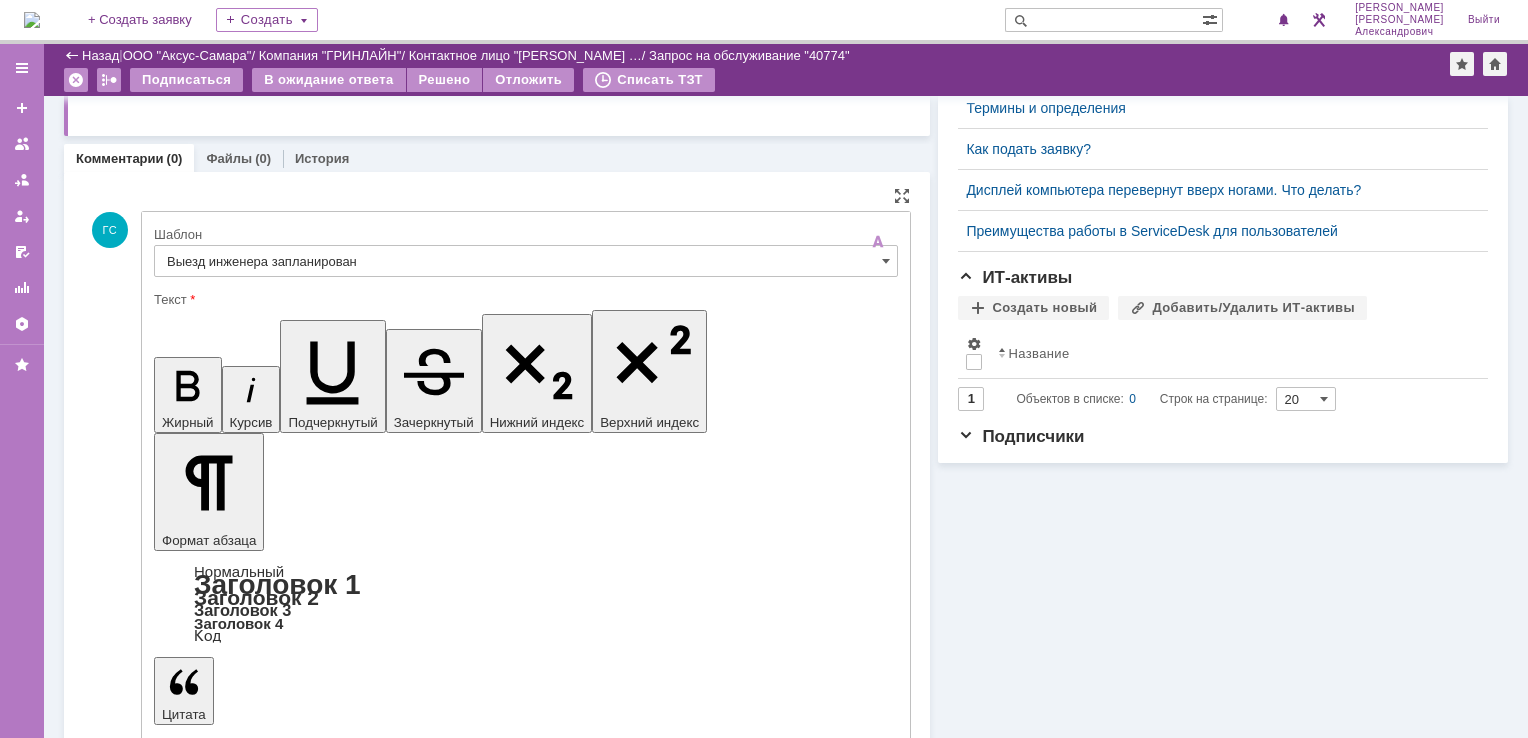 click on "Отправить" at bounding box center [206, 5411] 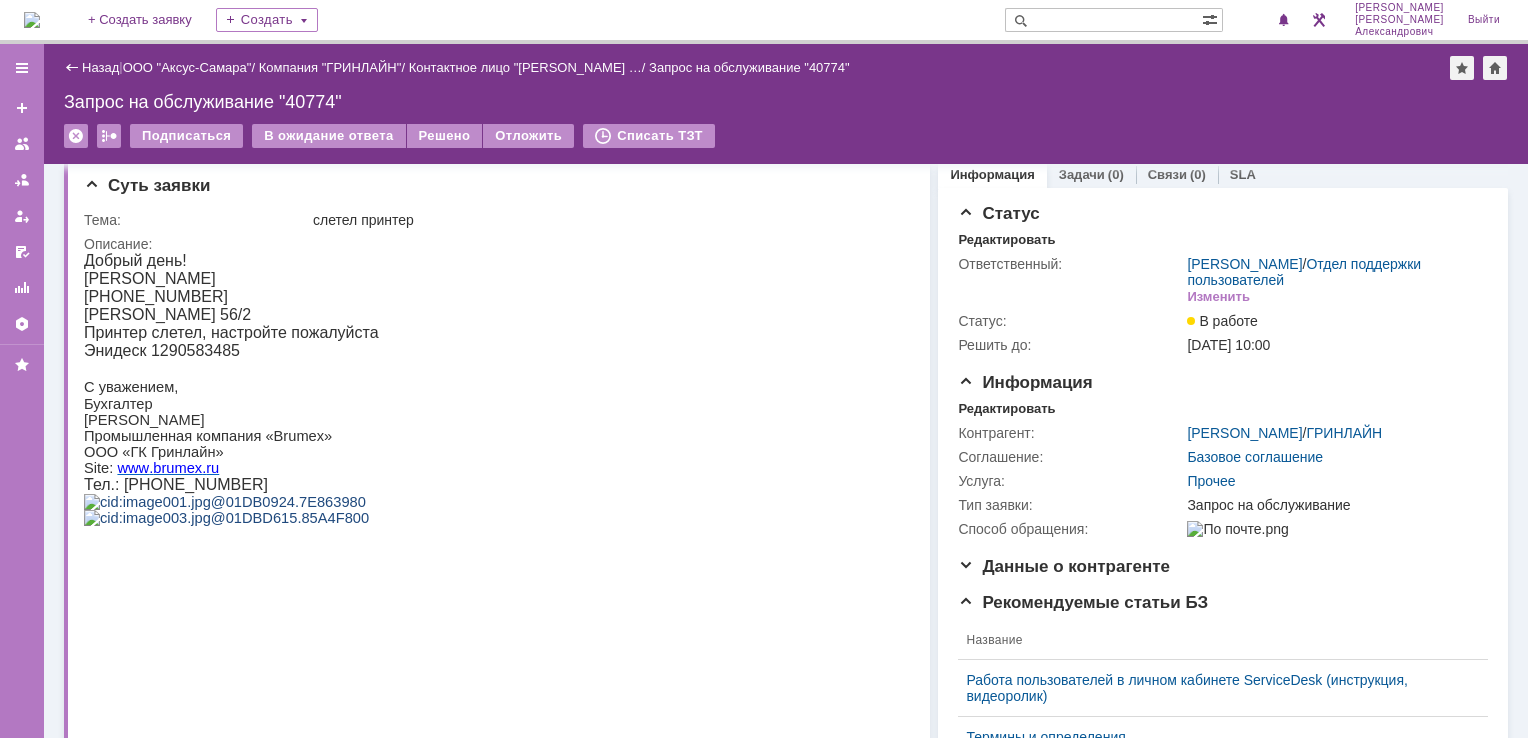 scroll, scrollTop: 0, scrollLeft: 0, axis: both 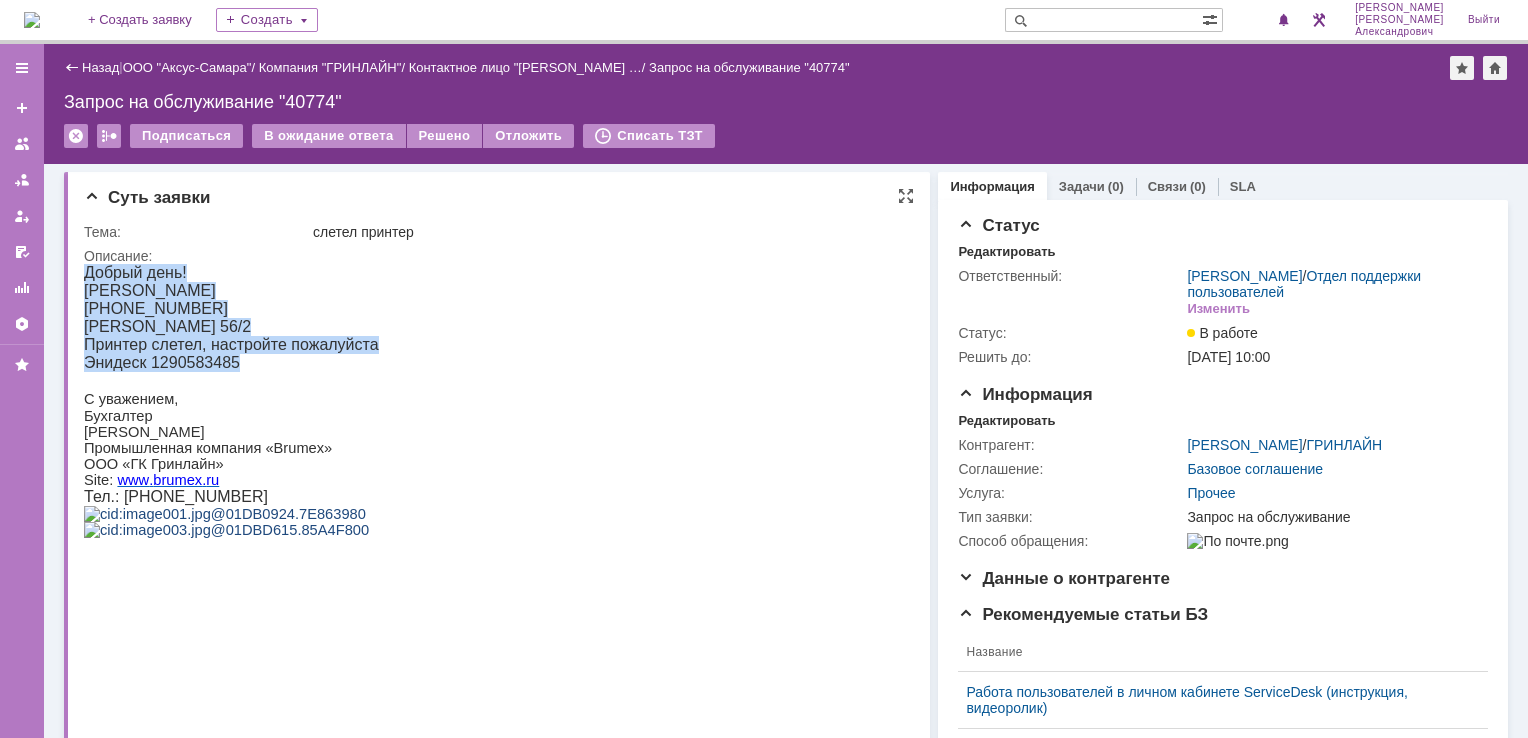drag, startPoint x: 84, startPoint y: 270, endPoint x: 291, endPoint y: 370, distance: 229.8891 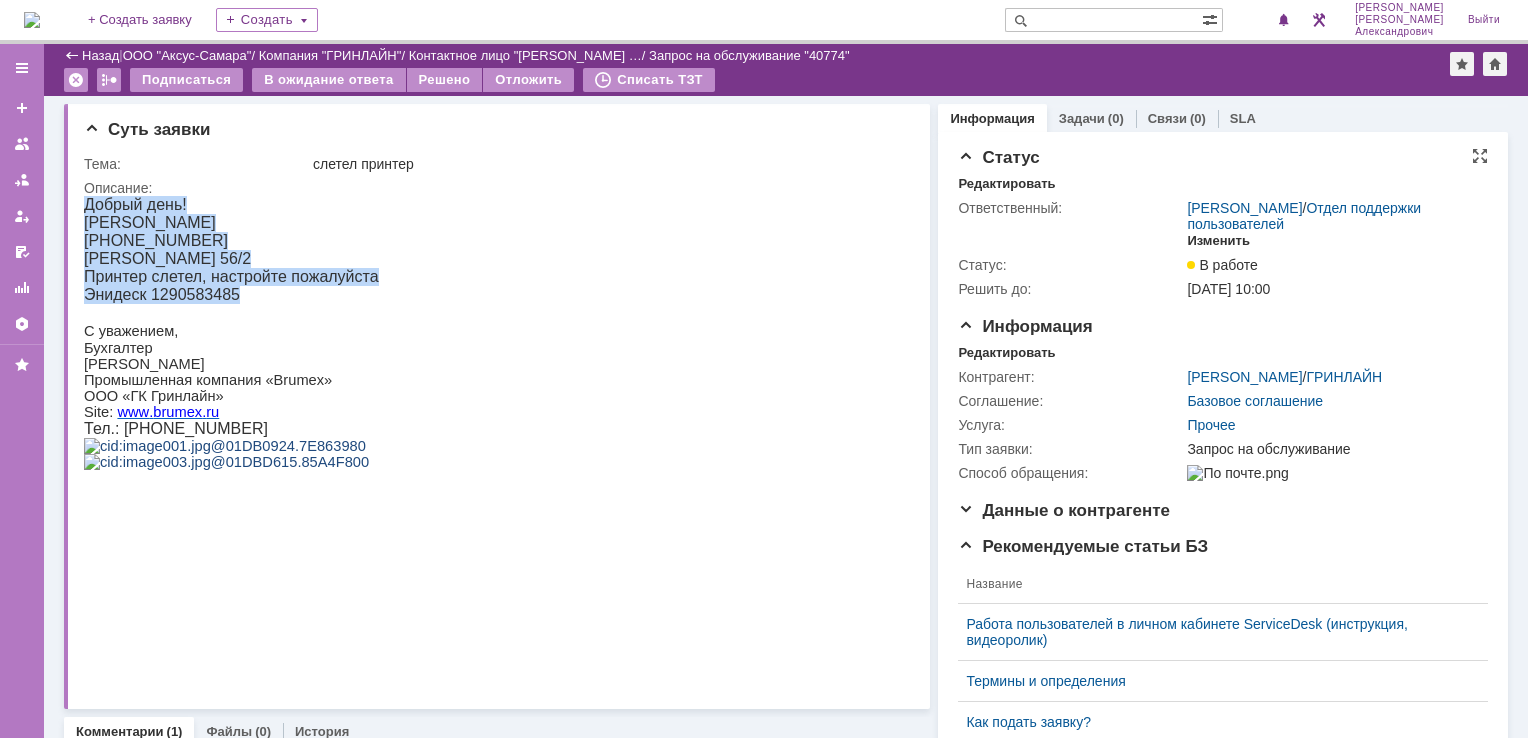 scroll, scrollTop: 0, scrollLeft: 0, axis: both 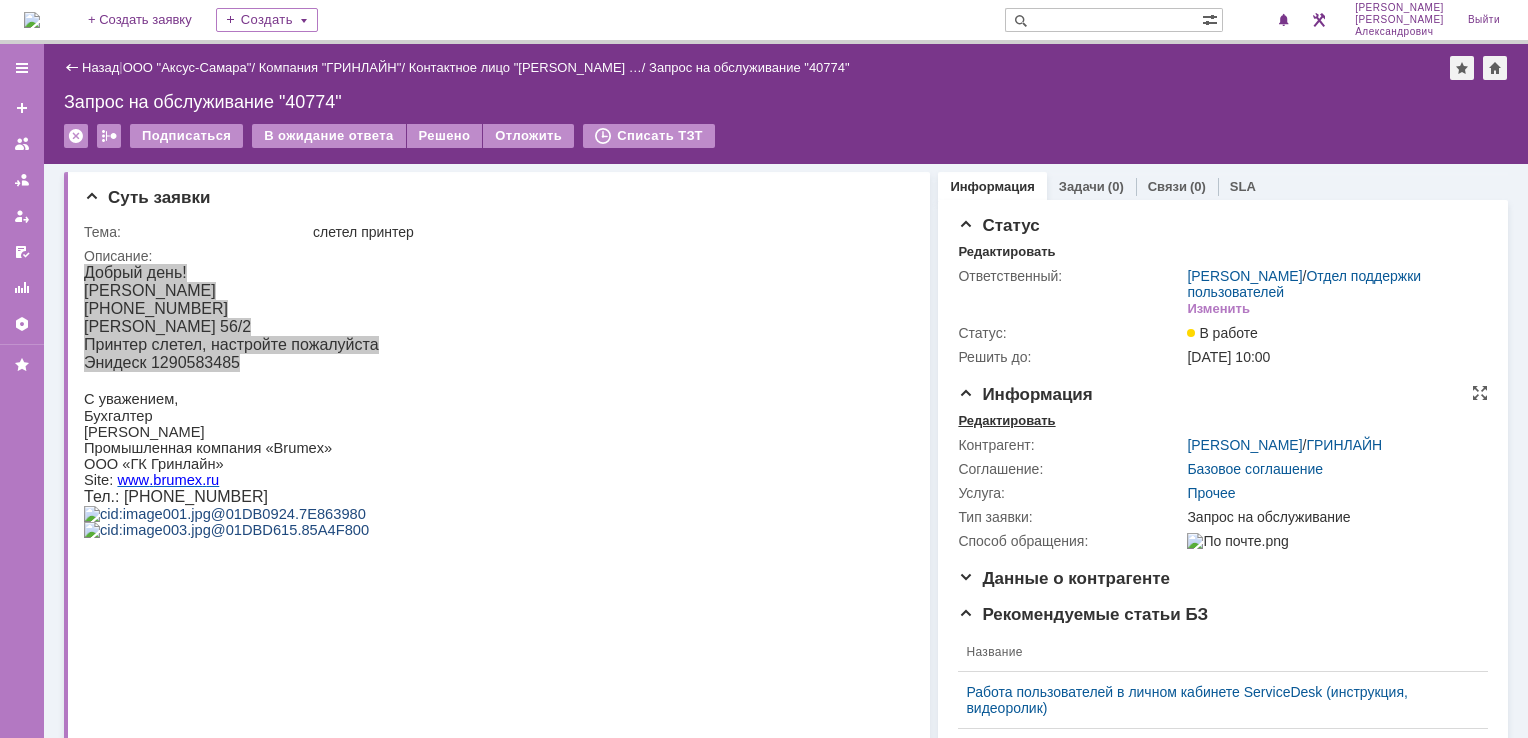 click on "Редактировать" at bounding box center [1006, 421] 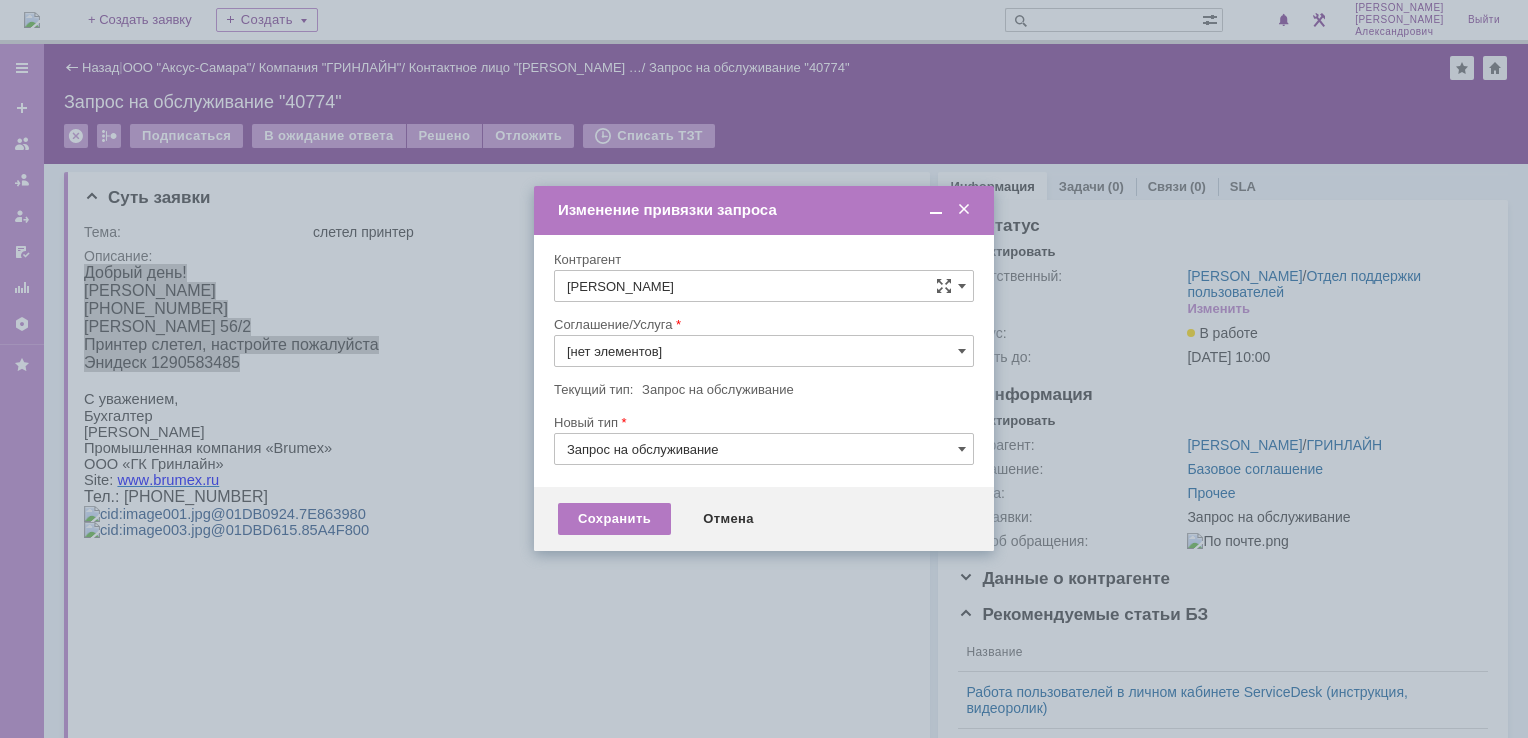 type on "Прочее" 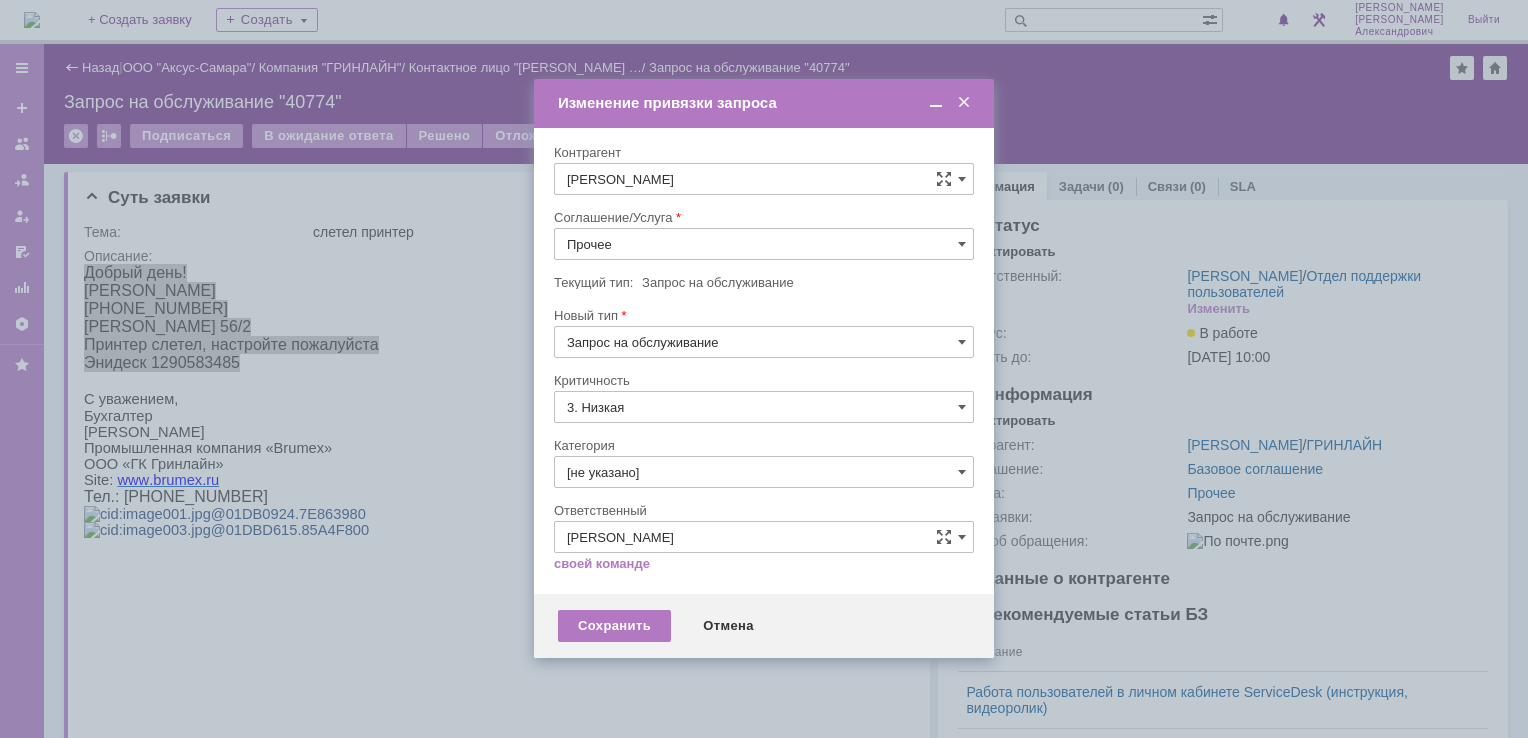 click on "Прочее" at bounding box center (764, 244) 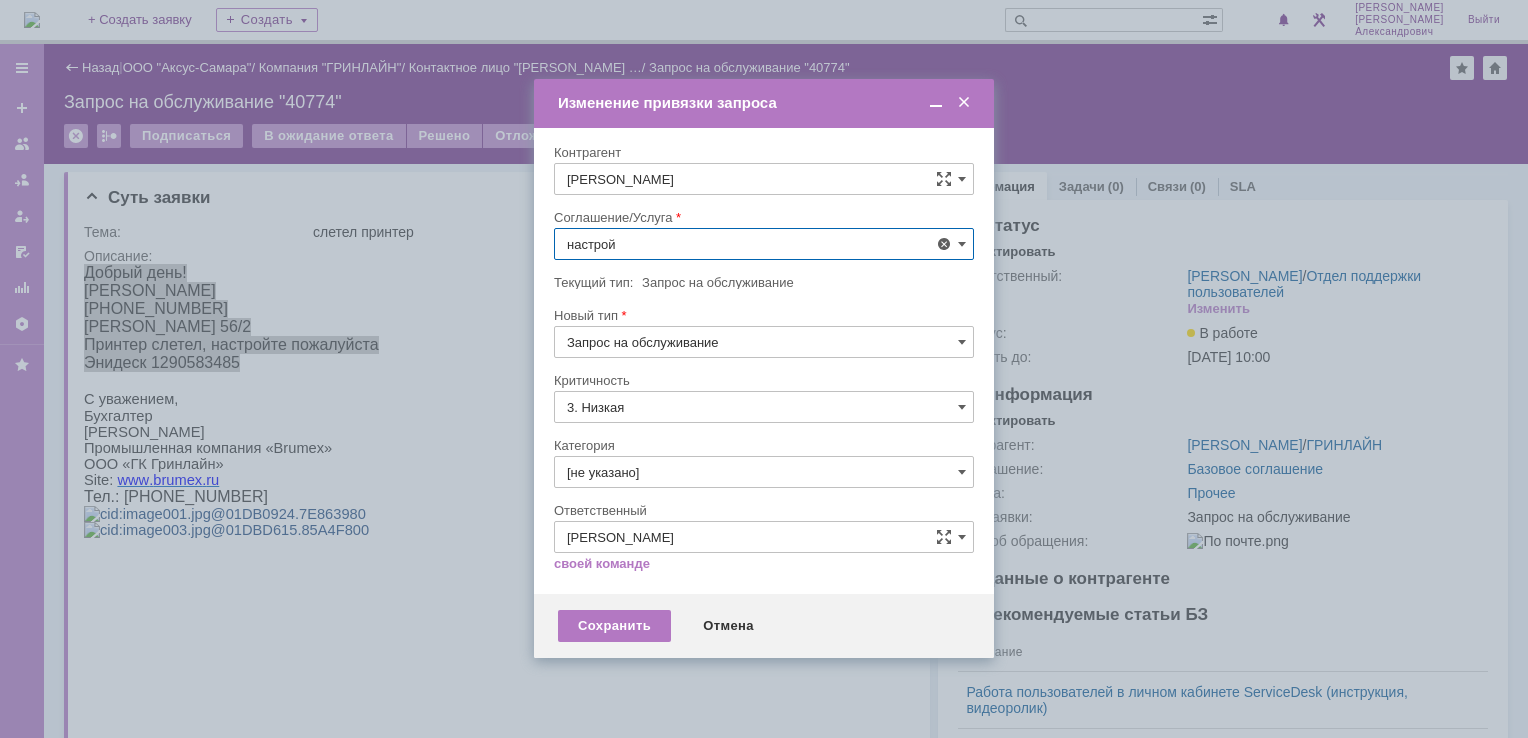 scroll, scrollTop: 130, scrollLeft: 0, axis: vertical 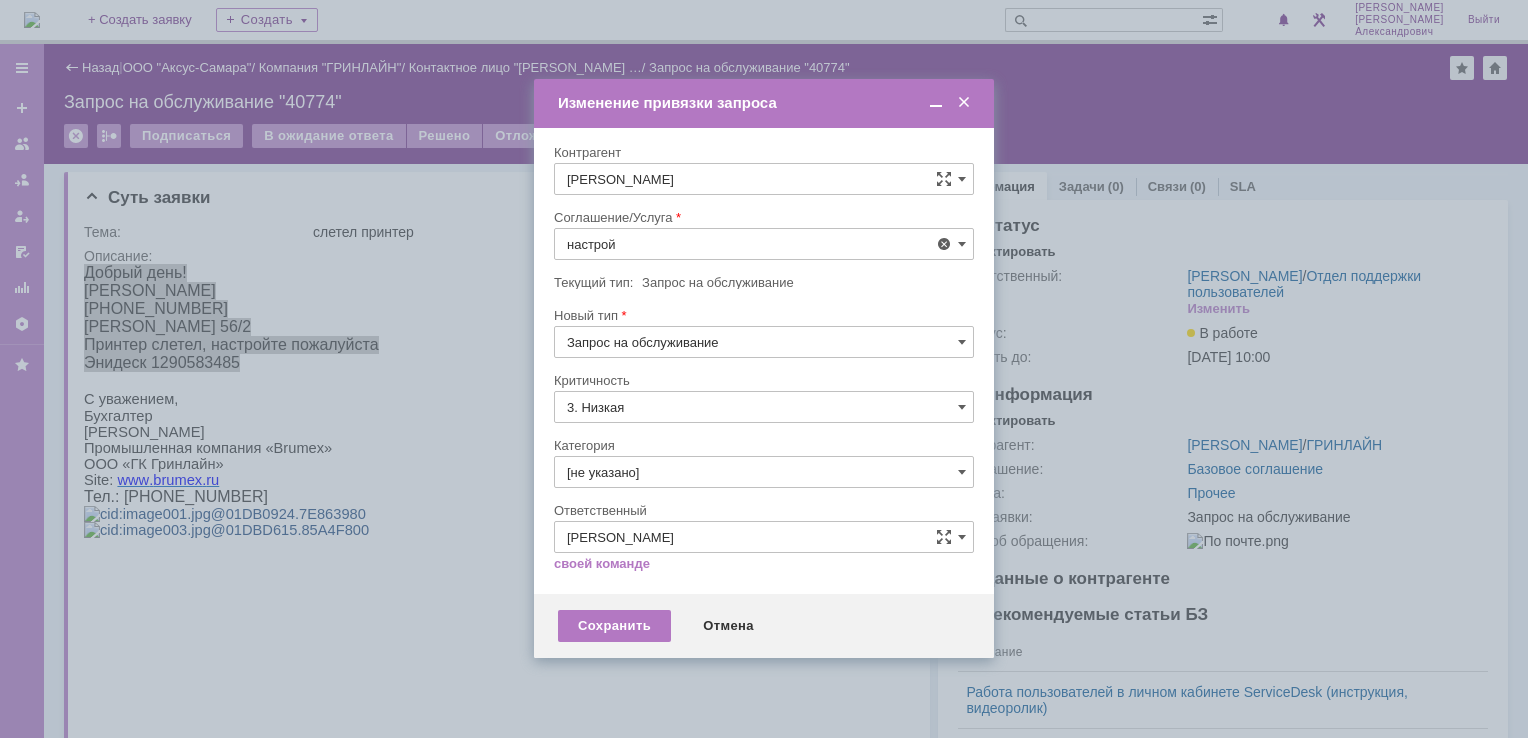 click on "АРМ_Настройка" at bounding box center [764, 486] 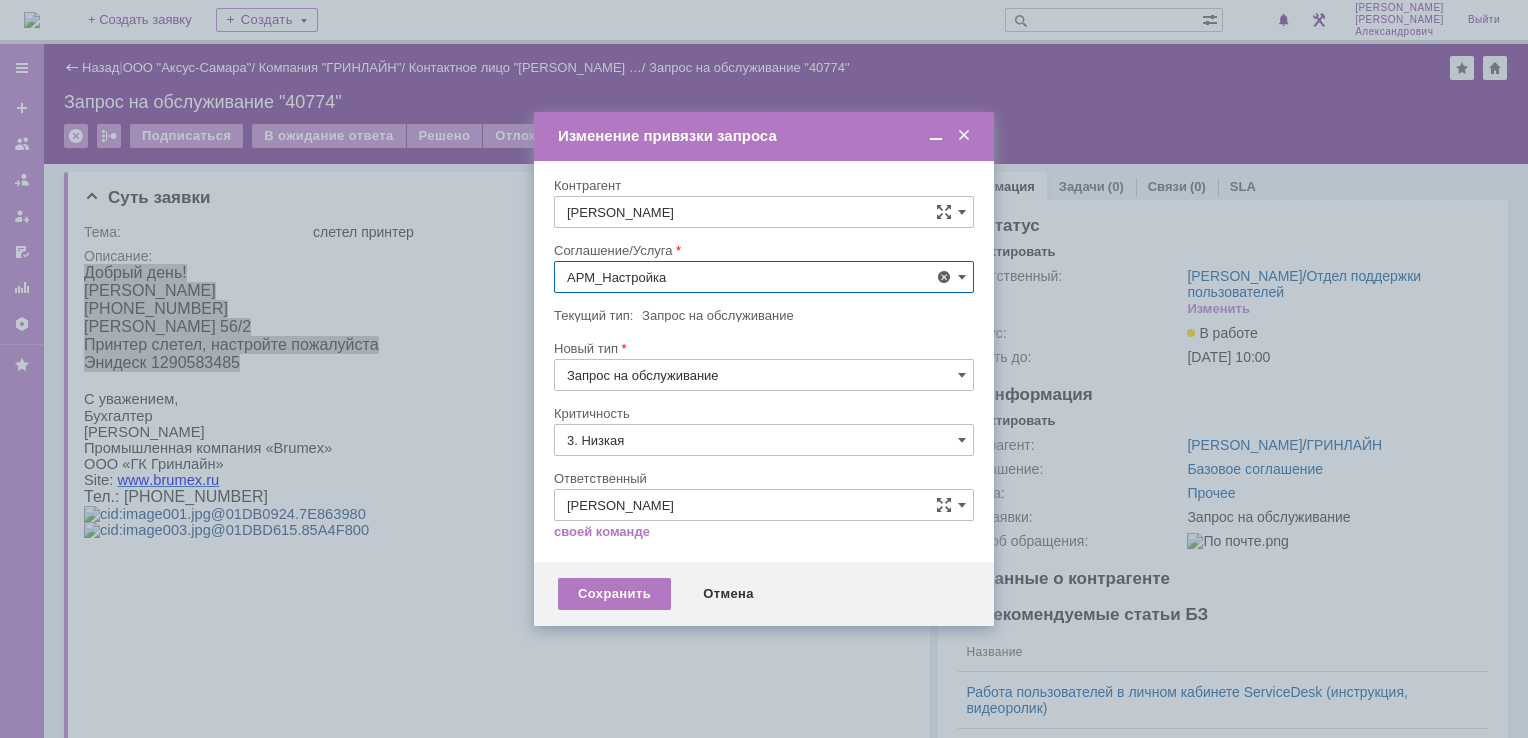 type on "АРМ_Настройка" 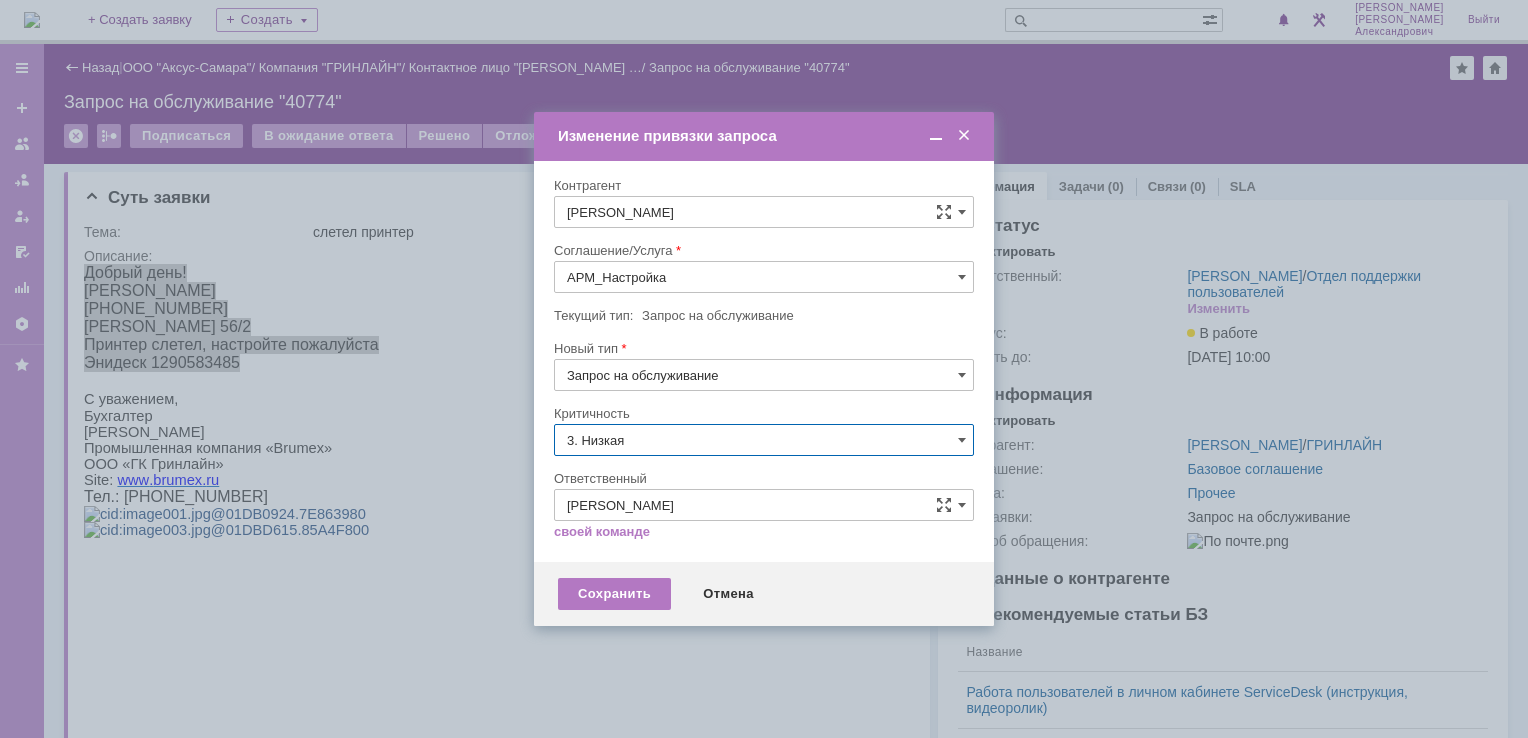 click on "3. Низкая" at bounding box center [764, 440] 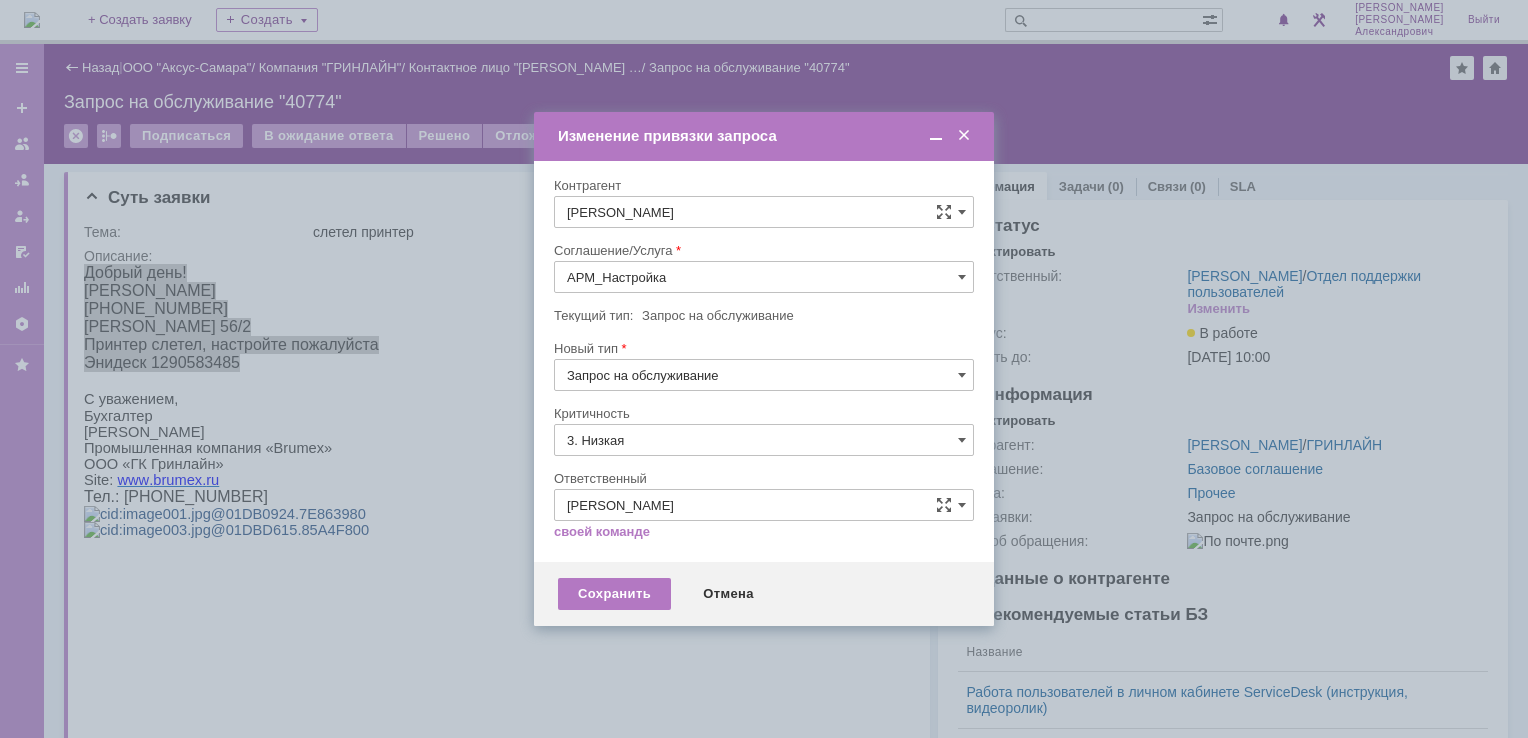 click on "[не указано]" at bounding box center [764, 477] 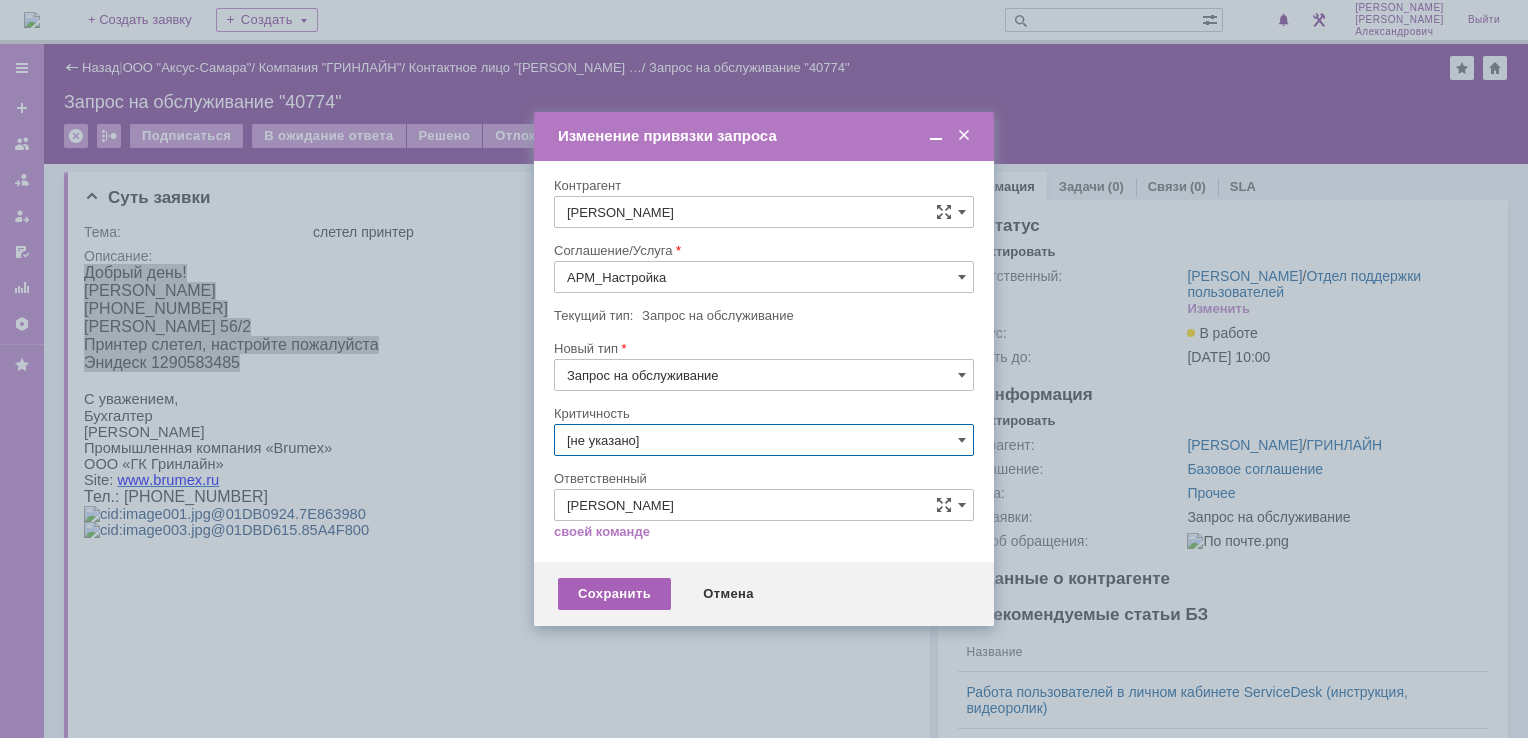 type on "[не указано]" 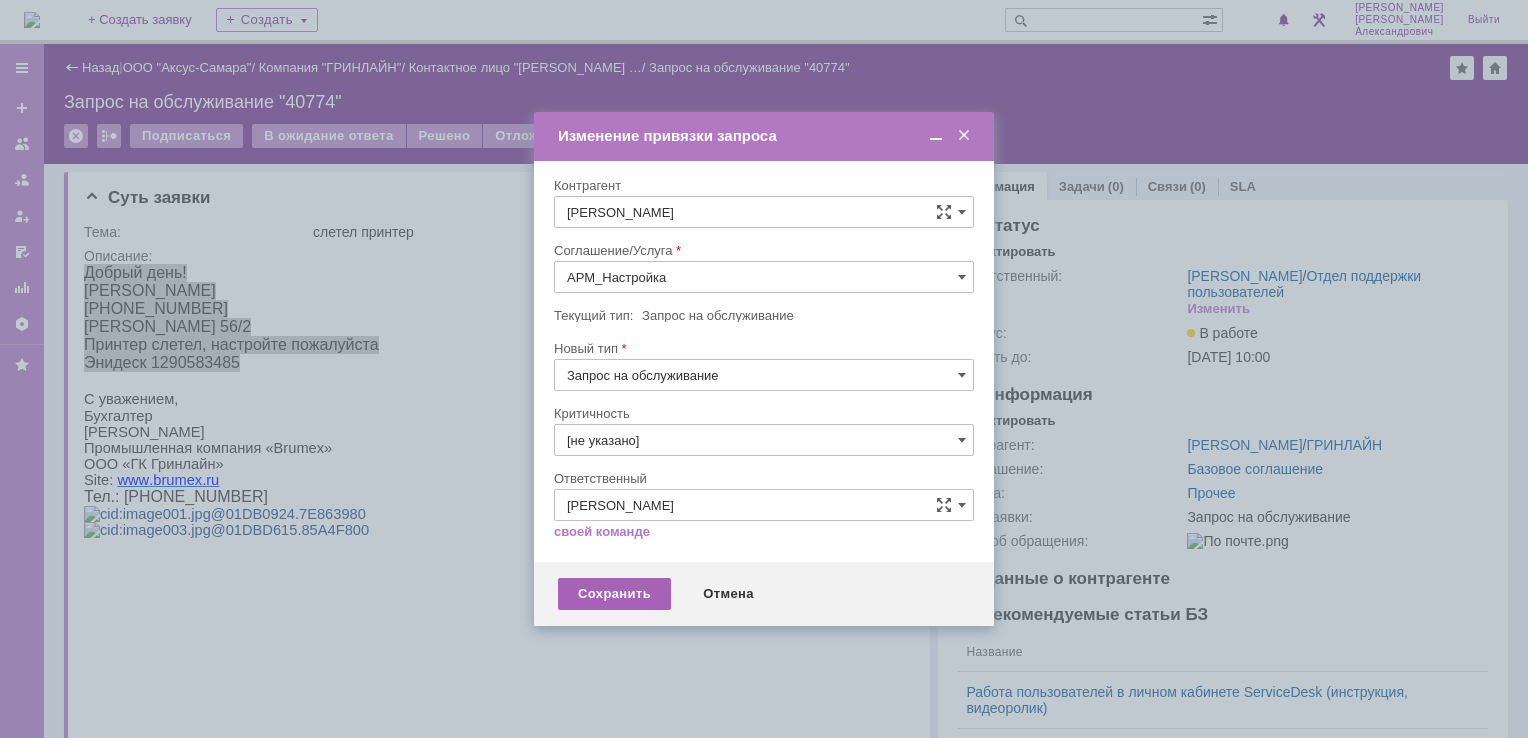 click on "Сохранить" at bounding box center (614, 594) 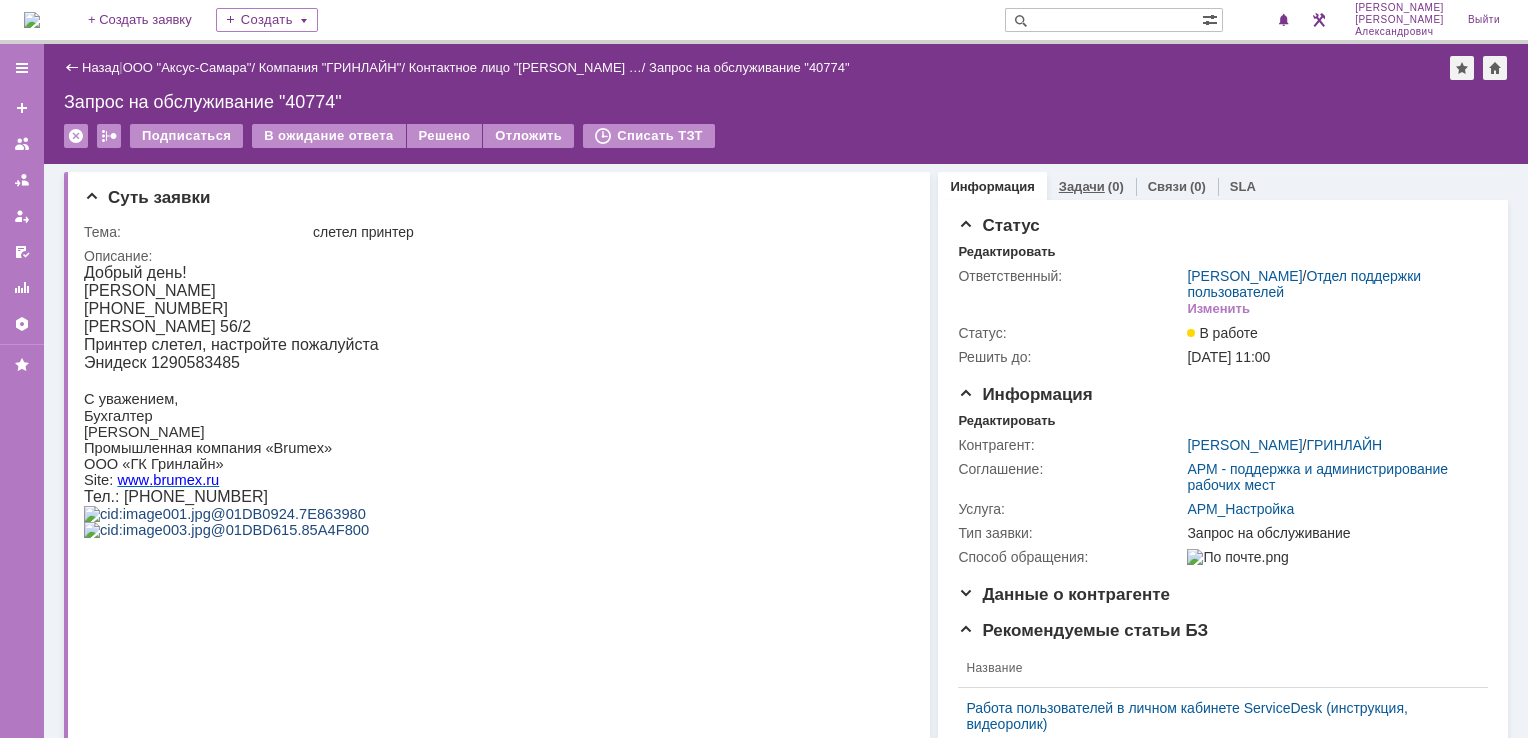 scroll, scrollTop: 0, scrollLeft: 0, axis: both 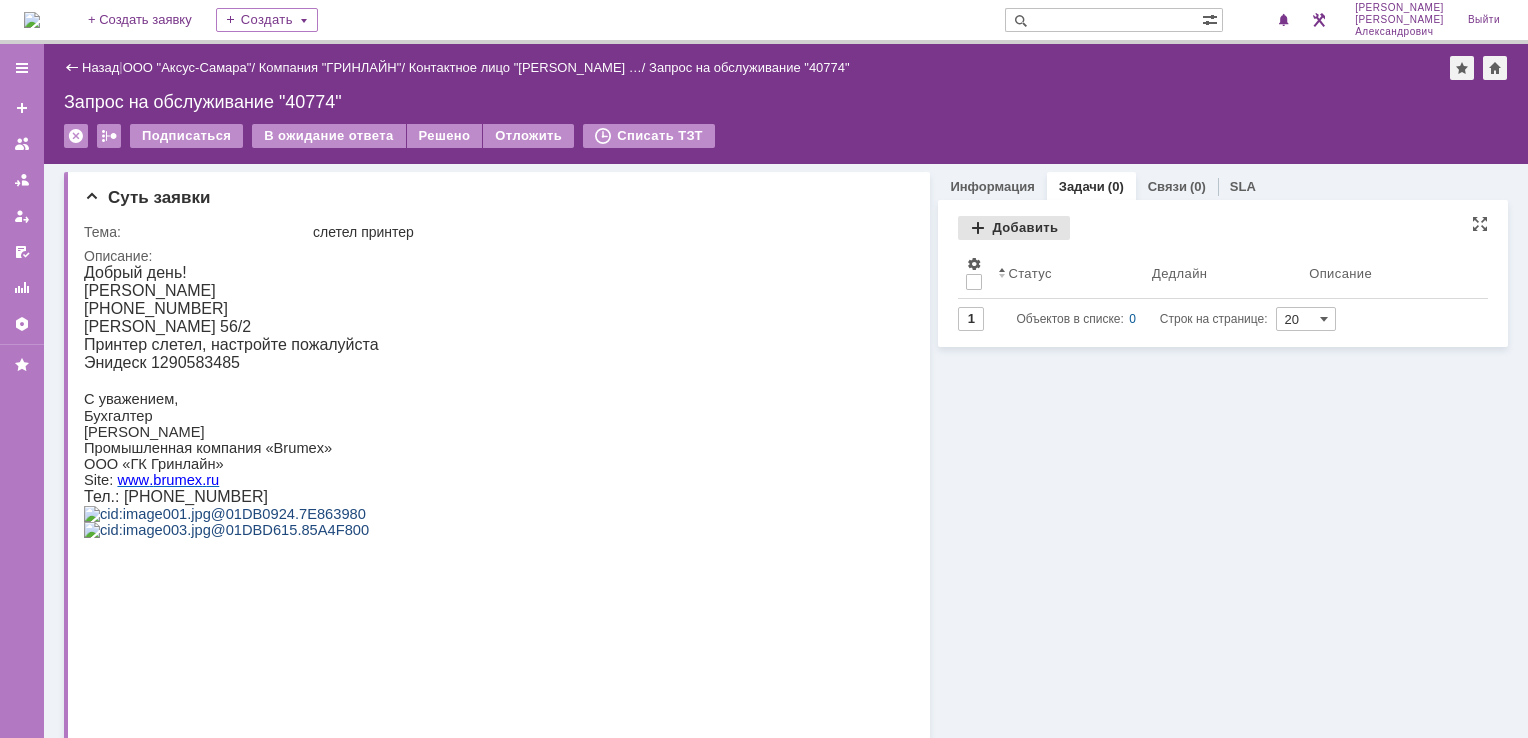 click on "Добавить" at bounding box center (1014, 228) 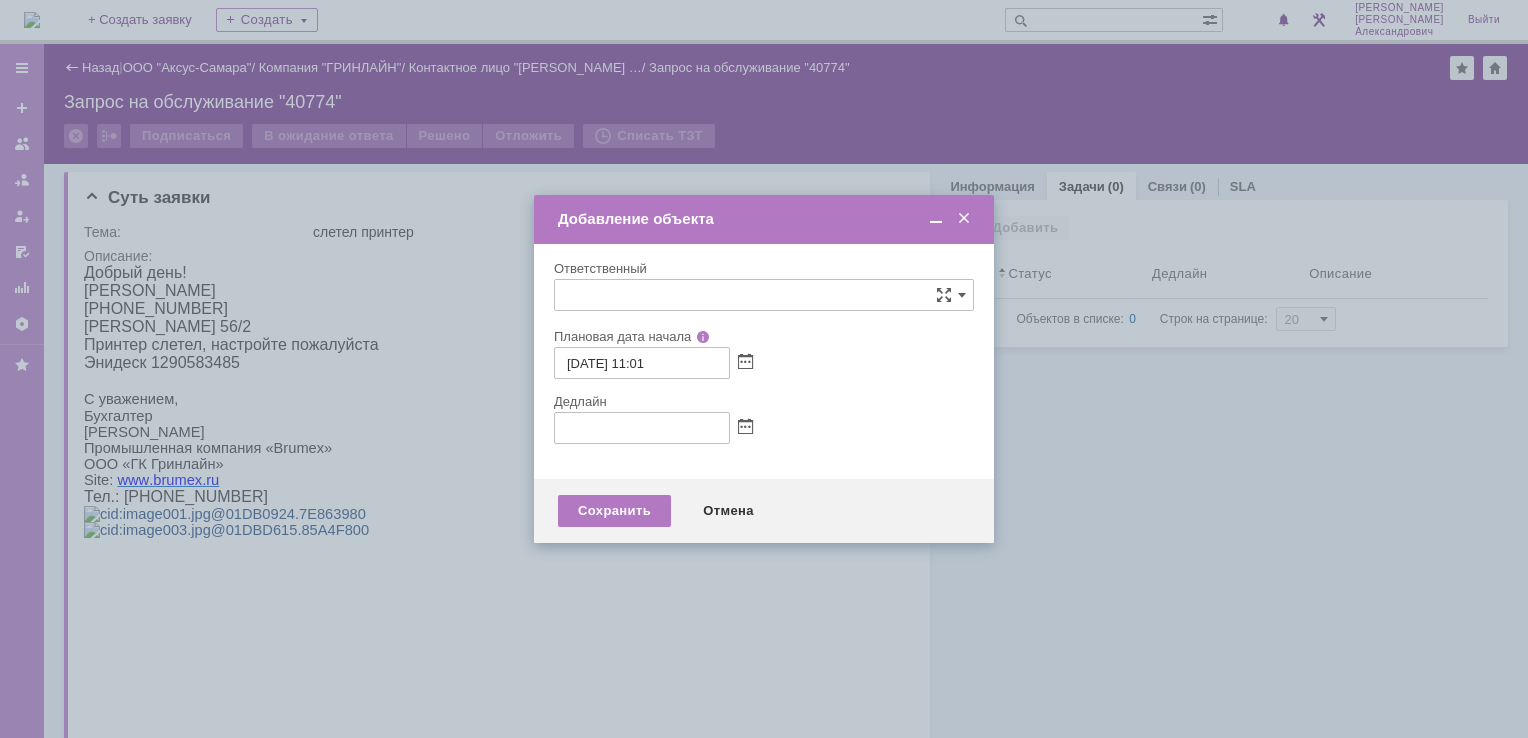 type on "[не указано]" 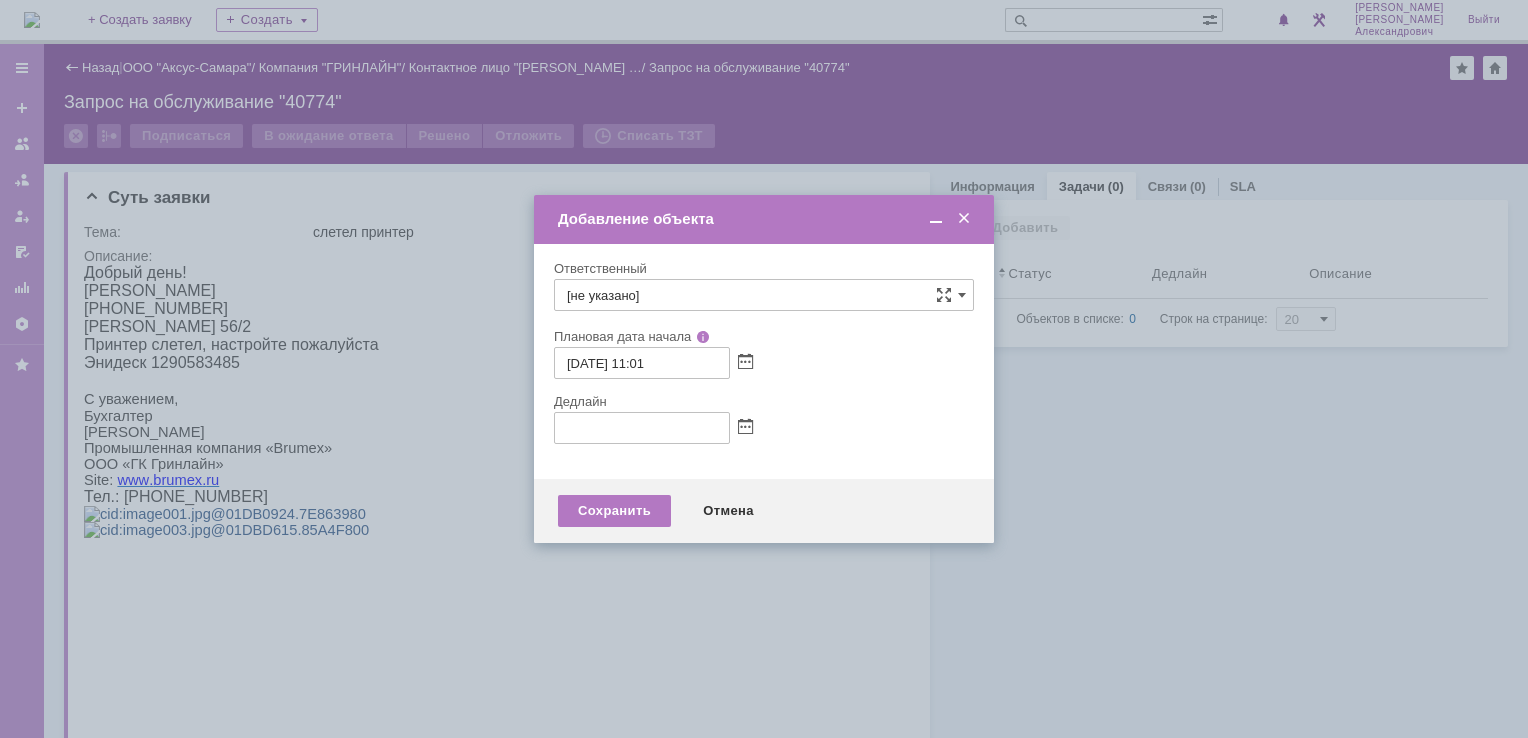 type on "[не указано]" 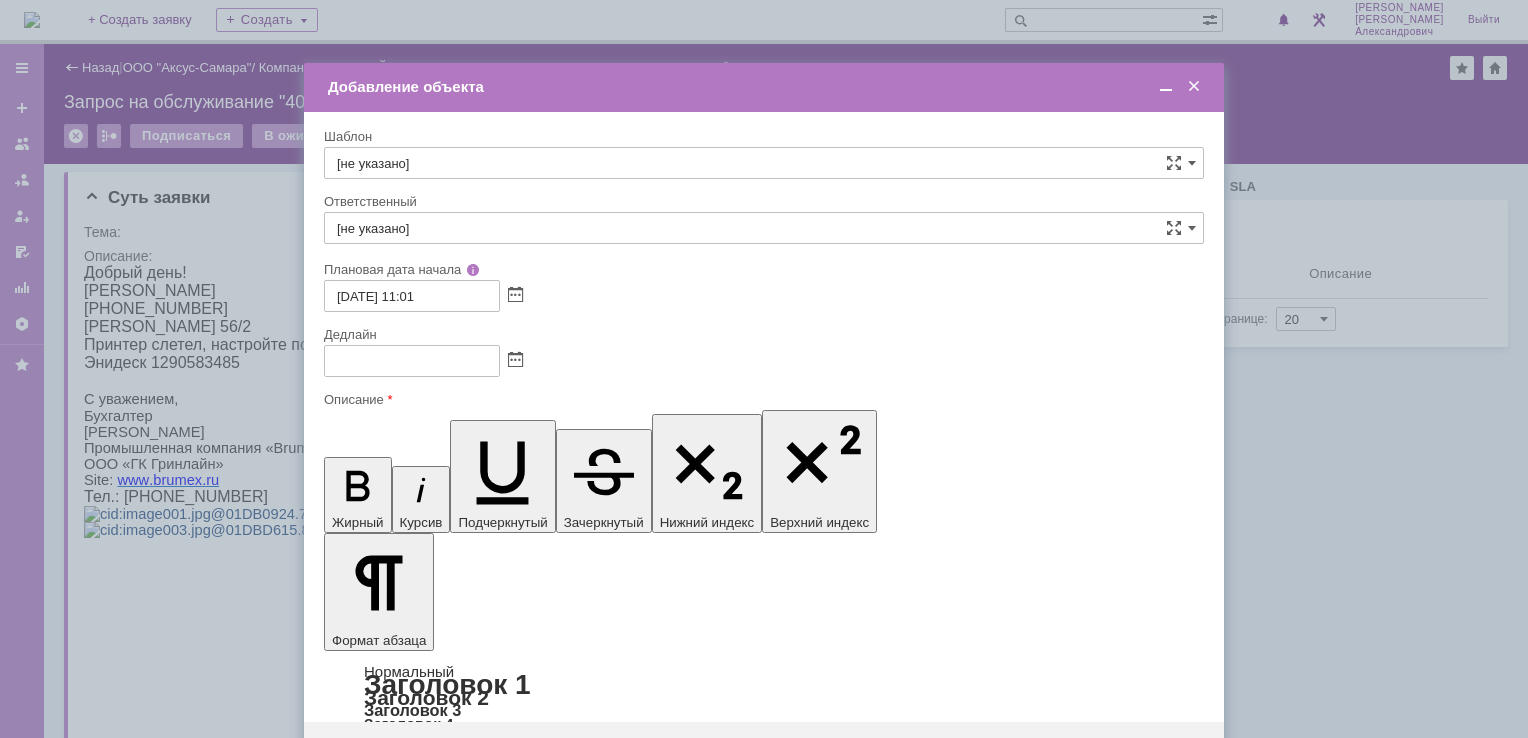 scroll, scrollTop: 0, scrollLeft: 0, axis: both 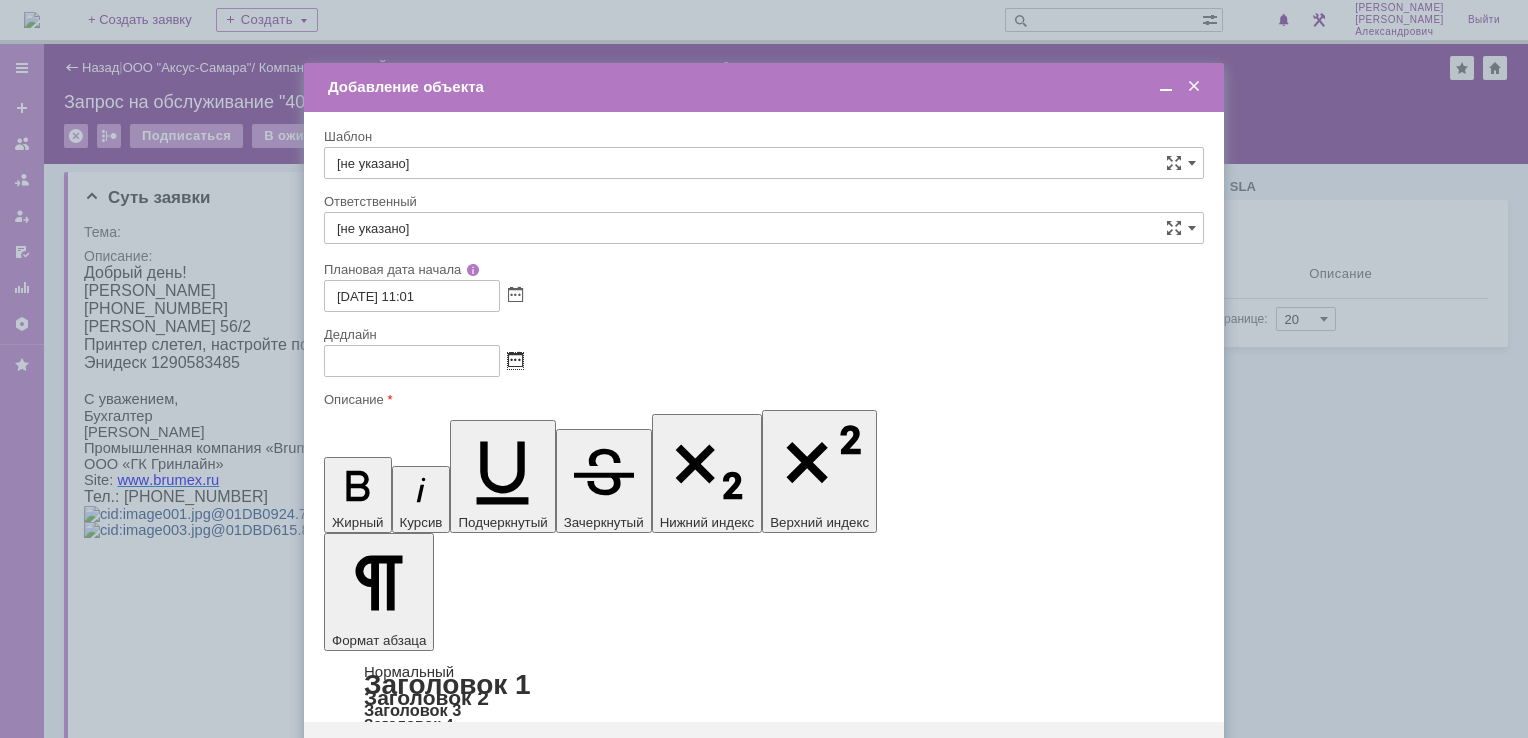 click at bounding box center [515, 361] 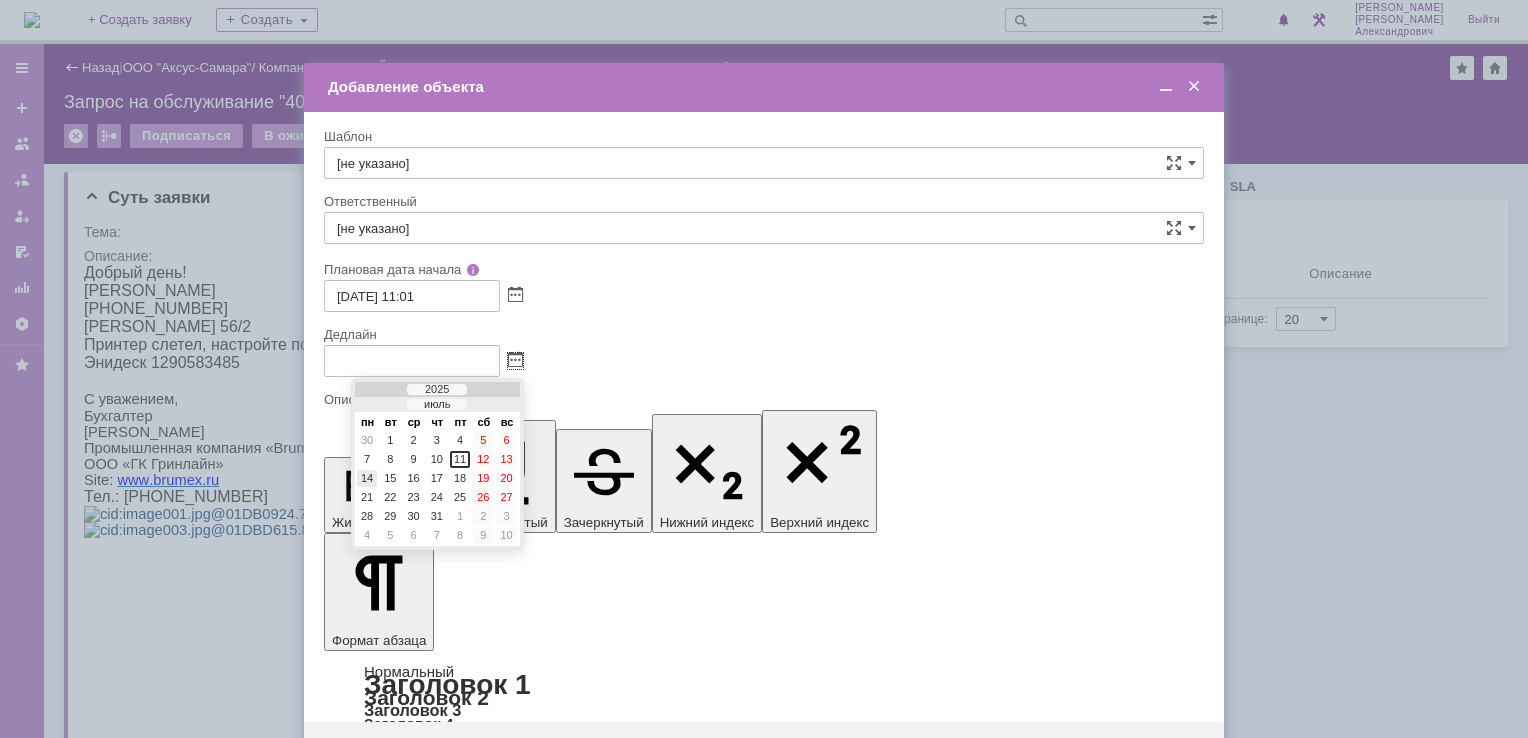 click on "14" at bounding box center [367, 478] 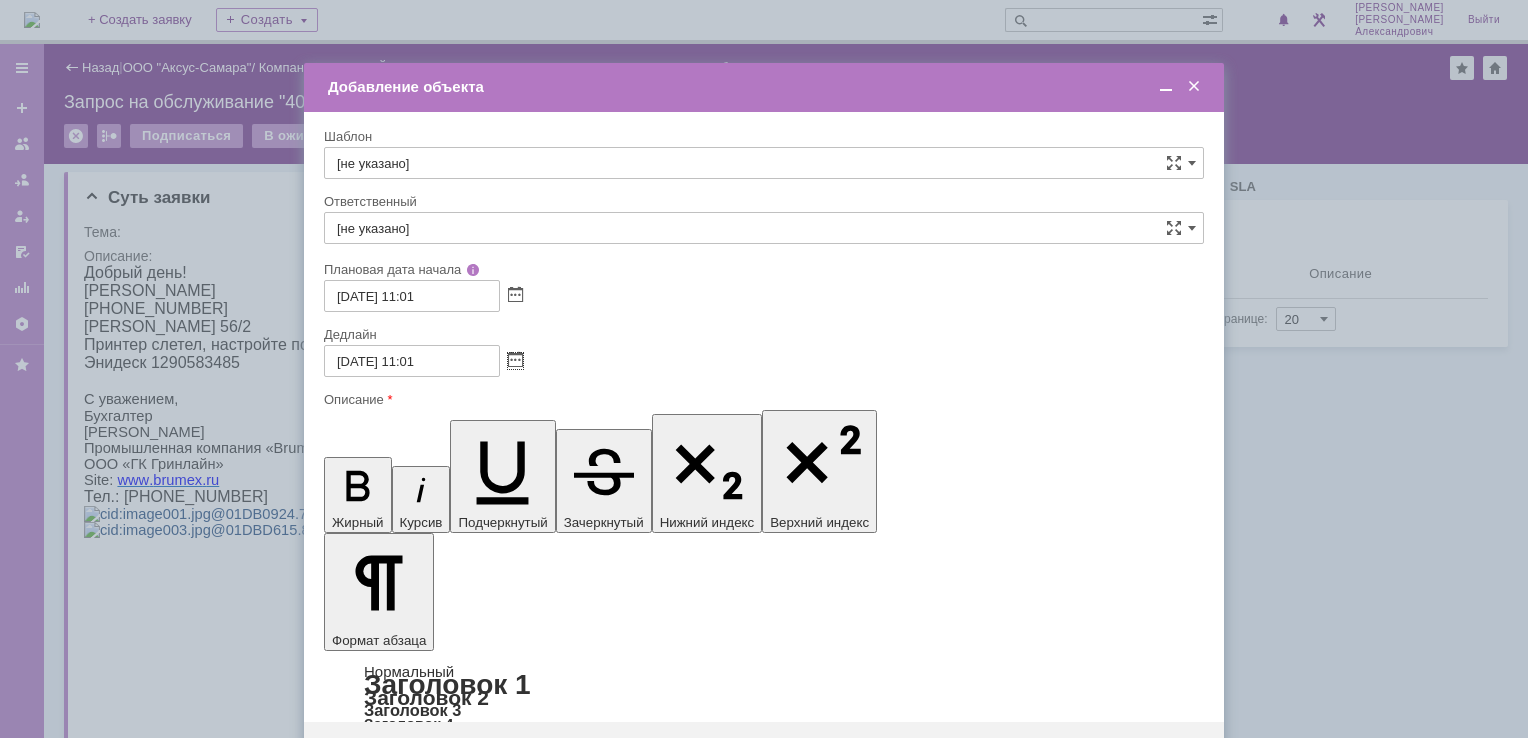 click on "[не указано]" at bounding box center [764, 228] 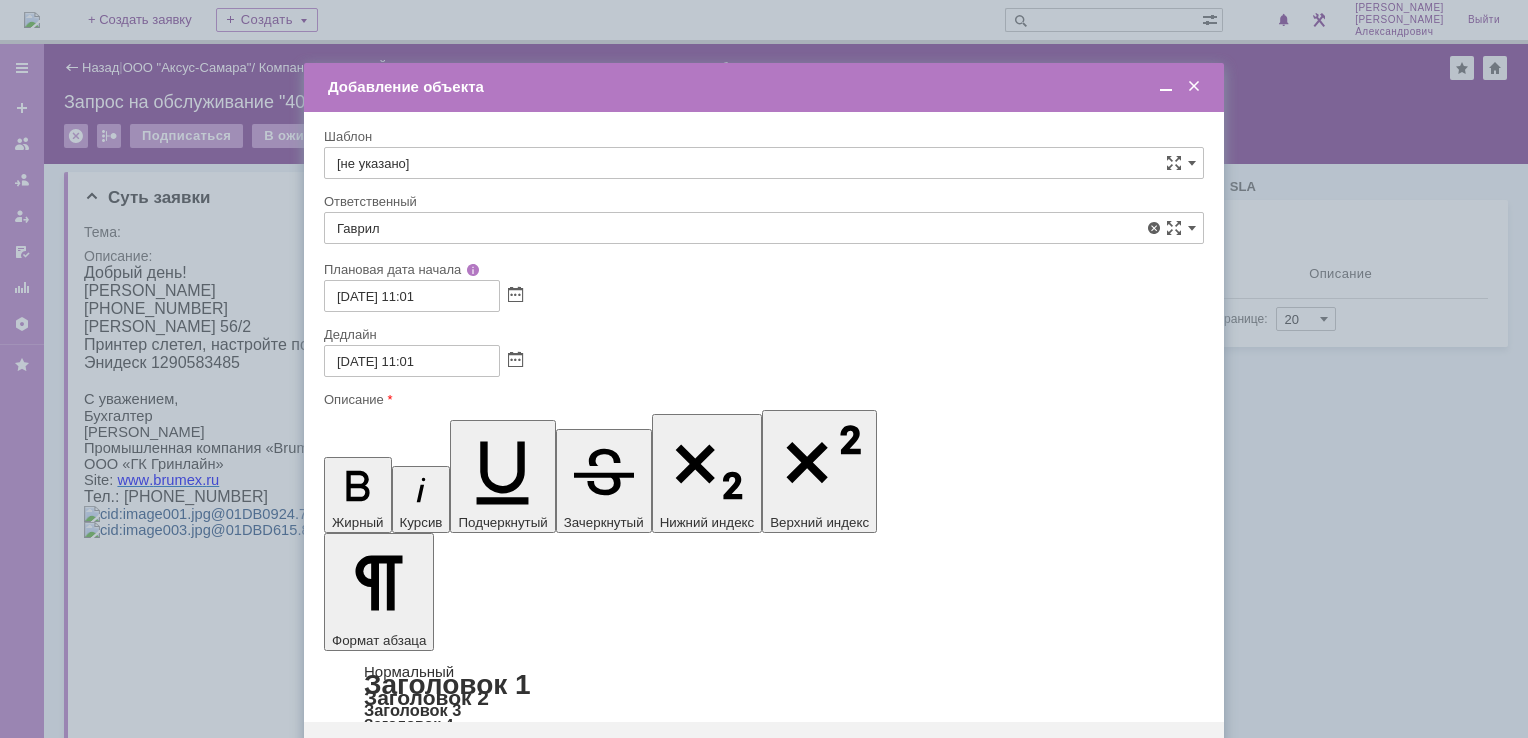 click on "[PERSON_NAME]" at bounding box center (764, 440) 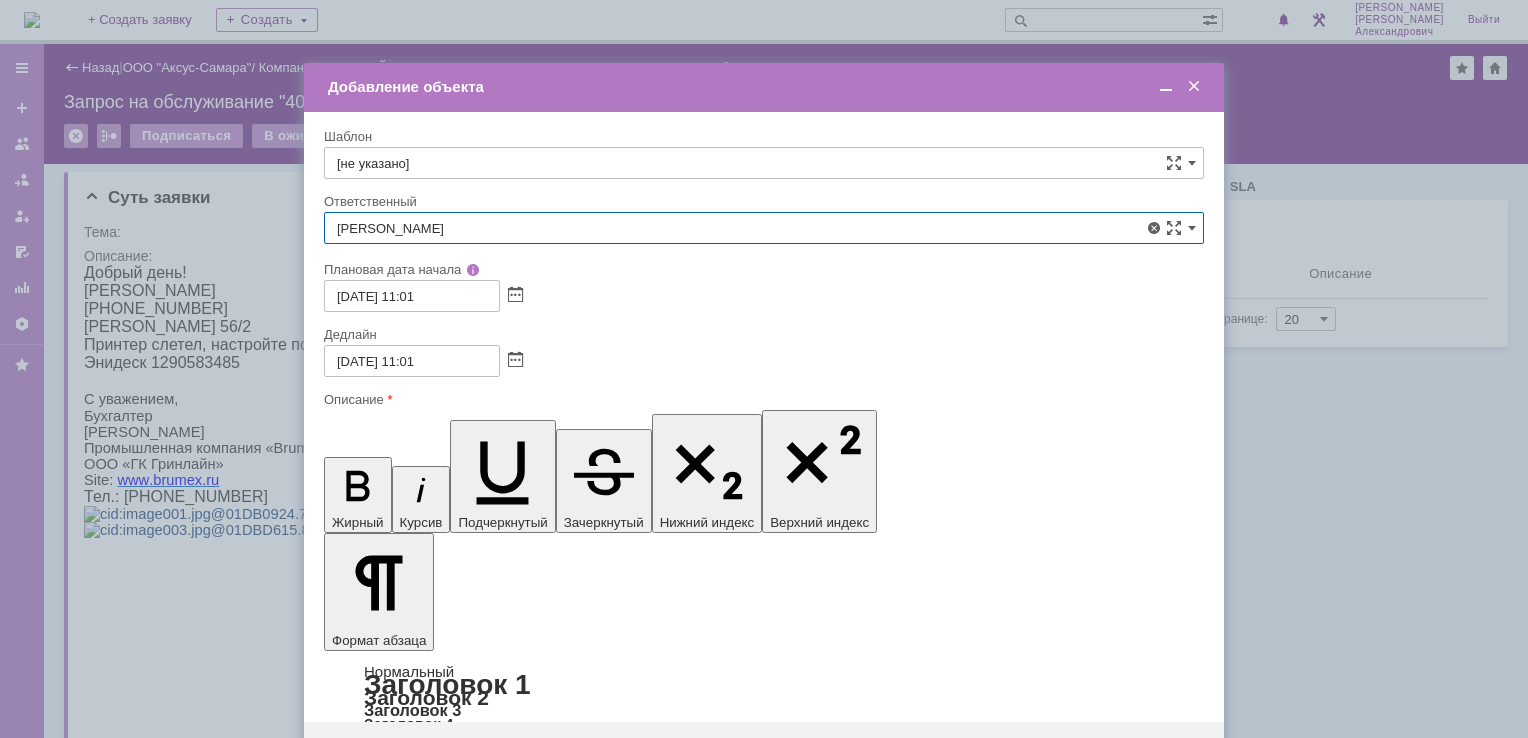 type on "[PERSON_NAME]" 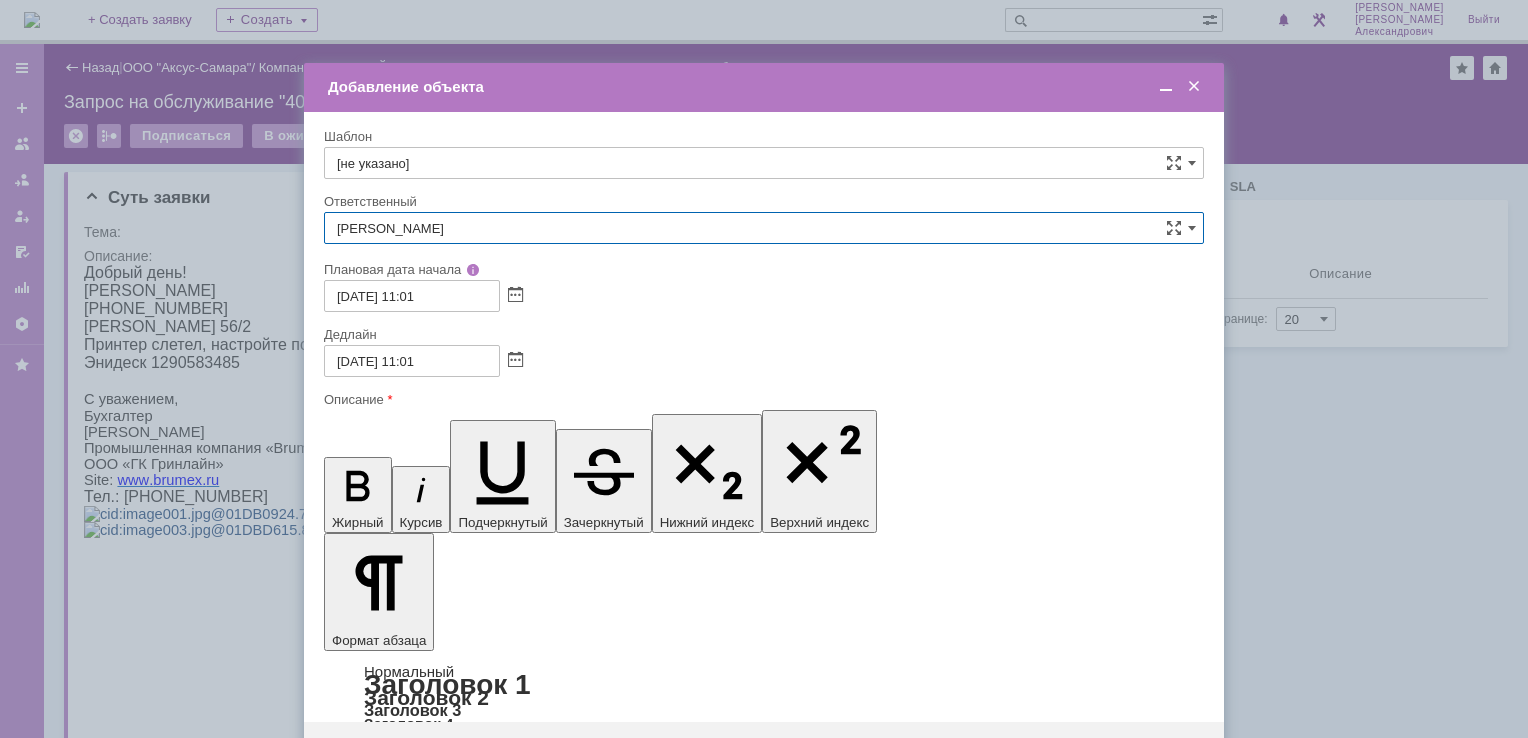 click on "Сохранить" at bounding box center (384, 754) 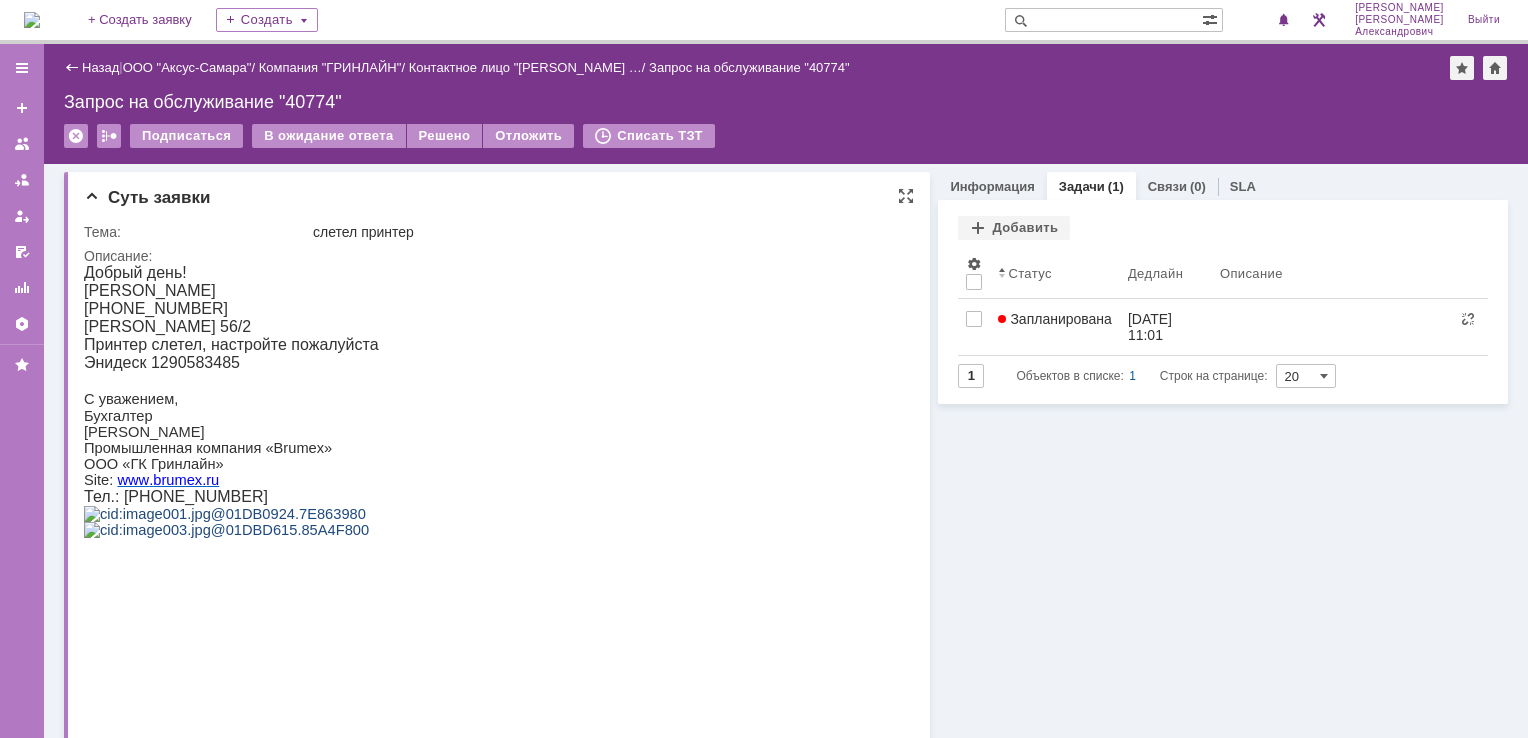 scroll, scrollTop: 0, scrollLeft: 0, axis: both 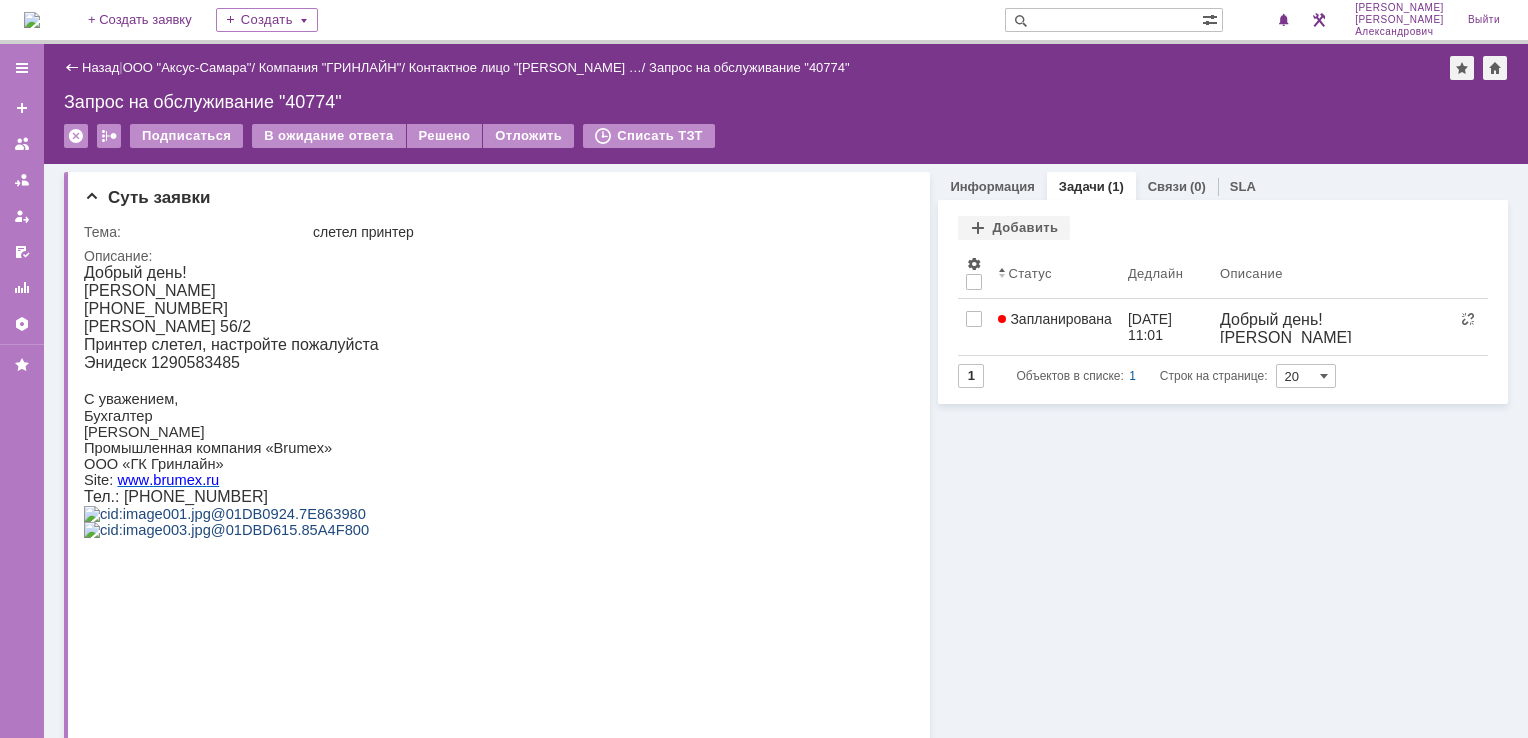 click at bounding box center [32, 20] 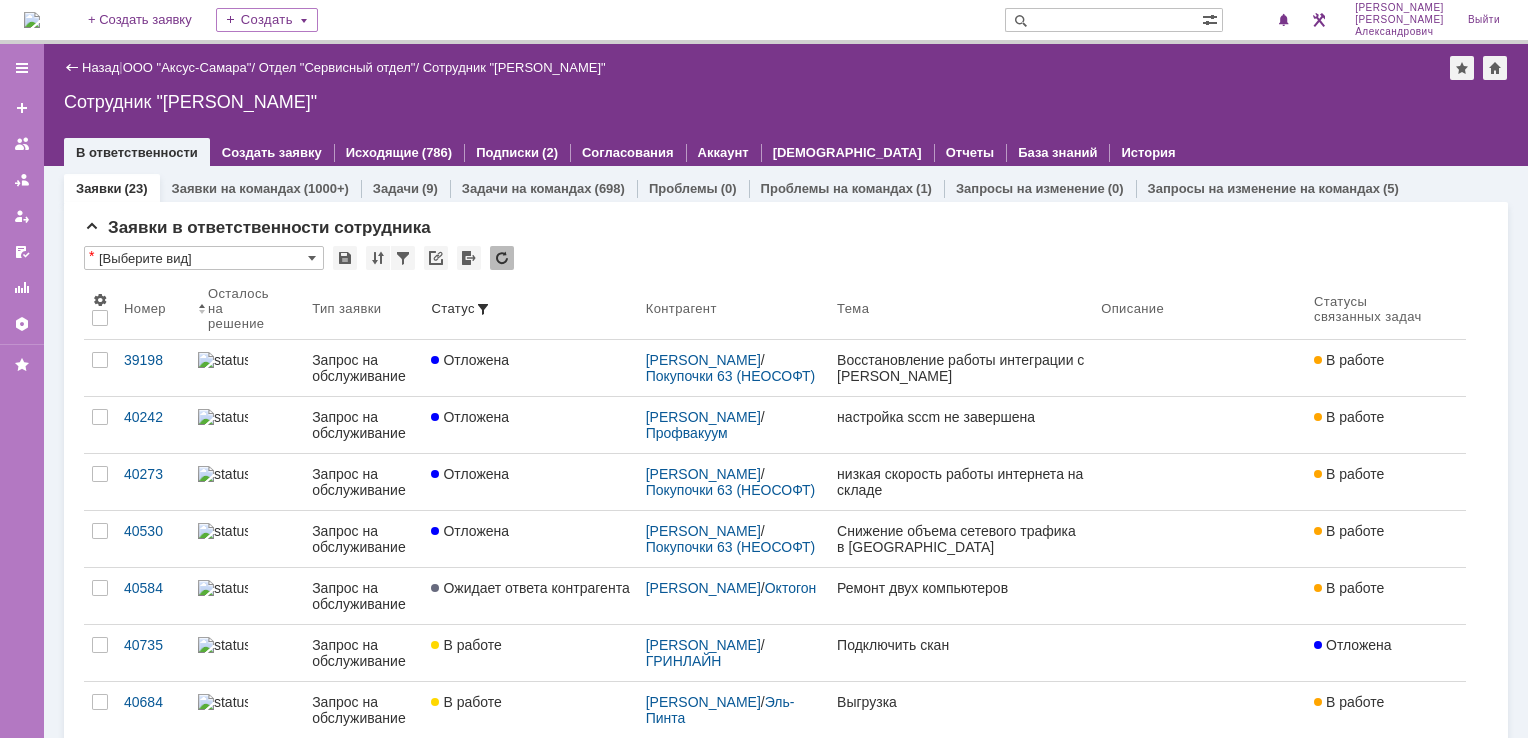 scroll, scrollTop: 0, scrollLeft: 0, axis: both 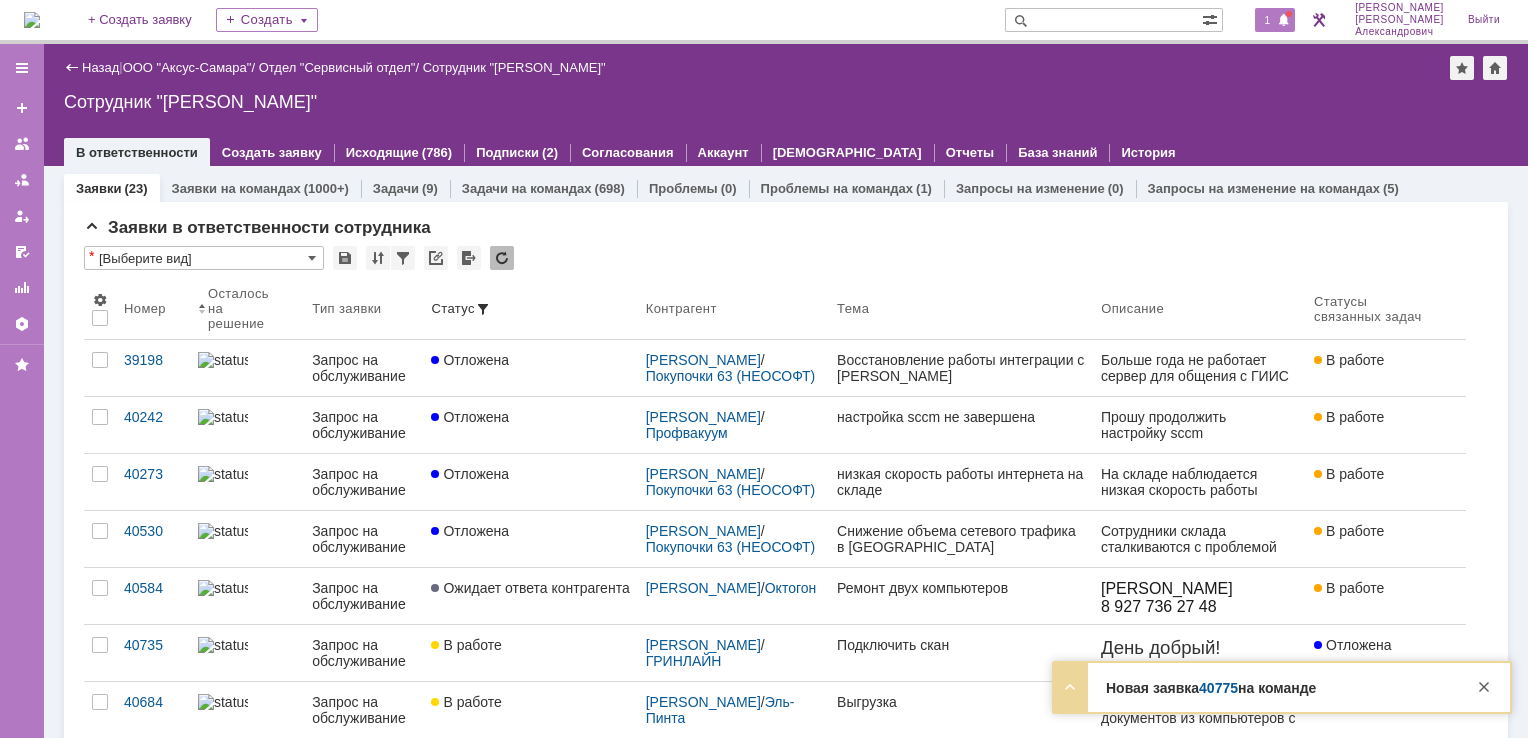 click on "1" at bounding box center (1268, 20) 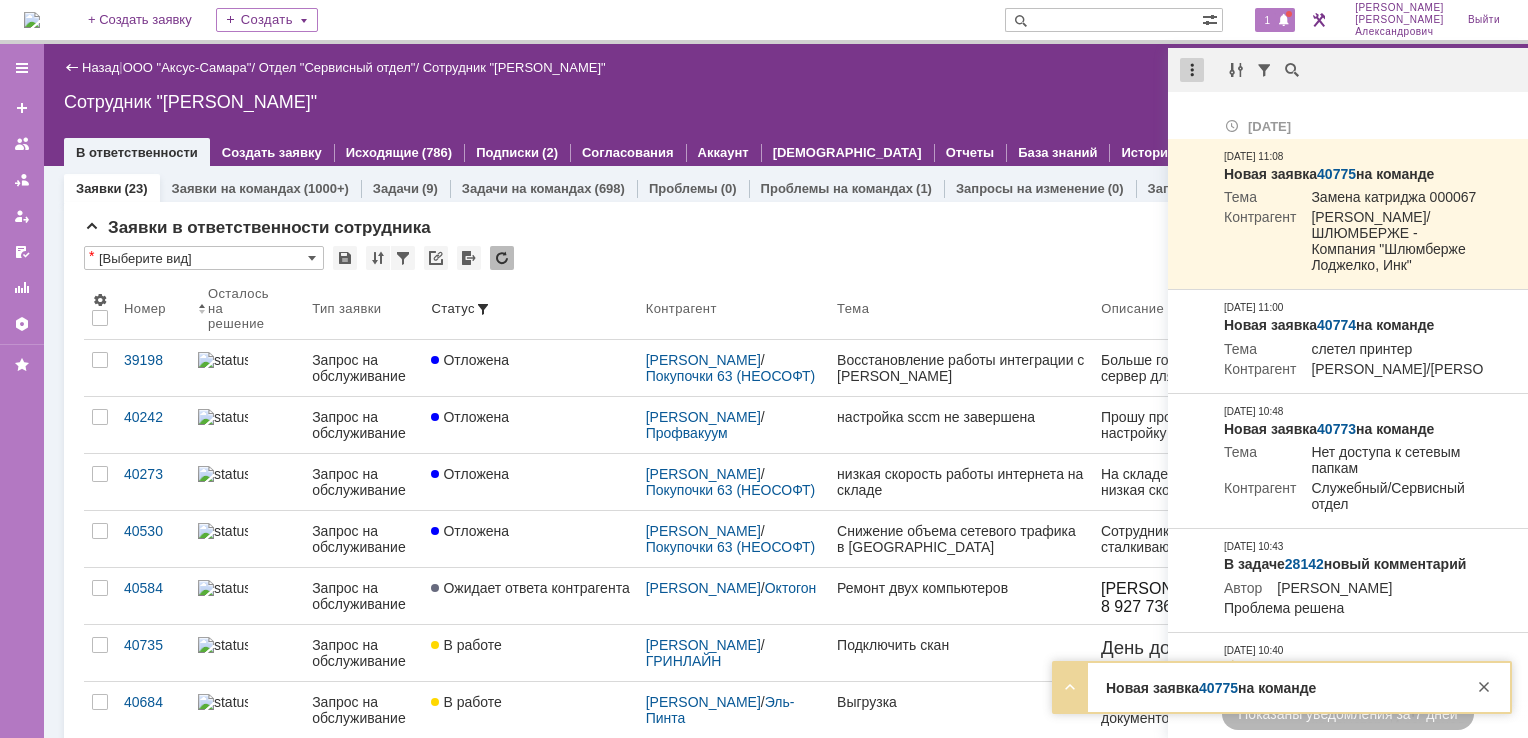 click at bounding box center (1192, 70) 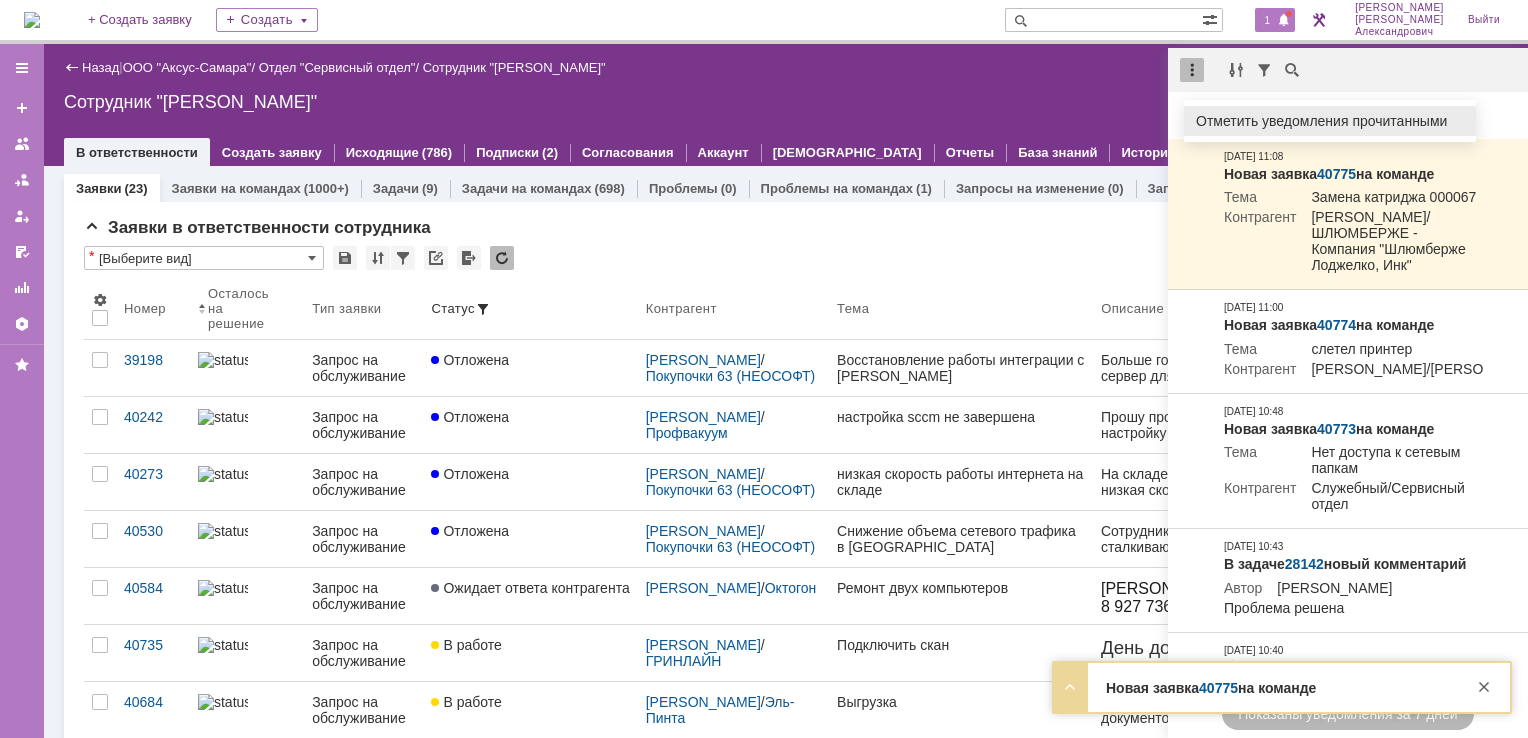 click on "Отметить уведомления прочитанными" at bounding box center [1330, 121] 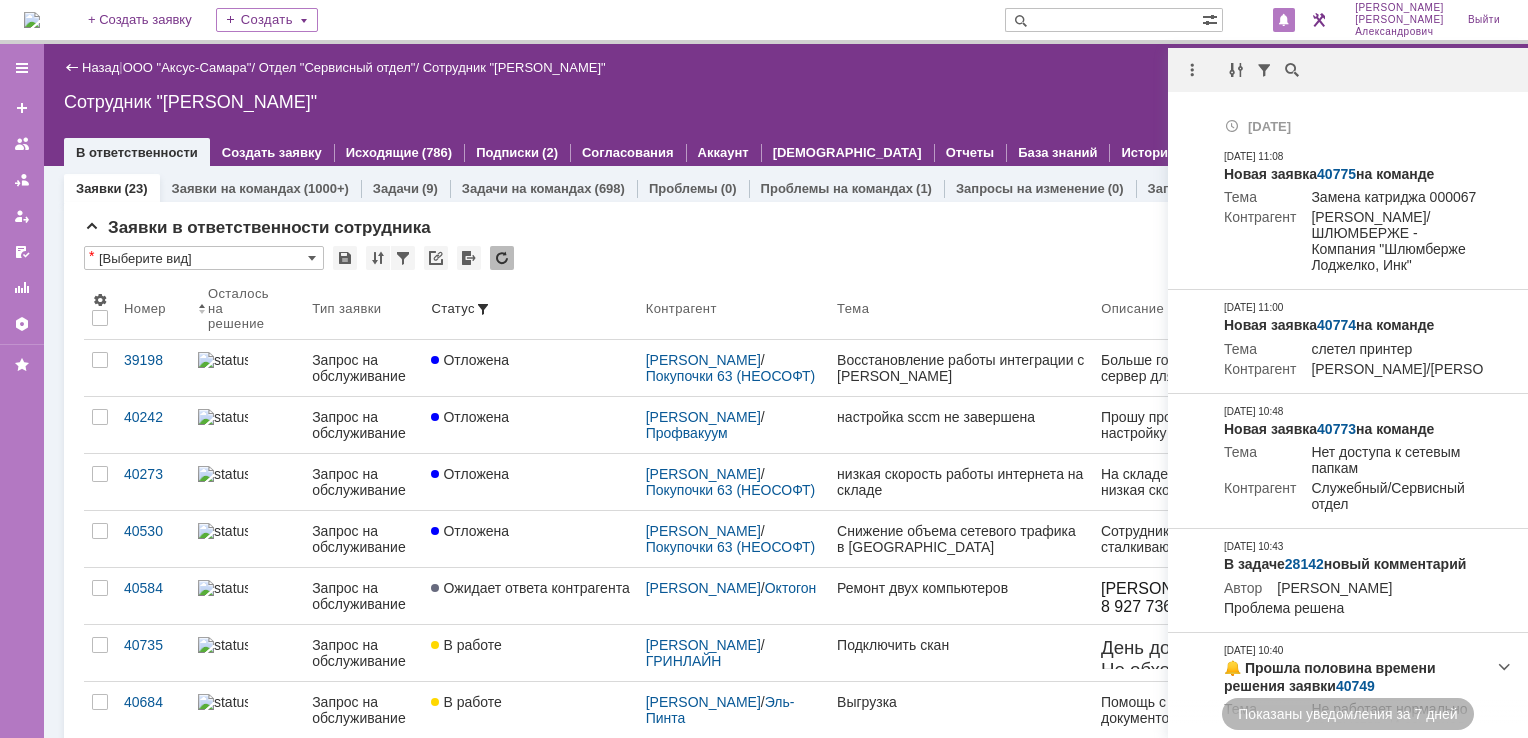 click on "Сотрудник "[PERSON_NAME]"" at bounding box center (786, 102) 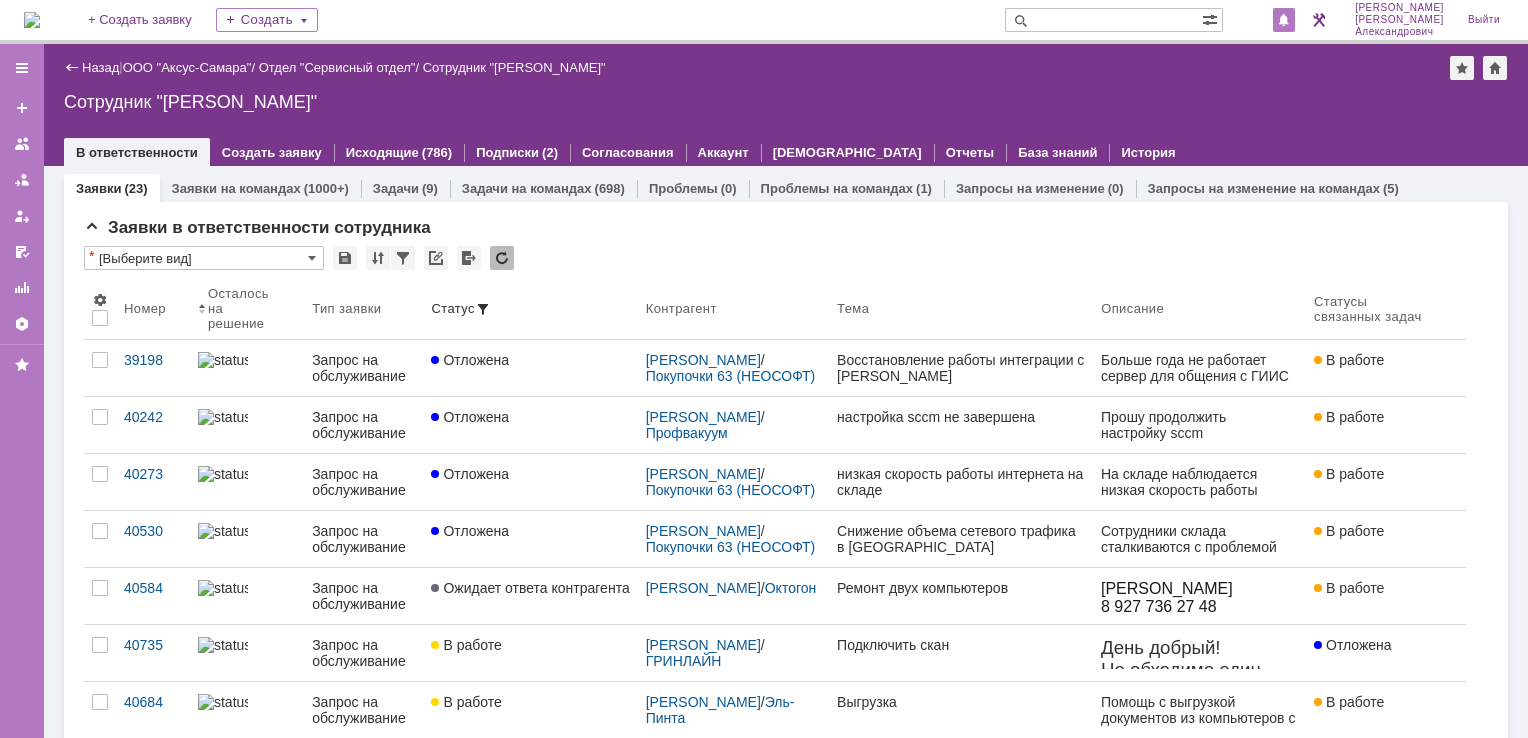 click at bounding box center [1284, 21] 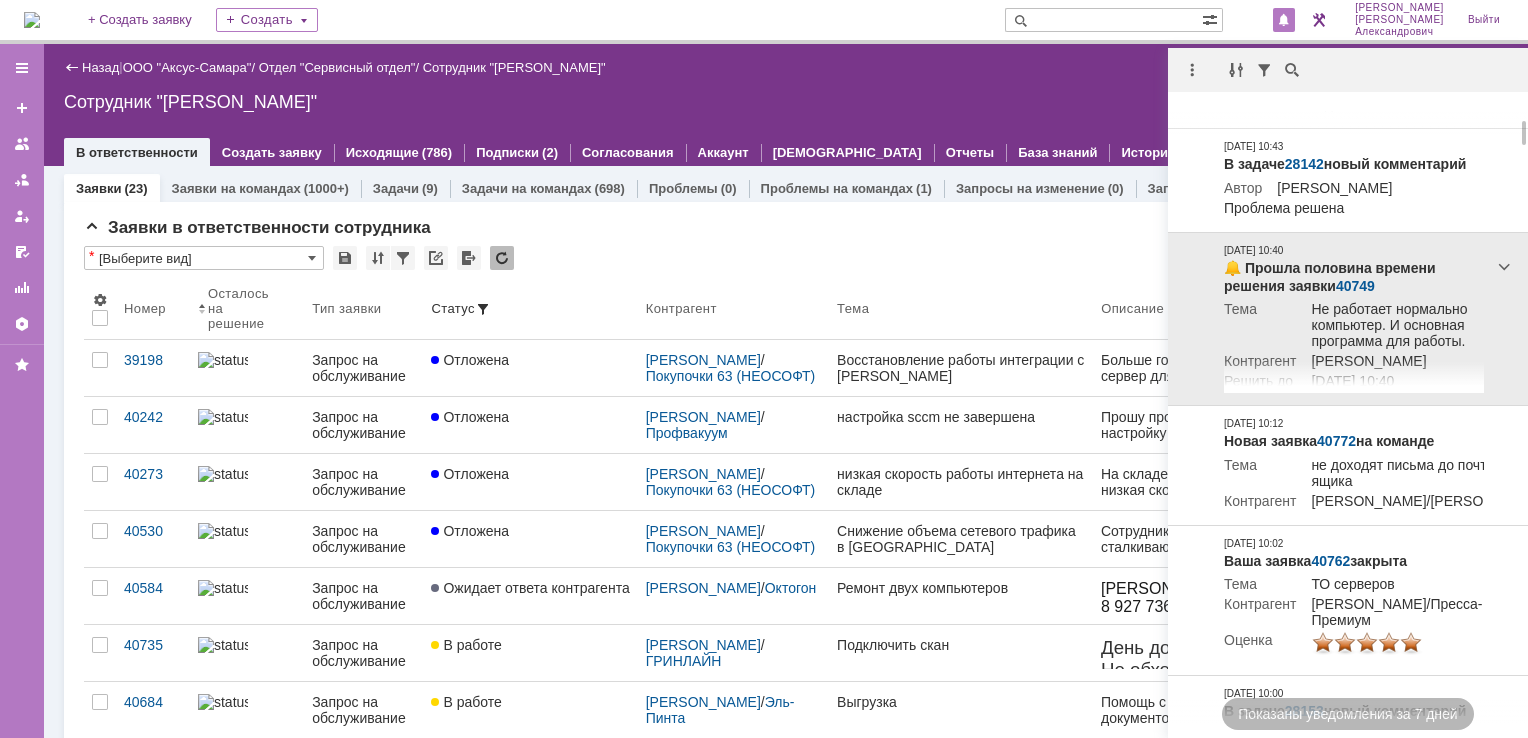 scroll, scrollTop: 0, scrollLeft: 0, axis: both 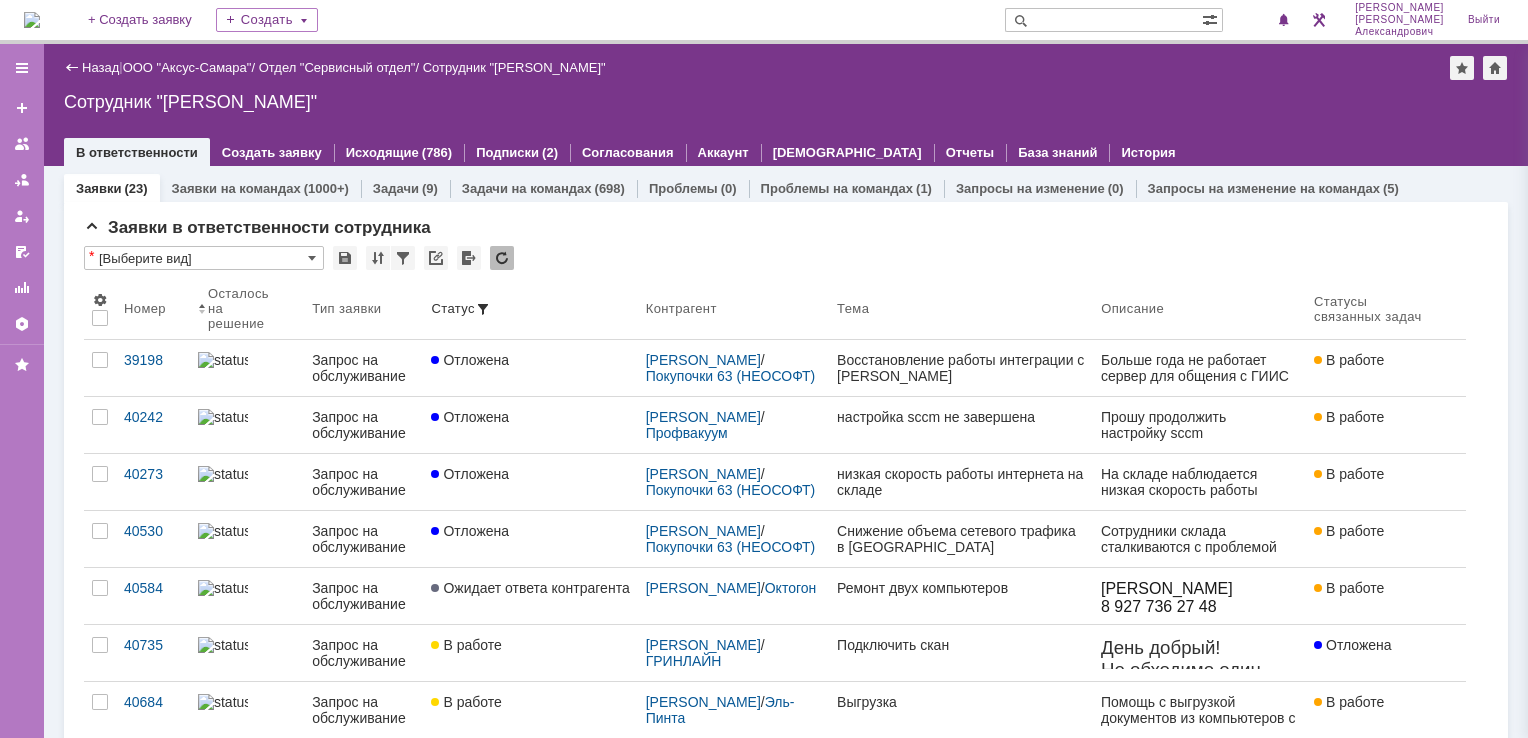click on "Назад   |   ООО "Аксус-Самара"  /   Отдел "Сервисный отдел"  /   Сотрудник "Галстьян Степан Александрович" Сотрудник "Галстьян Степан Александрович" employee$43271409 В ответственности Создать заявку Исходящие (786) Подписки (2) Согласования Аккаунт Дашборды Отчеты База знаний История" at bounding box center (786, 105) 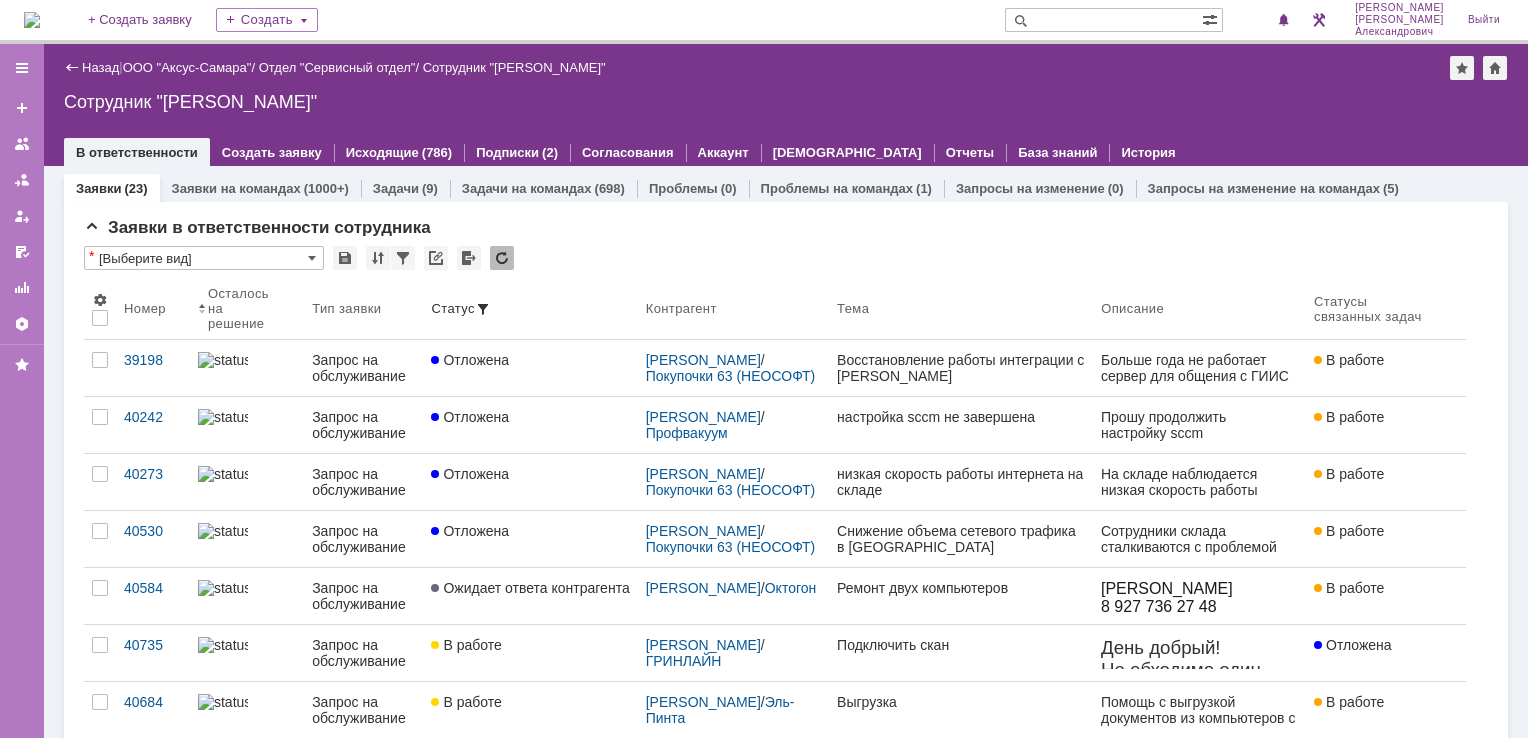 click at bounding box center [32, 20] 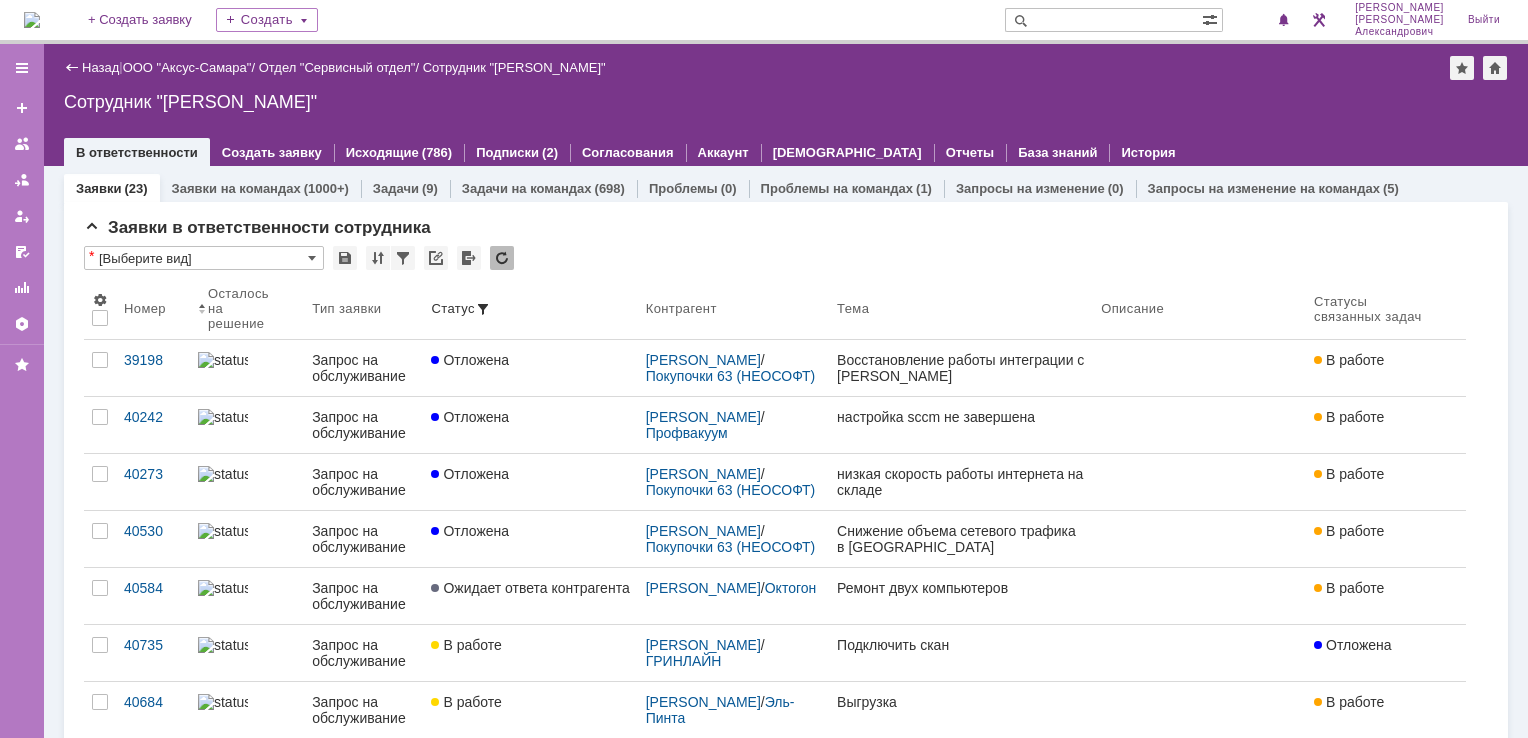scroll, scrollTop: 0, scrollLeft: 0, axis: both 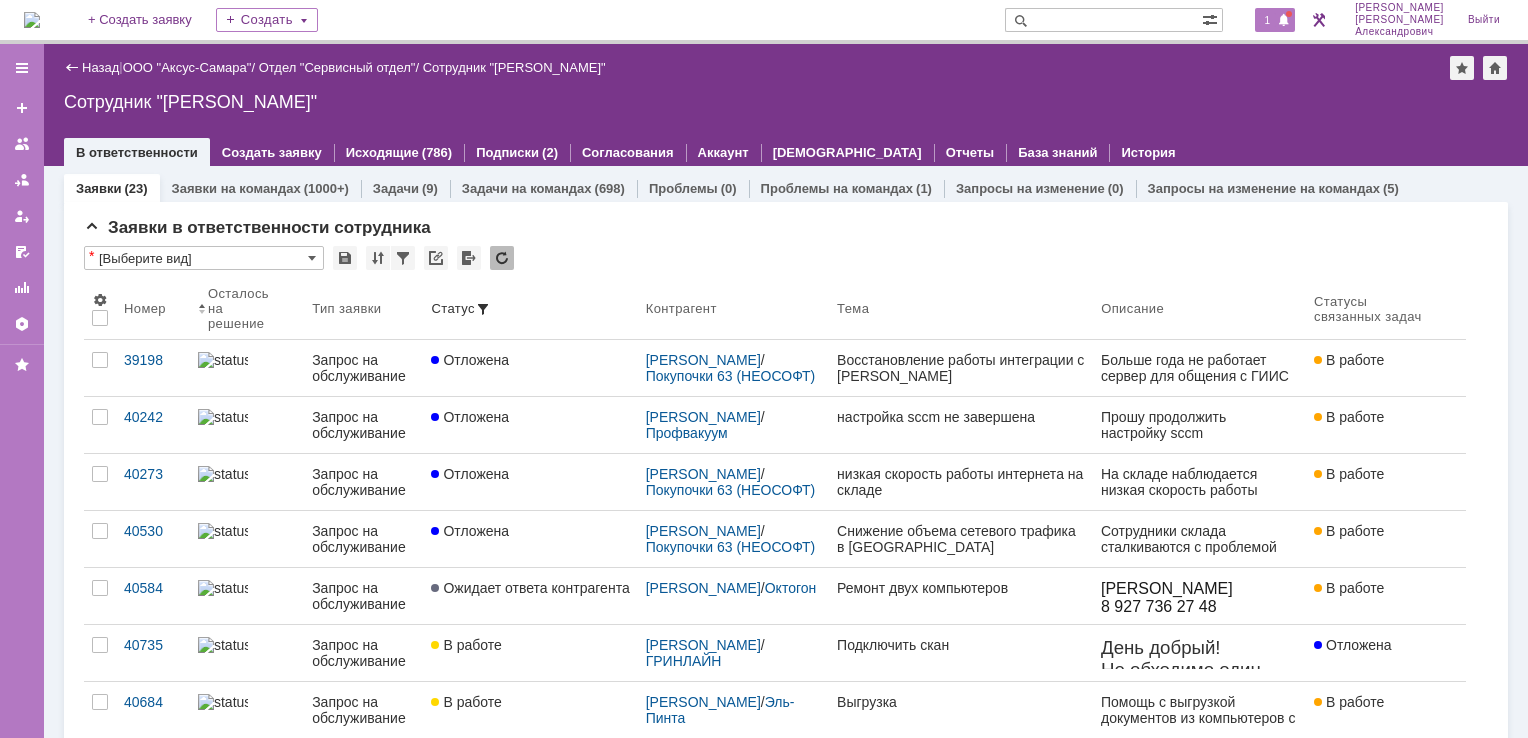 click on "1" at bounding box center [1265, 20] 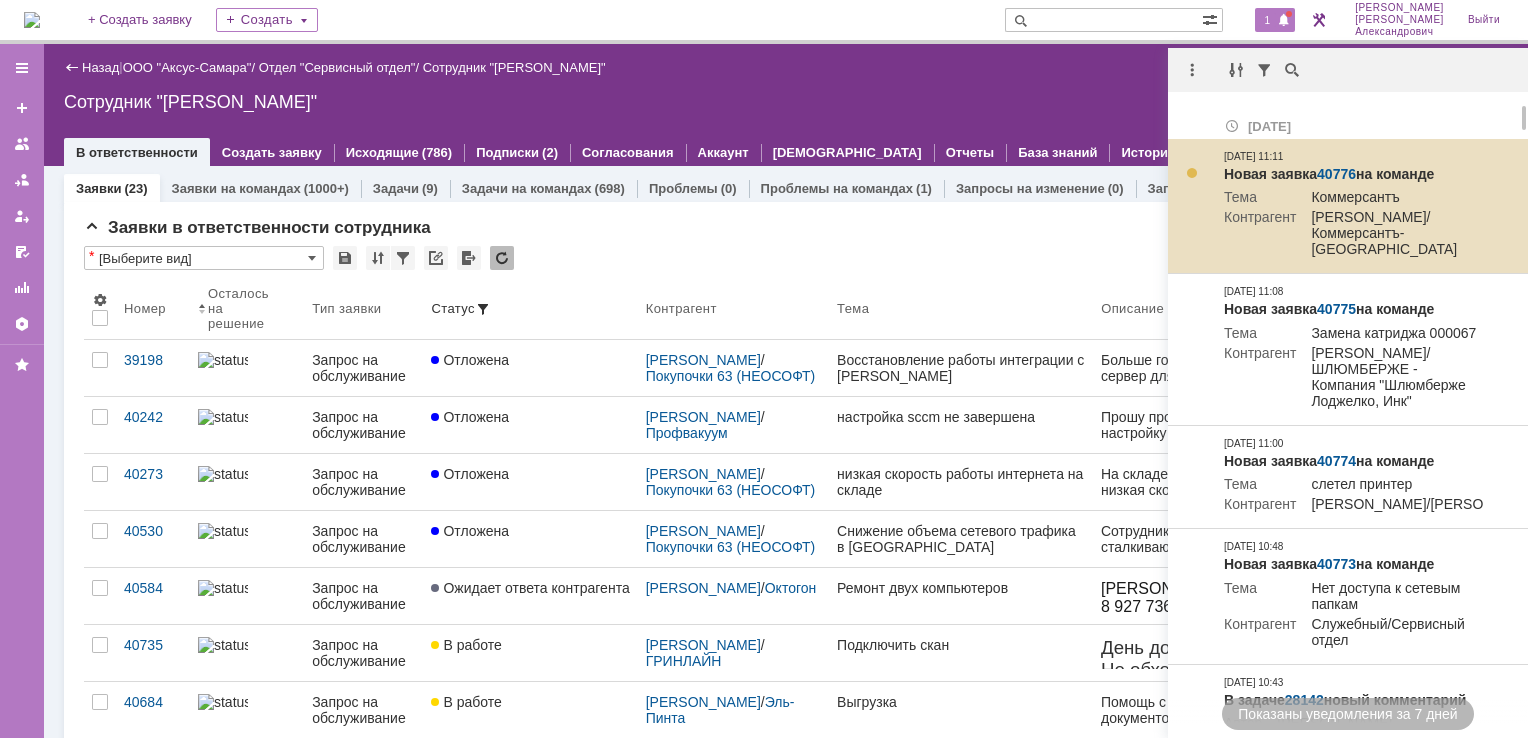 click on "Новая заявка  40776  на команде" at bounding box center (1354, 175) 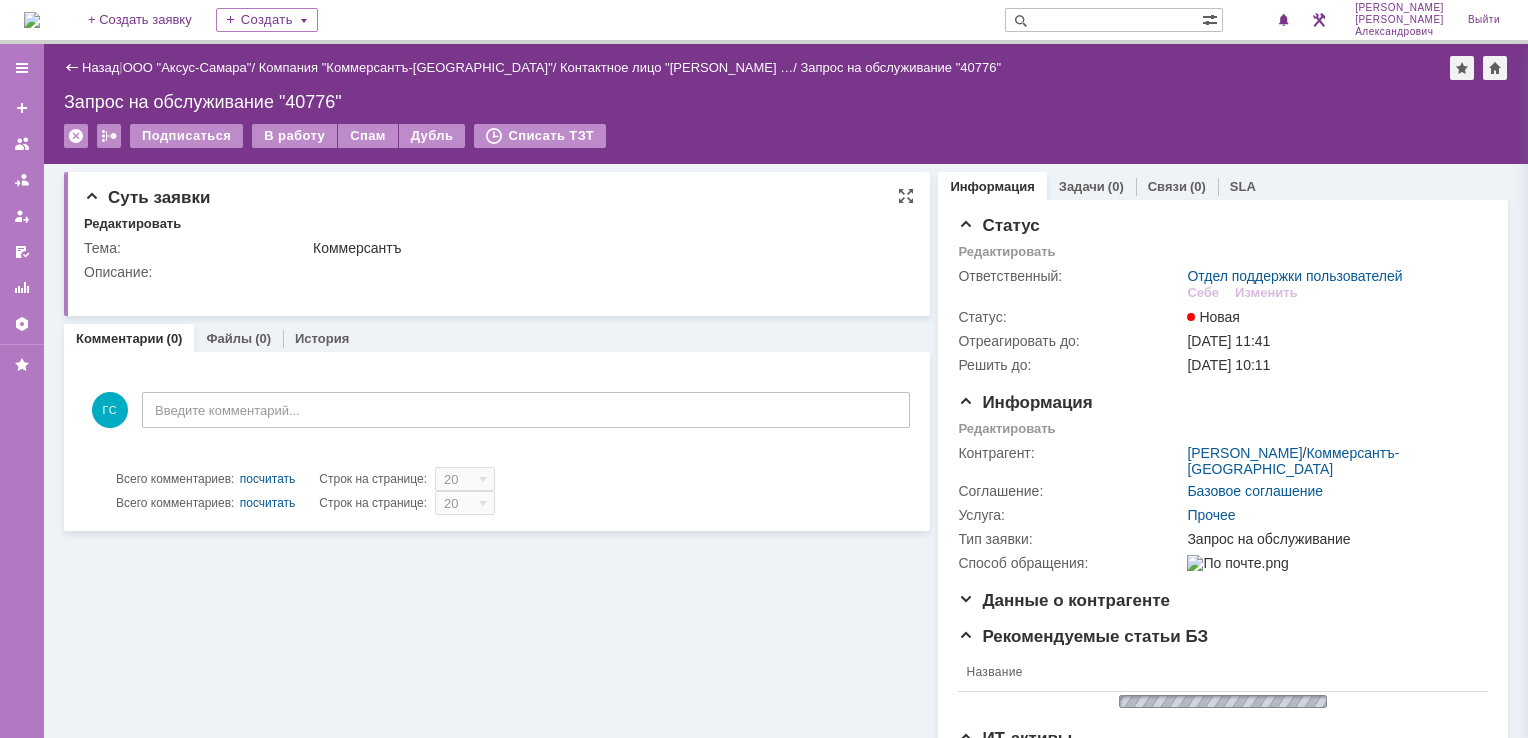 scroll, scrollTop: 0, scrollLeft: 0, axis: both 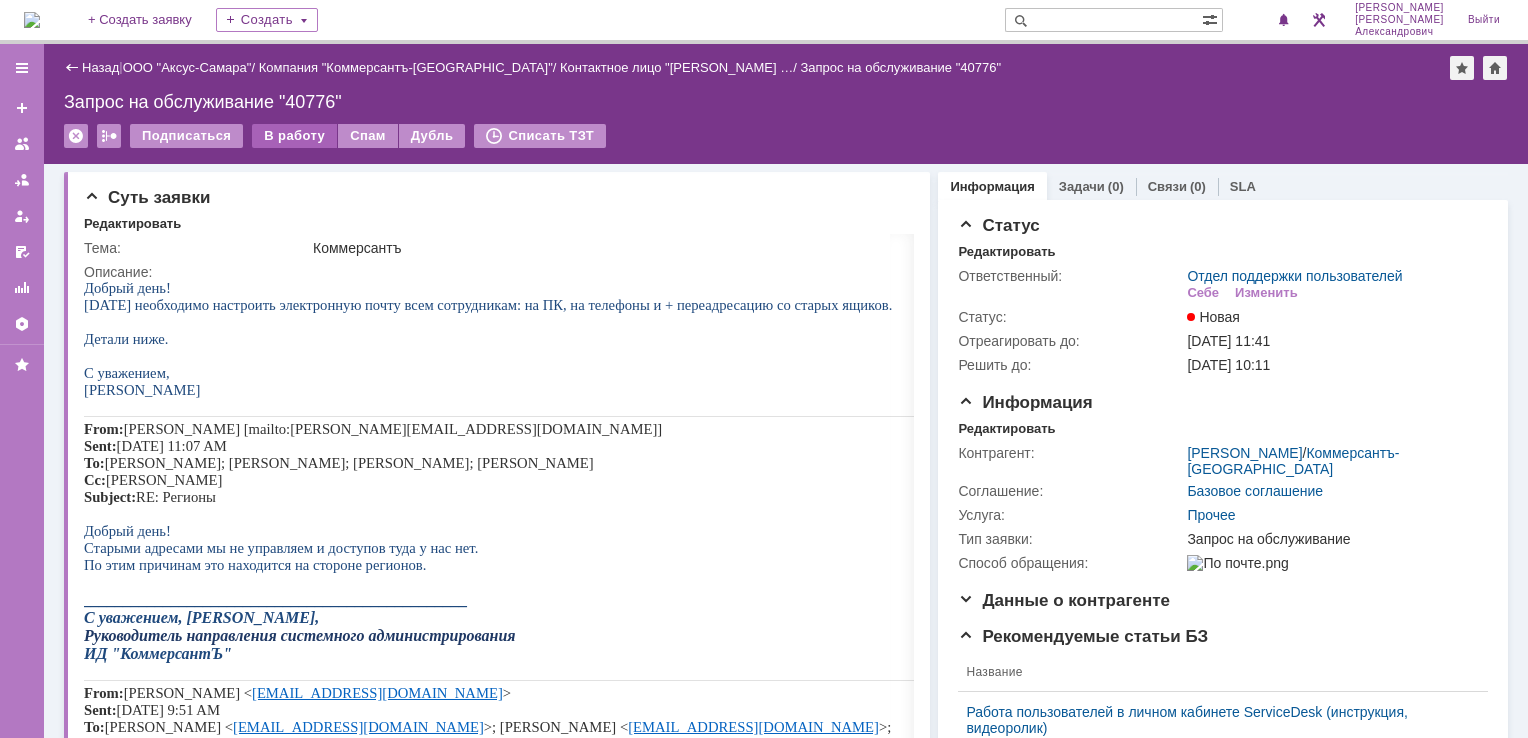 click on "В работу" at bounding box center (294, 136) 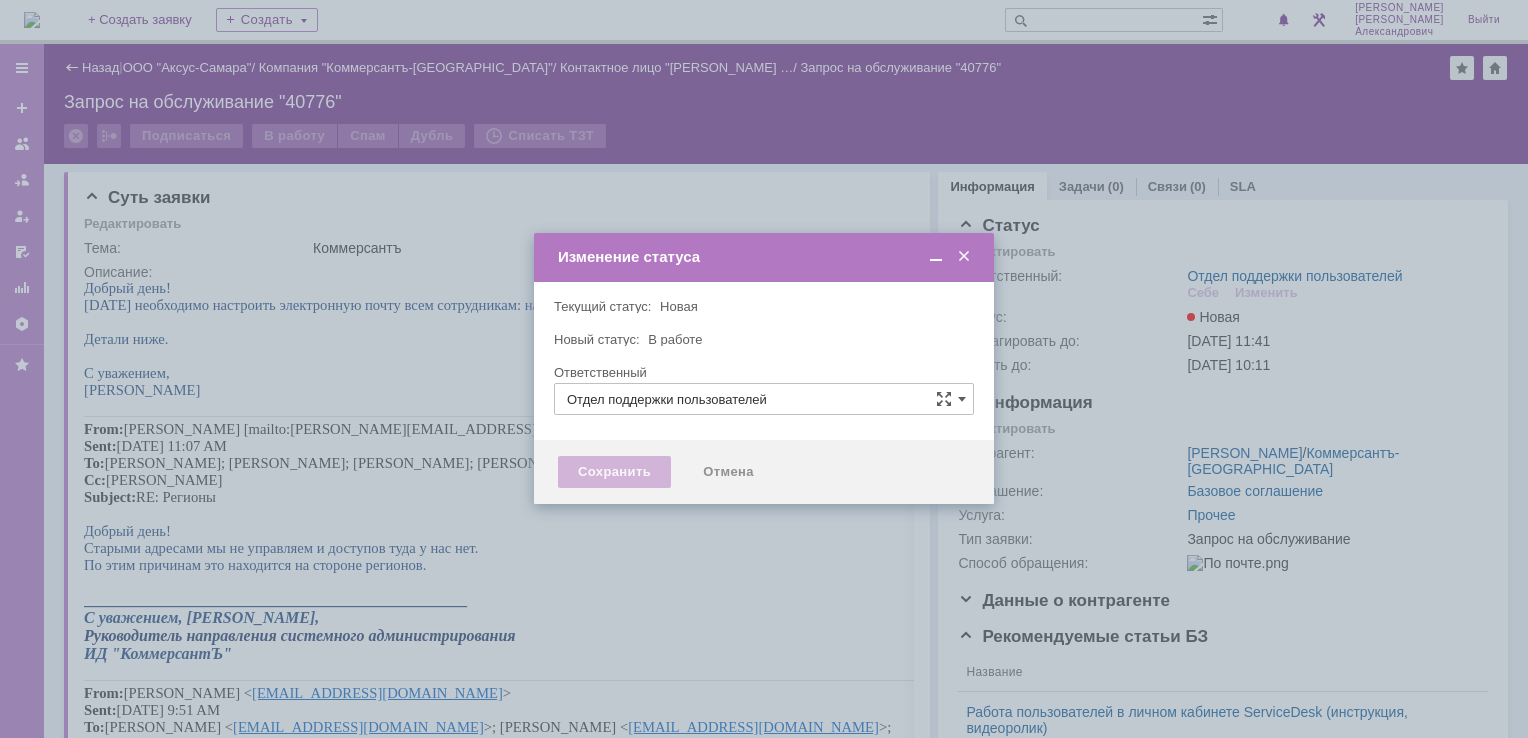 type on "[PERSON_NAME]" 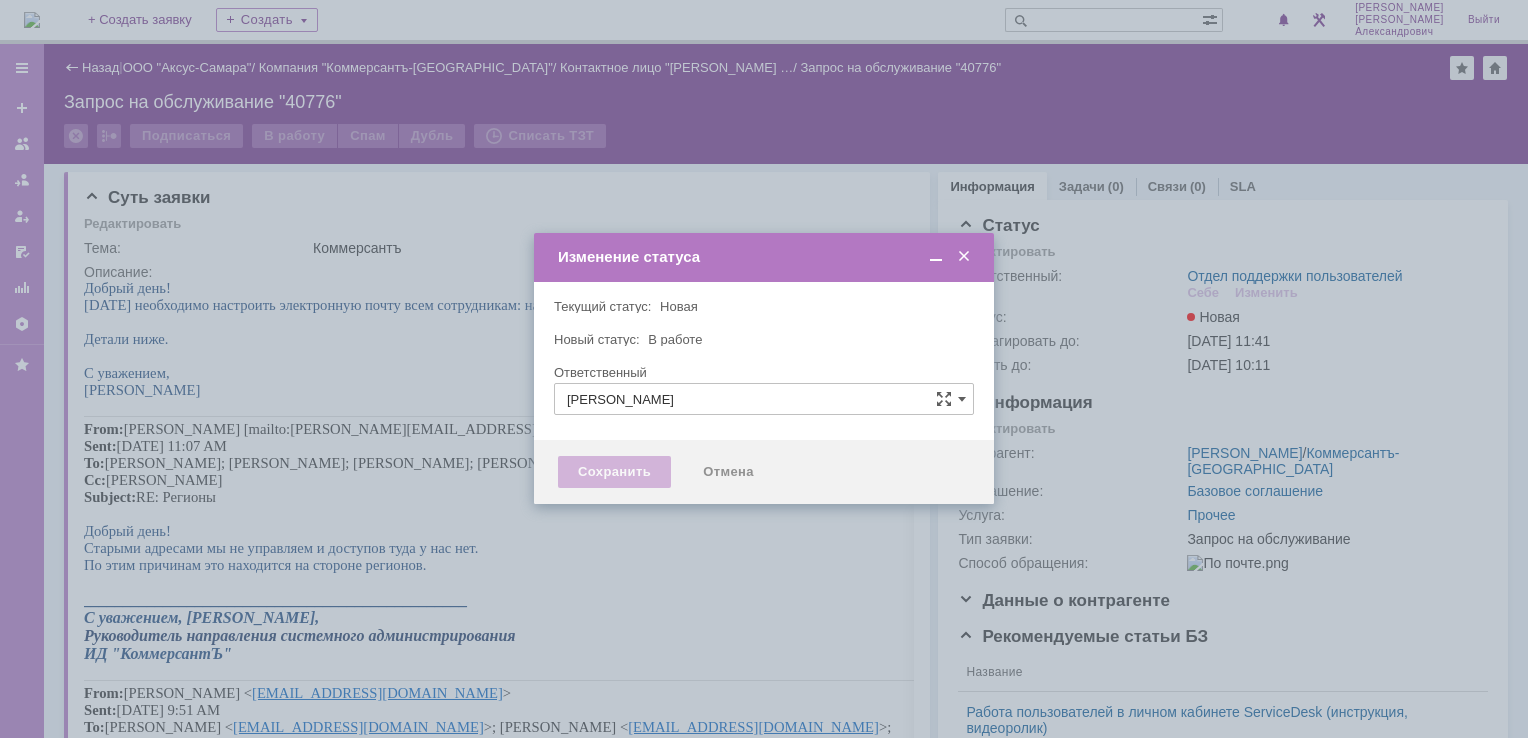 type 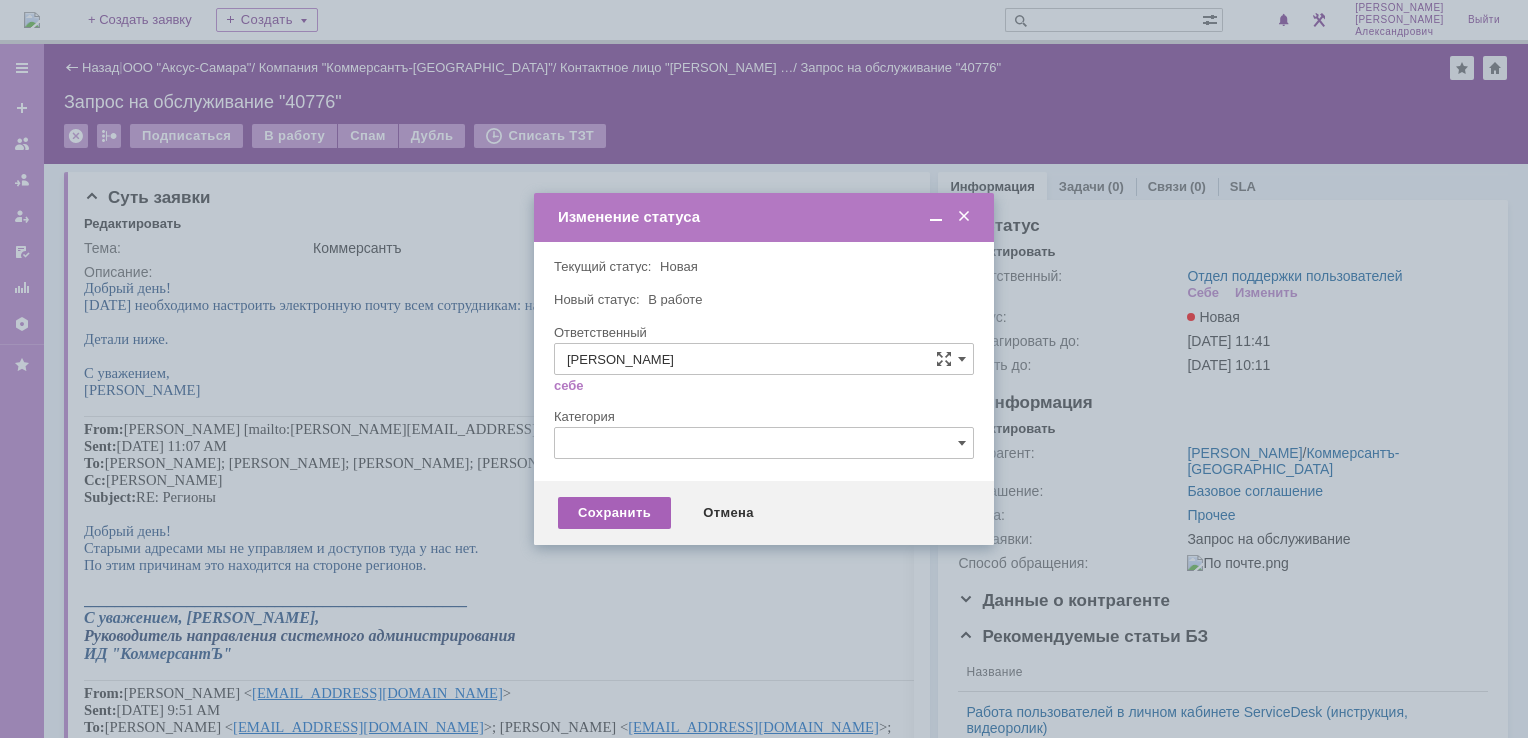 click on "Сохранить" at bounding box center (614, 513) 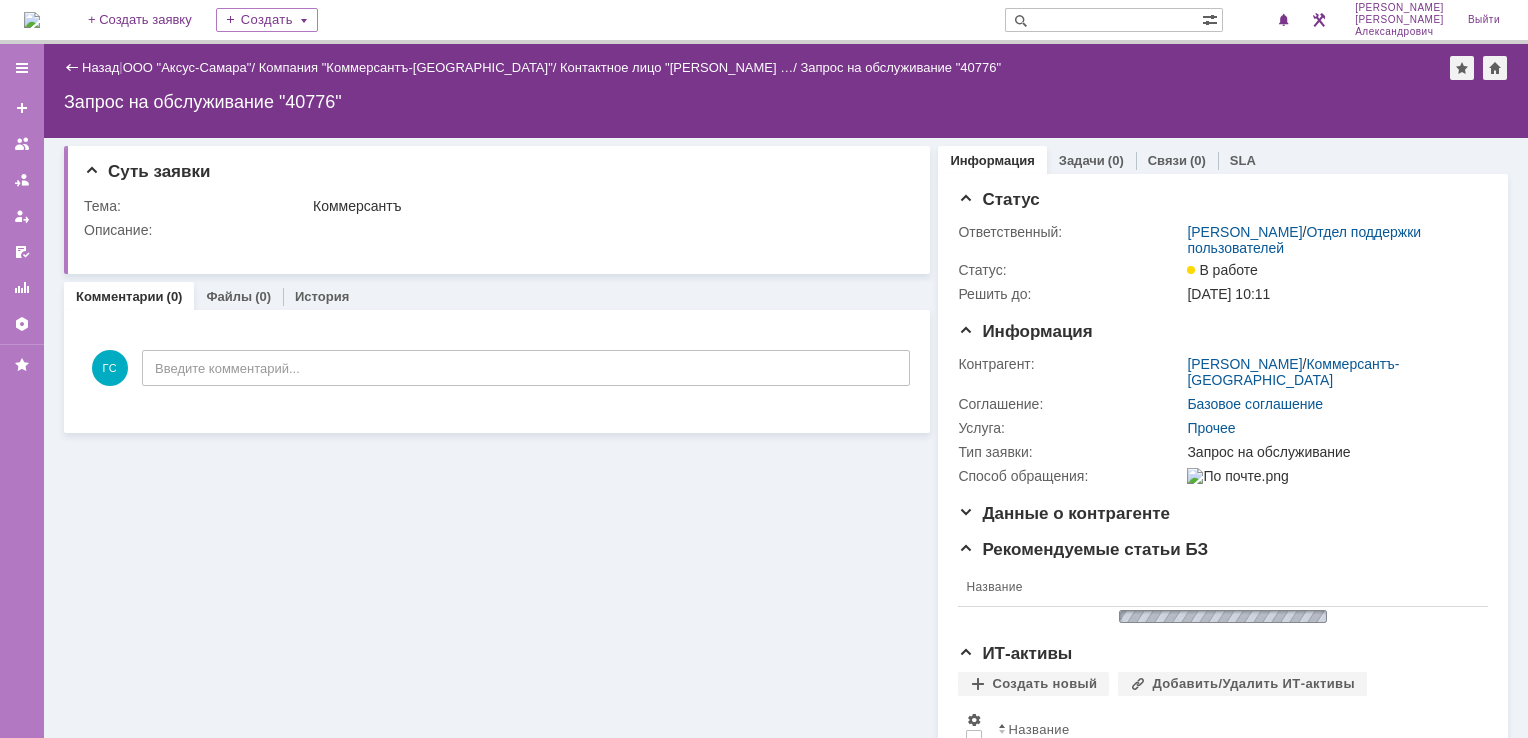scroll, scrollTop: 0, scrollLeft: 0, axis: both 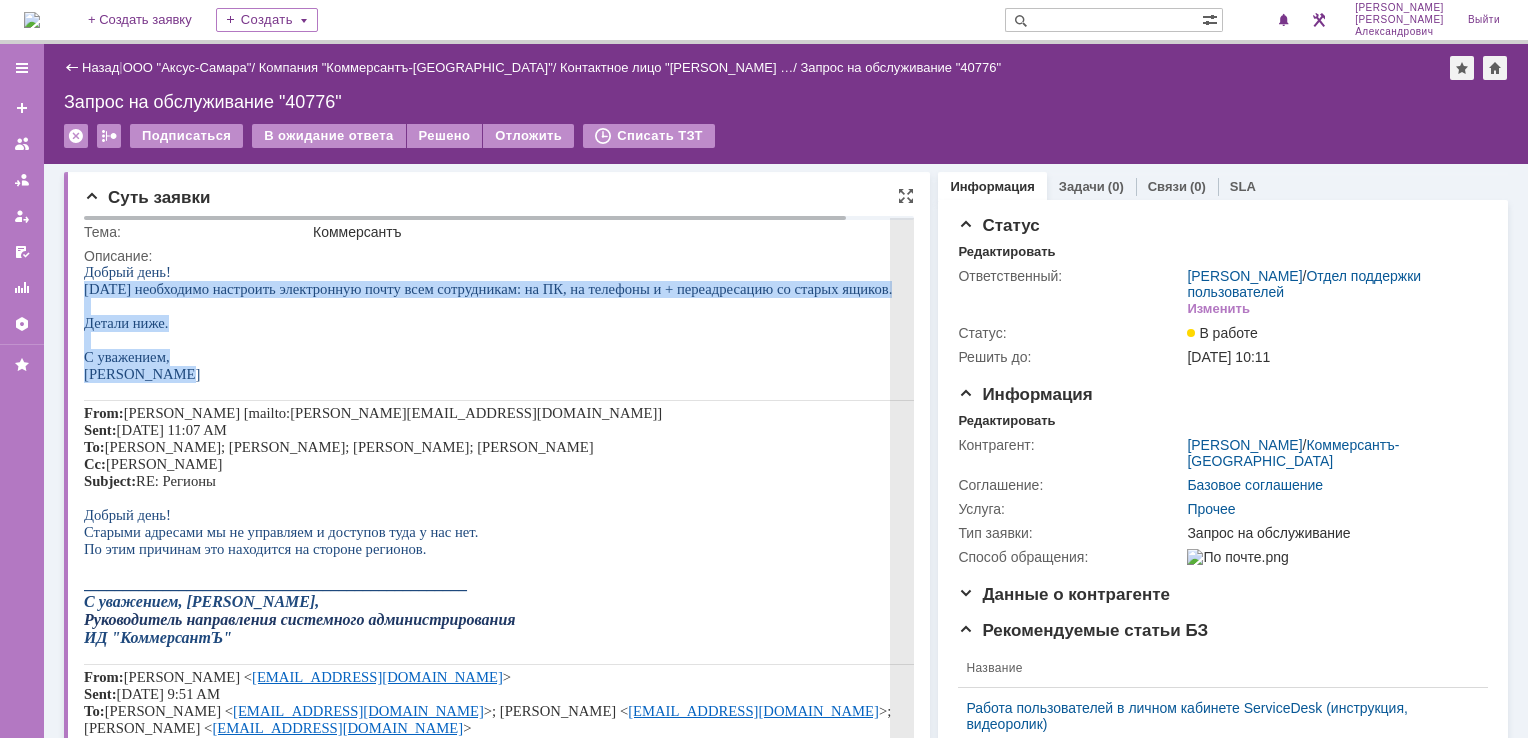 drag, startPoint x: 85, startPoint y: 286, endPoint x: 283, endPoint y: 378, distance: 218.33003 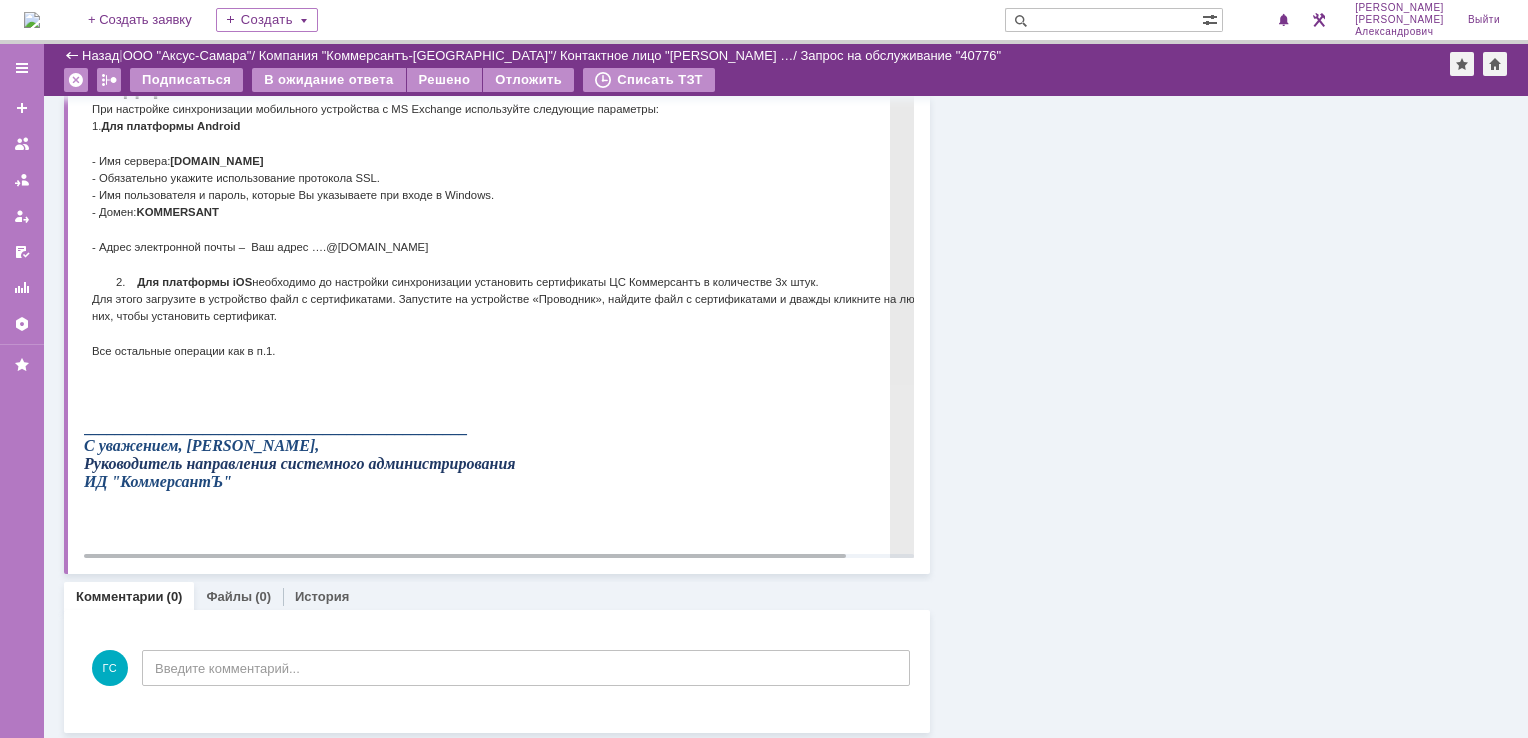 scroll, scrollTop: 1056, scrollLeft: 0, axis: vertical 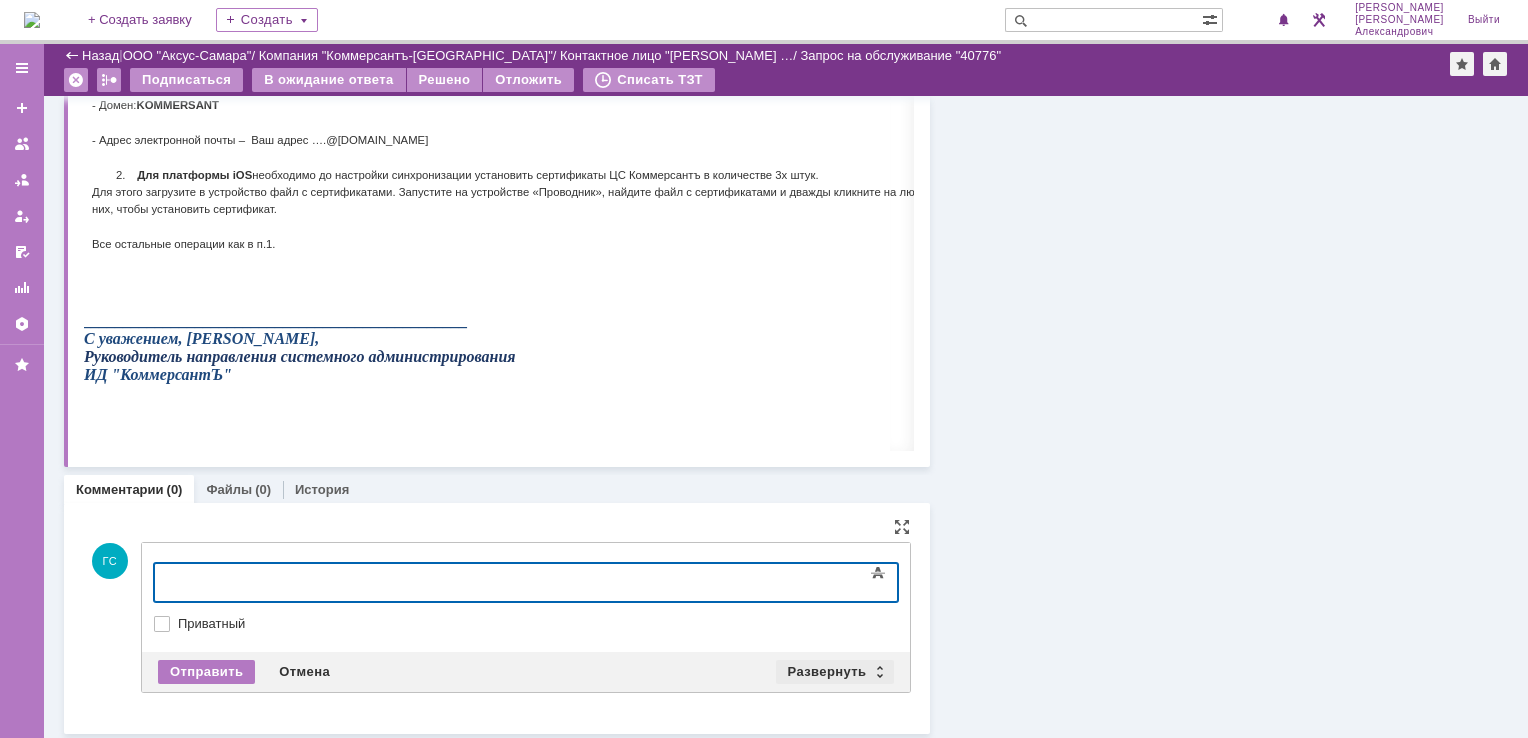 click on "Развернуть" at bounding box center (835, 672) 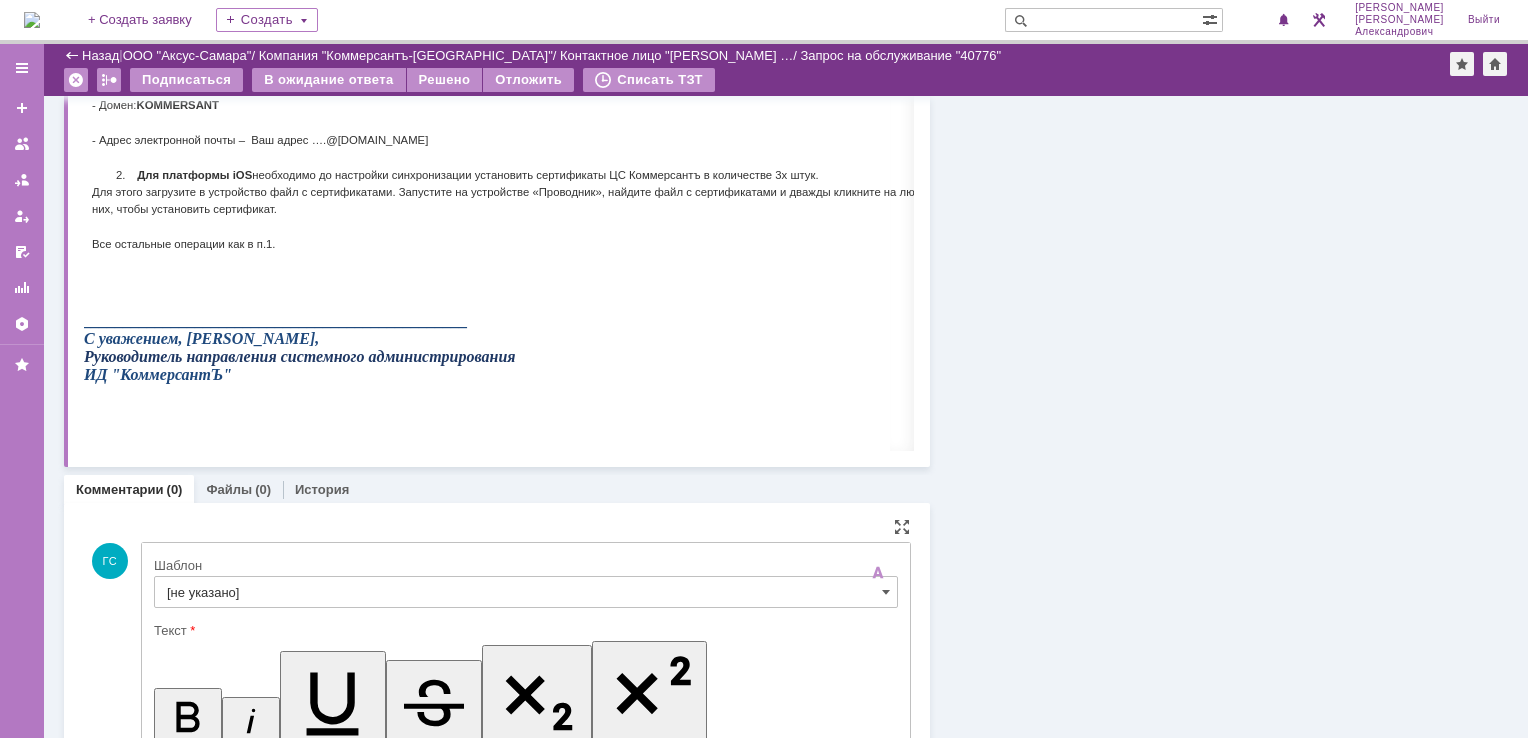 scroll, scrollTop: 0, scrollLeft: 0, axis: both 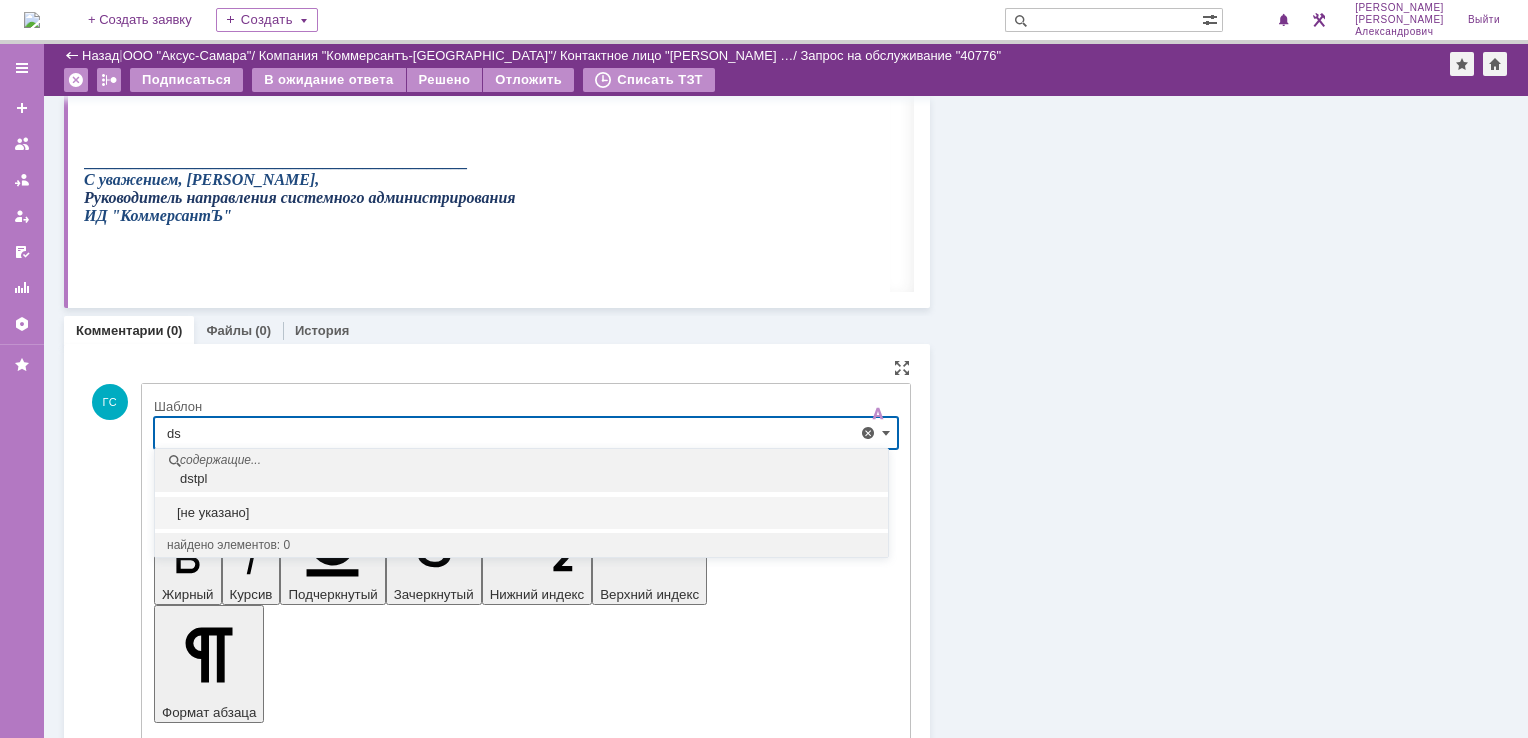 type on "d" 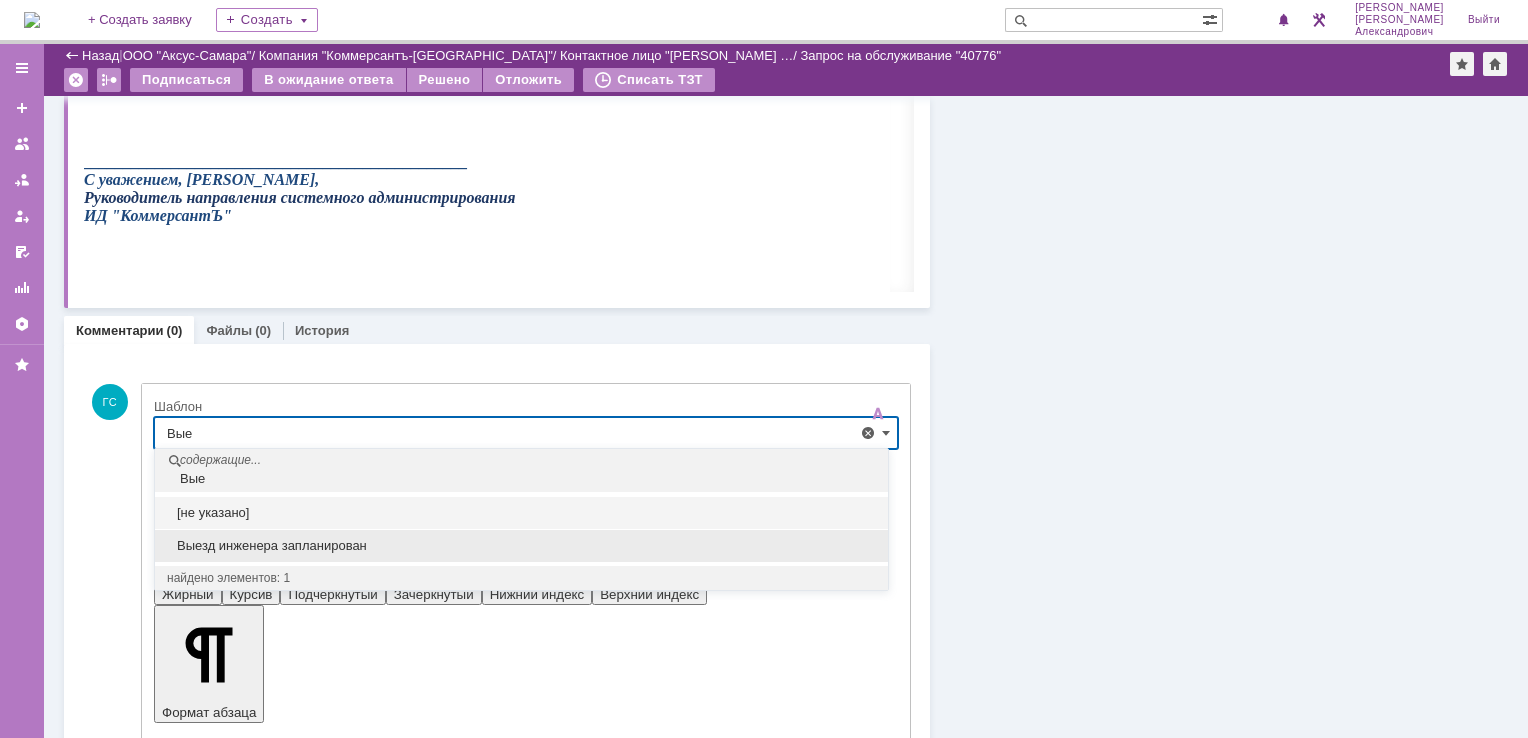 click on "Выезд инженера запланирован" at bounding box center [521, 546] 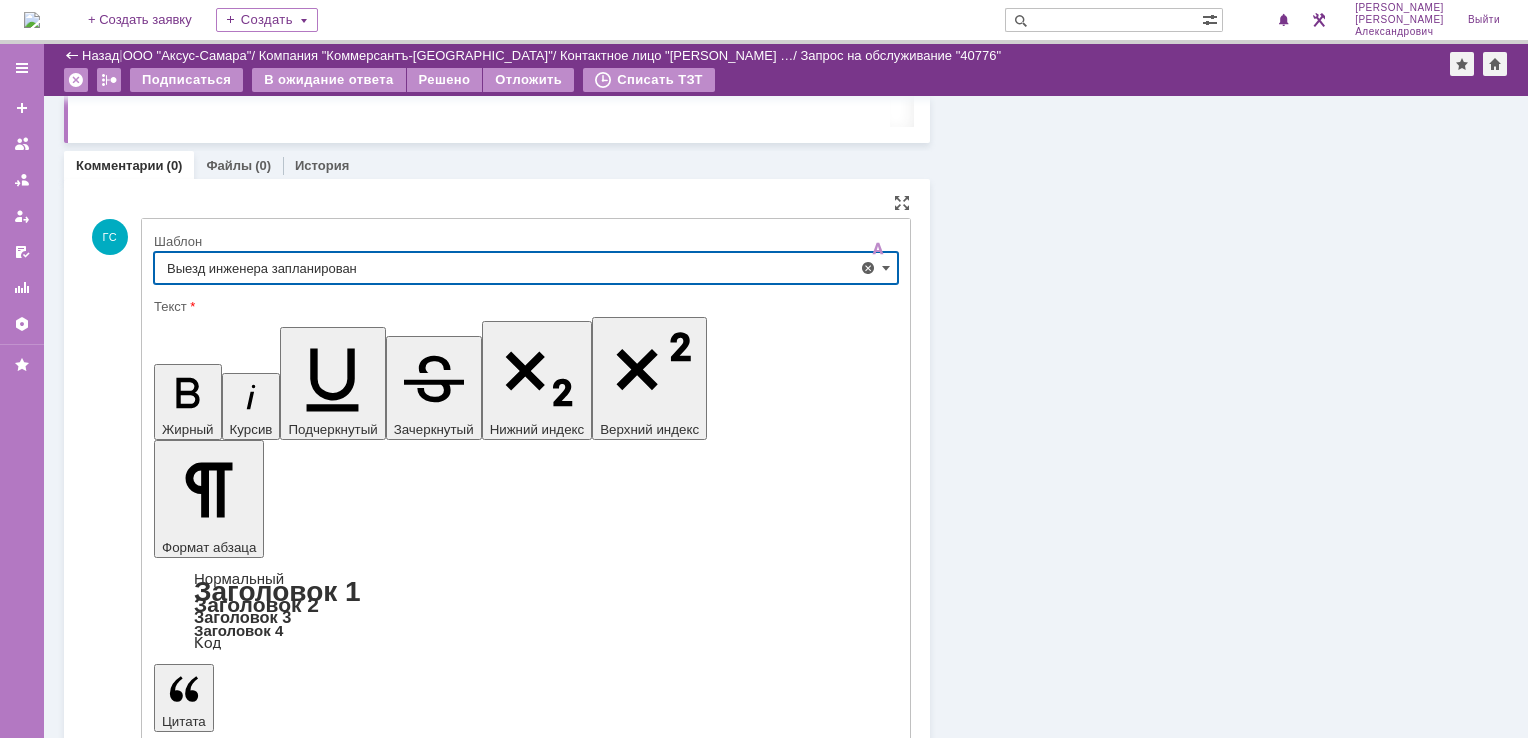 scroll, scrollTop: 1491, scrollLeft: 0, axis: vertical 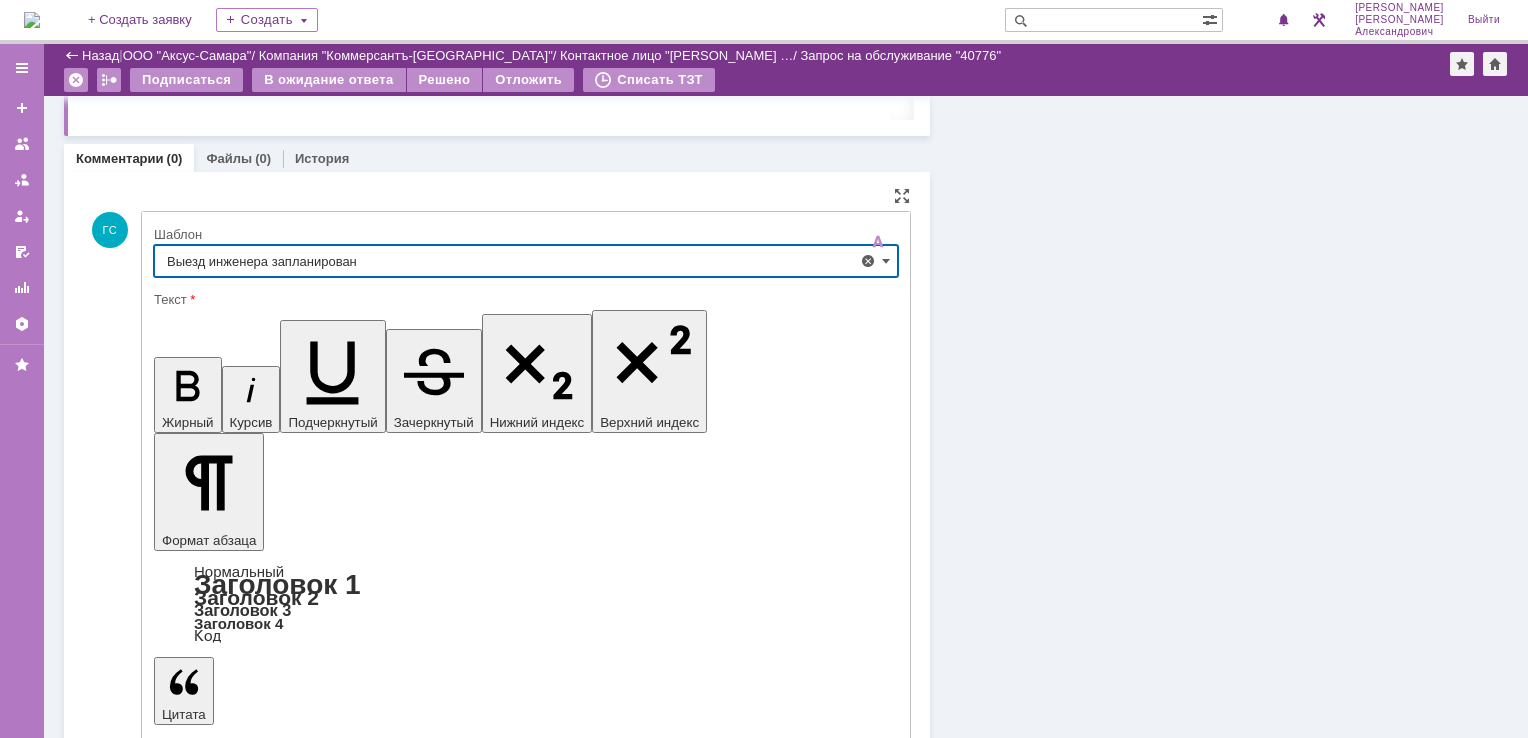 type on "Выезд инженера запланирован" 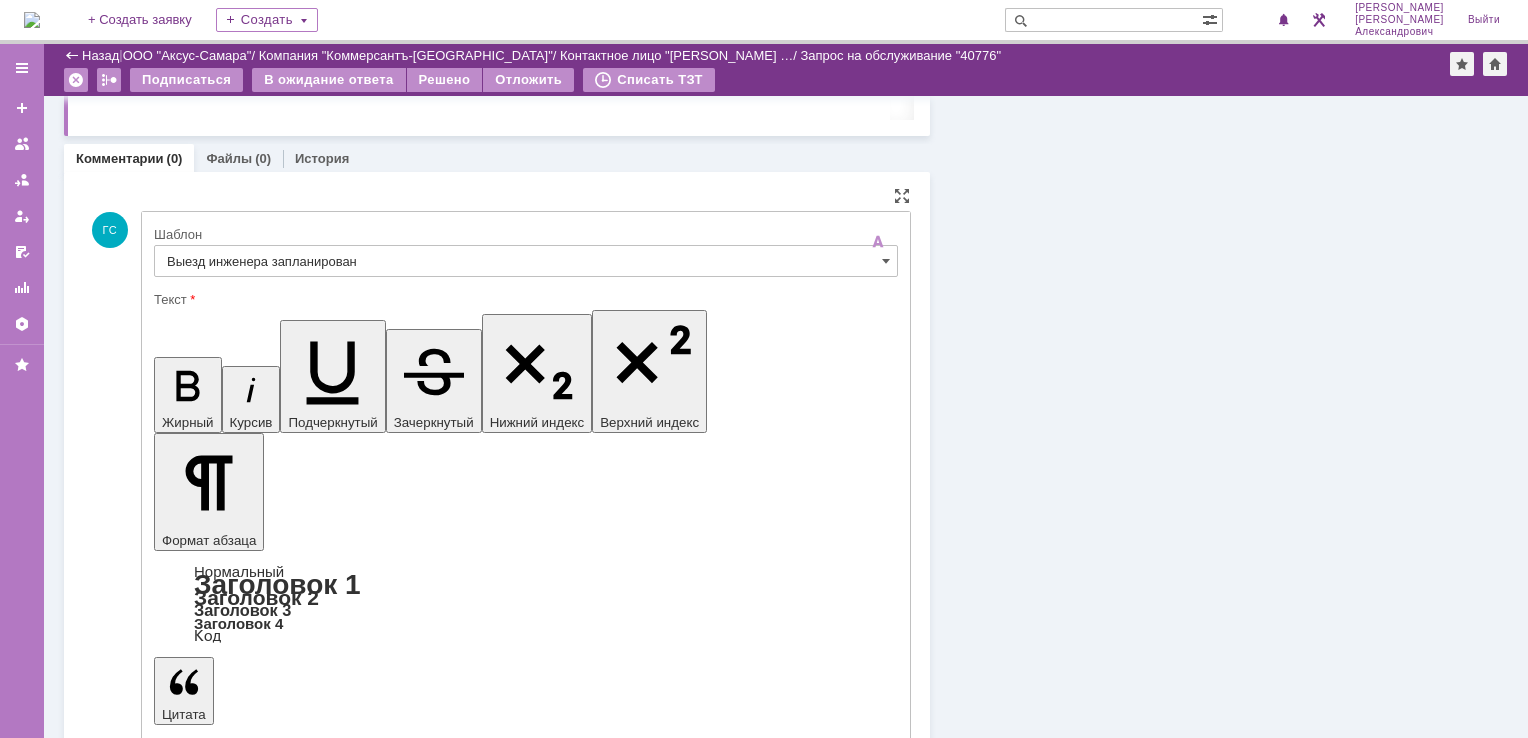 click on "Отправить" at bounding box center (206, 5411) 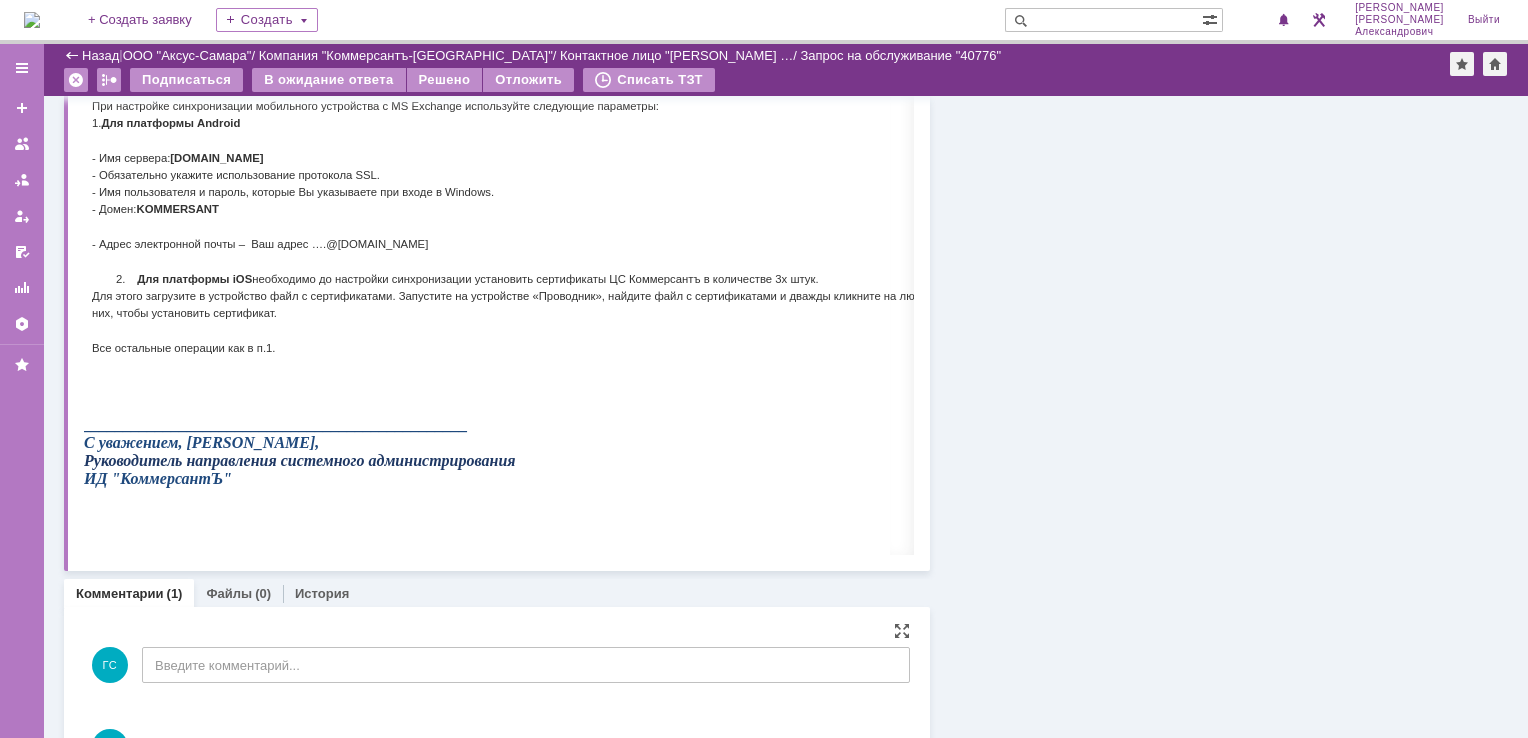 scroll, scrollTop: 1134, scrollLeft: 0, axis: vertical 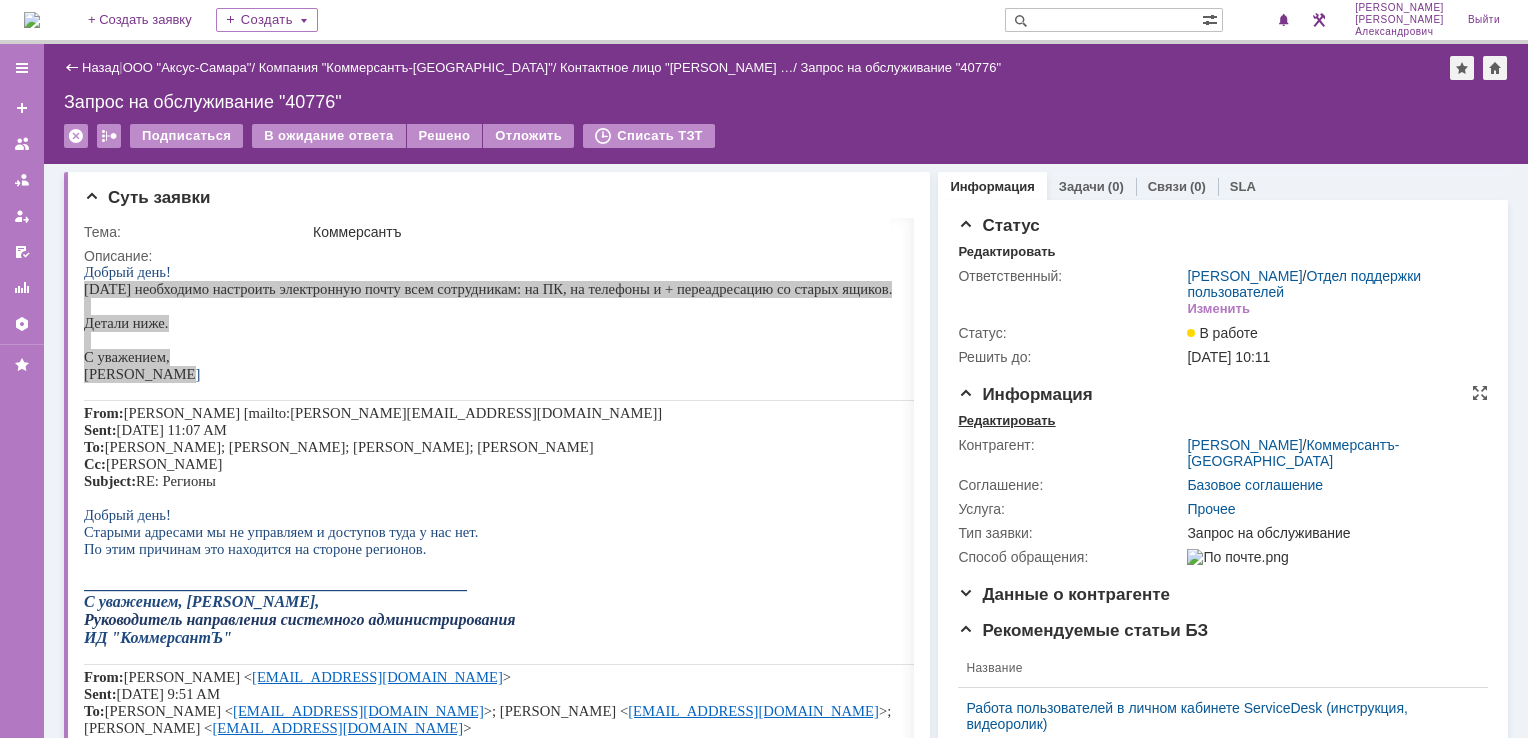 click on "Редактировать" at bounding box center (1006, 421) 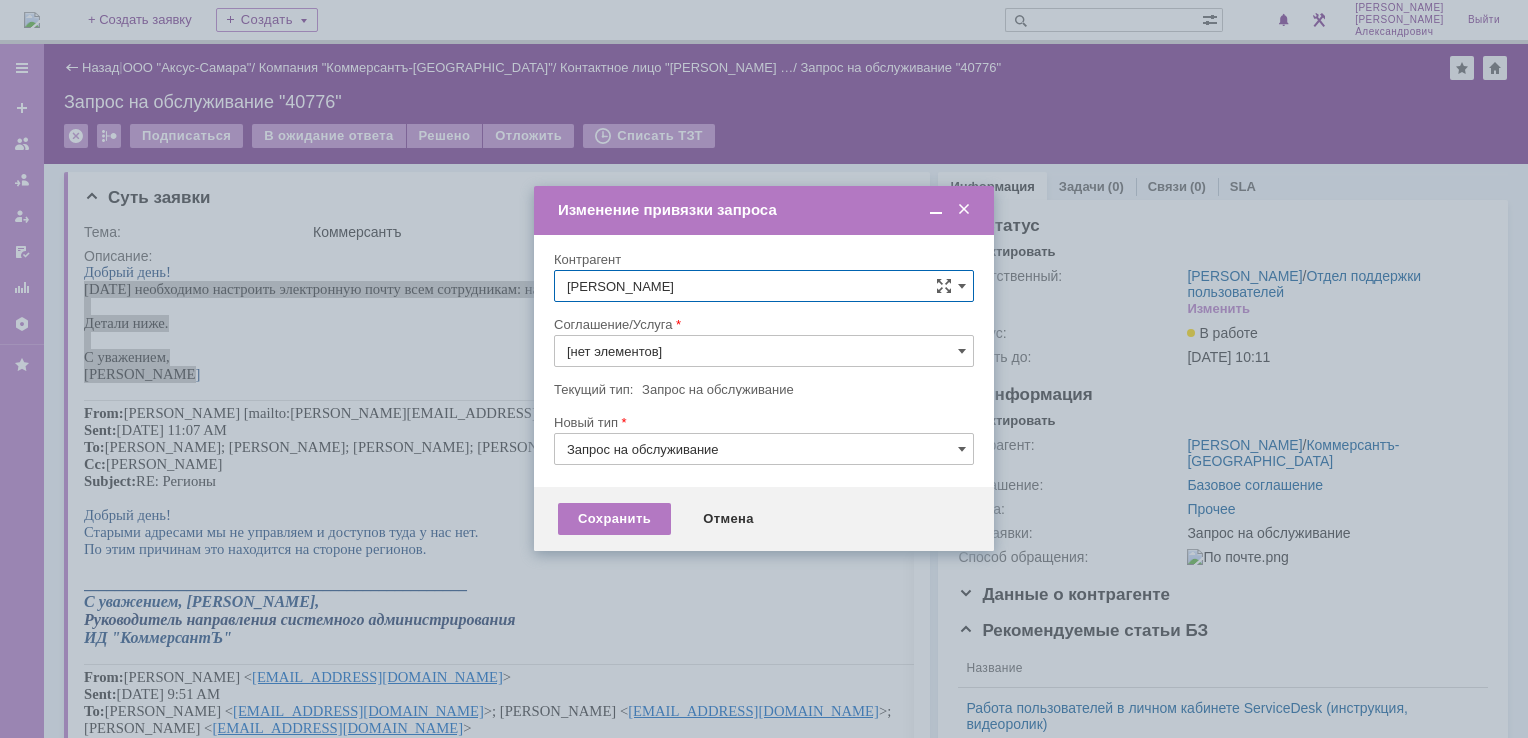 type on "Прочее" 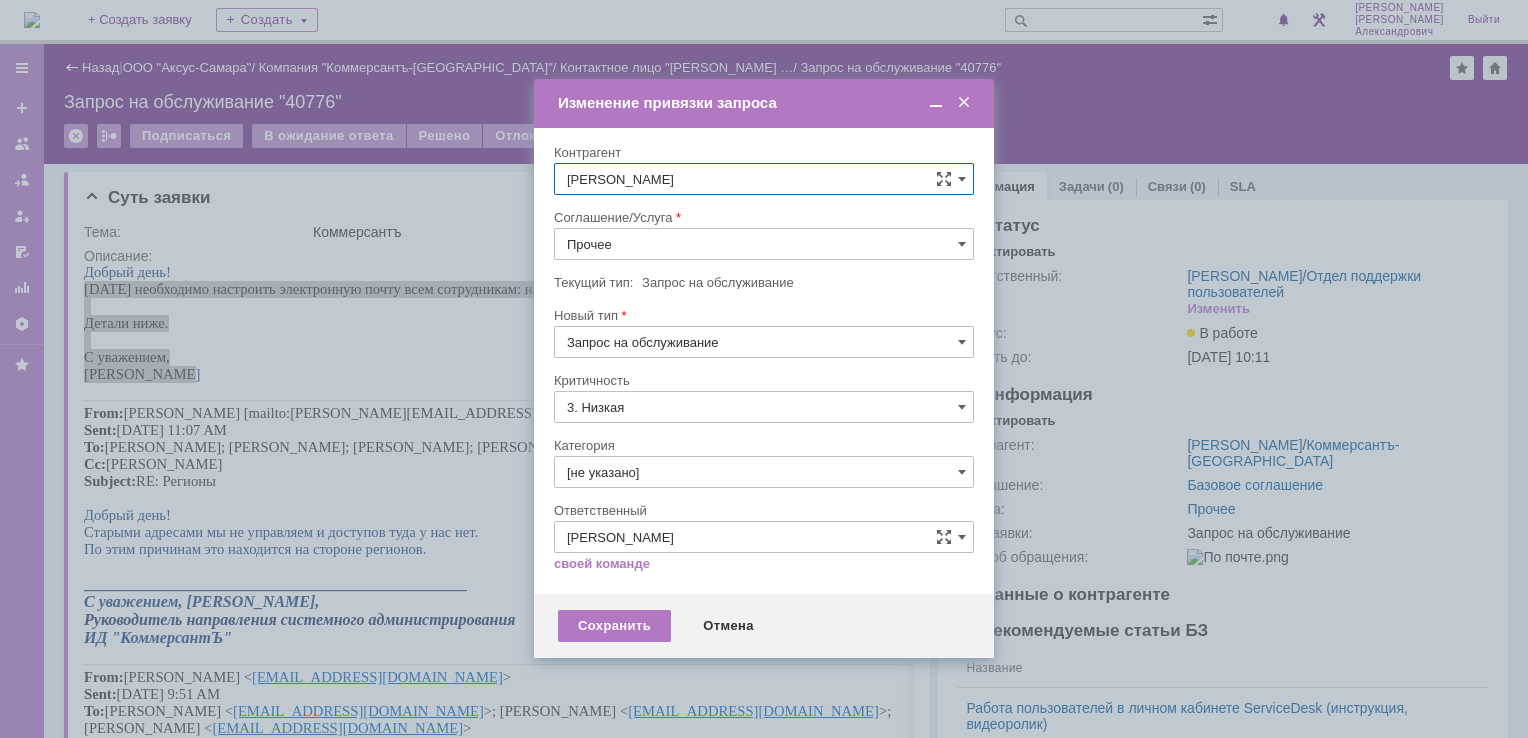 click on "Прочее" at bounding box center (764, 244) 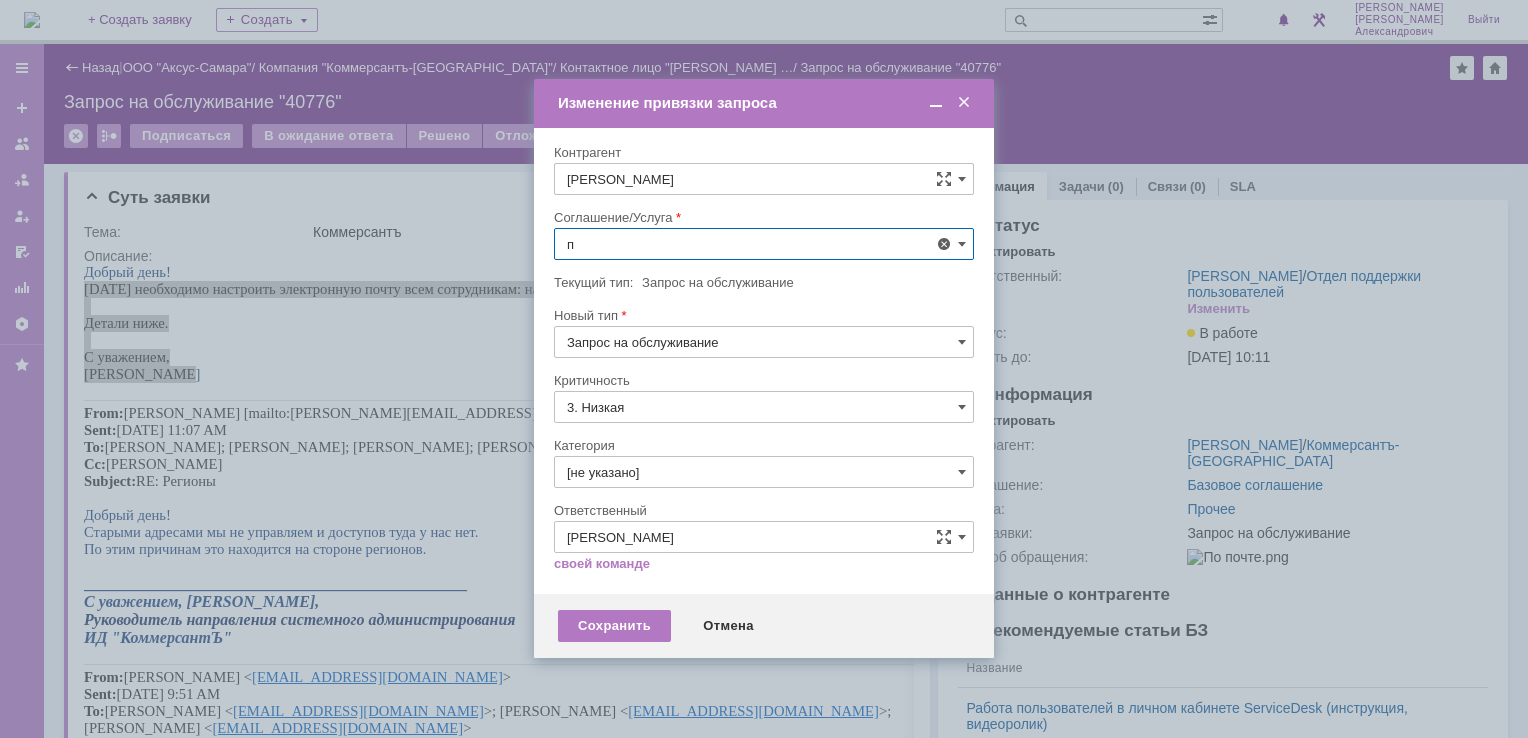 scroll, scrollTop: 0, scrollLeft: 0, axis: both 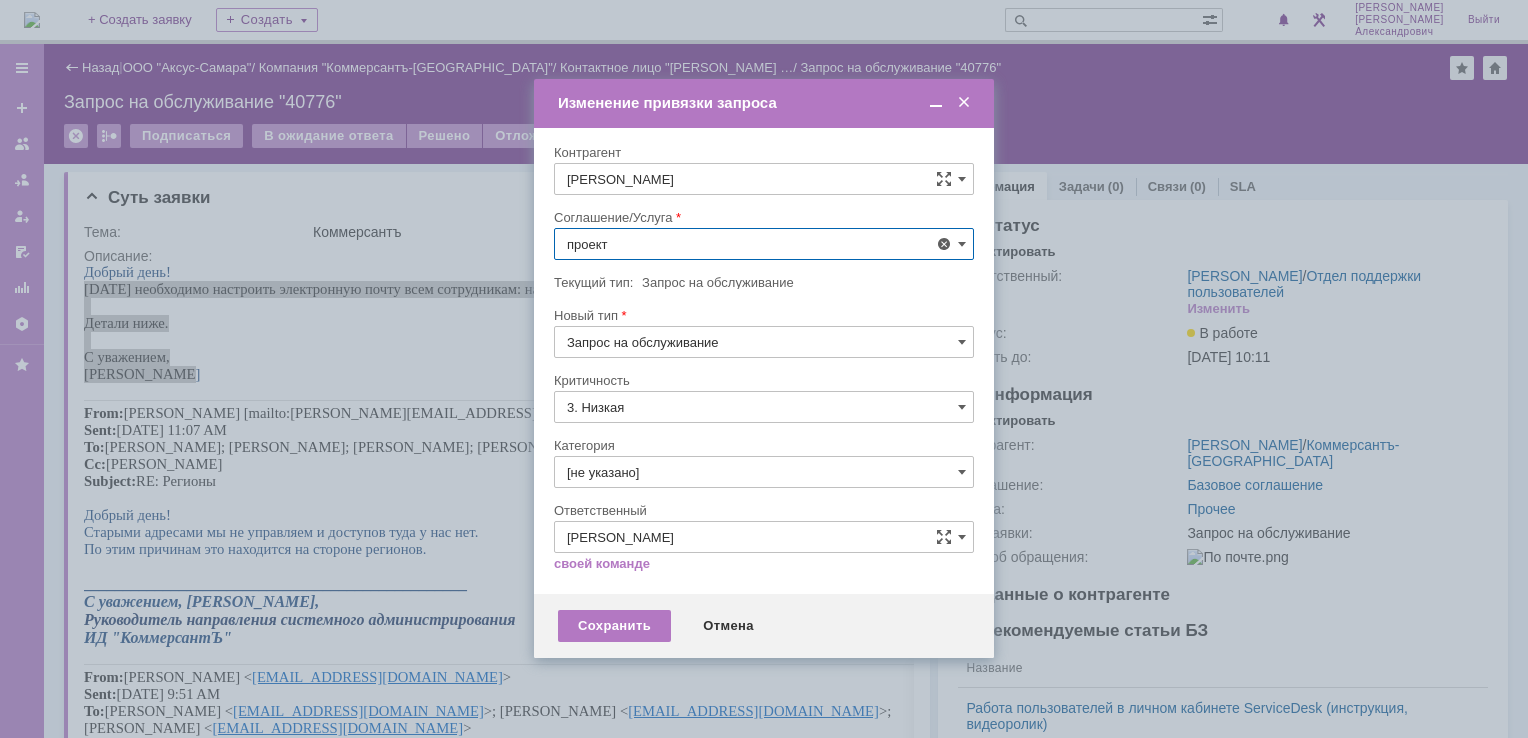 click on "Проектная деятельность" at bounding box center (764, 390) 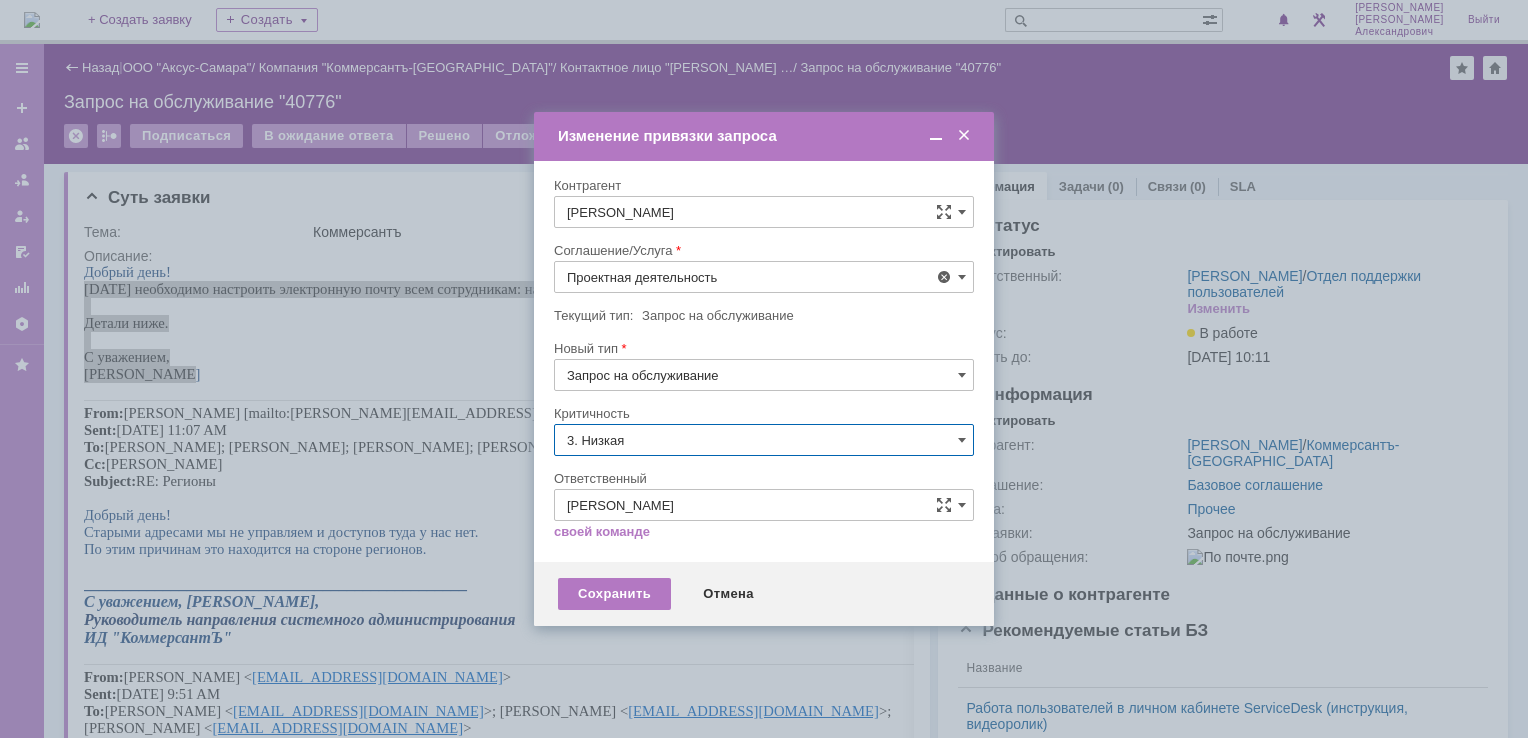 click on "3. Низкая" at bounding box center (764, 440) 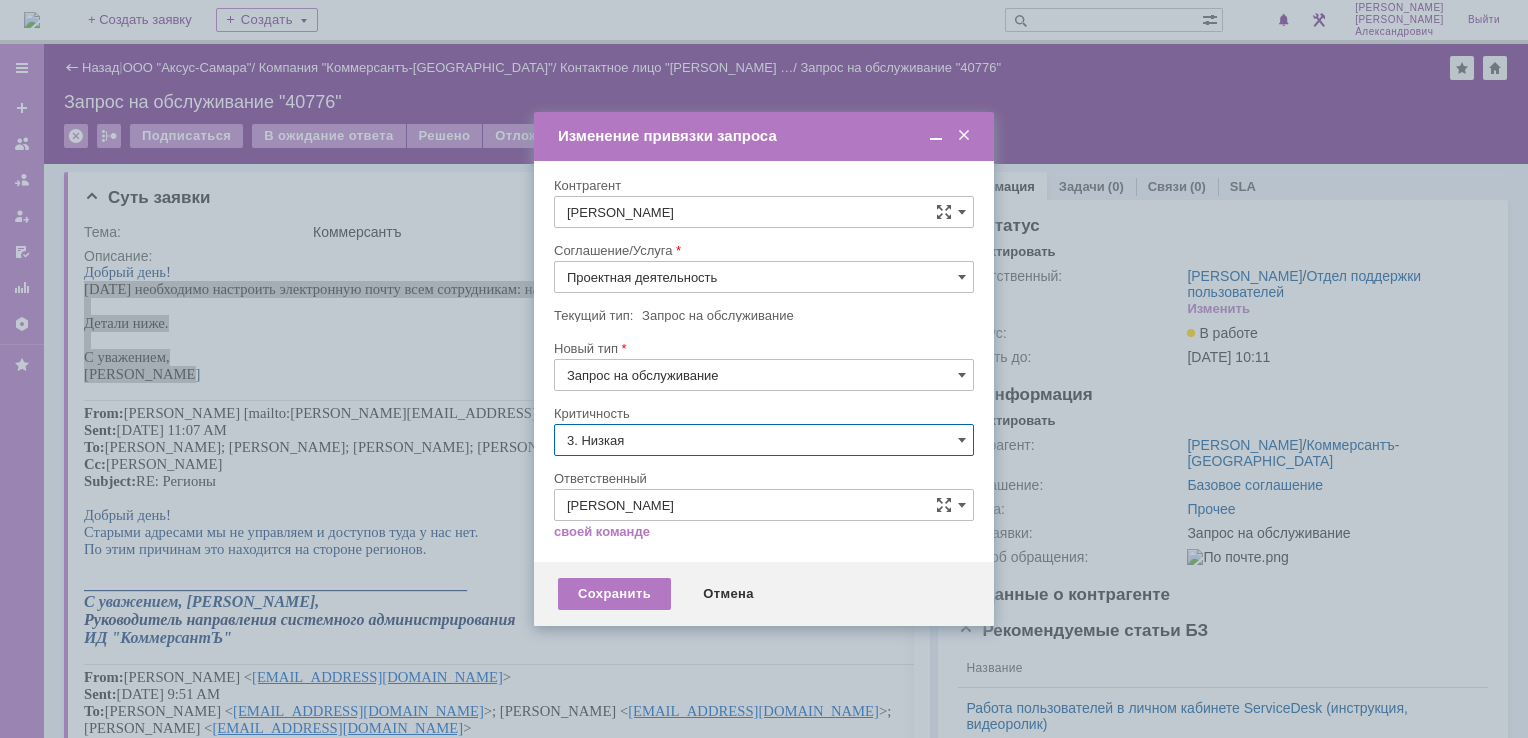 click on "[не указано]" at bounding box center (764, 477) 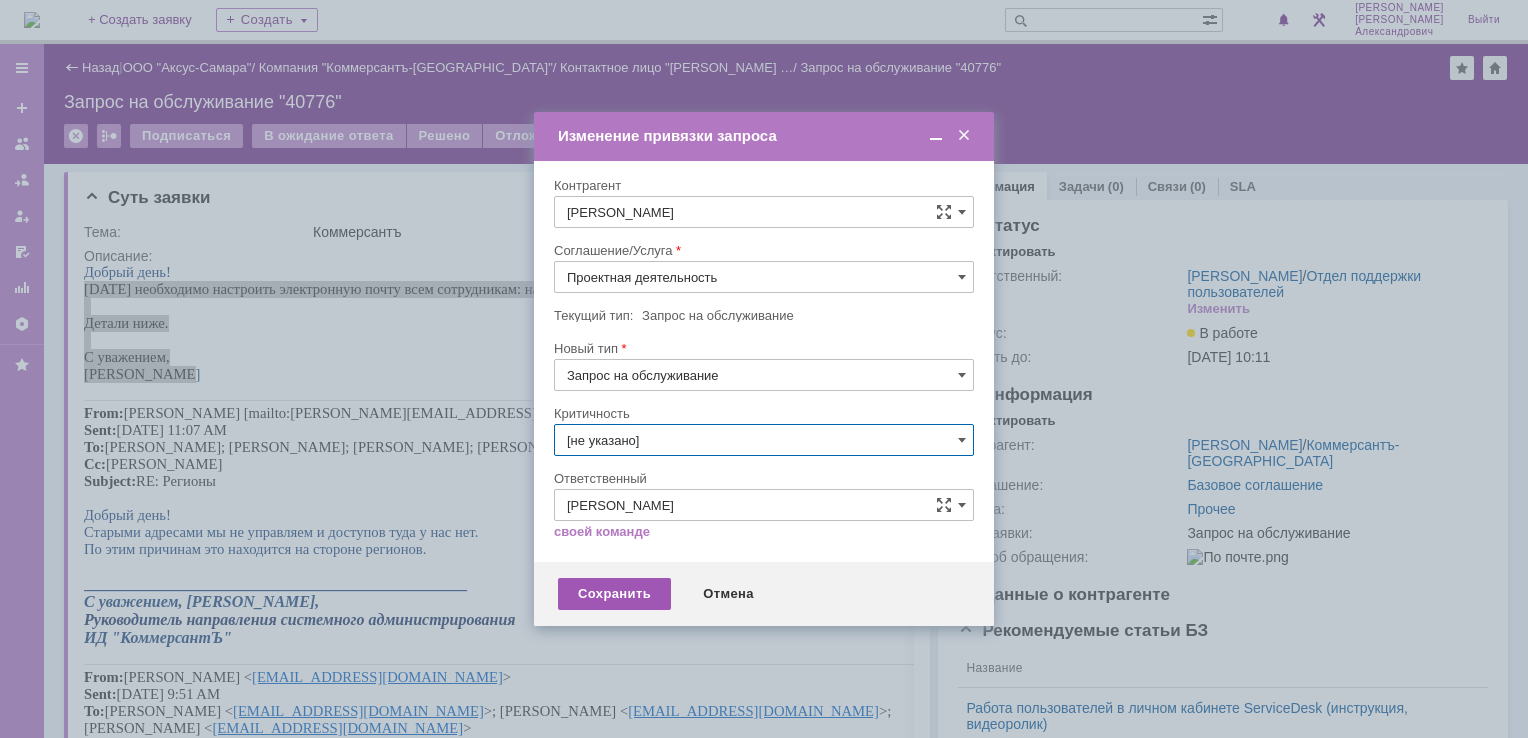 type on "[не указано]" 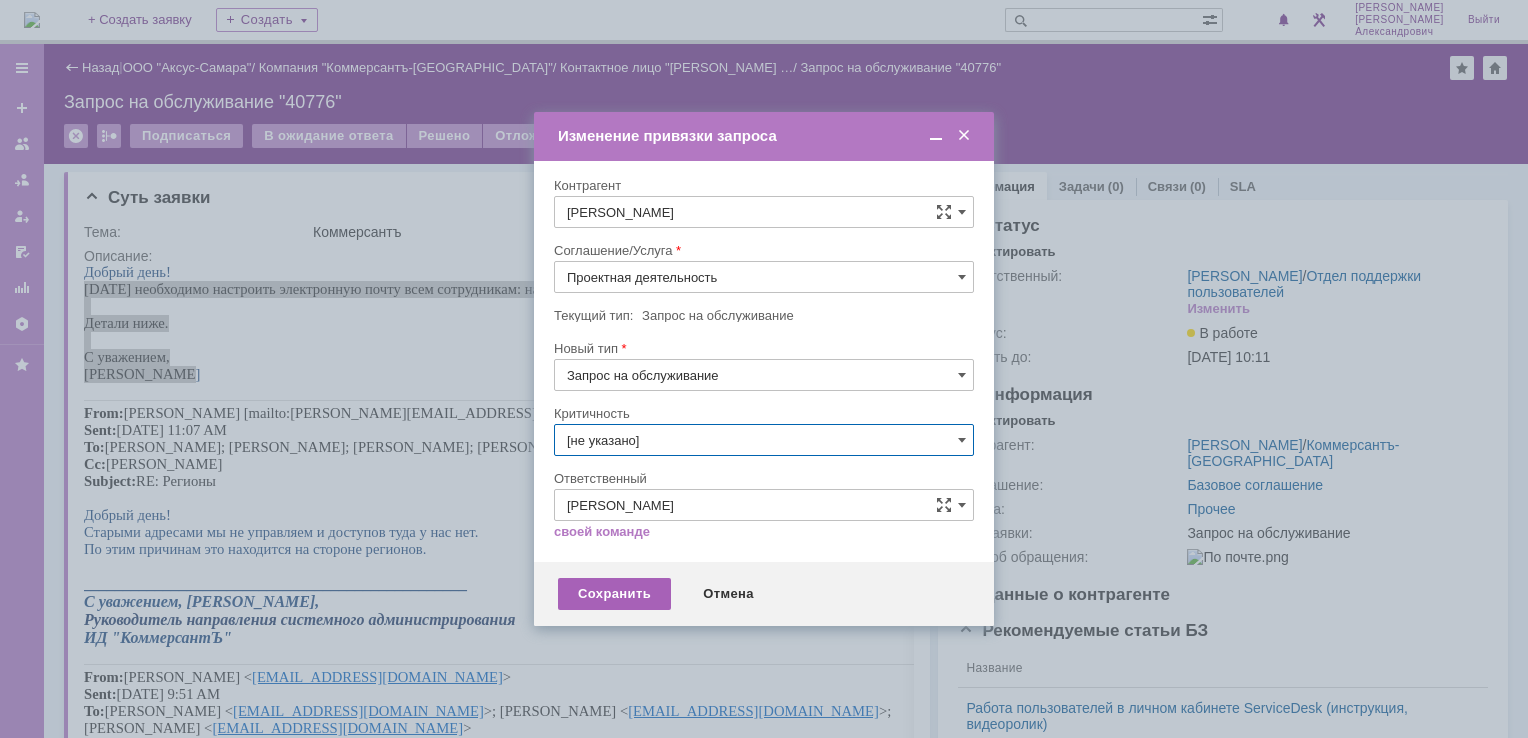 click on "Сохранить" at bounding box center (614, 594) 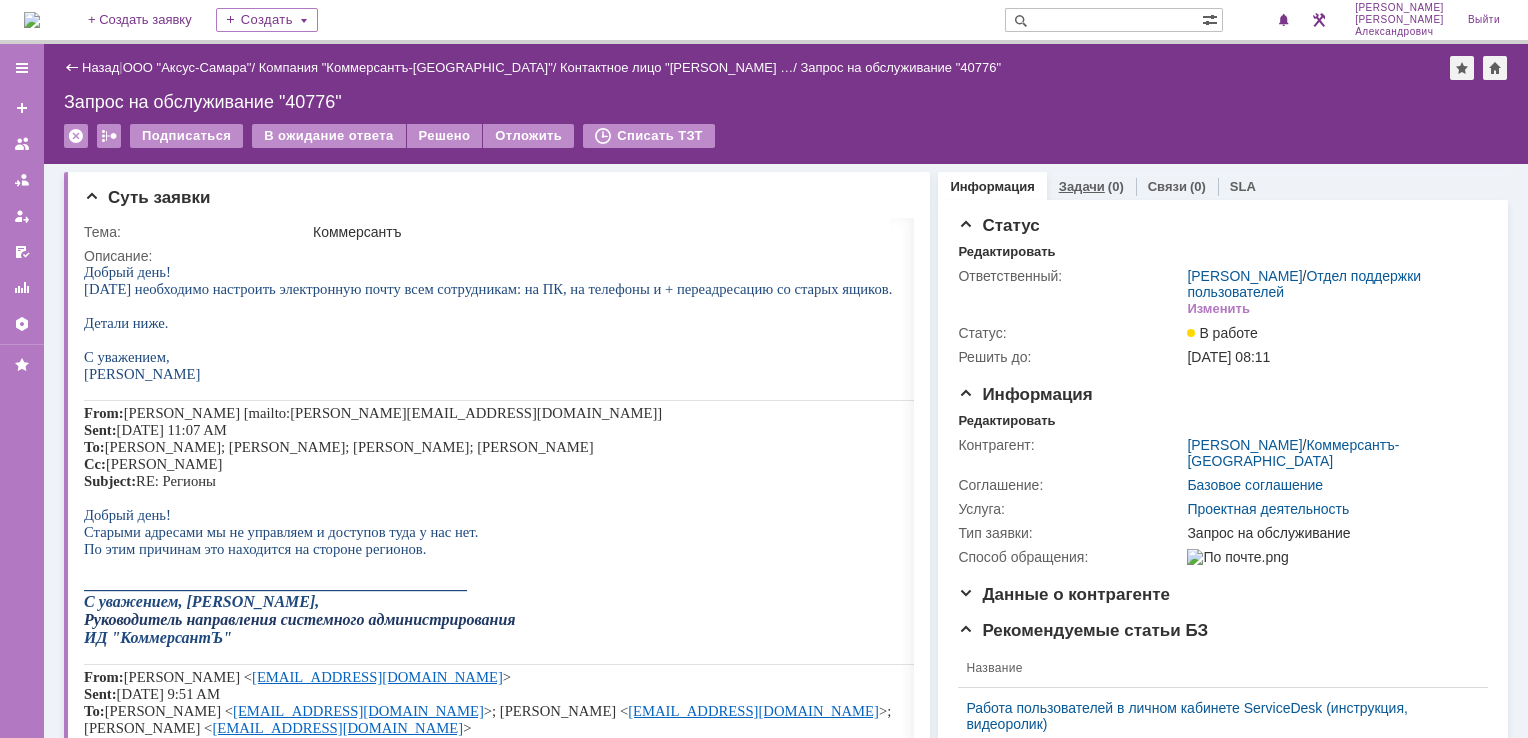 scroll, scrollTop: 0, scrollLeft: 0, axis: both 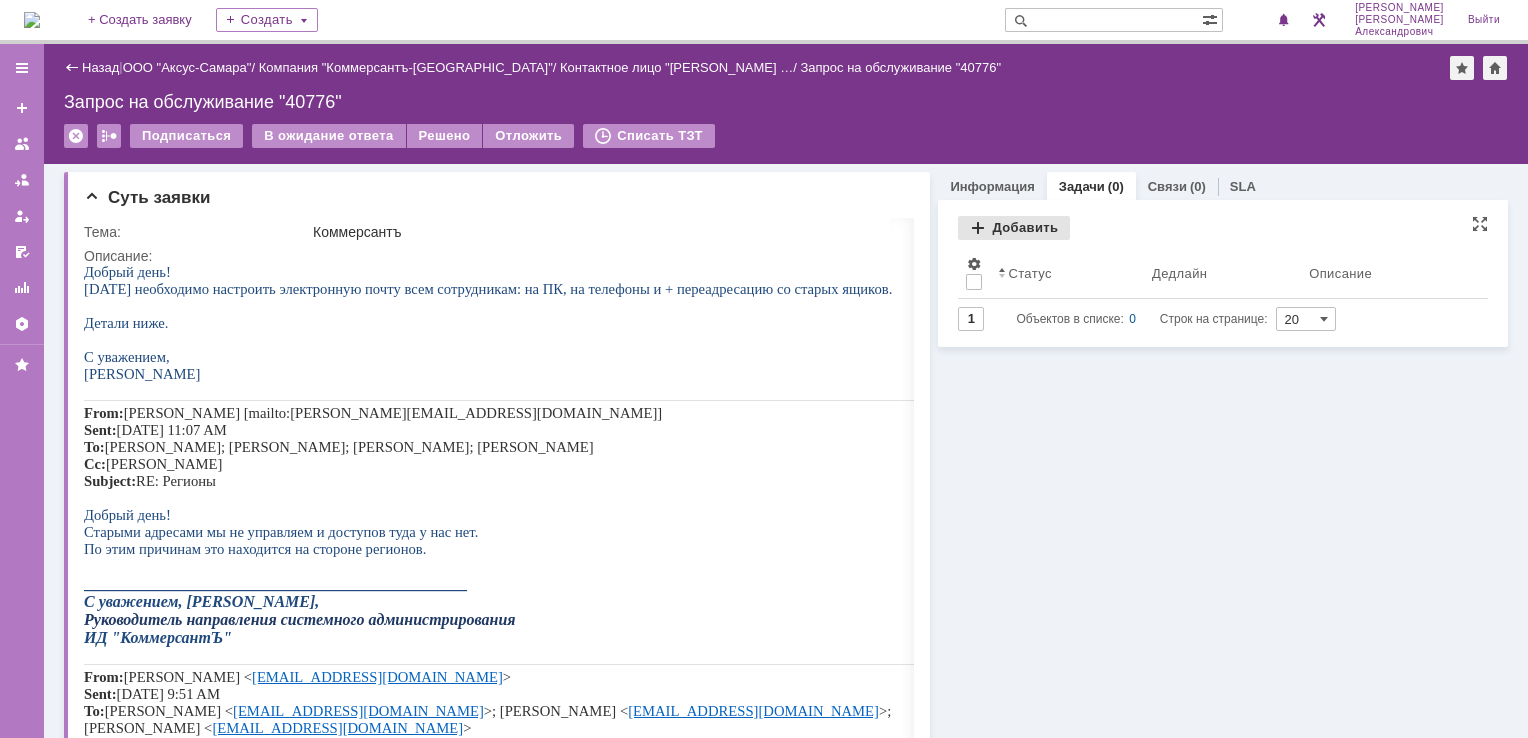 click on "Добавить" at bounding box center (1014, 228) 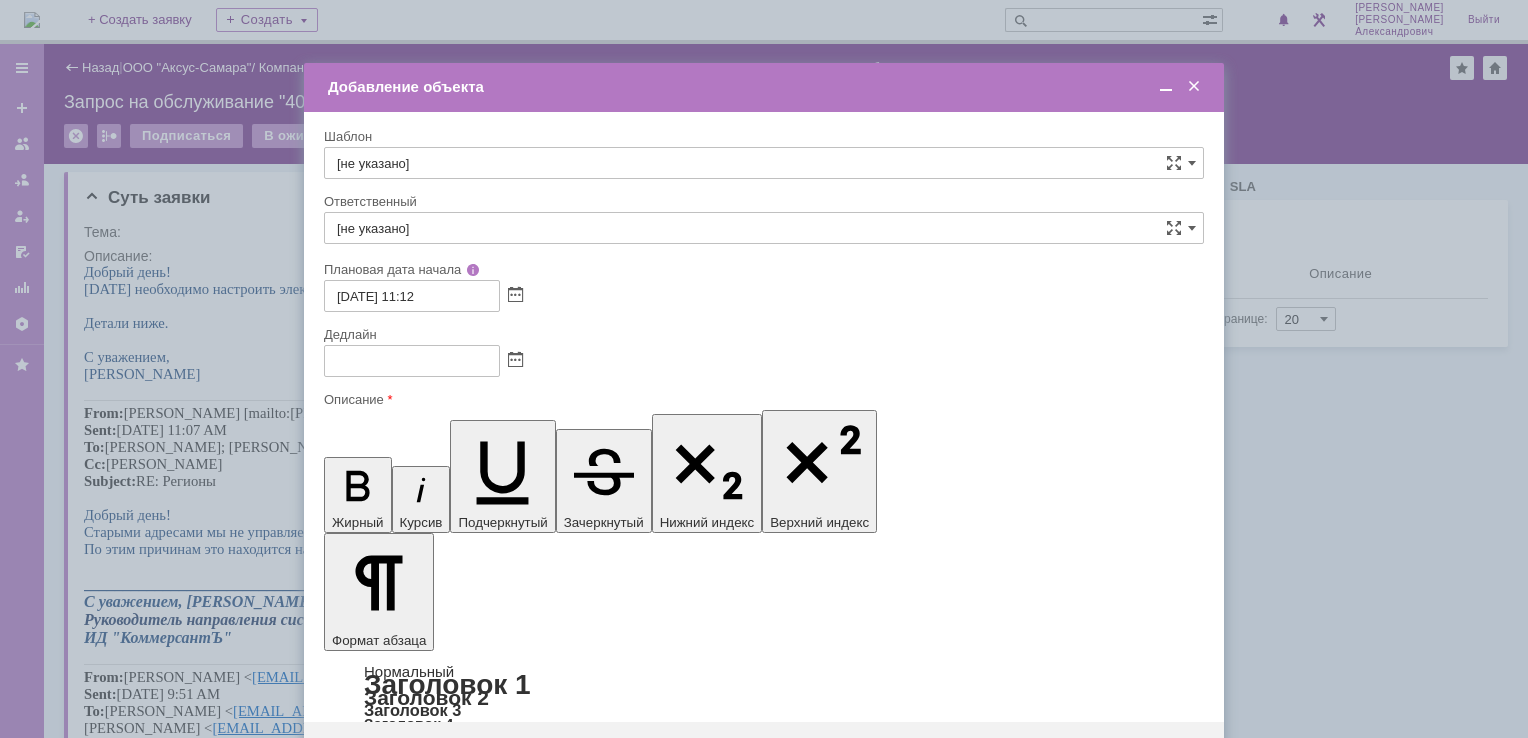 scroll, scrollTop: 0, scrollLeft: 0, axis: both 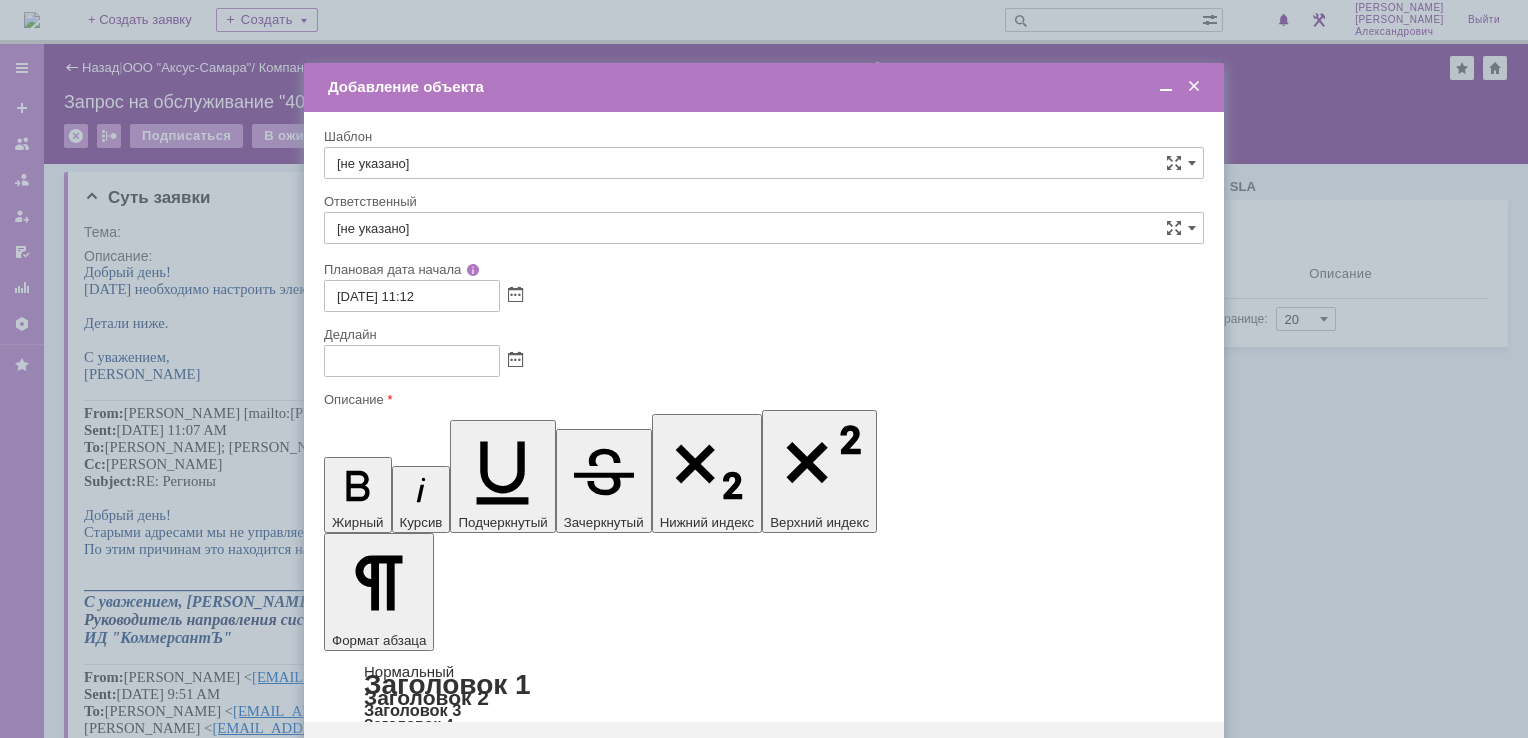 click at bounding box center (487, 5824) 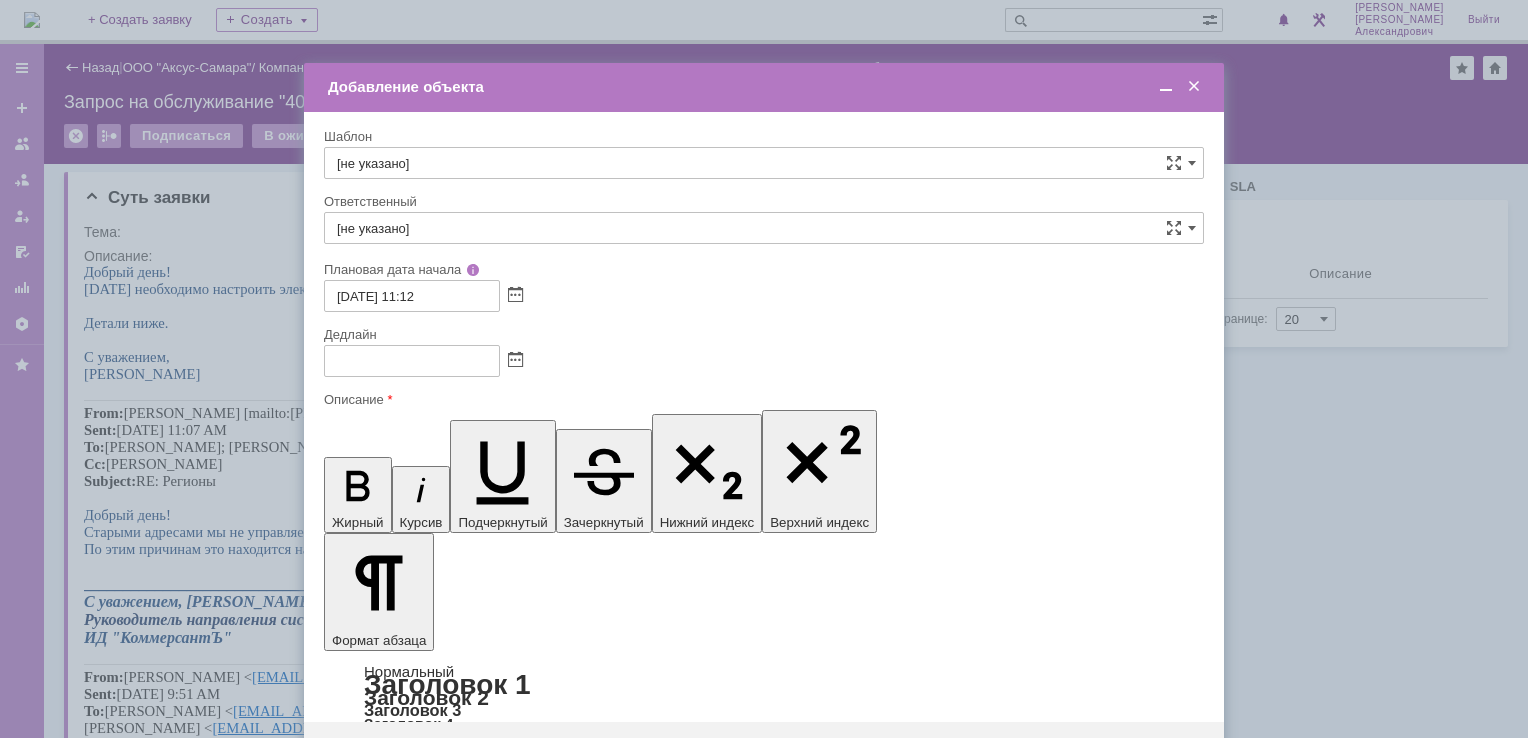 click at bounding box center [1166, 87] 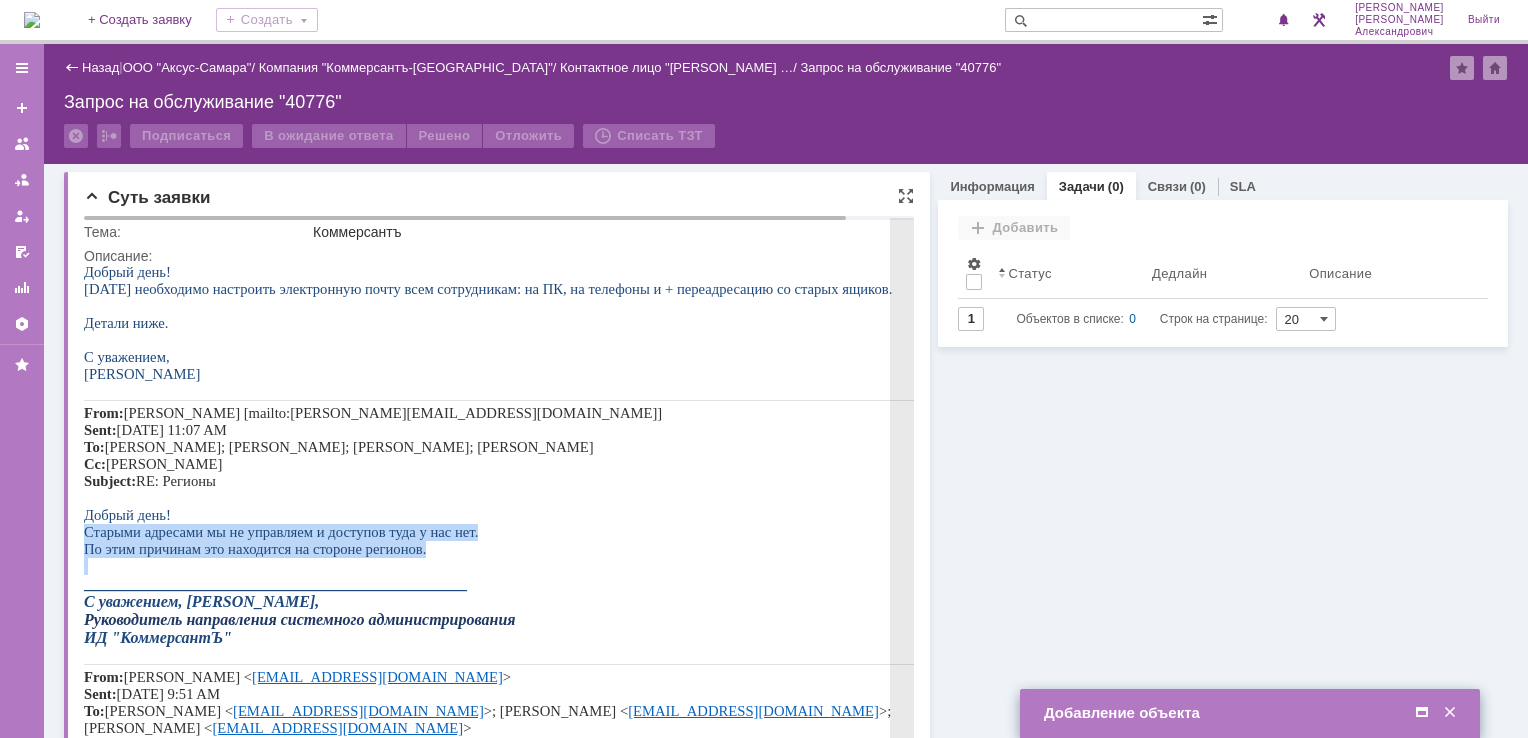 drag, startPoint x: 87, startPoint y: 536, endPoint x: 452, endPoint y: 570, distance: 366.58014 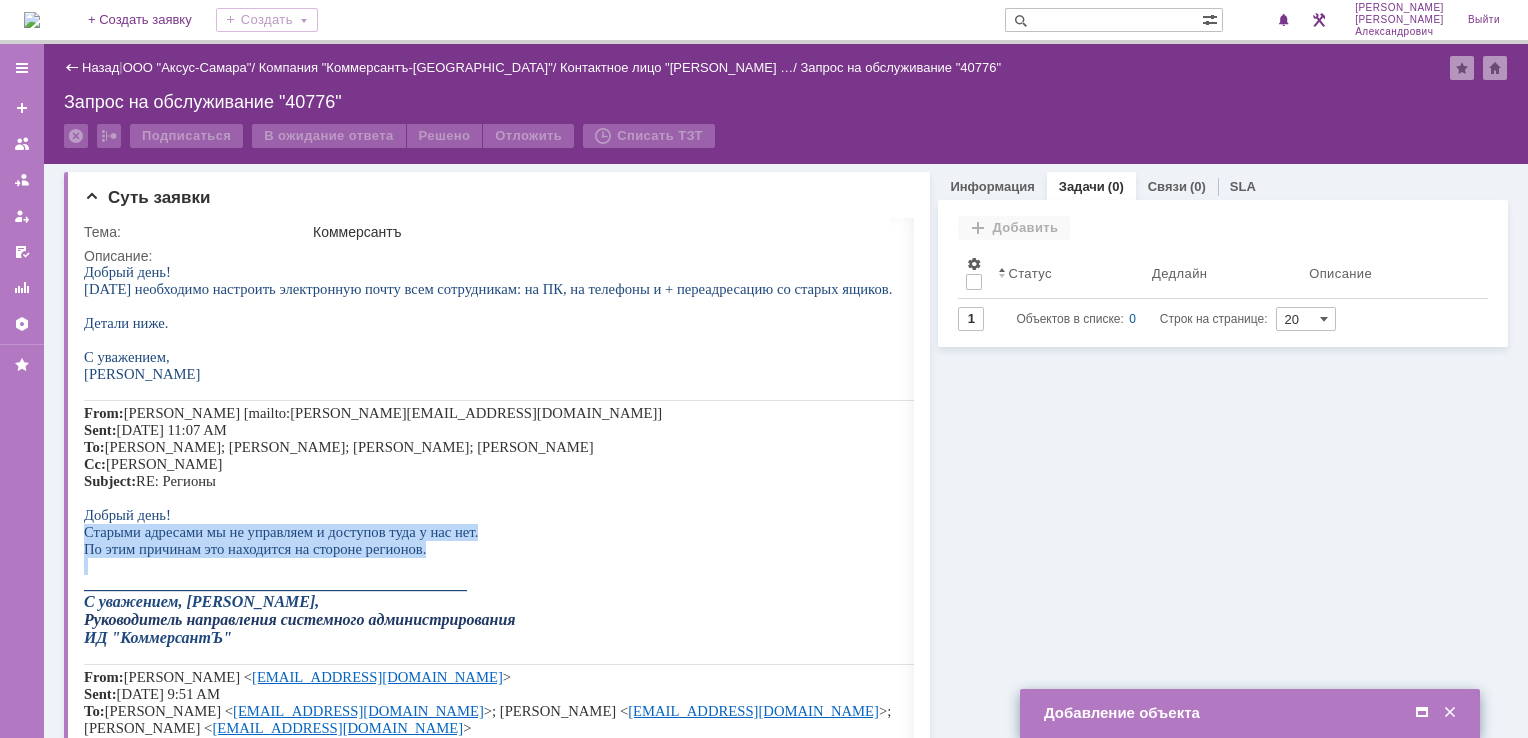 click on "Добавление объекта" at bounding box center (1250, 713) 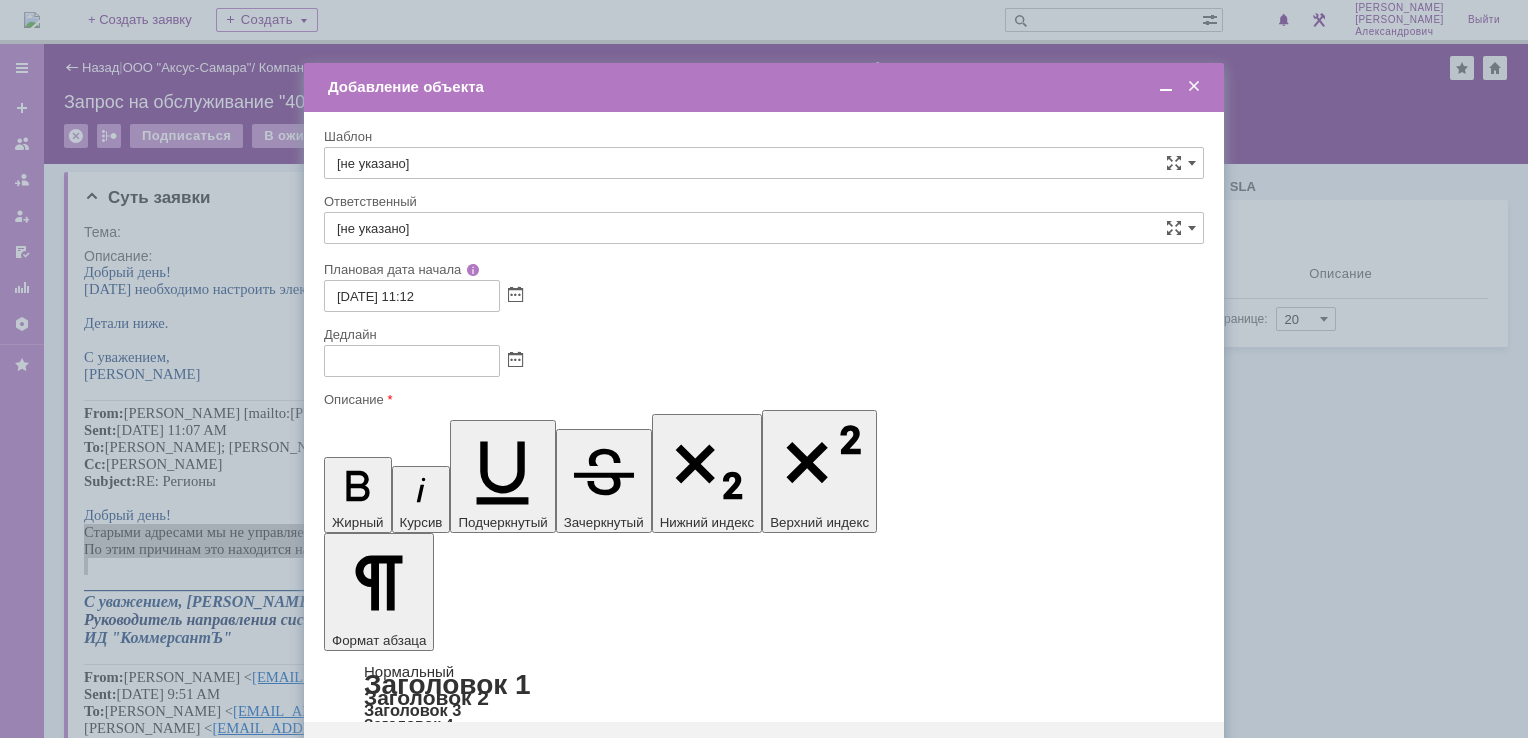 click on "С уважением," at bounding box center (487, 5886) 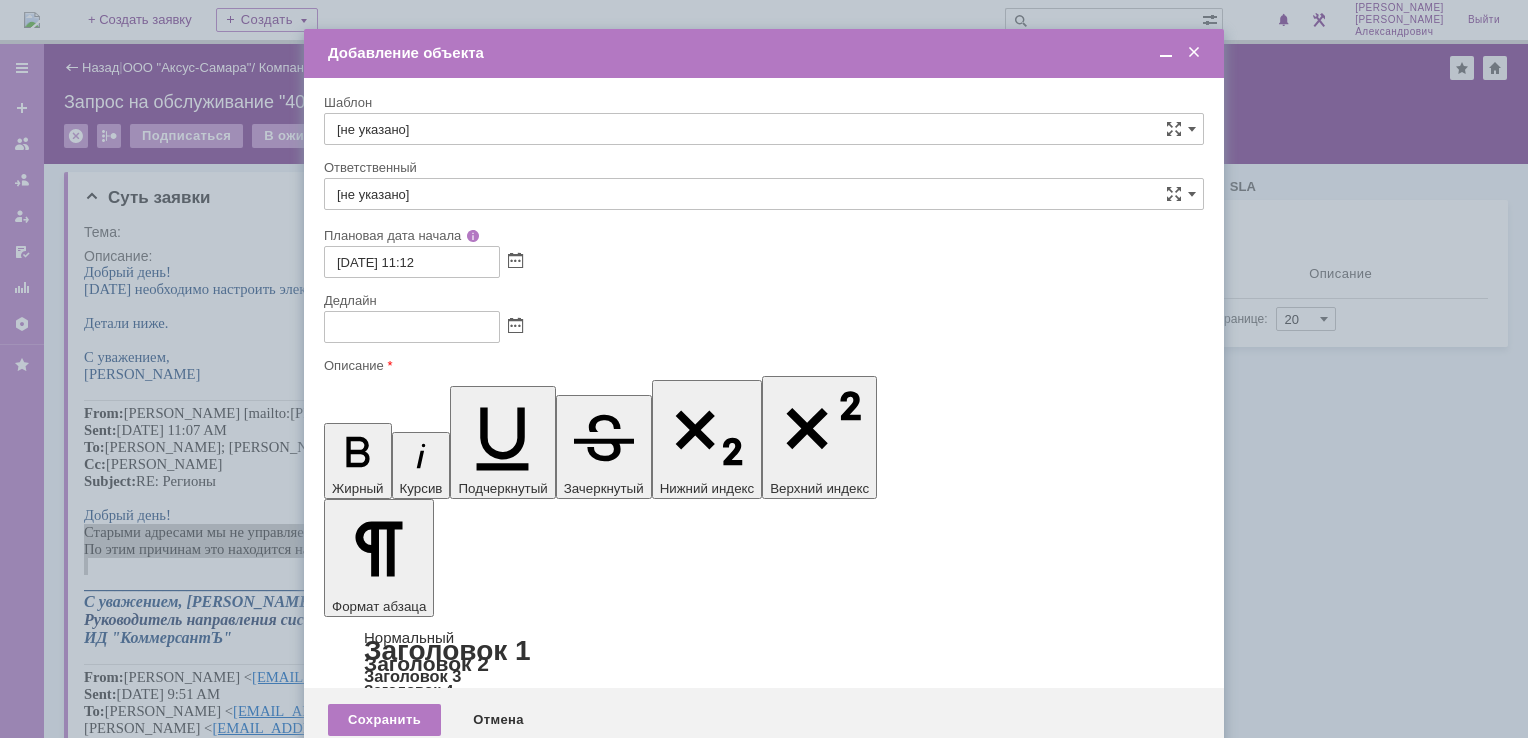 click on "Добавление объекта" at bounding box center [764, 53] 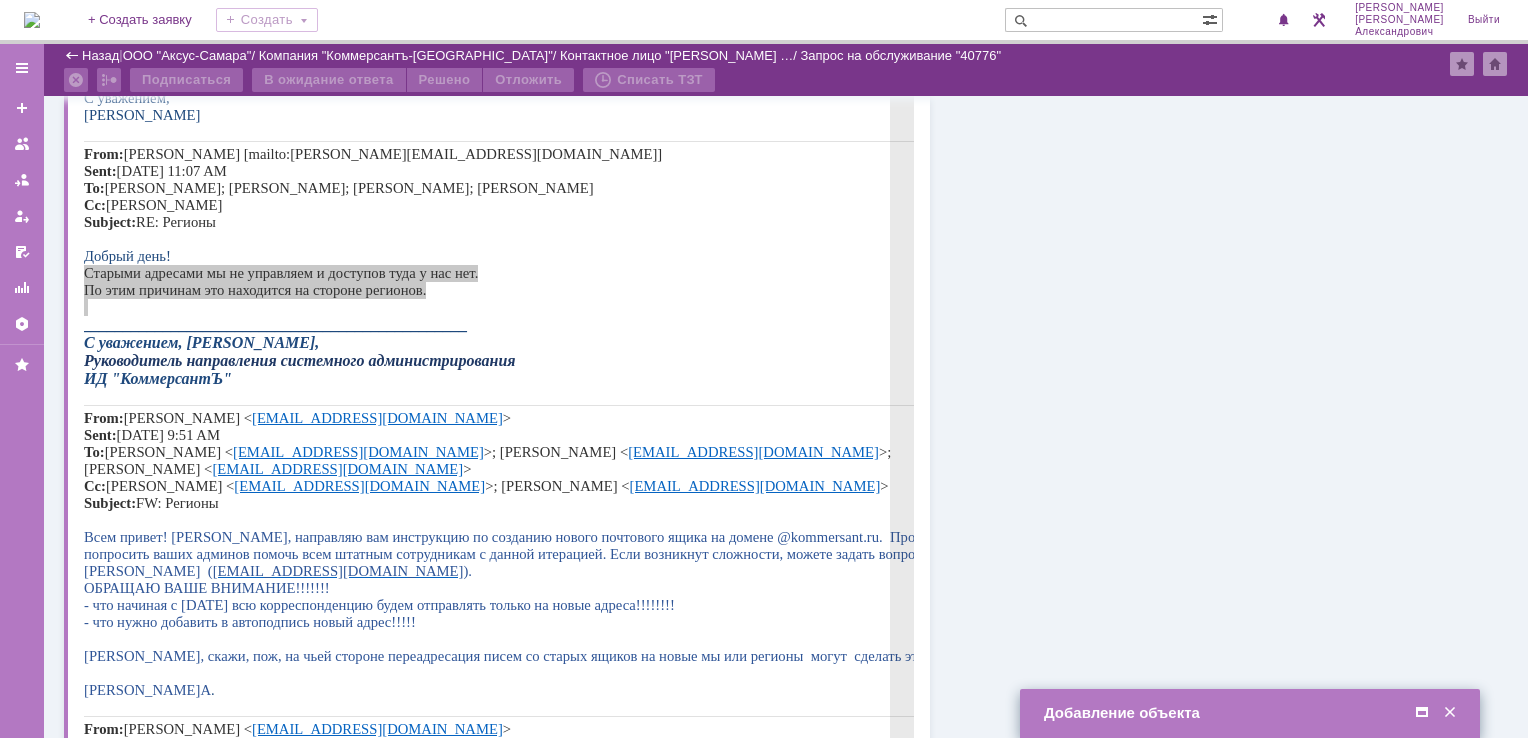 scroll, scrollTop: 200, scrollLeft: 0, axis: vertical 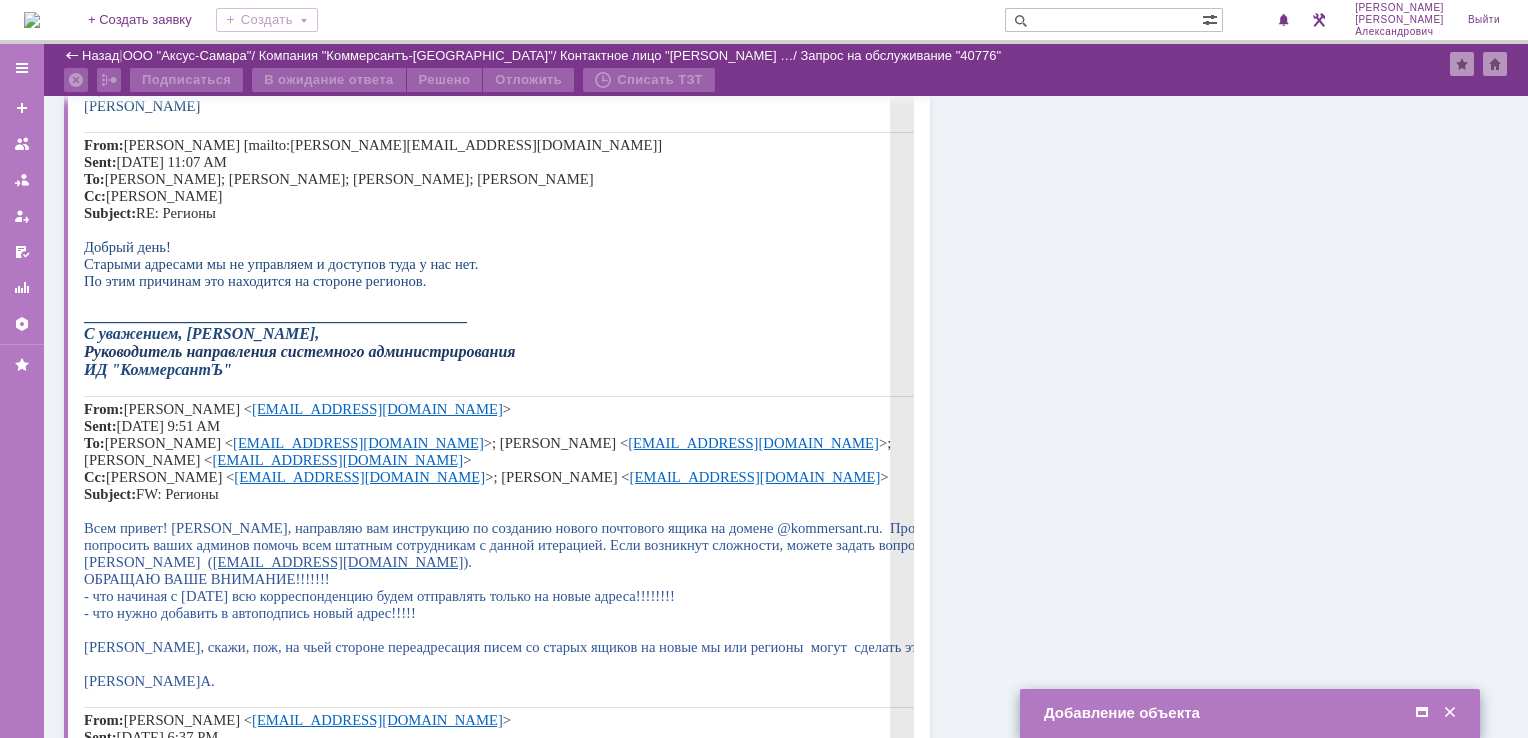 click on "С уважением, [PERSON_NAME]," at bounding box center (201, 333) 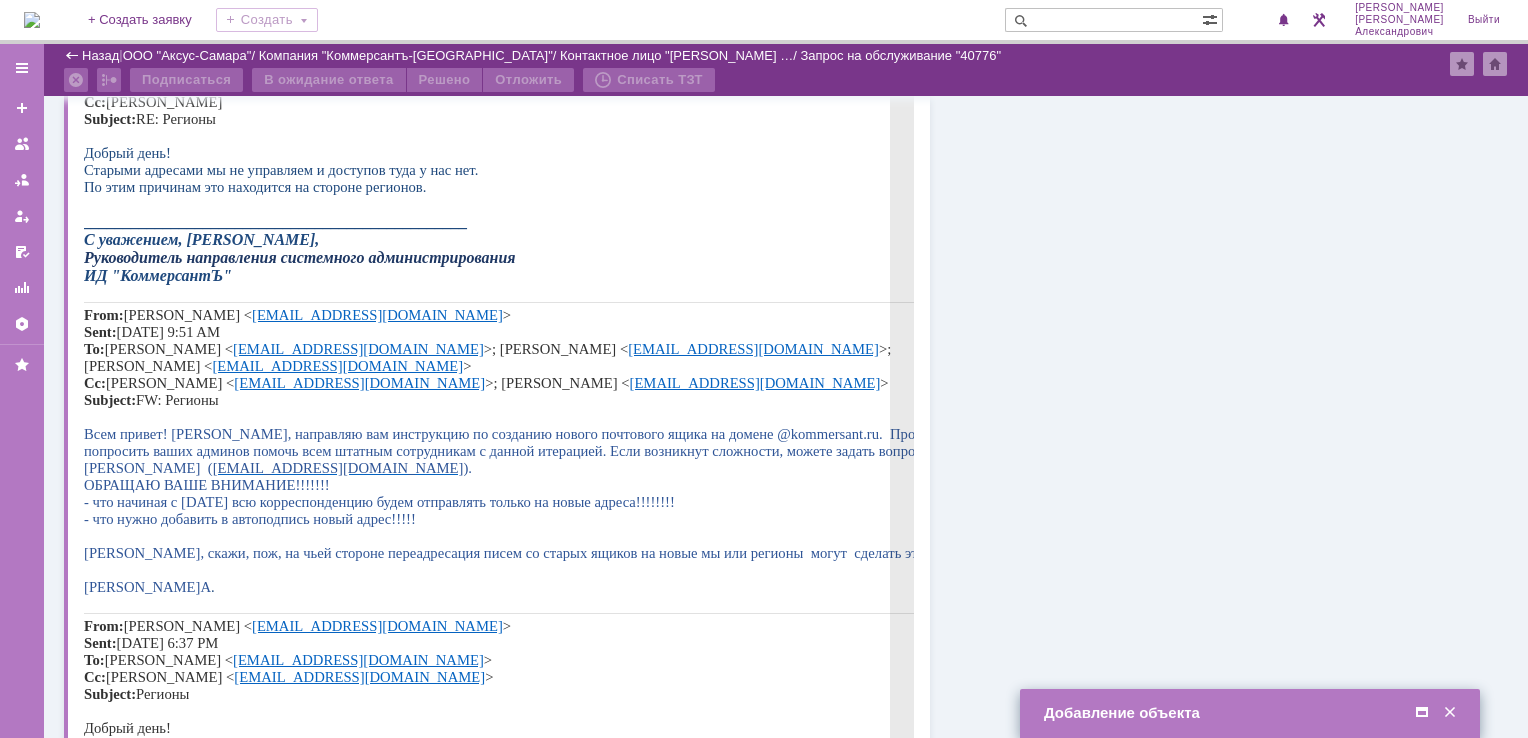 scroll, scrollTop: 300, scrollLeft: 0, axis: vertical 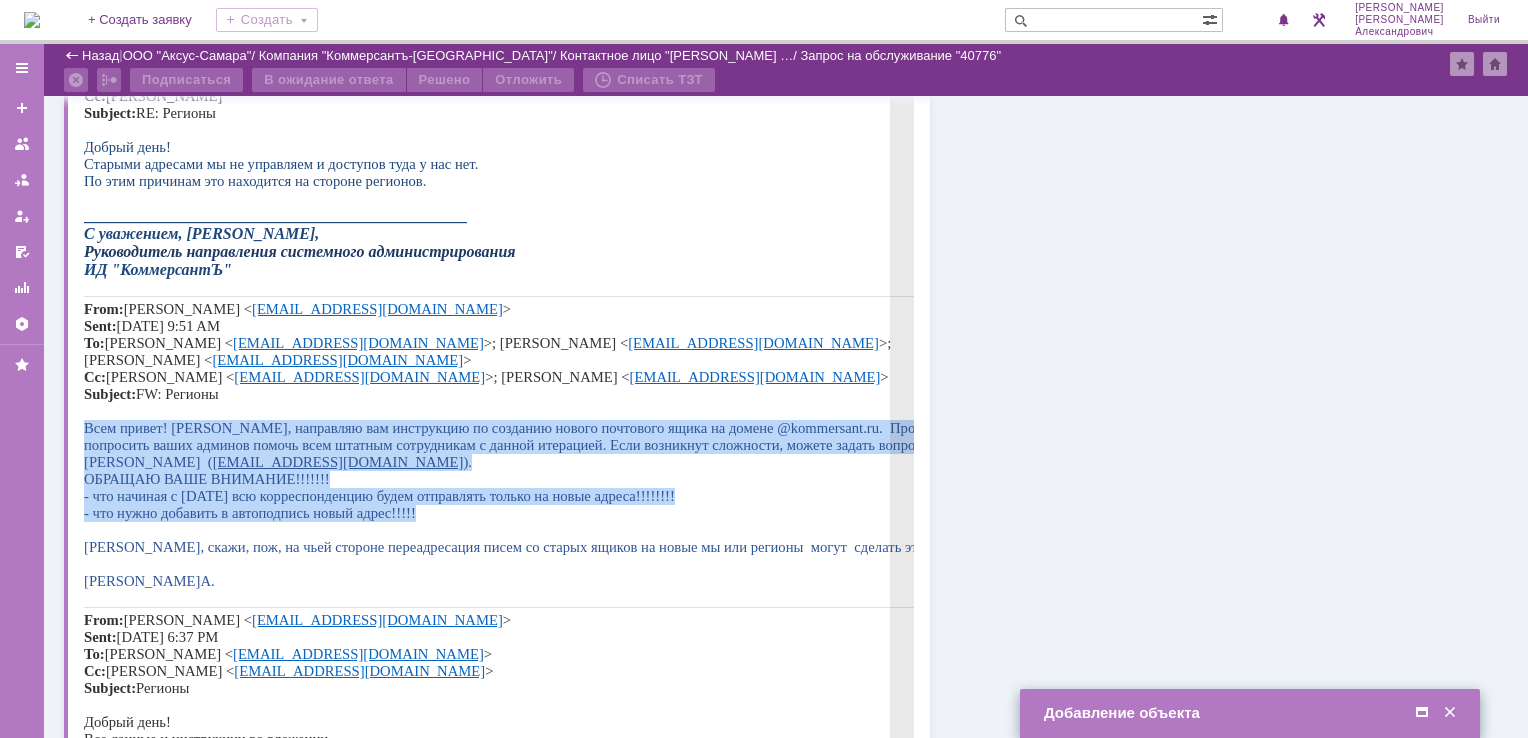 drag, startPoint x: 86, startPoint y: 445, endPoint x: 472, endPoint y: 543, distance: 398.24615 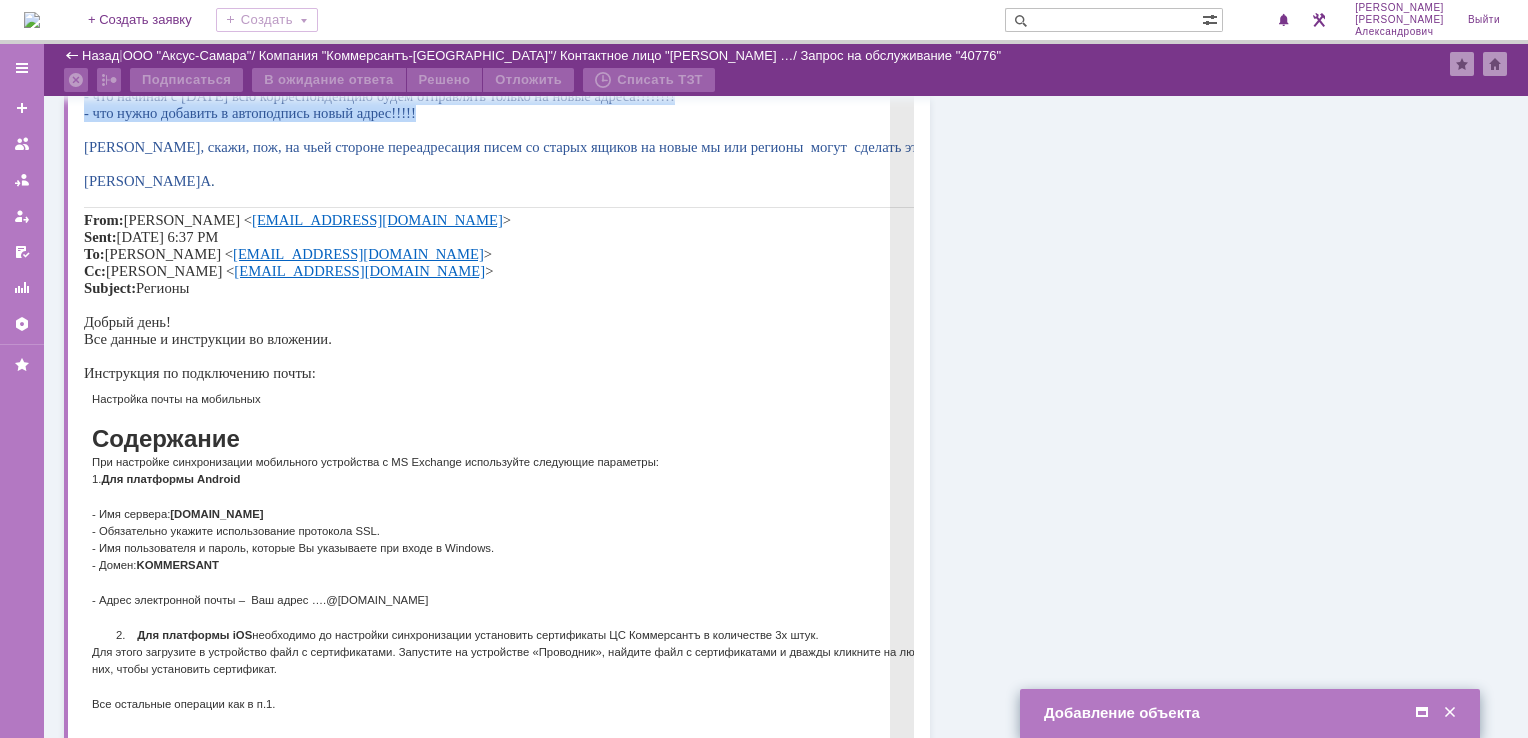 scroll, scrollTop: 1200, scrollLeft: 0, axis: vertical 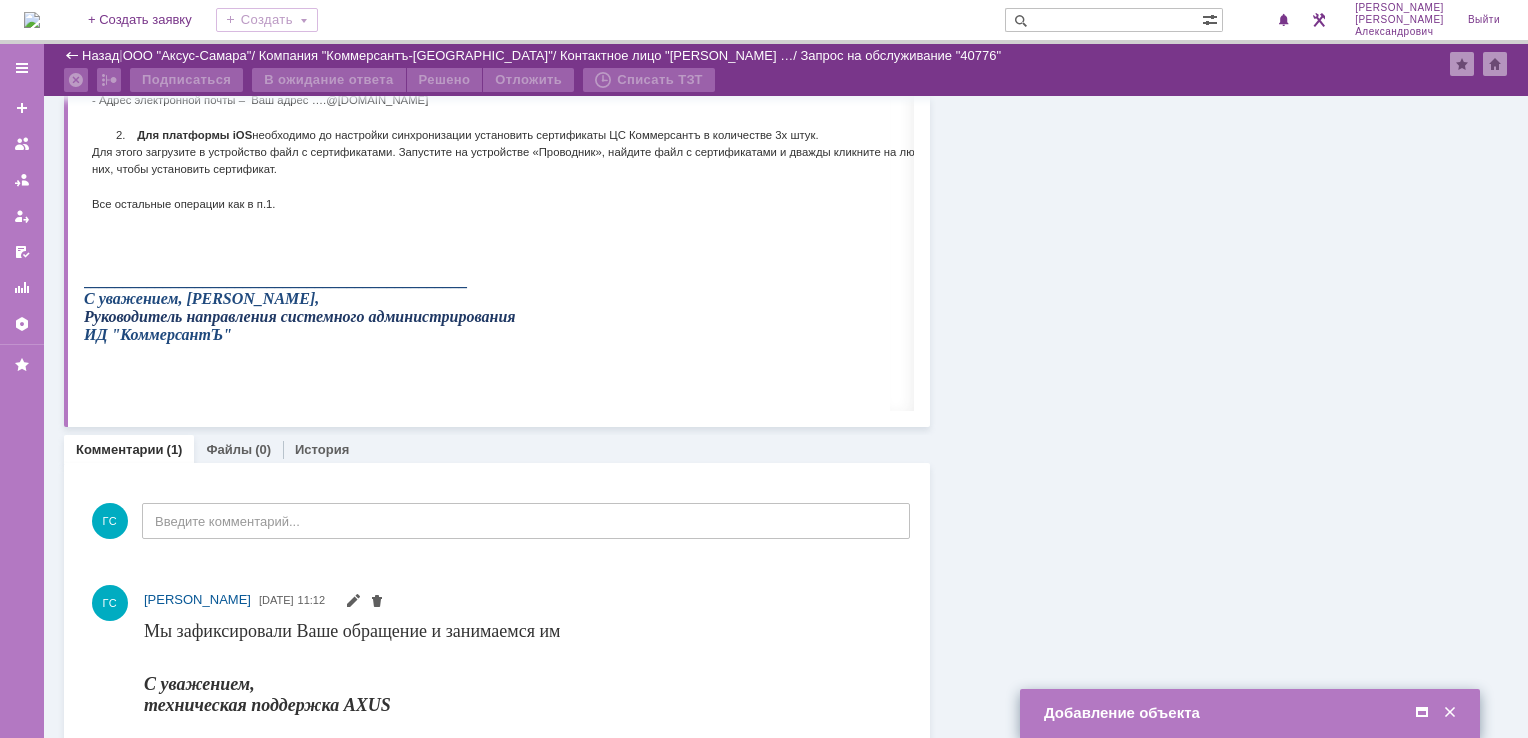 copy on "Всем привет! Коллеги, направляю вам инструкцию по созданию нового почтового ящика на домене @ kommersant . ru .
Просьба попросить ваших админов помочь всем штатным сотрудникам с данной итерацией. Если возникнут сложности, можете задать вопрос Виктору Абраменко  ( VAbramenkov@kommersant.ru ).
ОБРАЩАЮ ВАШЕ ВНИМАНИЕ!!!!!!!
- что начиная с понедельника всю корреспонденцию будем отправлять только на новые адреса!!!!!!!!
- что нужно добавить в автоподпись новый адрес!!!!!" 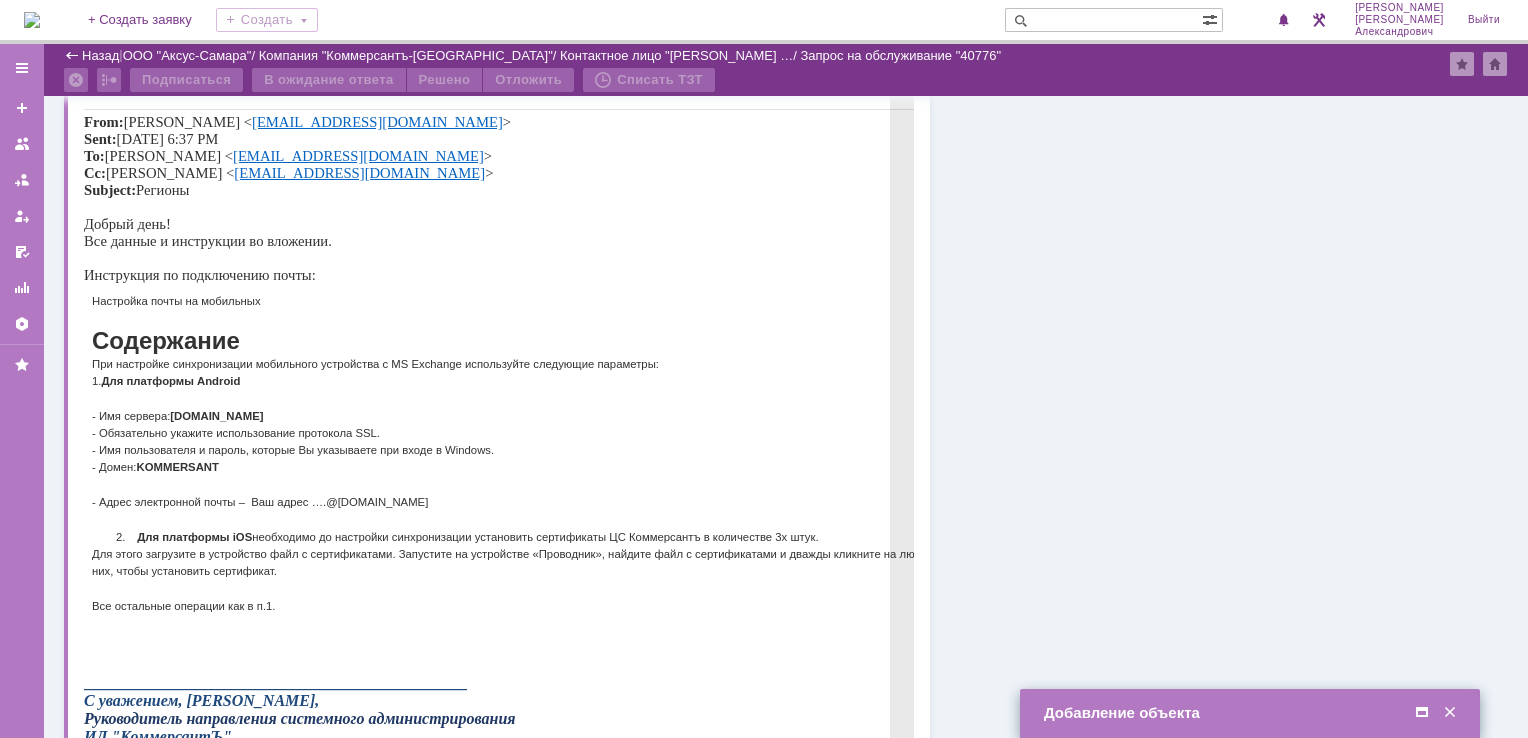scroll, scrollTop: 800, scrollLeft: 0, axis: vertical 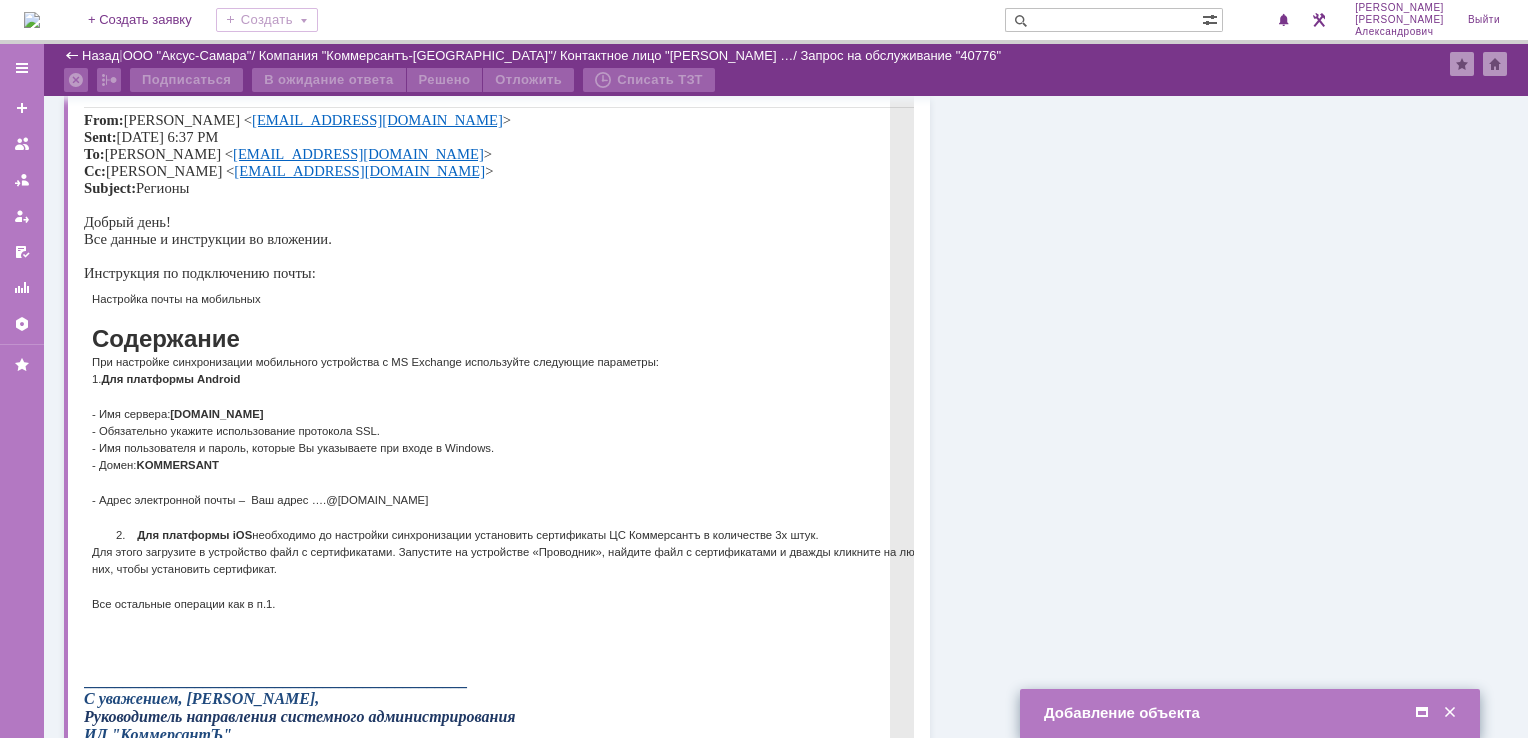 click on "При настройке синхронизации мобильного устройства с MS Exchange используйте следующие параметры:
1.  Для платформы Android" at bounding box center (375, 370) 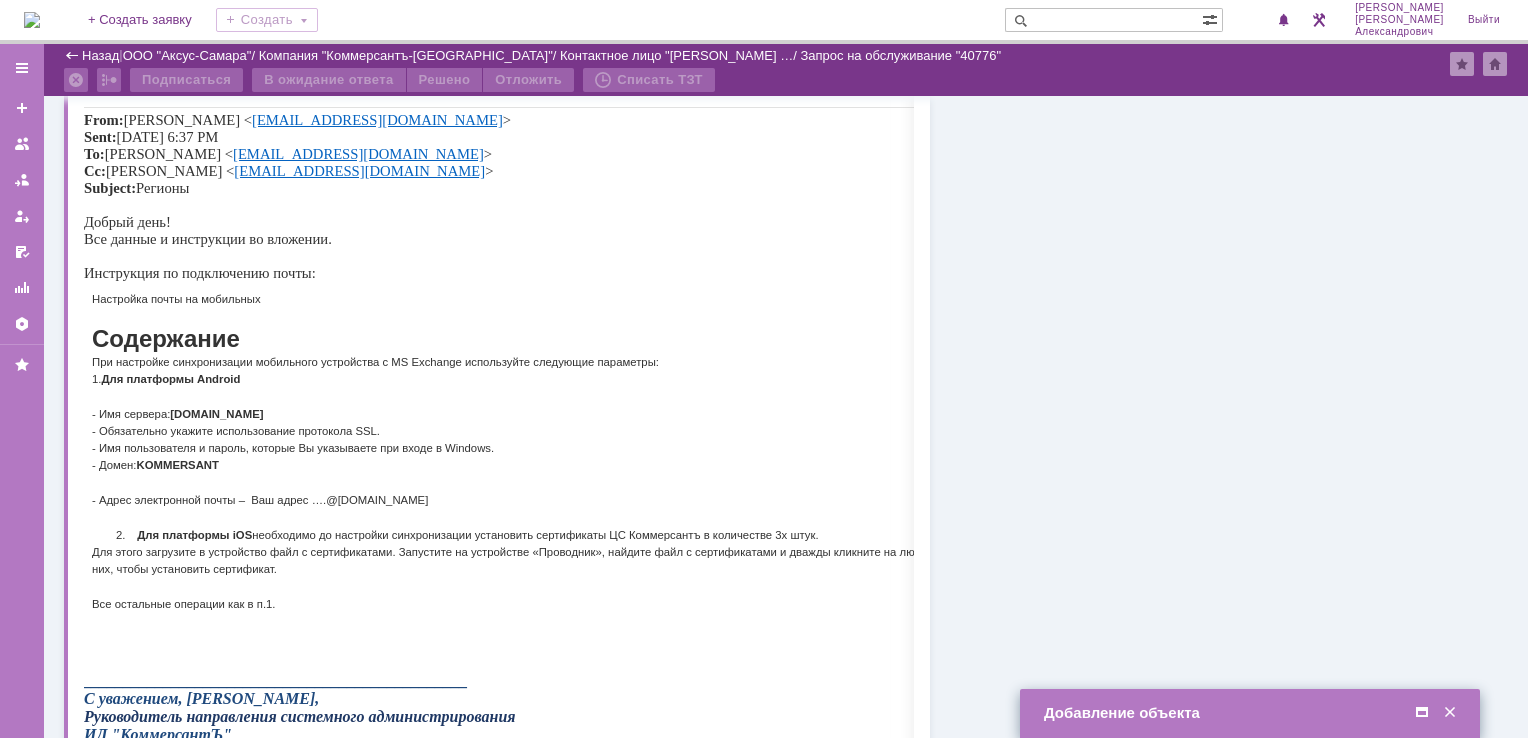click at bounding box center [1422, 713] 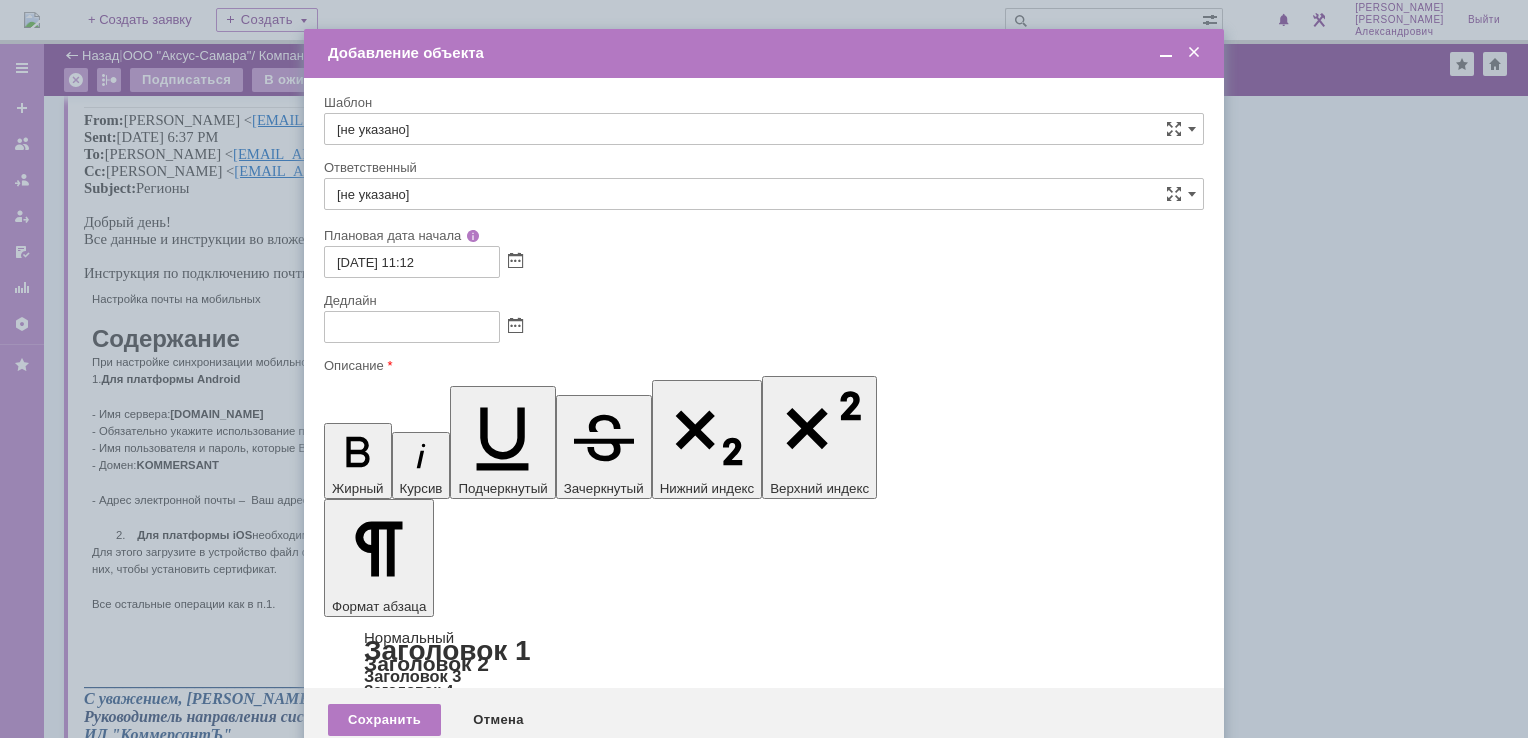 click at bounding box center [487, 5986] 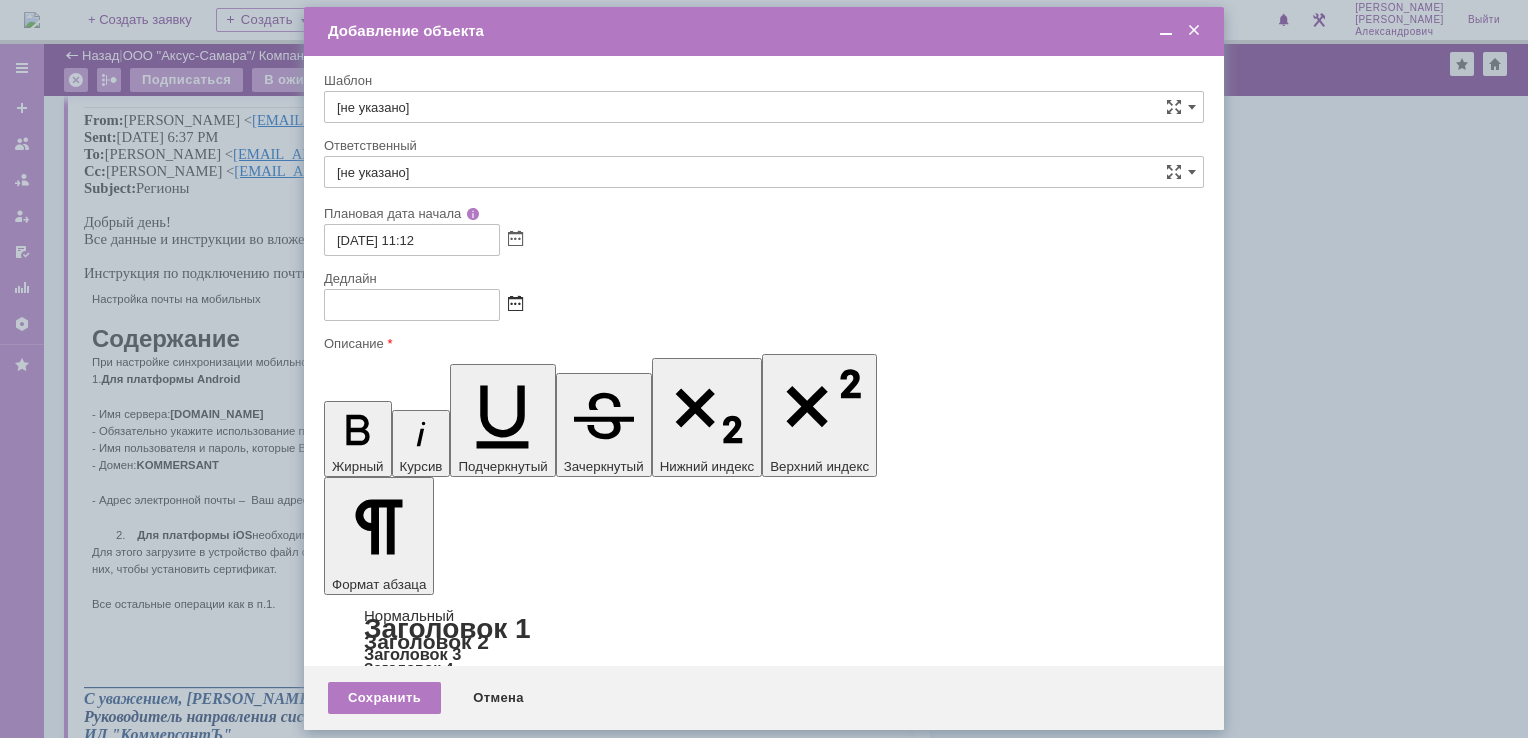 click at bounding box center [515, 305] 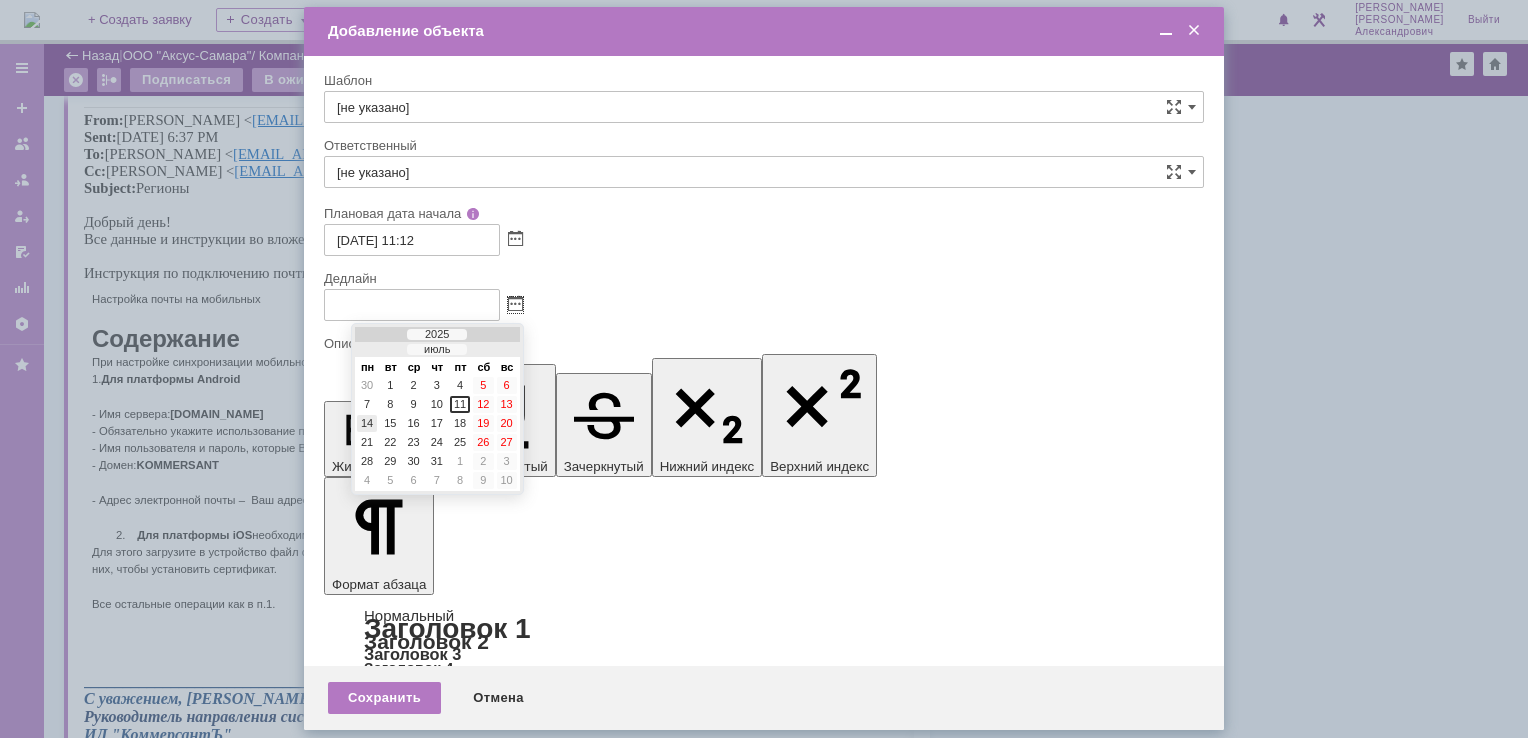 click on "14" at bounding box center [367, 423] 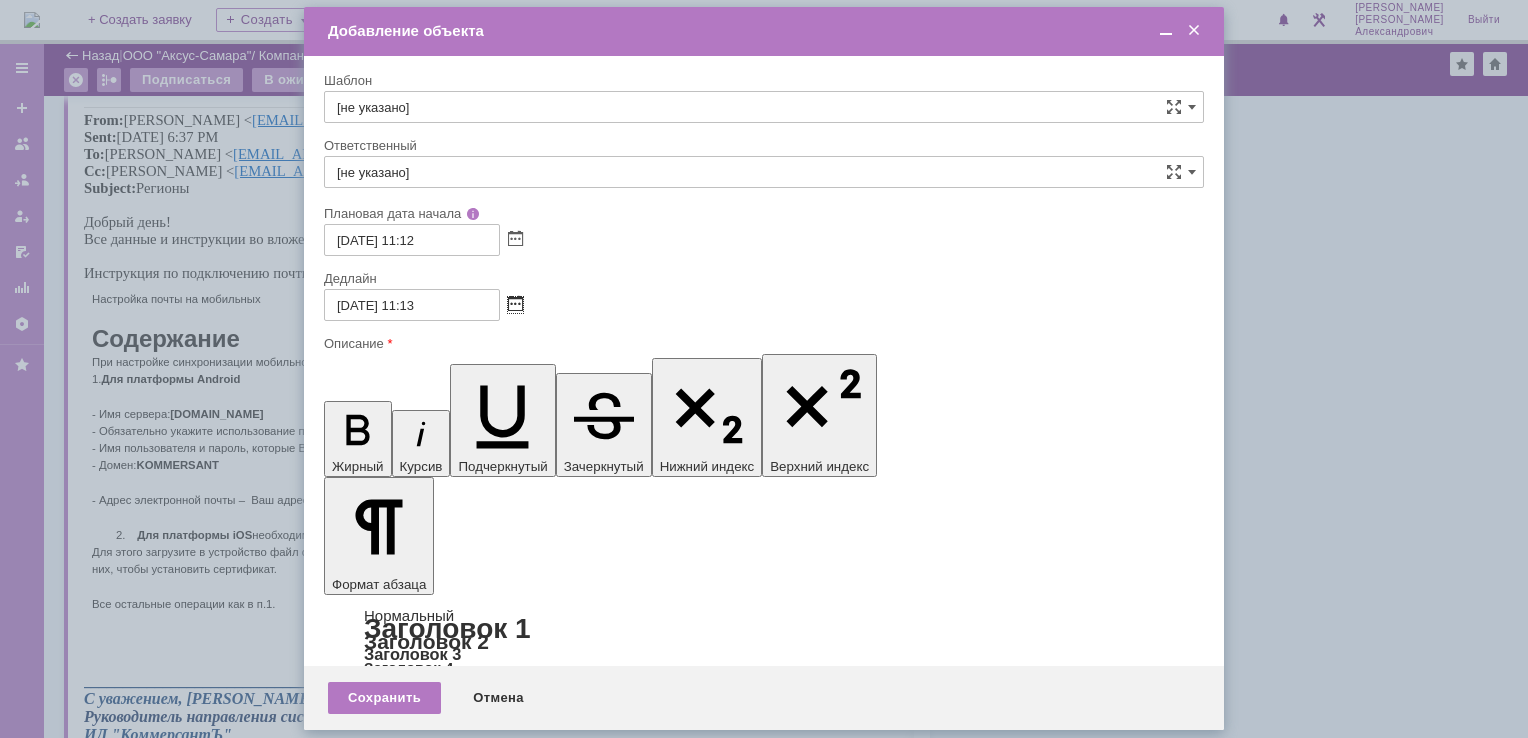 click at bounding box center (515, 305) 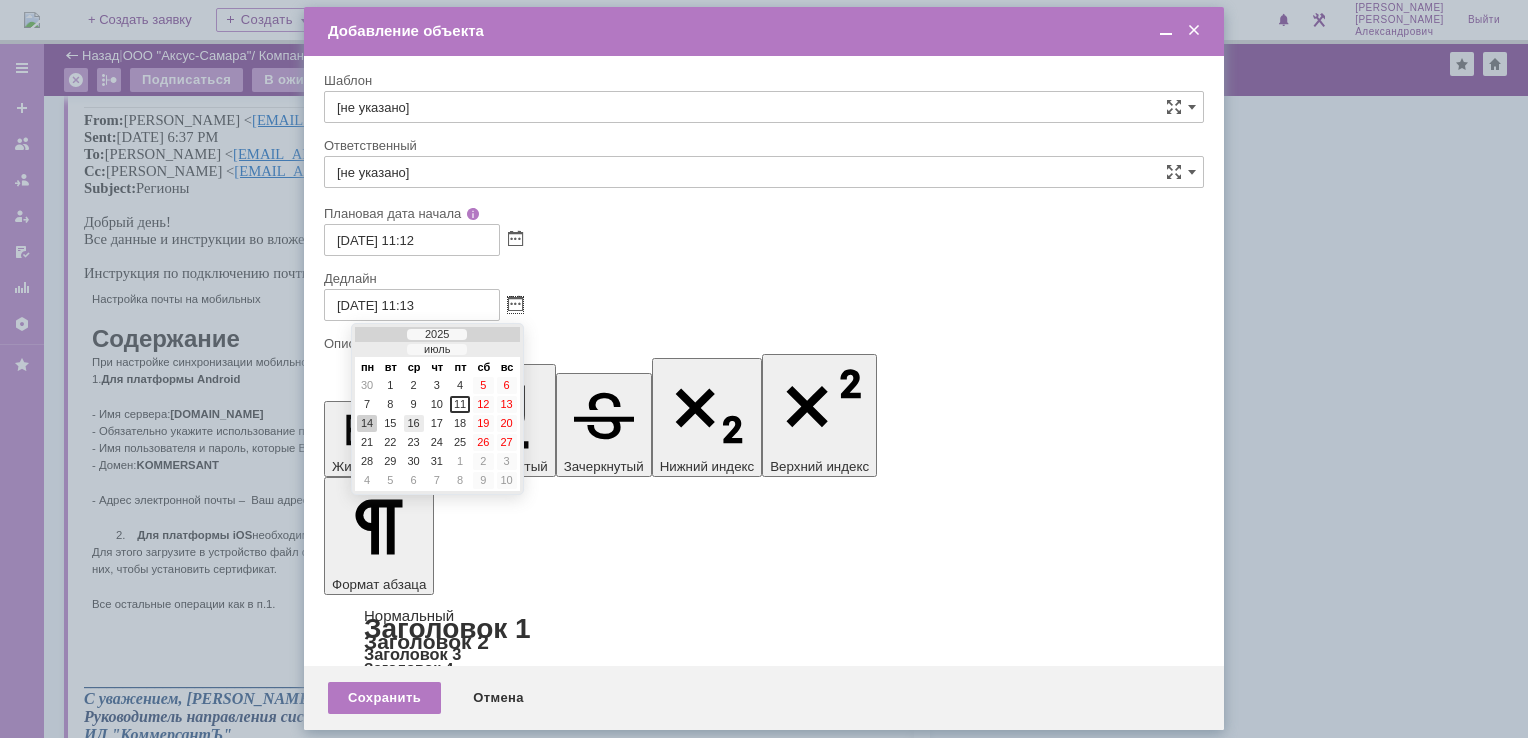 click on "16" at bounding box center [414, 423] 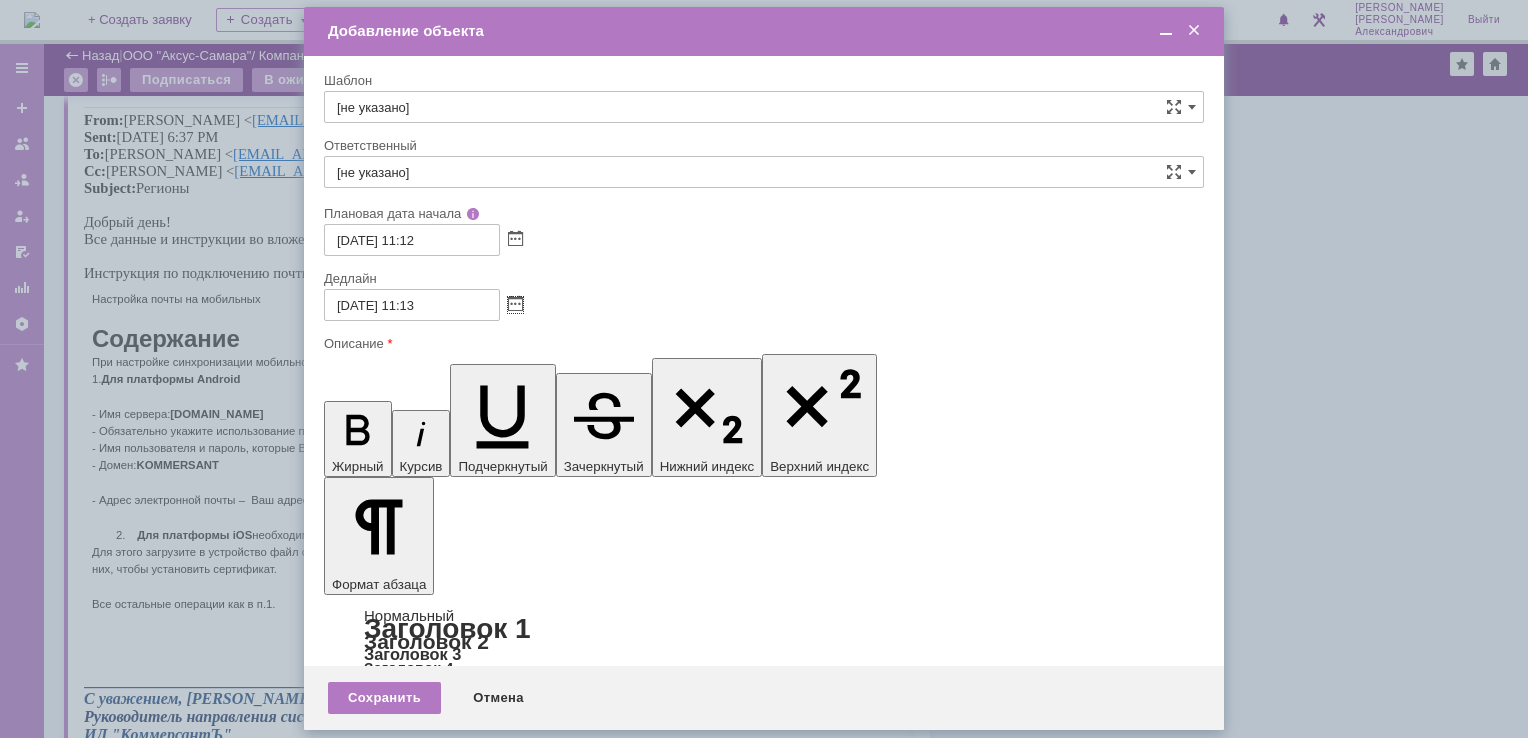 click on "[не указано]" at bounding box center (764, 172) 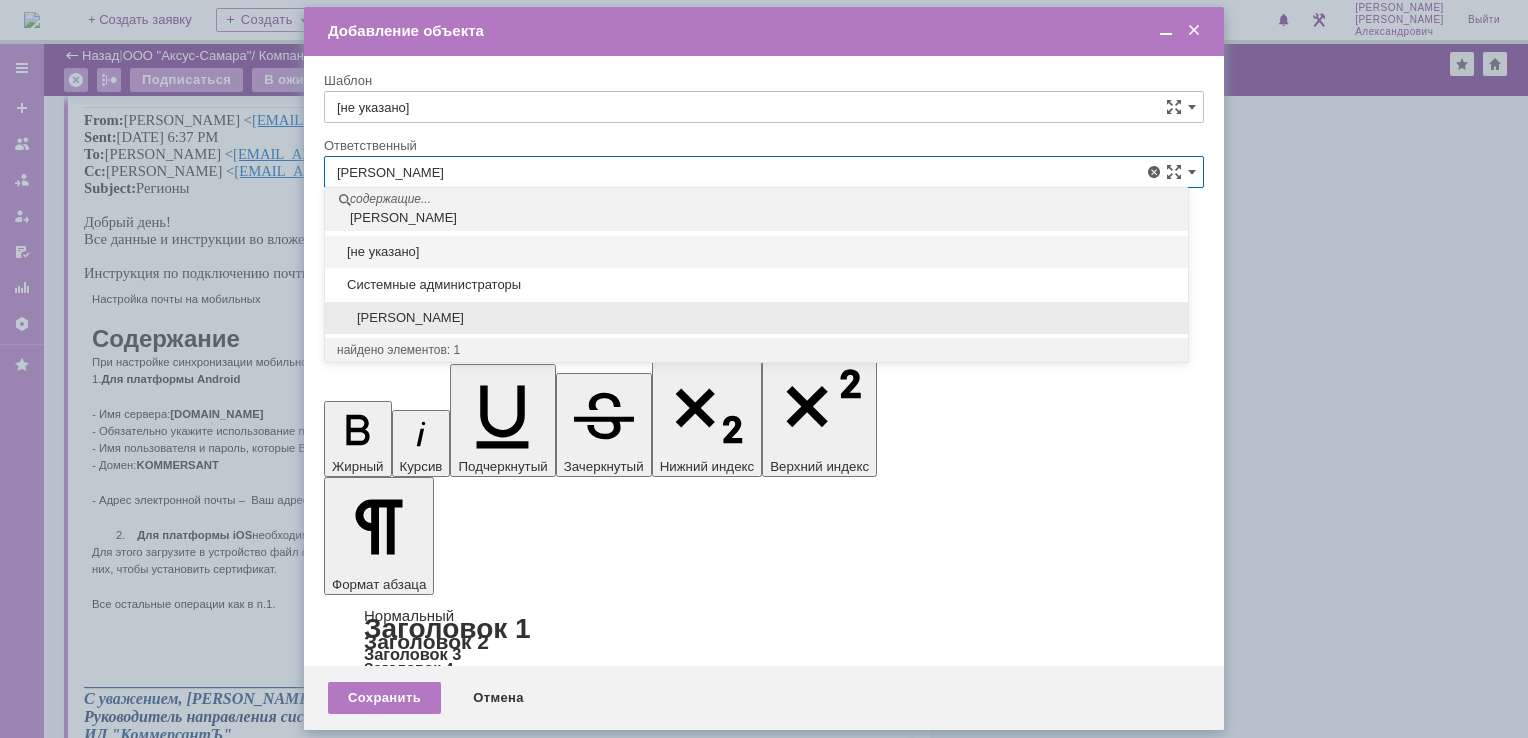 click on "[PERSON_NAME]" at bounding box center [756, 318] 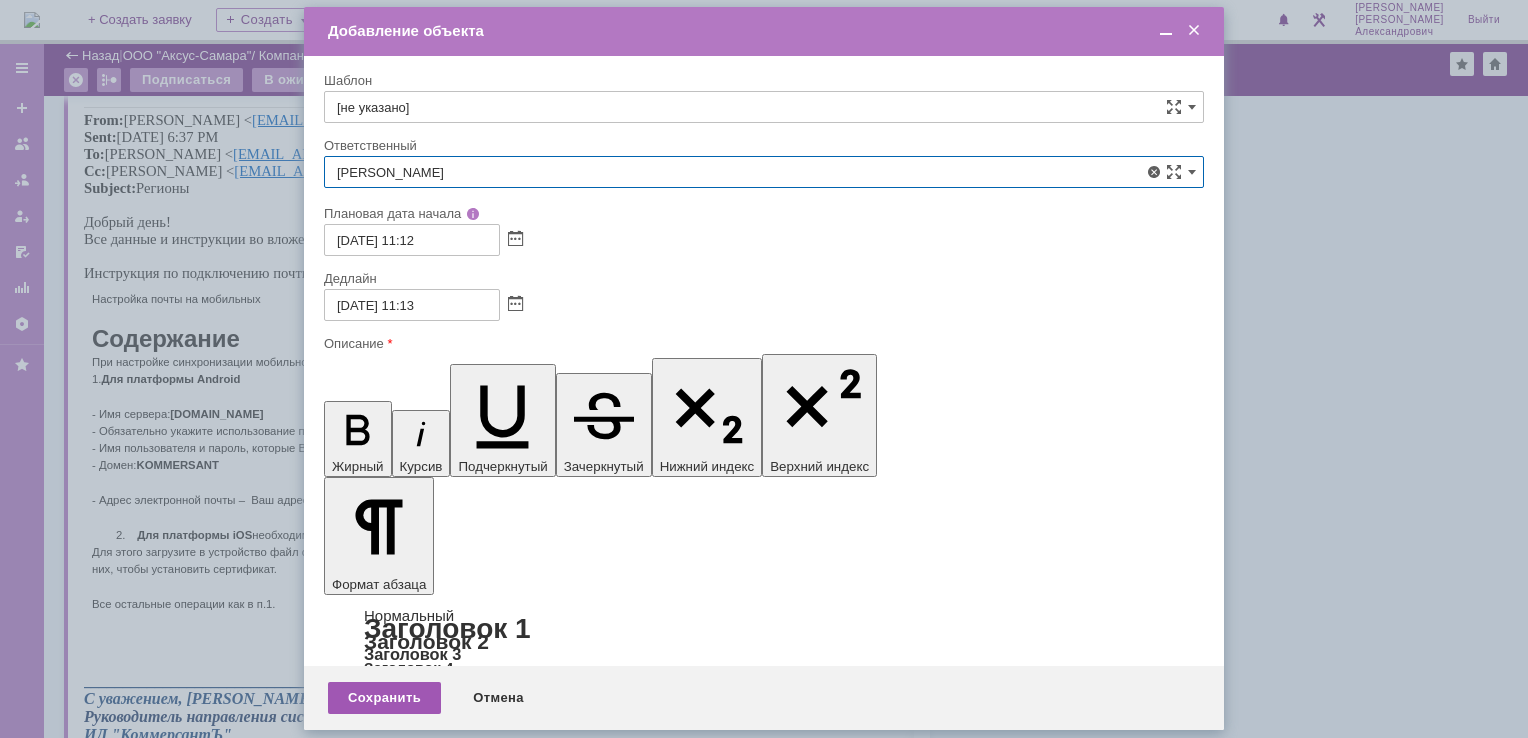type on "[PERSON_NAME]" 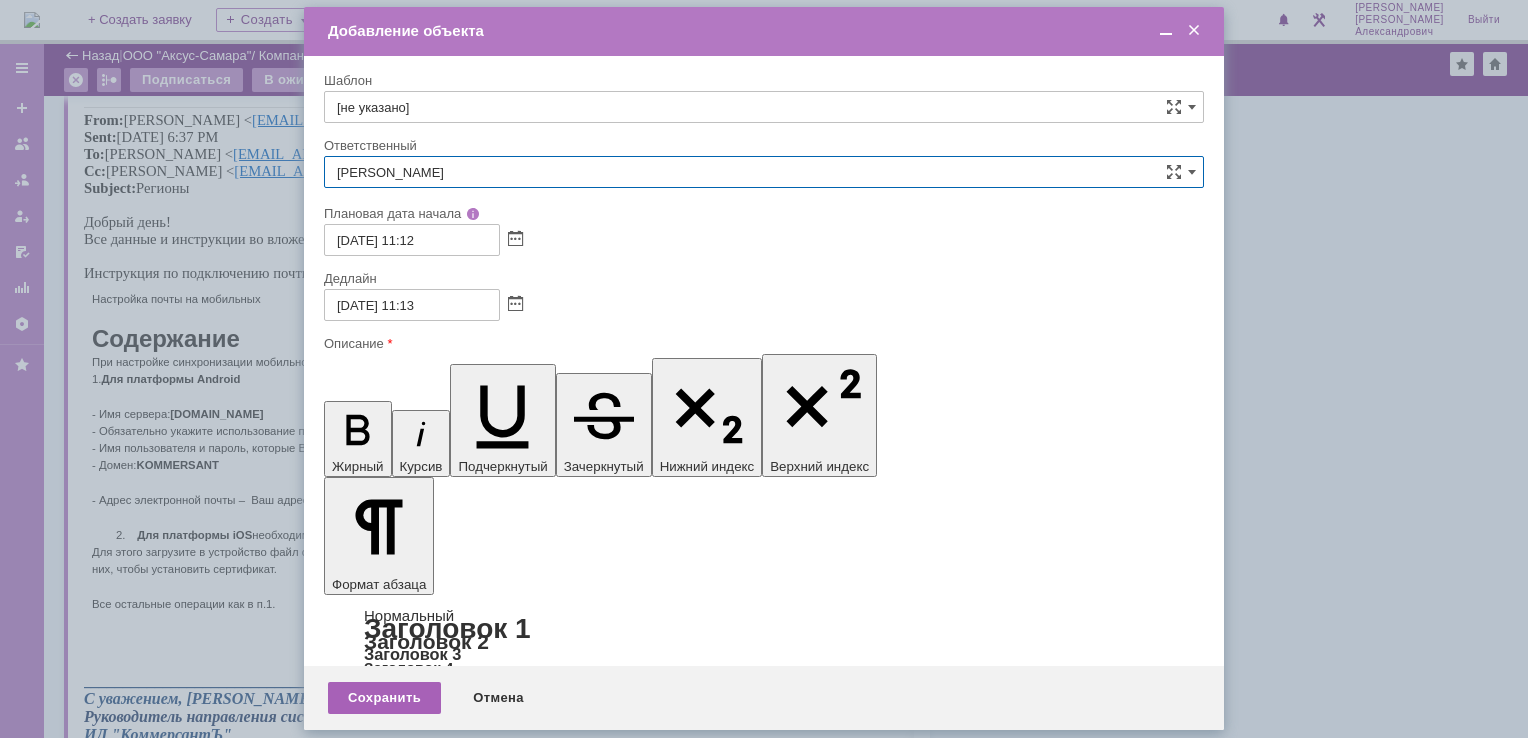 click on "Сохранить" at bounding box center (384, 698) 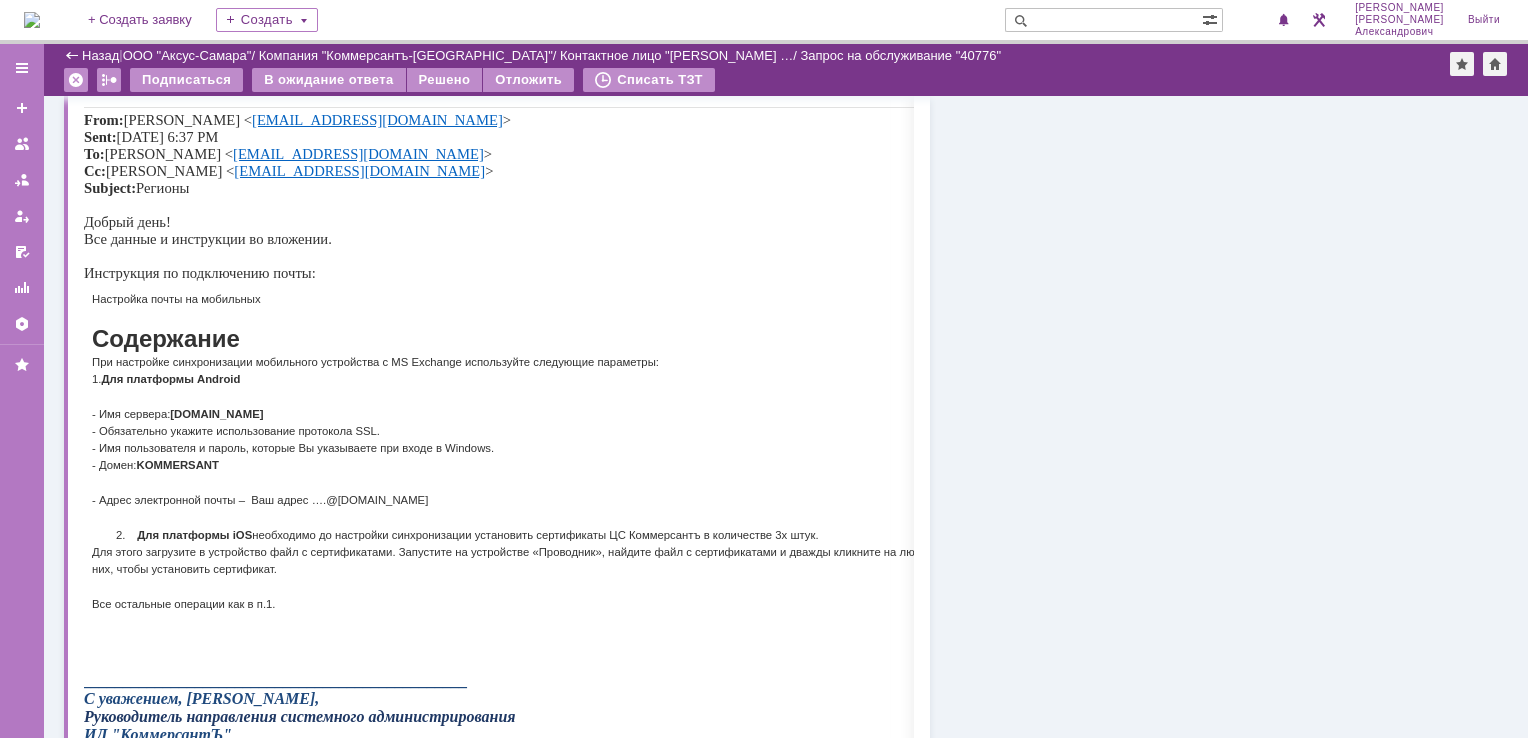 scroll, scrollTop: 0, scrollLeft: 0, axis: both 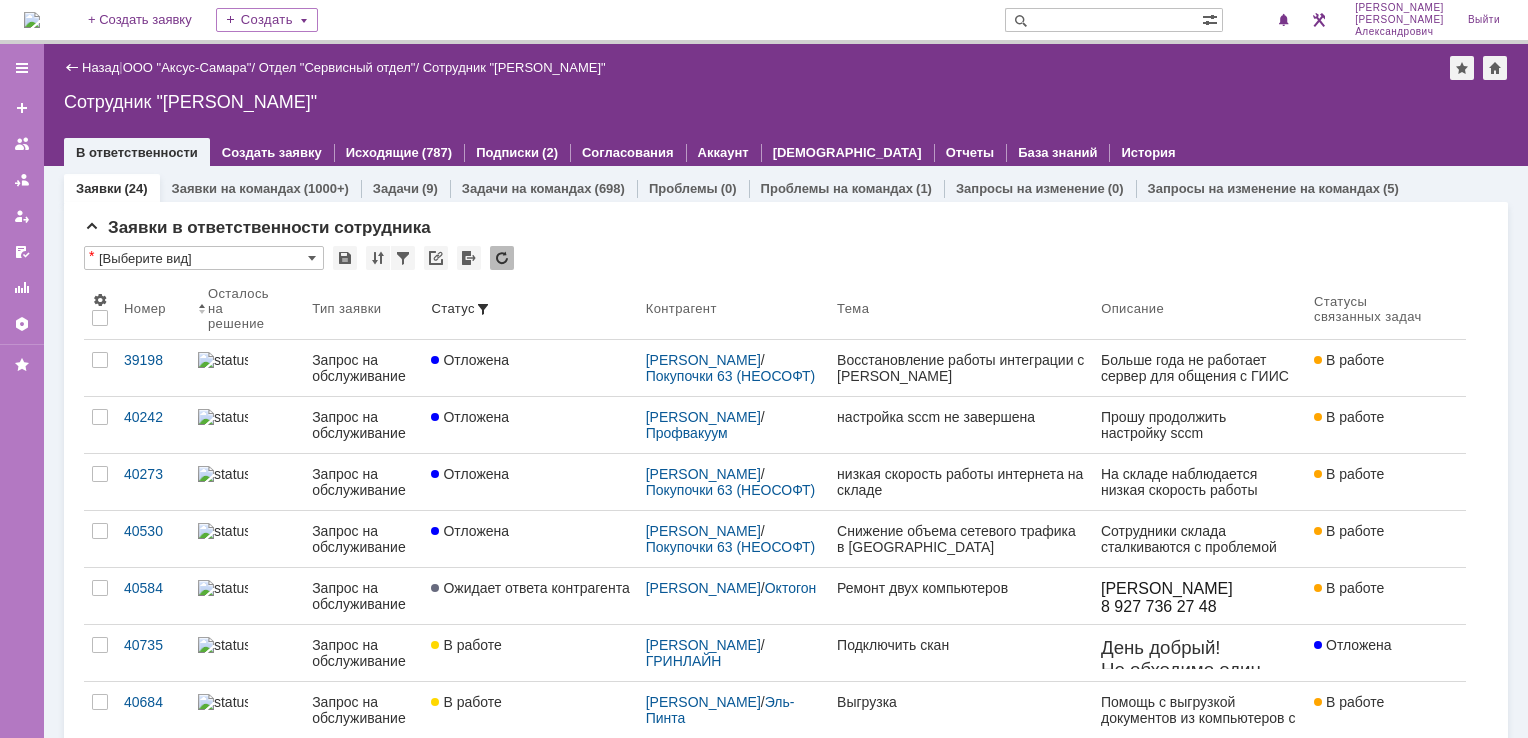 click at bounding box center [32, 20] 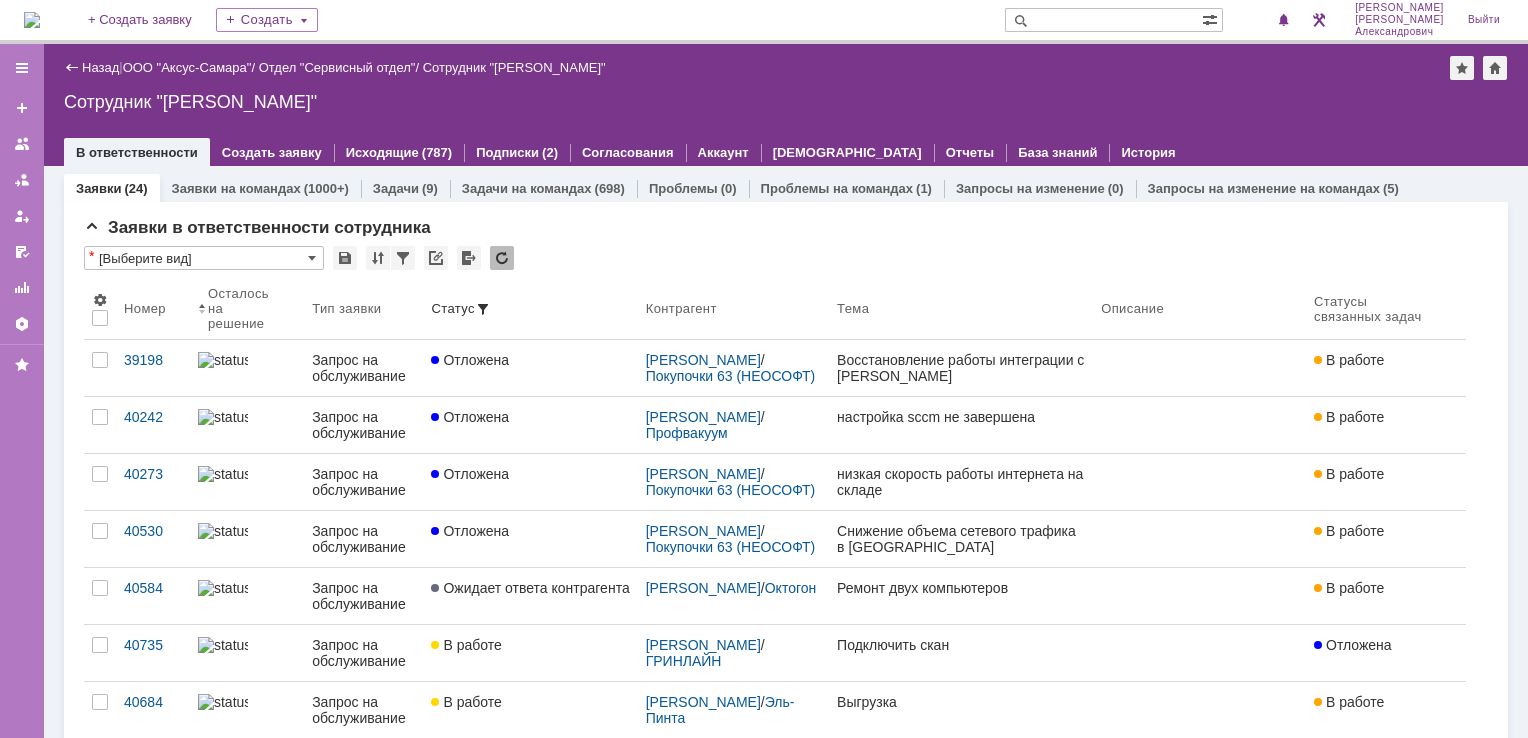 scroll, scrollTop: 0, scrollLeft: 0, axis: both 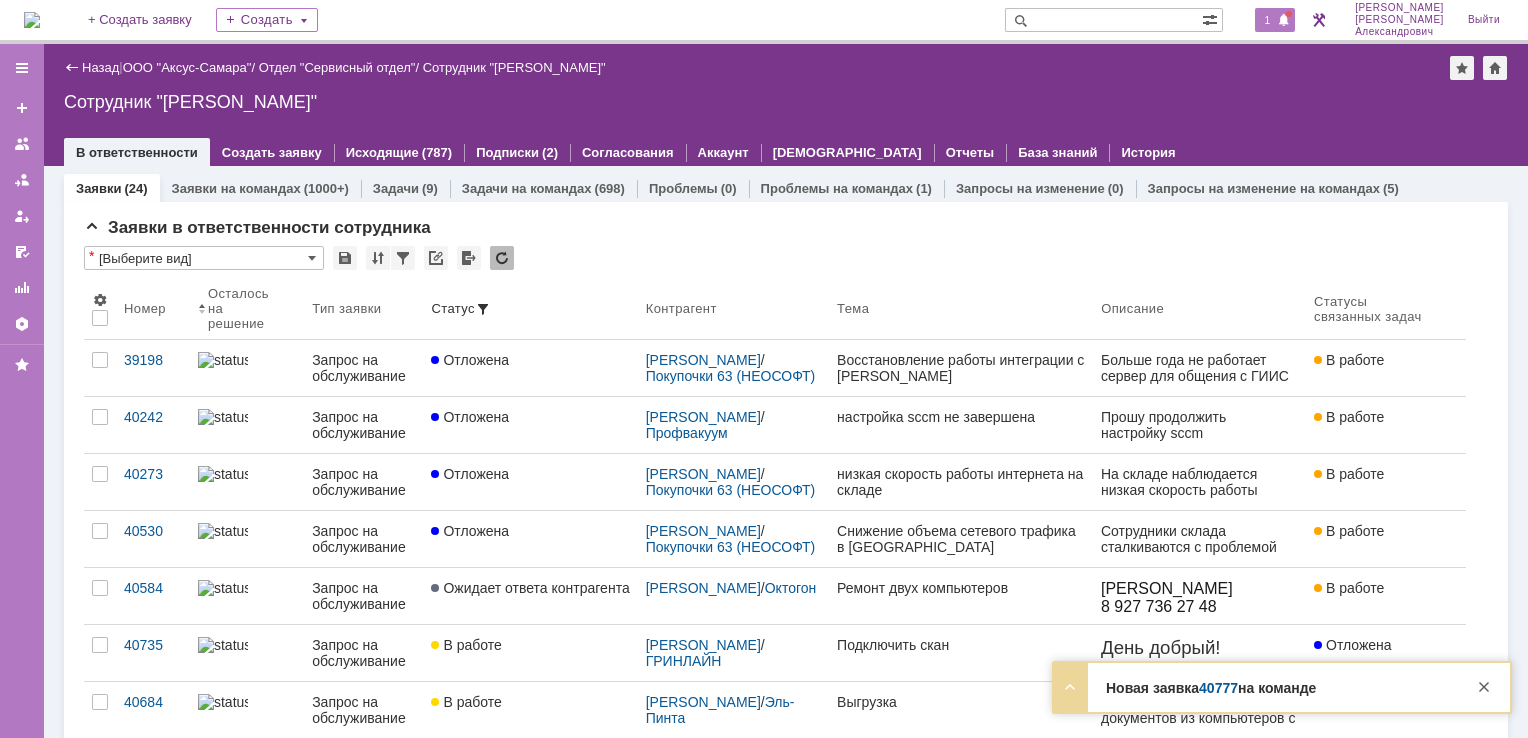 click on "1" at bounding box center [1275, 20] 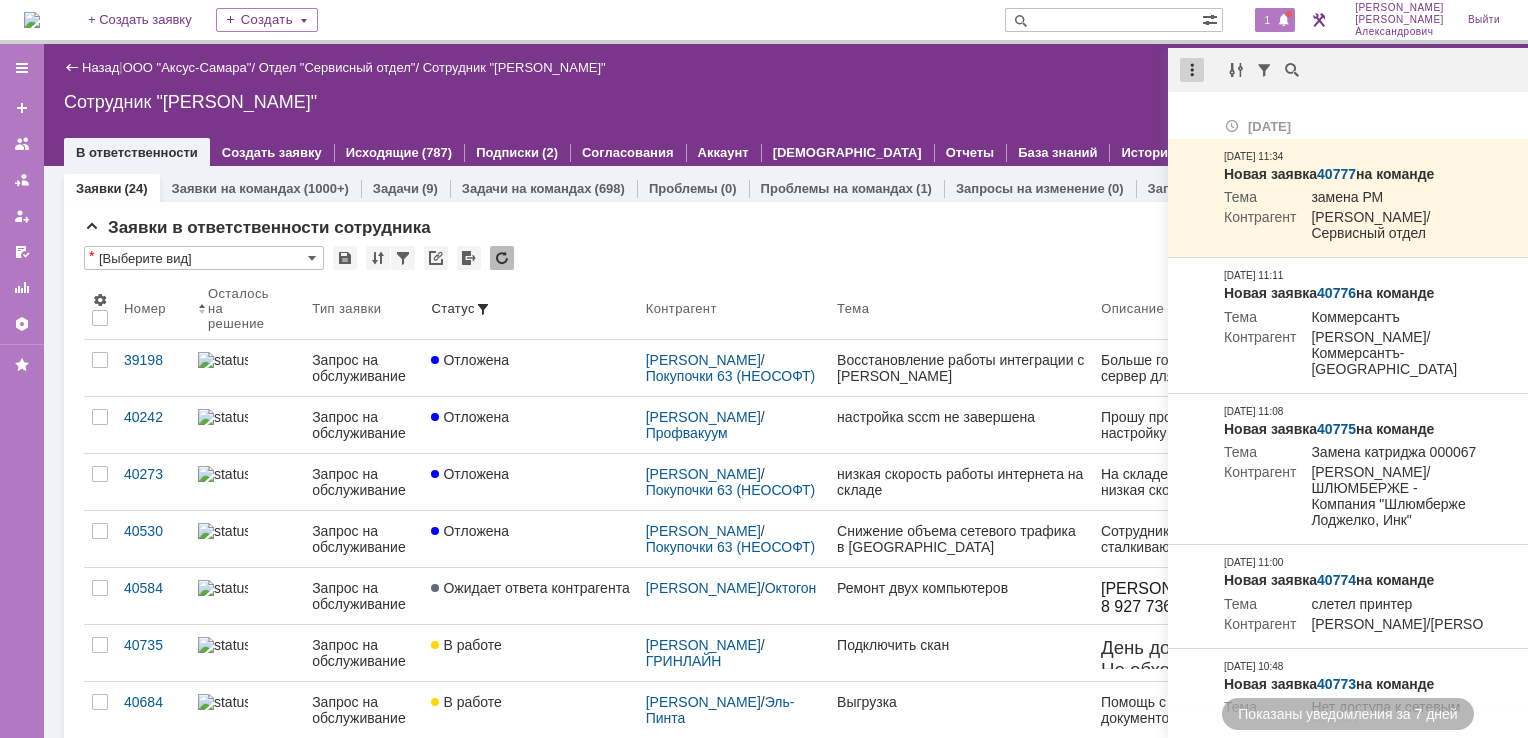 click at bounding box center (1192, 70) 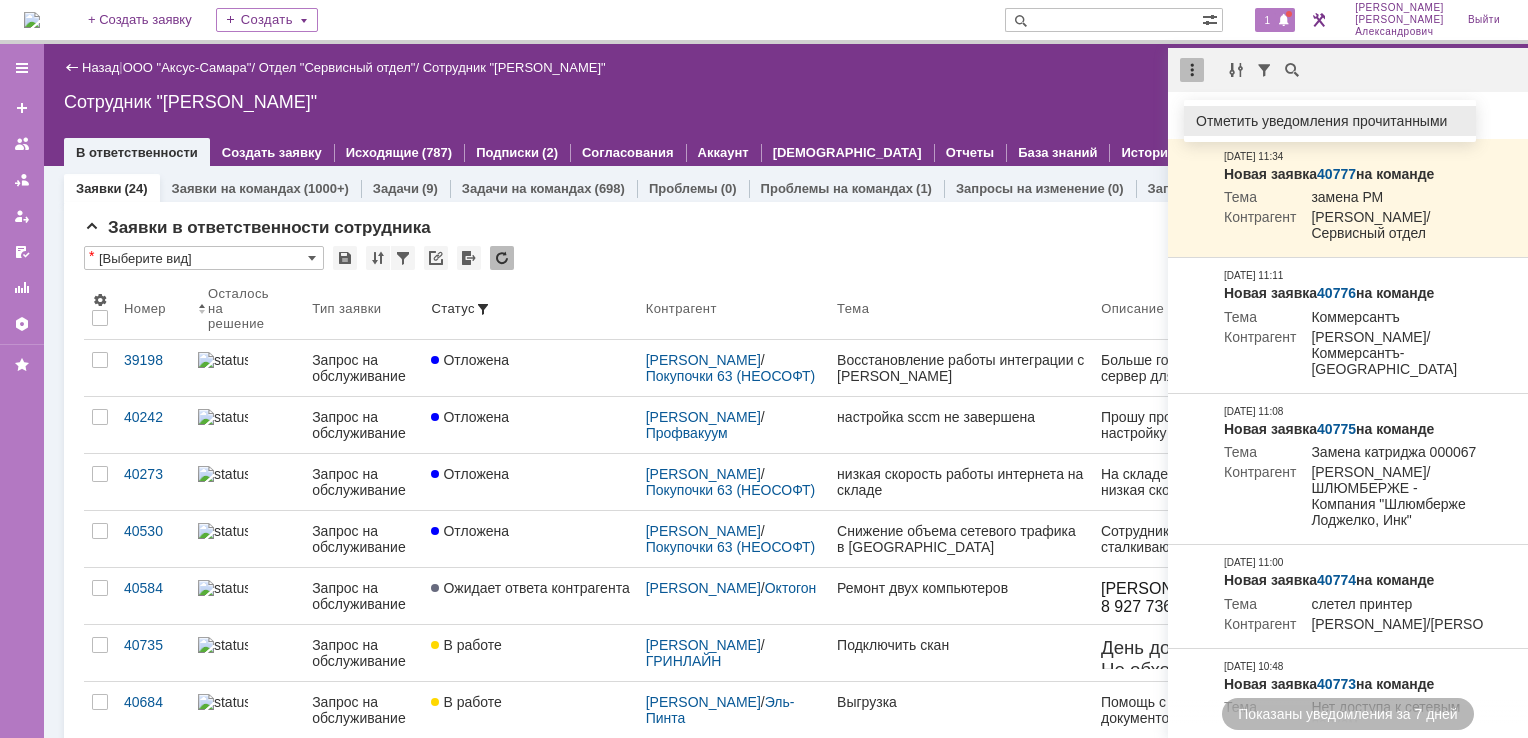 click on "Отметить уведомления прочитанными" at bounding box center [1330, 121] 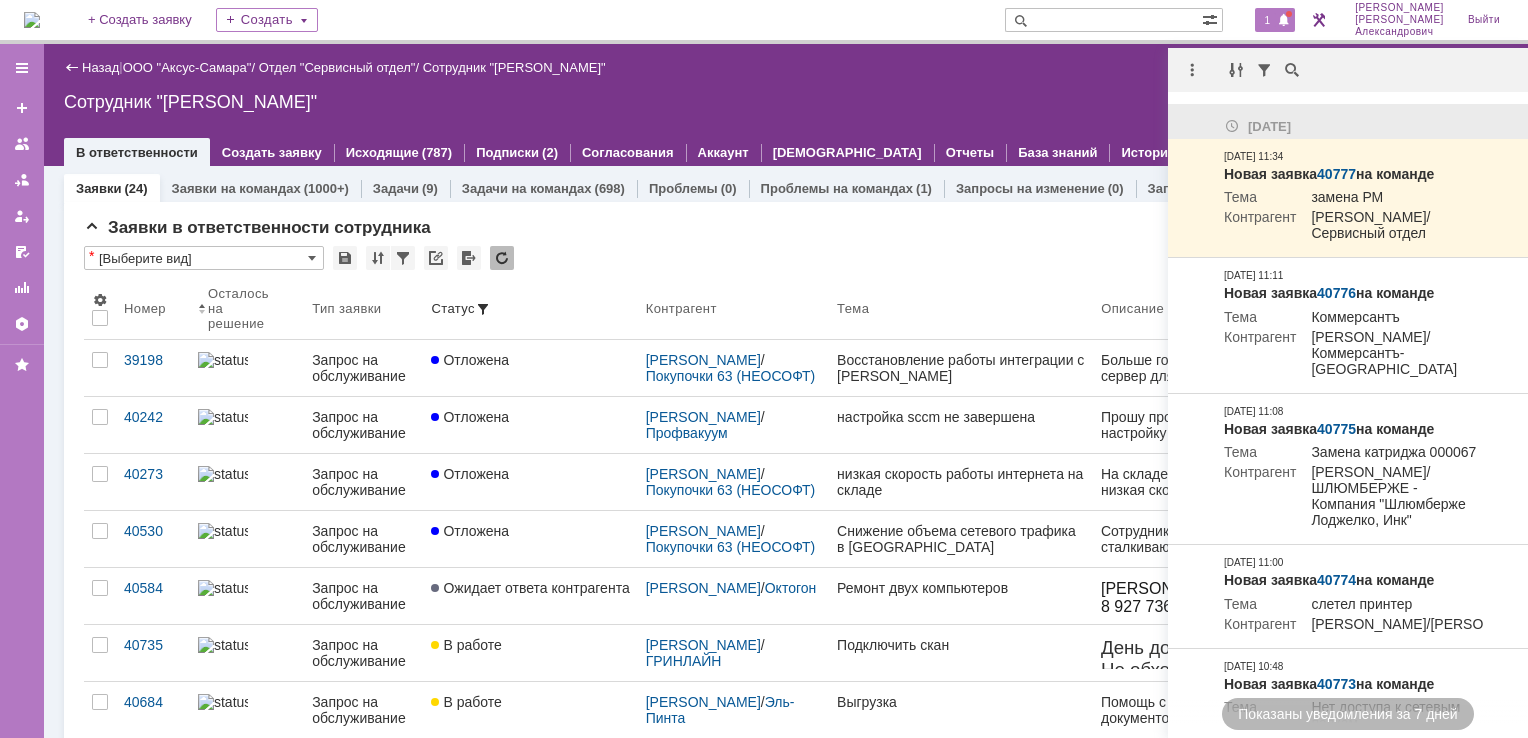 click on "Назад   |   ООО "Аксус-Самара"  /   Отдел "Сервисный отдел"  /   Сотрудник "Галстьян Степан Александрович" Сотрудник "Галстьян Степан Александрович" employee$43271409 В ответственности Создать заявку Исходящие (787) Подписки (2) Согласования Аккаунт Дашборды Отчеты База знаний История" at bounding box center (786, 105) 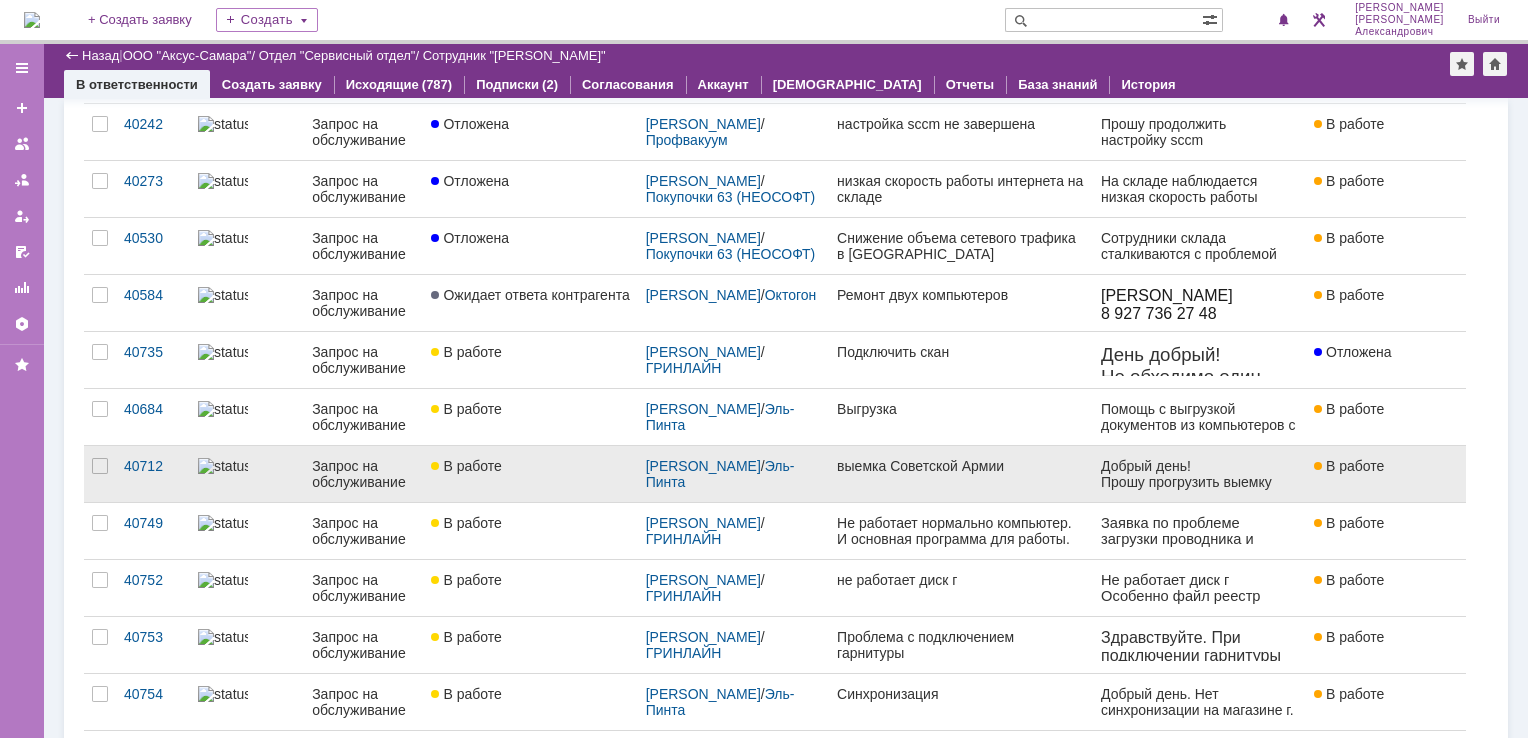 scroll, scrollTop: 0, scrollLeft: 0, axis: both 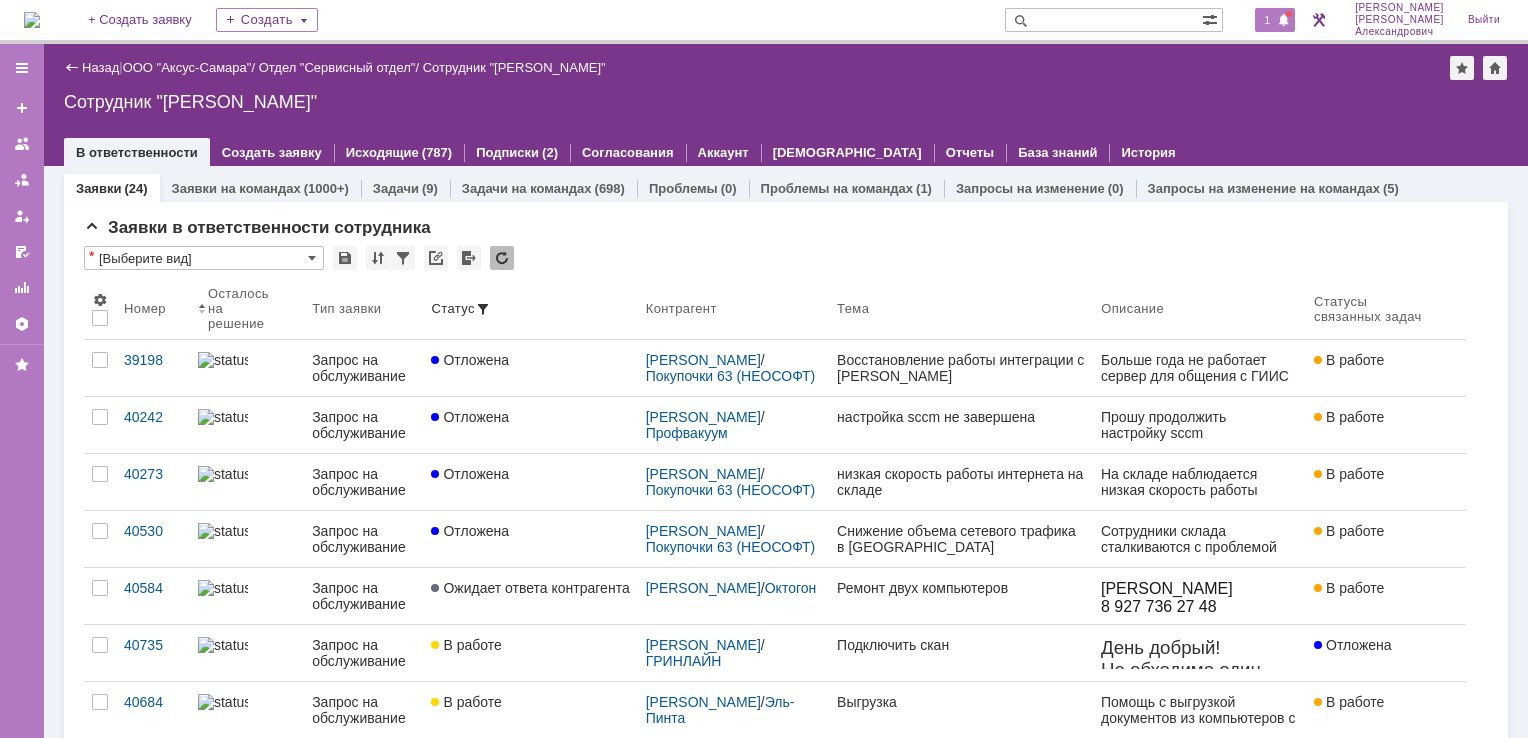 click on "1" at bounding box center (1275, 20) 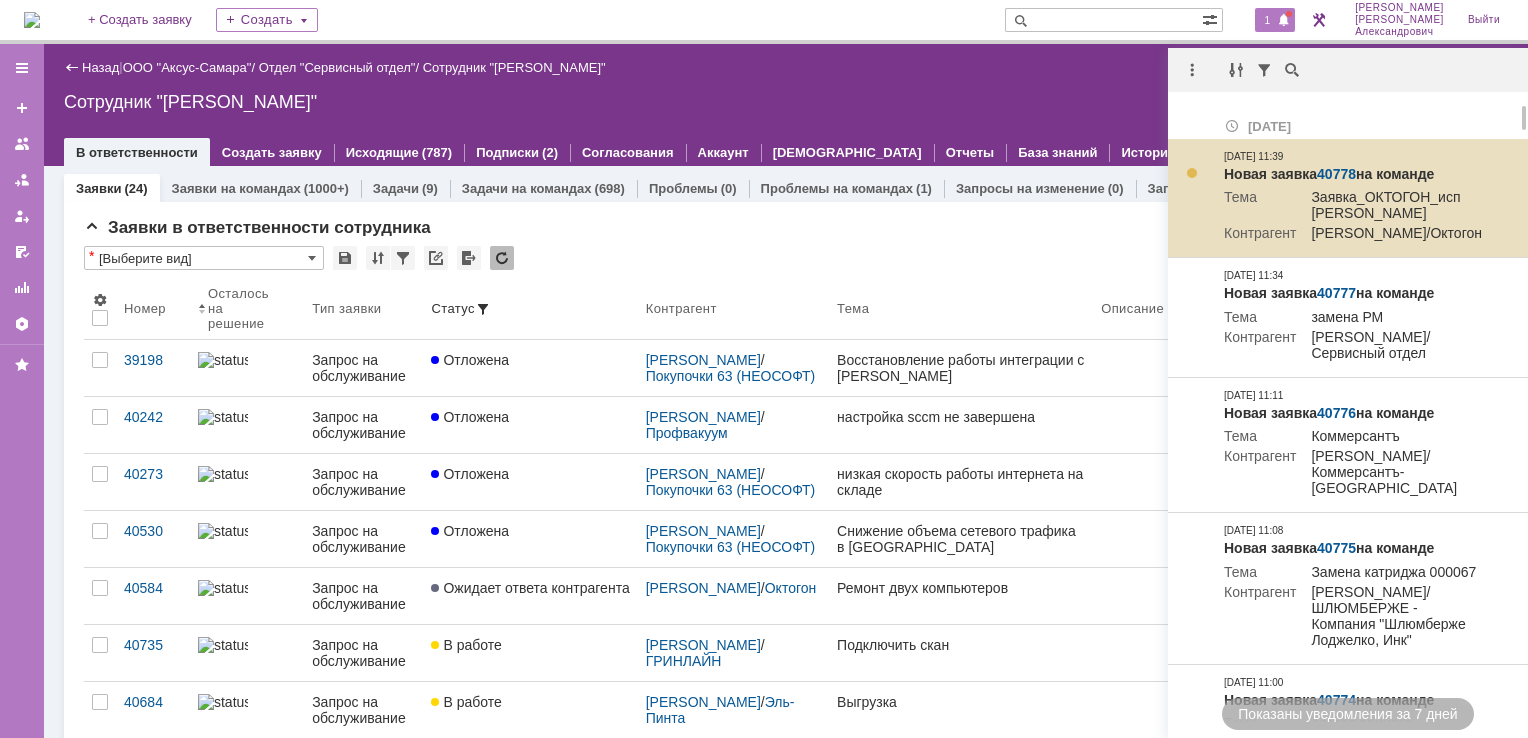 scroll, scrollTop: 0, scrollLeft: 0, axis: both 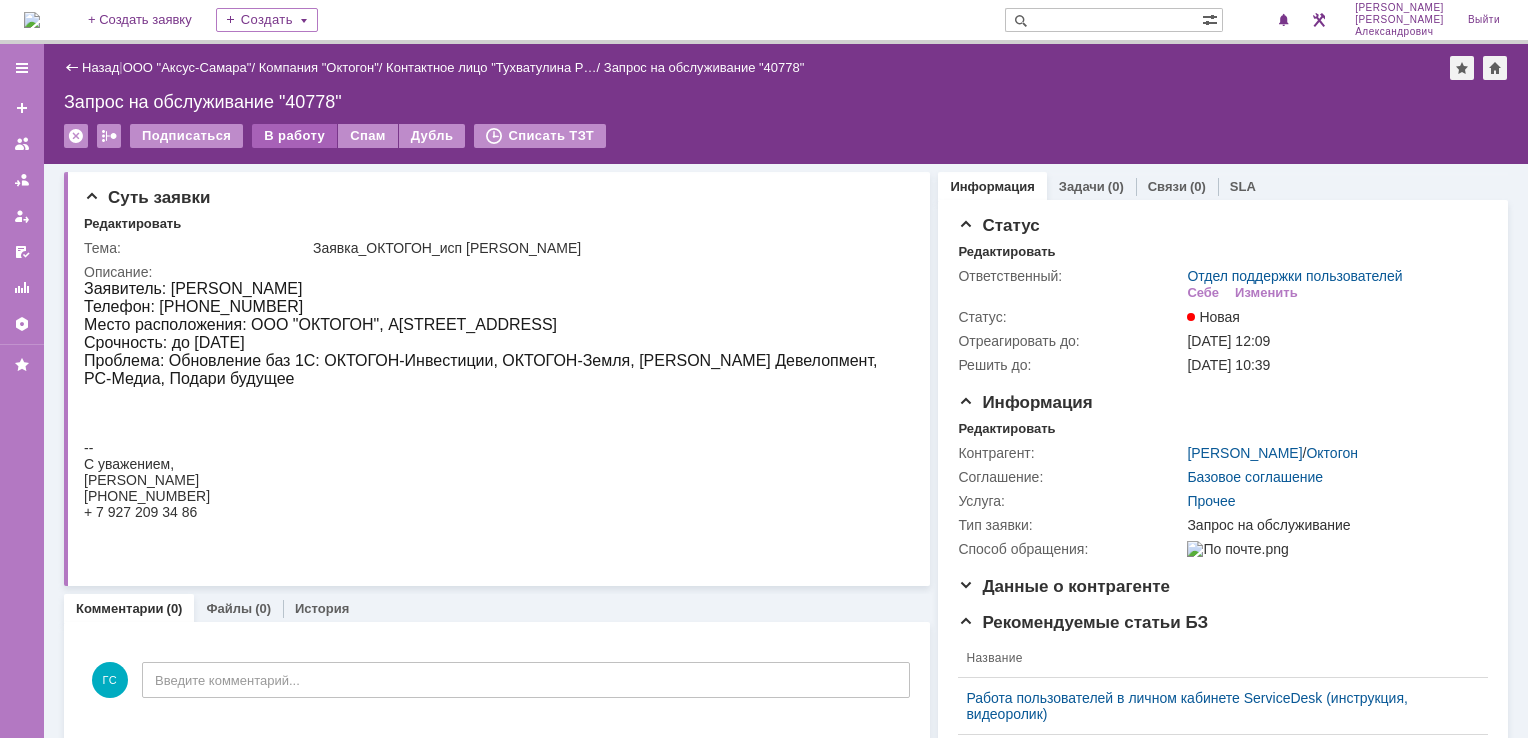 click on "В работу" at bounding box center [294, 136] 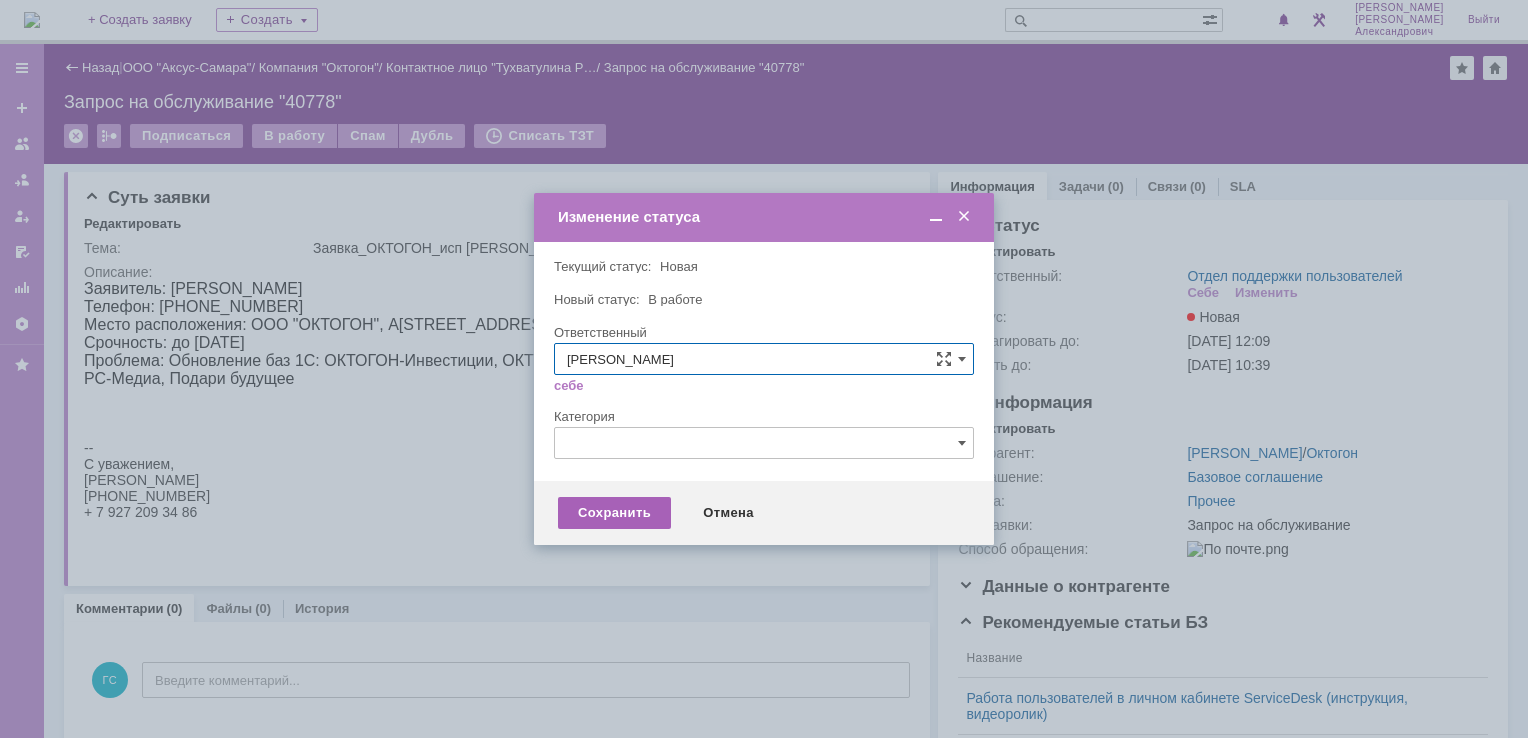 click on "Сохранить" at bounding box center [614, 513] 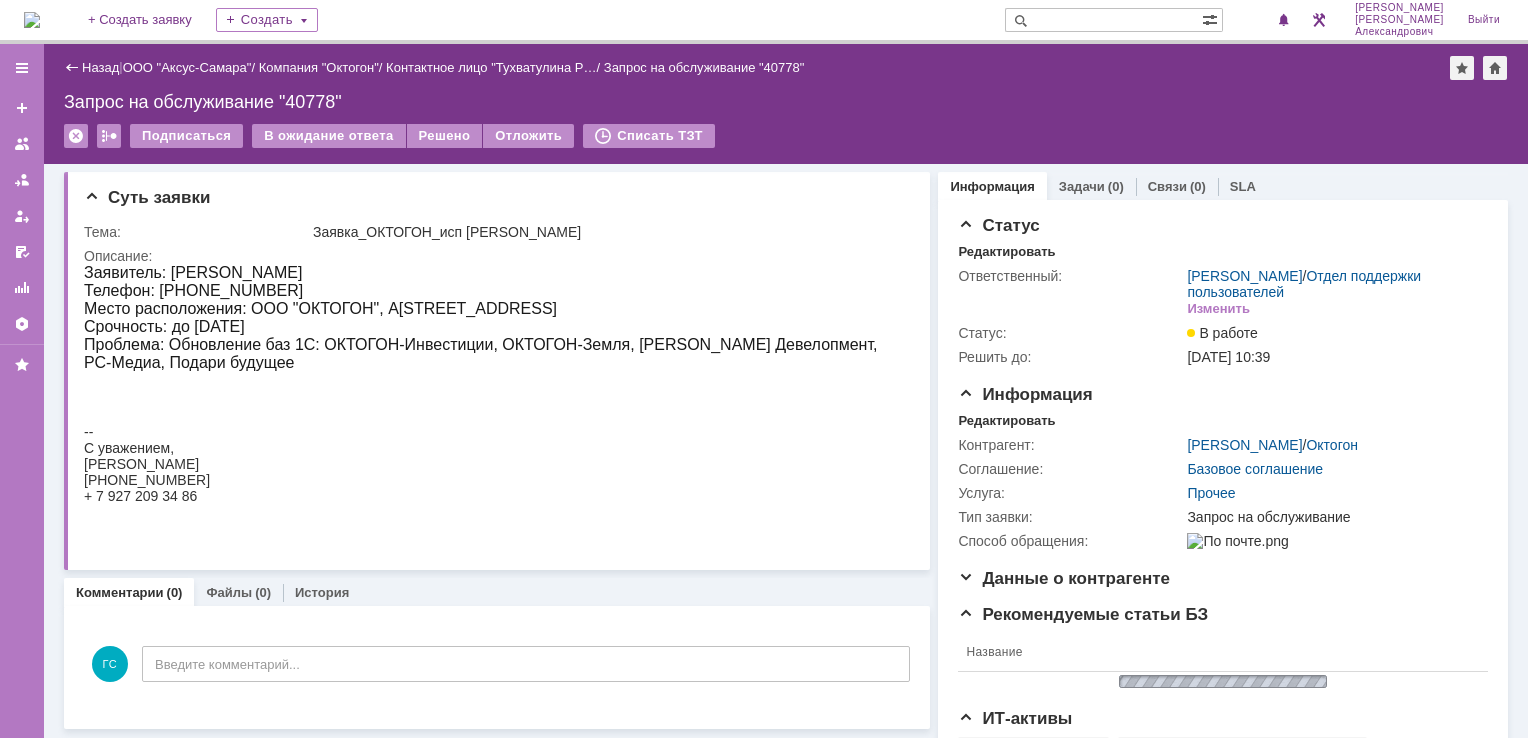 scroll, scrollTop: 0, scrollLeft: 0, axis: both 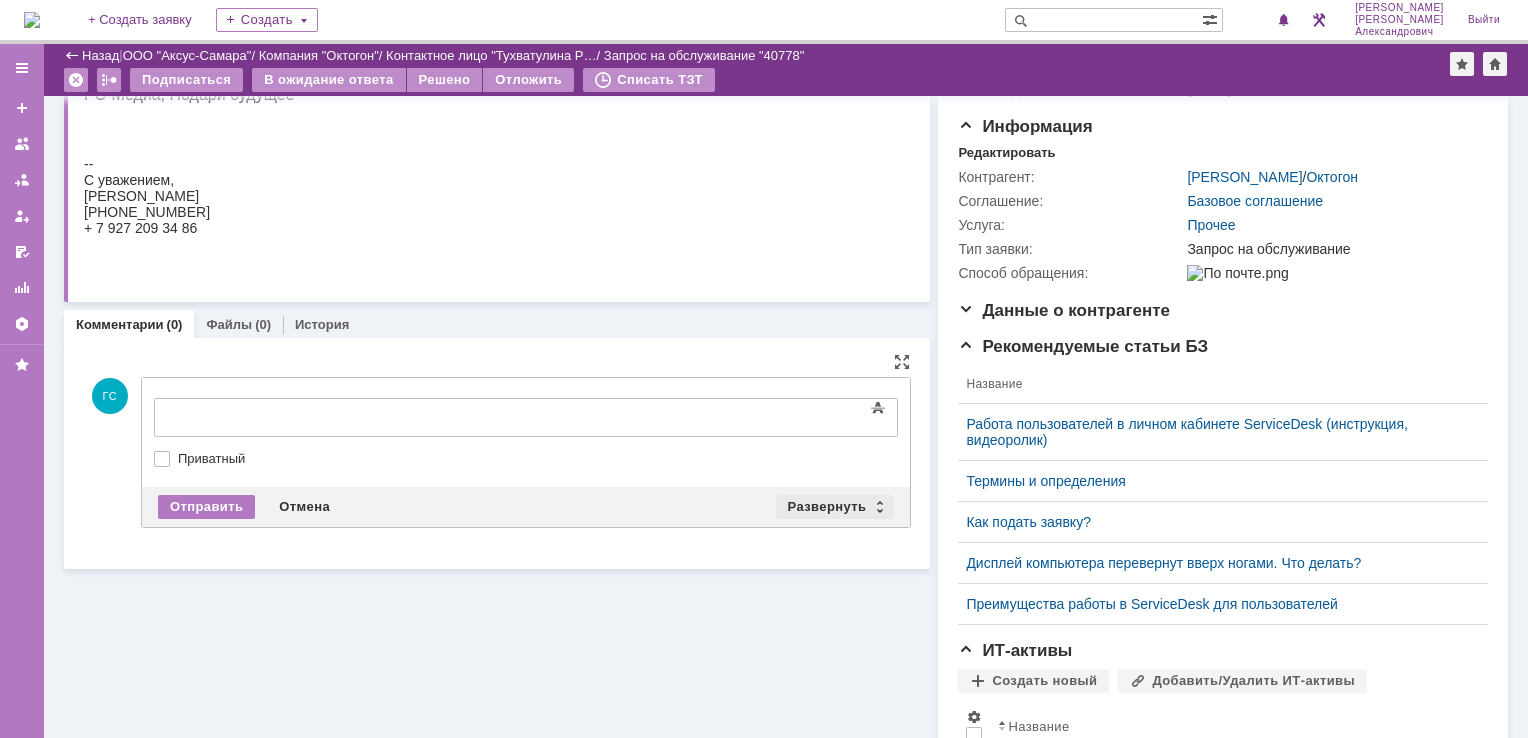 click on "Развернуть" at bounding box center [835, 507] 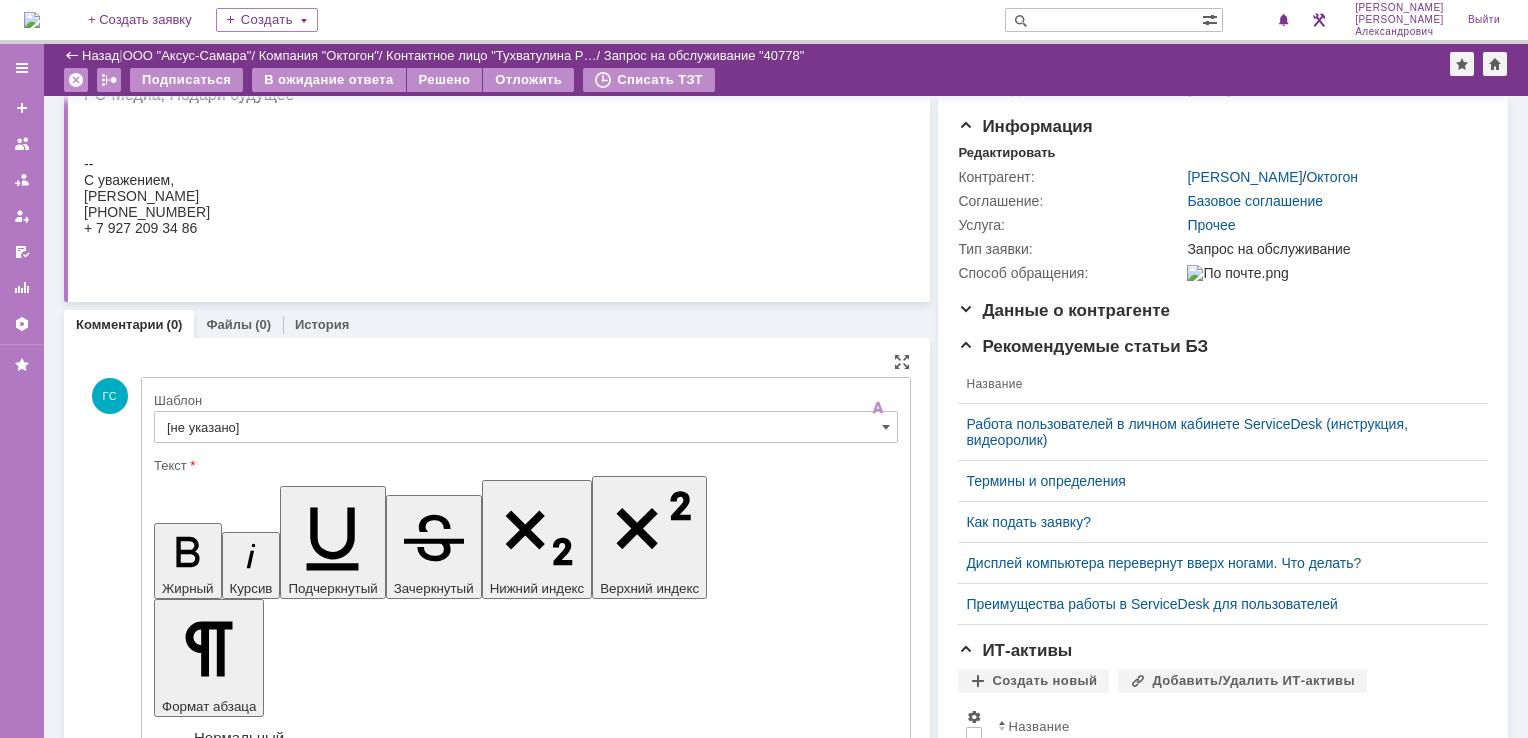scroll, scrollTop: 0, scrollLeft: 0, axis: both 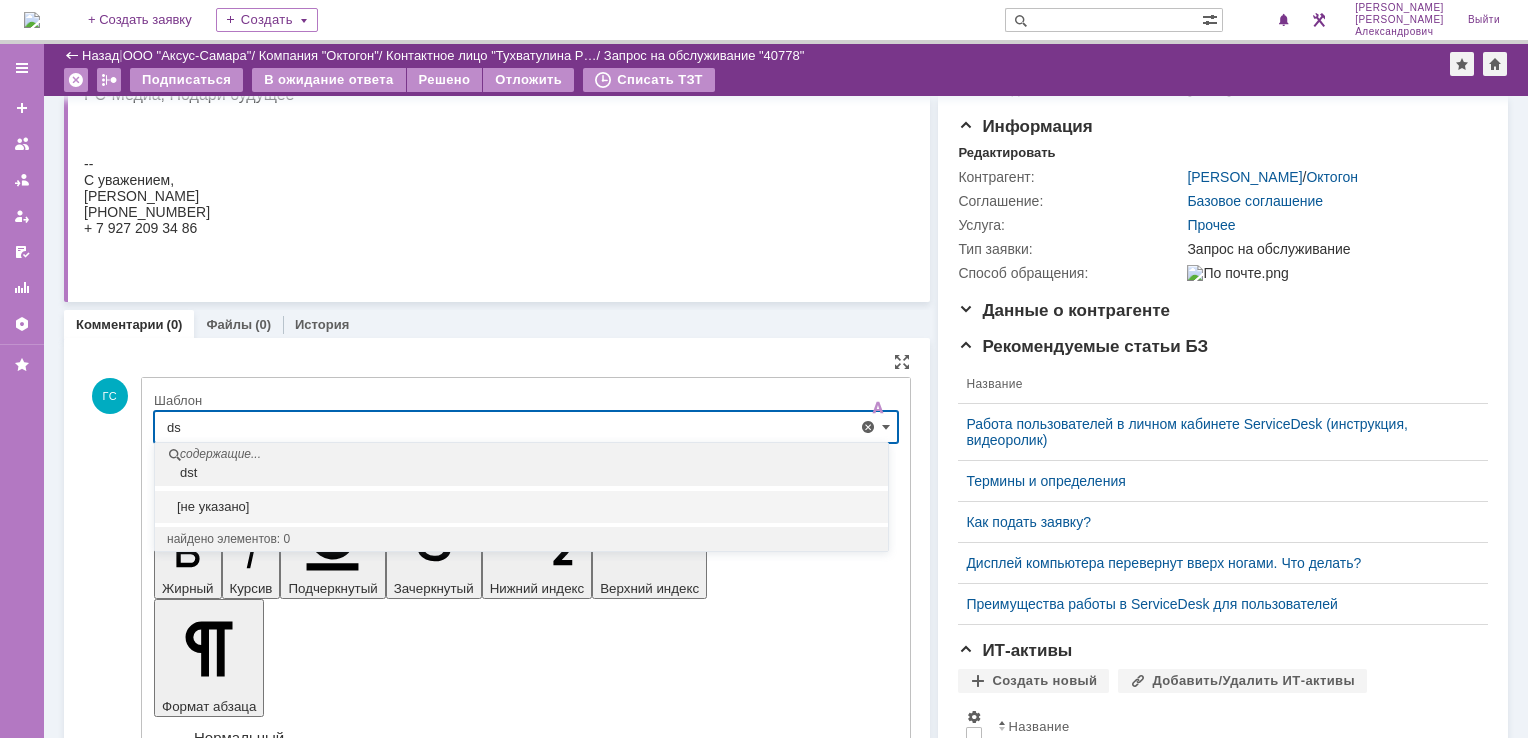 type on "d" 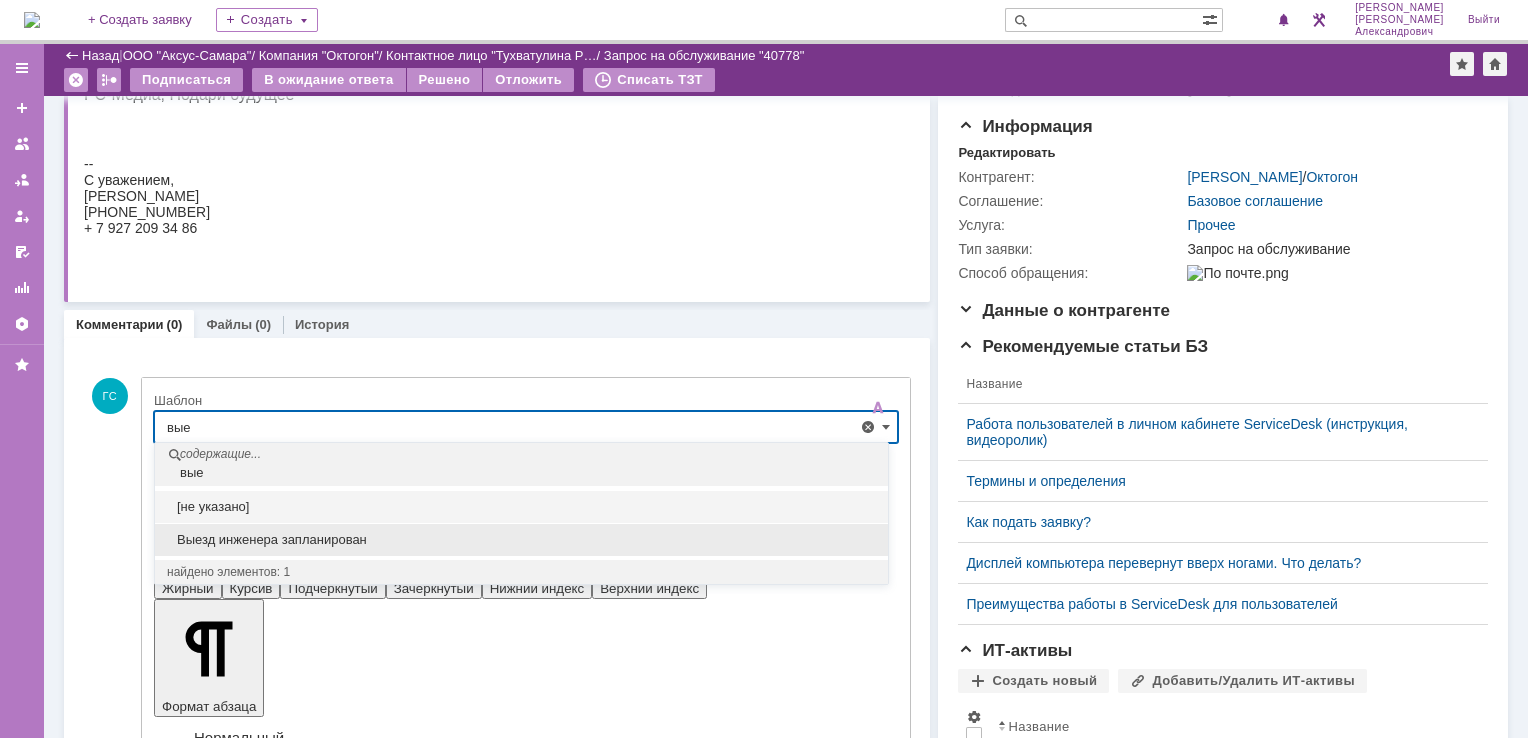click on "Выезд инженера запланирован" at bounding box center [521, 540] 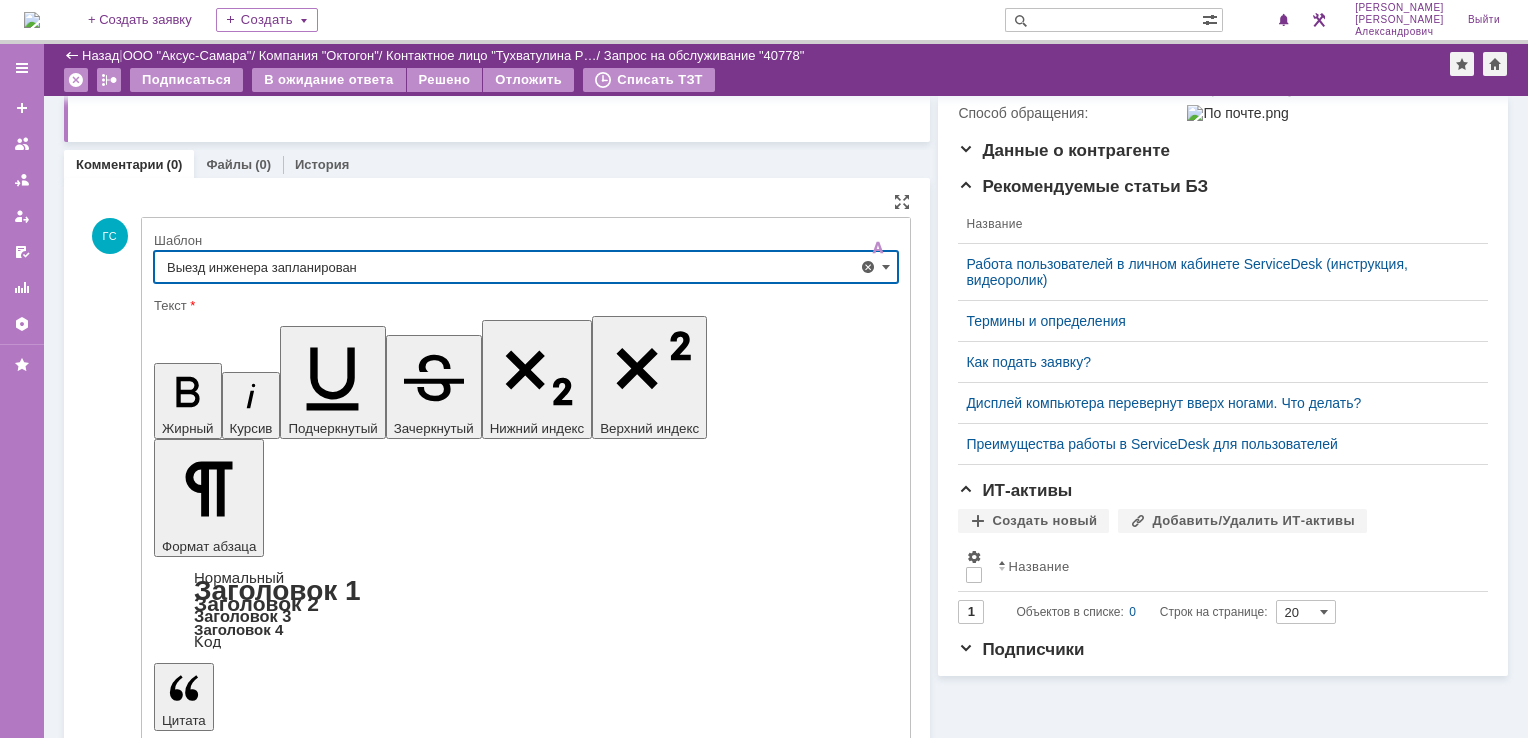 scroll, scrollTop: 366, scrollLeft: 0, axis: vertical 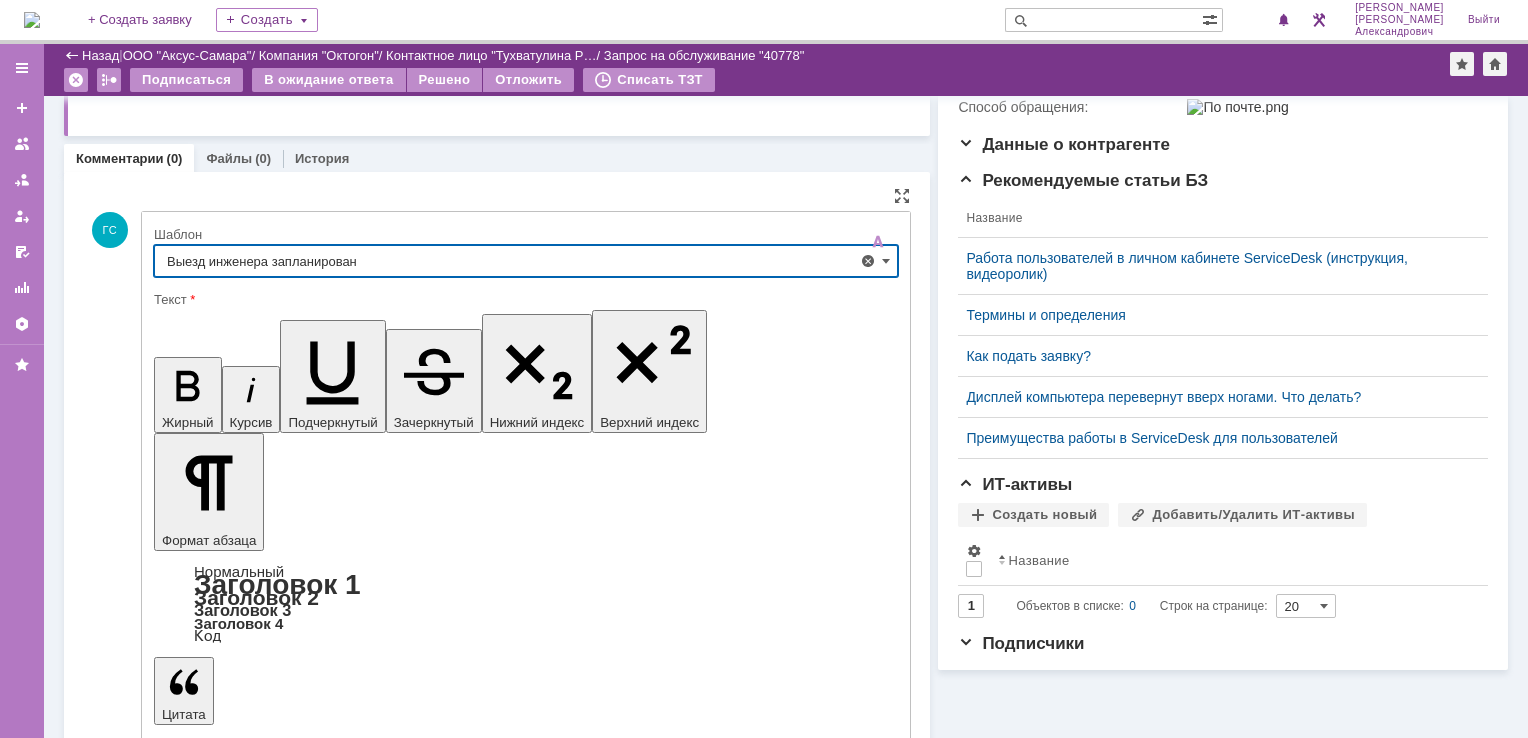 type on "Выезд инженера запланирован" 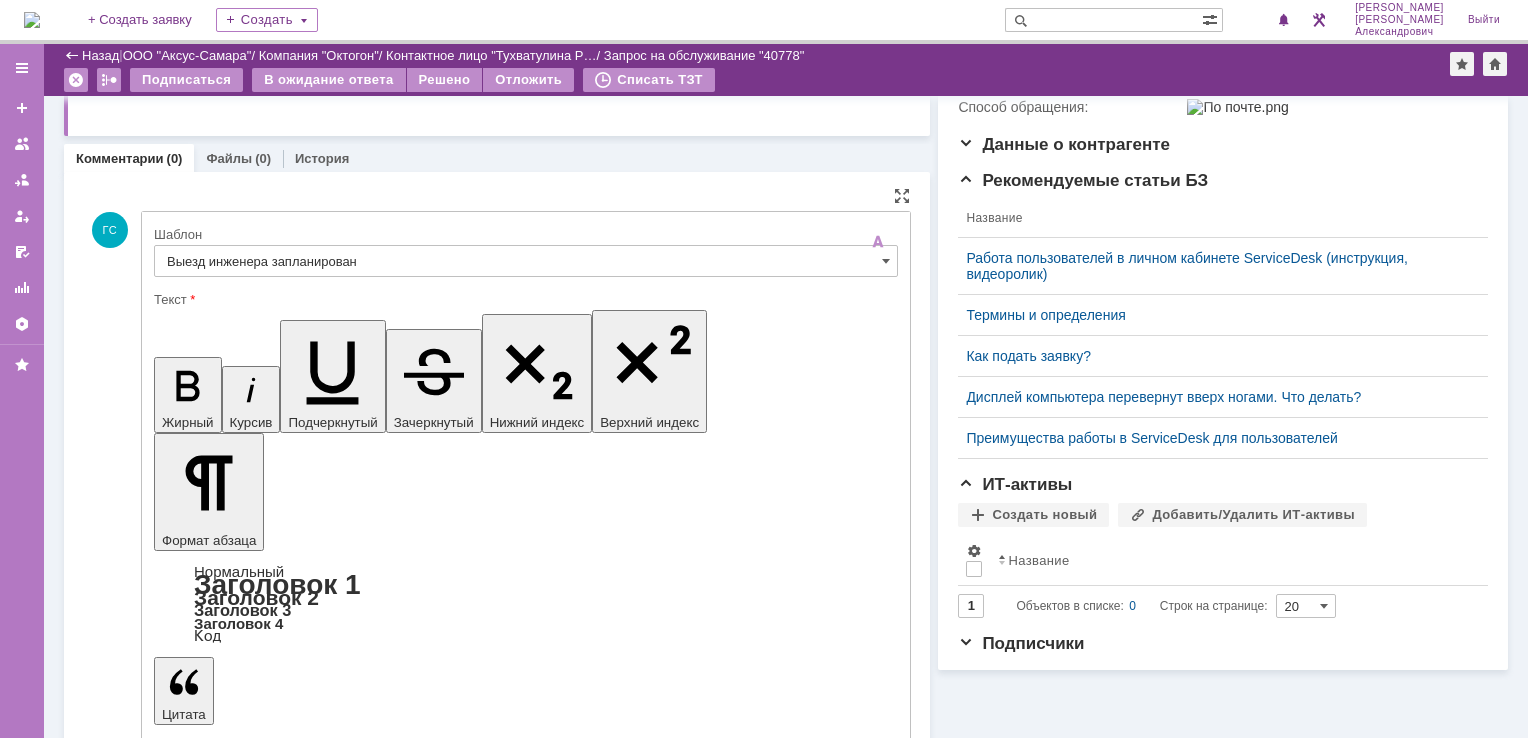 click on "Отправить" at bounding box center (206, 5411) 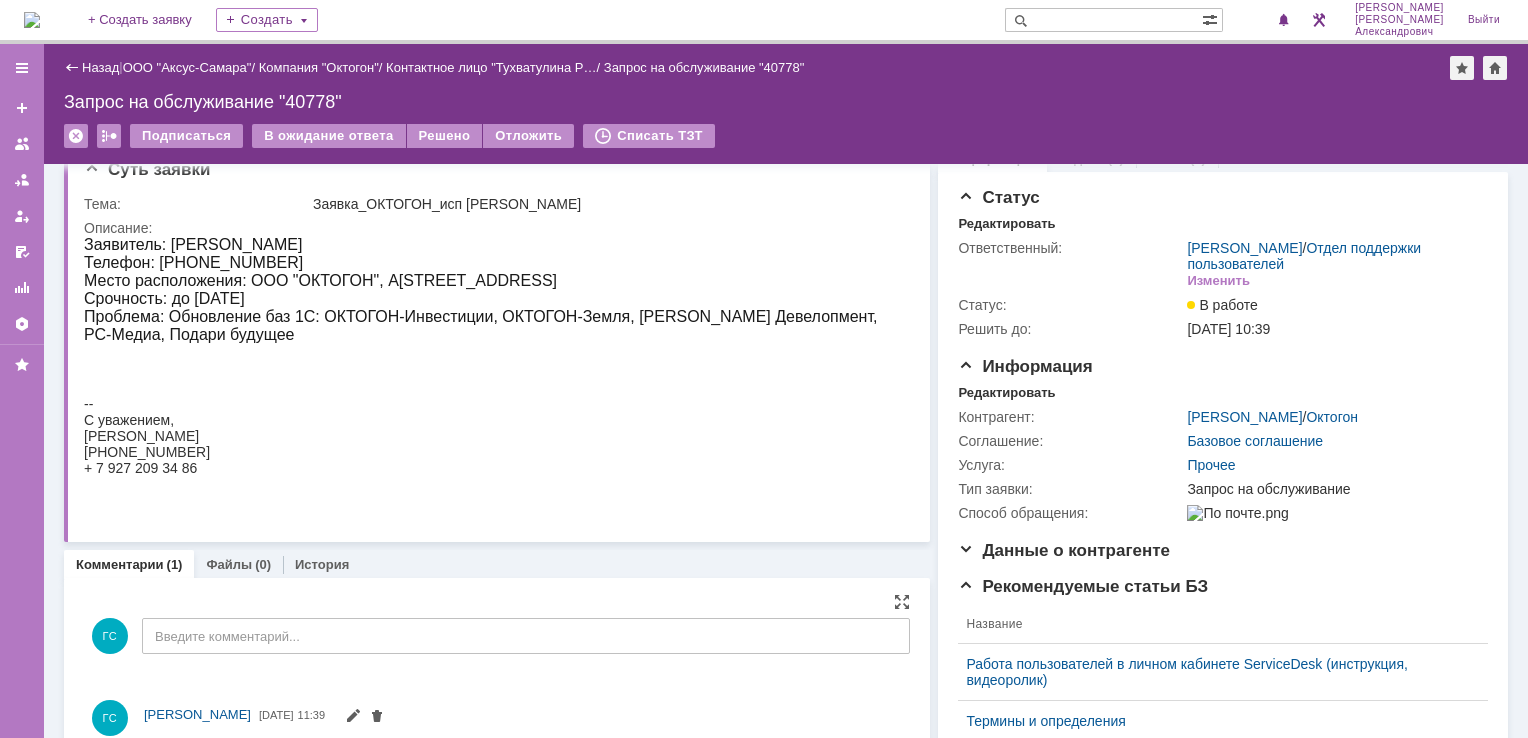 scroll, scrollTop: 0, scrollLeft: 0, axis: both 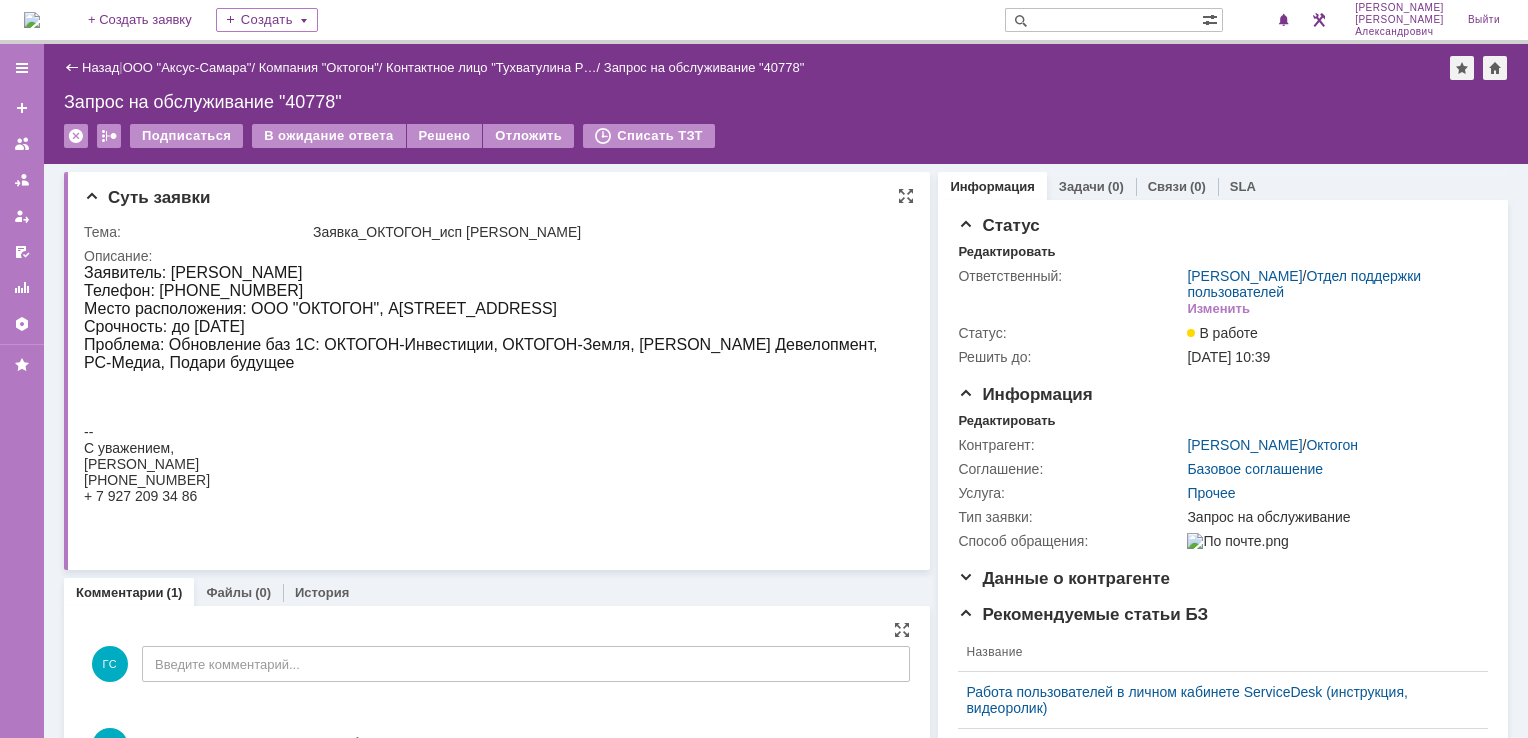 click on "Суть заявки Тема: Заявка_ОКТОГОН_исп [PERSON_NAME] Описание:" at bounding box center (497, 371) 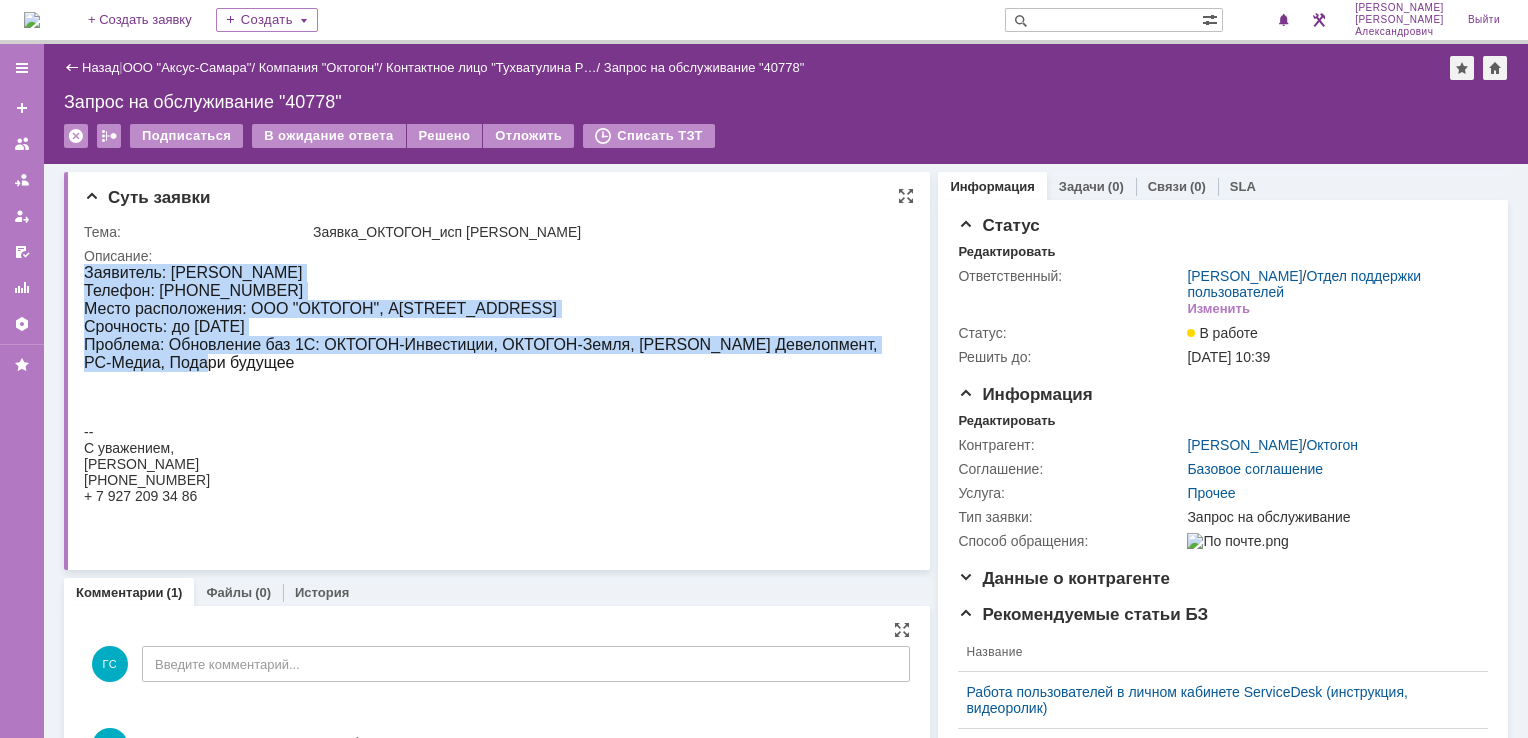 drag, startPoint x: 87, startPoint y: 267, endPoint x: 327, endPoint y: 366, distance: 259.61703 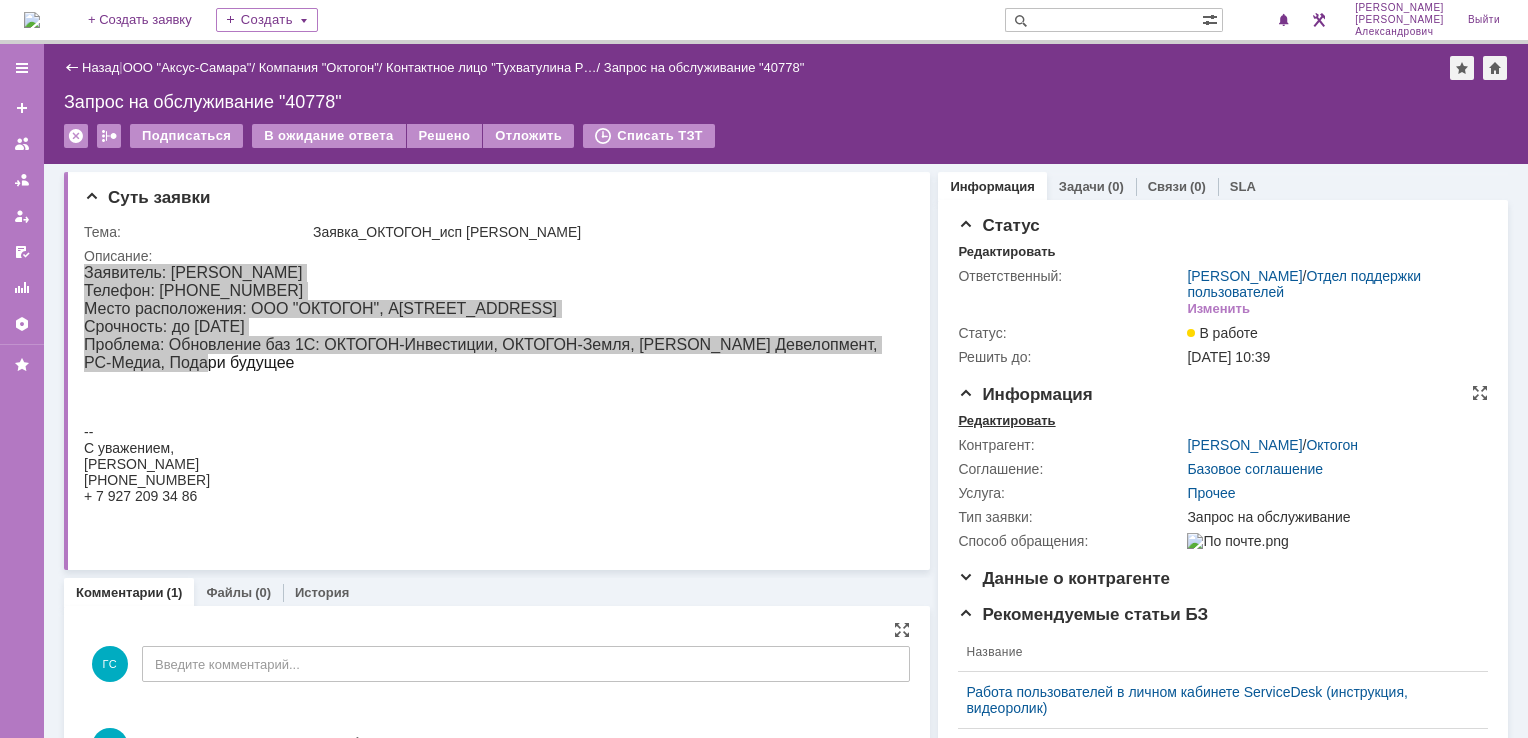 click on "Редактировать" at bounding box center [1006, 421] 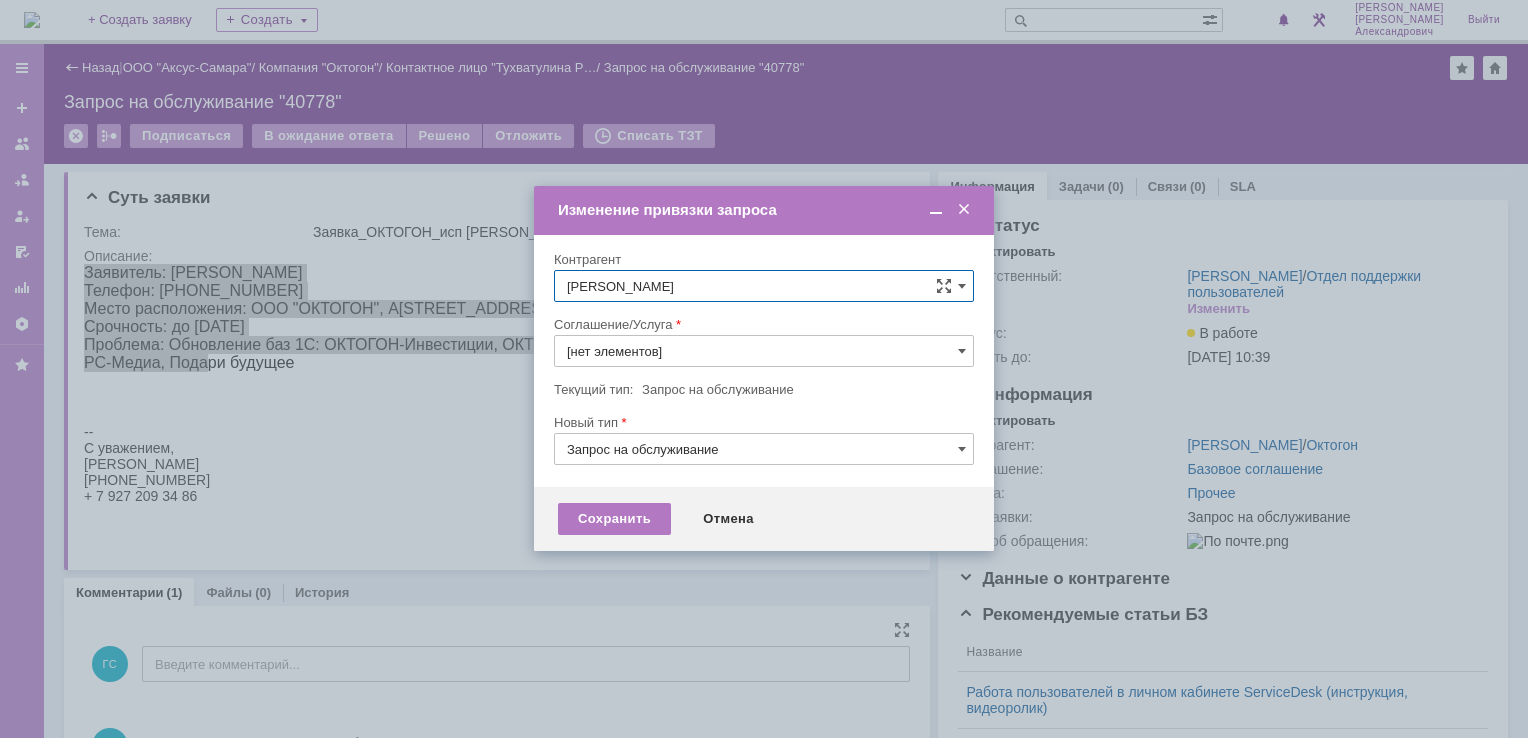 type on "Прочее" 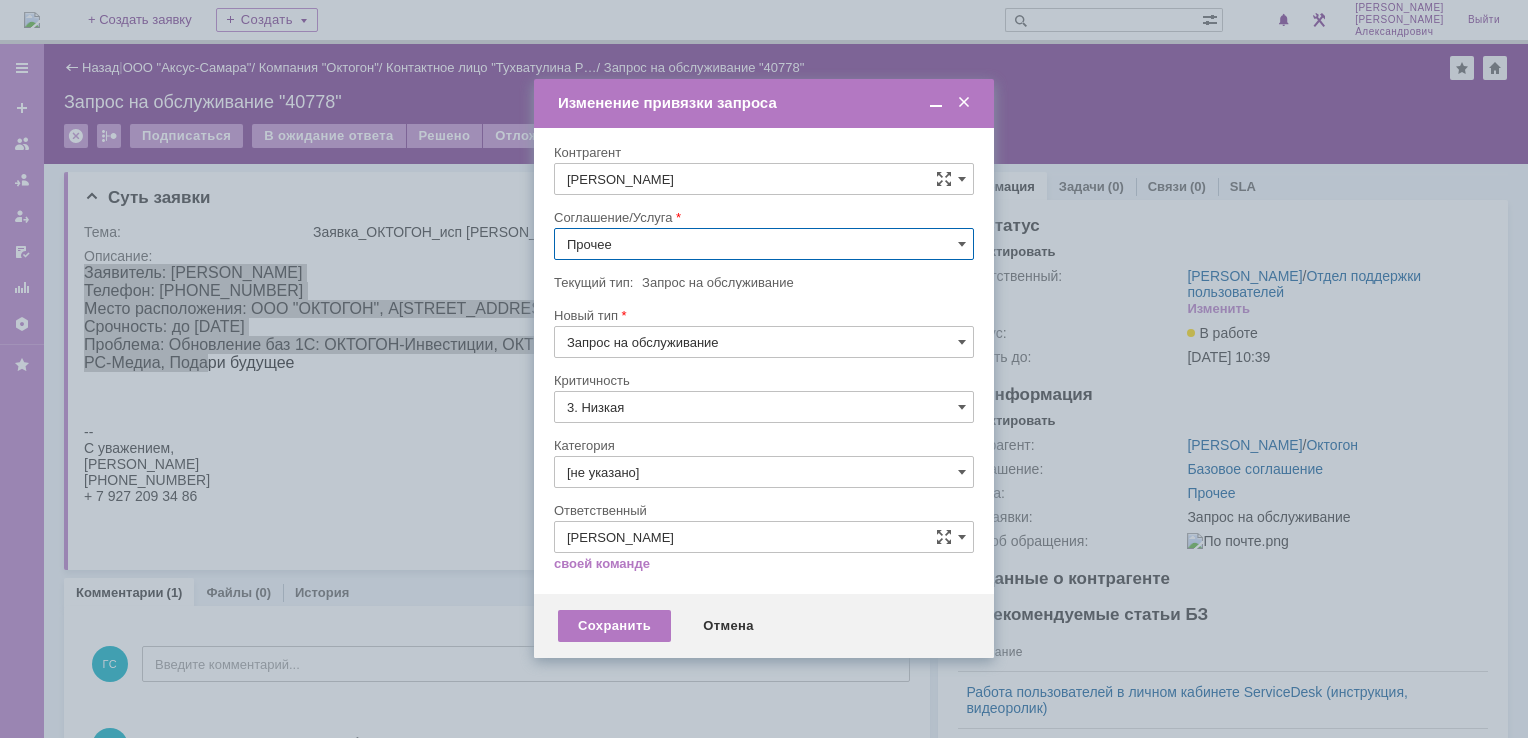 click on "Прочее" at bounding box center (764, 244) 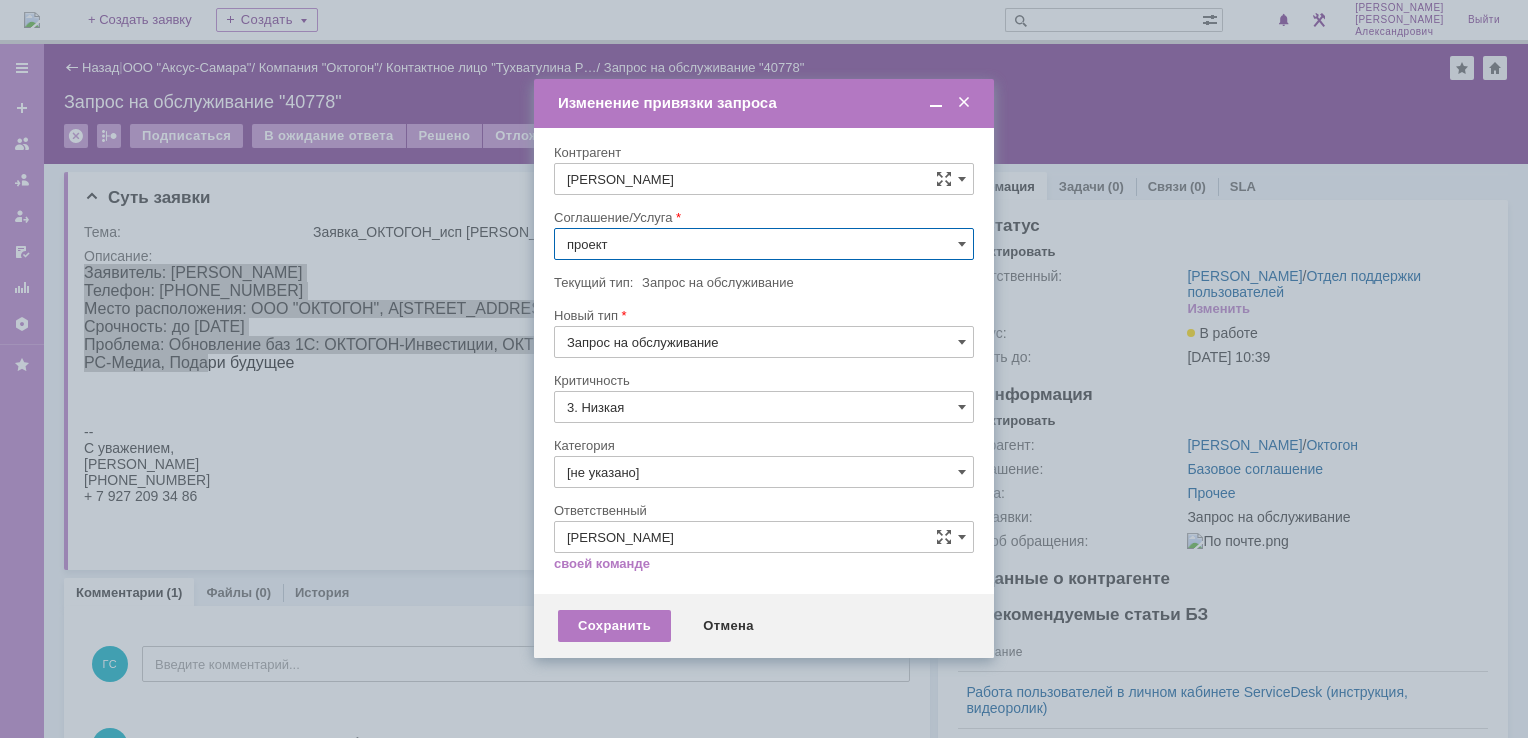 scroll, scrollTop: 0, scrollLeft: 0, axis: both 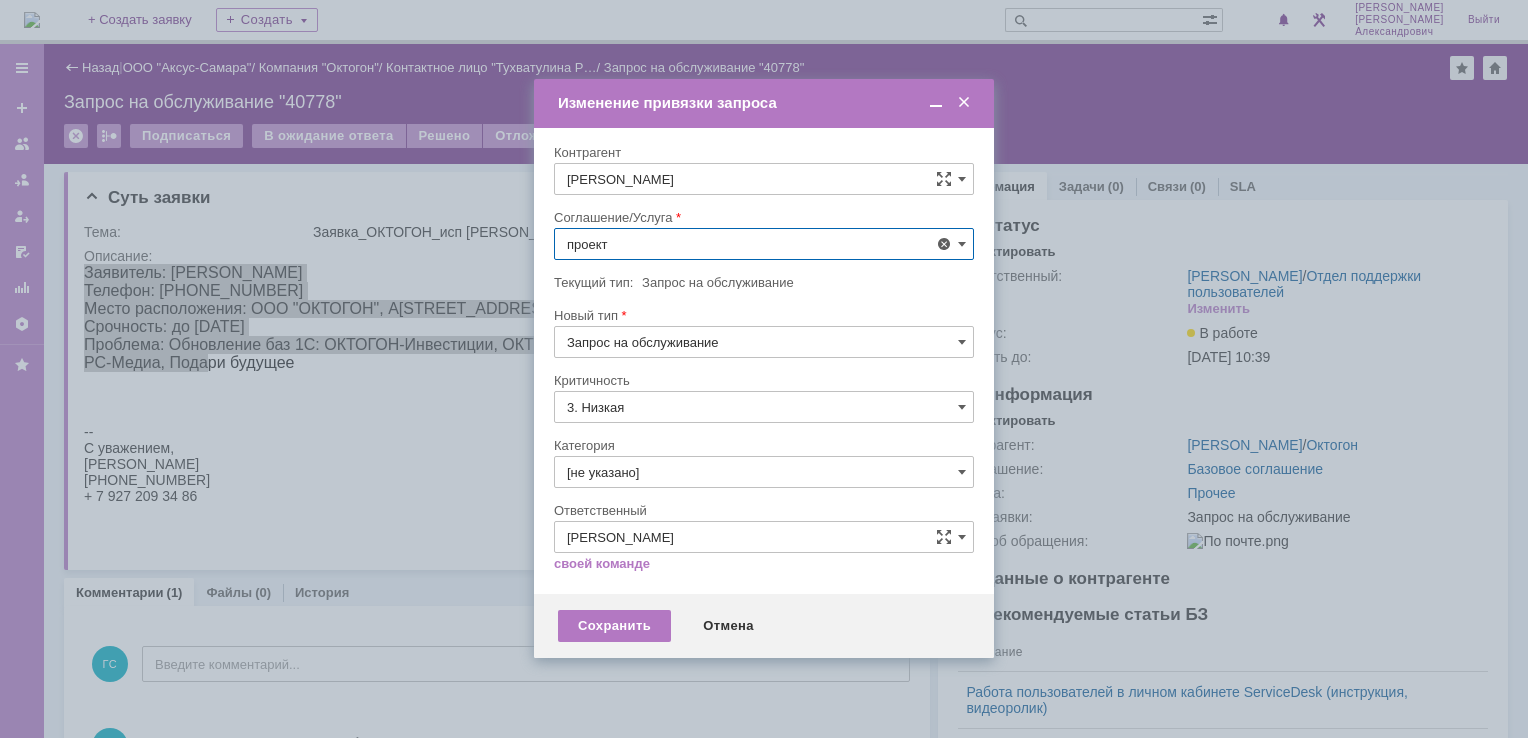 click on "Проектная деятельность" at bounding box center [764, 390] 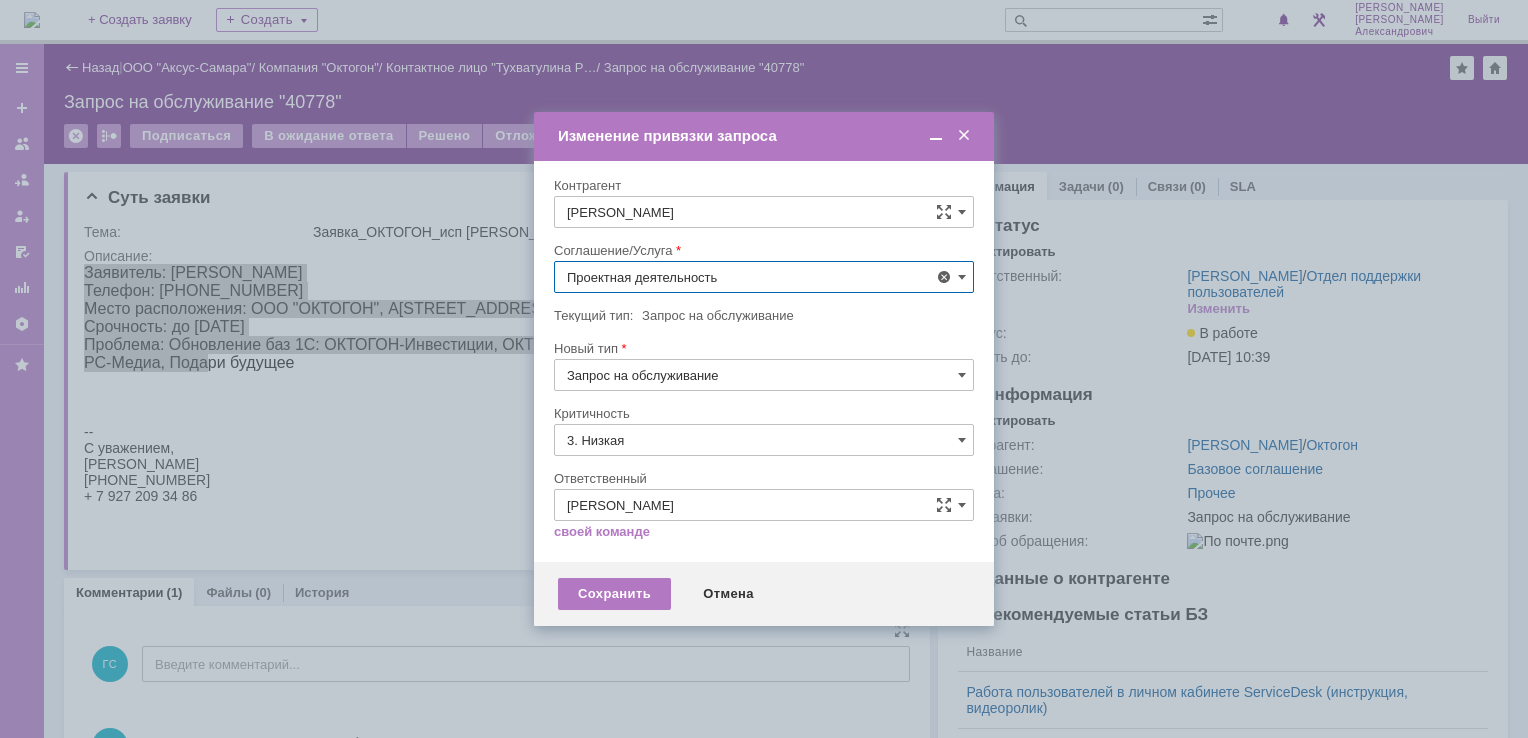 type on "Проектная деятельность" 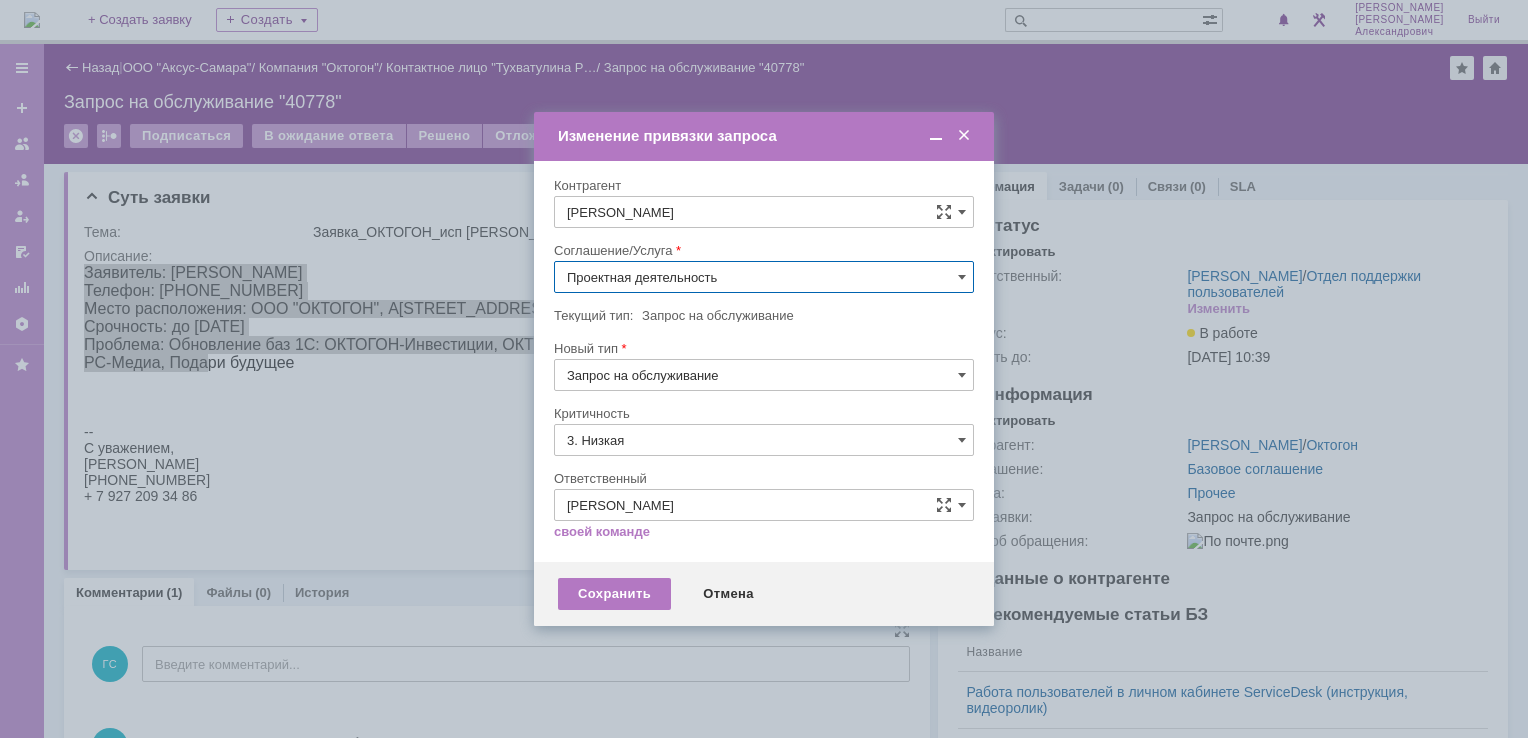 click on "3. Низкая" at bounding box center (764, 440) 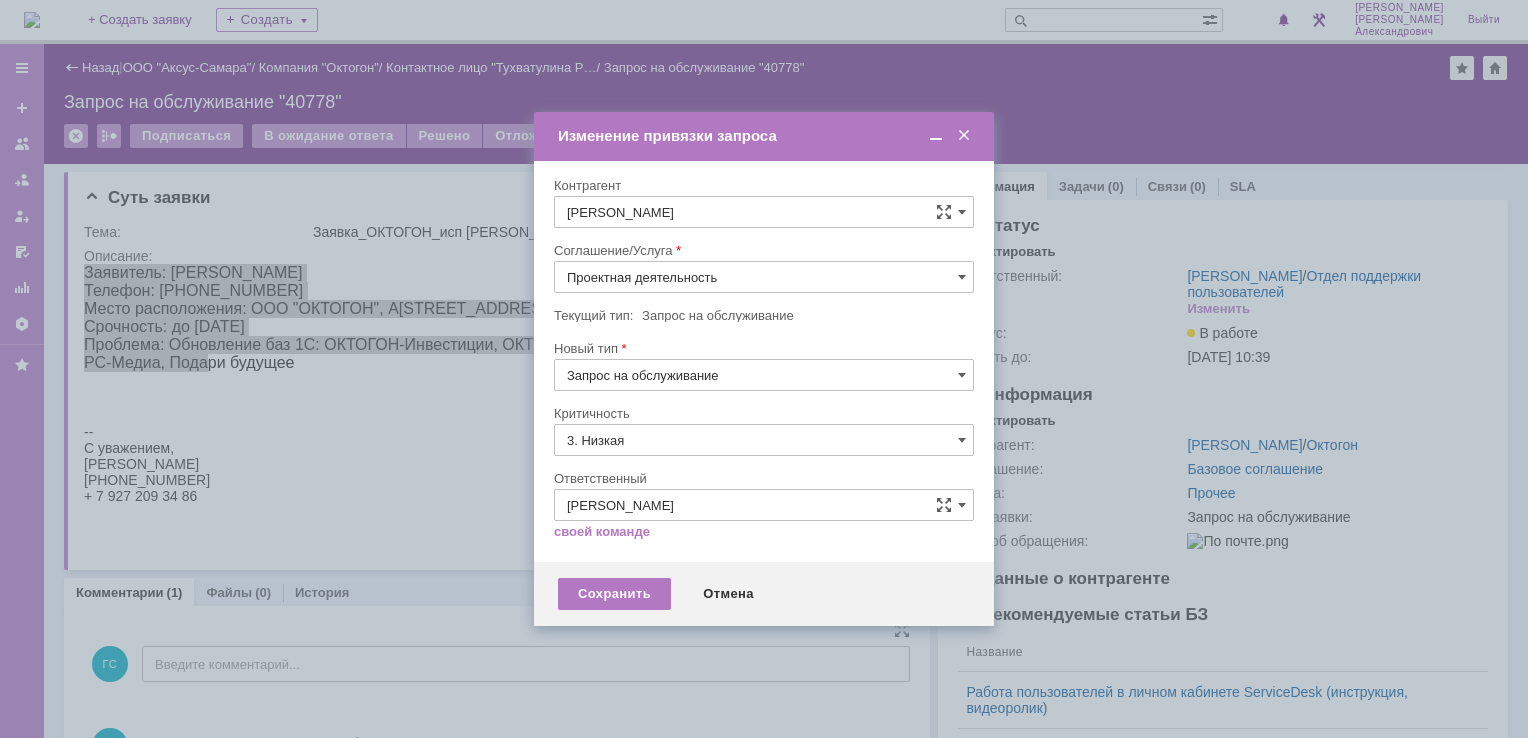 click on "[не указано]" at bounding box center [764, 477] 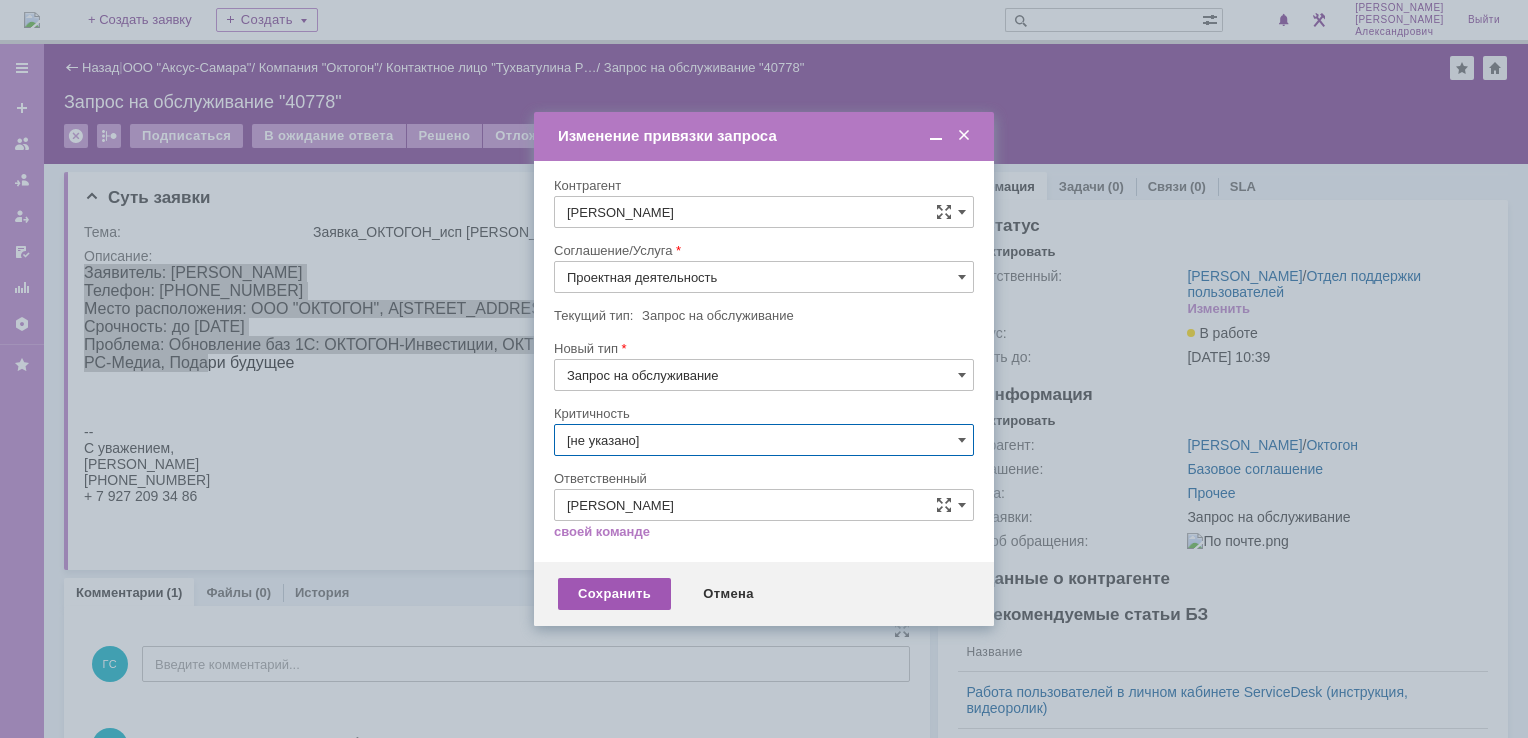 type on "[не указано]" 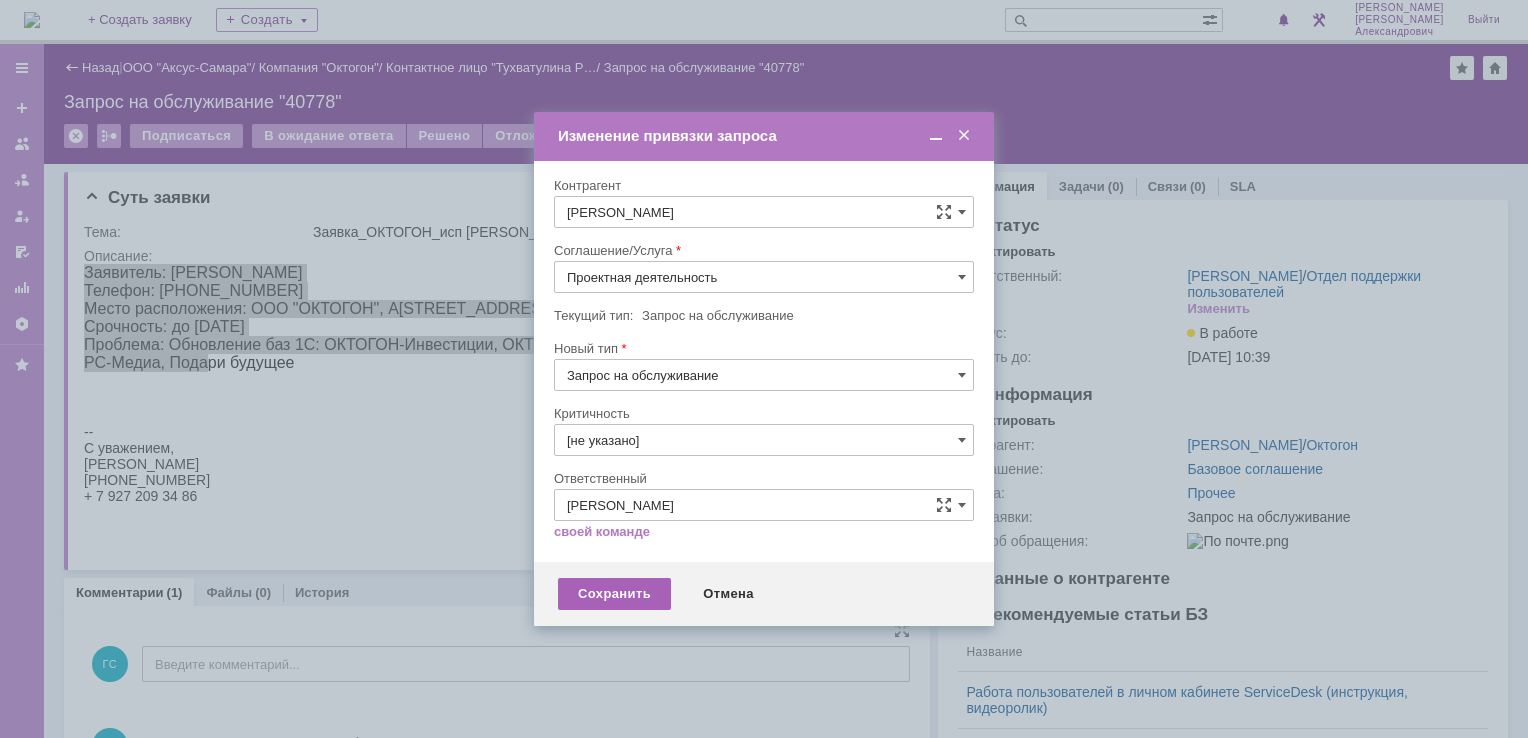 click on "Сохранить" at bounding box center [614, 594] 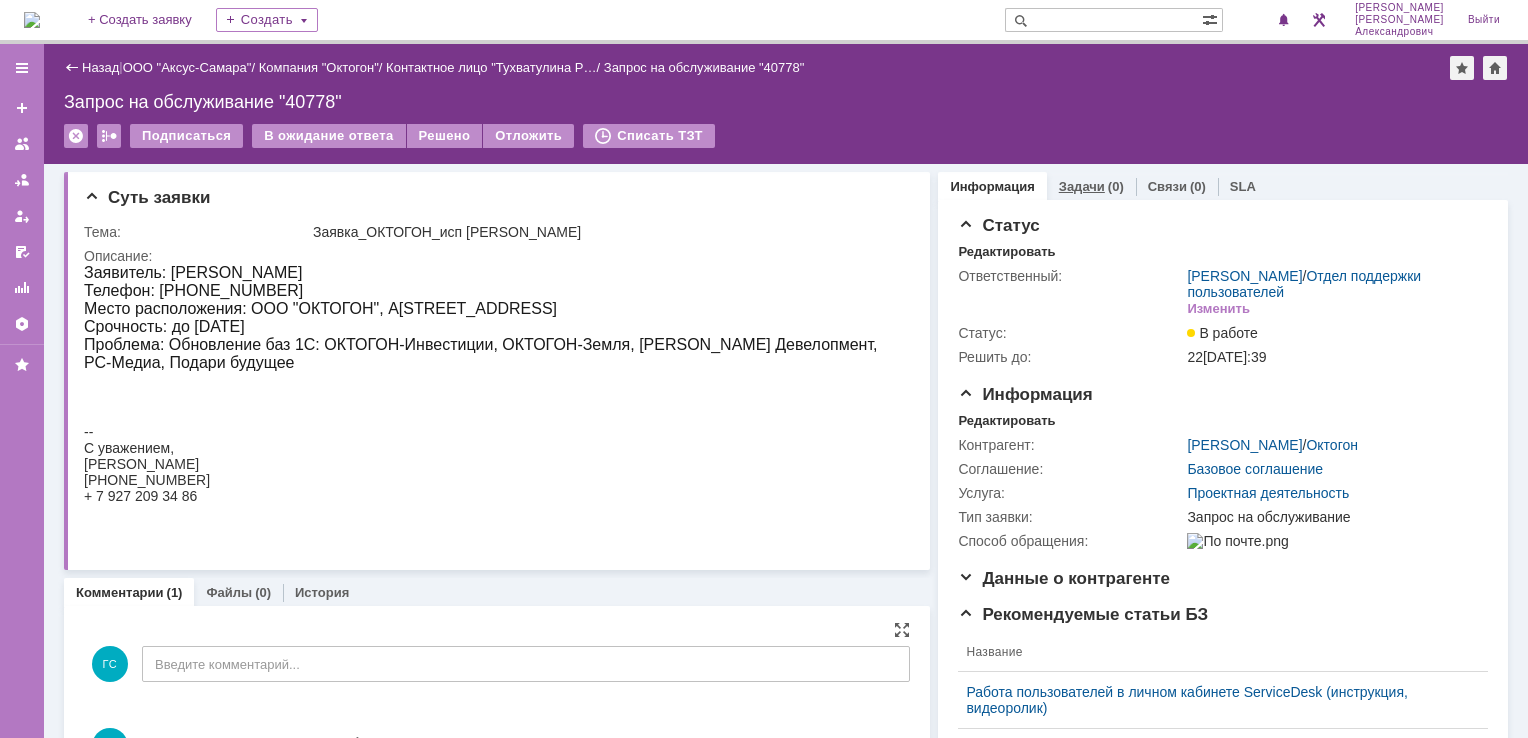 scroll, scrollTop: 0, scrollLeft: 0, axis: both 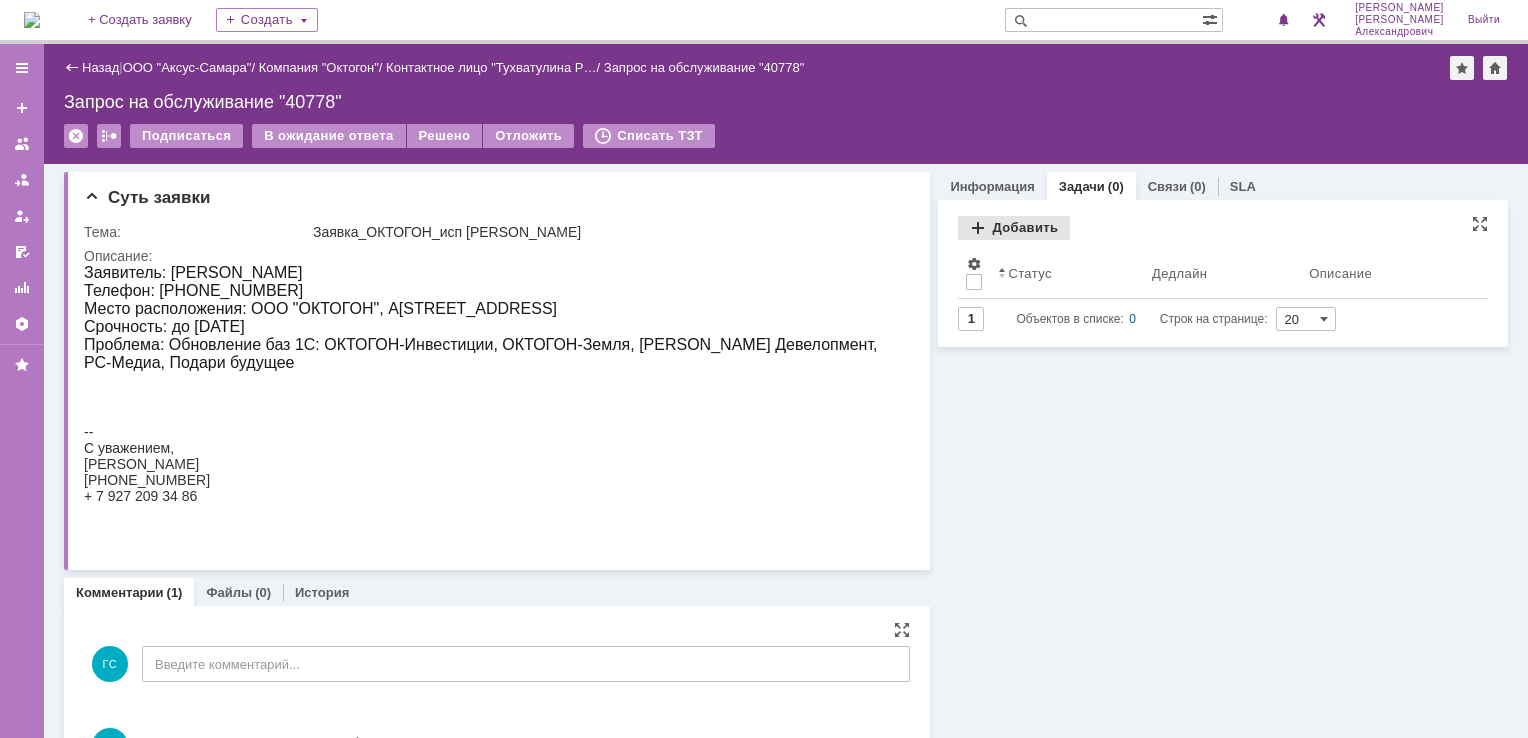 click on "Добавить" at bounding box center (1014, 228) 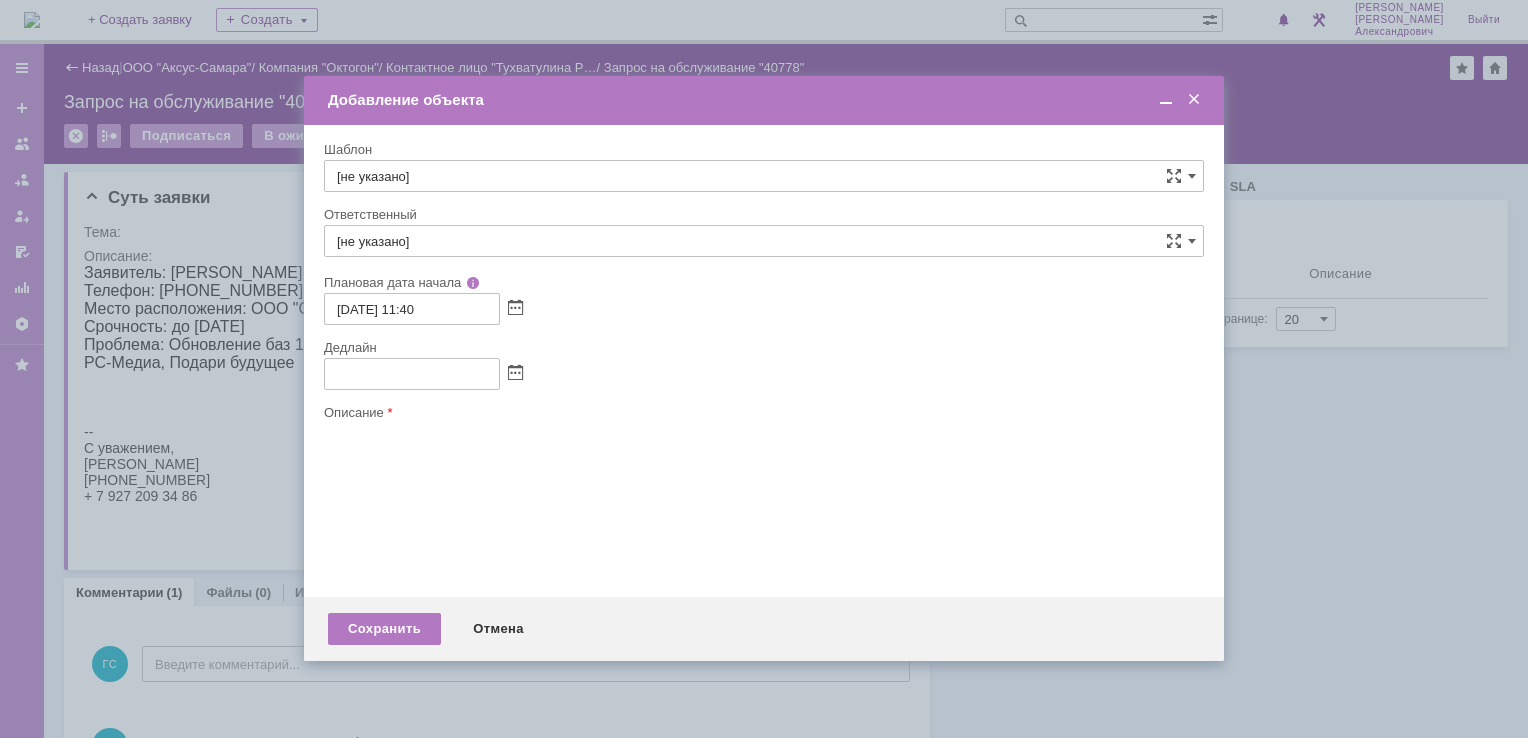 scroll, scrollTop: 0, scrollLeft: 0, axis: both 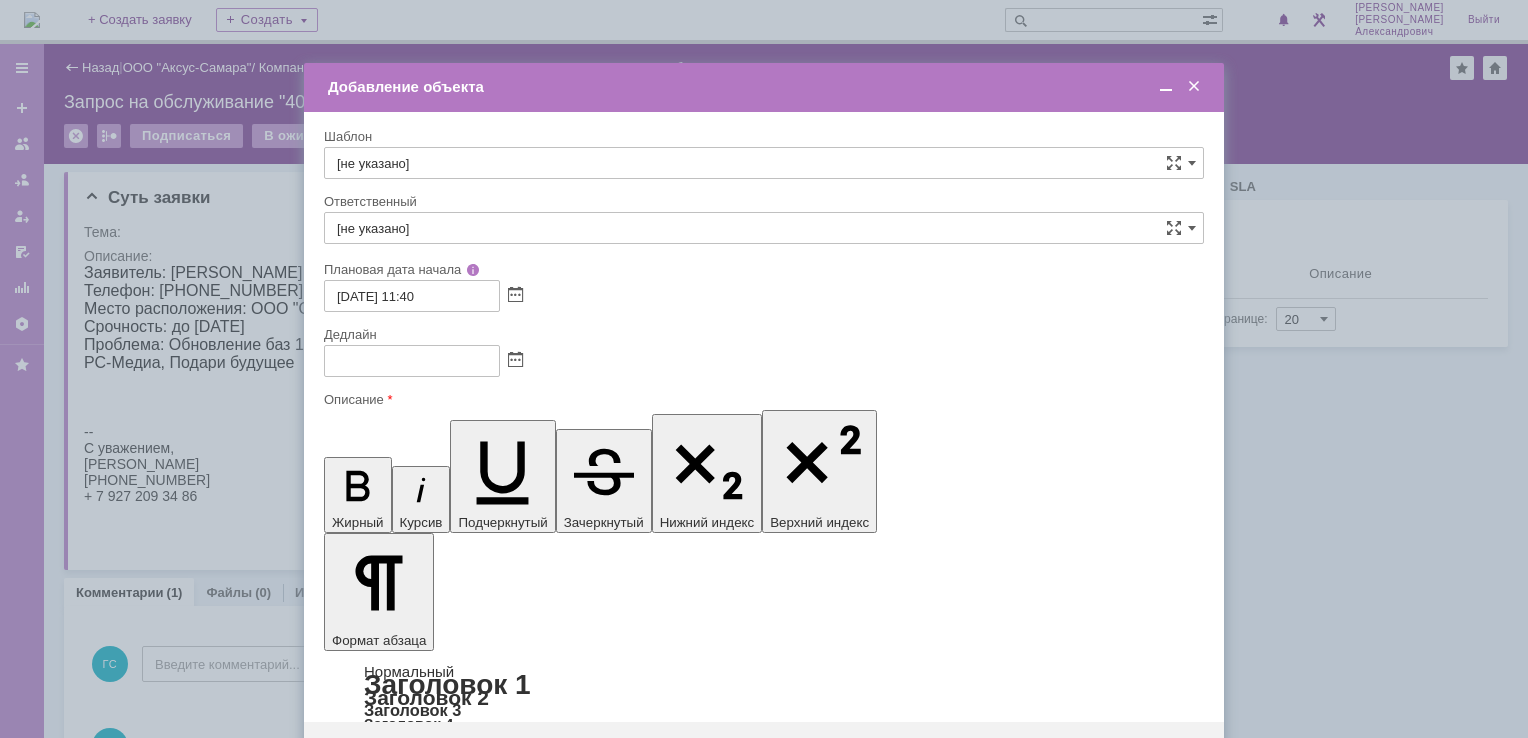 click at bounding box center [487, 5824] 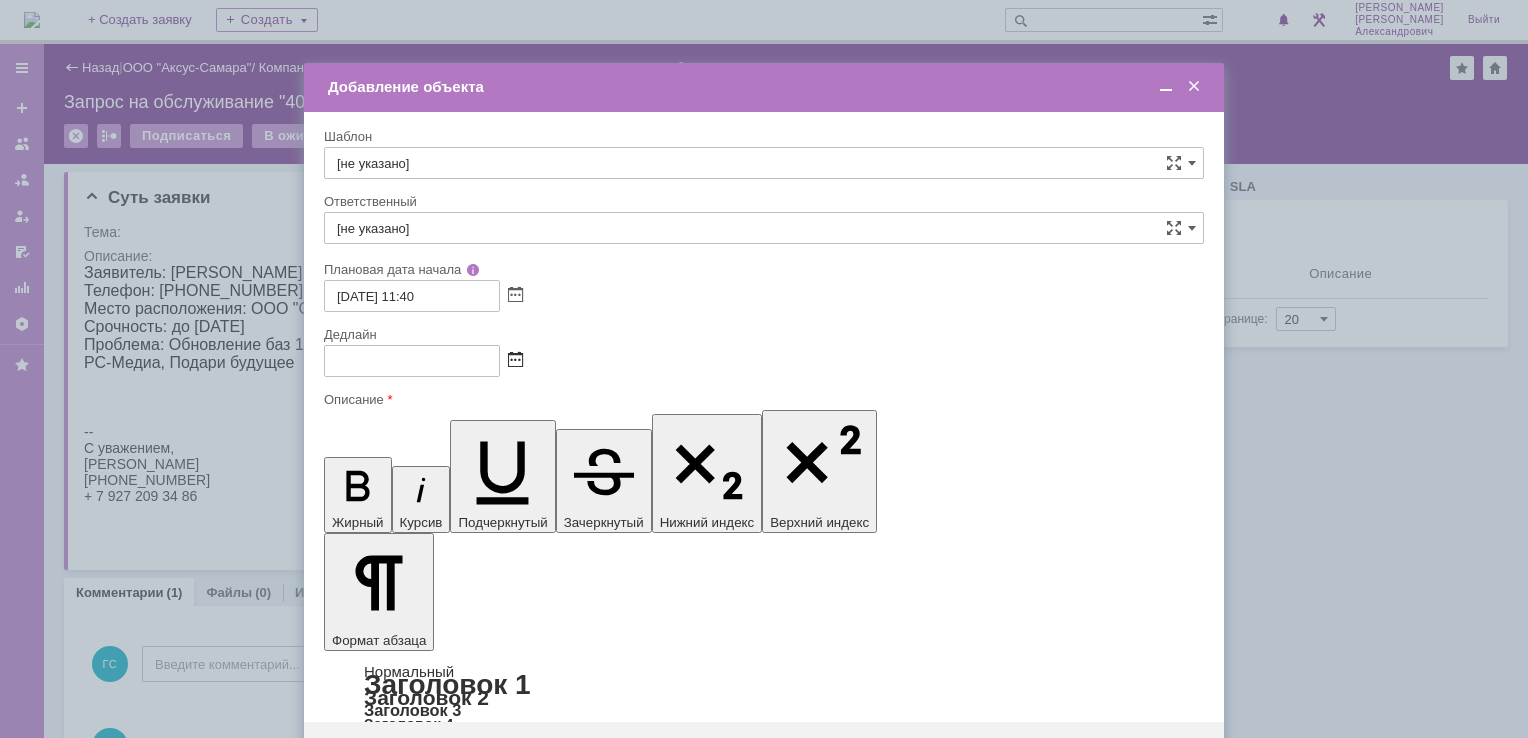 click at bounding box center [515, 361] 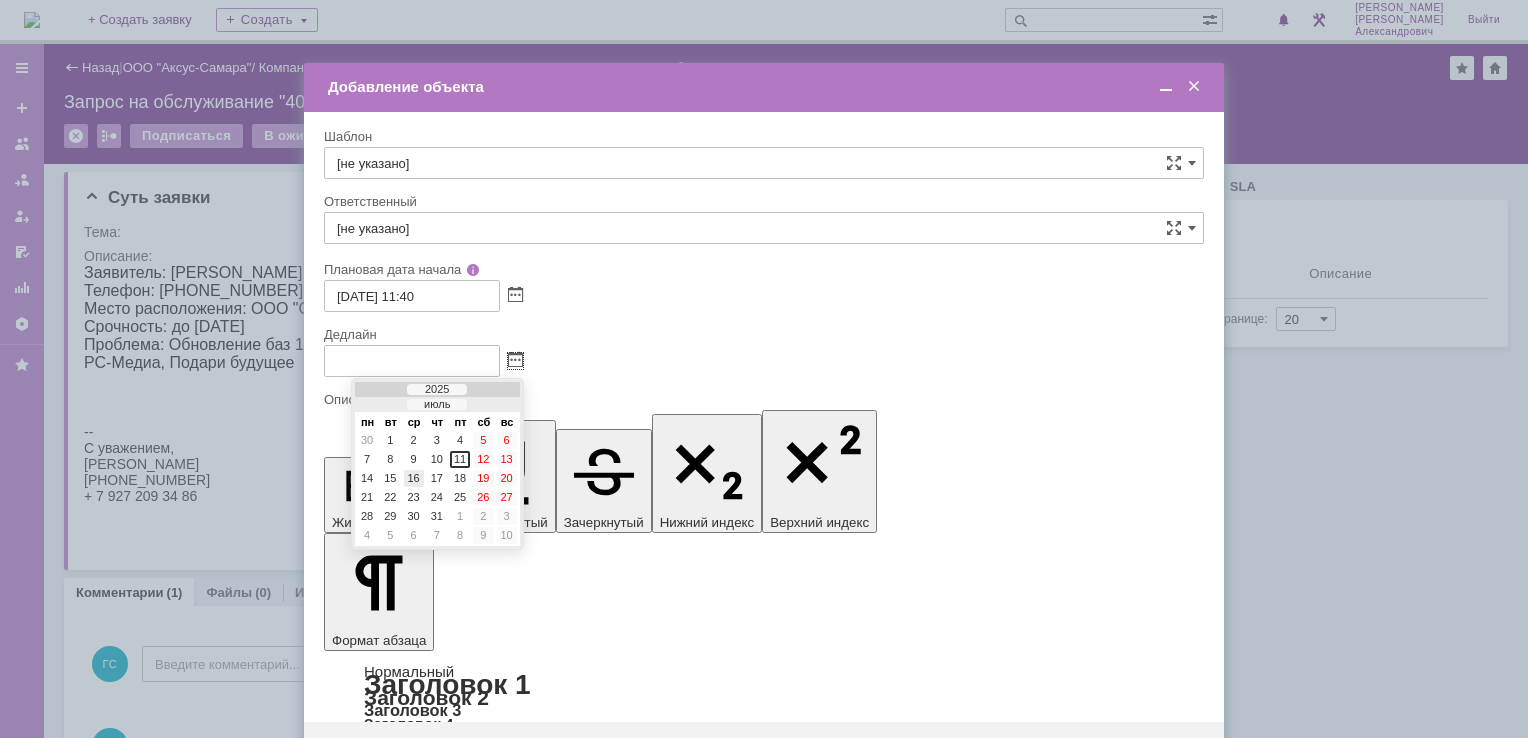 click on "16" at bounding box center [414, 478] 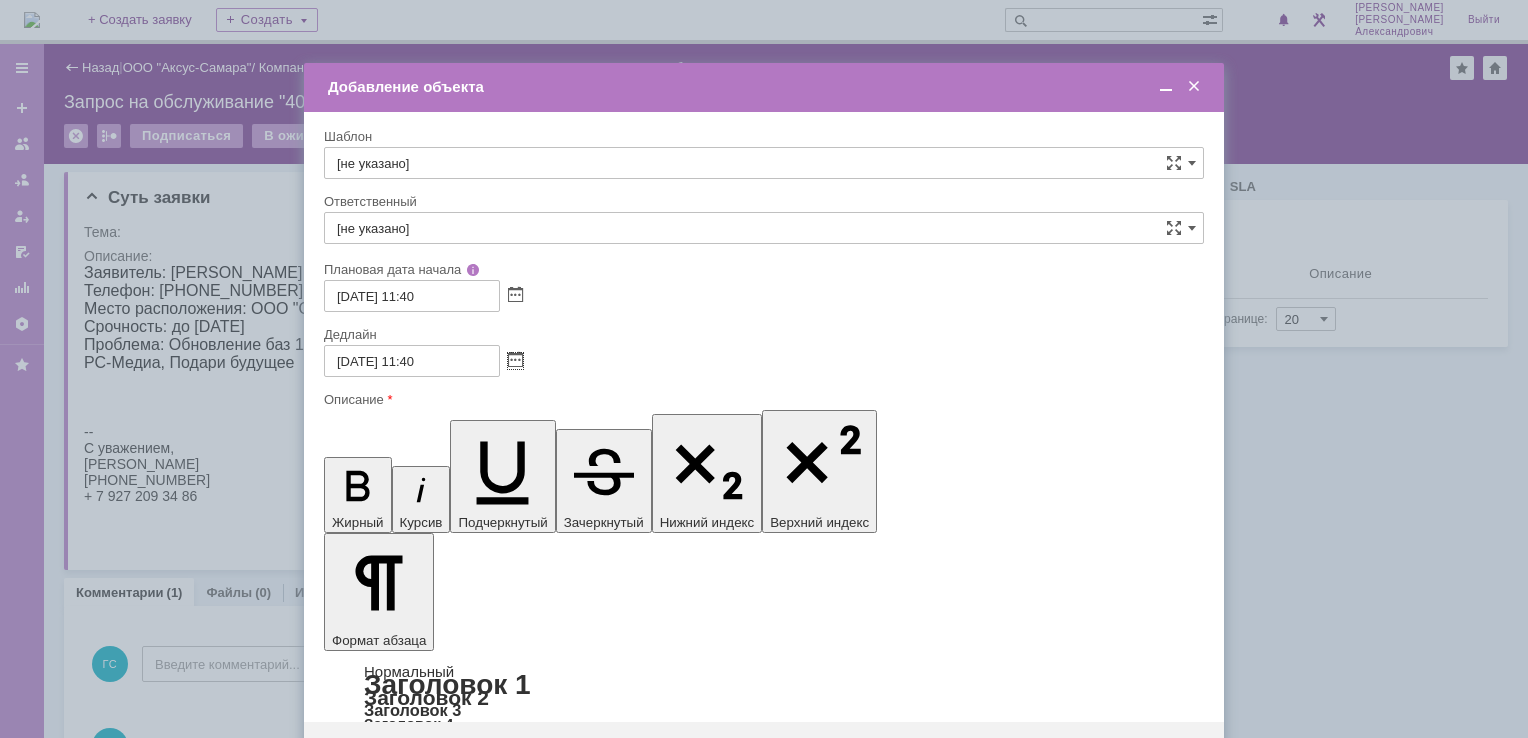 click on "[не указано]" at bounding box center [764, 228] 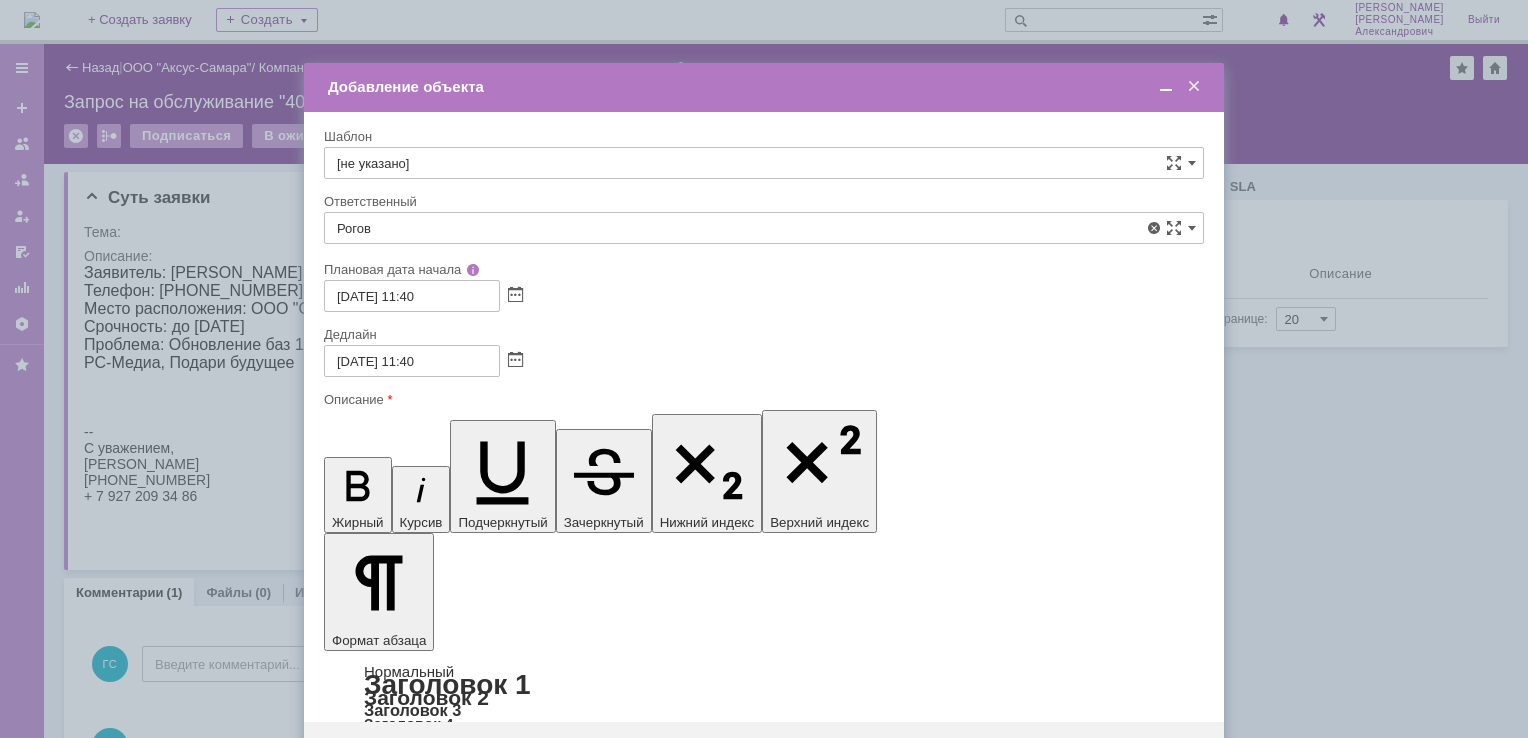 click on "[PERSON_NAME]" at bounding box center (764, 374) 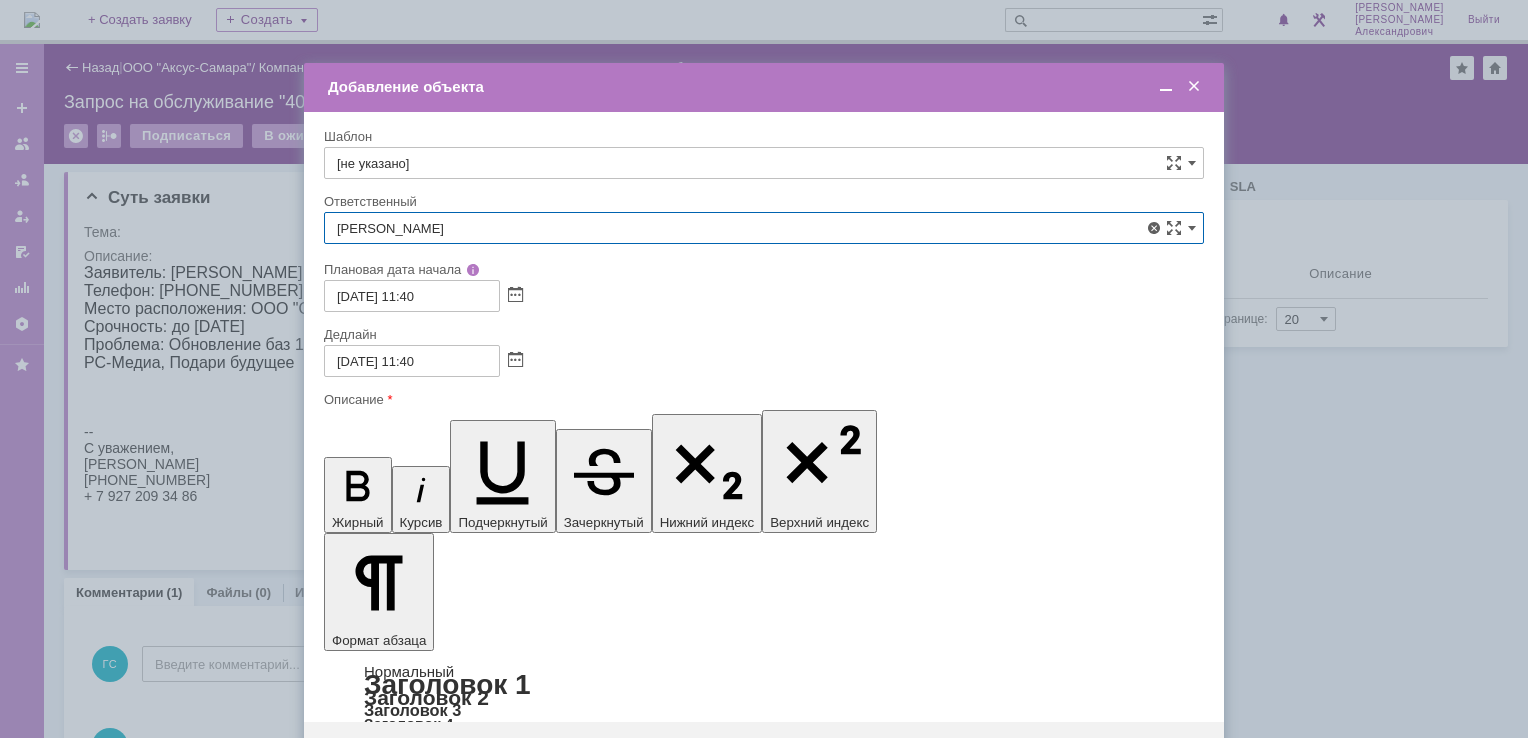 type on "[PERSON_NAME]" 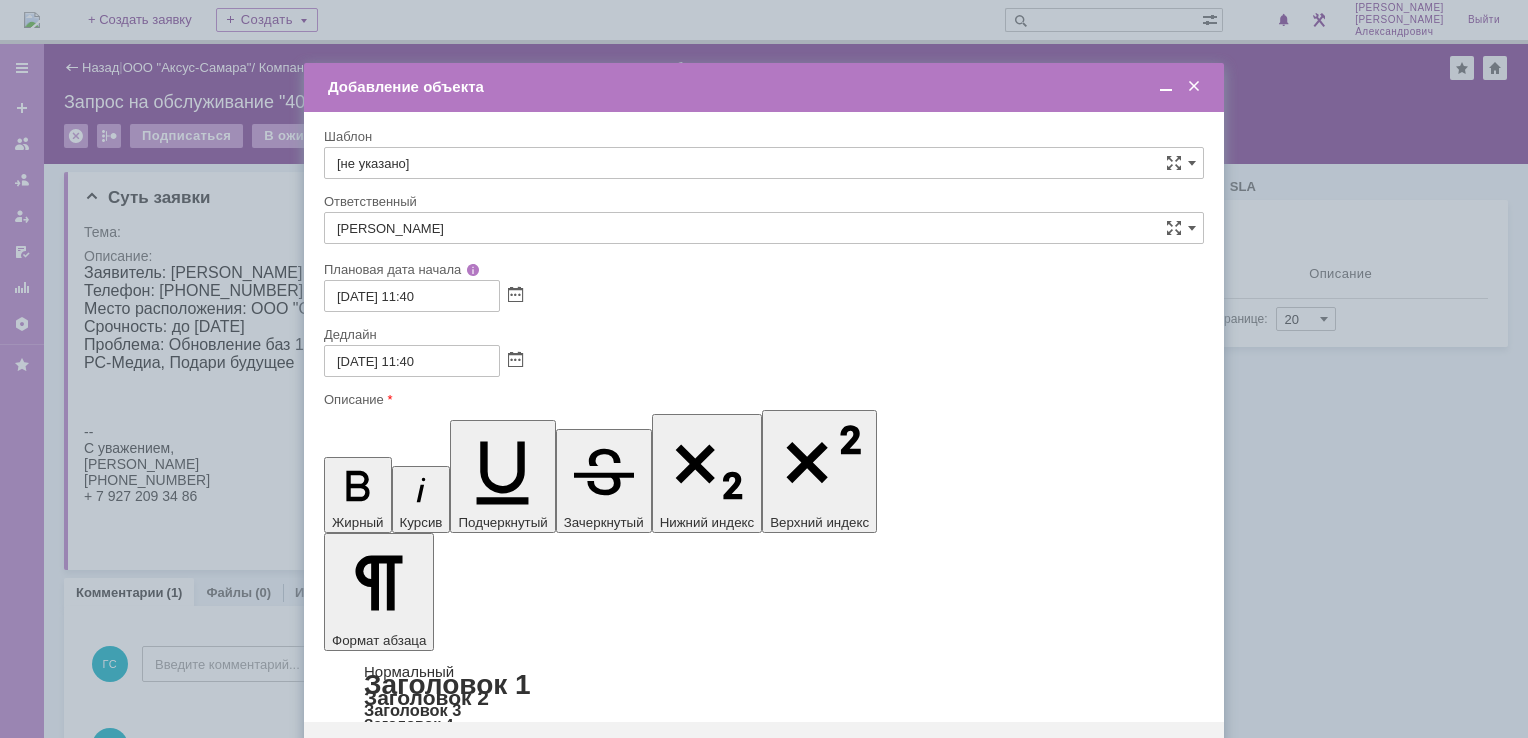 click on "Сохранить" at bounding box center [384, 754] 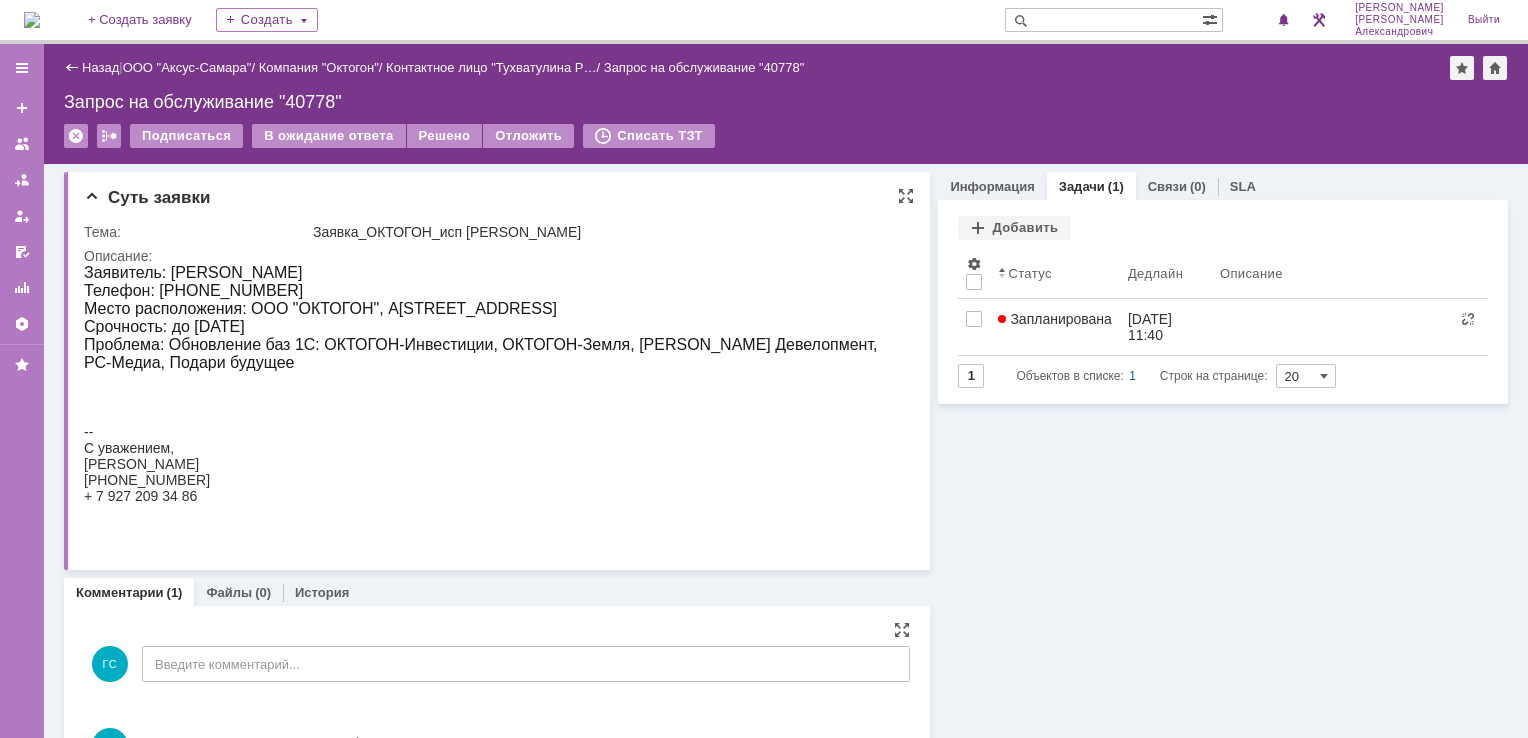 scroll, scrollTop: 0, scrollLeft: 0, axis: both 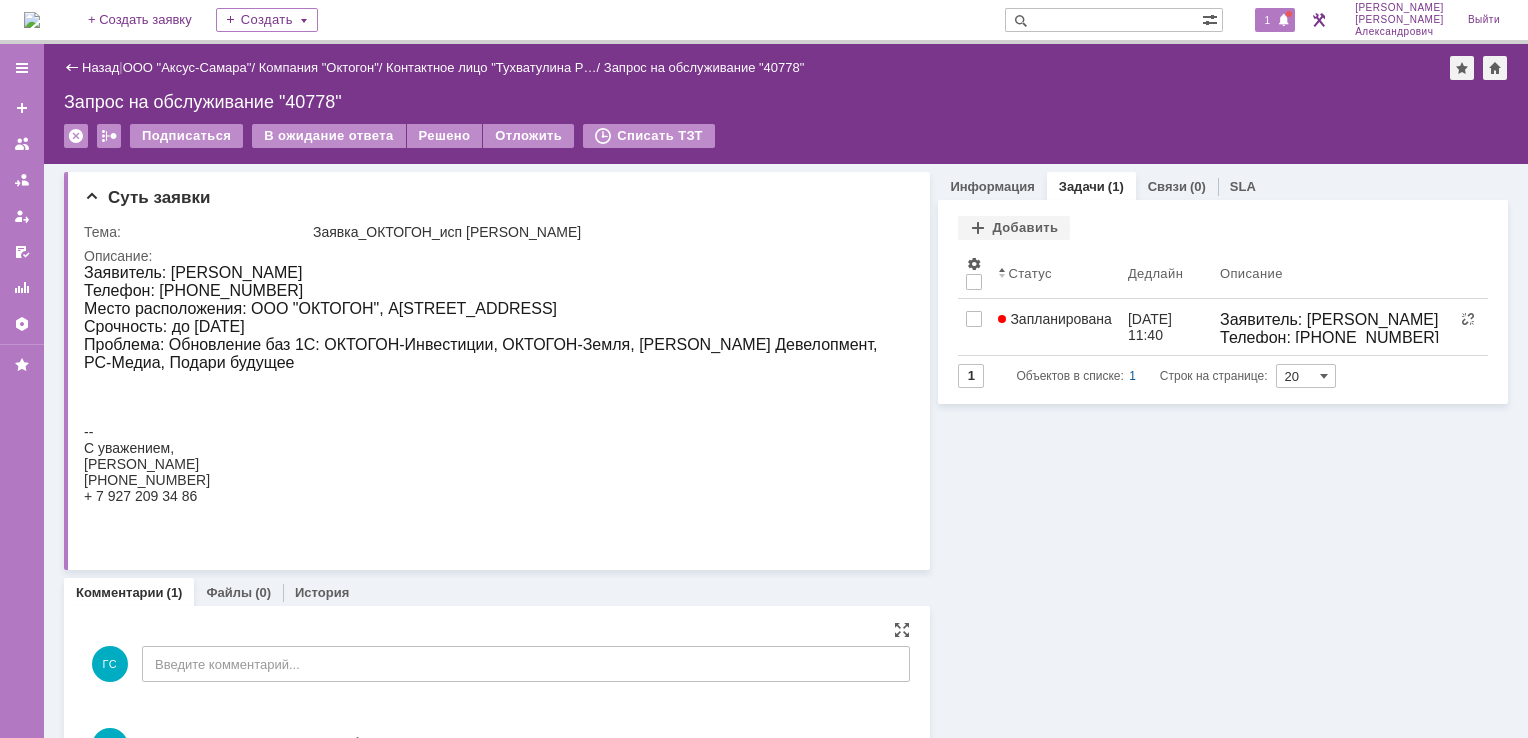 click at bounding box center [1284, 21] 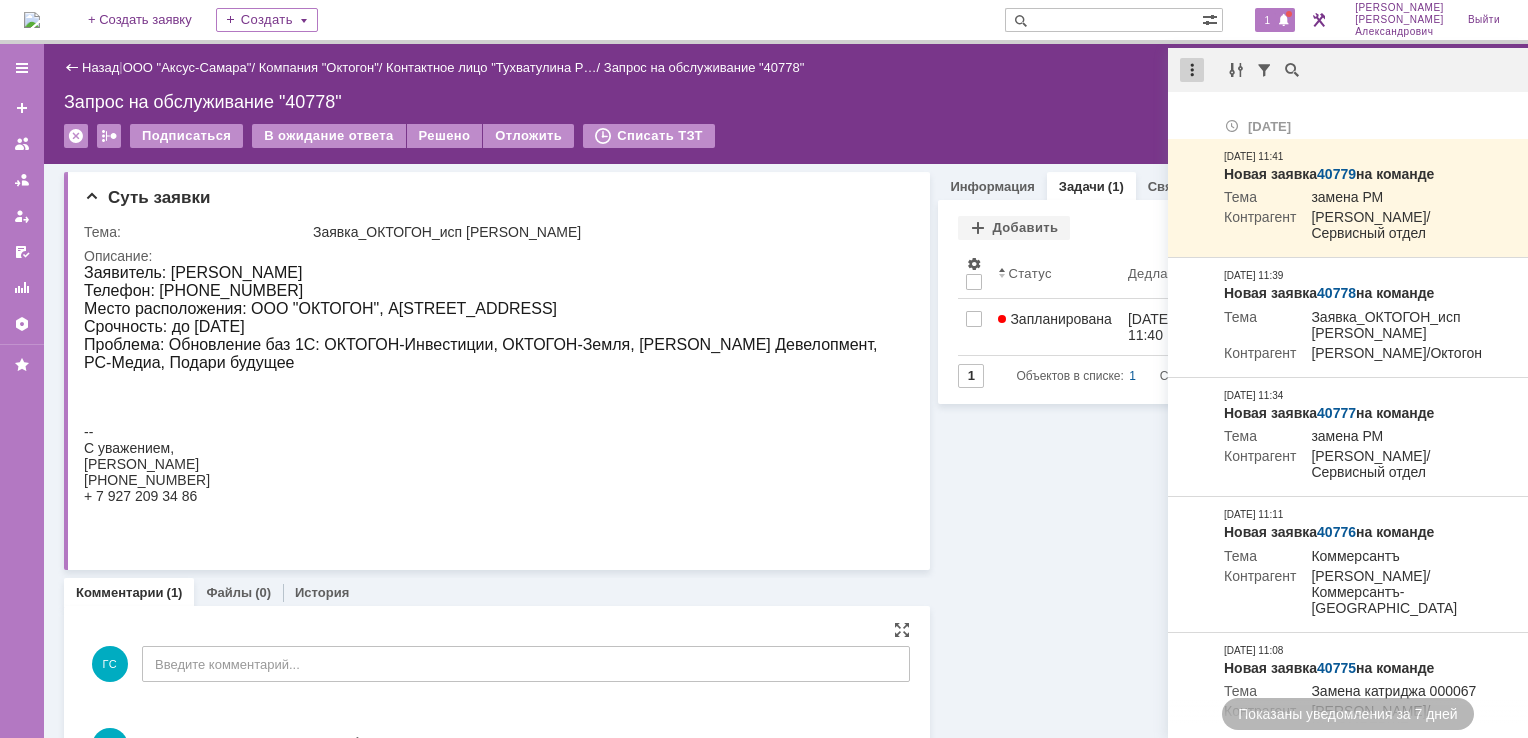 click at bounding box center [1192, 70] 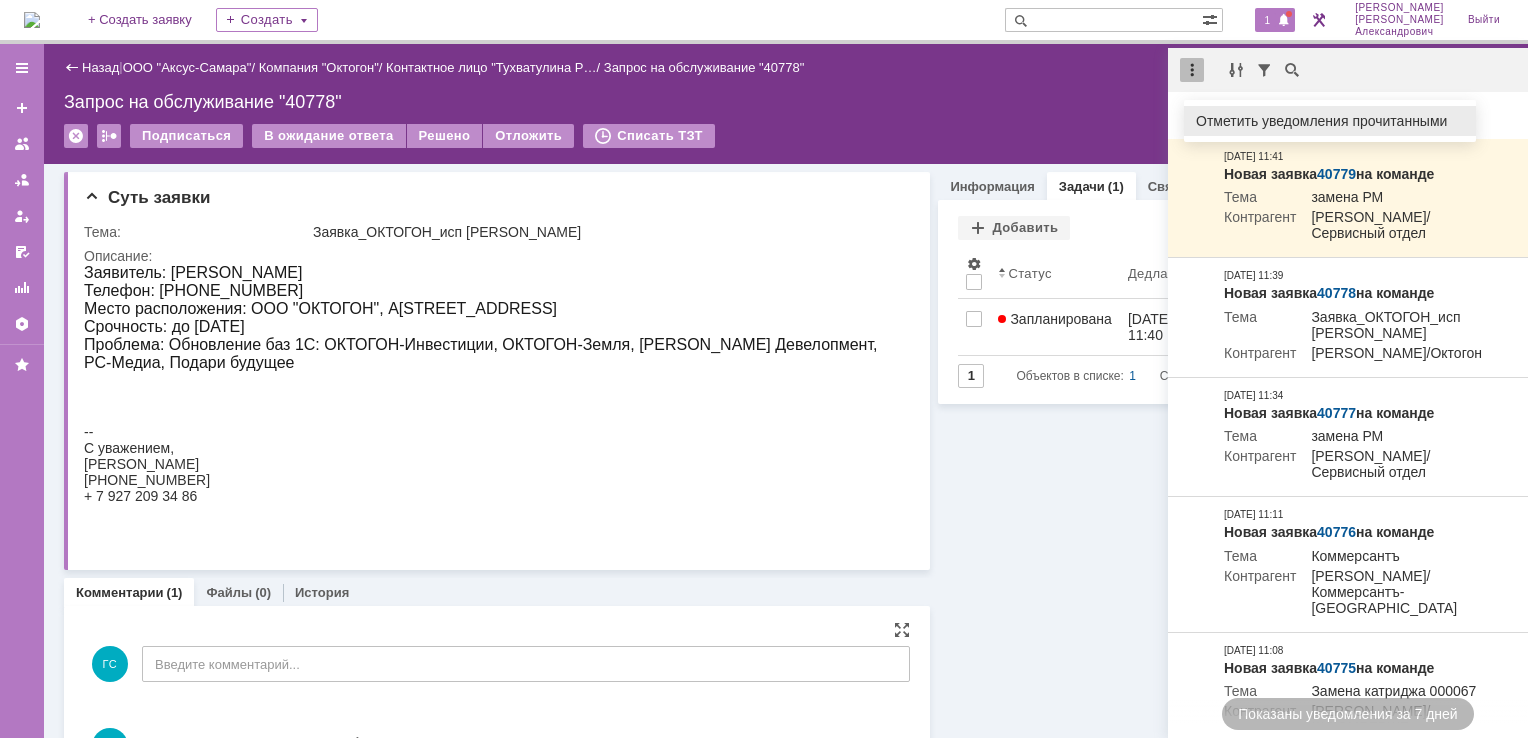 click on "Отметить уведомления прочитанными" at bounding box center (1330, 121) 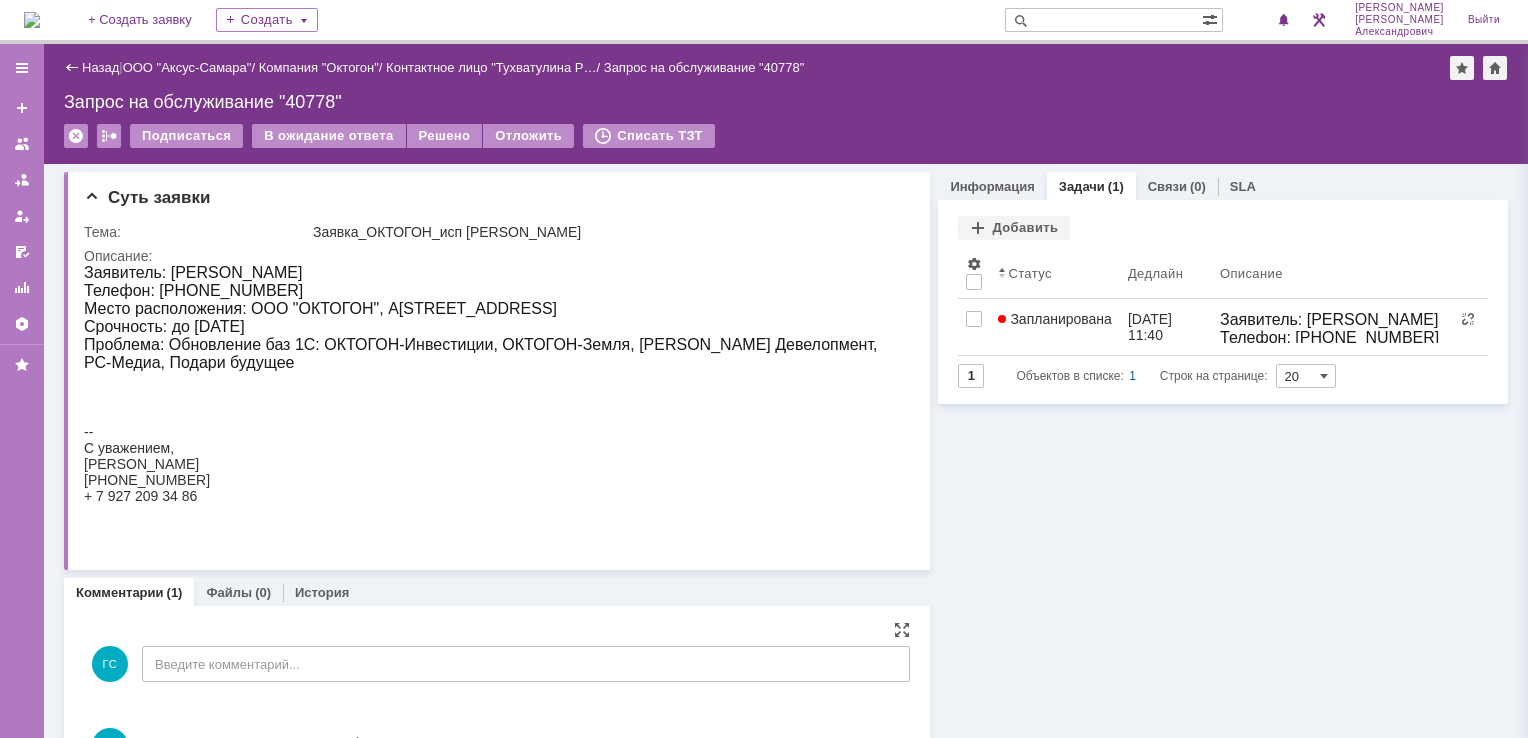 click on "Подписаться В ожидание ответа Решено Отложить Списать ТЗТ" at bounding box center (786, 145) 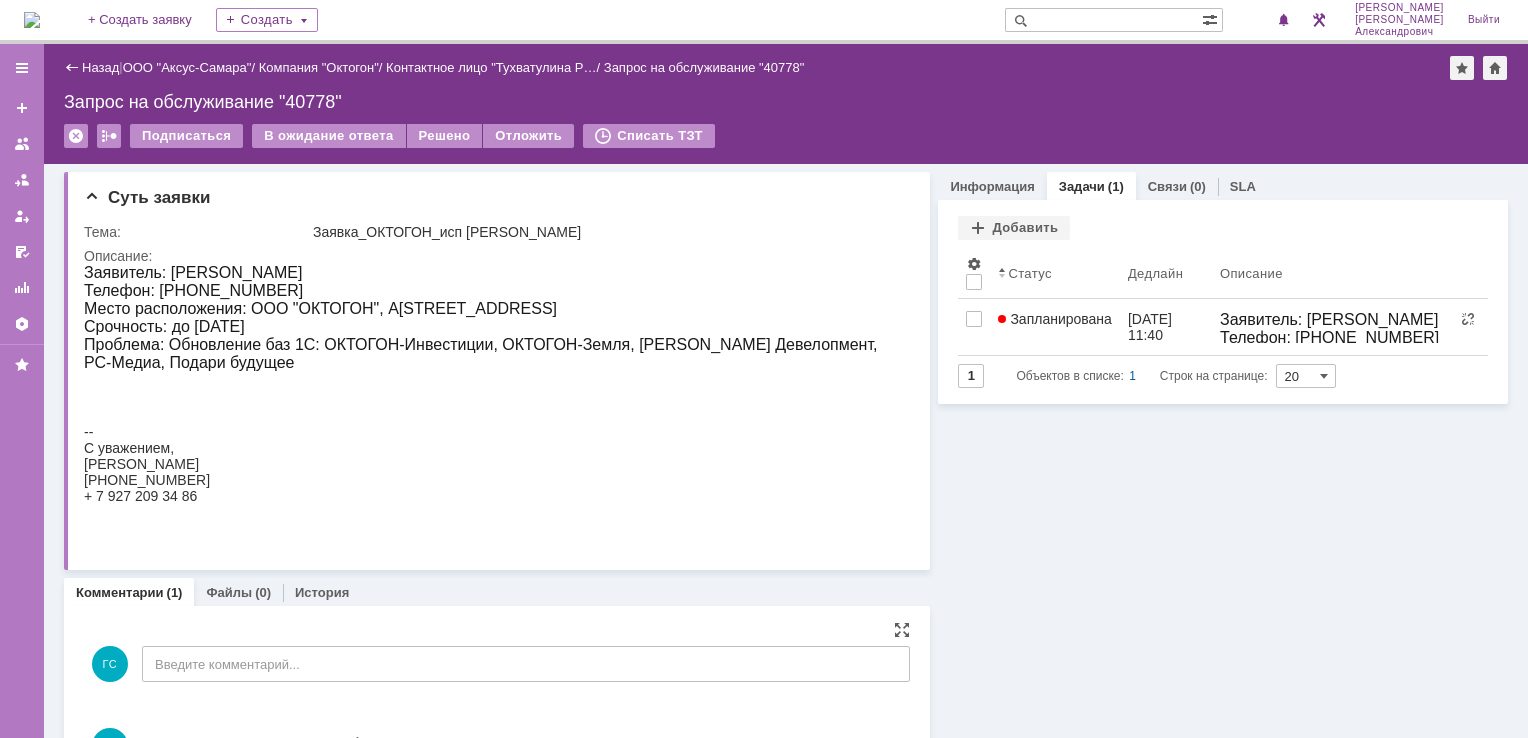 click at bounding box center (32, 20) 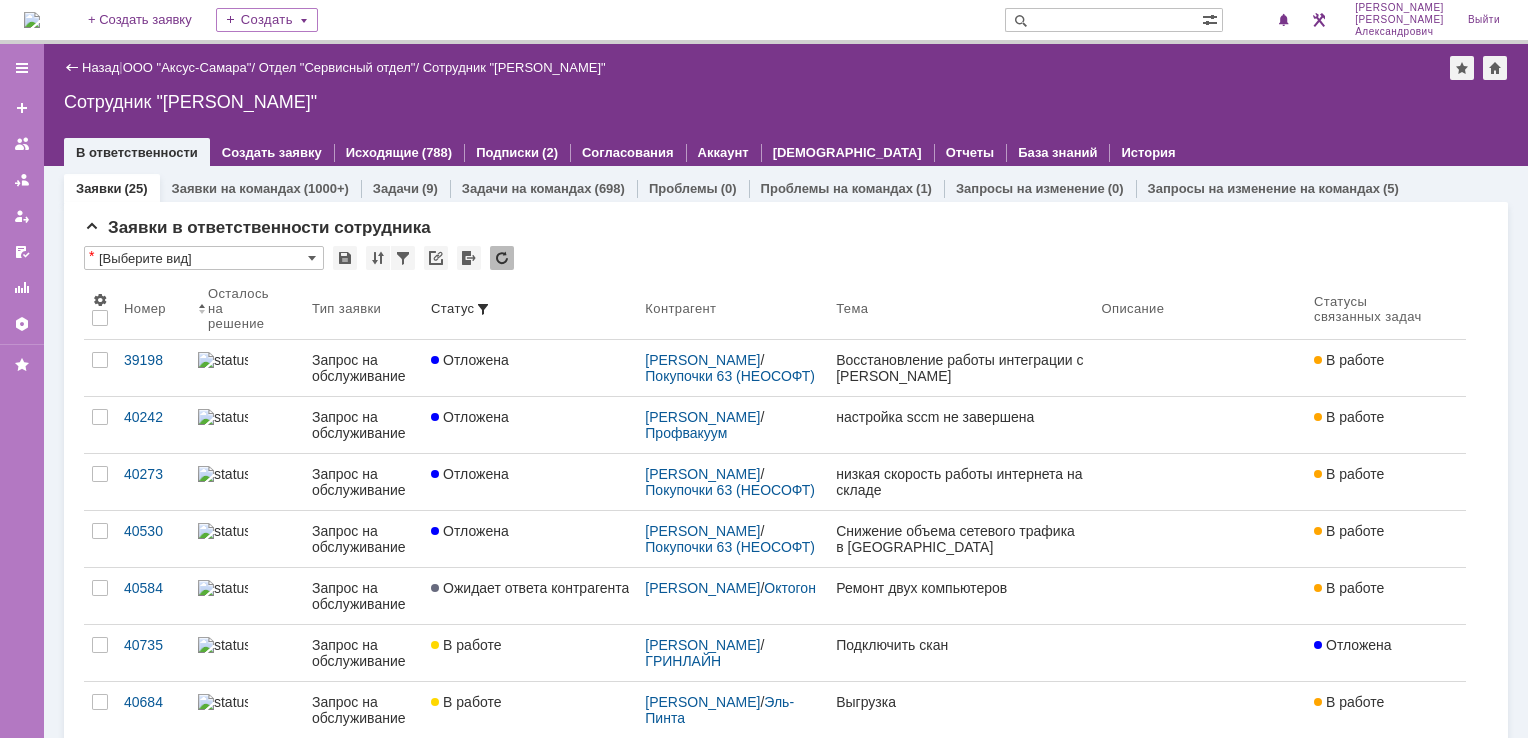 scroll, scrollTop: 0, scrollLeft: 0, axis: both 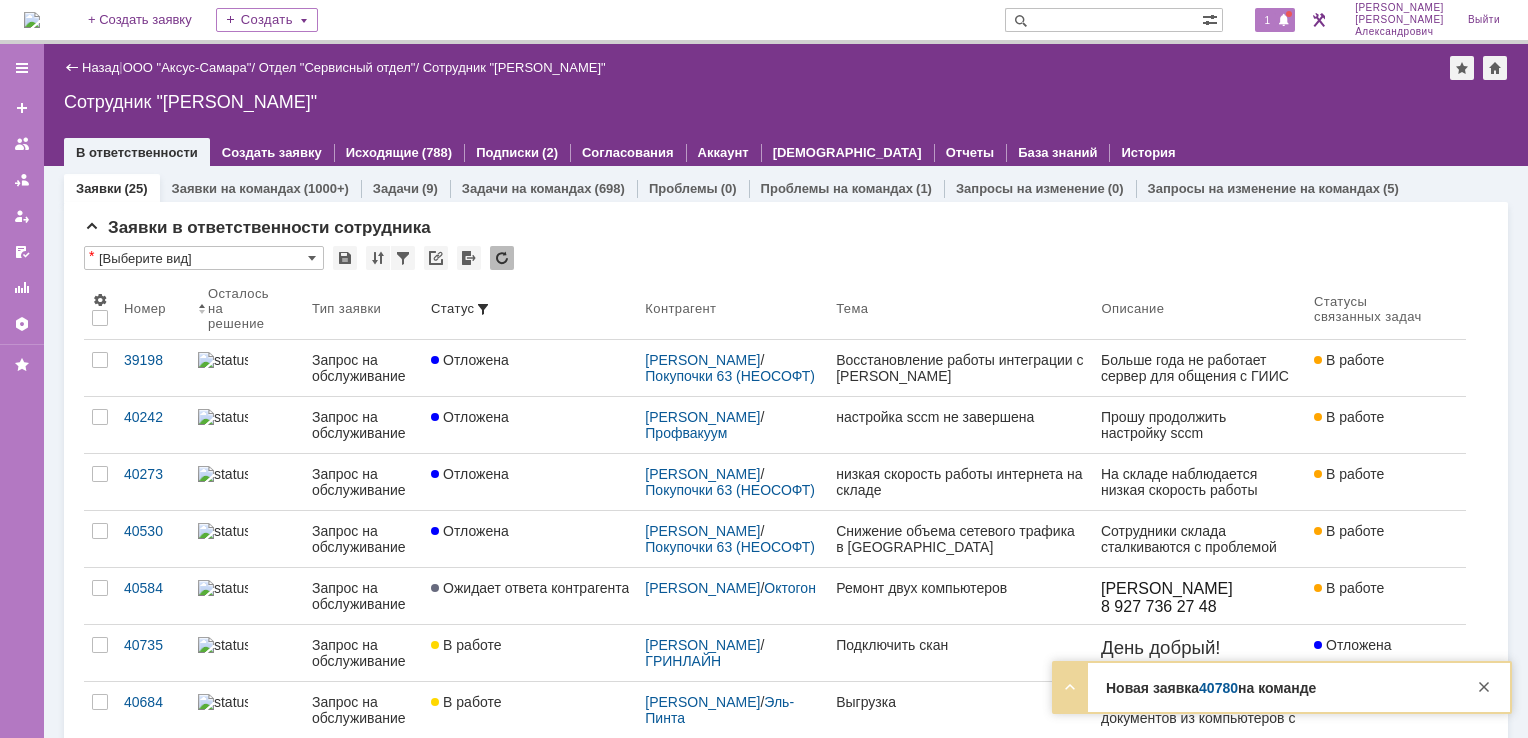 click on "1" at bounding box center [1275, 20] 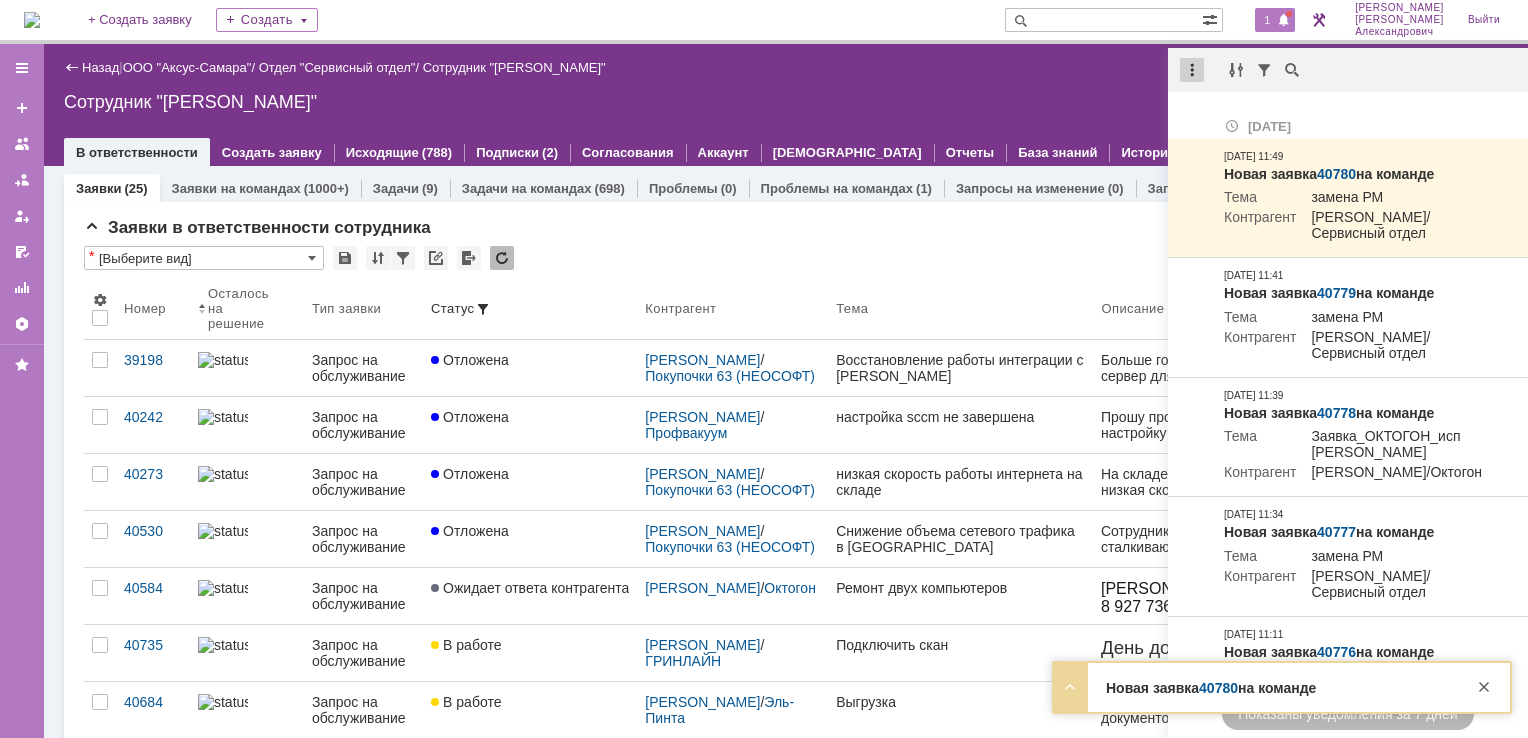 click at bounding box center (1192, 70) 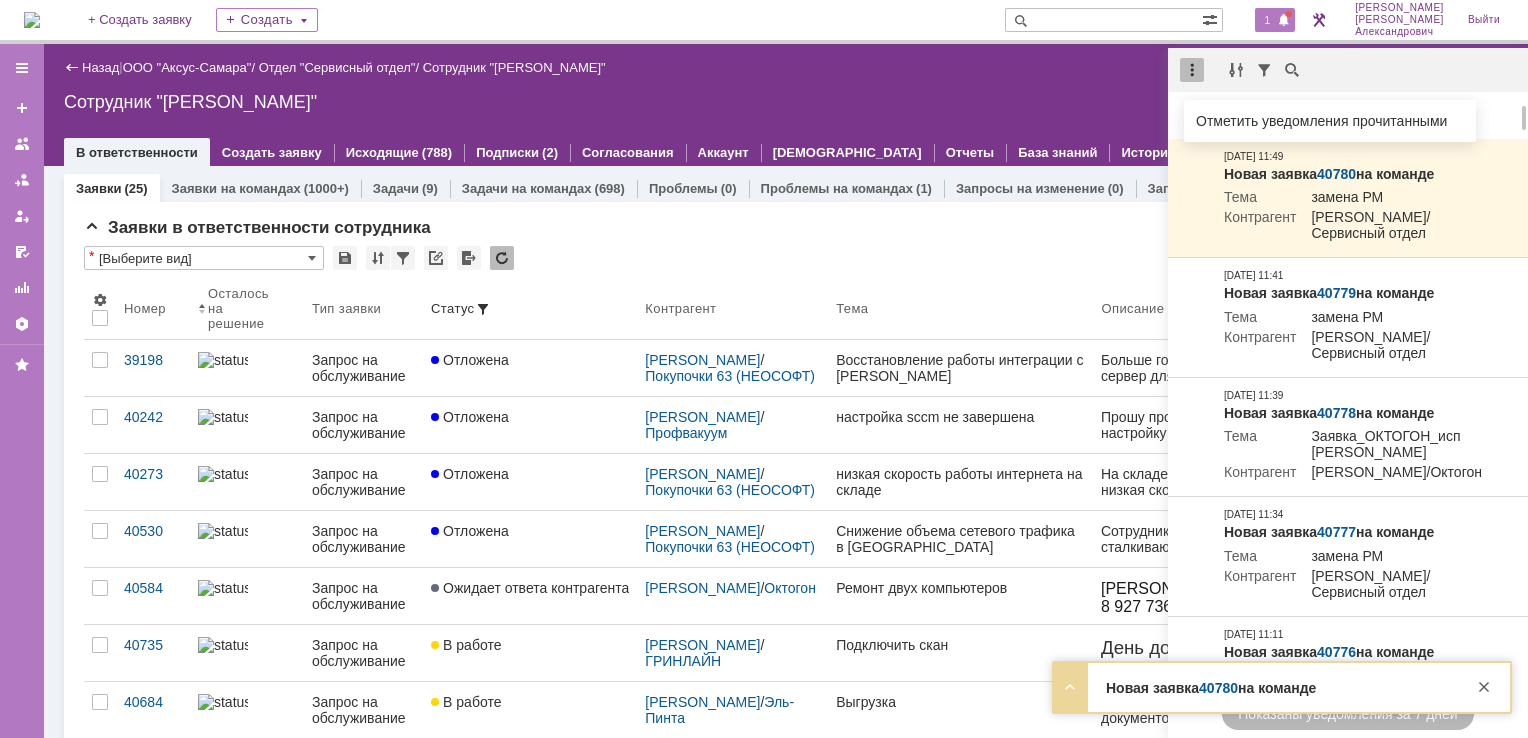 drag, startPoint x: 1218, startPoint y: 121, endPoint x: 1201, endPoint y: 112, distance: 19.235384 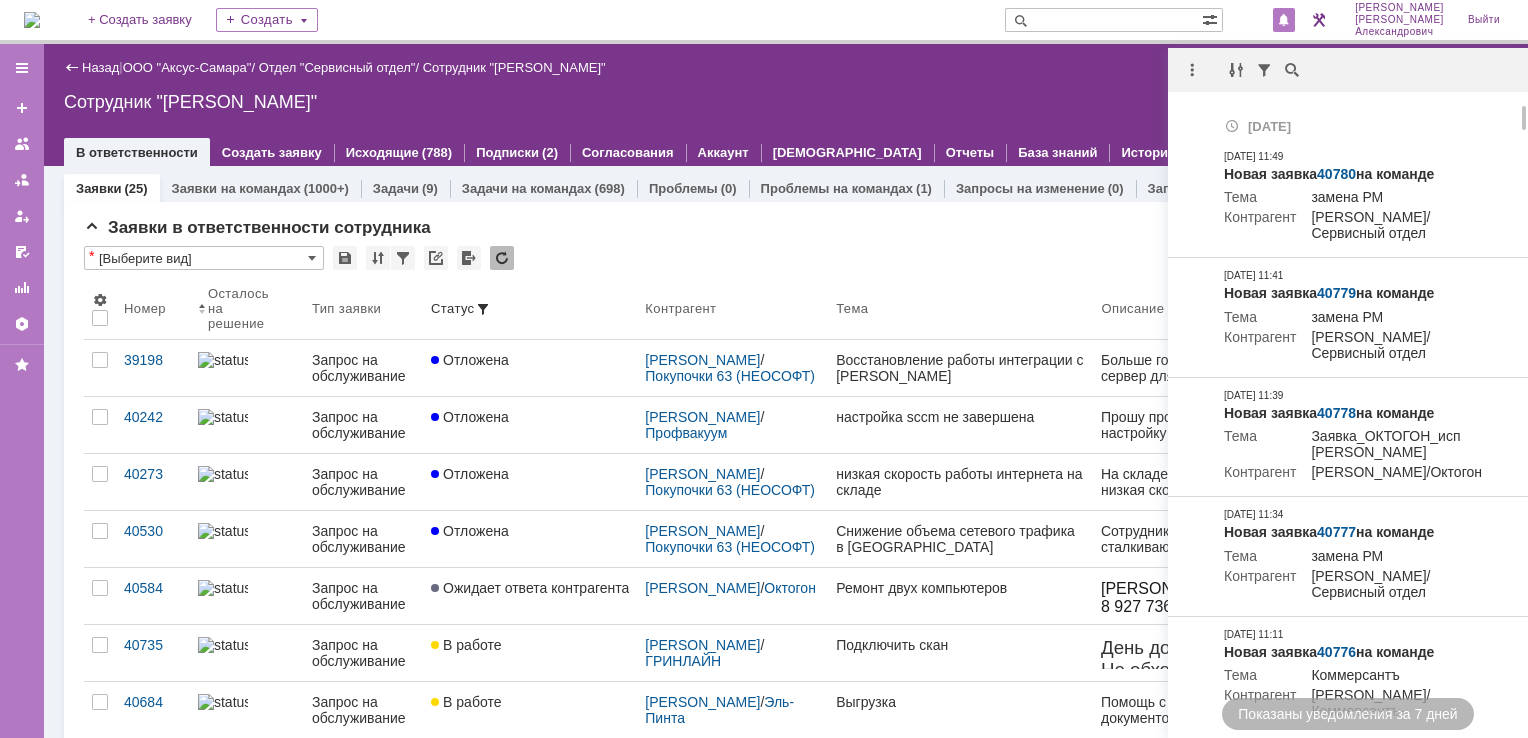 click on "Сотрудник "[PERSON_NAME]"" at bounding box center [786, 102] 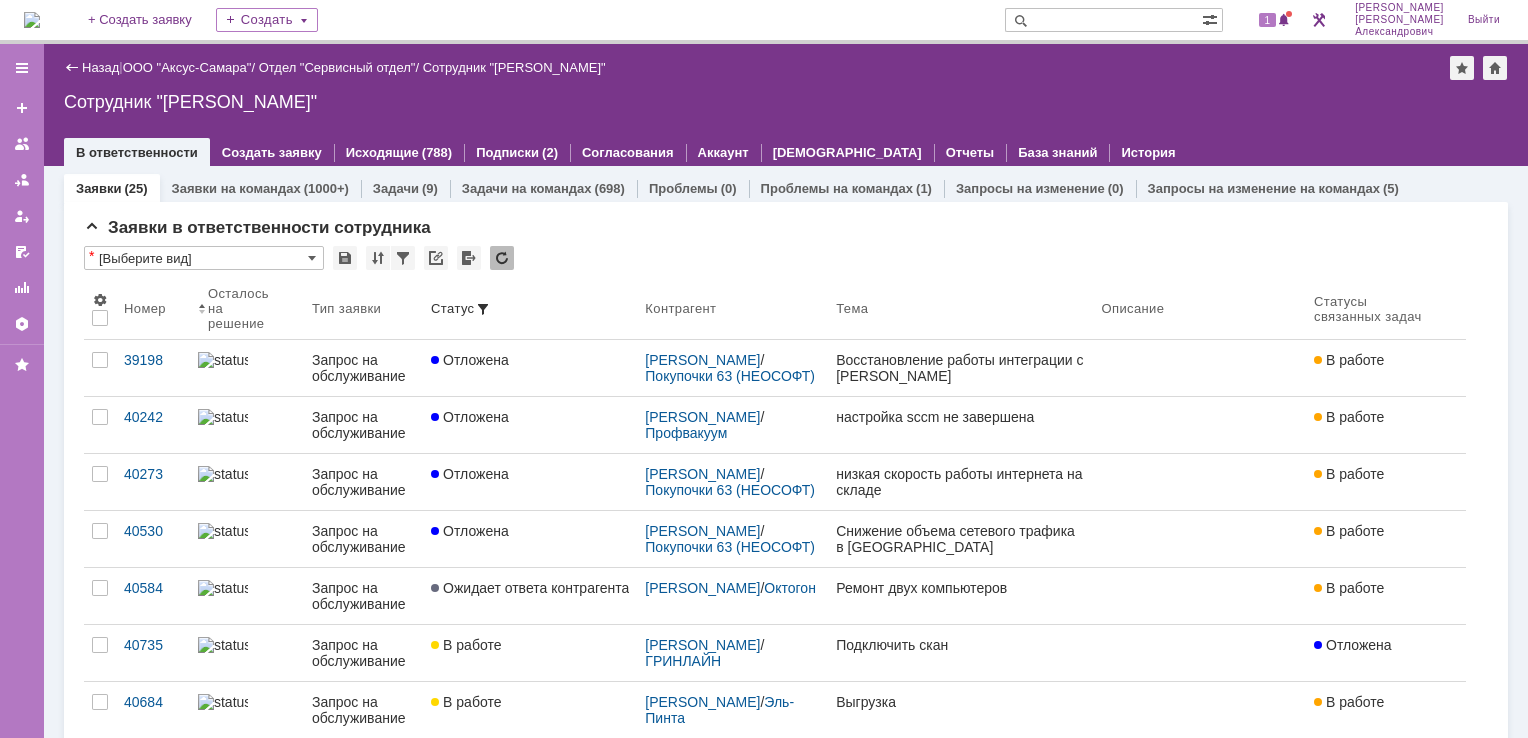 scroll, scrollTop: 0, scrollLeft: 0, axis: both 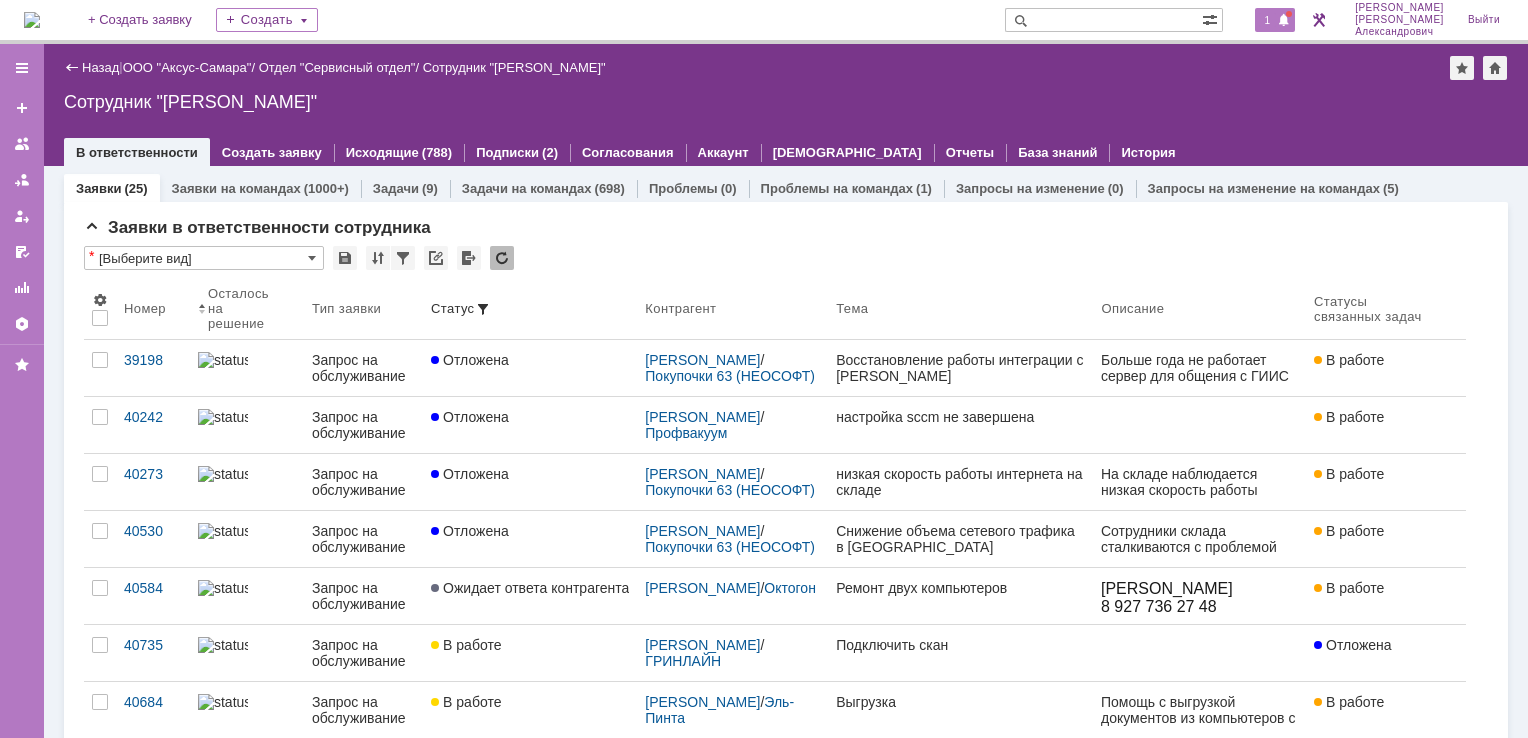 click at bounding box center [1284, 21] 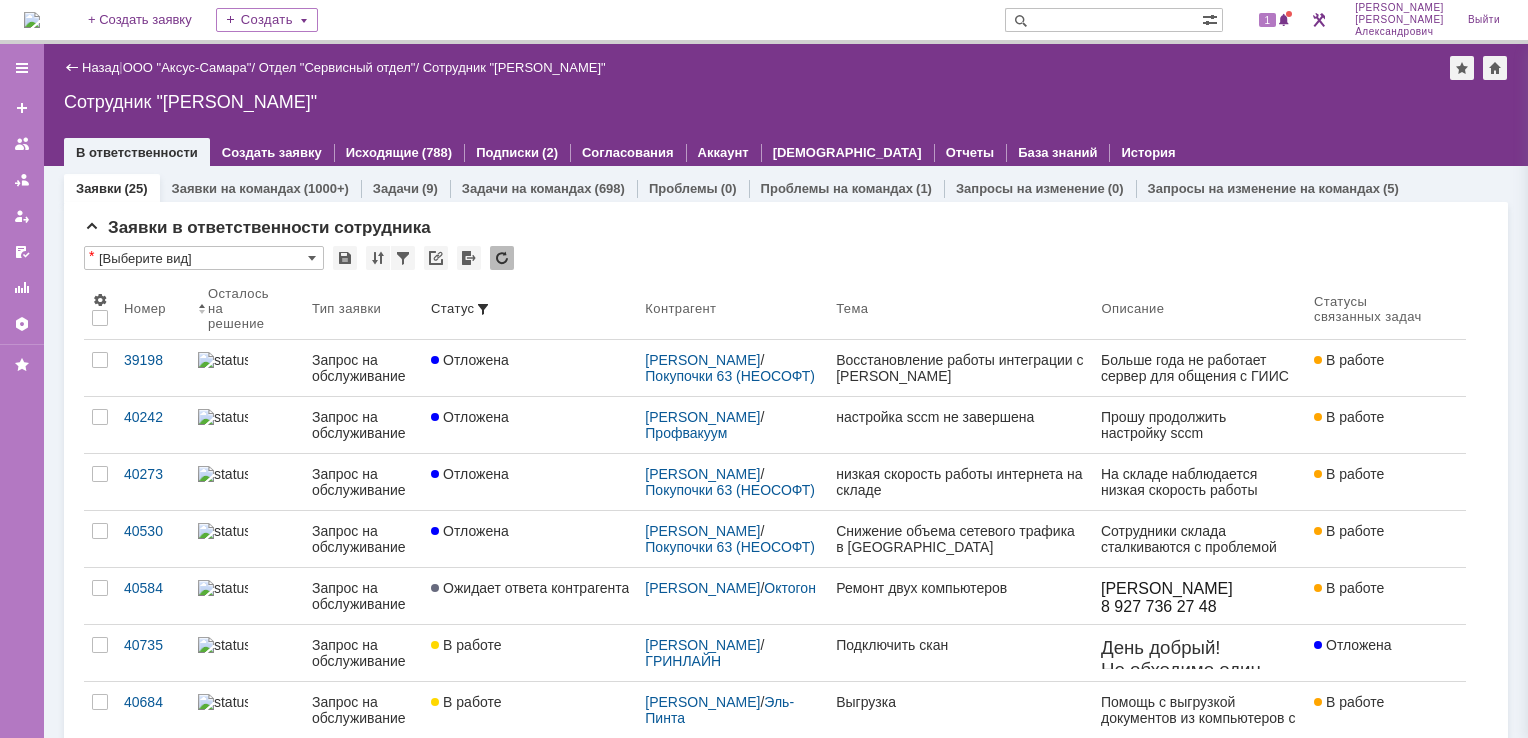 click on "Назад   |   ООО "Аксус-Самара"  /   Отдел "Сервисный отдел"  /   Сотрудник "[PERSON_NAME]"" at bounding box center [786, 68] 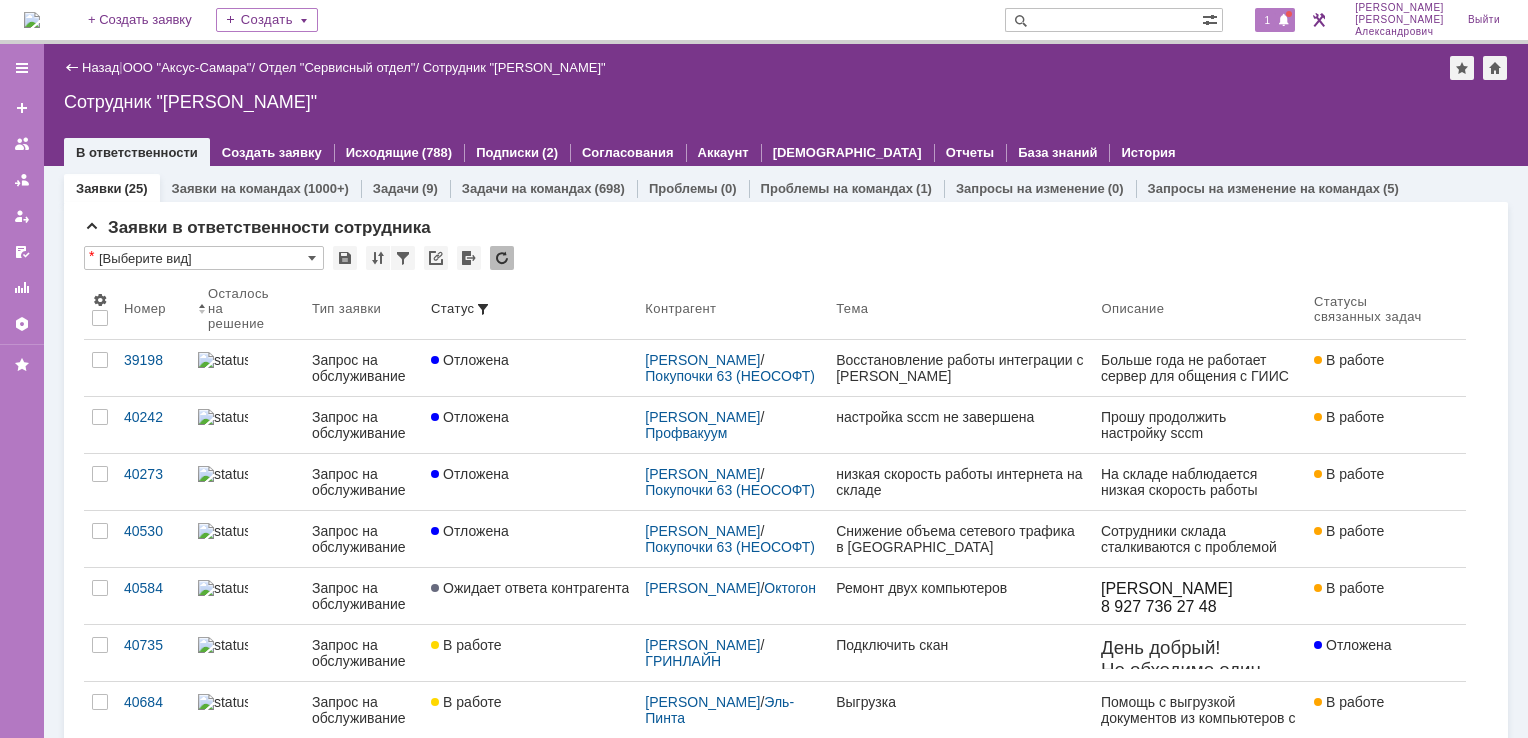 click on "1" at bounding box center [1268, 20] 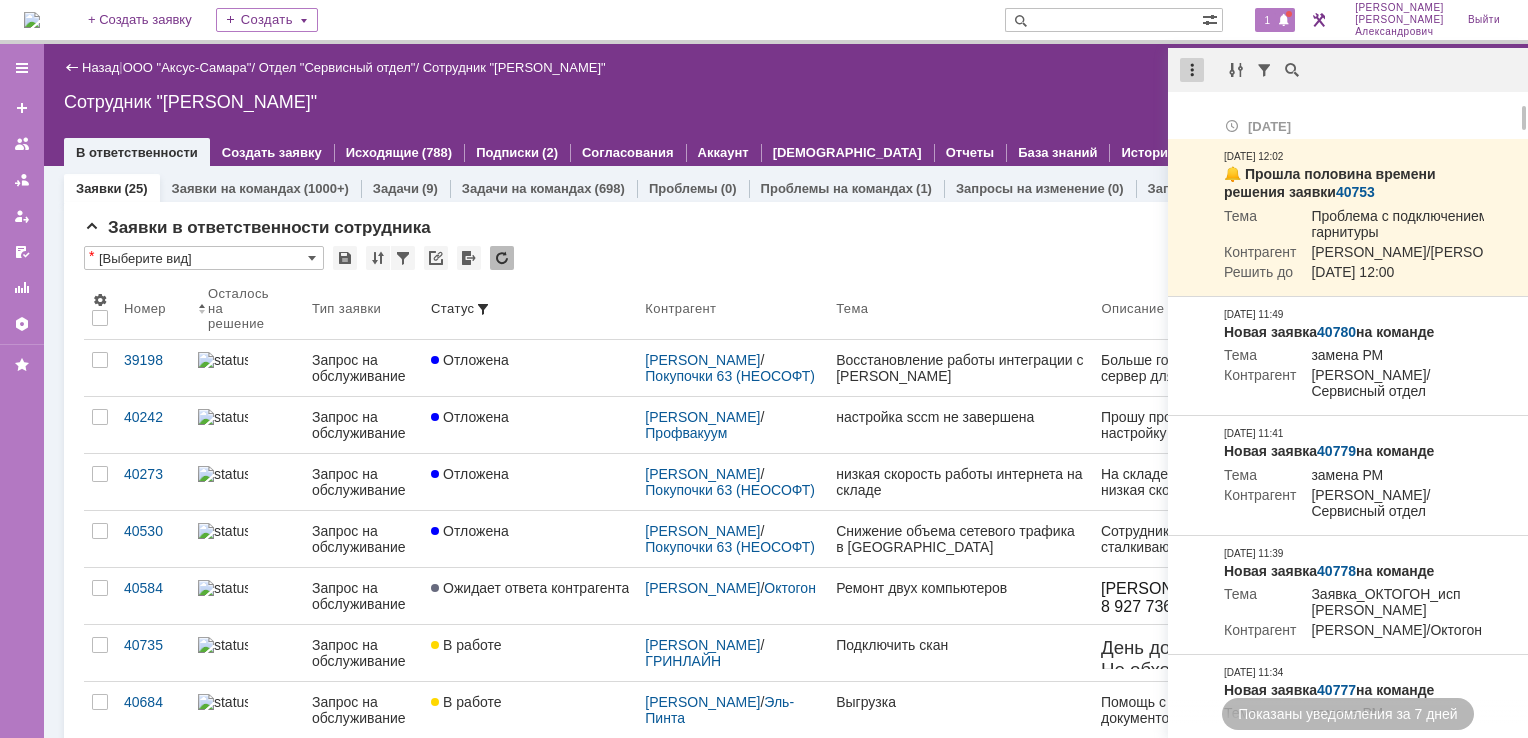 click at bounding box center (1192, 70) 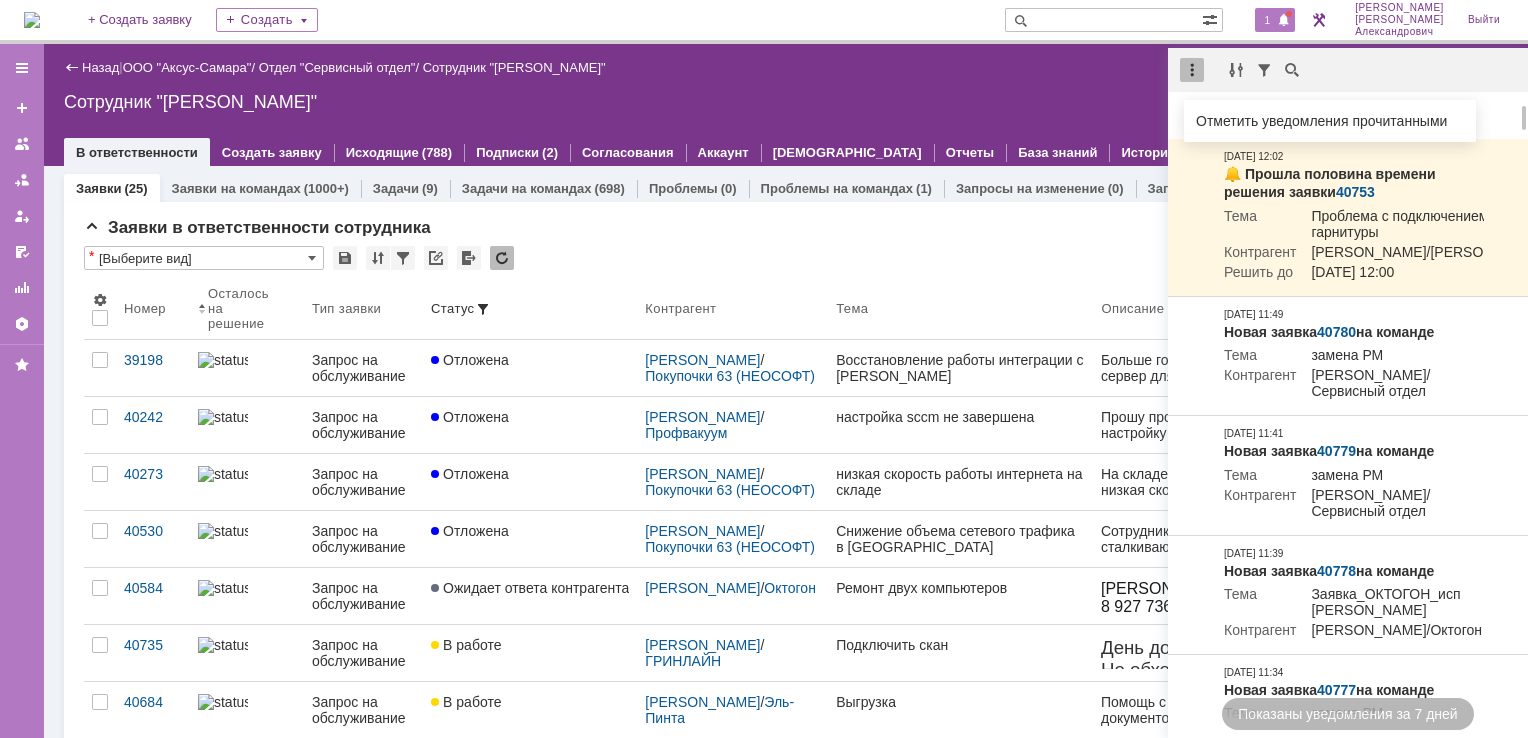 click on "Отметить уведомления прочитанными" at bounding box center (1330, 121) 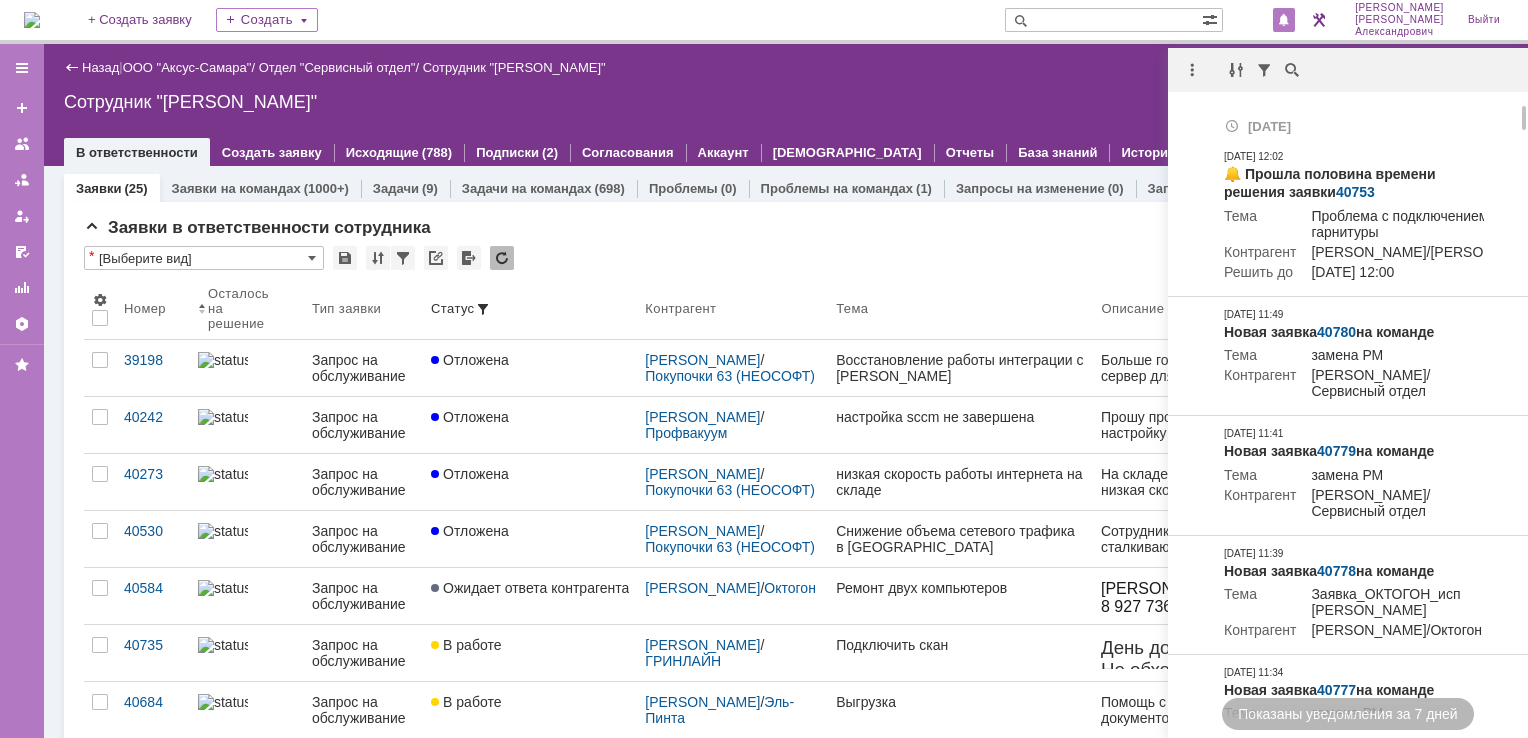 drag, startPoint x: 1068, startPoint y: 102, endPoint x: 982, endPoint y: 101, distance: 86.00581 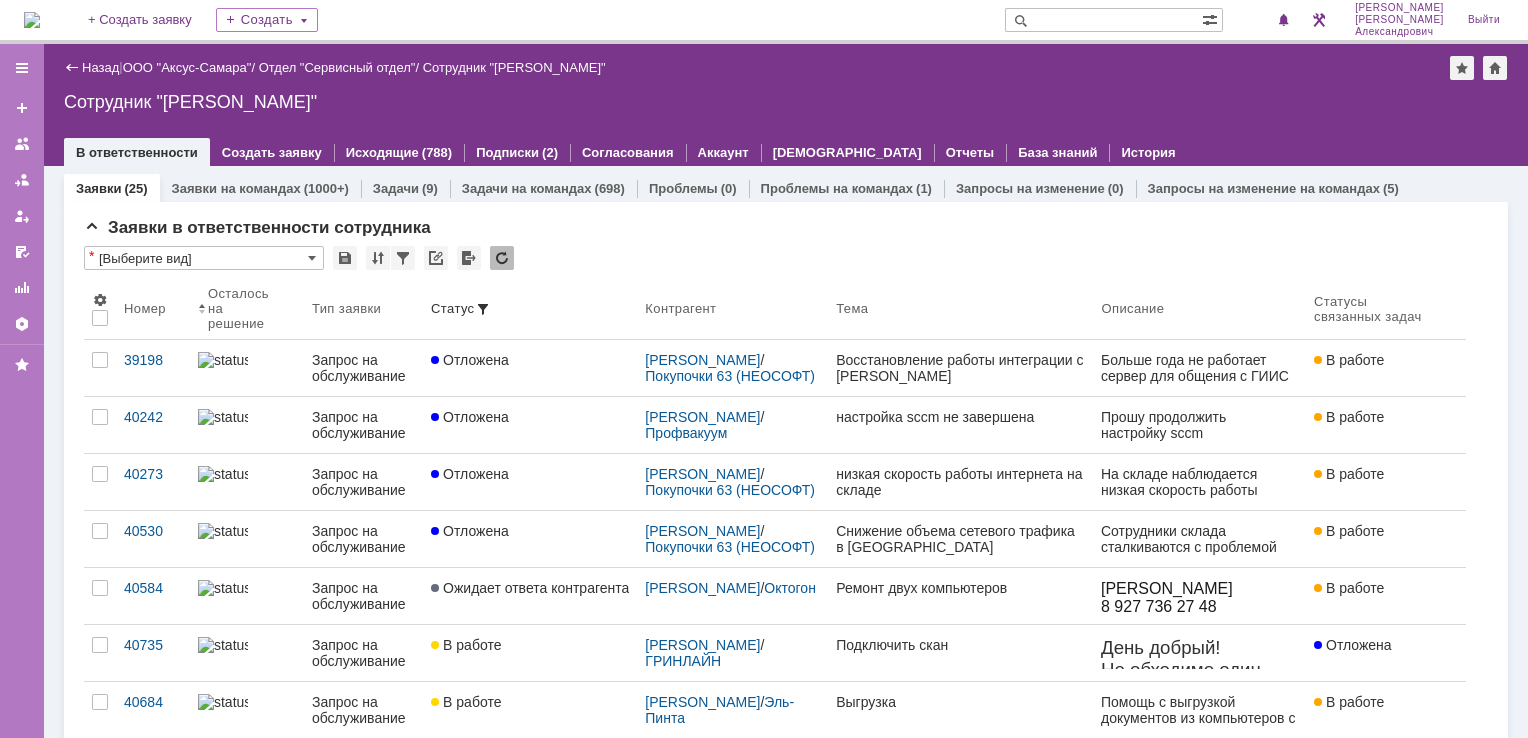 click on "Назад   |   ООО "Аксус-Самара"  /   Отдел "Сервисный отдел"  /   Сотрудник "[PERSON_NAME]"" at bounding box center (786, 68) 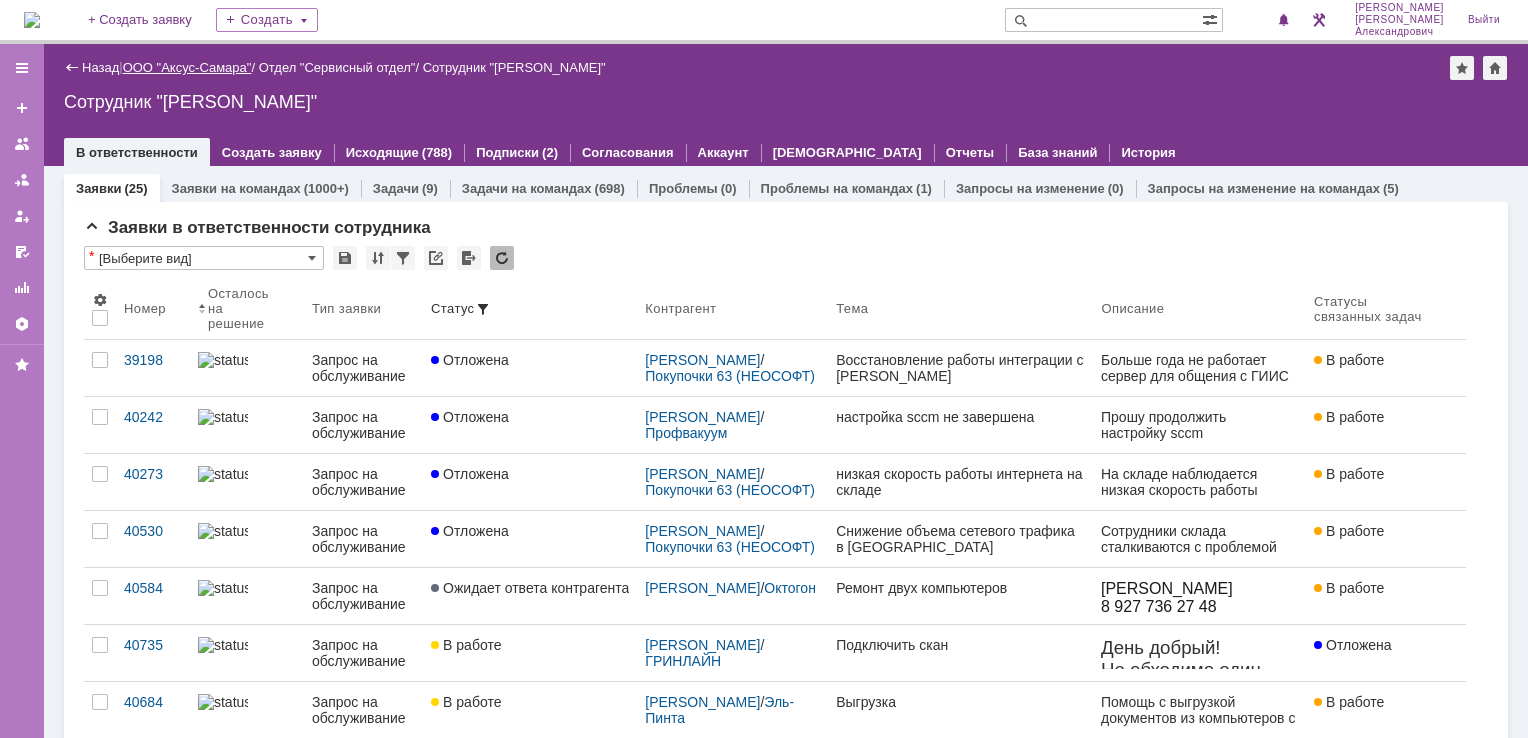 click on "ООО "Аксус-Самара"" at bounding box center [187, 67] 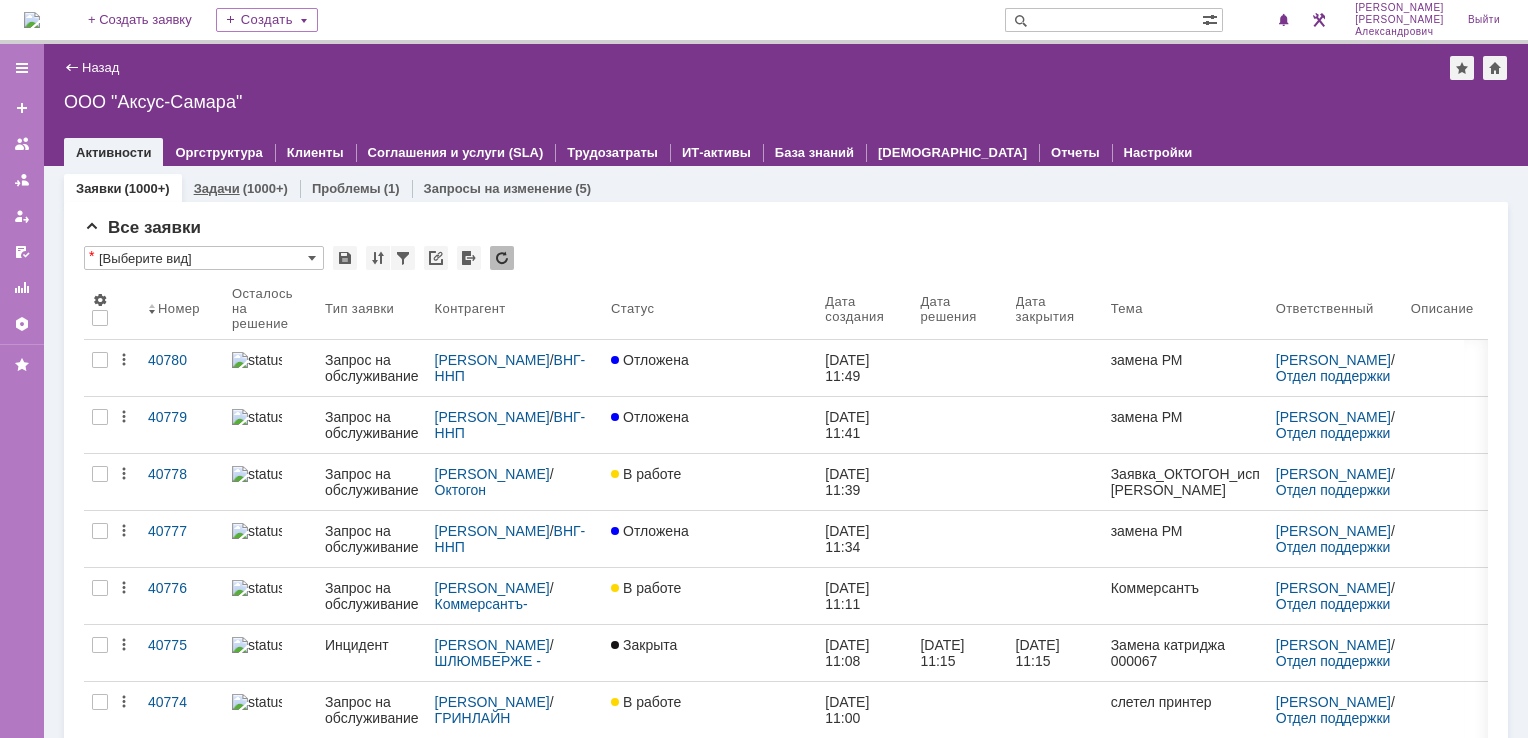 click on "Задачи (1000+)" at bounding box center [241, 188] 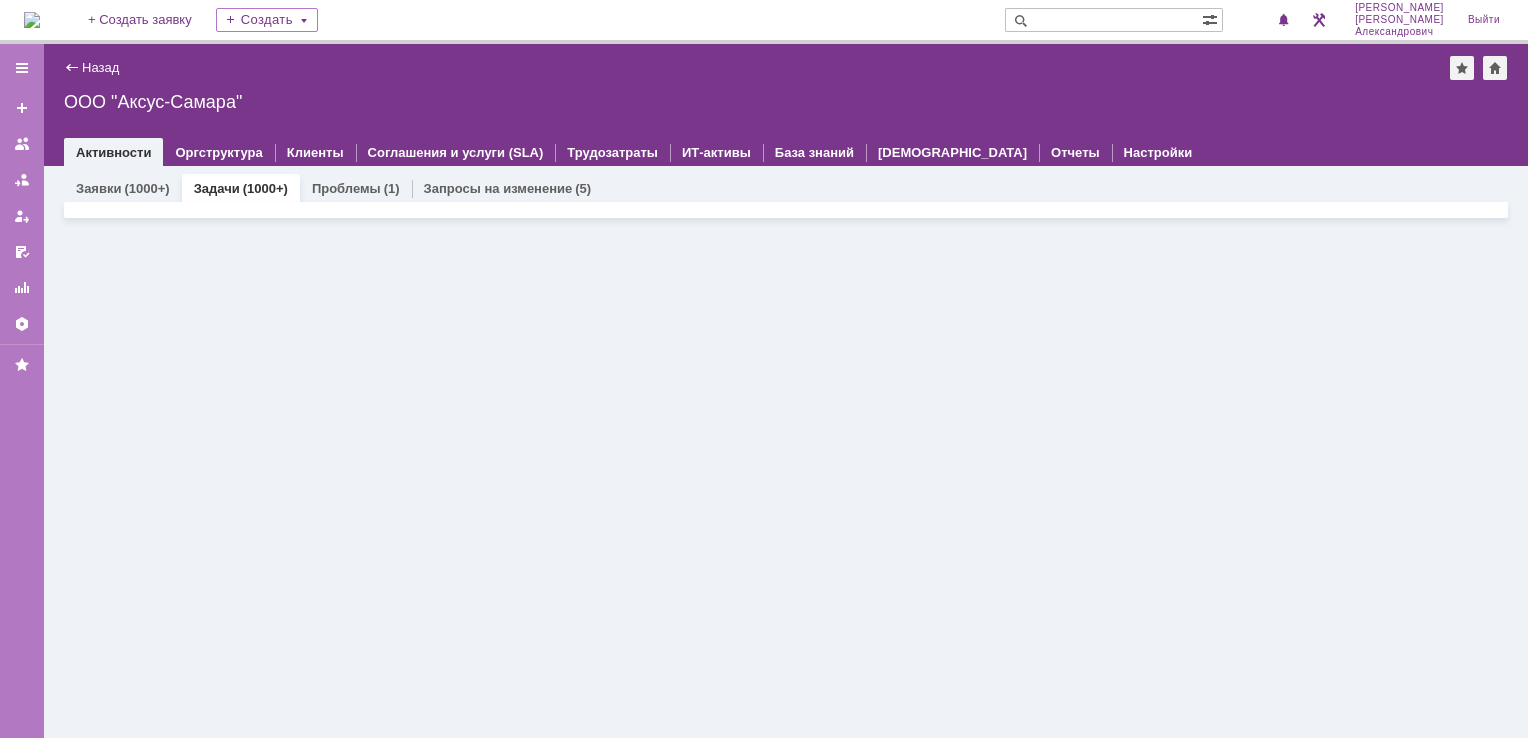 scroll, scrollTop: 0, scrollLeft: 0, axis: both 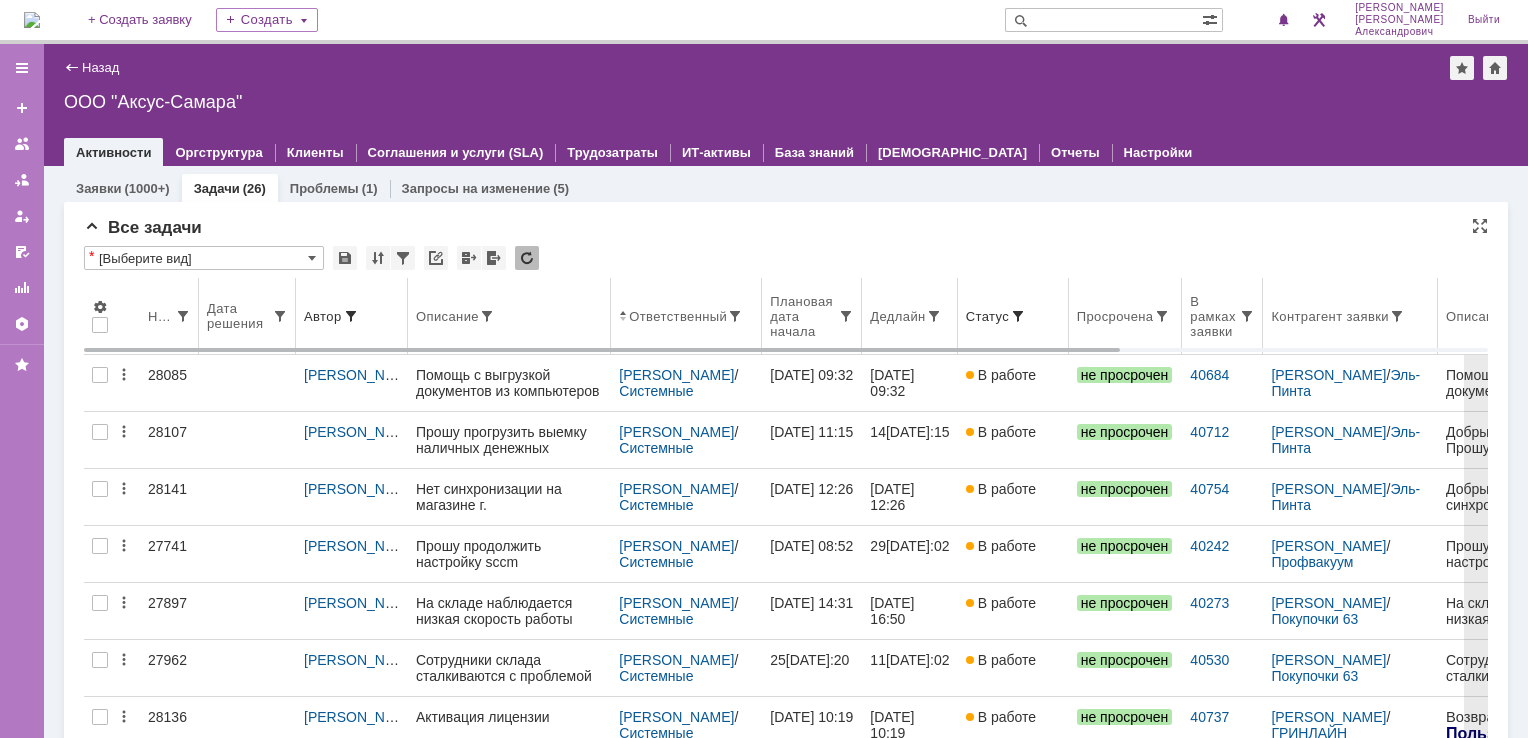 click on "Дедлайн" at bounding box center [909, 316] 